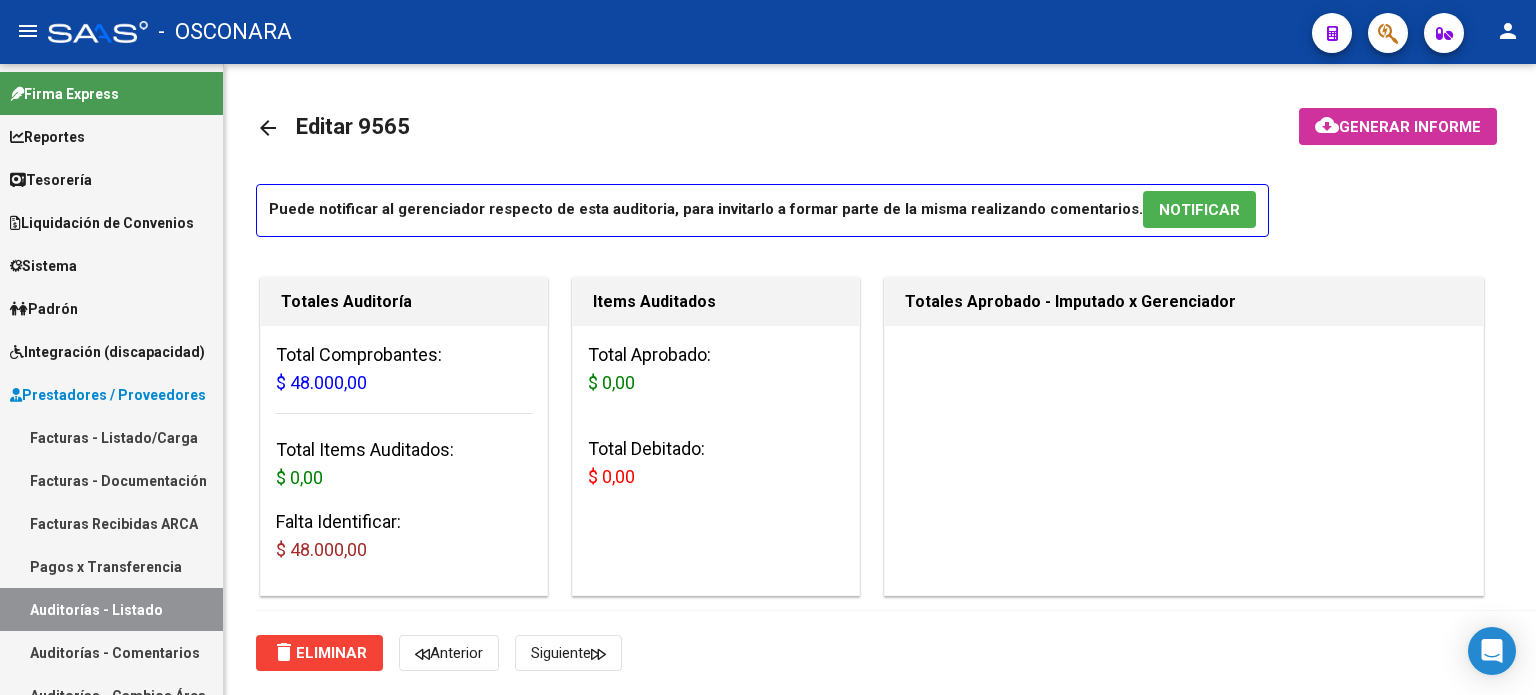 scroll, scrollTop: 0, scrollLeft: 0, axis: both 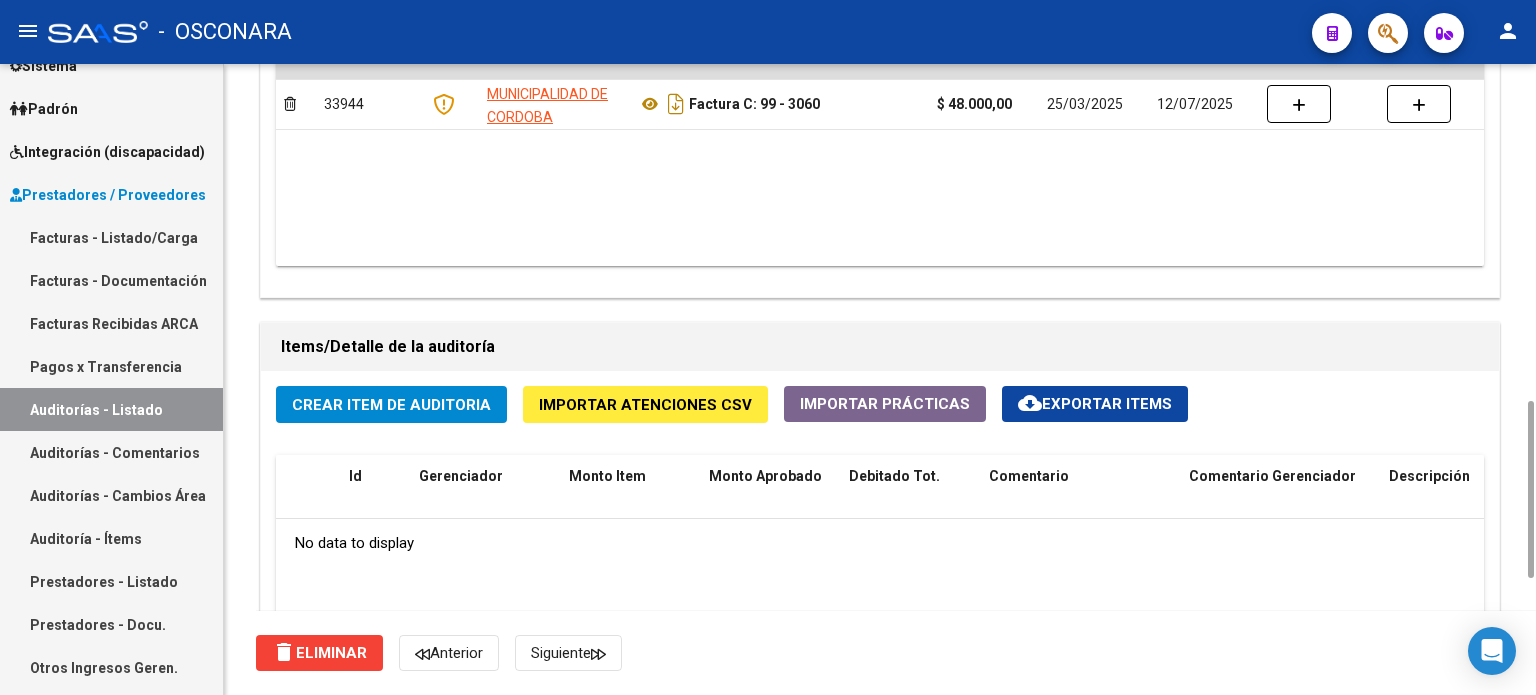 click on "Crear Item de Auditoria" 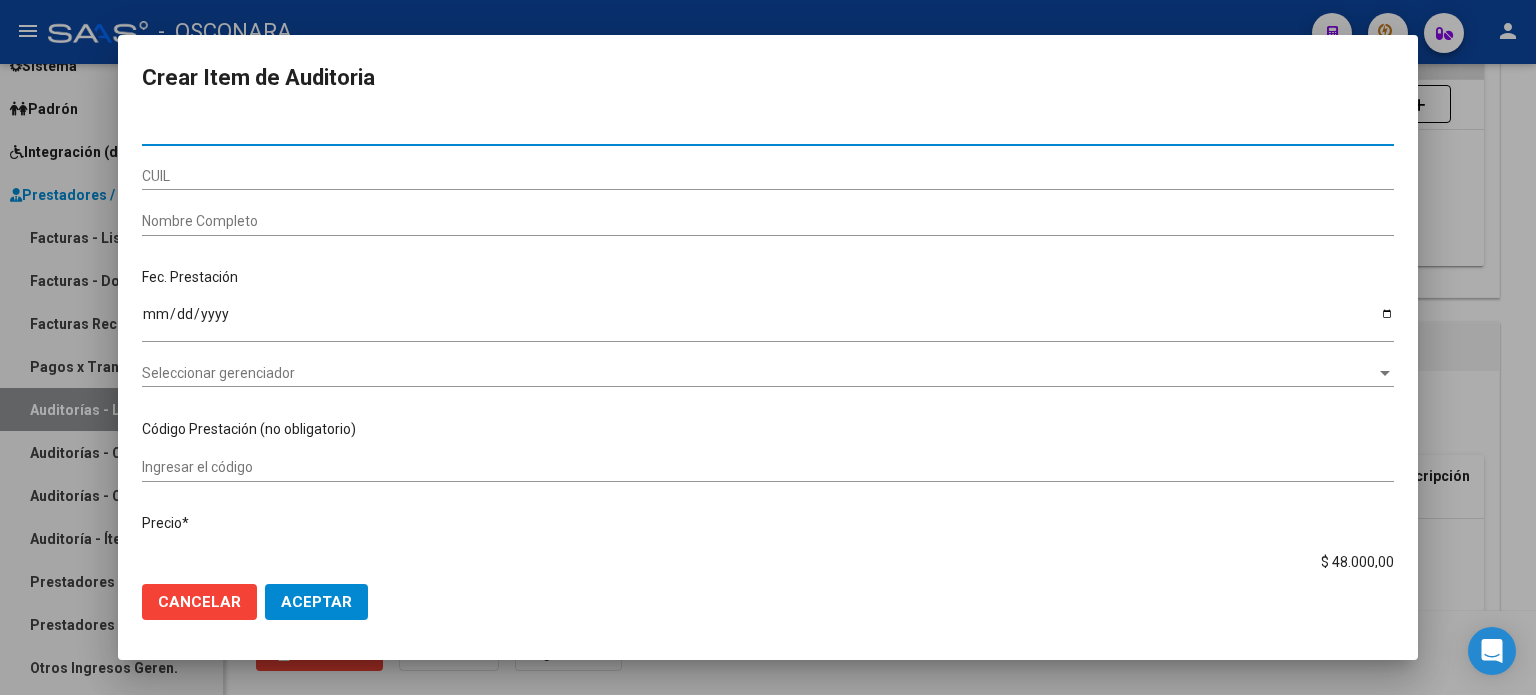 type on "[NUMBER]" 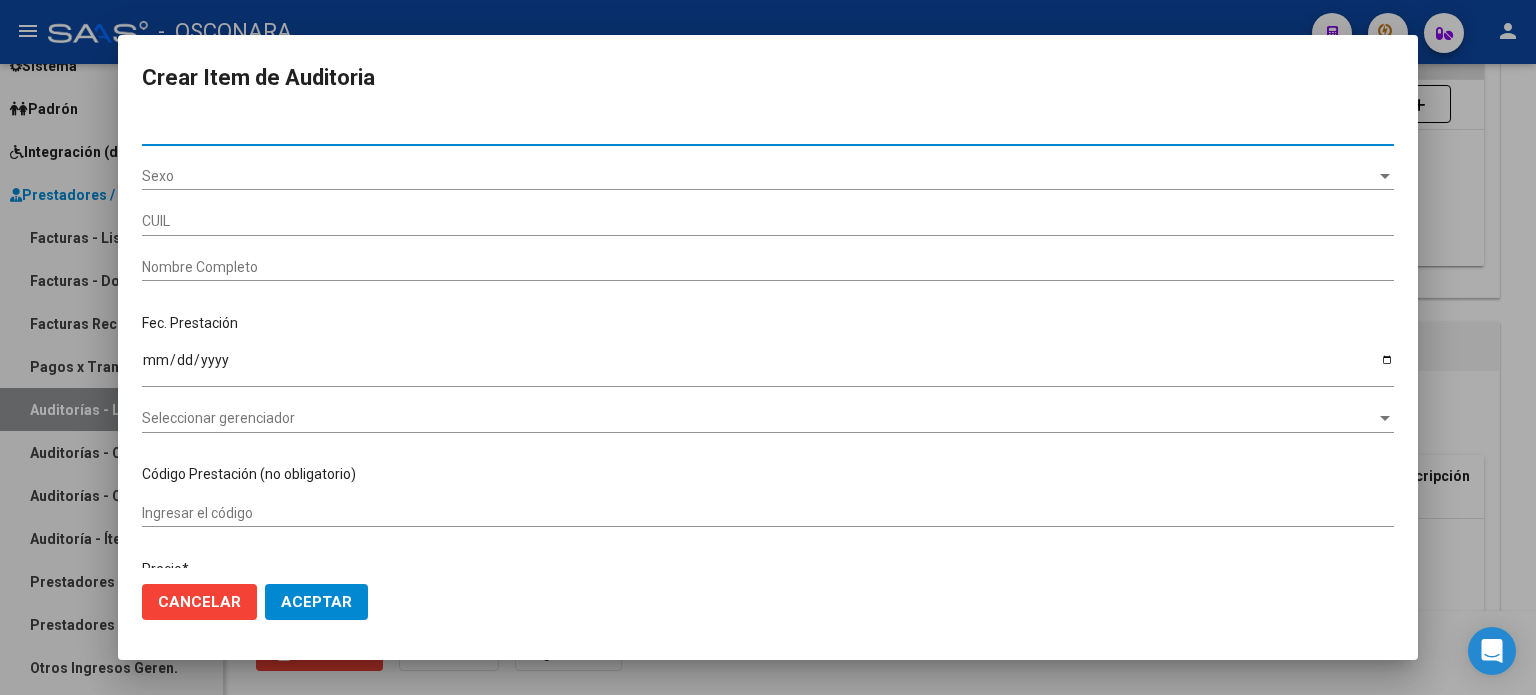 type on "[CUIL]" 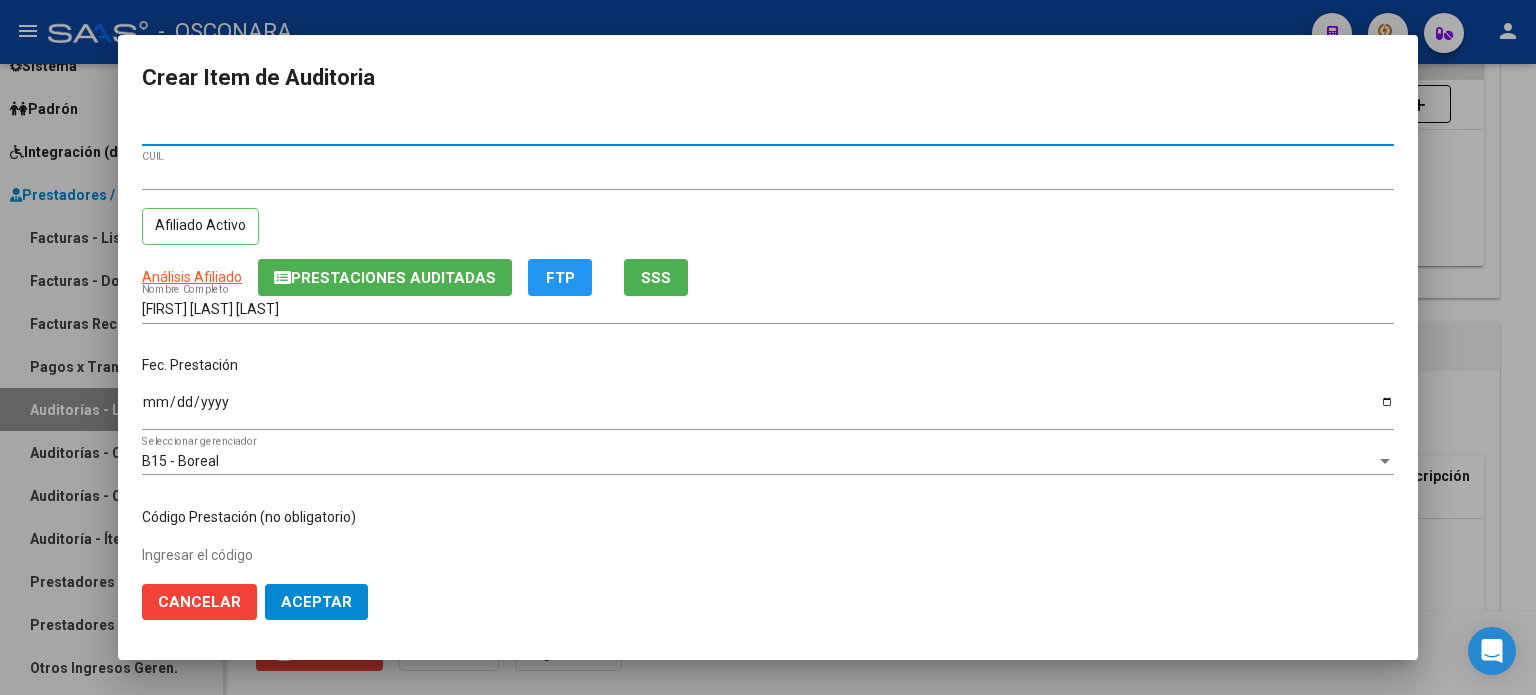 type on "[NUMBER]" 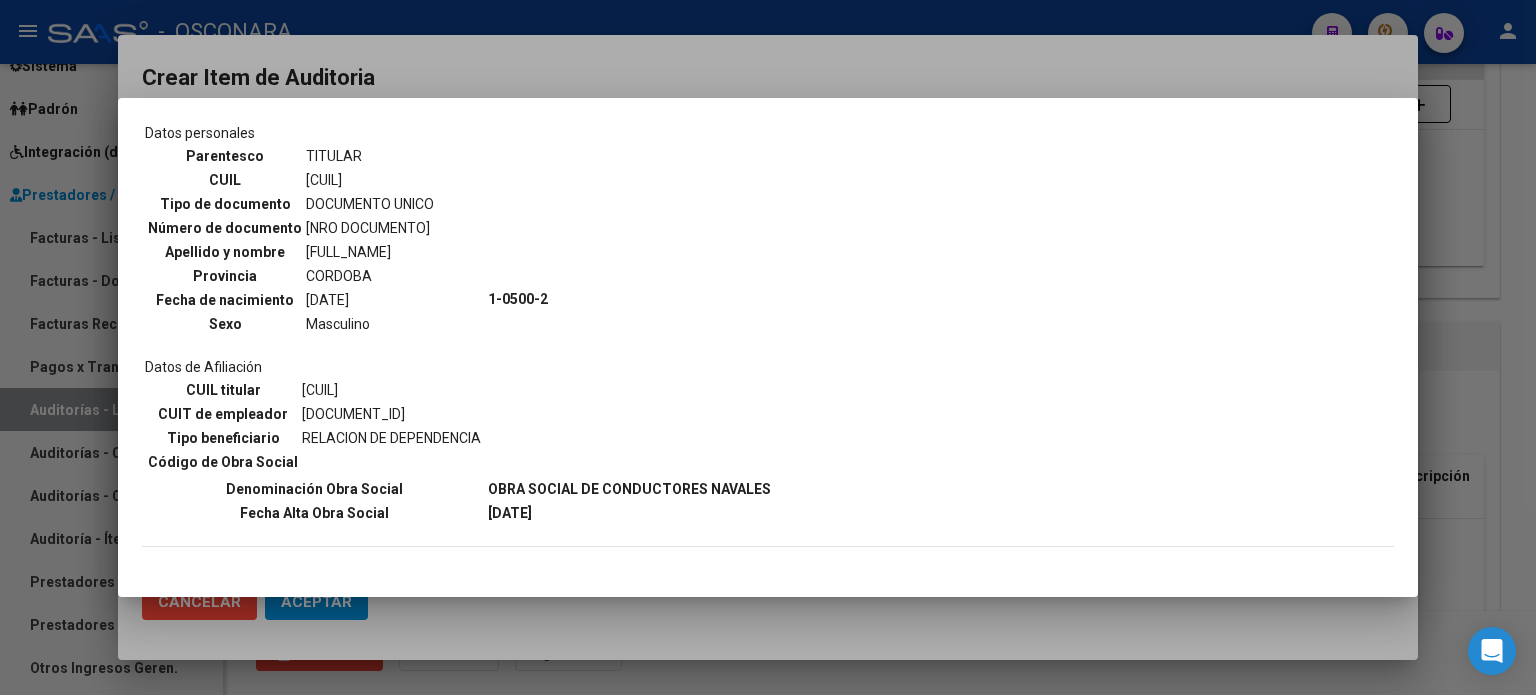 scroll, scrollTop: 200, scrollLeft: 0, axis: vertical 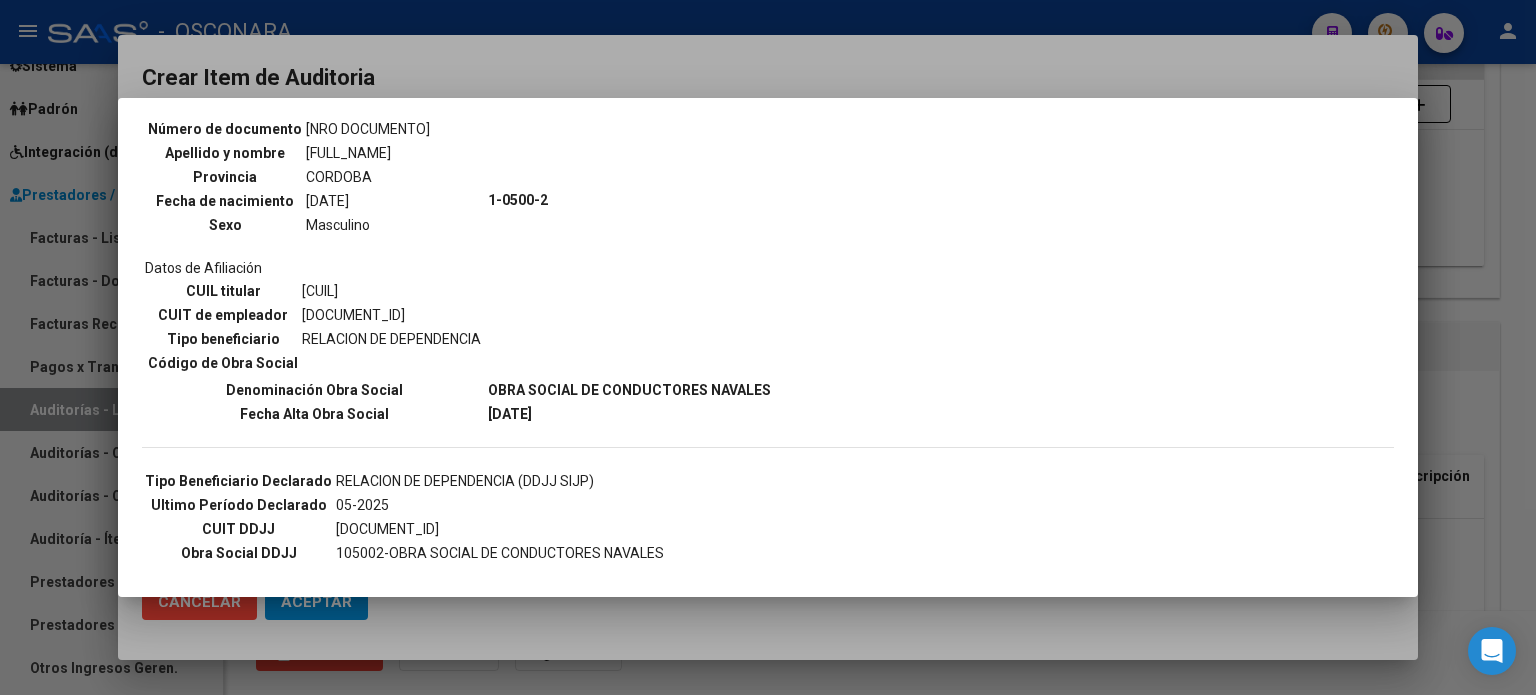 click at bounding box center (768, 347) 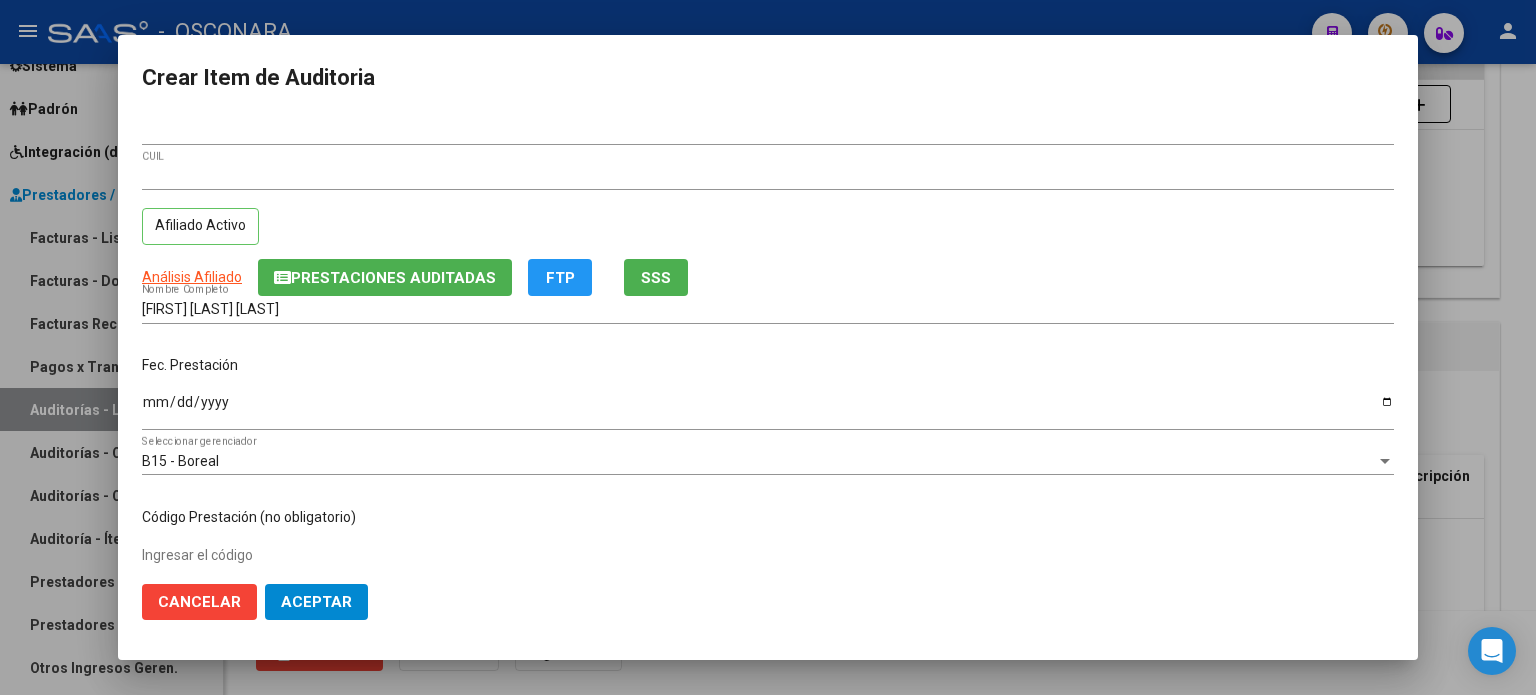 click on "Ingresar la fecha" at bounding box center (768, 409) 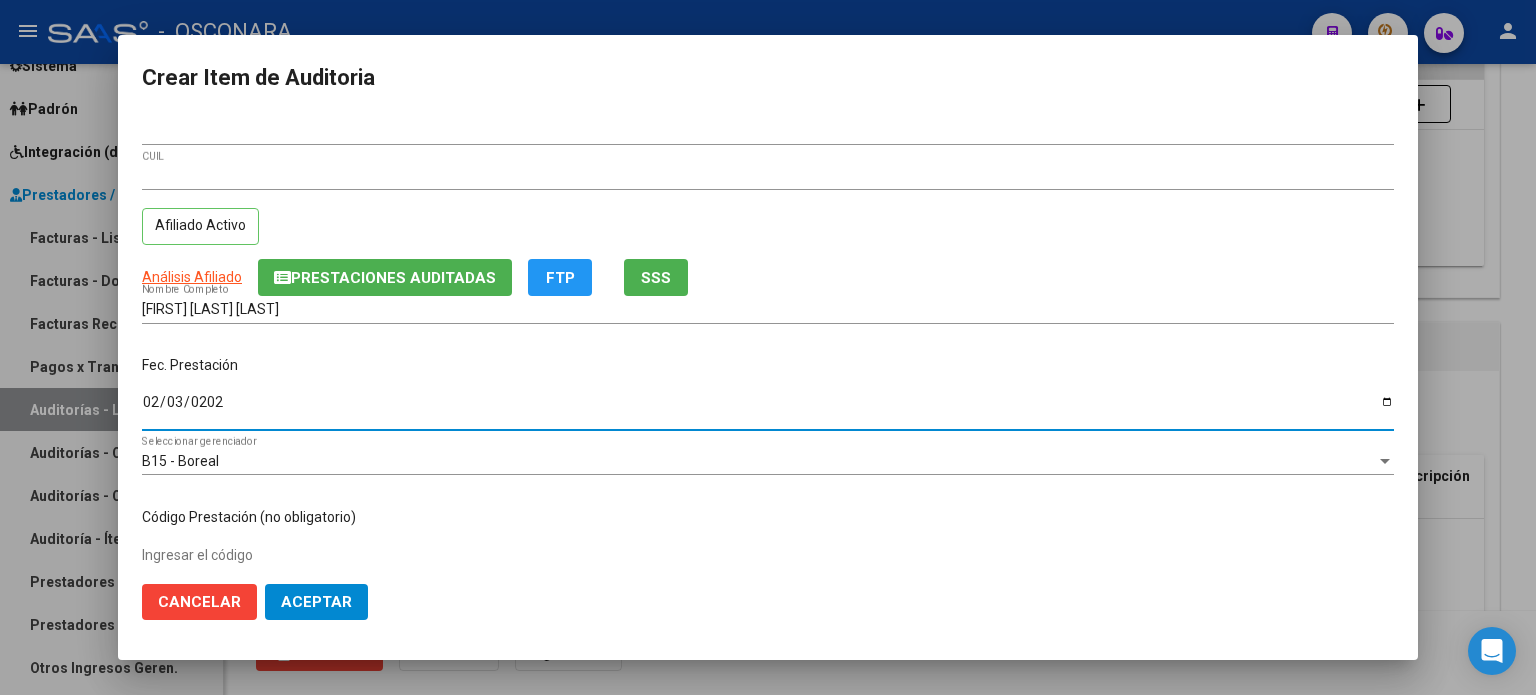 type on "2025-02-03" 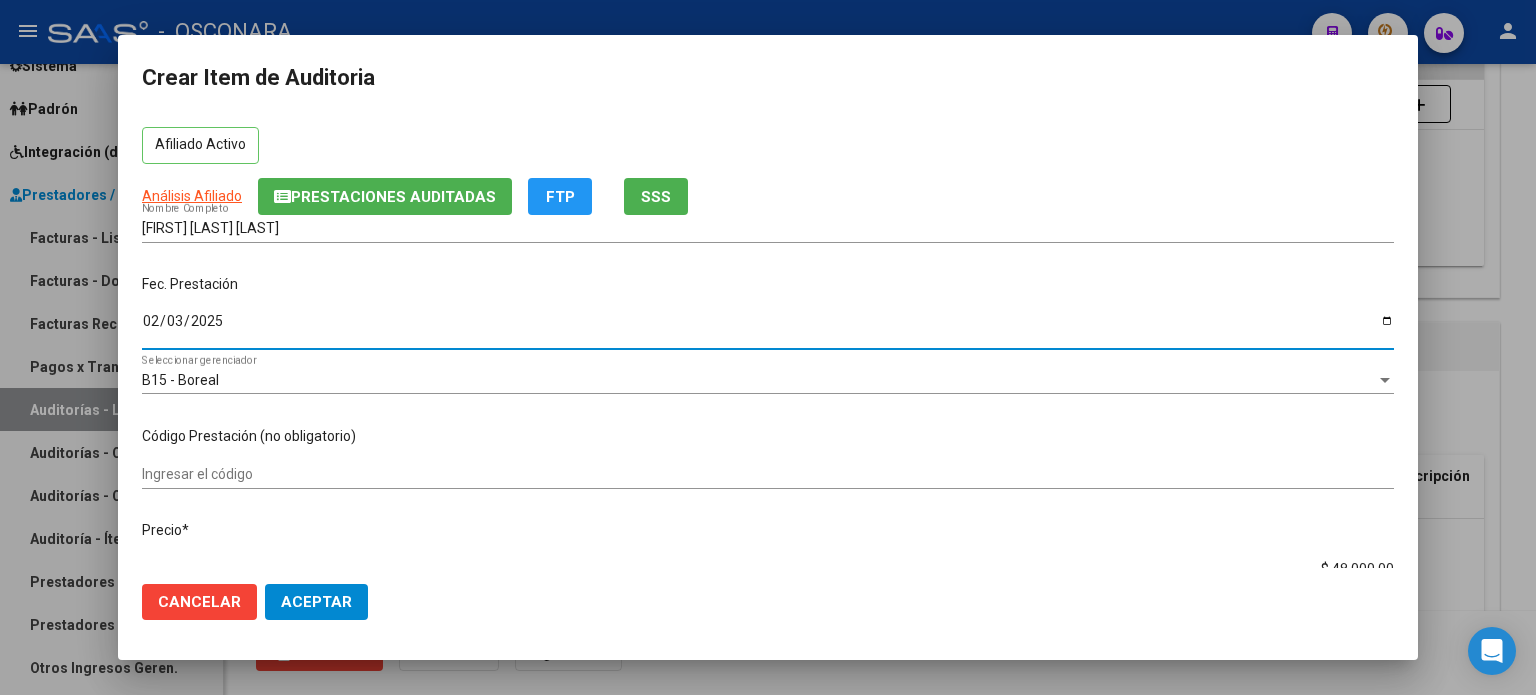 scroll, scrollTop: 200, scrollLeft: 0, axis: vertical 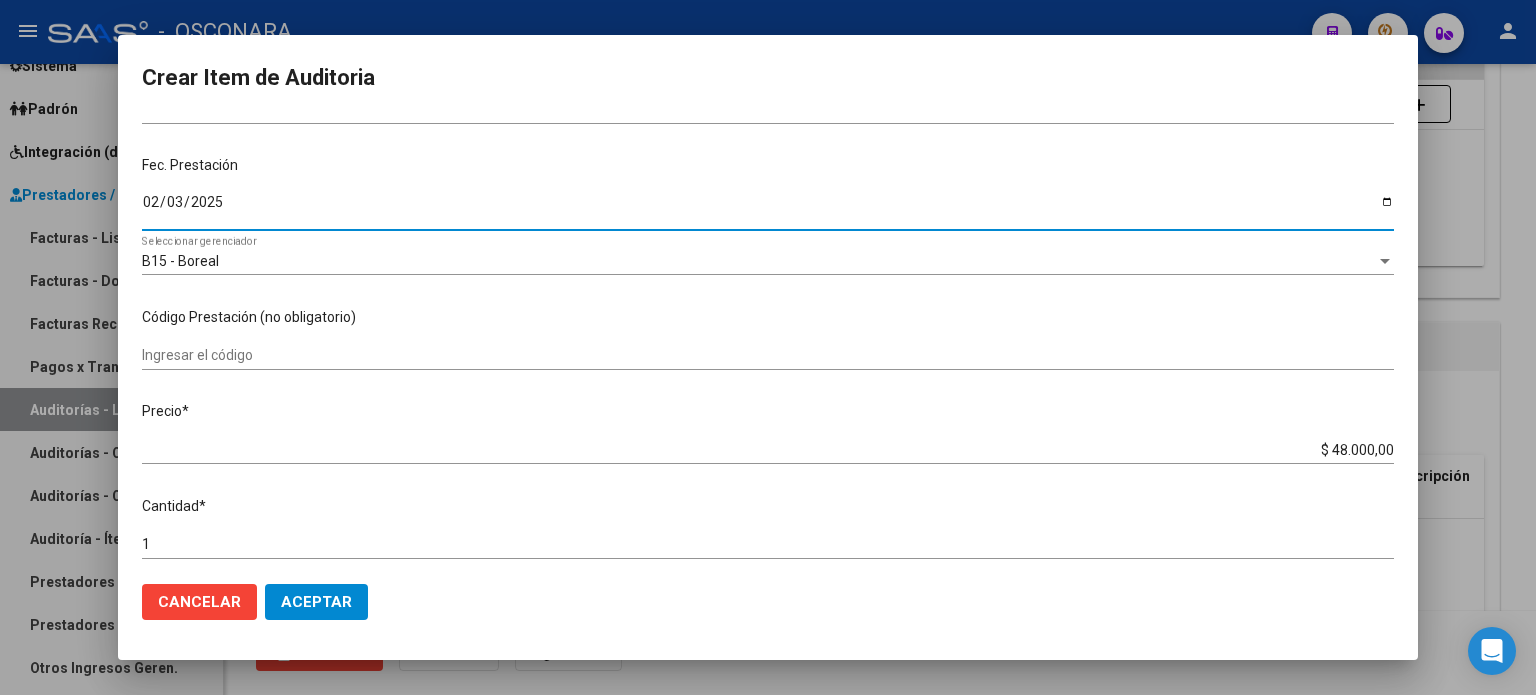 drag, startPoint x: 1316, startPoint y: 451, endPoint x: 1500, endPoint y: 451, distance: 184 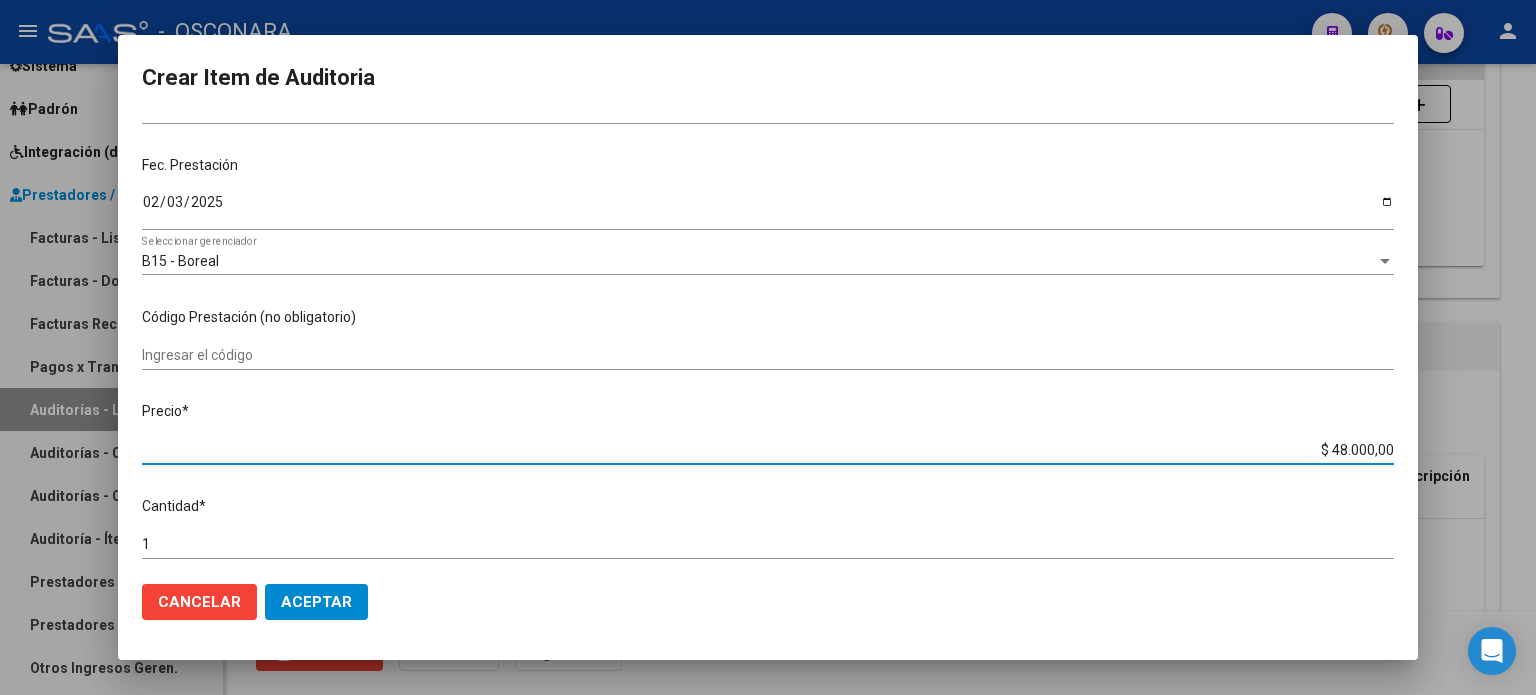 type on "$ 0,06" 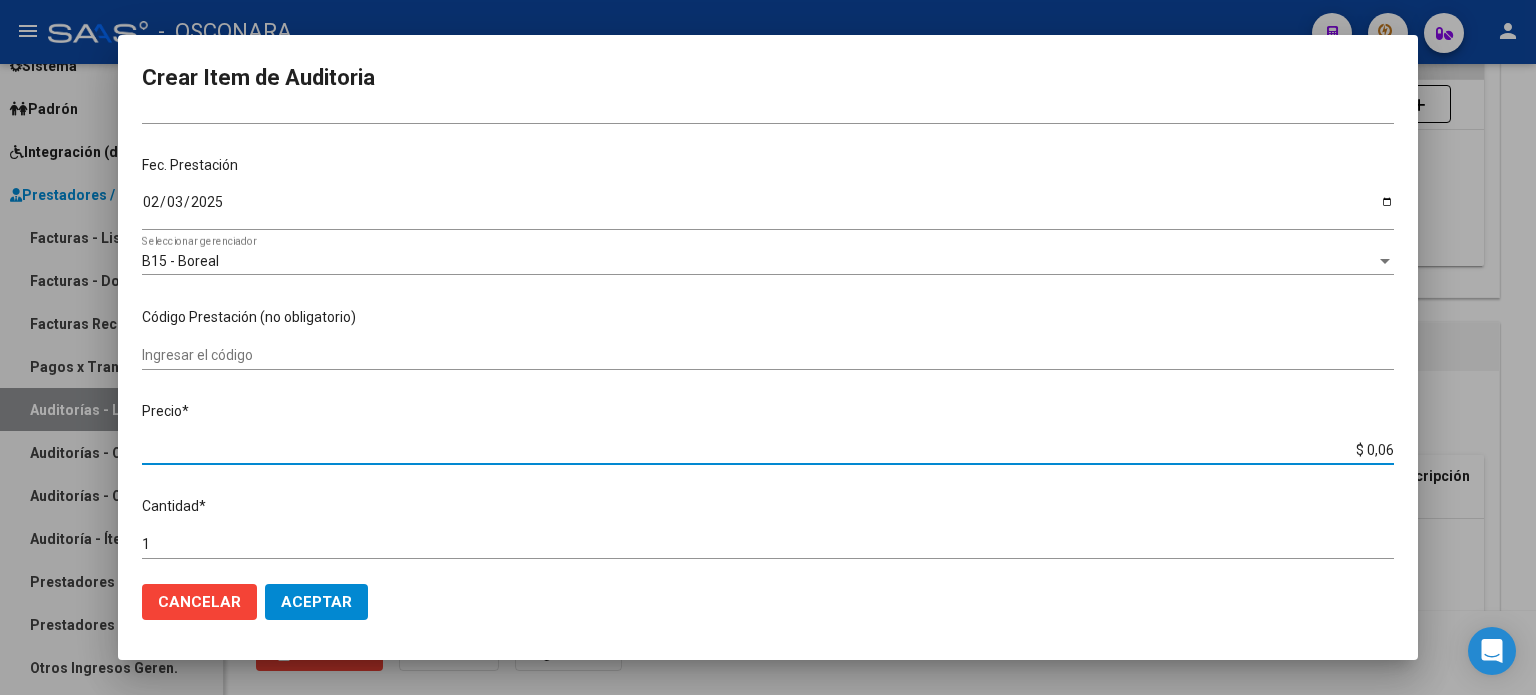type on "$ 0,60" 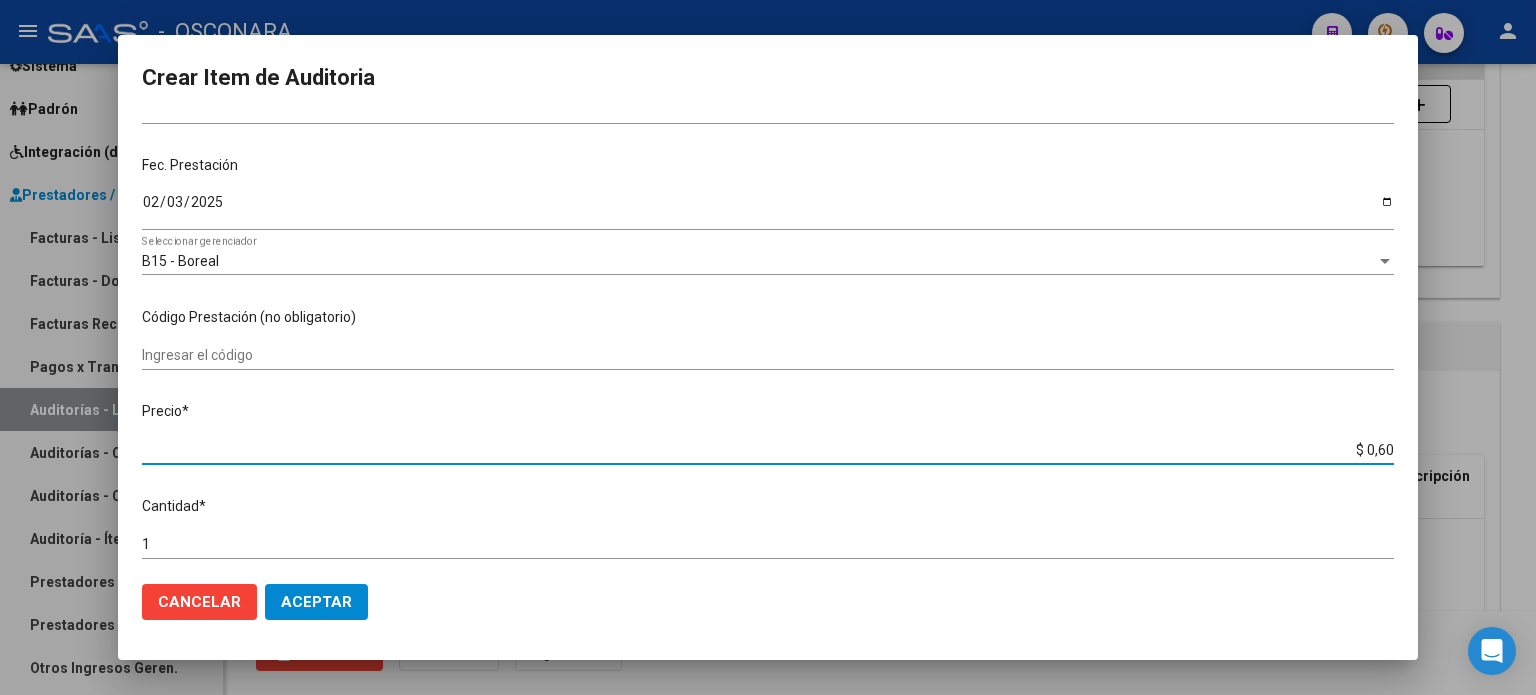 type on "$ 6,00" 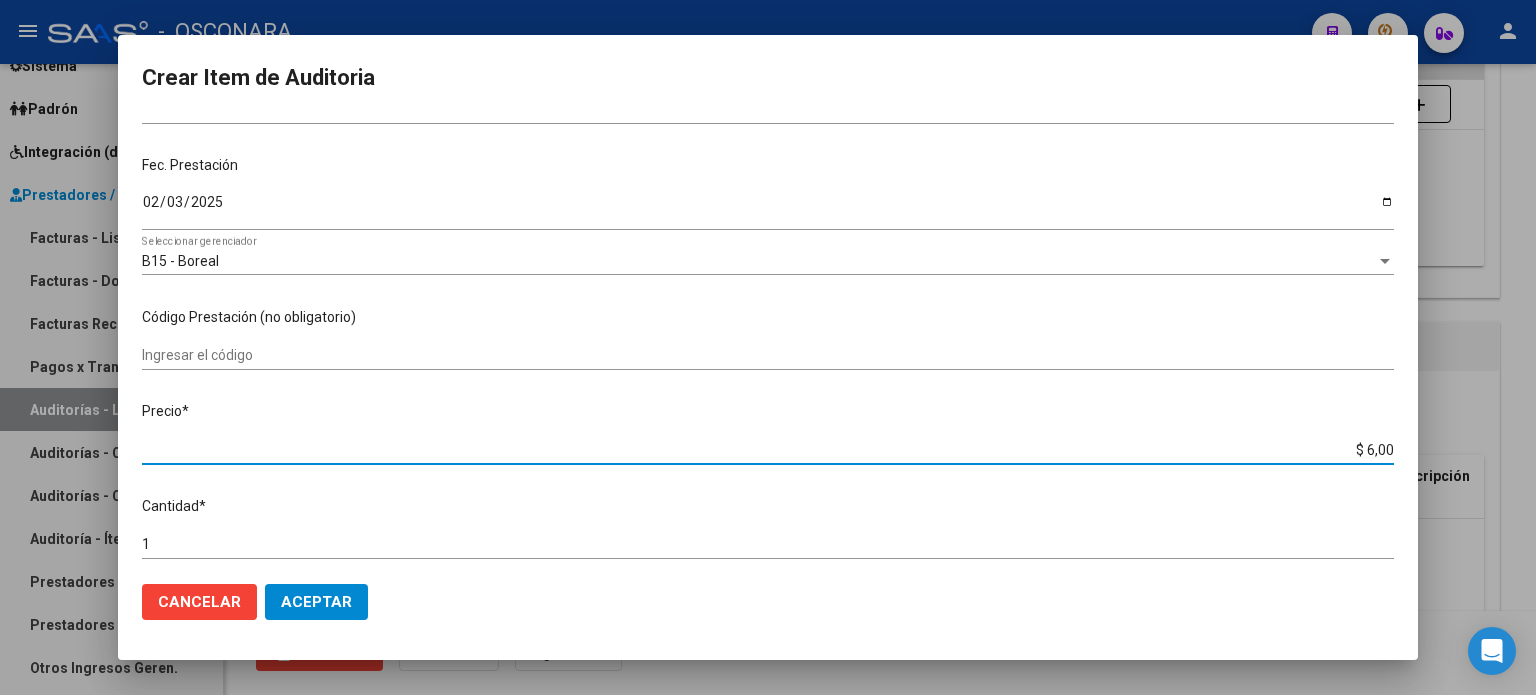 type on "$ 60,00" 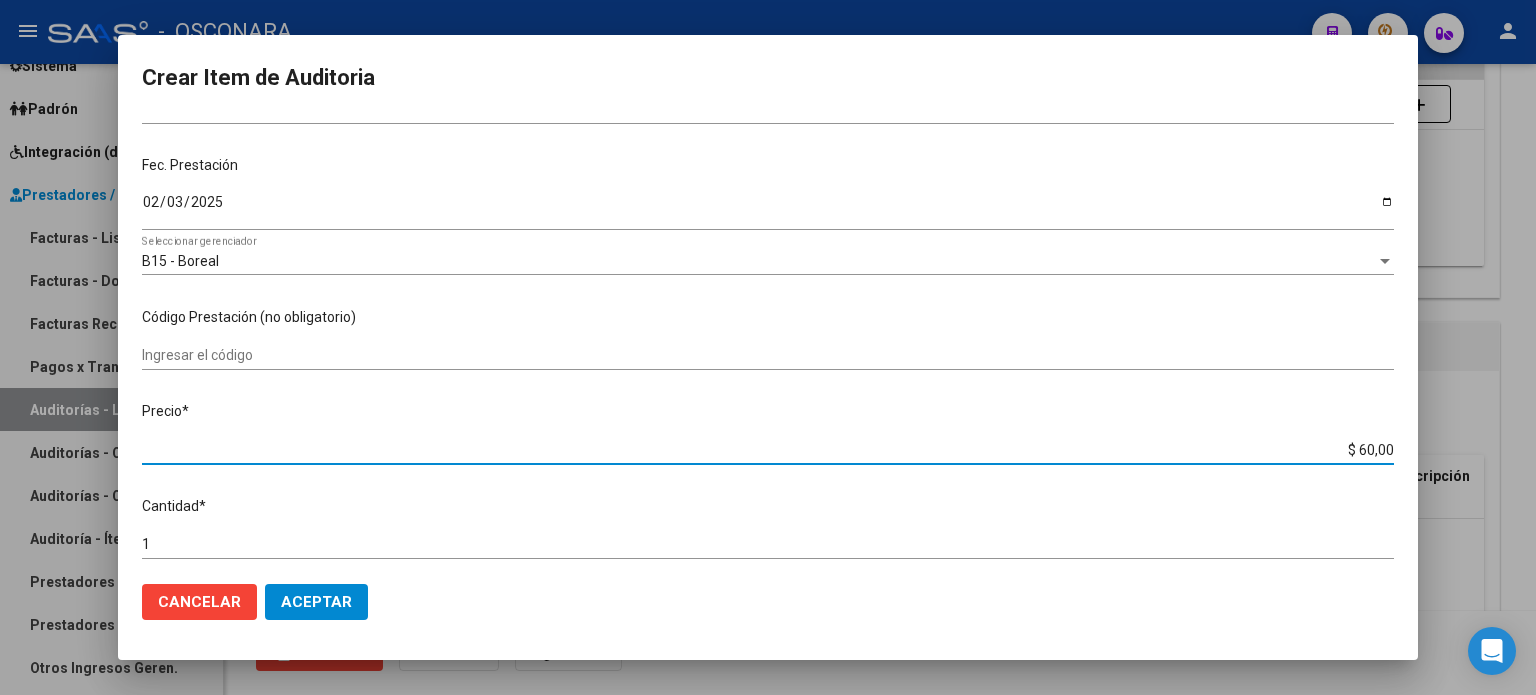 type on "$ 600,00" 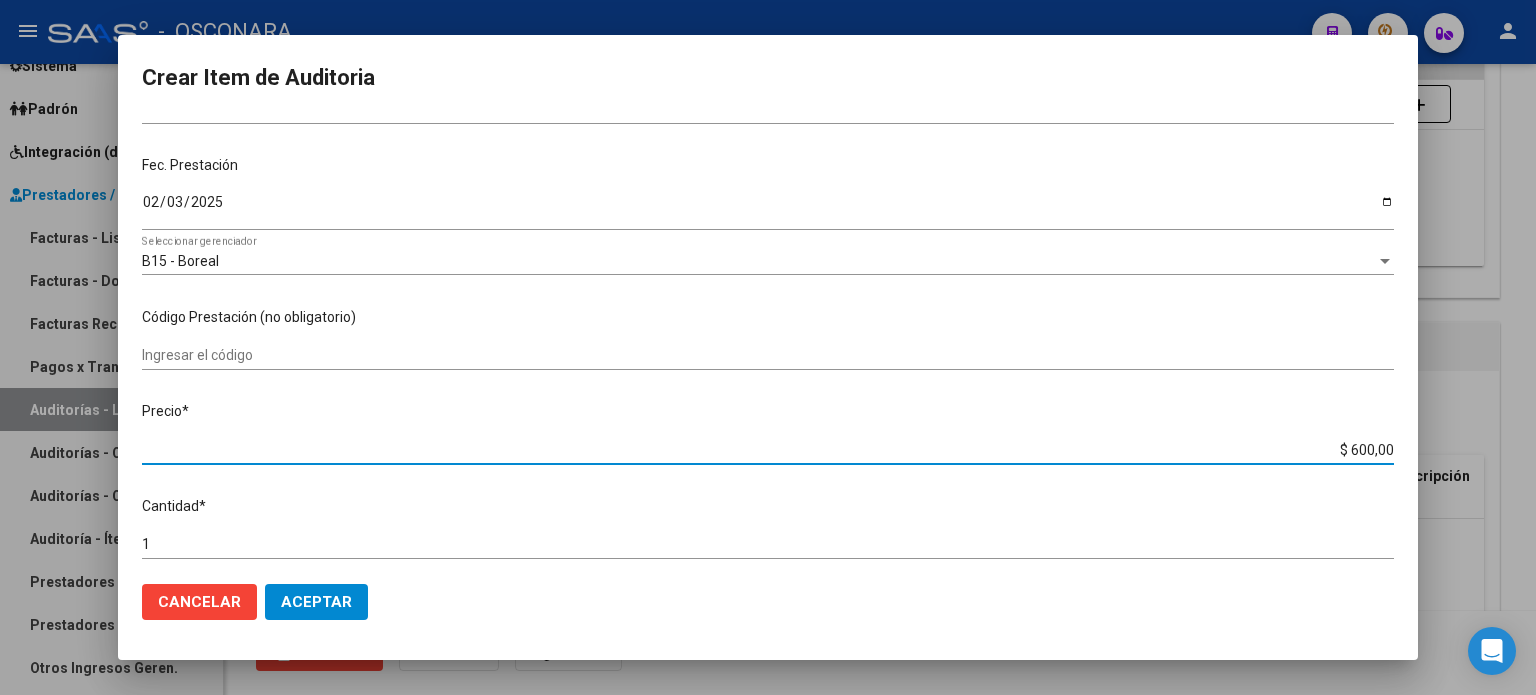 type on "$ 6.000,00" 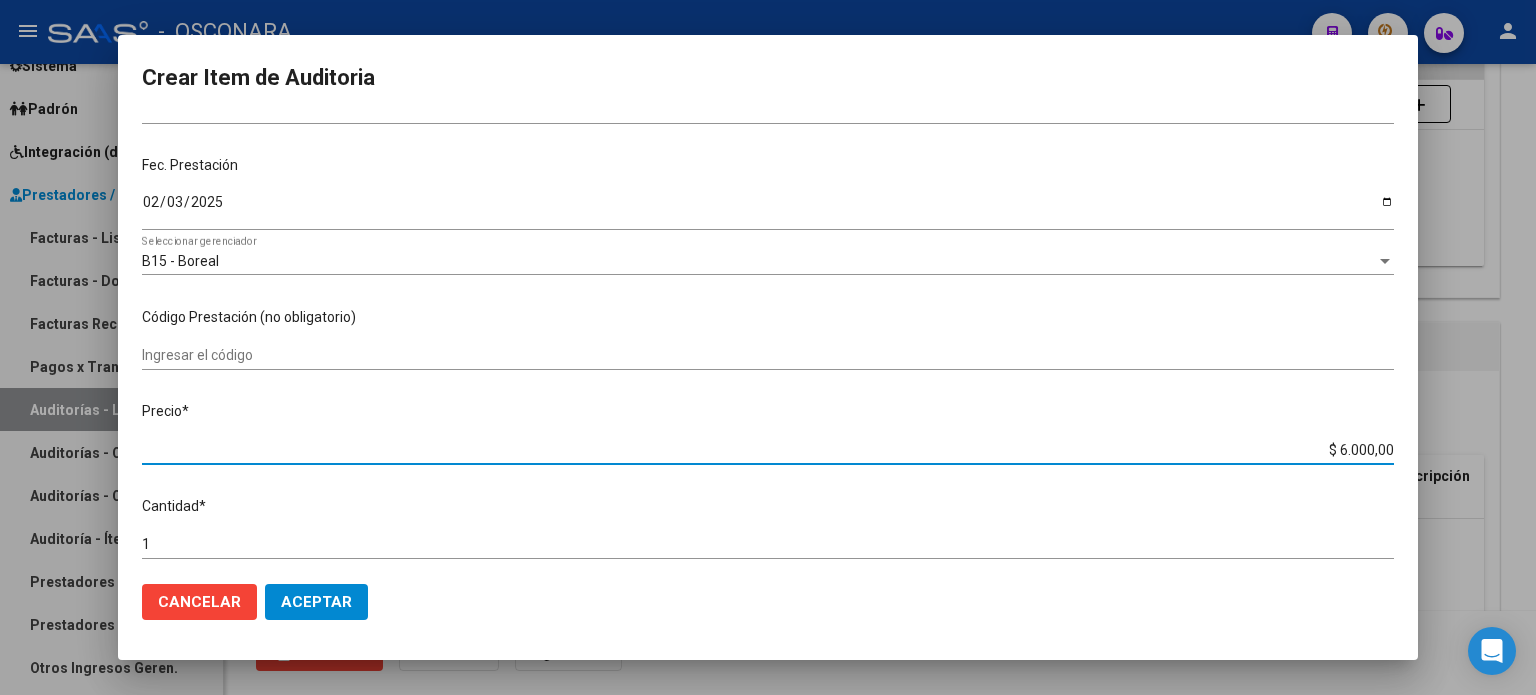 type on "$ 60.000,00" 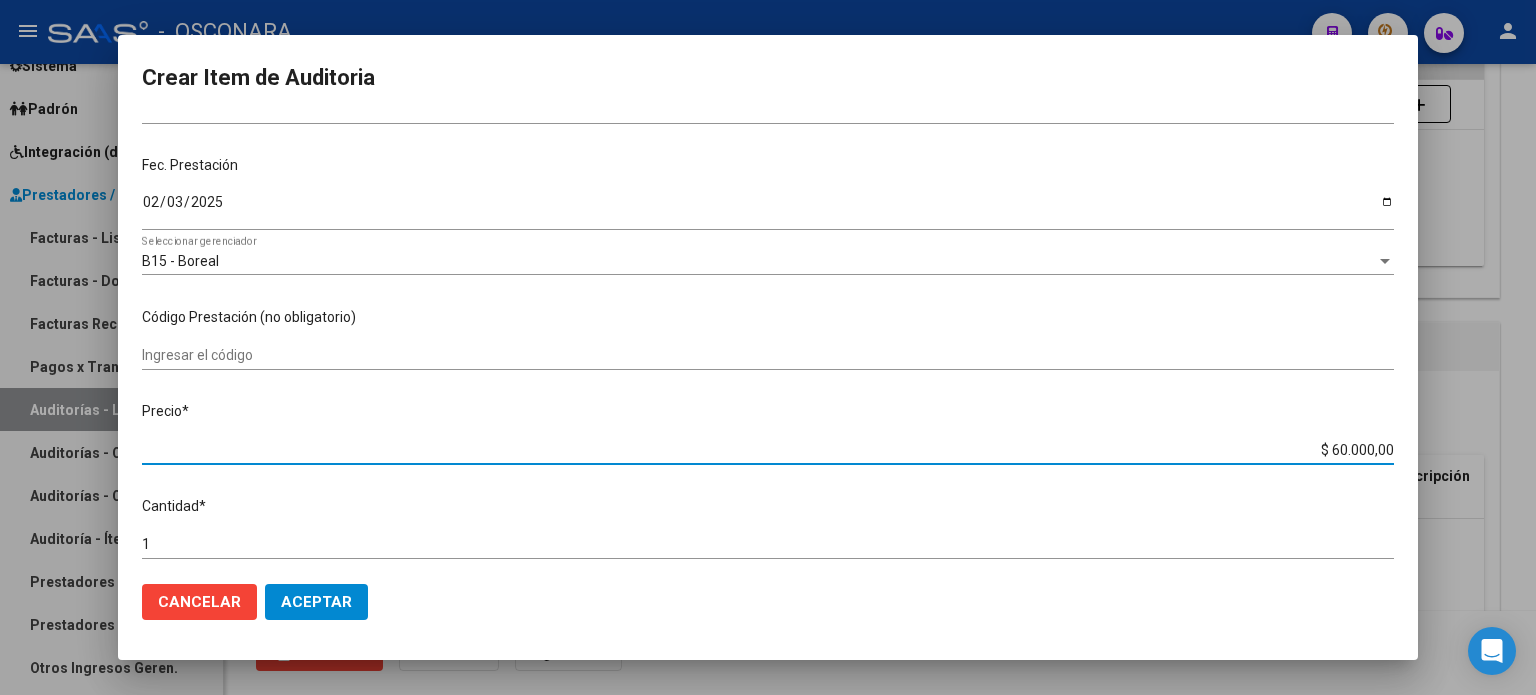 type on "$ 60.000,00" 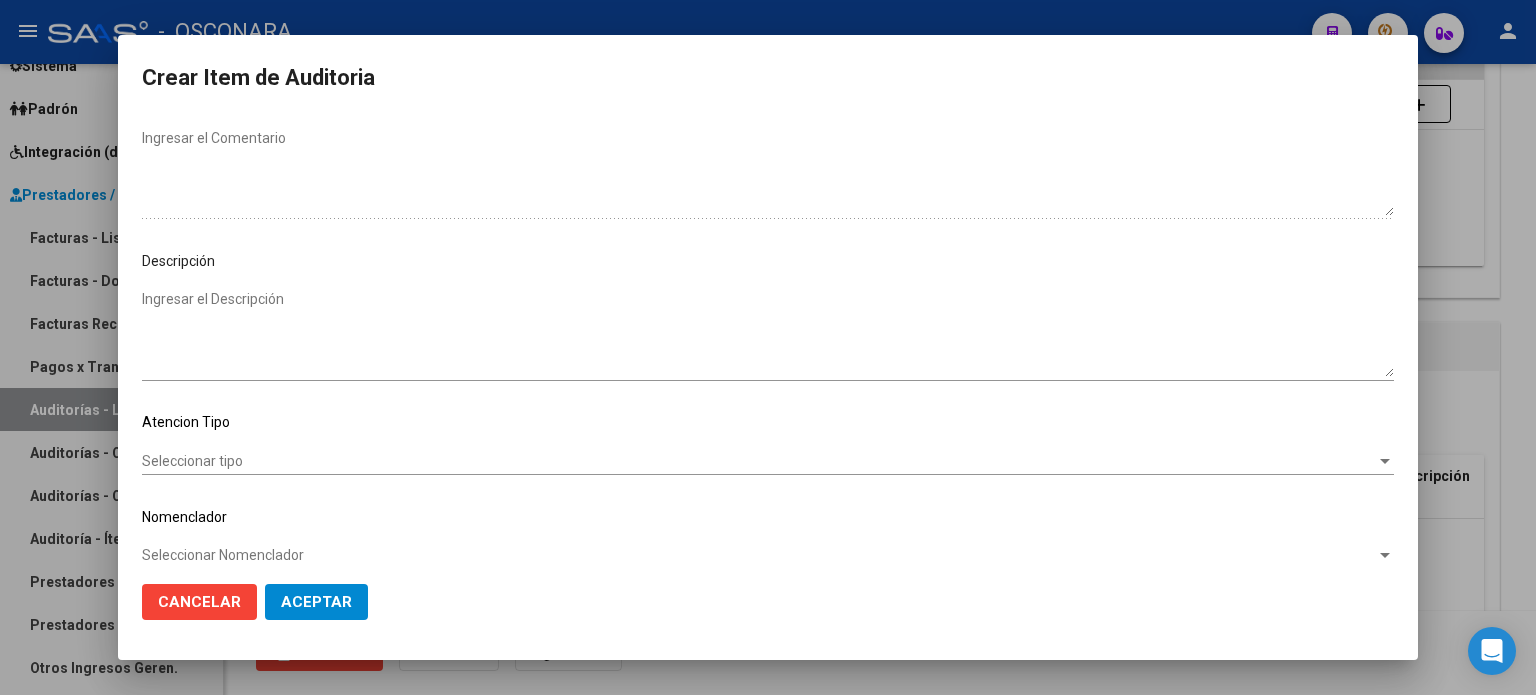 scroll, scrollTop: 1070, scrollLeft: 0, axis: vertical 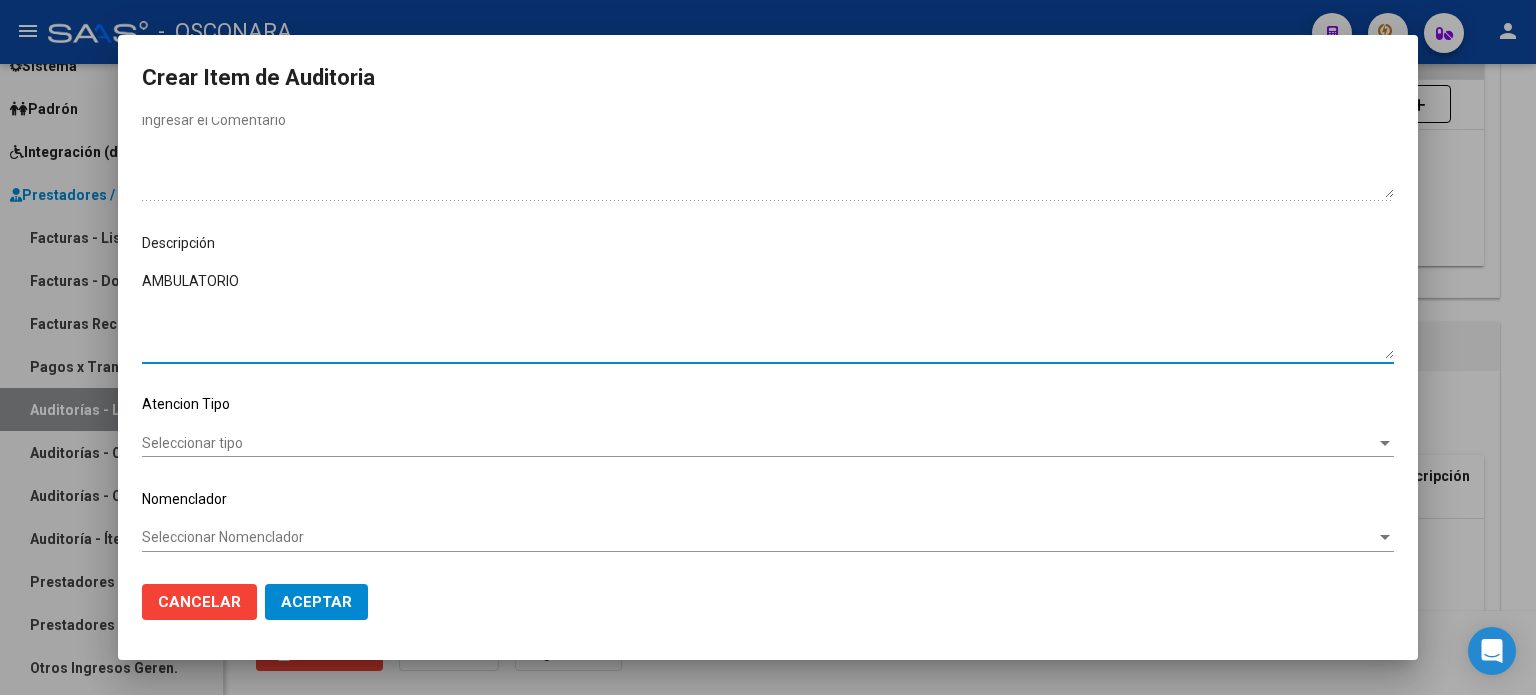 click on "AMBULATORIO" at bounding box center (768, 315) 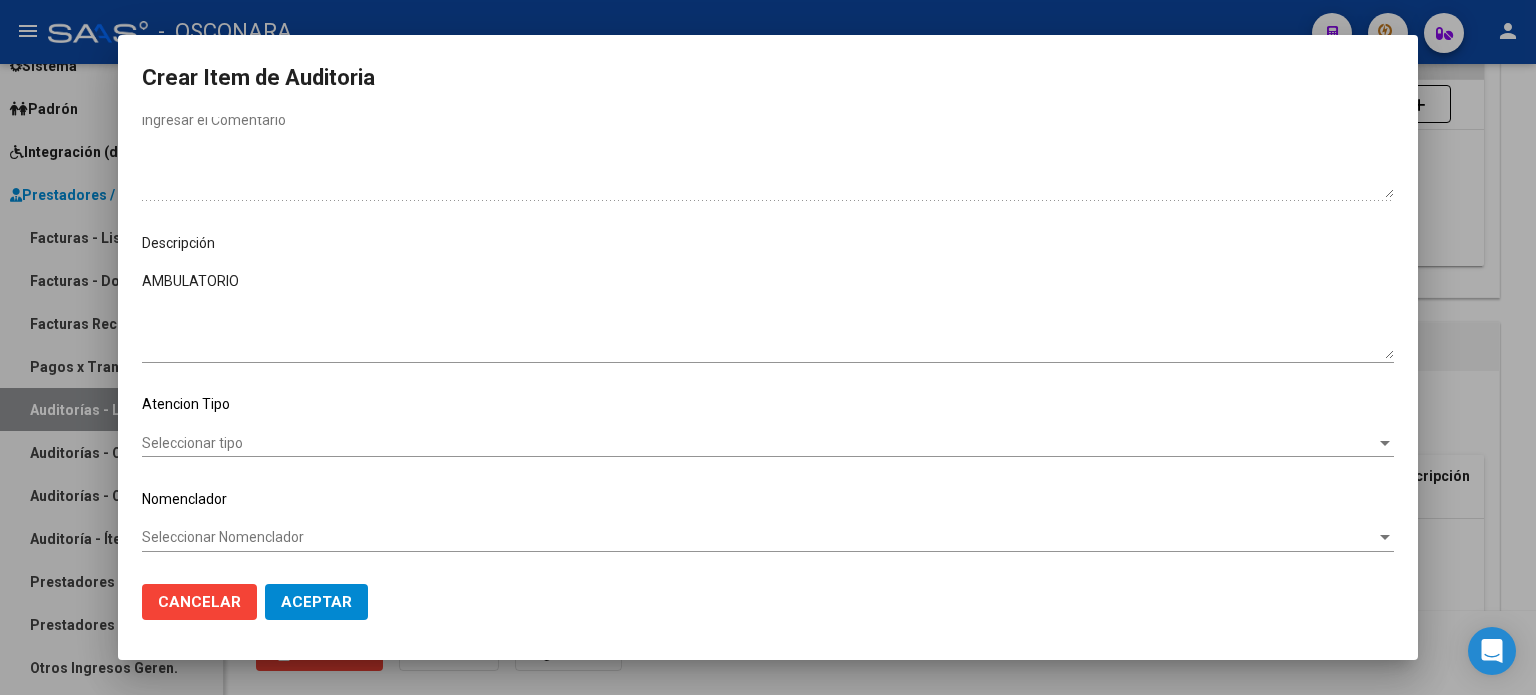 click on "Seleccionar tipo Seleccionar tipo" 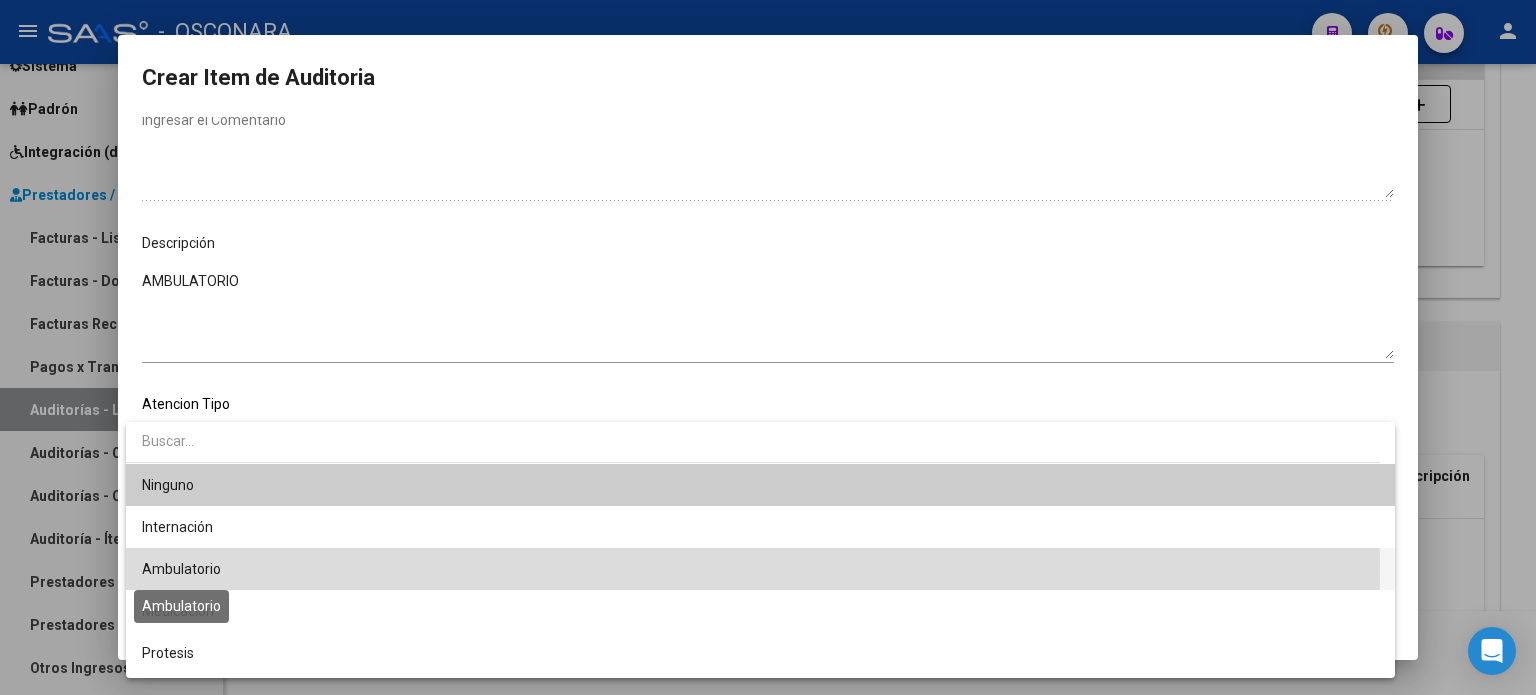 click on "Ambulatorio" at bounding box center [181, 569] 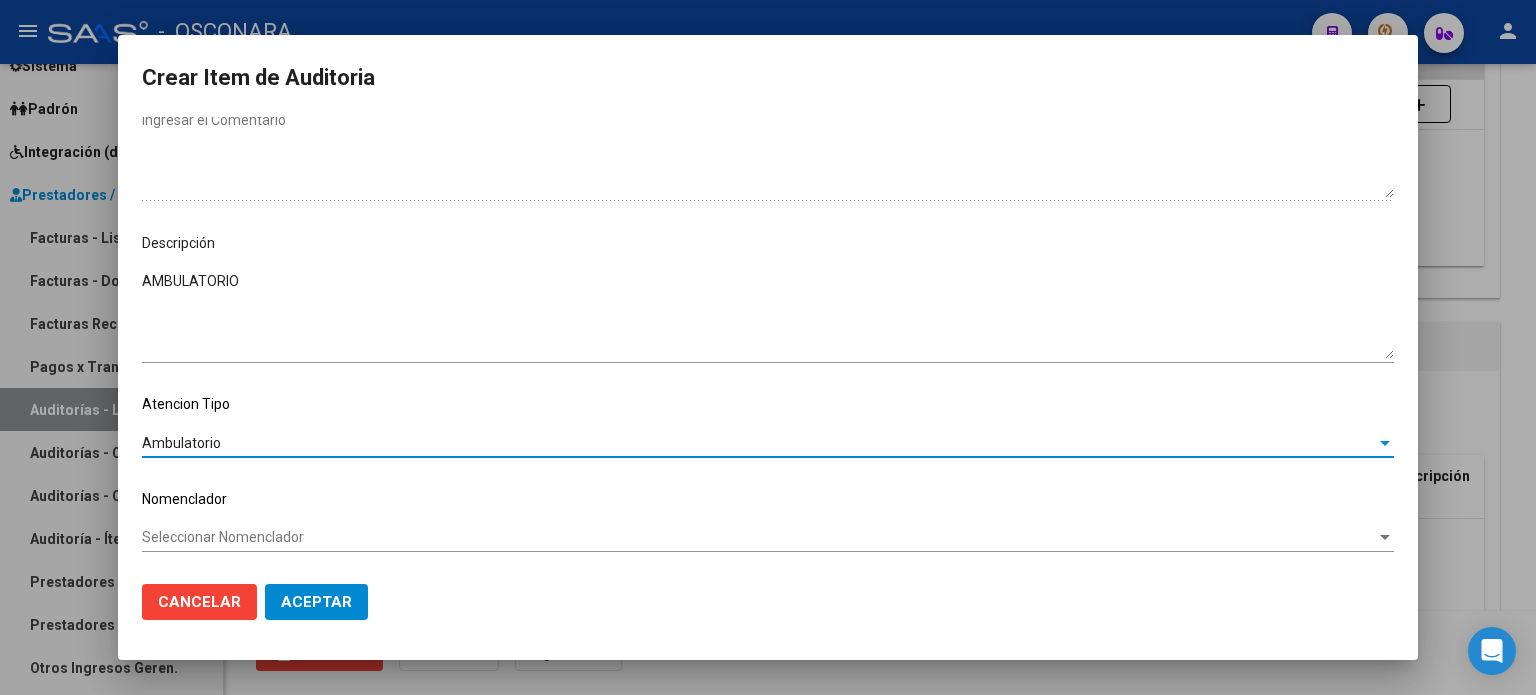 click on "Aceptar" 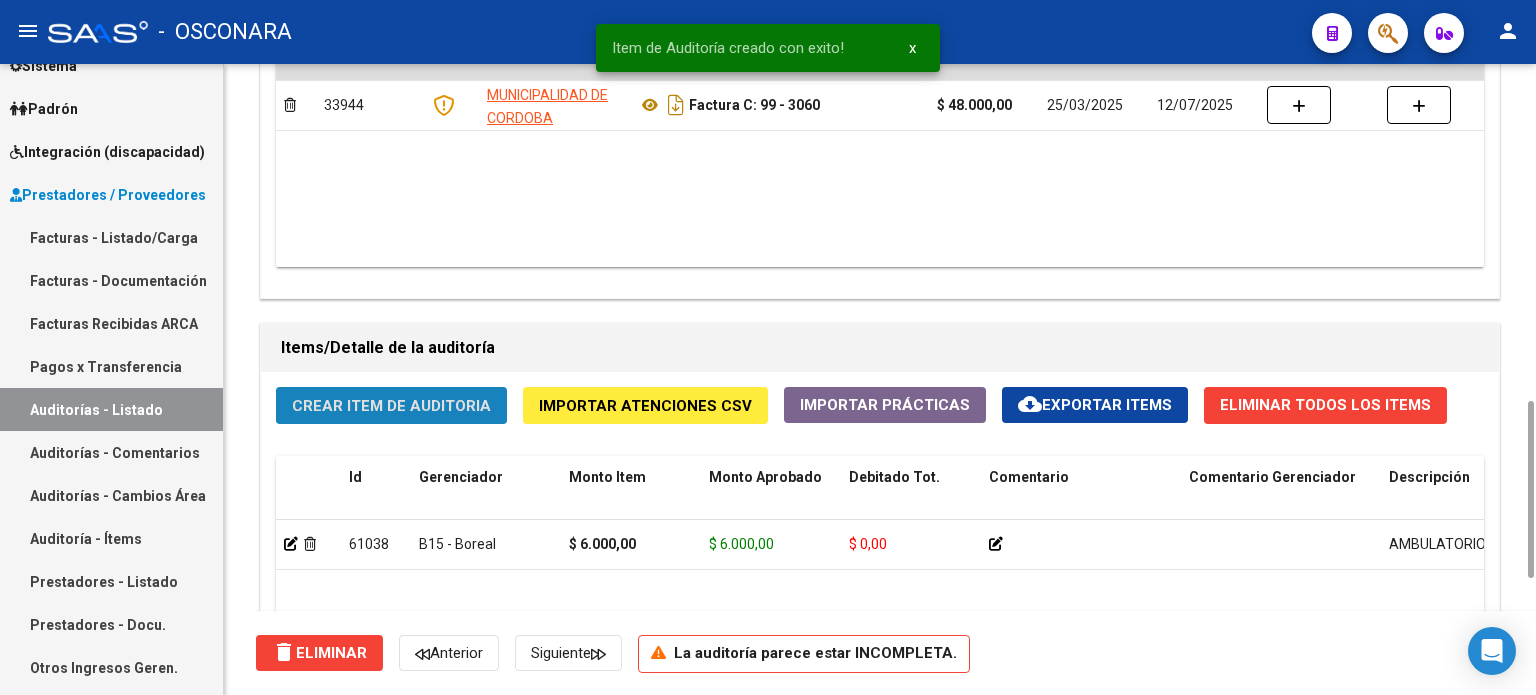 click on "Crear Item de Auditoria" 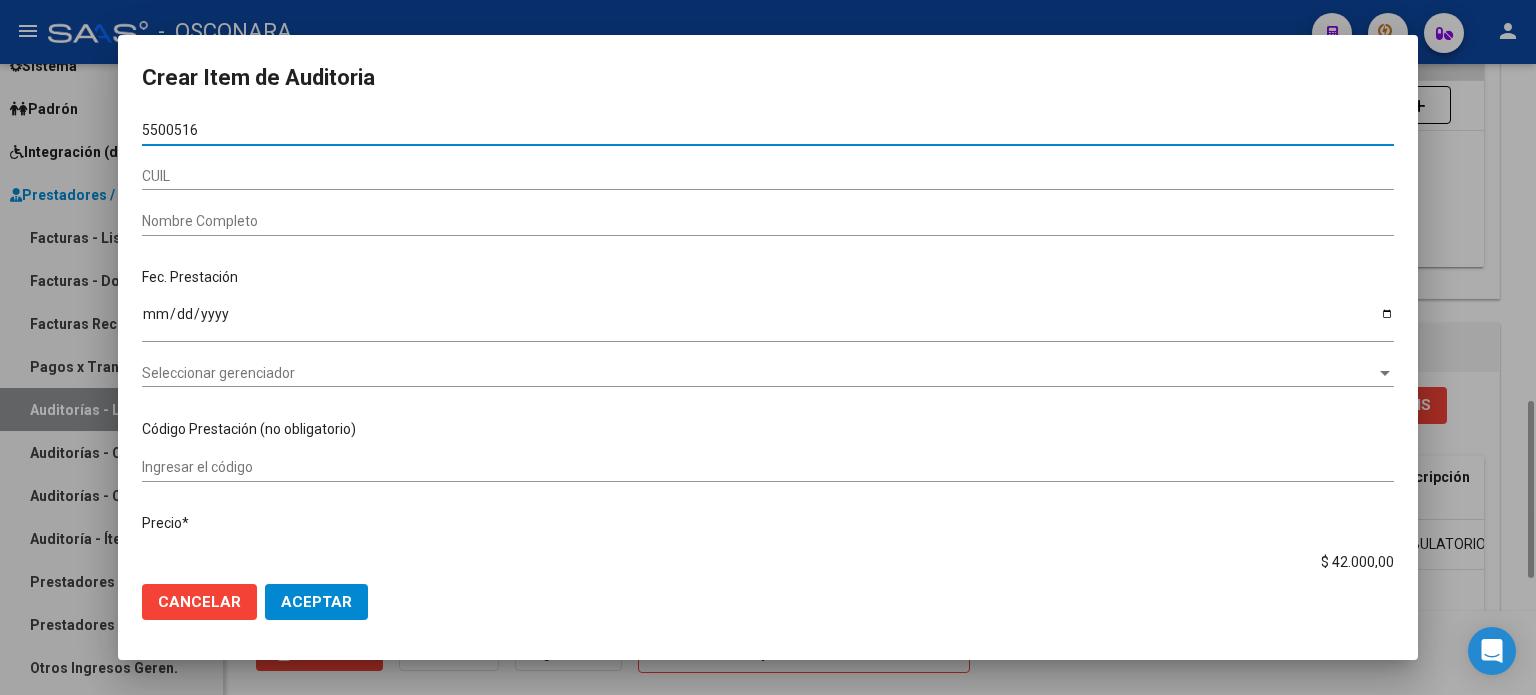 type on "55005161" 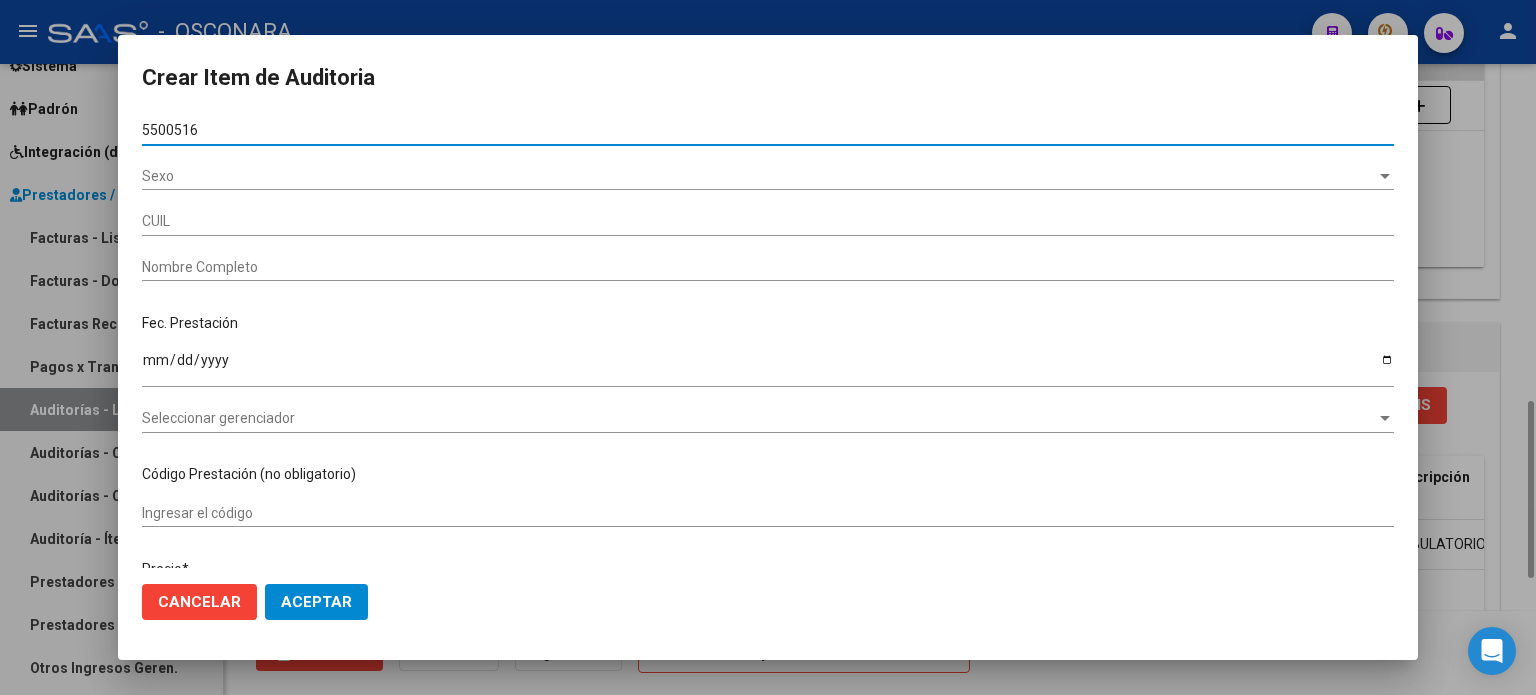 type on "27550051619" 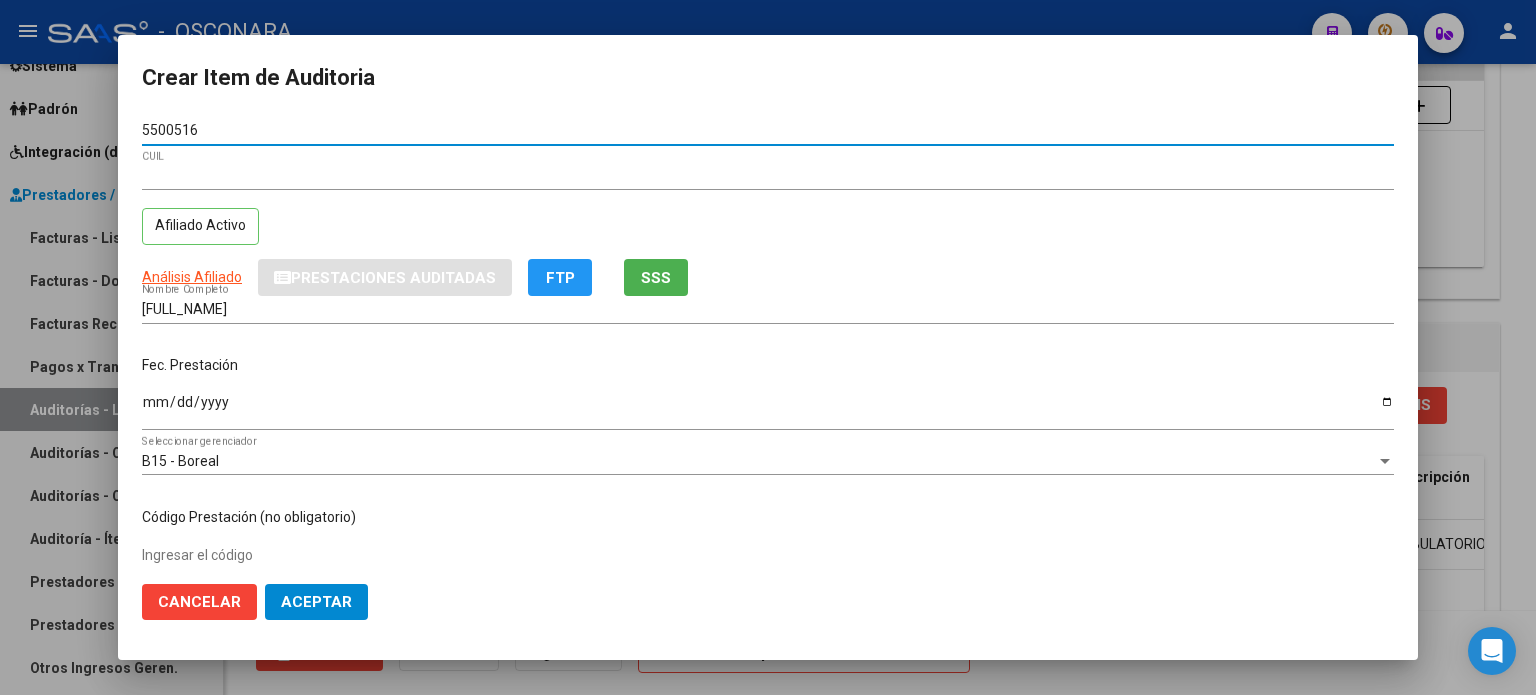 type on "55005161" 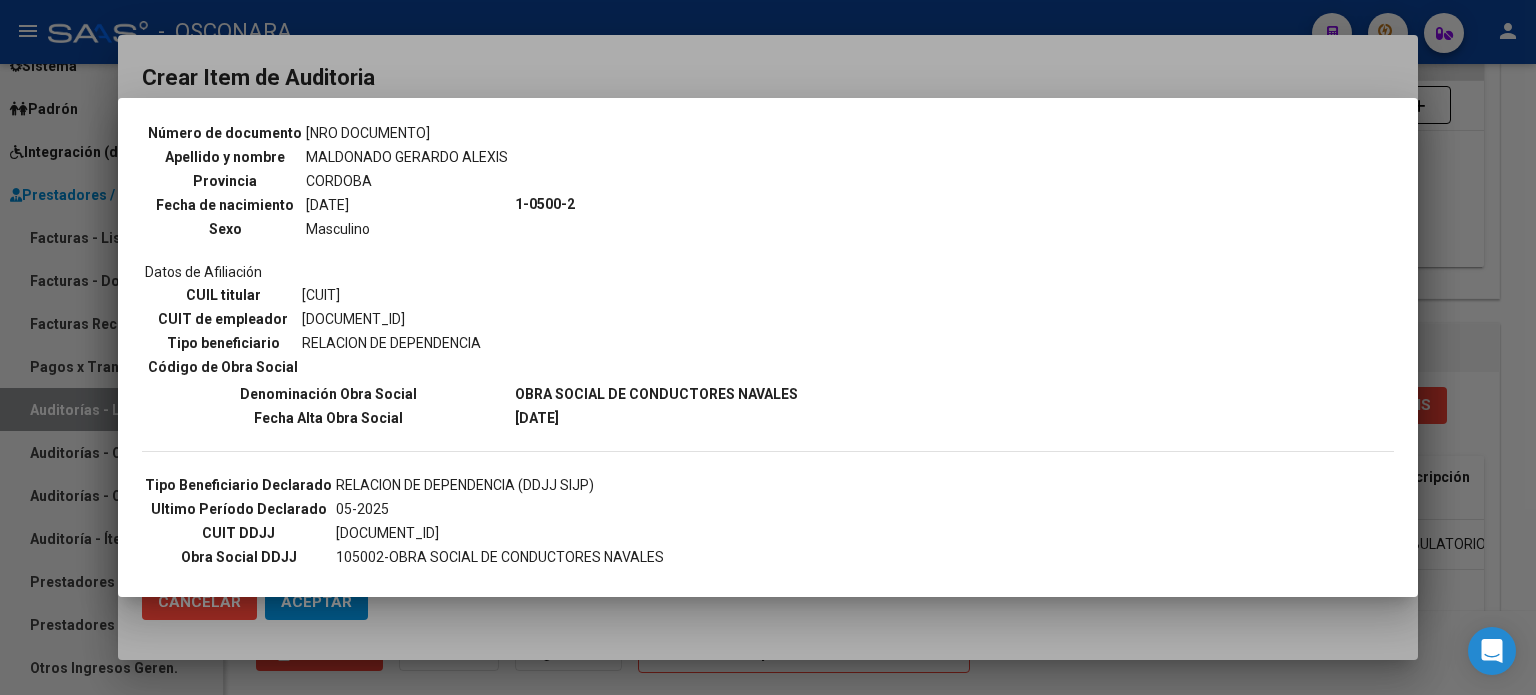 scroll, scrollTop: 200, scrollLeft: 0, axis: vertical 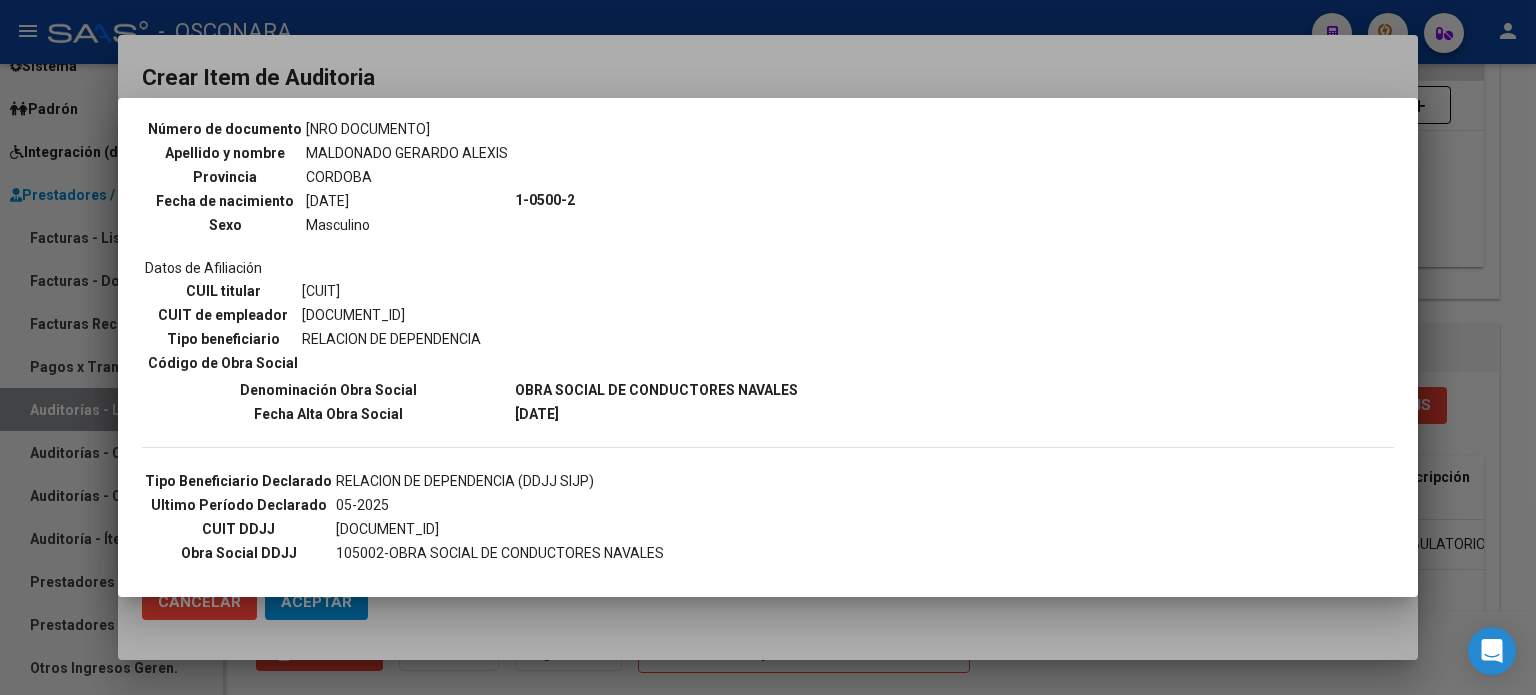 click at bounding box center (768, 347) 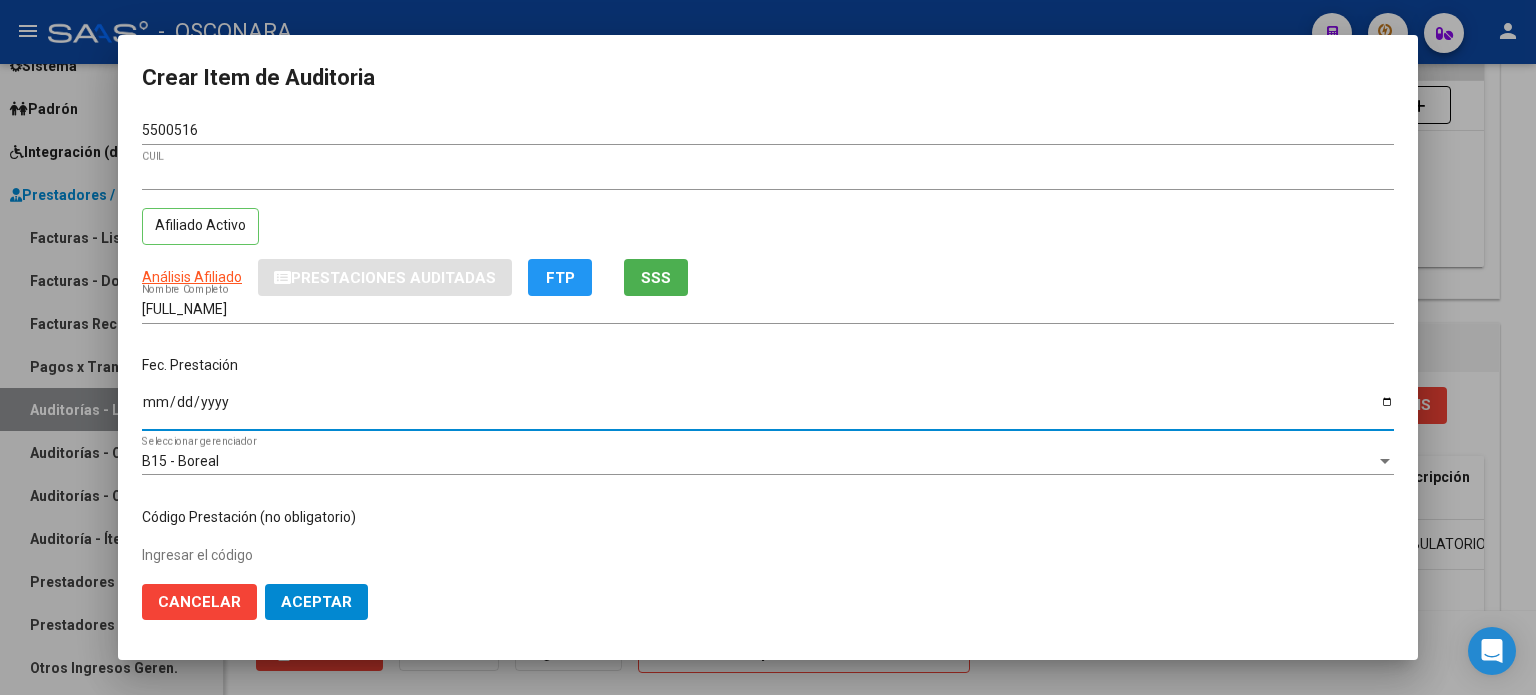 click on "Ingresar la fecha" at bounding box center [768, 409] 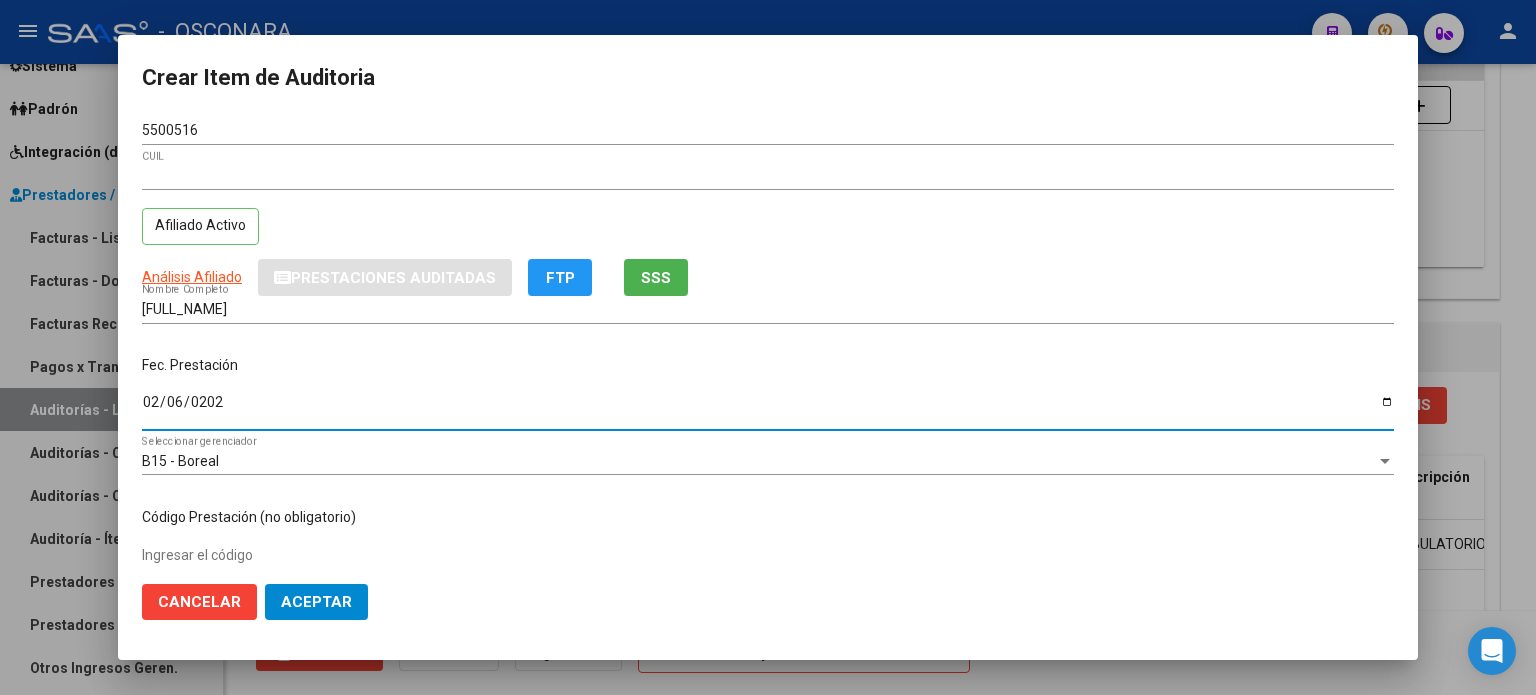 type on "2025-02-06" 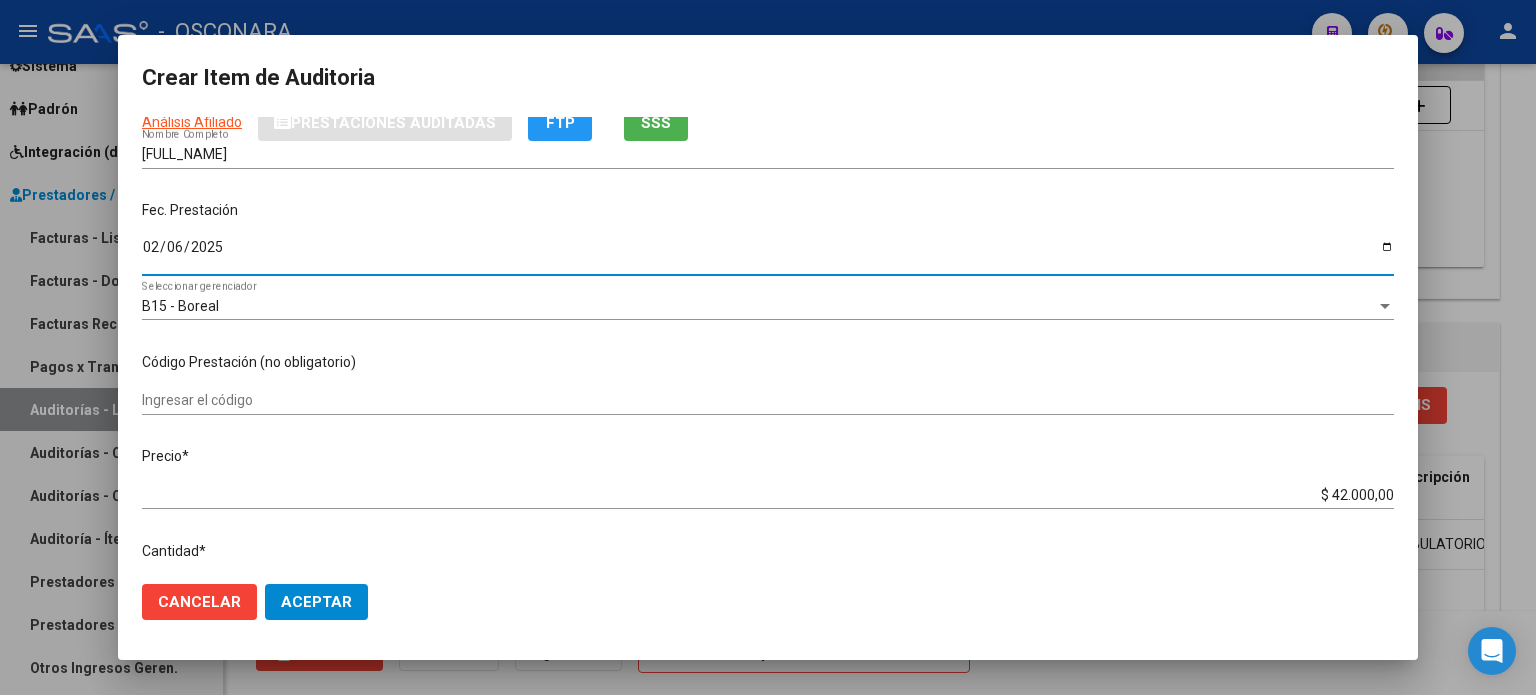 scroll, scrollTop: 400, scrollLeft: 0, axis: vertical 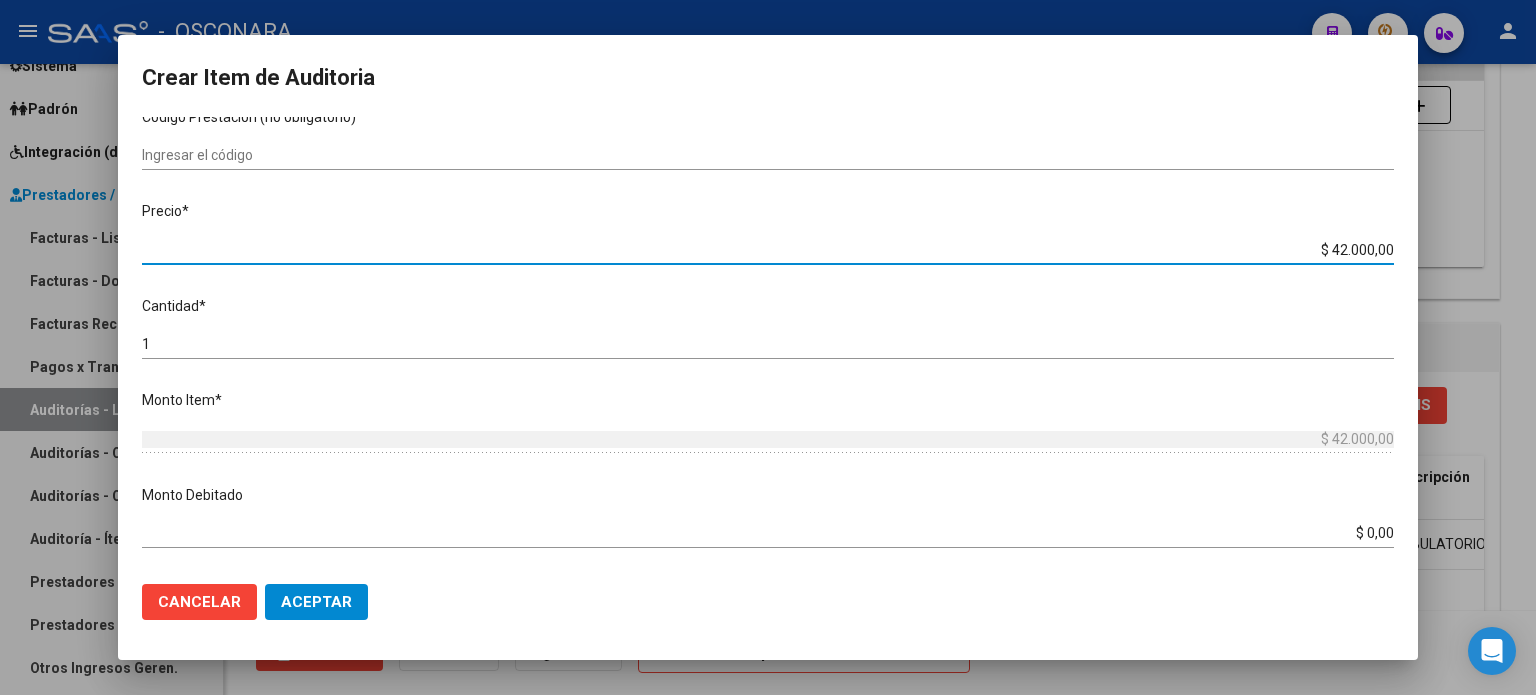 drag, startPoint x: 1385, startPoint y: 250, endPoint x: 1505, endPoint y: 250, distance: 120 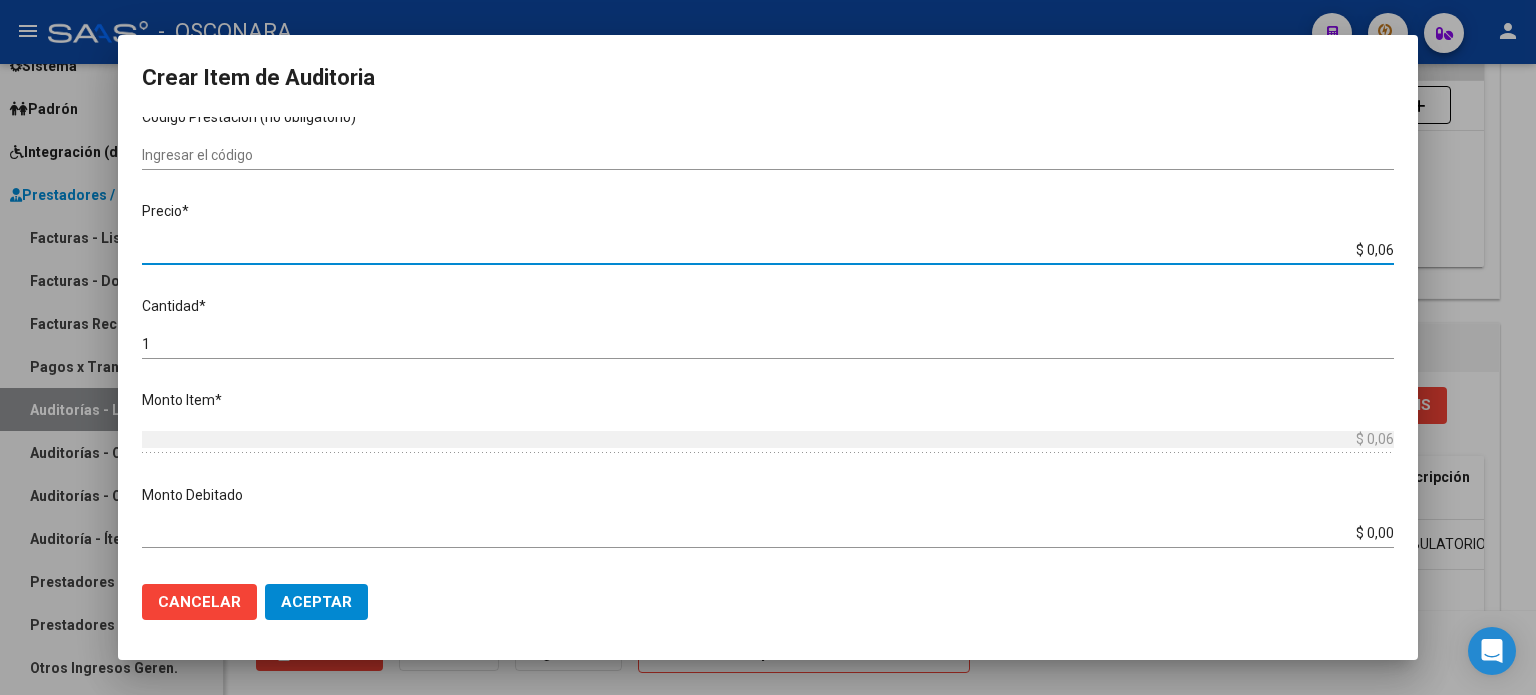 type on "$ 0,60" 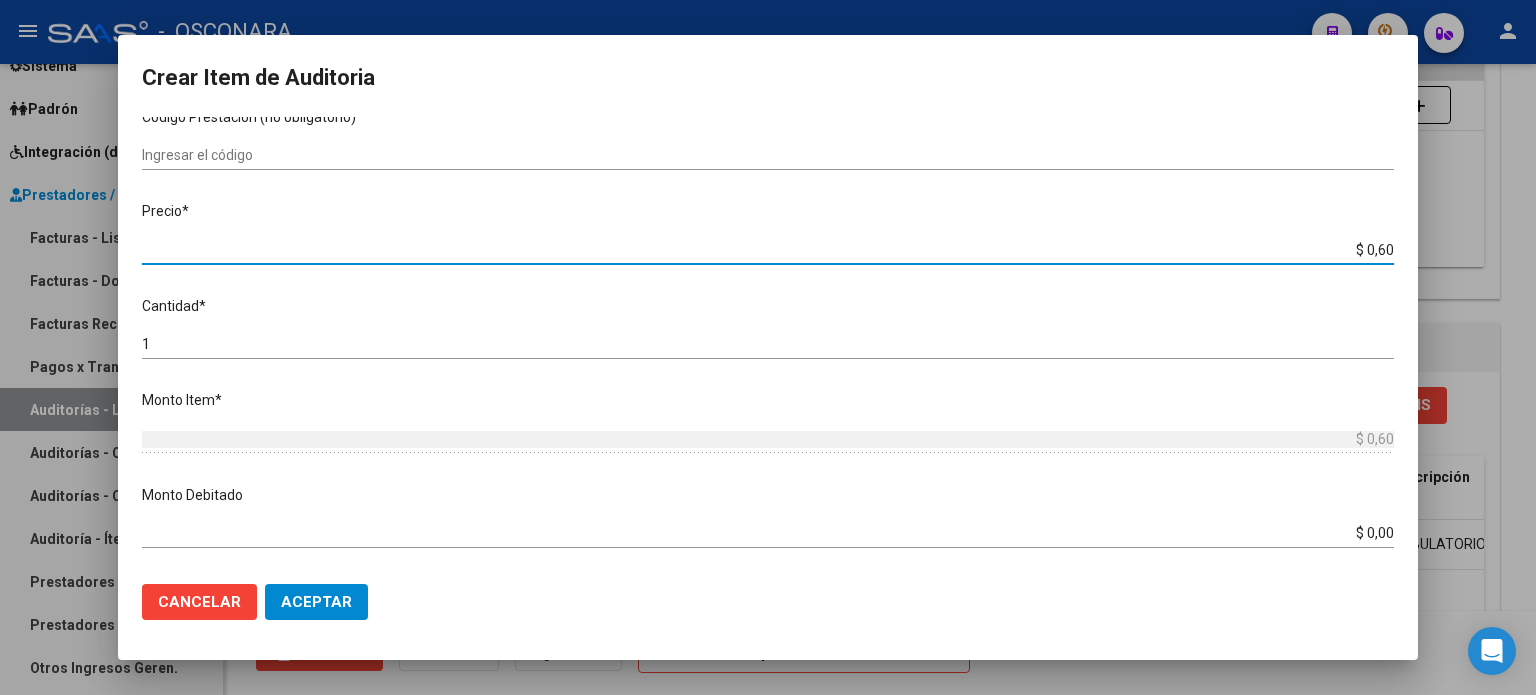 type on "$ 6,00" 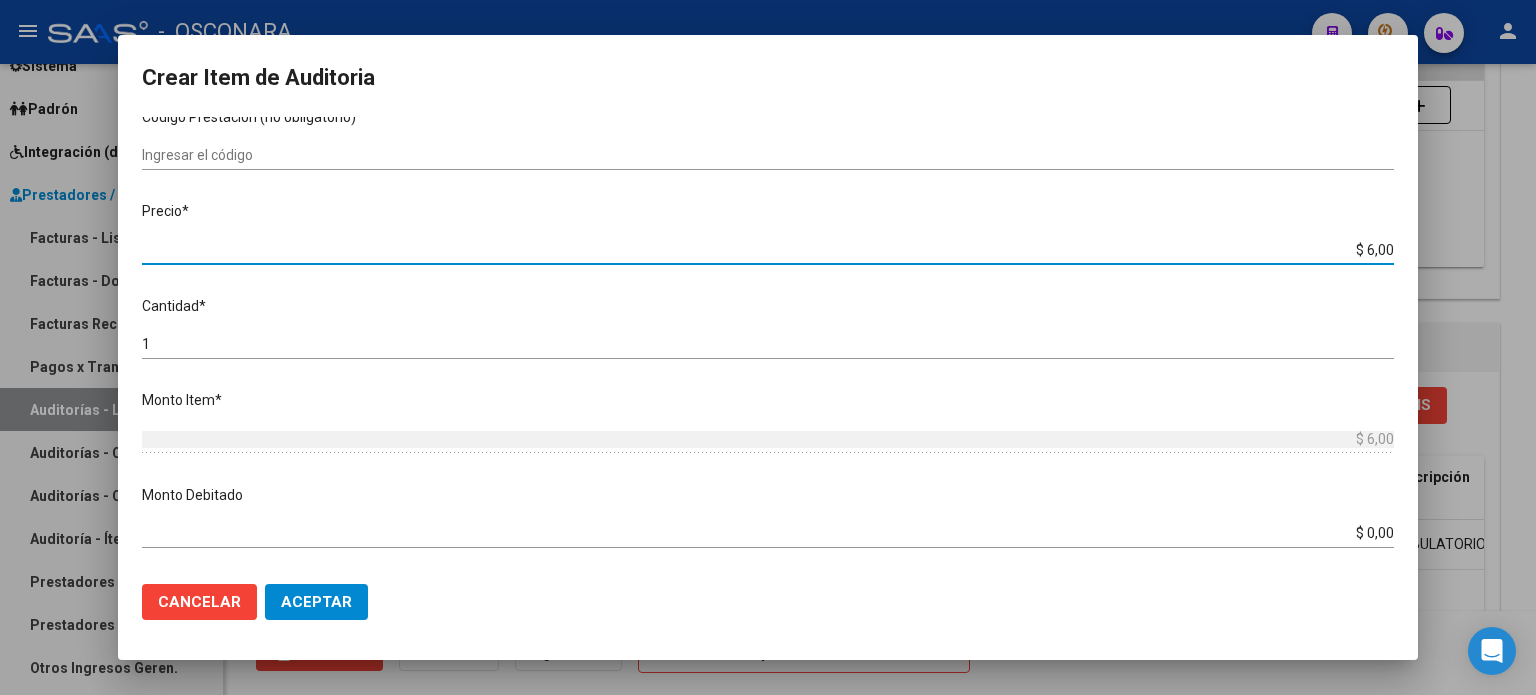 type on "$ 60,00" 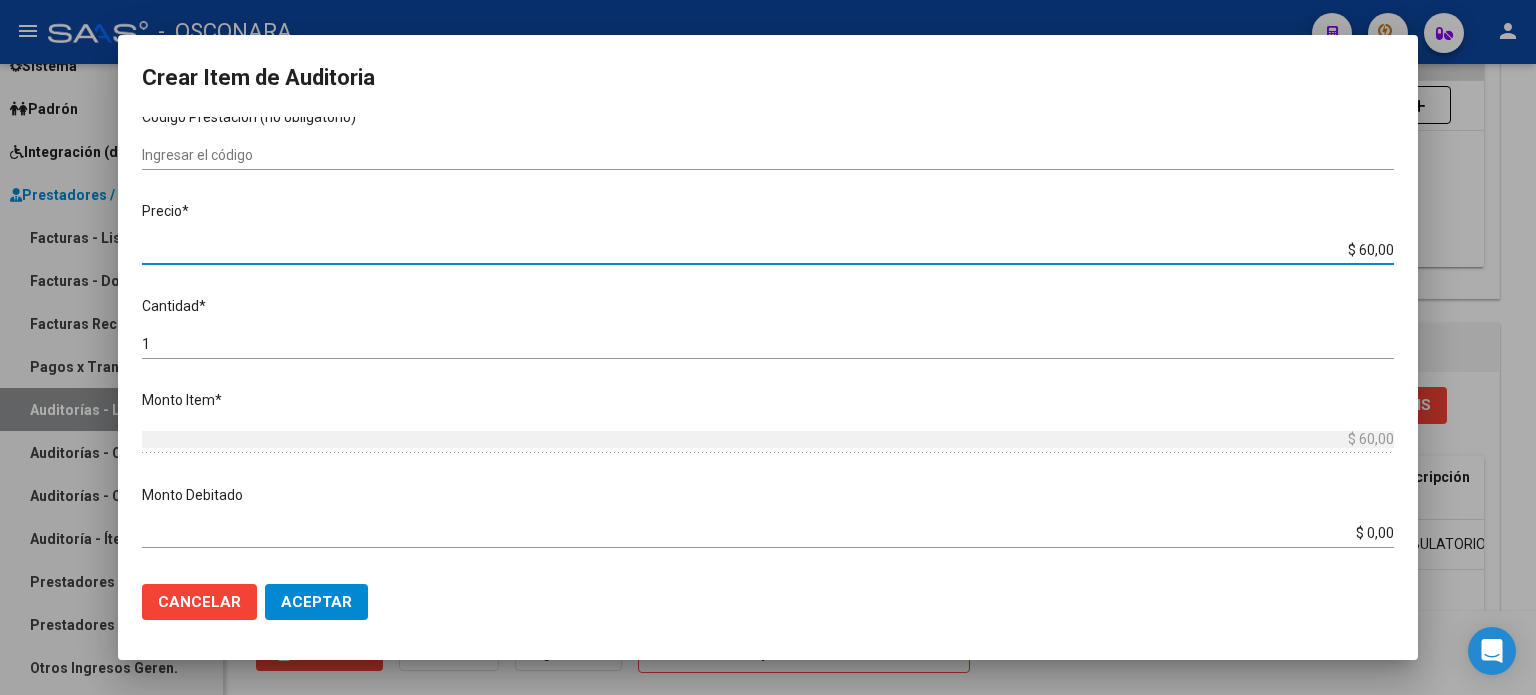 type on "$ 600,00" 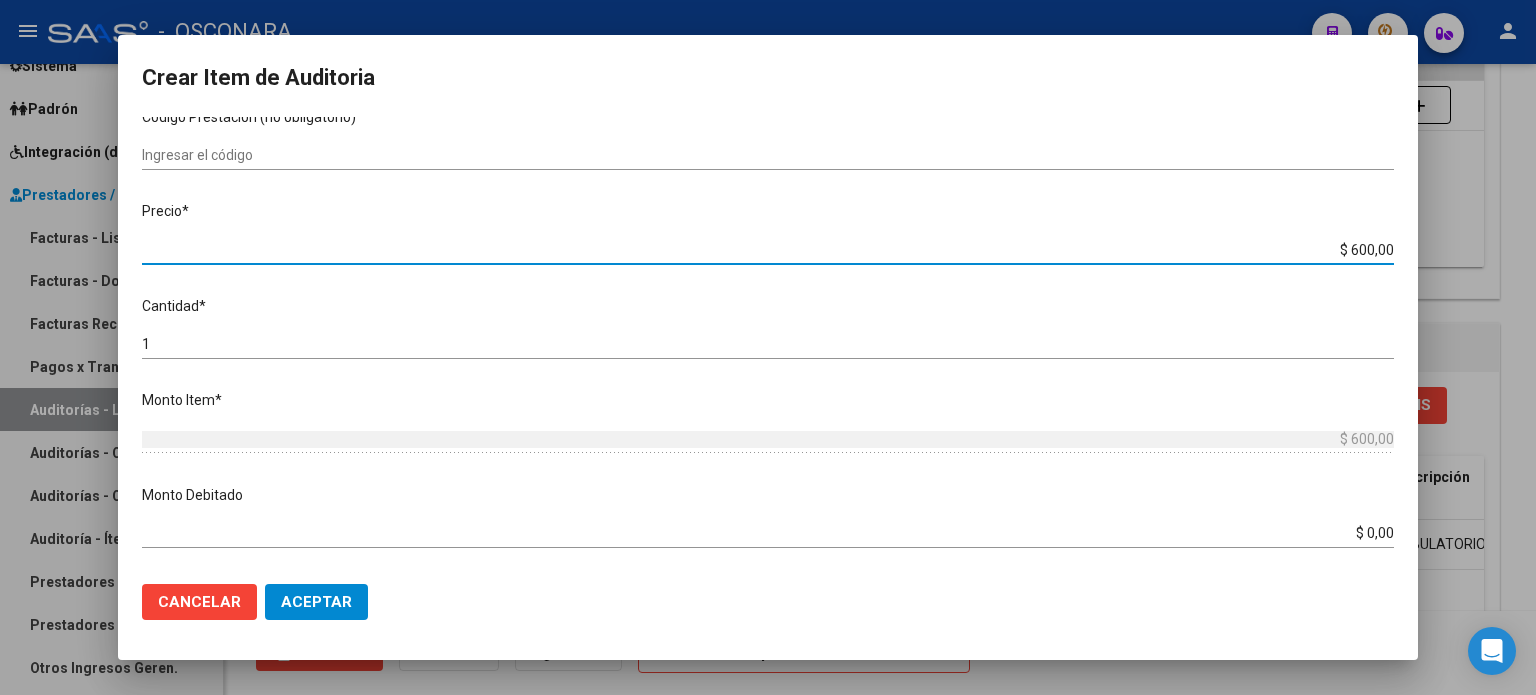 type on "$ 6.000,00" 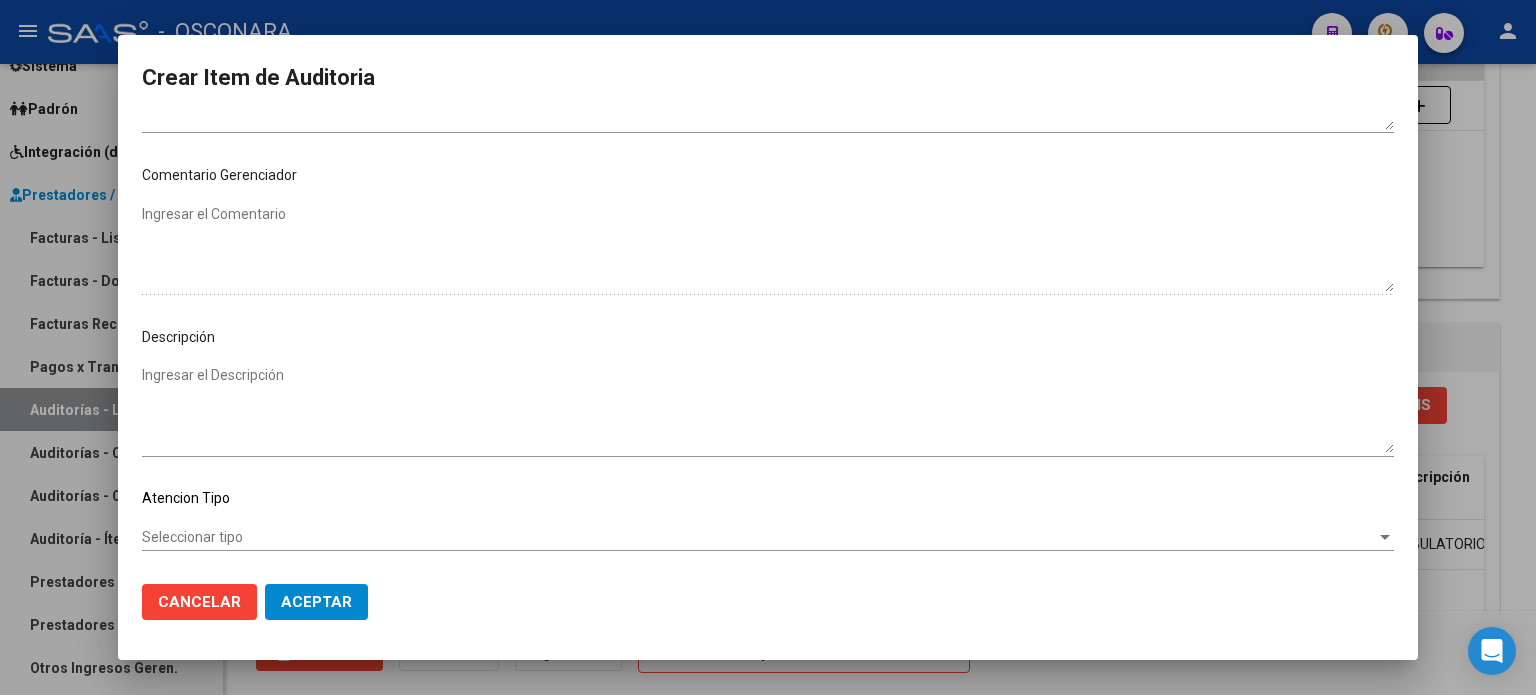 scroll, scrollTop: 1070, scrollLeft: 0, axis: vertical 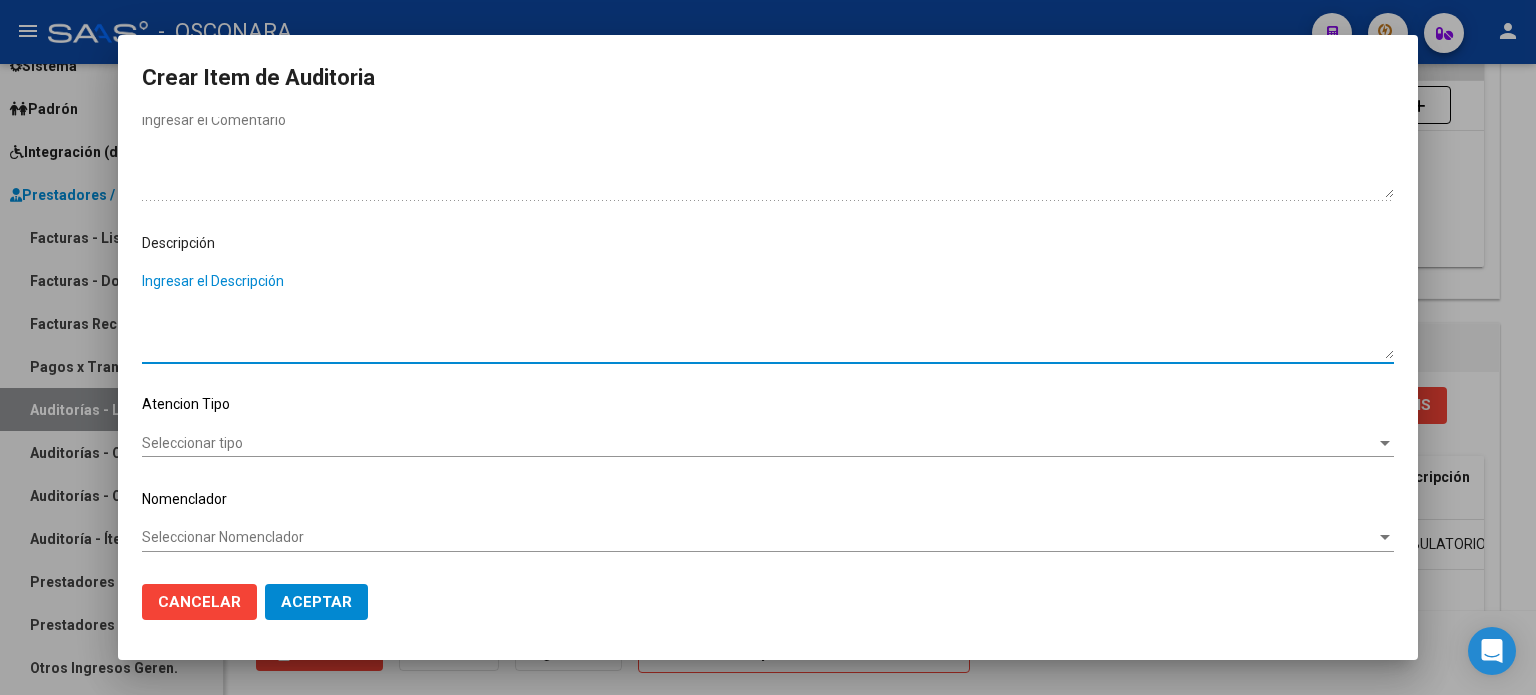 click on "Ingresar el Descripción" at bounding box center [768, 315] 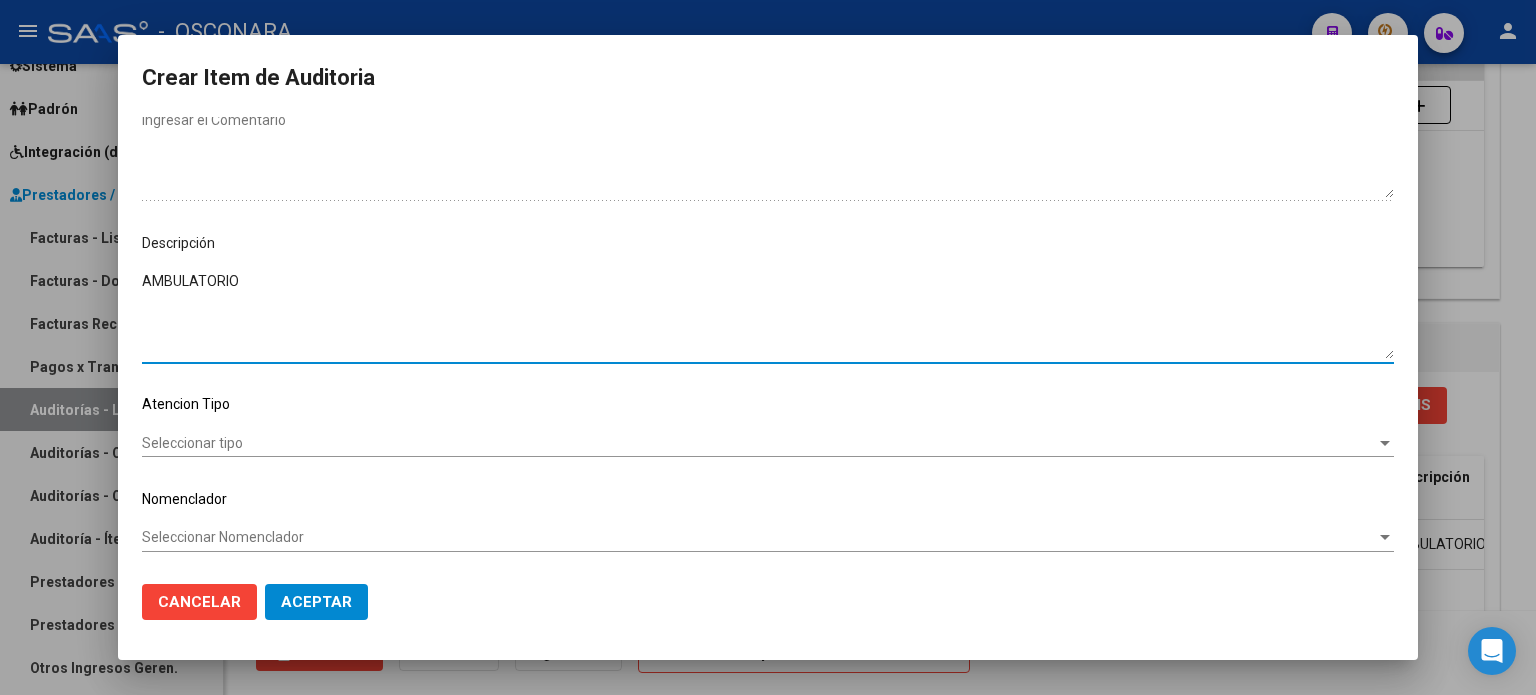 type on "AMBULATORIO" 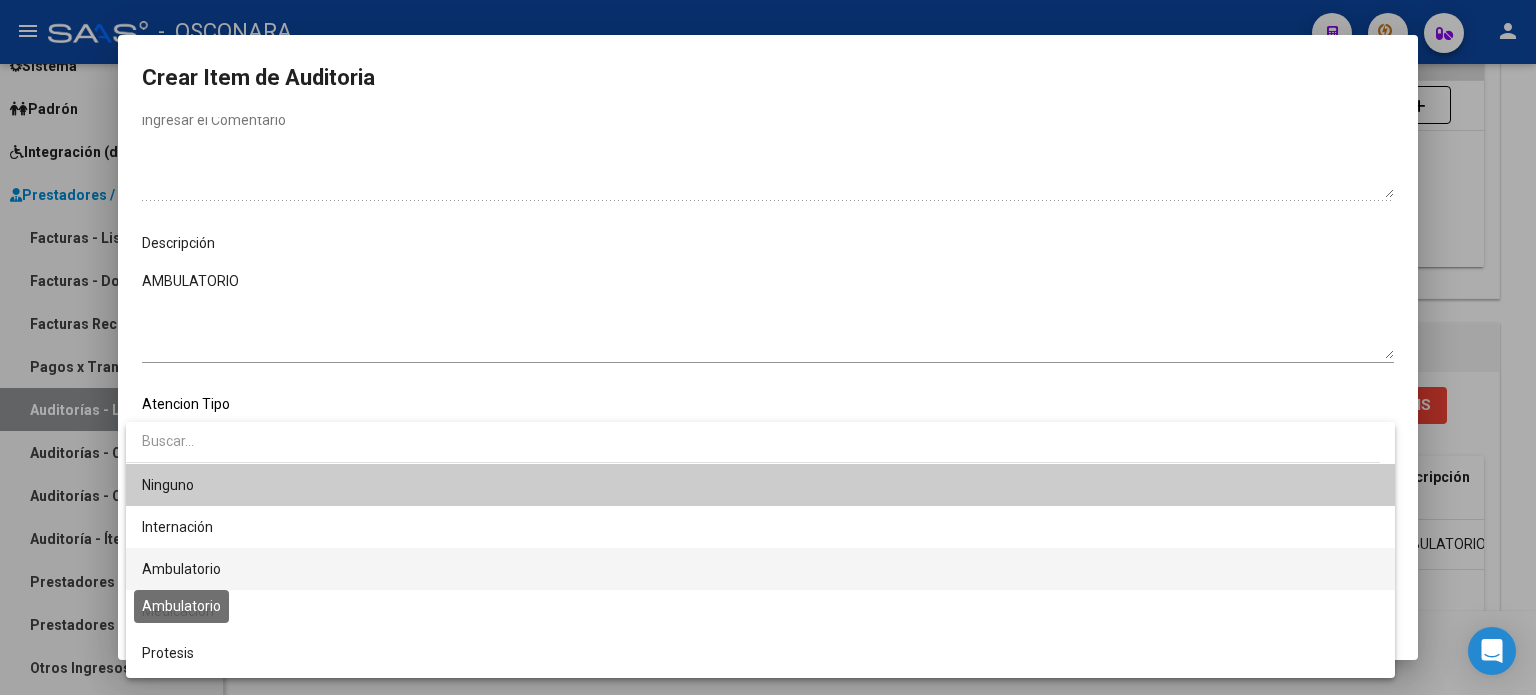 drag, startPoint x: 196, startPoint y: 567, endPoint x: 232, endPoint y: 583, distance: 39.39543 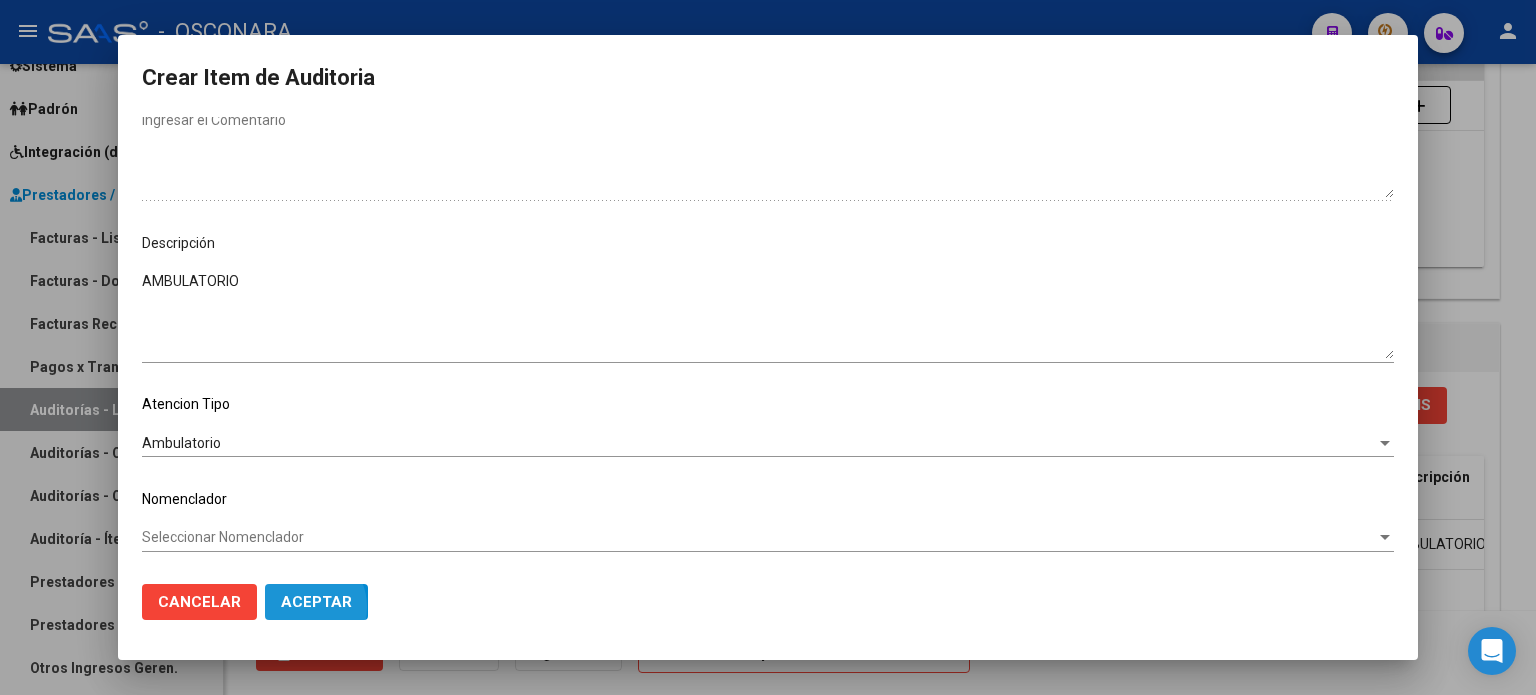 click on "Aceptar" 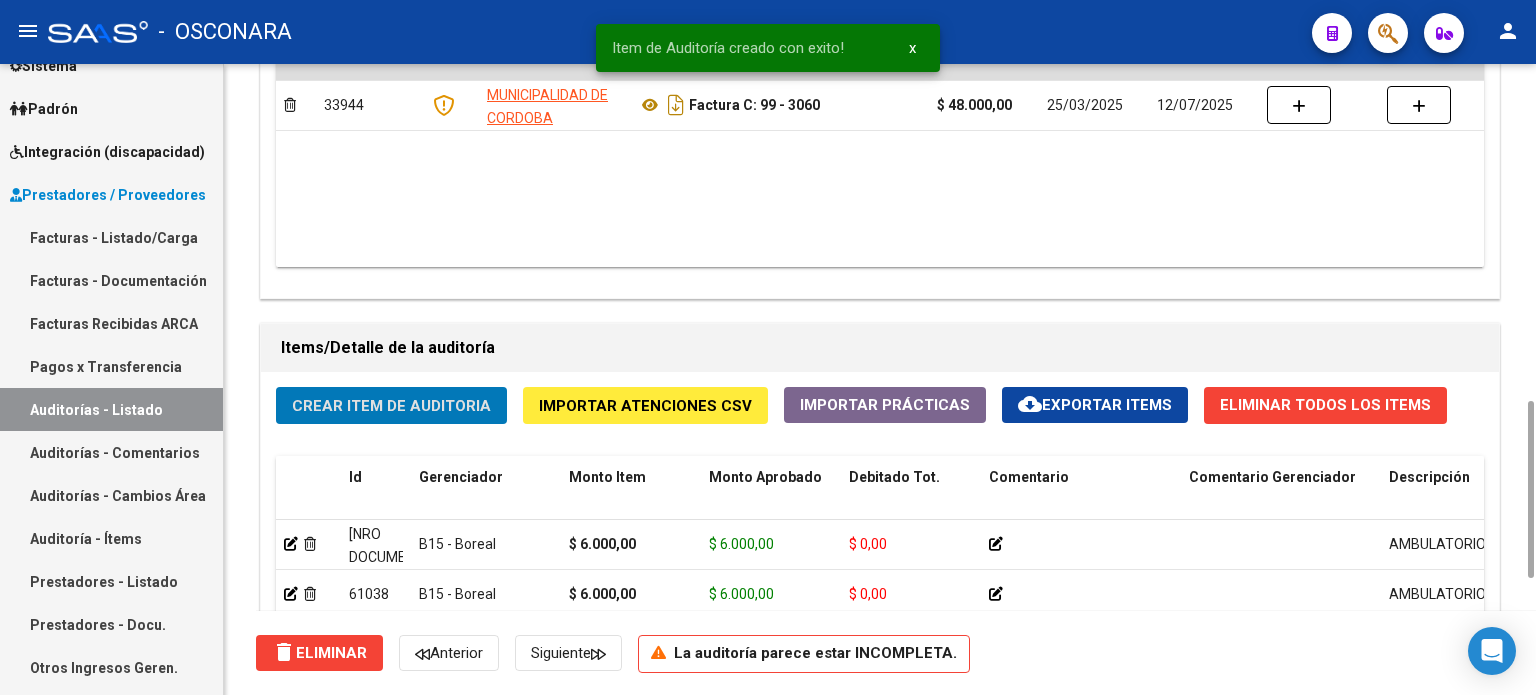 click on "Crear Item de Auditoria" 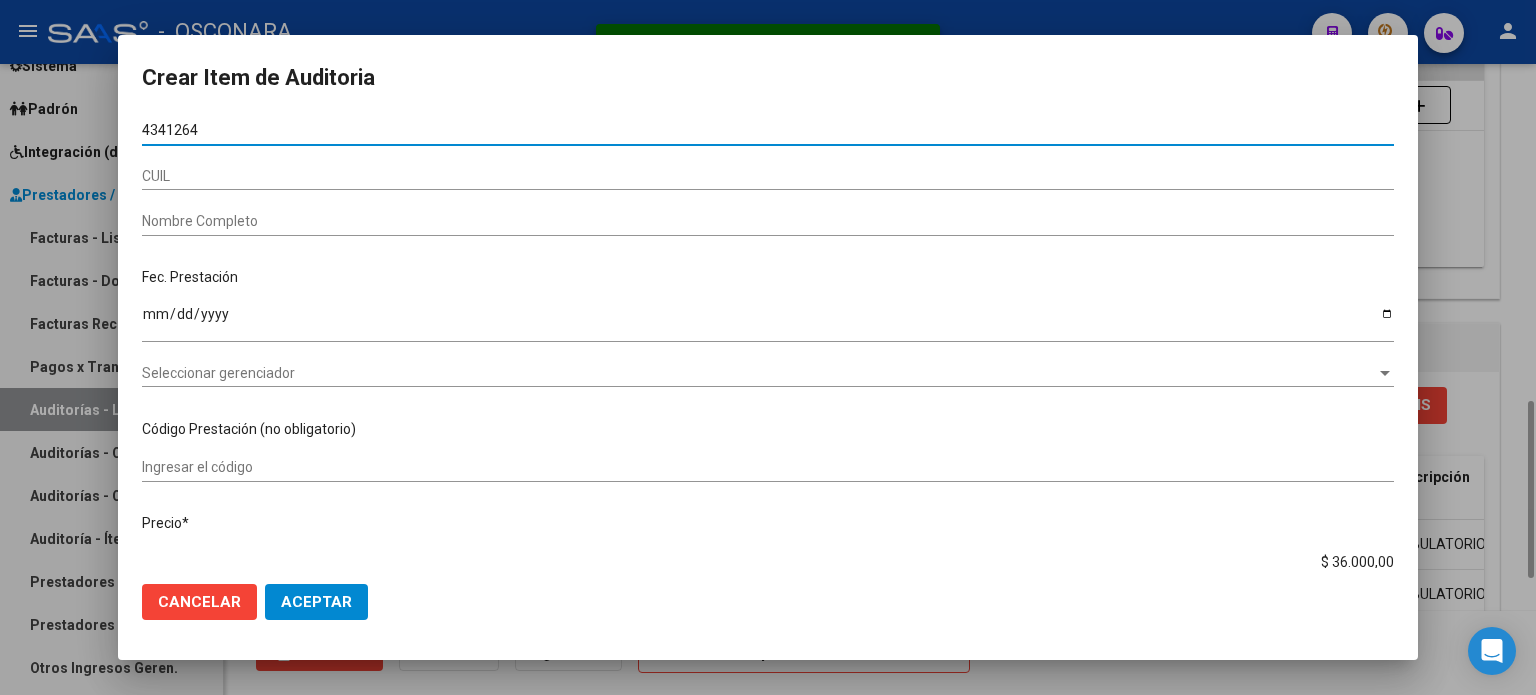 type on "43412644" 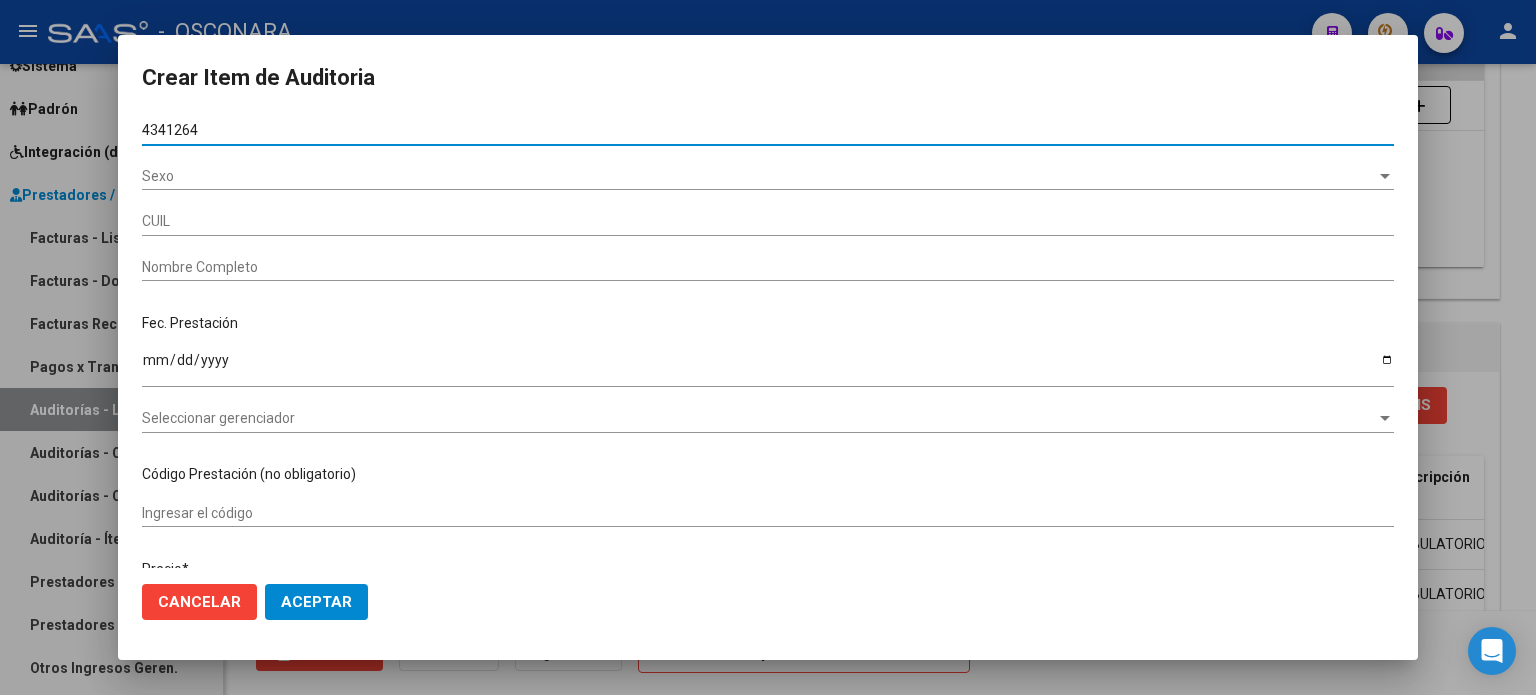 type on "20434126445" 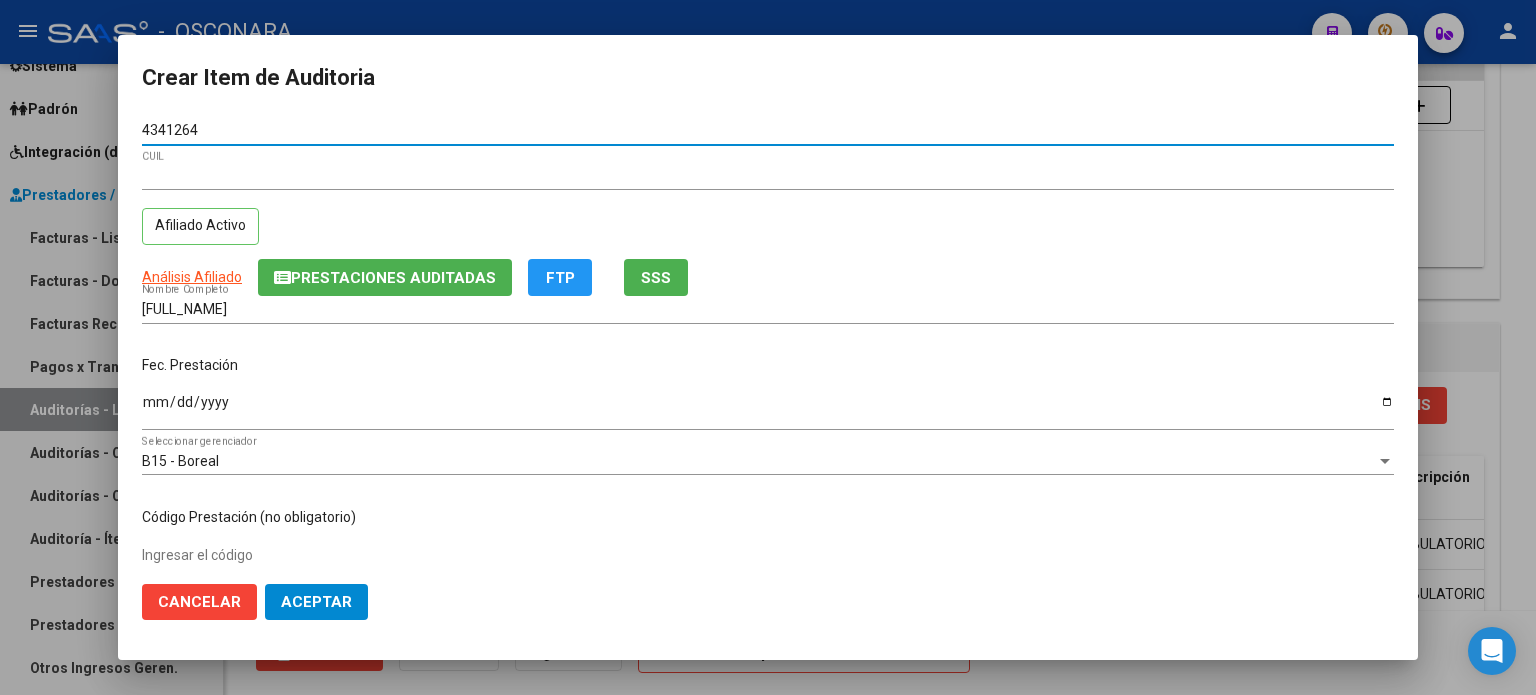 type on "43412644" 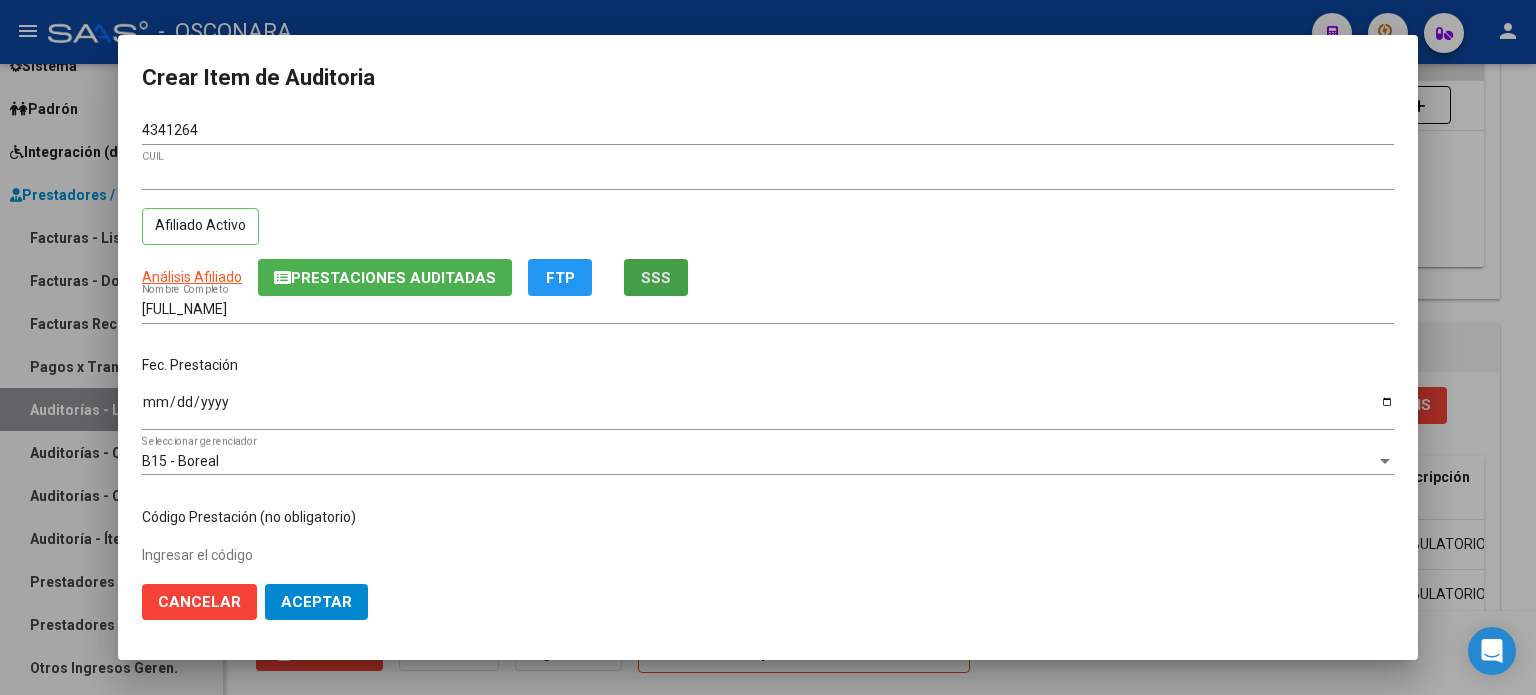 click on "SSS" 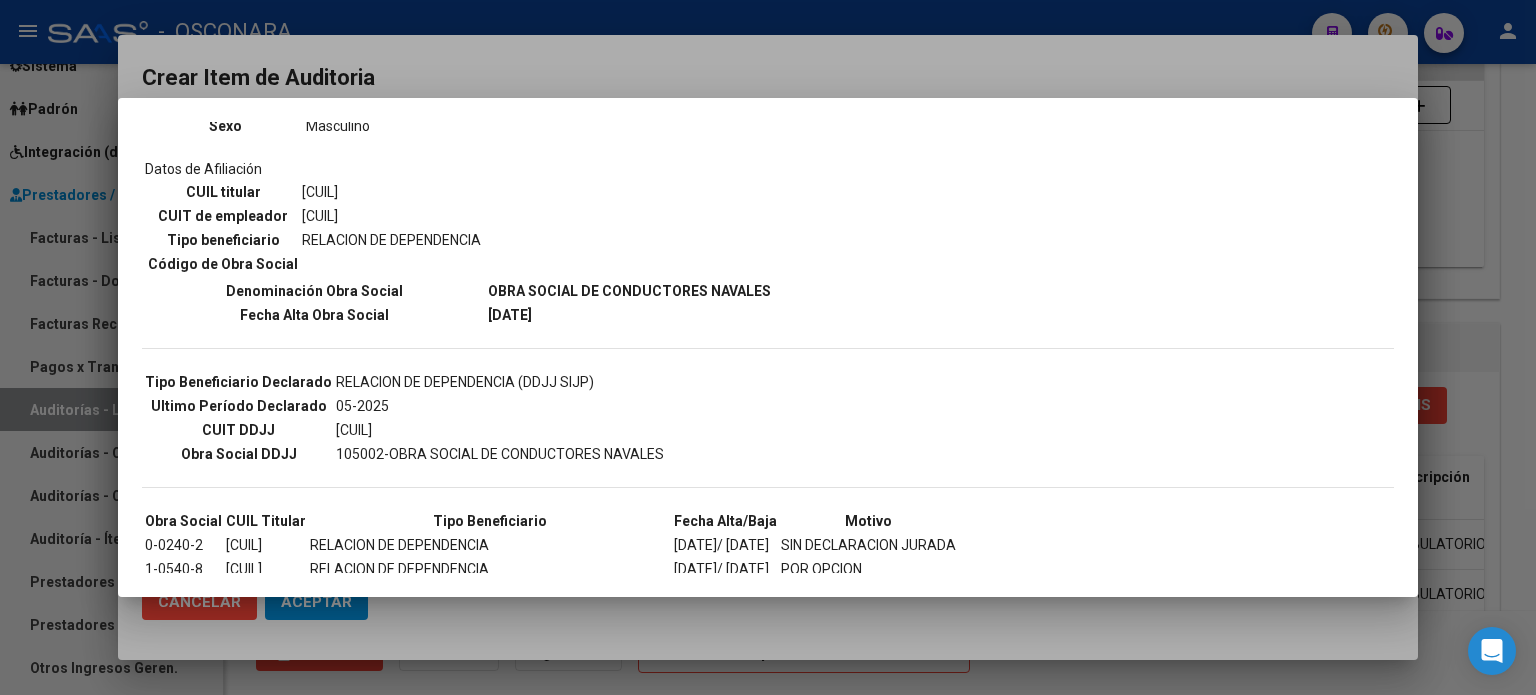 scroll, scrollTop: 300, scrollLeft: 0, axis: vertical 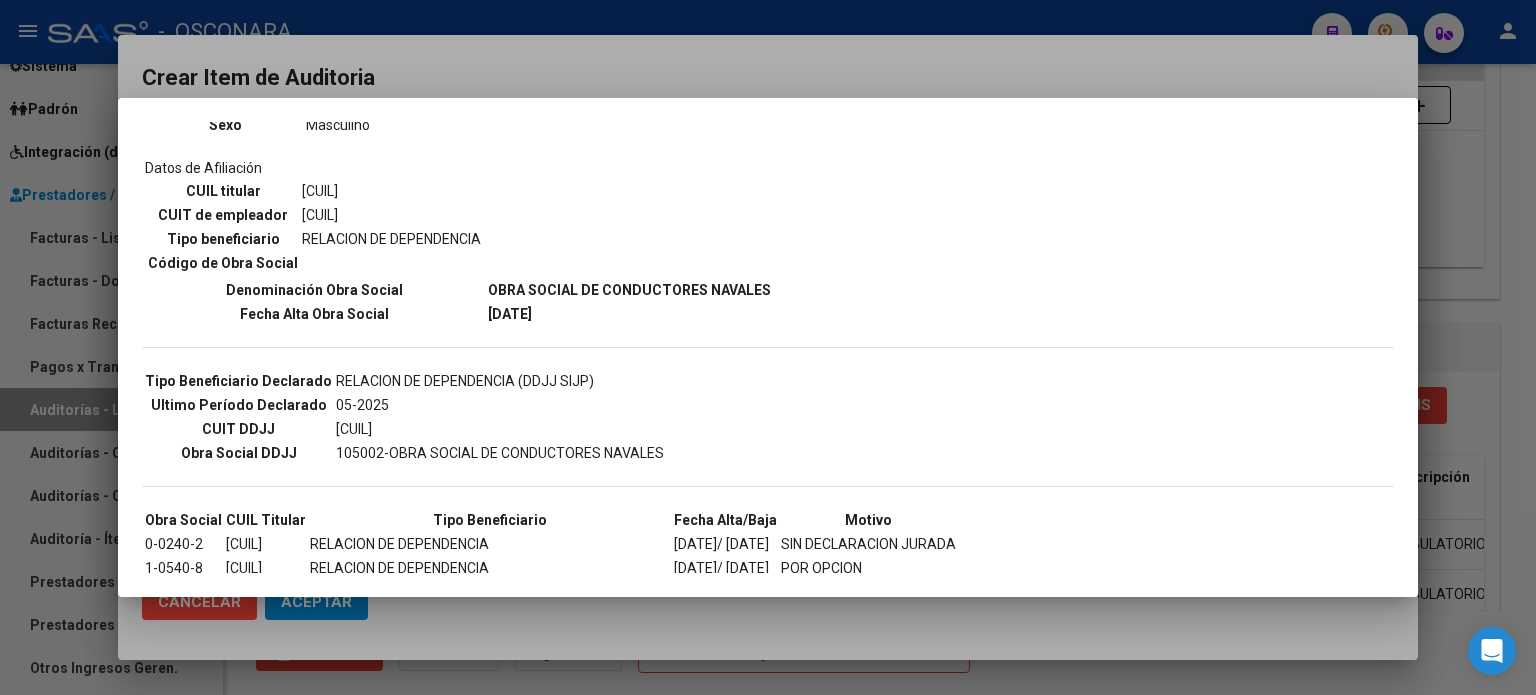 drag, startPoint x: 1497, startPoint y: 339, endPoint x: 794, endPoint y: 368, distance: 703.5979 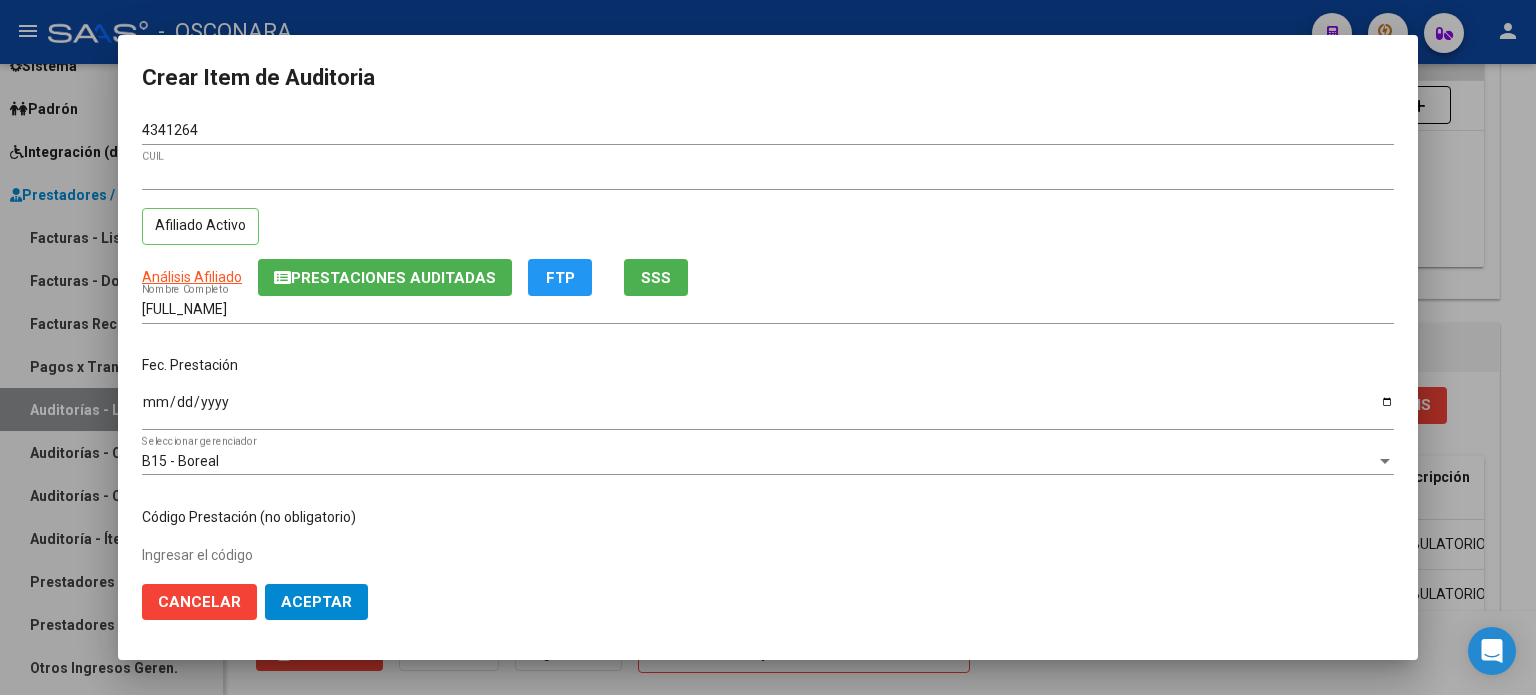 click on "Ingresar la fecha" at bounding box center (768, 409) 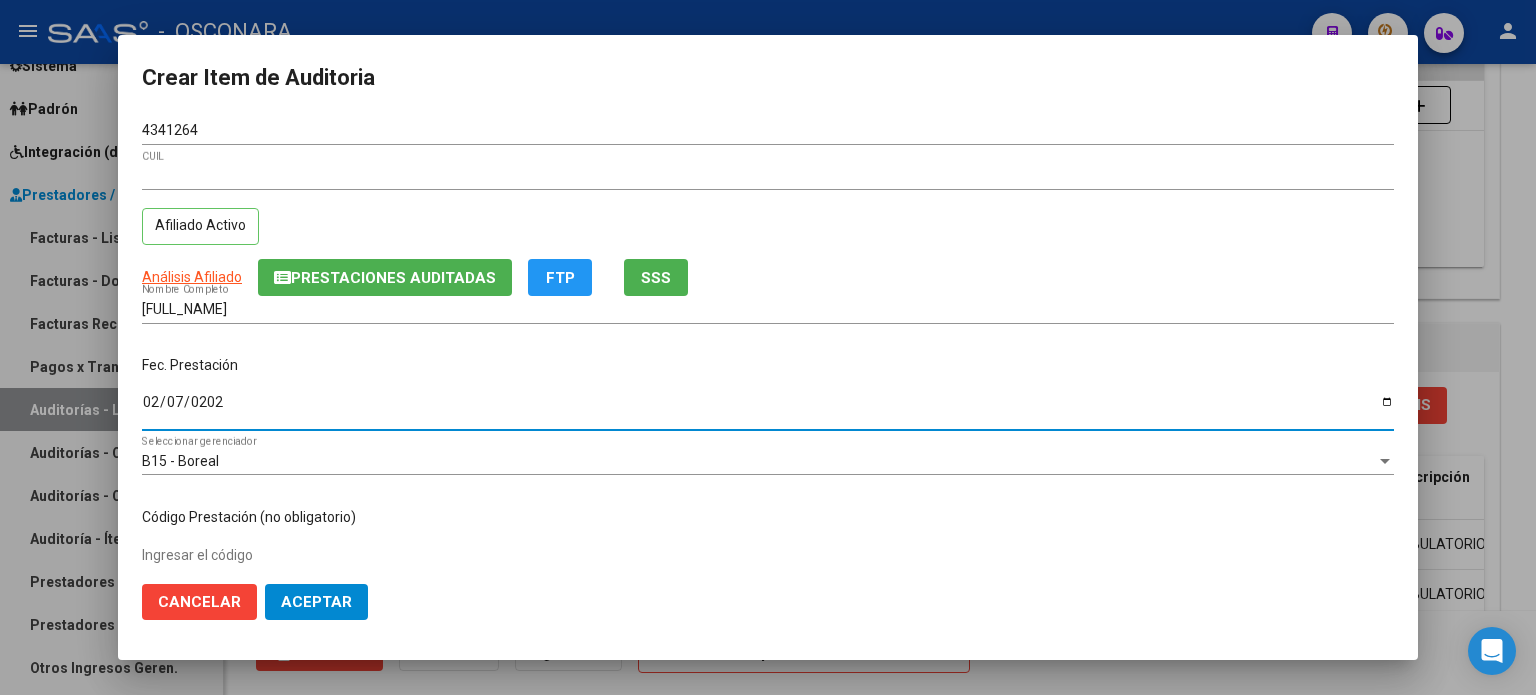 type on "2025-02-07" 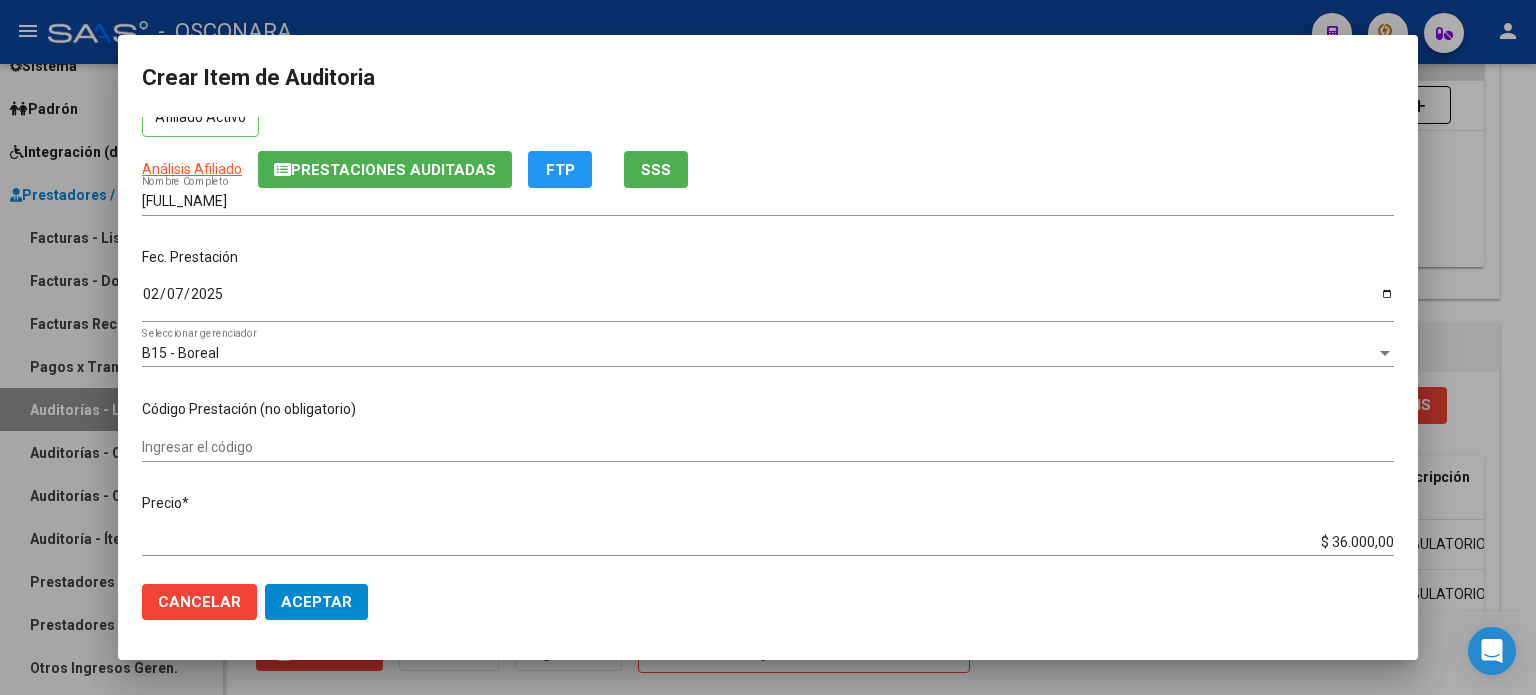 scroll, scrollTop: 300, scrollLeft: 0, axis: vertical 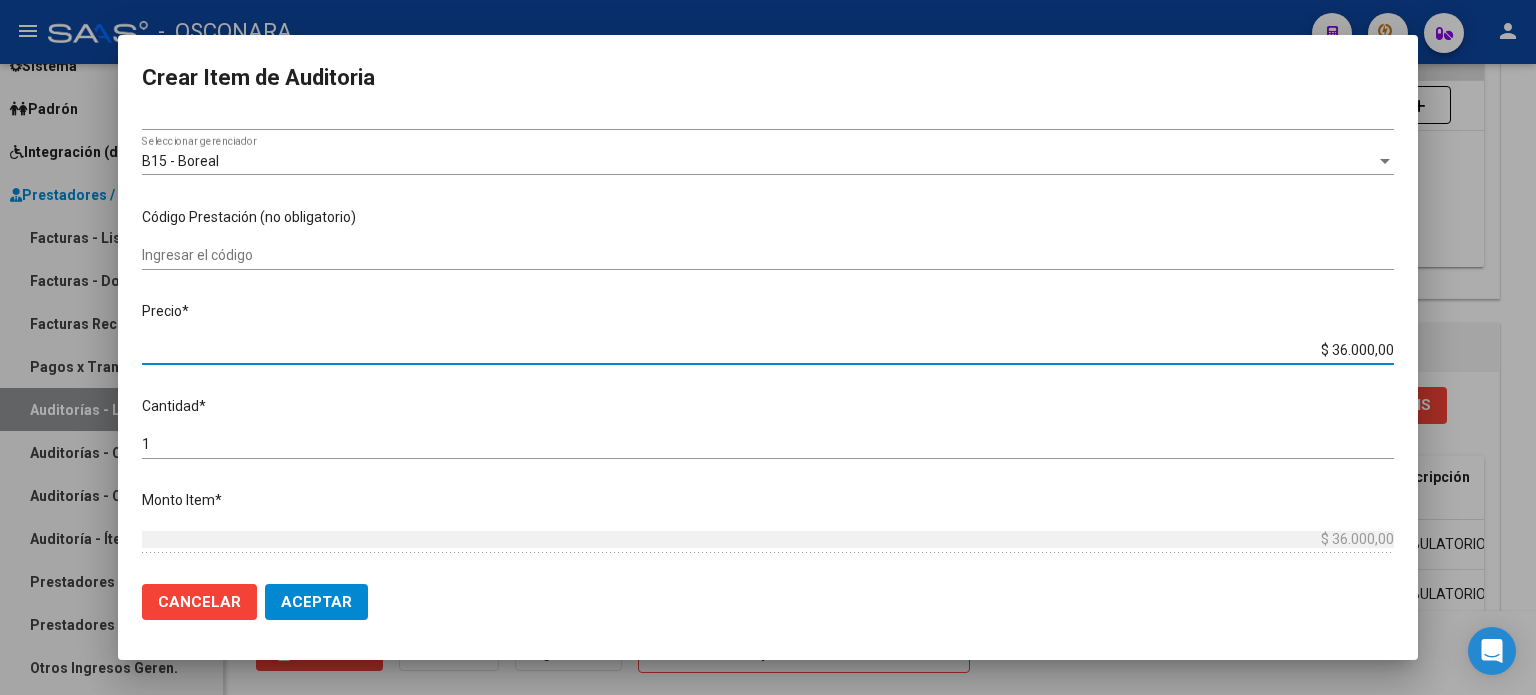 drag, startPoint x: 1316, startPoint y: 347, endPoint x: 1533, endPoint y: 338, distance: 217.18655 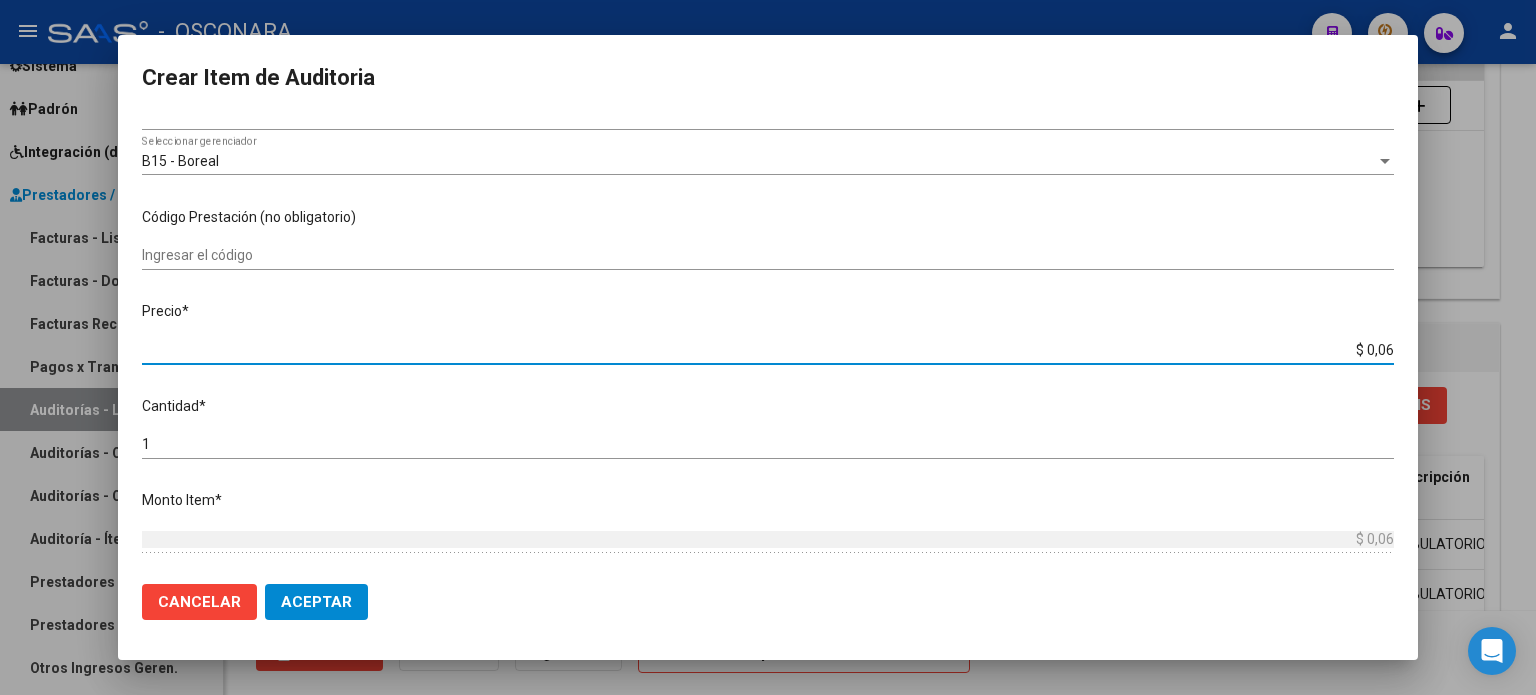 type on "$ 0,60" 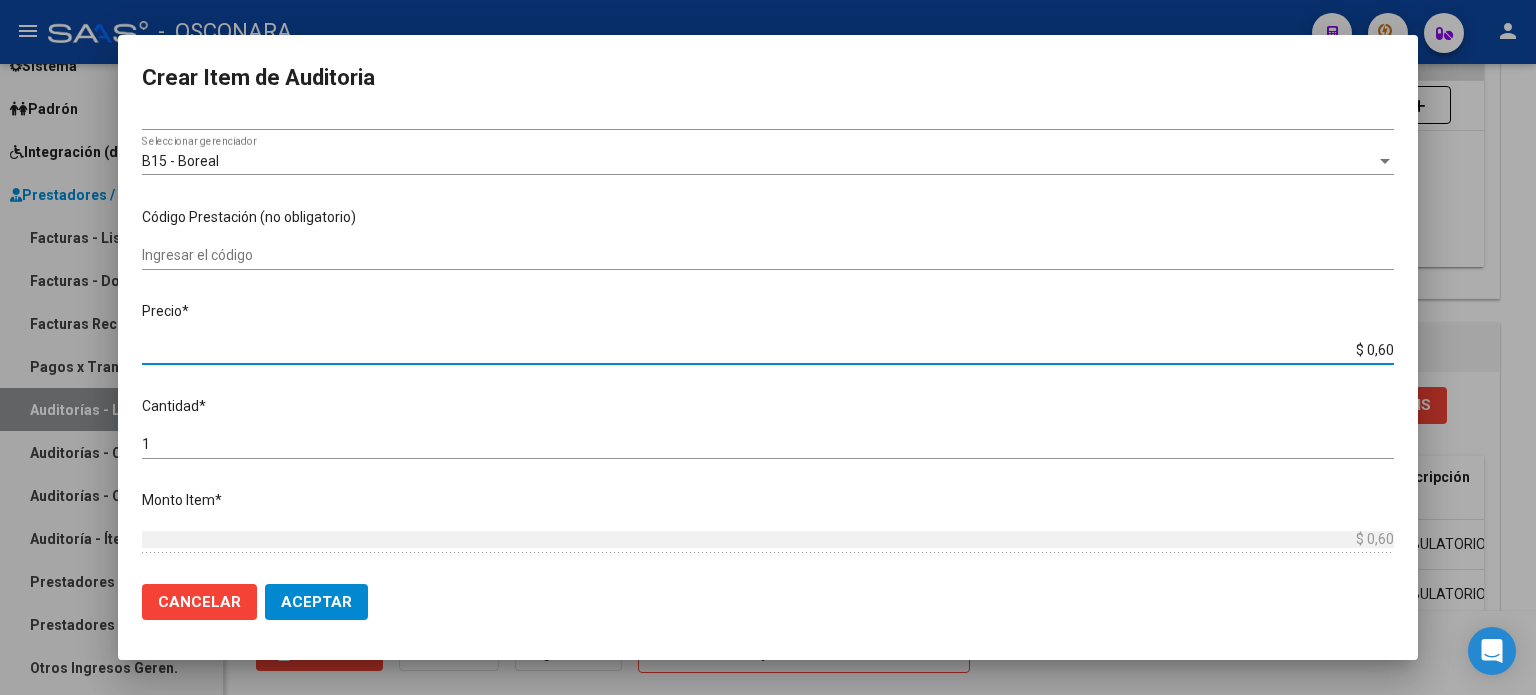 type on "$ 6,00" 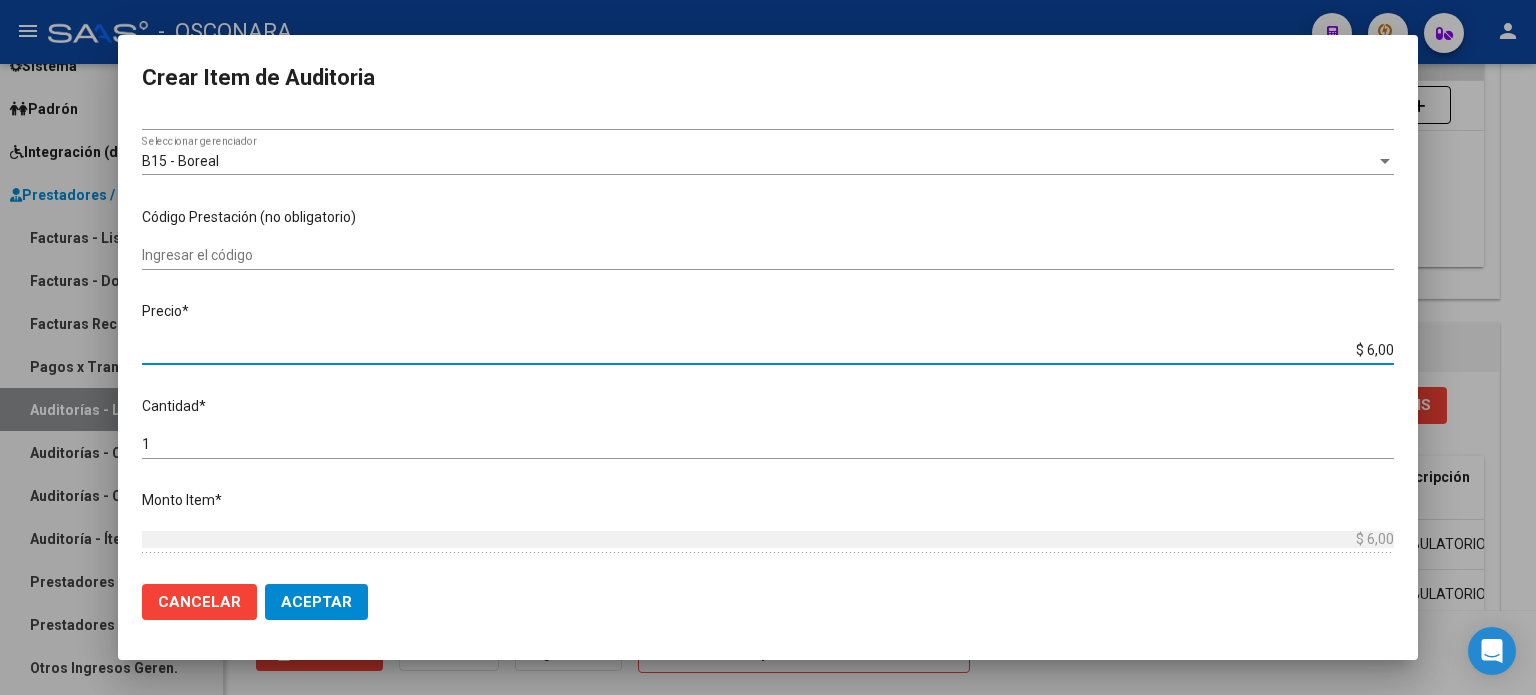 type on "$ 60,00" 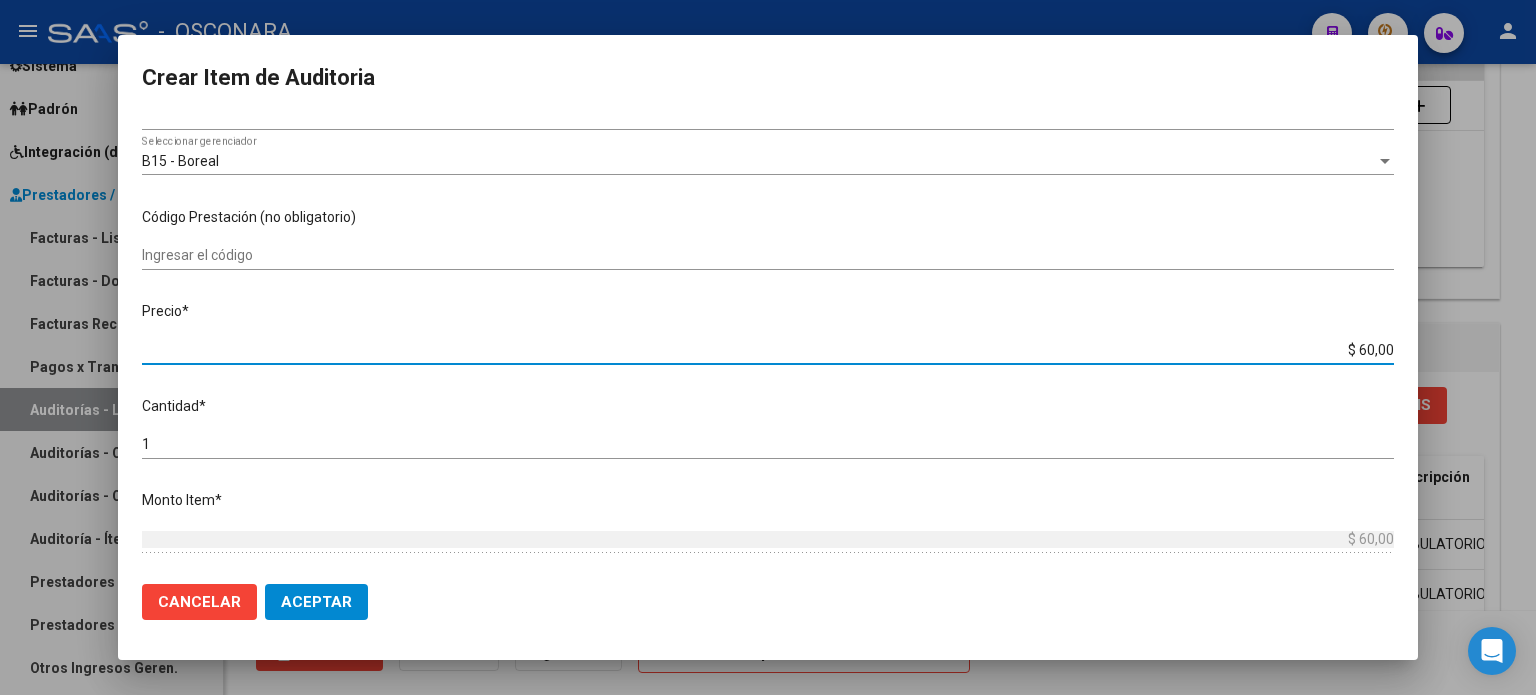 type on "$ 600,00" 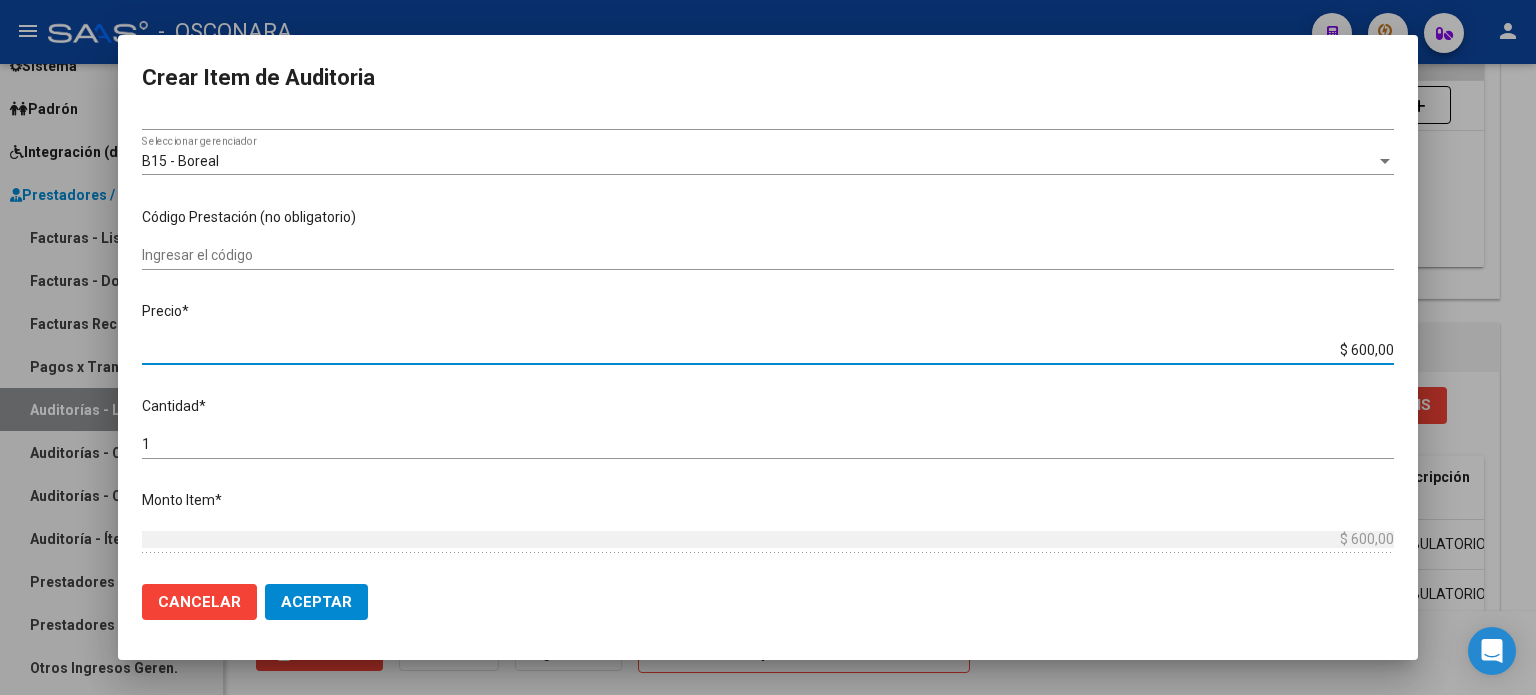 type on "$ 6.000,00" 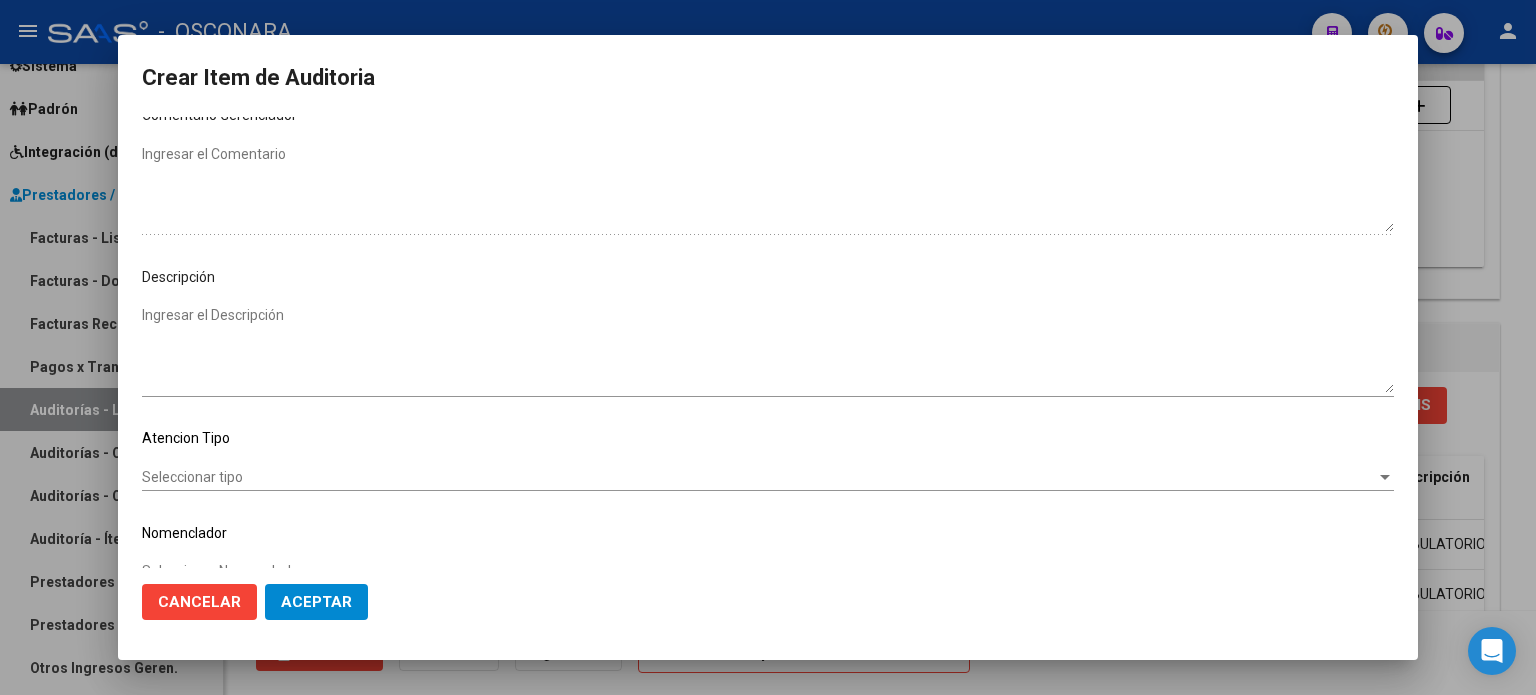 scroll, scrollTop: 1070, scrollLeft: 0, axis: vertical 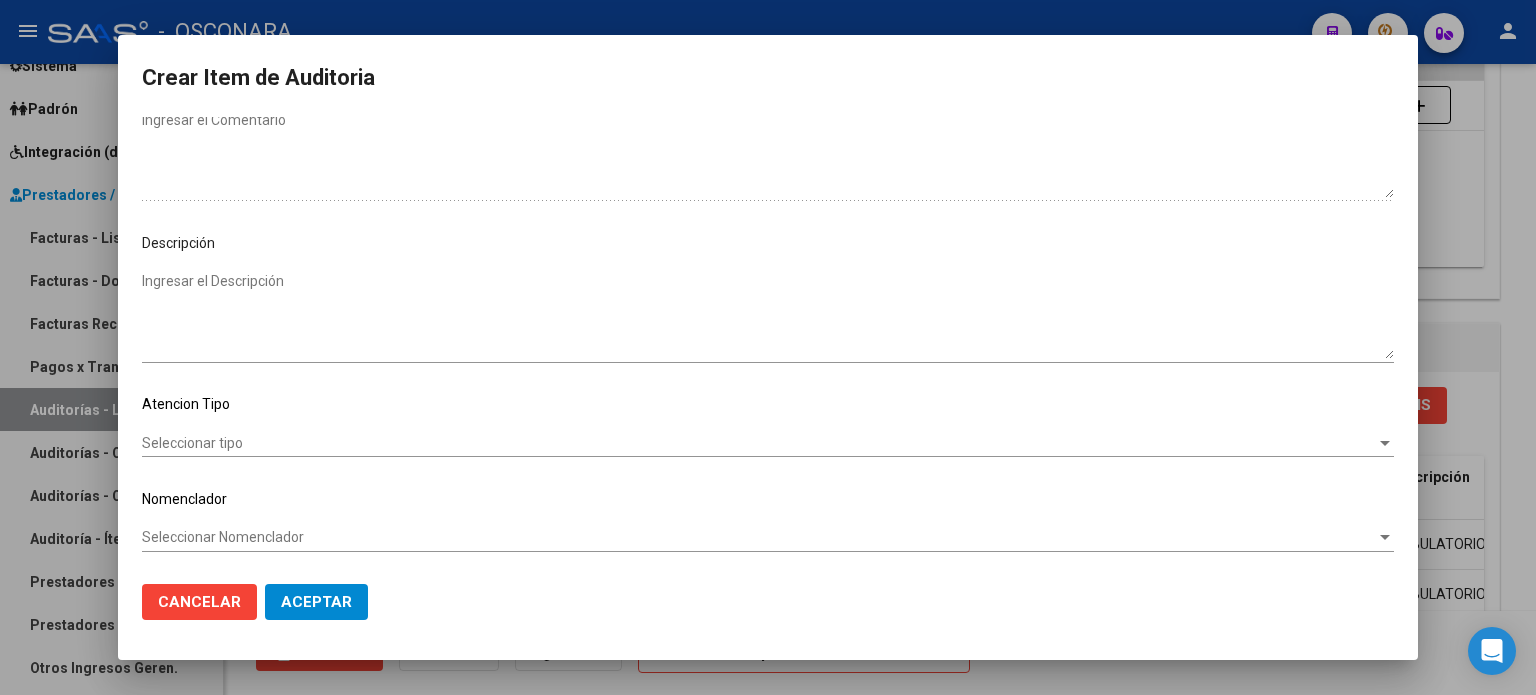 click on "Ingresar el Descripción" at bounding box center (768, 315) 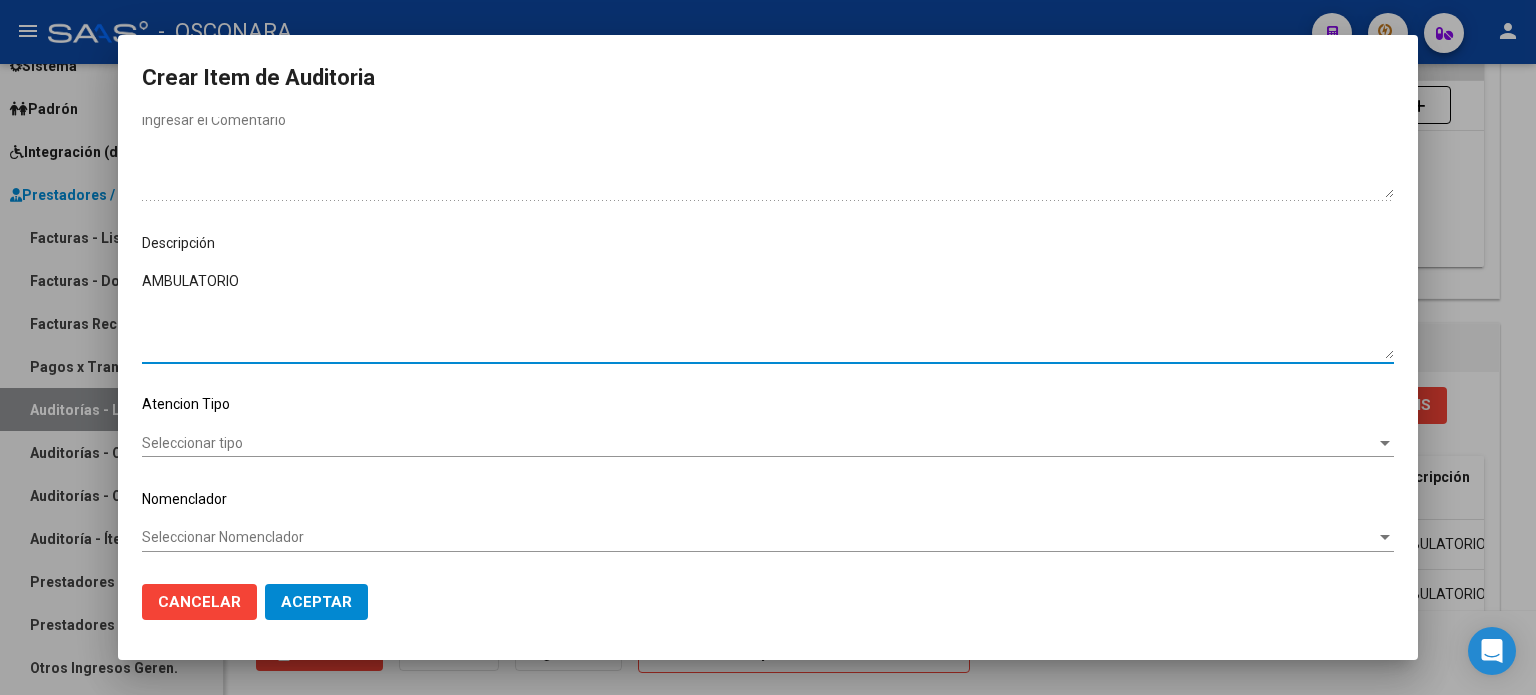 type on "AMBULATORIO" 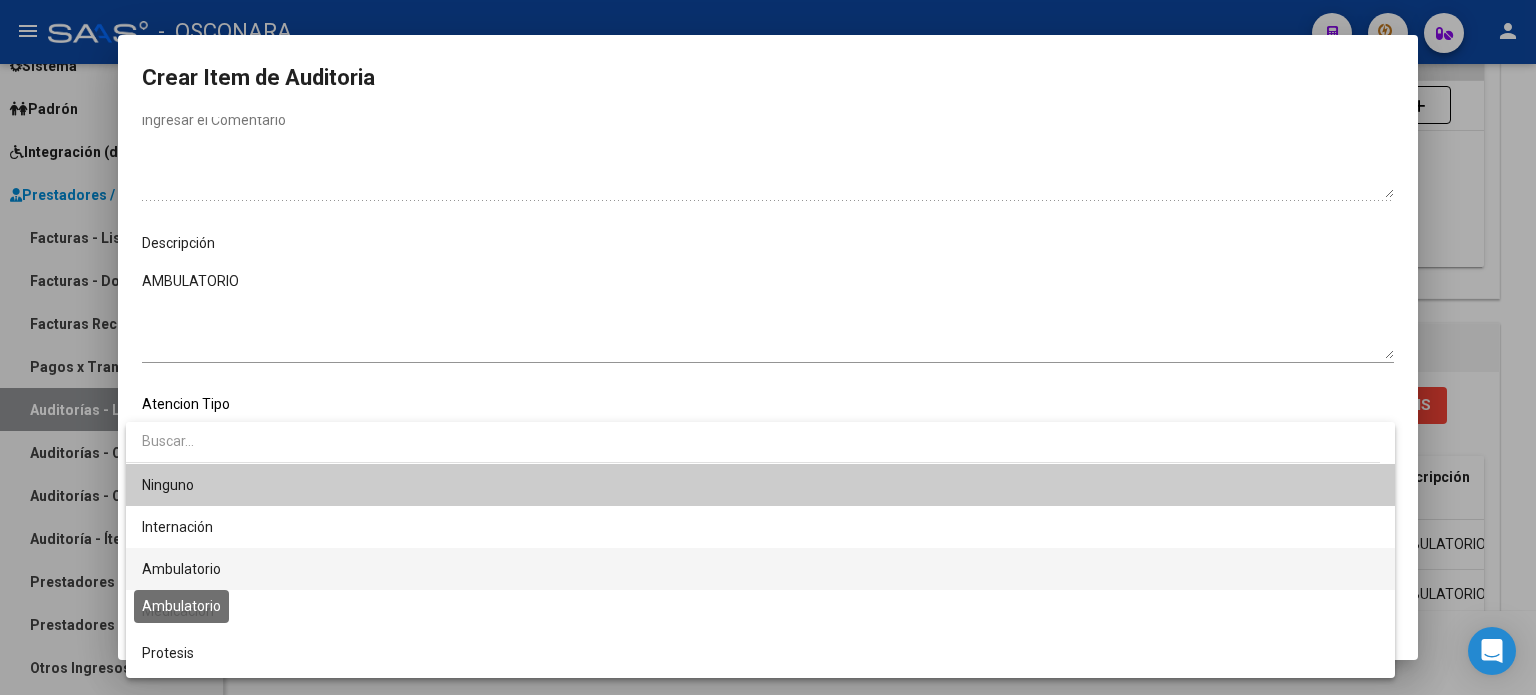 click on "Ambulatorio" at bounding box center [181, 569] 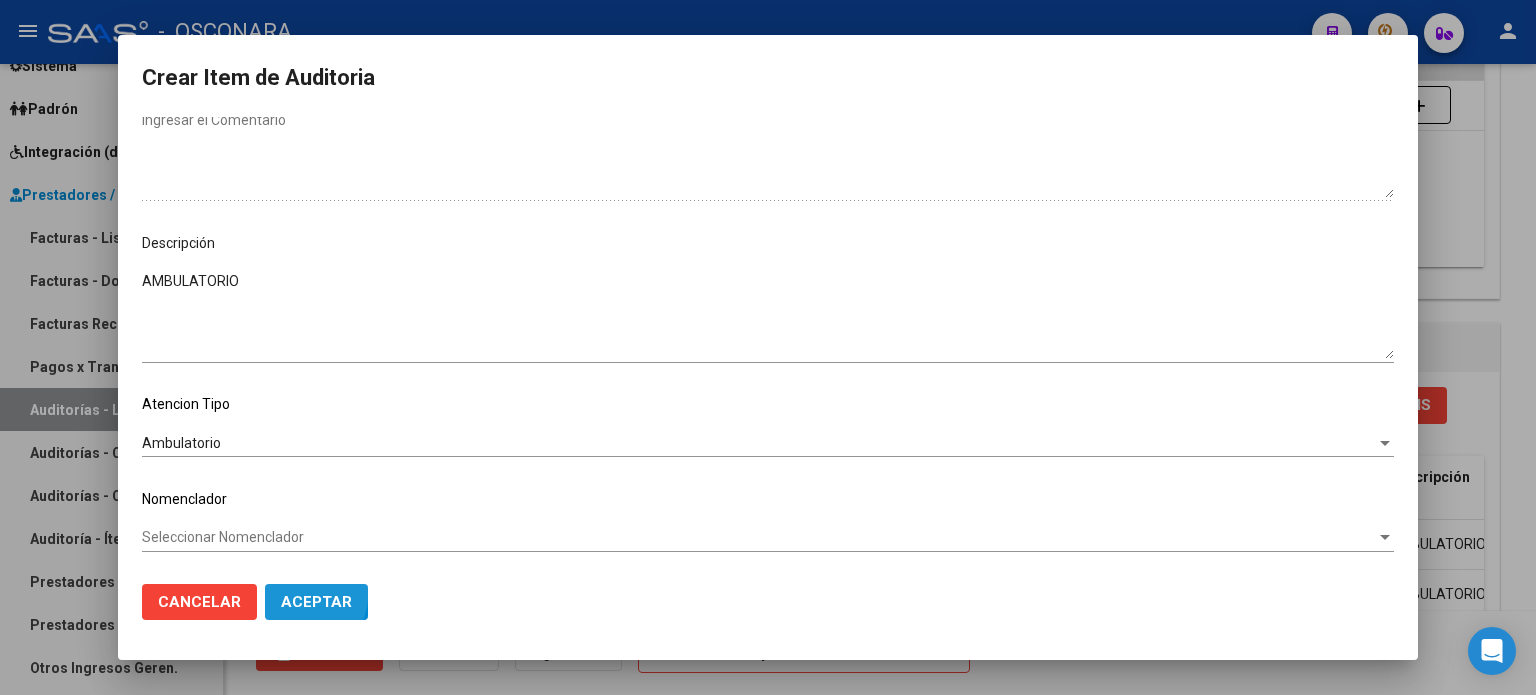 drag, startPoint x: 260, startPoint y: 587, endPoint x: 319, endPoint y: 601, distance: 60.63827 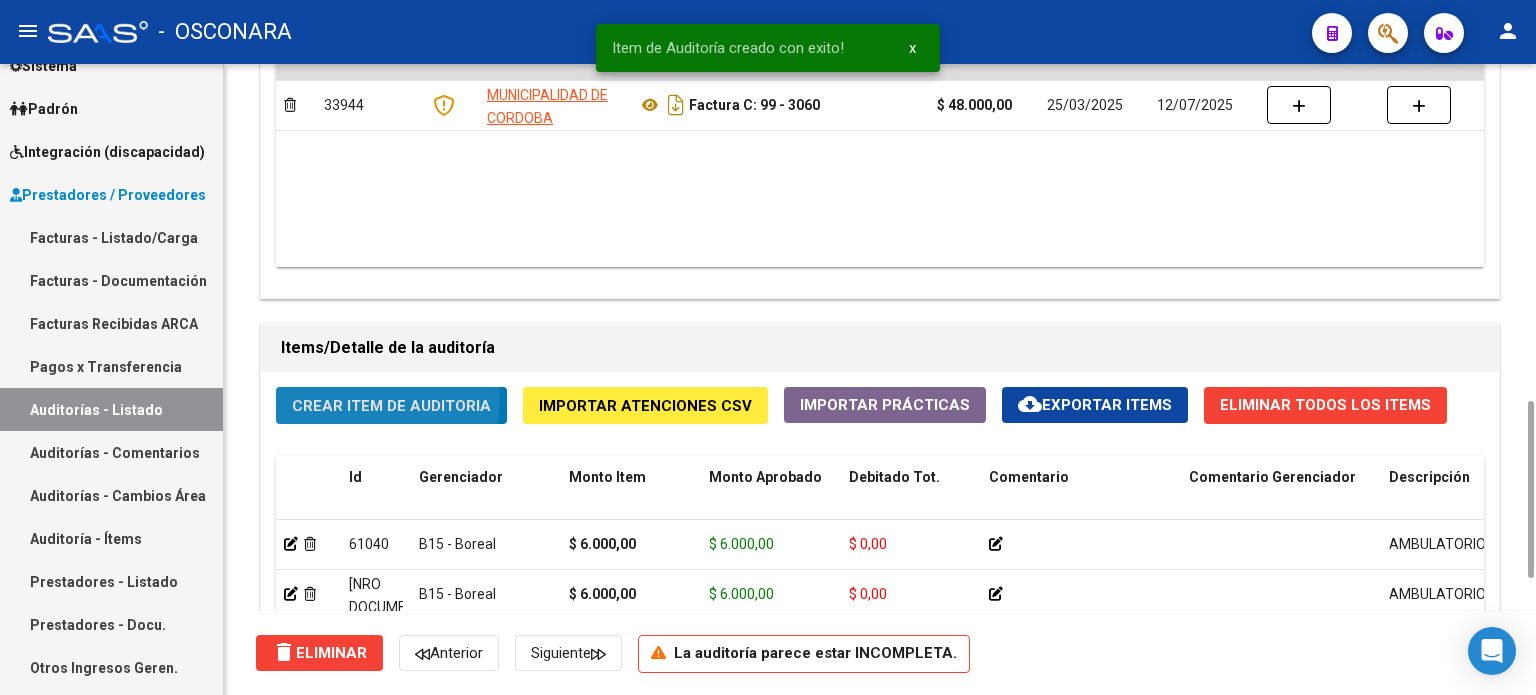 click on "Crear Item de Auditoria" 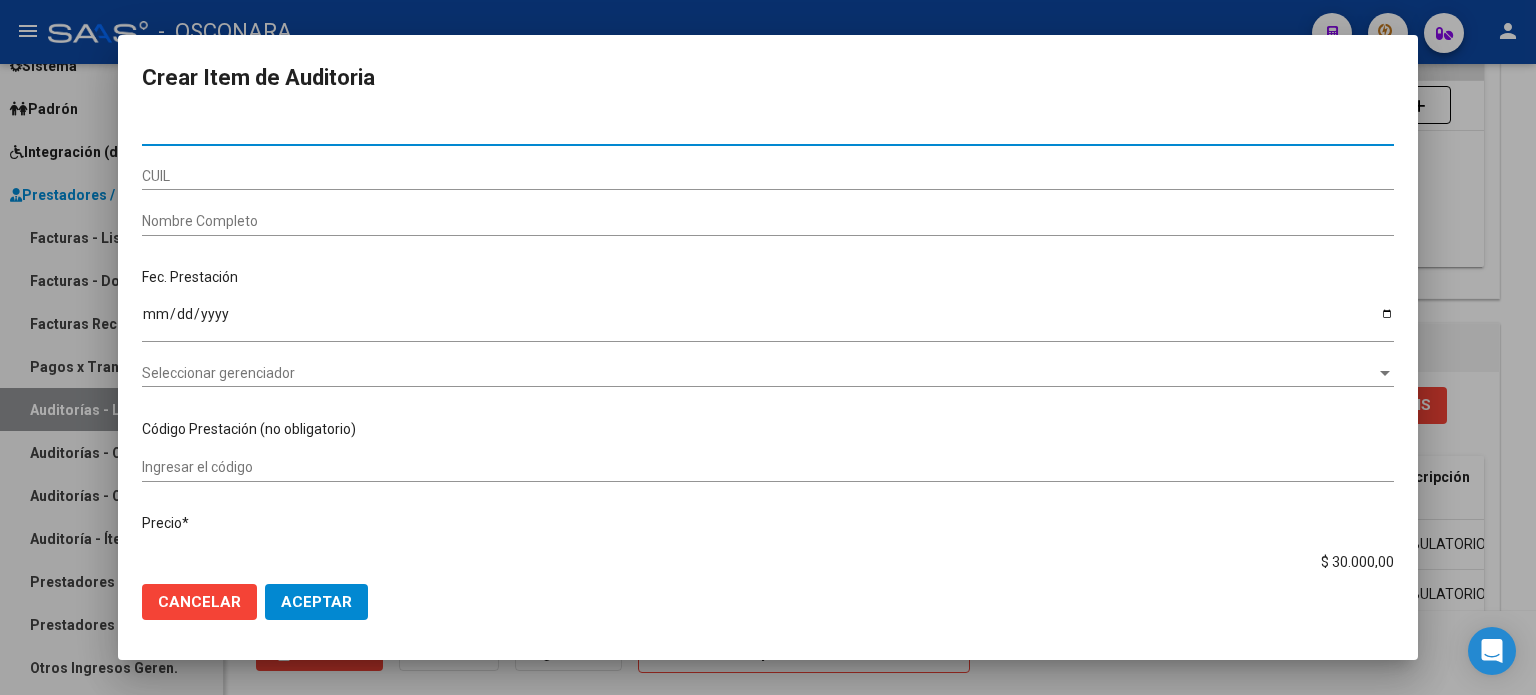 type on "57350270" 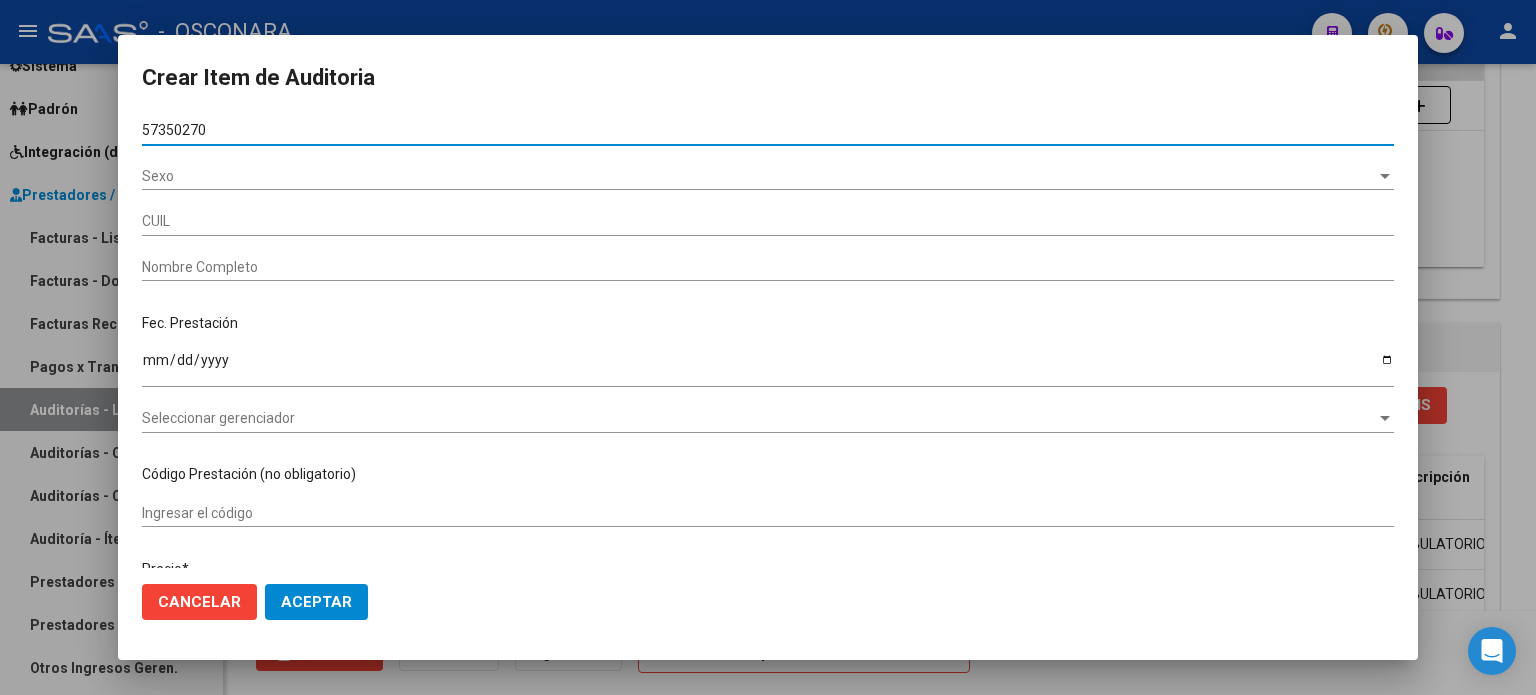 type on "27573502707" 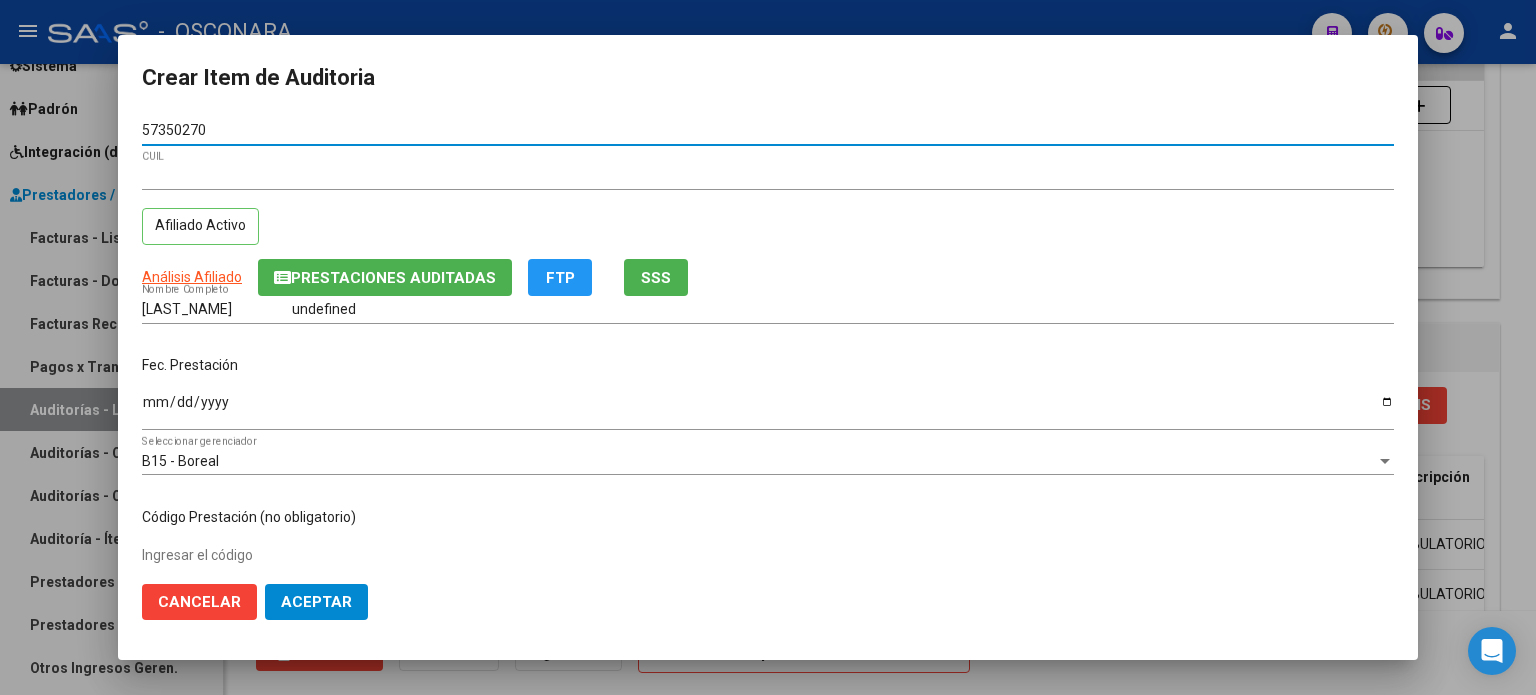 type on "57350270" 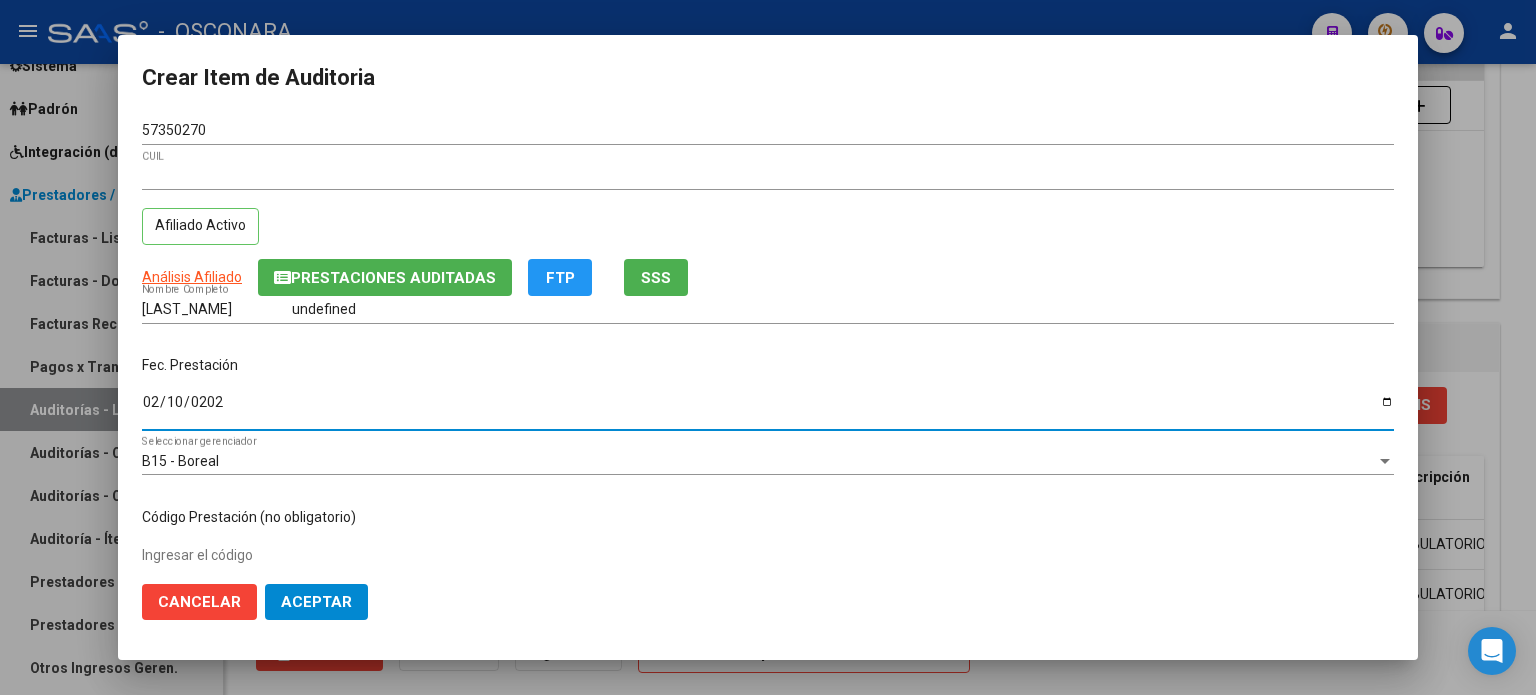 type on "2025-02-10" 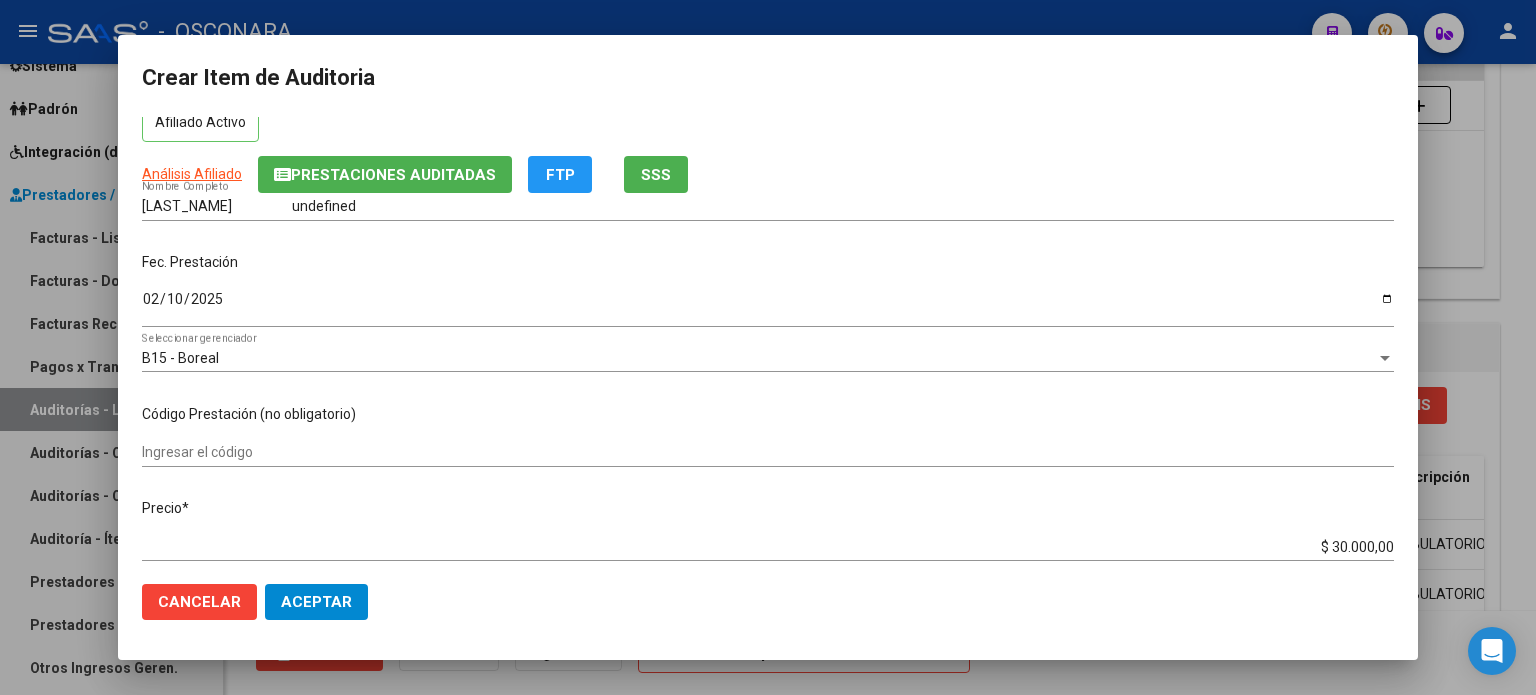 scroll, scrollTop: 200, scrollLeft: 0, axis: vertical 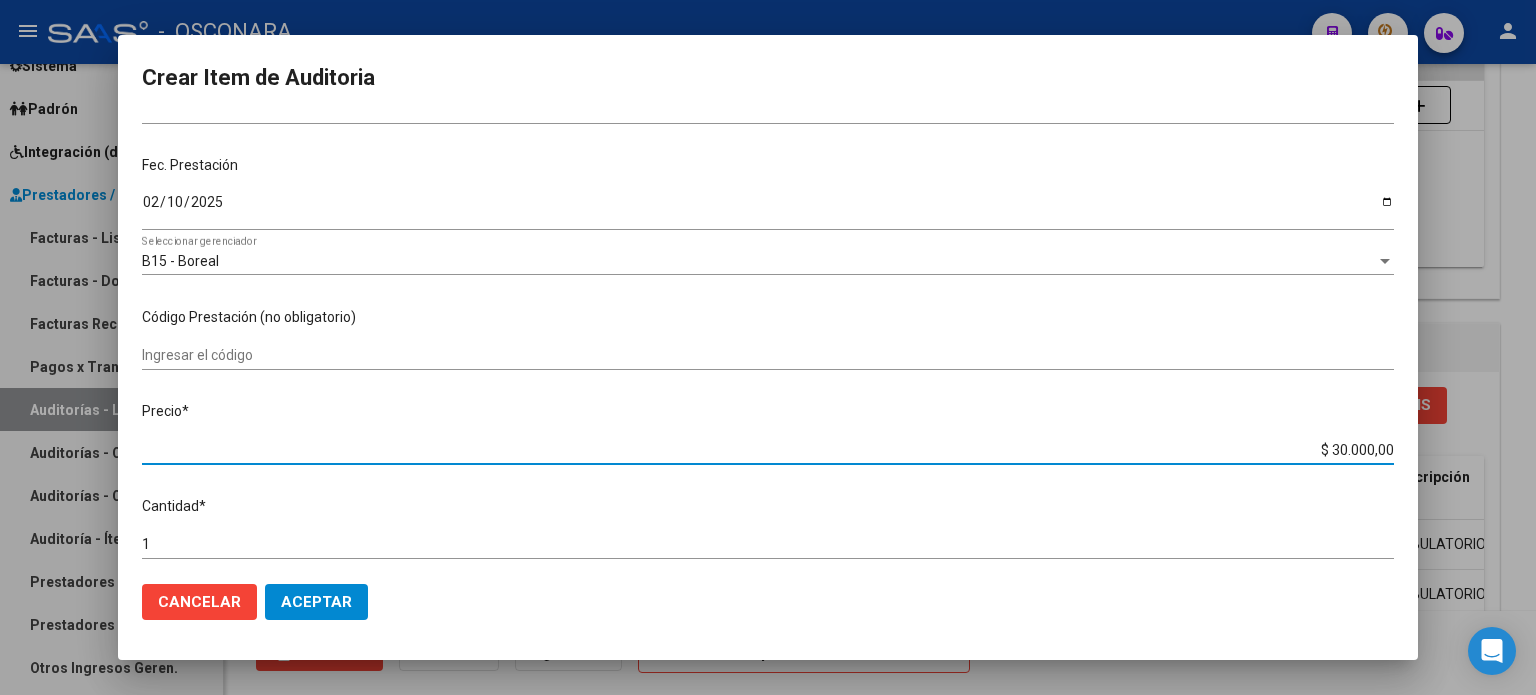drag, startPoint x: 1319, startPoint y: 446, endPoint x: 1535, endPoint y: 435, distance: 216.2799 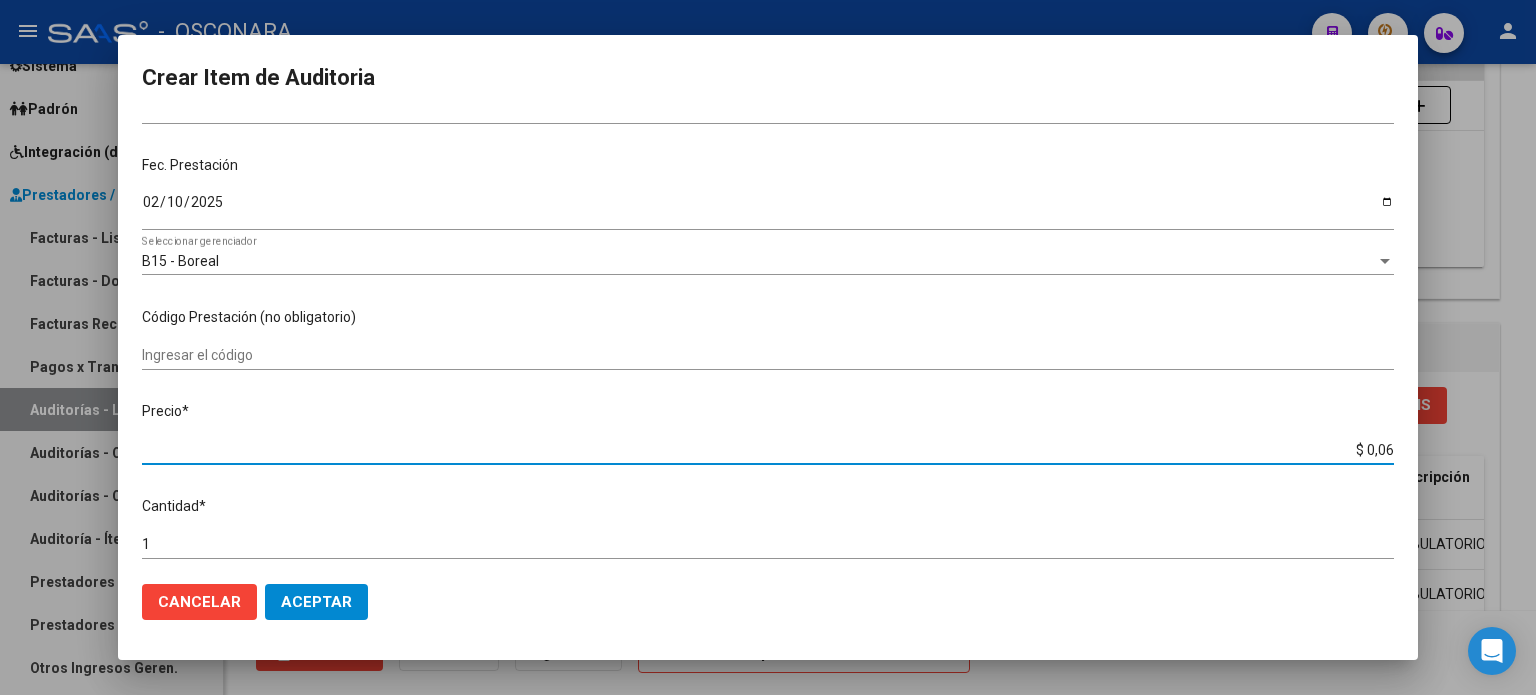 type on "$ 0,60" 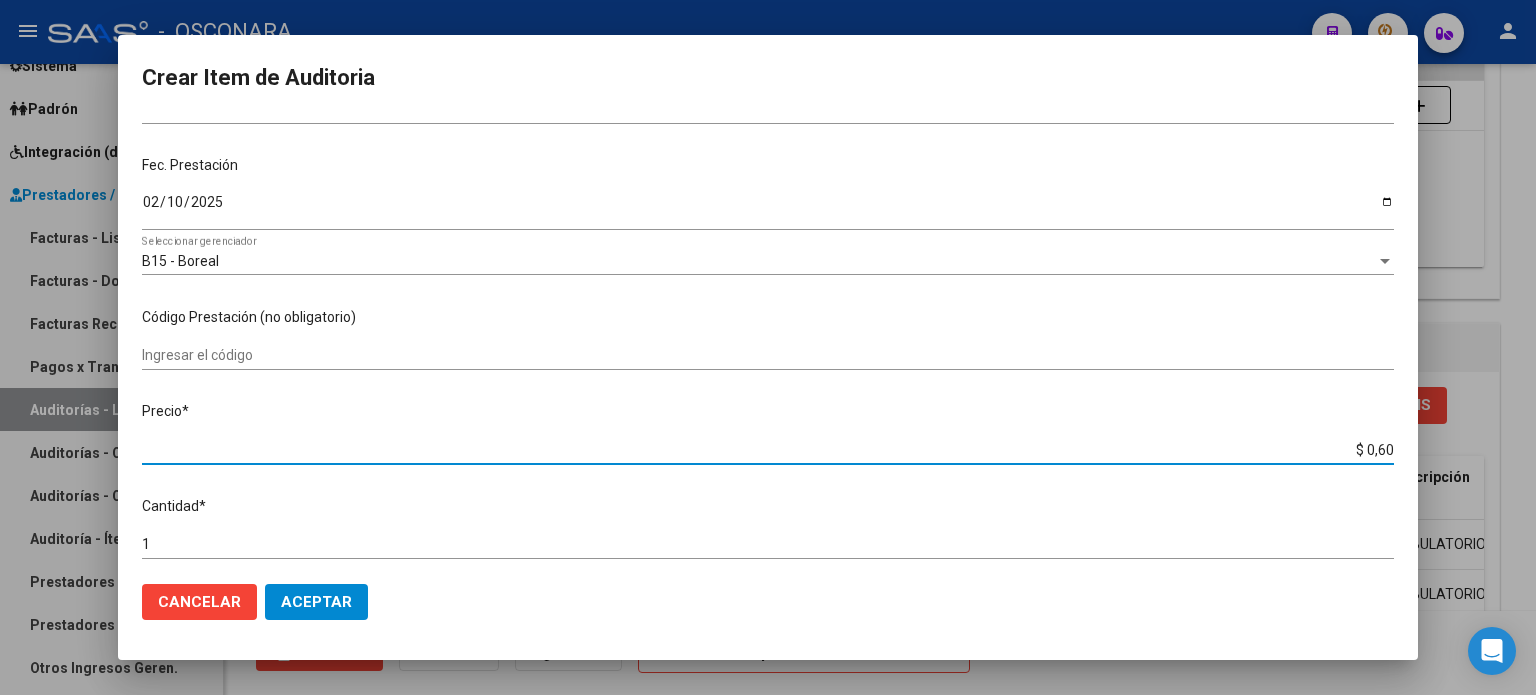 type on "$ 6,00" 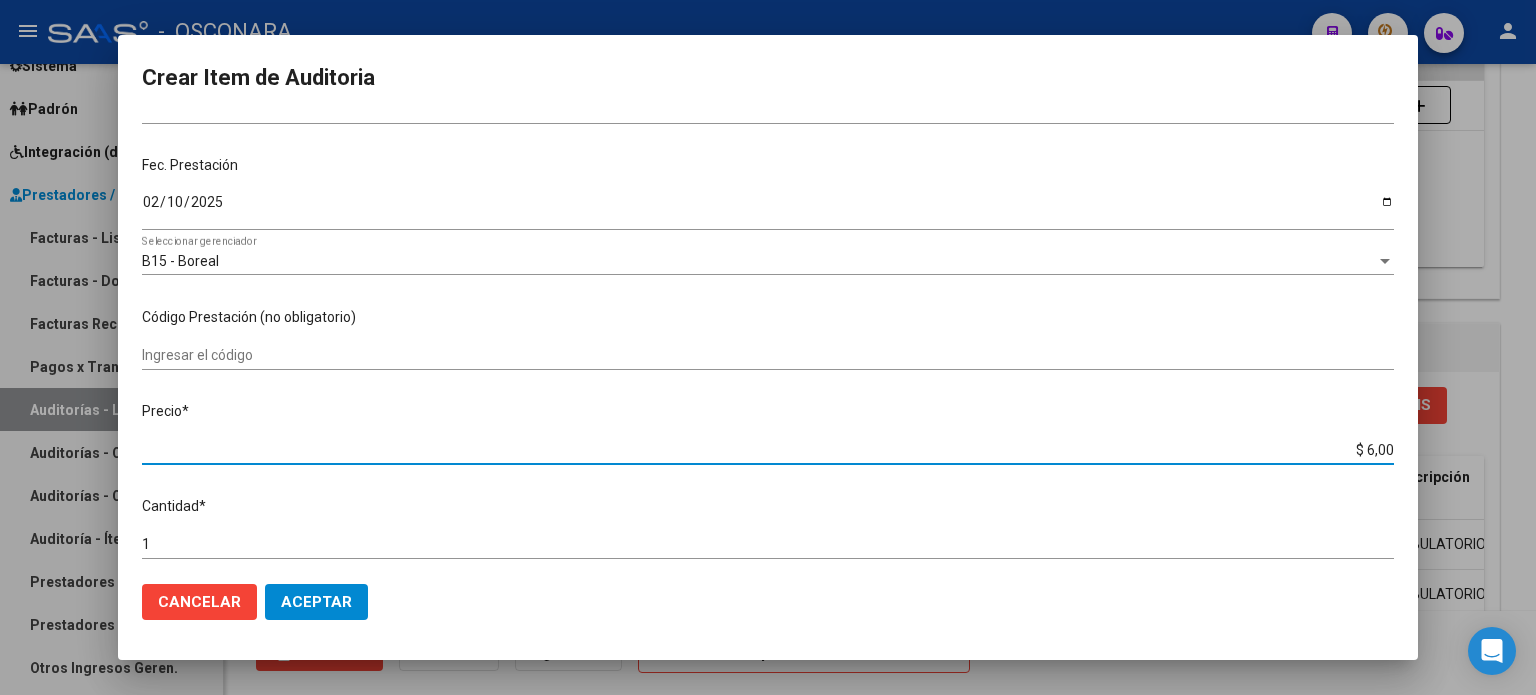type on "$ 60,00" 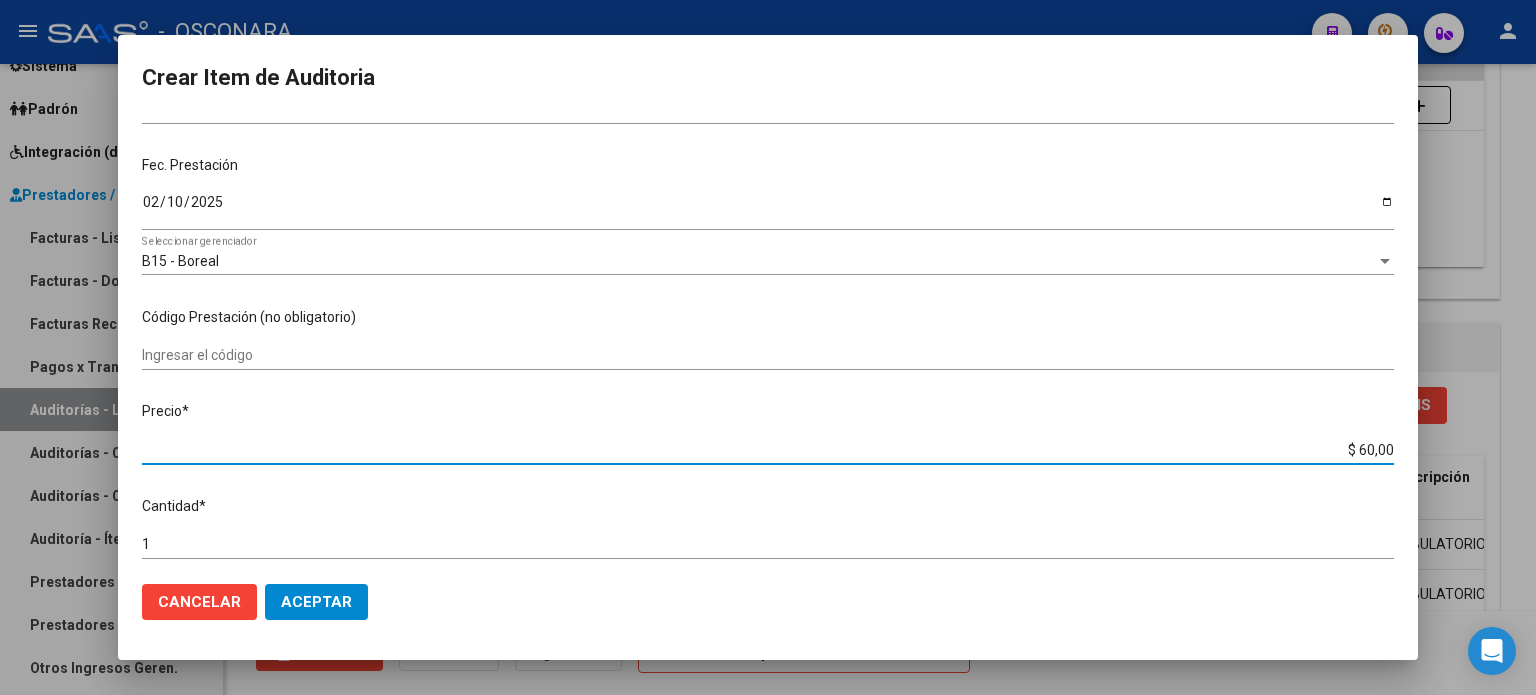 type on "$ 600,00" 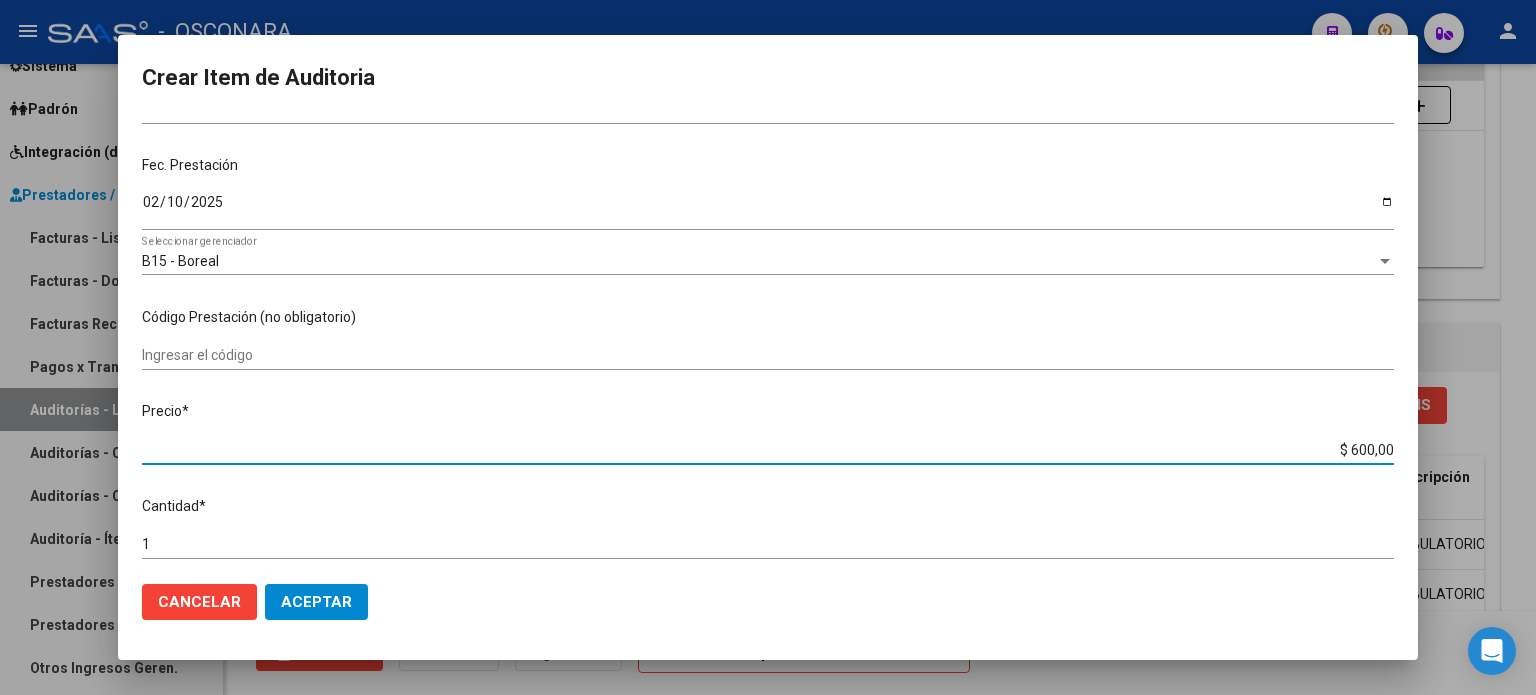 type on "$ 6.000,00" 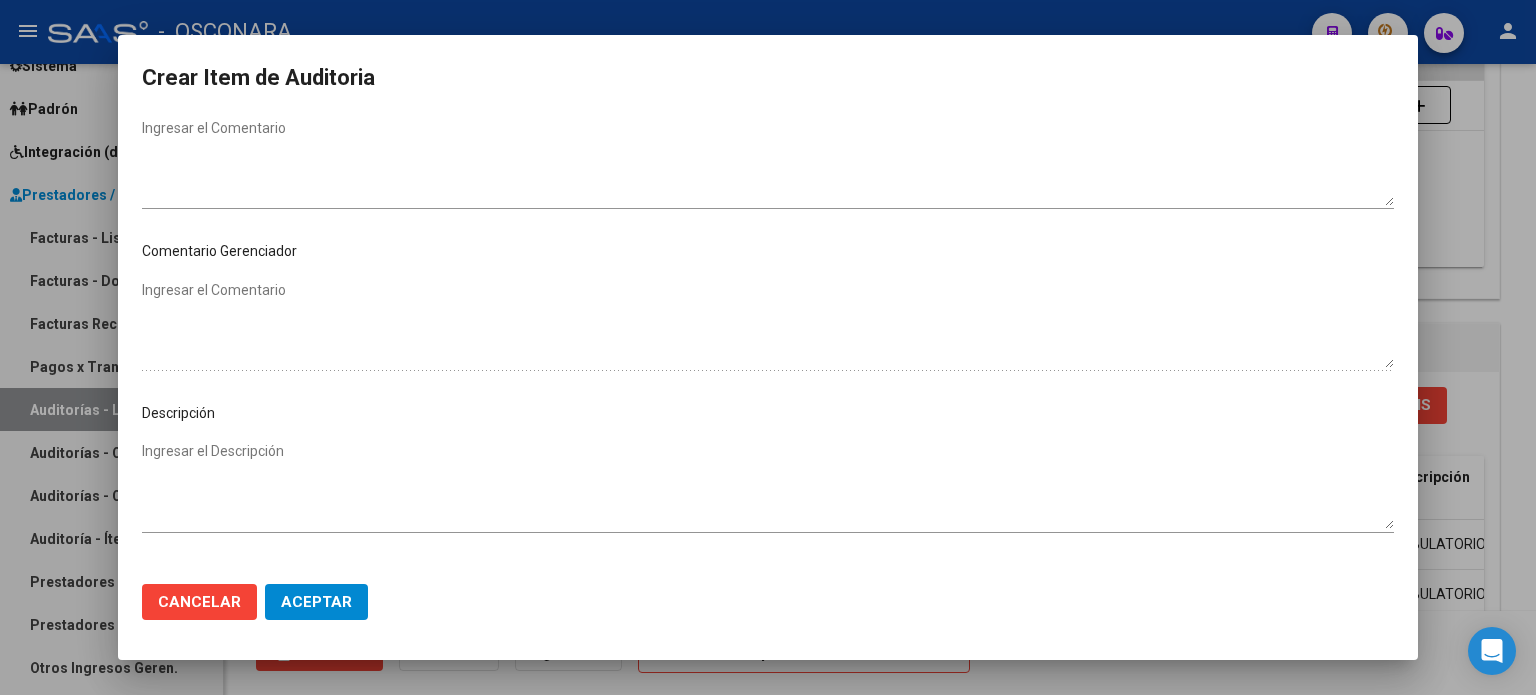 scroll, scrollTop: 1070, scrollLeft: 0, axis: vertical 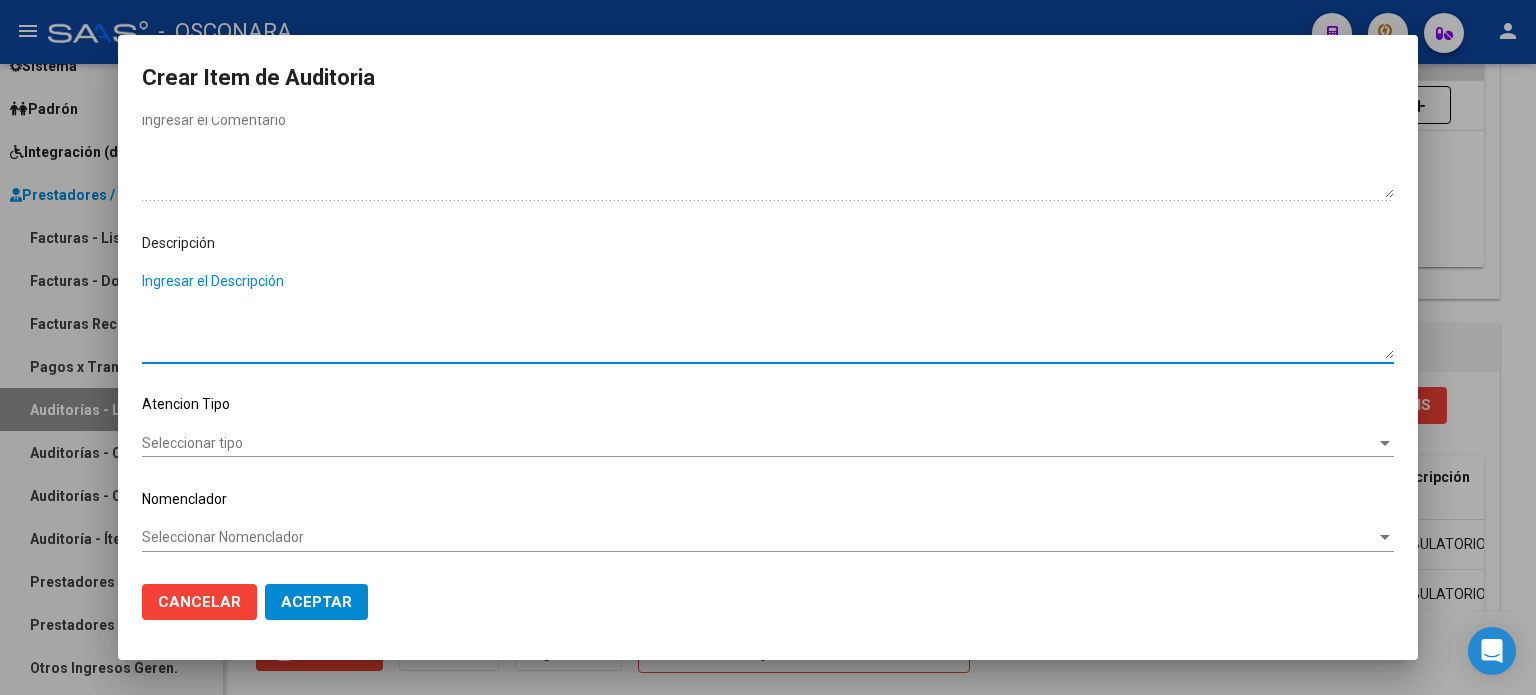click on "Ingresar el Descripción" at bounding box center (768, 315) 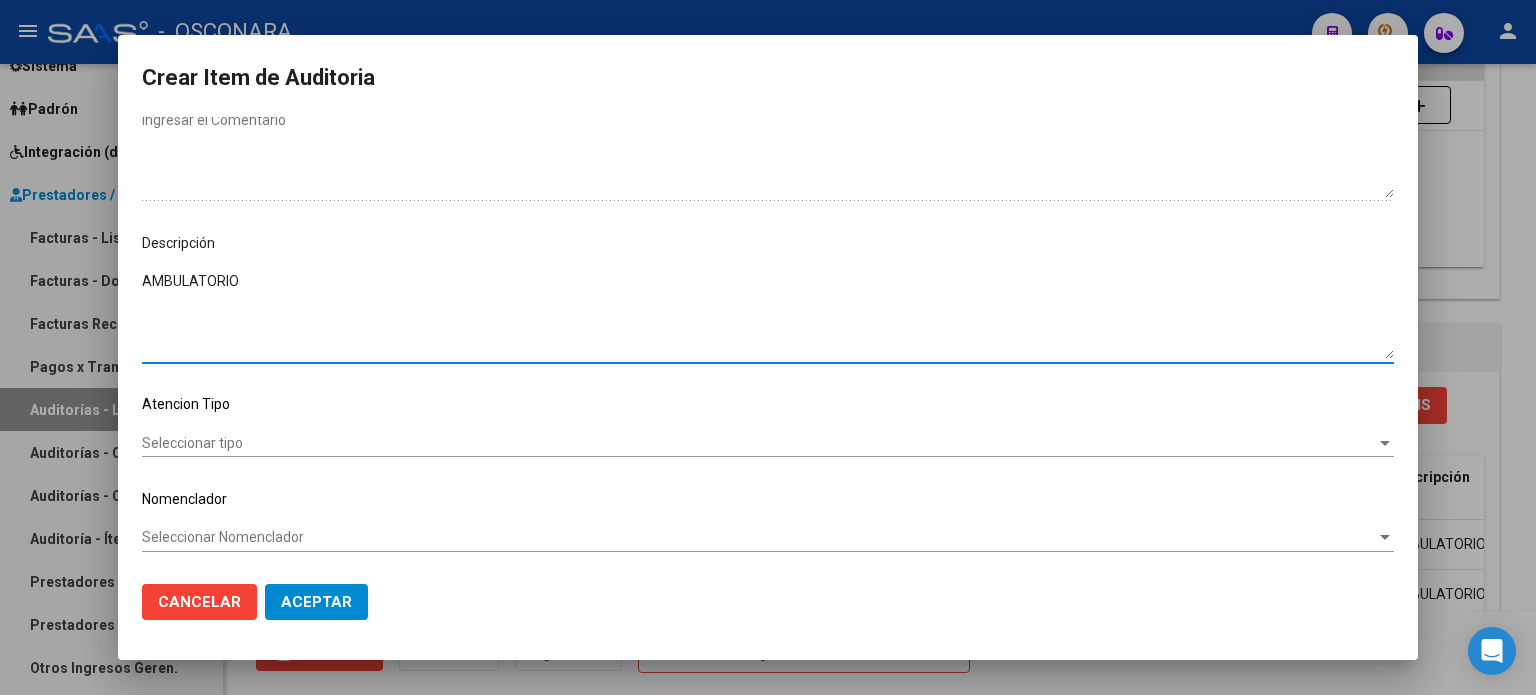 type on "AMBULATORIO" 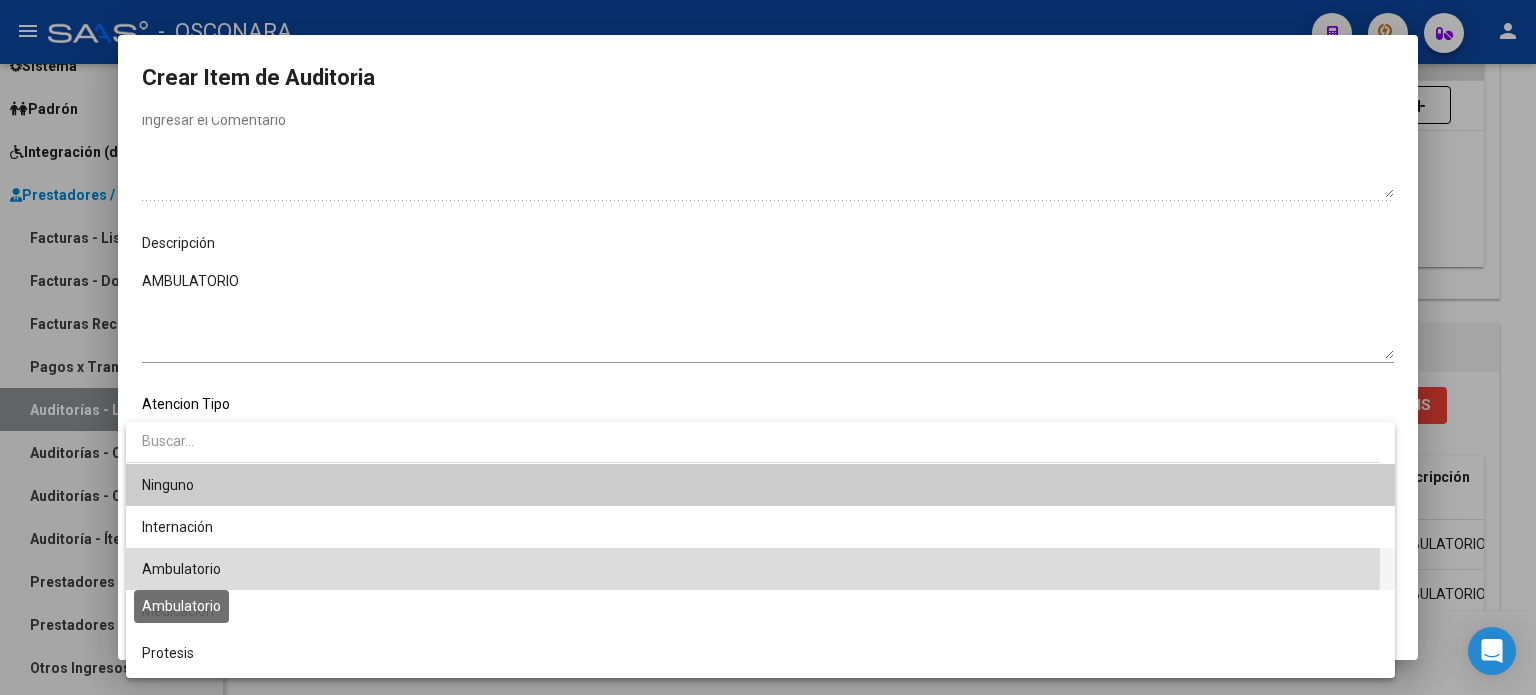 click on "Ambulatorio" at bounding box center [181, 569] 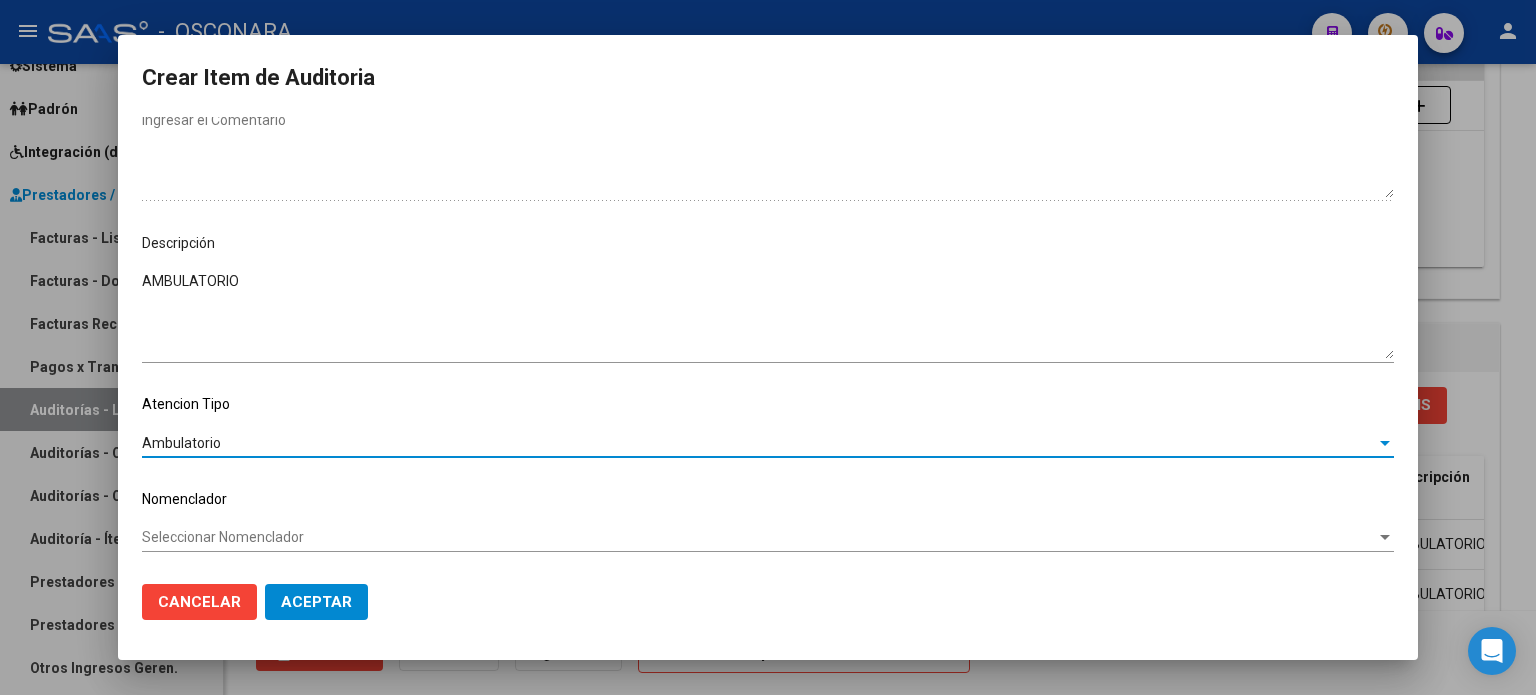click on "Aceptar" 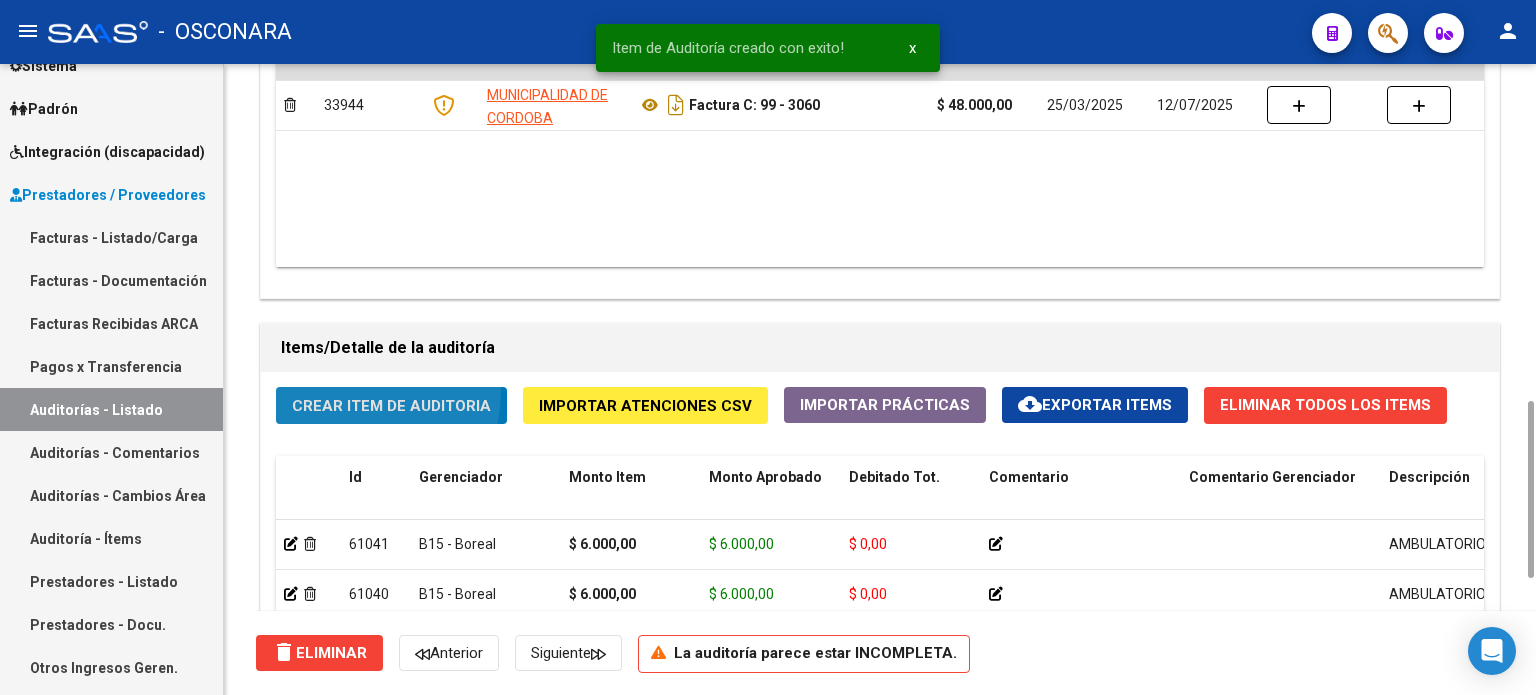 click on "Crear Item de Auditoria" 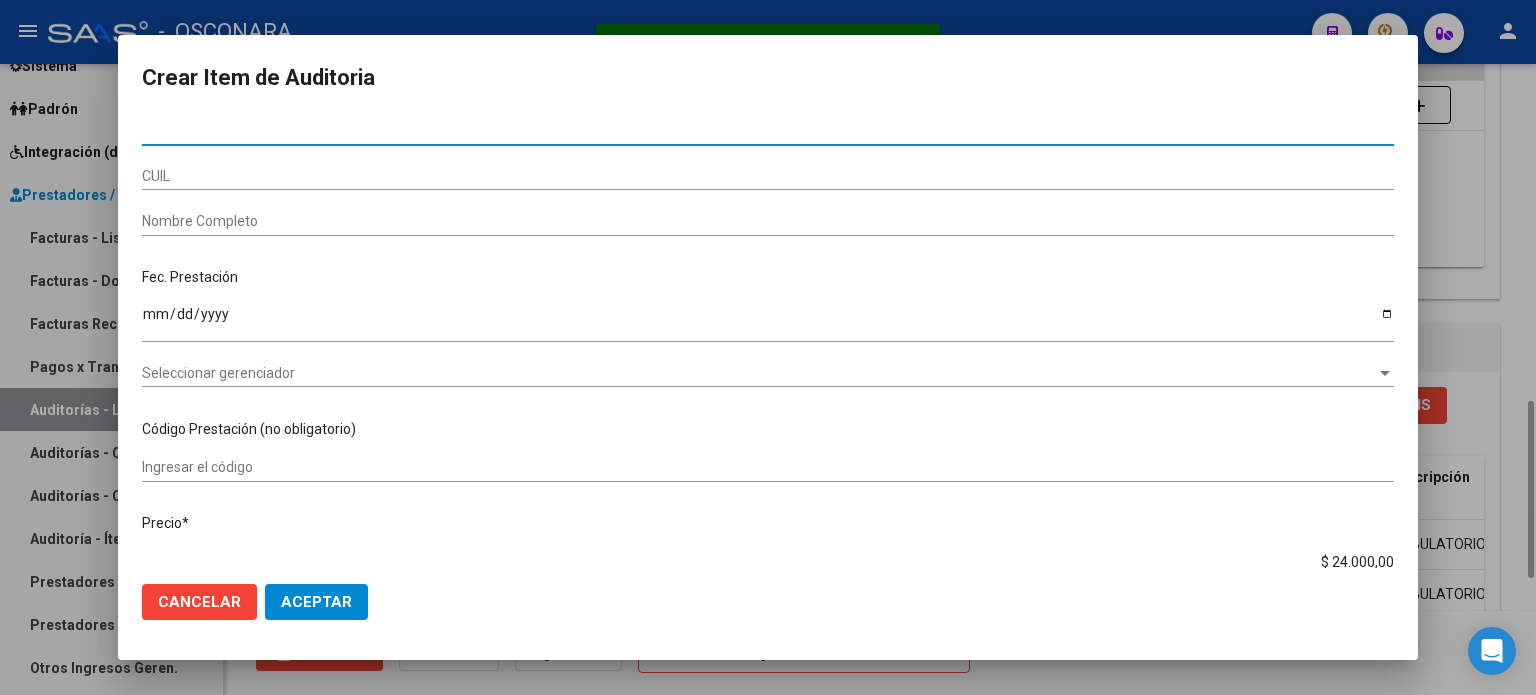 type on "54015267" 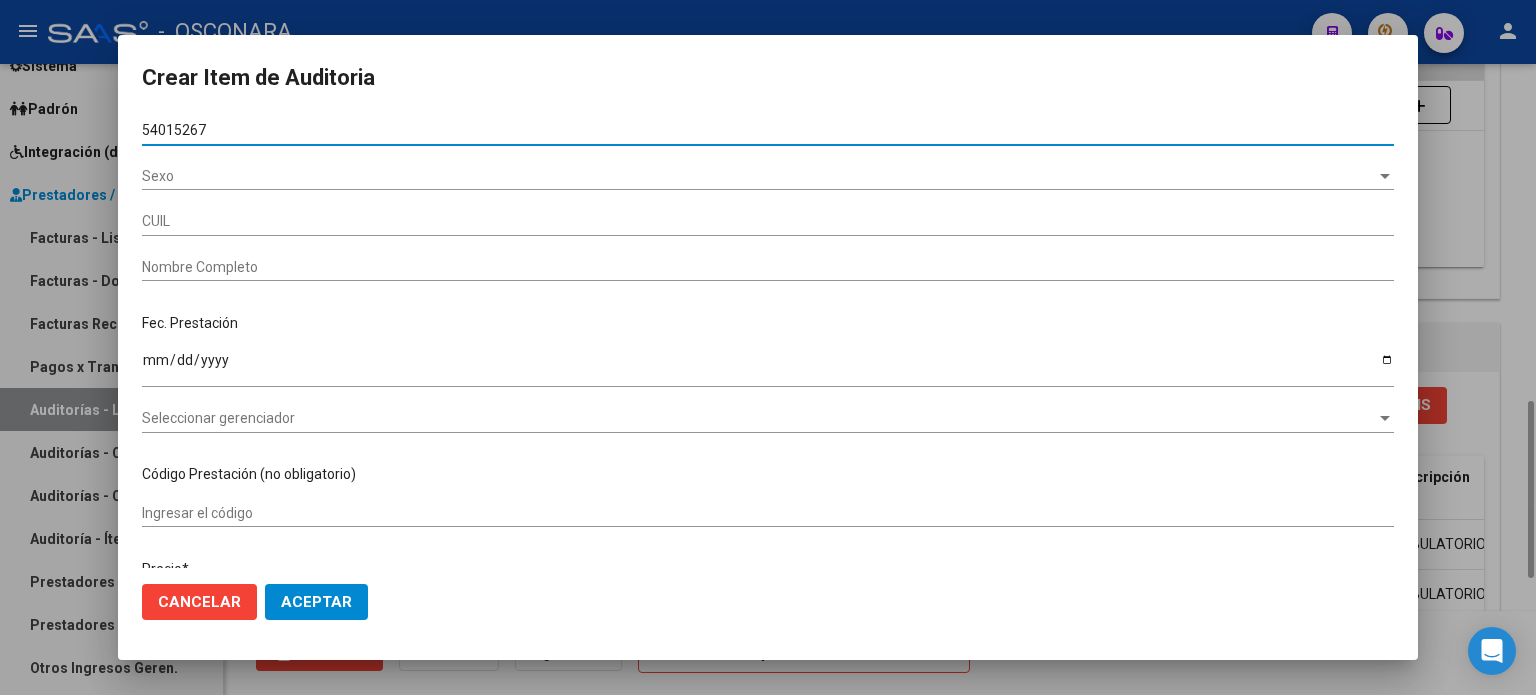 type on "20540152676" 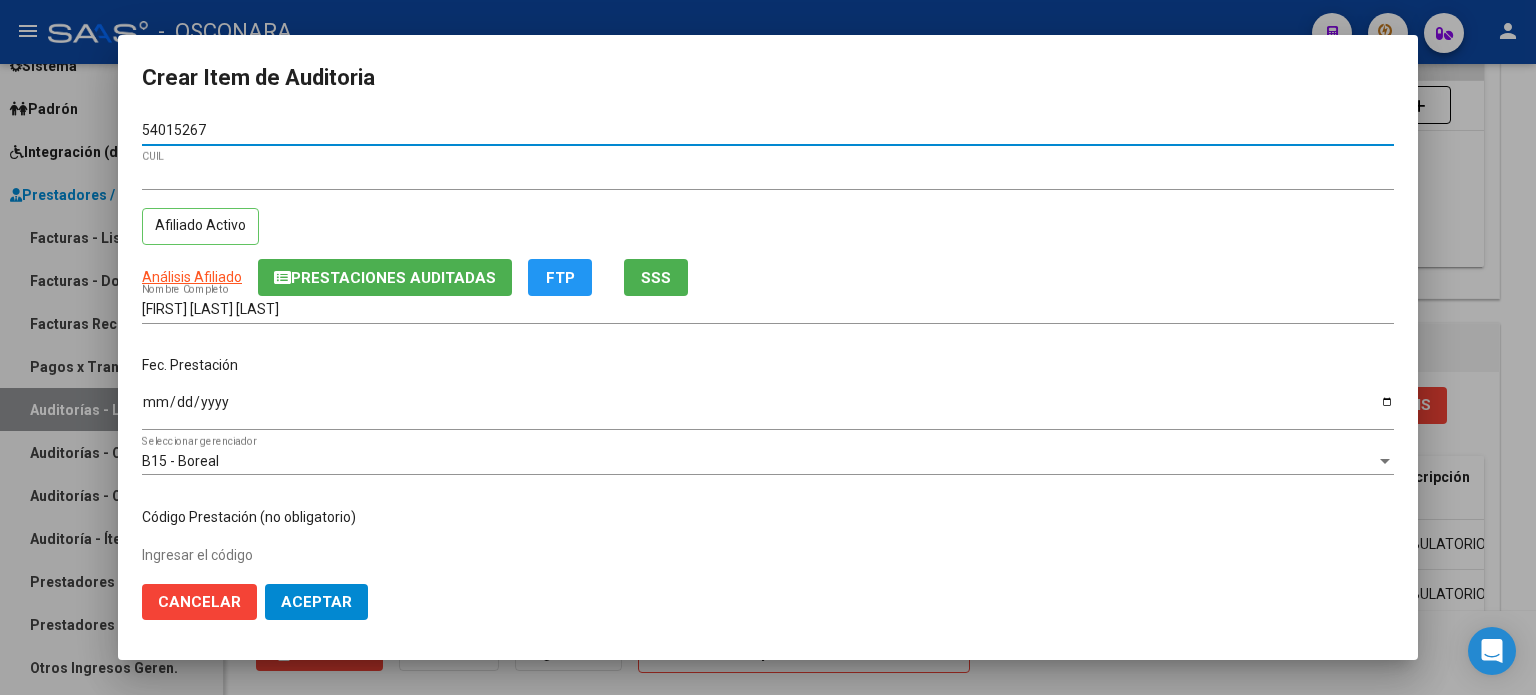 type on "54015267" 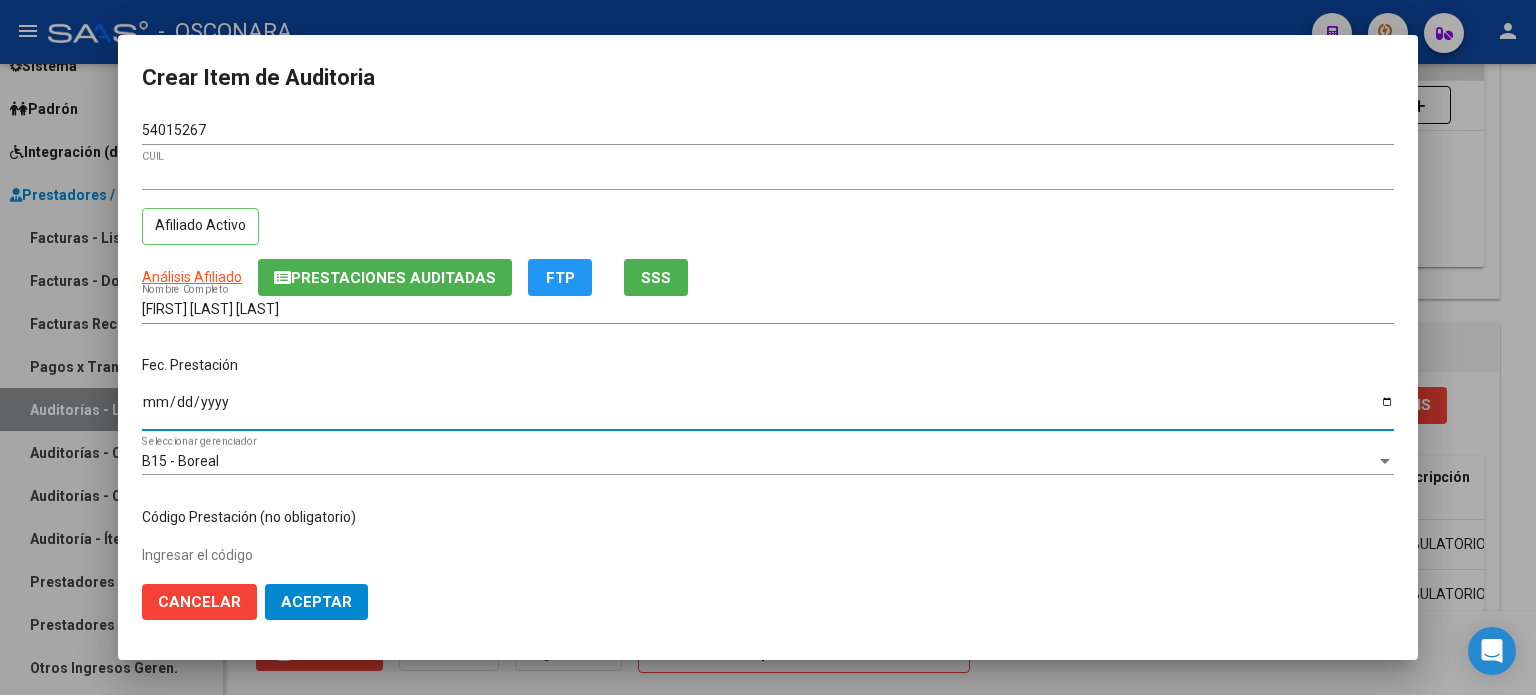 click on "Ingresar la fecha" at bounding box center (768, 409) 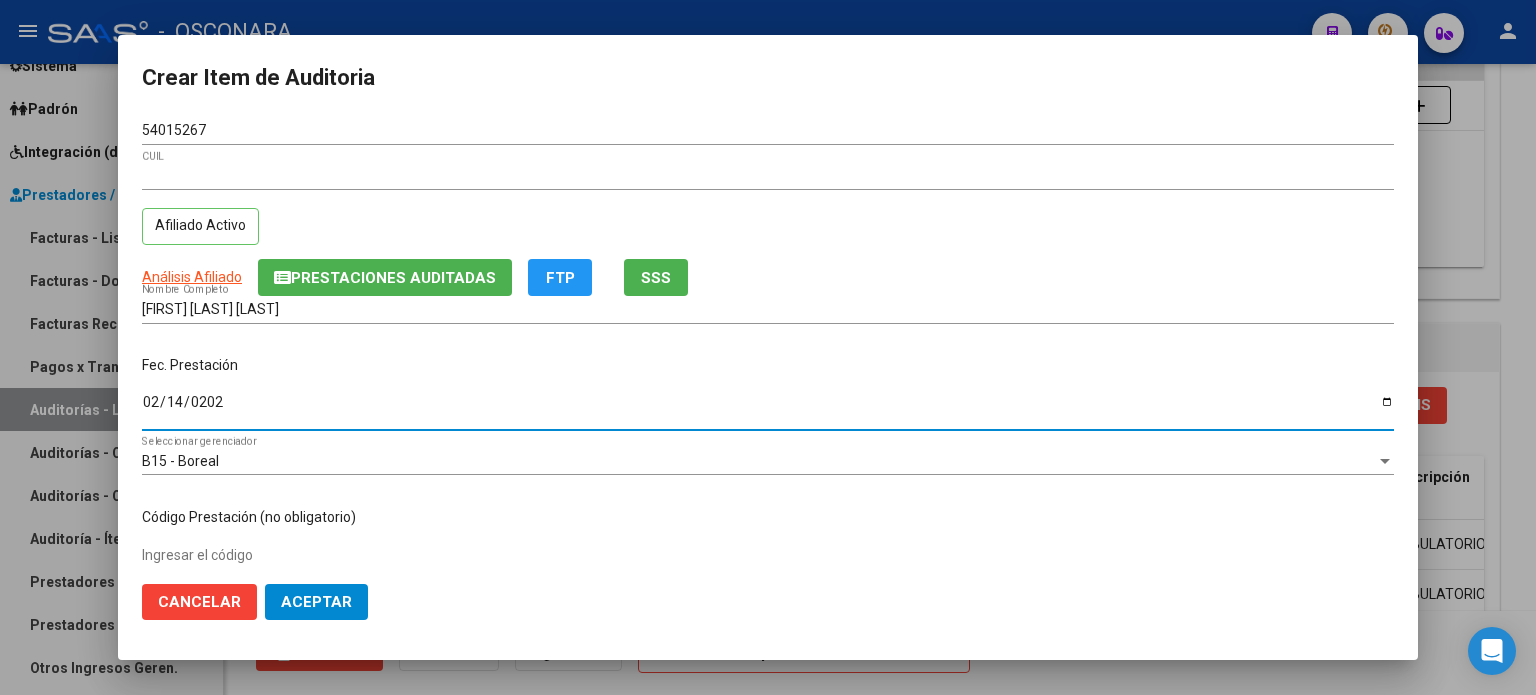 type on "2025-02-14" 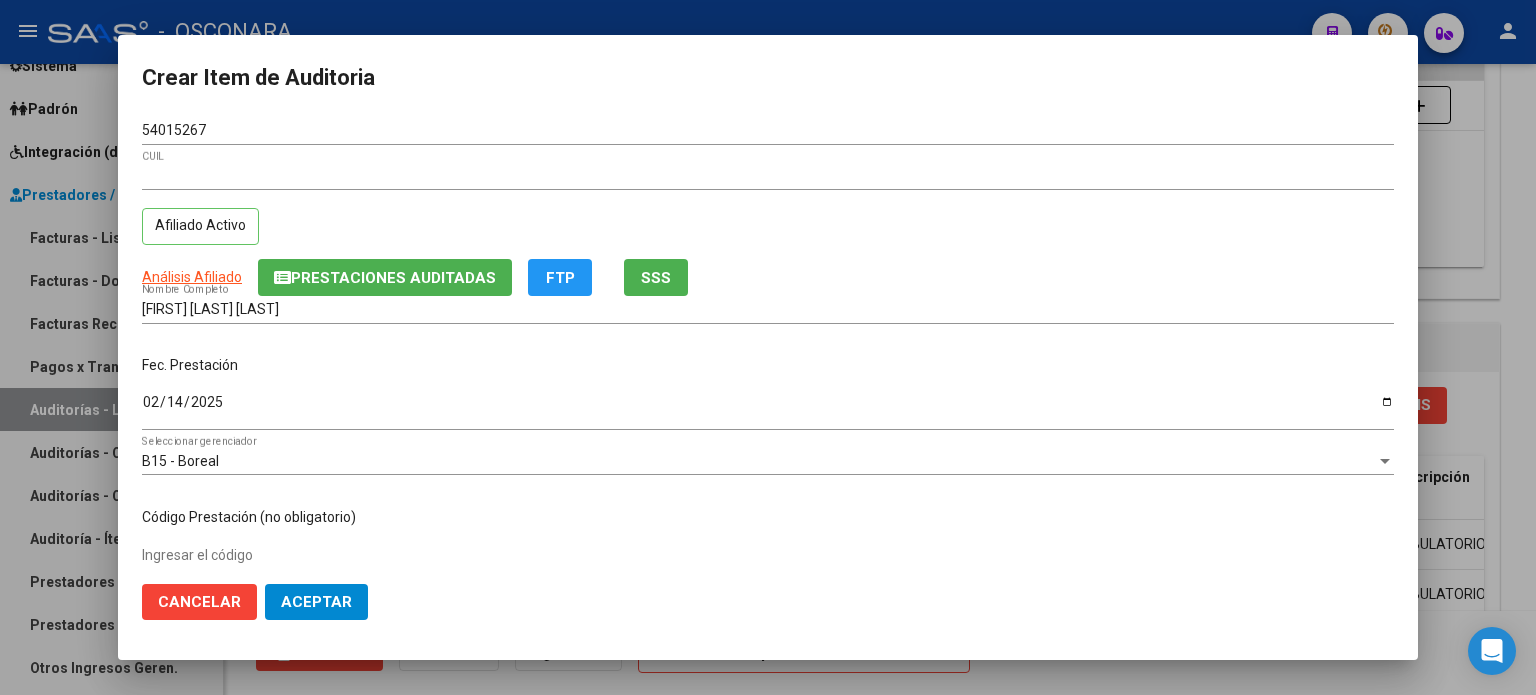 scroll, scrollTop: 200, scrollLeft: 0, axis: vertical 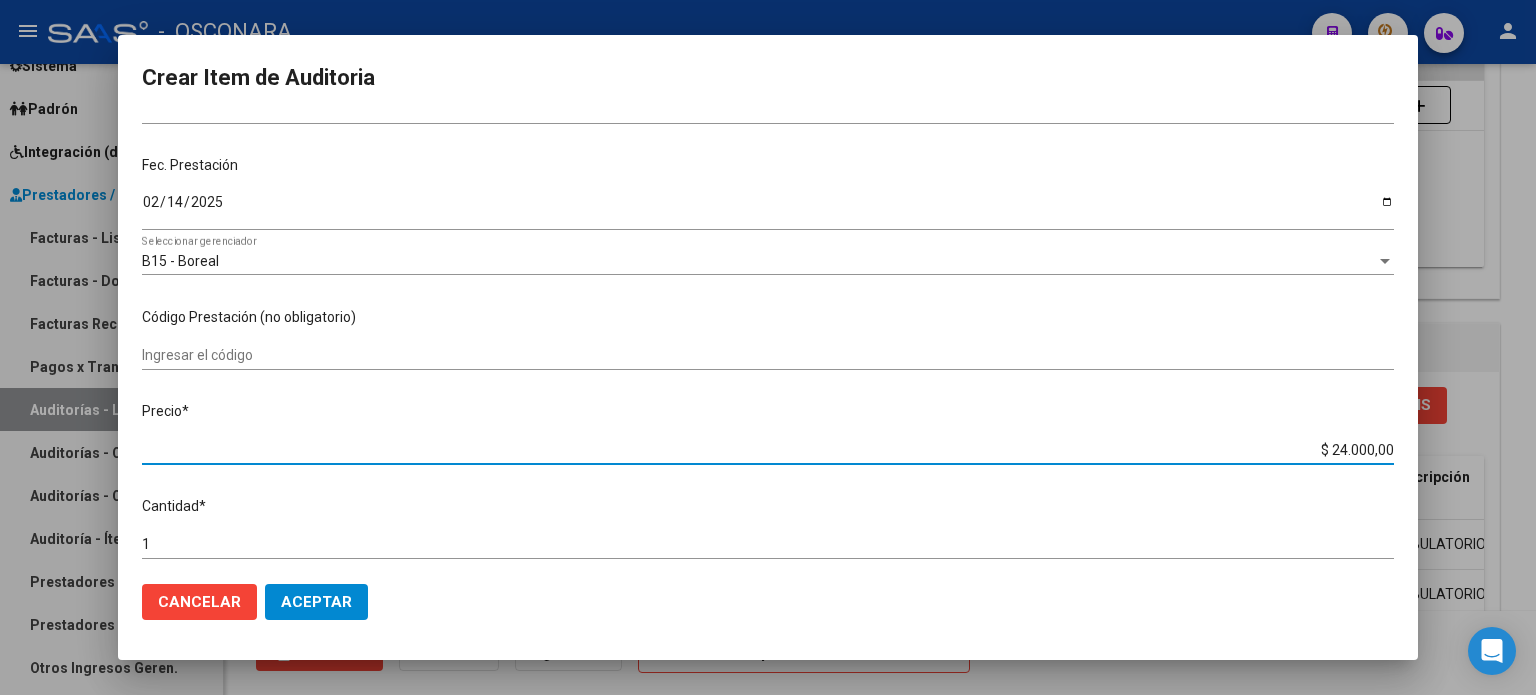 drag, startPoint x: 1315, startPoint y: 447, endPoint x: 1535, endPoint y: 454, distance: 220.11133 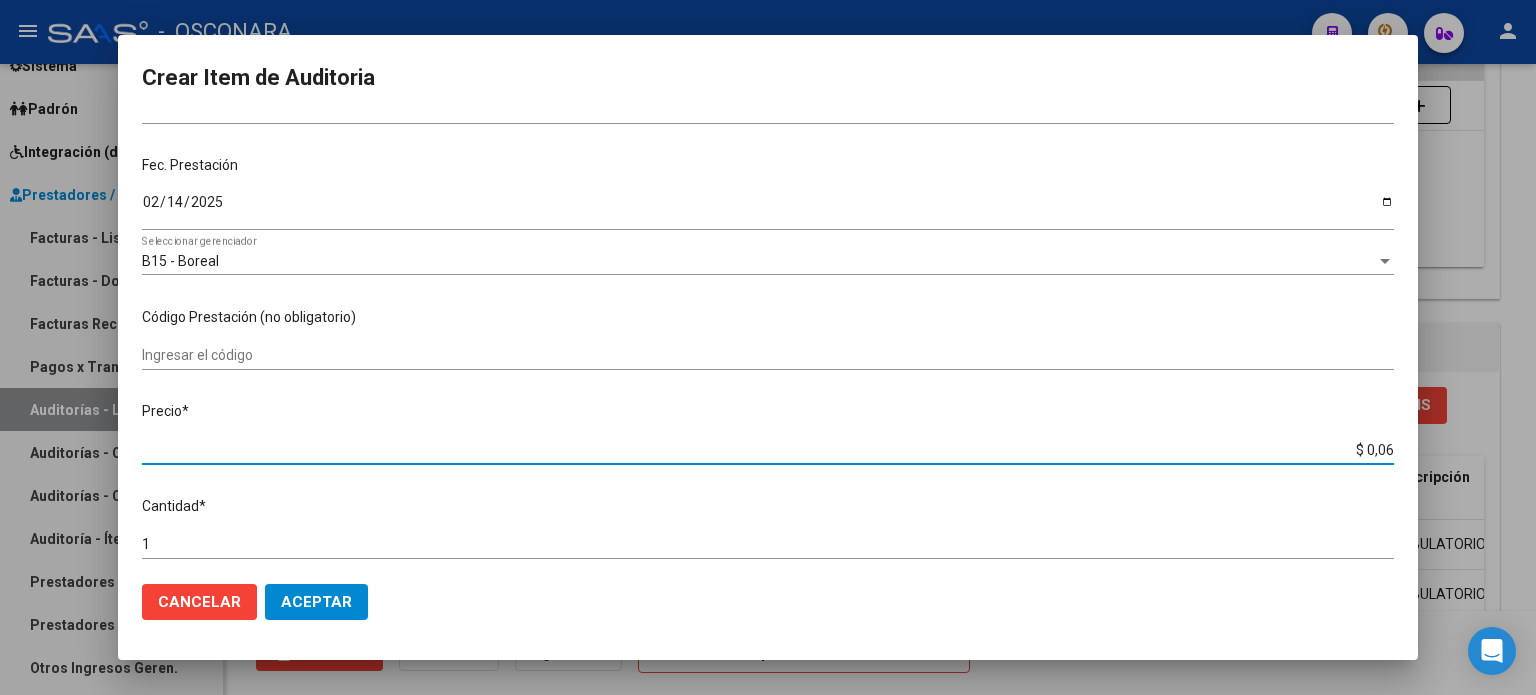 type on "$ 0,60" 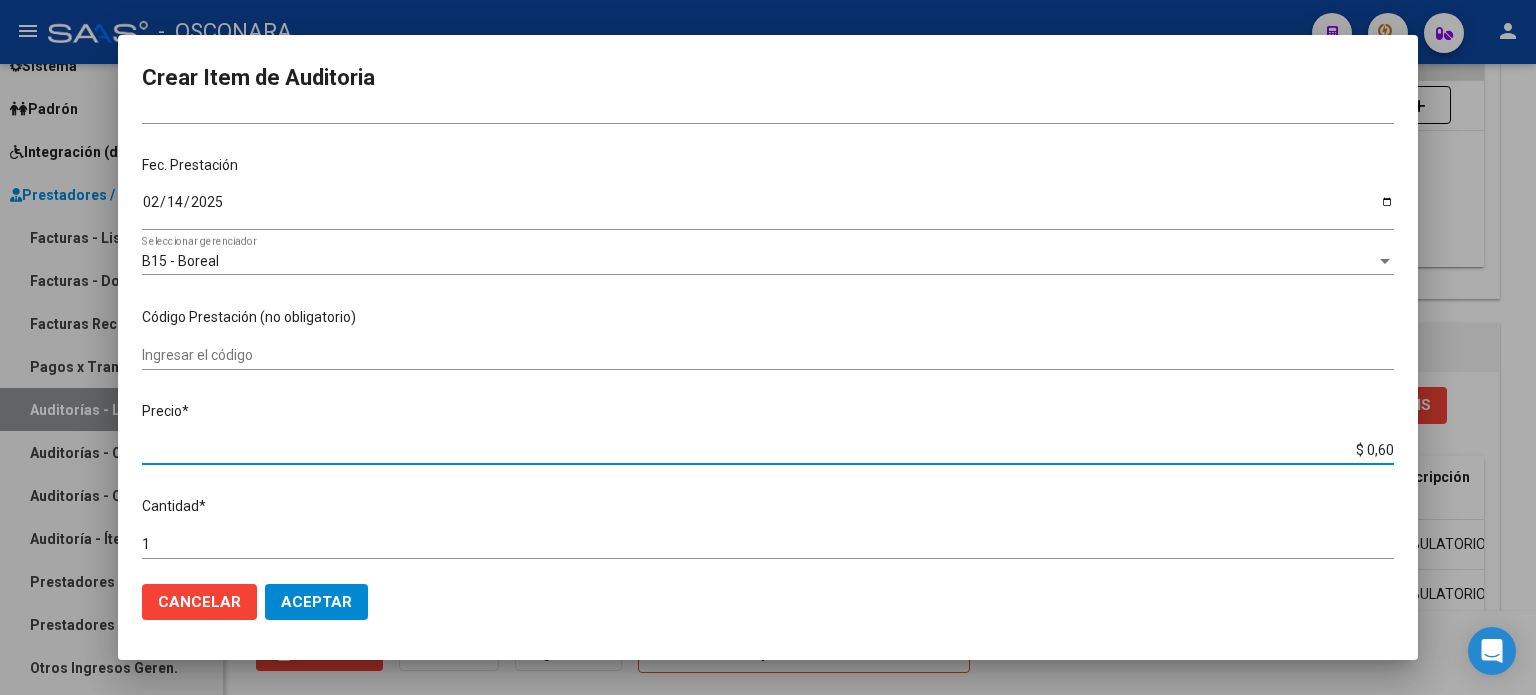 type on "$ 6,00" 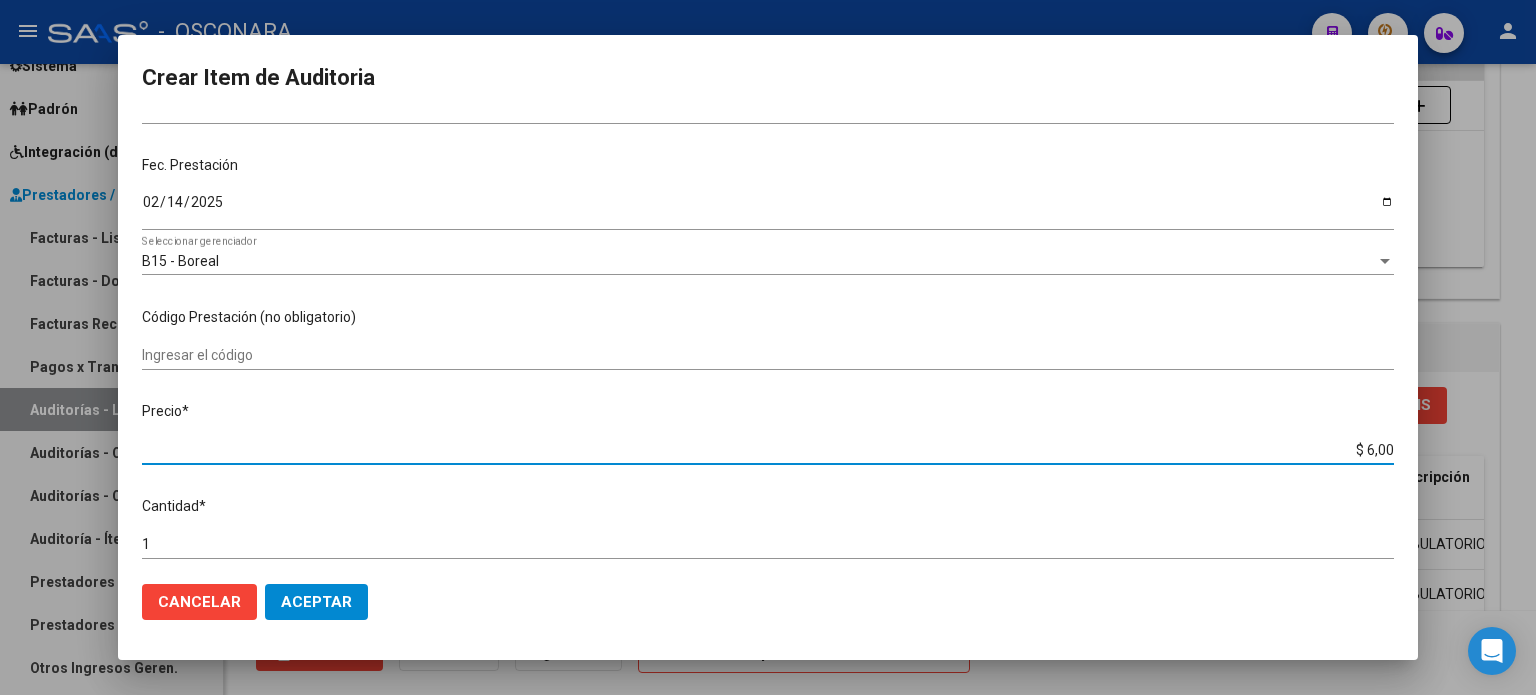 type on "$ 60,00" 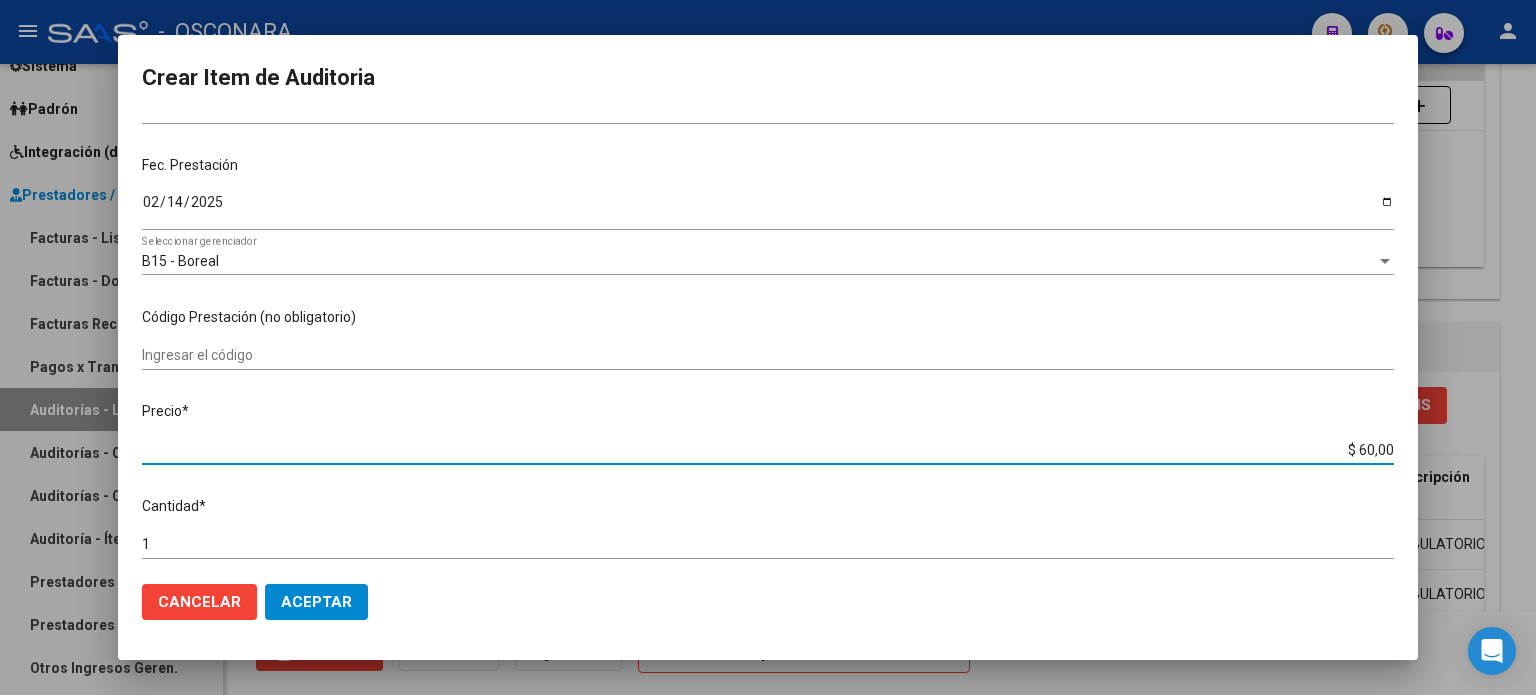 type on "$ 600,00" 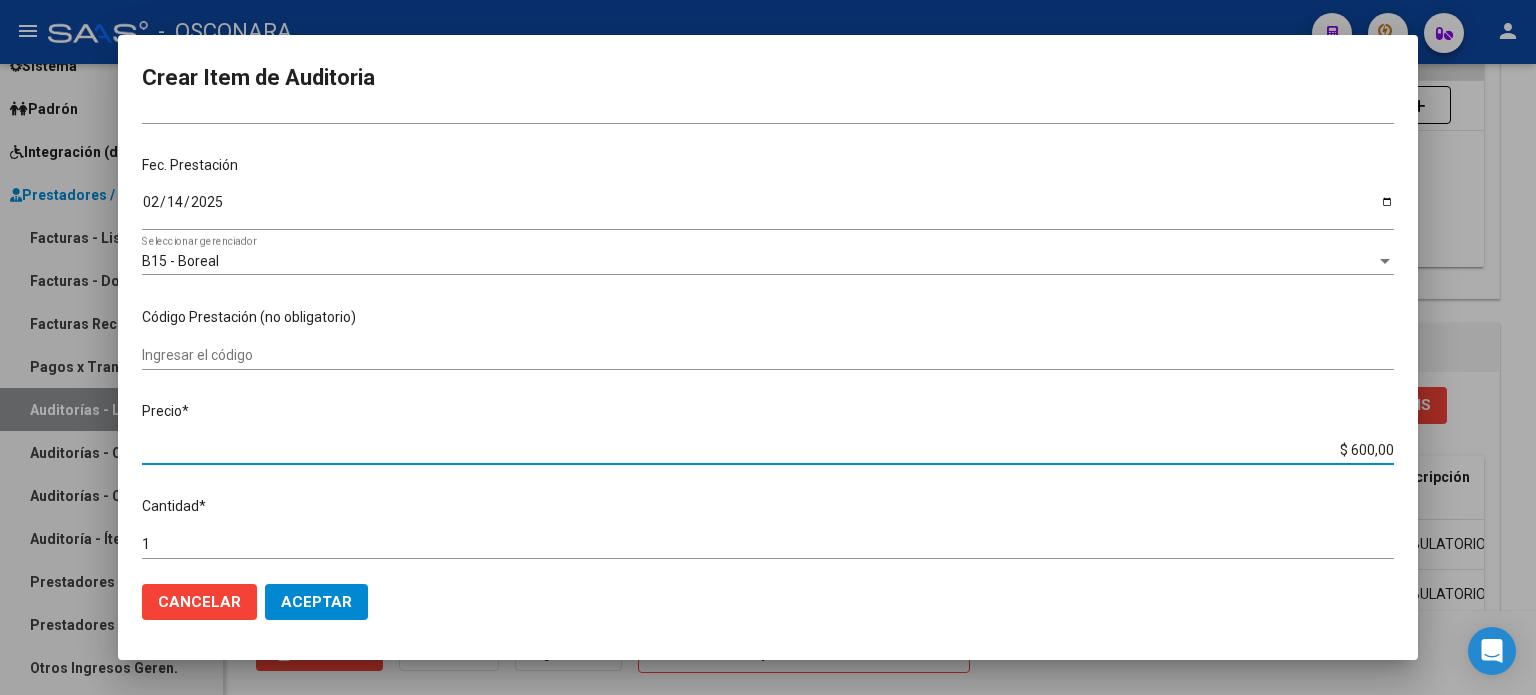 type on "$ 6.000,00" 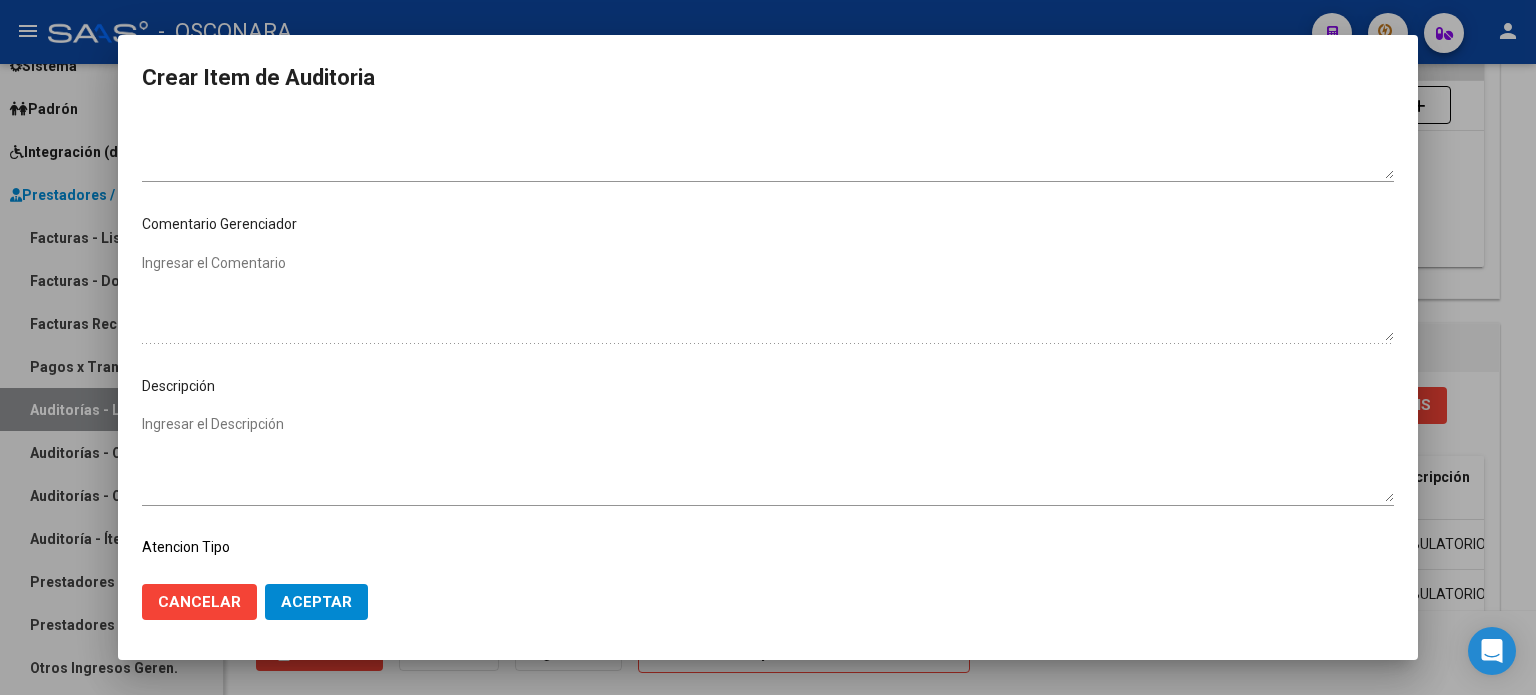 scroll, scrollTop: 1070, scrollLeft: 0, axis: vertical 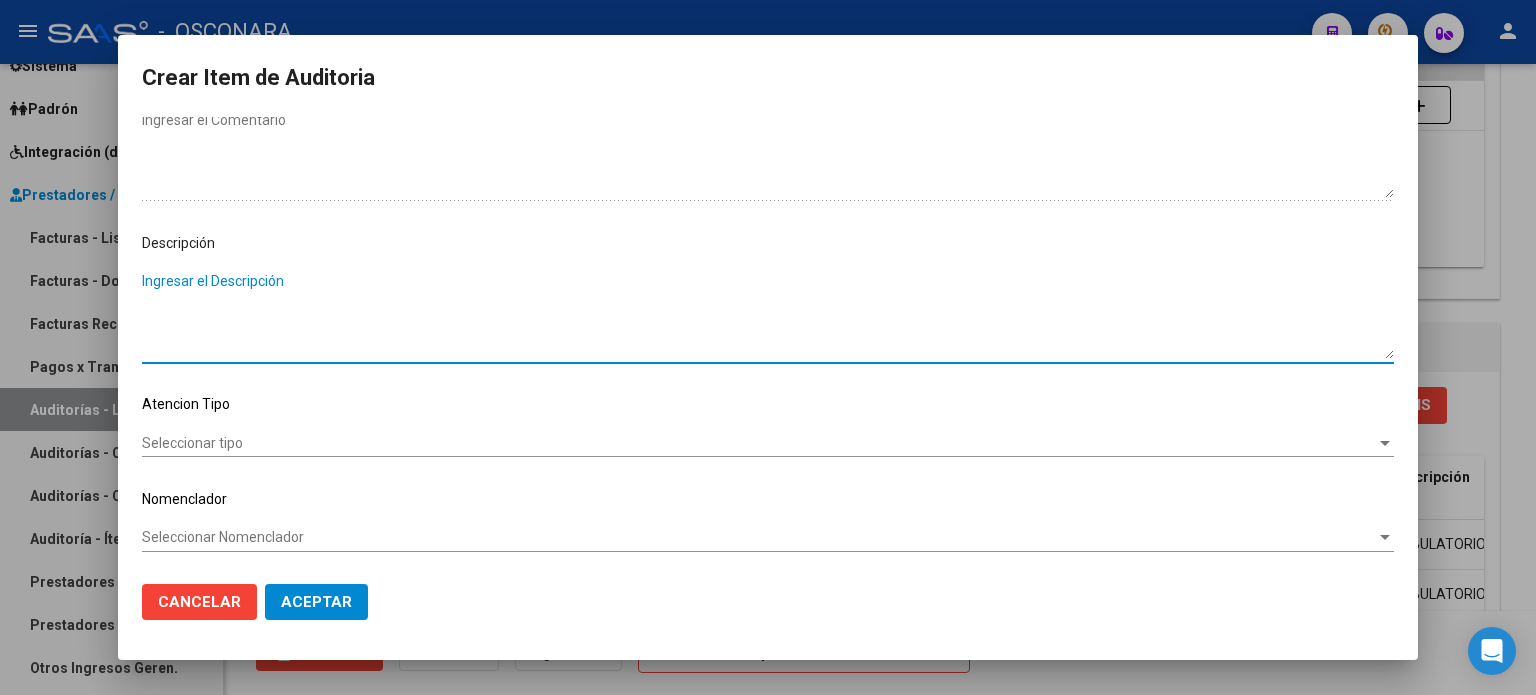click on "Ingresar el Descripción" at bounding box center (768, 315) 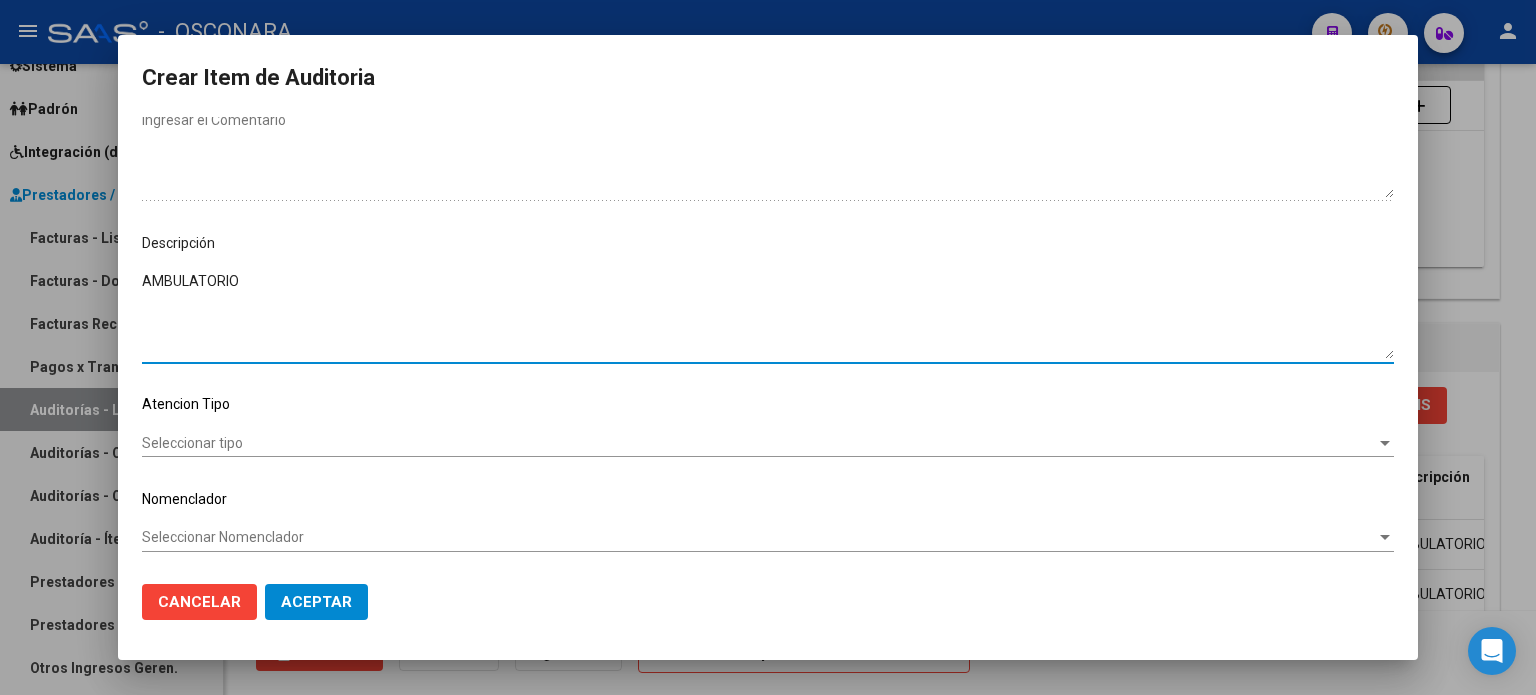 type on "AMBULATORIO" 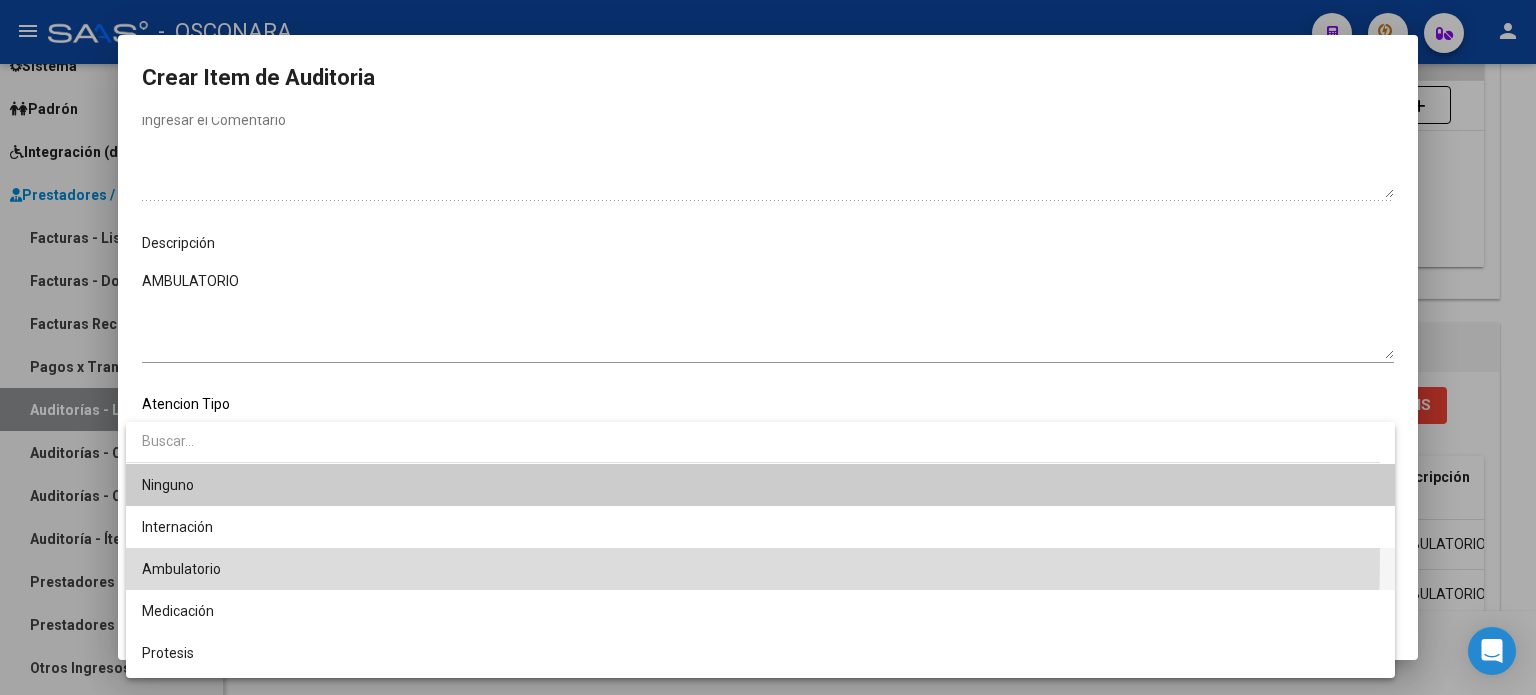 click on "Ambulatorio" at bounding box center (760, 569) 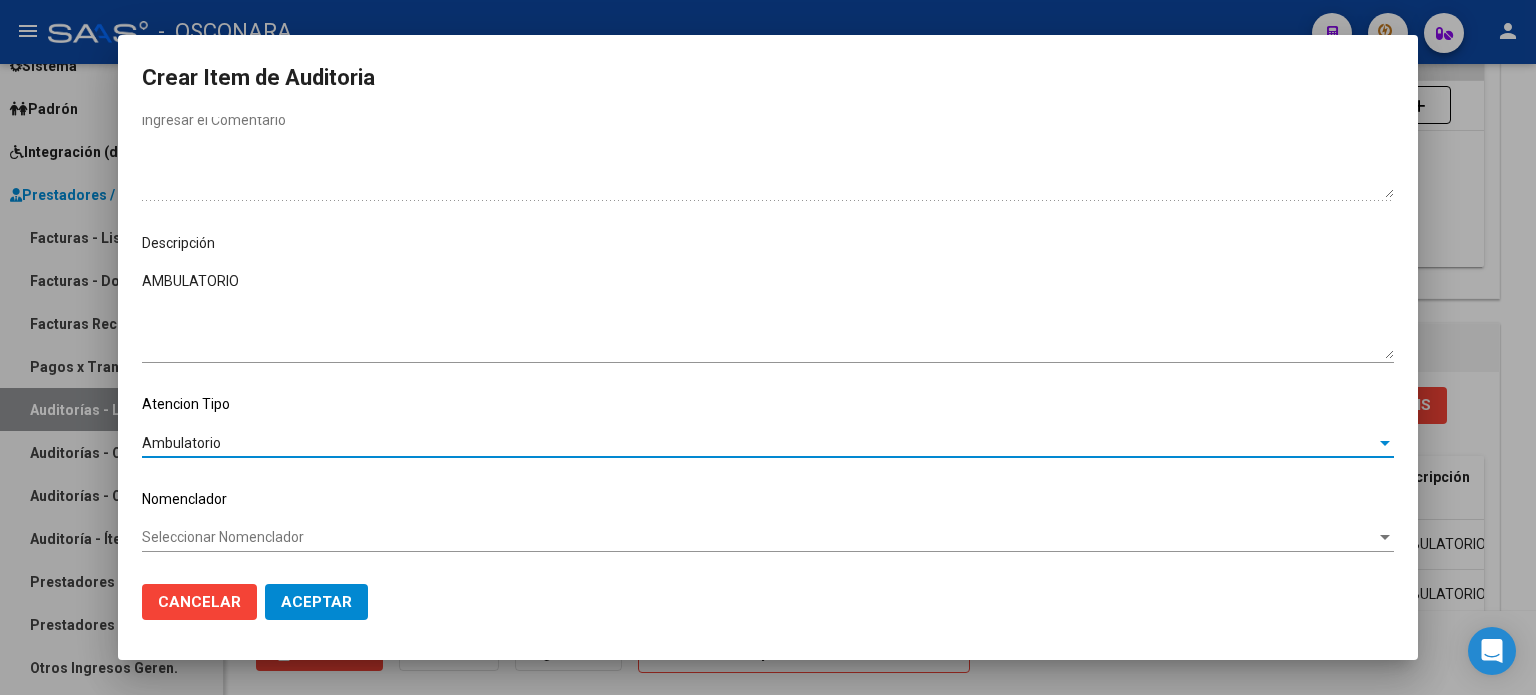 click on "Cancelar Aceptar" 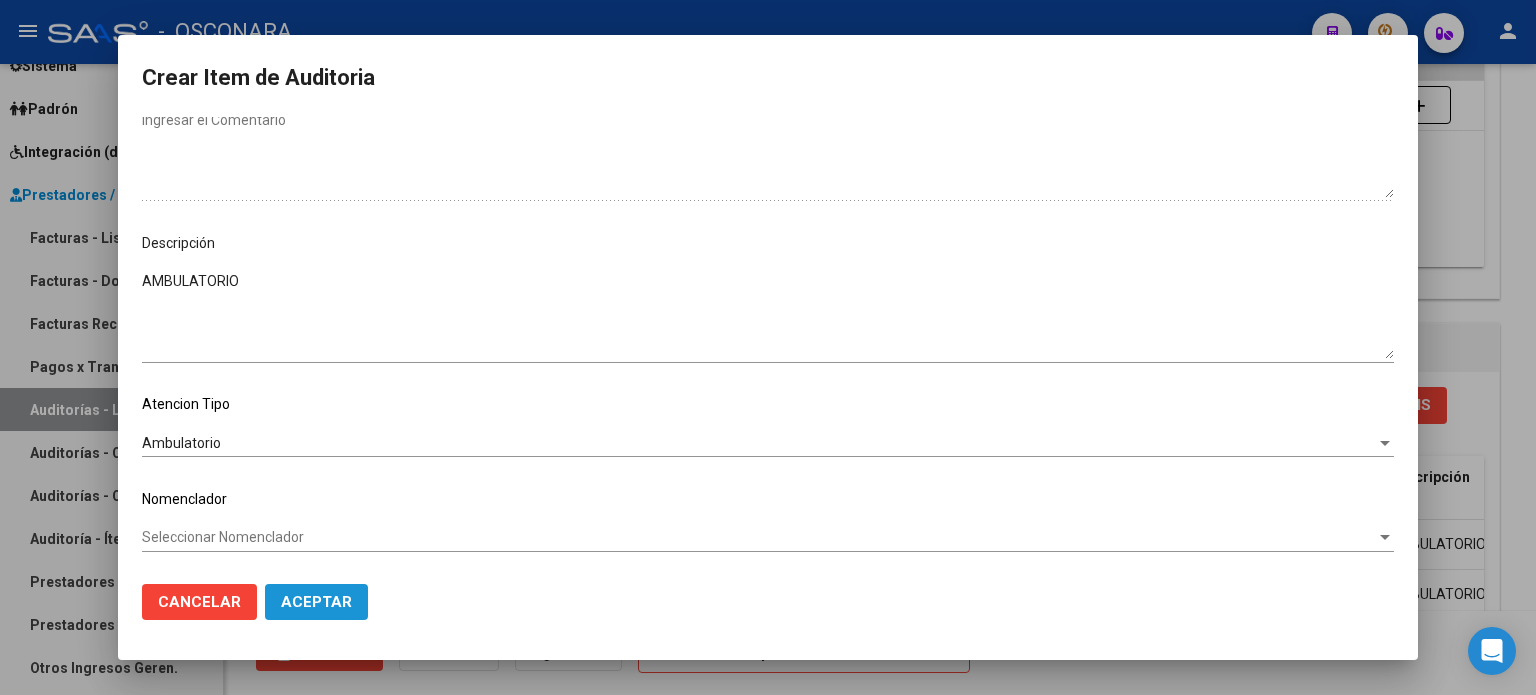 click on "Aceptar" 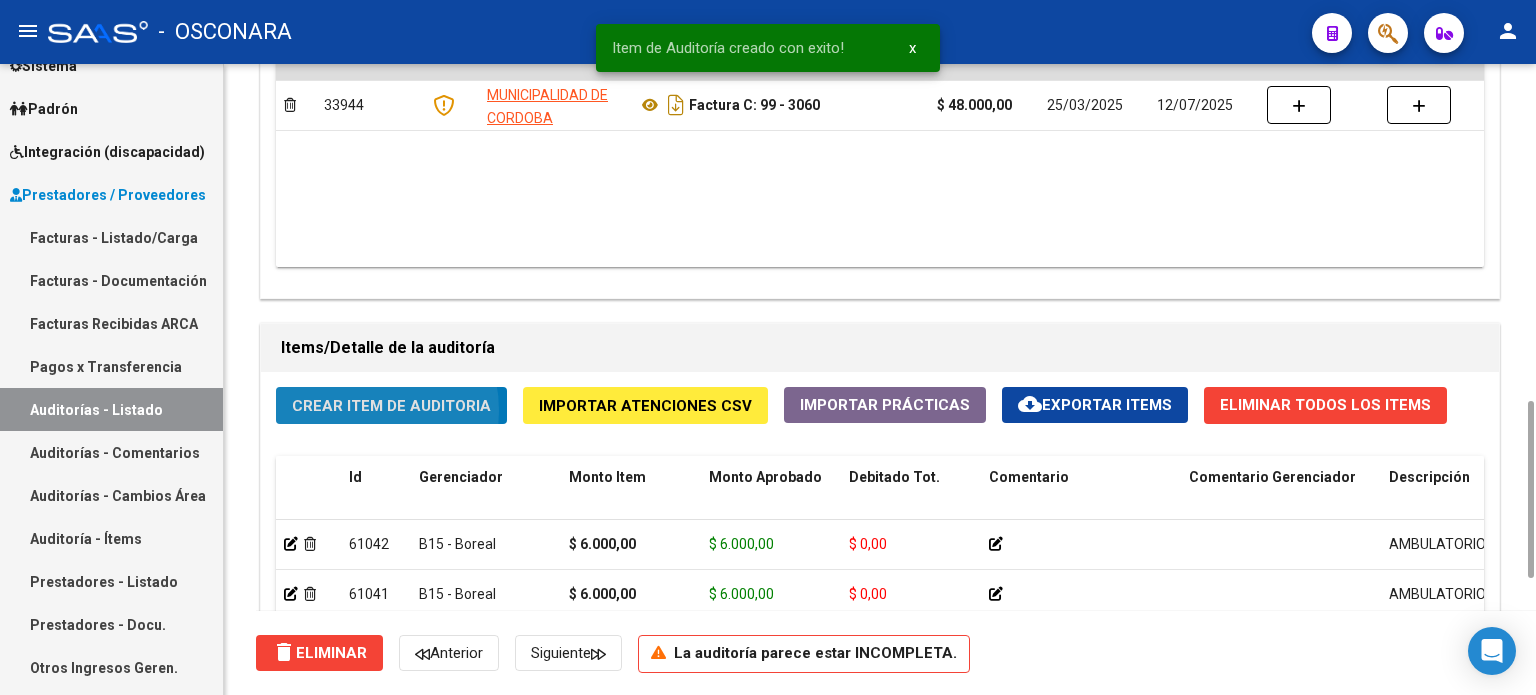 click on "Crear Item de Auditoria" 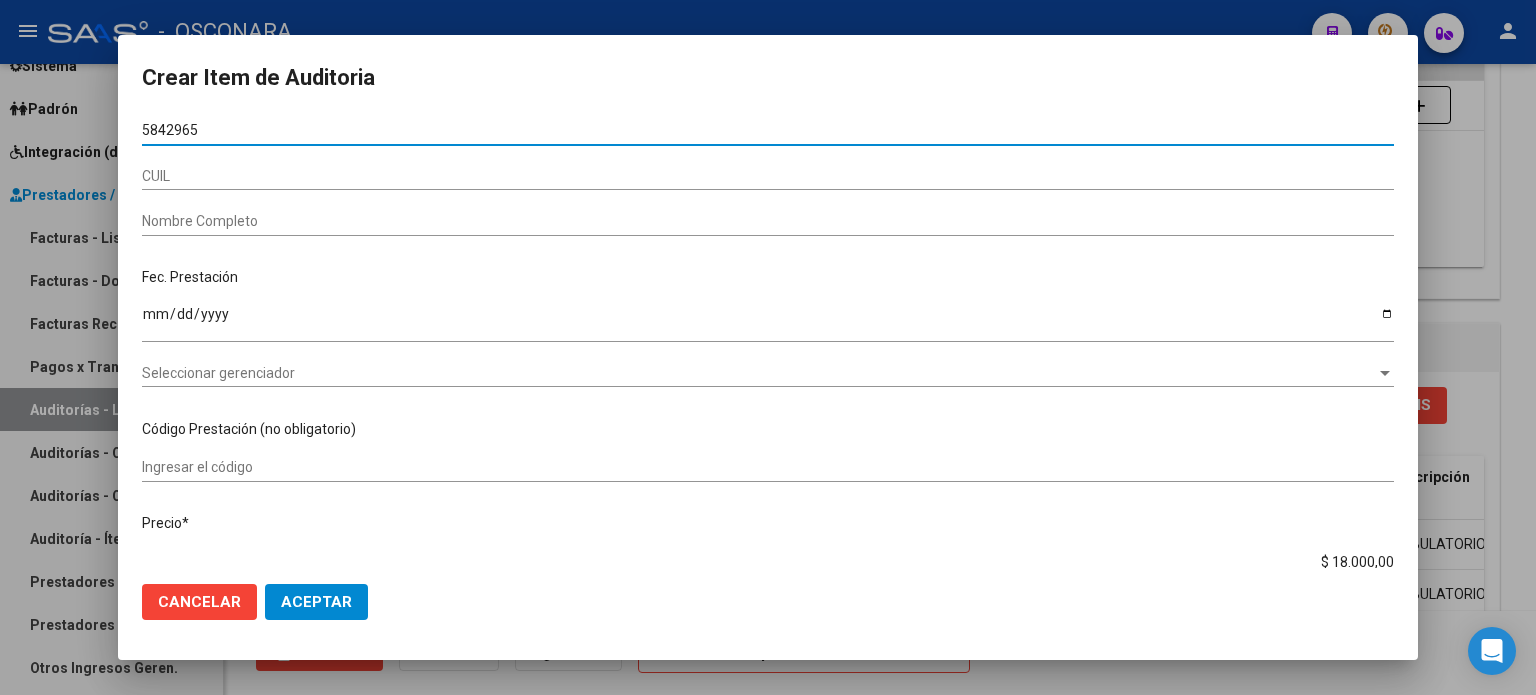 click on "5842965" at bounding box center (768, 130) 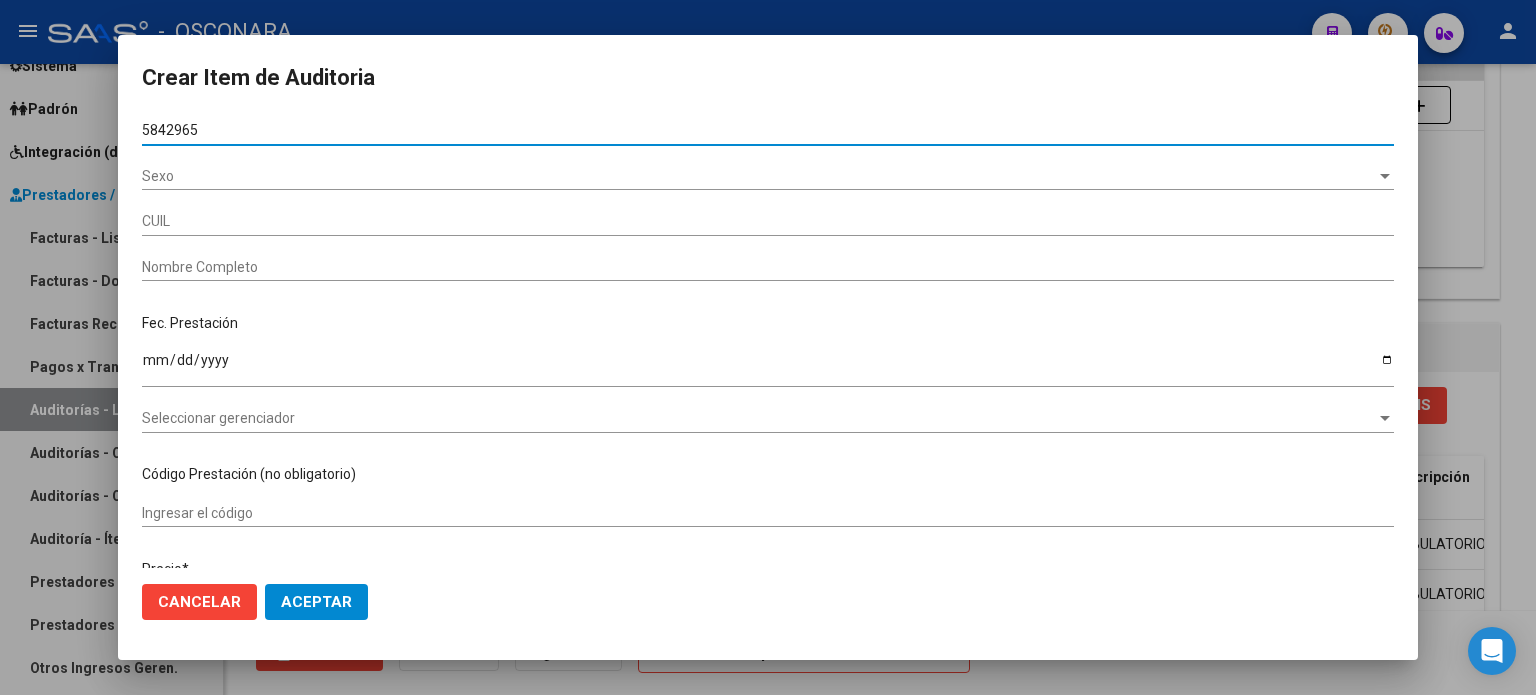 type on "23584293659" 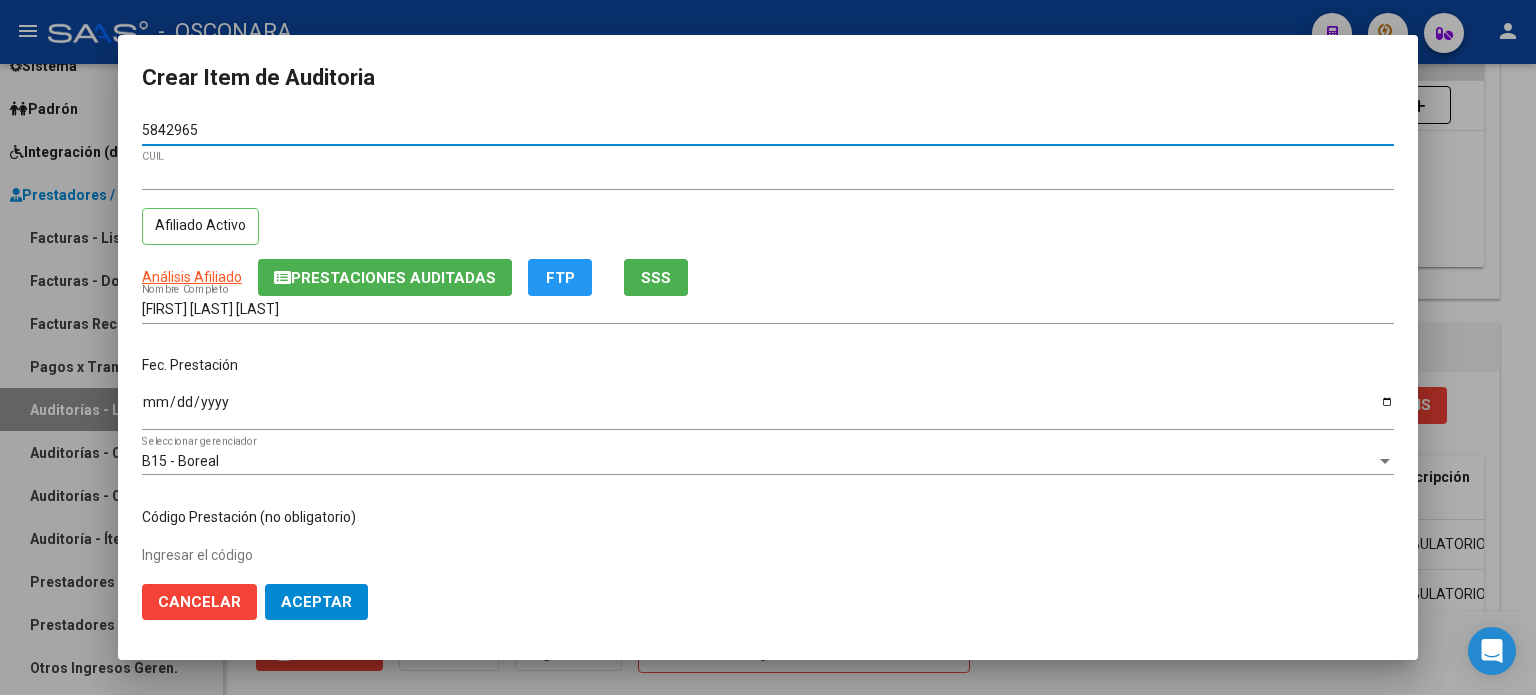 type on "58429365" 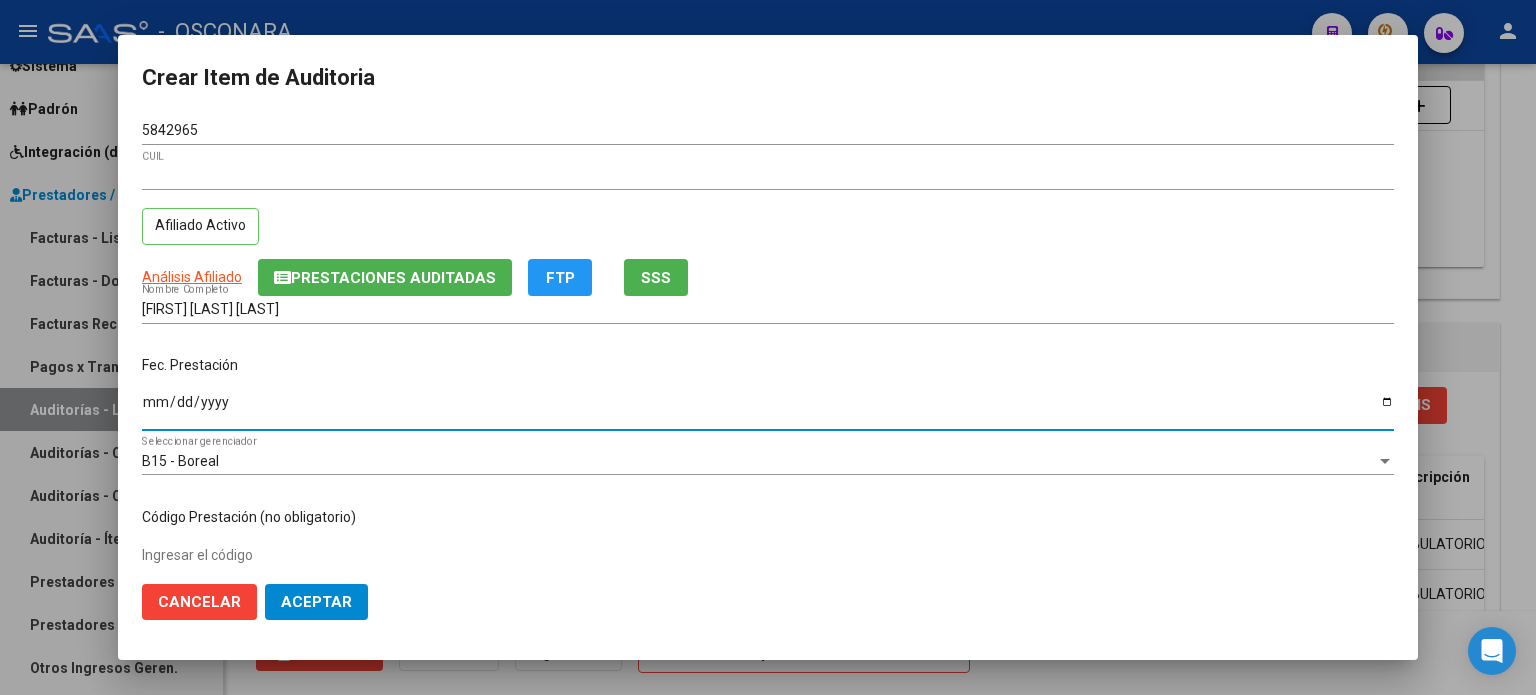 click on "Ingresar la fecha" at bounding box center (768, 409) 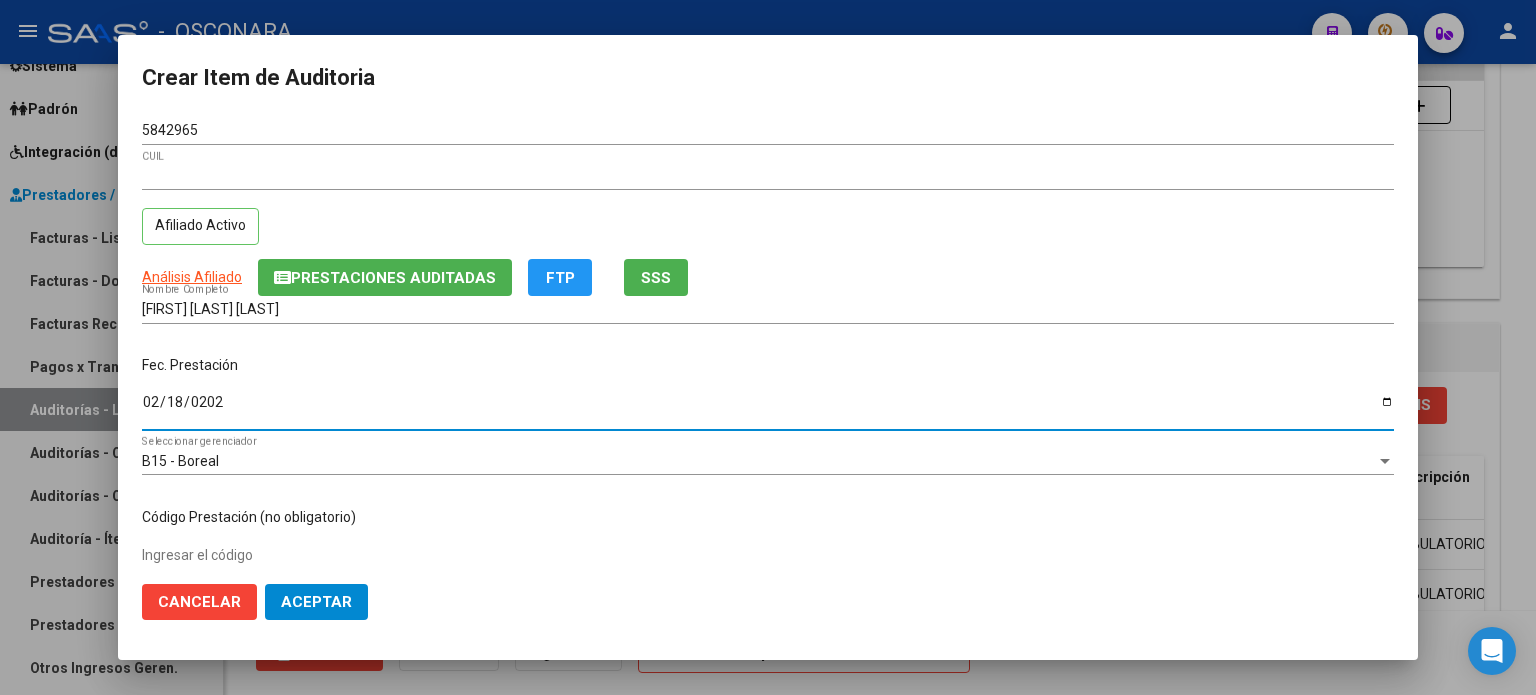 type on "2025-02-18" 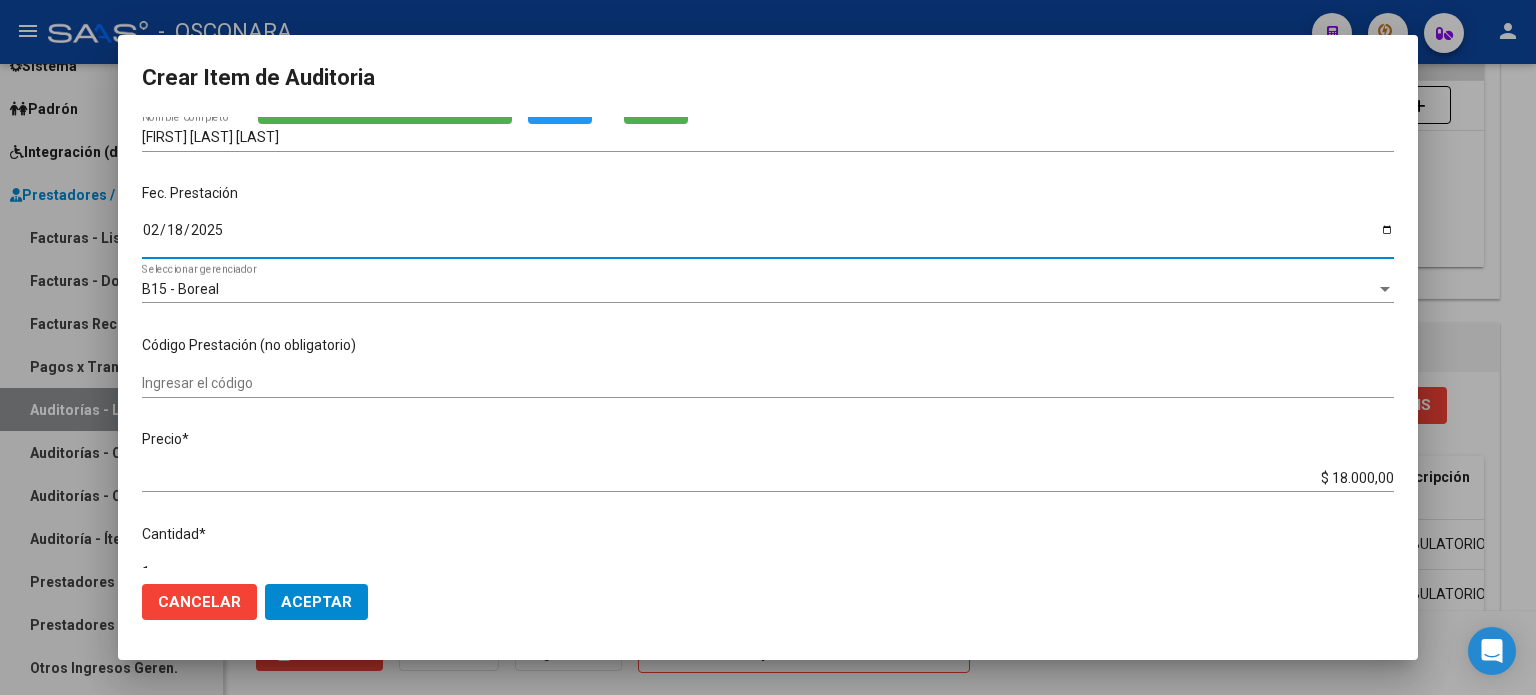 scroll, scrollTop: 200, scrollLeft: 0, axis: vertical 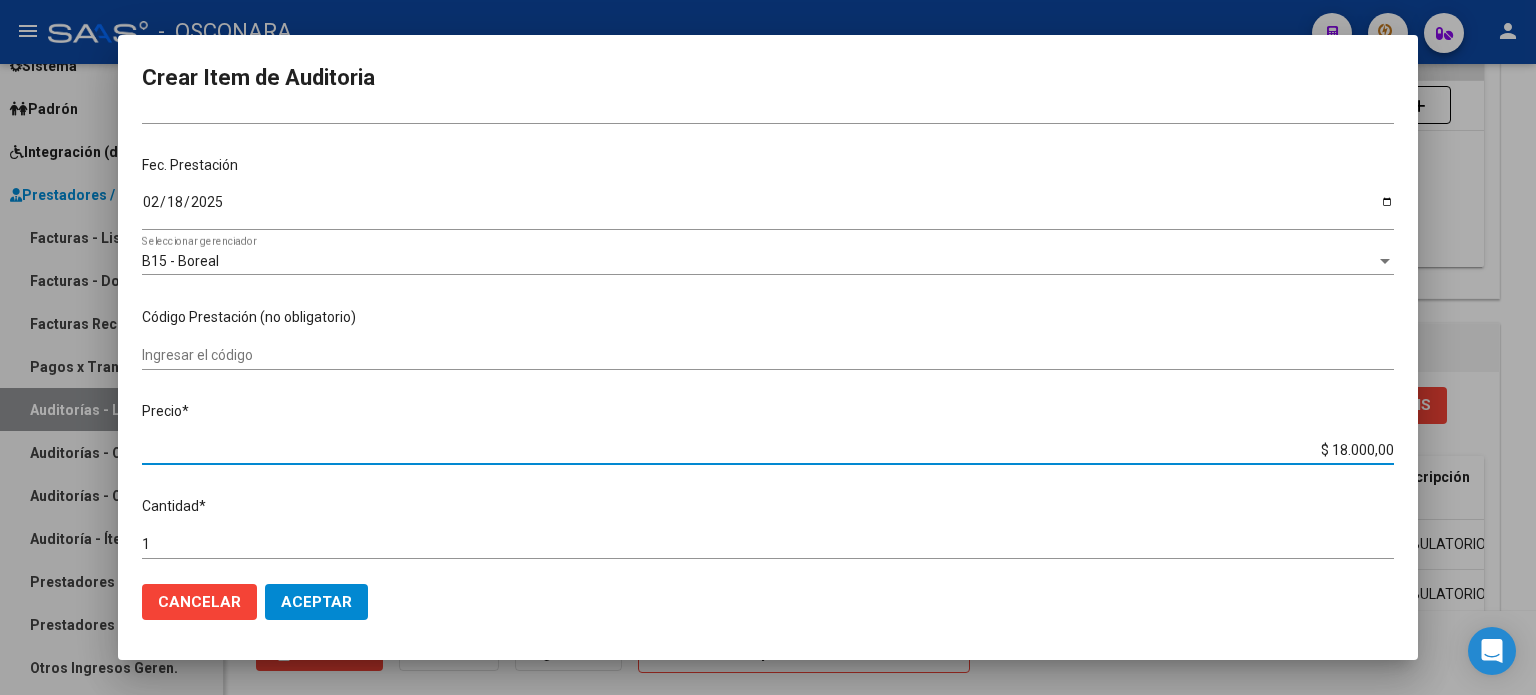 drag, startPoint x: 1315, startPoint y: 448, endPoint x: 1535, endPoint y: 447, distance: 220.00227 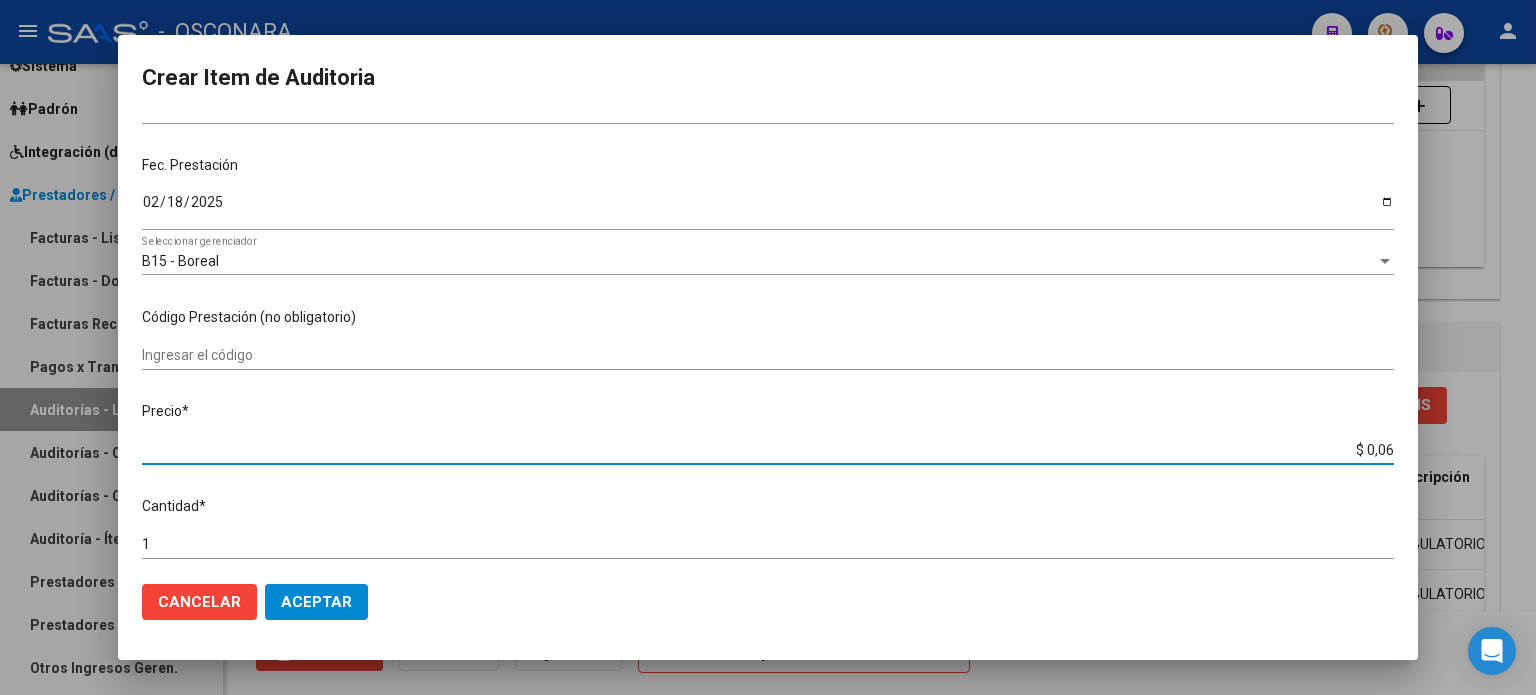 type on "$ 0,60" 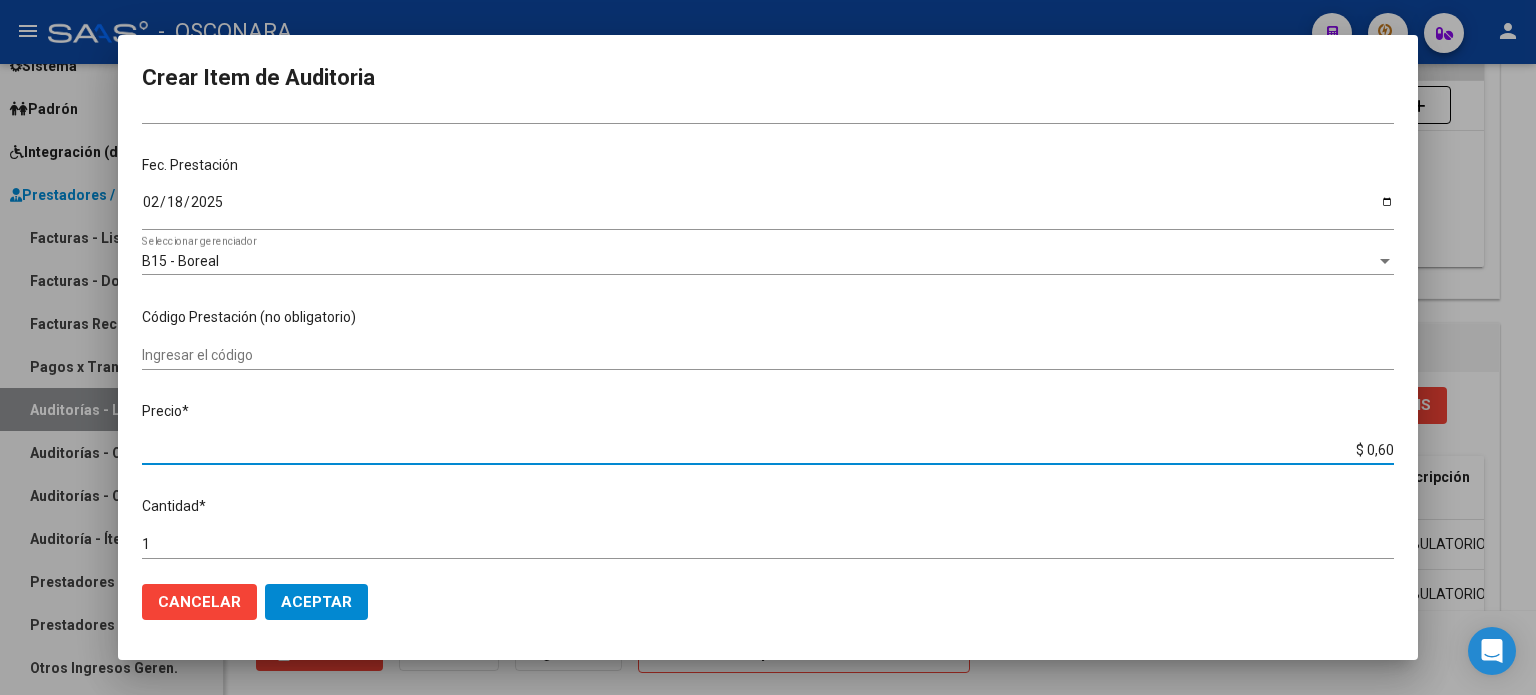 type on "$ 6,00" 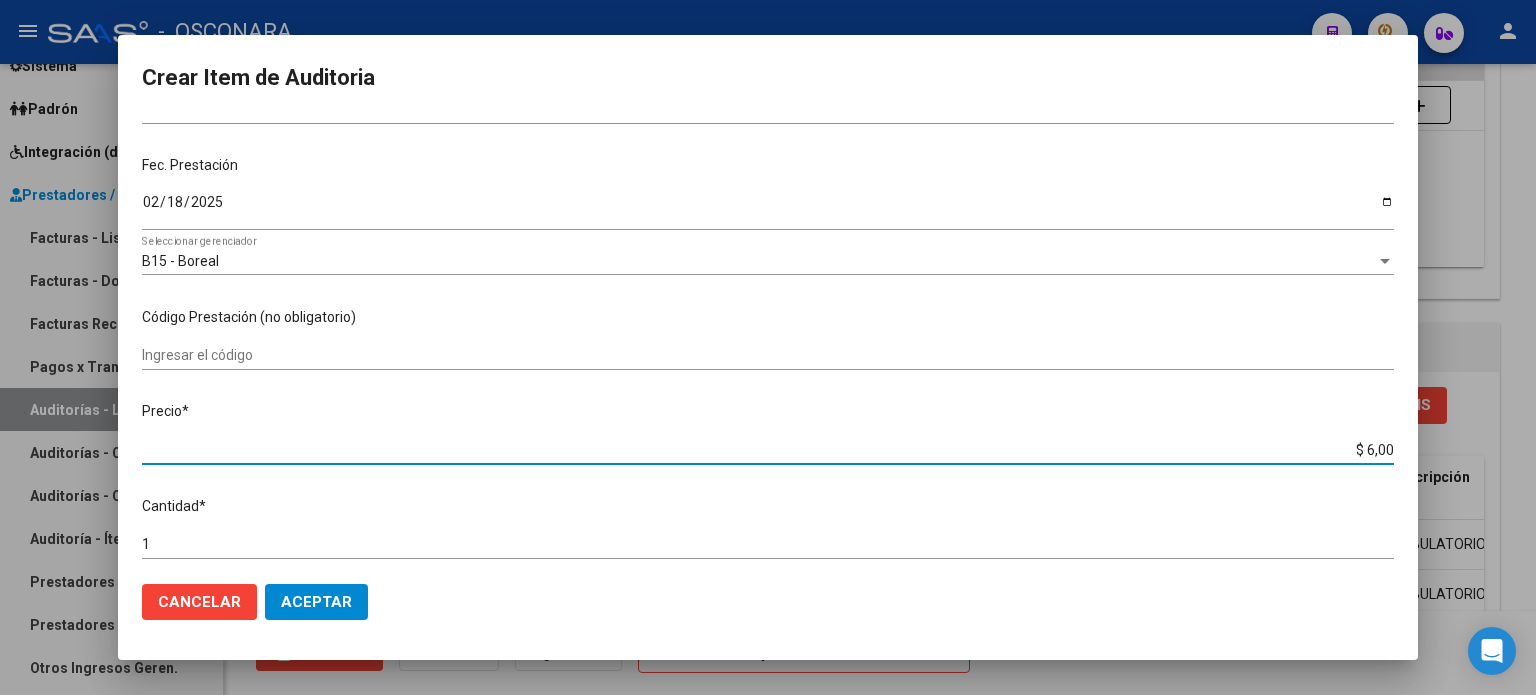 type on "$ 60,00" 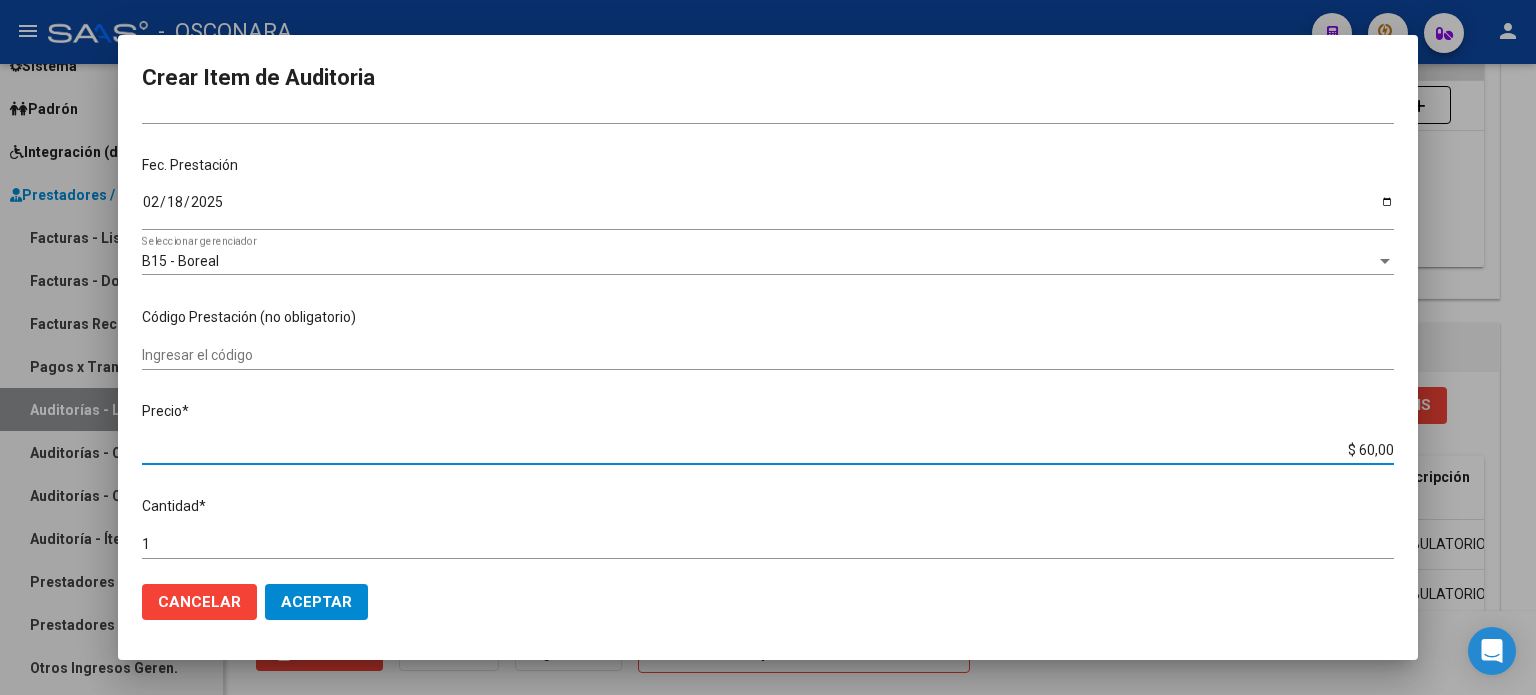 type on "$ 600,00" 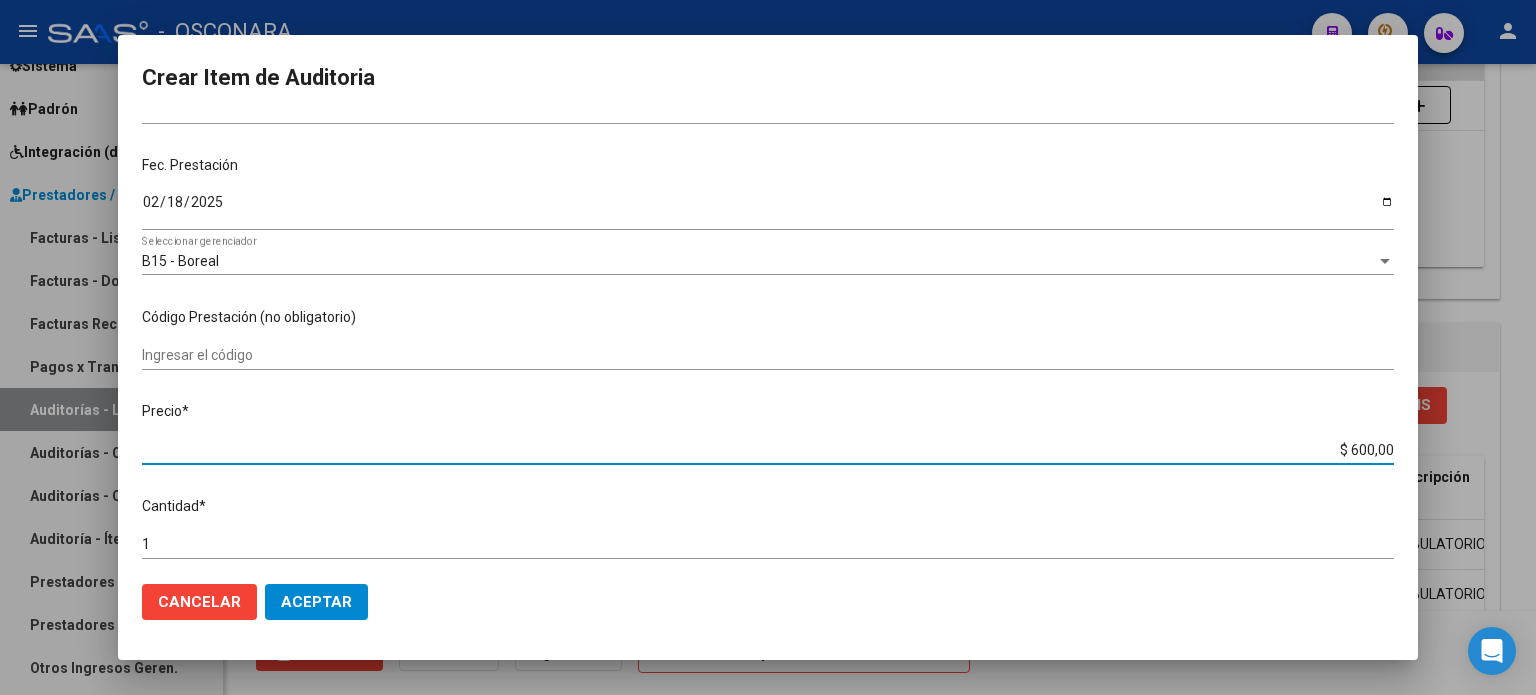 type on "$ 6.000,00" 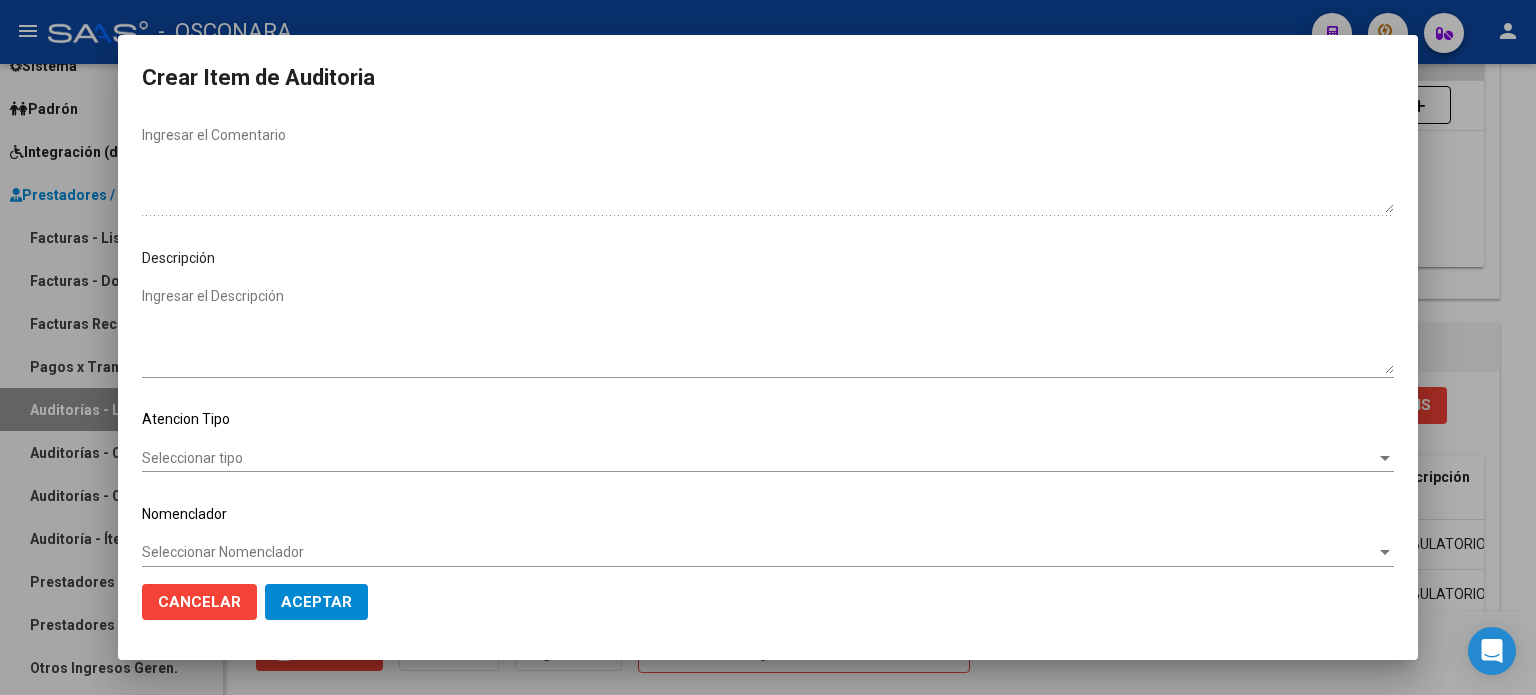 scroll, scrollTop: 1070, scrollLeft: 0, axis: vertical 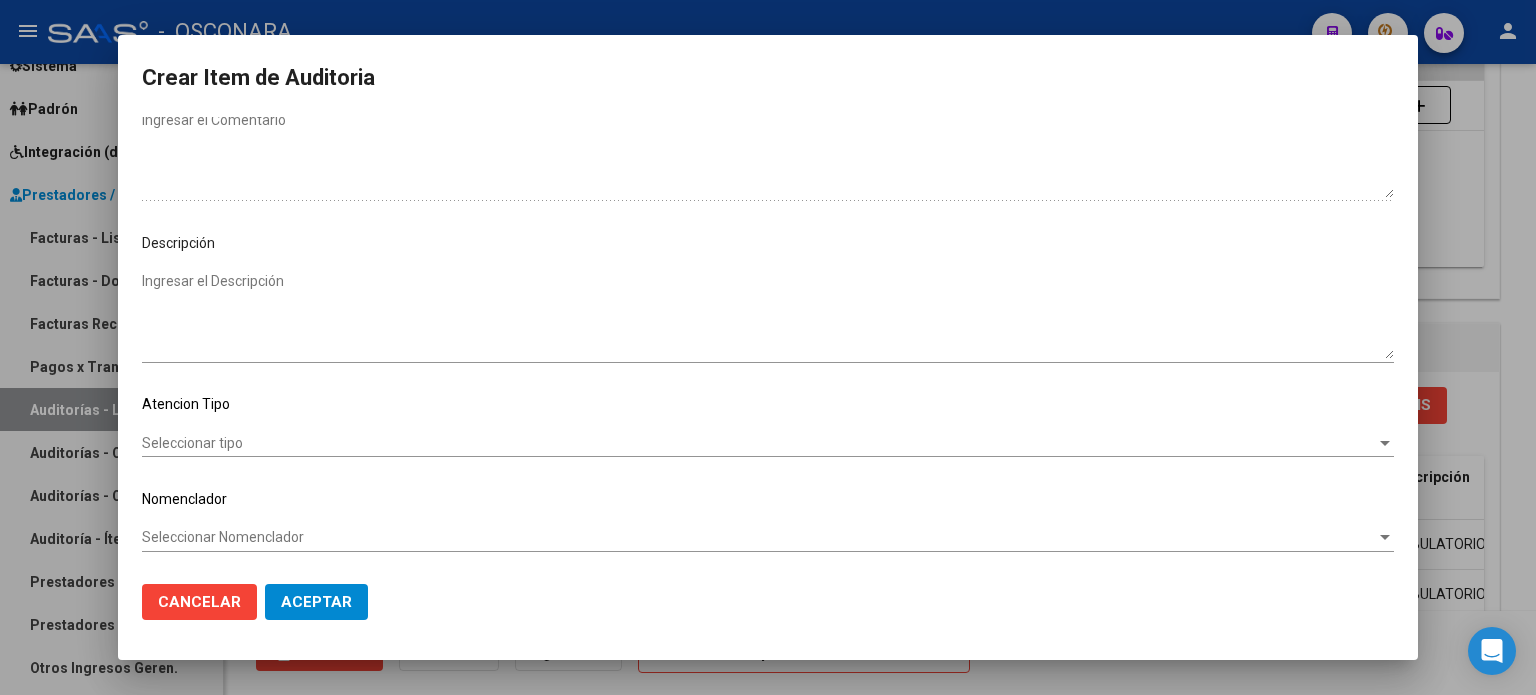 click on "Ingresar el Descripción" at bounding box center (768, 315) 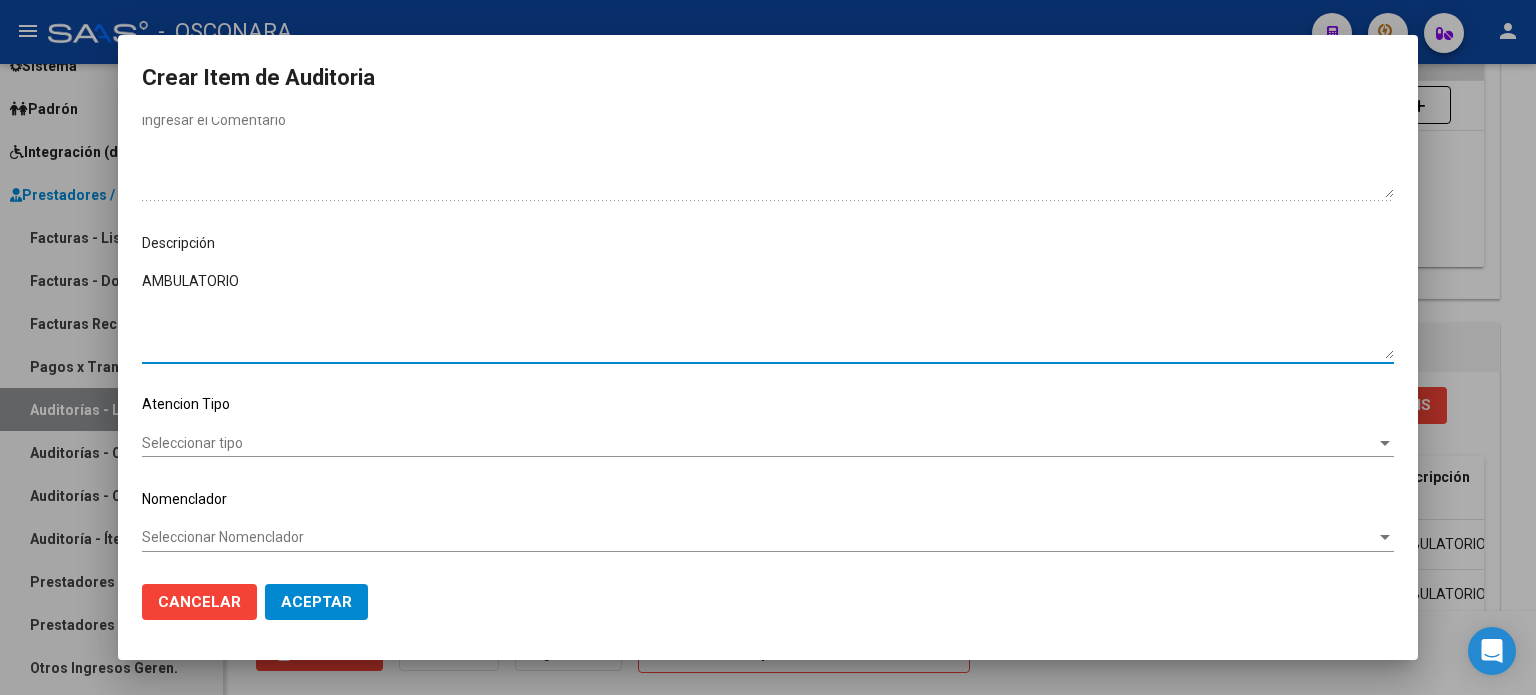 type on "AMBULATORIO" 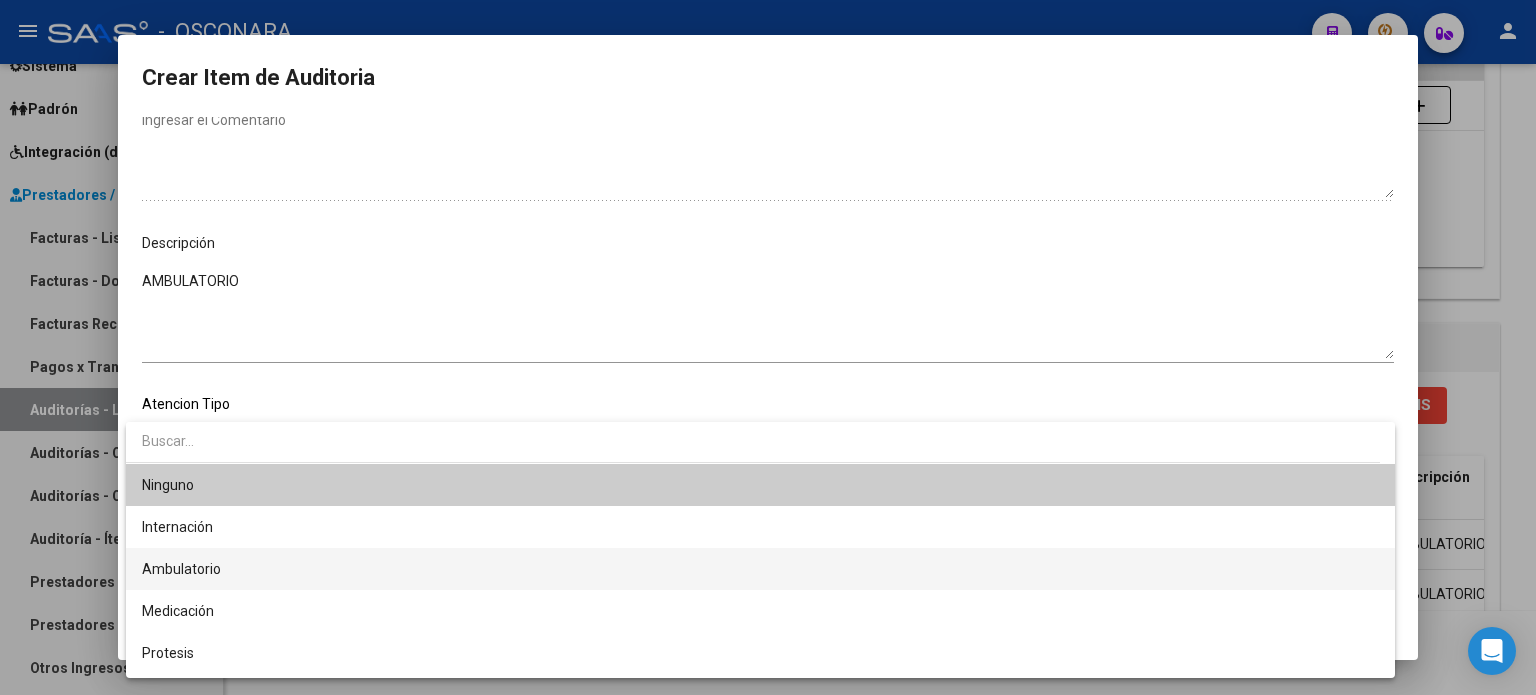click on "Ambulatorio" at bounding box center (181, 569) 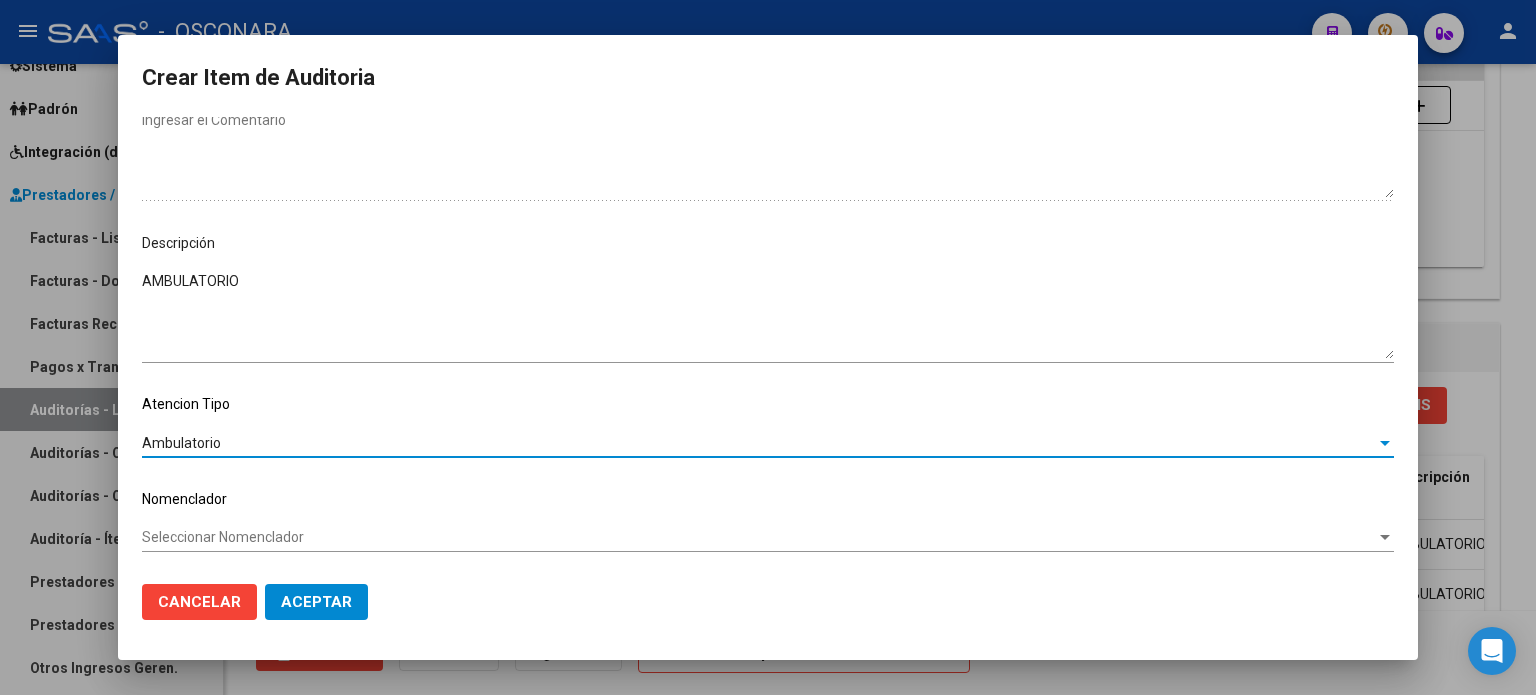 click on "Aceptar" 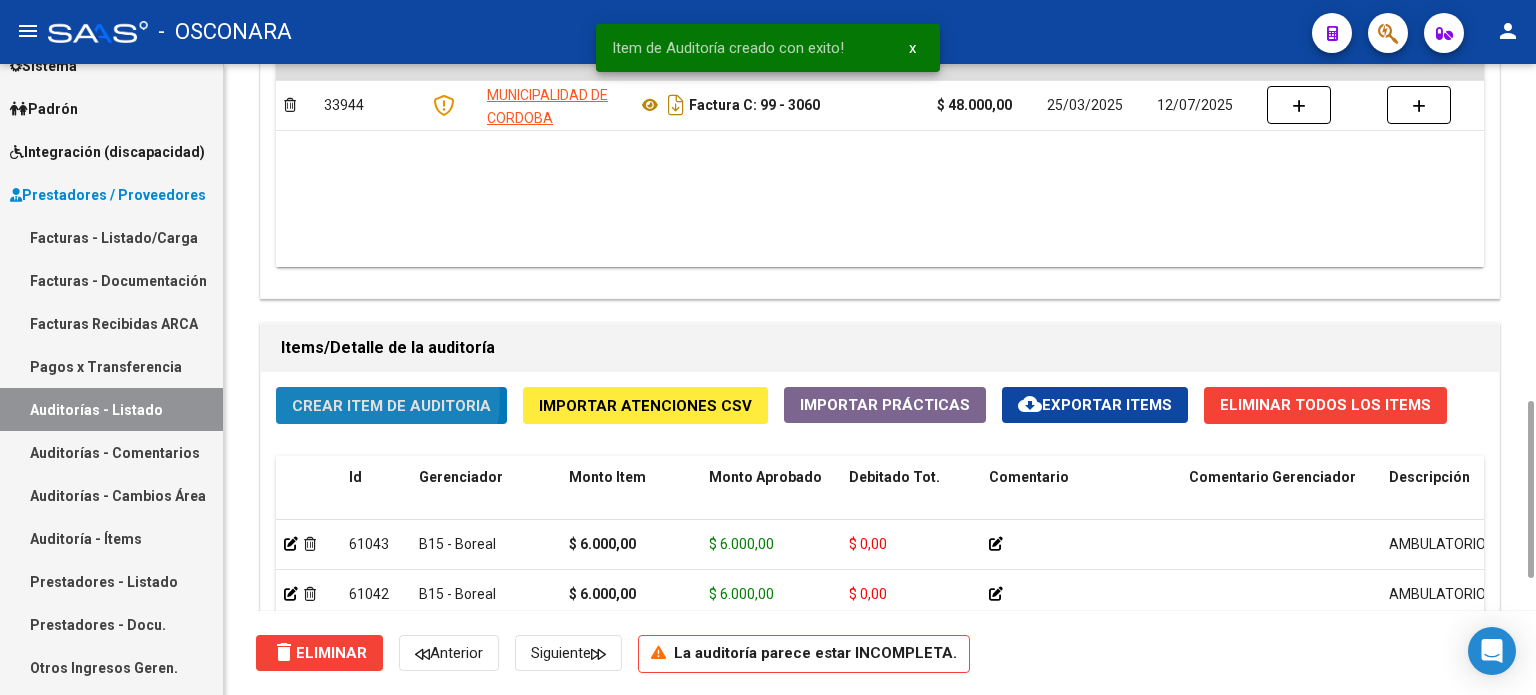 click on "Crear Item de Auditoria" 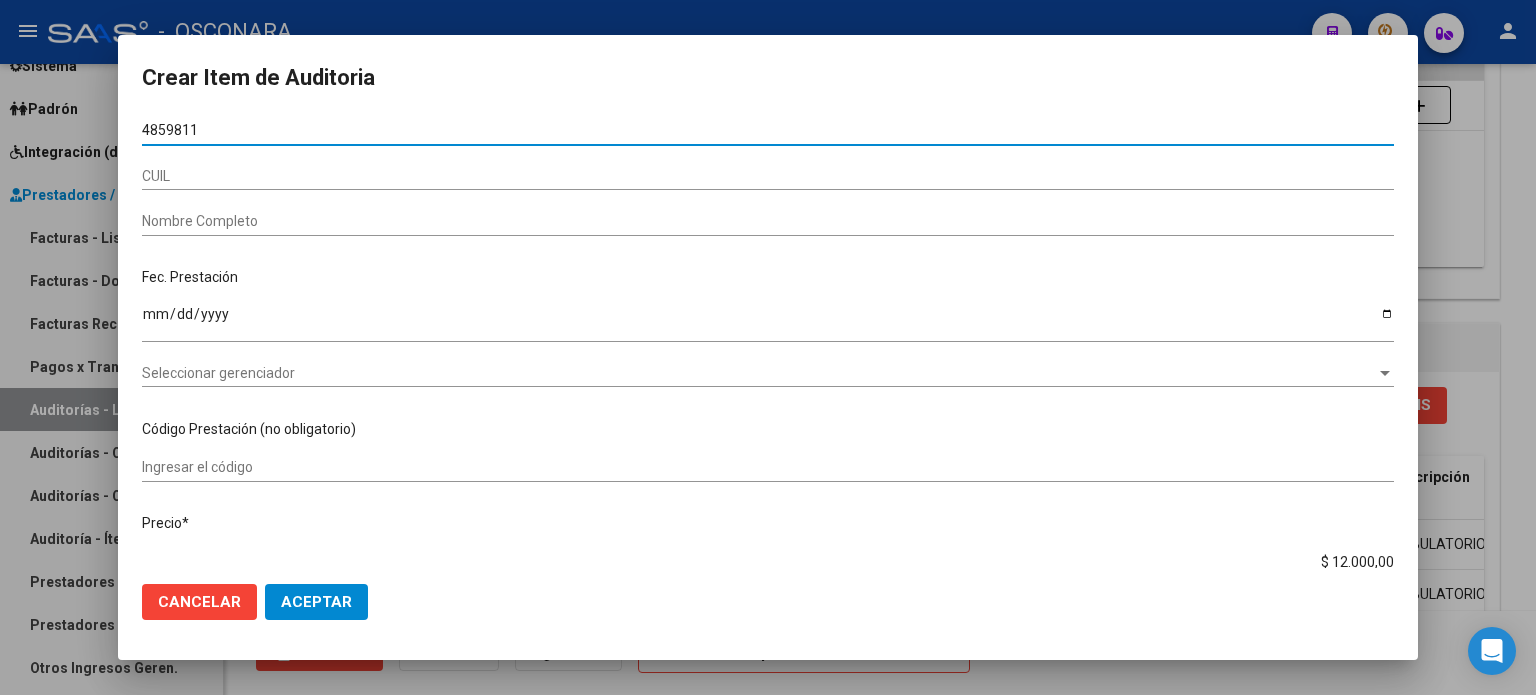 type on "48598112" 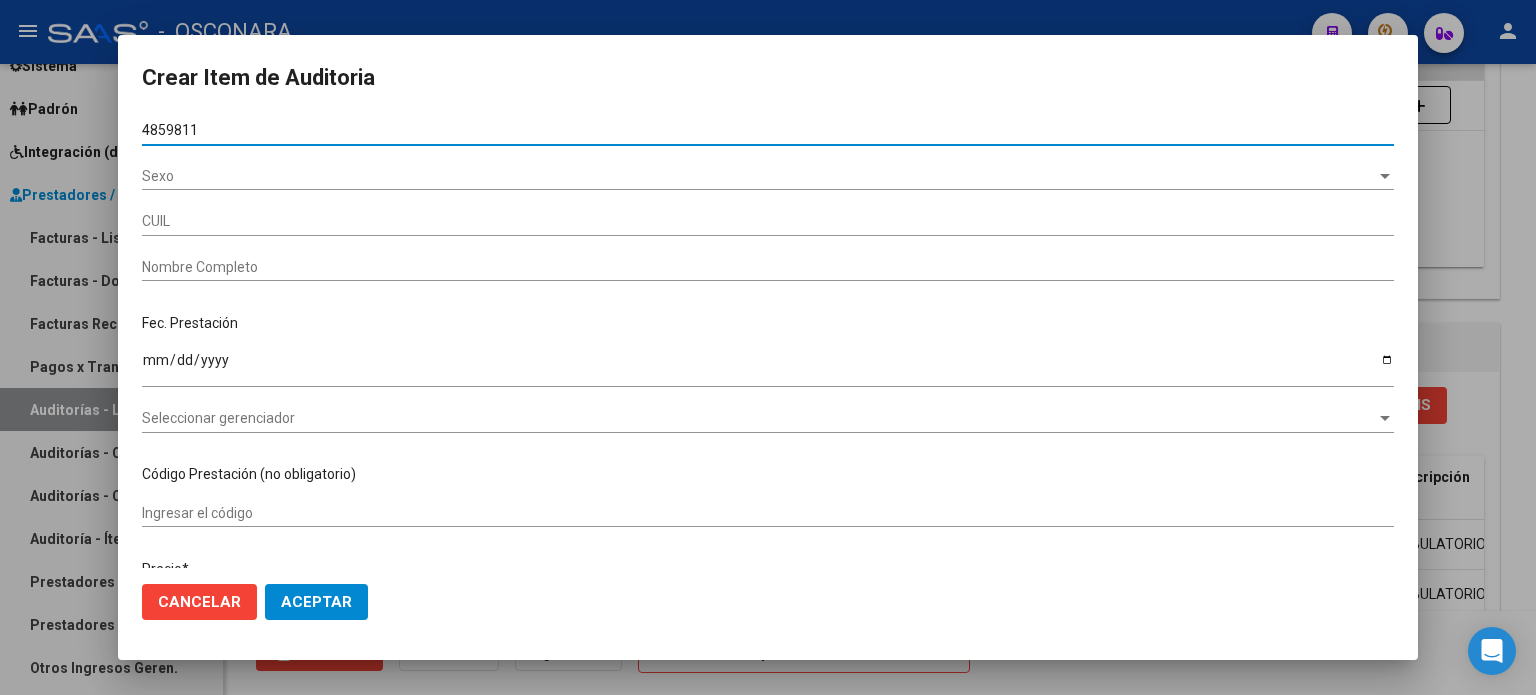 type on "27485981123" 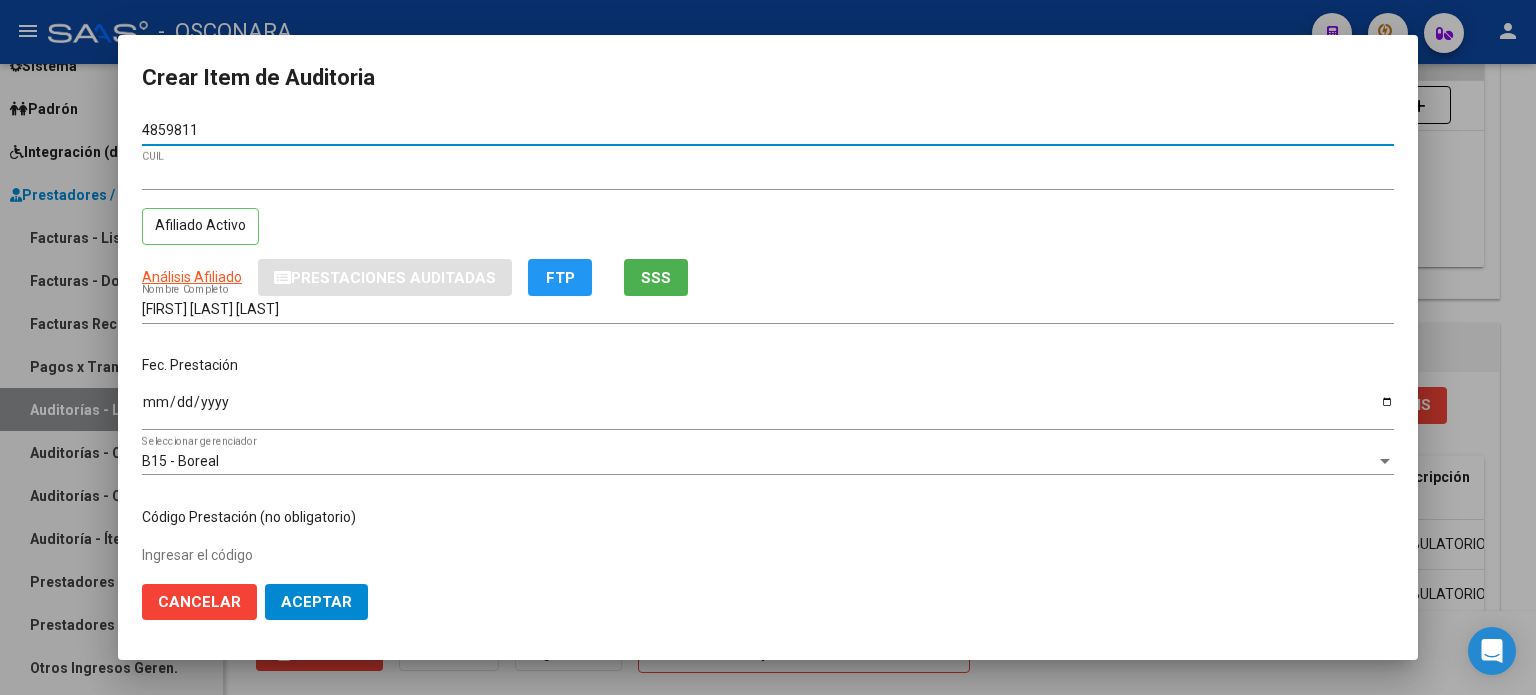 type on "48598112" 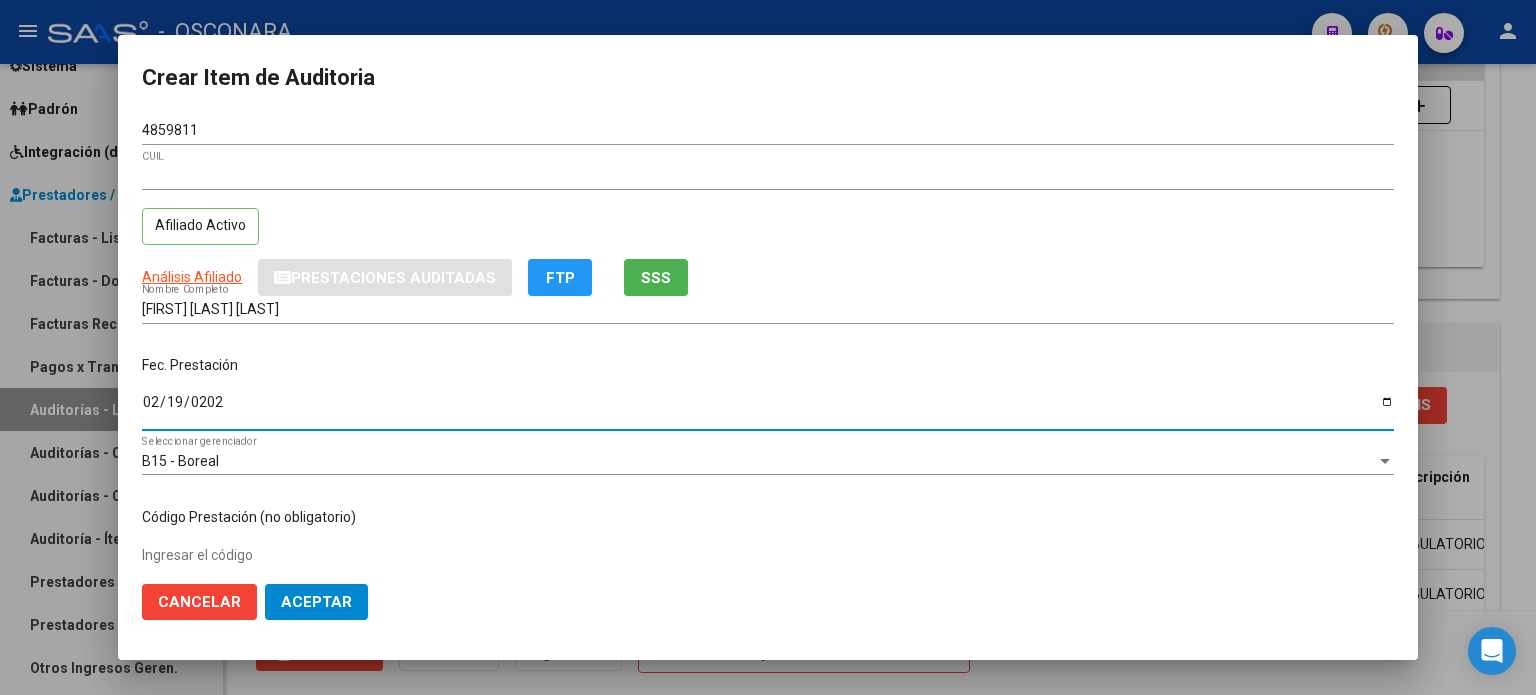 type on "2025-02-19" 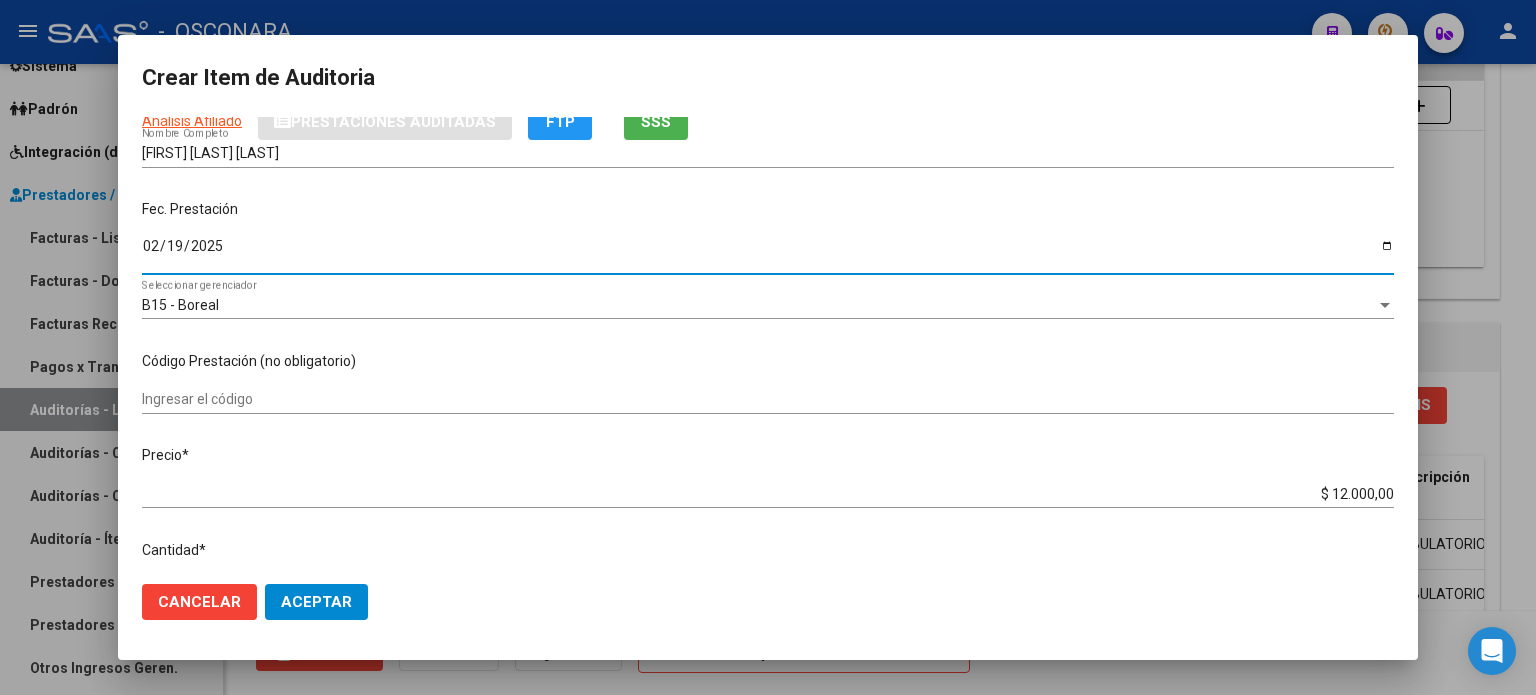 scroll, scrollTop: 300, scrollLeft: 0, axis: vertical 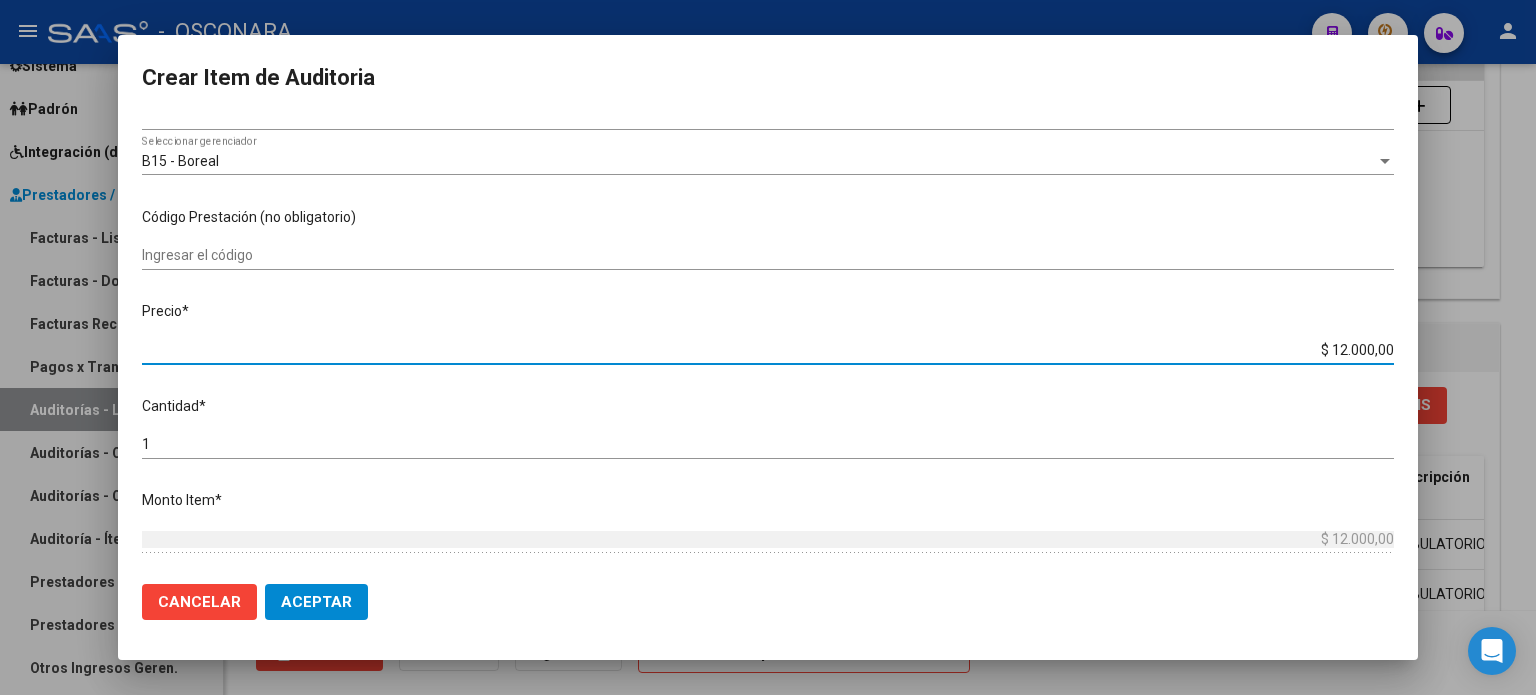 drag, startPoint x: 1320, startPoint y: 348, endPoint x: 1488, endPoint y: 343, distance: 168.07439 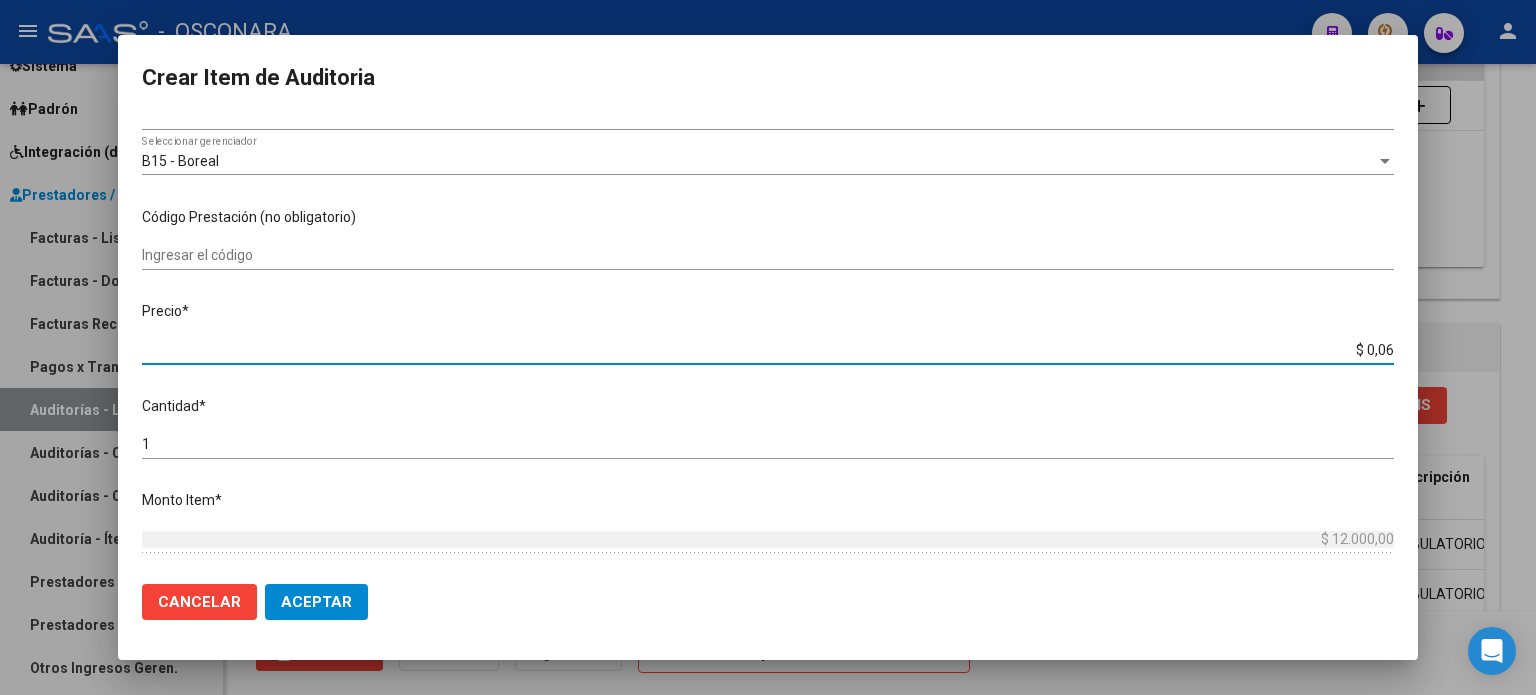 type on "$ 0,06" 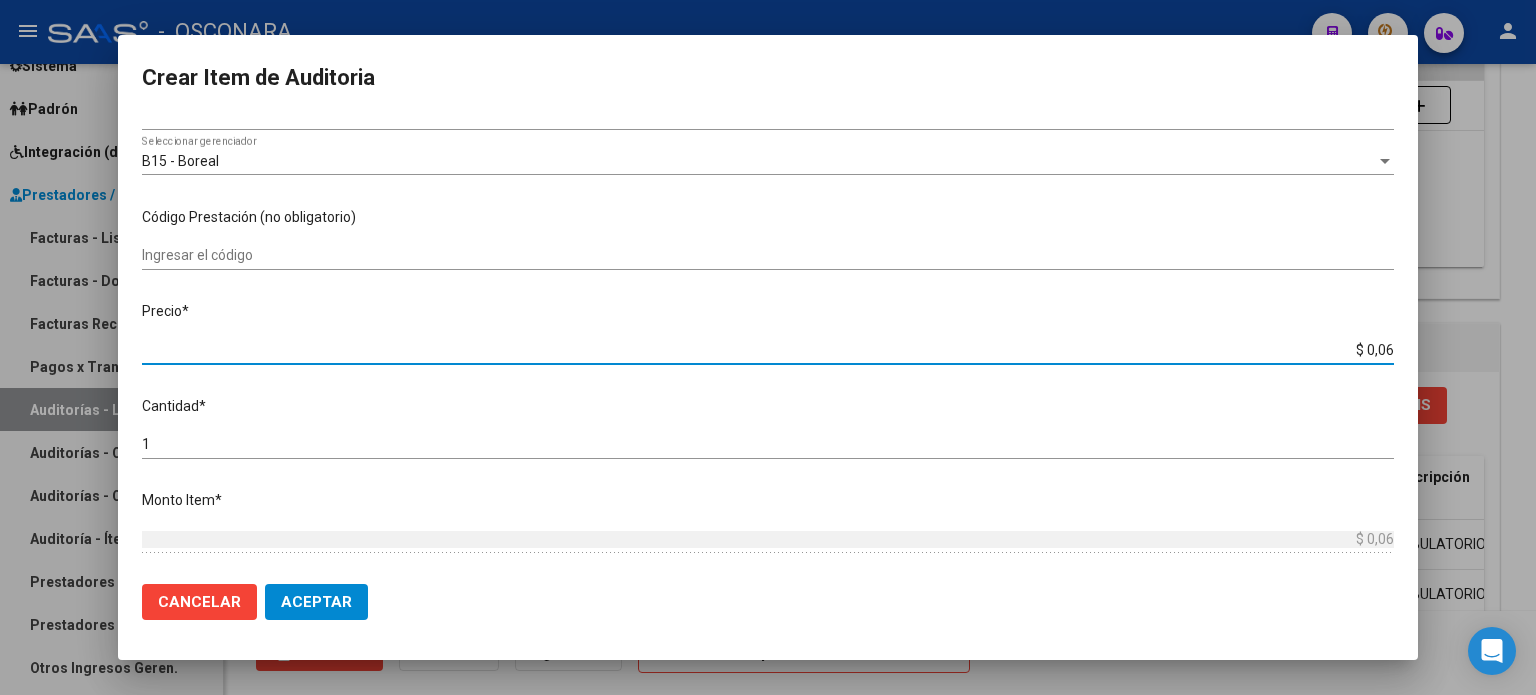 type on "$ 0,60" 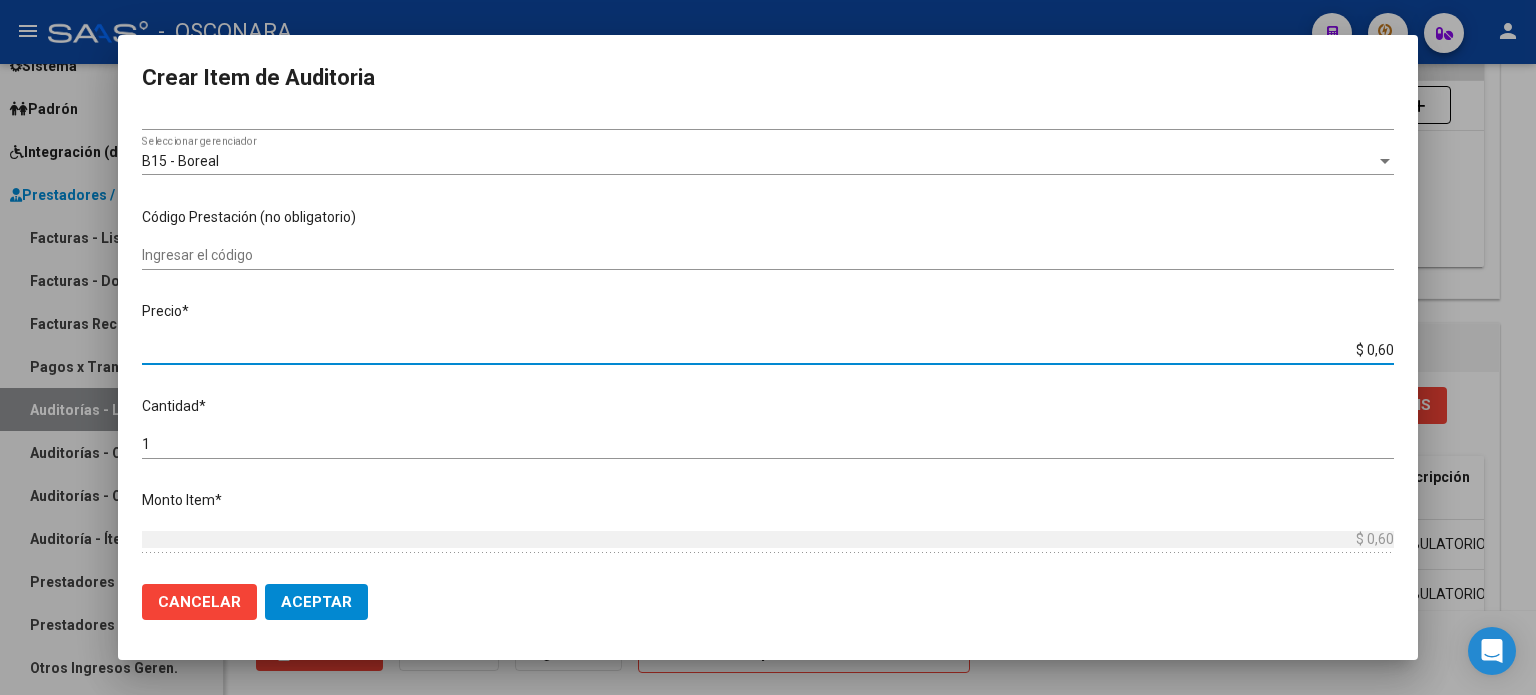 type on "$ 6,00" 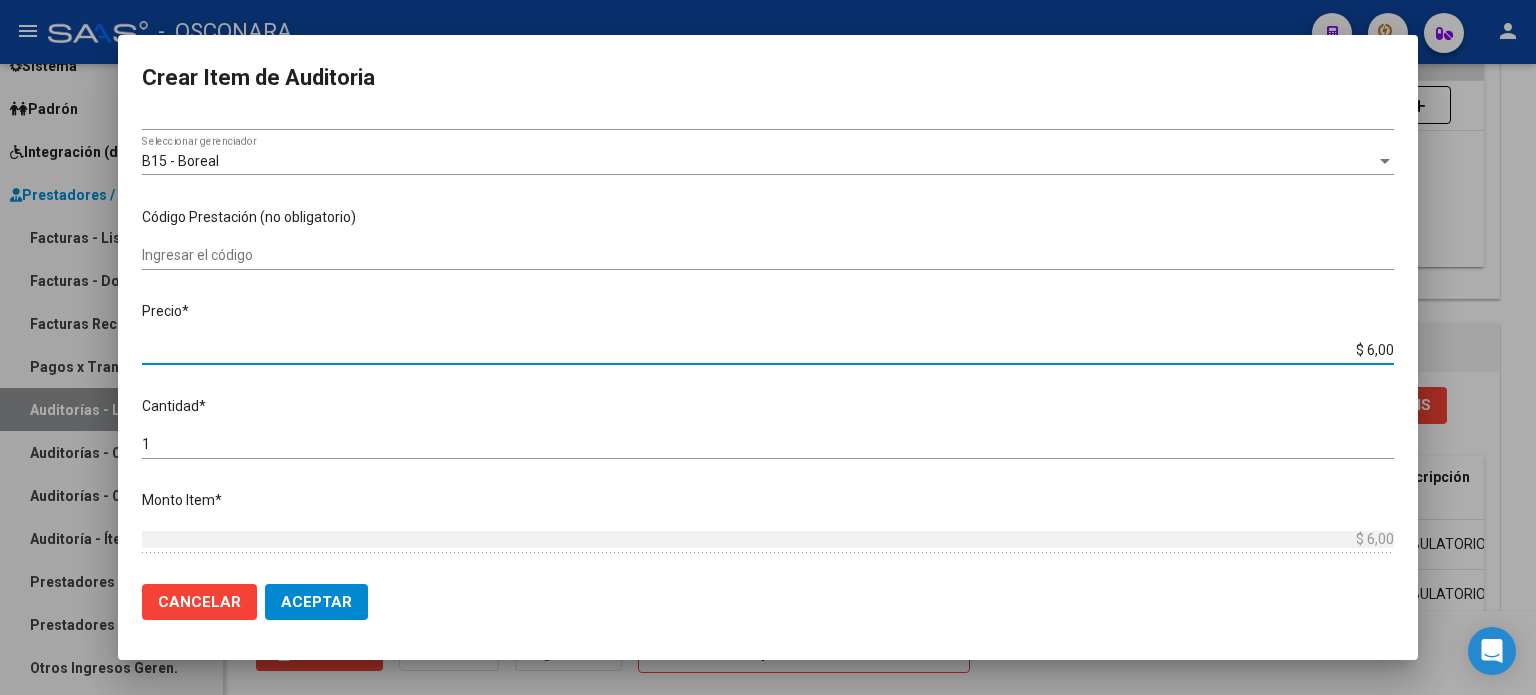type on "$ 60,00" 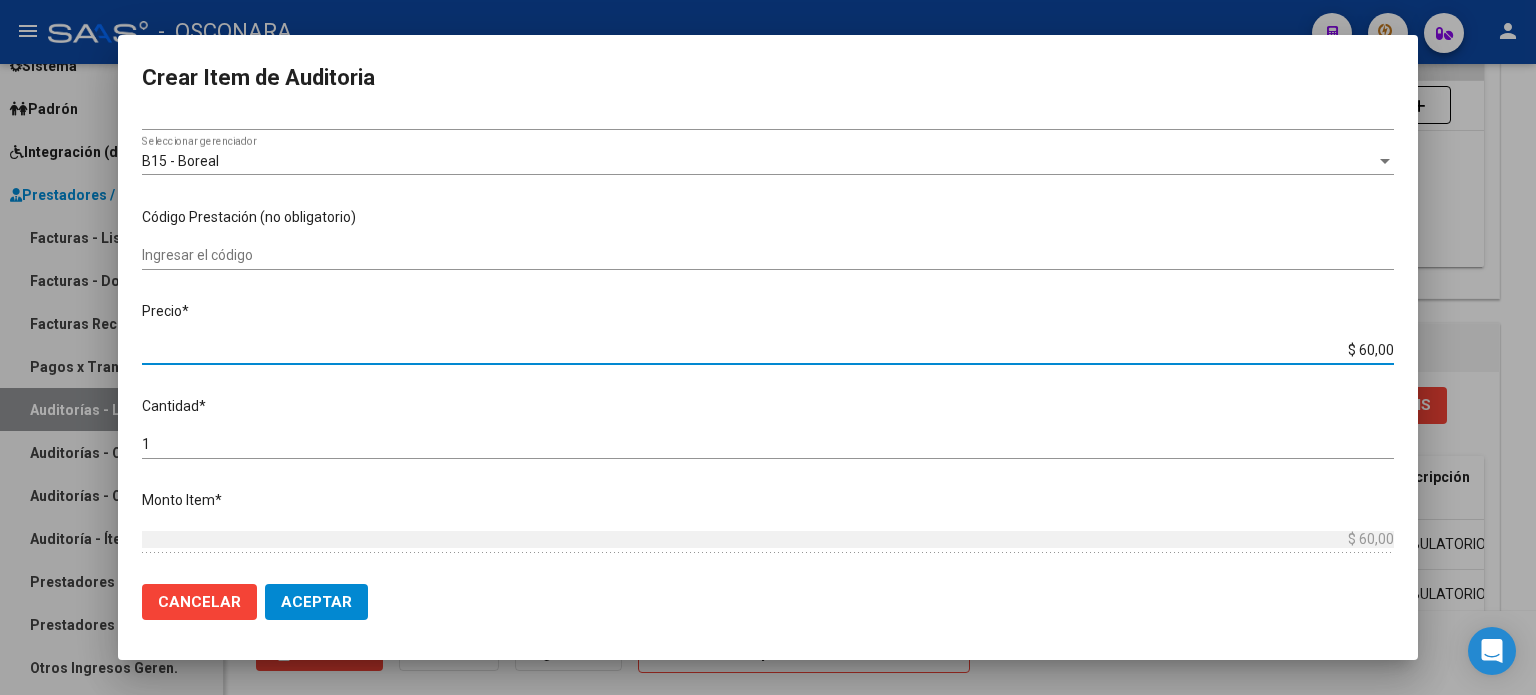 type on "$ 600,00" 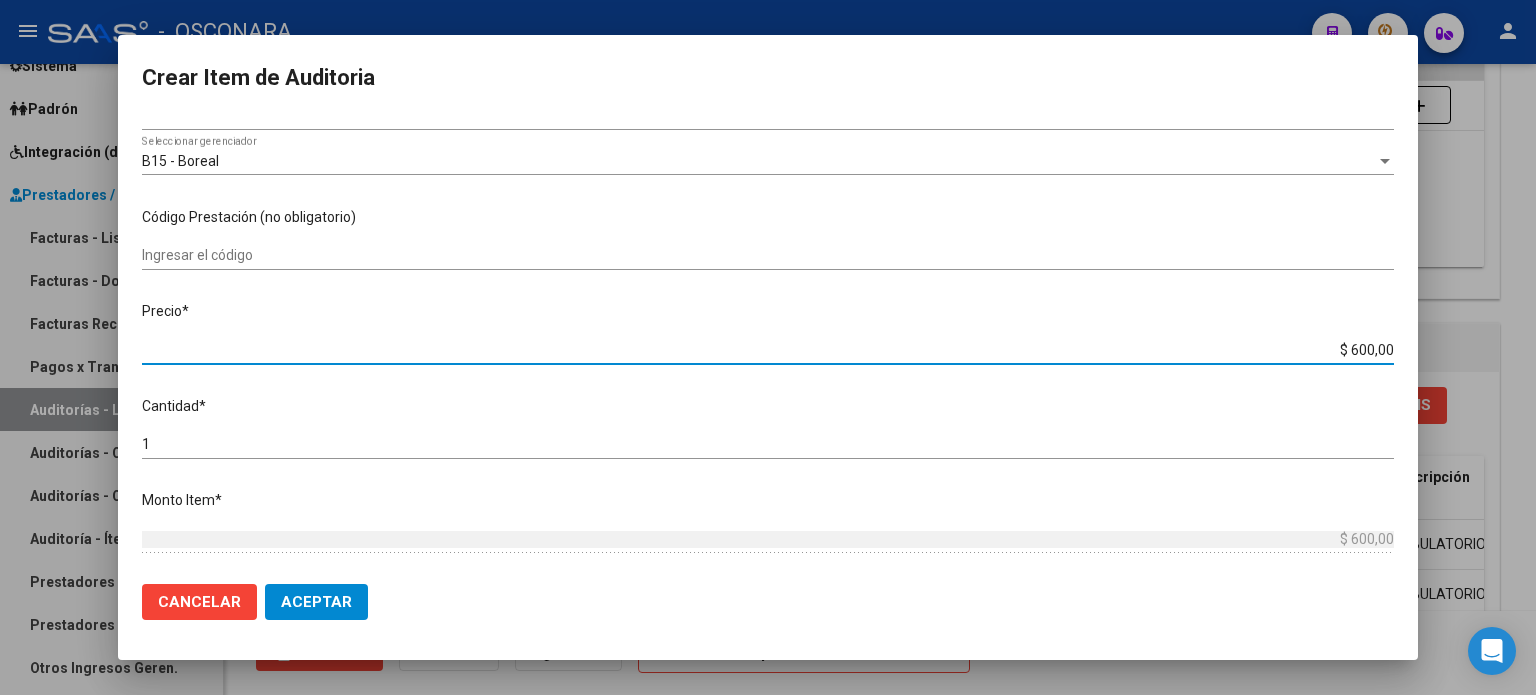 type on "$ 6.000,00" 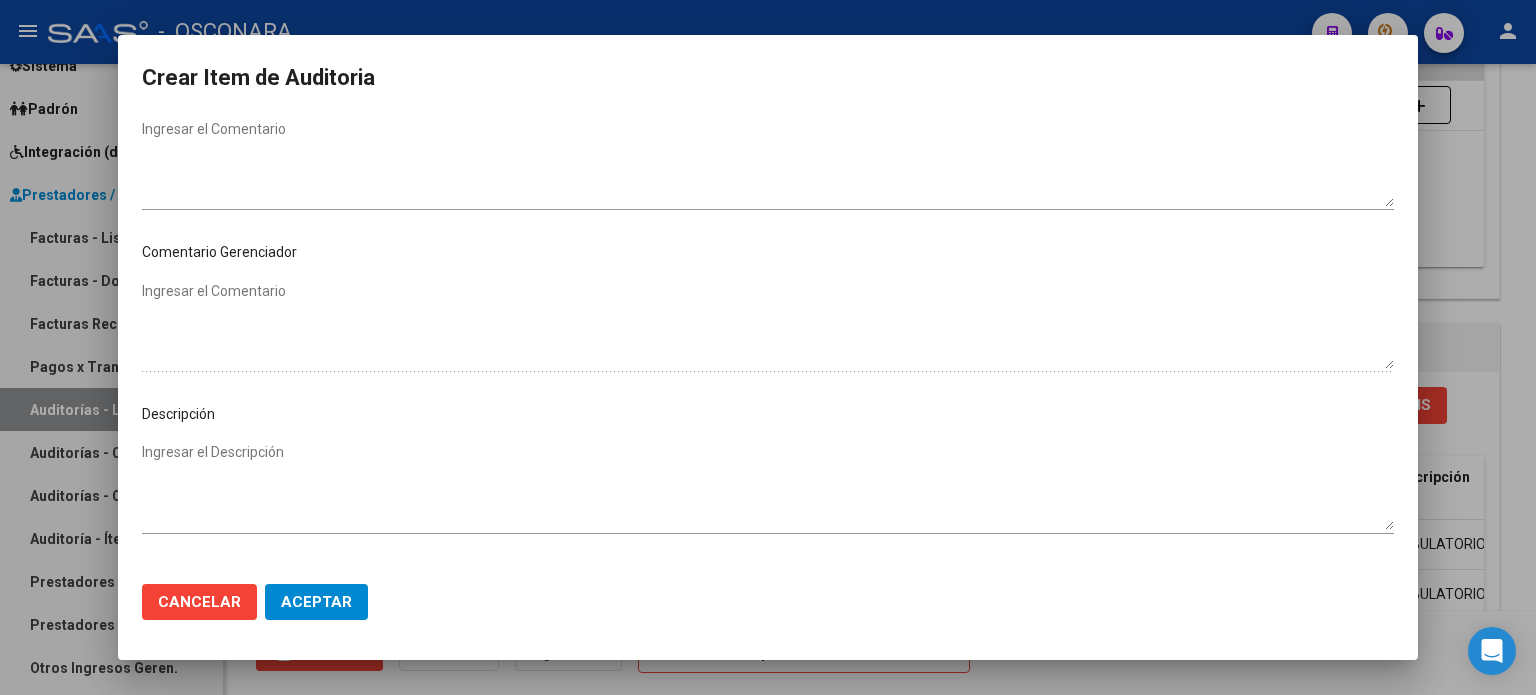 scroll, scrollTop: 1070, scrollLeft: 0, axis: vertical 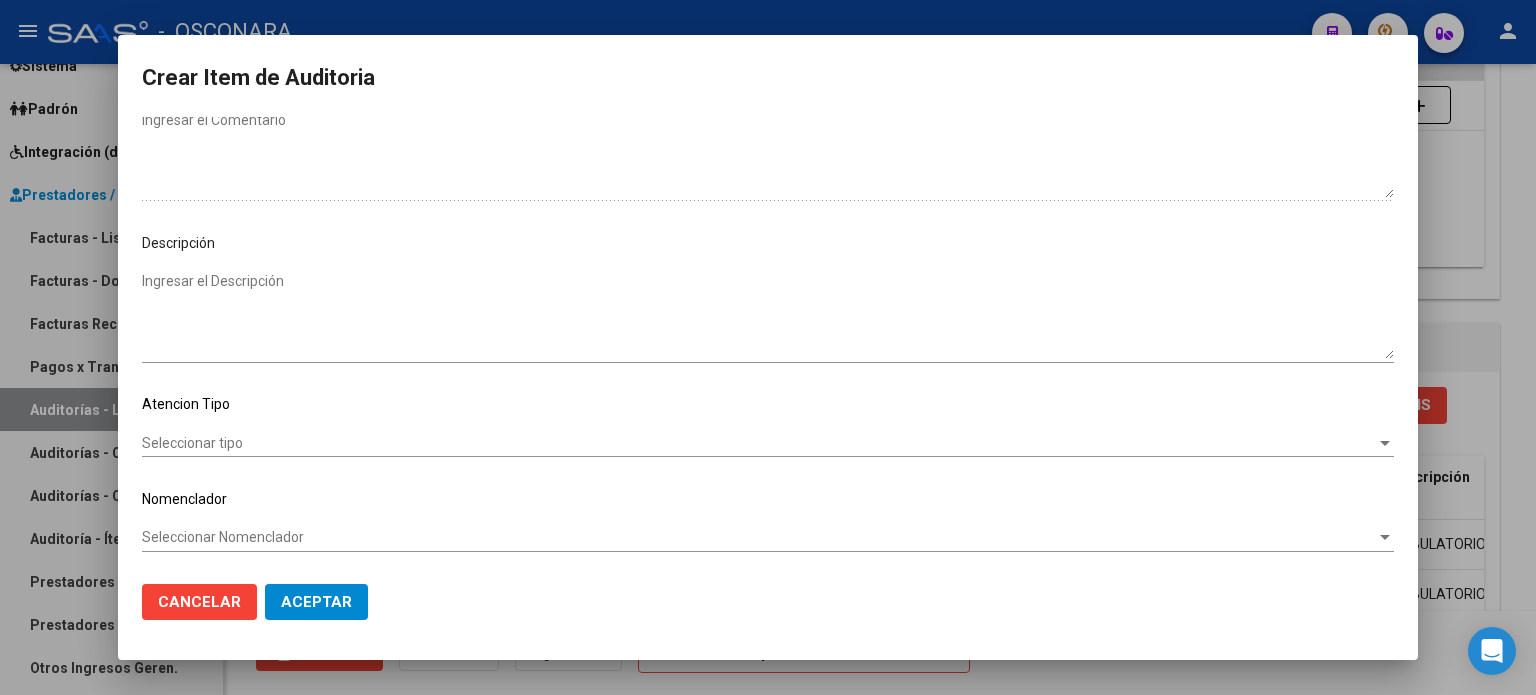click on "Ingresar el Descripción" at bounding box center (768, 315) 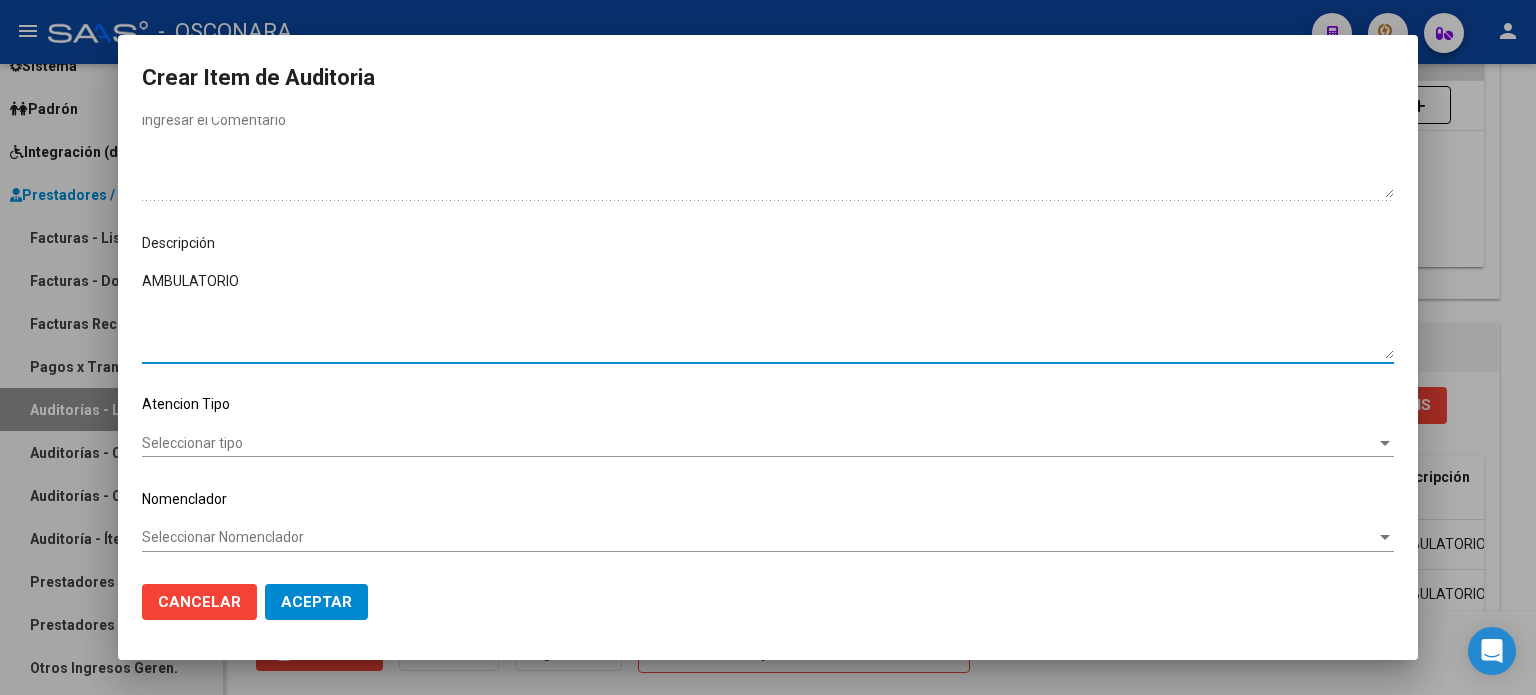 type on "AMBULATORIO" 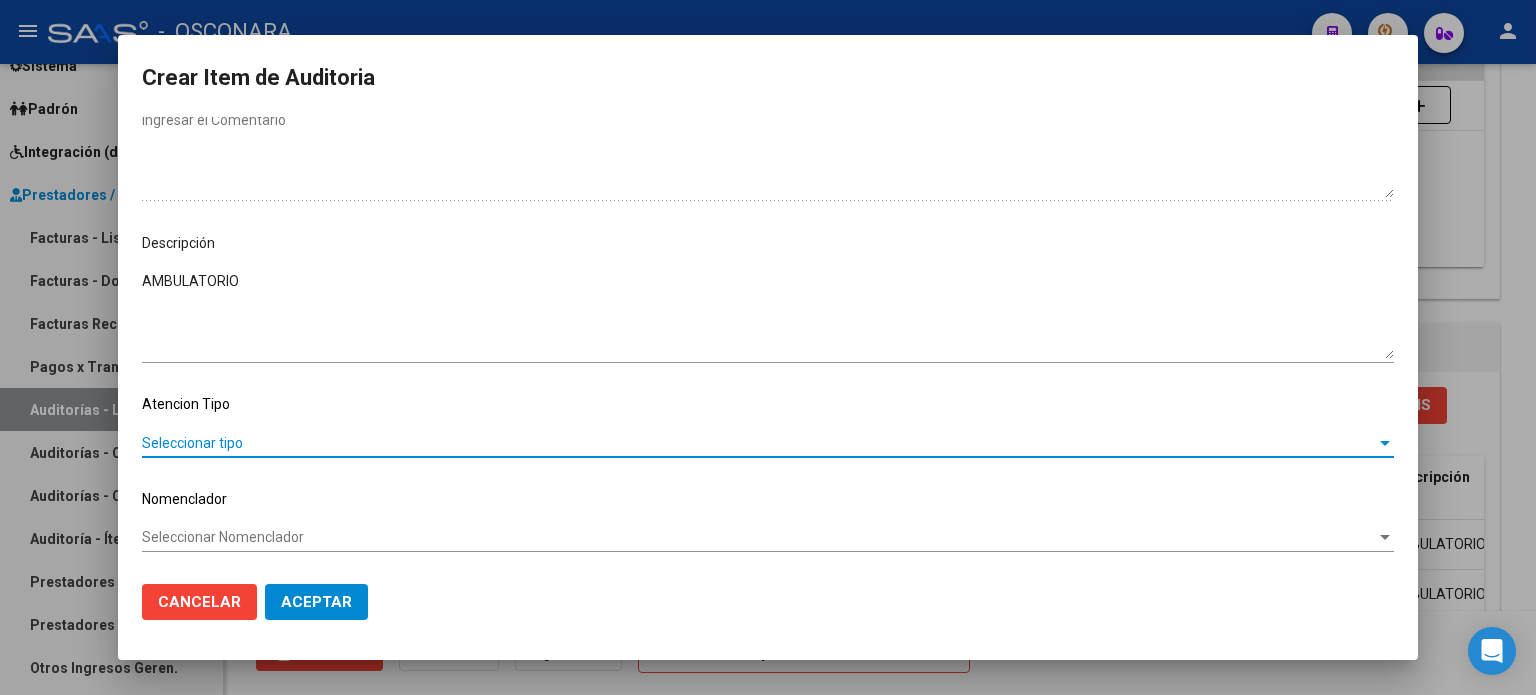 click on "Seleccionar tipo" at bounding box center [759, 443] 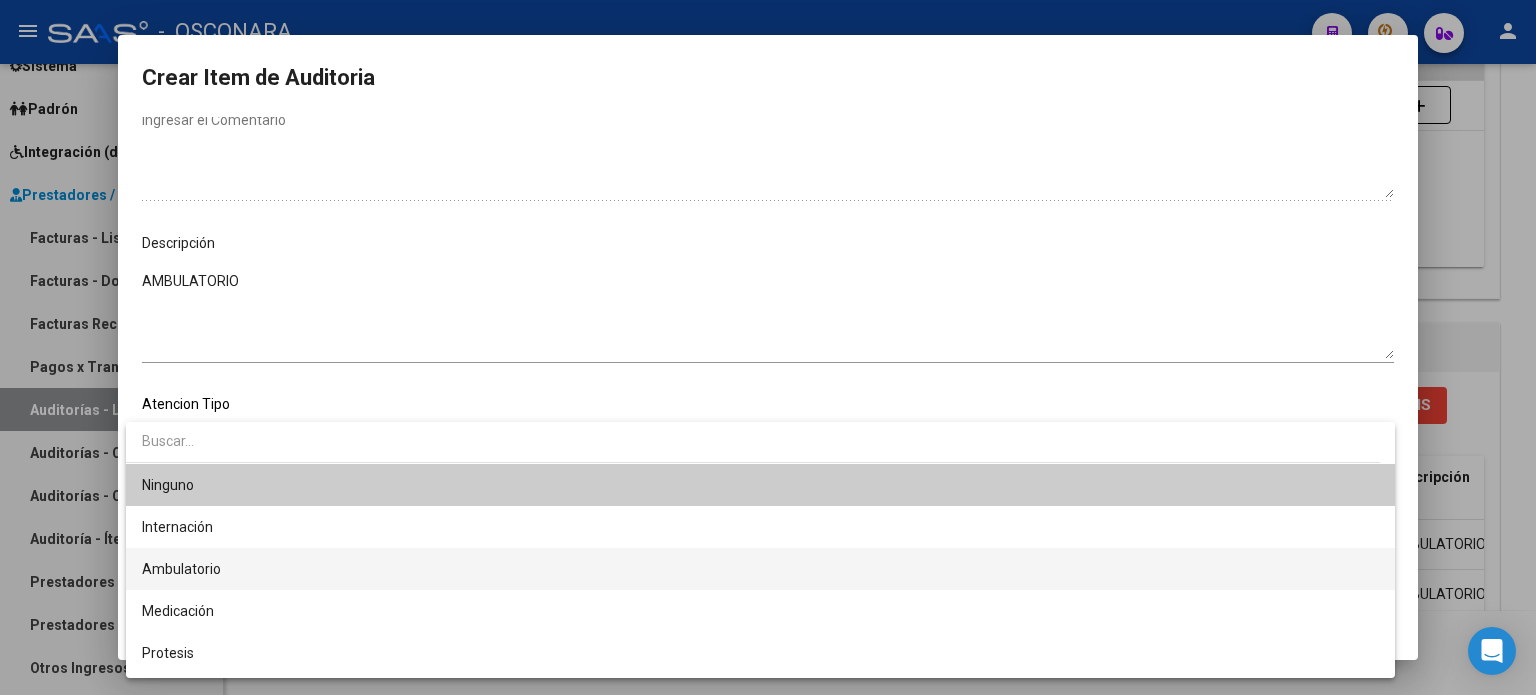 click on "Ambulatorio" at bounding box center [181, 569] 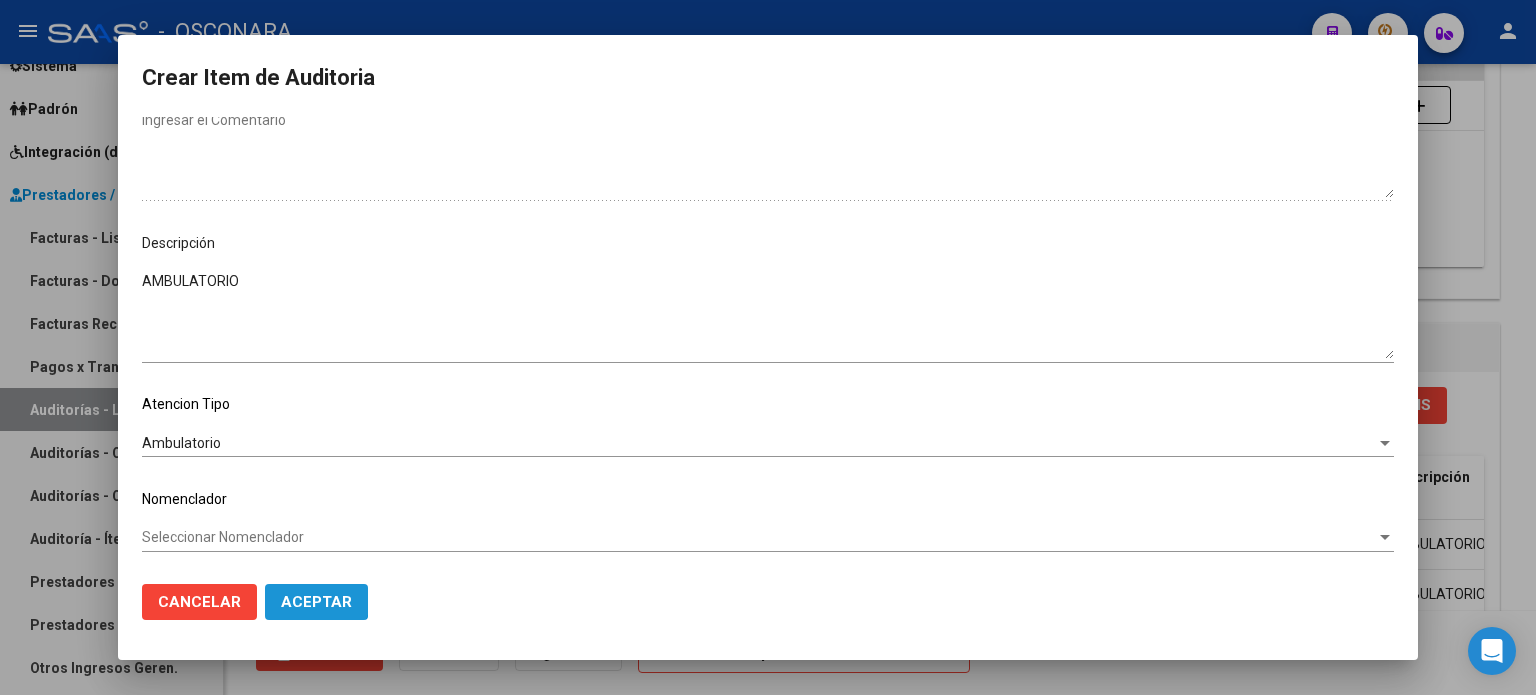 click on "Aceptar" 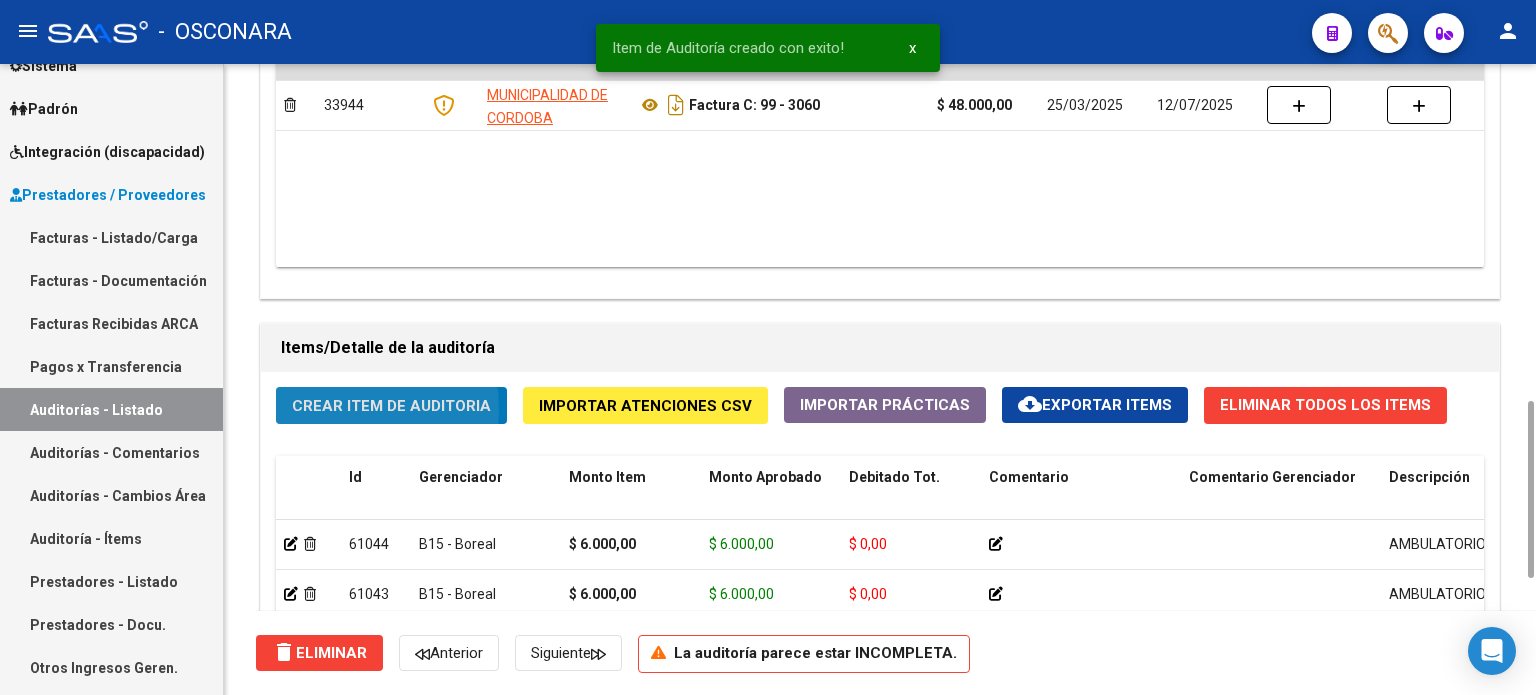 click on "Crear Item de Auditoria" 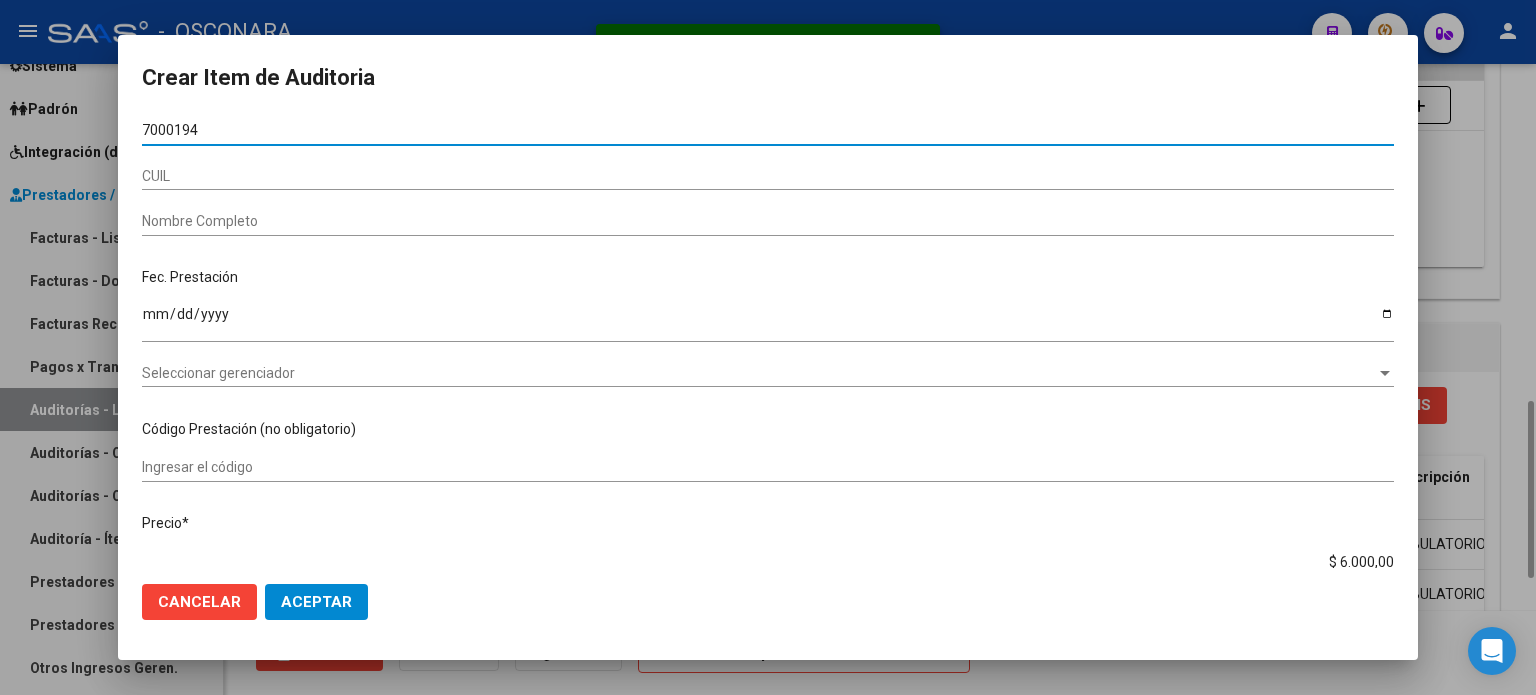 type on "70001943" 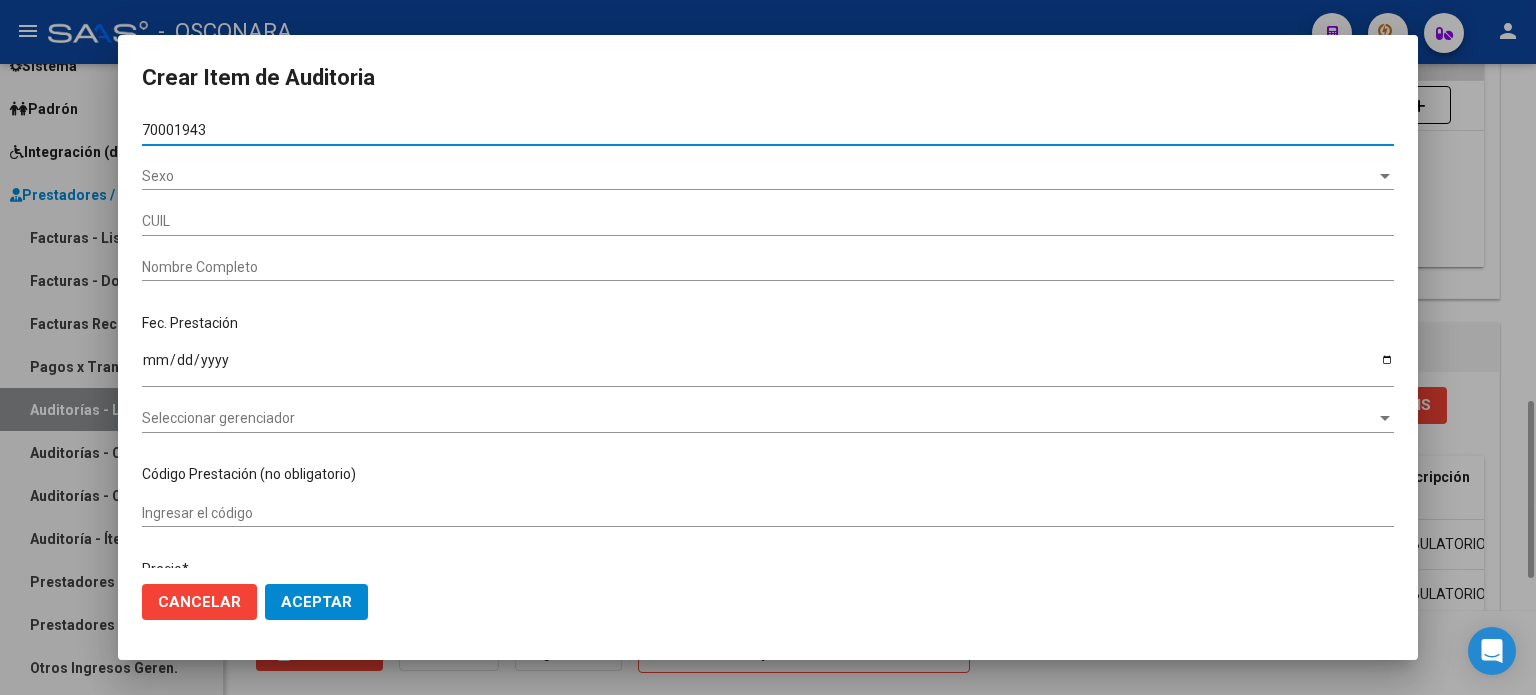 type on "27700019433" 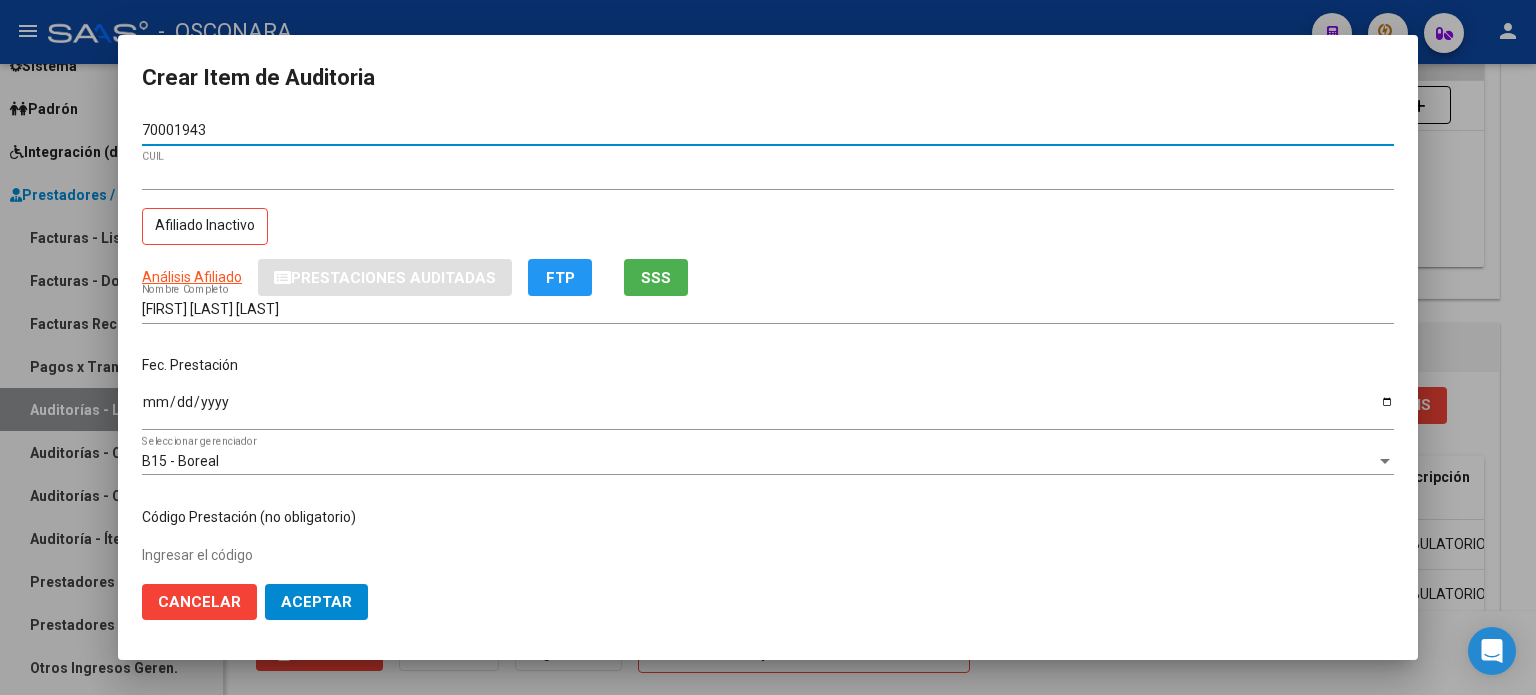 type on "70001943" 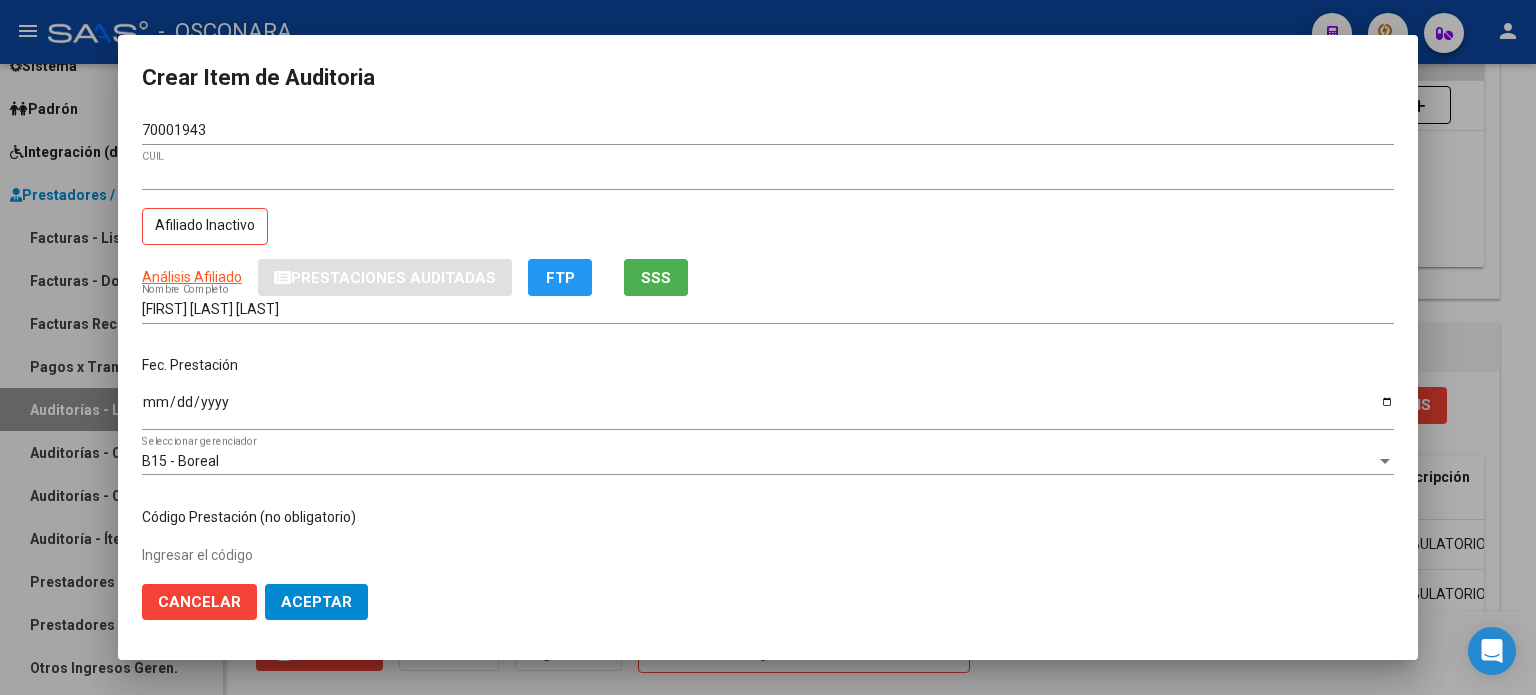 click on "Ingresar la fecha" at bounding box center [768, 410] 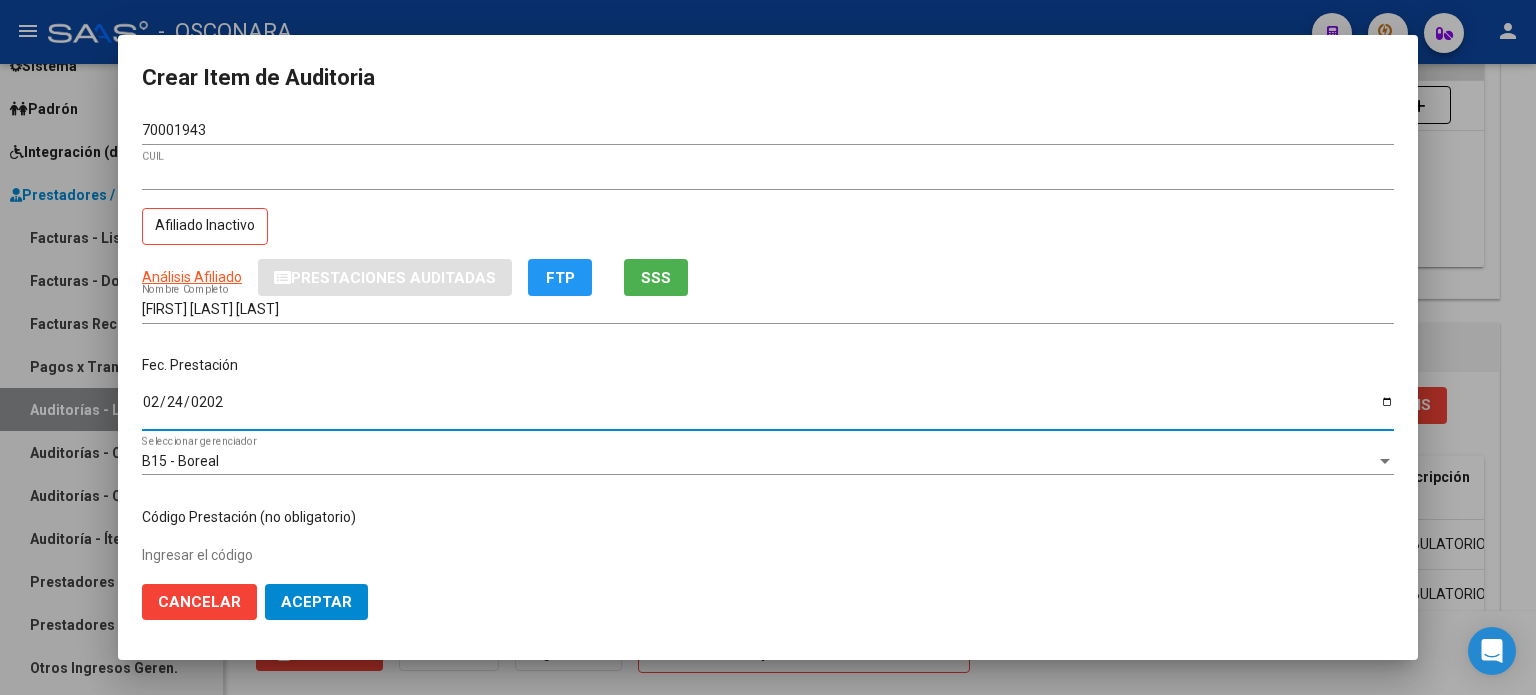 type on "2025-02-24" 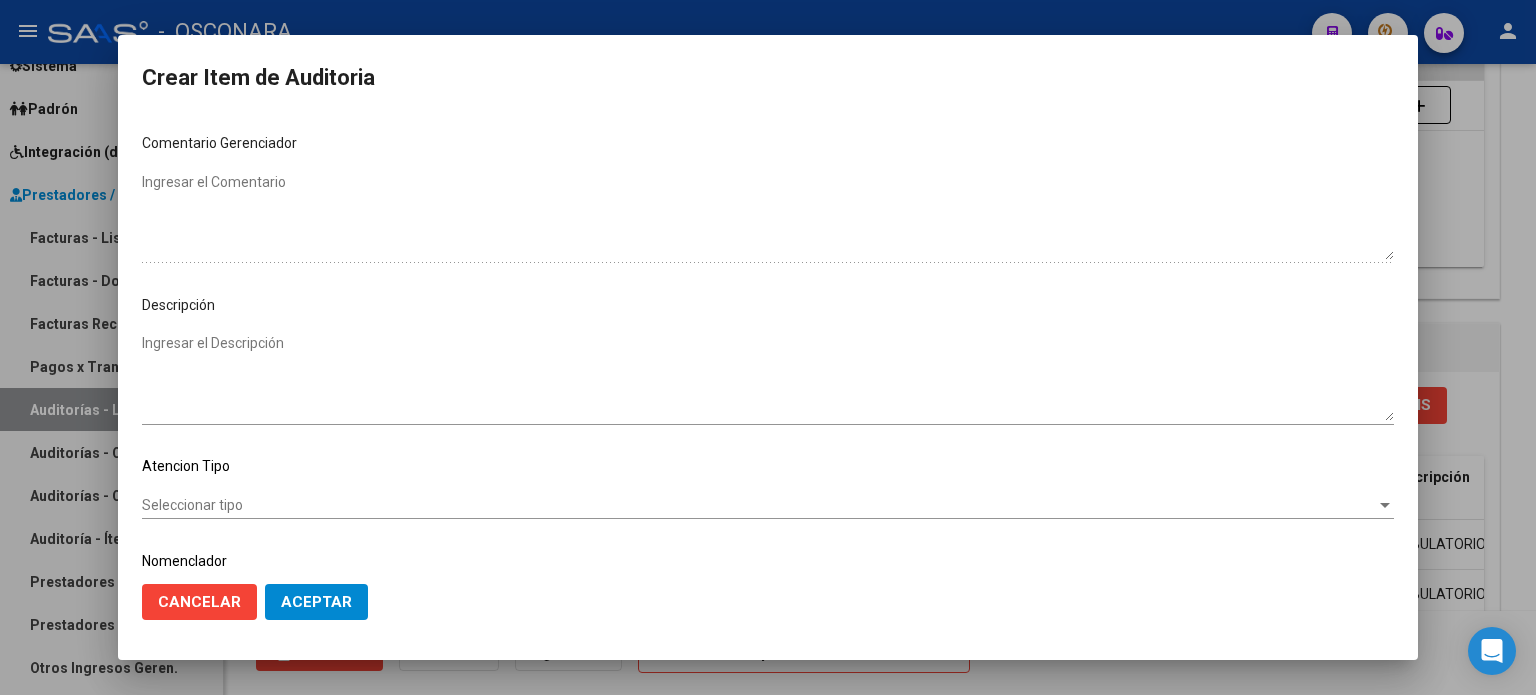 scroll, scrollTop: 1070, scrollLeft: 0, axis: vertical 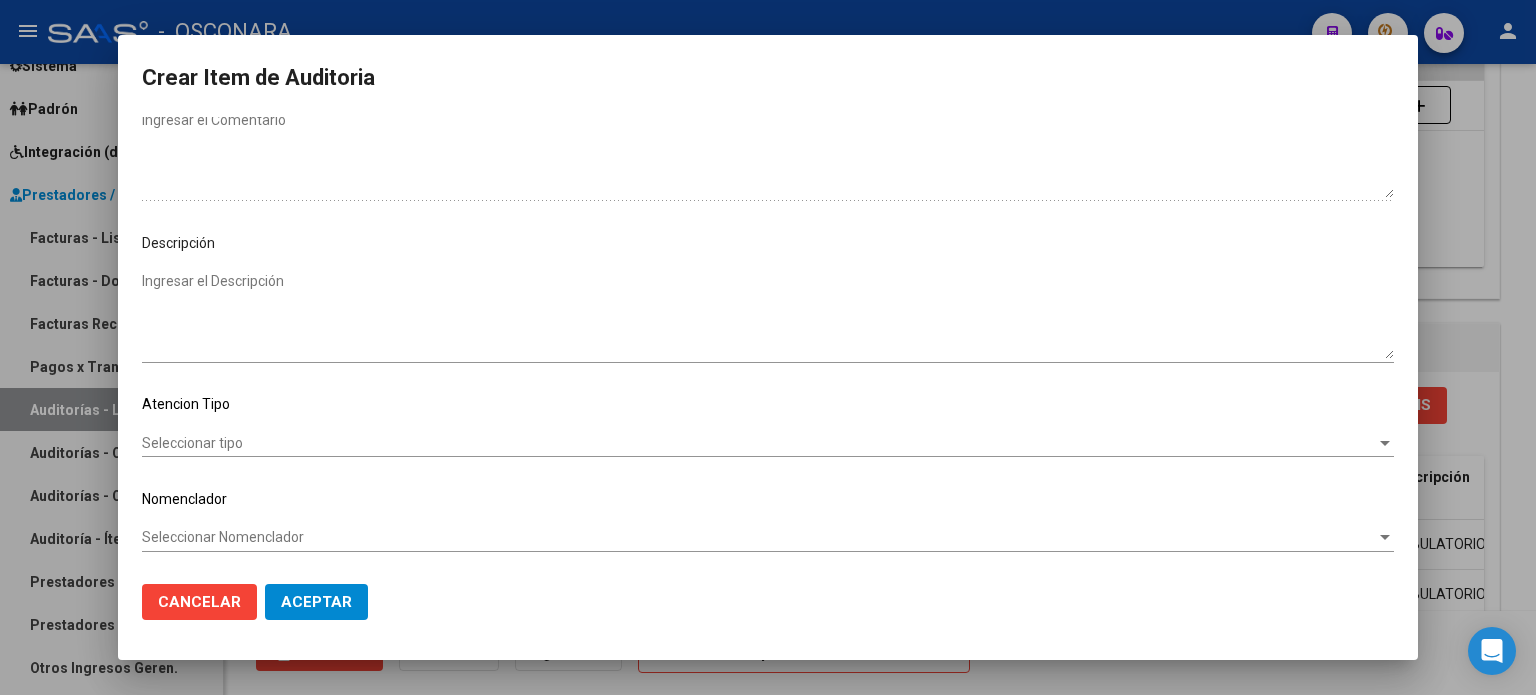 click on "Ingresar el Descripción" at bounding box center (768, 315) 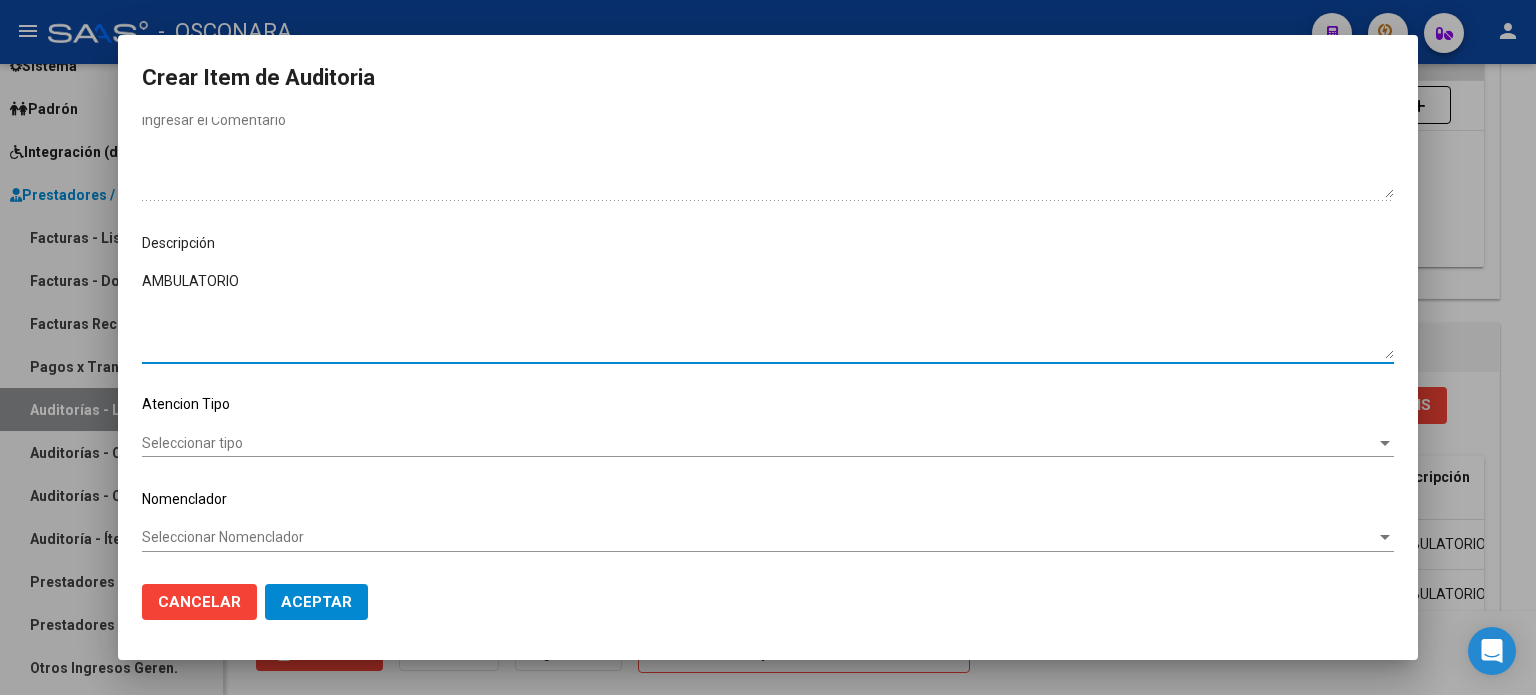 type on "AMBULATORIO" 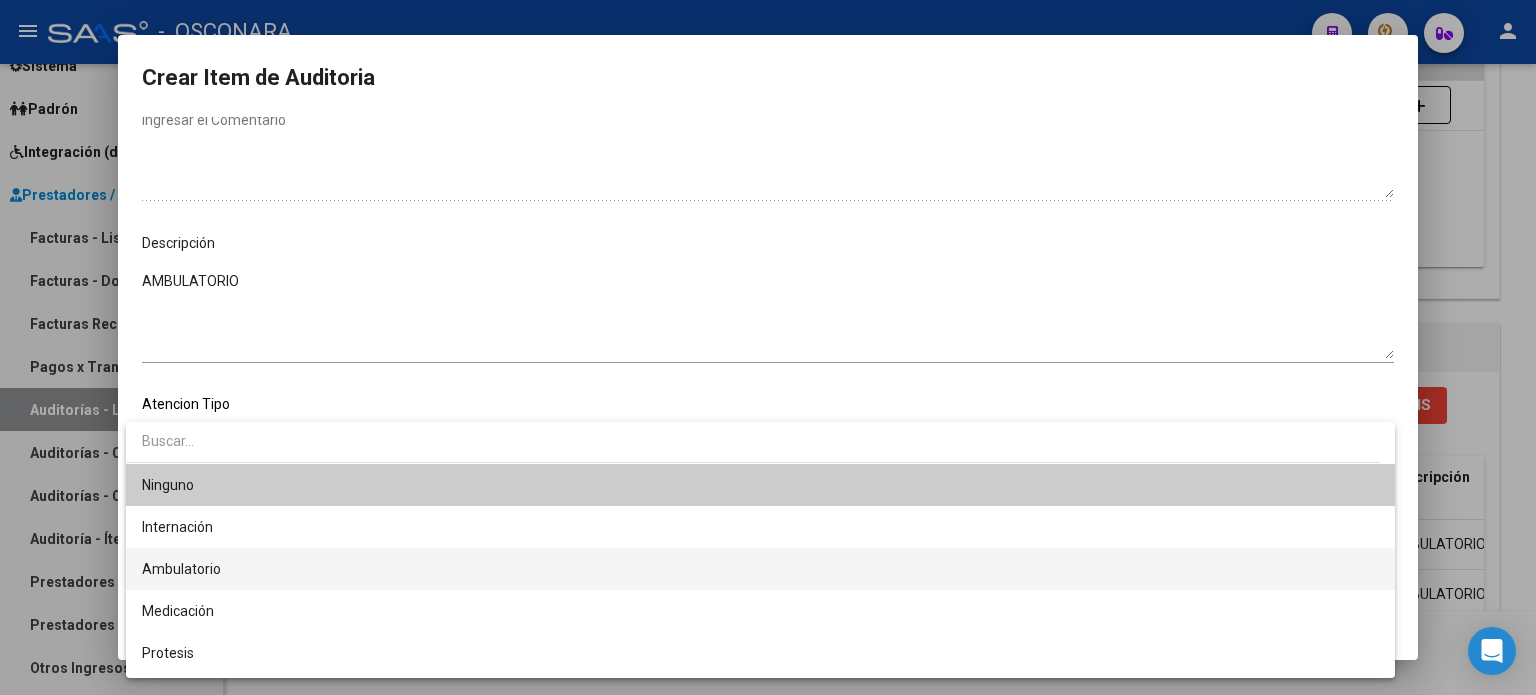 click on "Ambulatorio" at bounding box center [181, 569] 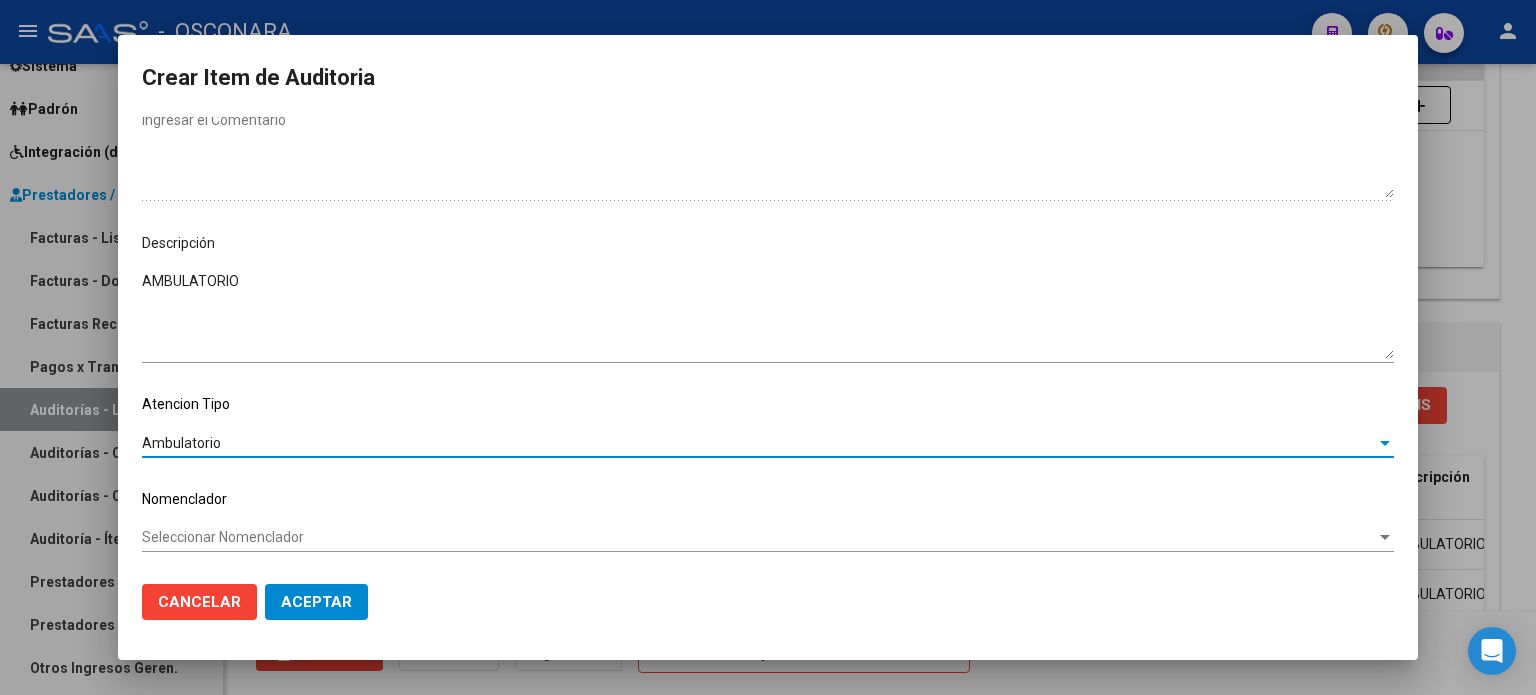 drag, startPoint x: 292, startPoint y: 585, endPoint x: 299, endPoint y: 594, distance: 11.401754 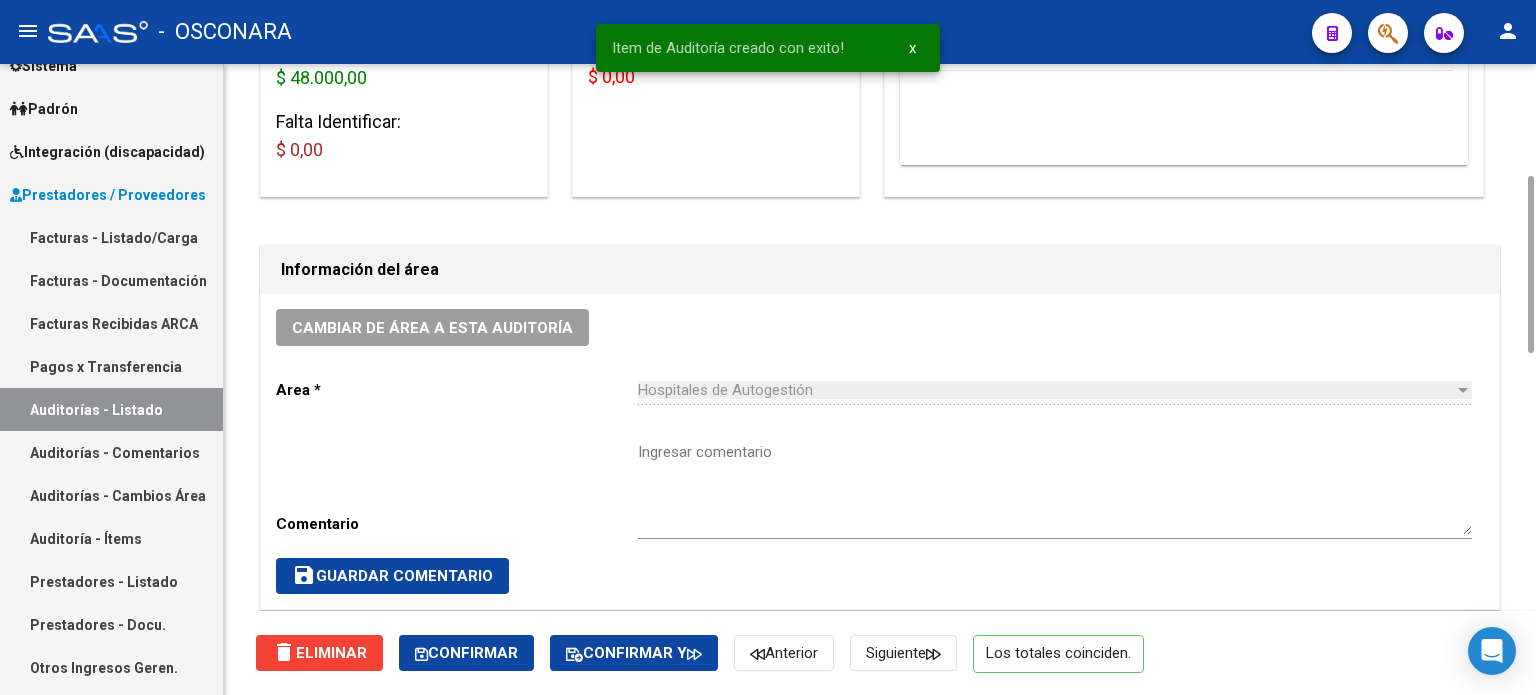 scroll, scrollTop: 0, scrollLeft: 0, axis: both 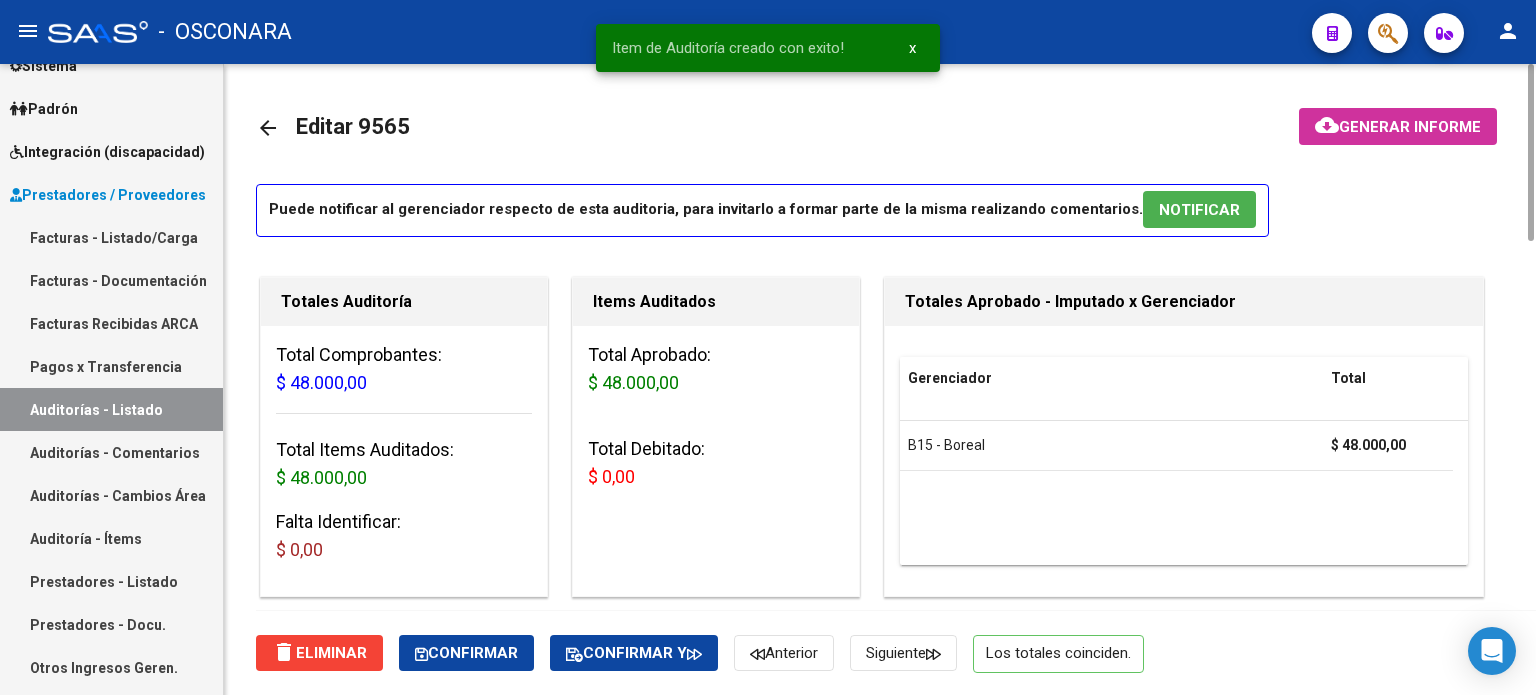 click on "NOTIFICAR" at bounding box center (1199, 210) 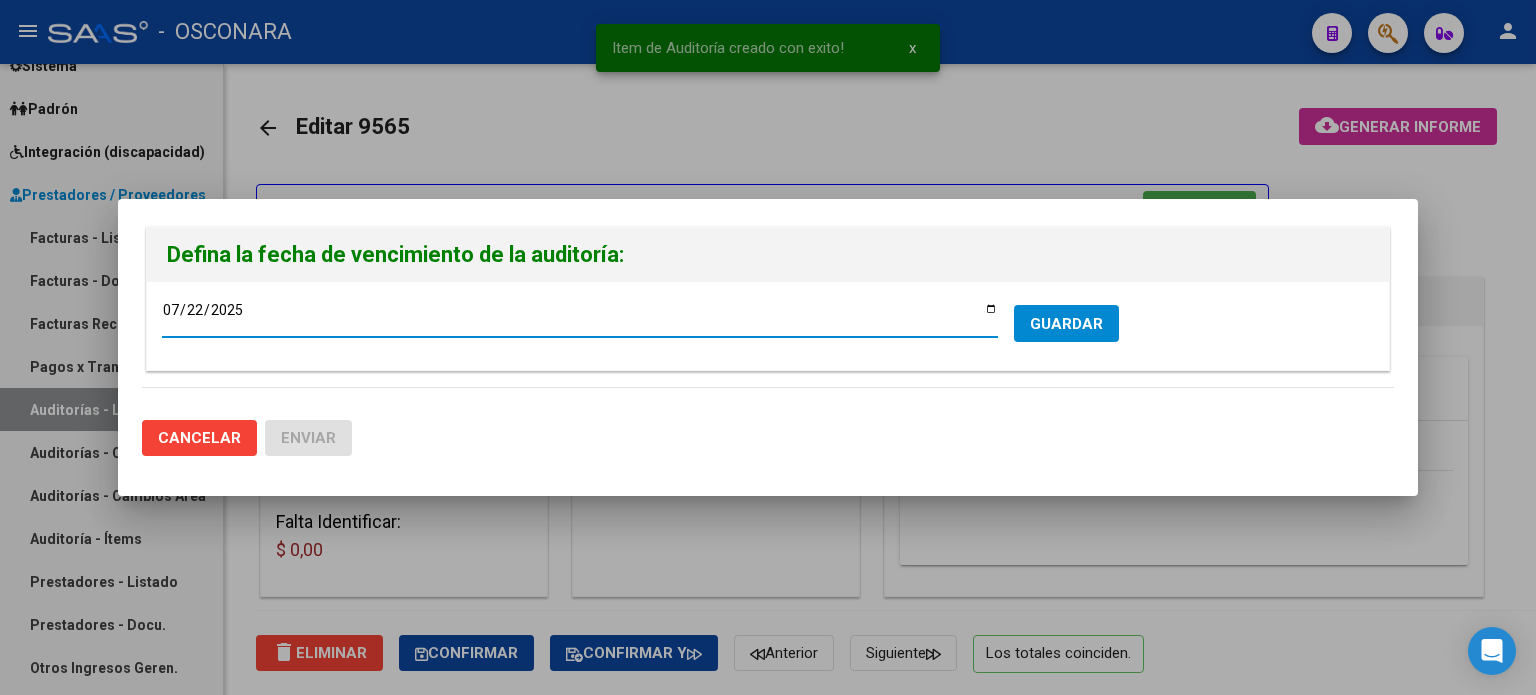 click on "2025-07-22" at bounding box center (580, 317) 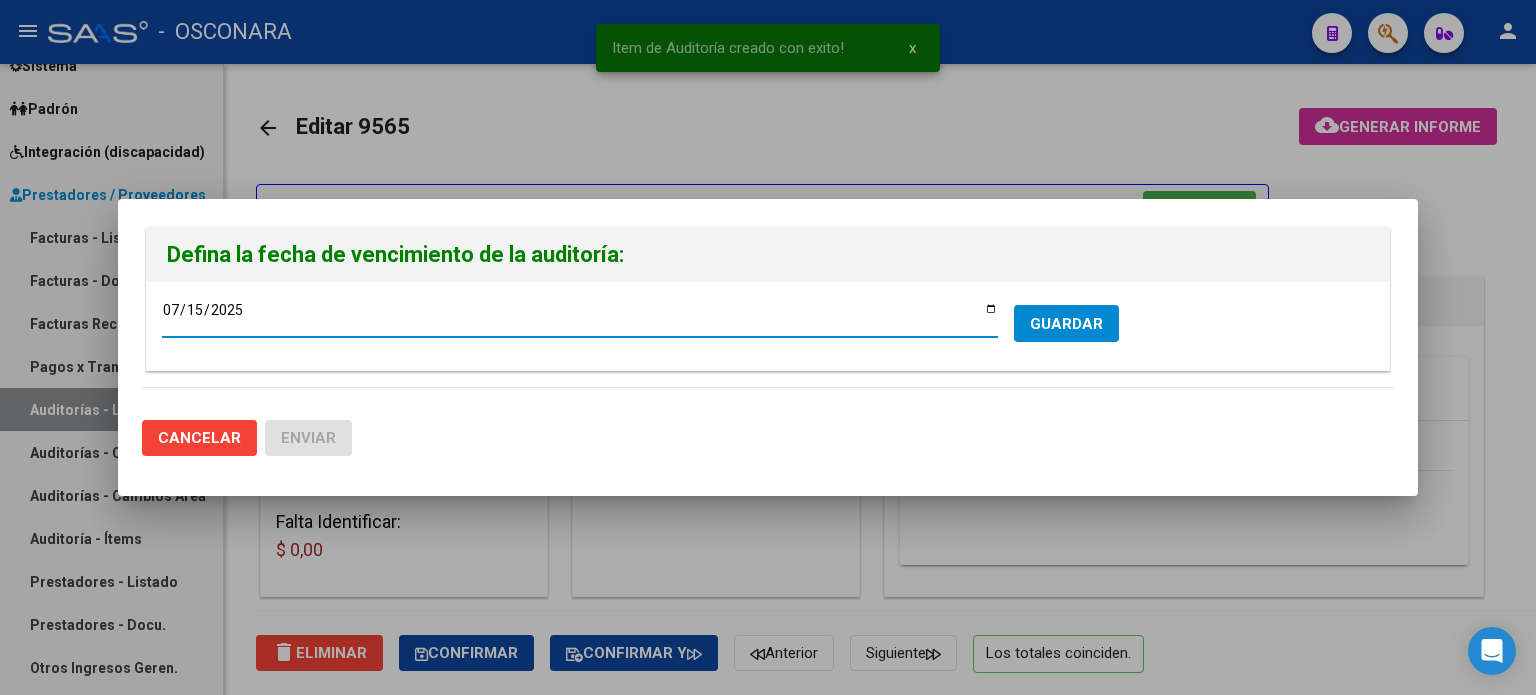 type on "2025-07-15" 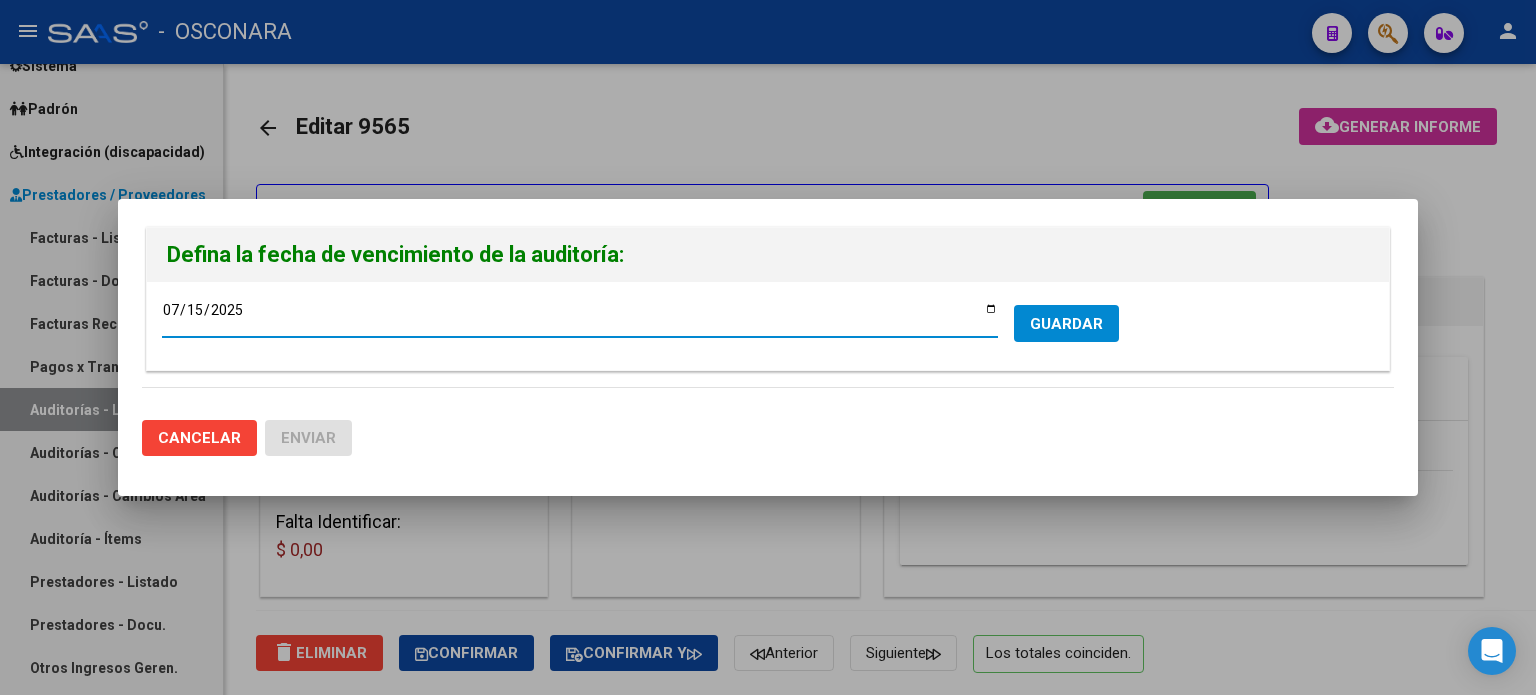 click on "GUARDAR" at bounding box center (1066, 324) 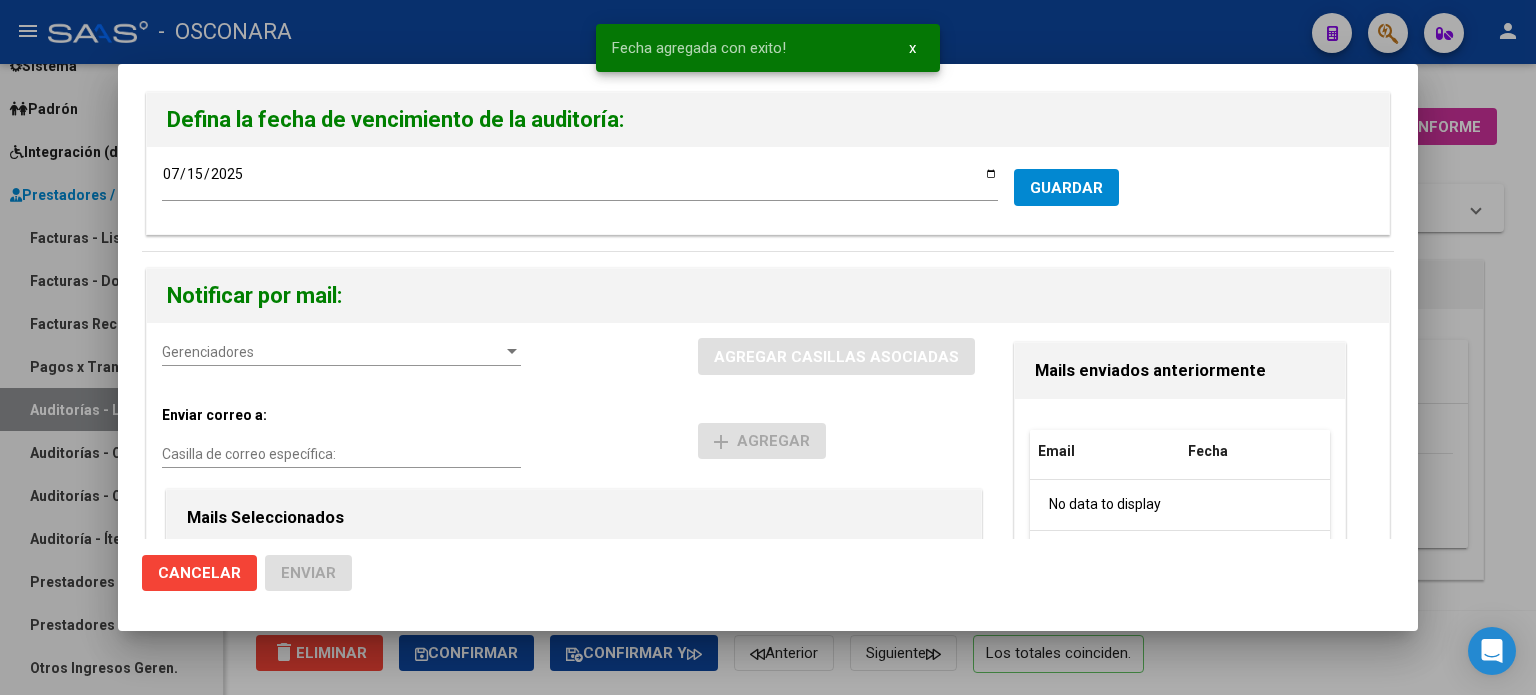 click on "Gerenciadores" at bounding box center [332, 352] 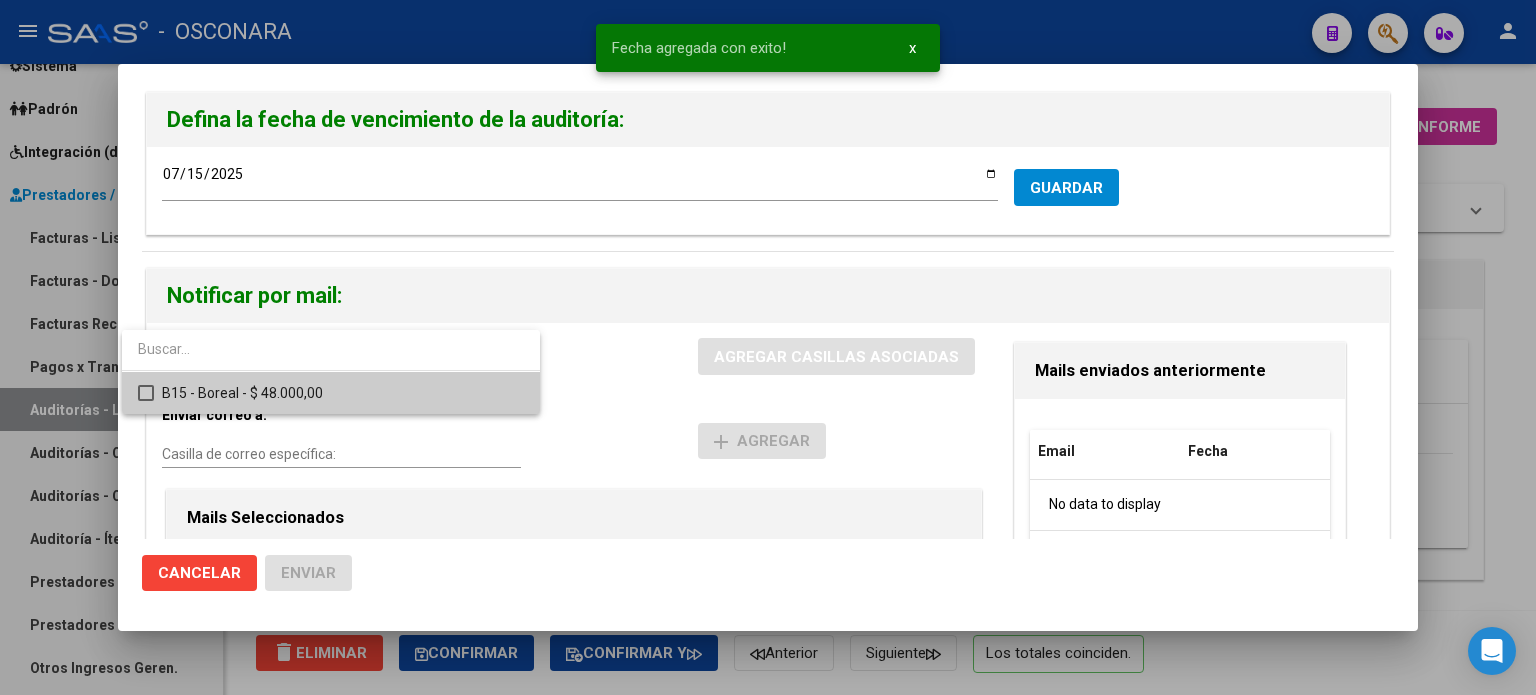drag, startPoint x: 219, startPoint y: 400, endPoint x: 474, endPoint y: 402, distance: 255.00784 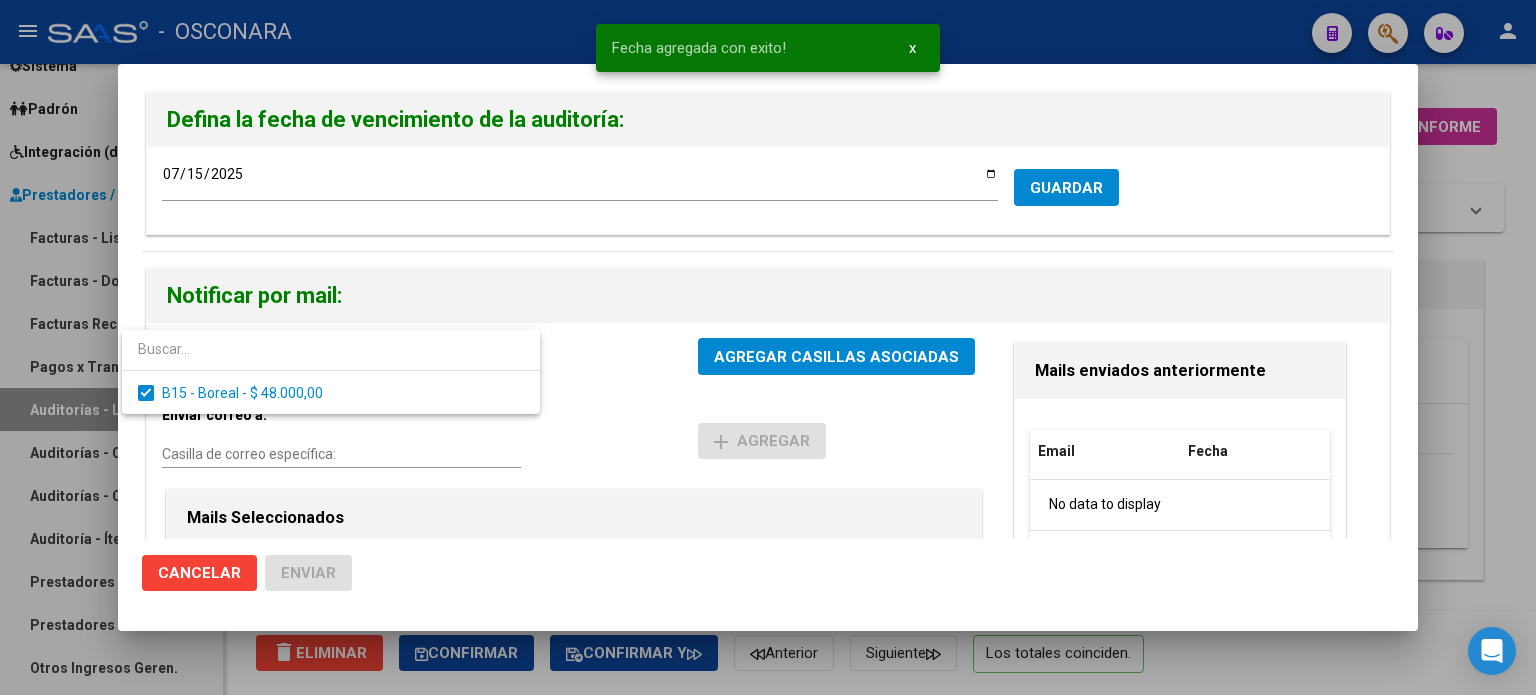 click at bounding box center [768, 347] 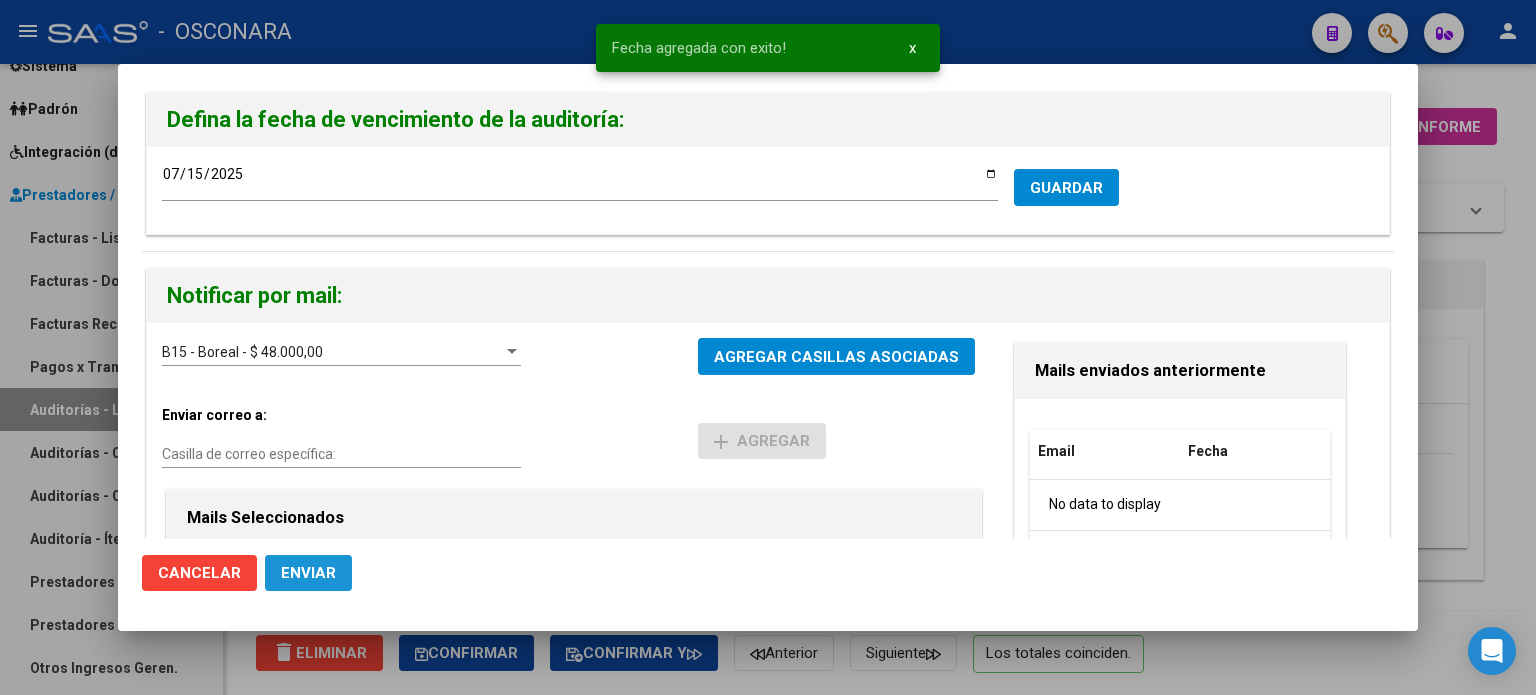 click on "Enviar" 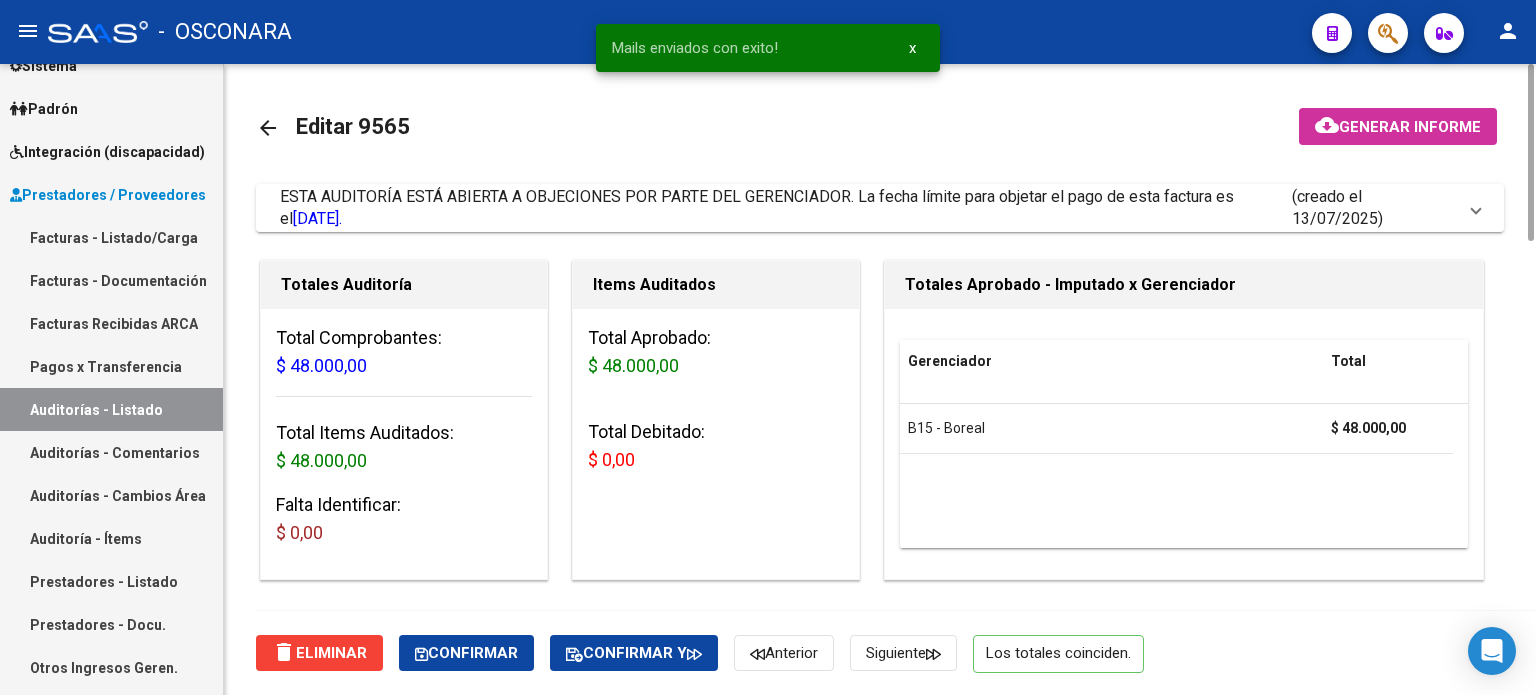 click on "Gerenciador Total B15 - Boreal  $ 48.000,00" 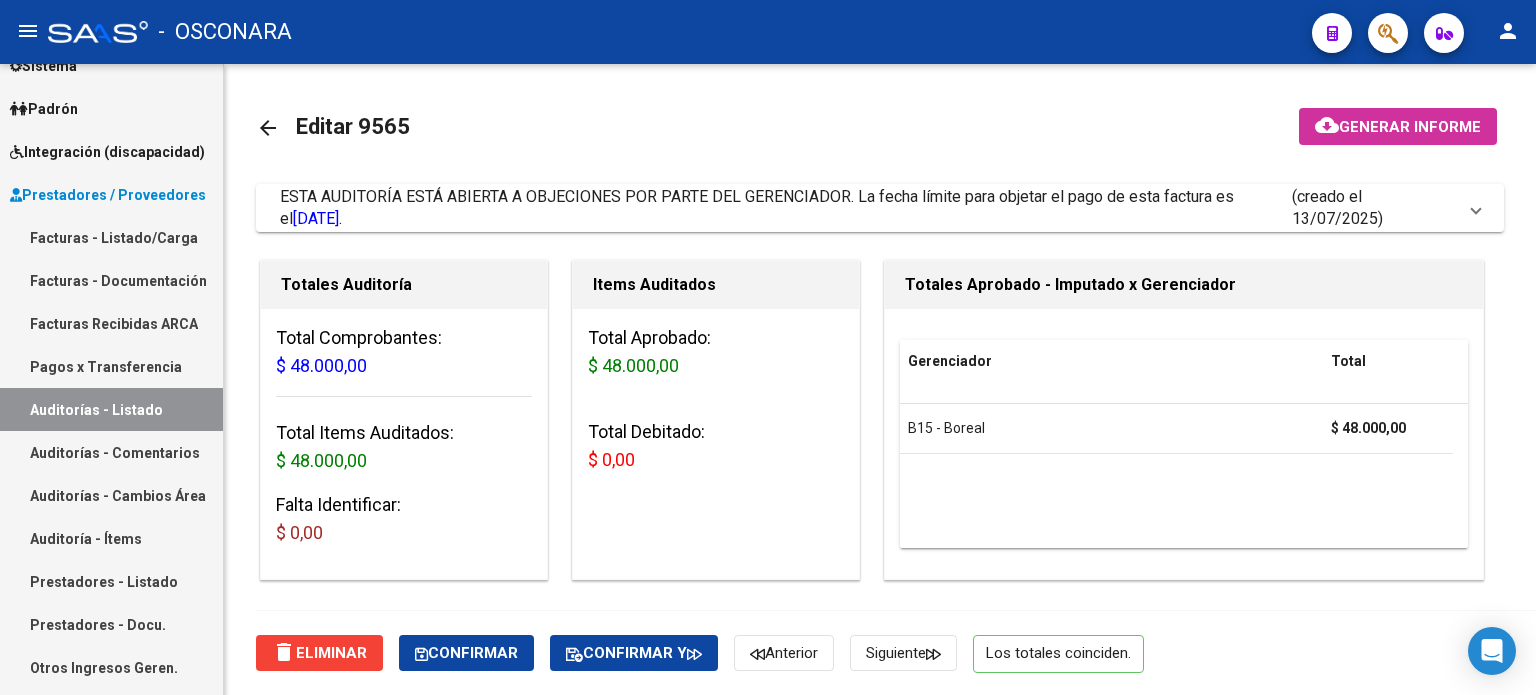 click on "Facturas - Listado/Carga" at bounding box center [111, 237] 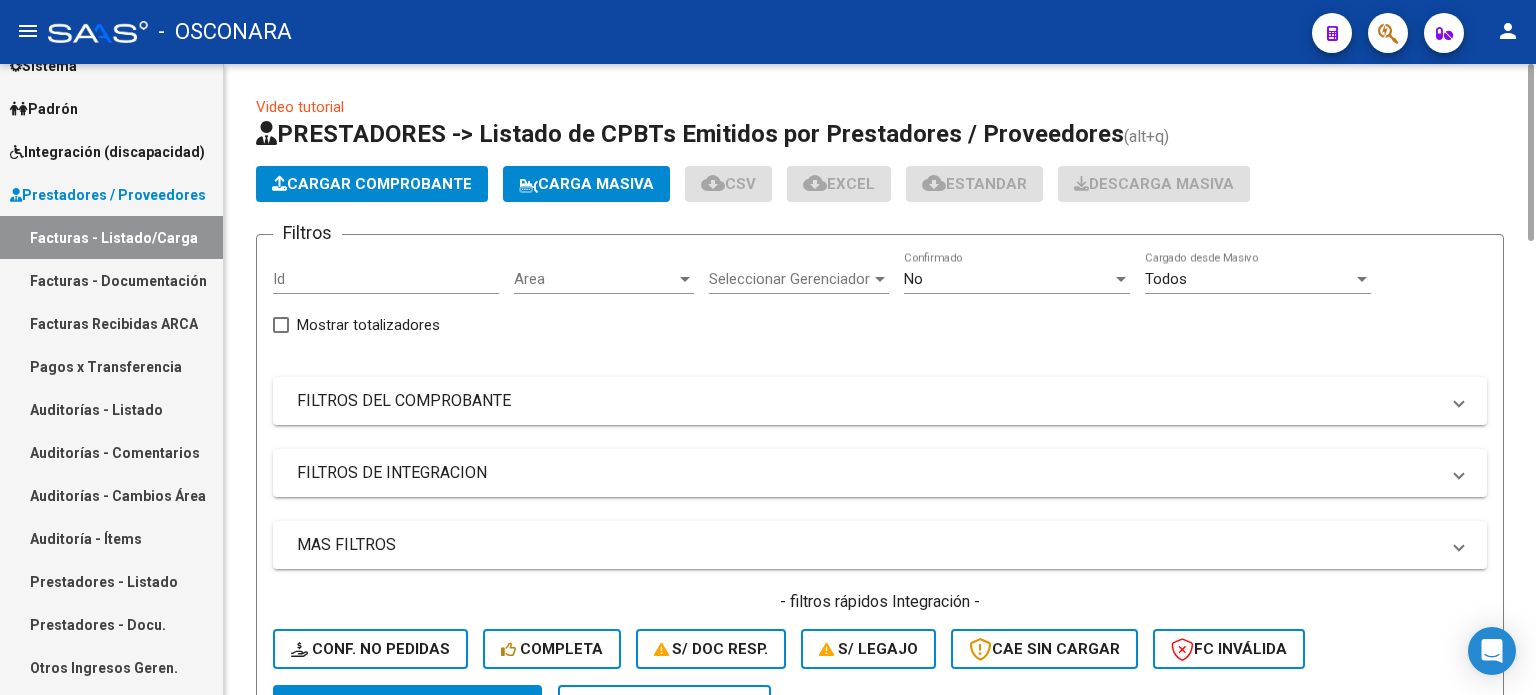 click on "Cargar Comprobante" 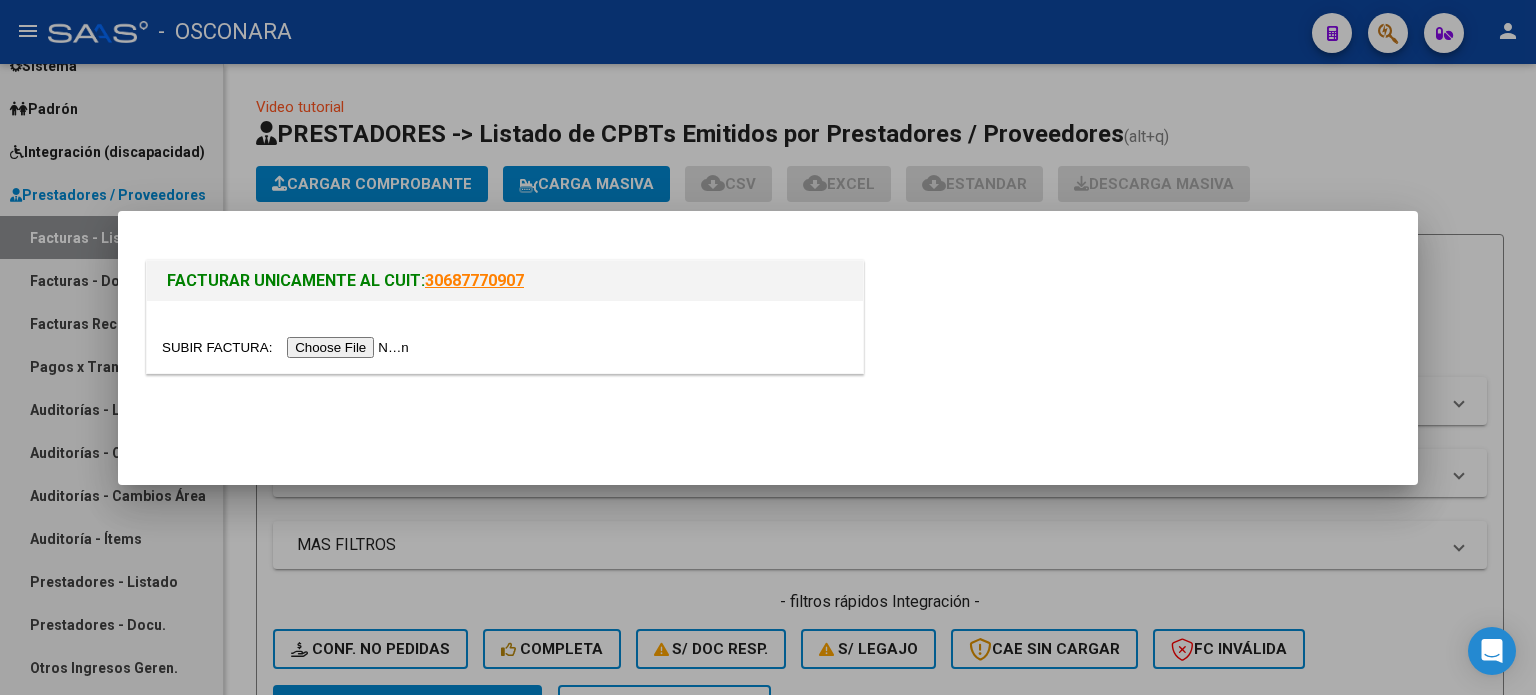 click at bounding box center (288, 347) 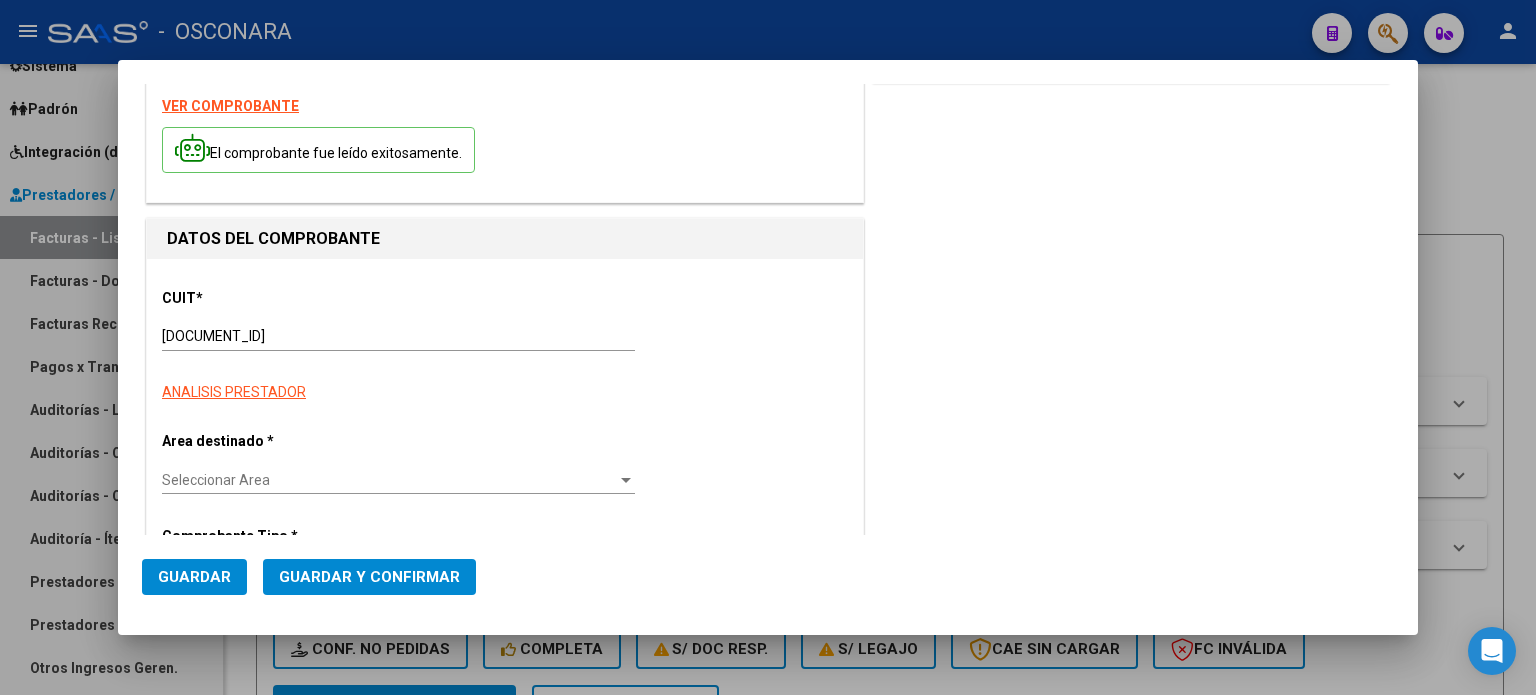 scroll, scrollTop: 200, scrollLeft: 0, axis: vertical 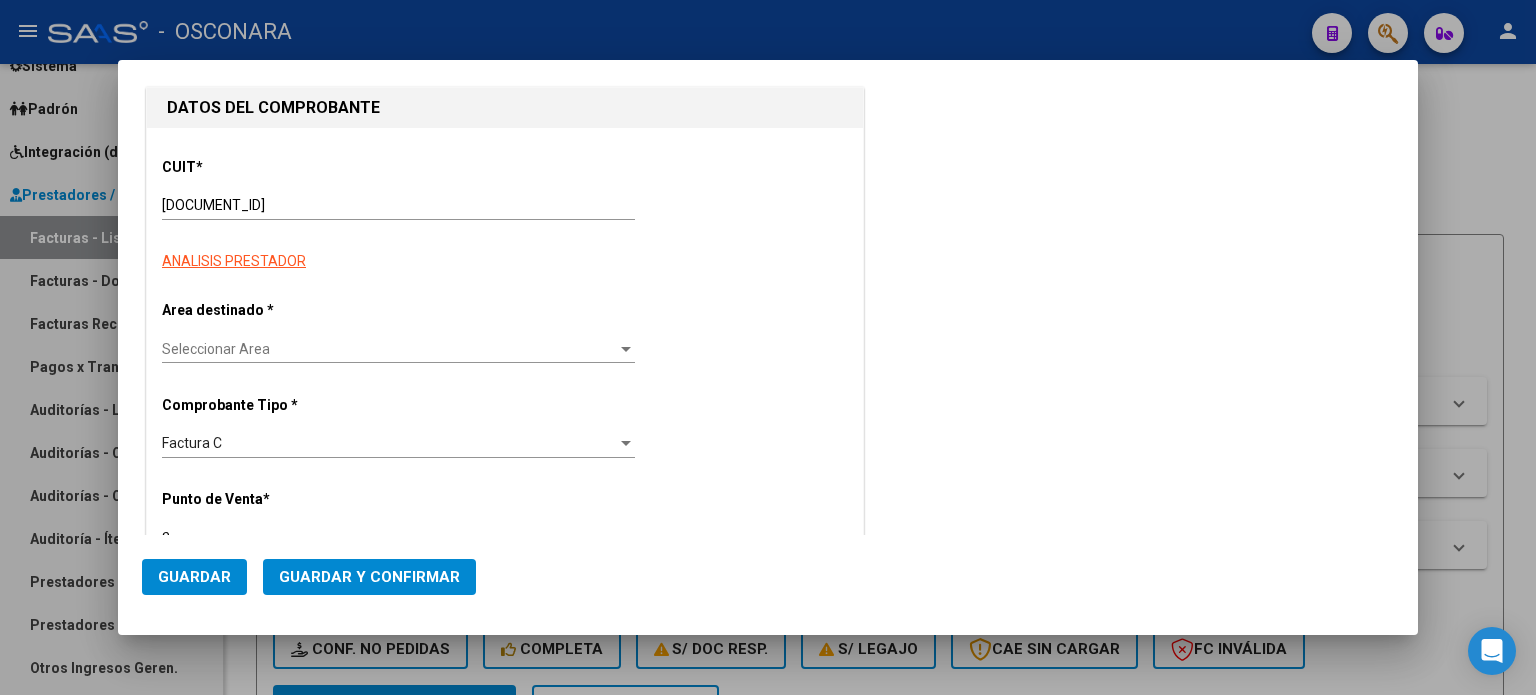 click on "Seleccionar Area Seleccionar Area" at bounding box center [398, 357] 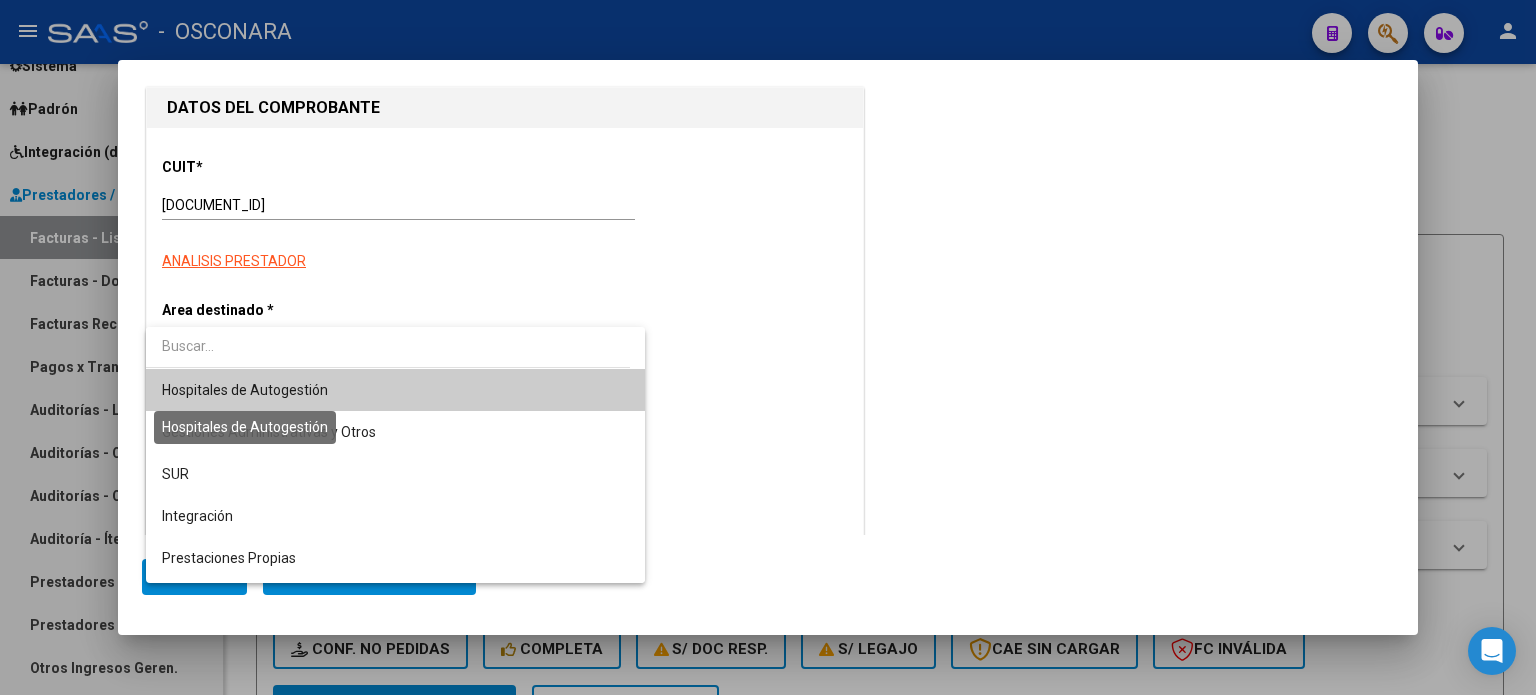 click on "Hospitales de Autogestión" at bounding box center [245, 390] 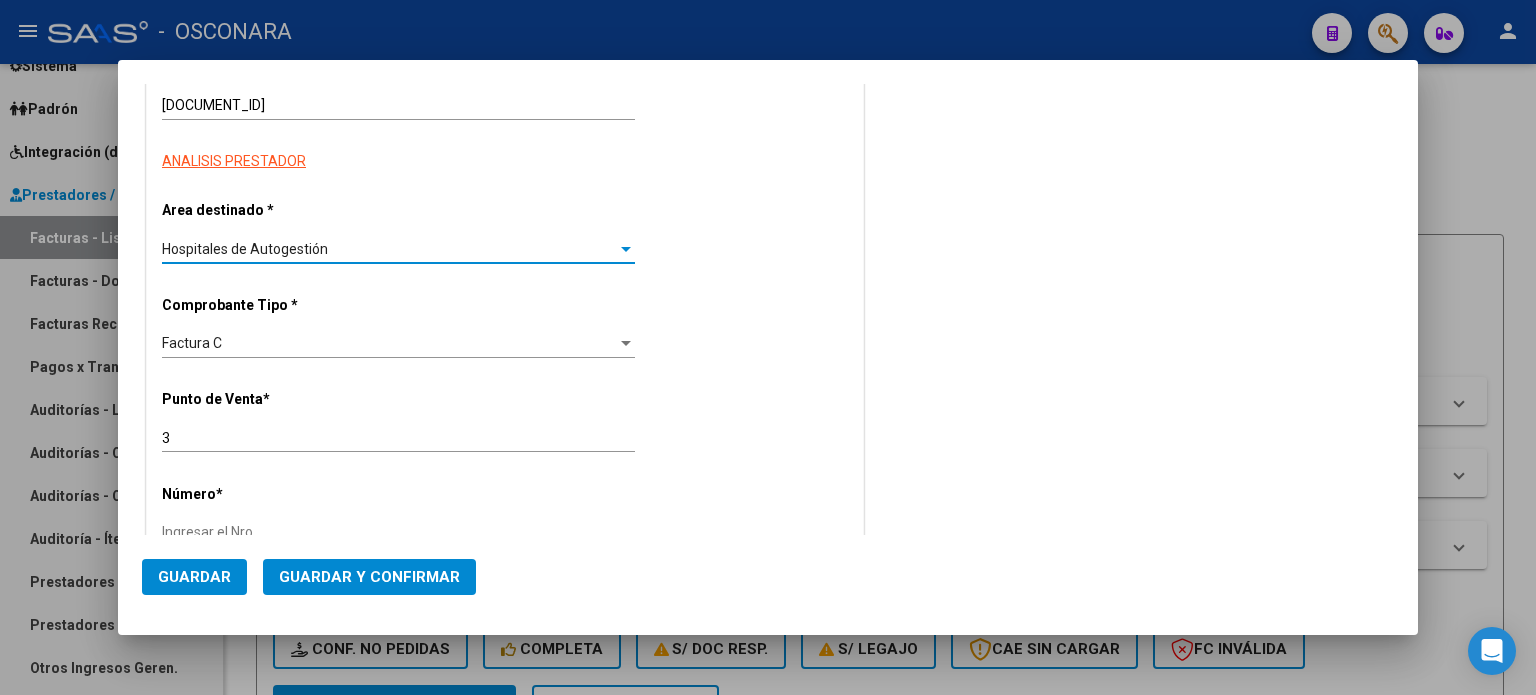 scroll, scrollTop: 400, scrollLeft: 0, axis: vertical 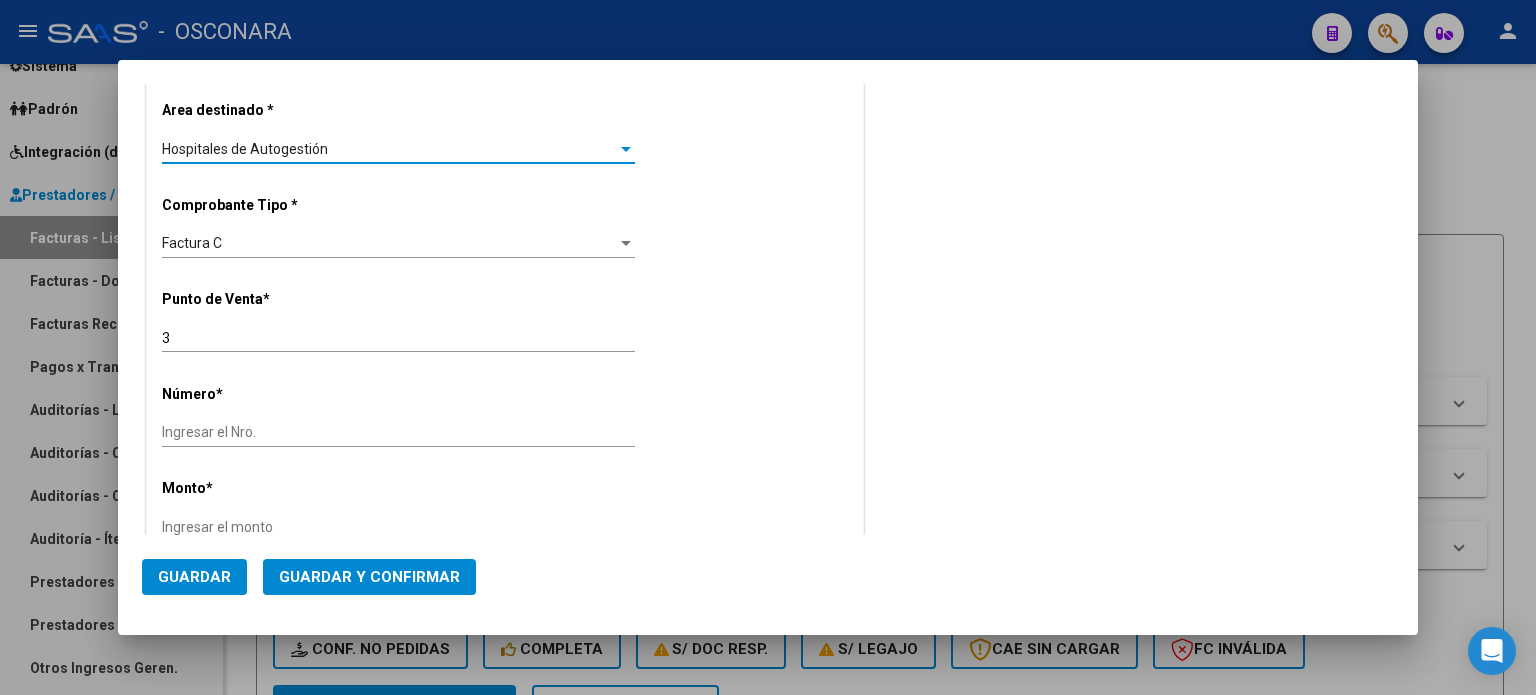 click on "Ingresar el Nro." 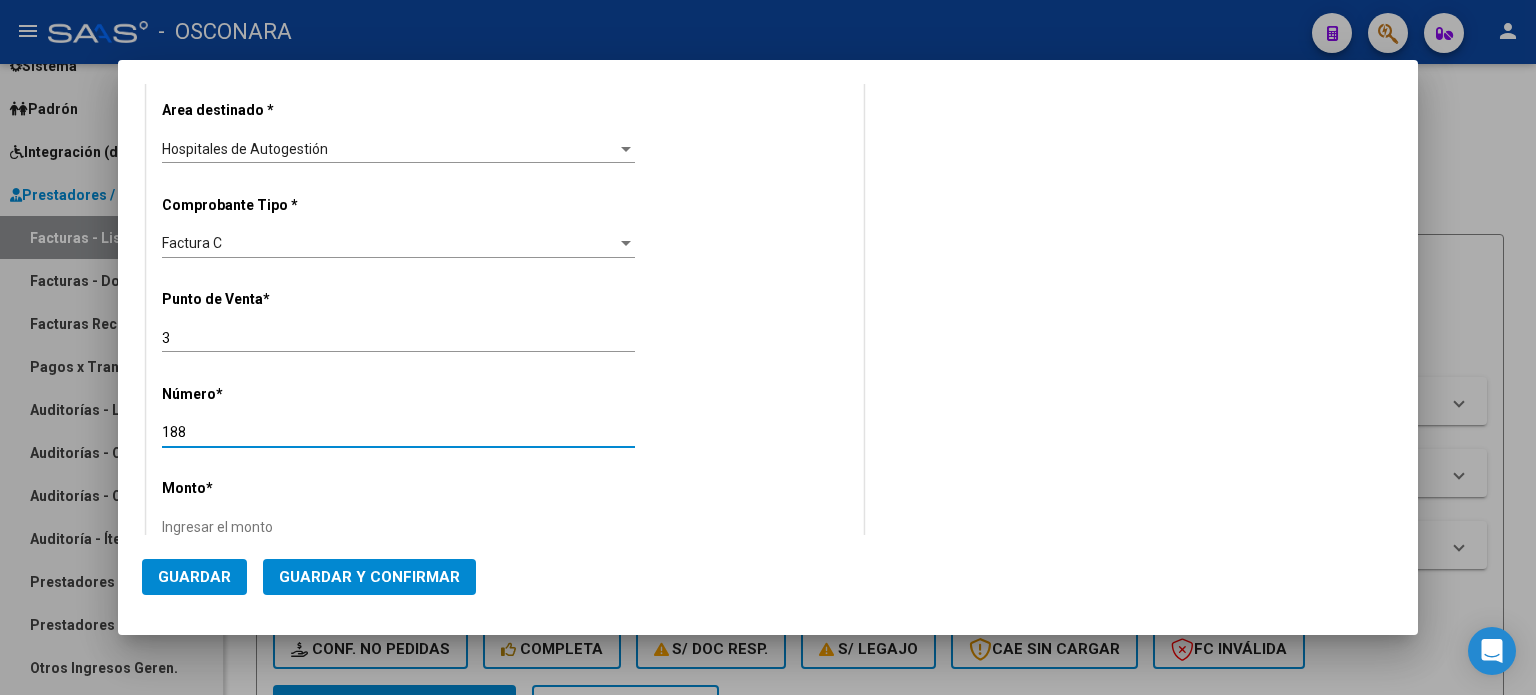 type on "188" 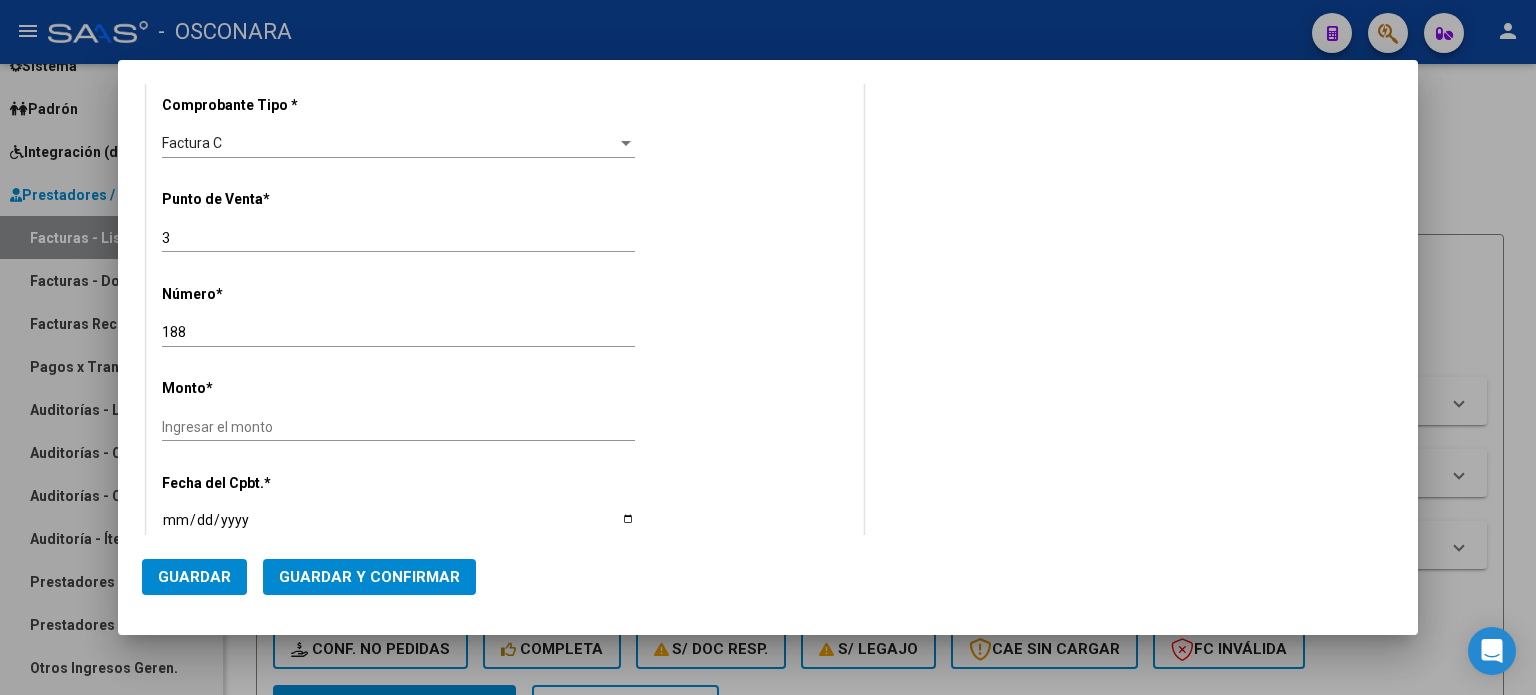 scroll, scrollTop: 600, scrollLeft: 0, axis: vertical 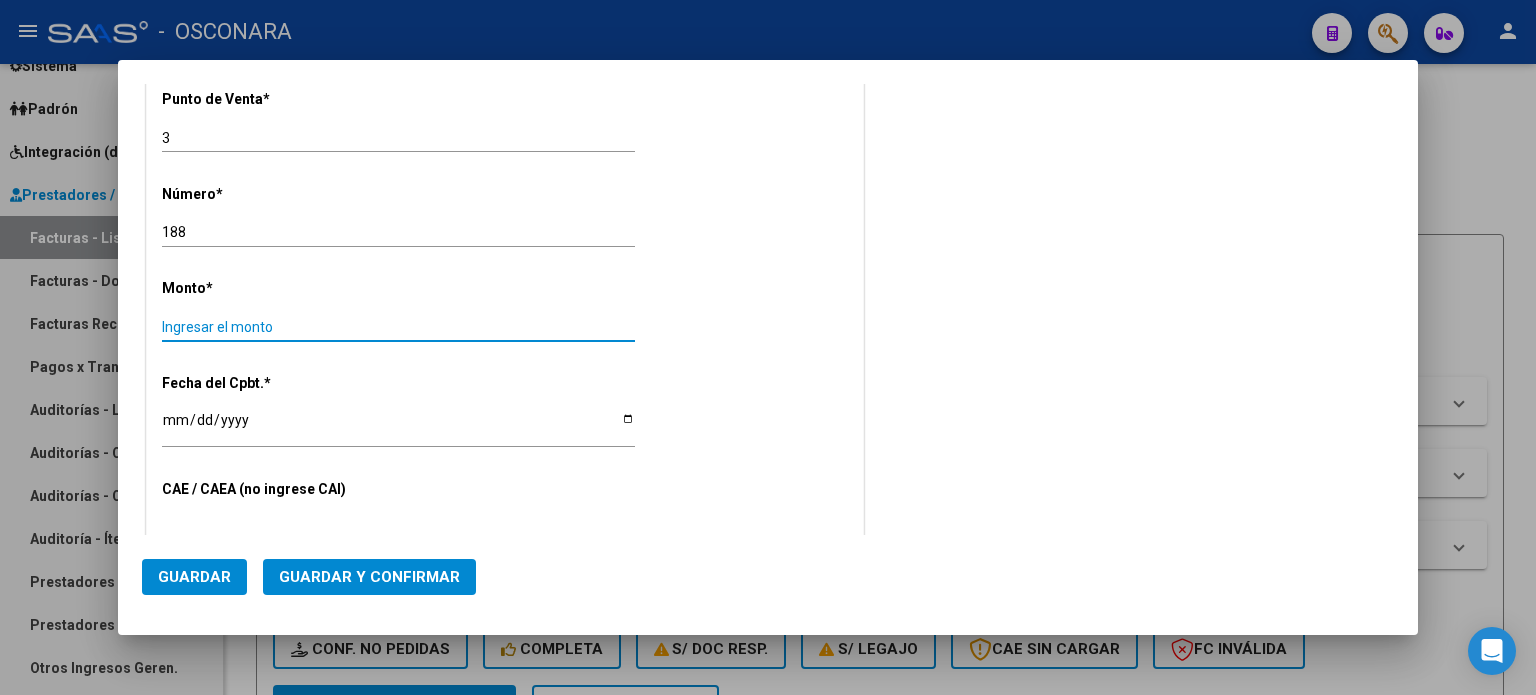 click on "Ingresar el monto" at bounding box center [398, 327] 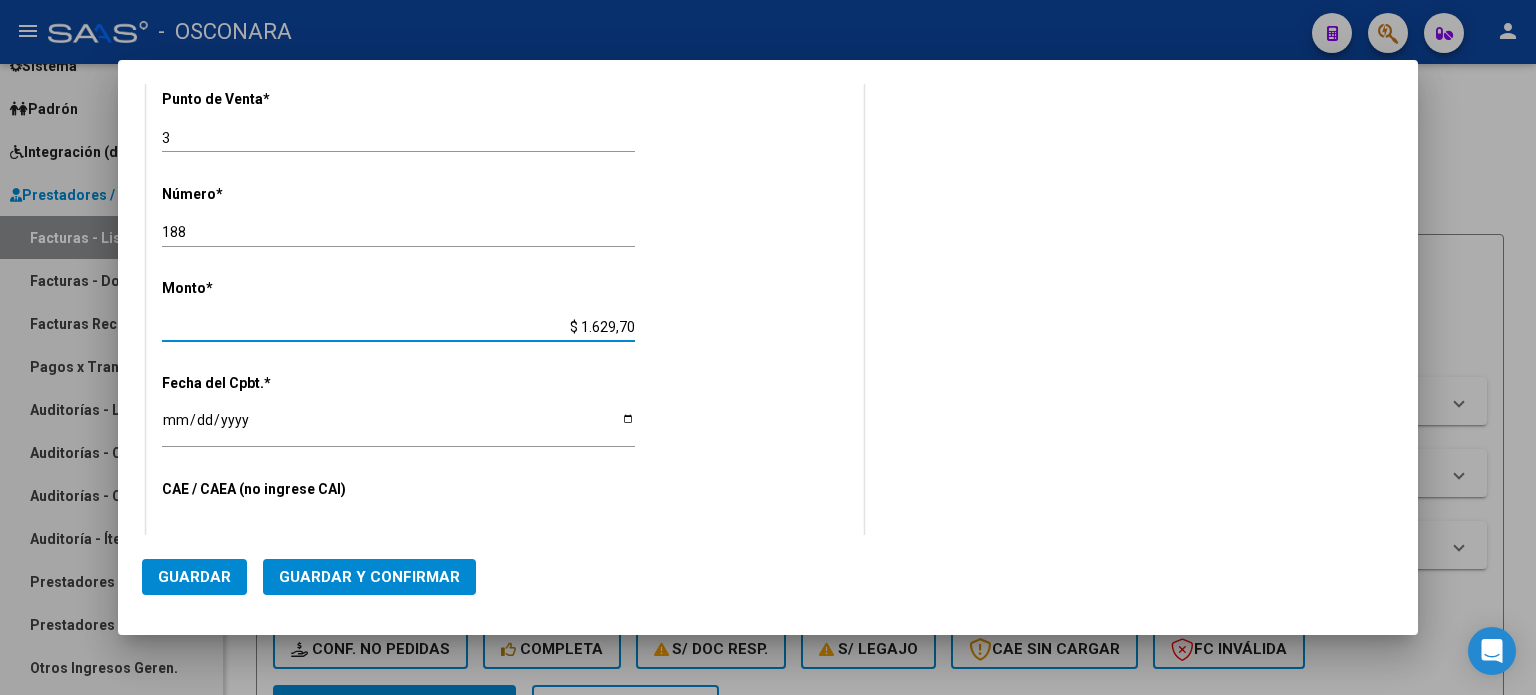 type on "$ 16.297,00" 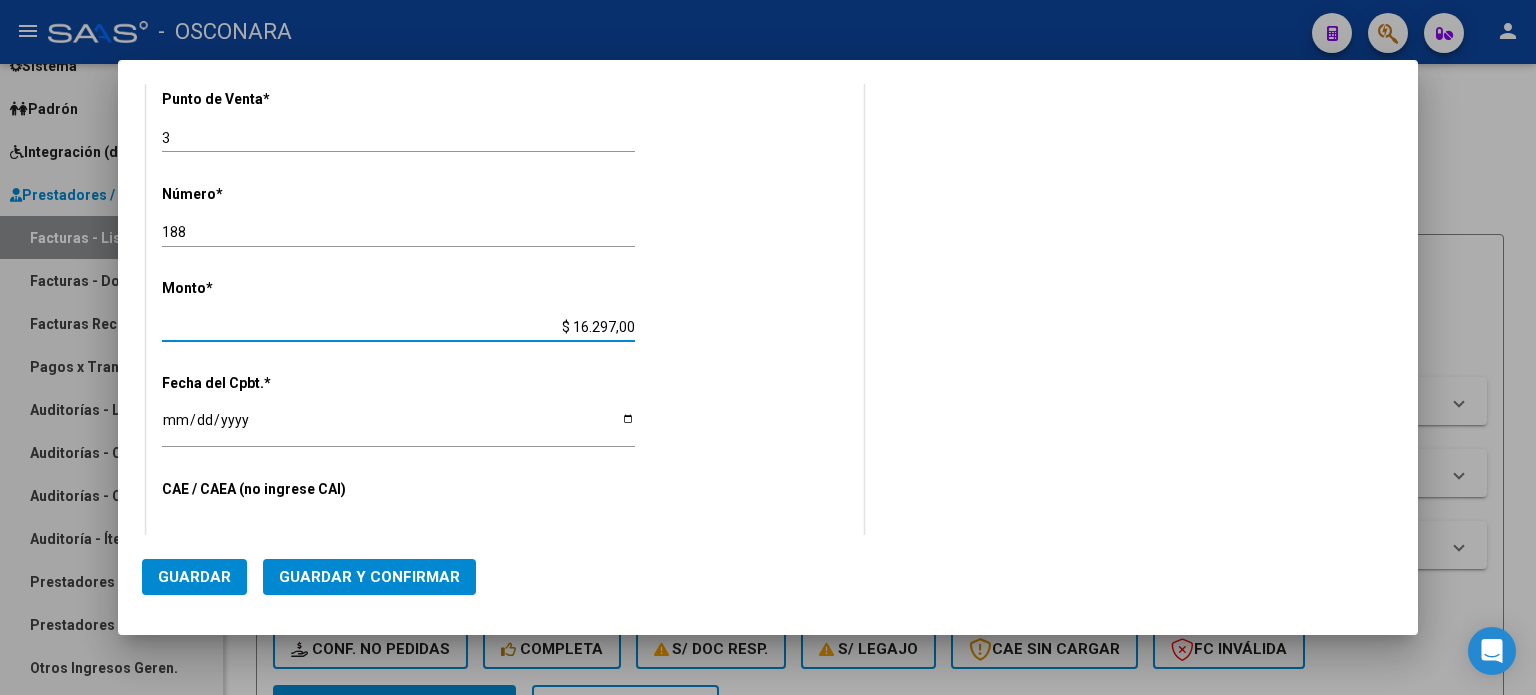 click on "Ingresar la fecha" at bounding box center (398, 427) 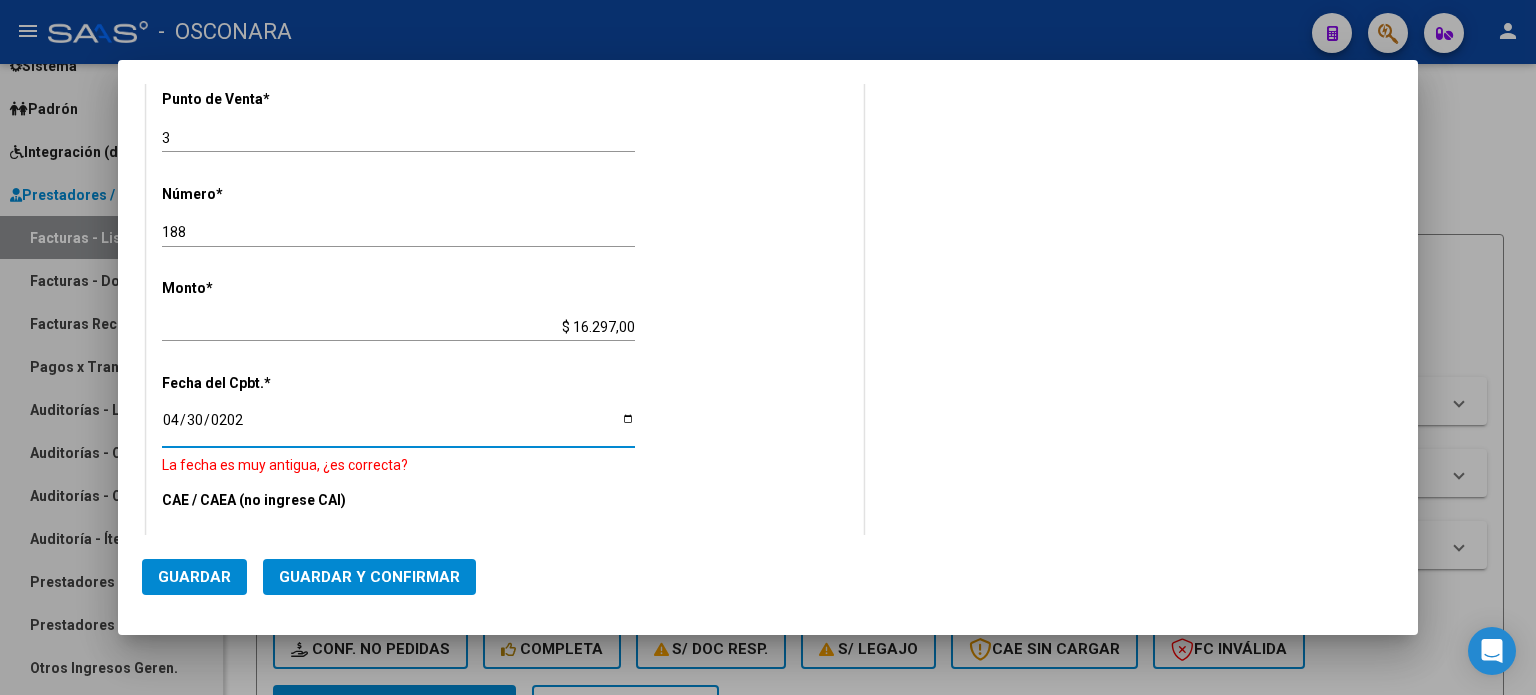 type on "2025-04-30" 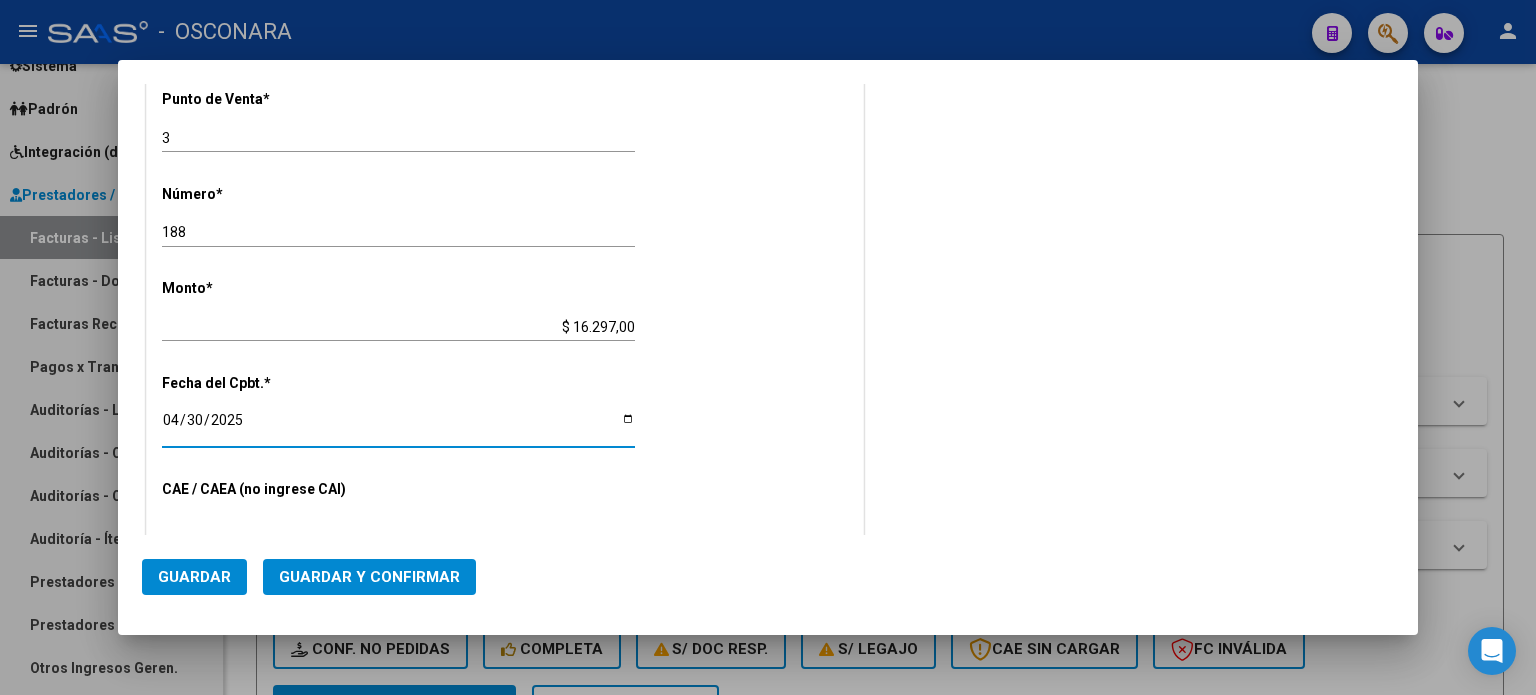 click on "Guardar y Confirmar" 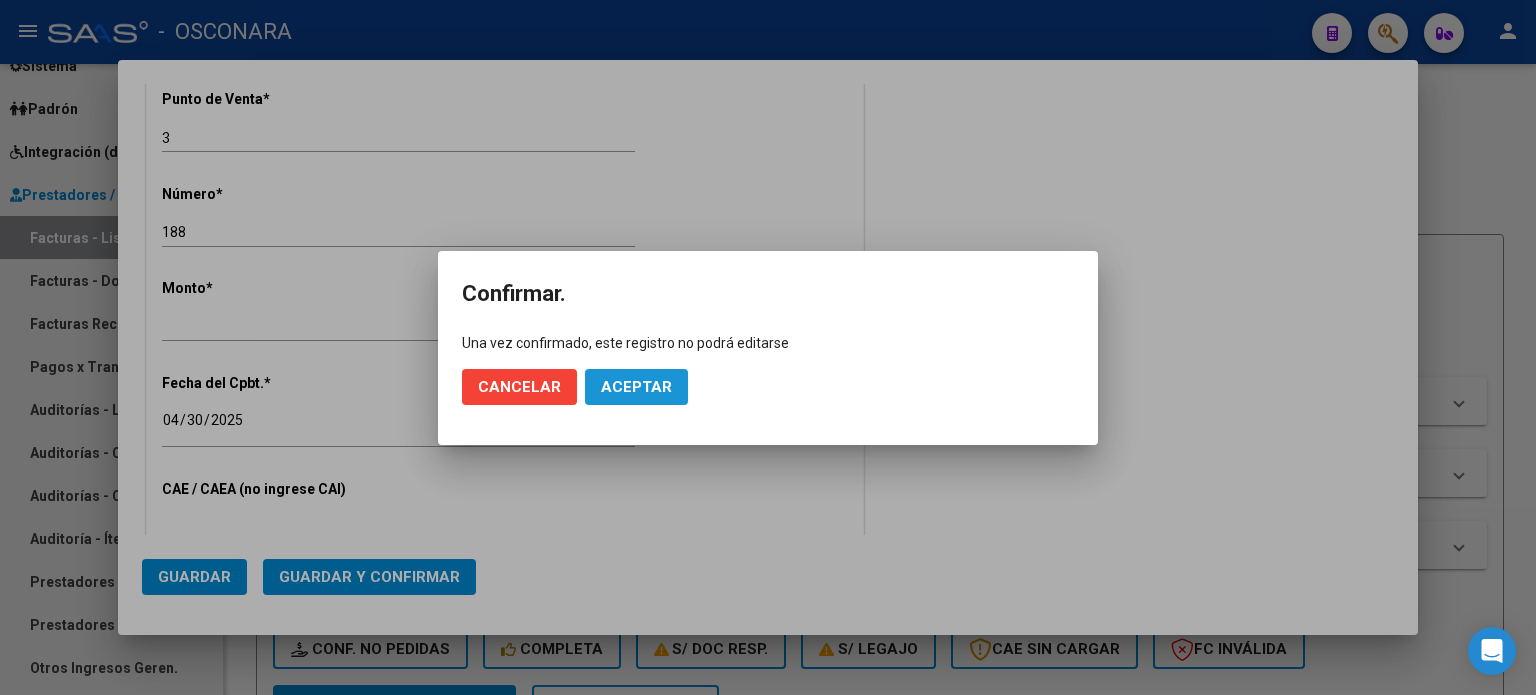 click on "Aceptar" 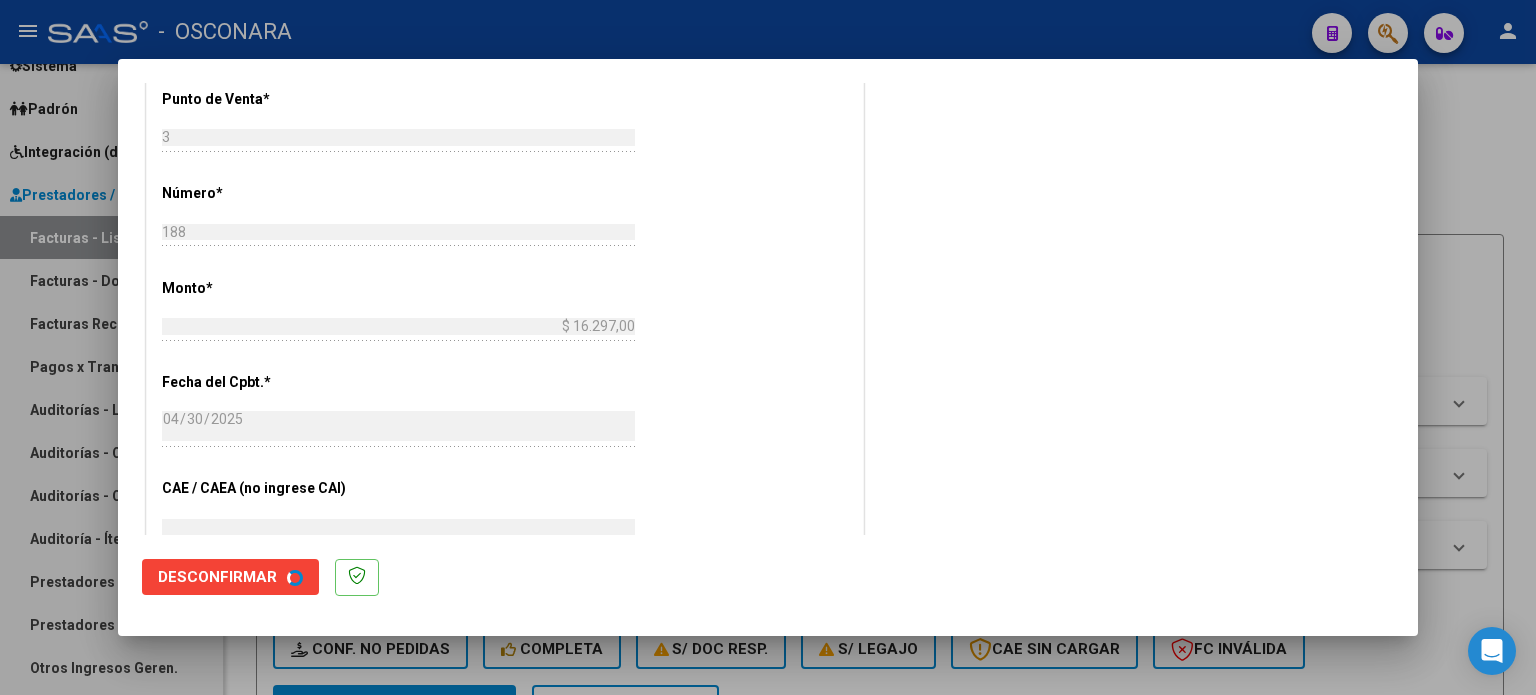 scroll, scrollTop: 0, scrollLeft: 0, axis: both 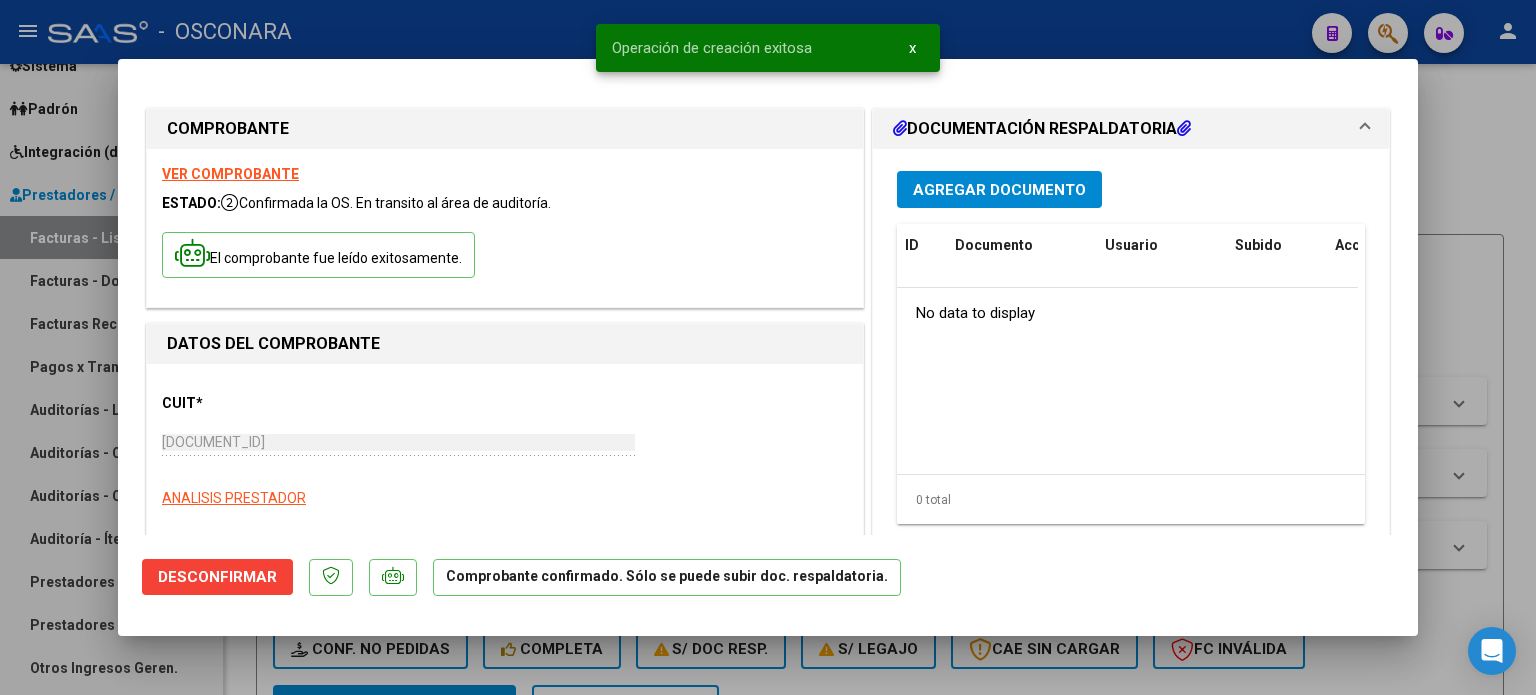 click at bounding box center [768, 347] 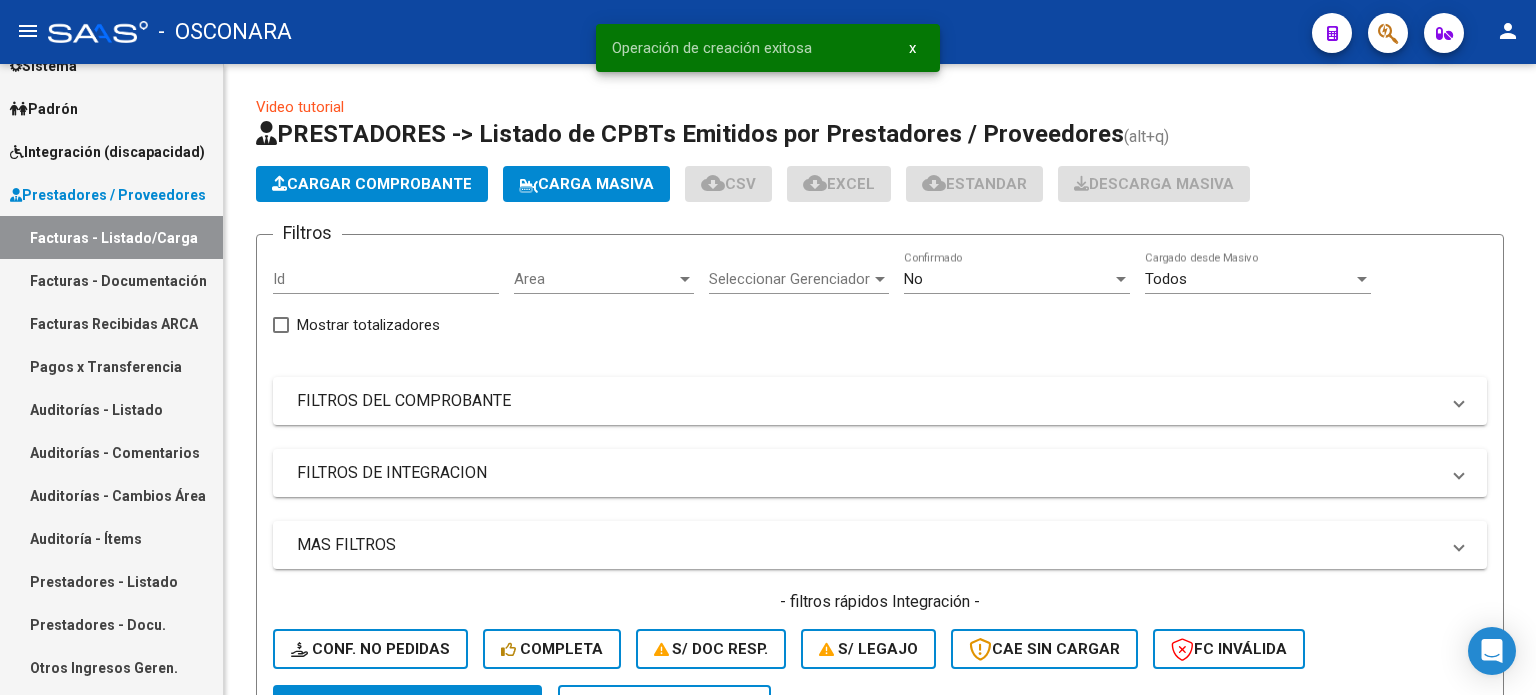 click on "Auditorías - Listado" at bounding box center (111, 409) 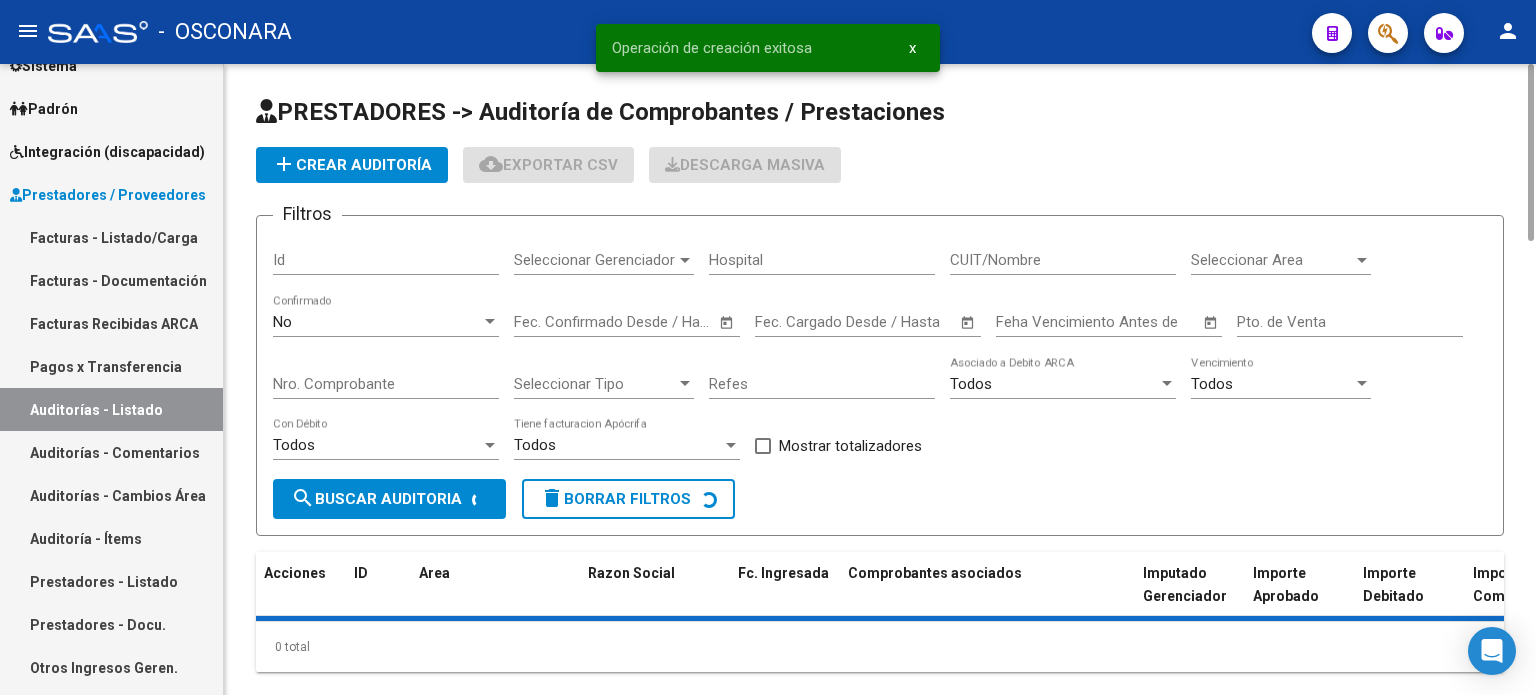 click on "add  Crear Auditoría" 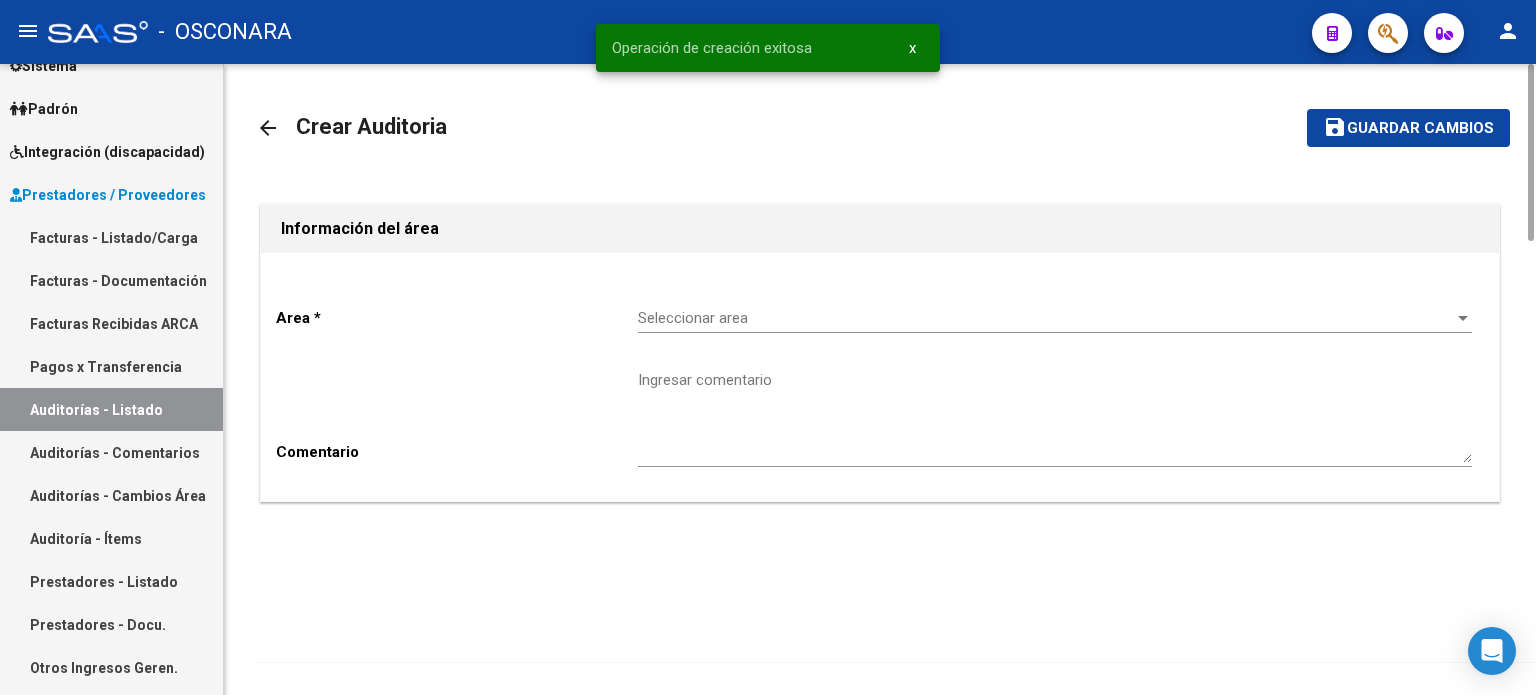 click on "Seleccionar area Seleccionar area" 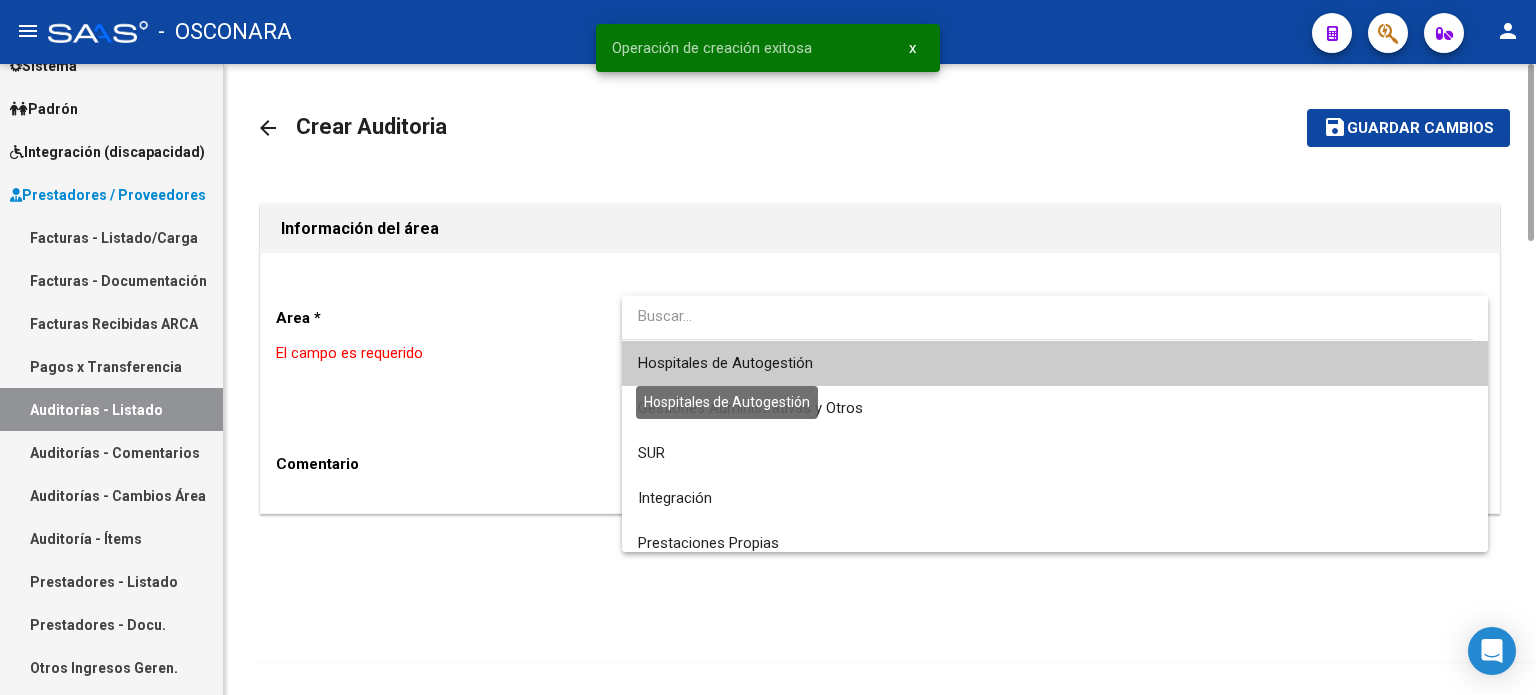 drag, startPoint x: 741, startPoint y: 359, endPoint x: 548, endPoint y: 503, distance: 240.80075 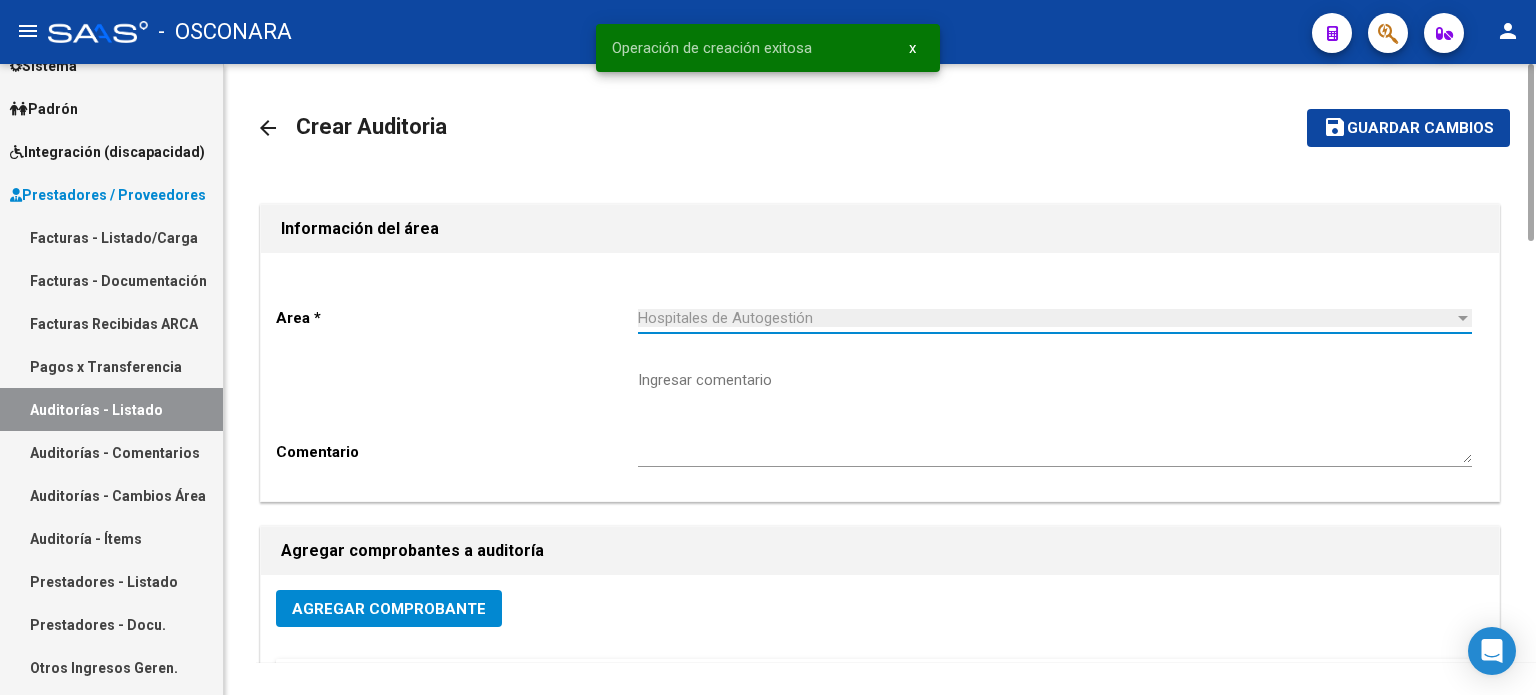 click on "Agregar Comprobante" 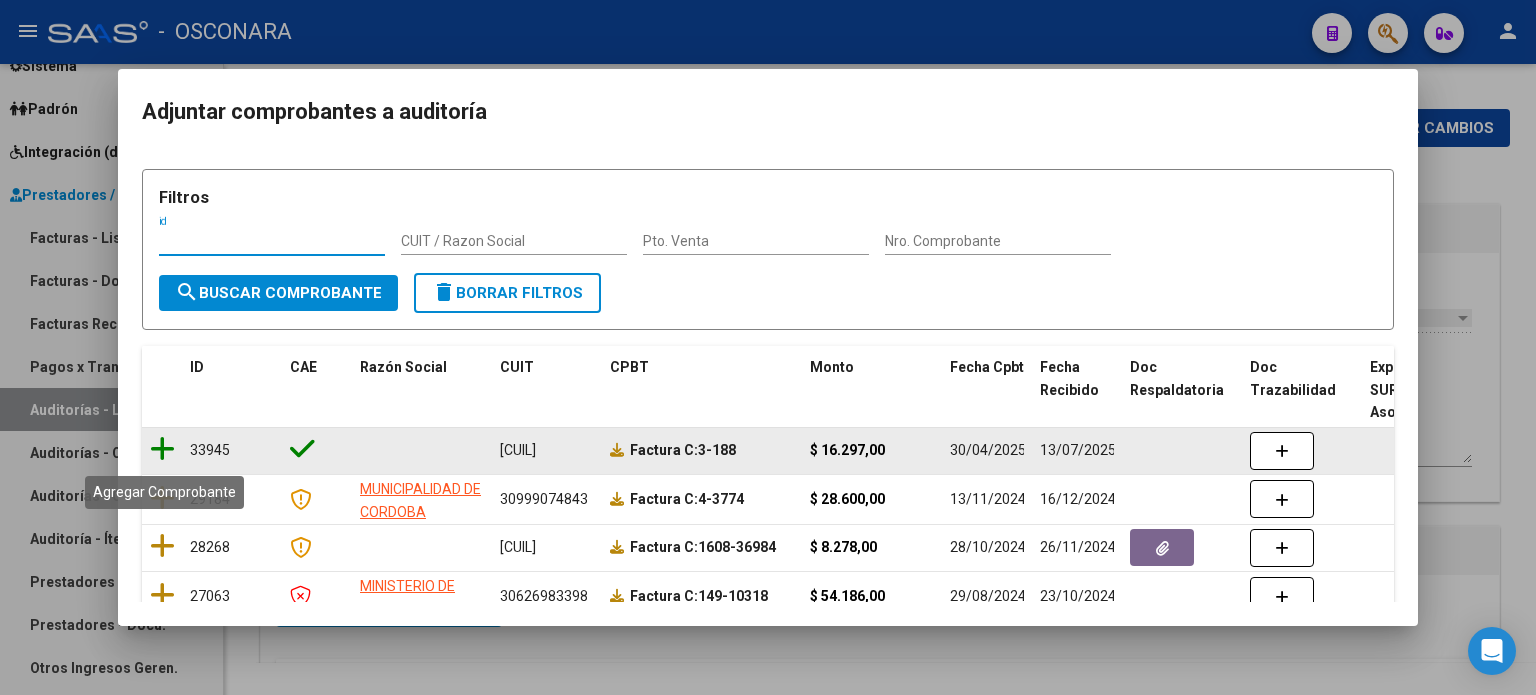 click 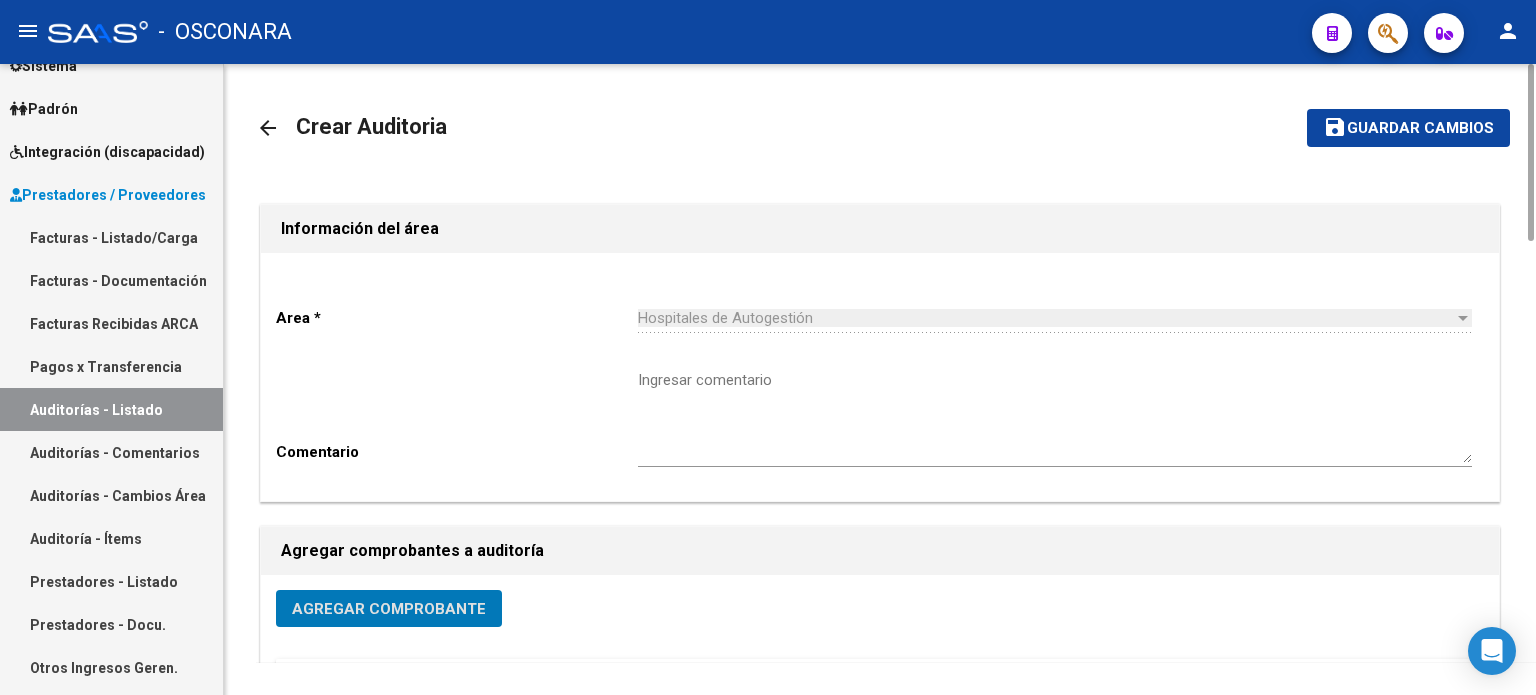 click on "save Guardar cambios" 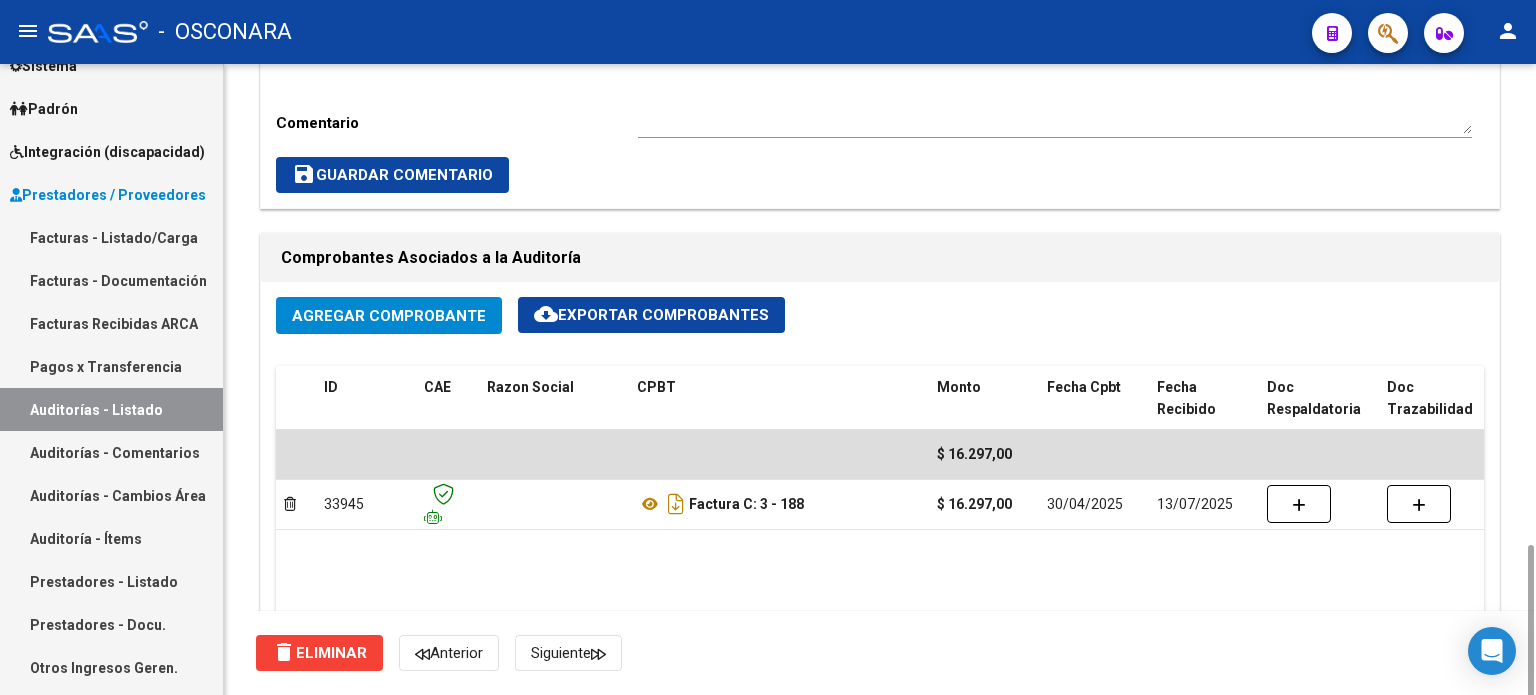 scroll, scrollTop: 1200, scrollLeft: 0, axis: vertical 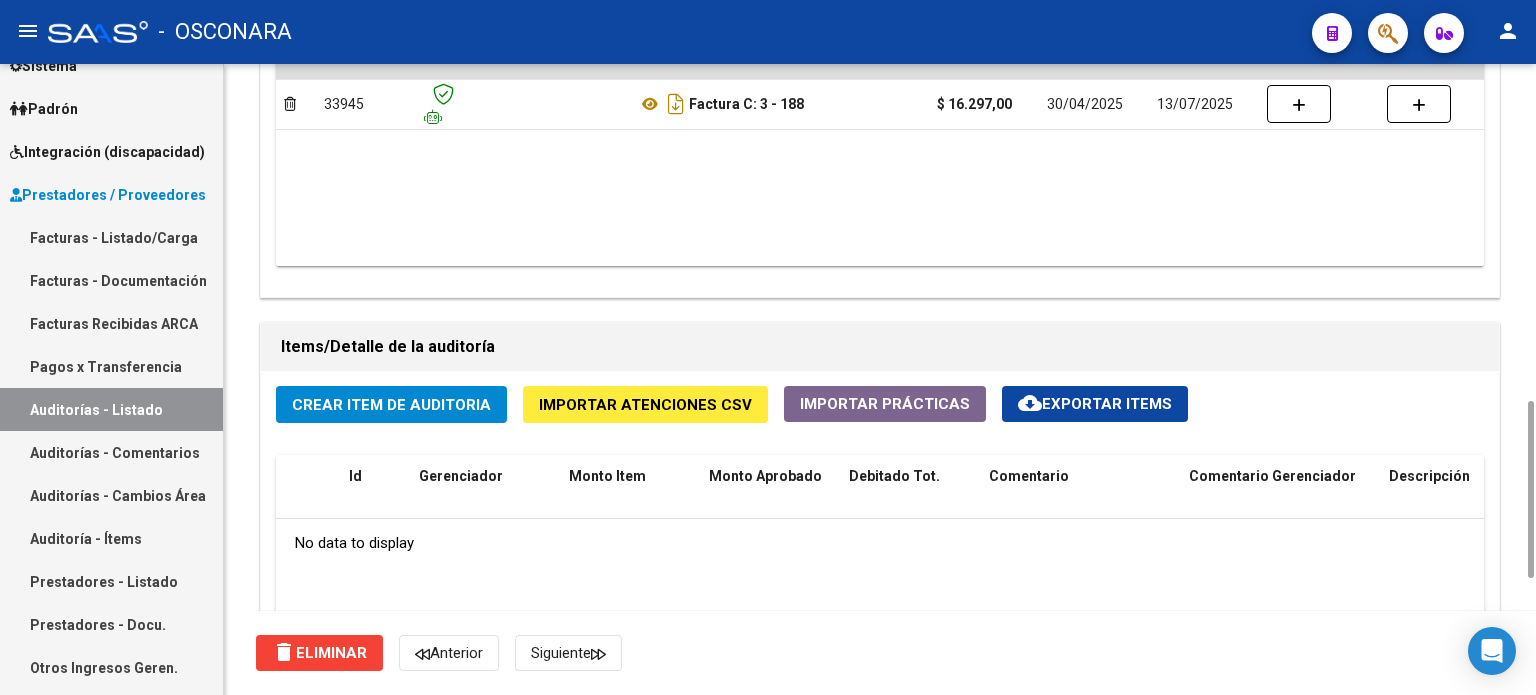 click on "Crear Item de Auditoria" 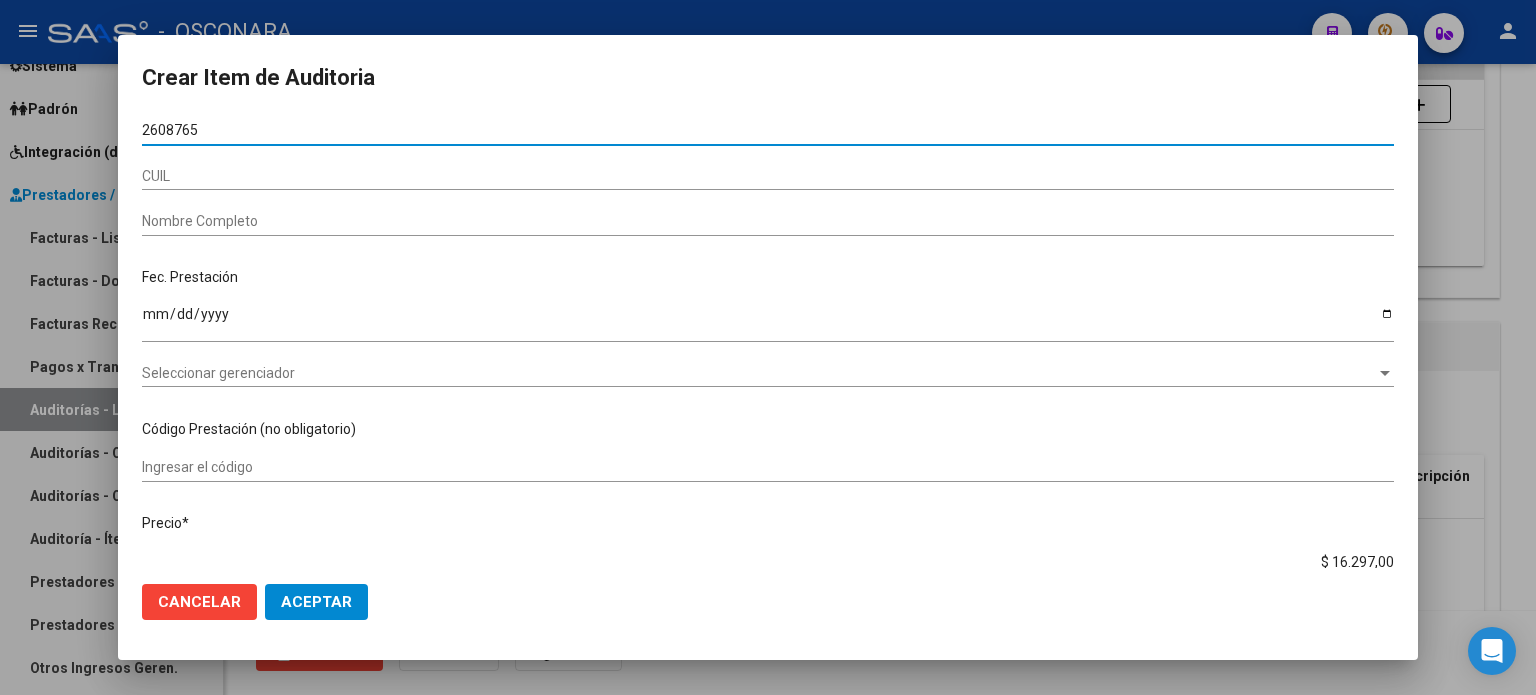 type on "26087657" 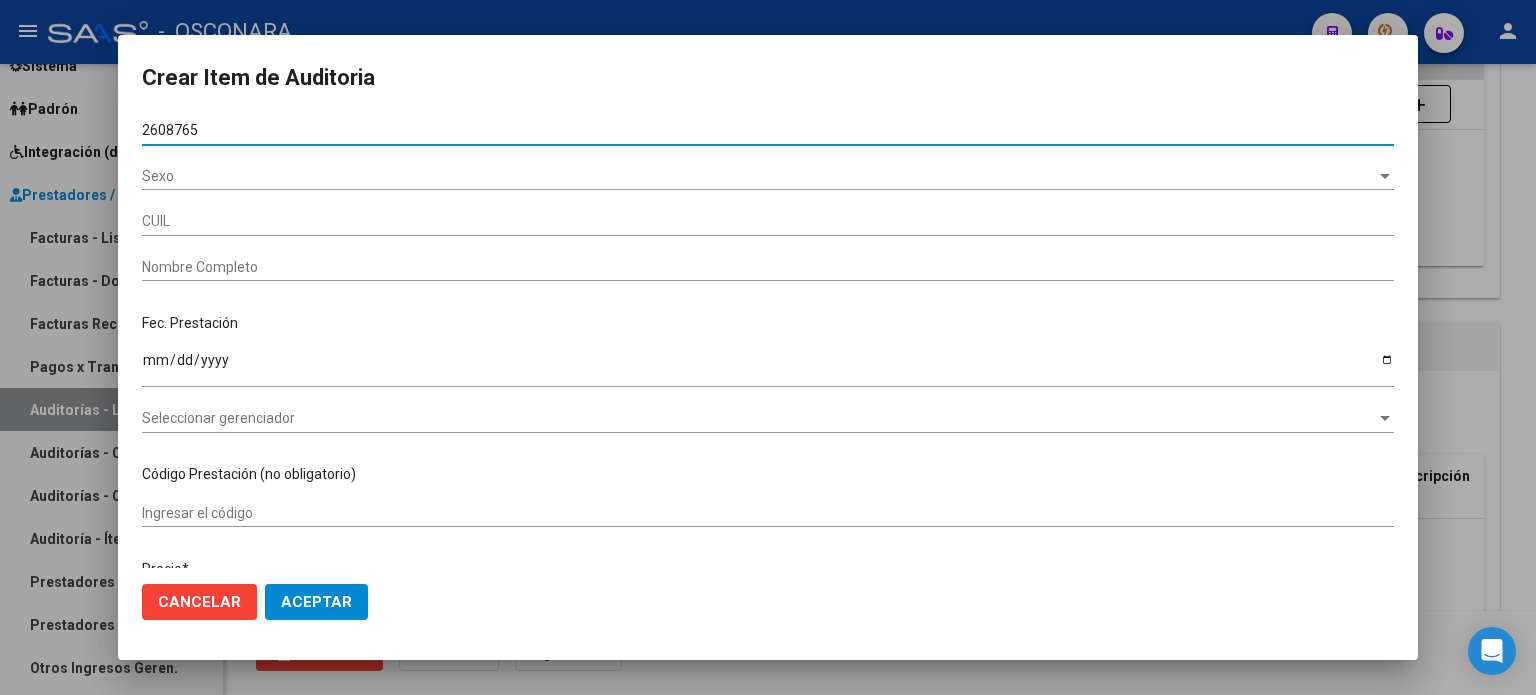 type on "20260876571" 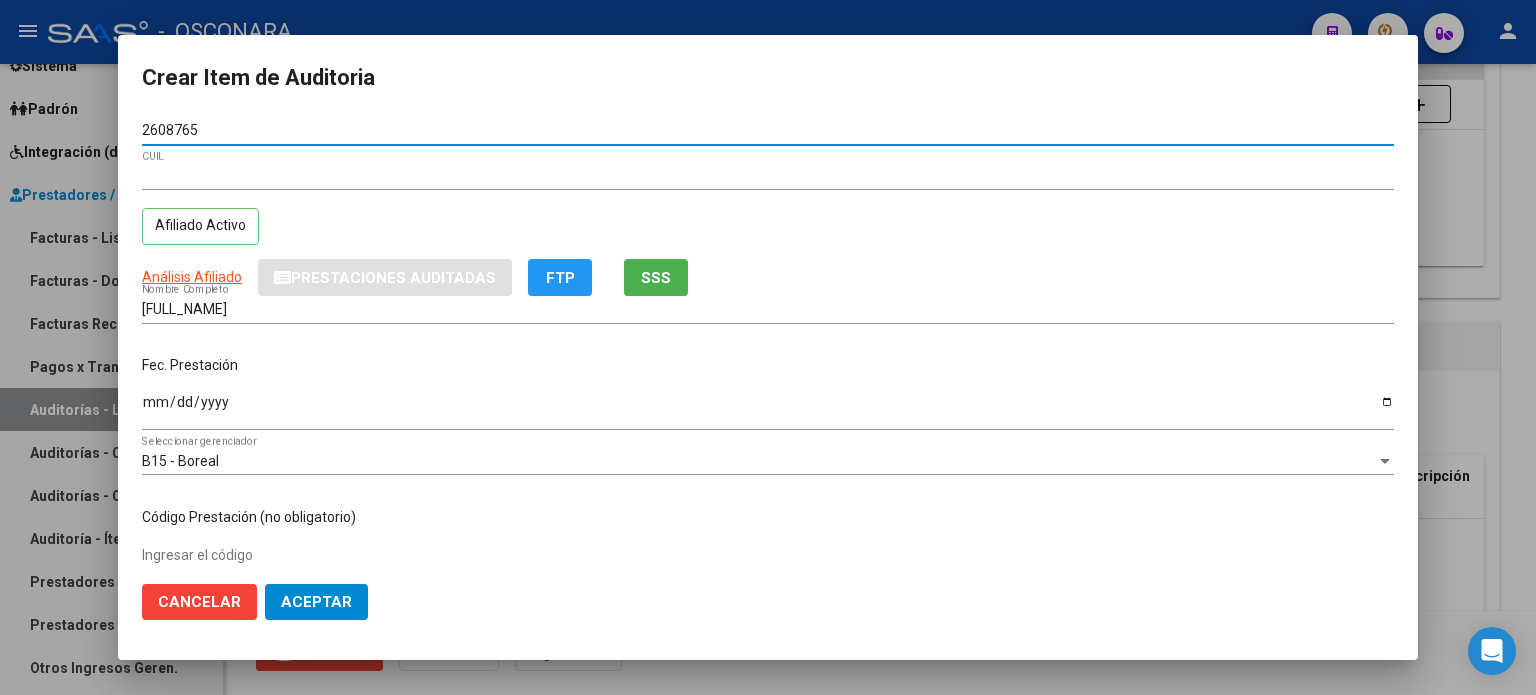 type on "26087657" 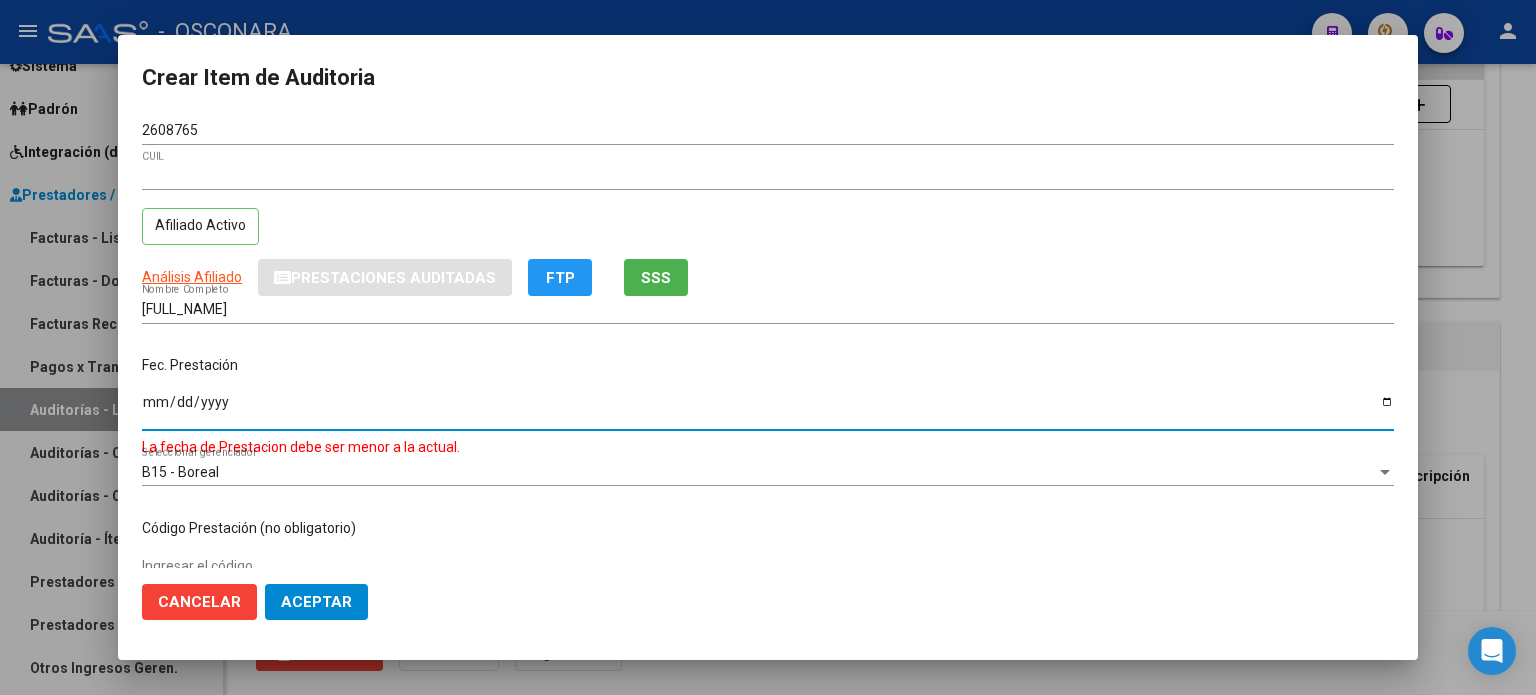 type on "2025-02-10" 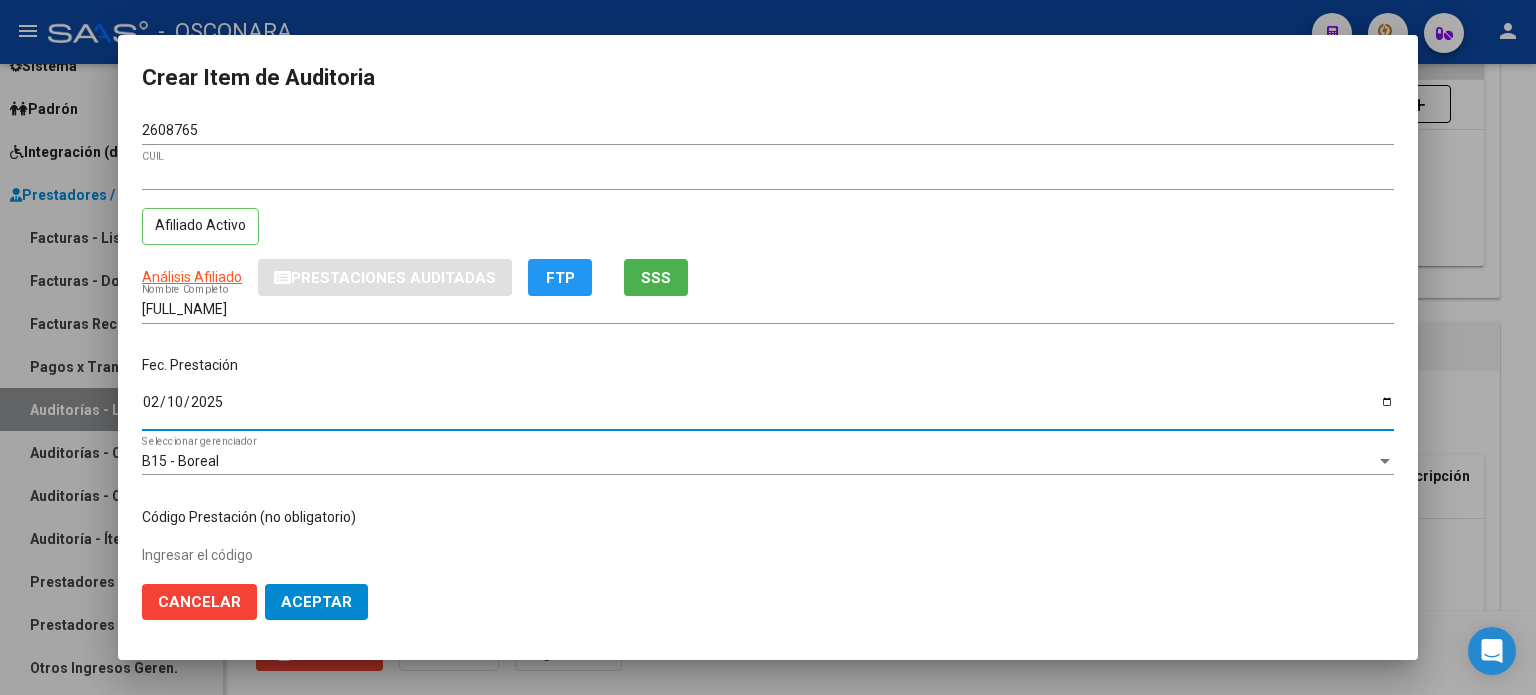 drag, startPoint x: 660, startPoint y: 240, endPoint x: 660, endPoint y: 256, distance: 16 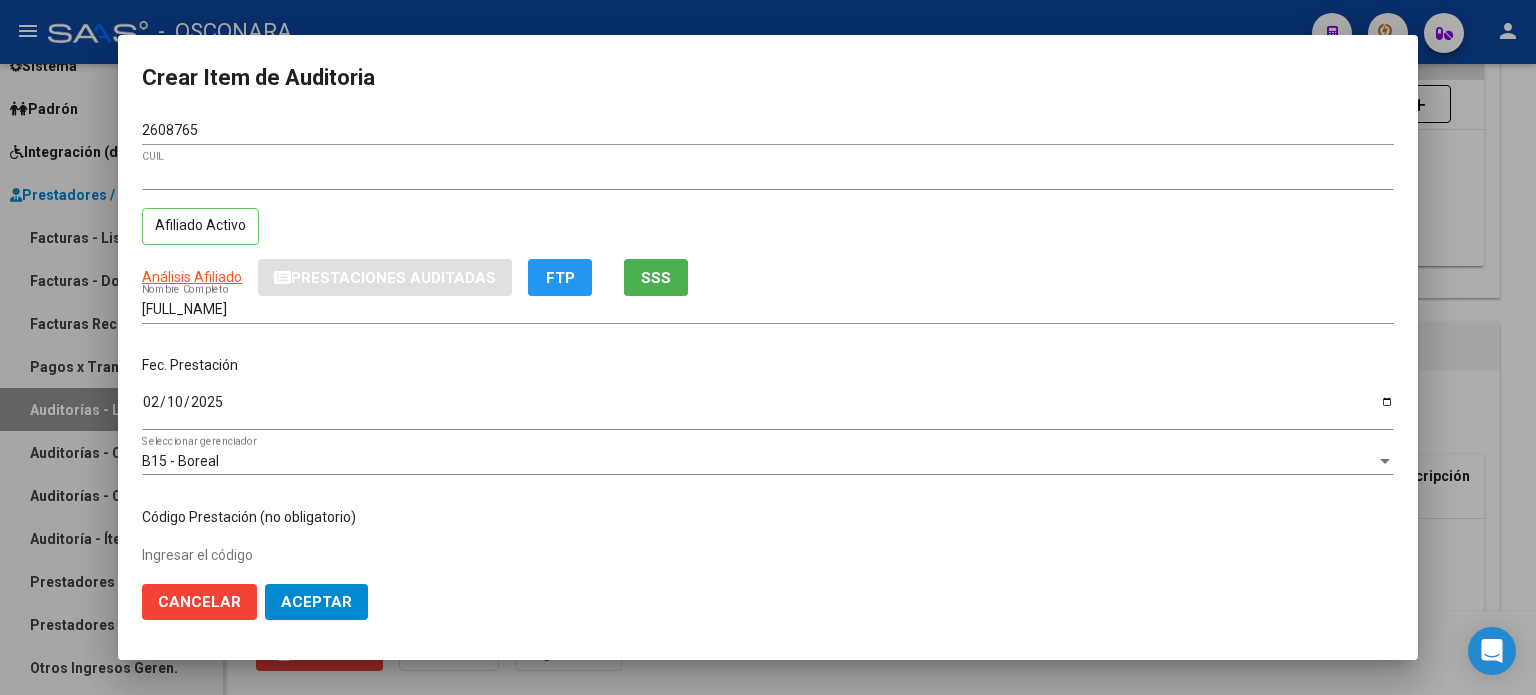 click on "SSS" 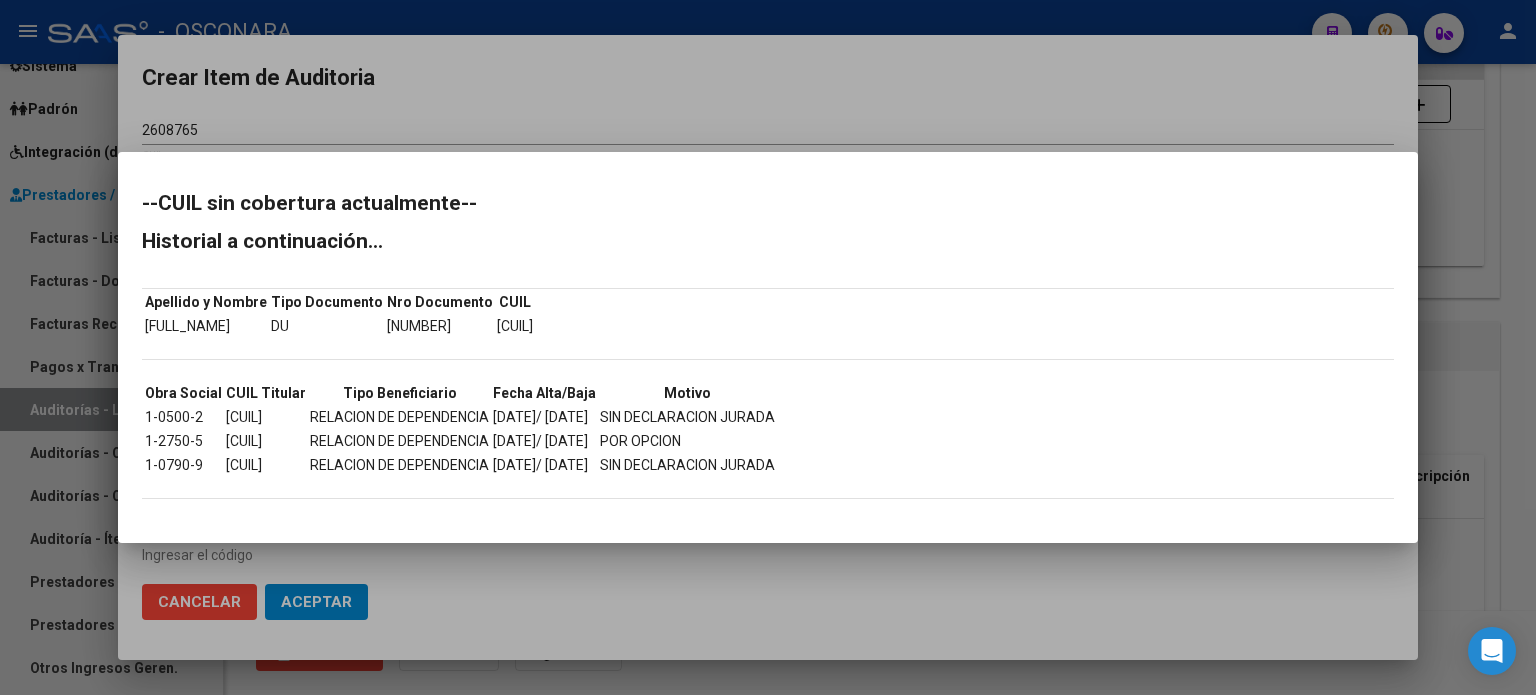 click at bounding box center [768, 347] 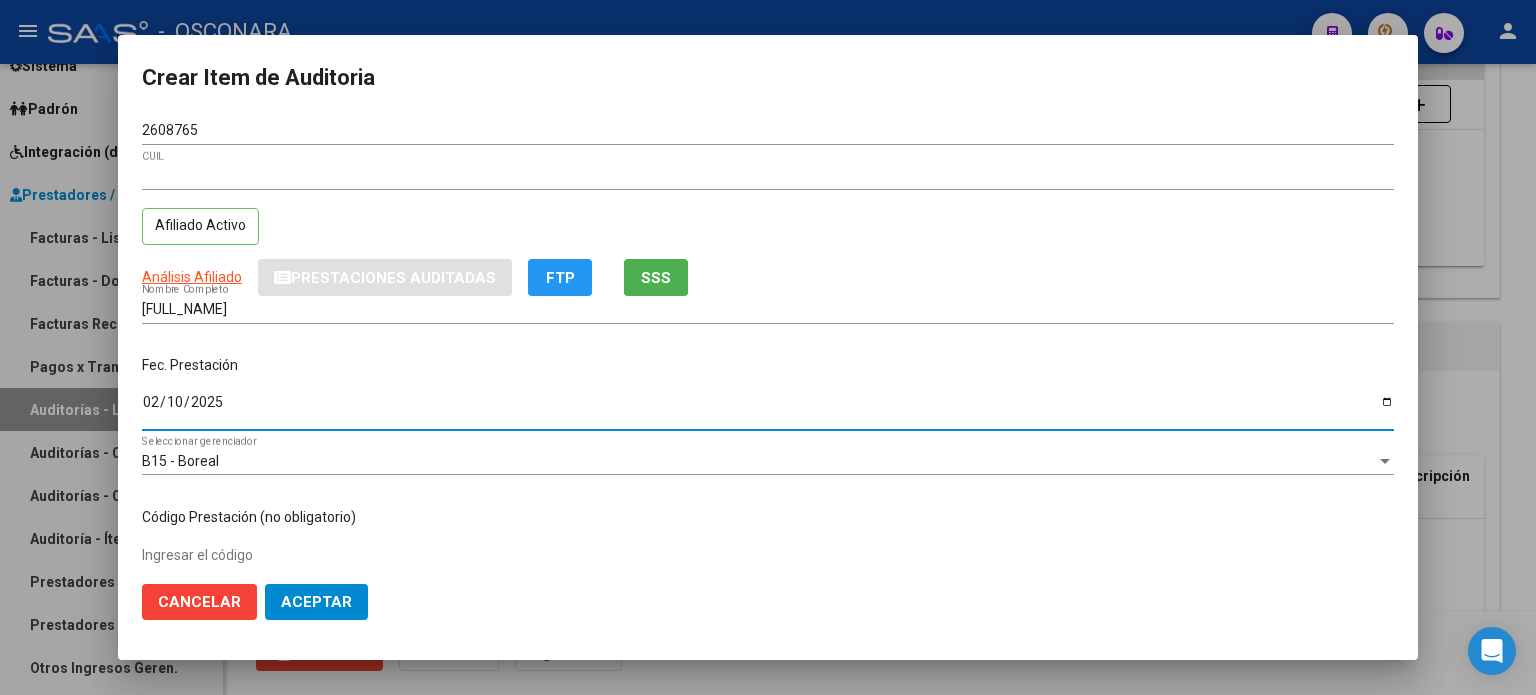 click on "2025-02-10" at bounding box center [768, 409] 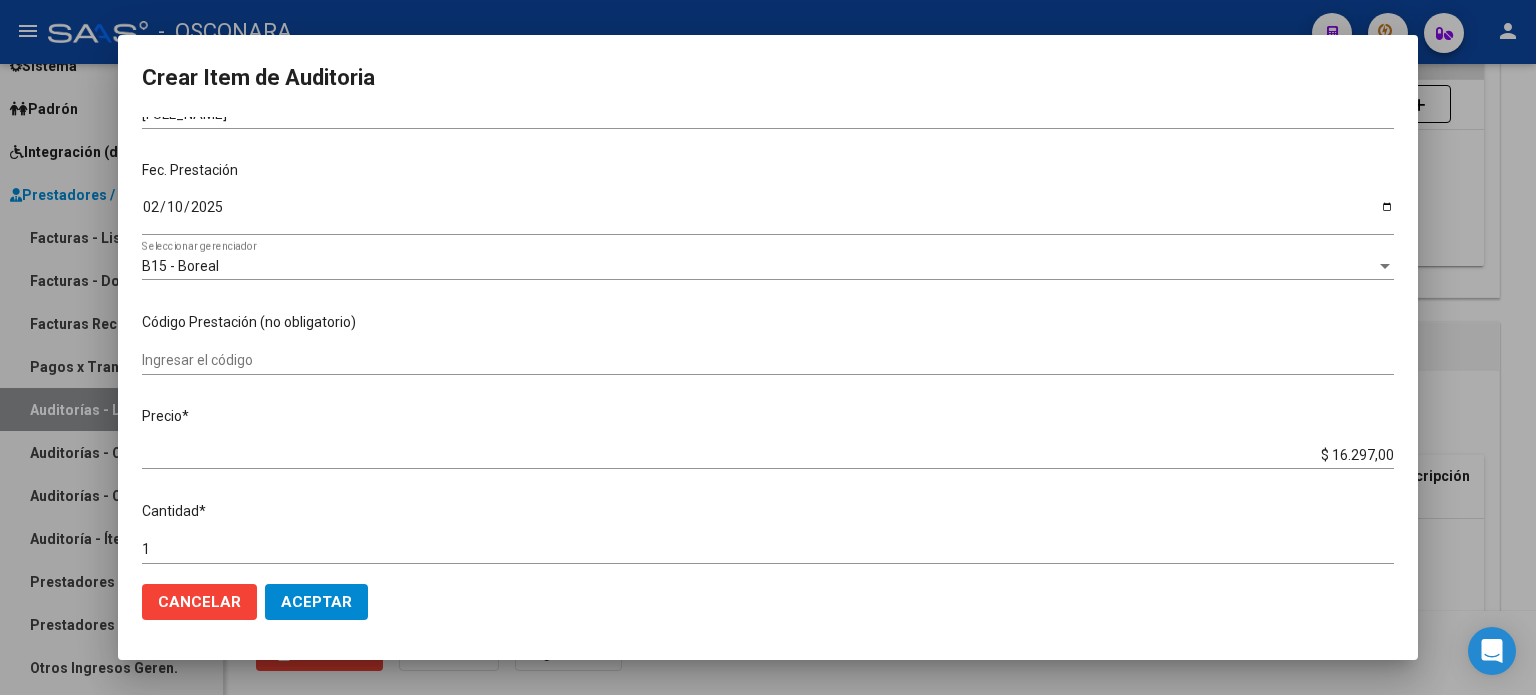 scroll, scrollTop: 200, scrollLeft: 0, axis: vertical 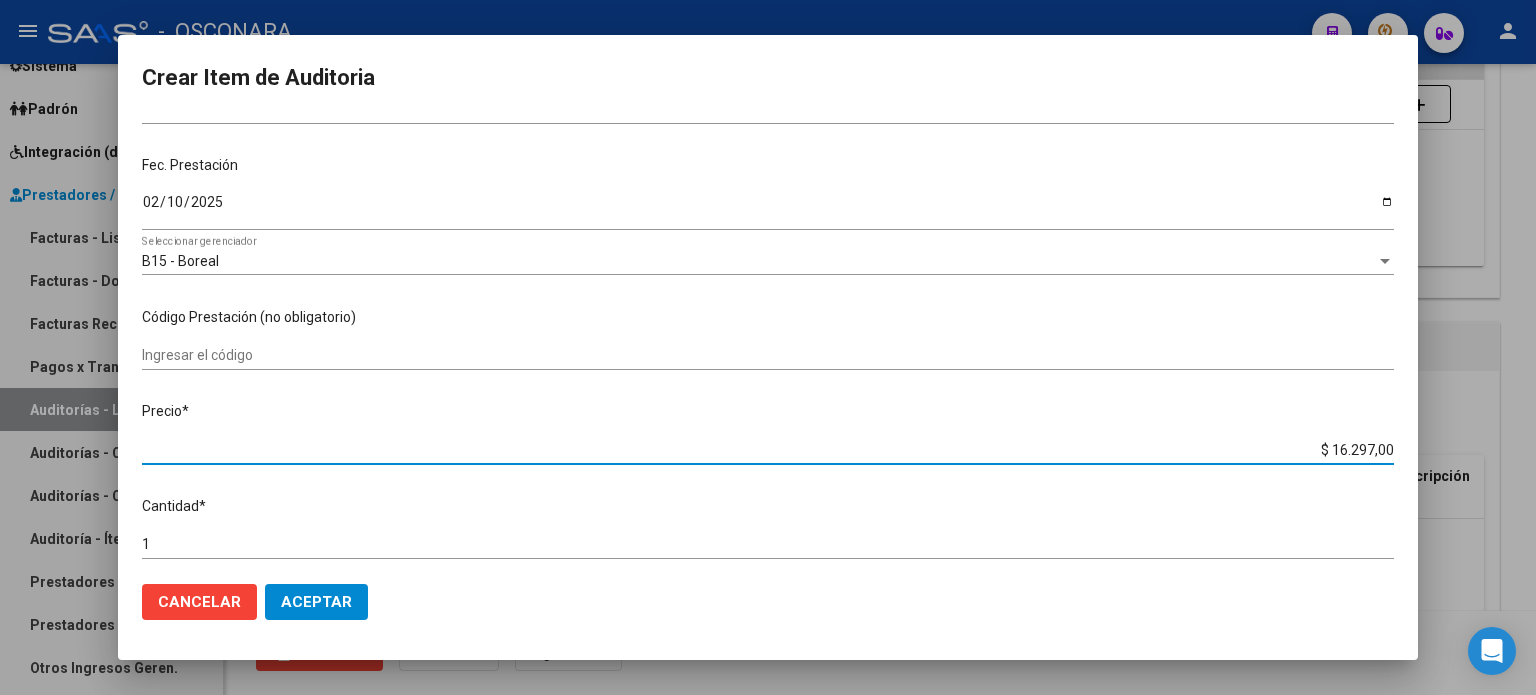 drag, startPoint x: 1318, startPoint y: 444, endPoint x: 1527, endPoint y: 443, distance: 209.0024 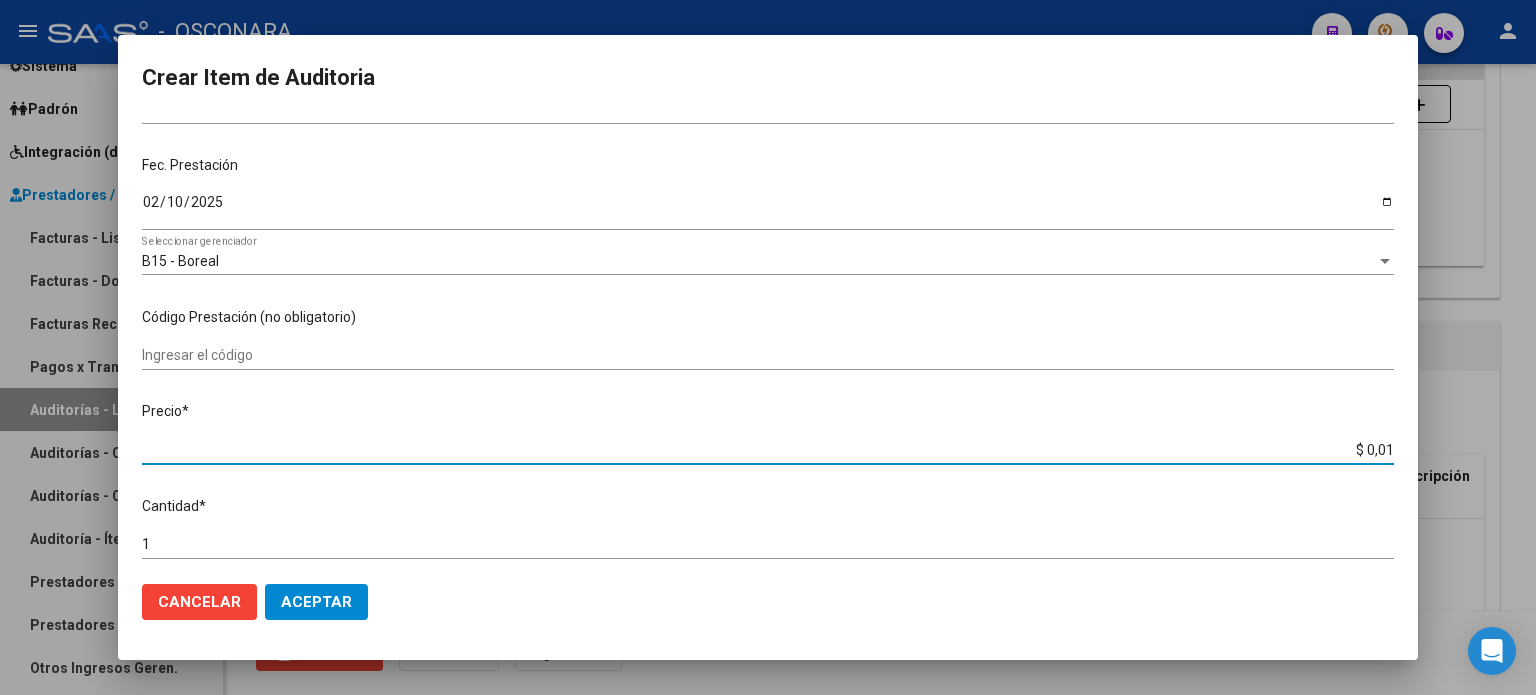 type on "$ 0,15" 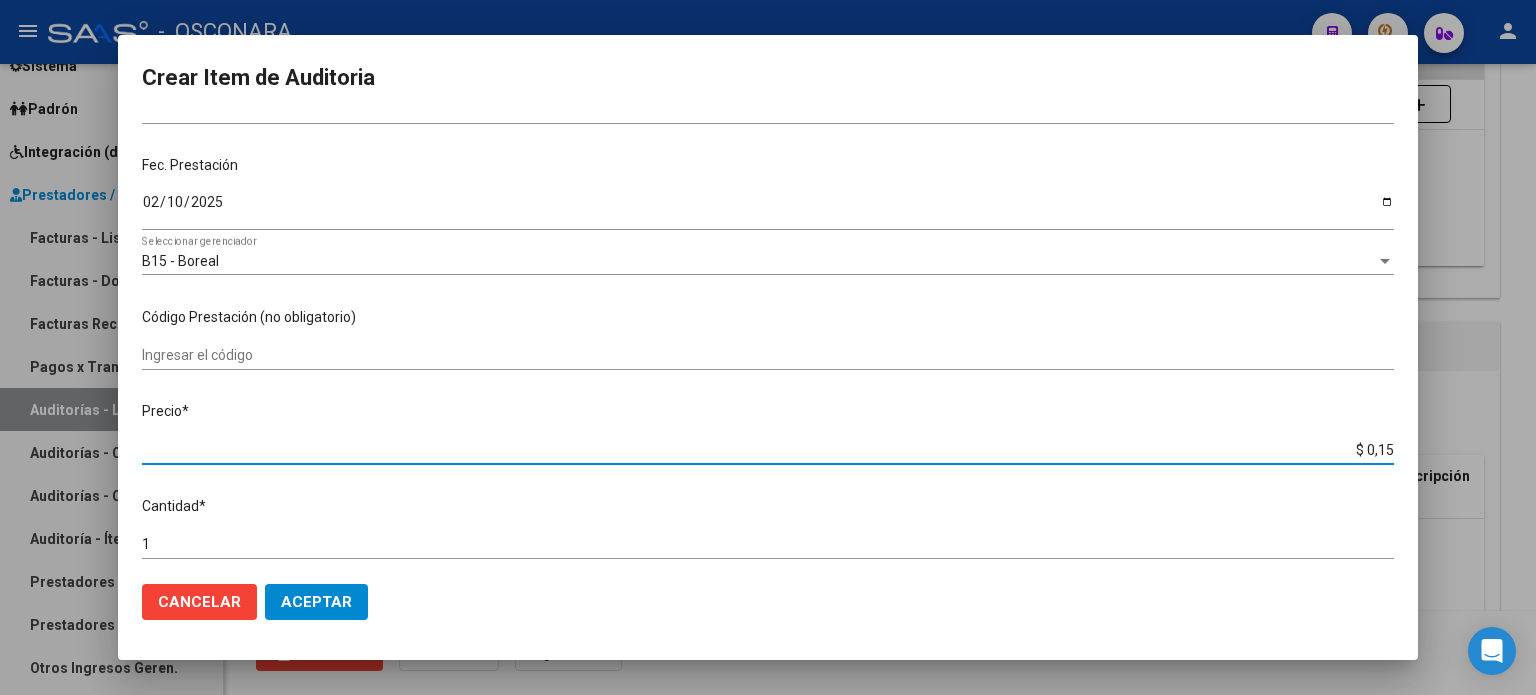 type on "$ 1,52" 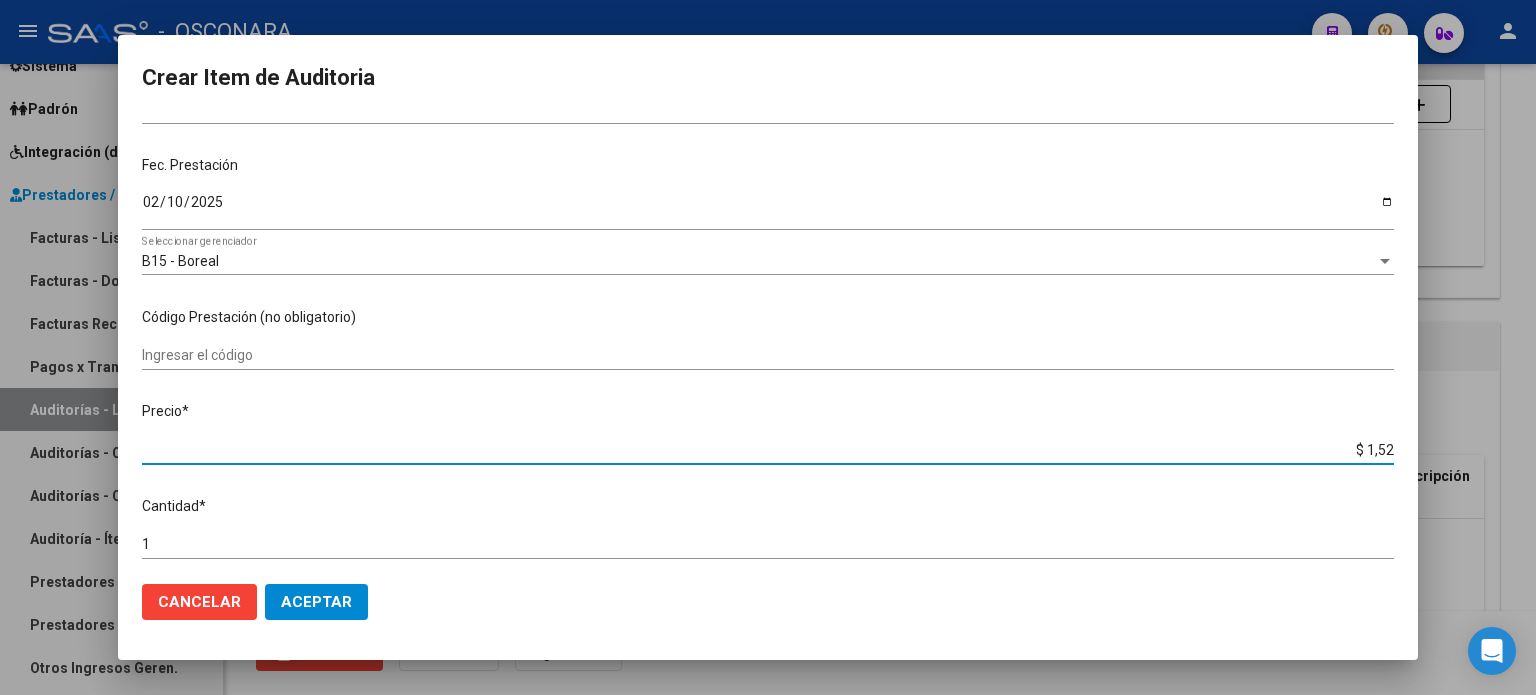 type on "$ 15,20" 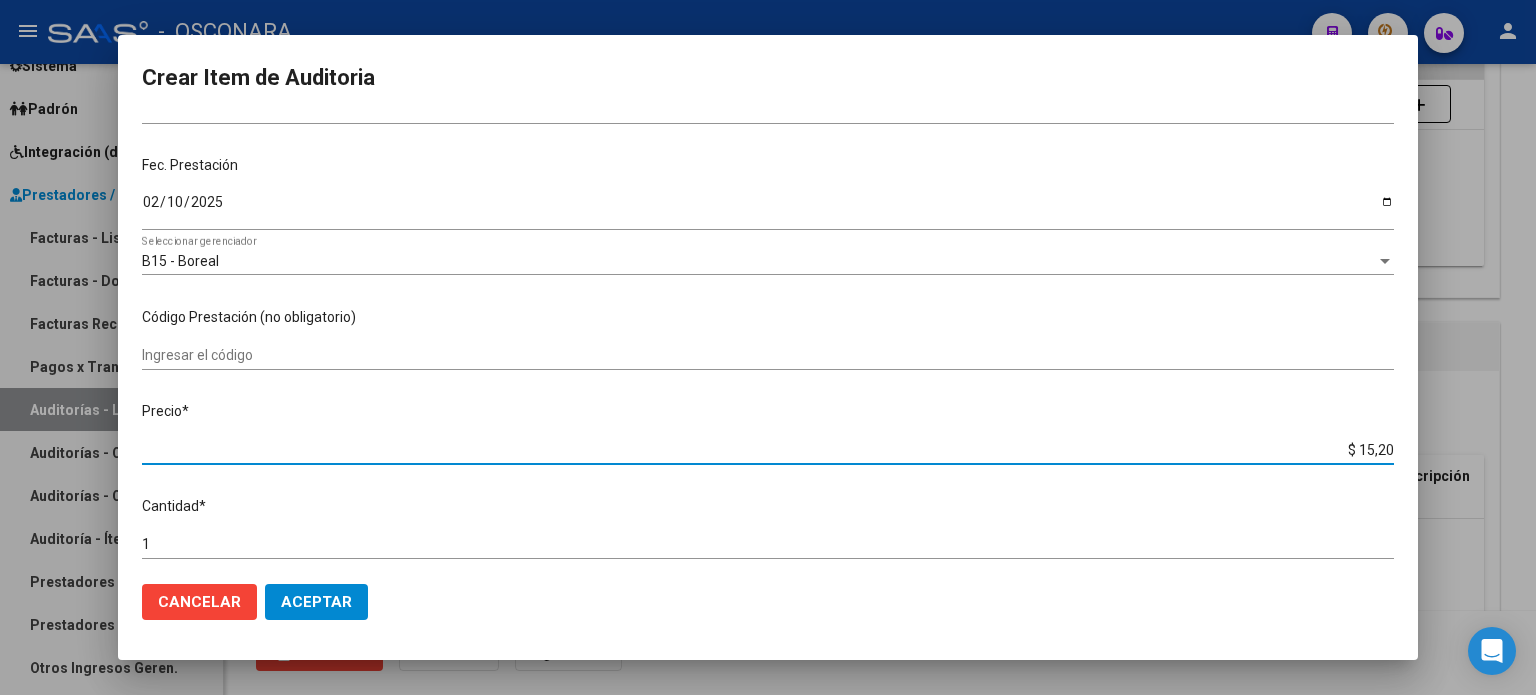 type on "$ 152,00" 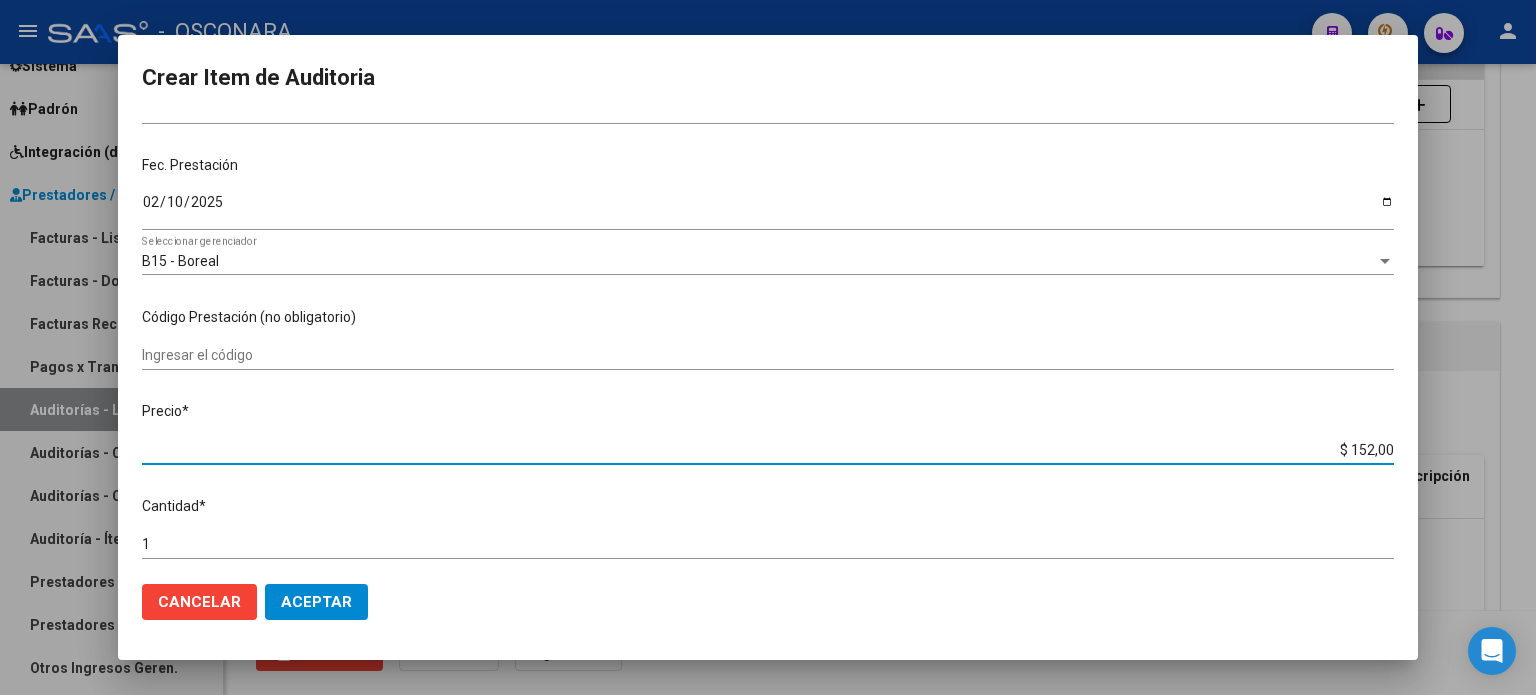 type on "$ 1.520,00" 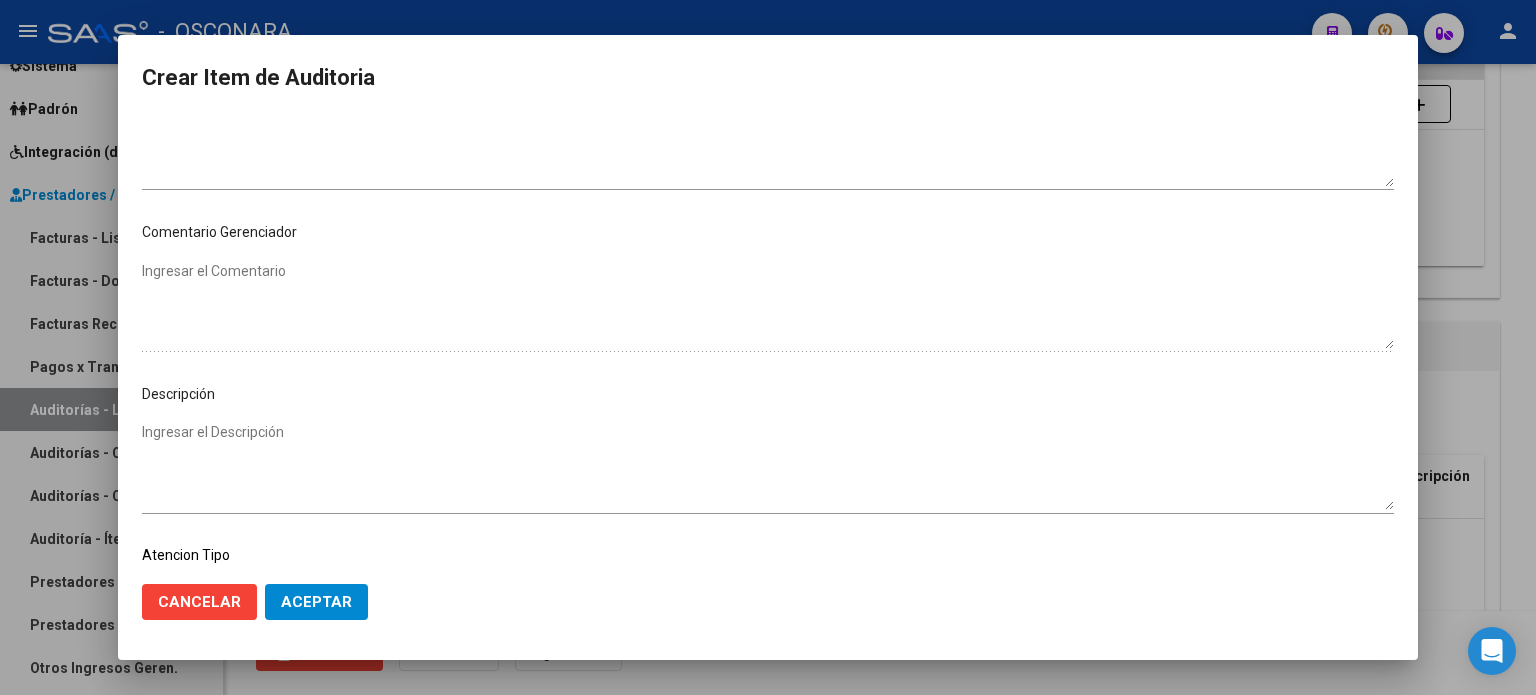 scroll, scrollTop: 1070, scrollLeft: 0, axis: vertical 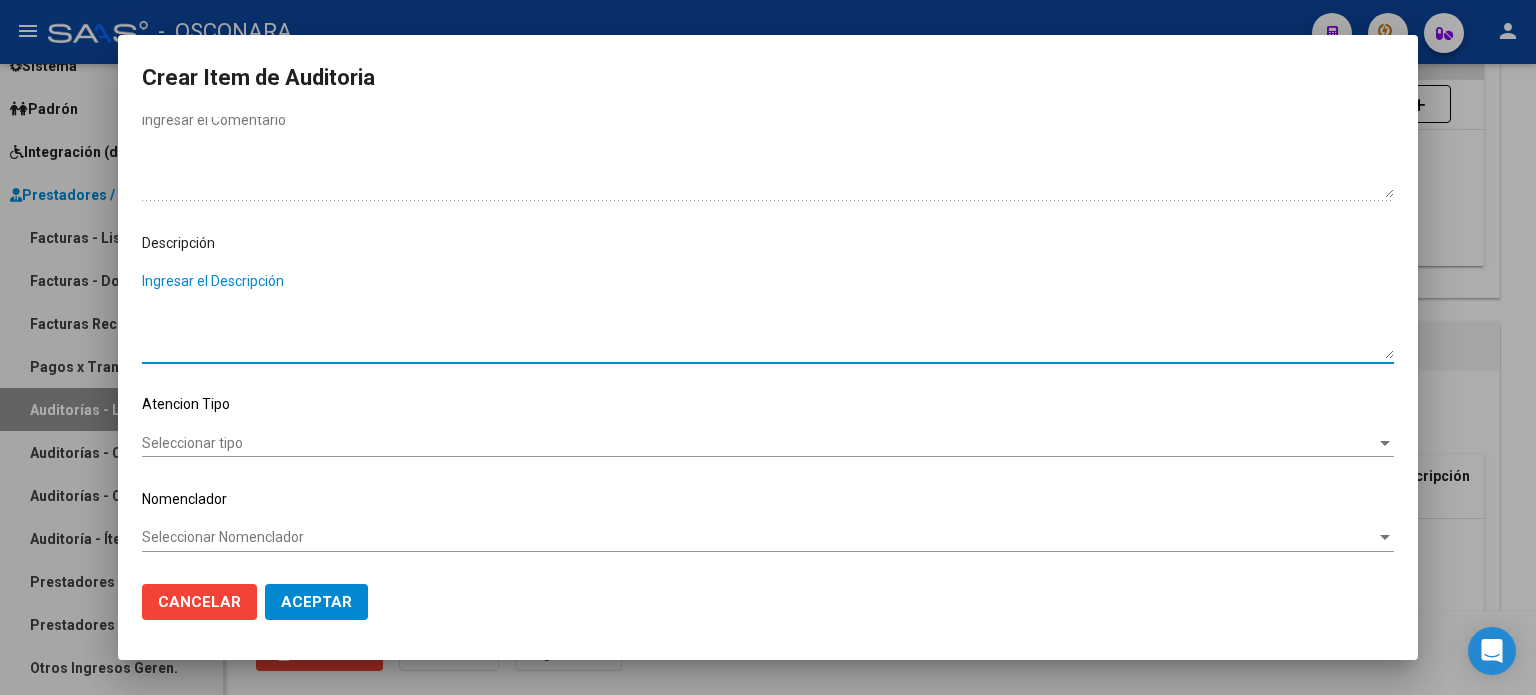 click on "Ingresar el Descripción" at bounding box center [768, 315] 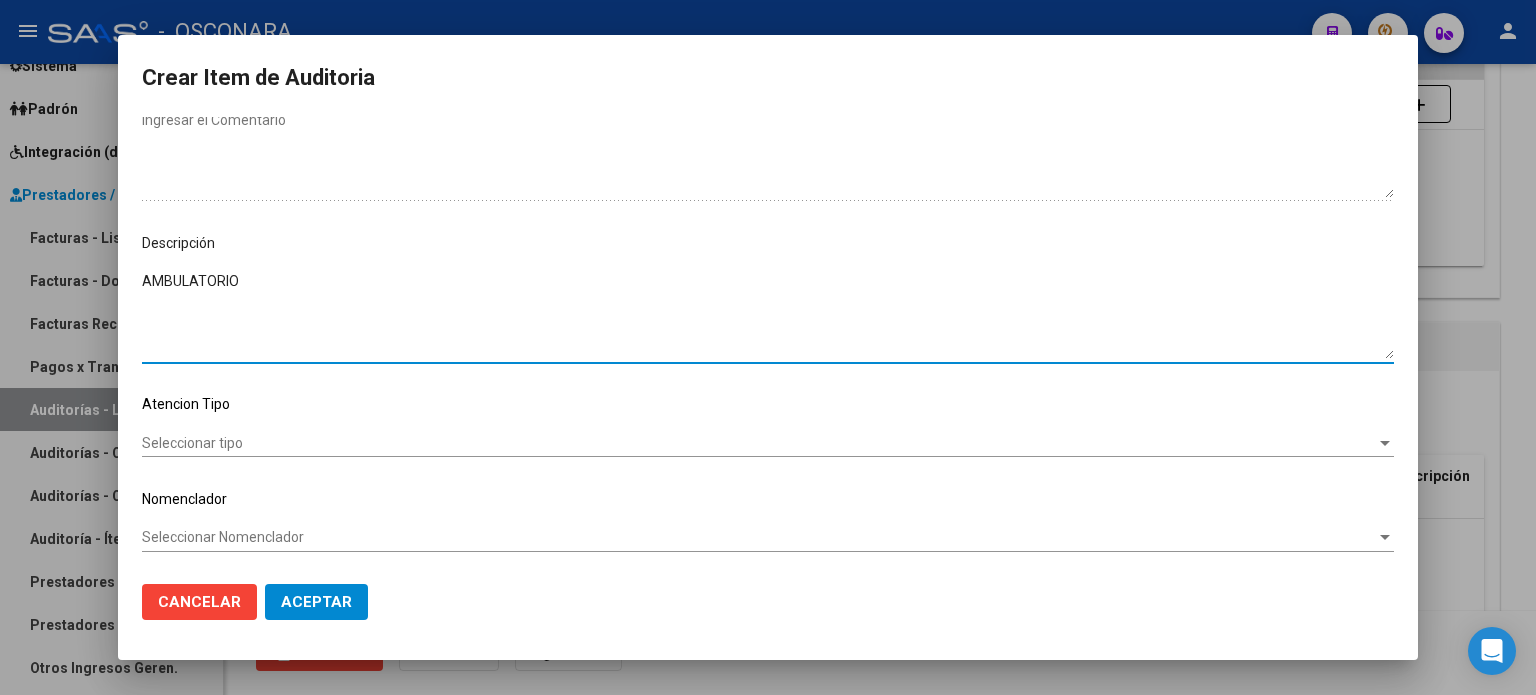 type on "AMBULATORIO" 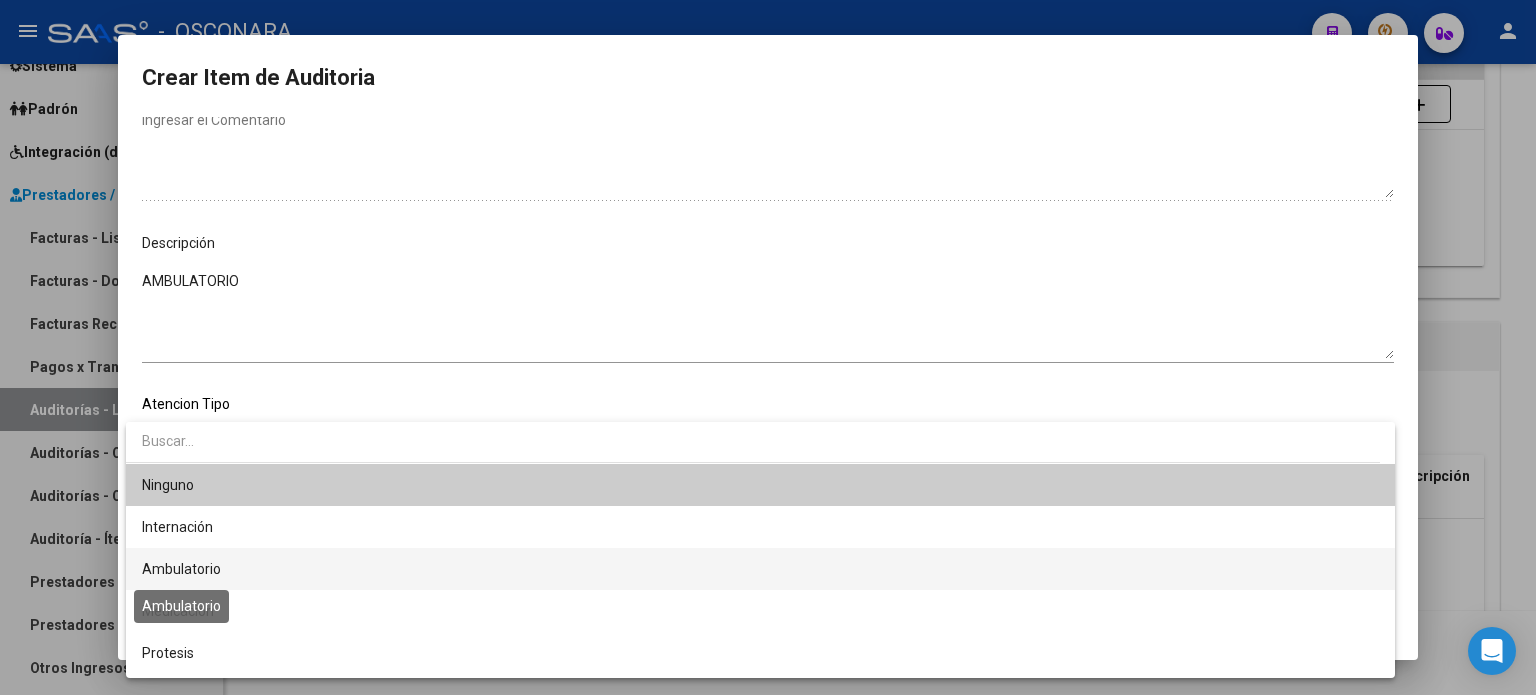 click on "Ambulatorio" at bounding box center [181, 569] 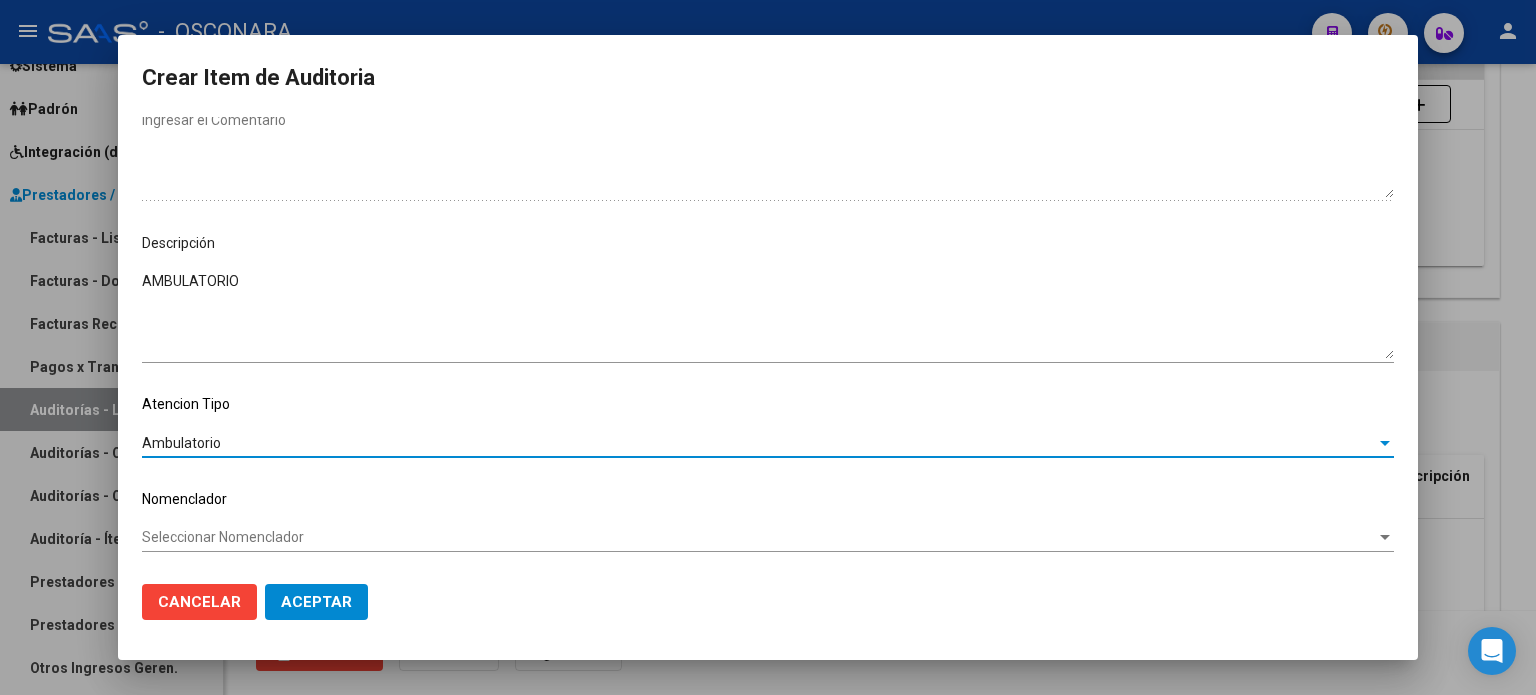 click on "Aceptar" 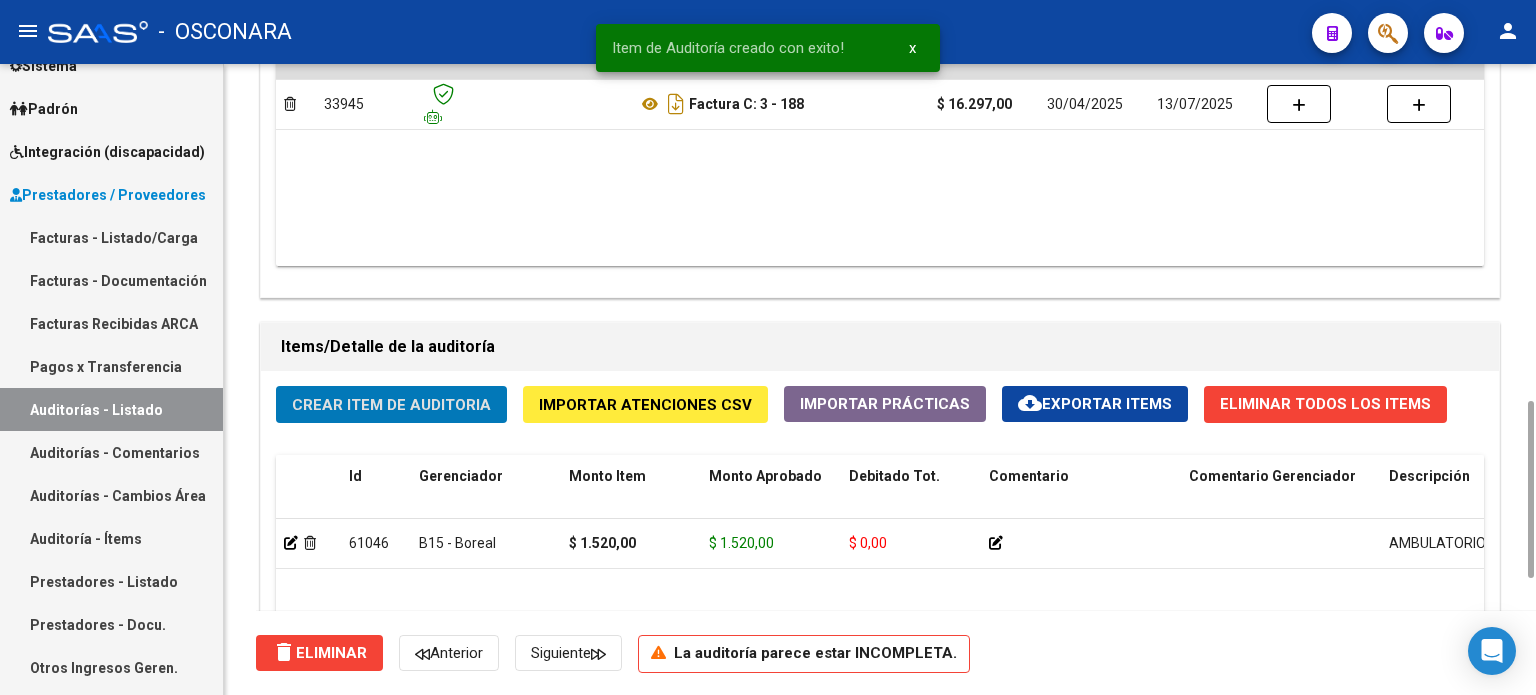 click on "Crear Item de Auditoria" 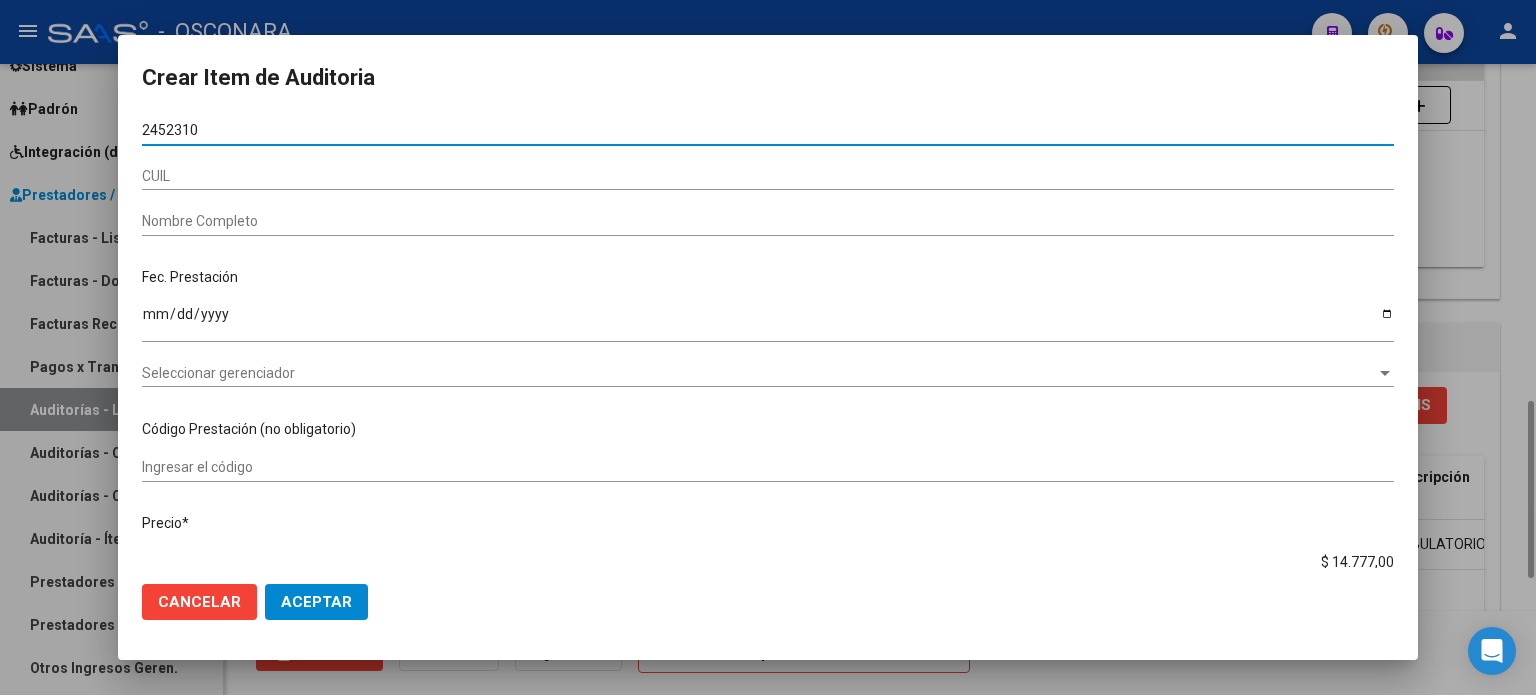 type on "24523109" 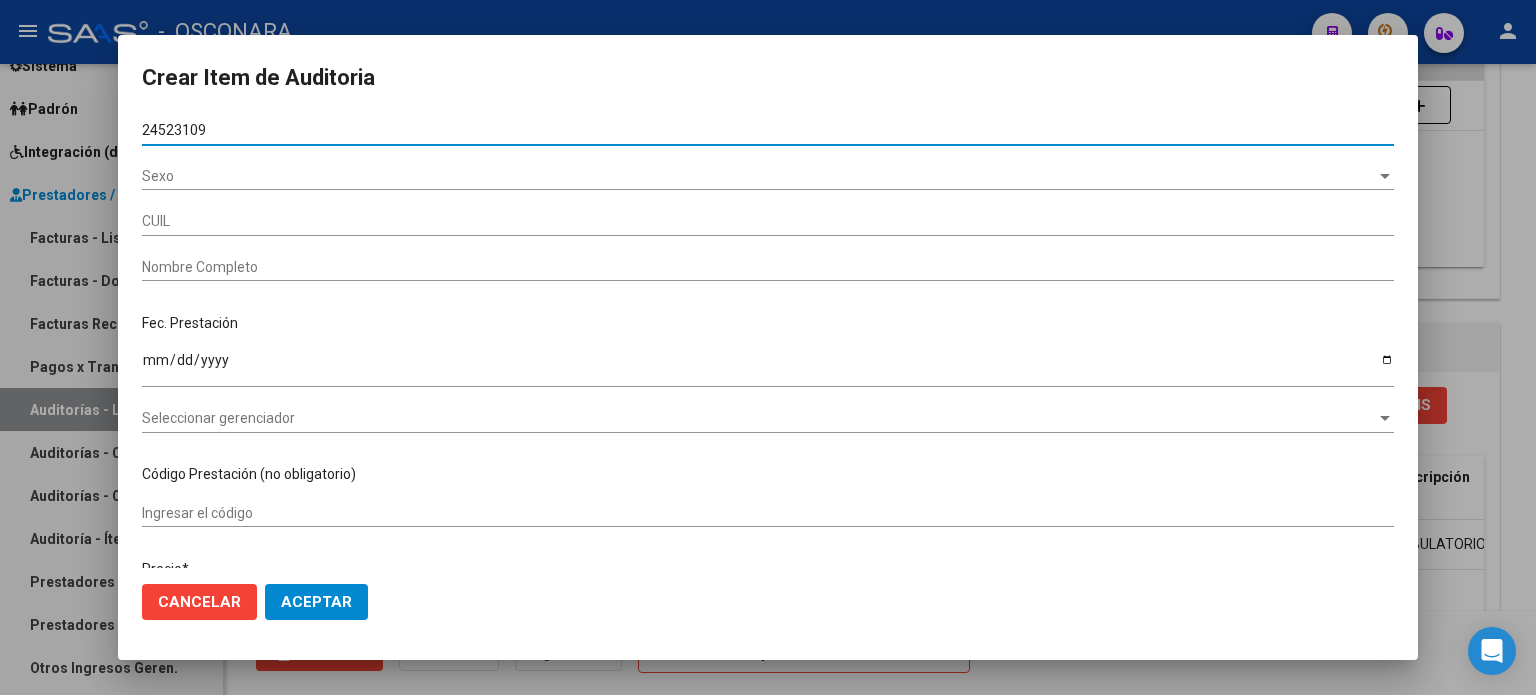 type on "27245231097" 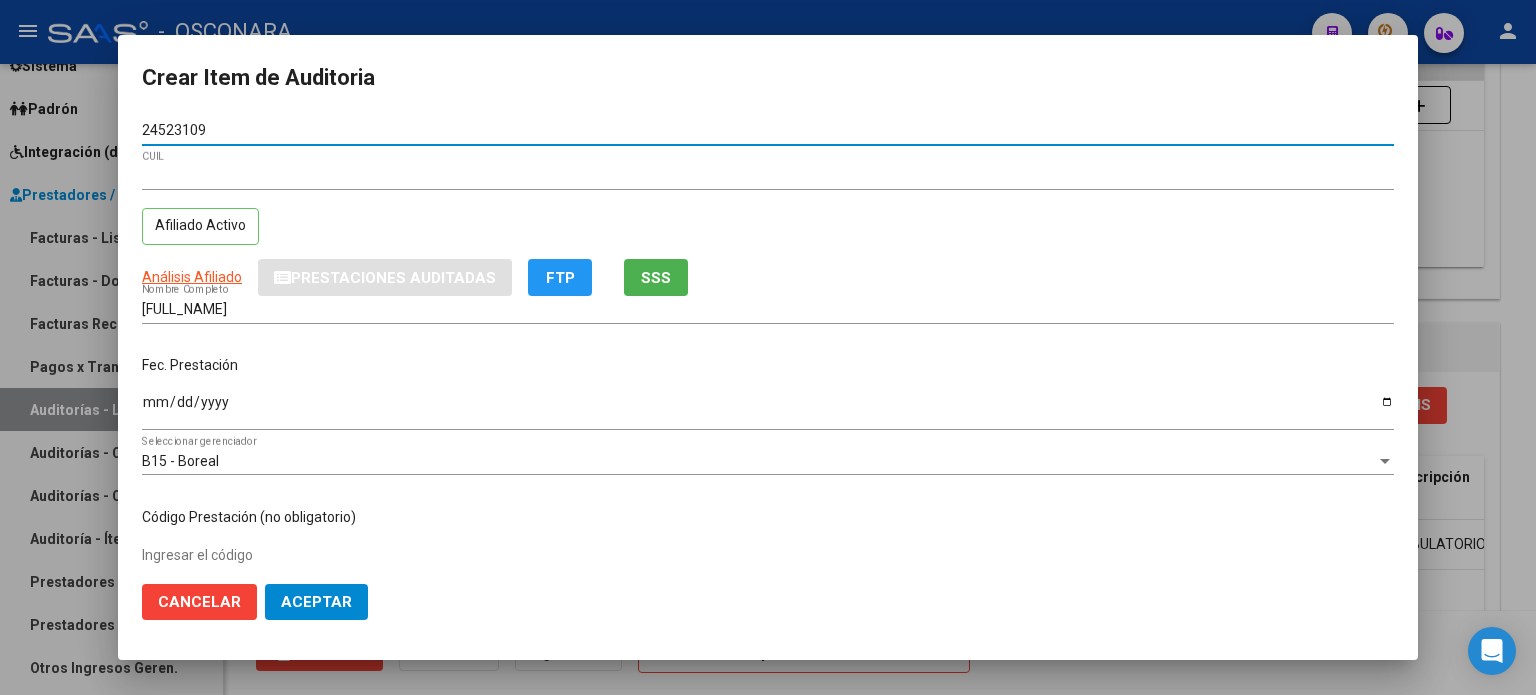 type on "24523109" 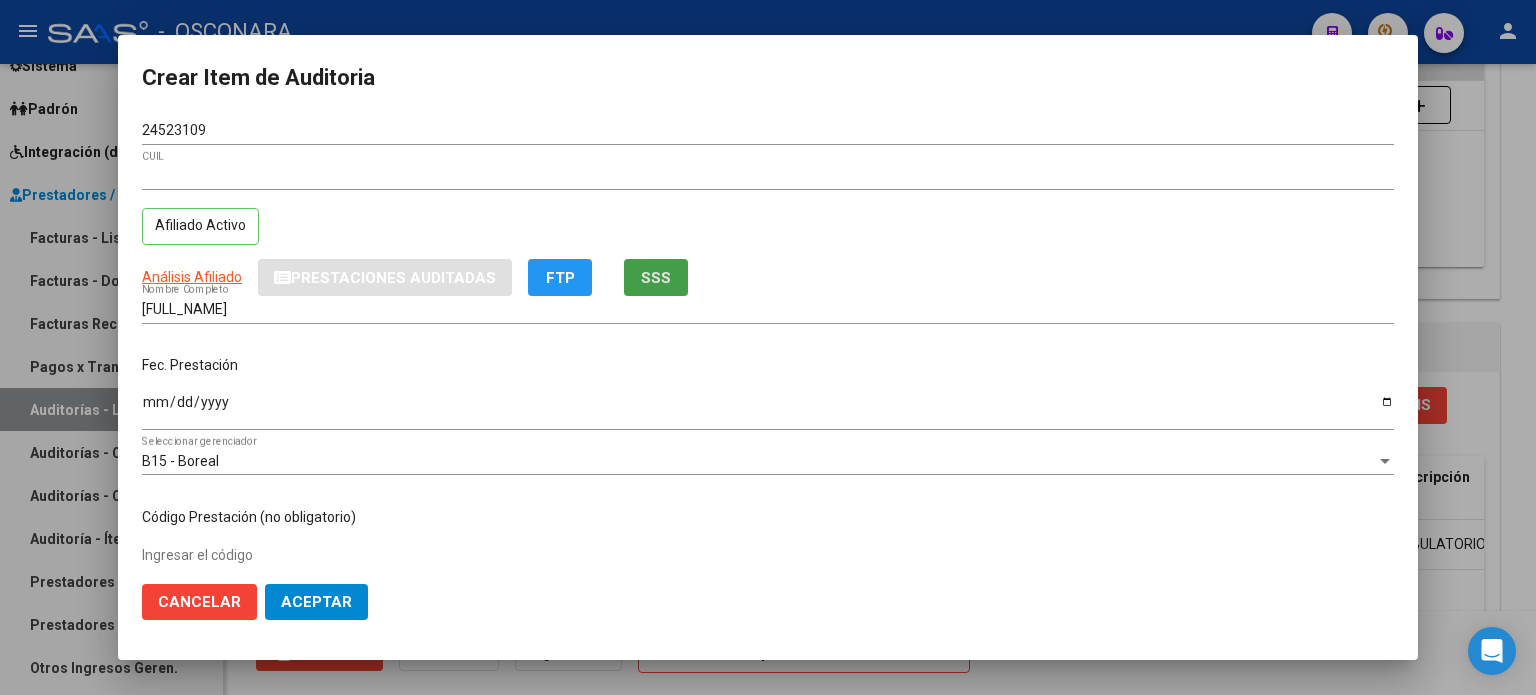 click on "SSS" 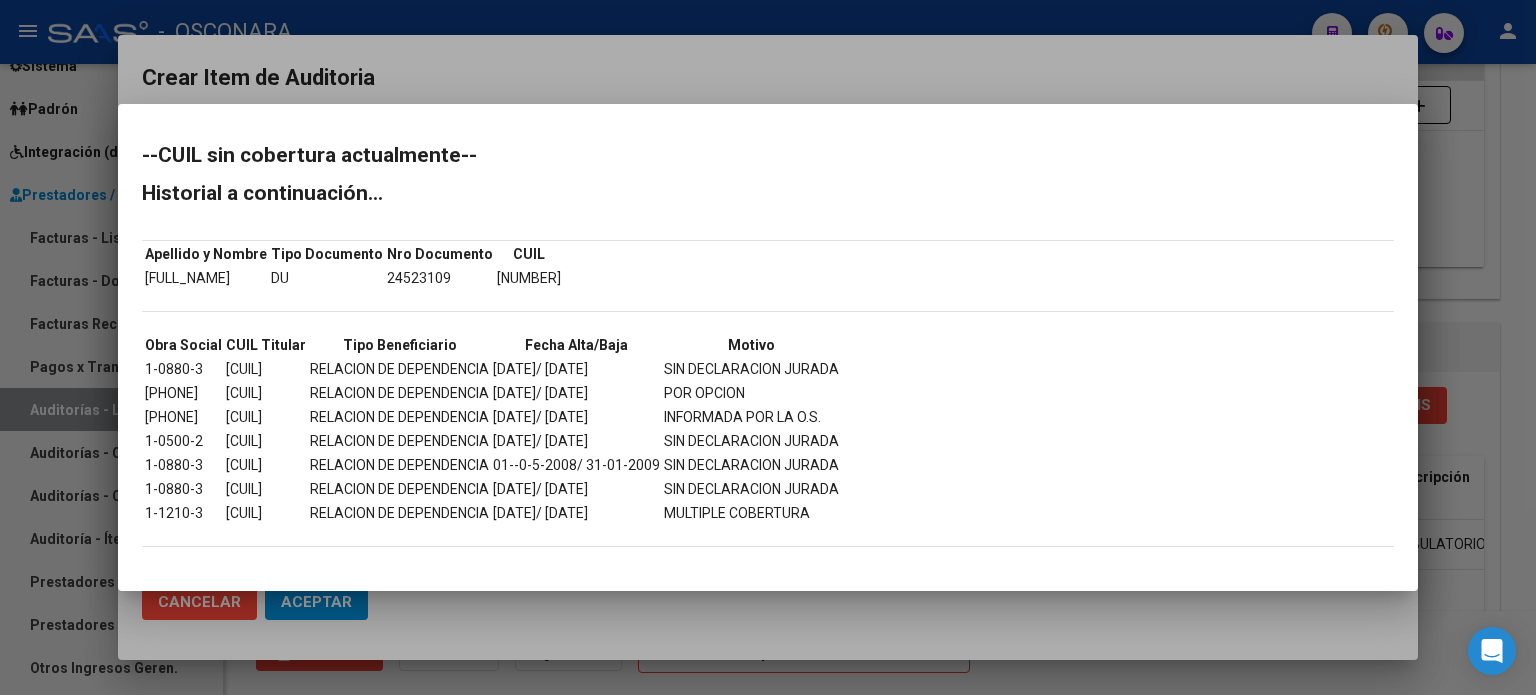 drag, startPoint x: 1460, startPoint y: 390, endPoint x: 1335, endPoint y: 403, distance: 125.67418 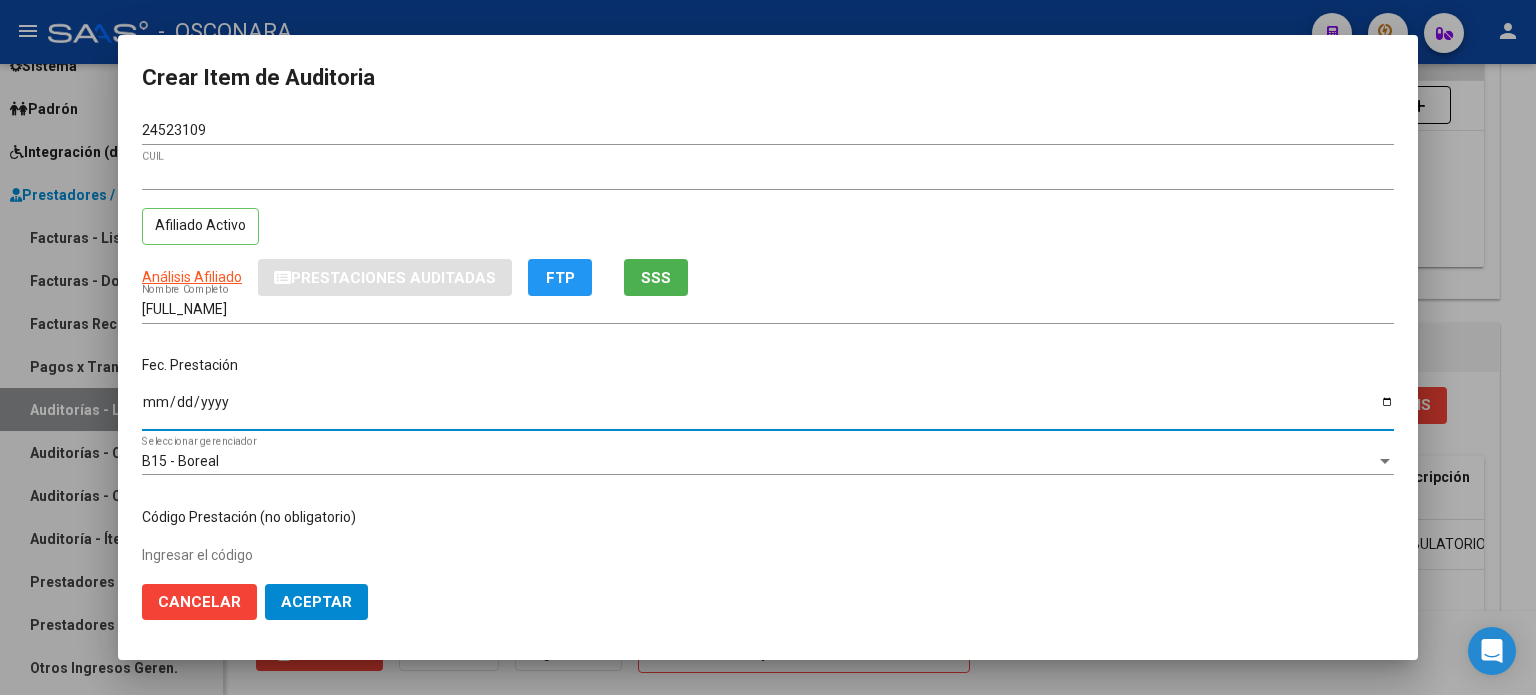 click on "Ingresar la fecha" at bounding box center [768, 409] 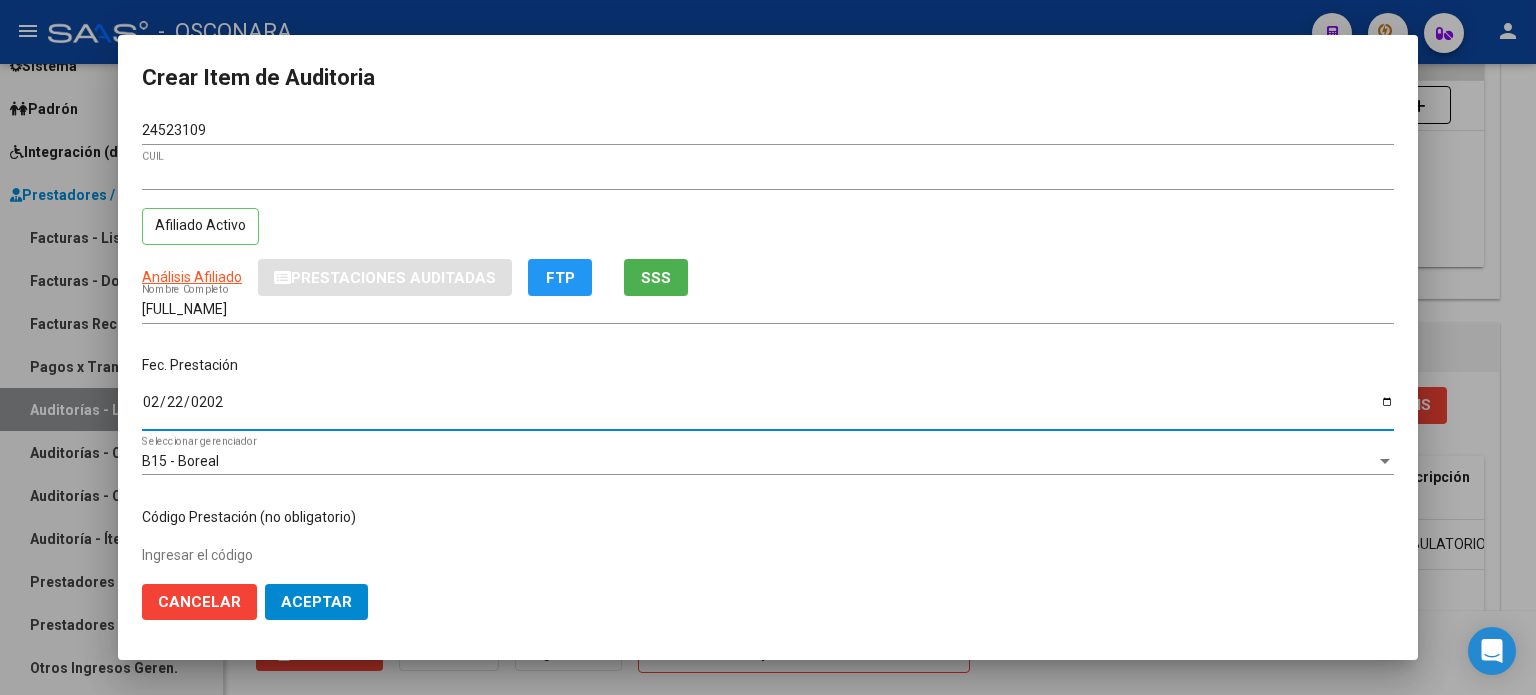 type on "2025-02-22" 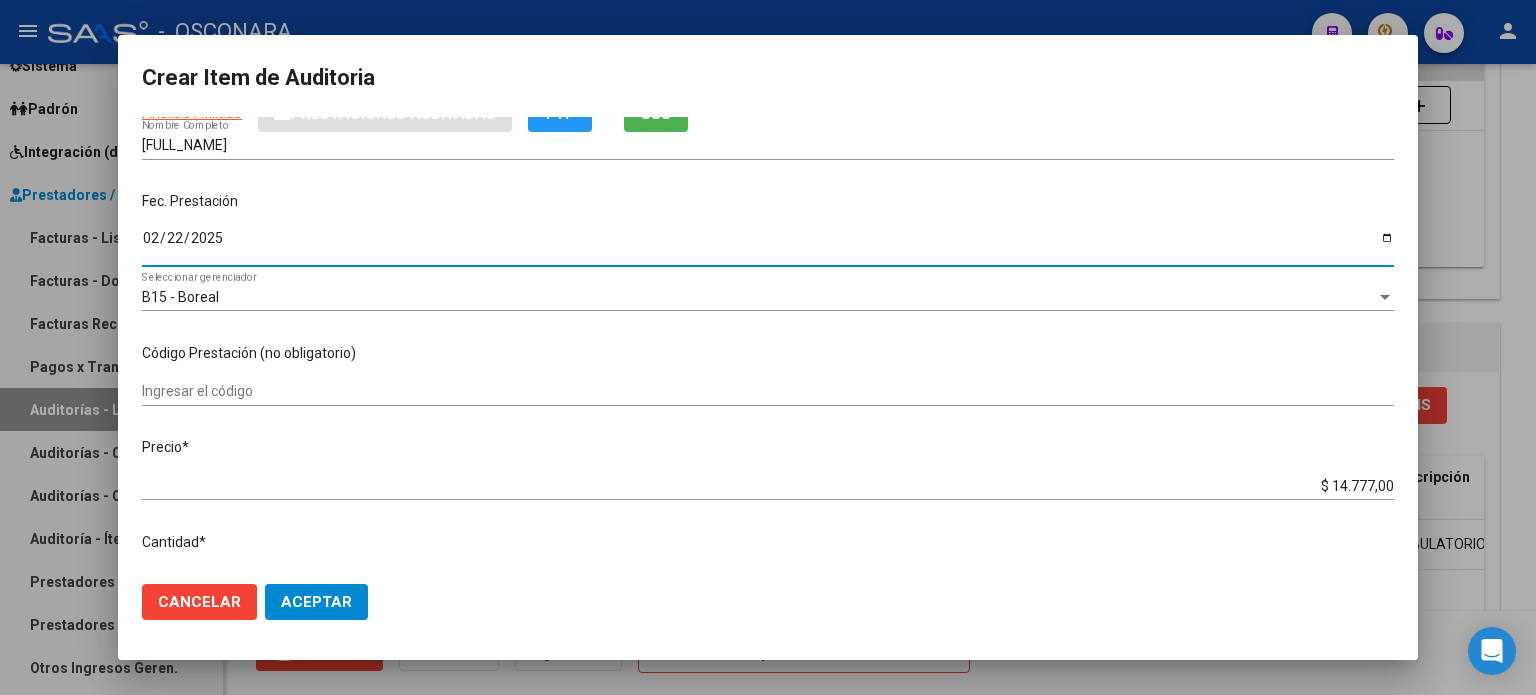 scroll, scrollTop: 200, scrollLeft: 0, axis: vertical 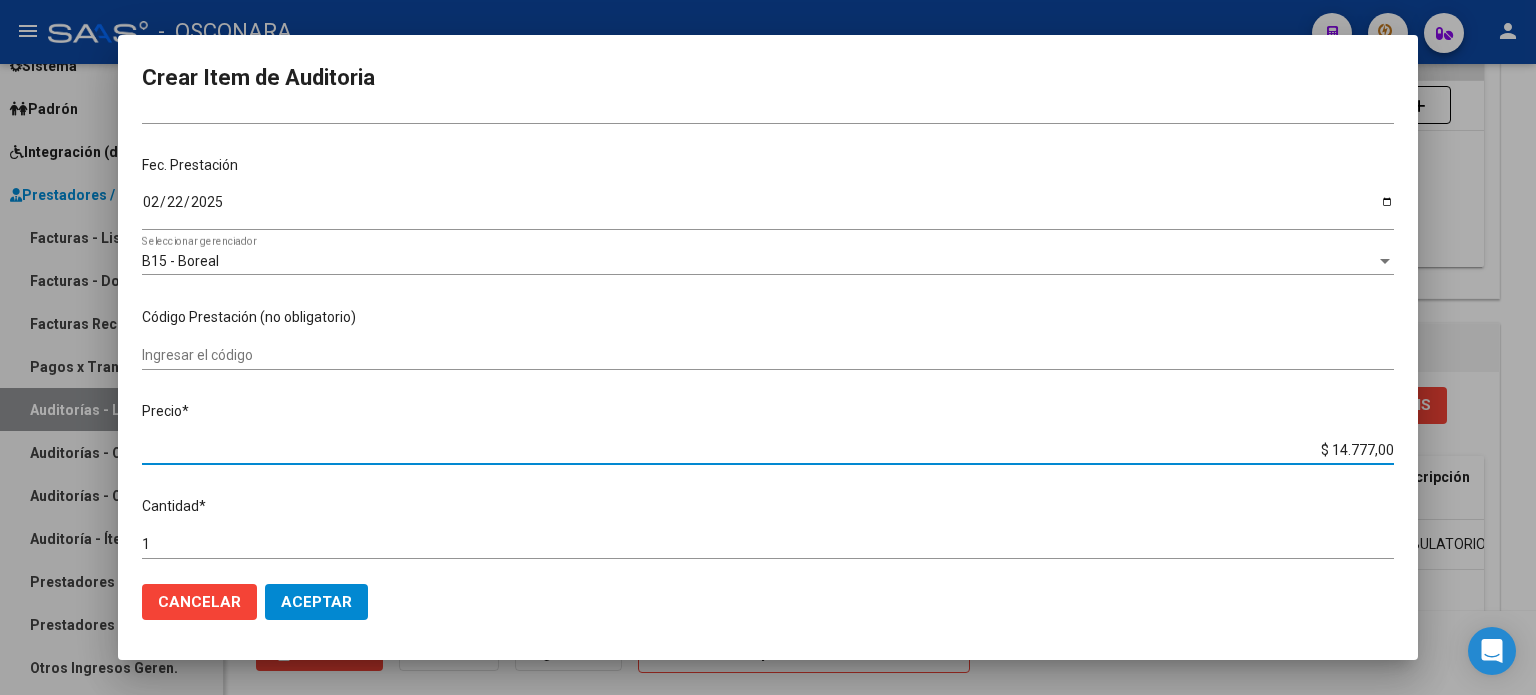 drag, startPoint x: 1312, startPoint y: 447, endPoint x: 1499, endPoint y: 396, distance: 193.82982 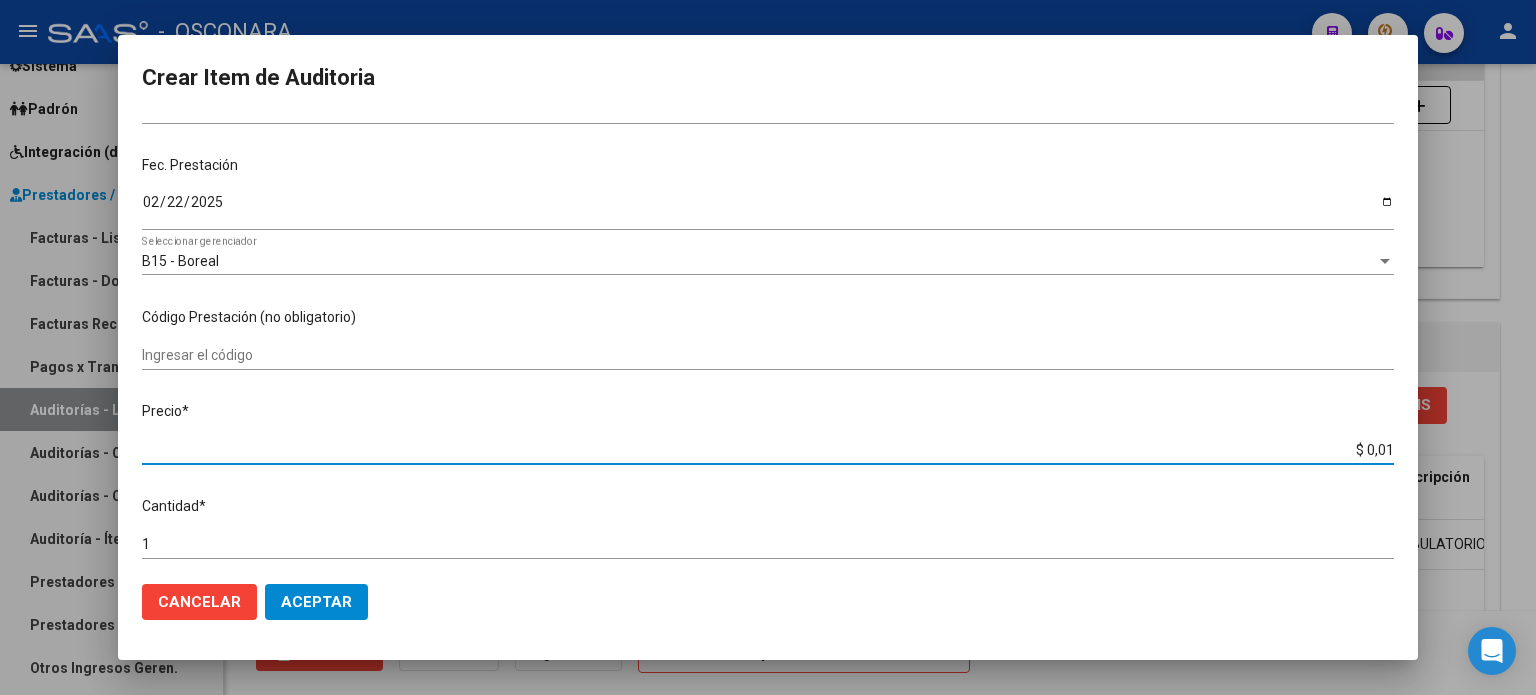 type on "$ 0,15" 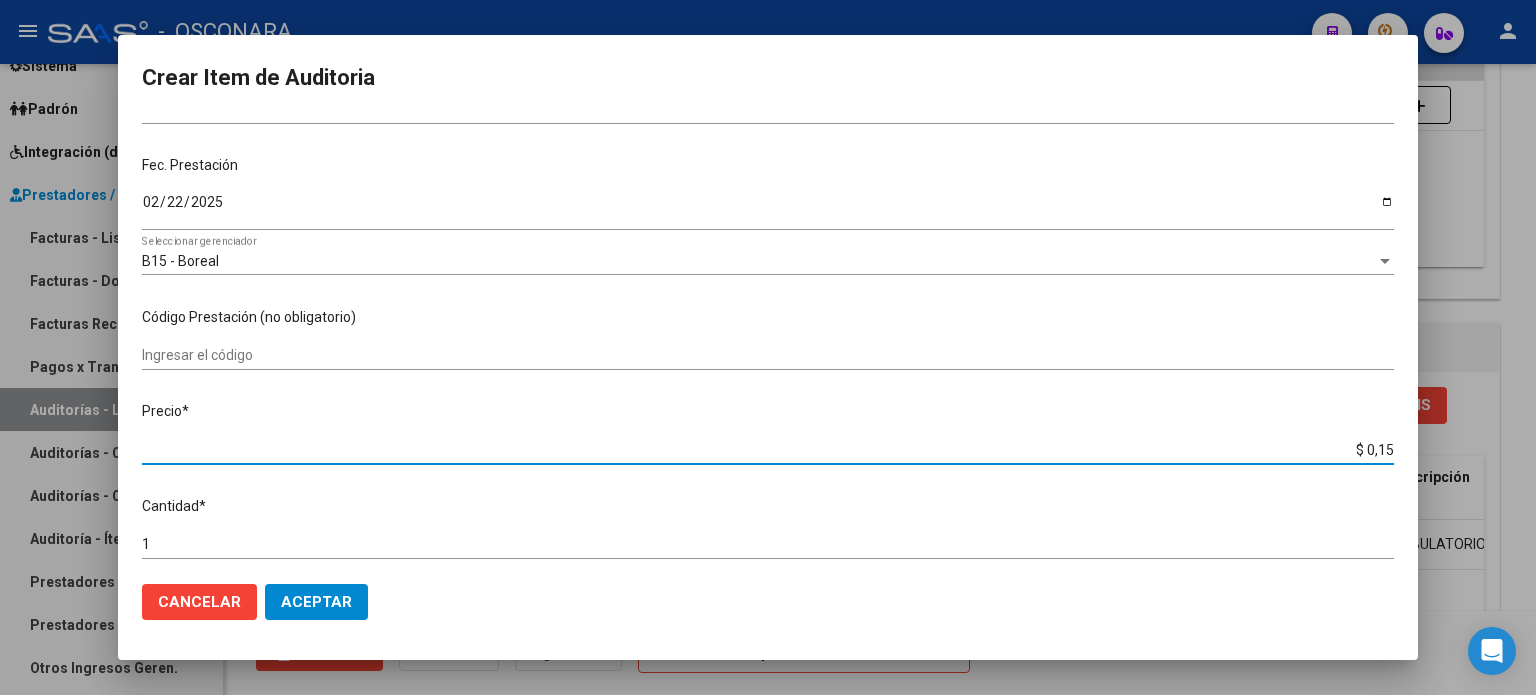 type on "$ 1,52" 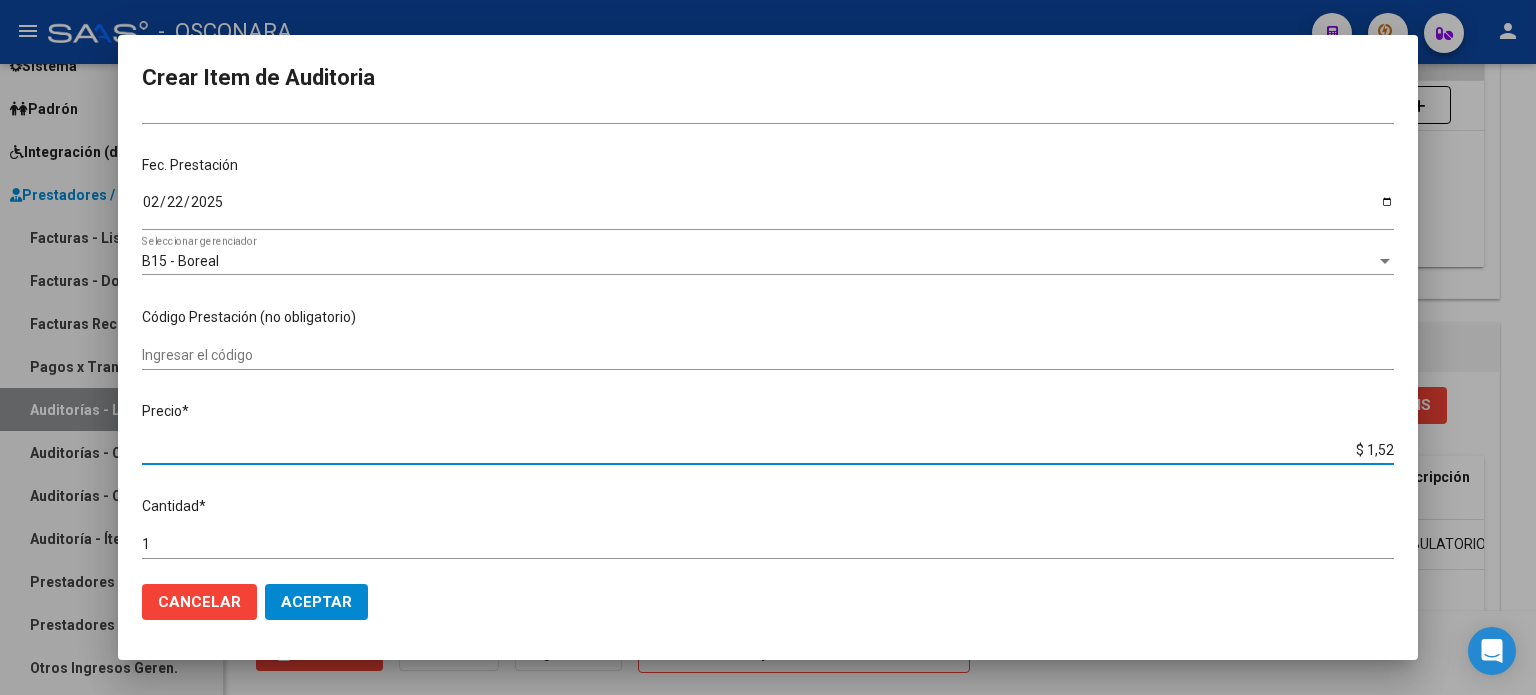 type on "$ 15,20" 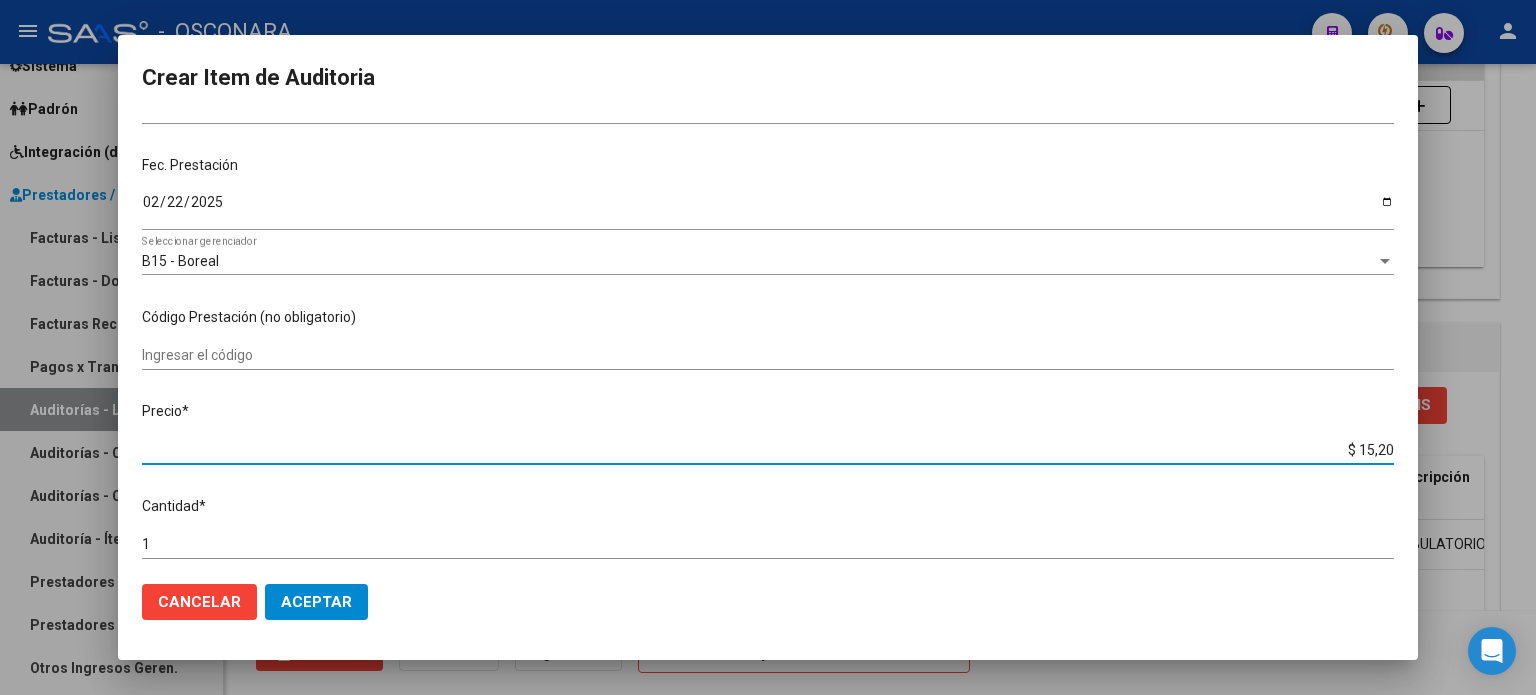 type on "$ 152,00" 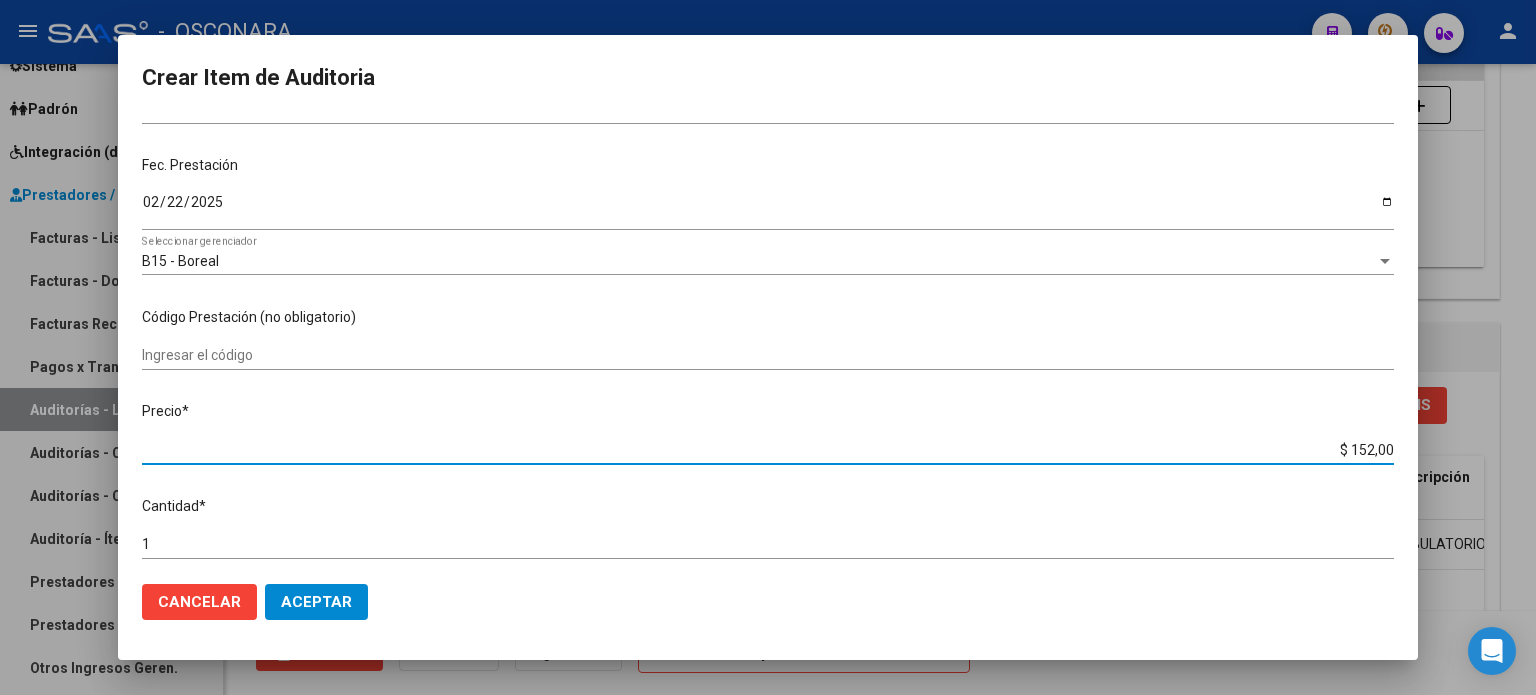 type on "$ 1.520,00" 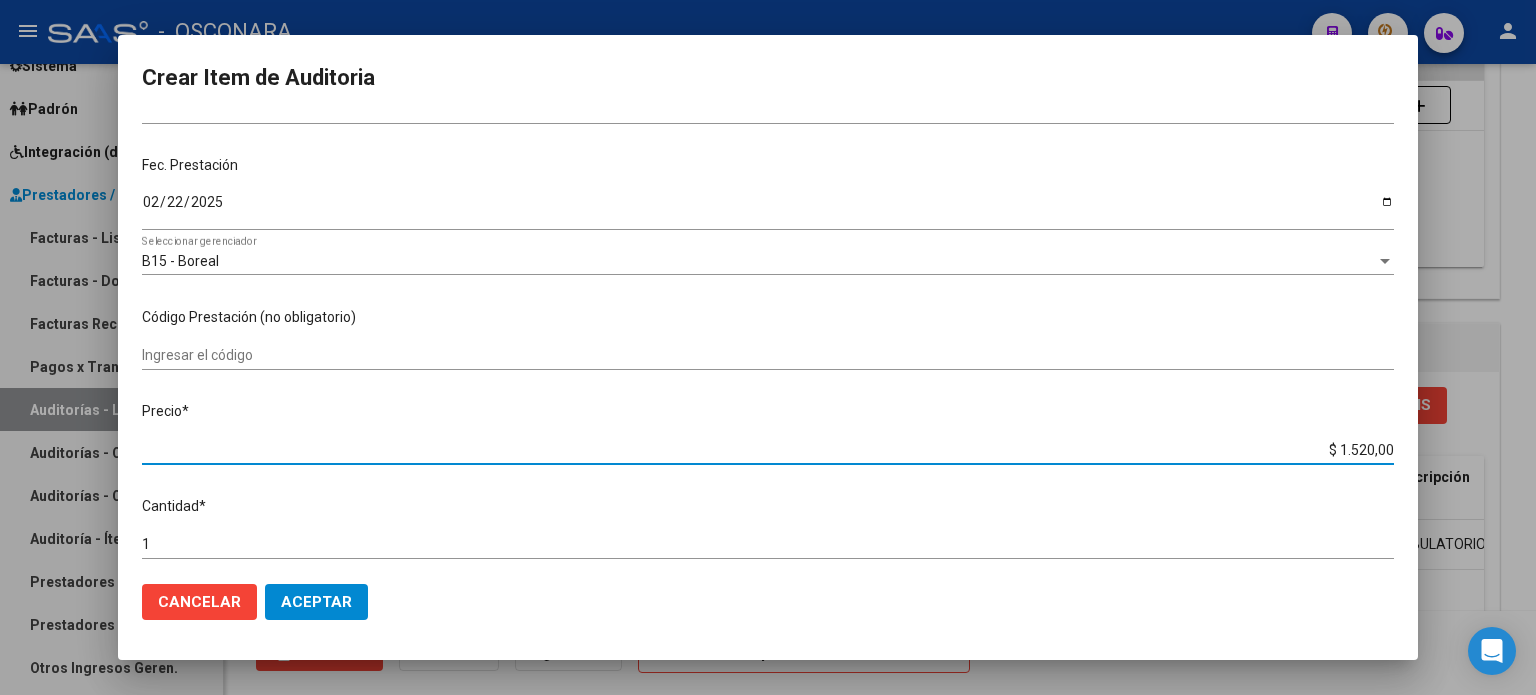 type on "$ 15.200,00" 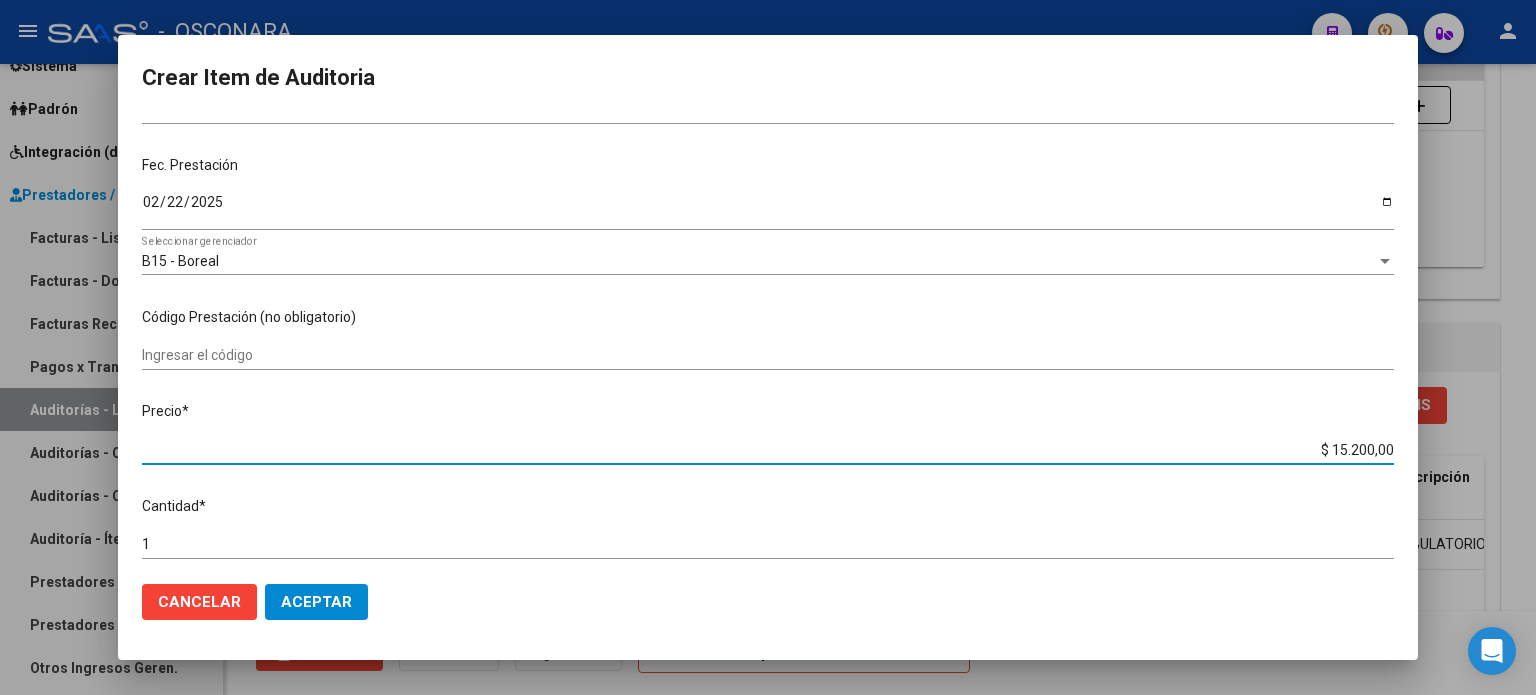 type on "$ 1.520,00" 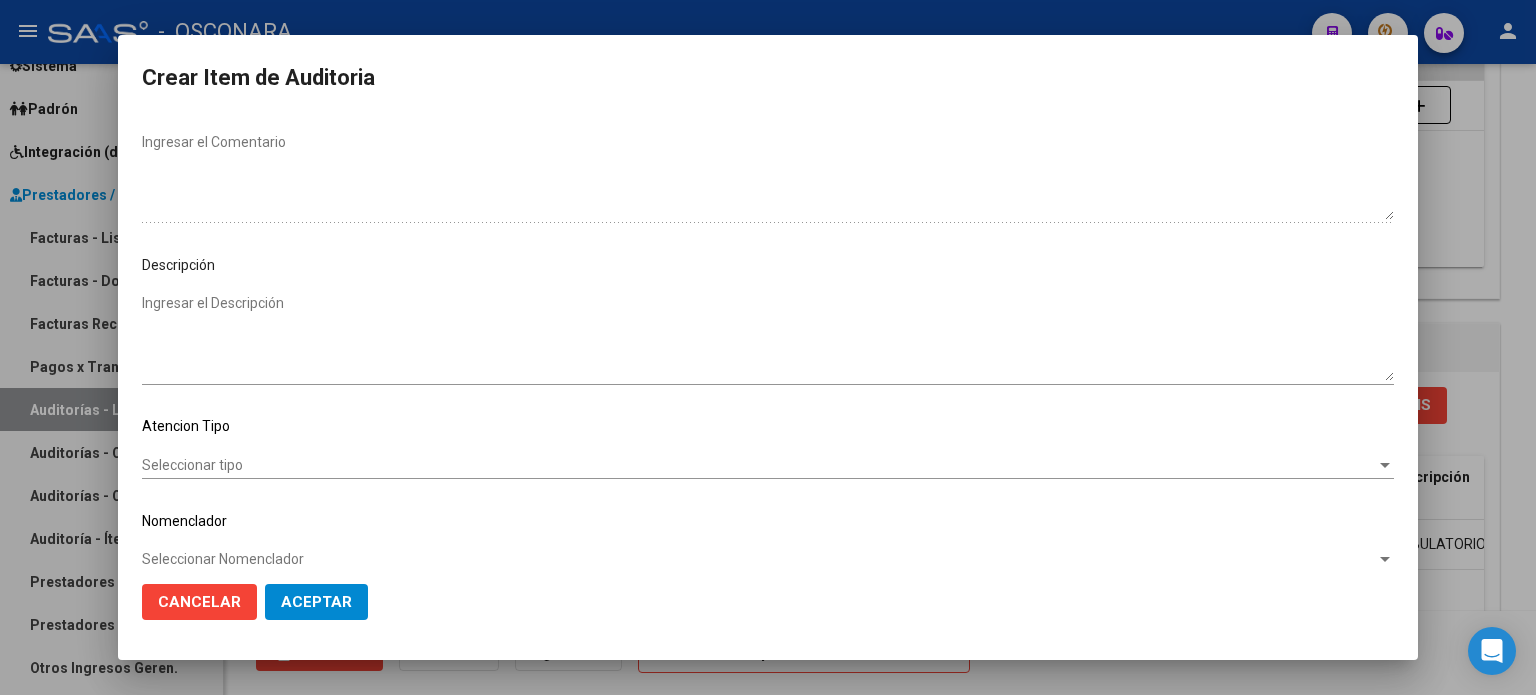 scroll, scrollTop: 1070, scrollLeft: 0, axis: vertical 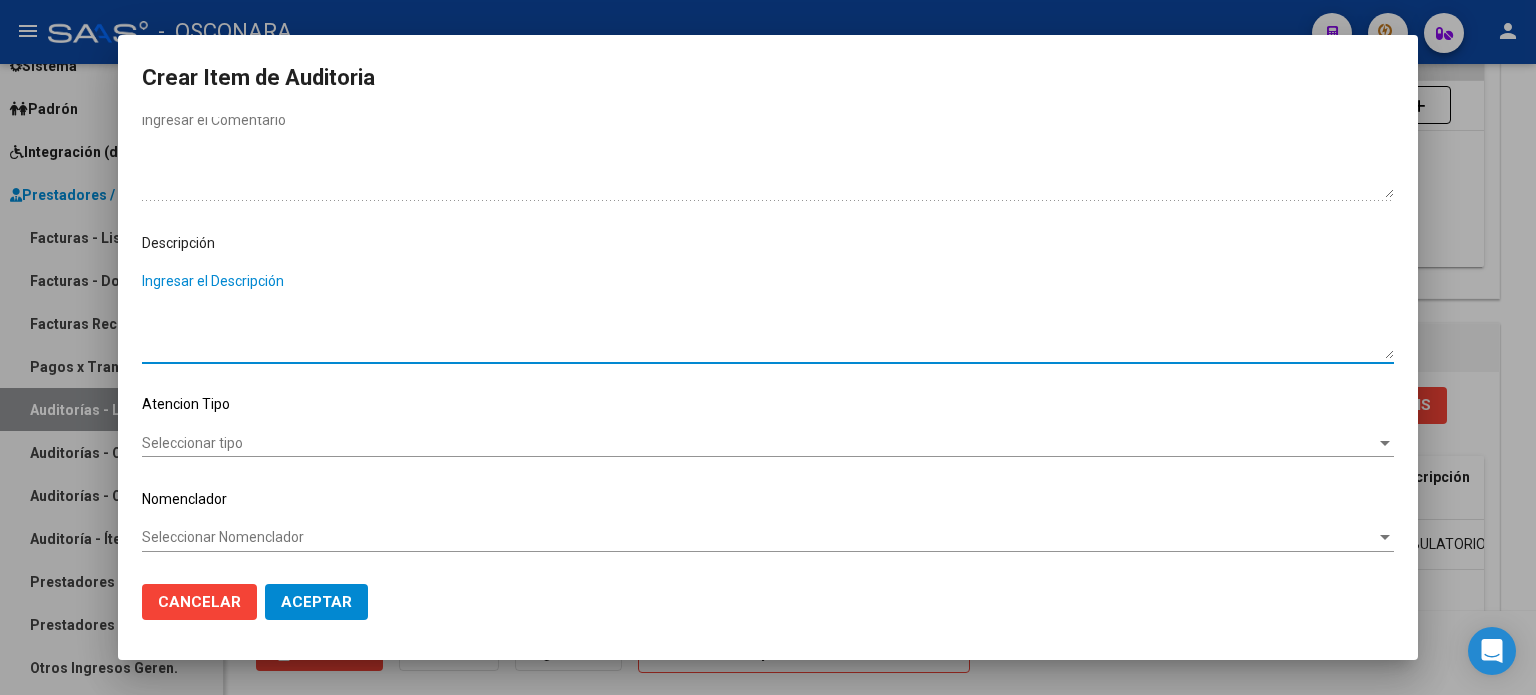 click on "Ingresar el Descripción" at bounding box center (768, 315) 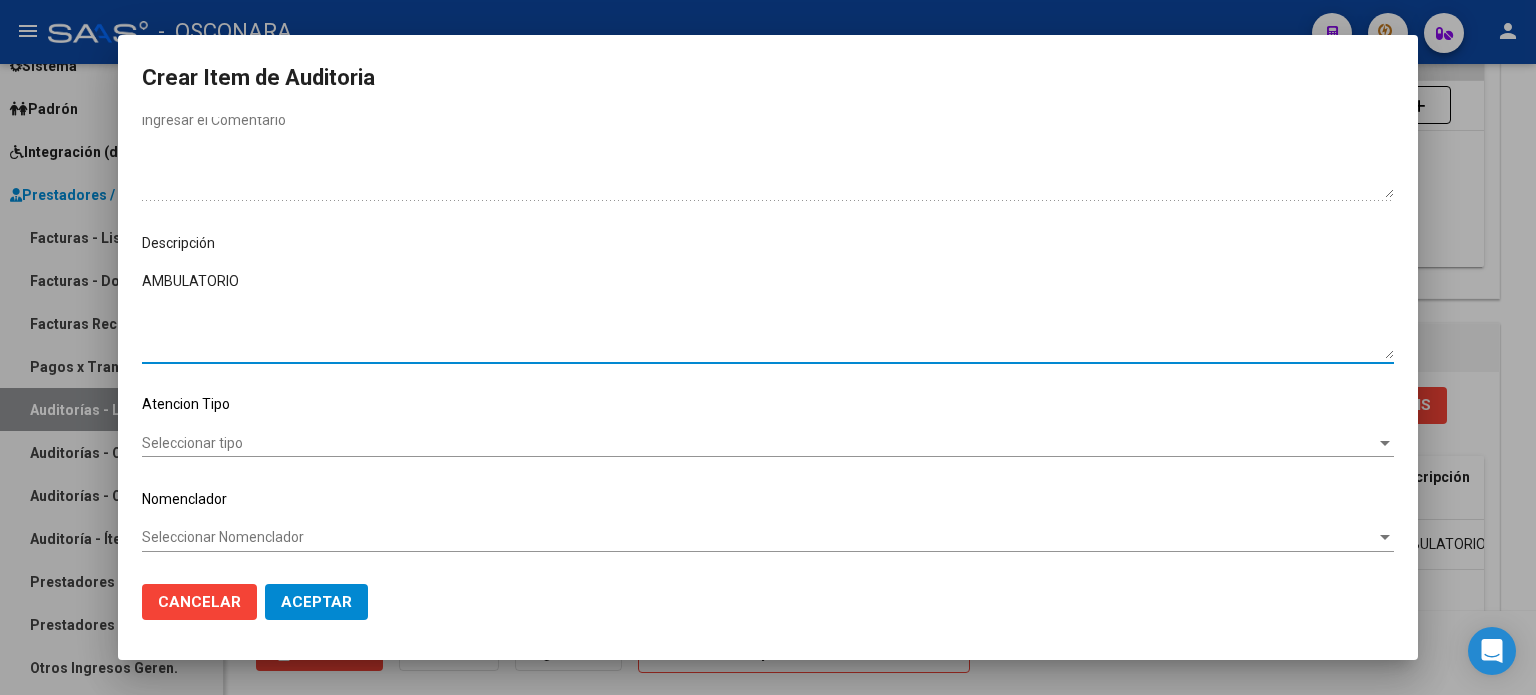 type on "AMBULATORIO" 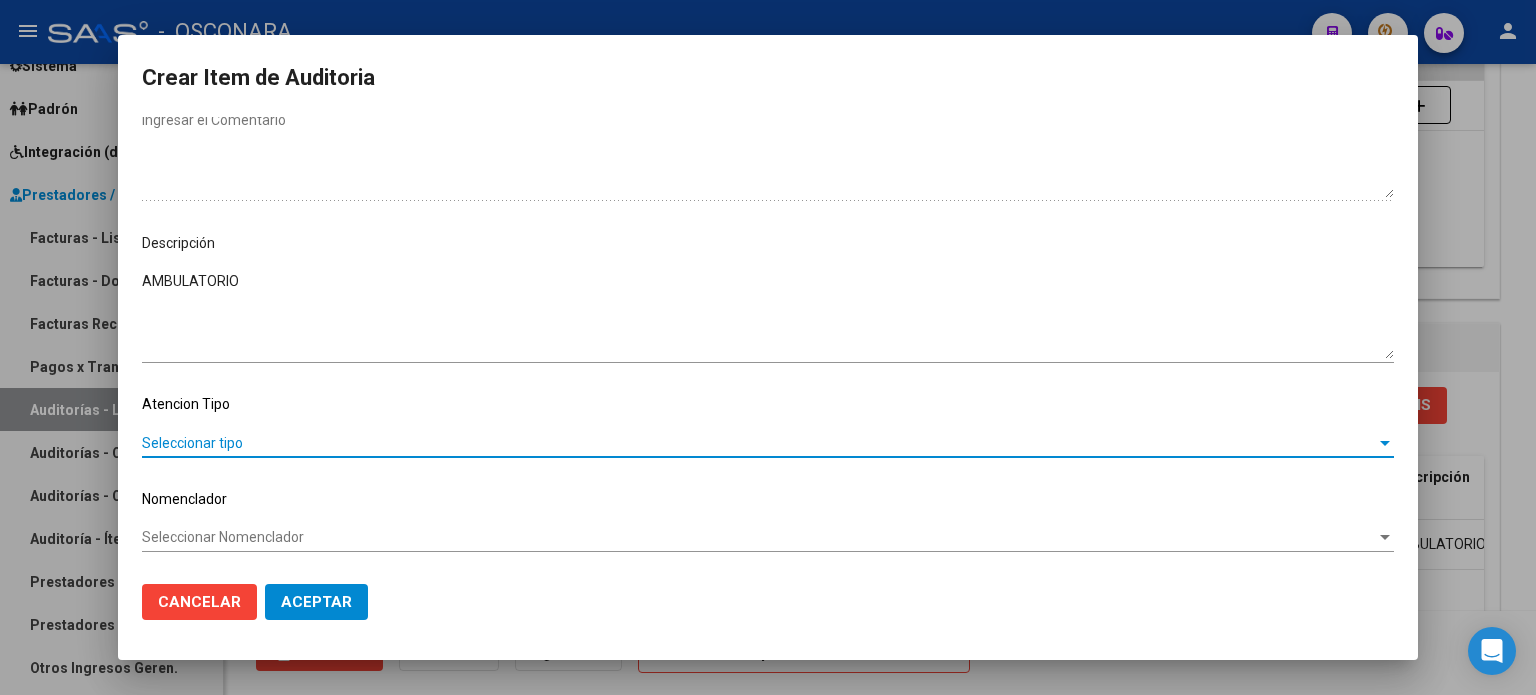 click on "Seleccionar tipo" at bounding box center (759, 443) 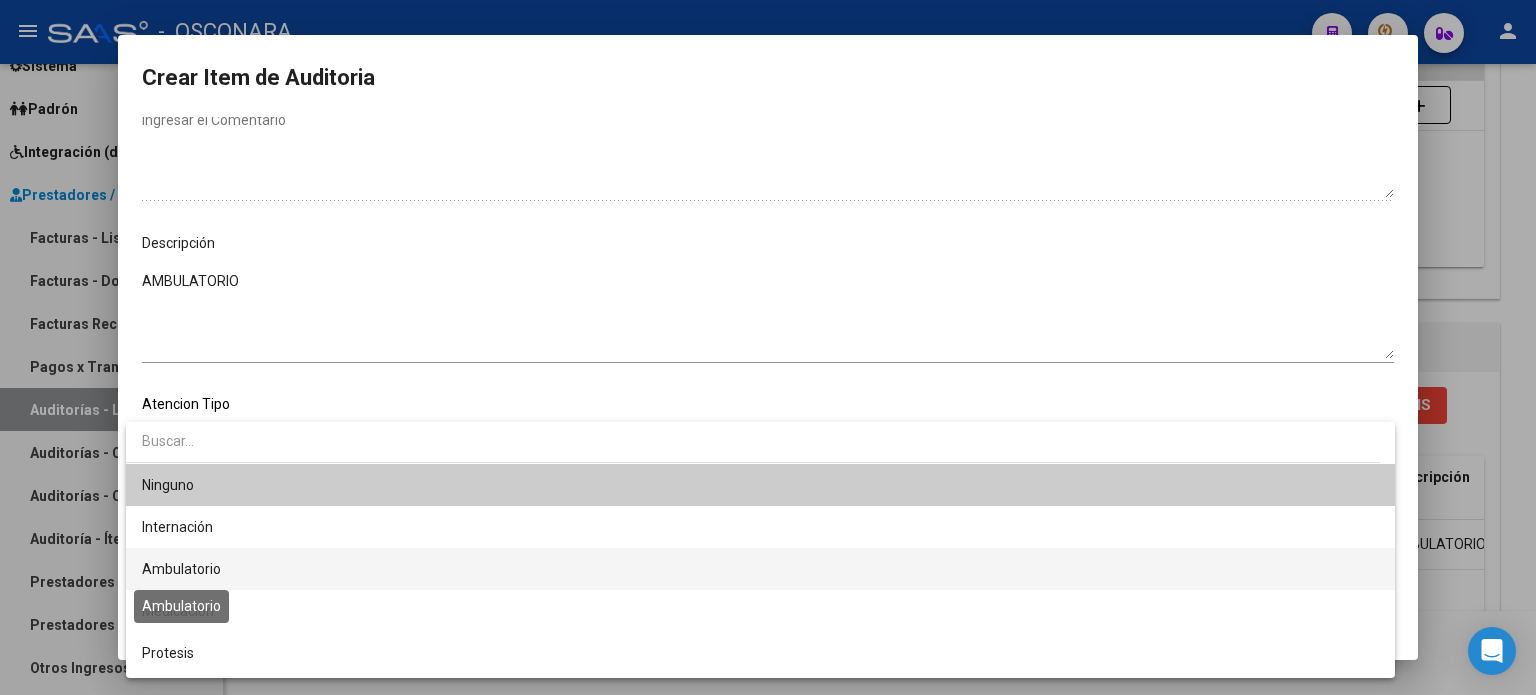 drag, startPoint x: 178, startPoint y: 568, endPoint x: 228, endPoint y: 583, distance: 52.201534 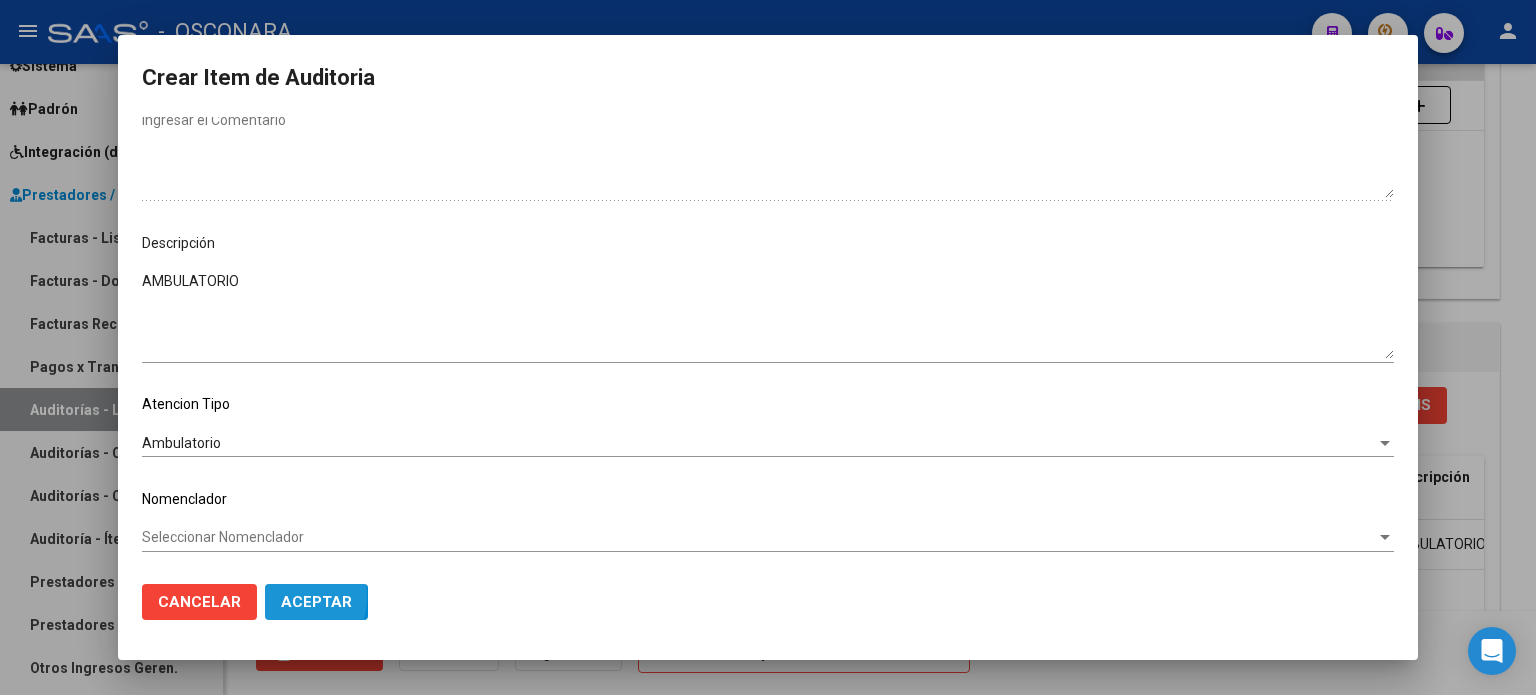 click on "Aceptar" 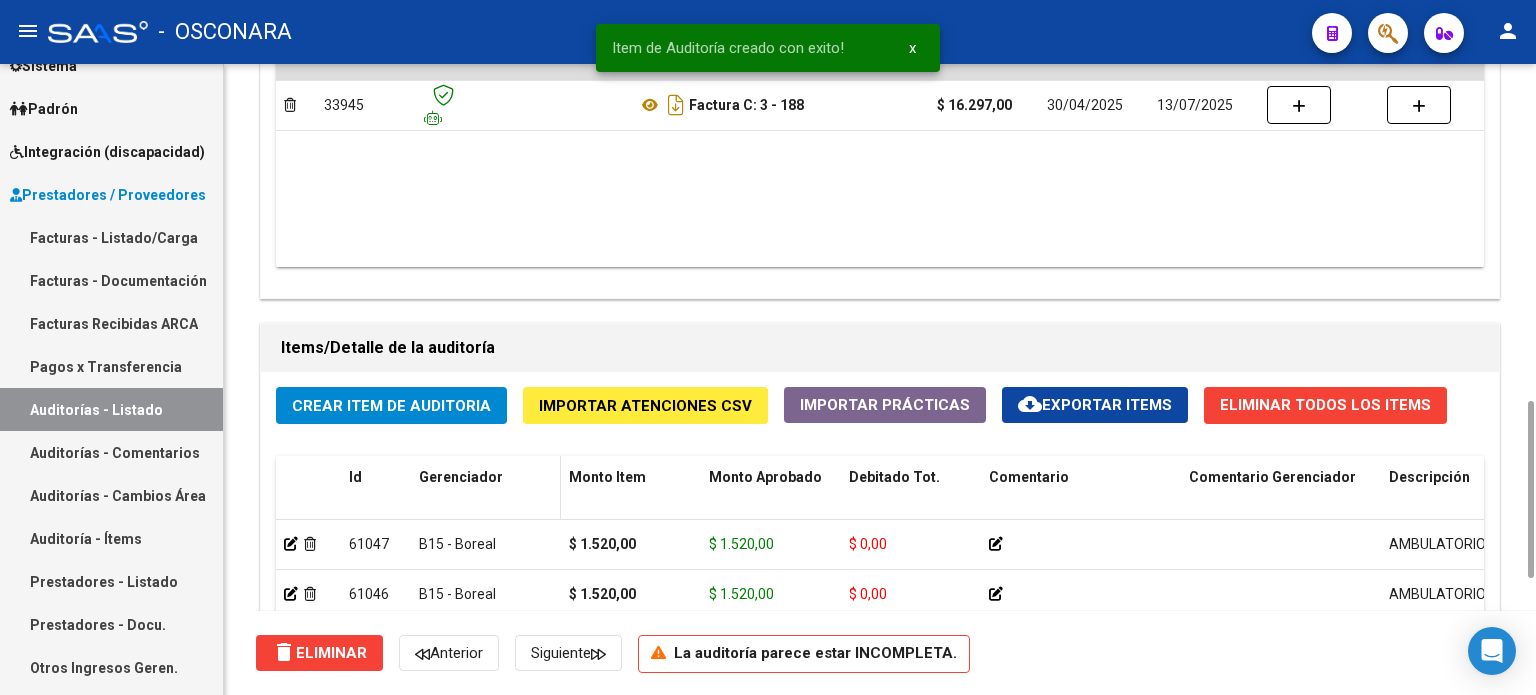 drag, startPoint x: 288, startPoint y: 600, endPoint x: 508, endPoint y: 516, distance: 235.49098 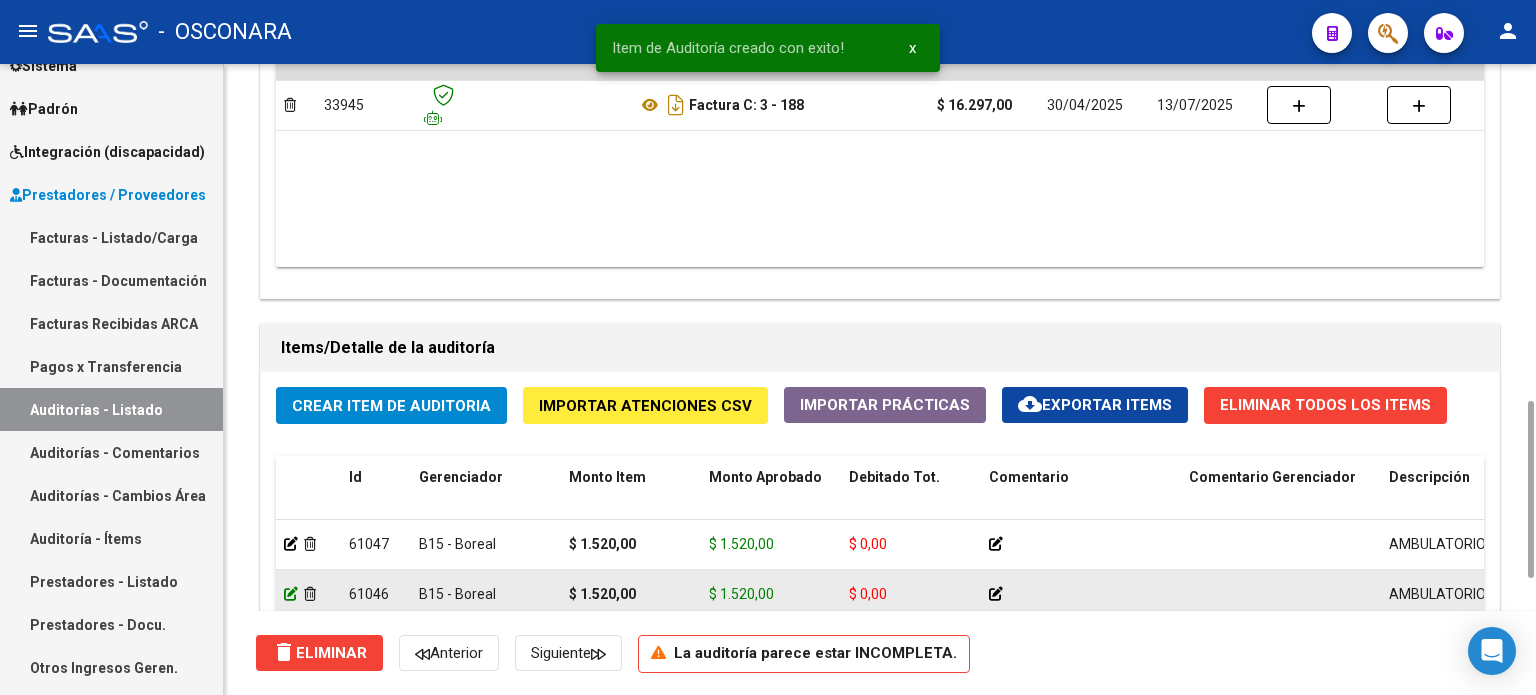 click 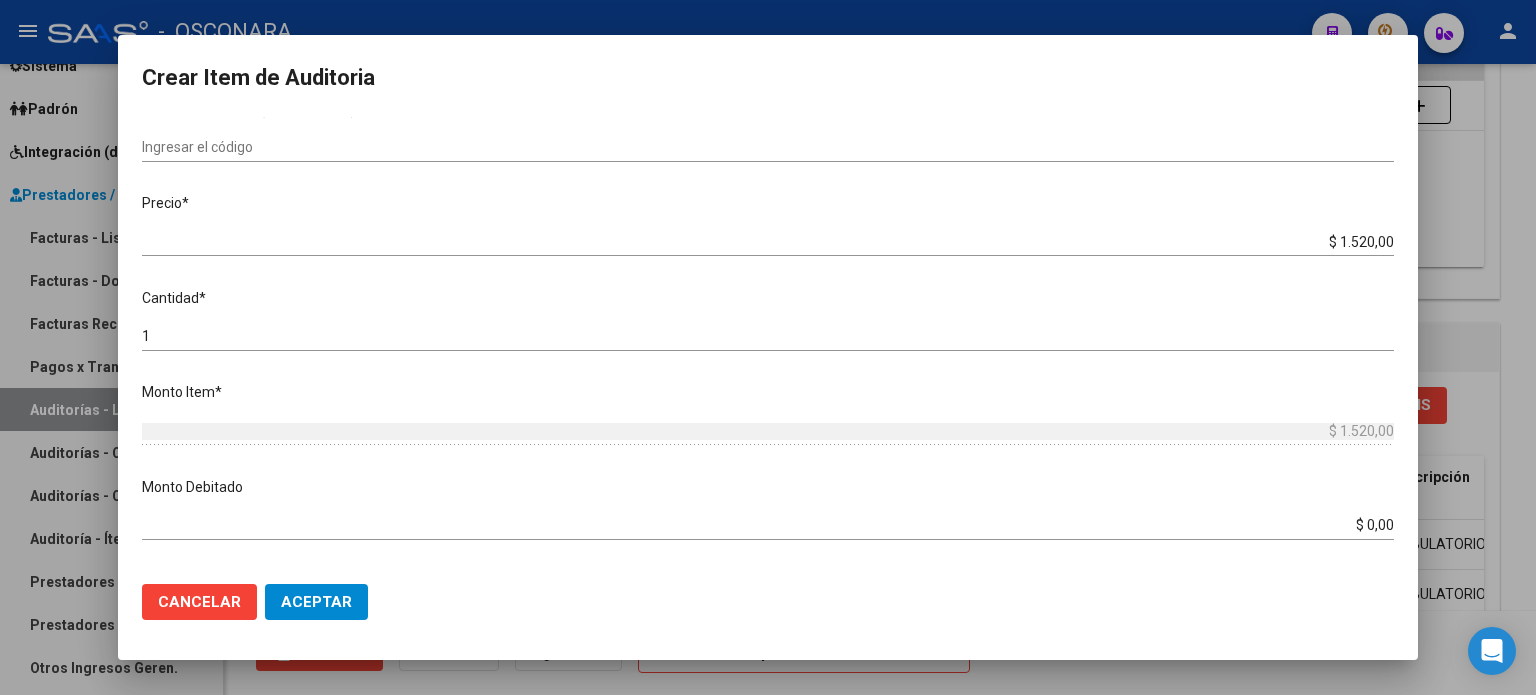 scroll, scrollTop: 400, scrollLeft: 0, axis: vertical 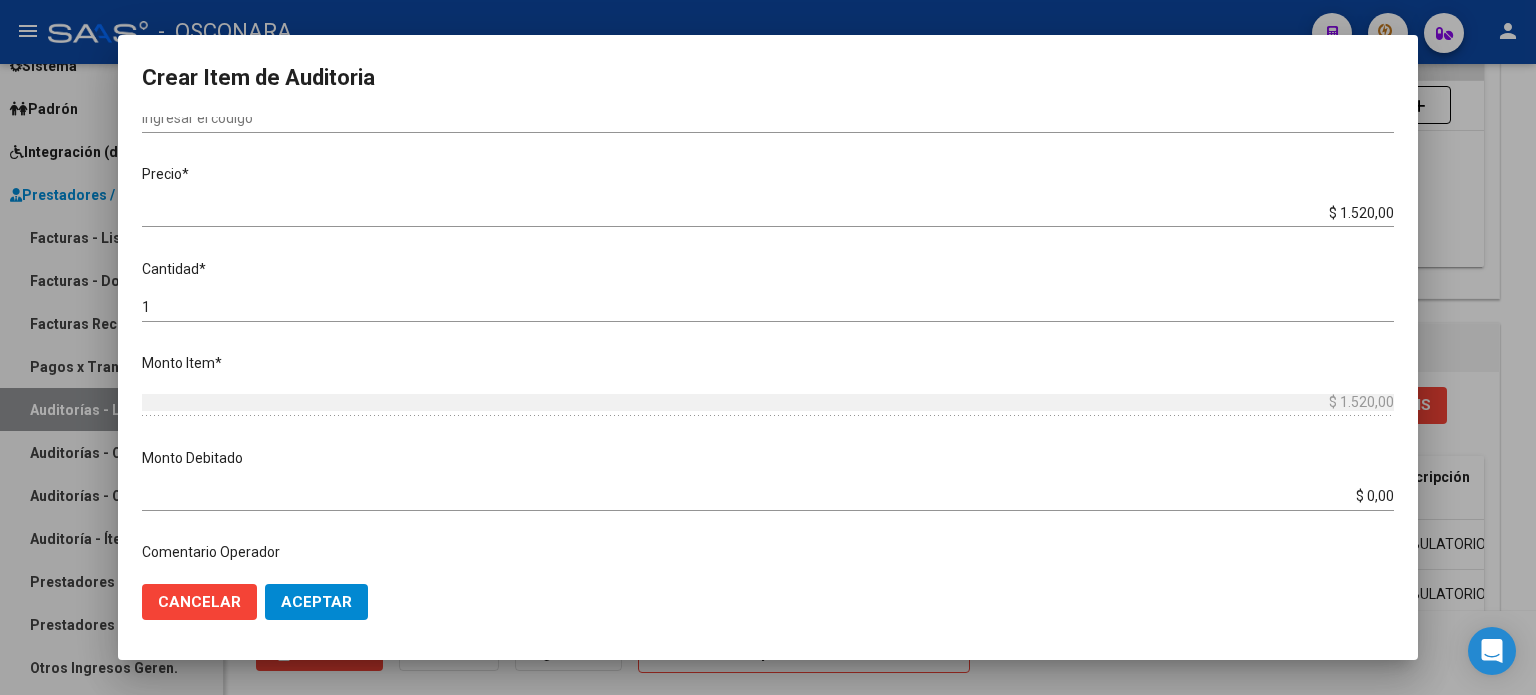 click on "1 Ingresar la cantidad" at bounding box center [768, 308] 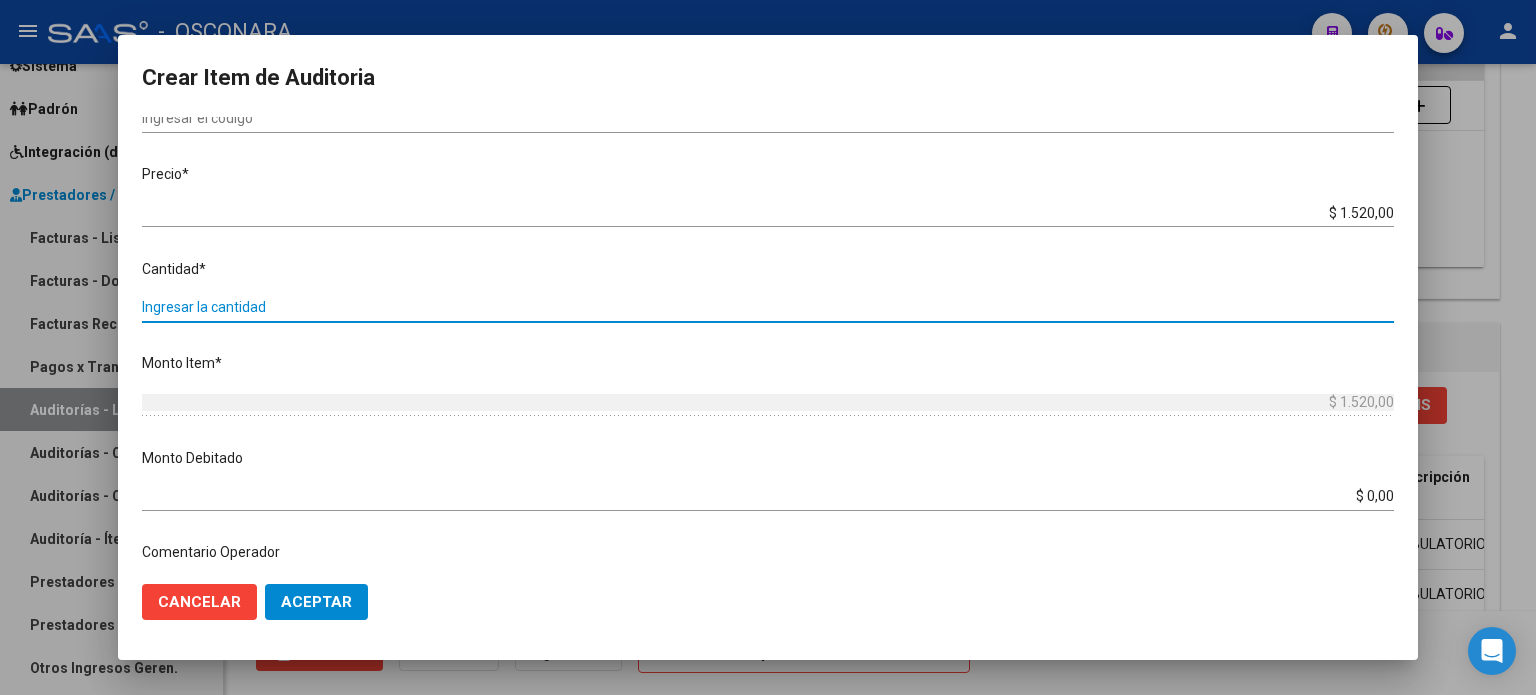 type on "2" 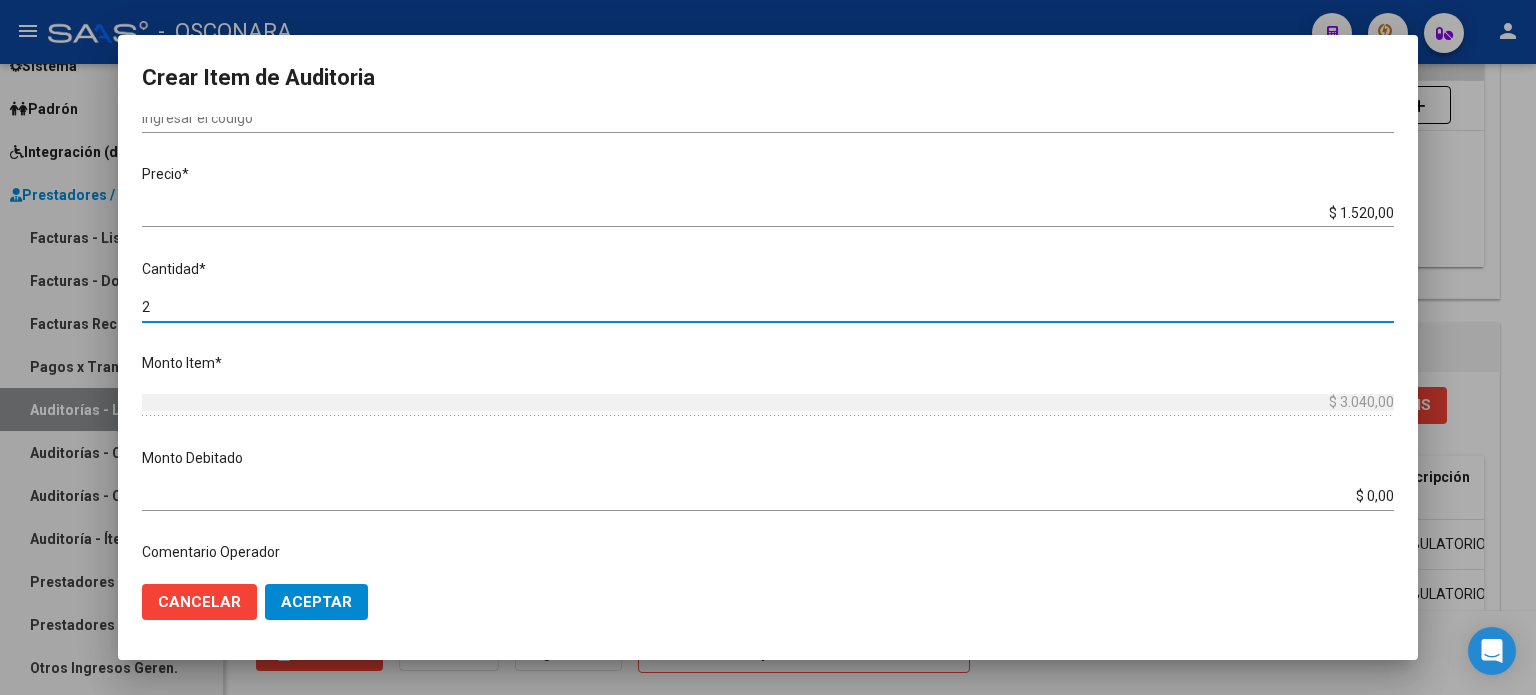 type on "2" 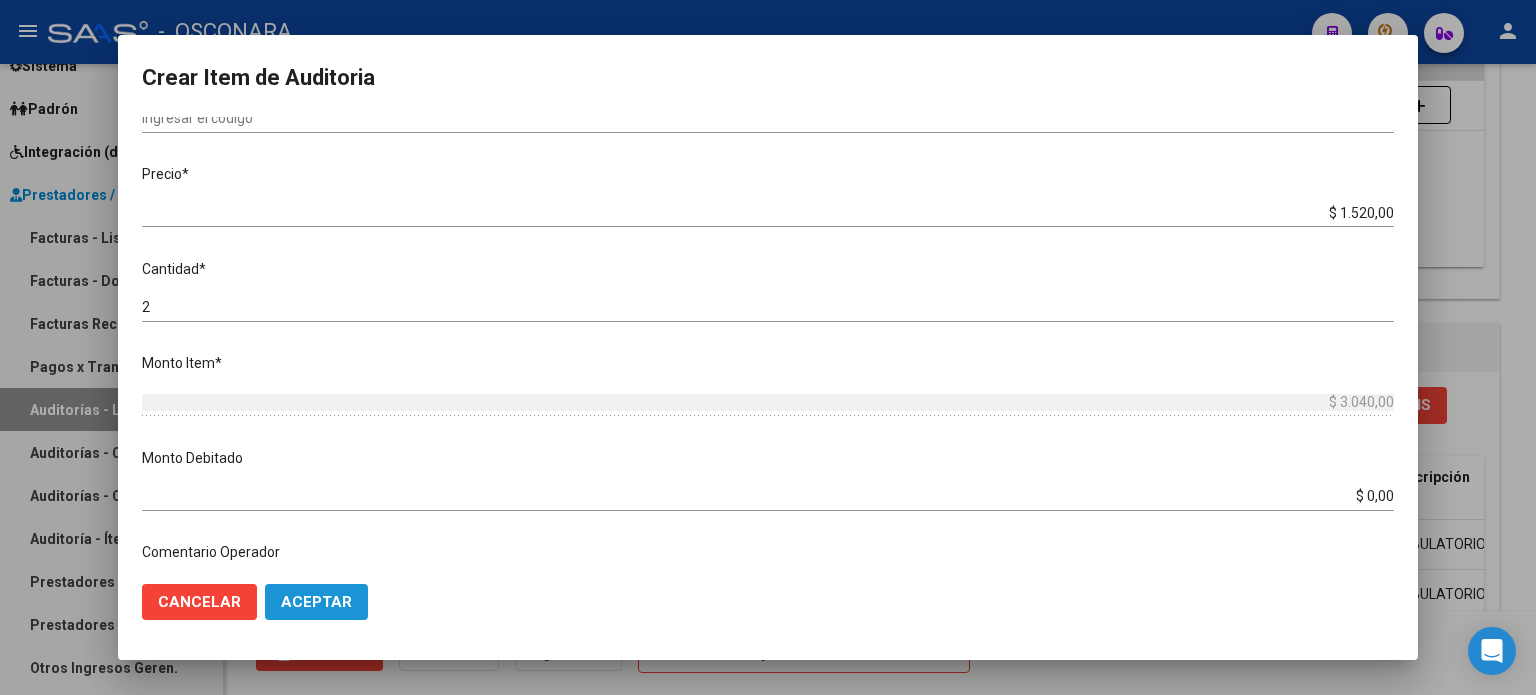 click on "Aceptar" 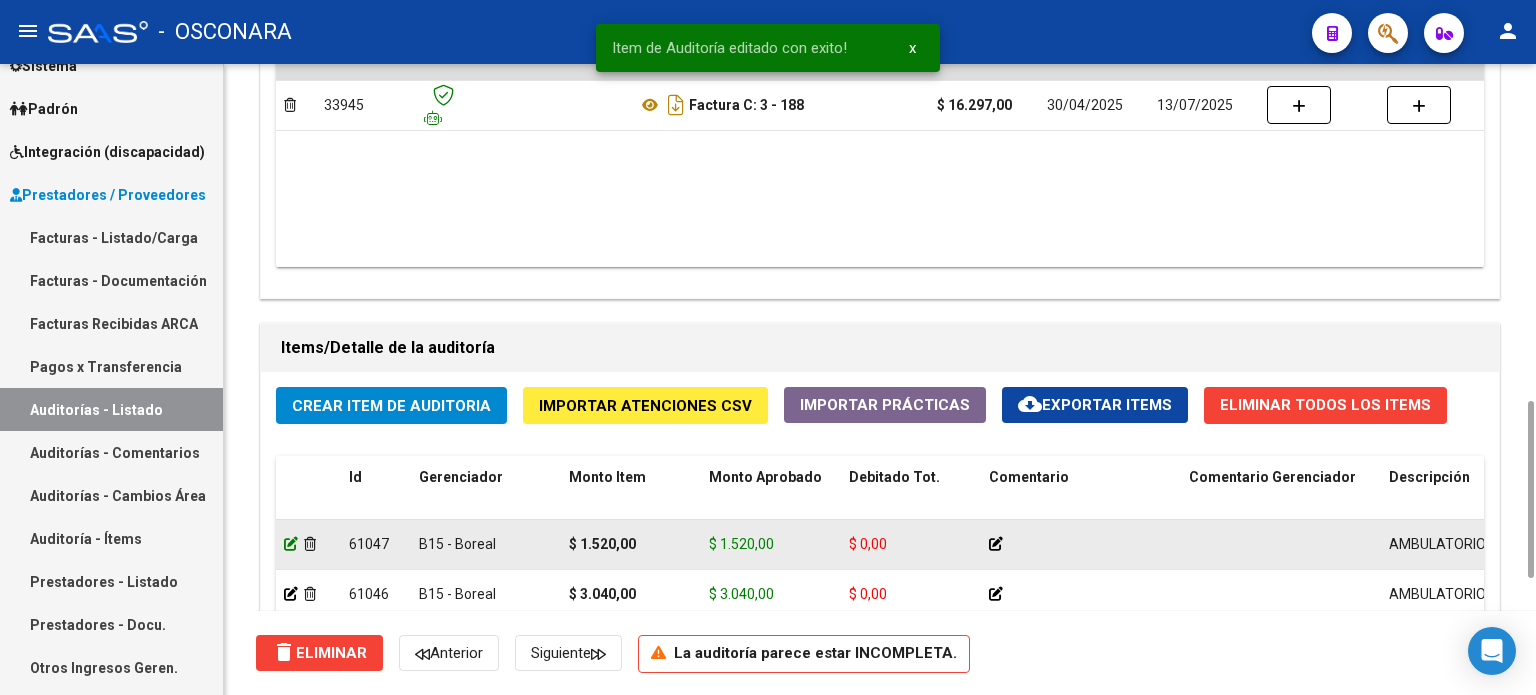 click 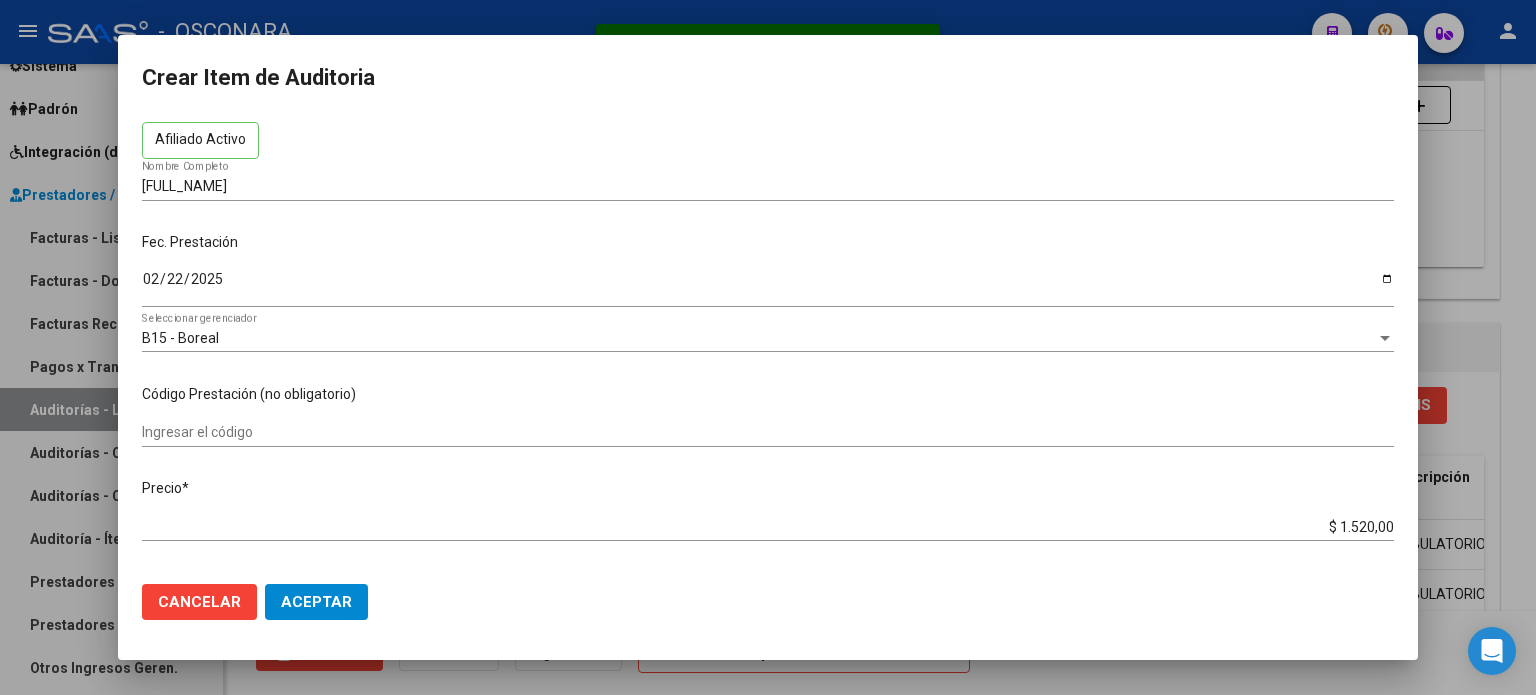 scroll, scrollTop: 200, scrollLeft: 0, axis: vertical 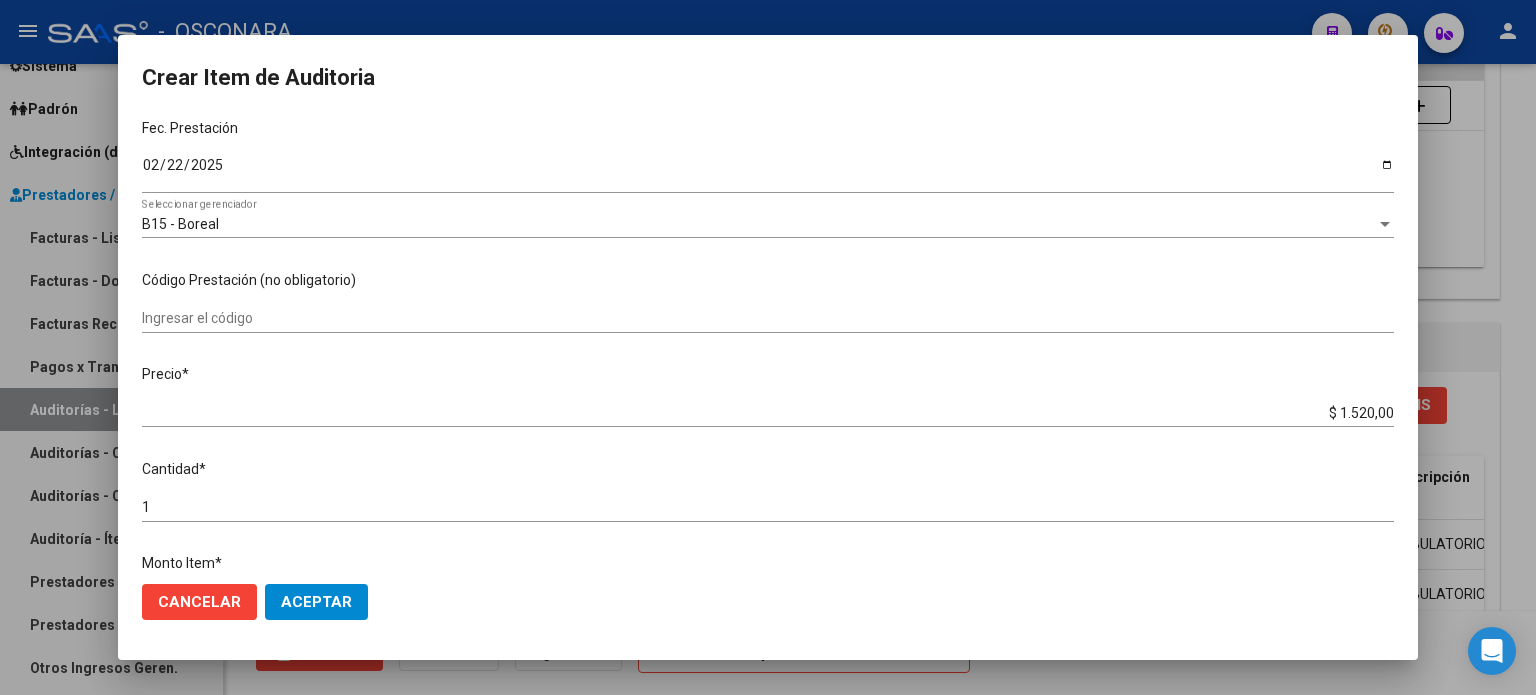 click on "1" at bounding box center [768, 507] 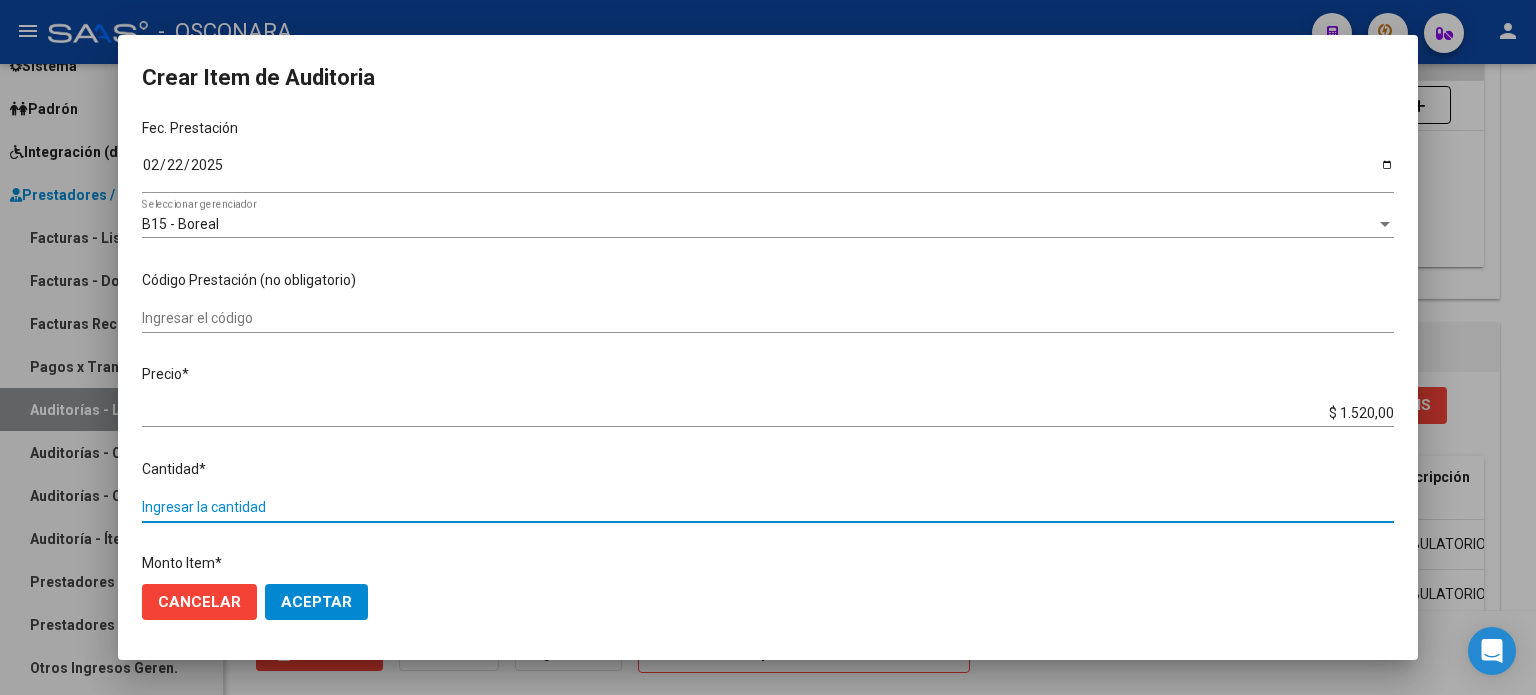 type on "2" 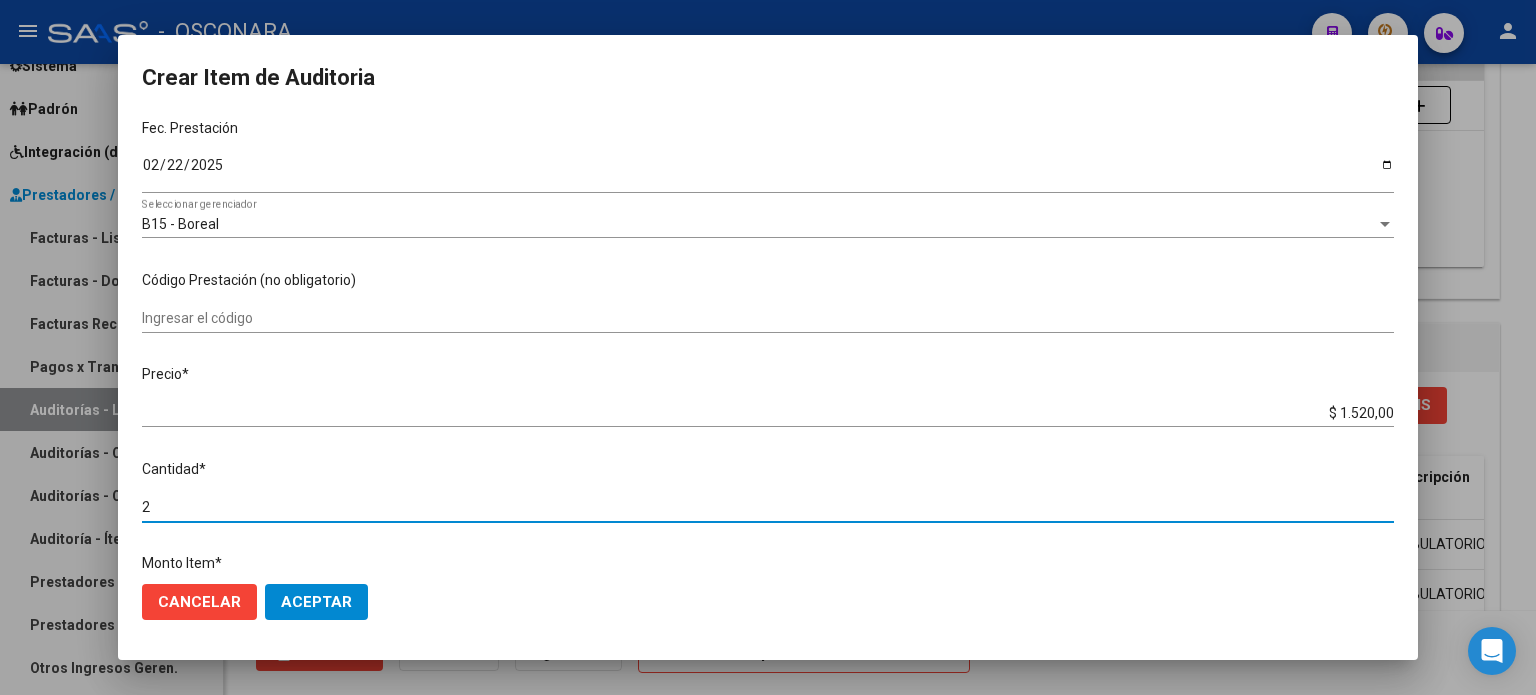 type on "2" 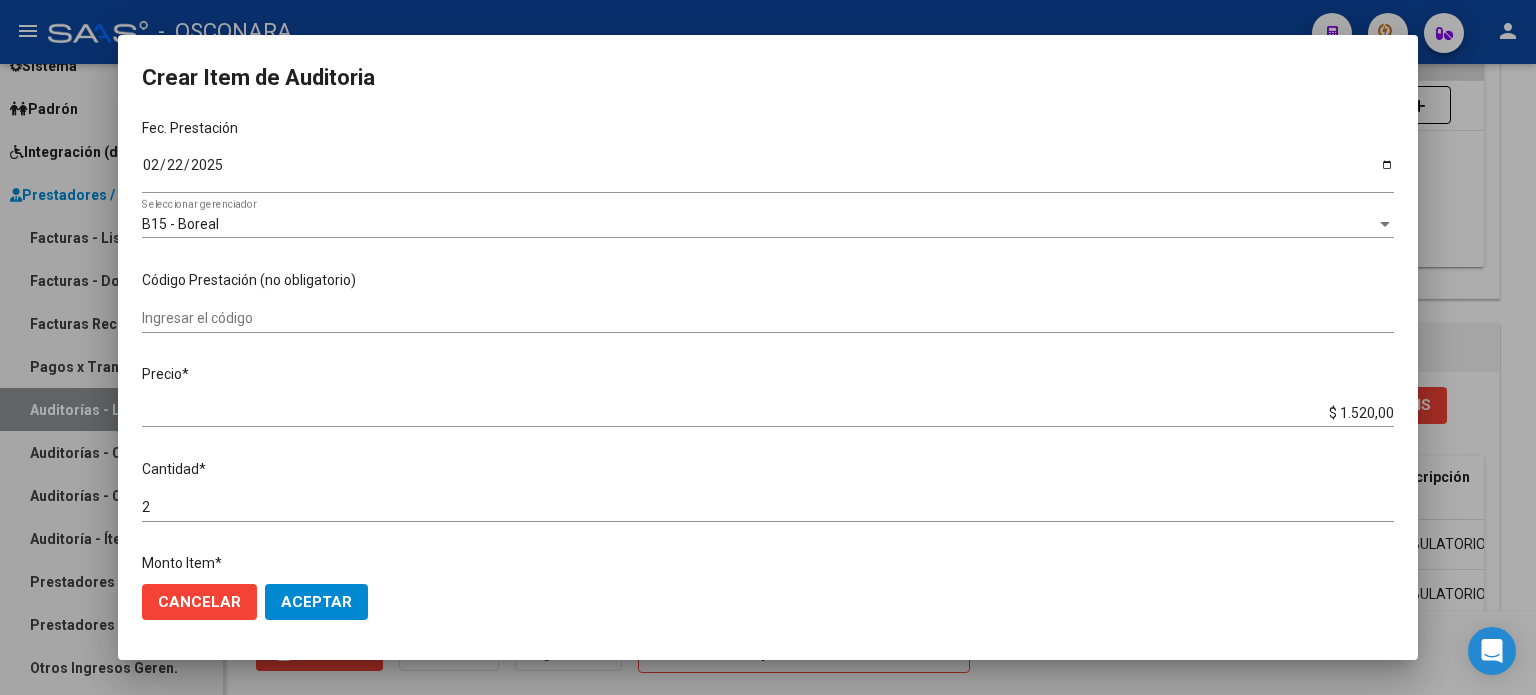 scroll, scrollTop: 400, scrollLeft: 0, axis: vertical 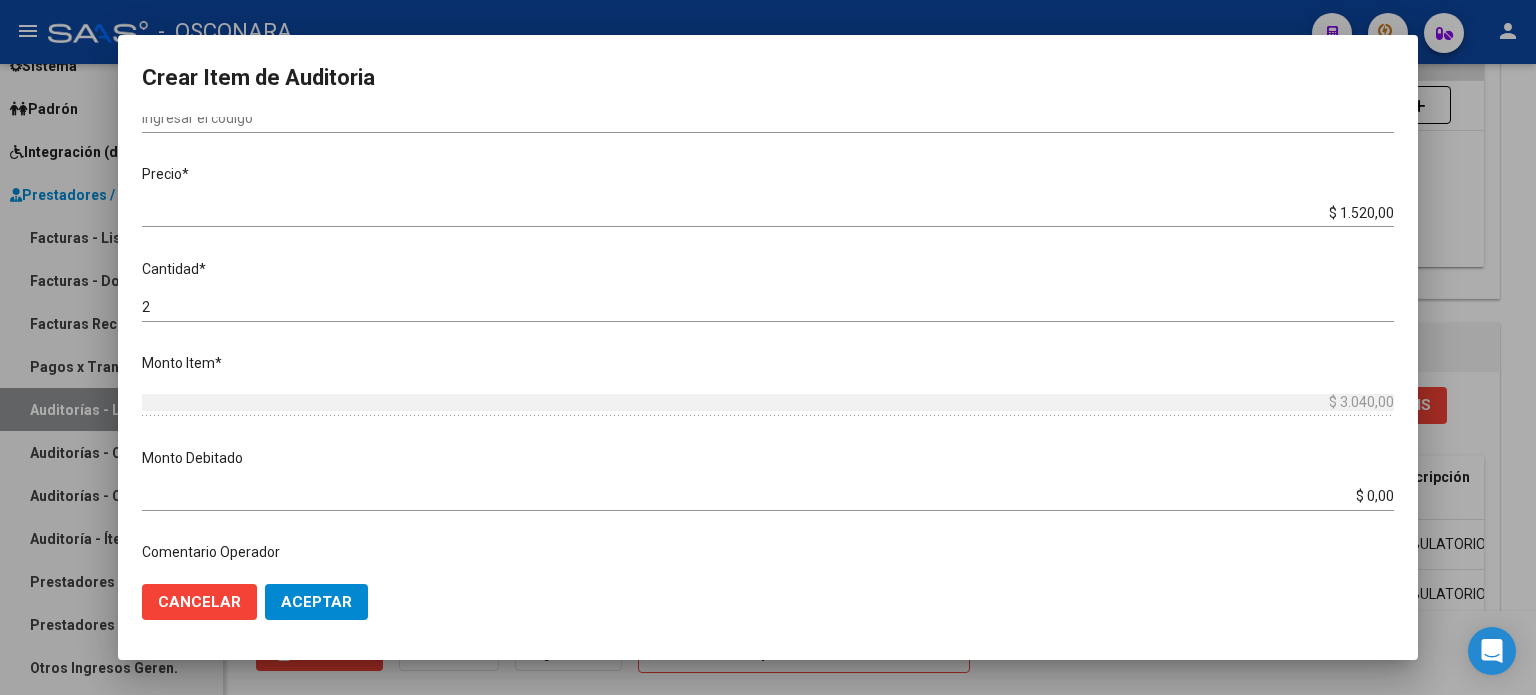 click on "Aceptar" 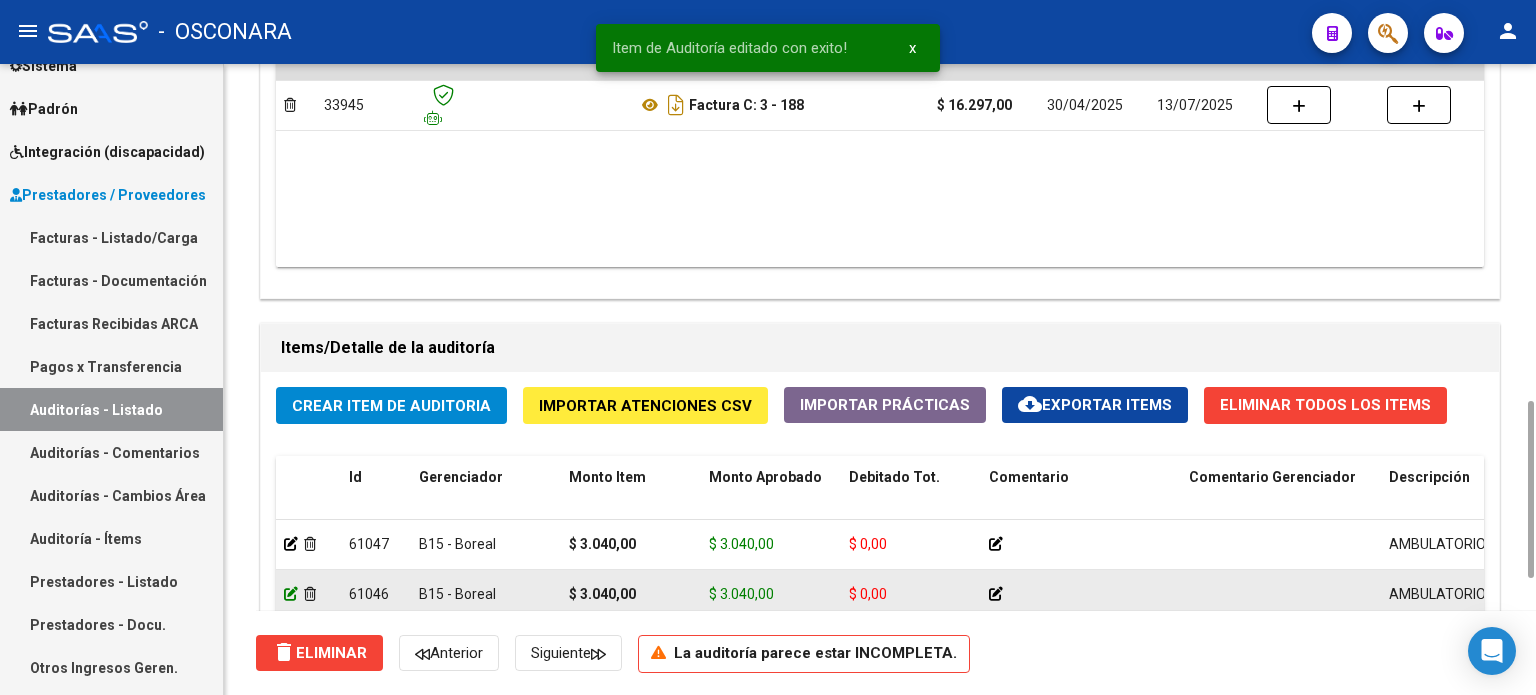 click 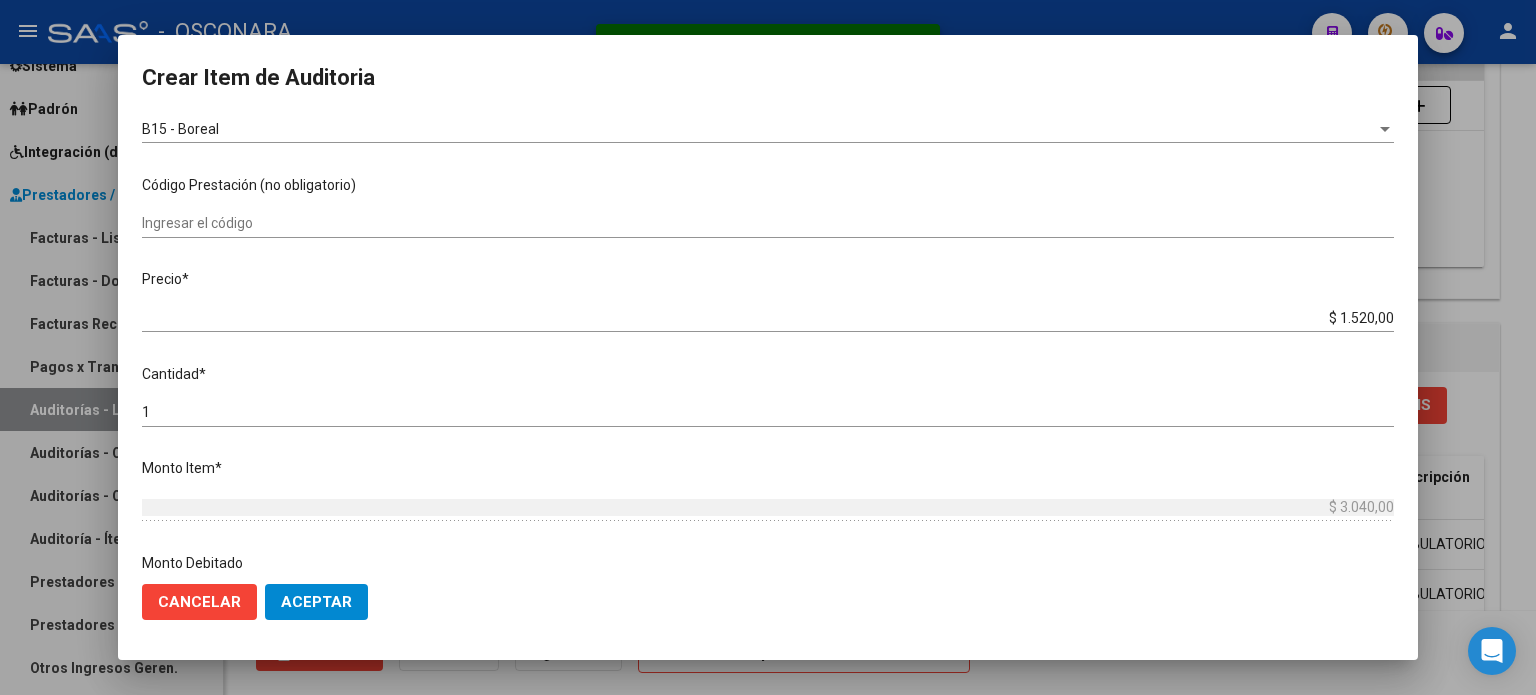 scroll, scrollTop: 300, scrollLeft: 0, axis: vertical 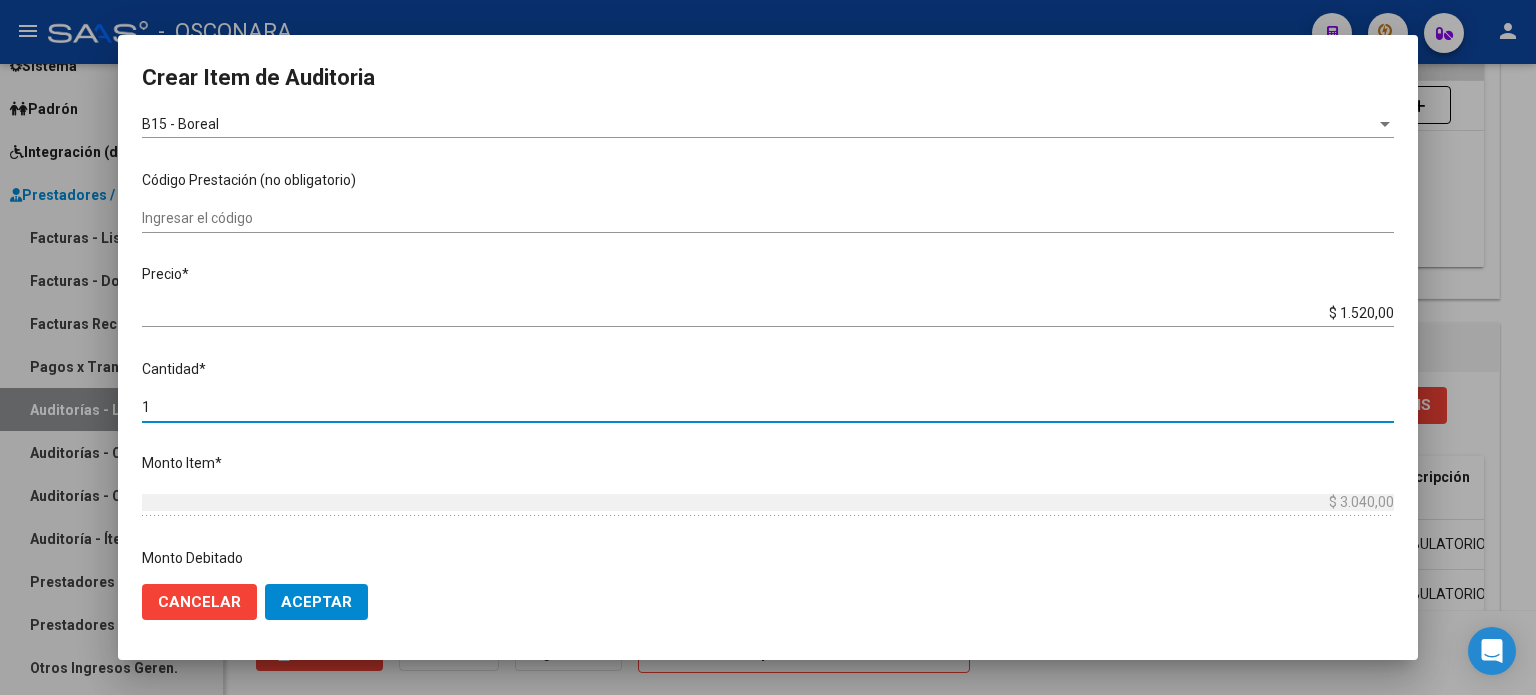 click on "1" at bounding box center (768, 407) 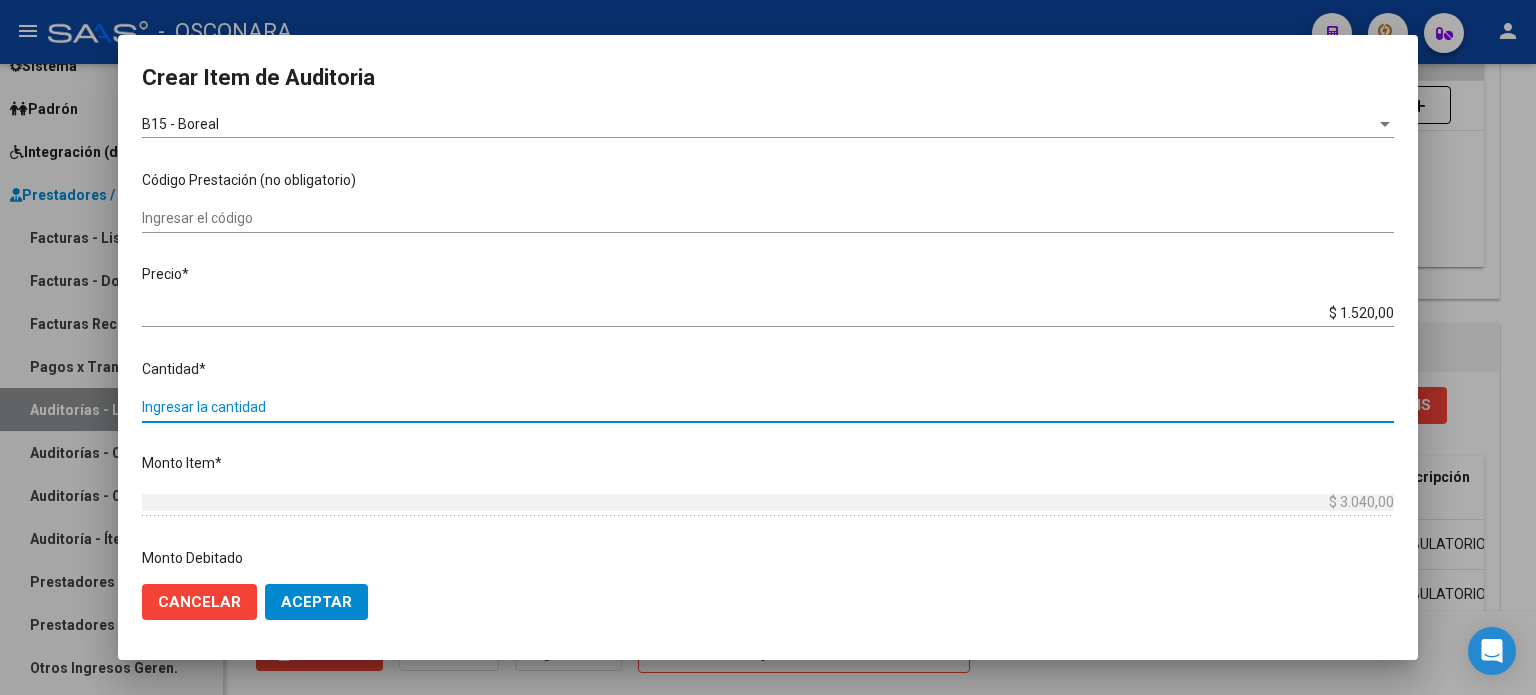 type on "3" 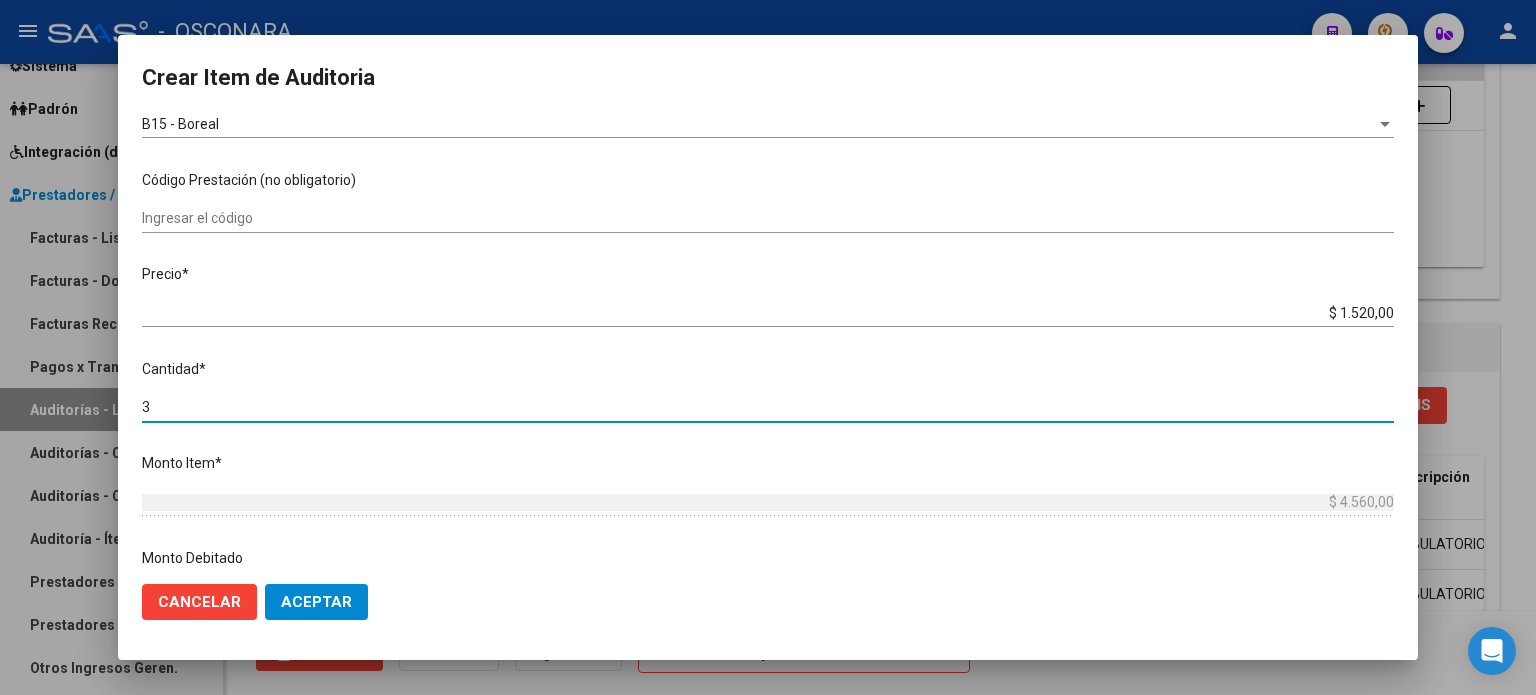 type on "3" 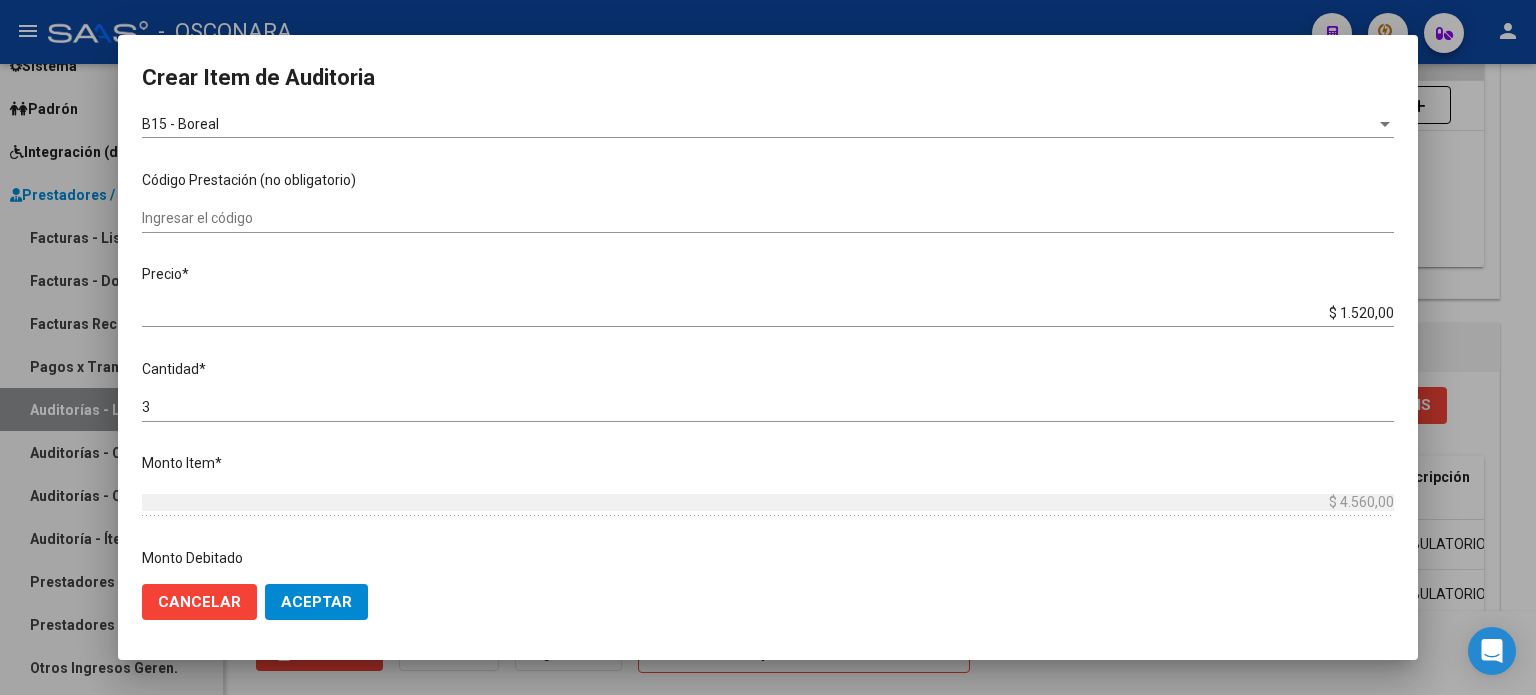 scroll, scrollTop: 500, scrollLeft: 0, axis: vertical 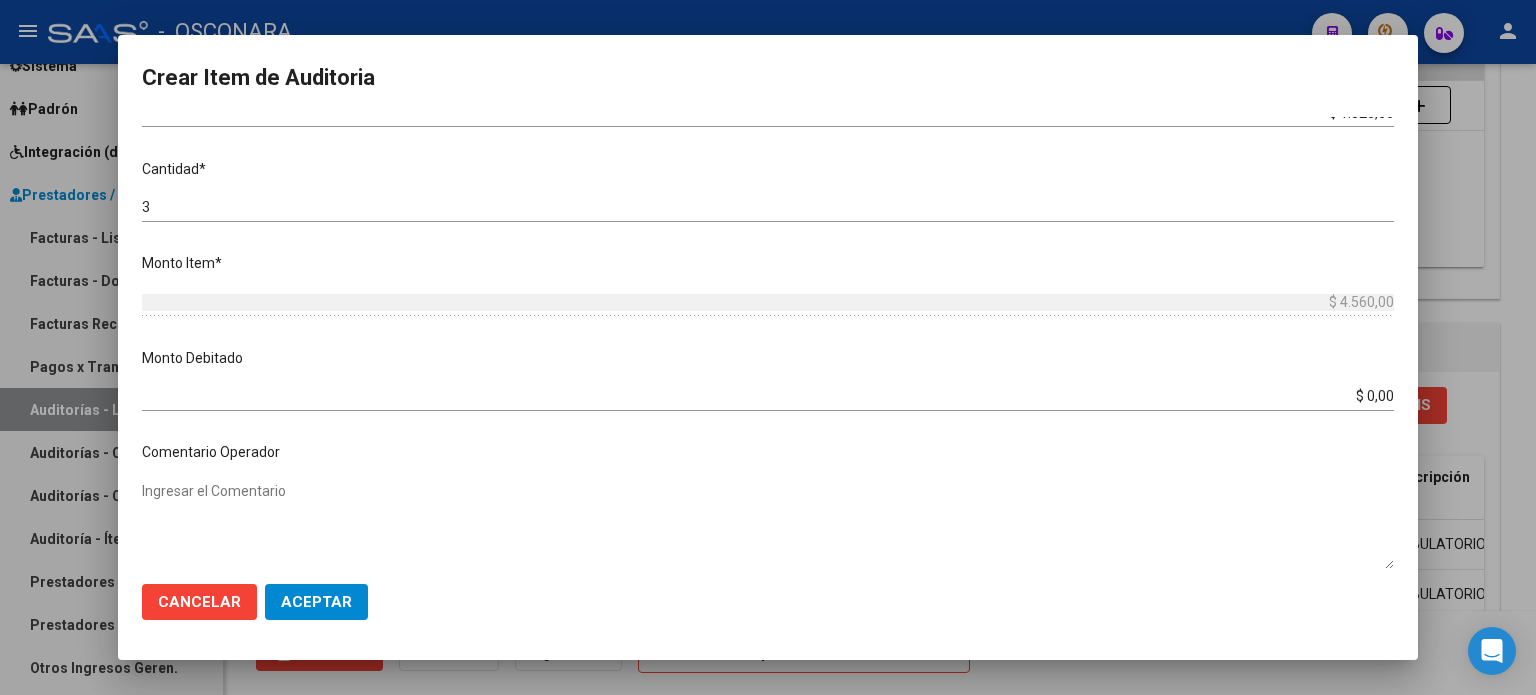 click on "26087657 Nro Documento    20260876571 CUIL   Afiliado Activo    NACEN ANGEL OMAR Nombre Completo  Fec. Prestación    2025-02-10 Ingresar la fecha  B15 - Boreal  Seleccionar gerenciador Código Prestación (no obligatorio)    Ingresar el código  Precio  *   $ 1.520,00 Ingresar el precio  Cantidad  *   3 Ingresar la cantidad  Monto Item  *   $ 4.560,00 Ingresar el monto  Monto Debitado    $ 0,00 Ingresar el monto  Comentario Operador    Ingresar el Comentario  Comentario Gerenciador    Ingresar el Comentario  Descripción    AMBULATORIO Ingresar el Descripción   Atencion Tipo  Ambulatorio Seleccionar tipo  Nomenclador  Seleccionar Nomenclador Seleccionar Nomenclador" at bounding box center (768, 343) 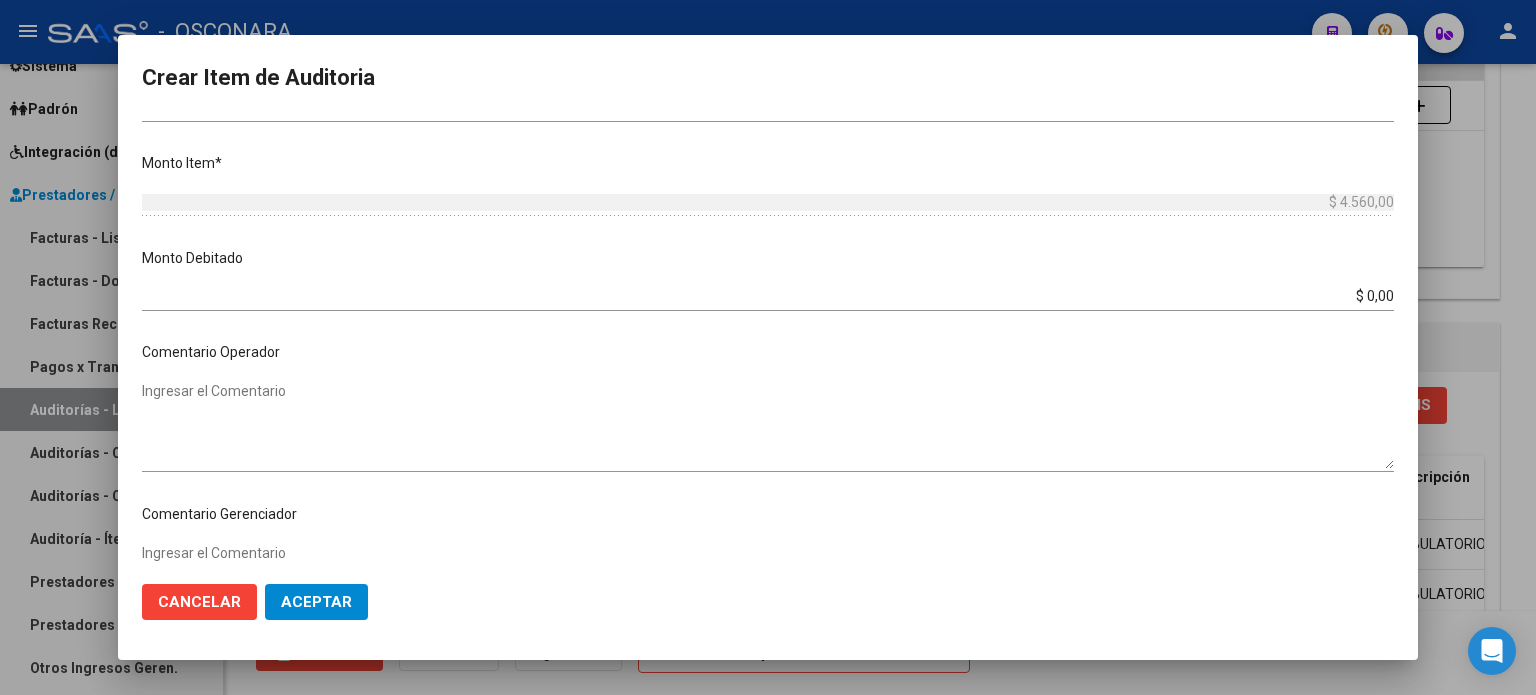 click on "Ingresar el Comentario" at bounding box center (768, 425) 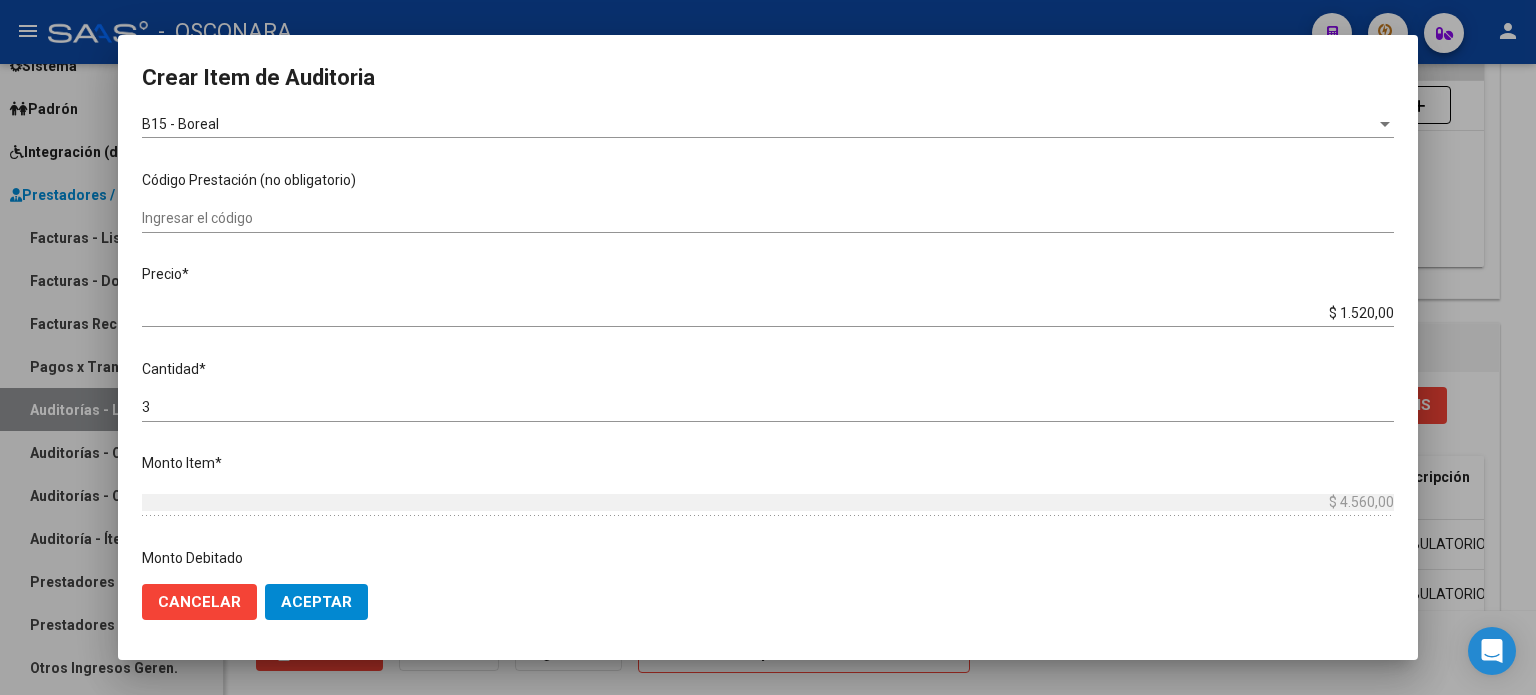 scroll, scrollTop: 600, scrollLeft: 0, axis: vertical 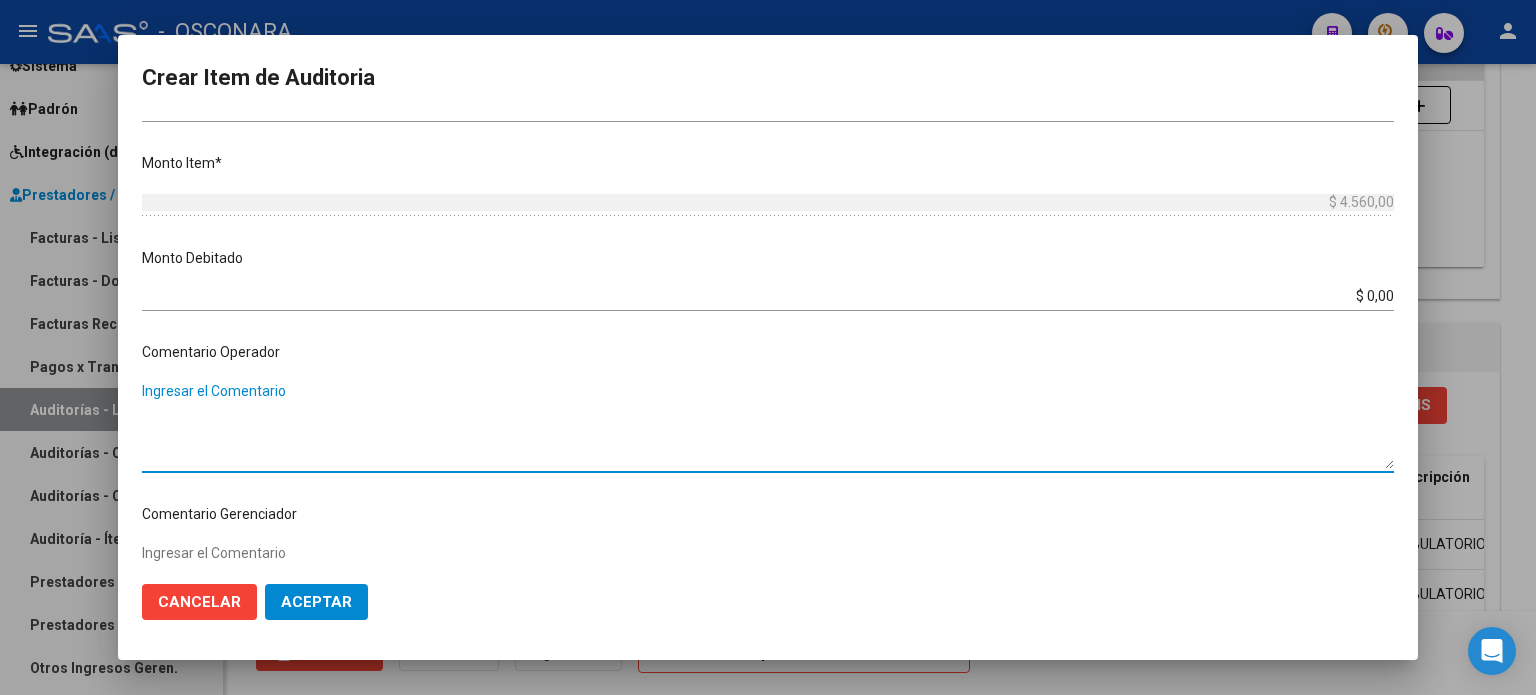 click on "Aceptar" 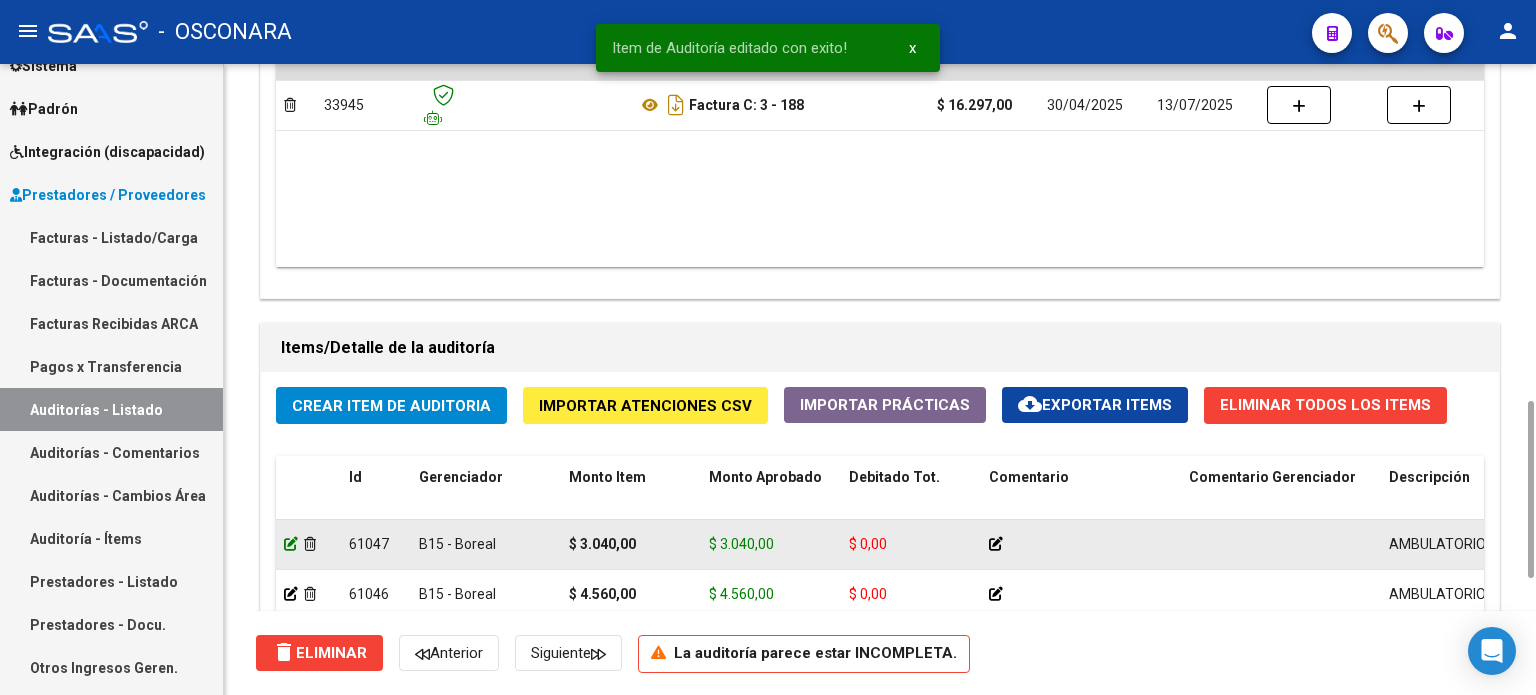 click 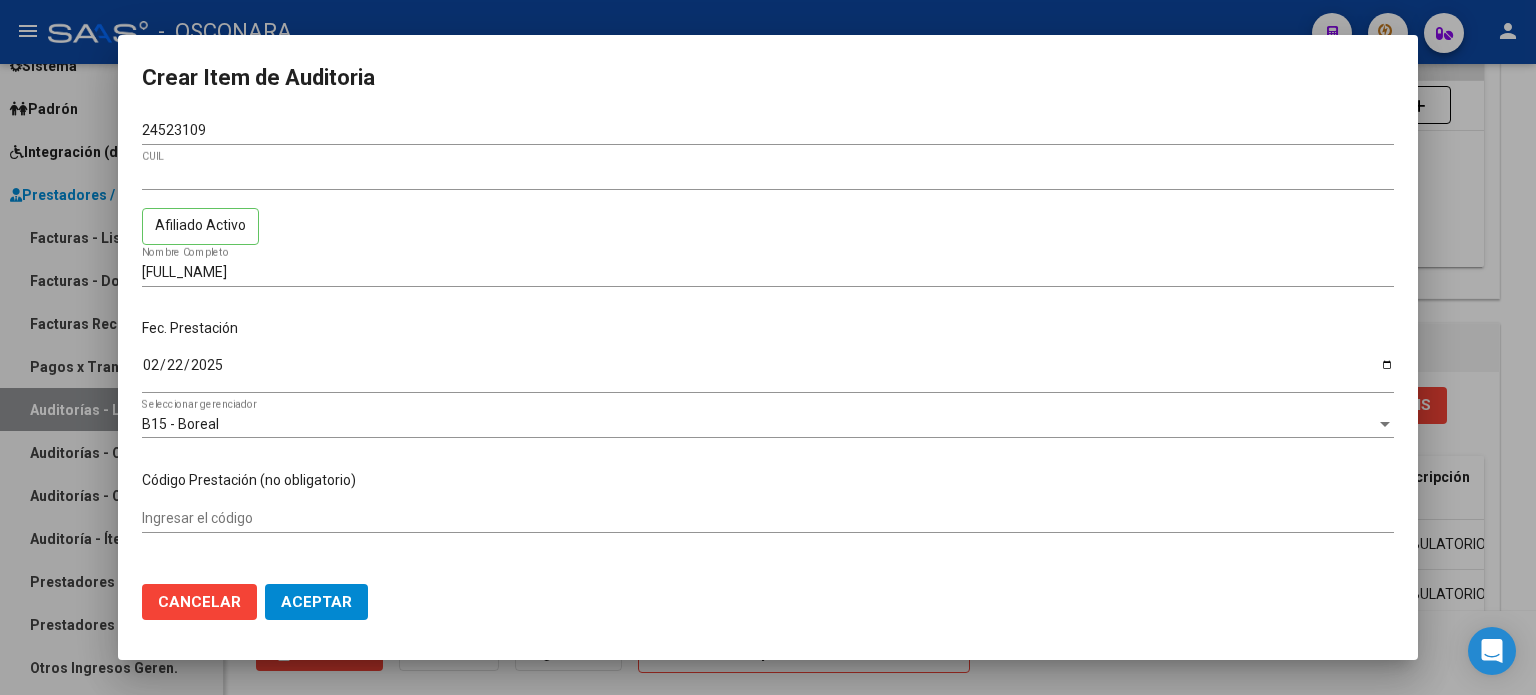click at bounding box center [768, 347] 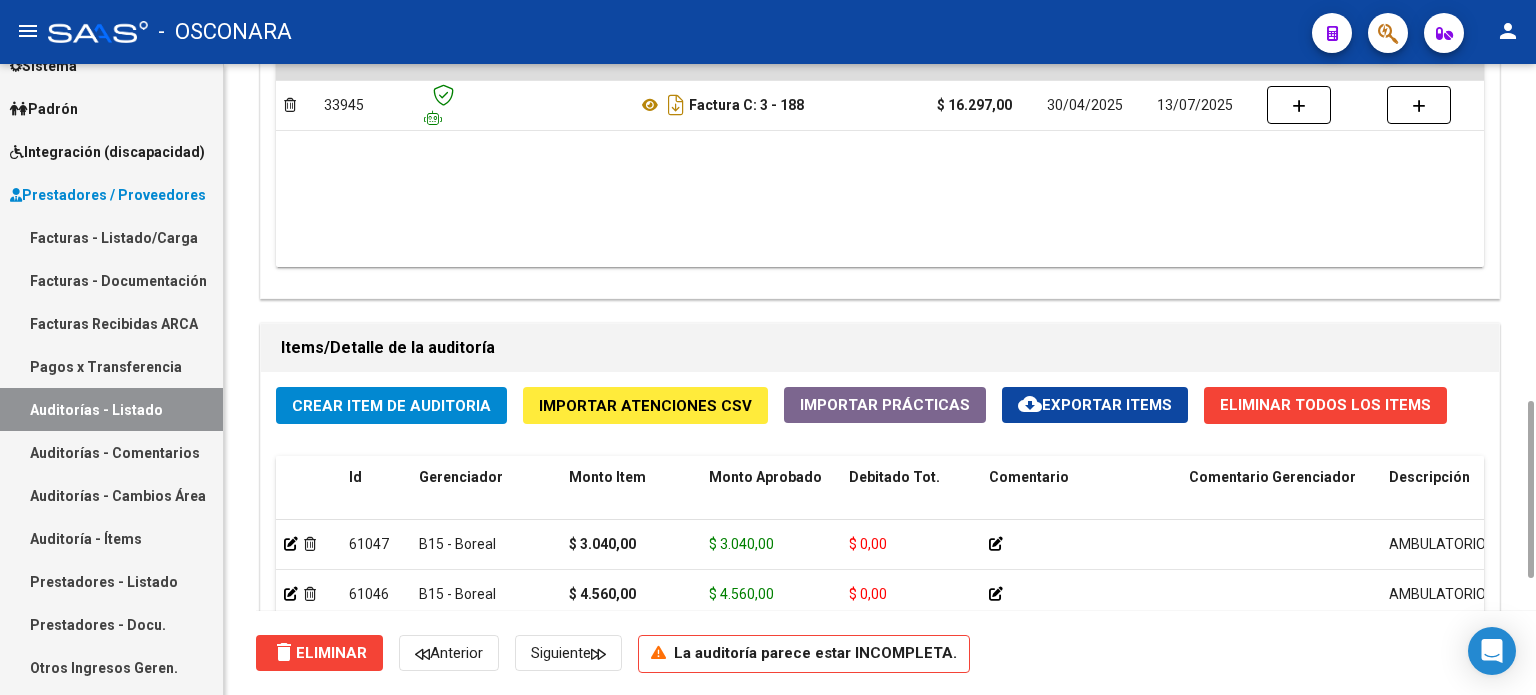 click on "Crear Item de Auditoria" 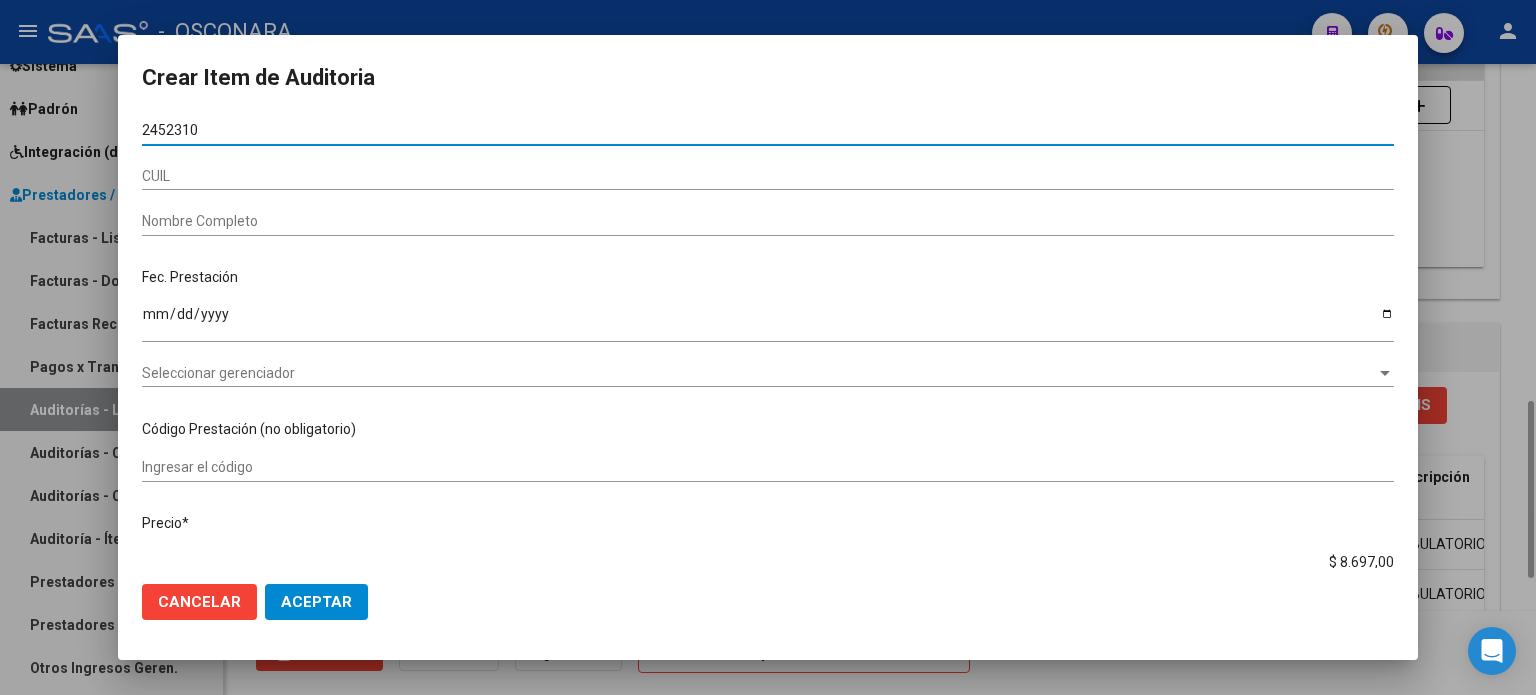 type on "24523109" 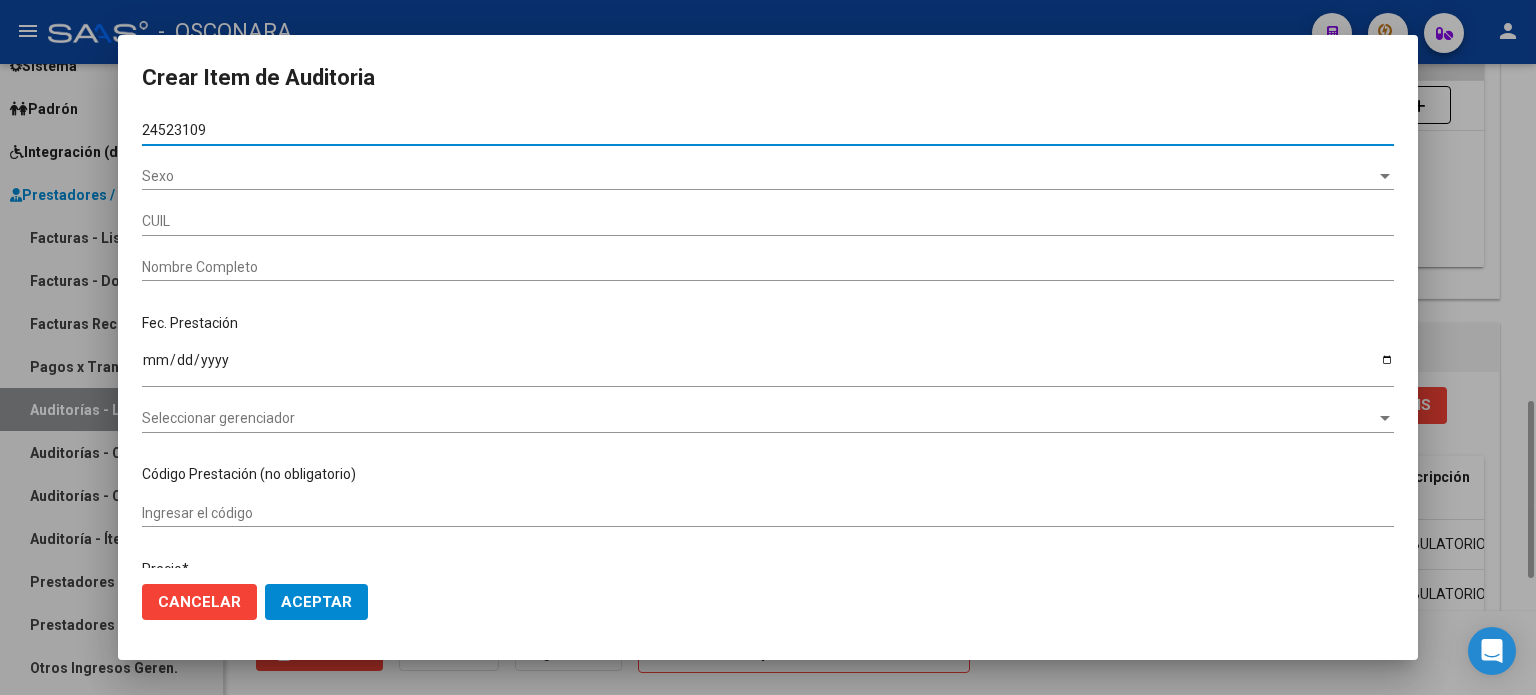 type on "27245231097" 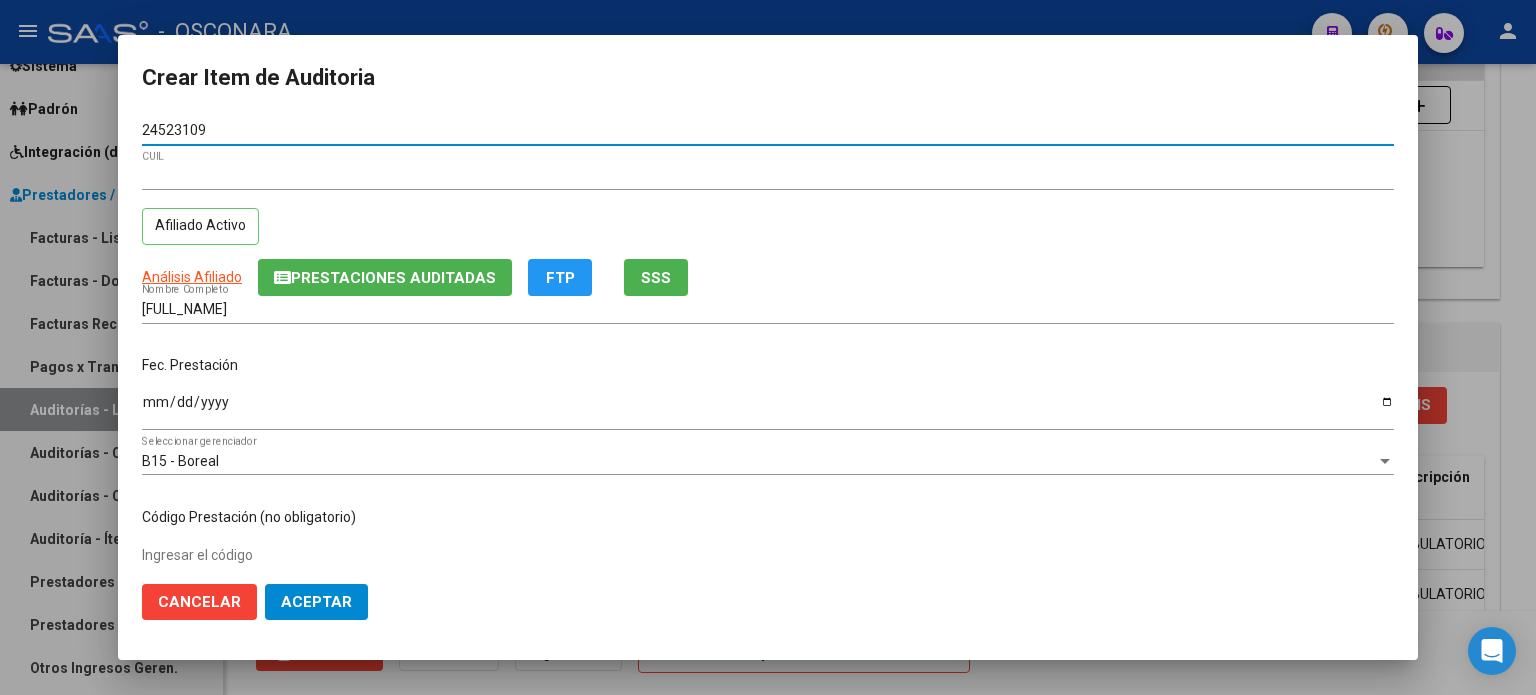 type on "24523109" 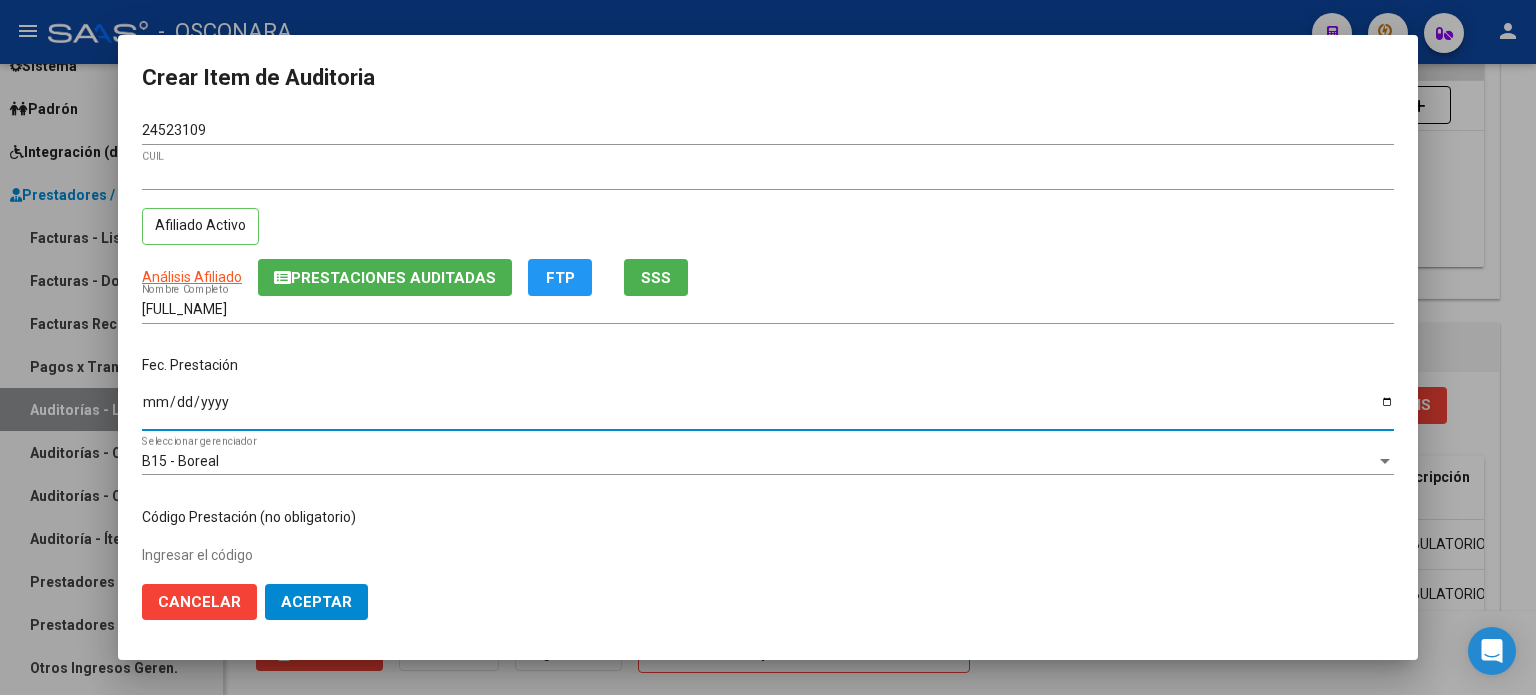 click on "Ingresar la fecha" at bounding box center [768, 409] 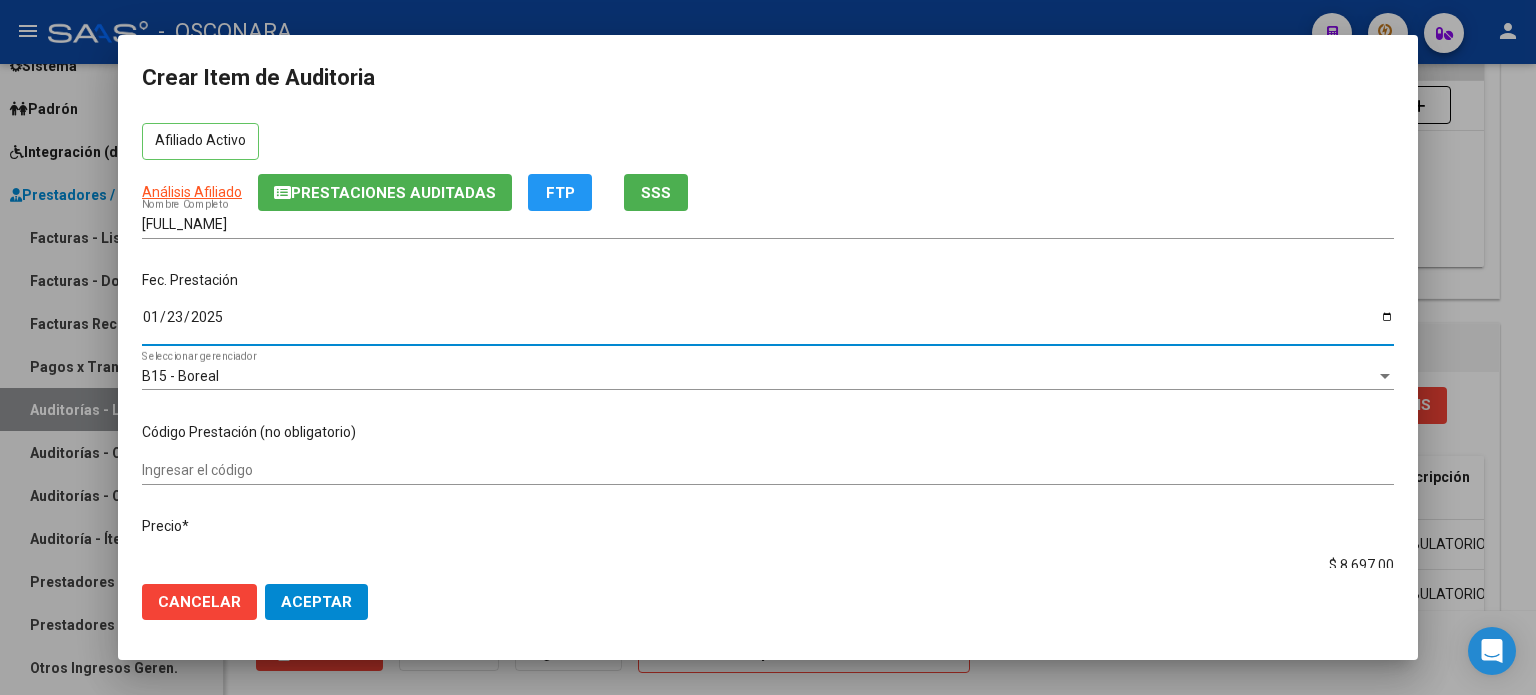 scroll, scrollTop: 200, scrollLeft: 0, axis: vertical 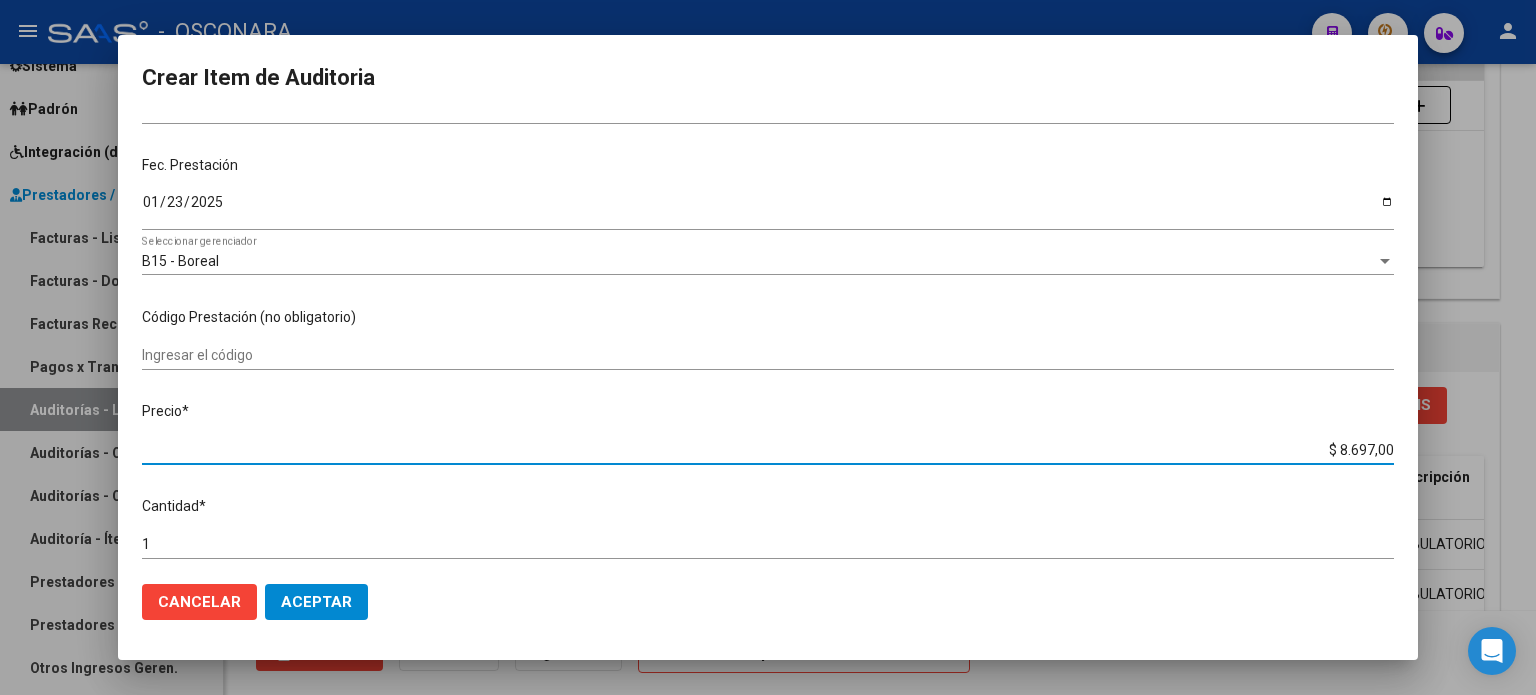 drag, startPoint x: 1326, startPoint y: 447, endPoint x: 1532, endPoint y: 403, distance: 210.64662 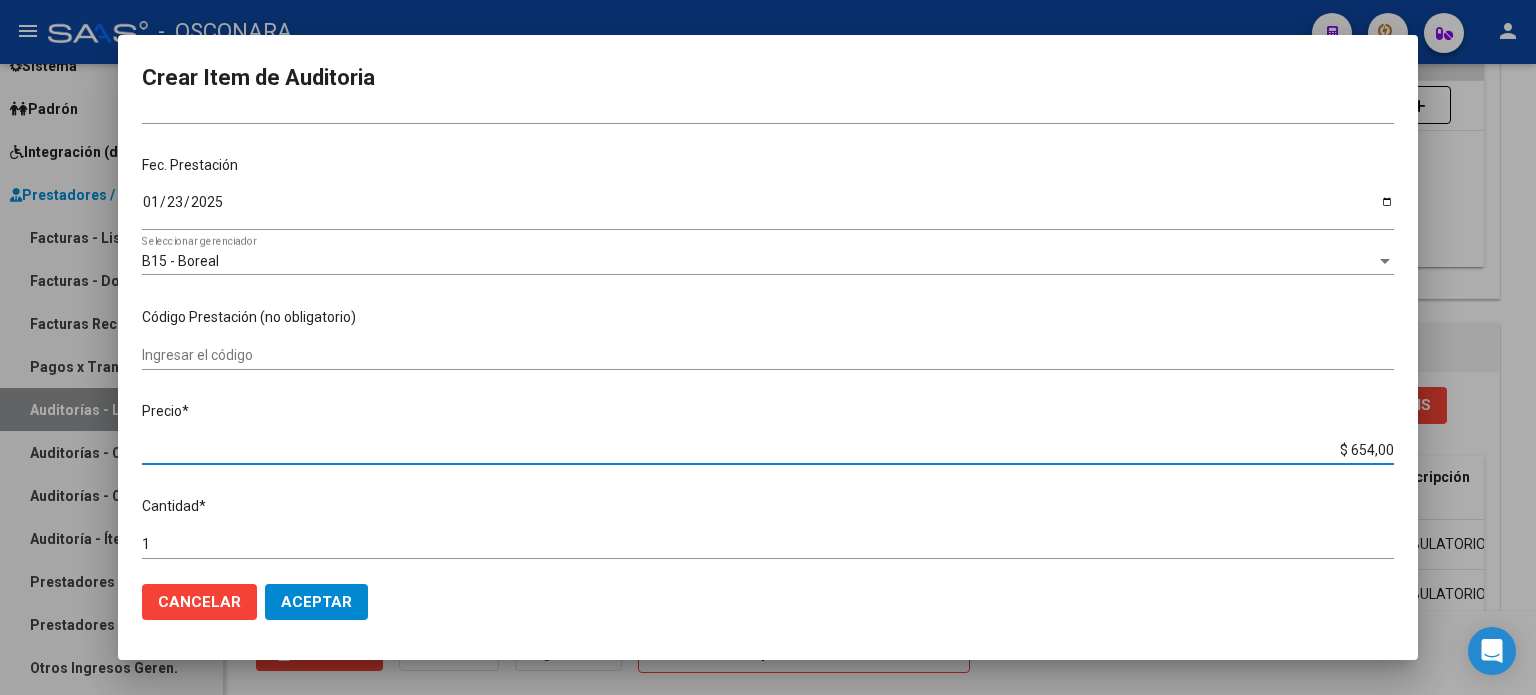 click on "24523109 Nro Documento    27245231097 CUIL   Afiliado Activo  Análisis Afiliado  Prestaciones Auditadas FTP SSS   TOLEDO CINTHYA CAROLINA Nombre Completo  Fec. Prestación    2025-01-23 Ingresar la fecha  B15 - Boreal  Seleccionar gerenciador Código Prestación (no obligatorio)    Ingresar el código  Precio  *   $ 654,00 Ingresar el precio  Cantidad  *   1 Ingresar la cantidad  Monto Item  *   $ 654,00 Ingresar el monto  Monto Debitado    $ 0,00 Ingresar el monto  Comentario Operador    Ingresar el Comentario  Comentario Gerenciador    Ingresar el Comentario  Descripción    Ingresar el Descripción   Atencion Tipo  Seleccionar tipo Seleccionar tipo  Nomenclador  Seleccionar Nomenclador Seleccionar Nomenclador" at bounding box center (768, 343) 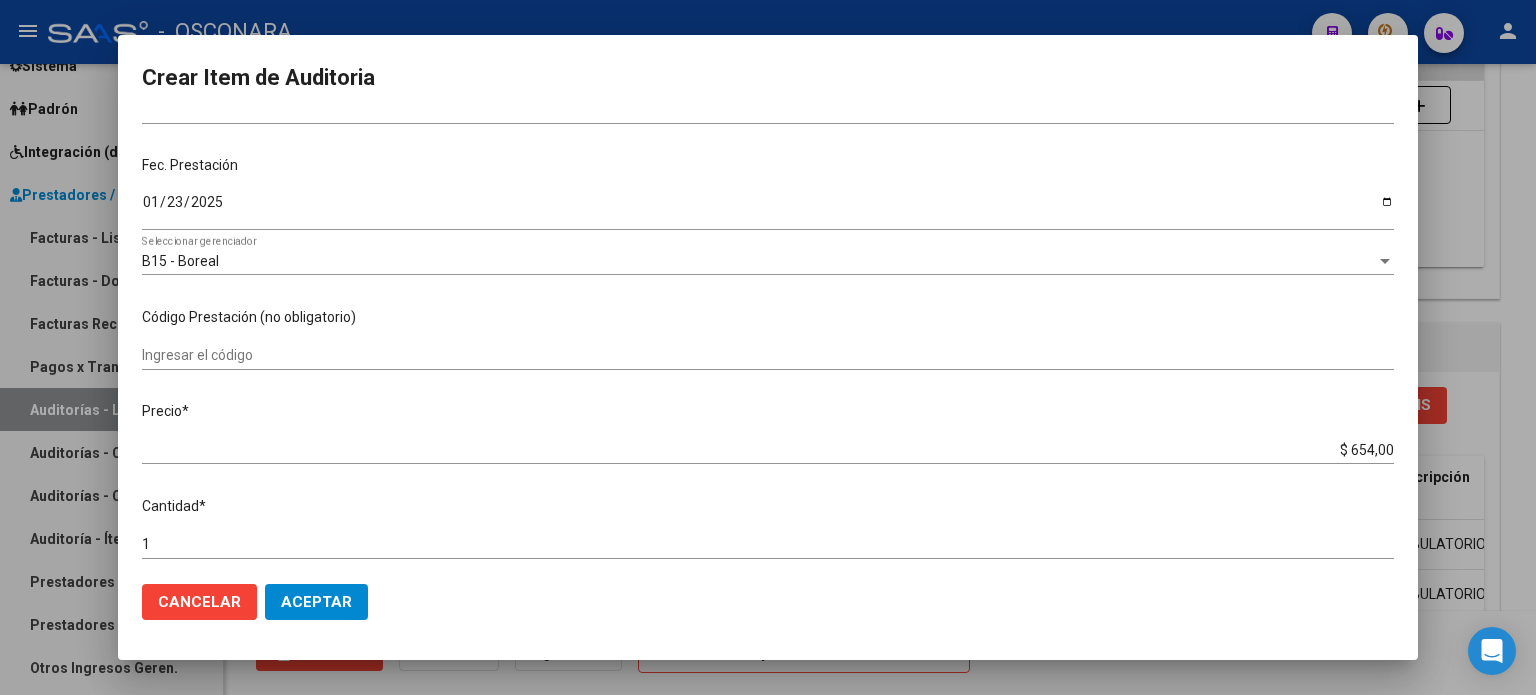 click on "1" at bounding box center (768, 544) 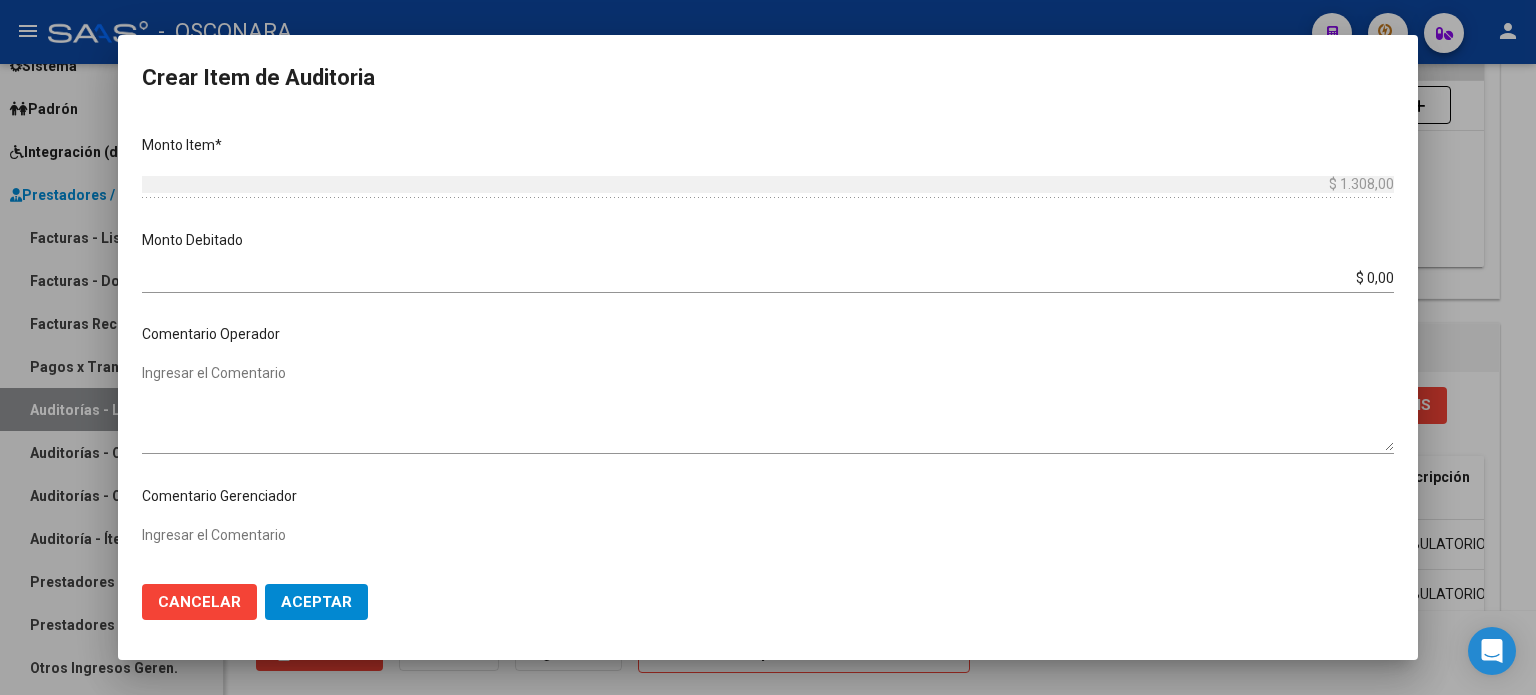scroll, scrollTop: 1070, scrollLeft: 0, axis: vertical 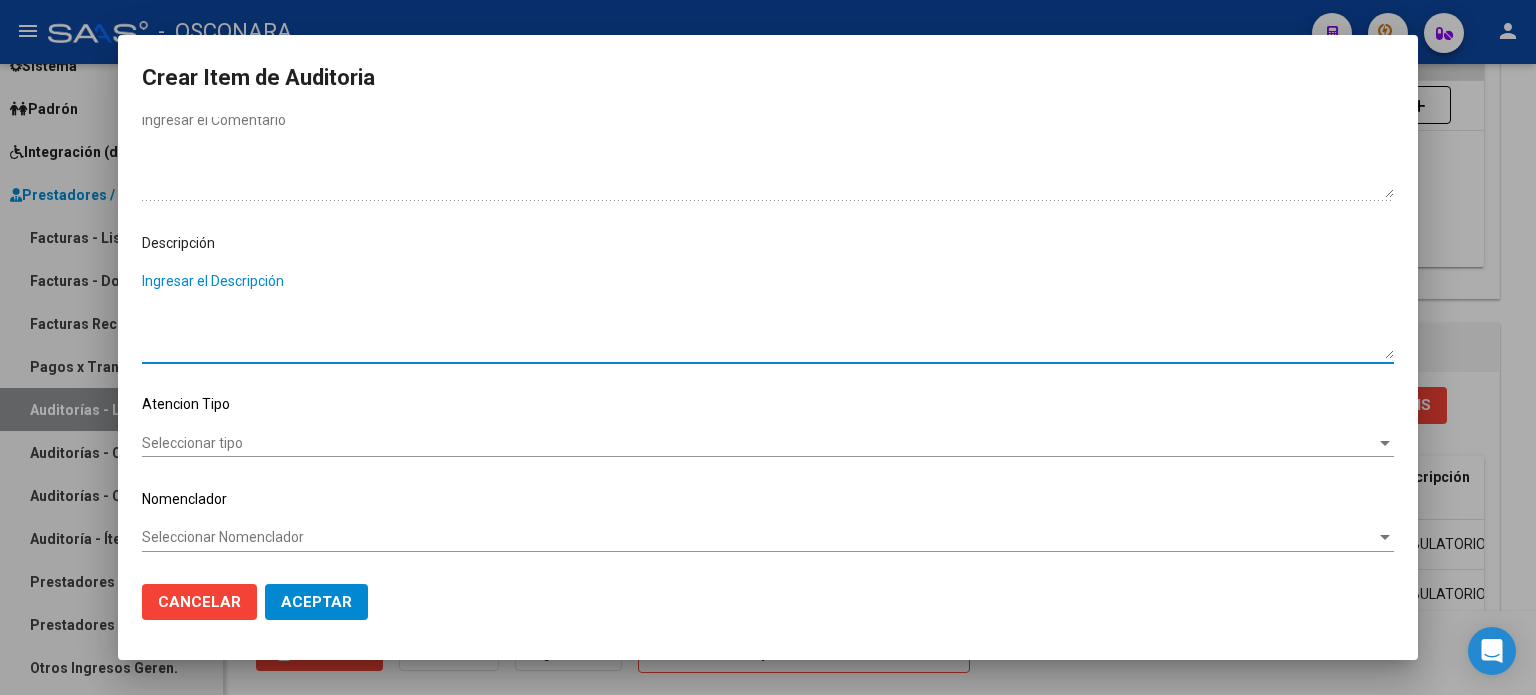 click on "Ingresar el Descripción" at bounding box center [768, 315] 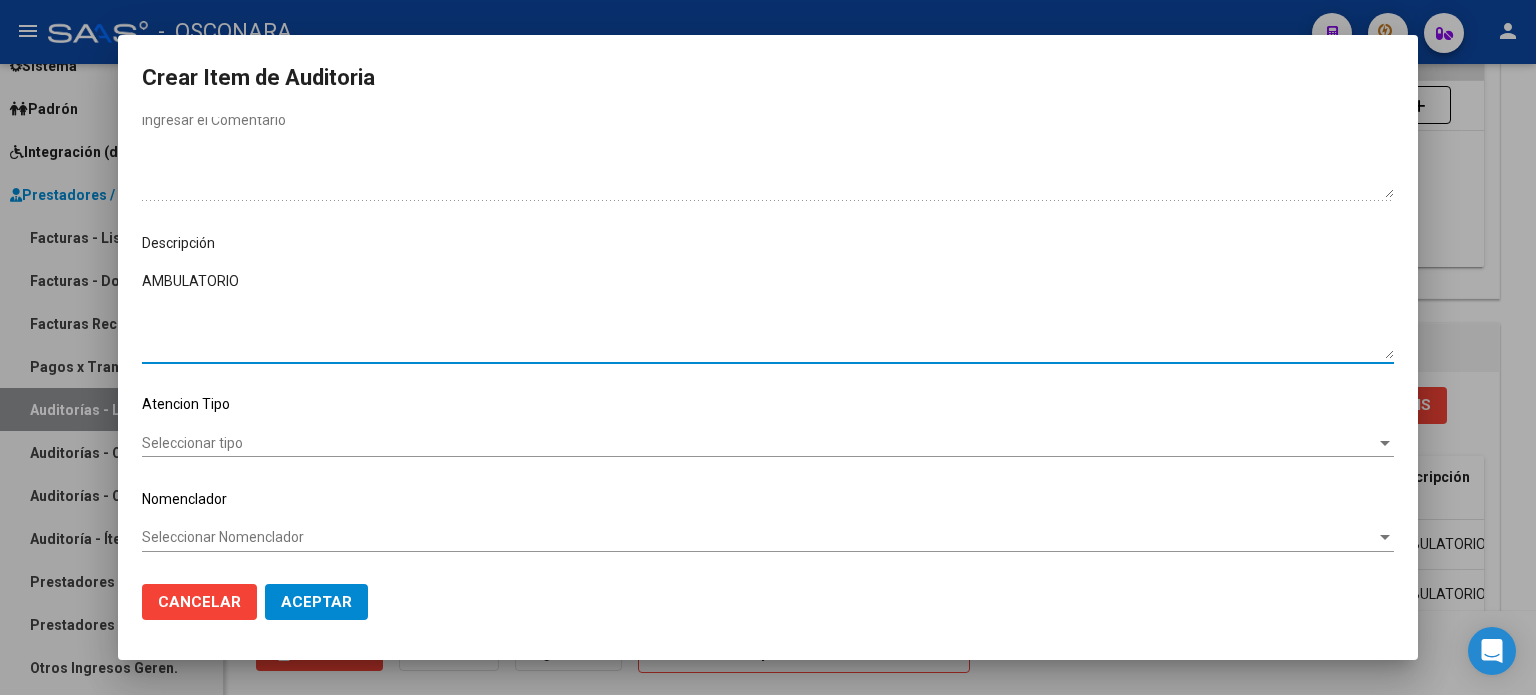 click on "Seleccionar tipo Seleccionar tipo" 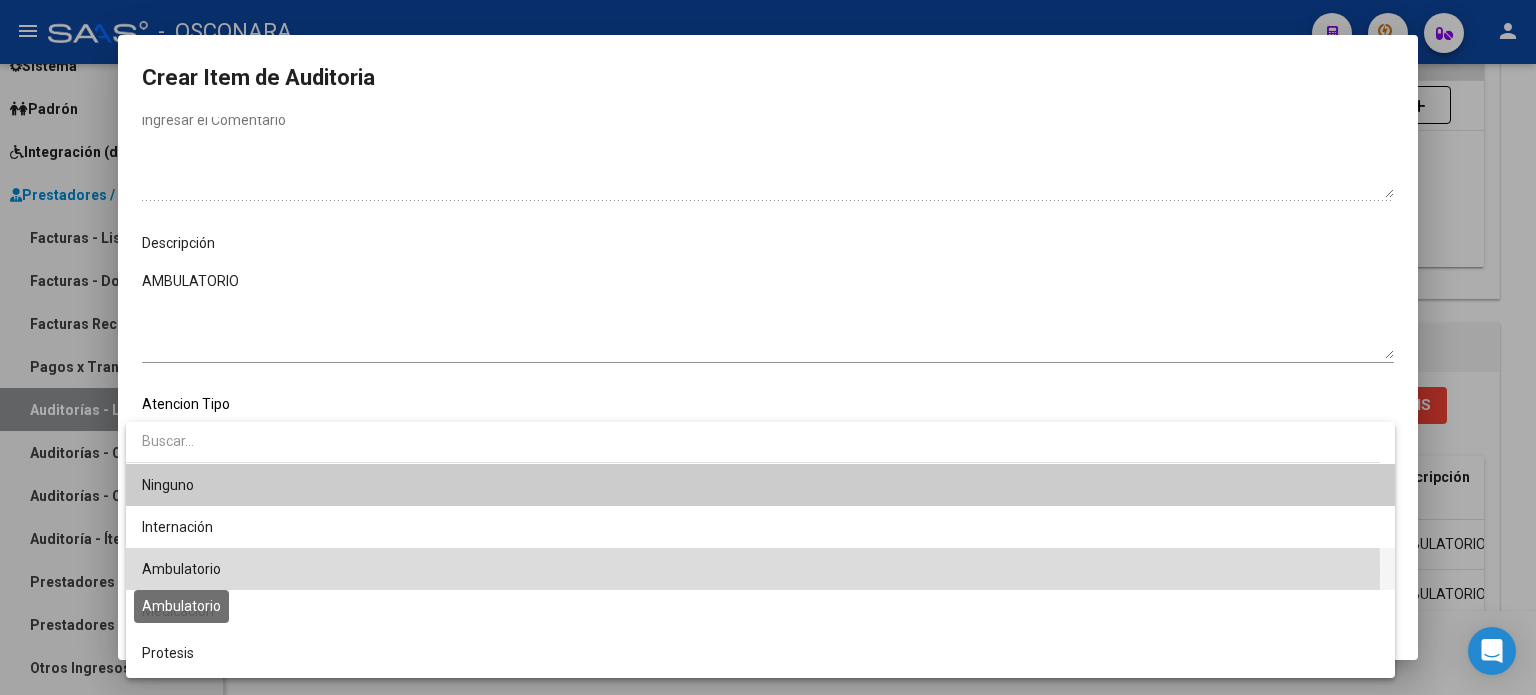 click on "Ambulatorio" at bounding box center (181, 569) 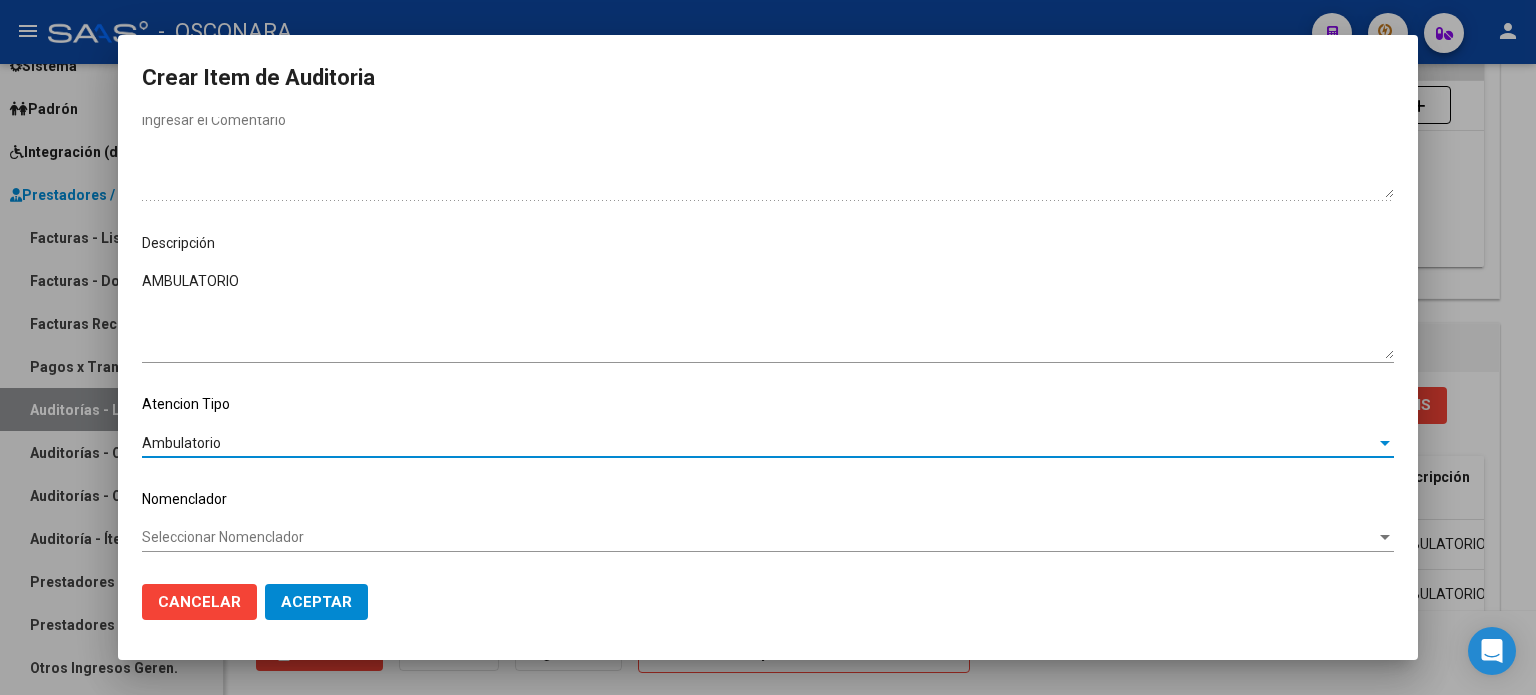click on "Aceptar" 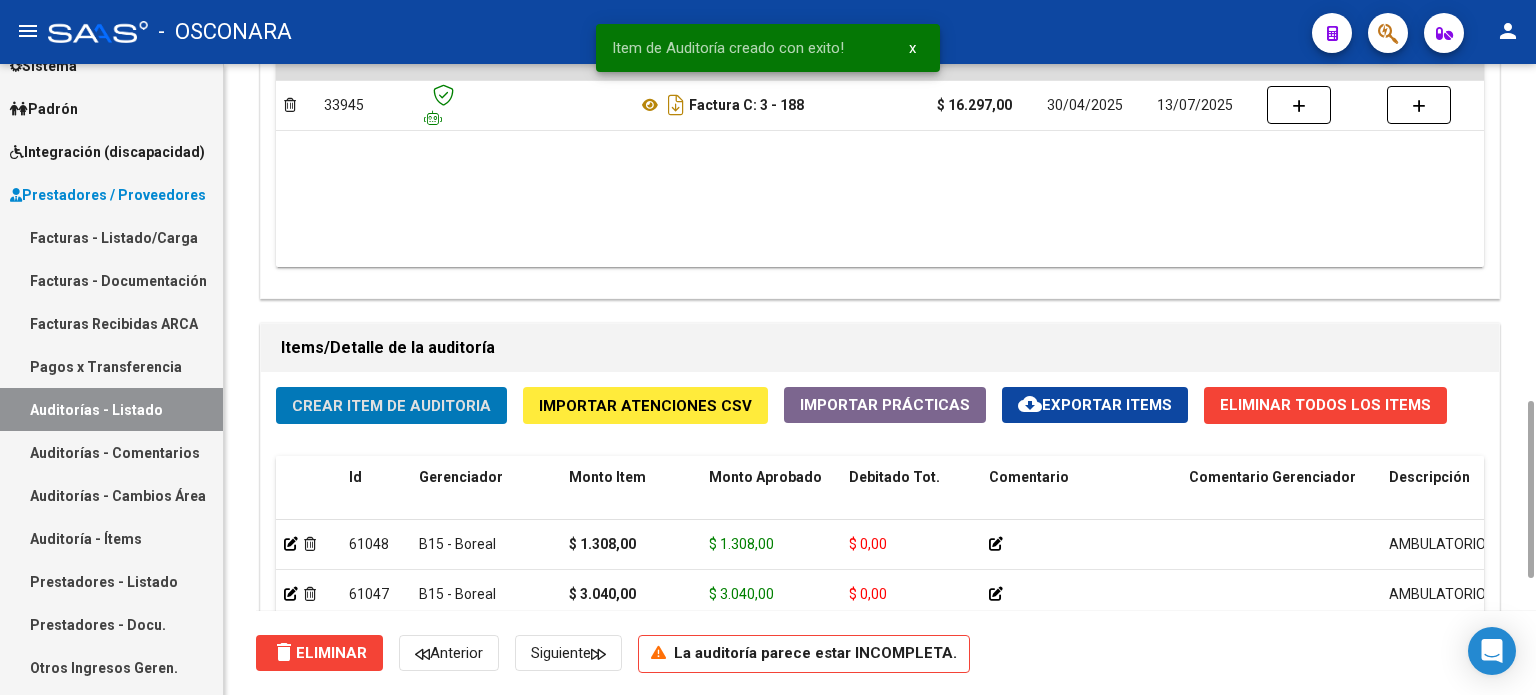 click on "Crear Item de Auditoria" 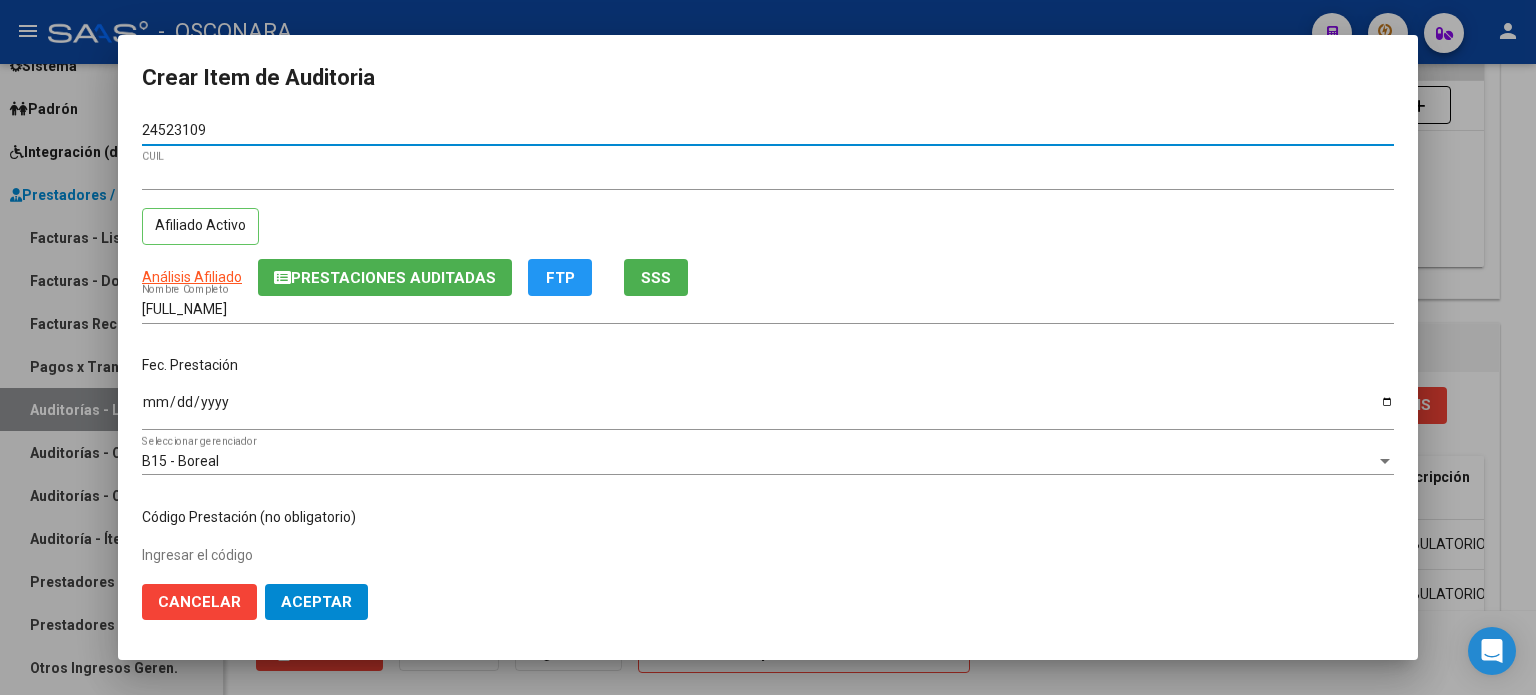 click on "Ingresar la fecha" at bounding box center (768, 409) 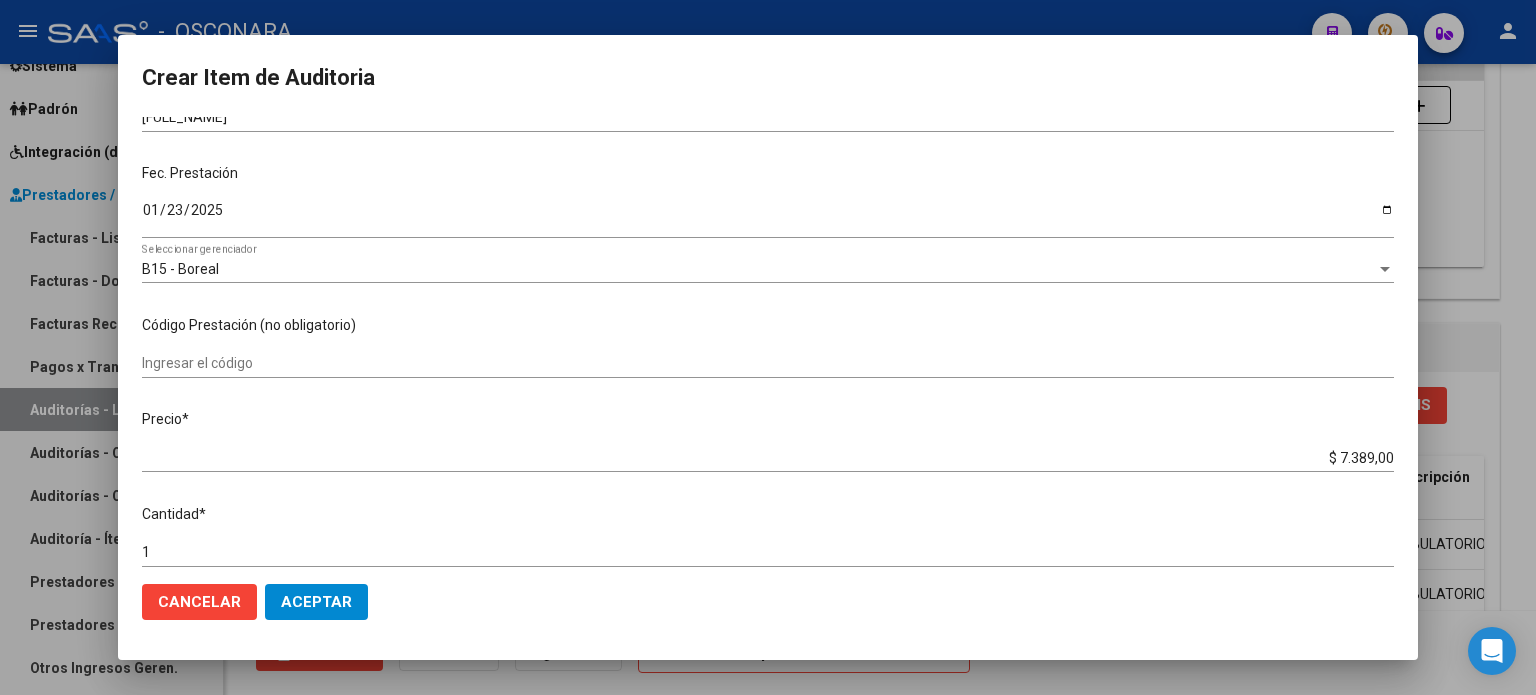 scroll, scrollTop: 200, scrollLeft: 0, axis: vertical 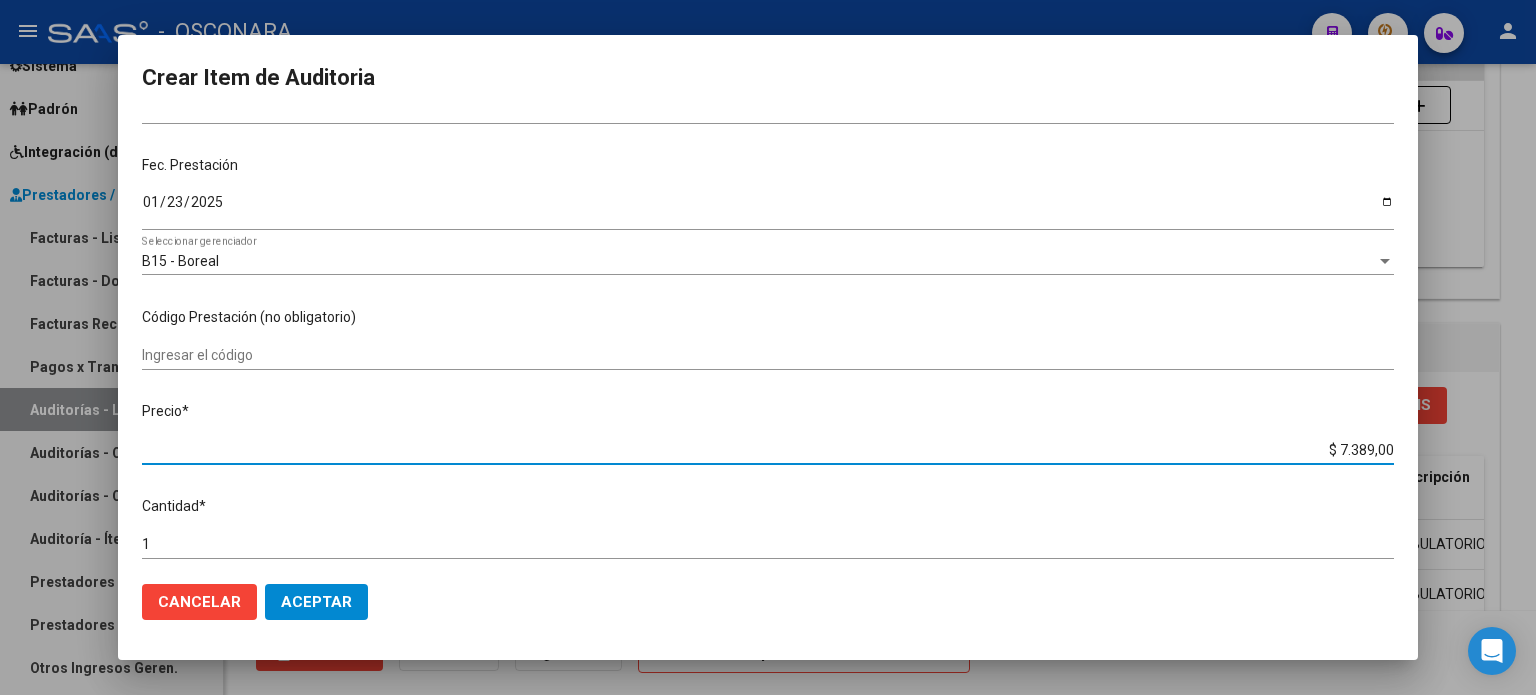 drag, startPoint x: 1320, startPoint y: 446, endPoint x: 1492, endPoint y: 450, distance: 172.04651 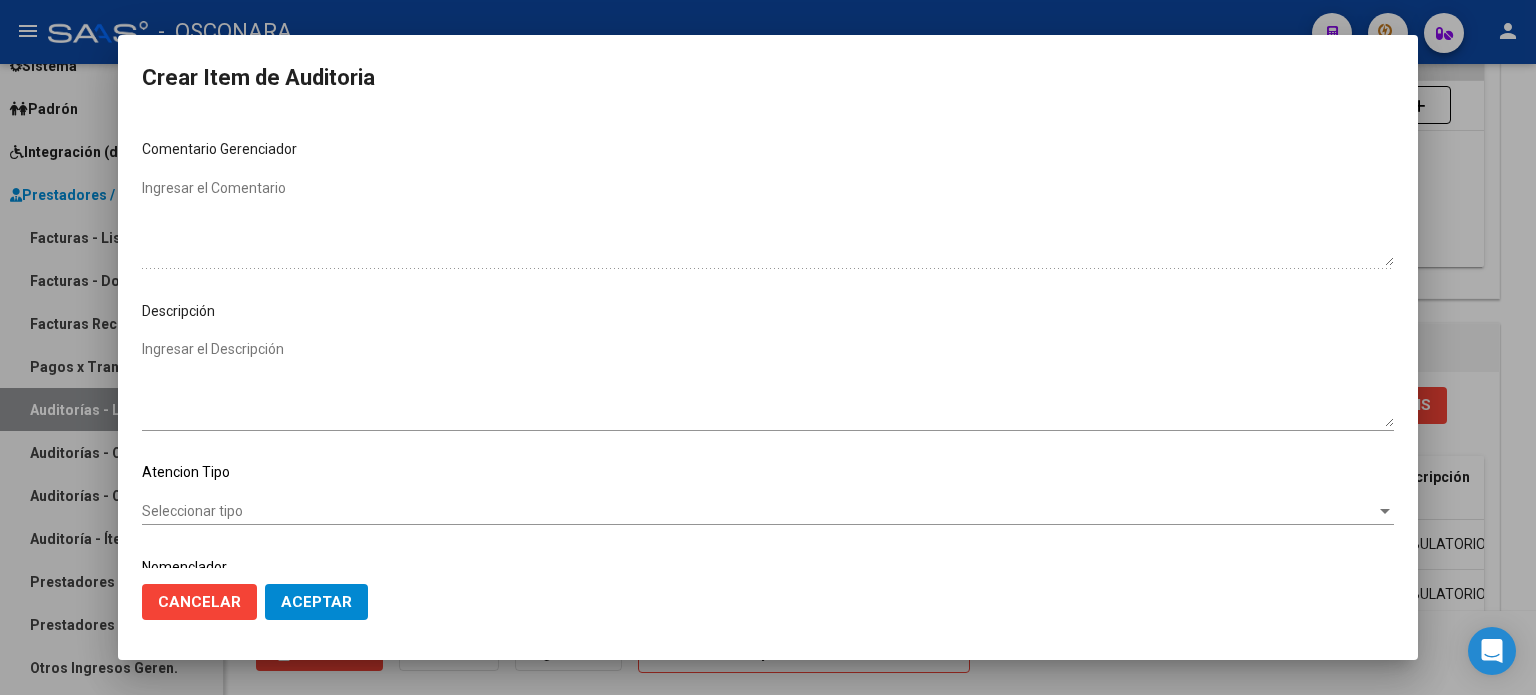 scroll, scrollTop: 1070, scrollLeft: 0, axis: vertical 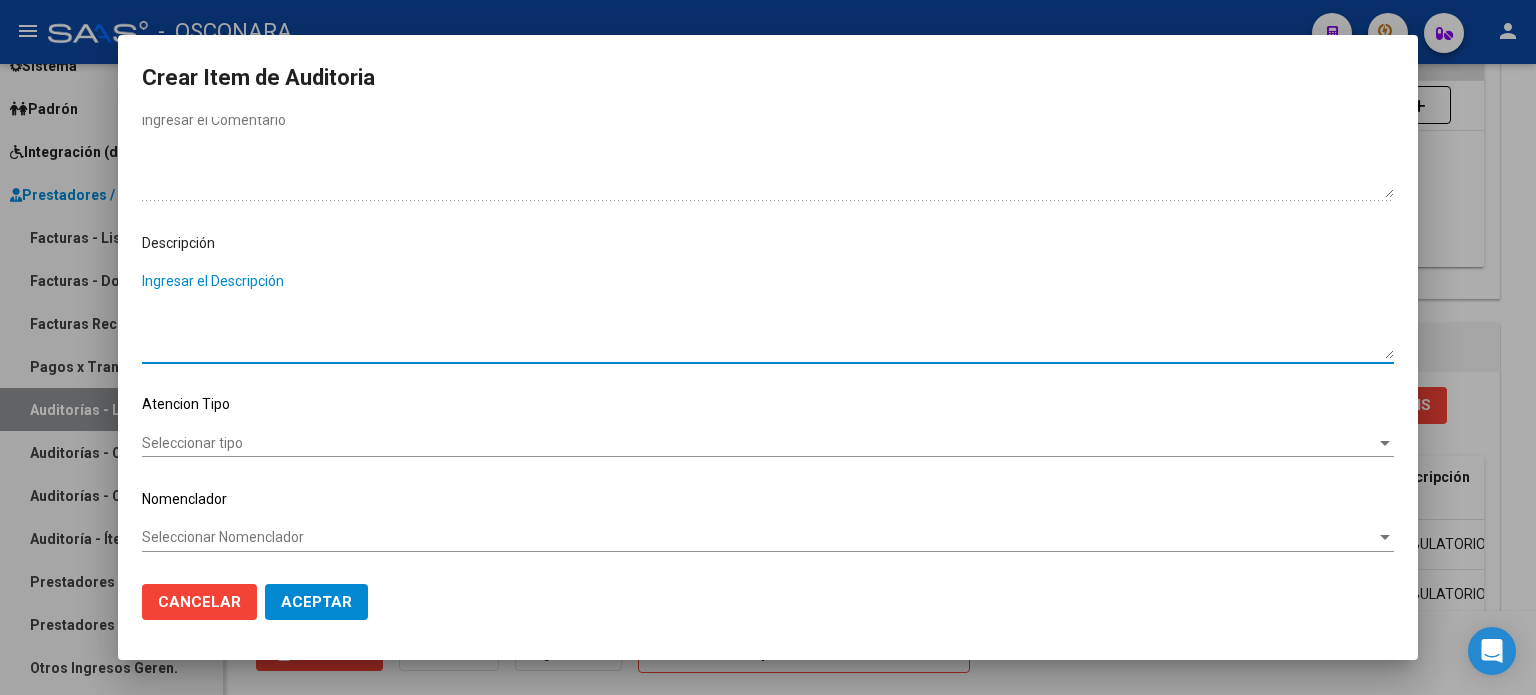 click on "Ingresar el Descripción" at bounding box center (768, 315) 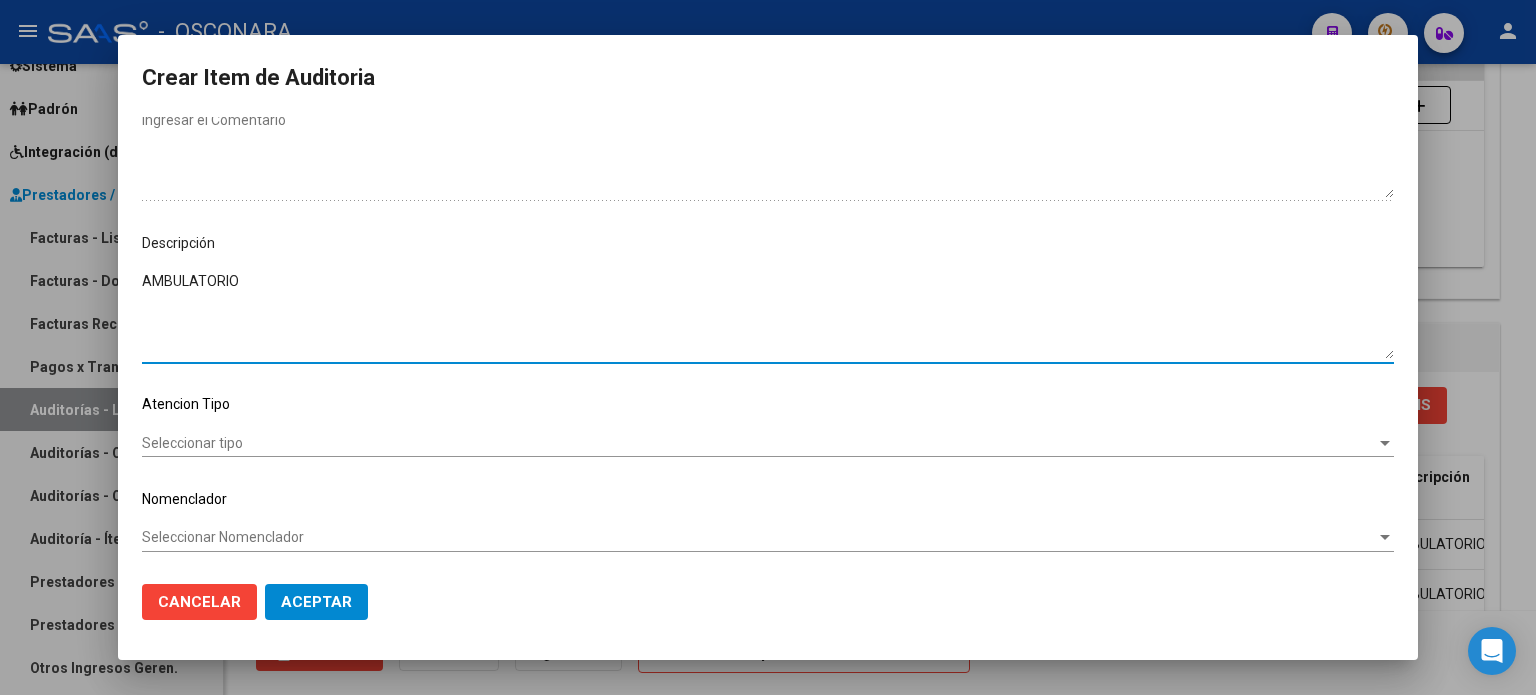 click on "Seleccionar tipo" at bounding box center [759, 443] 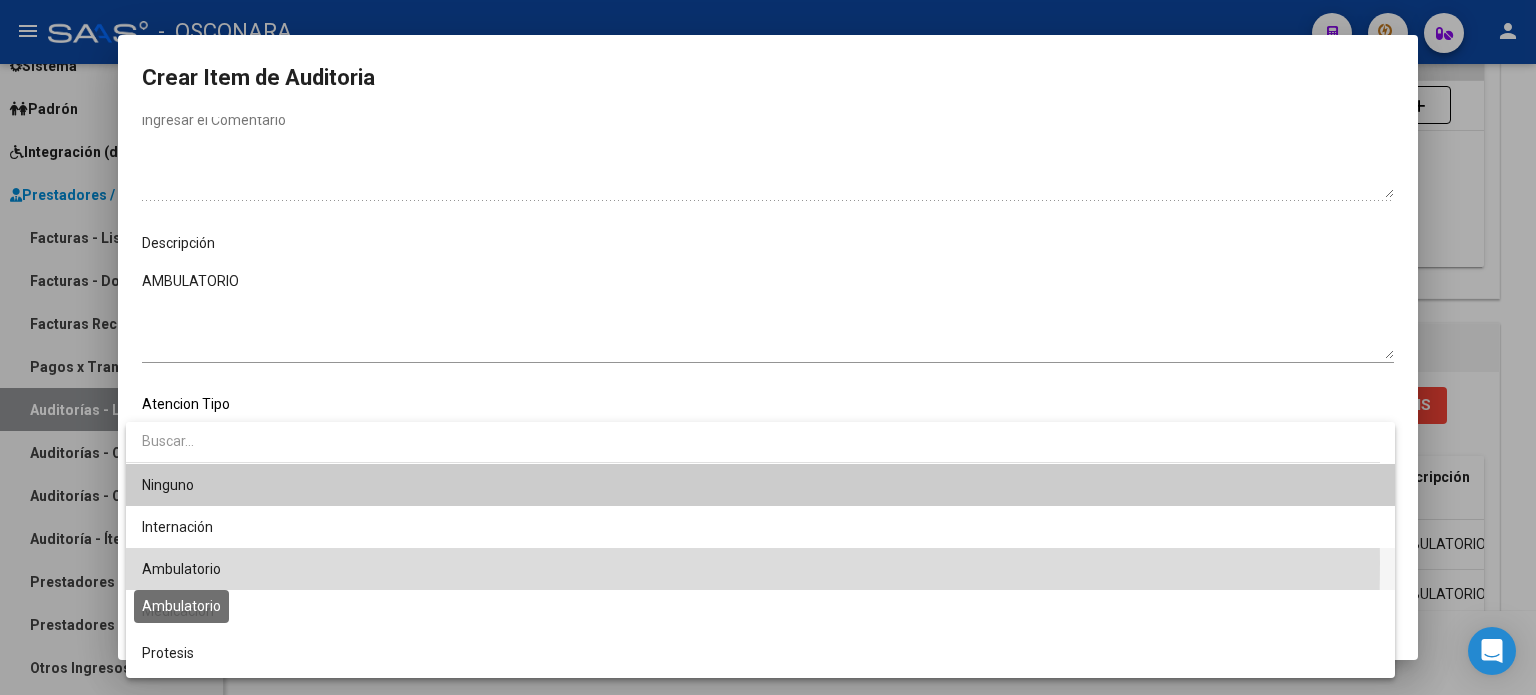 click on "Ambulatorio" at bounding box center [181, 569] 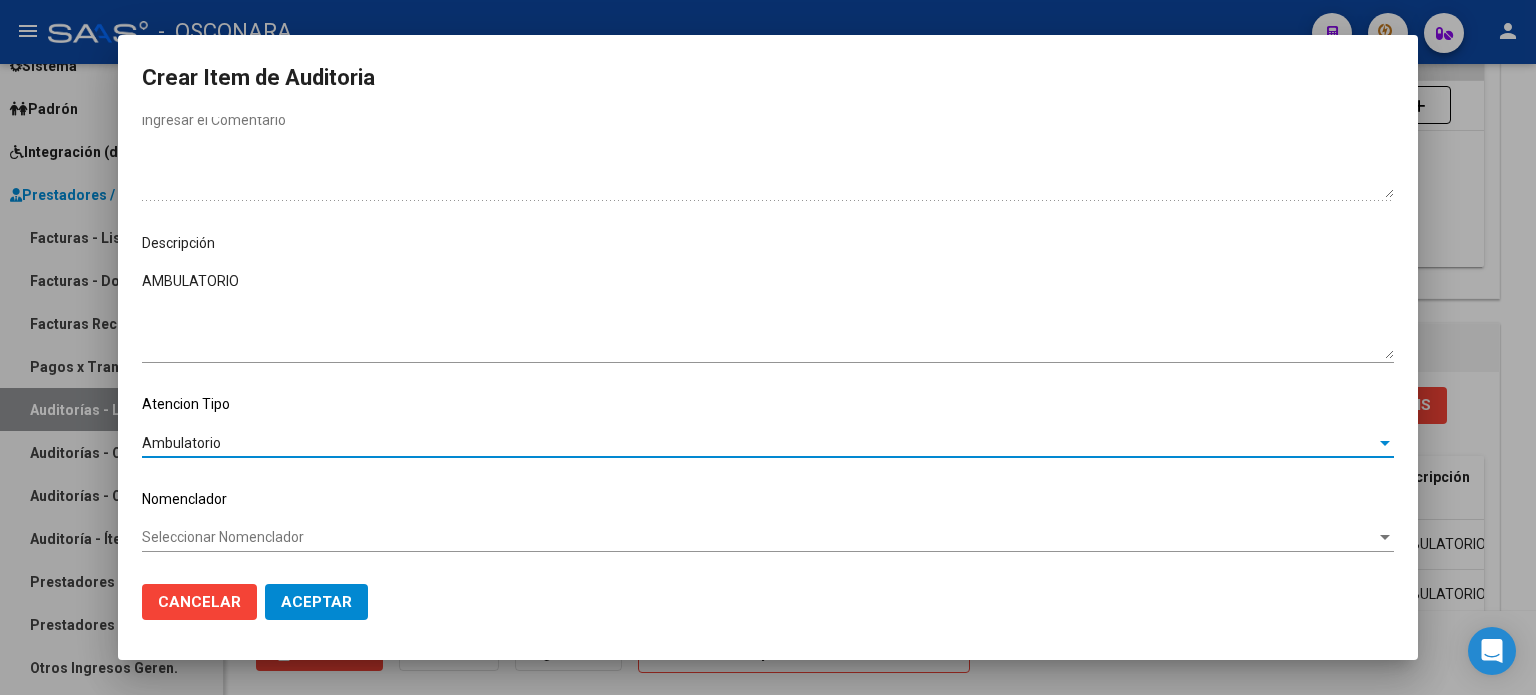click on "Aceptar" 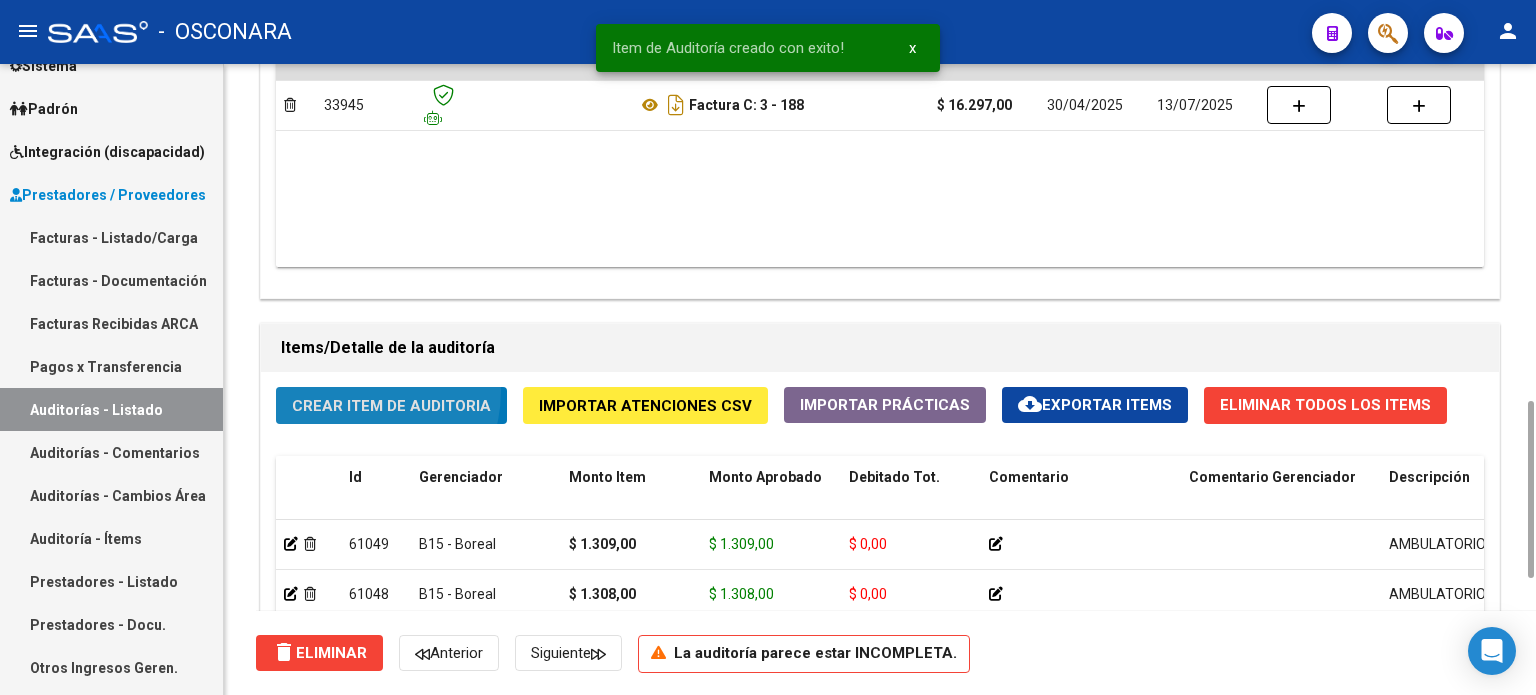 click on "Crear Item de Auditoria" 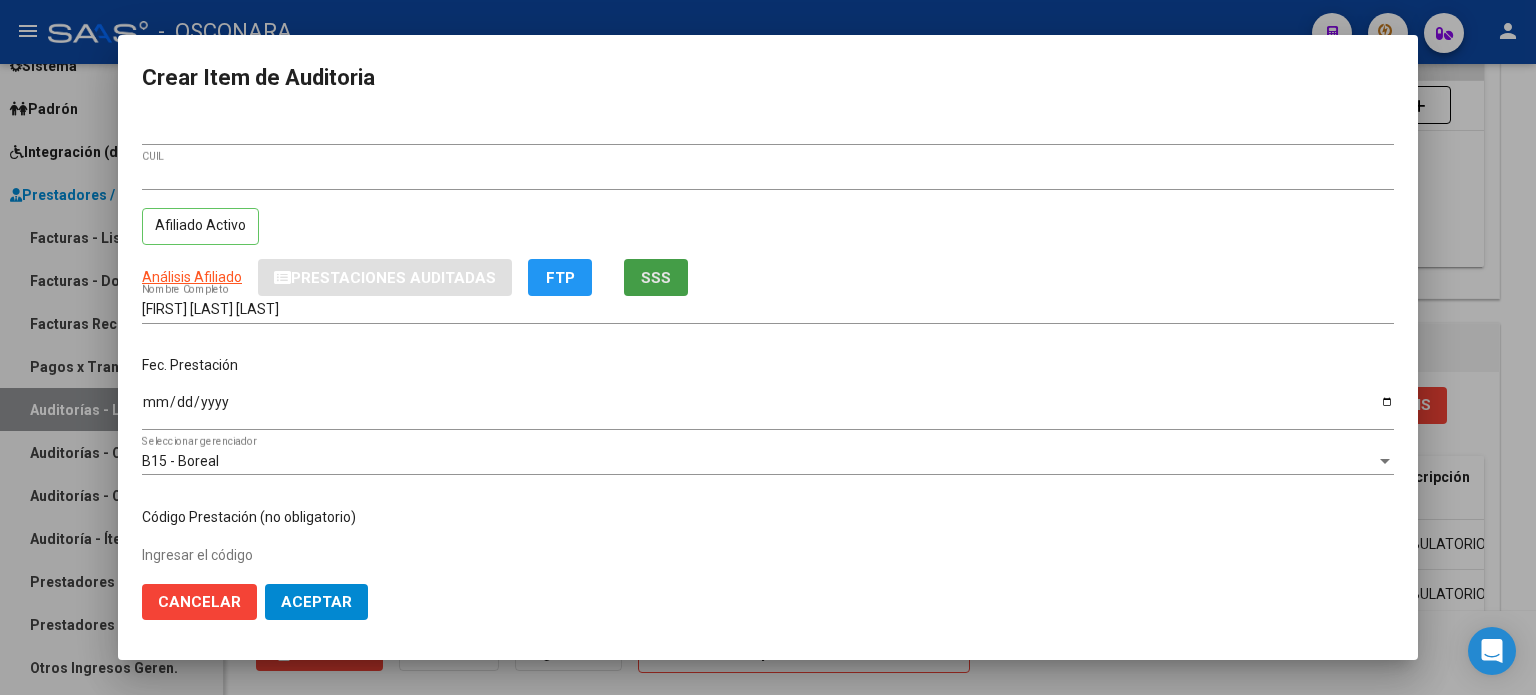click on "SSS" 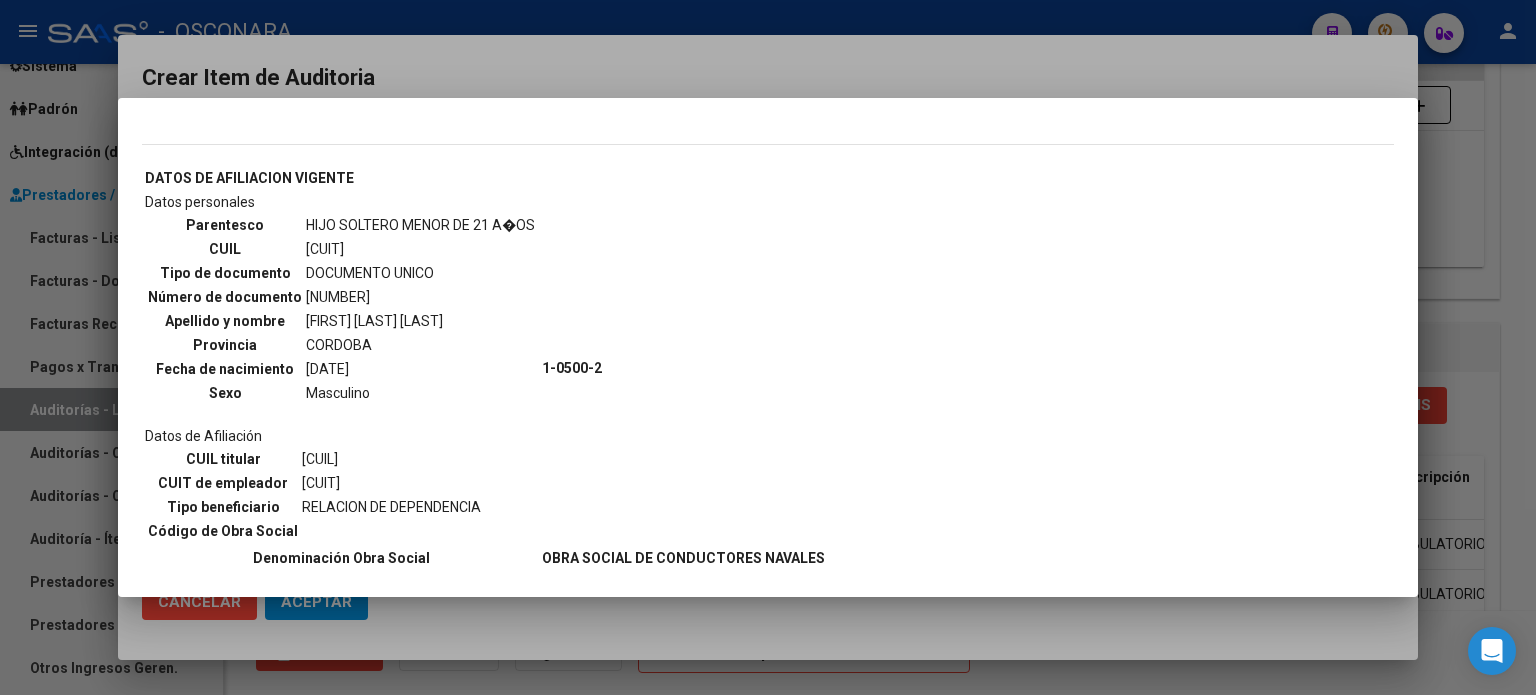 scroll, scrollTop: 376, scrollLeft: 0, axis: vertical 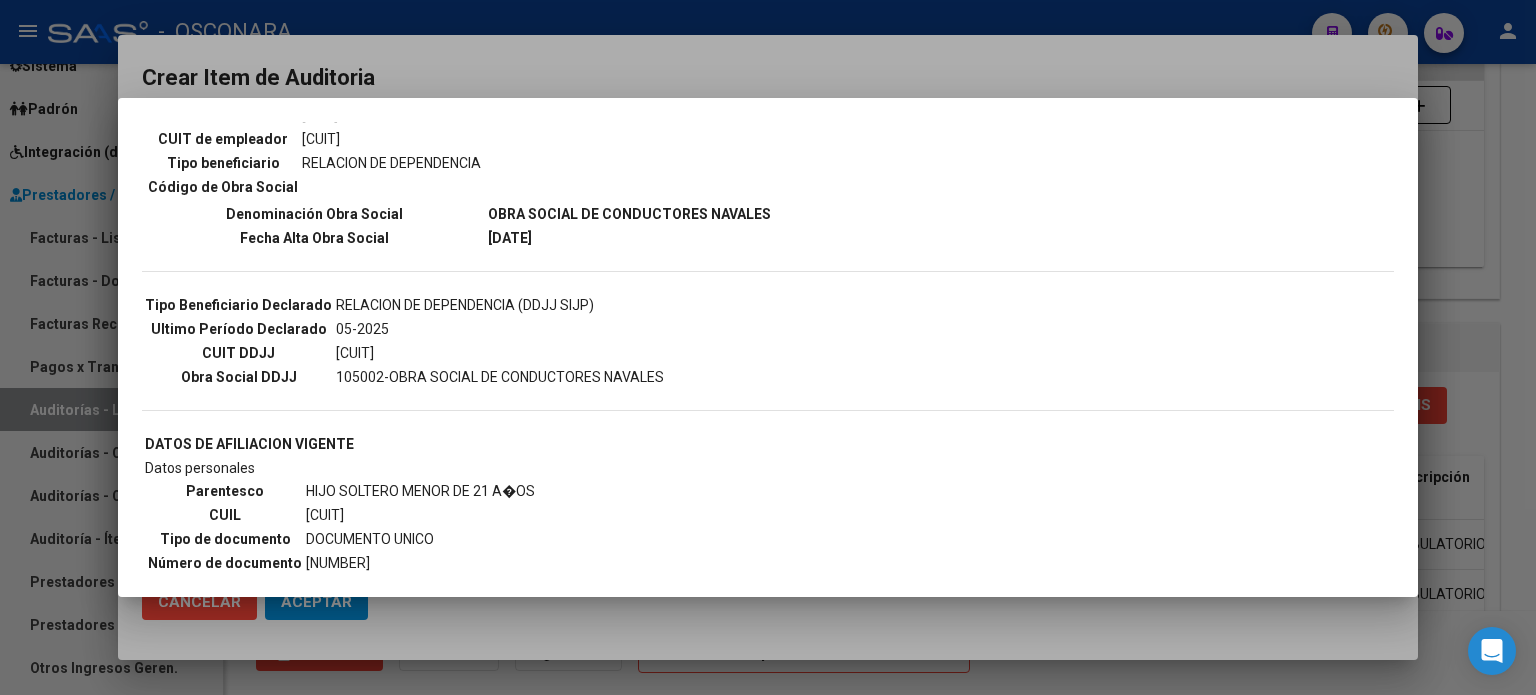 click at bounding box center [768, 347] 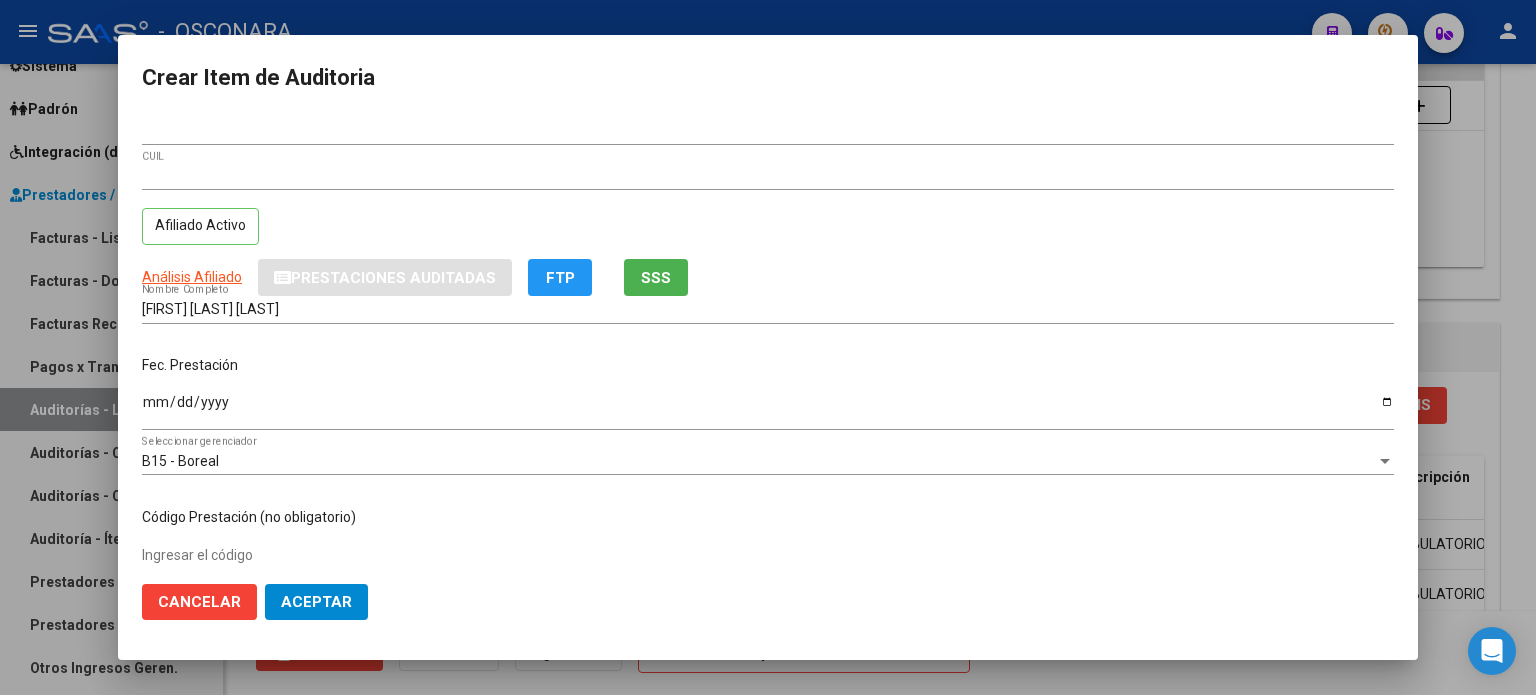 click on "Ingresar la fecha" at bounding box center (768, 409) 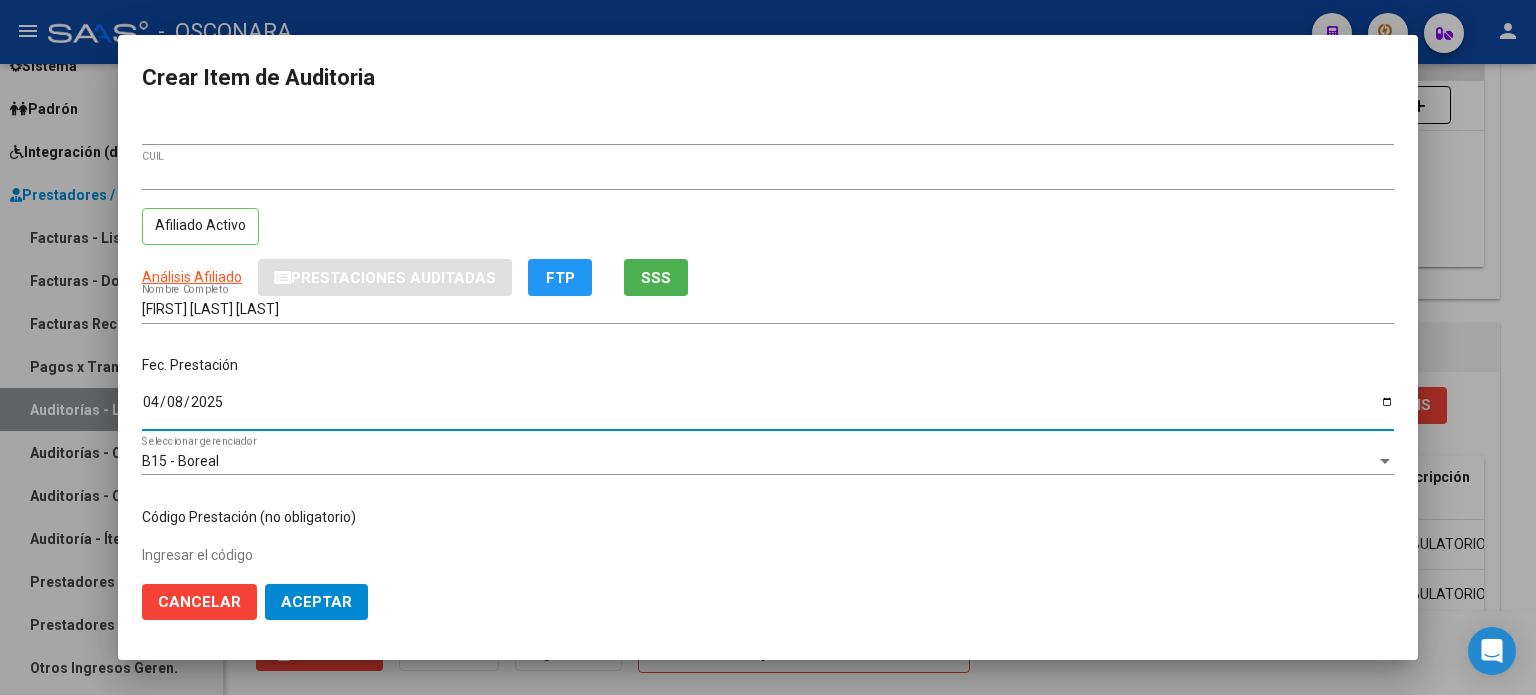 scroll, scrollTop: 200, scrollLeft: 0, axis: vertical 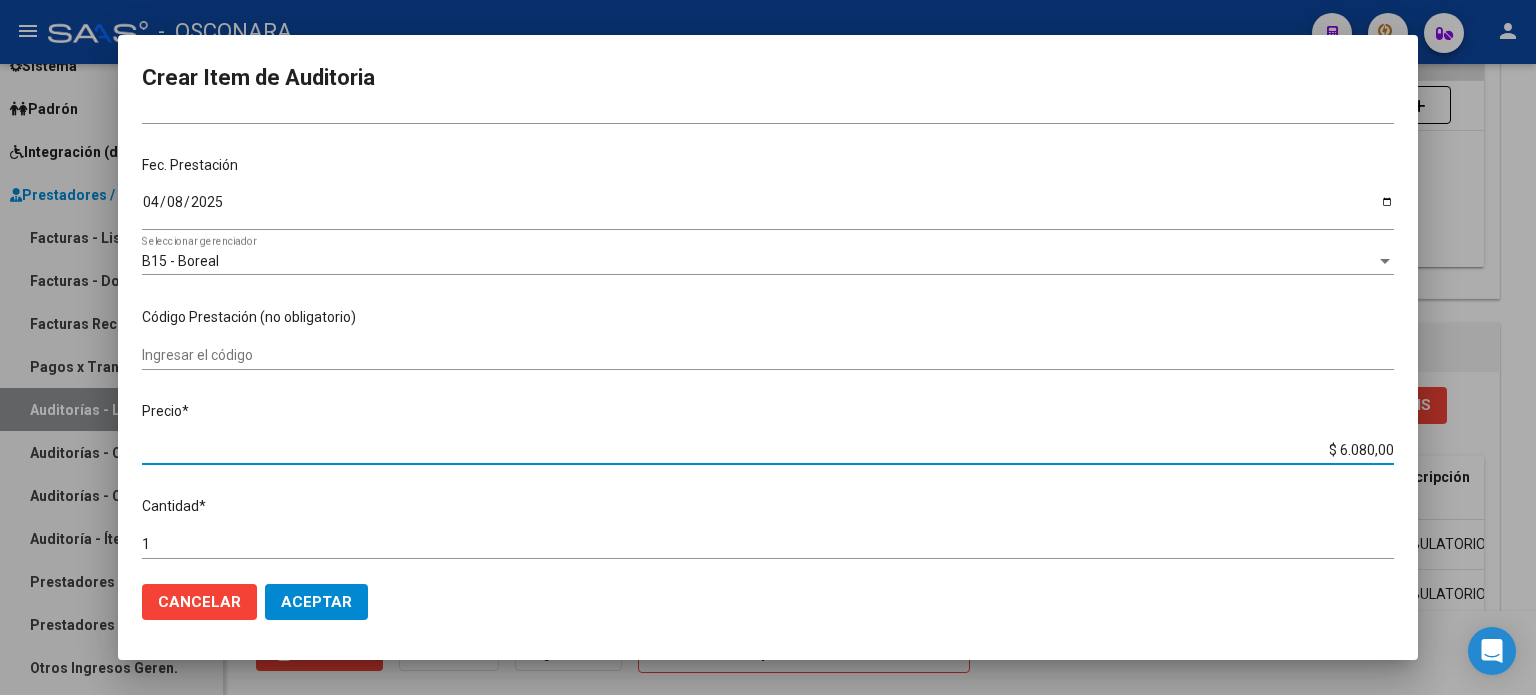 drag, startPoint x: 1324, startPoint y: 445, endPoint x: 1497, endPoint y: 422, distance: 174.5222 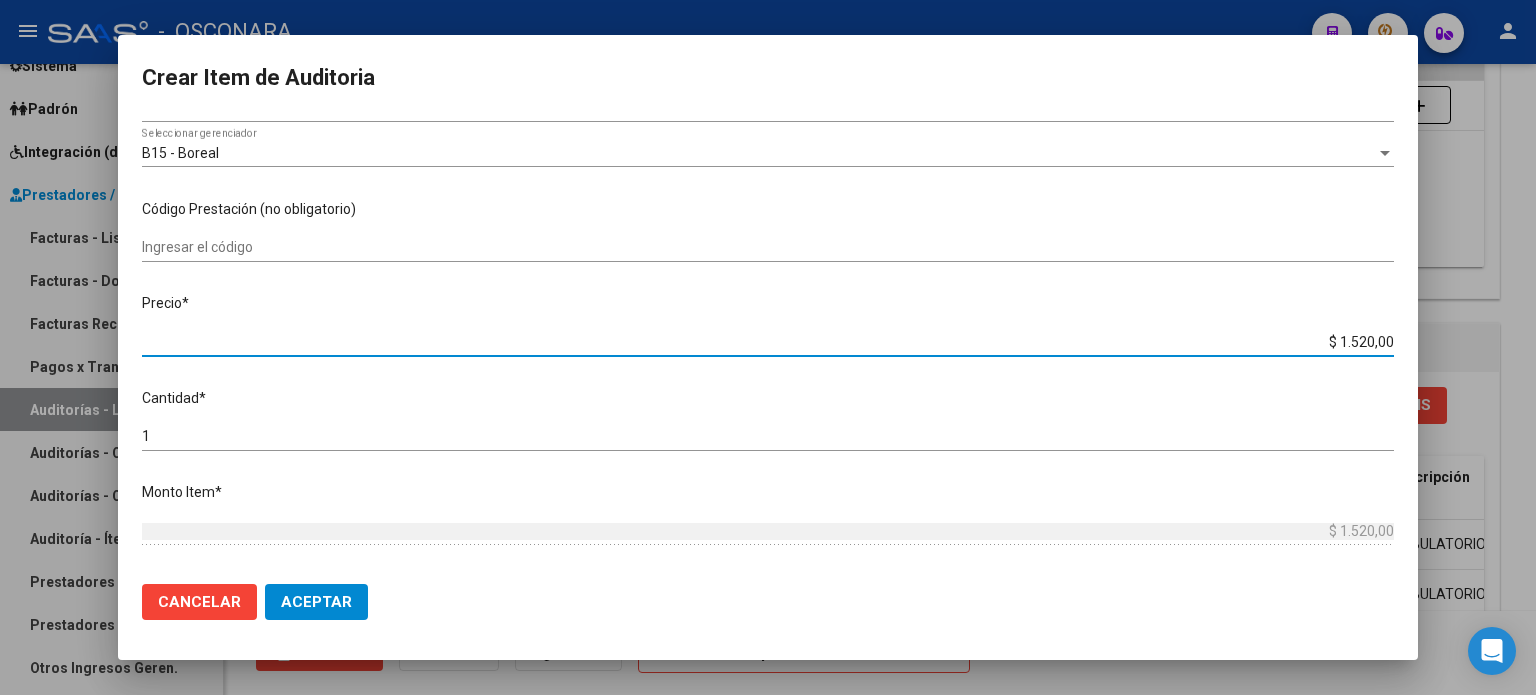 scroll, scrollTop: 400, scrollLeft: 0, axis: vertical 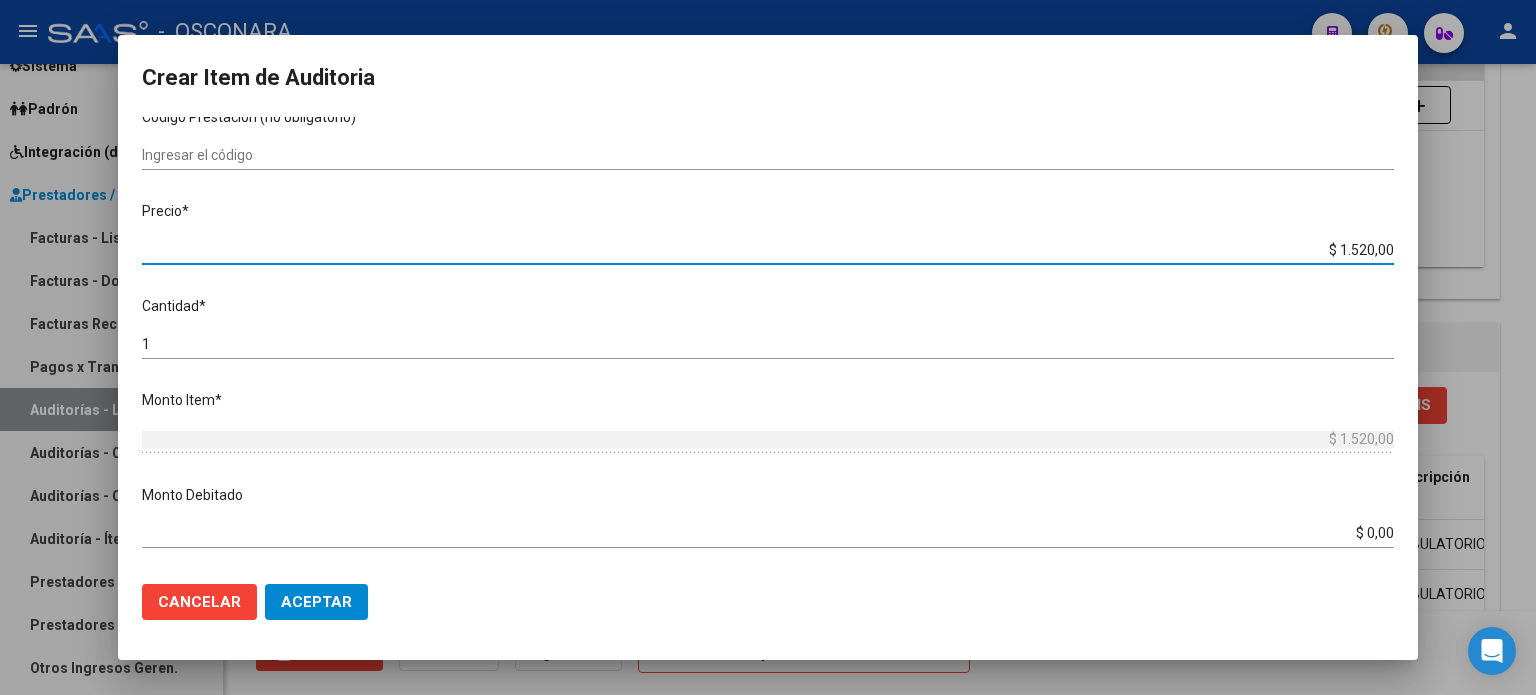 click on "1" at bounding box center (768, 344) 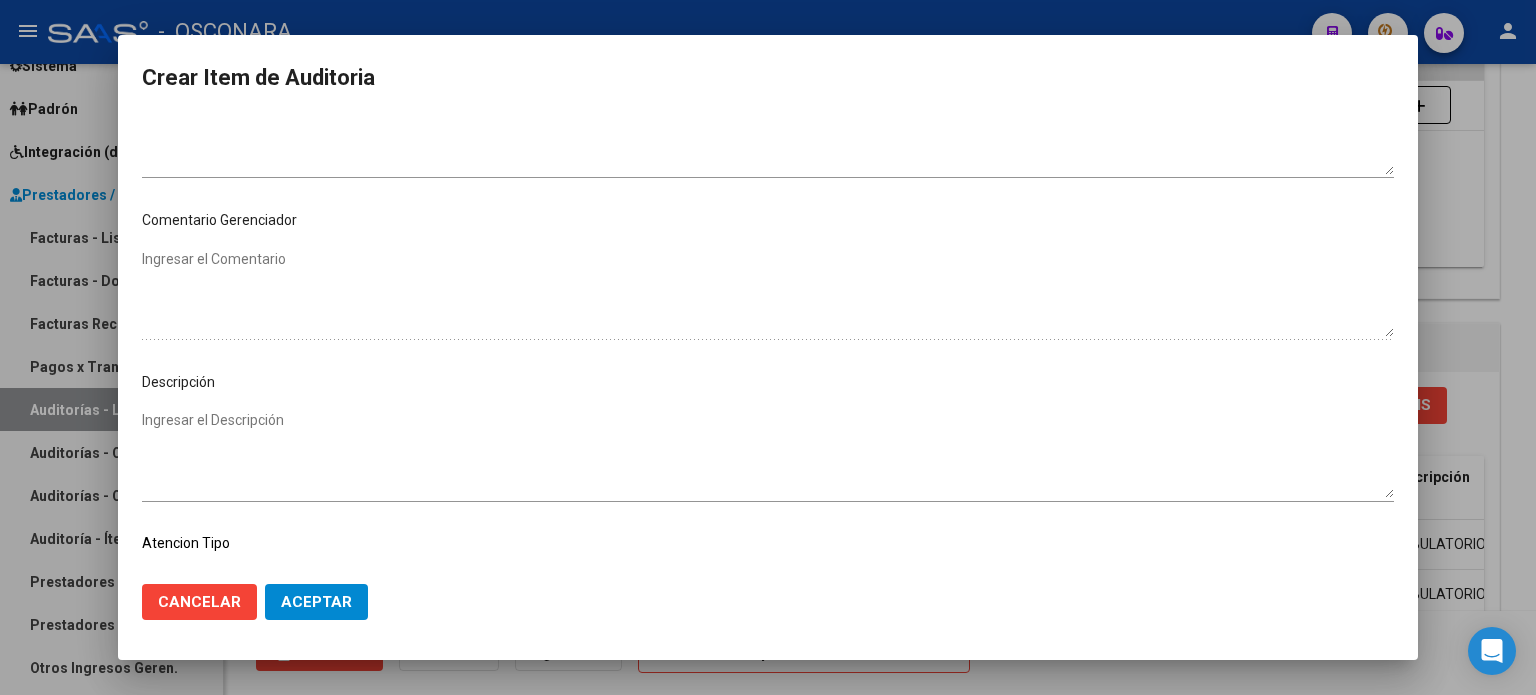 scroll, scrollTop: 1070, scrollLeft: 0, axis: vertical 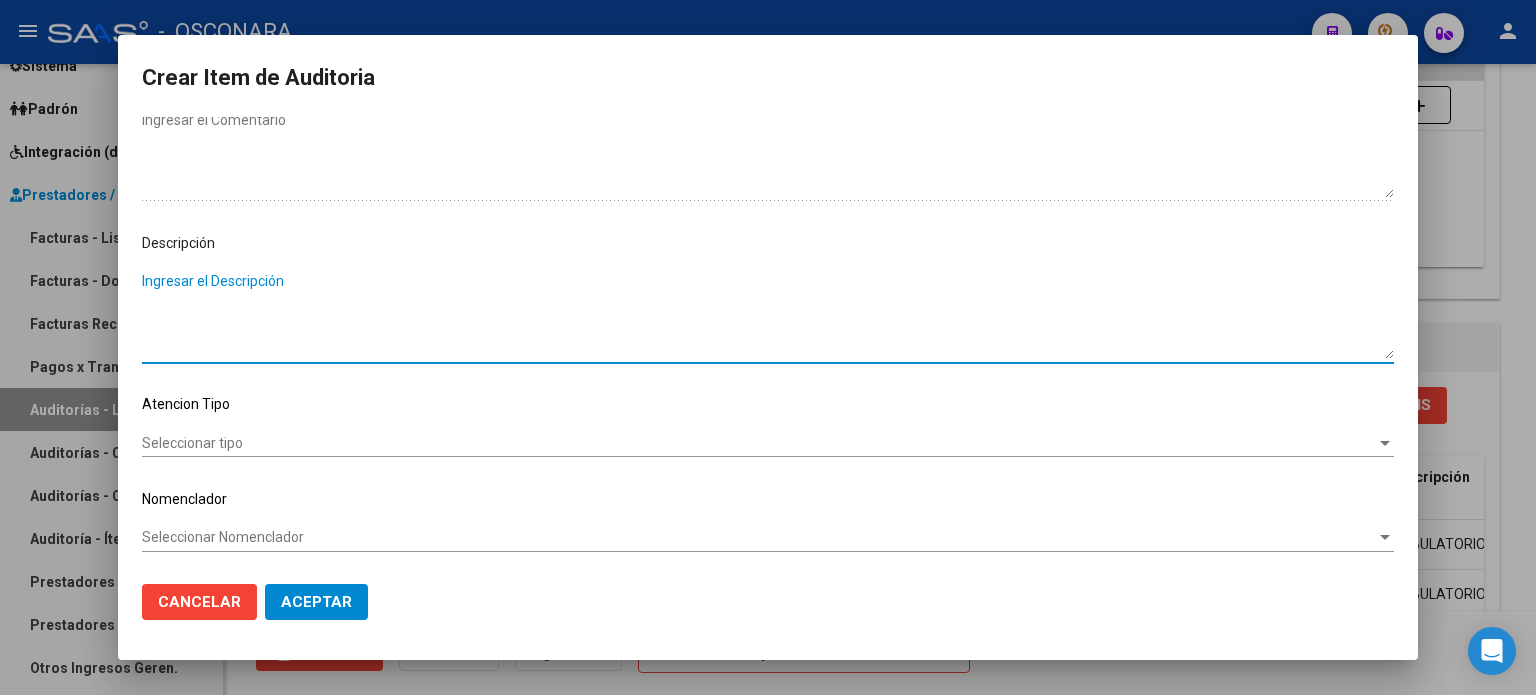 click on "Ingresar el Descripción" at bounding box center [768, 315] 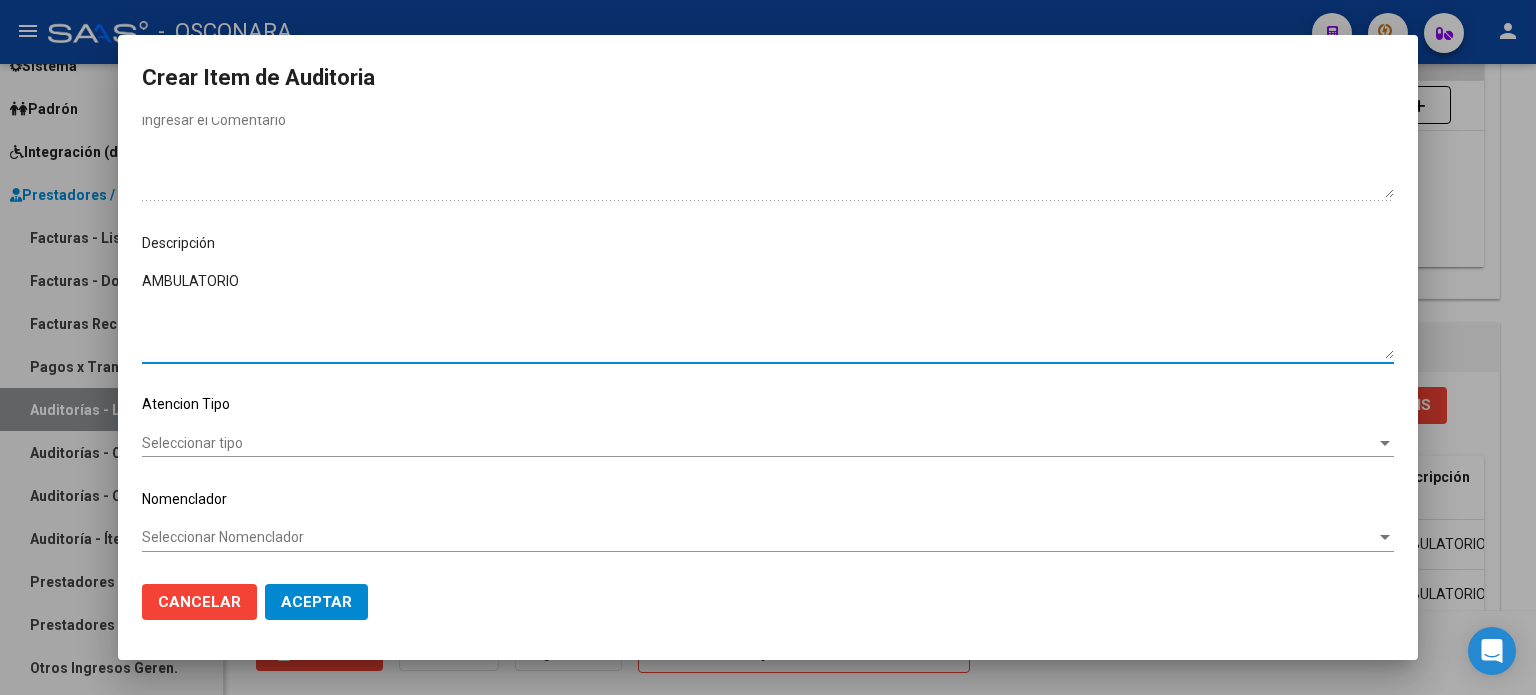 click on "Seleccionar tipo Seleccionar tipo" 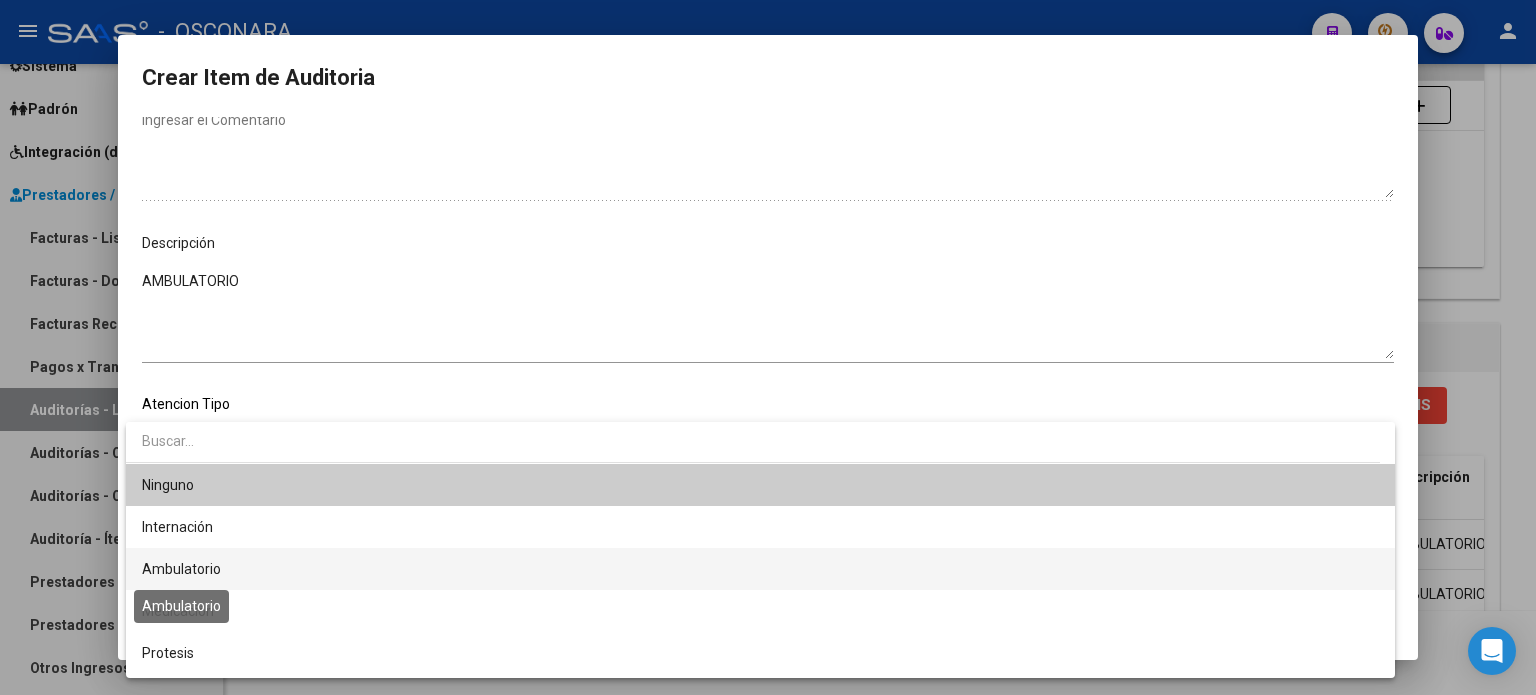 click on "Ambulatorio" at bounding box center (181, 569) 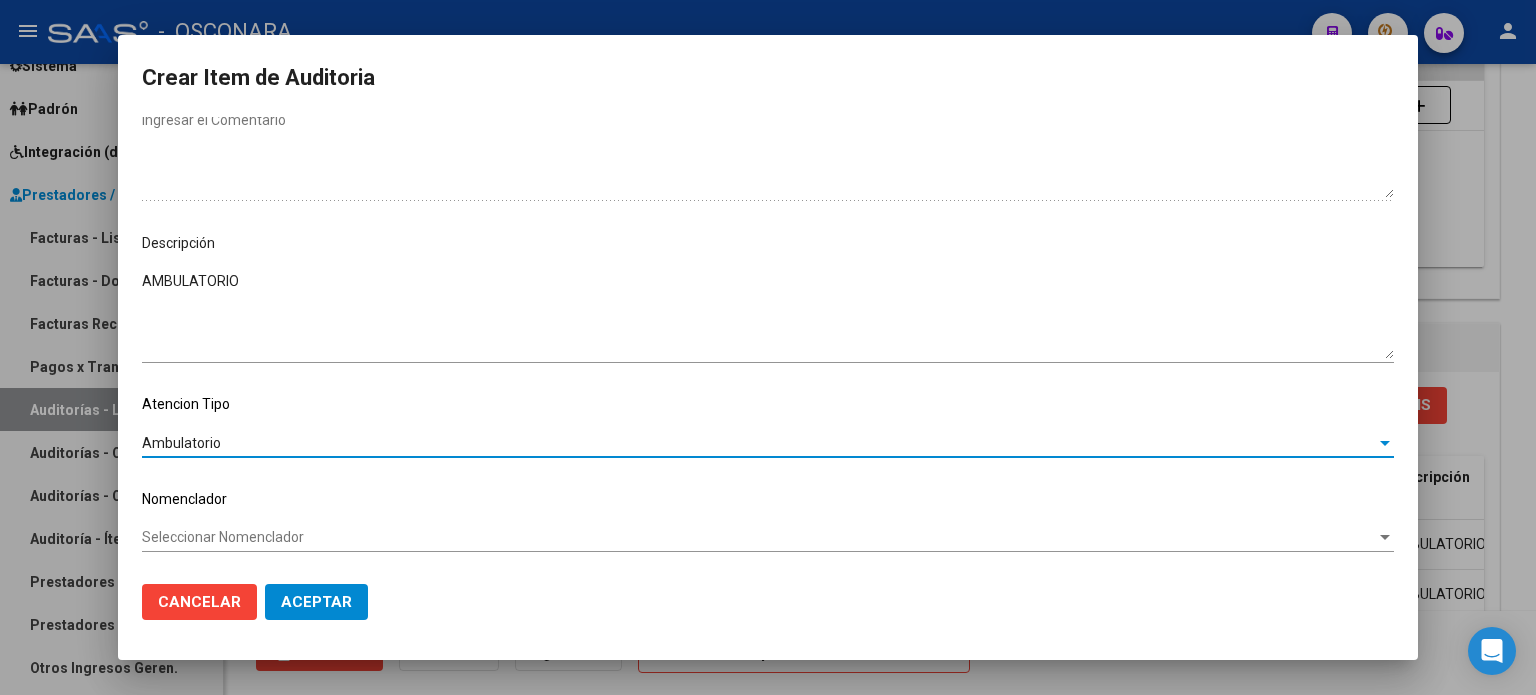 click on "Aceptar" 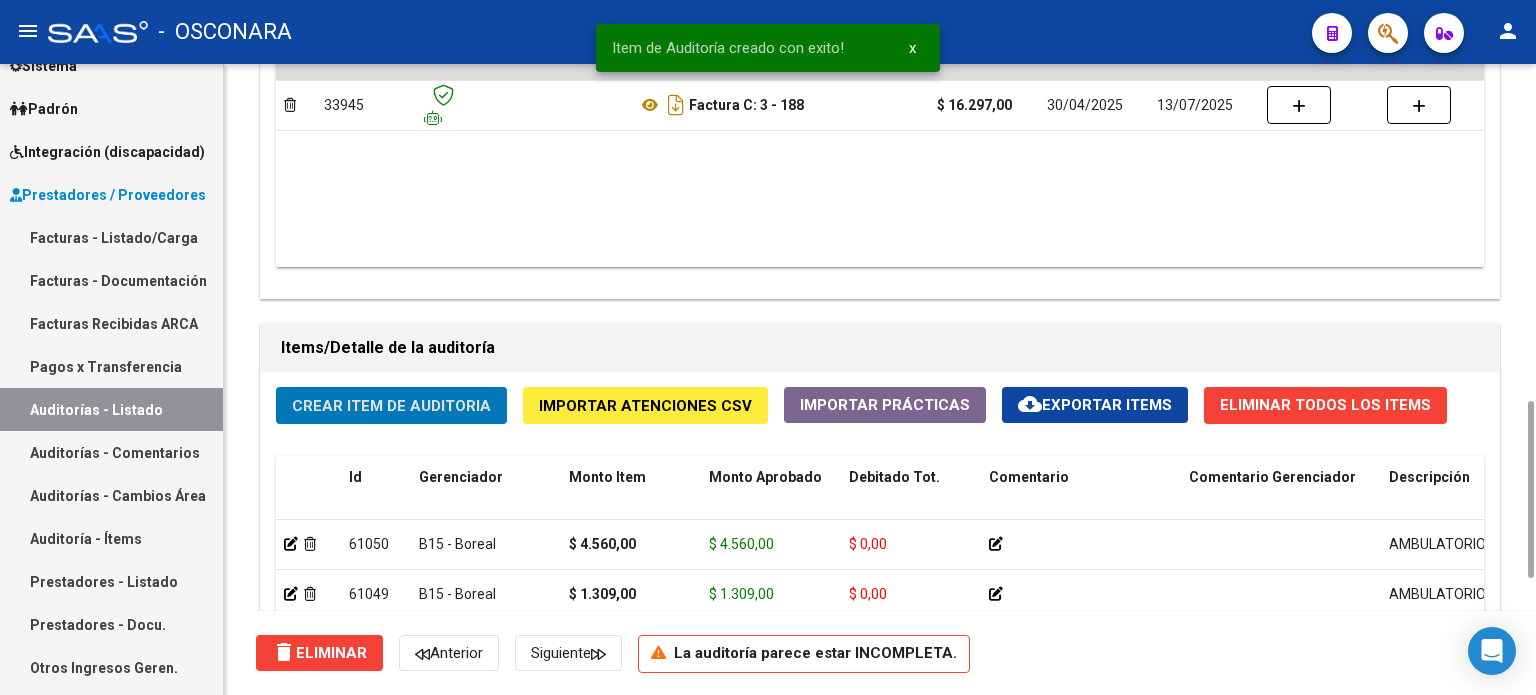 click on "Crear Item de Auditoria" 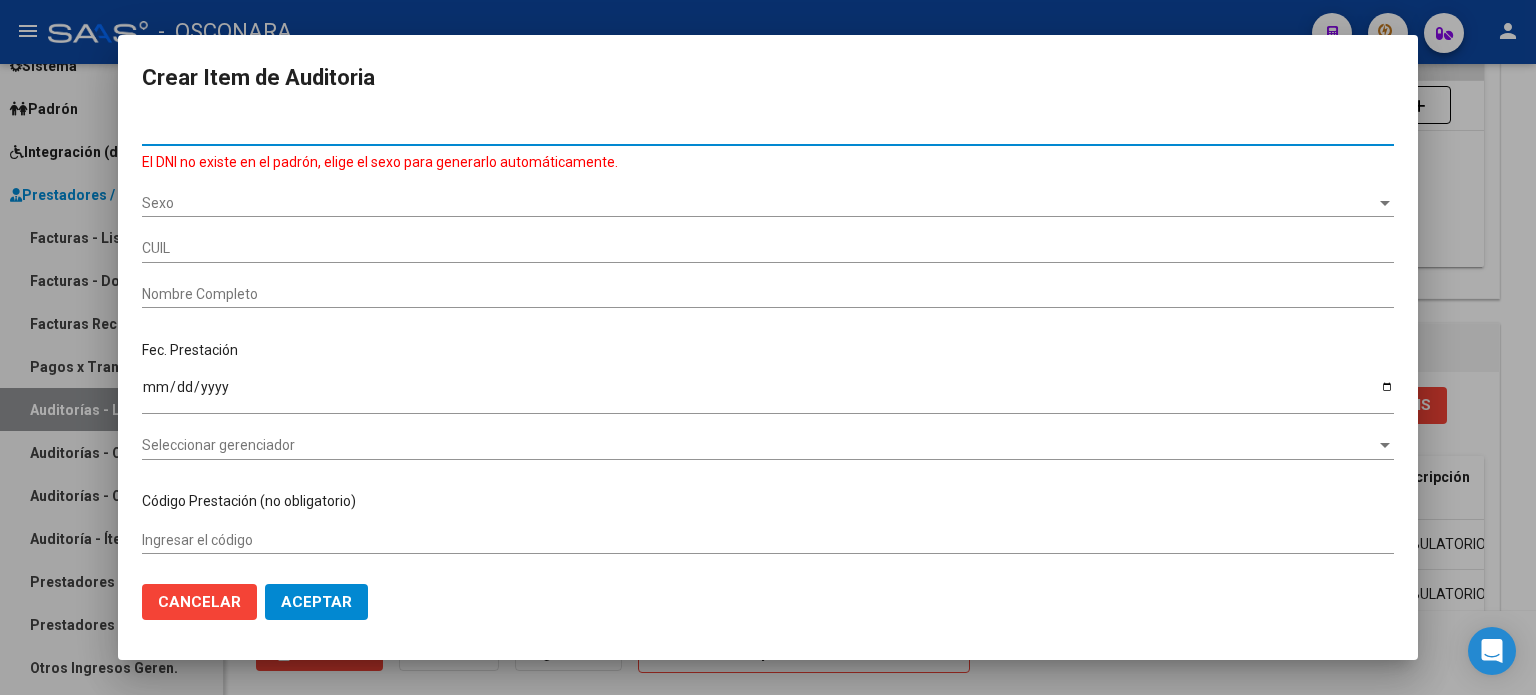 drag, startPoint x: 237, startPoint y: 134, endPoint x: 0, endPoint y: 167, distance: 239.28644 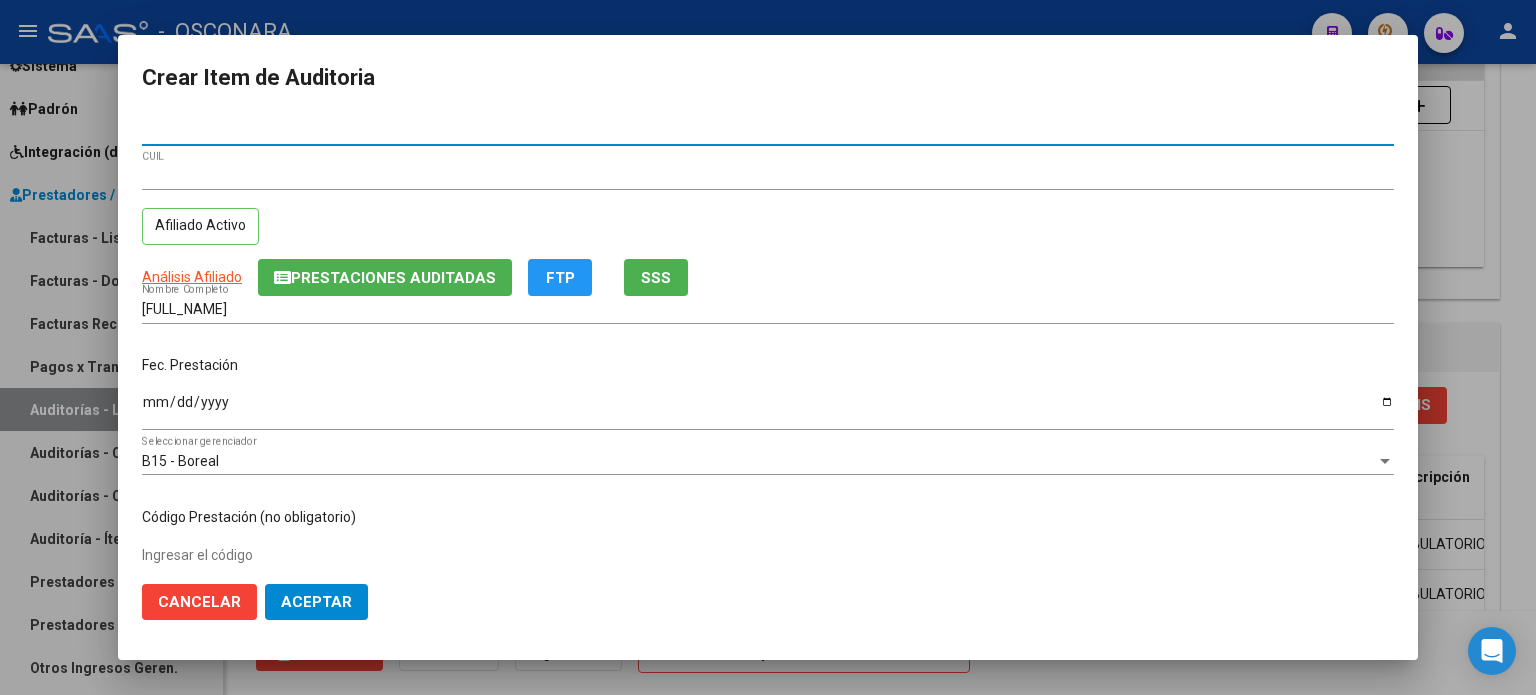 click on "Ingresar la fecha" at bounding box center [768, 409] 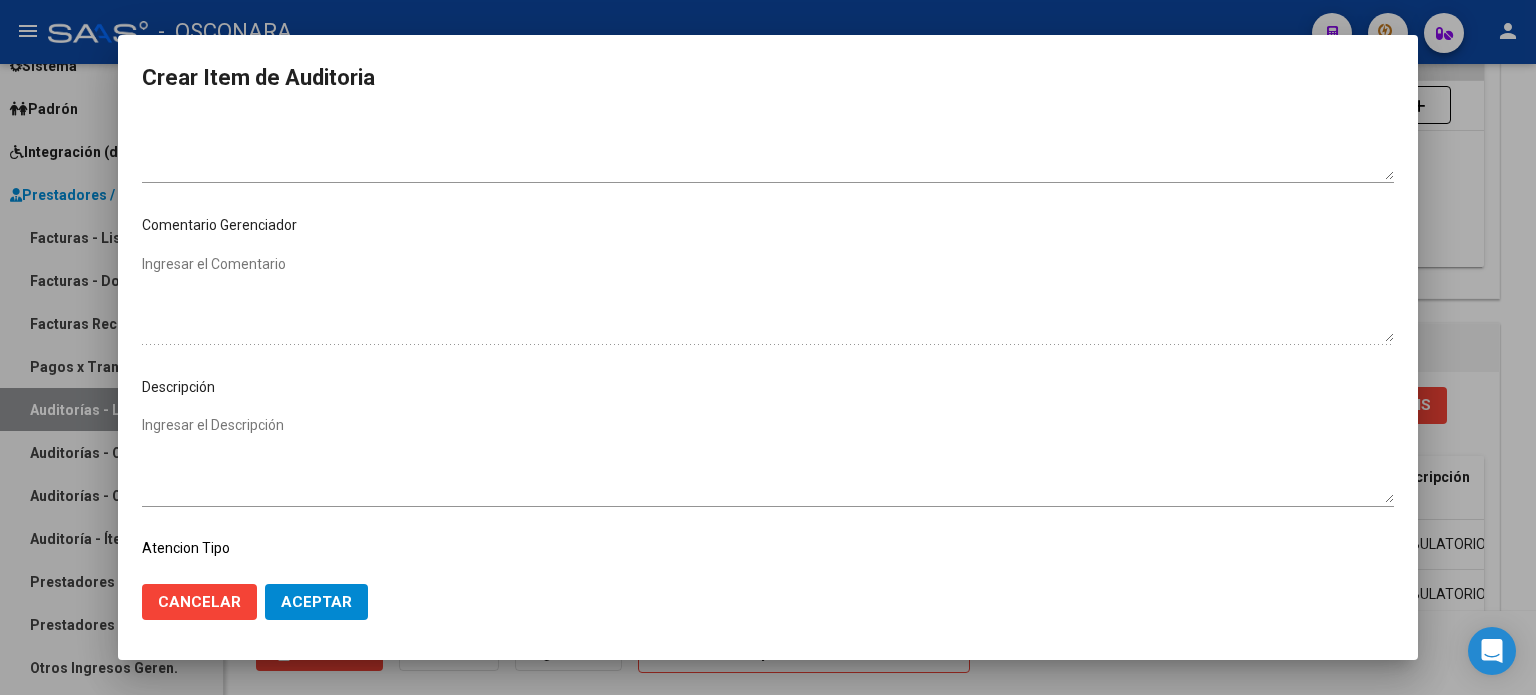 scroll, scrollTop: 1070, scrollLeft: 0, axis: vertical 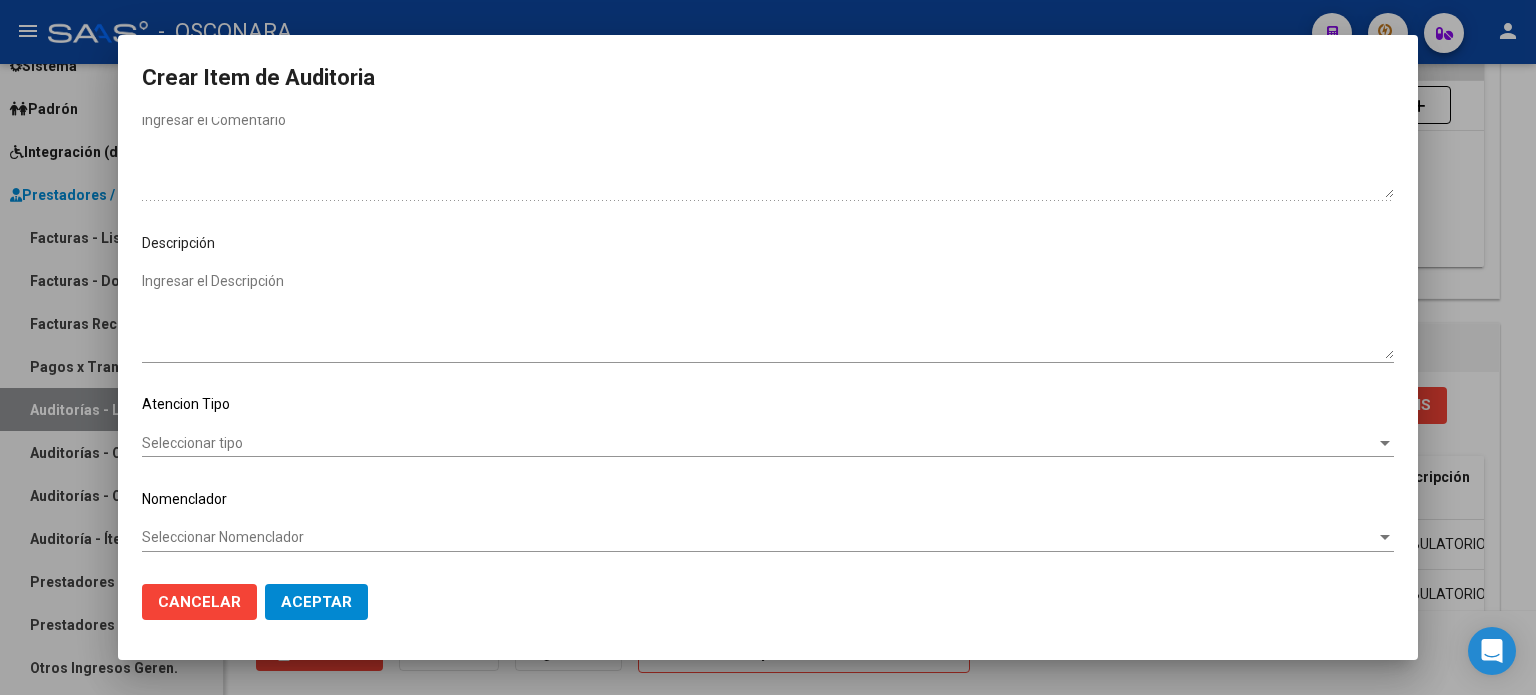 click on "Ingresar el Descripción" at bounding box center (768, 315) 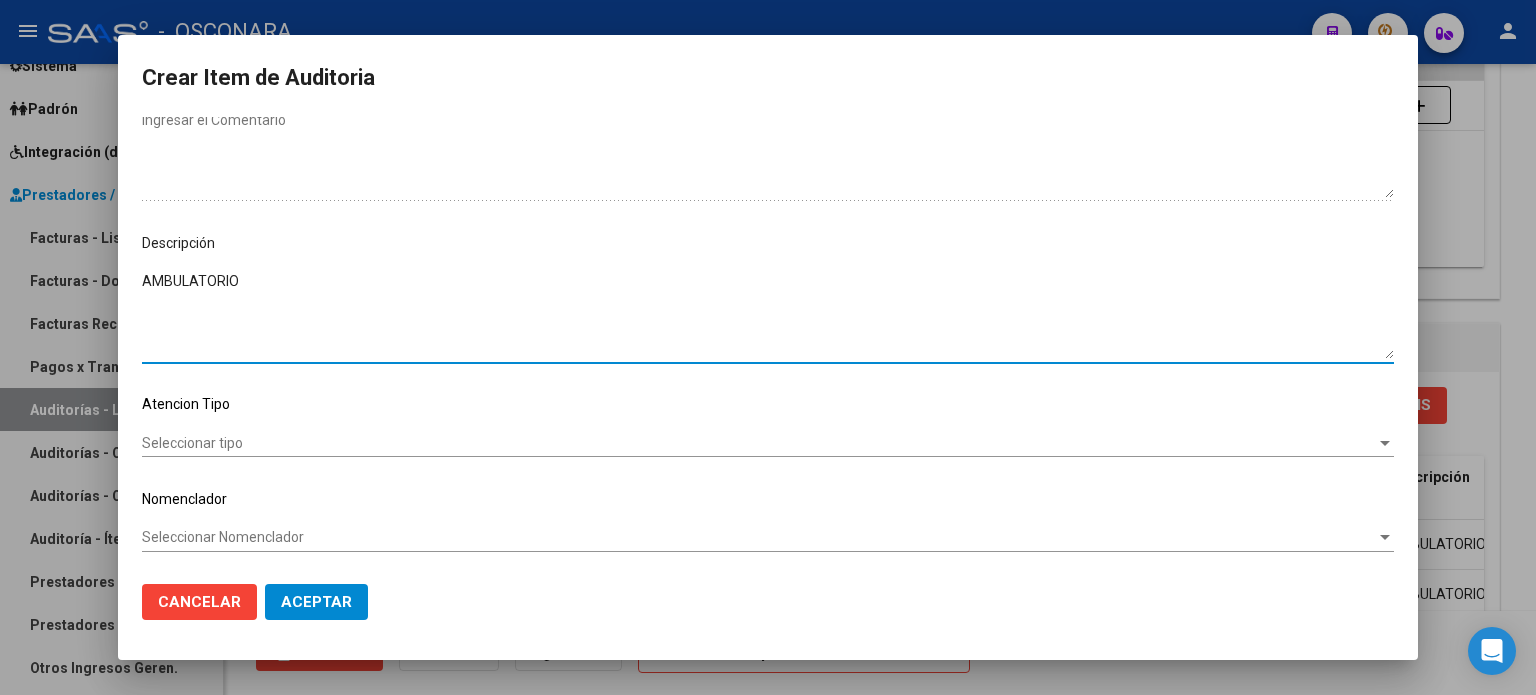 click on "Seleccionar tipo Seleccionar tipo" 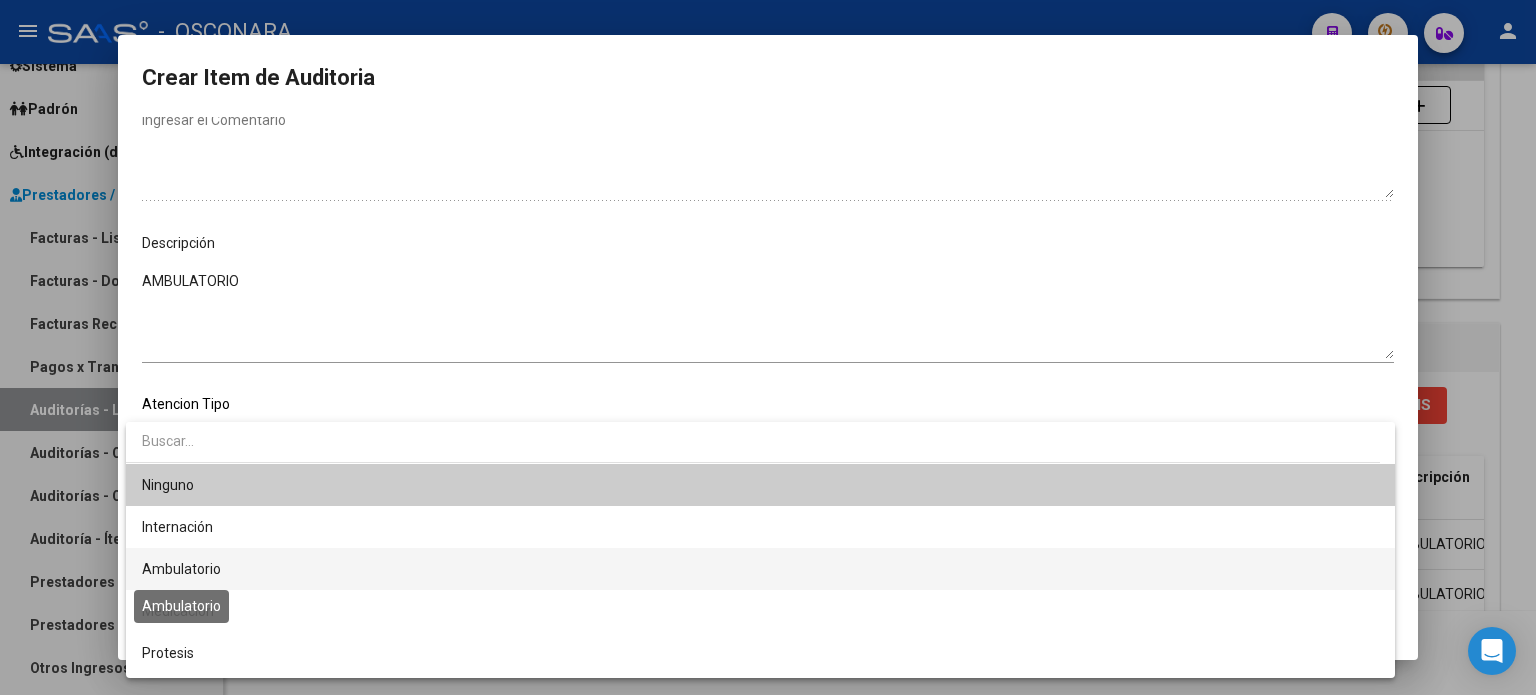click on "Ambulatorio" at bounding box center [181, 569] 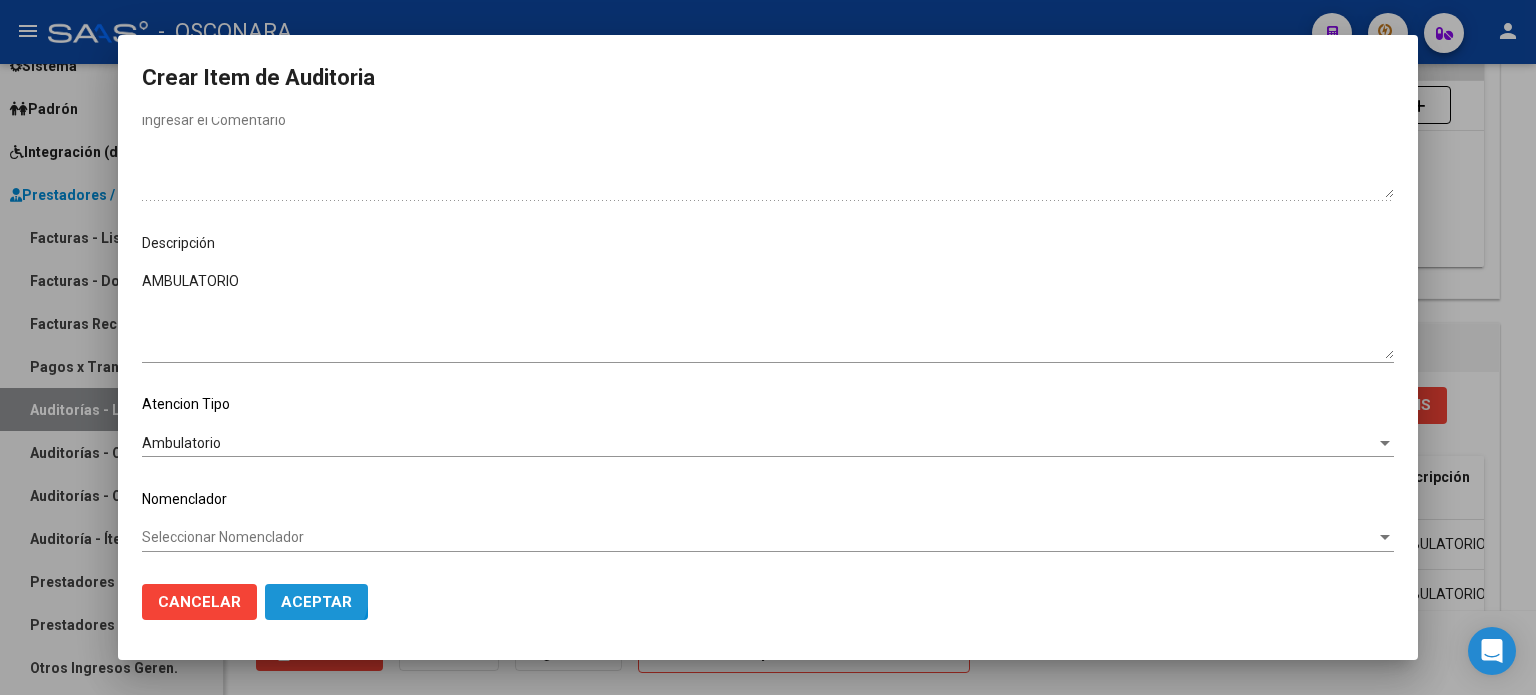 click on "Aceptar" 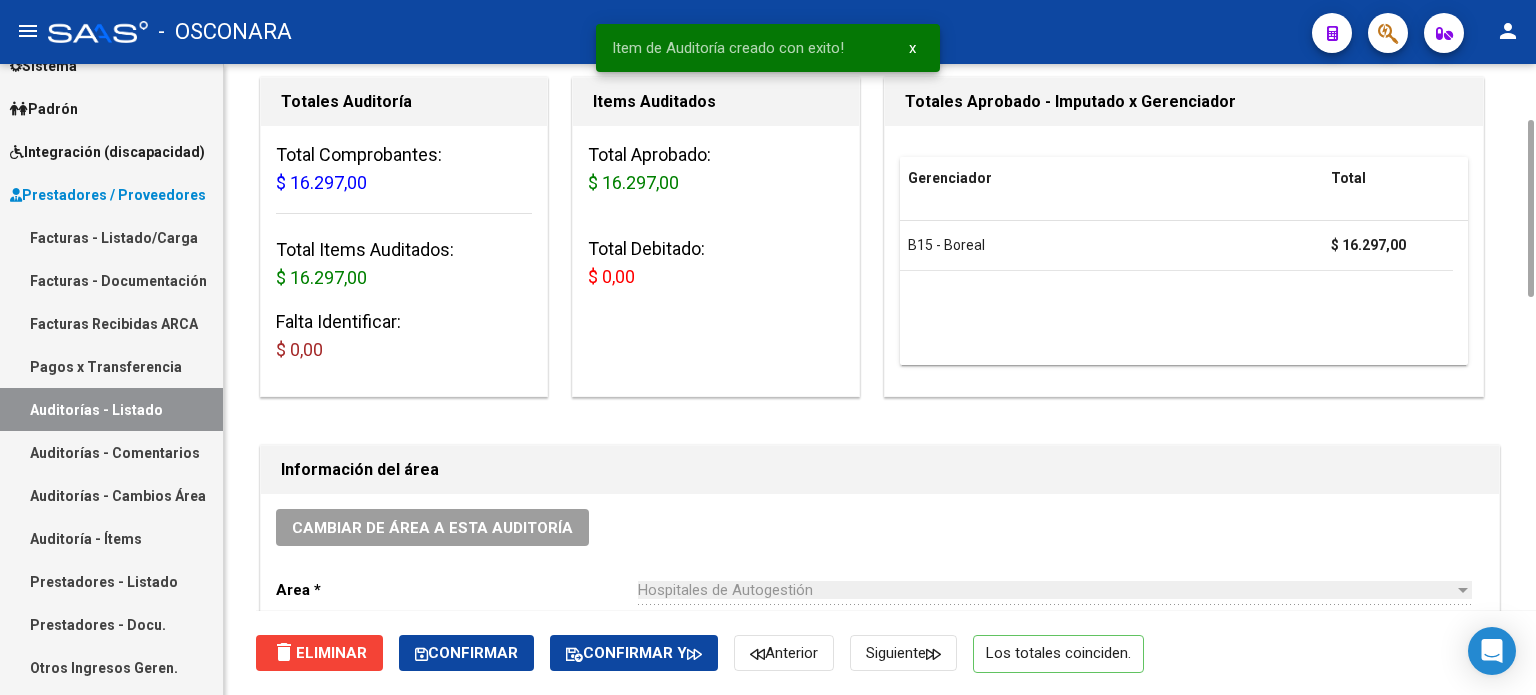 scroll, scrollTop: 0, scrollLeft: 0, axis: both 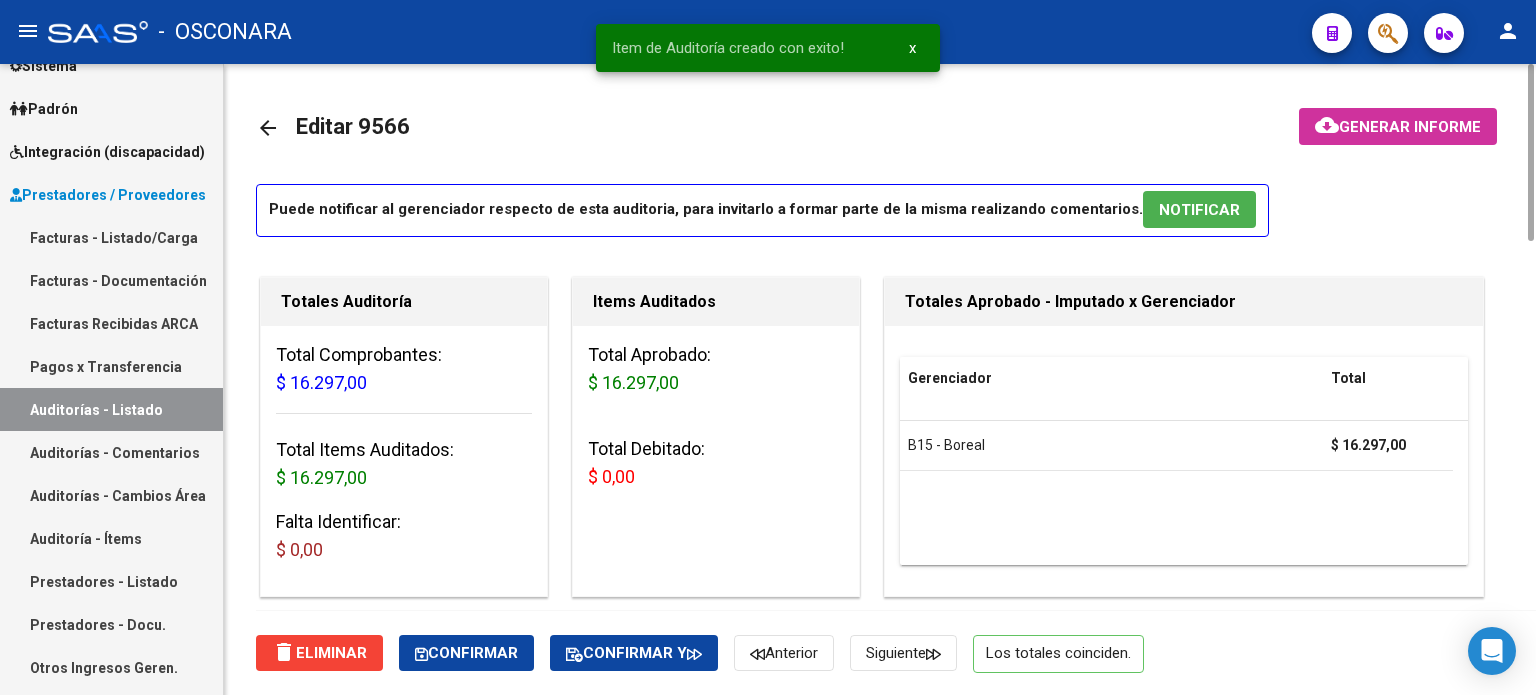 click on "NOTIFICAR" at bounding box center [1199, 210] 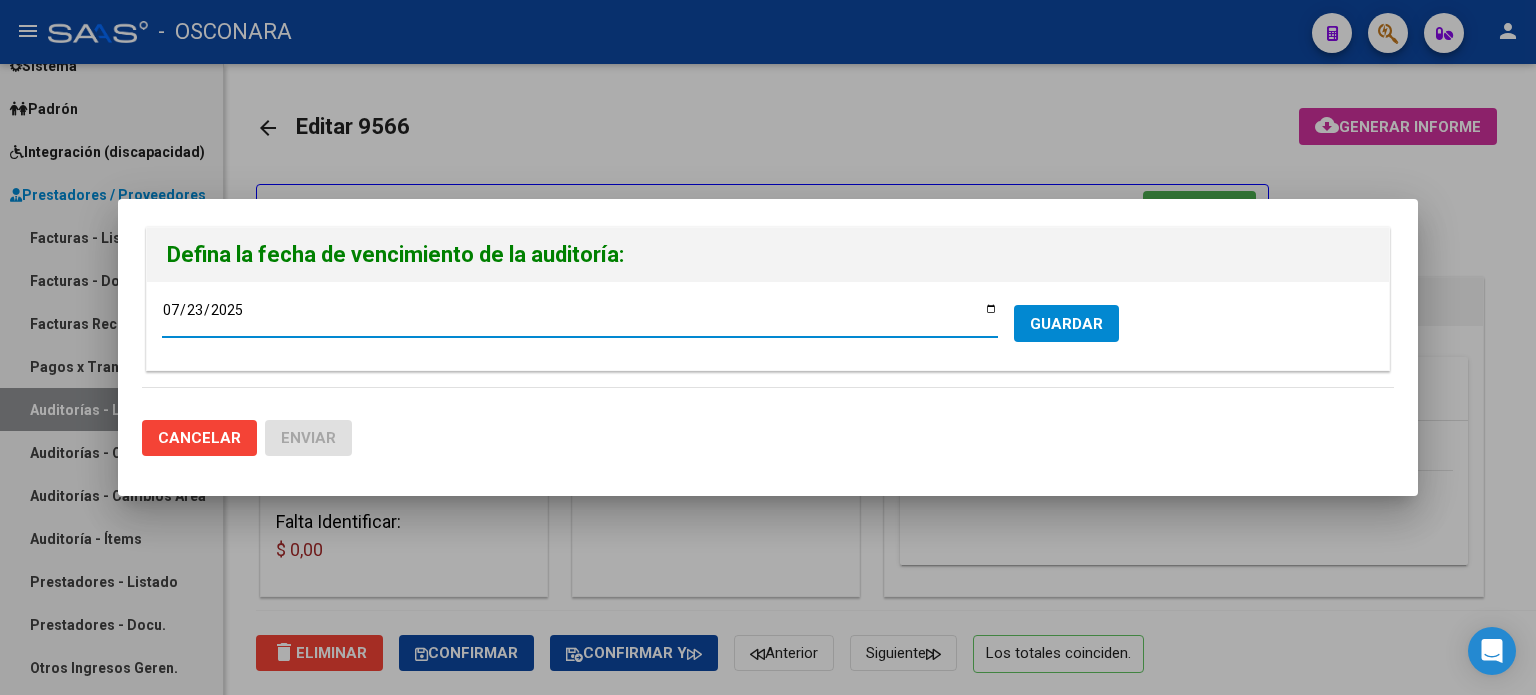click on "2025-07-23" at bounding box center (580, 317) 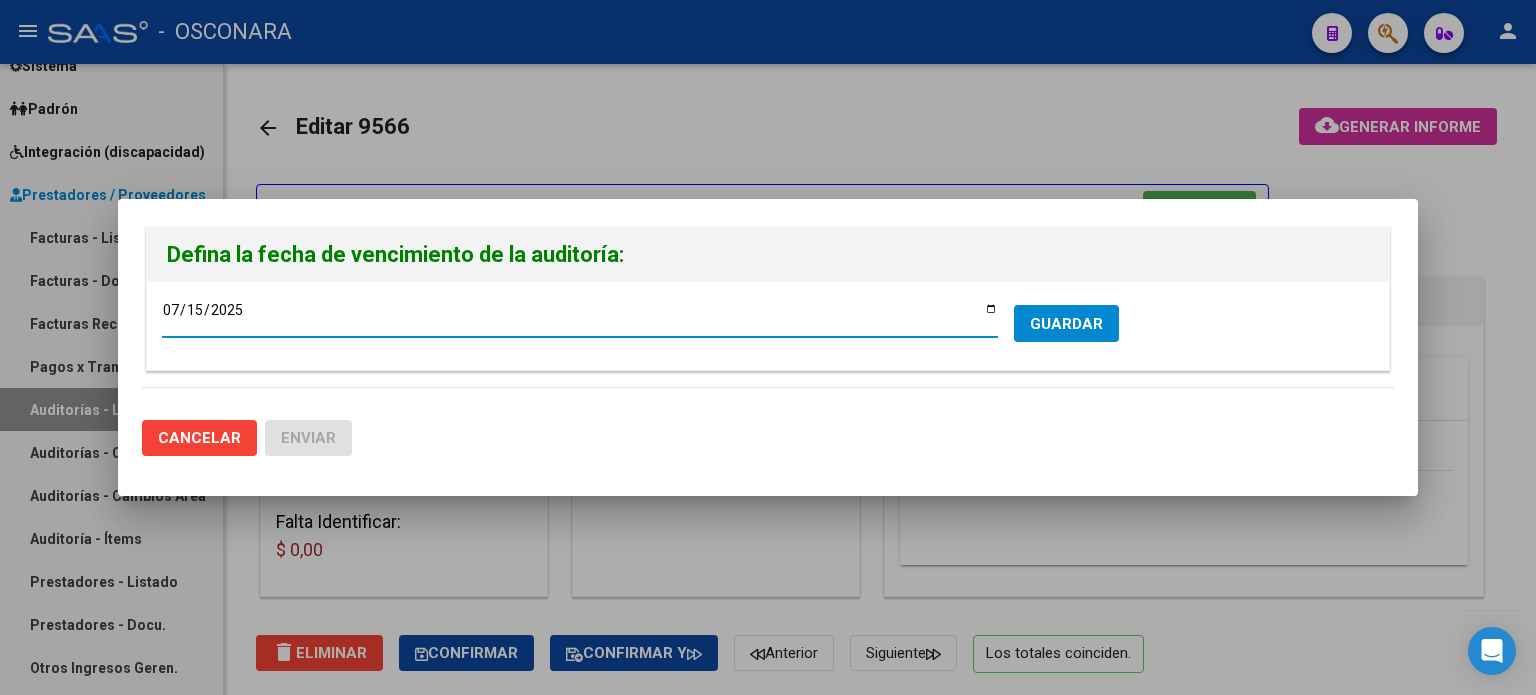 click on "GUARDAR" at bounding box center [1066, 324] 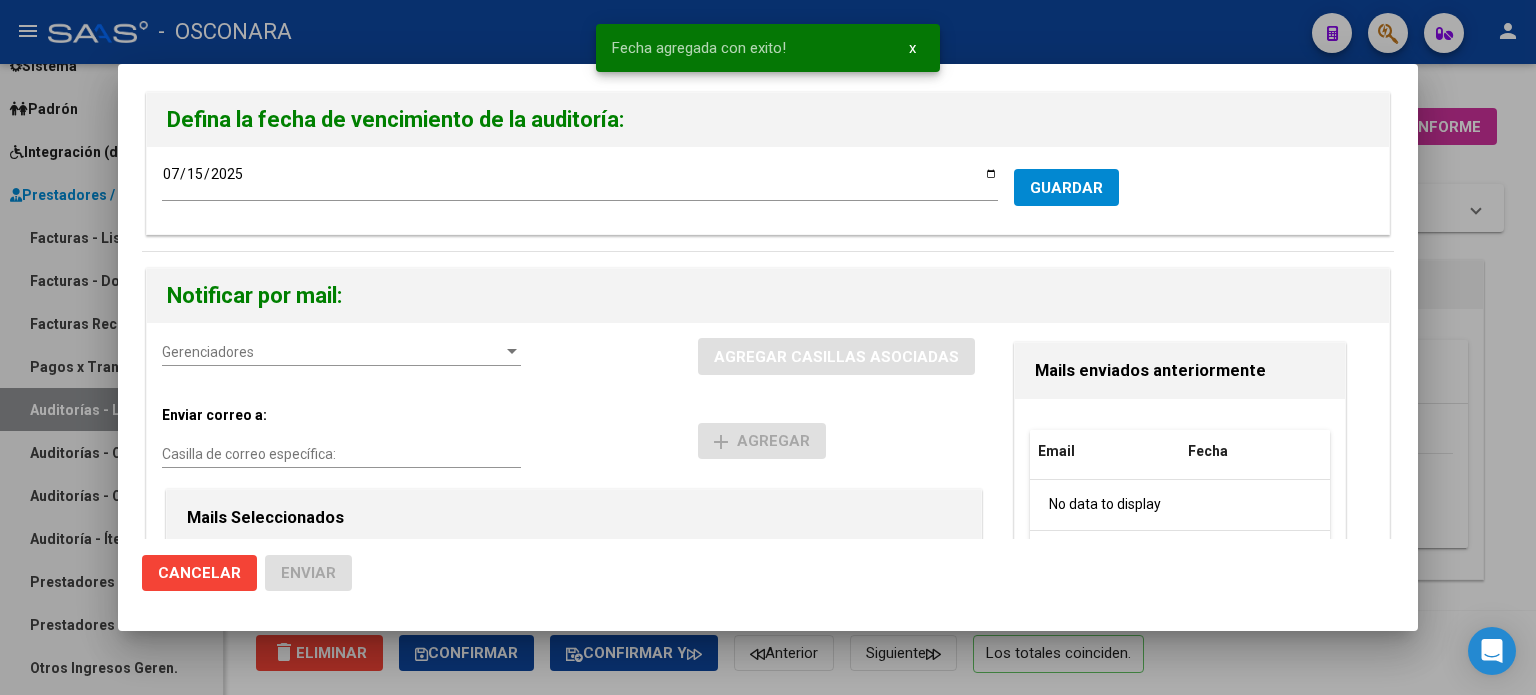 click on "Gerenciadores" at bounding box center (332, 352) 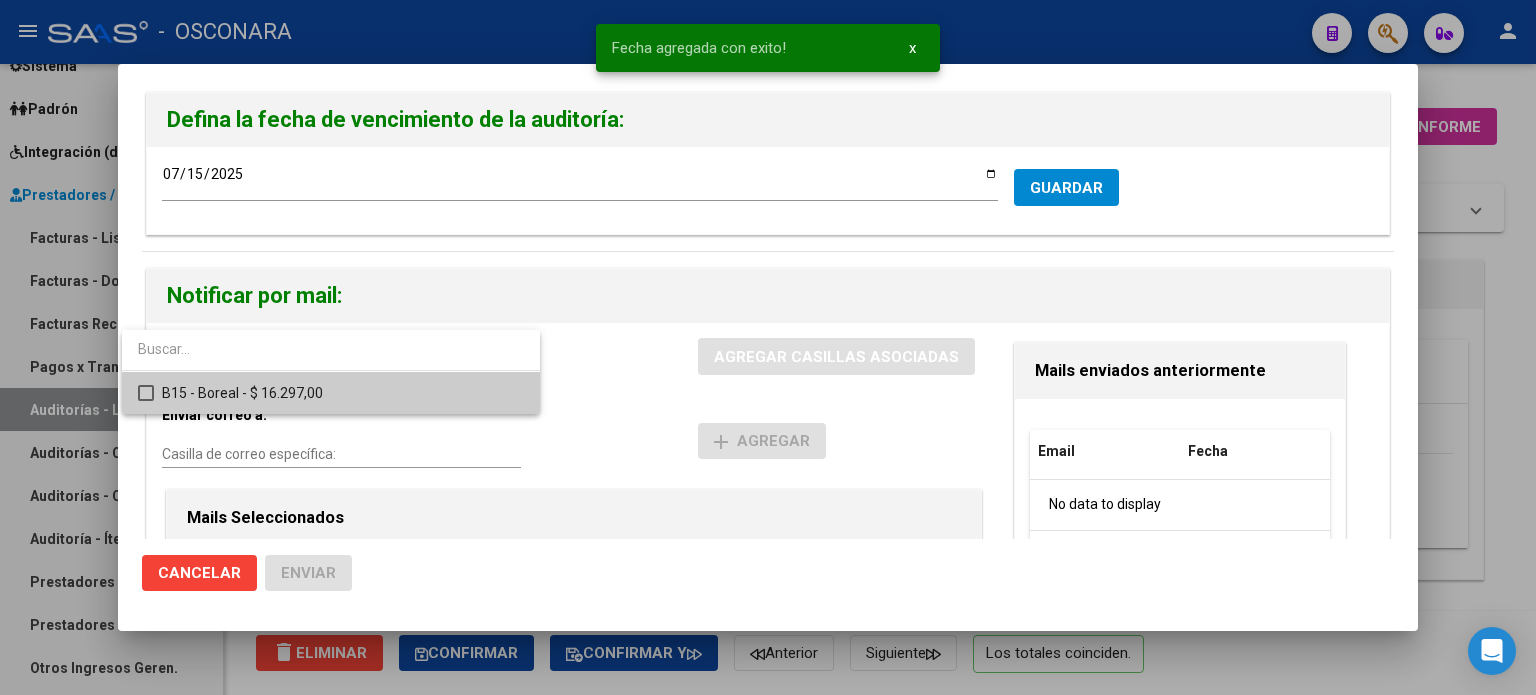 click on "B15 - Boreal - $ 16.297,00" at bounding box center (343, 393) 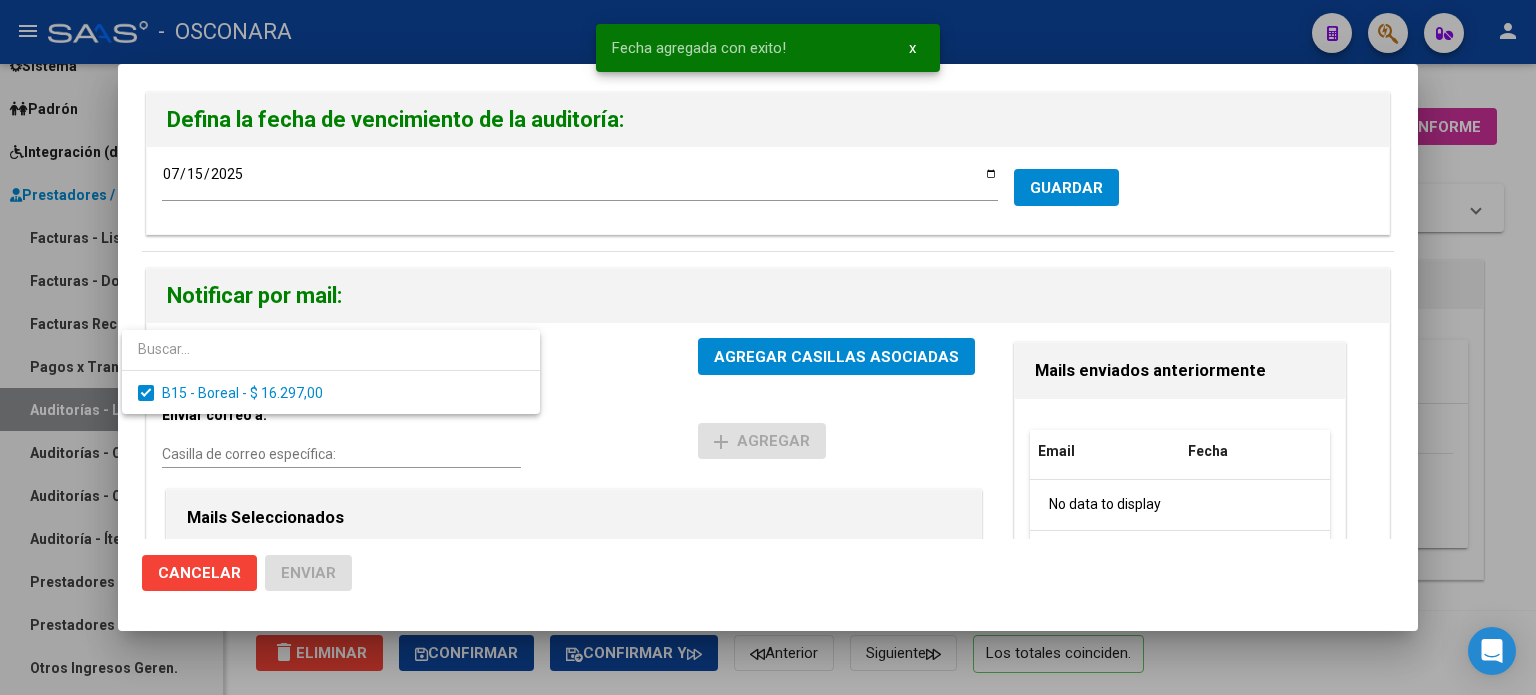 click at bounding box center [768, 347] 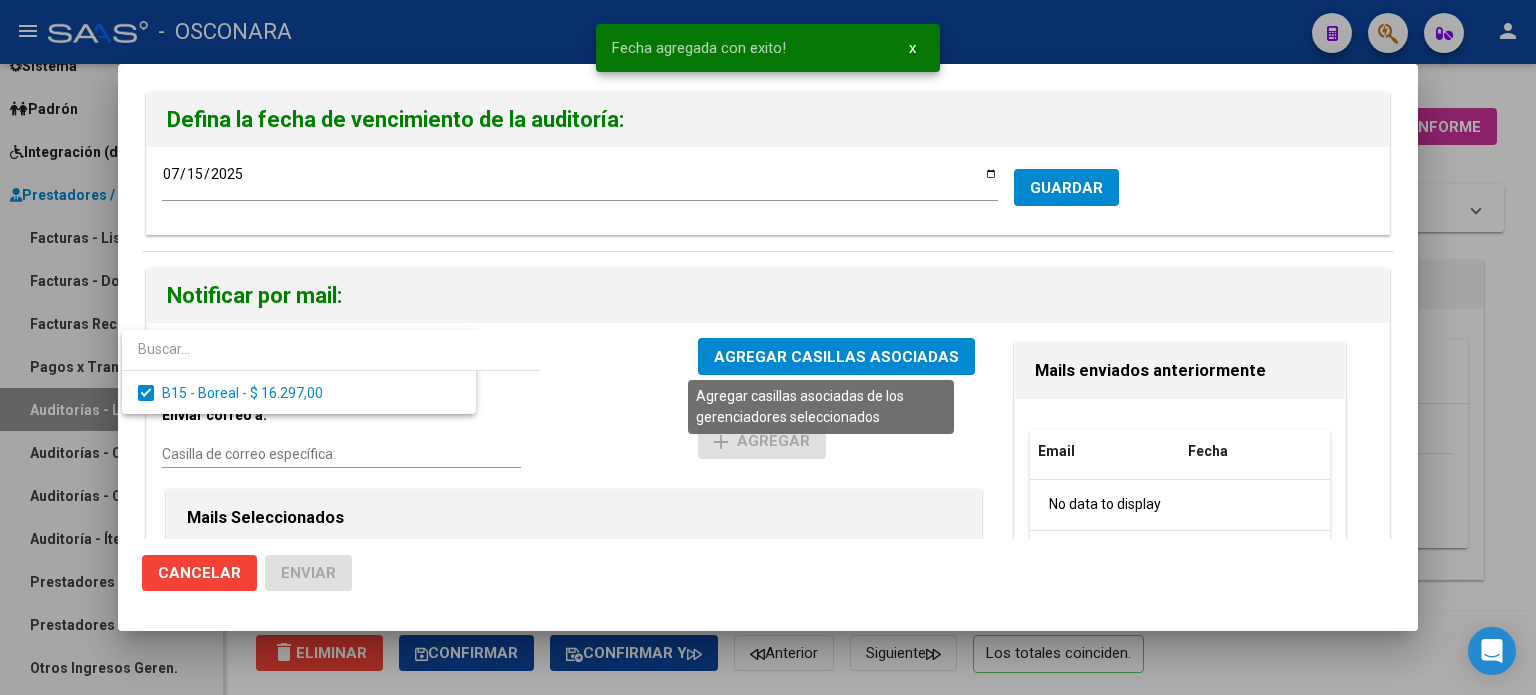 click on "AGREGAR CASILLAS ASOCIADAS" at bounding box center (836, 357) 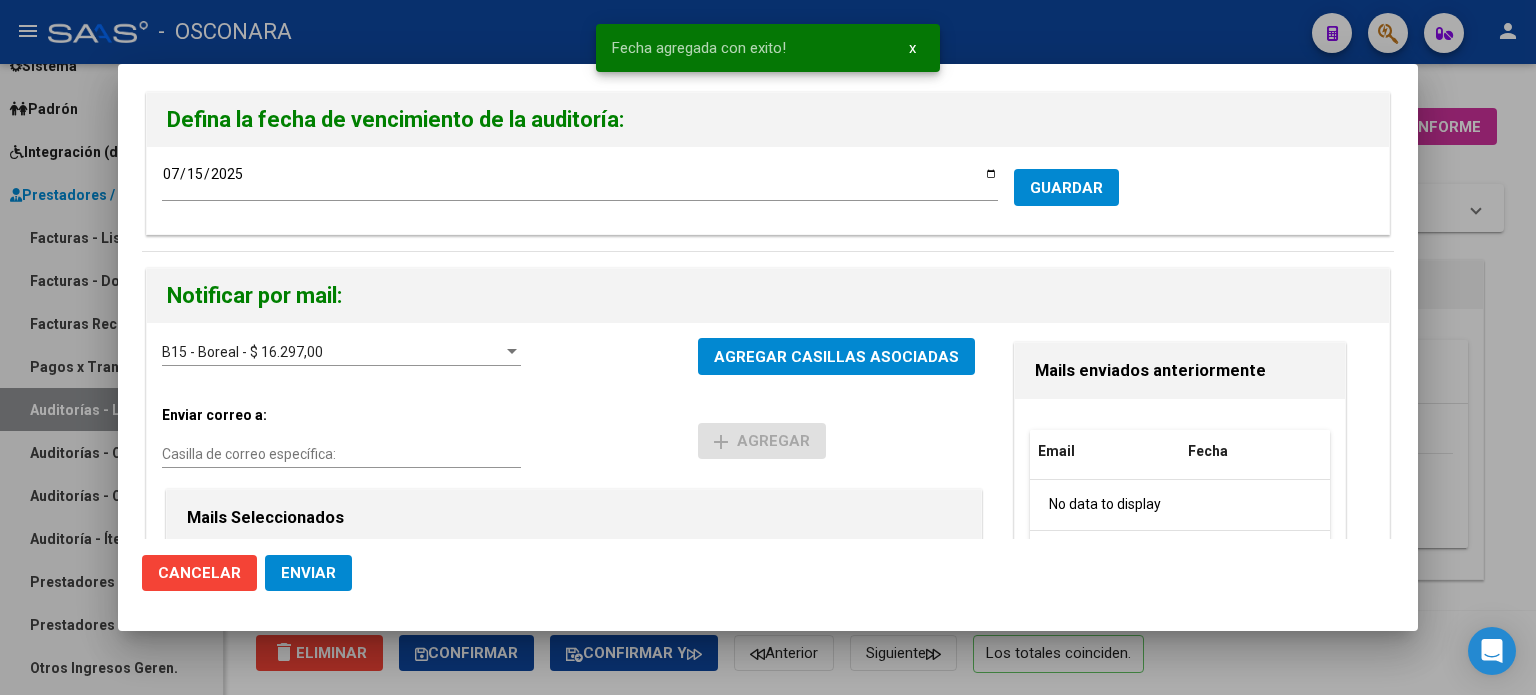 click on "Enviar" 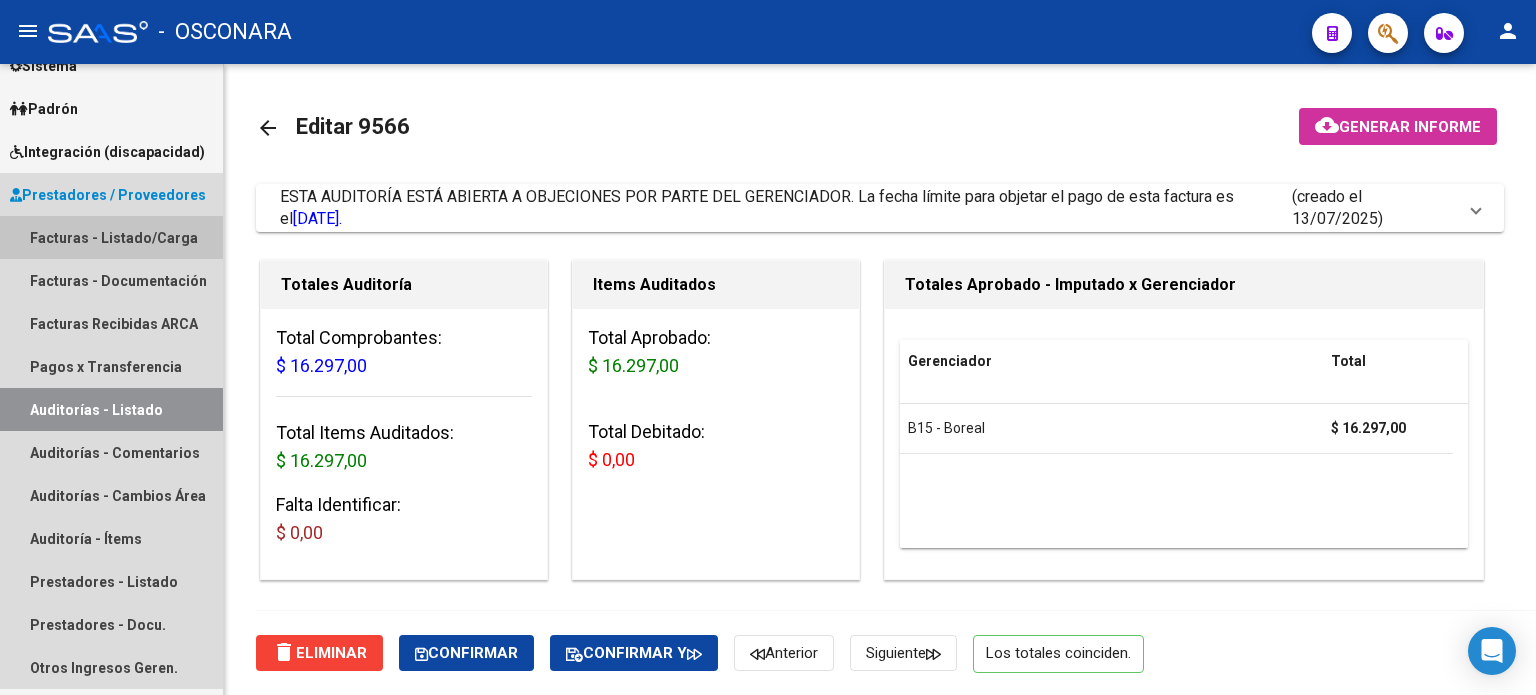 drag, startPoint x: 116, startPoint y: 247, endPoint x: 247, endPoint y: 238, distance: 131.30879 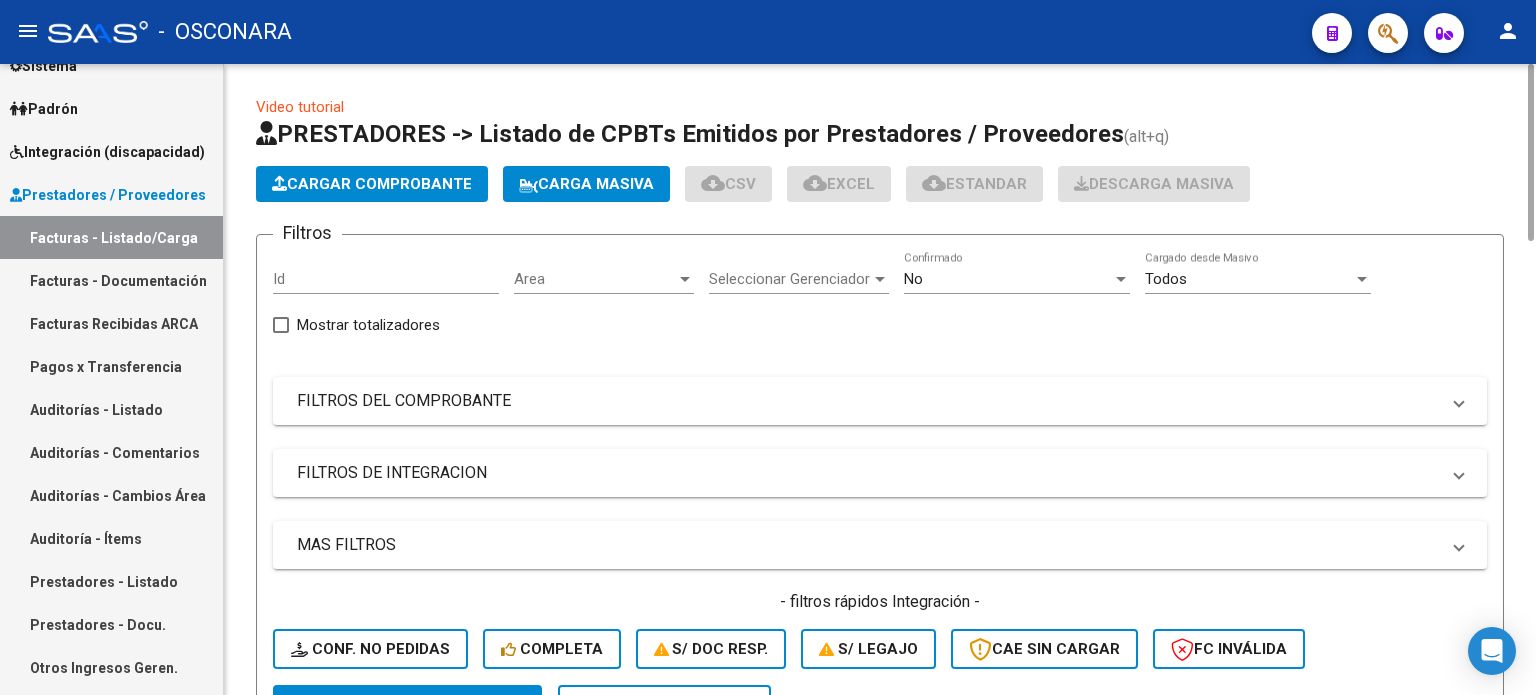 click on "Cargar Comprobante" 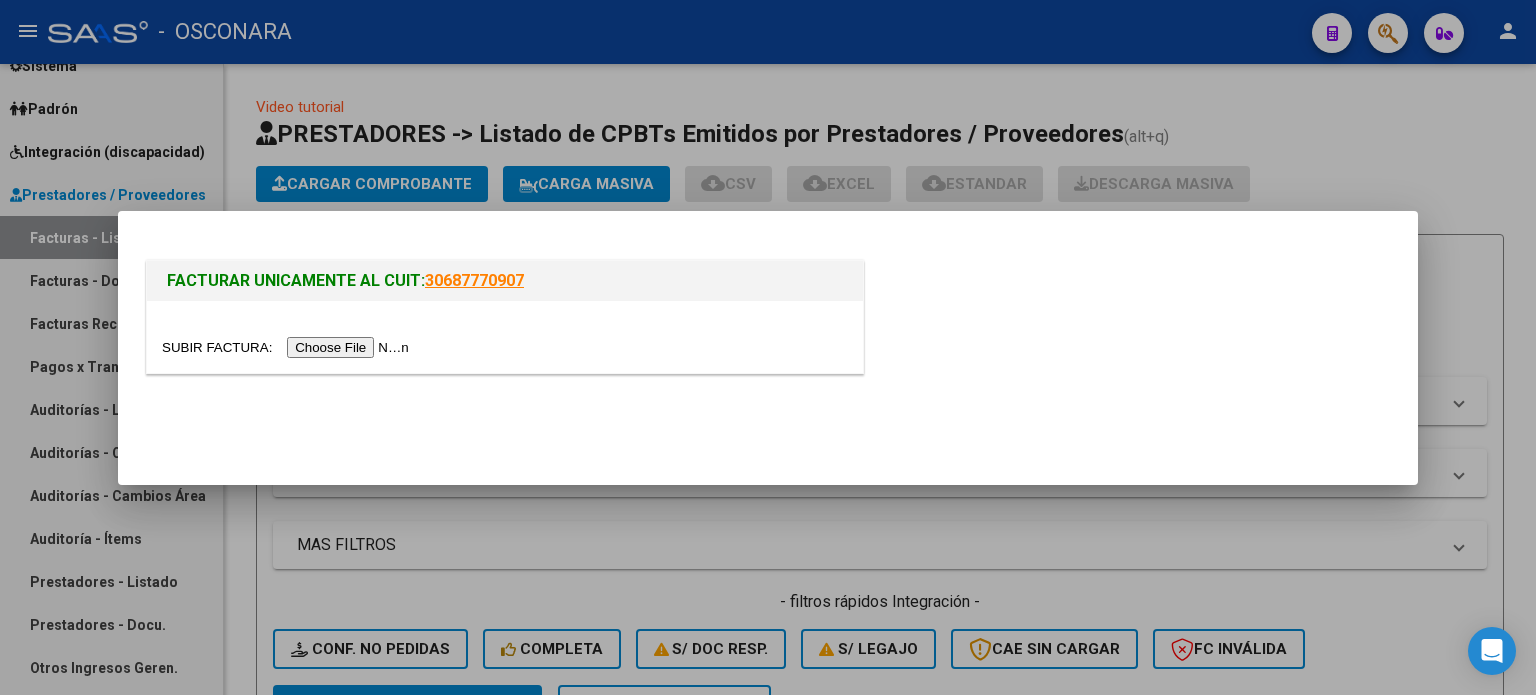 click at bounding box center [288, 347] 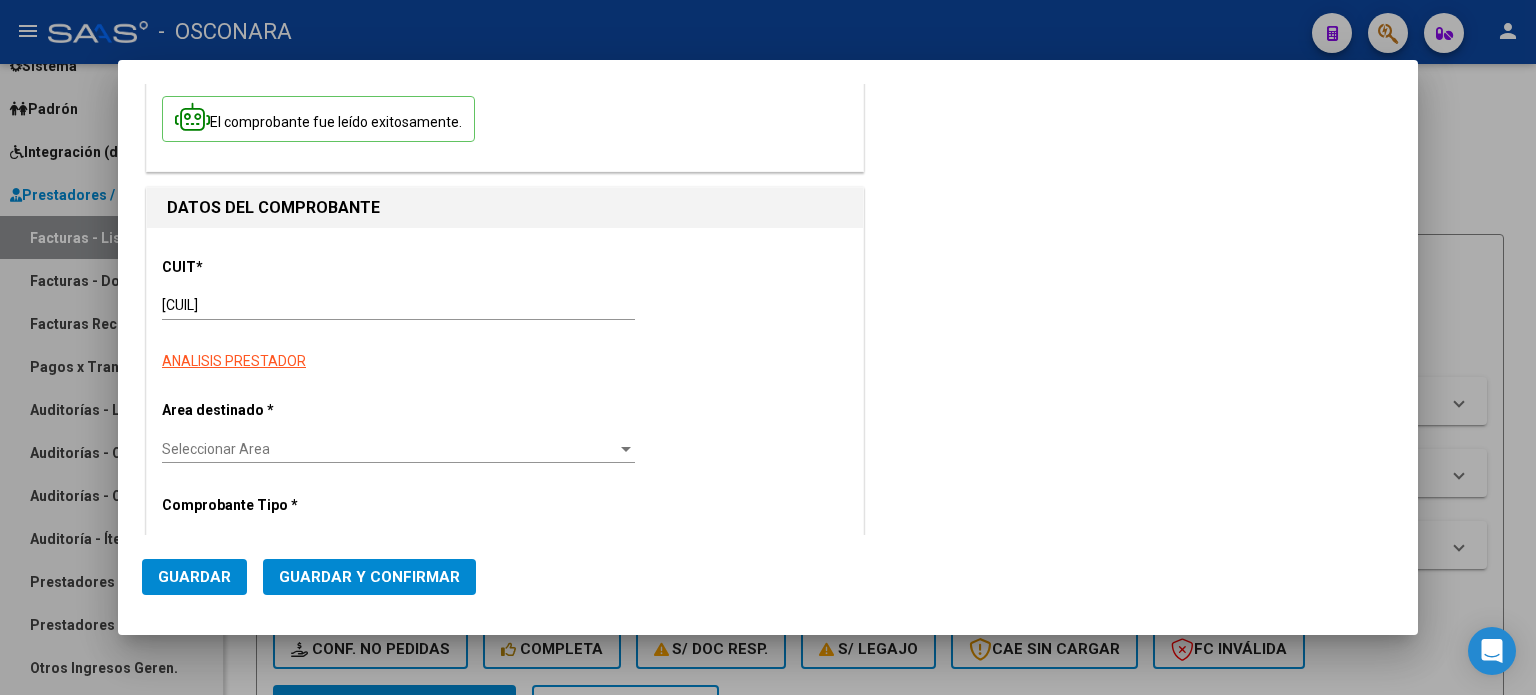 scroll, scrollTop: 300, scrollLeft: 0, axis: vertical 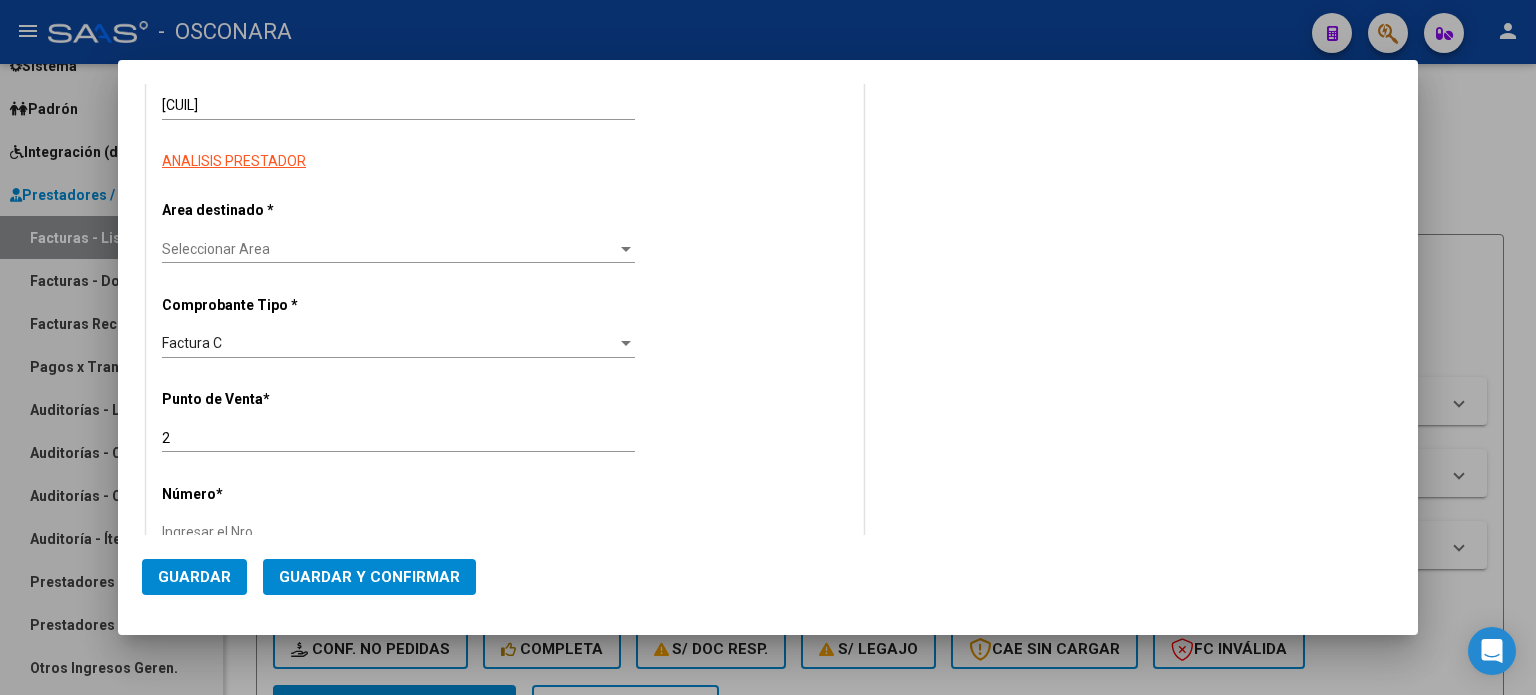 click on "Seleccionar Area" at bounding box center (389, 249) 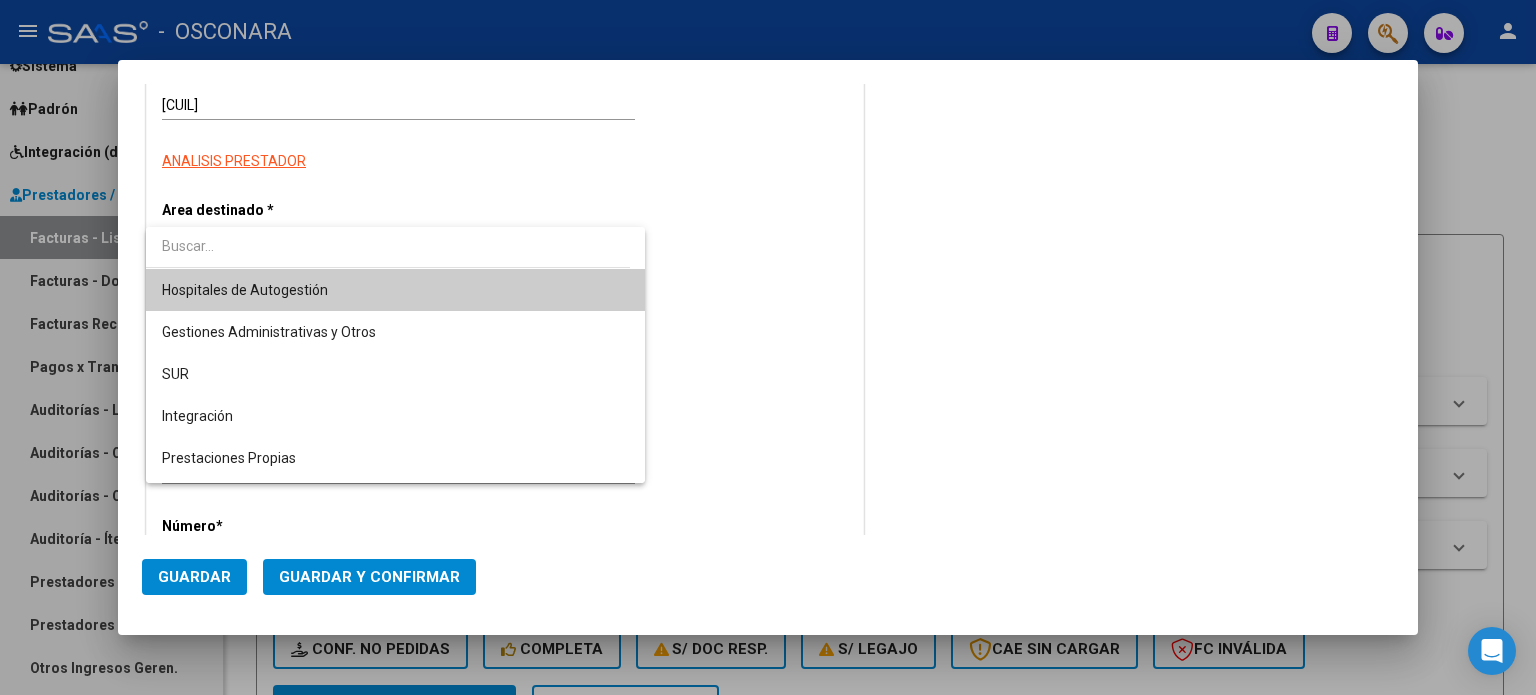 click on "Hospitales de Autogestión" at bounding box center [245, 290] 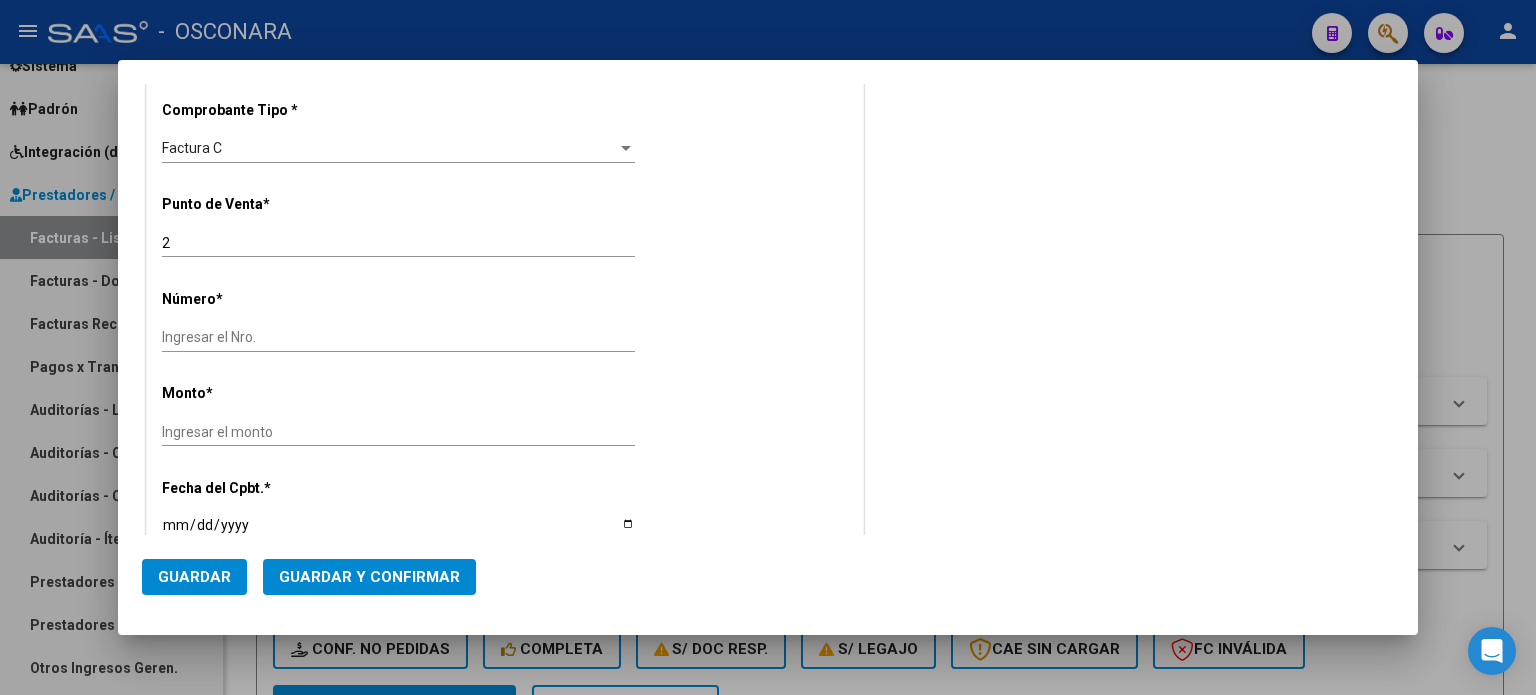 scroll, scrollTop: 500, scrollLeft: 0, axis: vertical 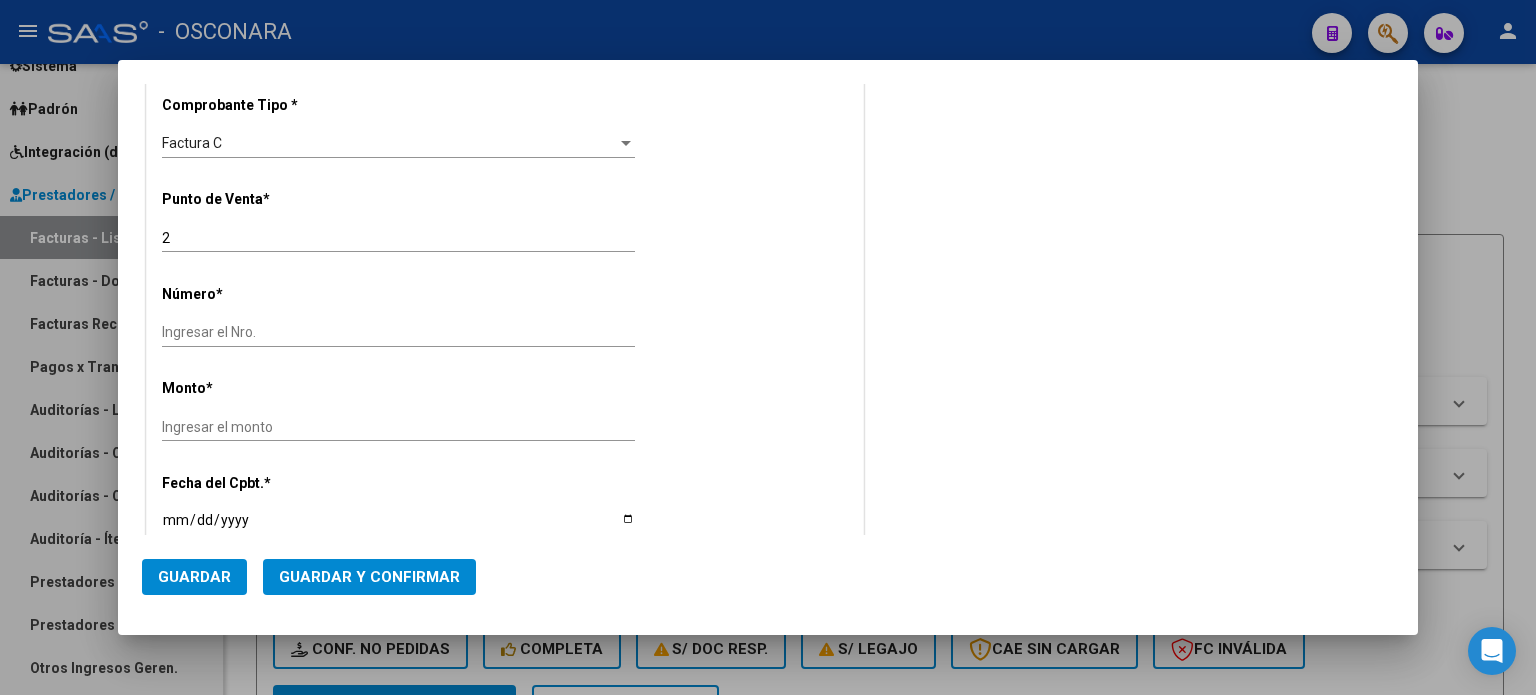 click on "CUIT  *   33-65057573-9 Ingresar CUIT  ANALISIS PRESTADOR  Area destinado * Hospitales de Autogestión Seleccionar Area  Comprobante Tipo * Factura C Seleccionar Tipo Punto de Venta  *   2 Ingresar el Nro.  Número  *   Ingresar el Nro.  Monto  *   Ingresar el monto  Fecha del Cpbt.  *   Ingresar la fecha  CAE / CAEA (no ingrese CAI)    75189492761928 Ingresar el CAE o CAEA (no ingrese CAI)  Fecha Recibido  *   2025-07-13 Ingresar la fecha  Fecha de Vencimiento    Ingresar la fecha  Ref. Externa    Ingresar la ref.  N° Liquidación    Ingresar el N° Liquidación" at bounding box center (505, 473) 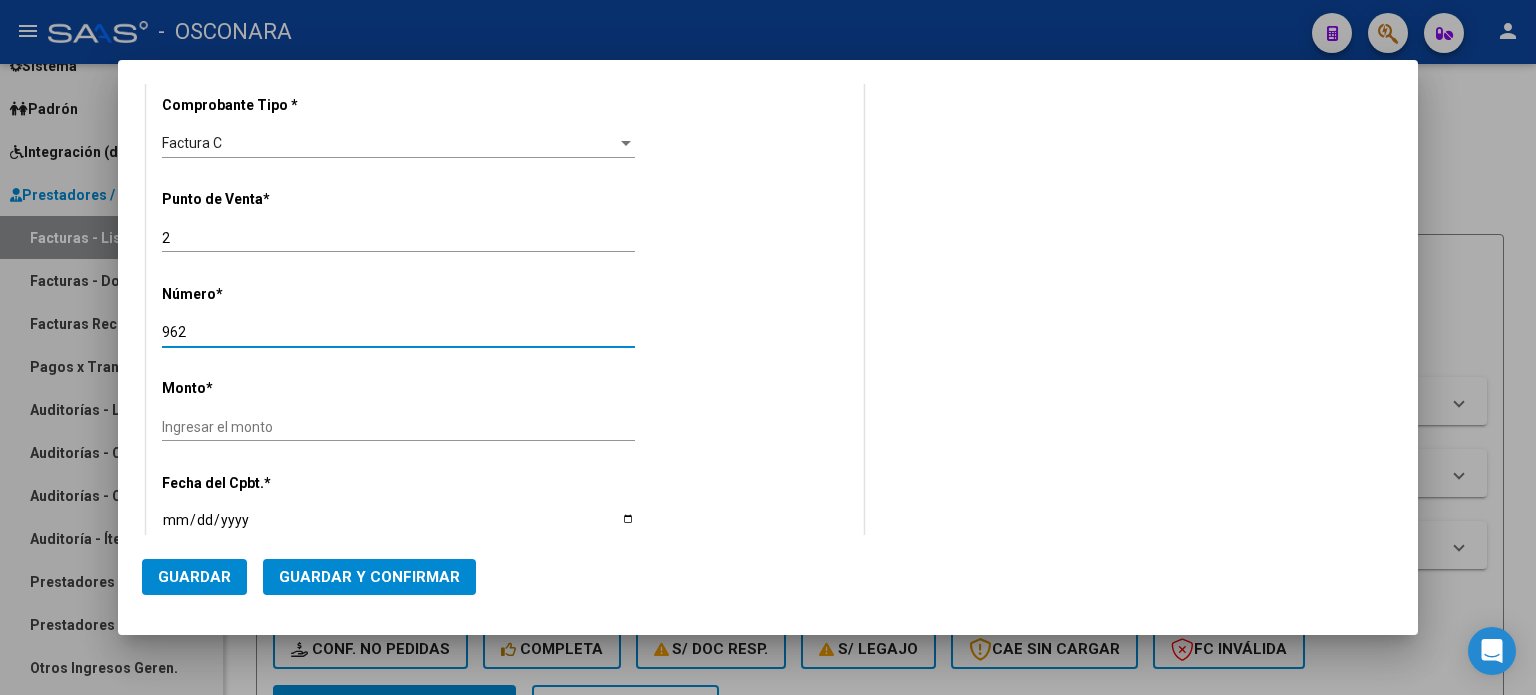click on "Ingresar el monto" at bounding box center [398, 427] 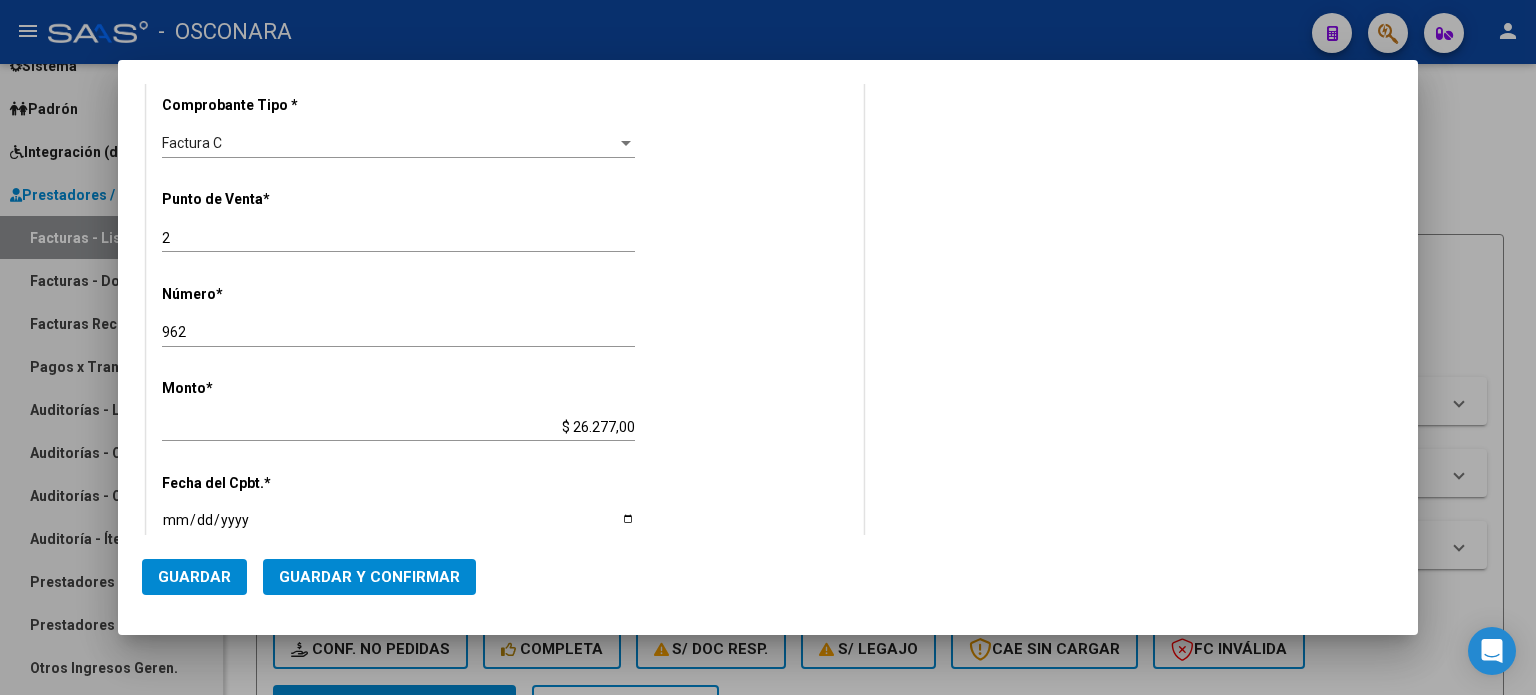 click on "Ingresar la fecha" at bounding box center (398, 527) 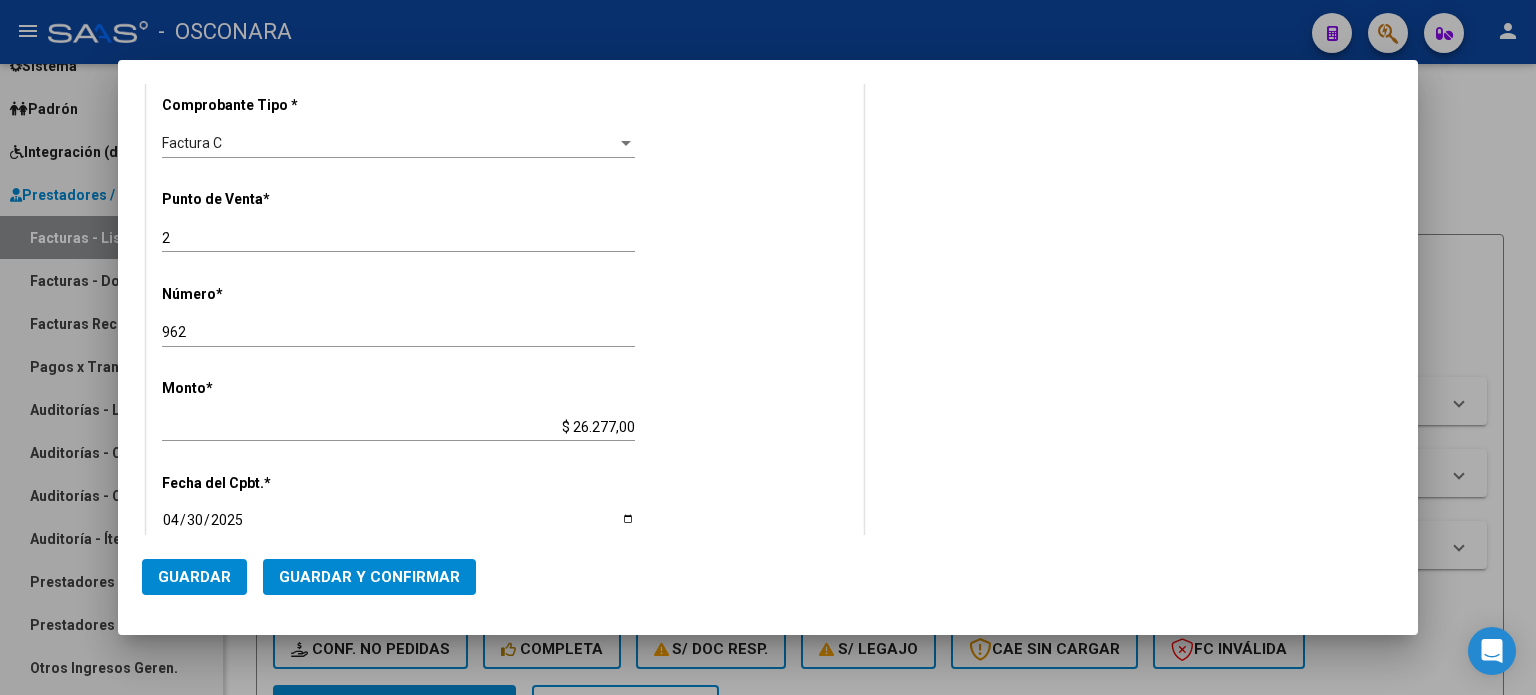 click on "Guardar y Confirmar" 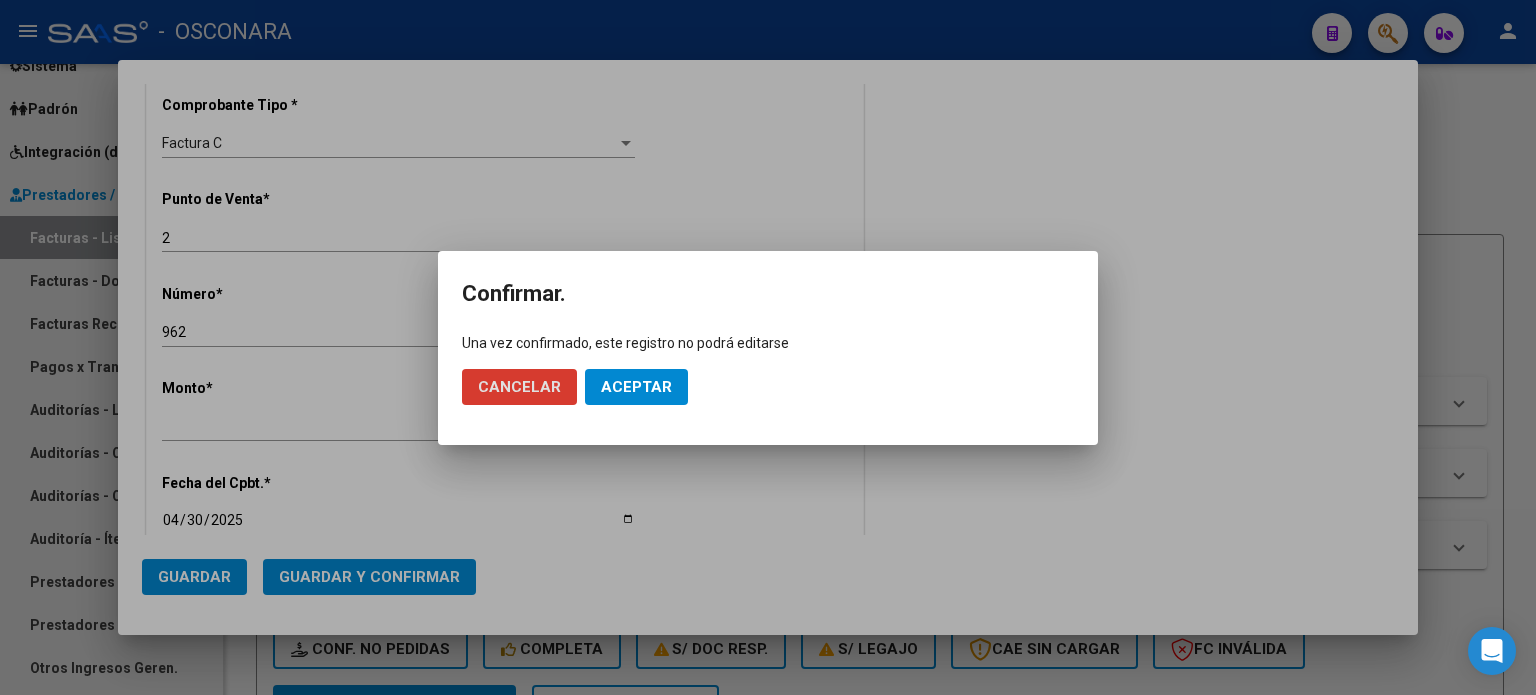 click on "Aceptar" 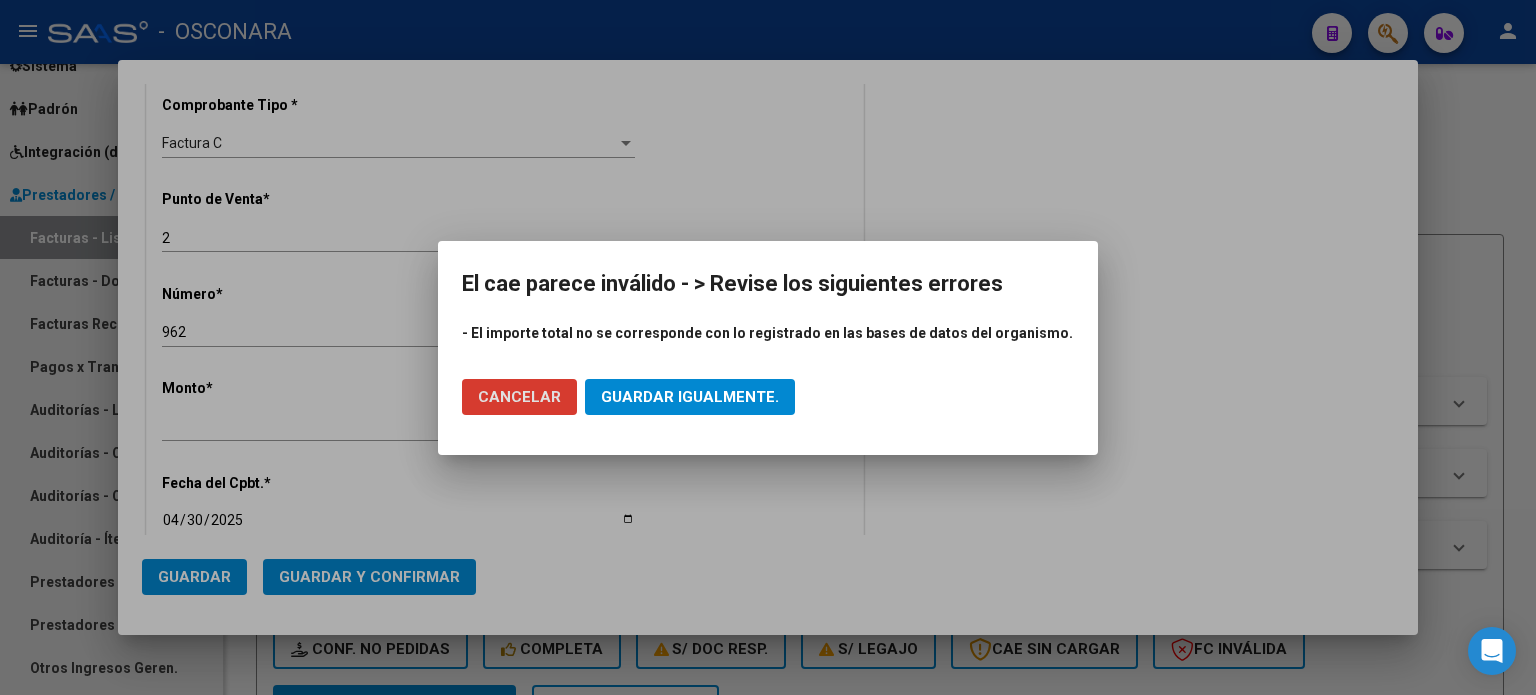 click on "Guardar igualmente." 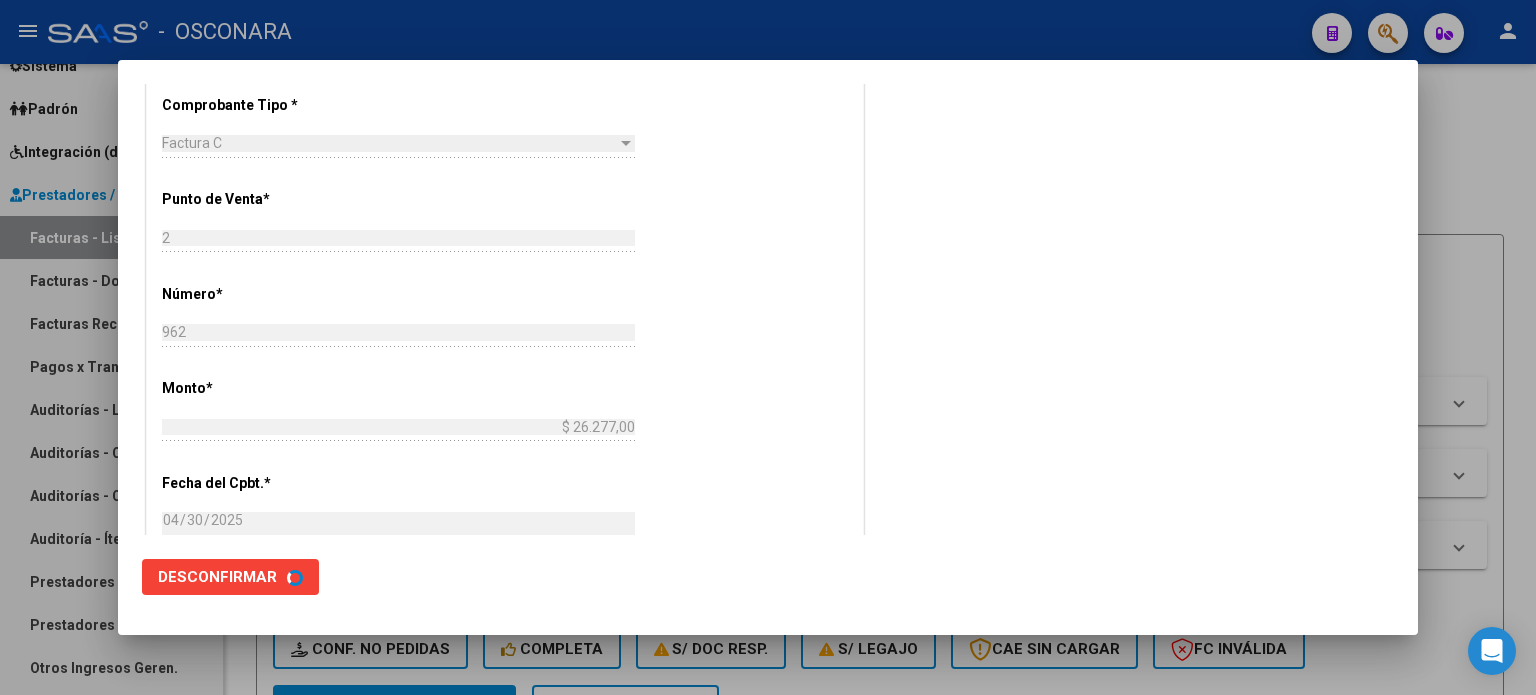 scroll, scrollTop: 0, scrollLeft: 0, axis: both 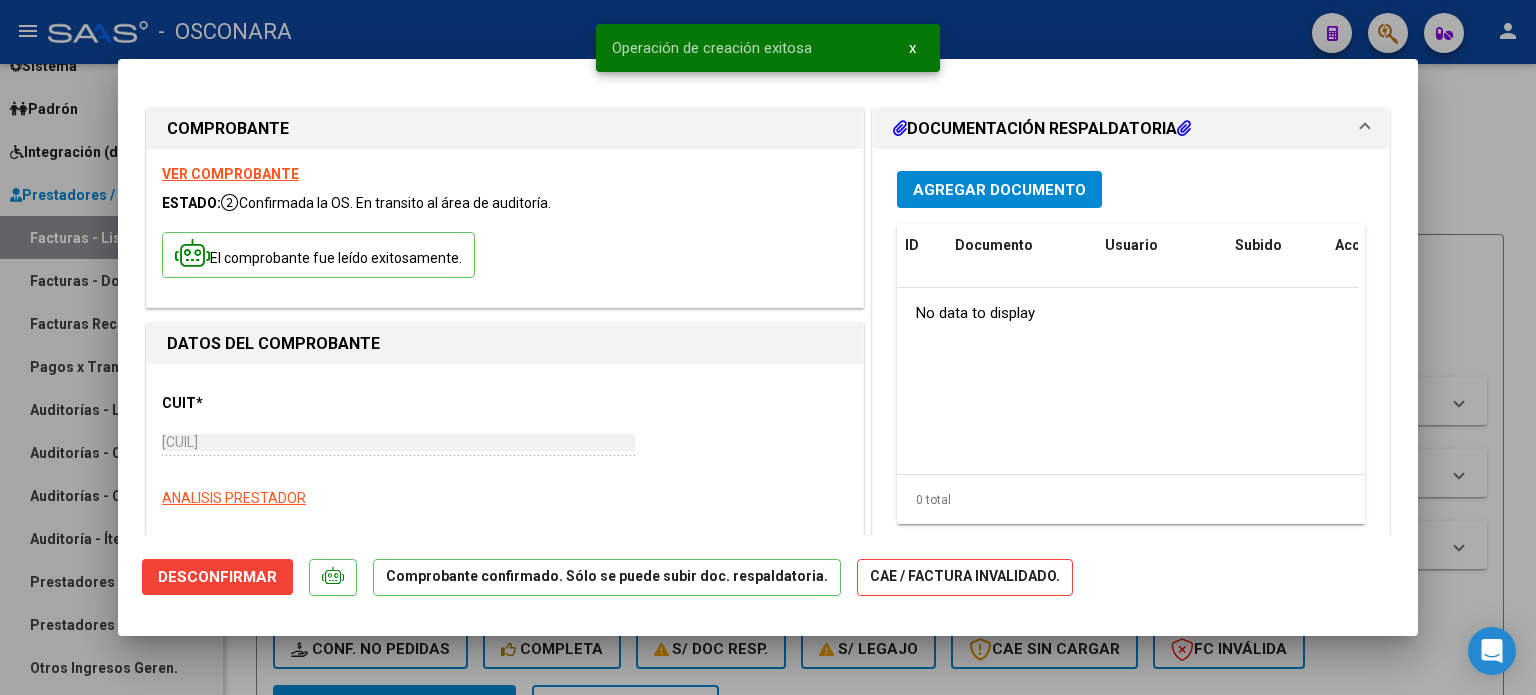 click at bounding box center (768, 347) 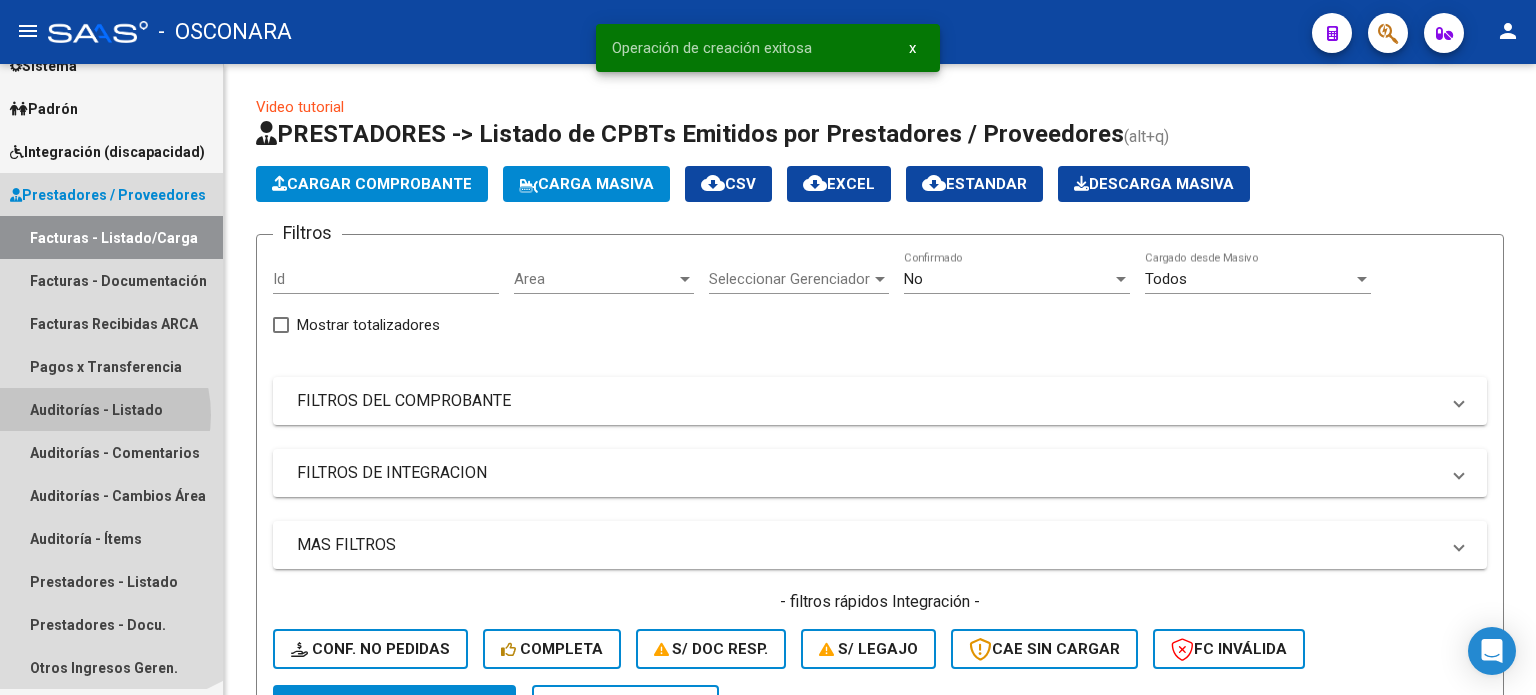 click on "Auditorías - Listado" at bounding box center [111, 409] 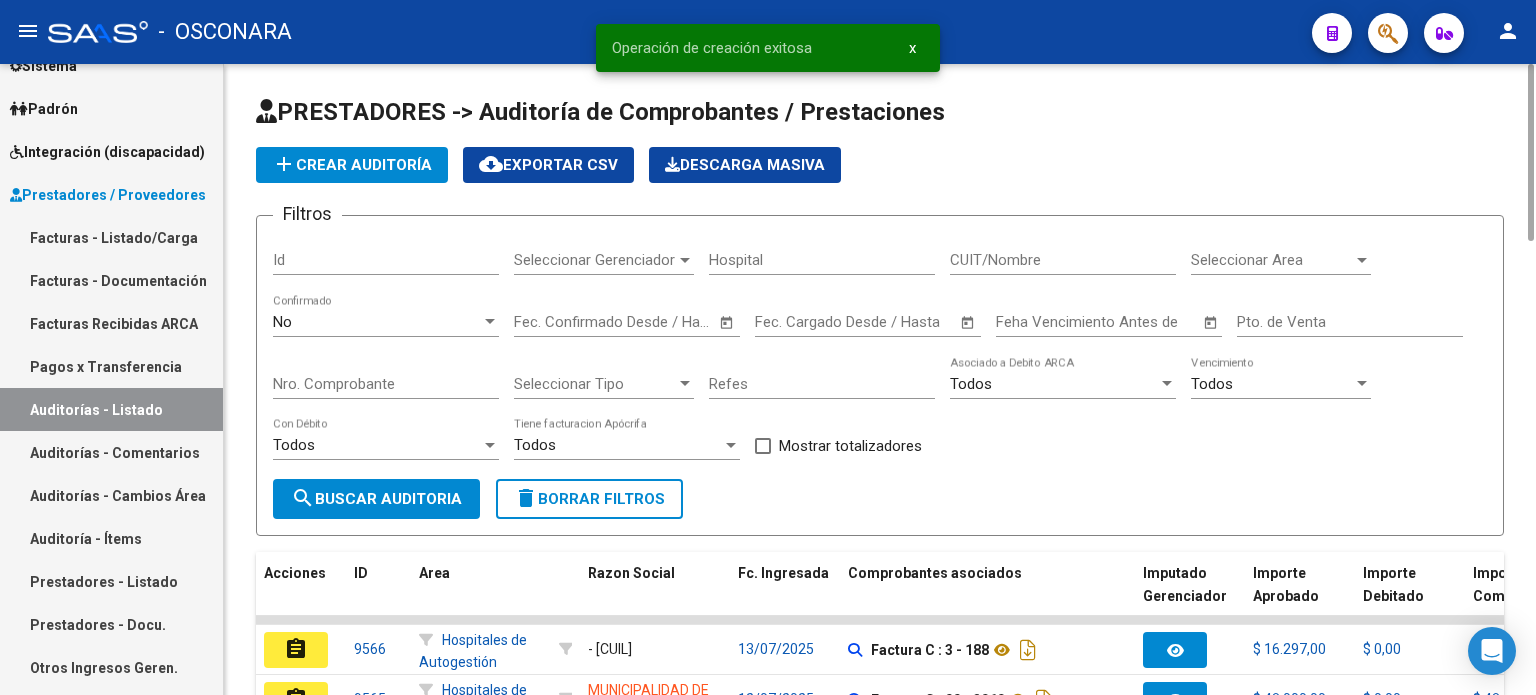click on "add  Crear Auditoría" 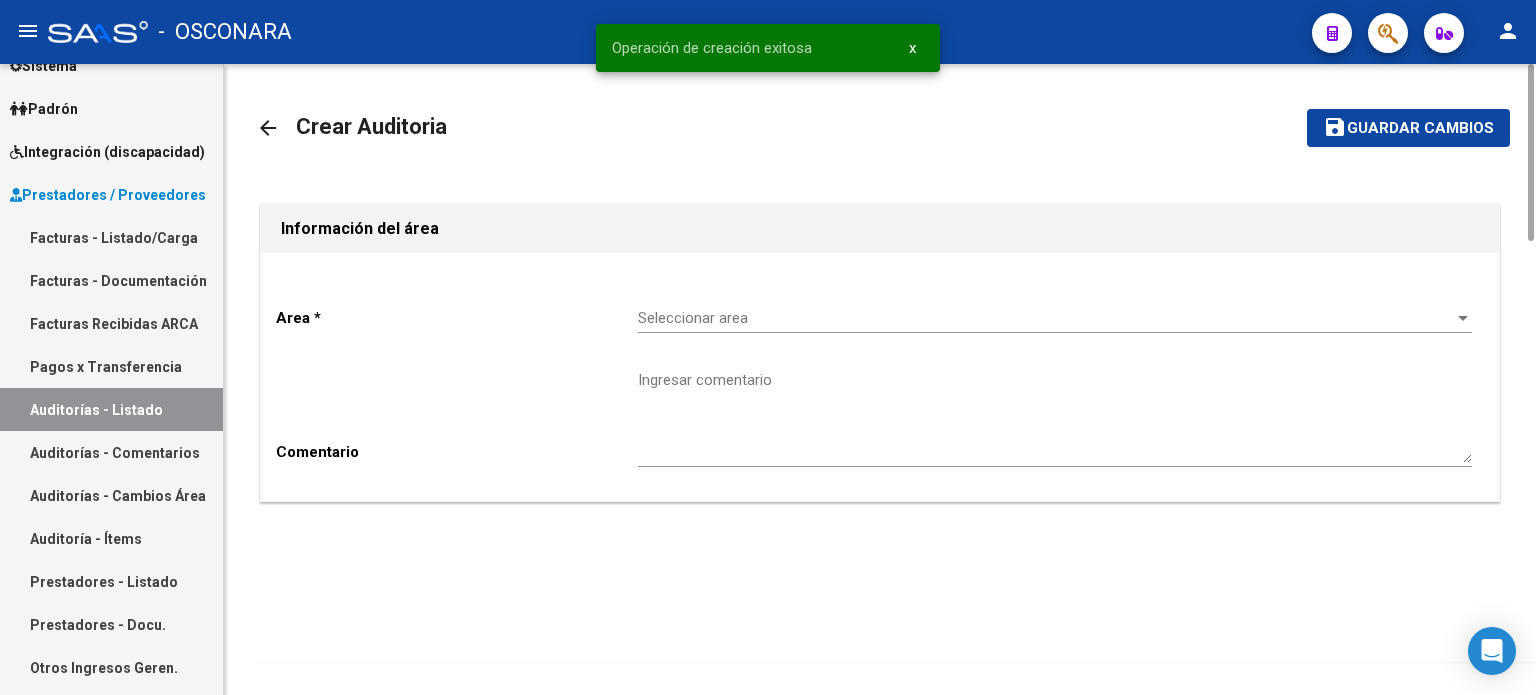click on "Seleccionar area Seleccionar area" 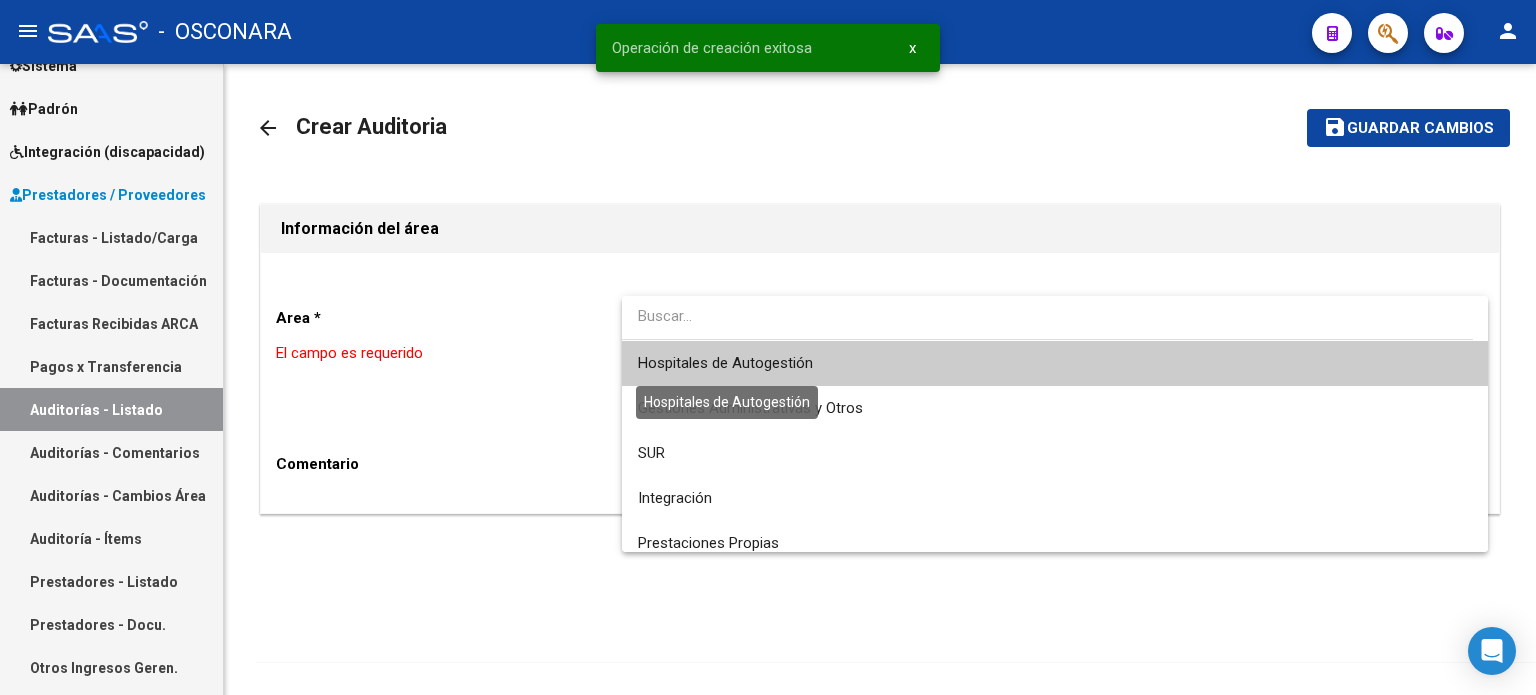 click on "Hospitales de Autogestión" at bounding box center [725, 363] 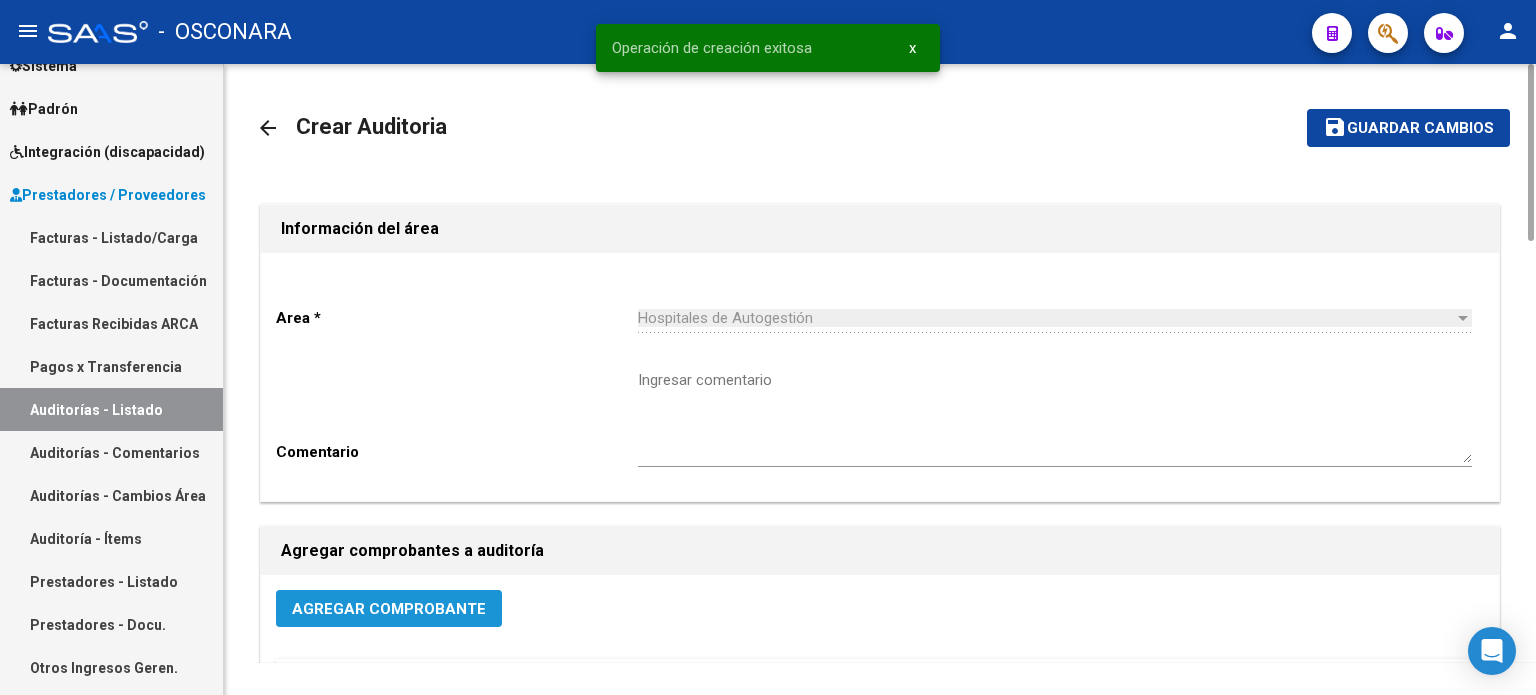 click on "Agregar Comprobante" 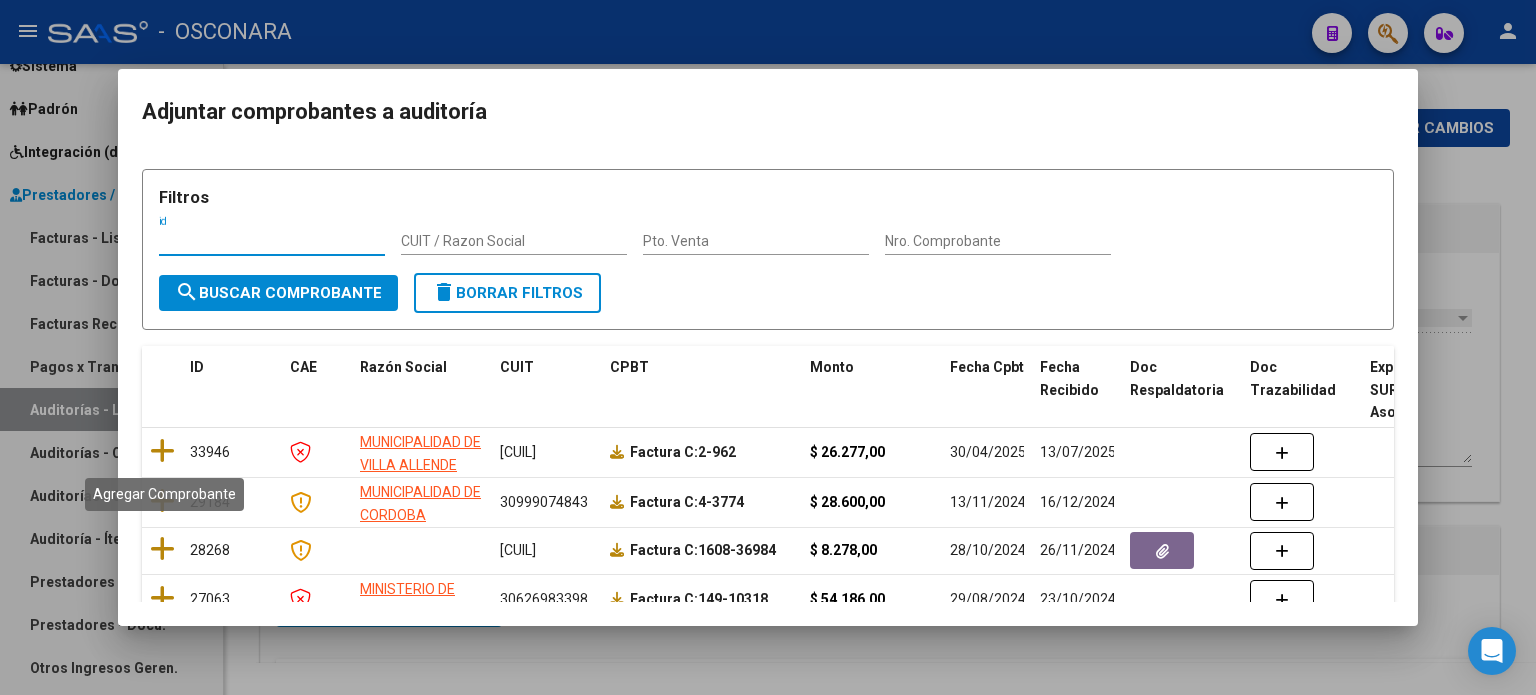 drag, startPoint x: 159, startPoint y: 447, endPoint x: 169, endPoint y: 445, distance: 10.198039 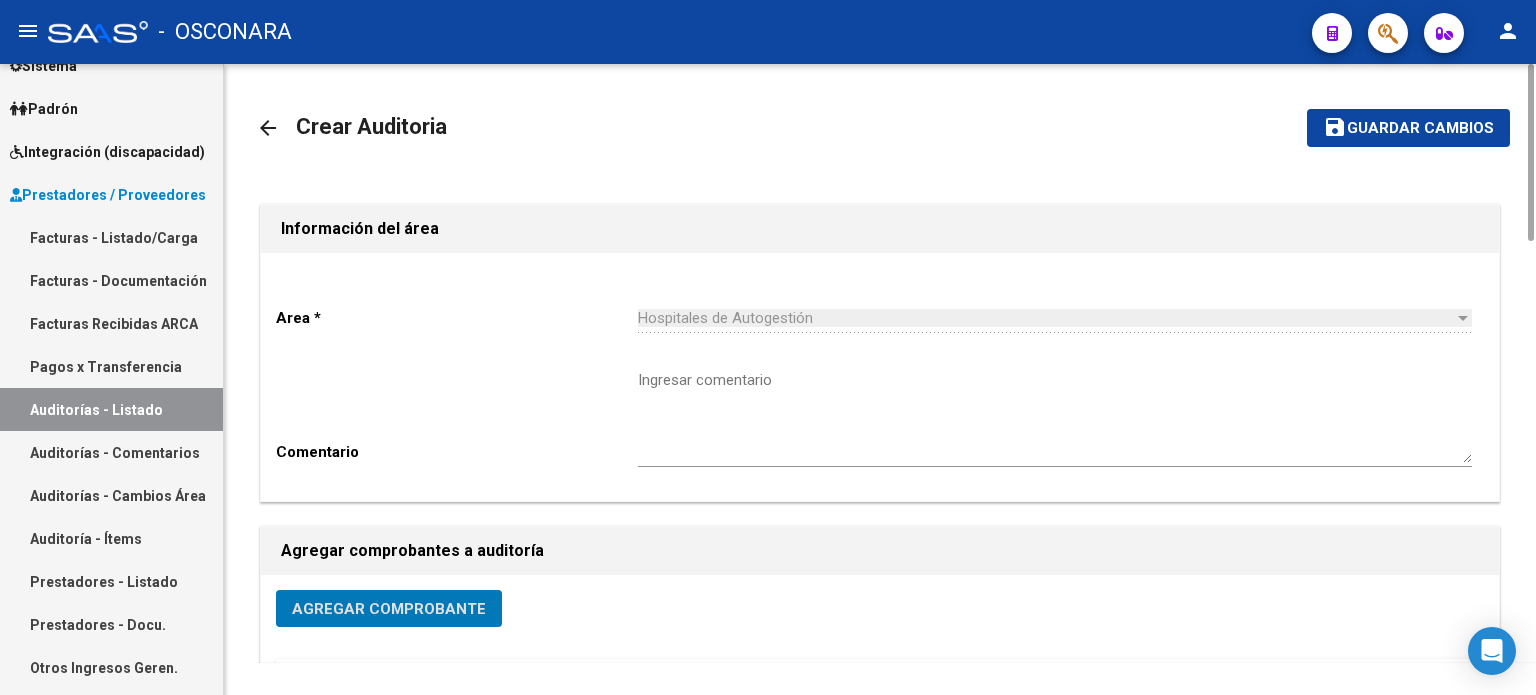 click on "save Guardar cambios" 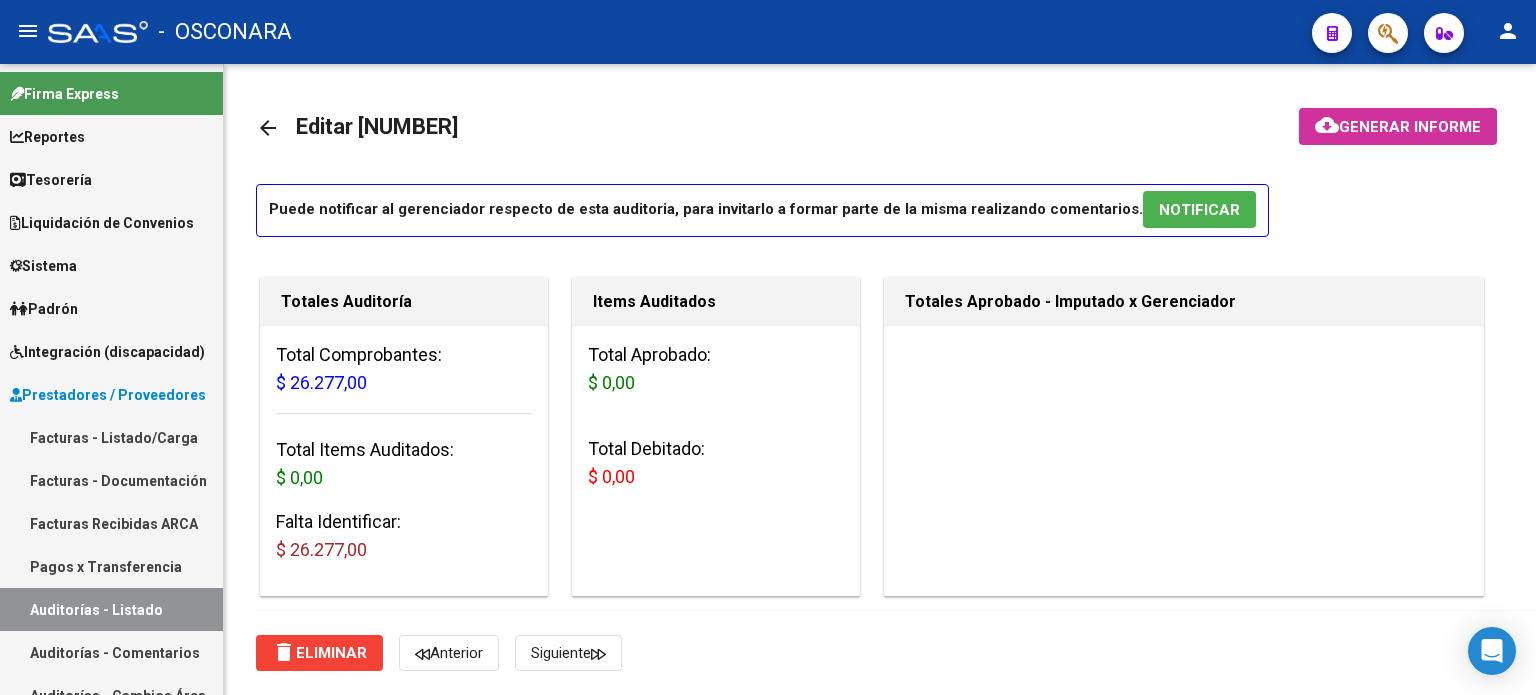 scroll, scrollTop: 0, scrollLeft: 0, axis: both 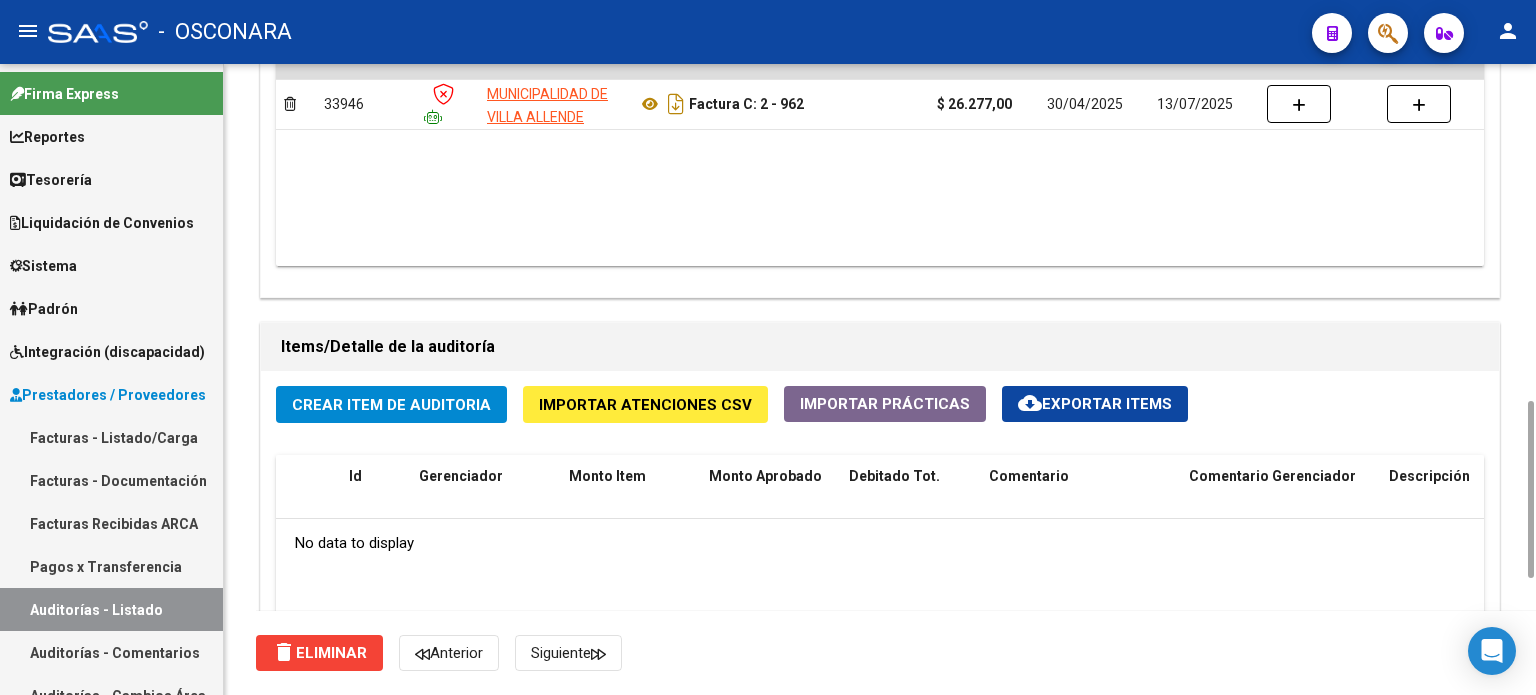 click on "Crear Item de Auditoria" 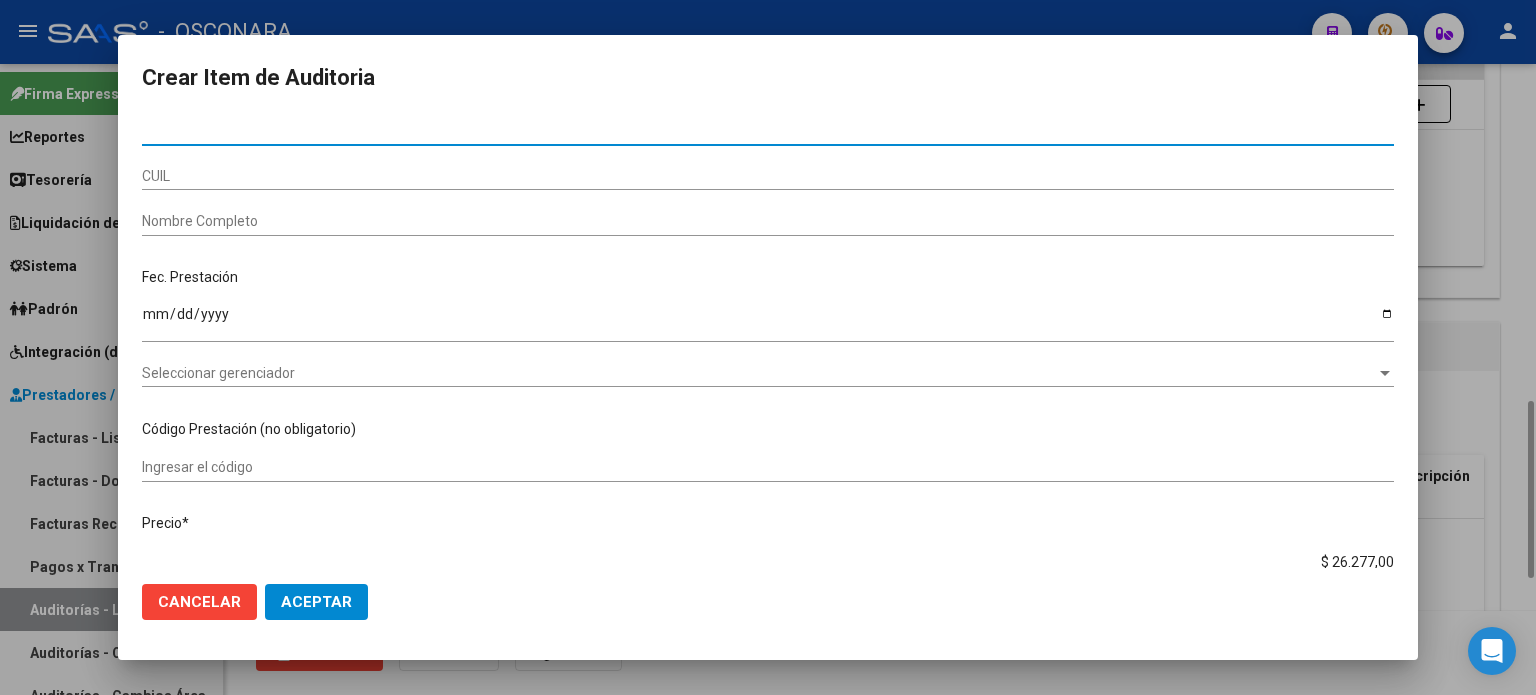 type on "30123526" 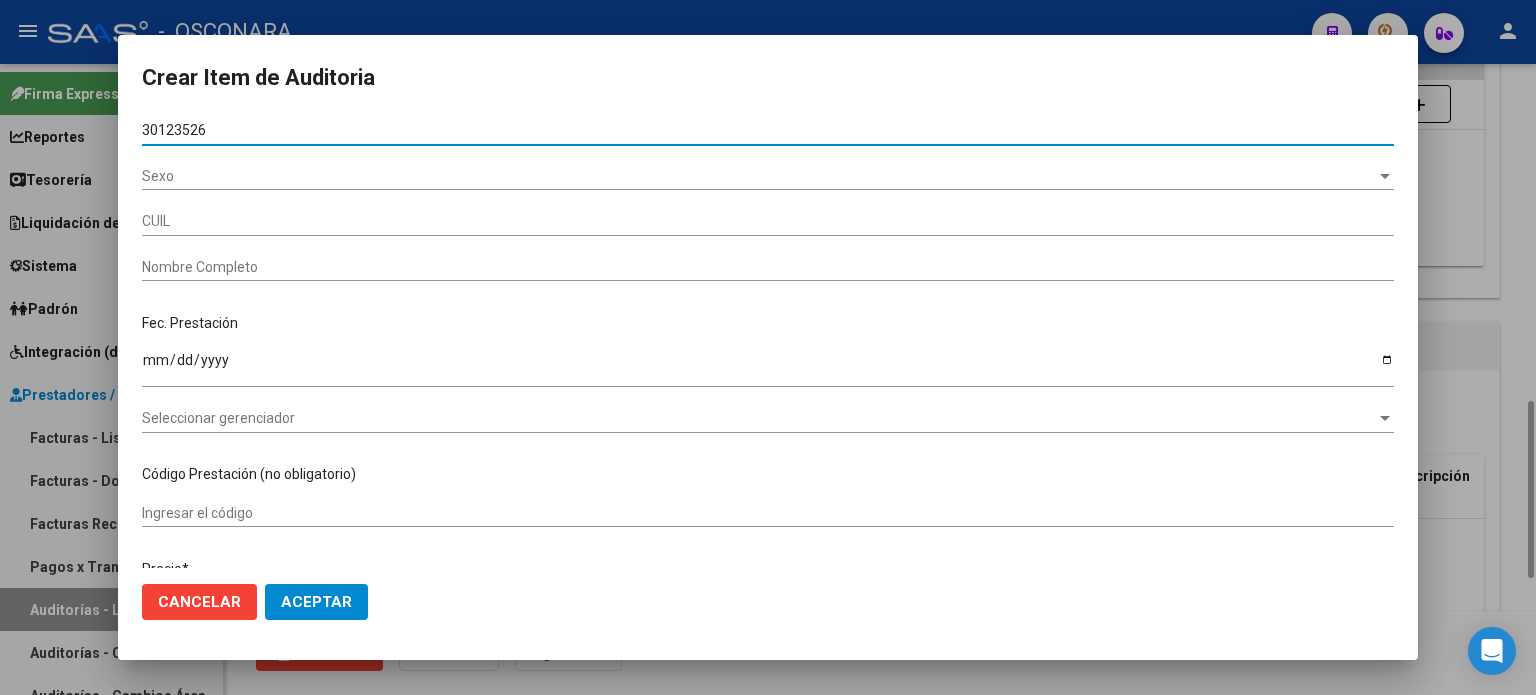 type on "[CUIL]" 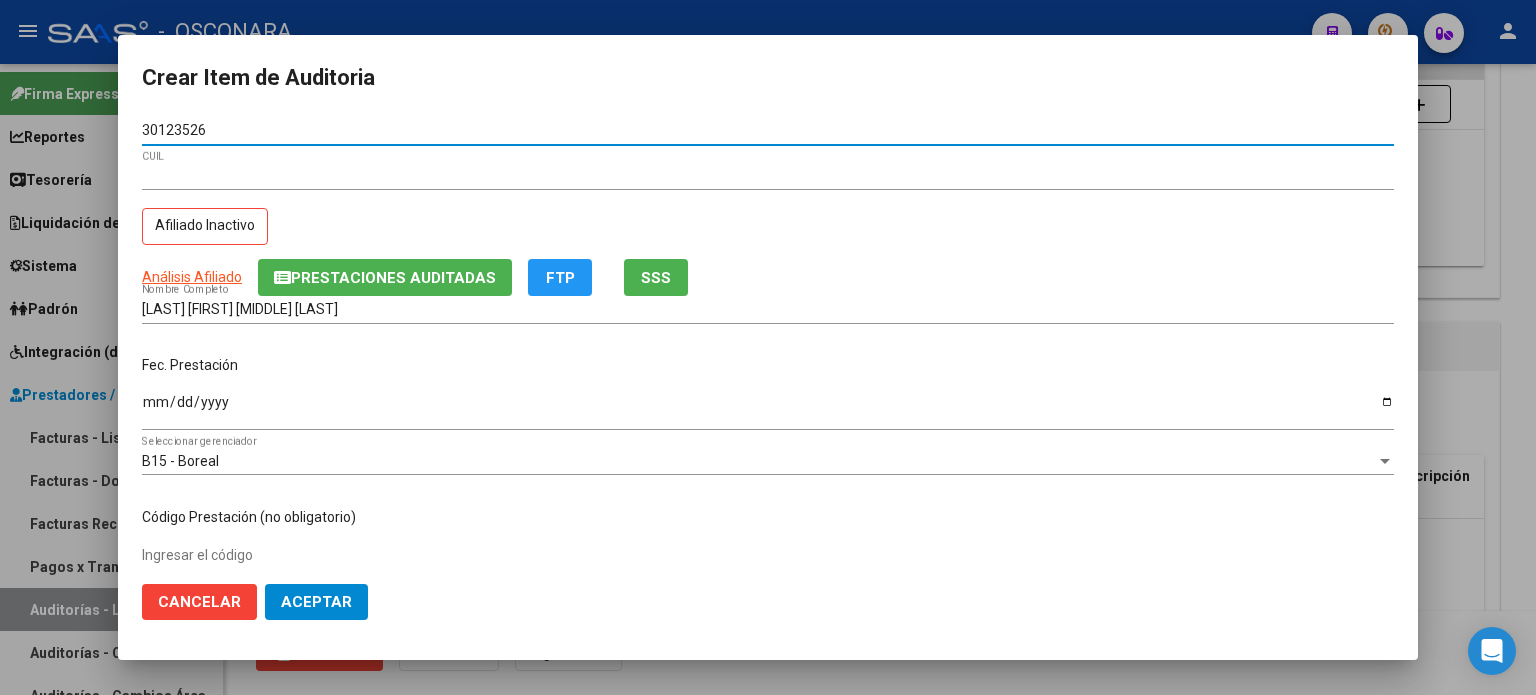 type on "30123526" 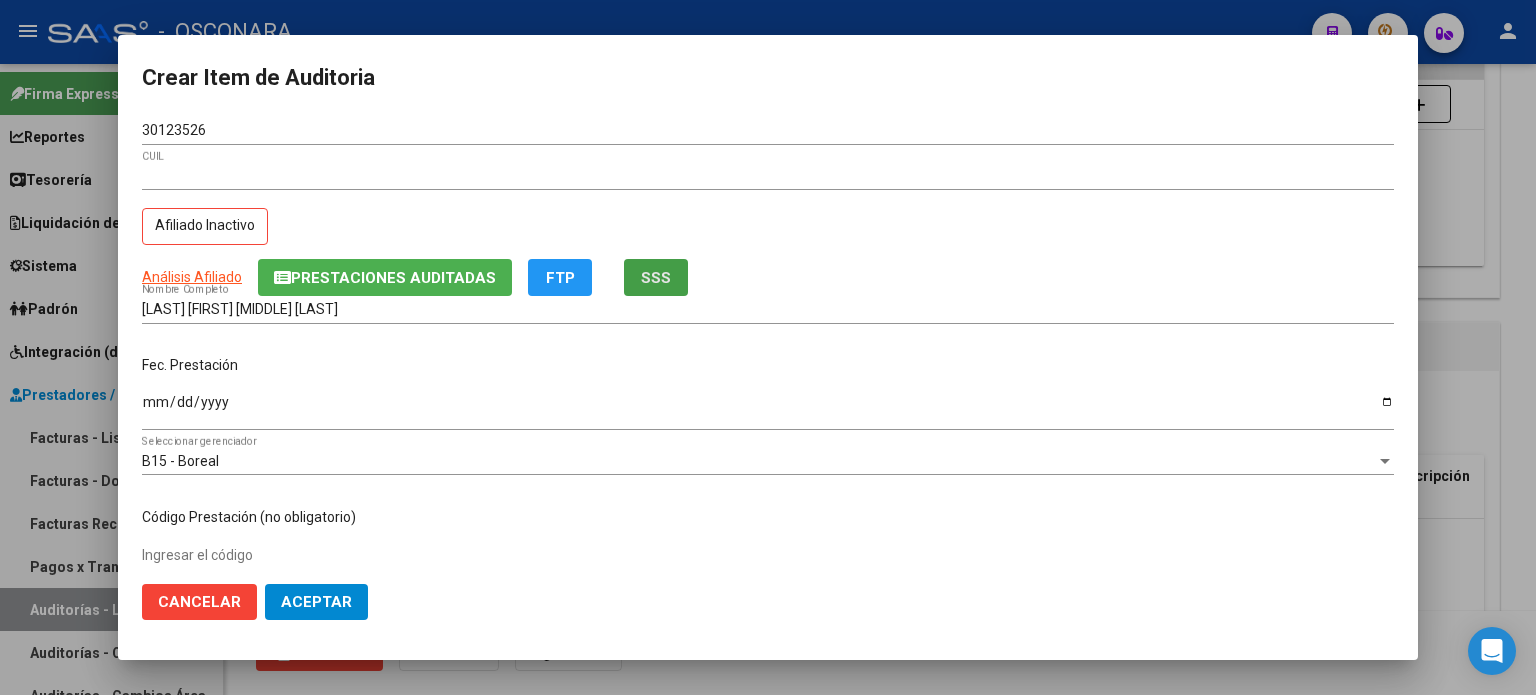 click on "SSS" 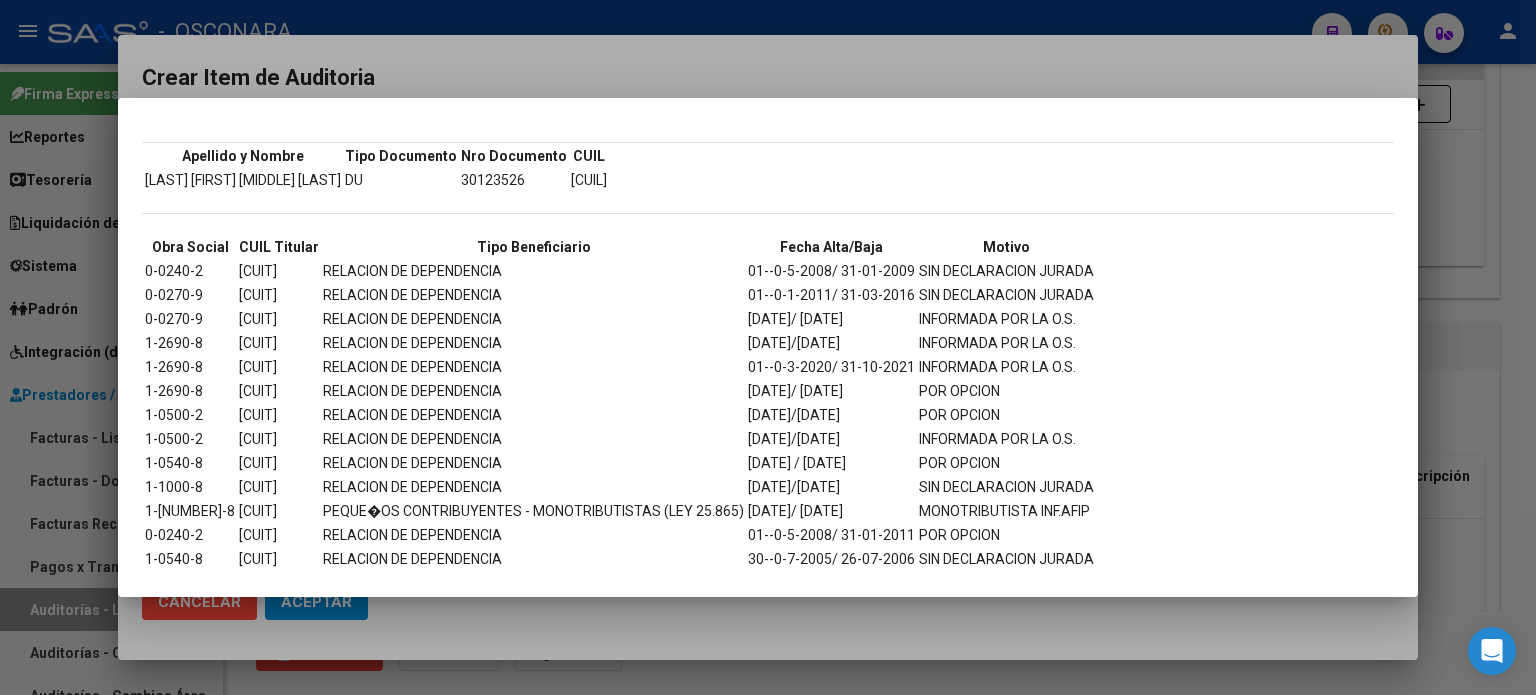 scroll, scrollTop: 170, scrollLeft: 0, axis: vertical 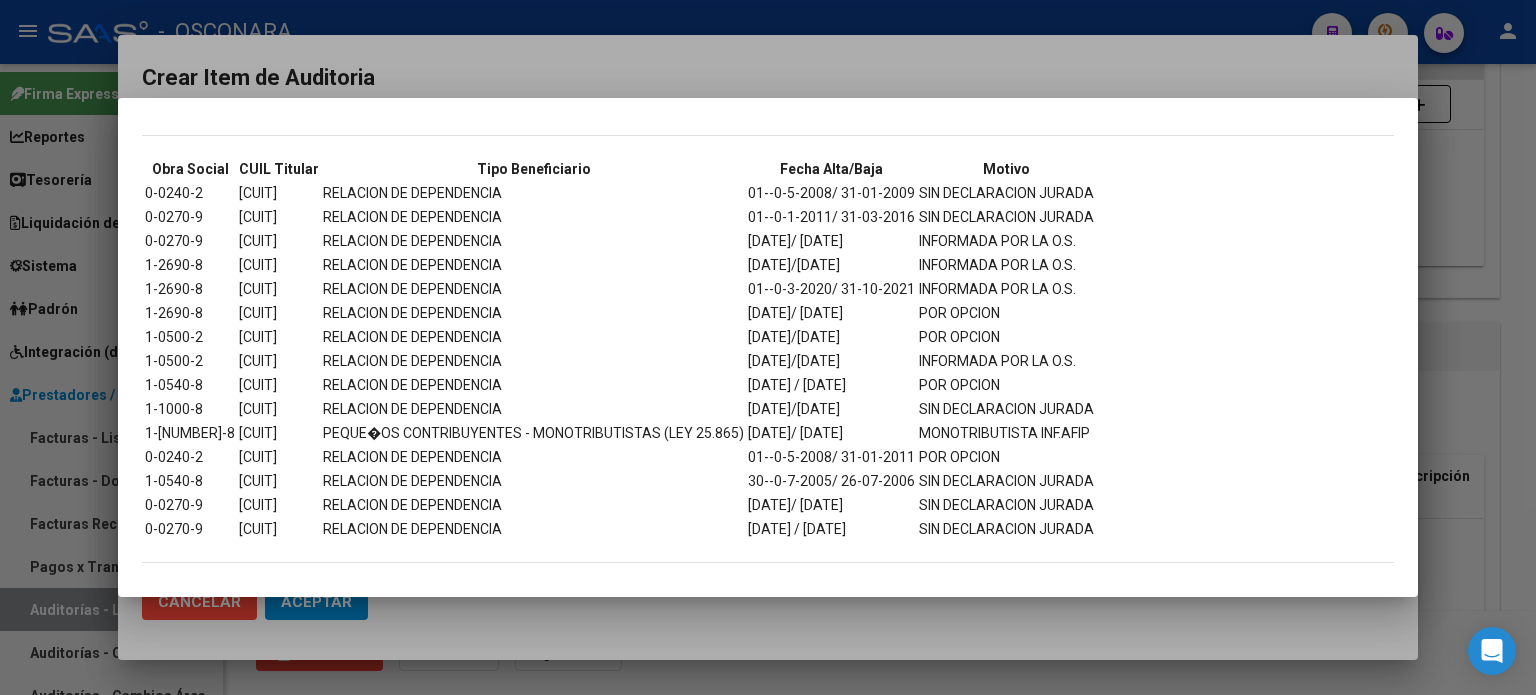 click on "[DATE]/[DATE]" at bounding box center [831, 409] 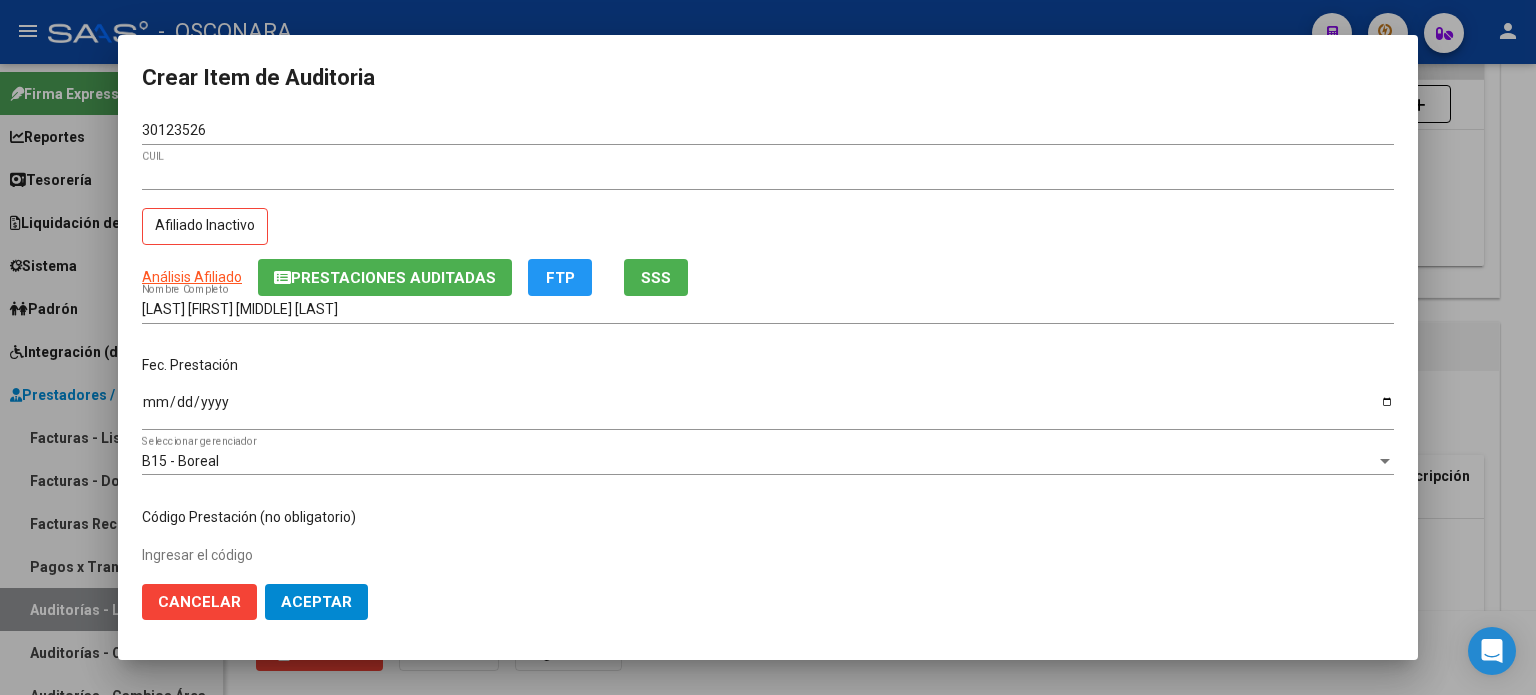 click on "Ingresar la fecha" at bounding box center [768, 409] 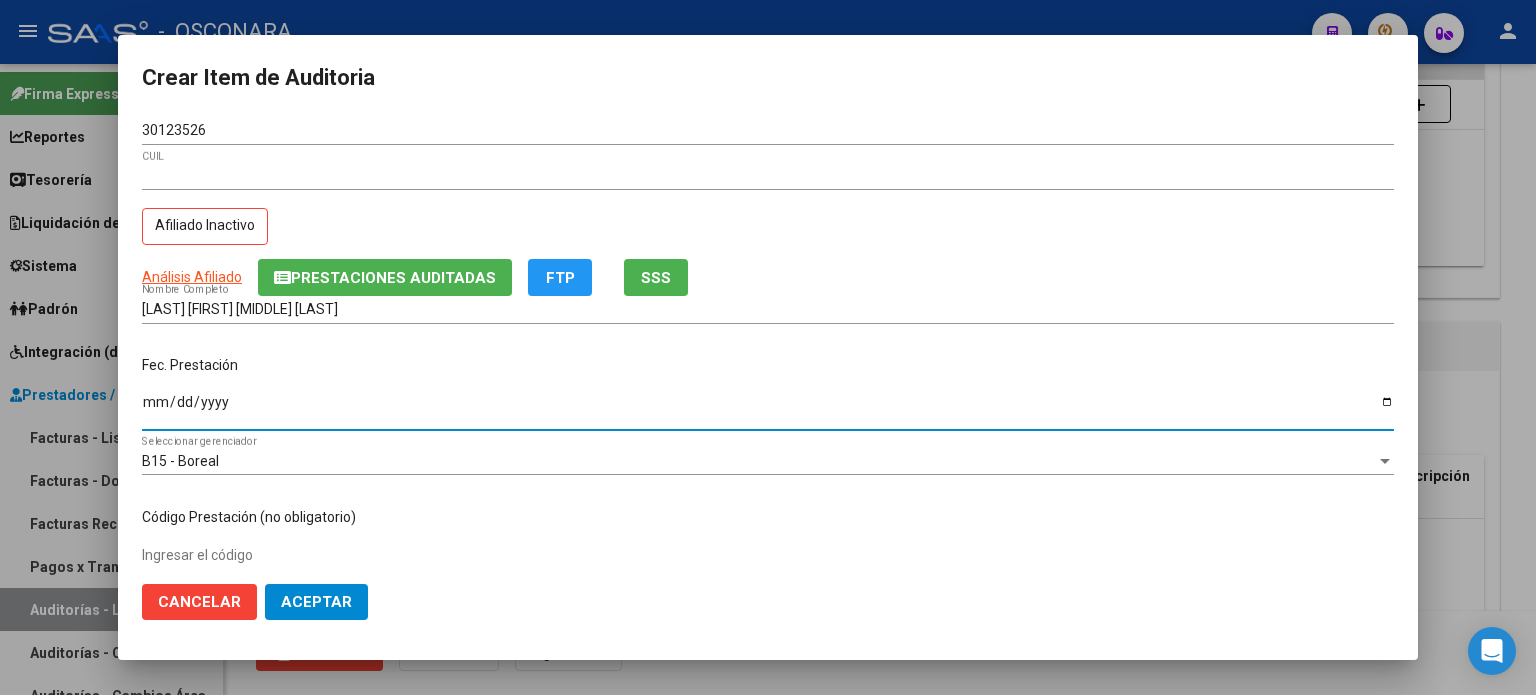type on "[DATE]" 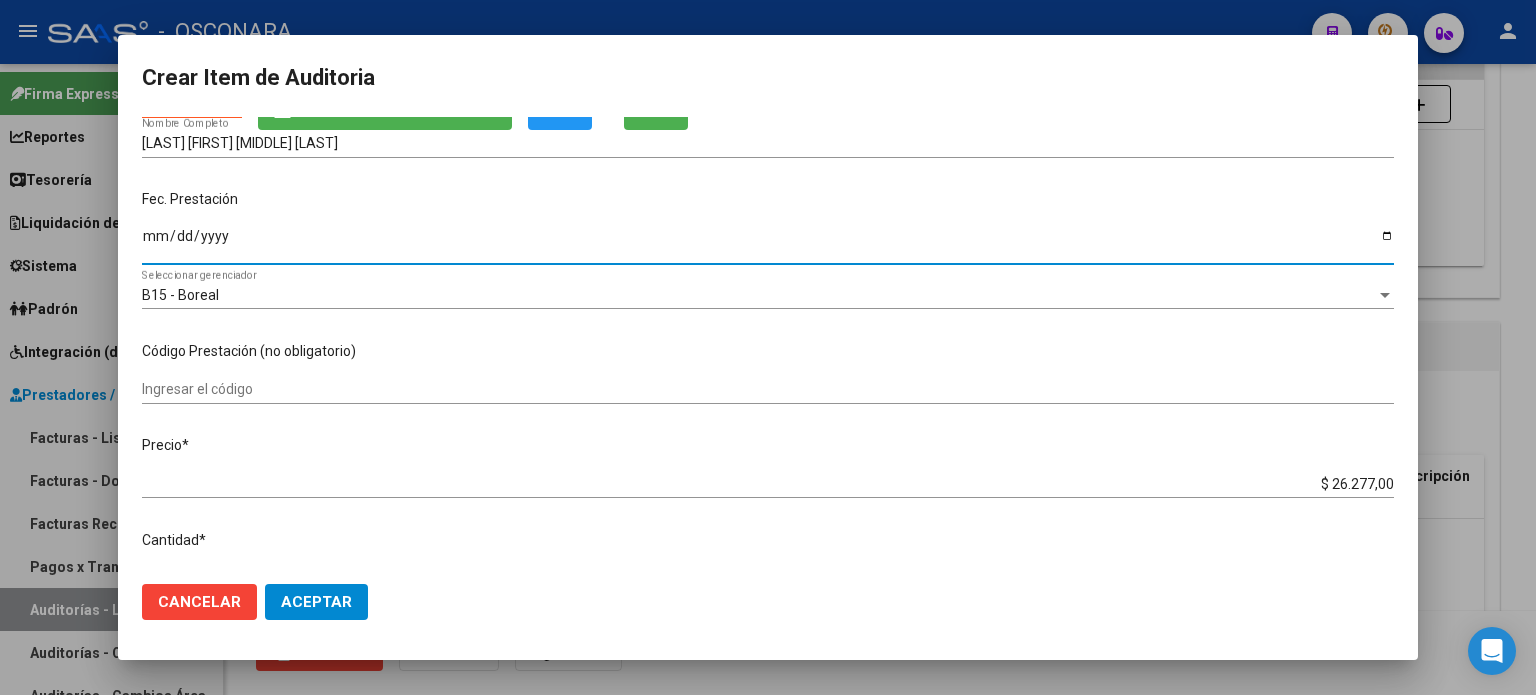 scroll, scrollTop: 200, scrollLeft: 0, axis: vertical 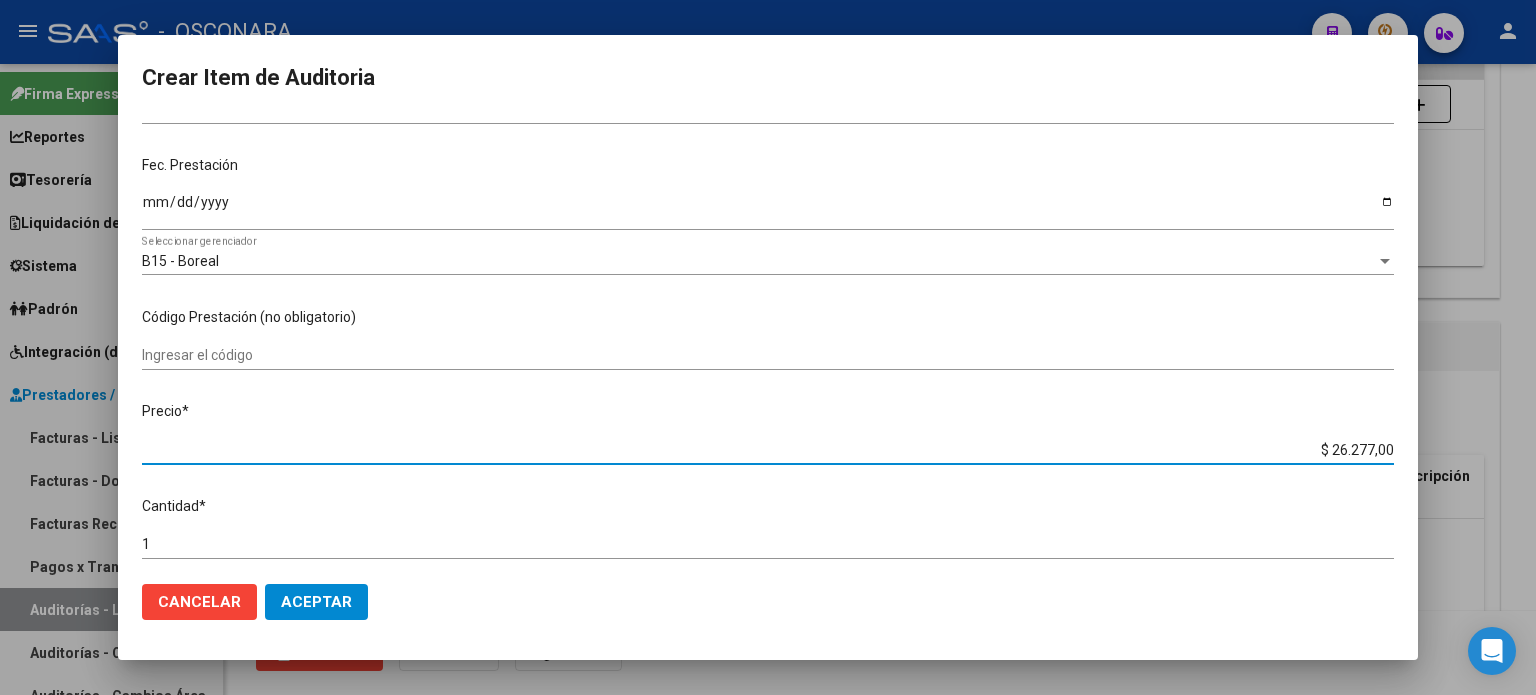 drag, startPoint x: 1317, startPoint y: 448, endPoint x: 1463, endPoint y: 443, distance: 146.08559 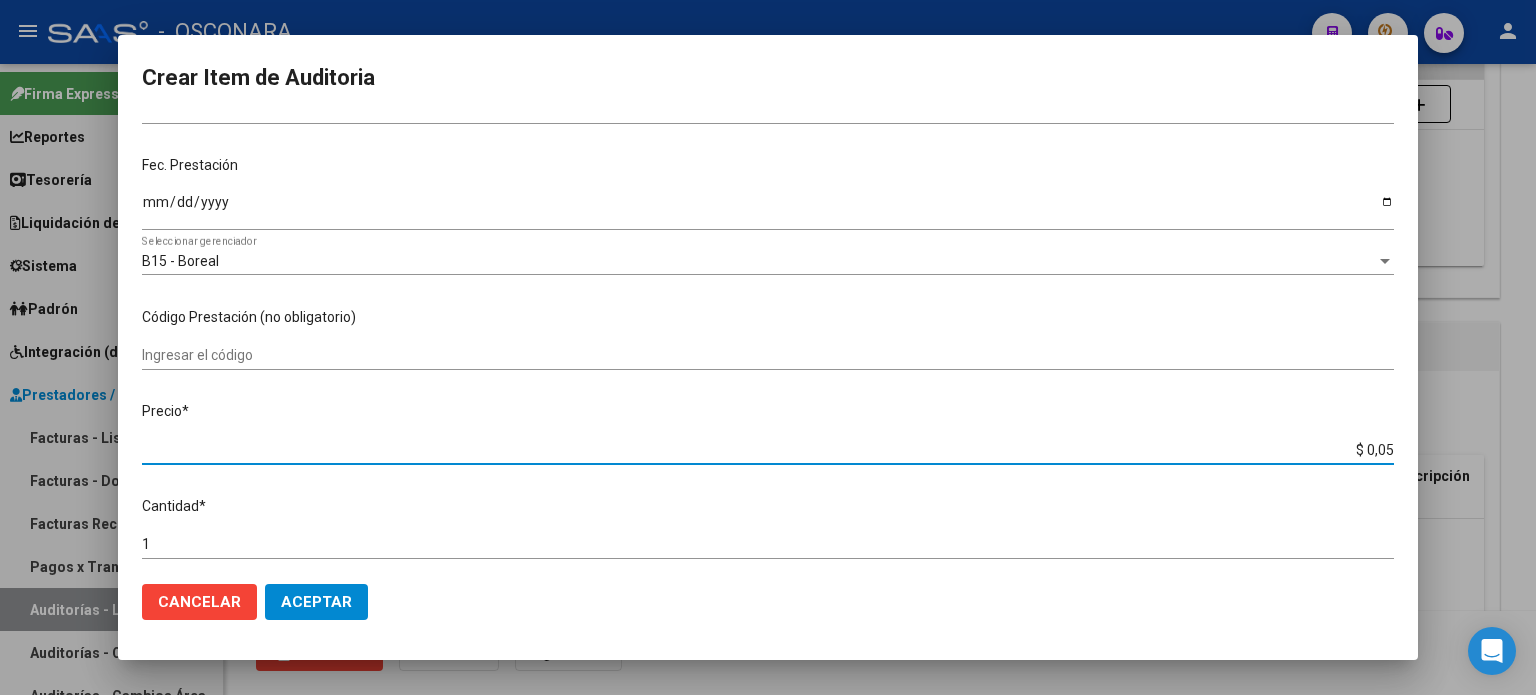 type on "$ 0,53" 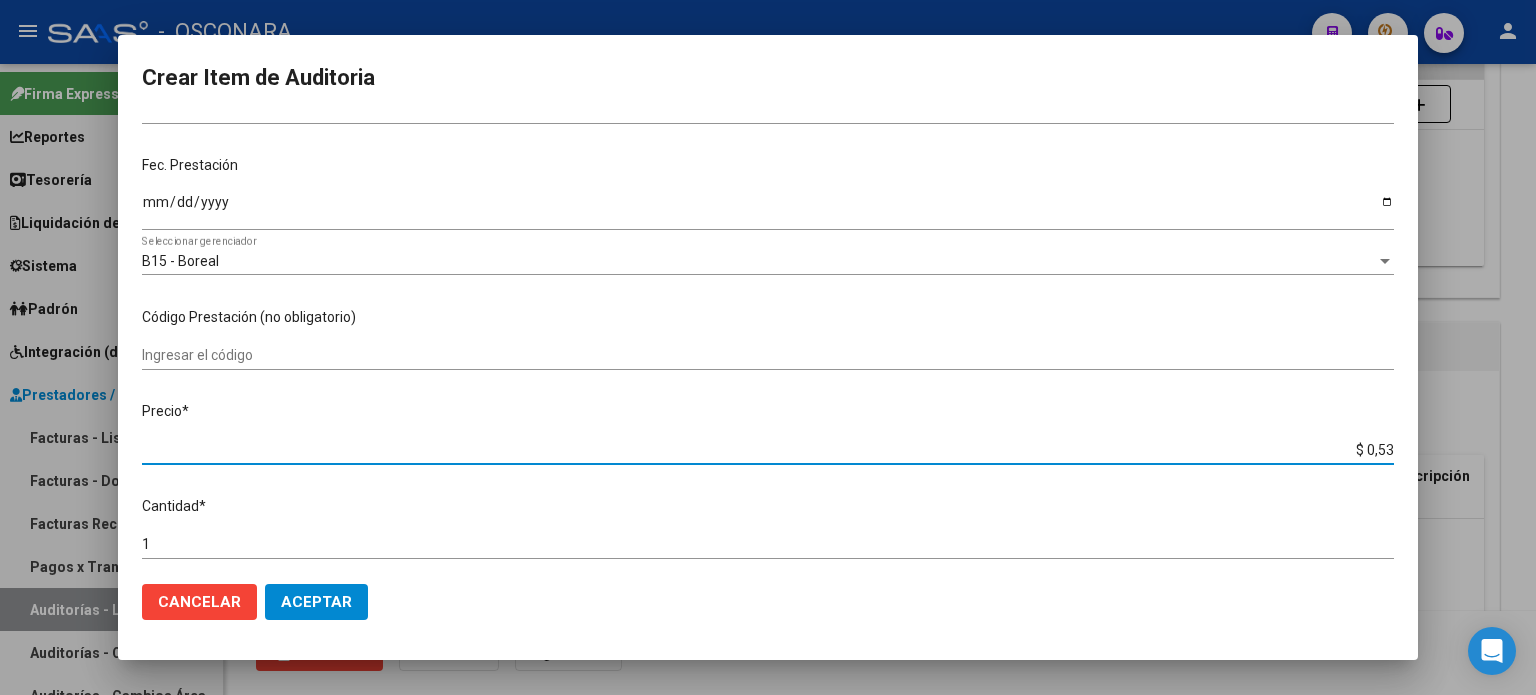 type on "$ 5,36" 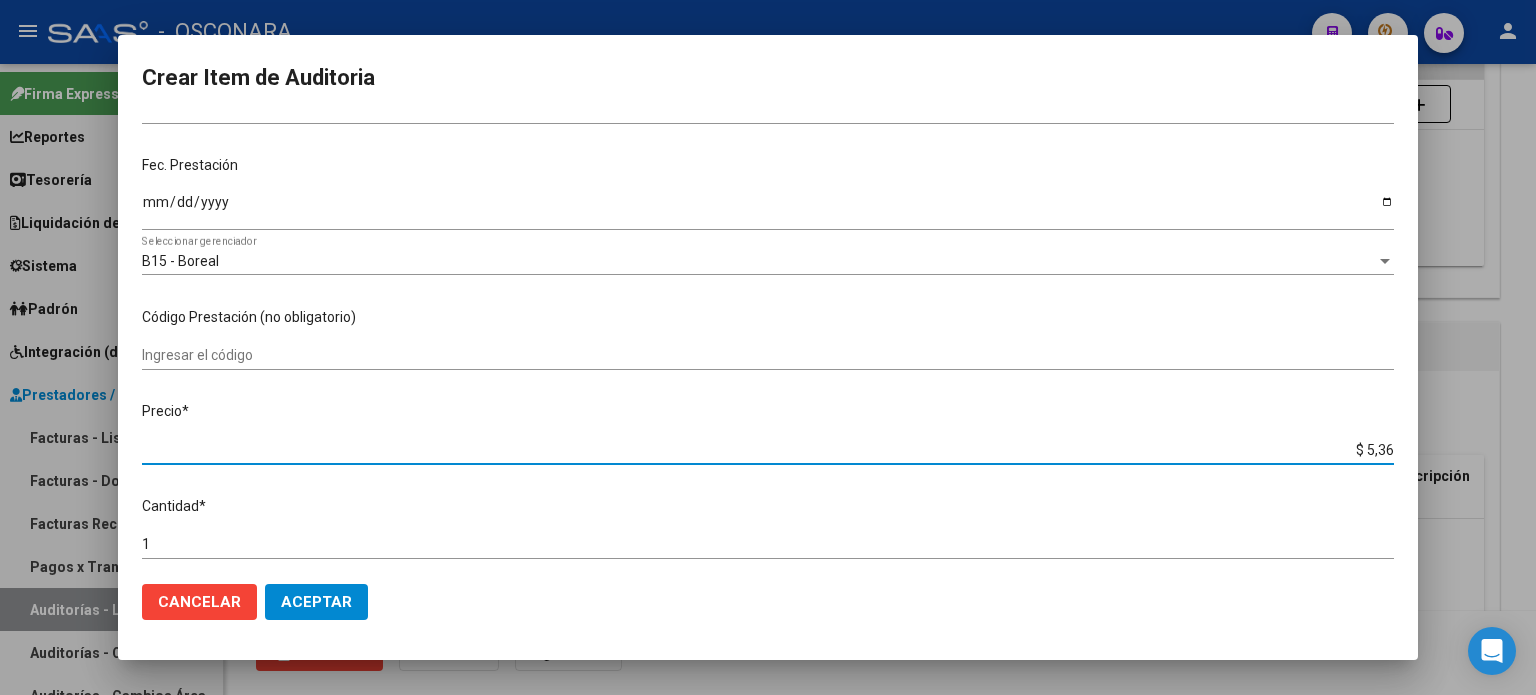 type on "$ 53,65" 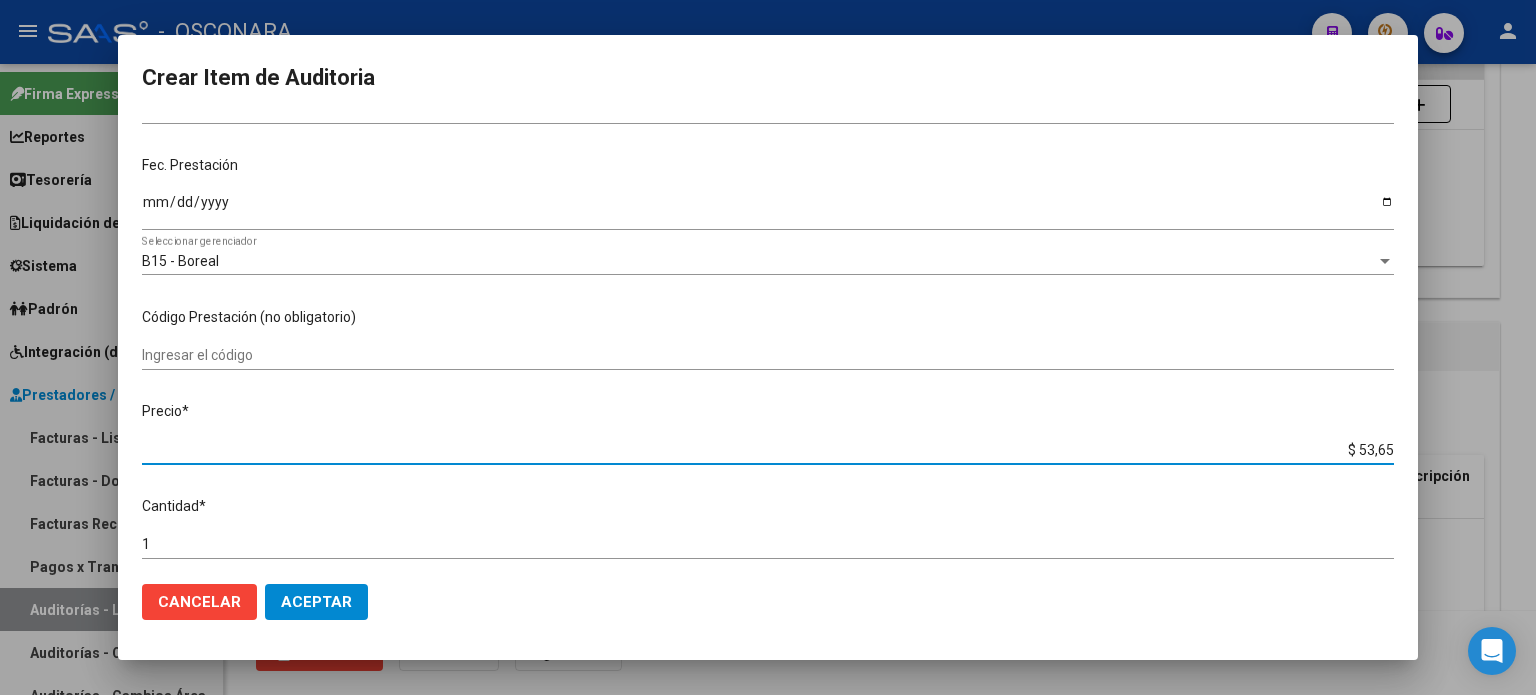 type on "$ 536,50" 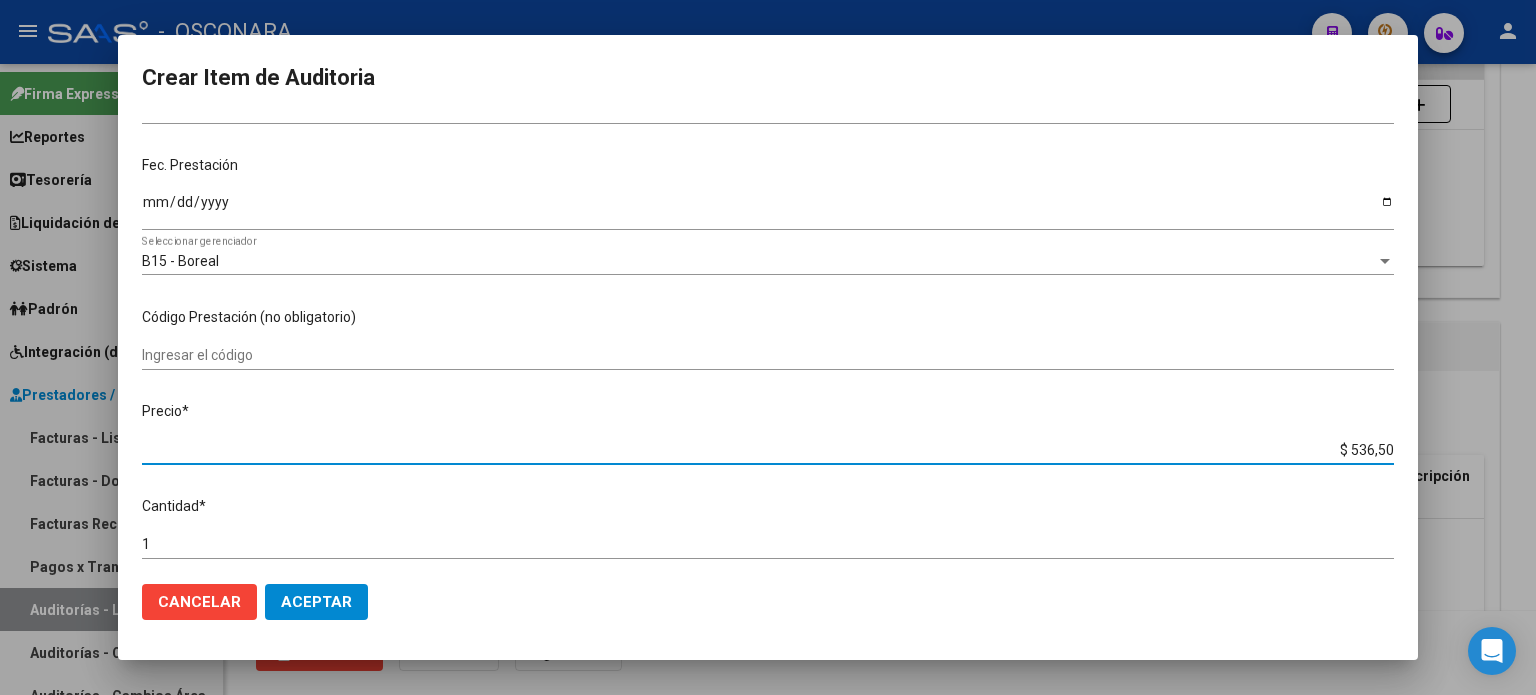 type on "$ 5.365,00" 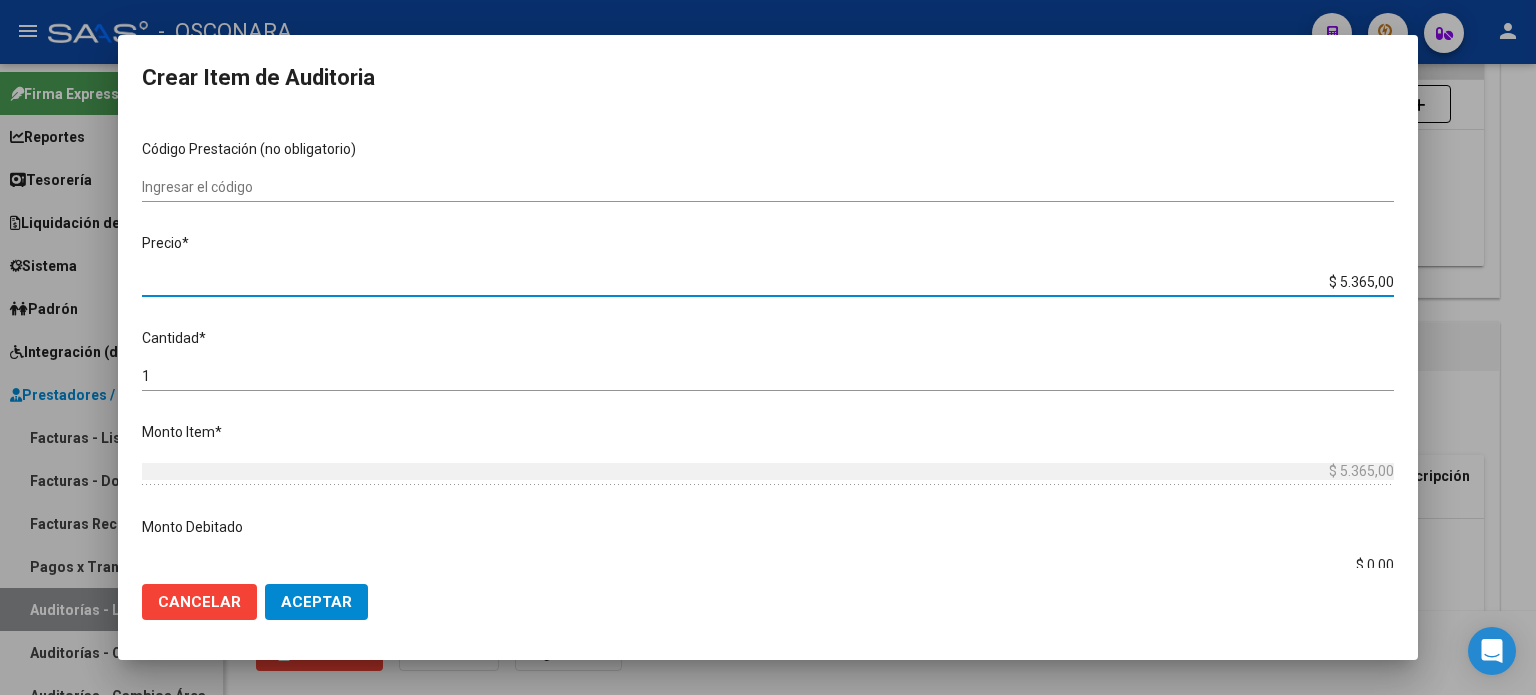 scroll, scrollTop: 400, scrollLeft: 0, axis: vertical 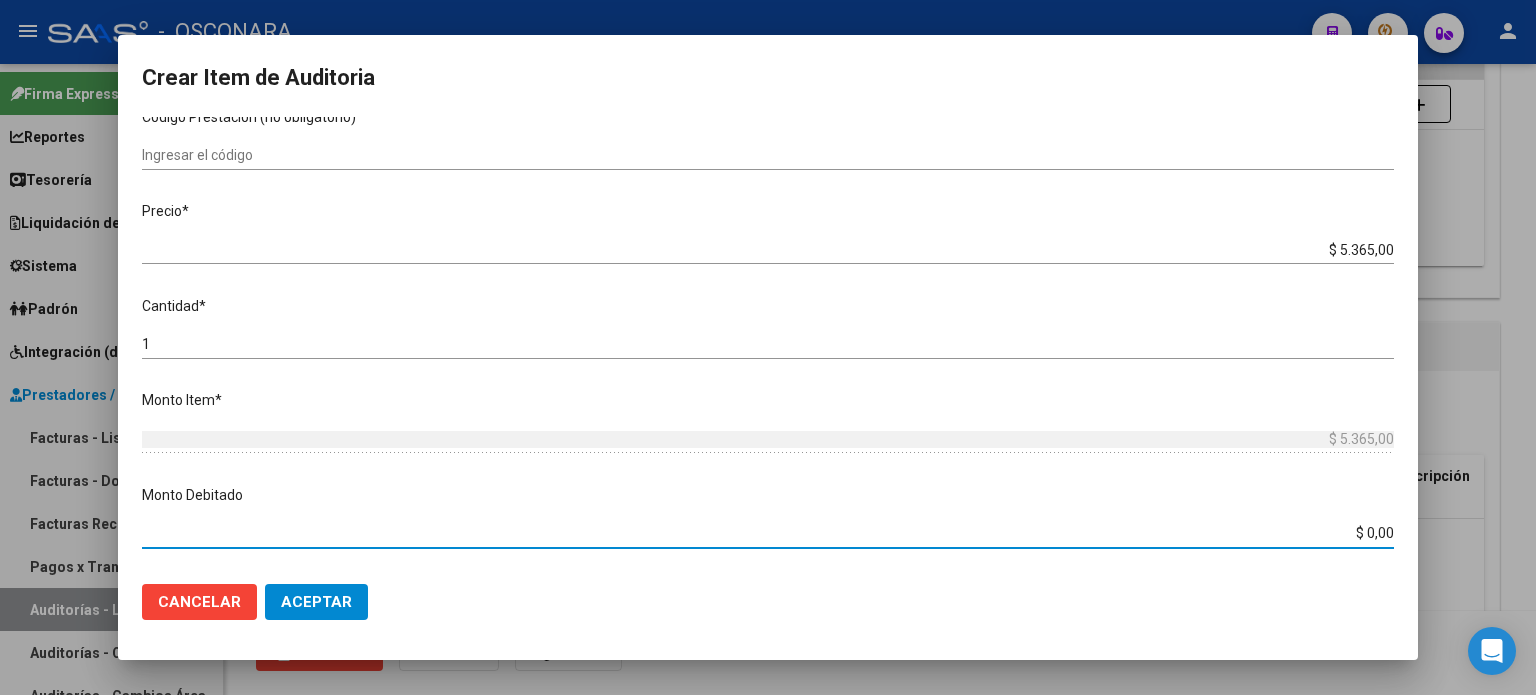 drag, startPoint x: 1353, startPoint y: 535, endPoint x: 1436, endPoint y: 526, distance: 83.48653 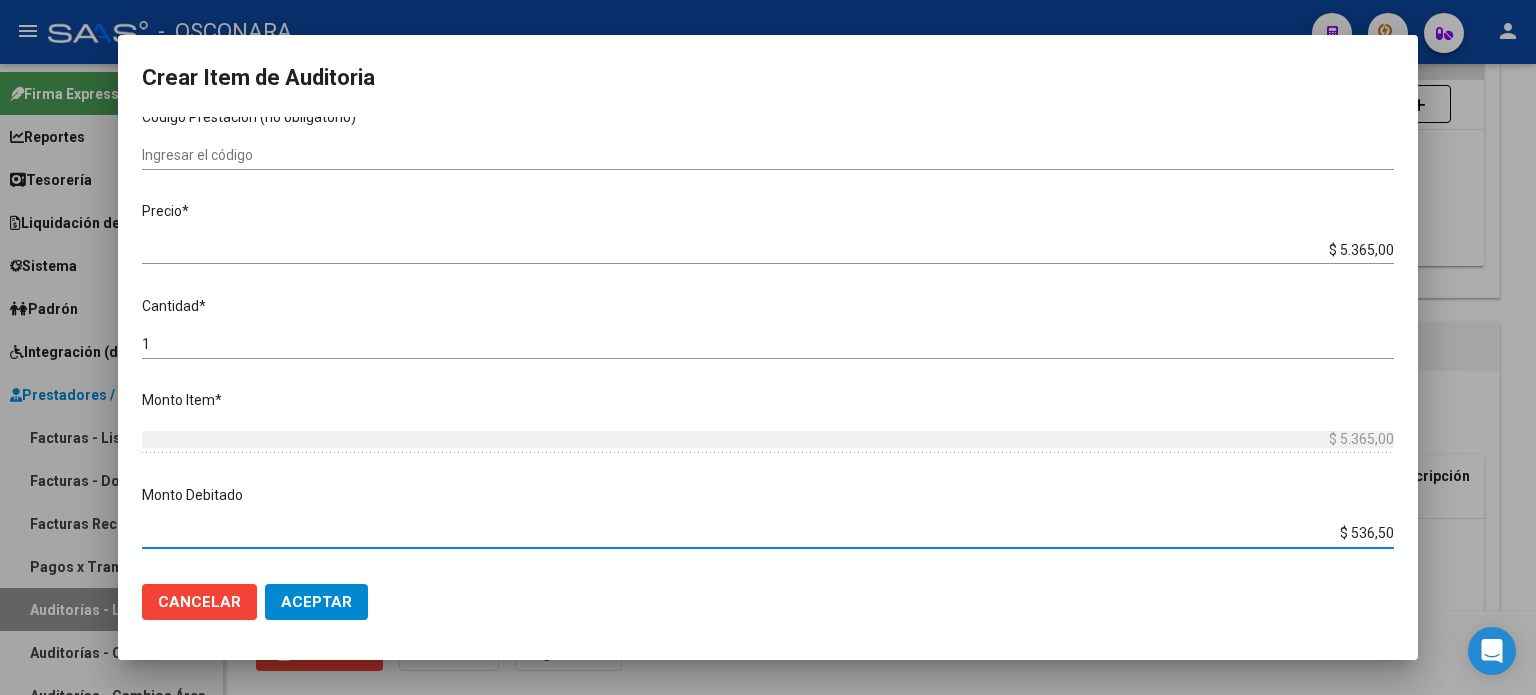 type on "$ 5.365,00" 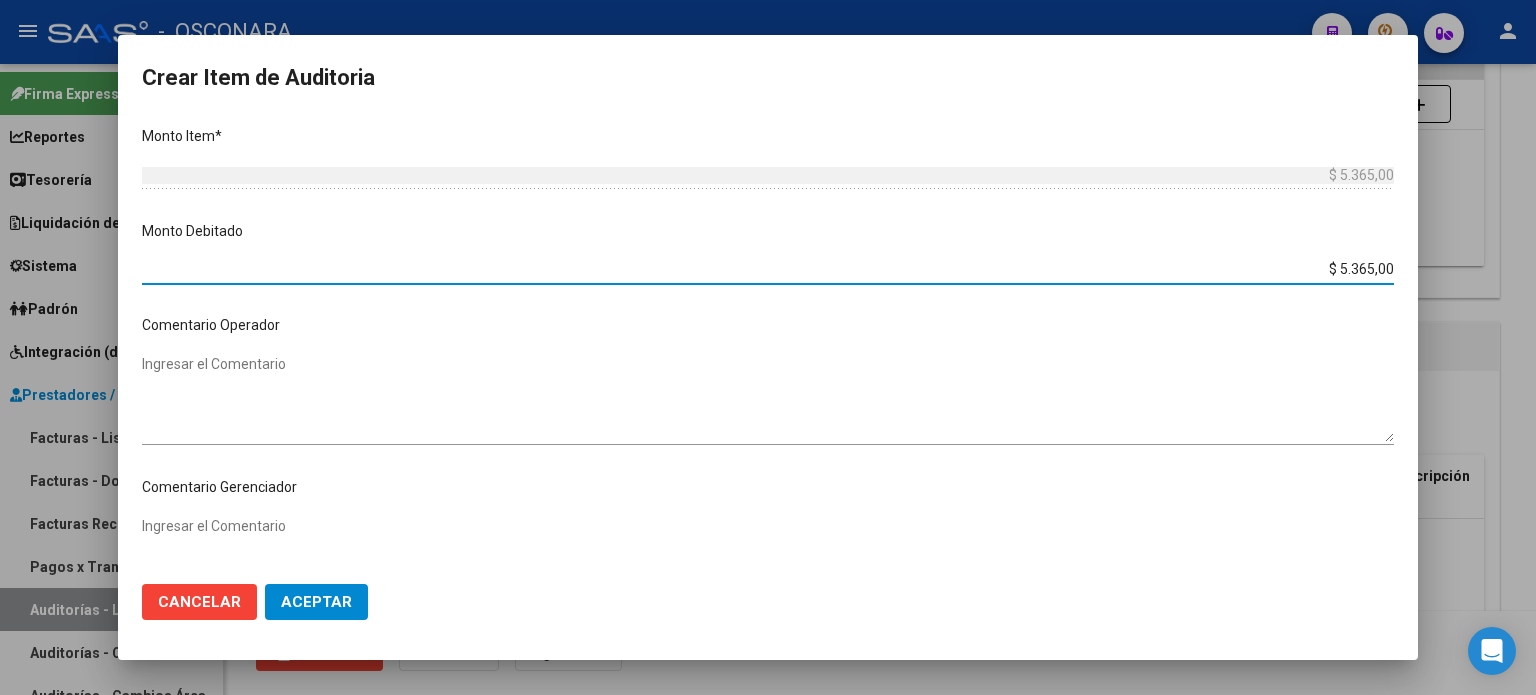 scroll, scrollTop: 700, scrollLeft: 0, axis: vertical 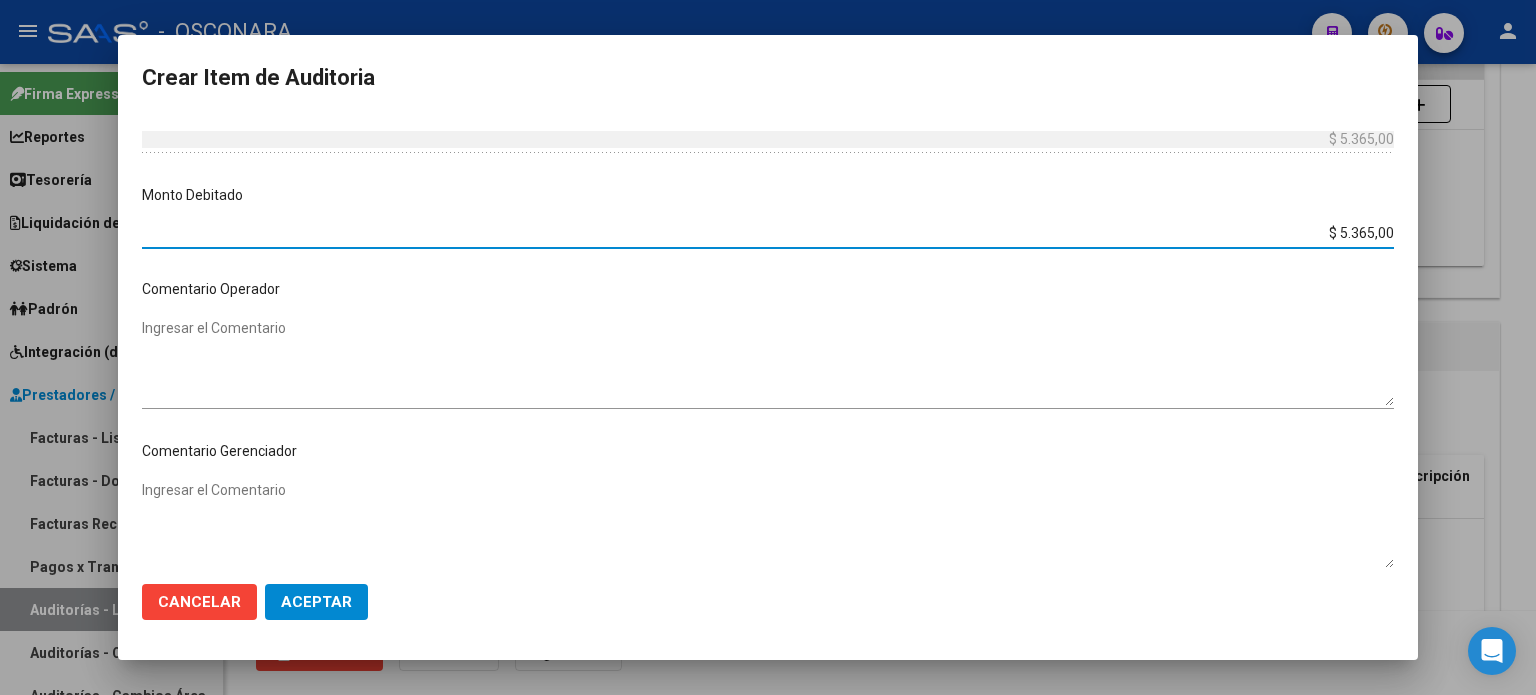 click on "Ingresar el Comentario" at bounding box center [768, 362] 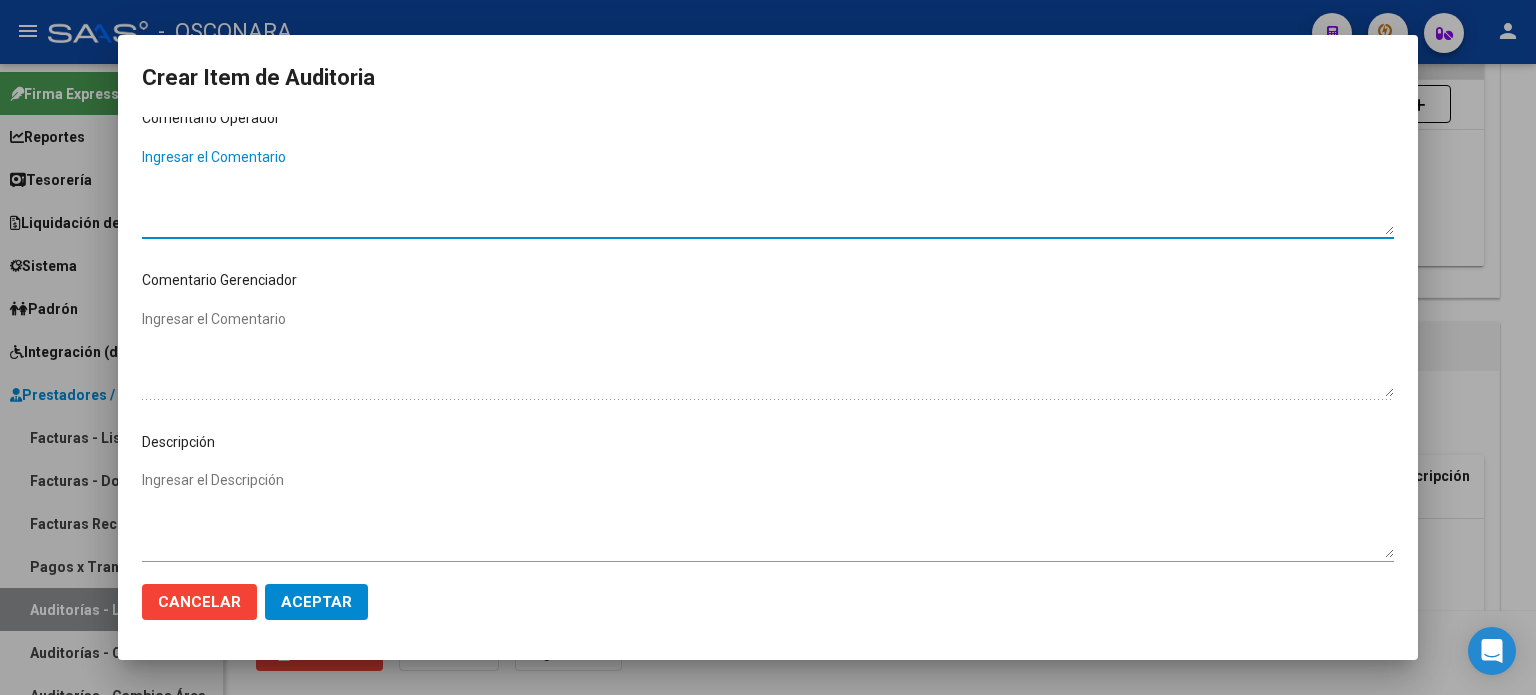 scroll, scrollTop: 900, scrollLeft: 0, axis: vertical 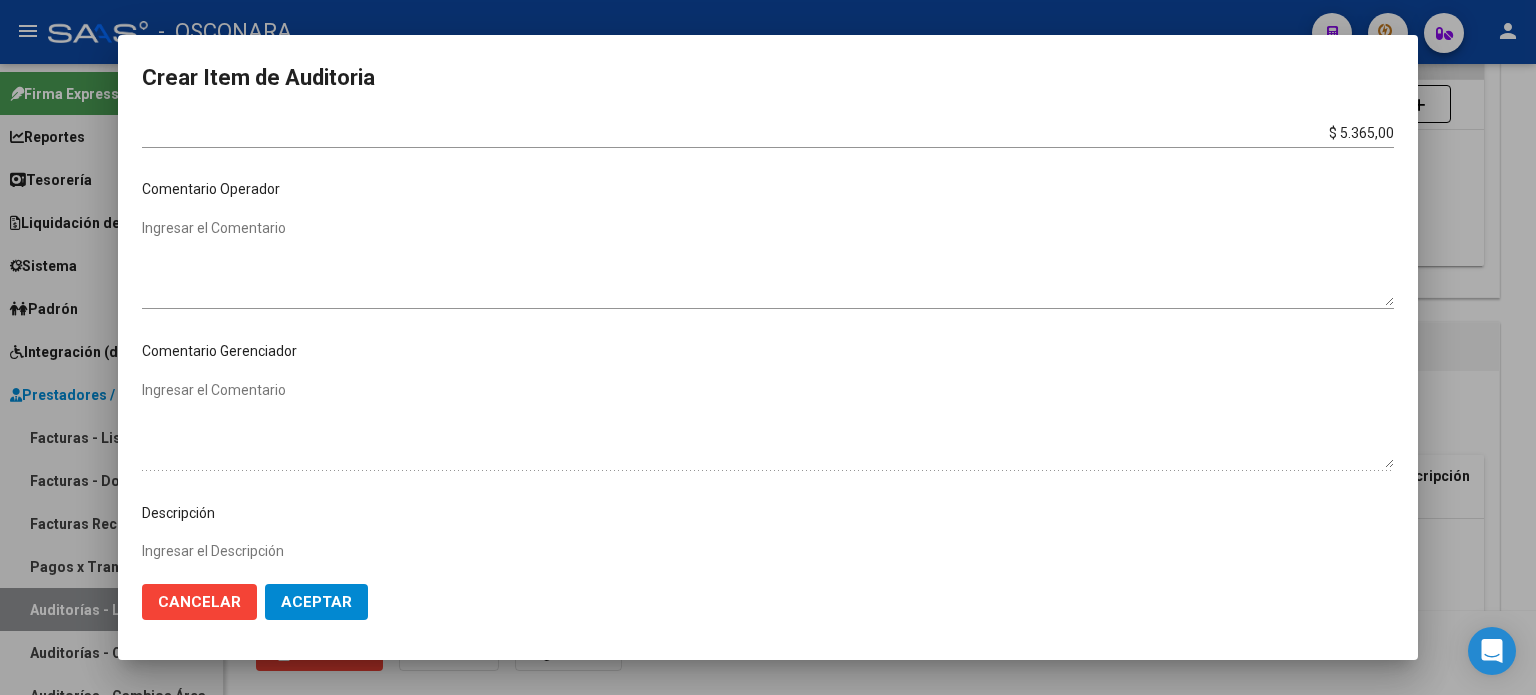click on "Ingresar el Comentario" at bounding box center [768, 262] 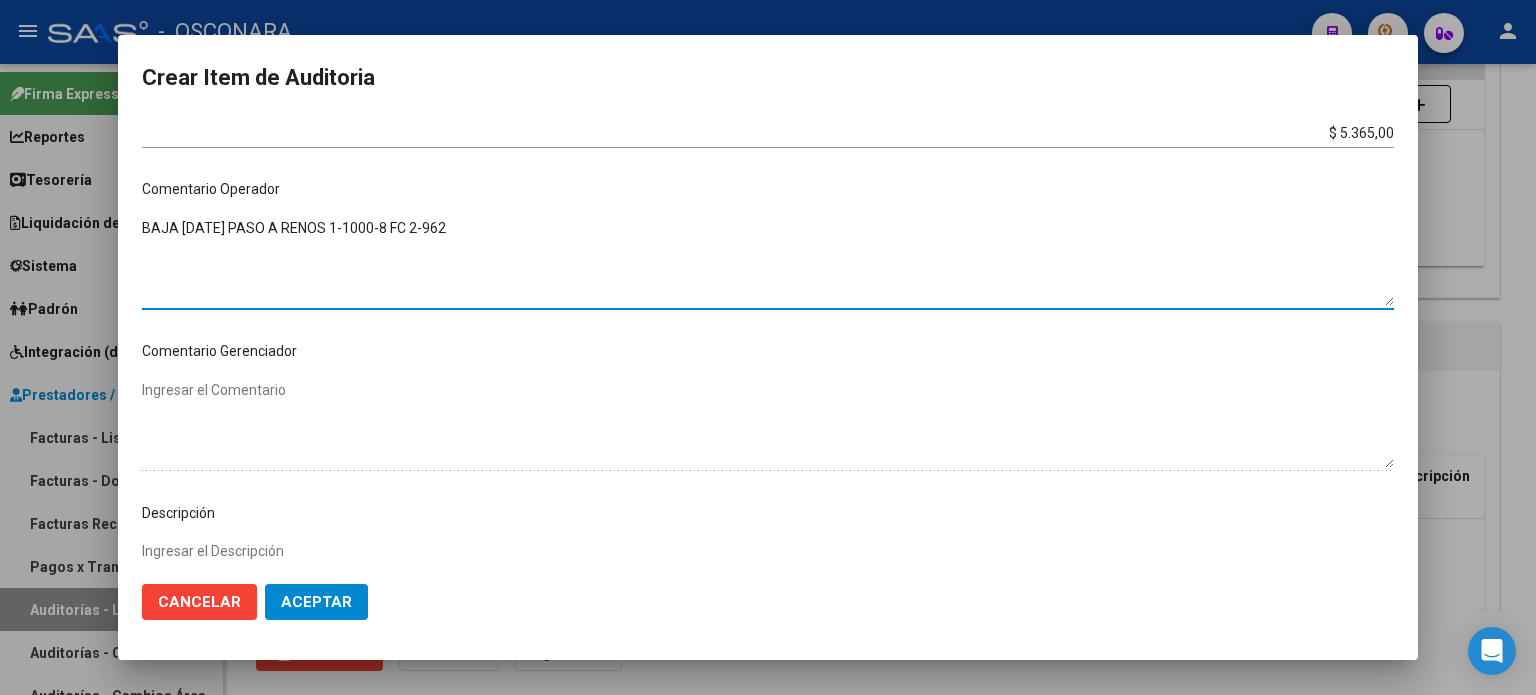 drag, startPoint x: 475, startPoint y: 229, endPoint x: 82, endPoint y: 227, distance: 393.0051 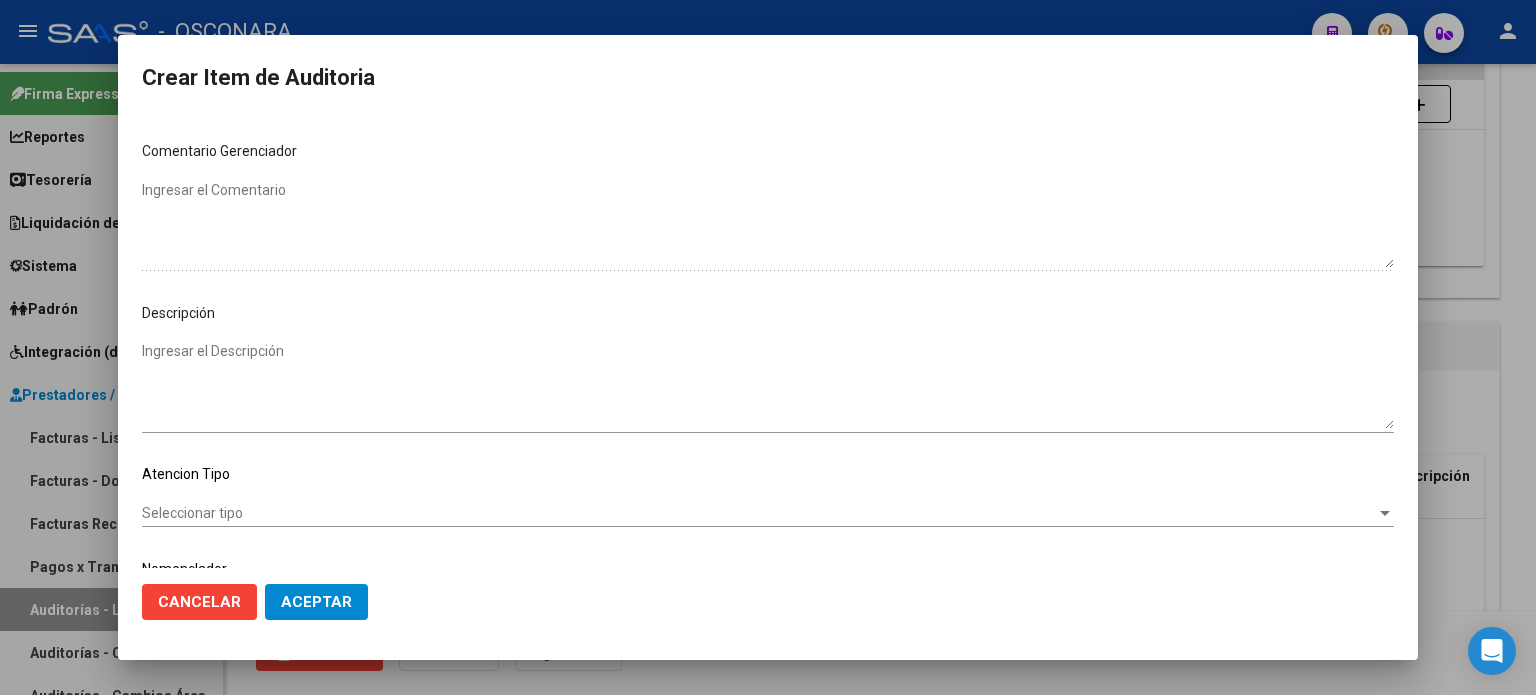 type on "BAJA [DATE] PASO A RENOS 1-1000-8 FC 2-962" 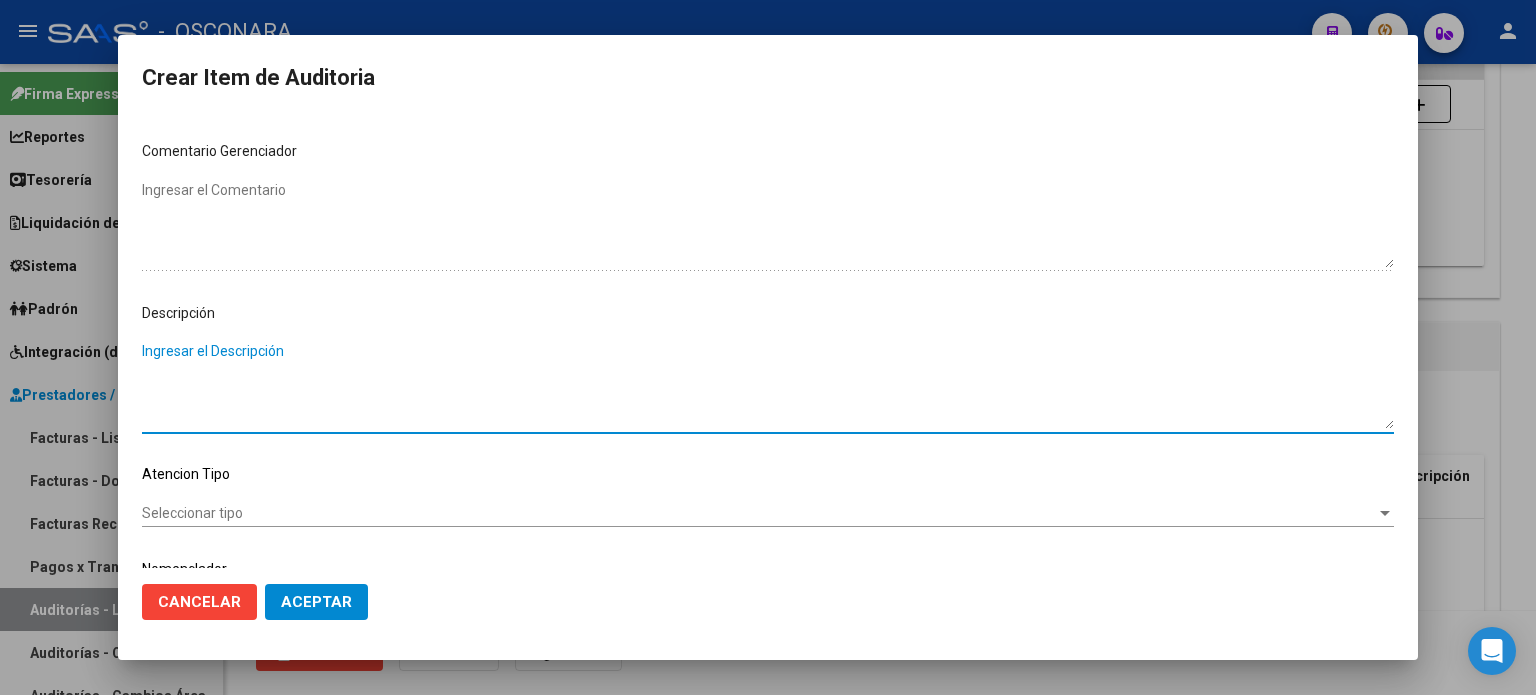 drag, startPoint x: 212, startPoint y: 345, endPoint x: 236, endPoint y: 372, distance: 36.124783 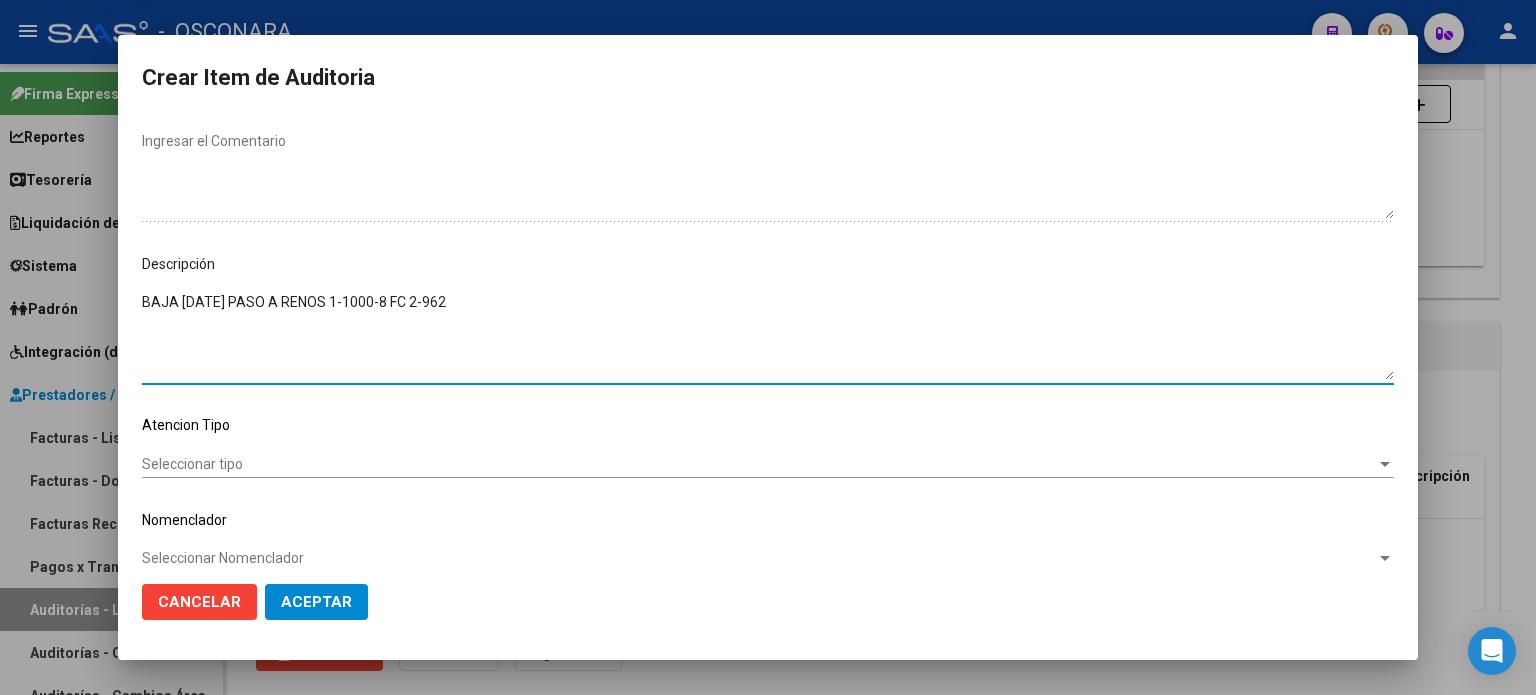 scroll, scrollTop: 1070, scrollLeft: 0, axis: vertical 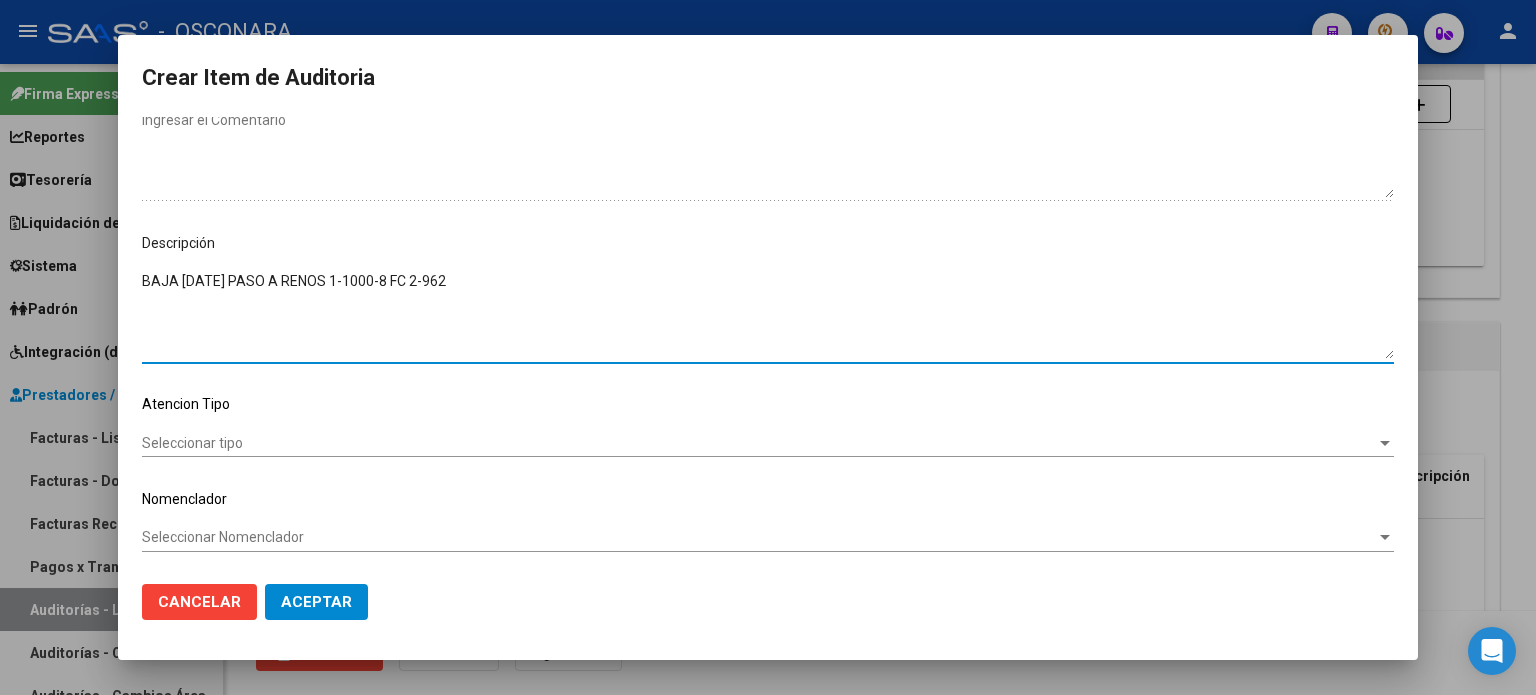 type on "BAJA [DATE] PASO A RENOS 1-1000-8 FC 2-962" 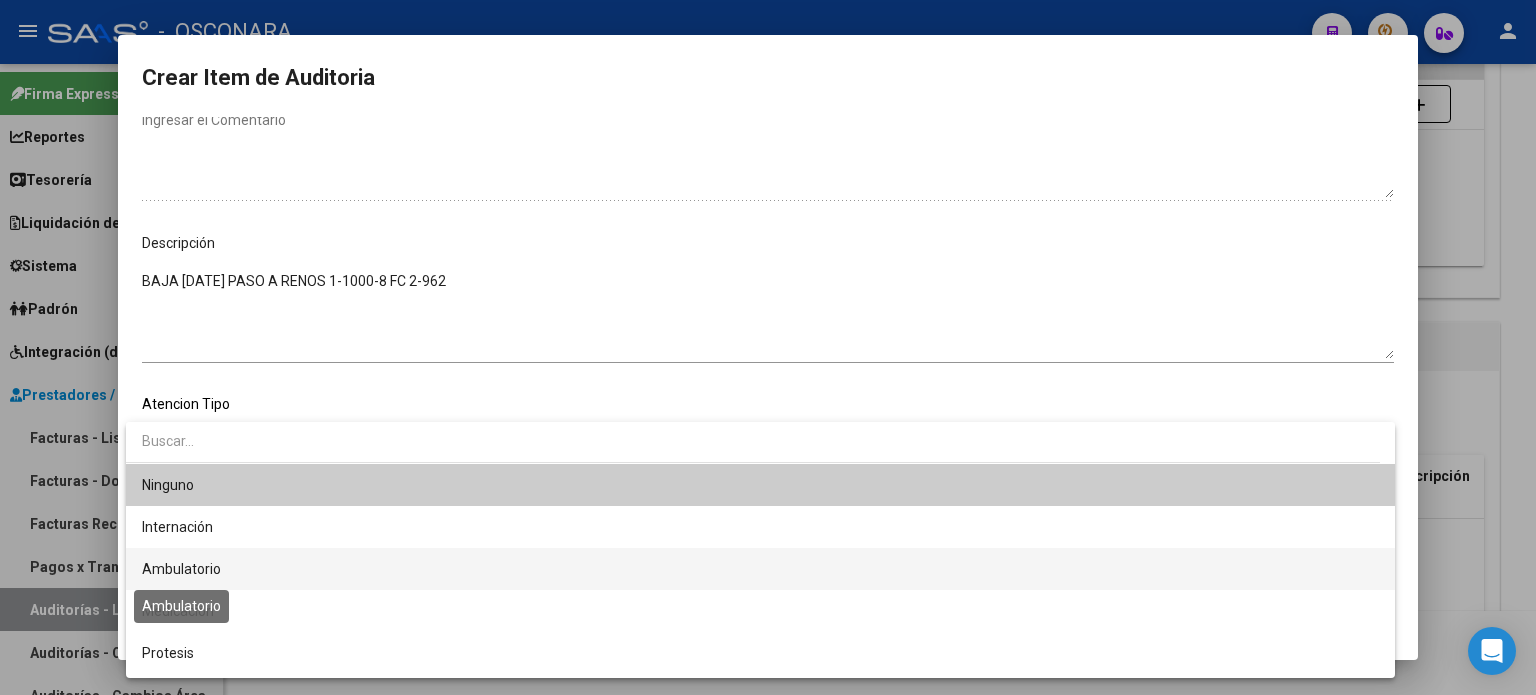 click on "Ambulatorio" at bounding box center (181, 569) 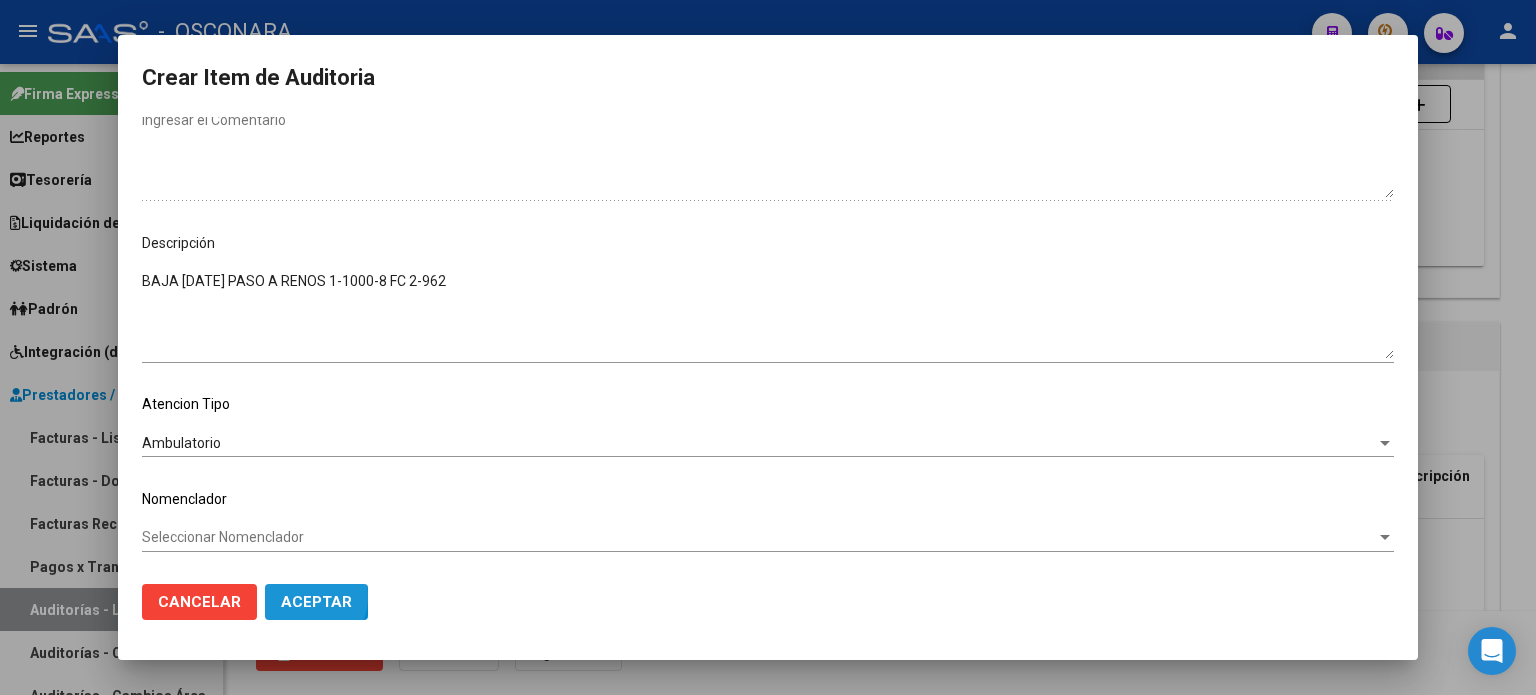 click on "Aceptar" 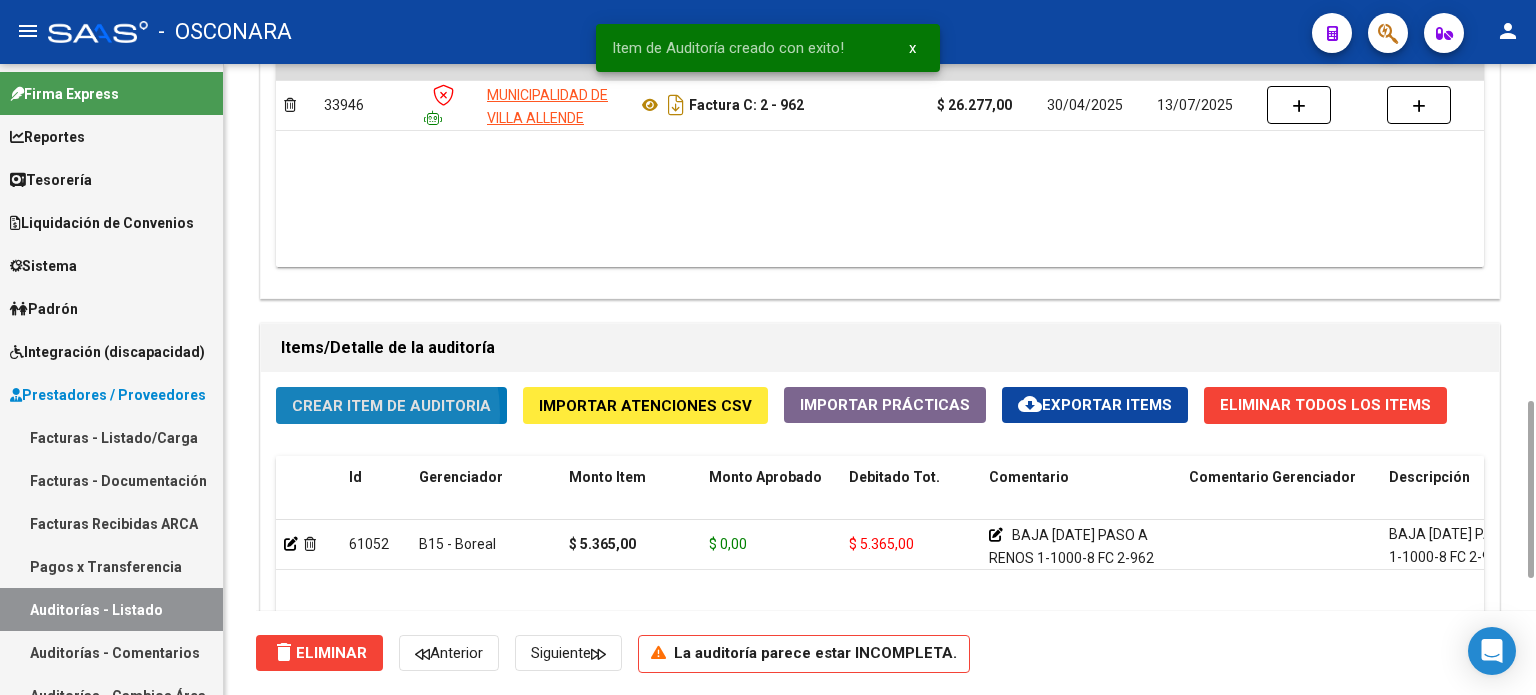 click on "Crear Item de Auditoria" 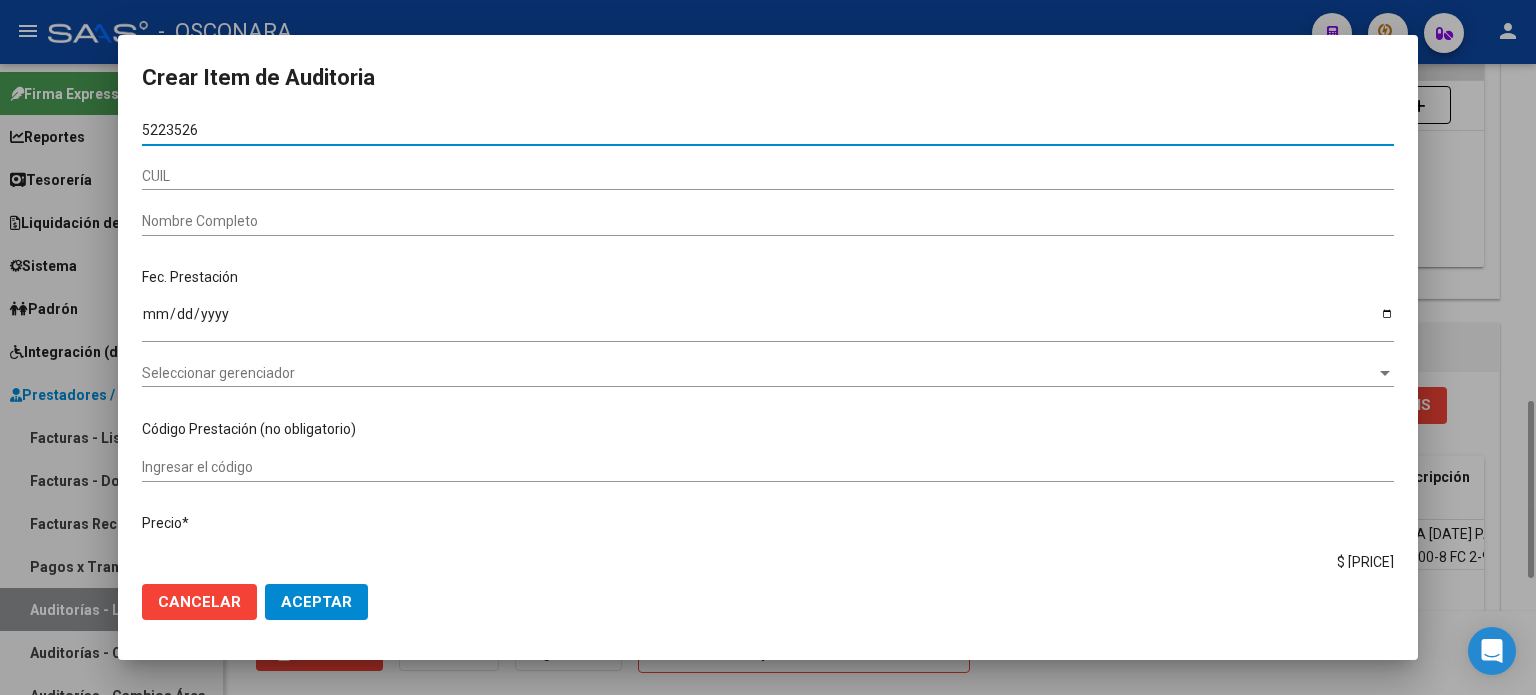 type on "[DOCUMENTO]" 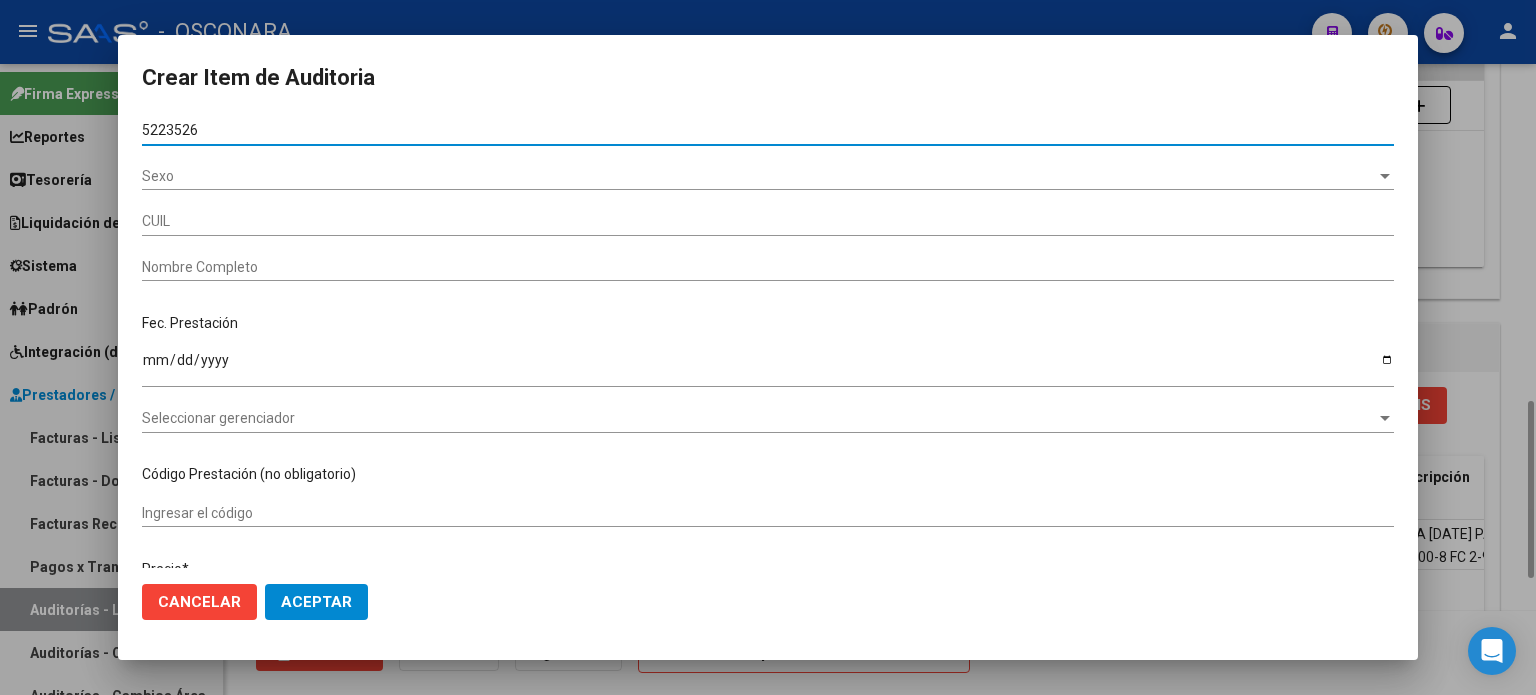 type on "[NUMBER]" 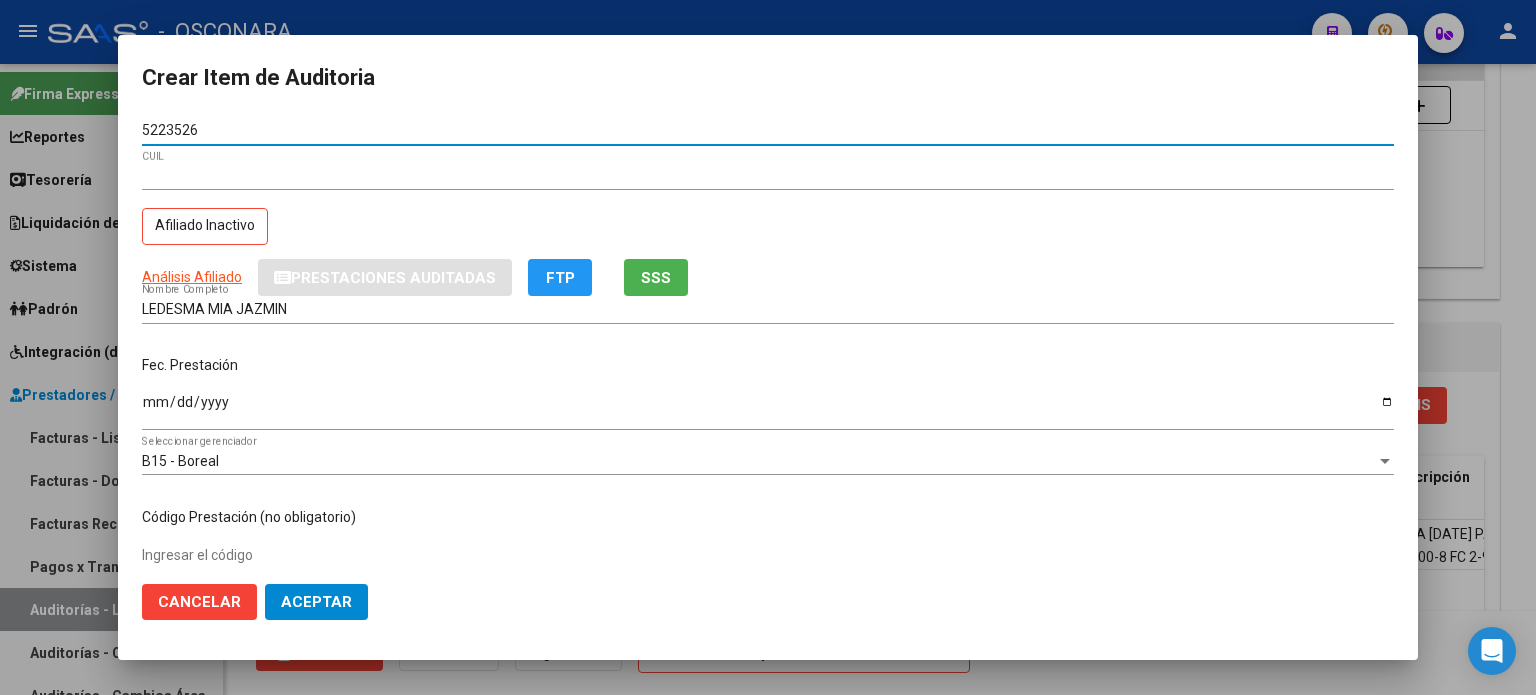 type on "[DOCUMENTO]" 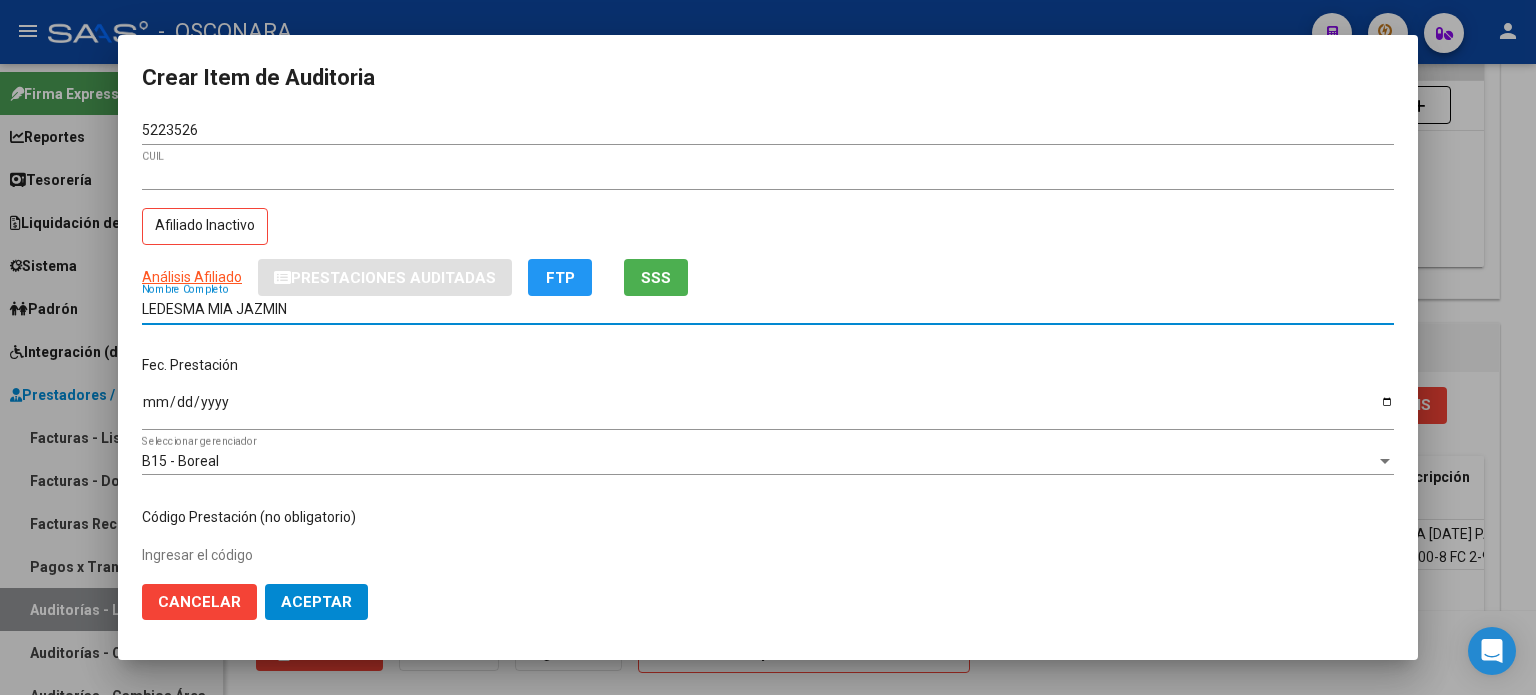 click on "SSS" 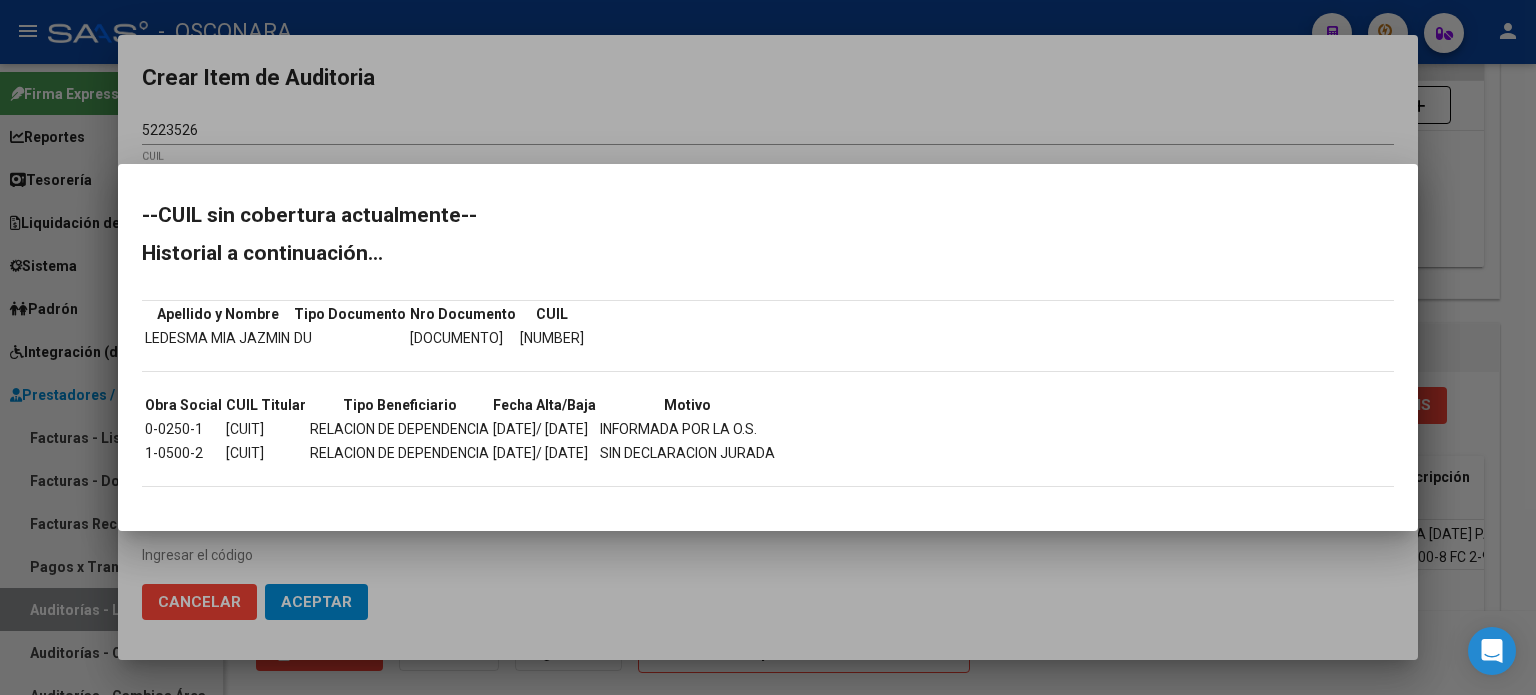 click at bounding box center (768, 347) 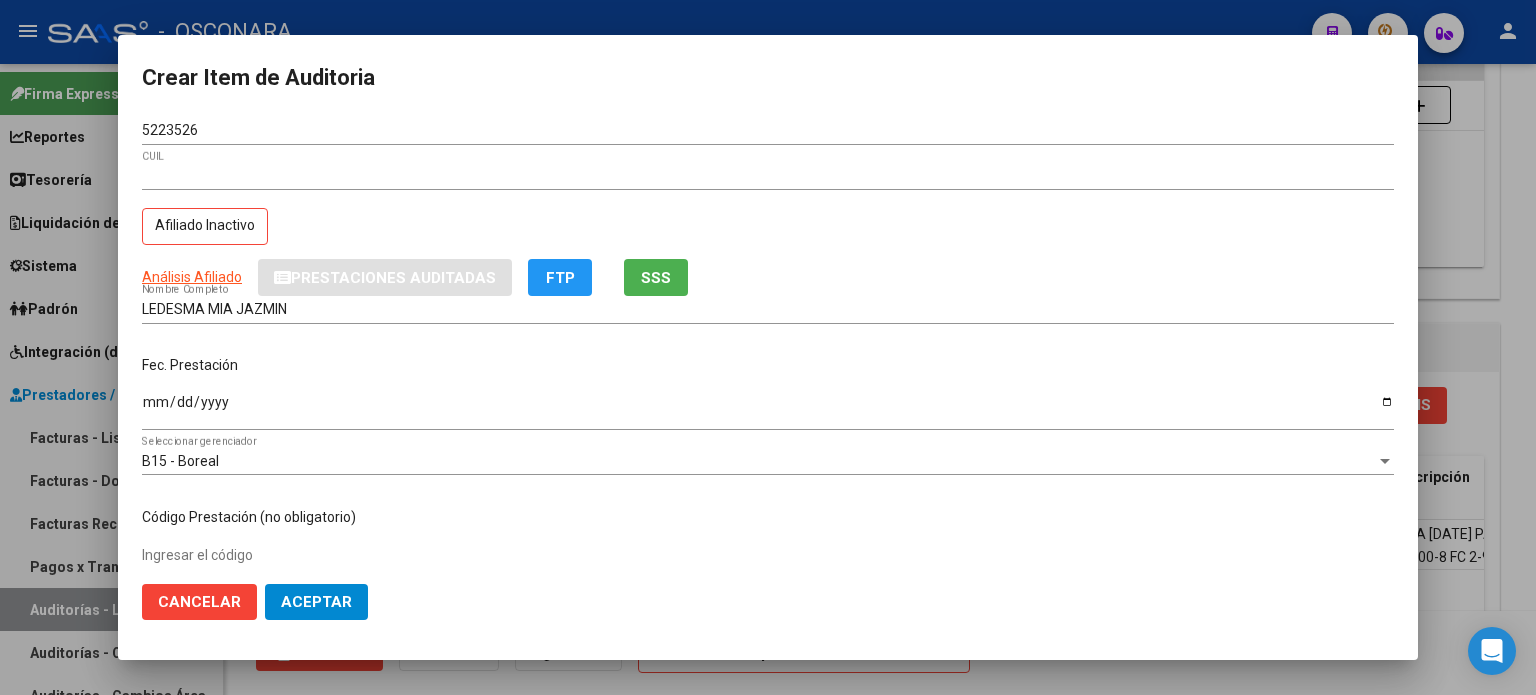 click on "Ingresar la fecha" at bounding box center [768, 409] 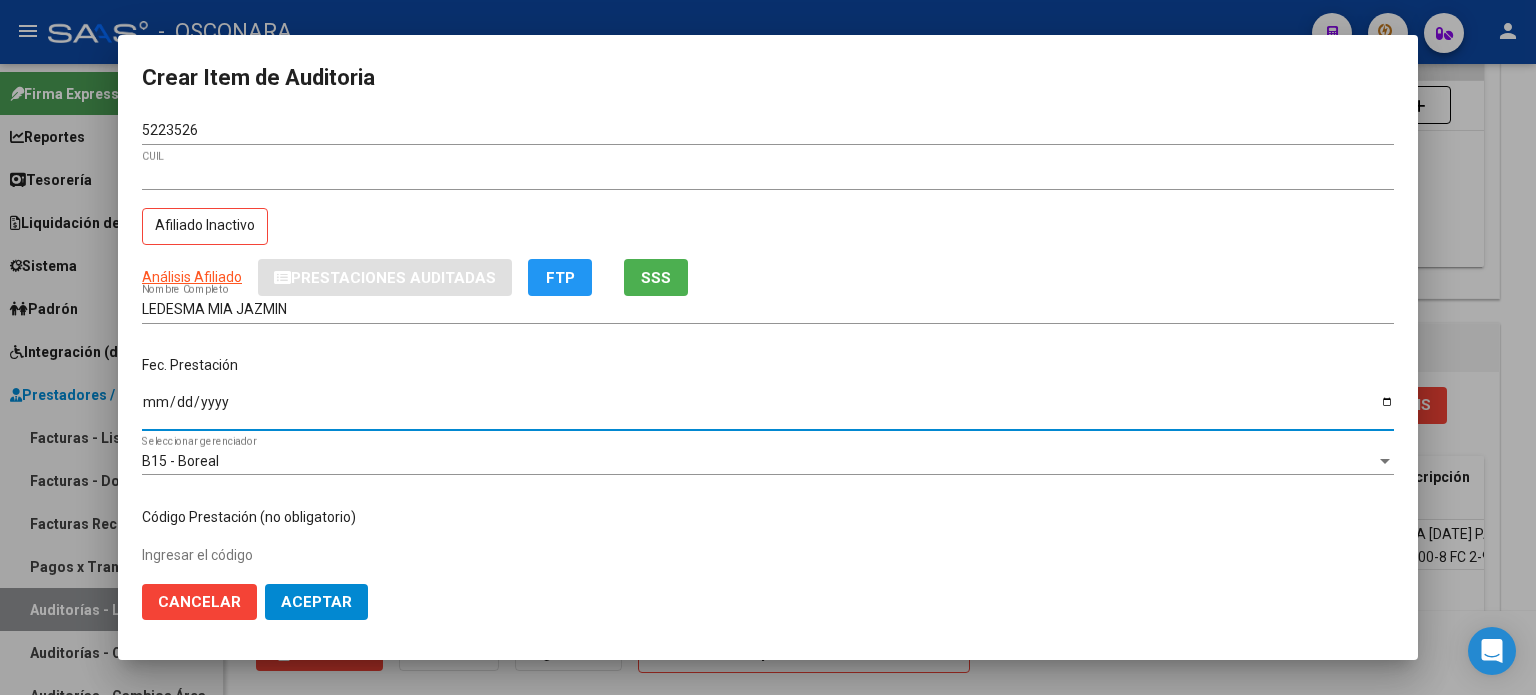 click on "Ingresar la fecha" at bounding box center (768, 409) 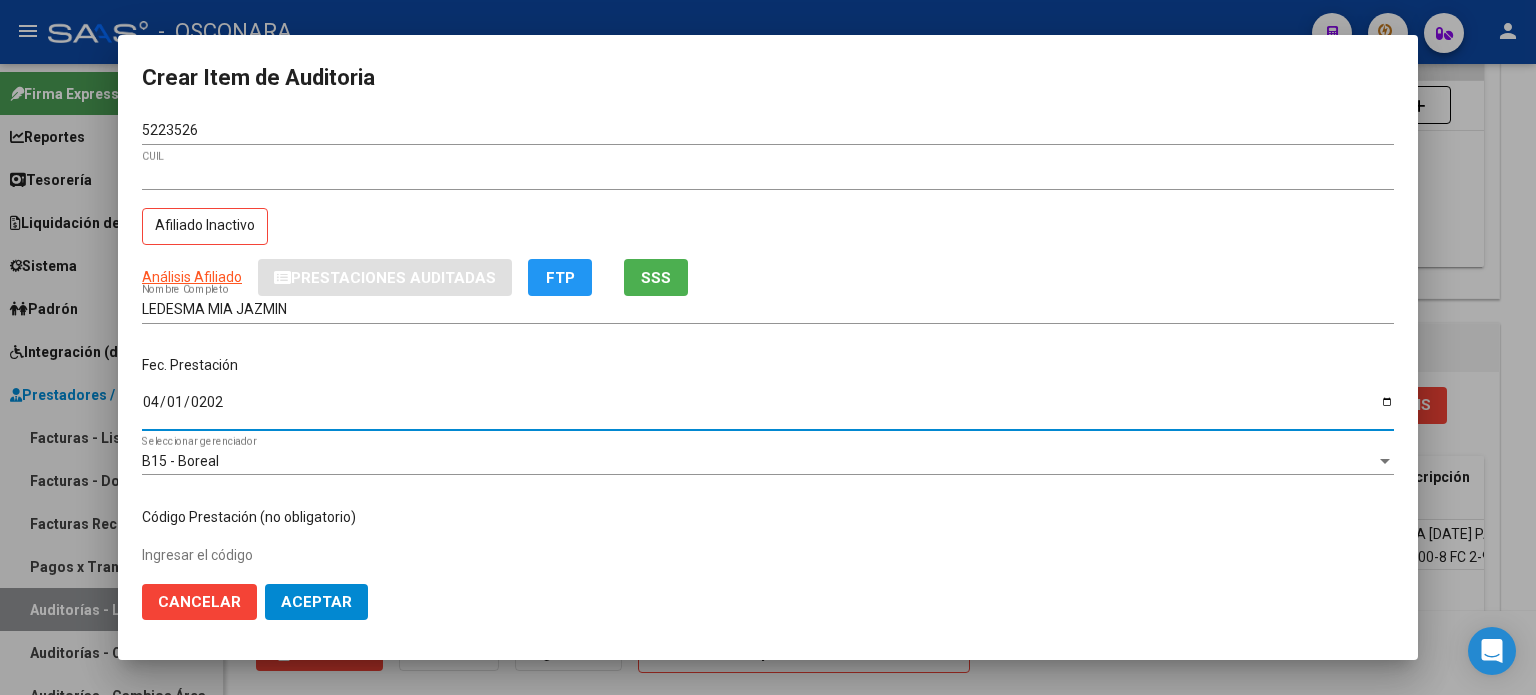 type on "2025-04-01" 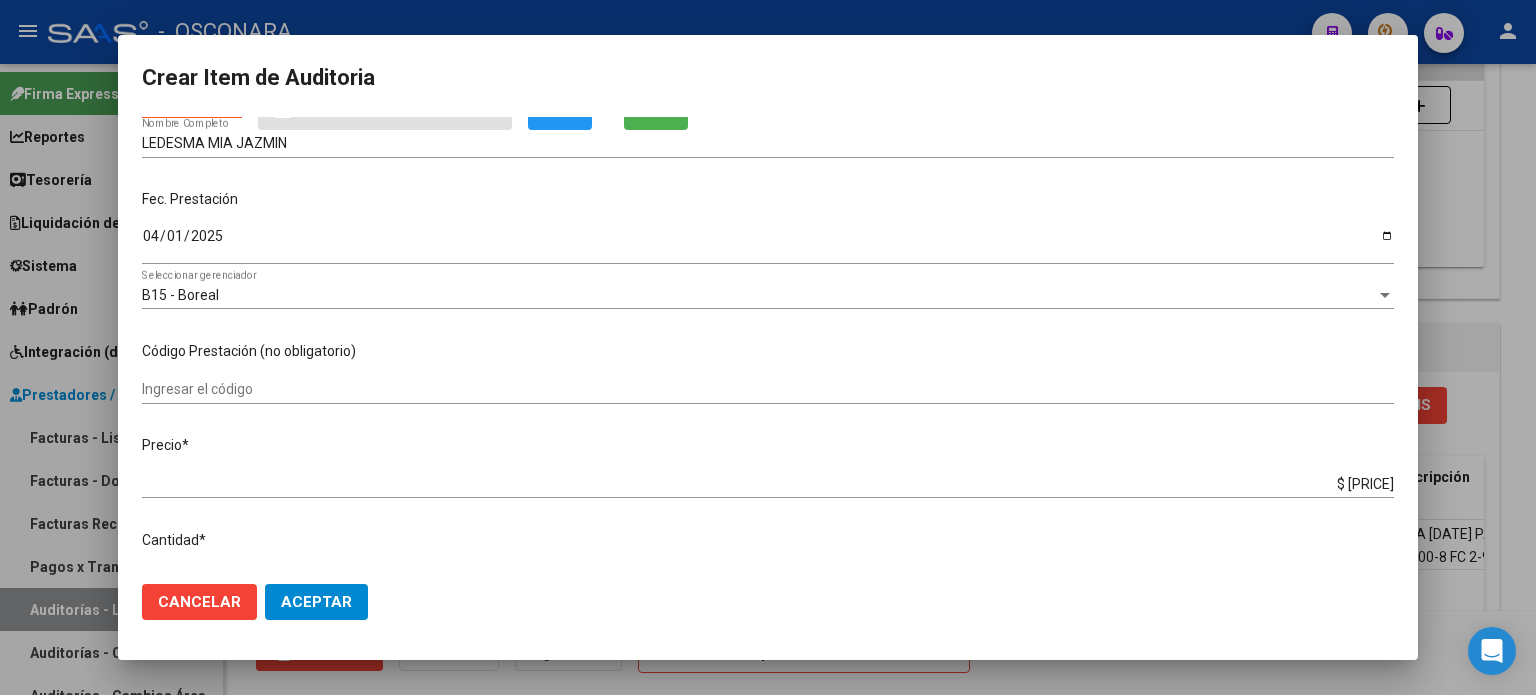 scroll, scrollTop: 200, scrollLeft: 0, axis: vertical 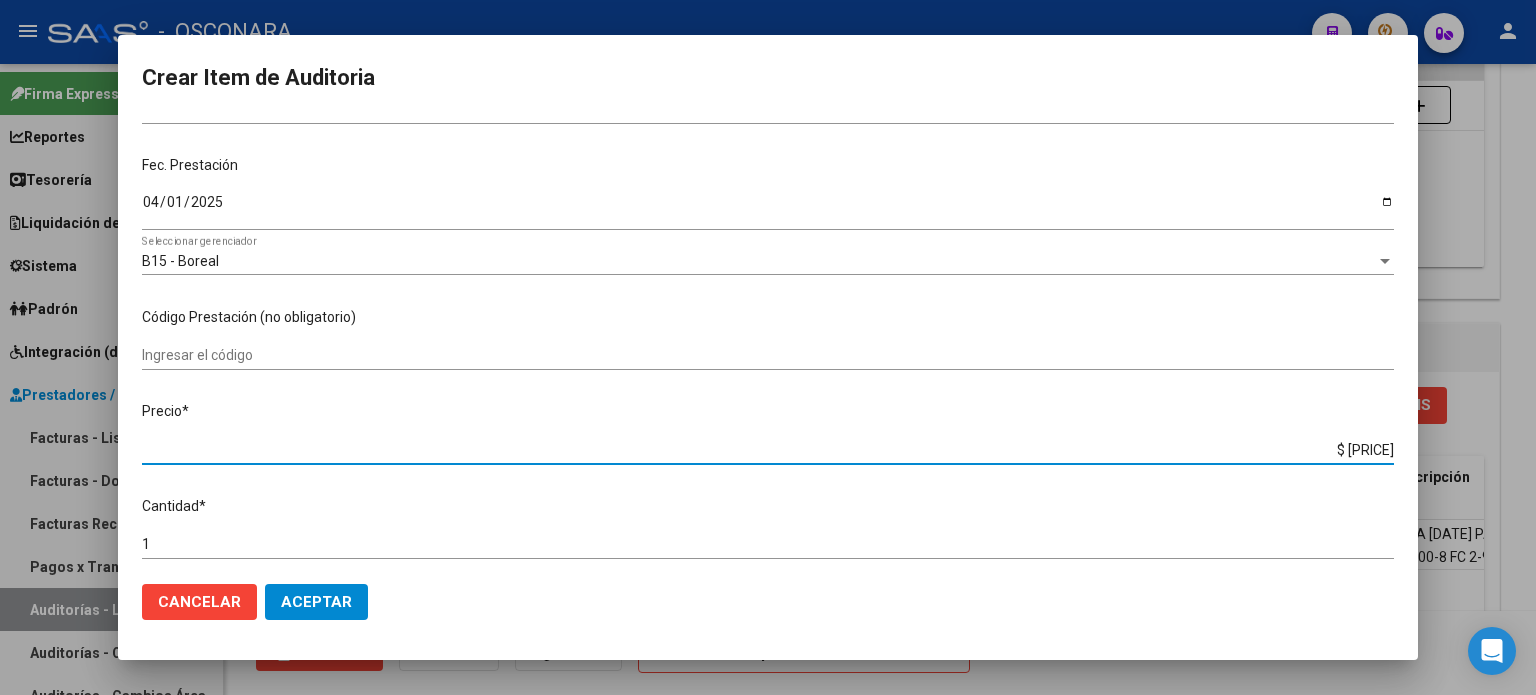 drag, startPoint x: 1315, startPoint y: 455, endPoint x: 1460, endPoint y: 452, distance: 145.03104 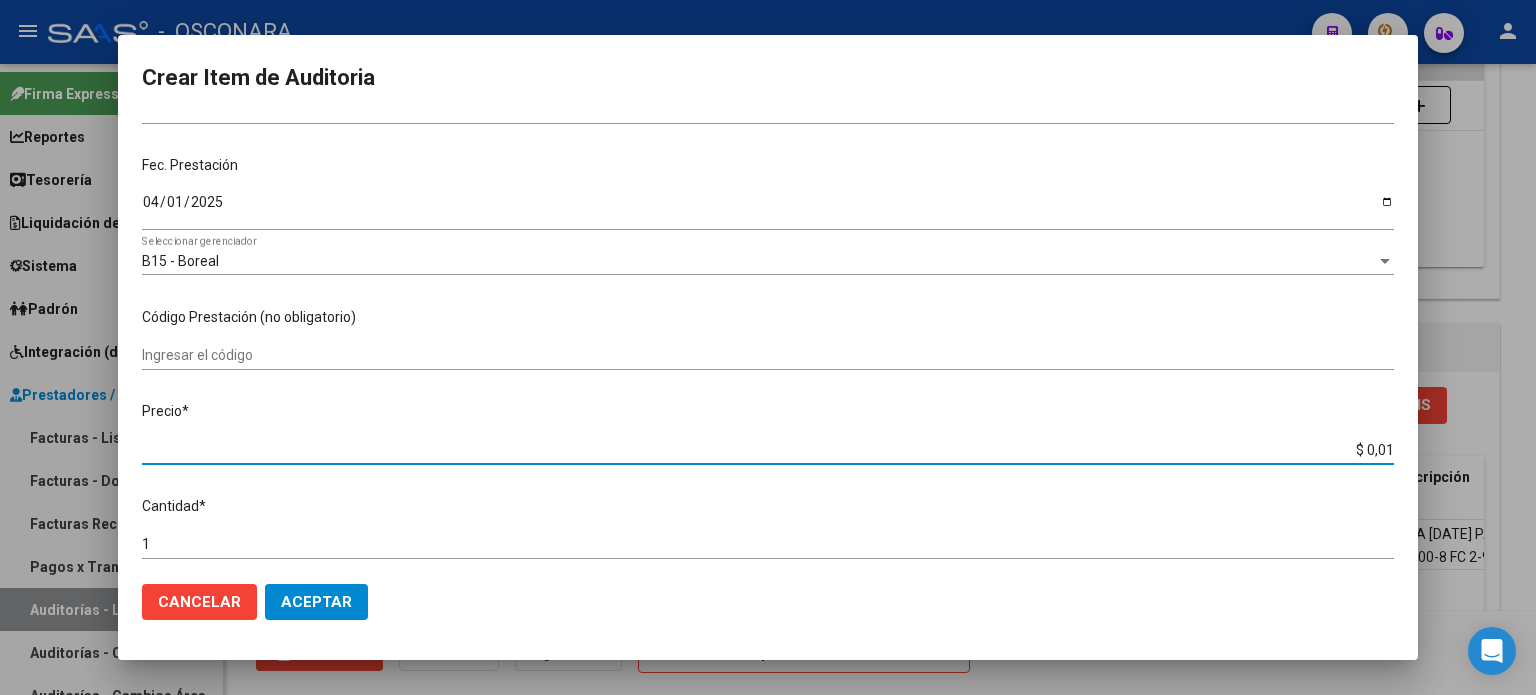 type on "$ 0,10" 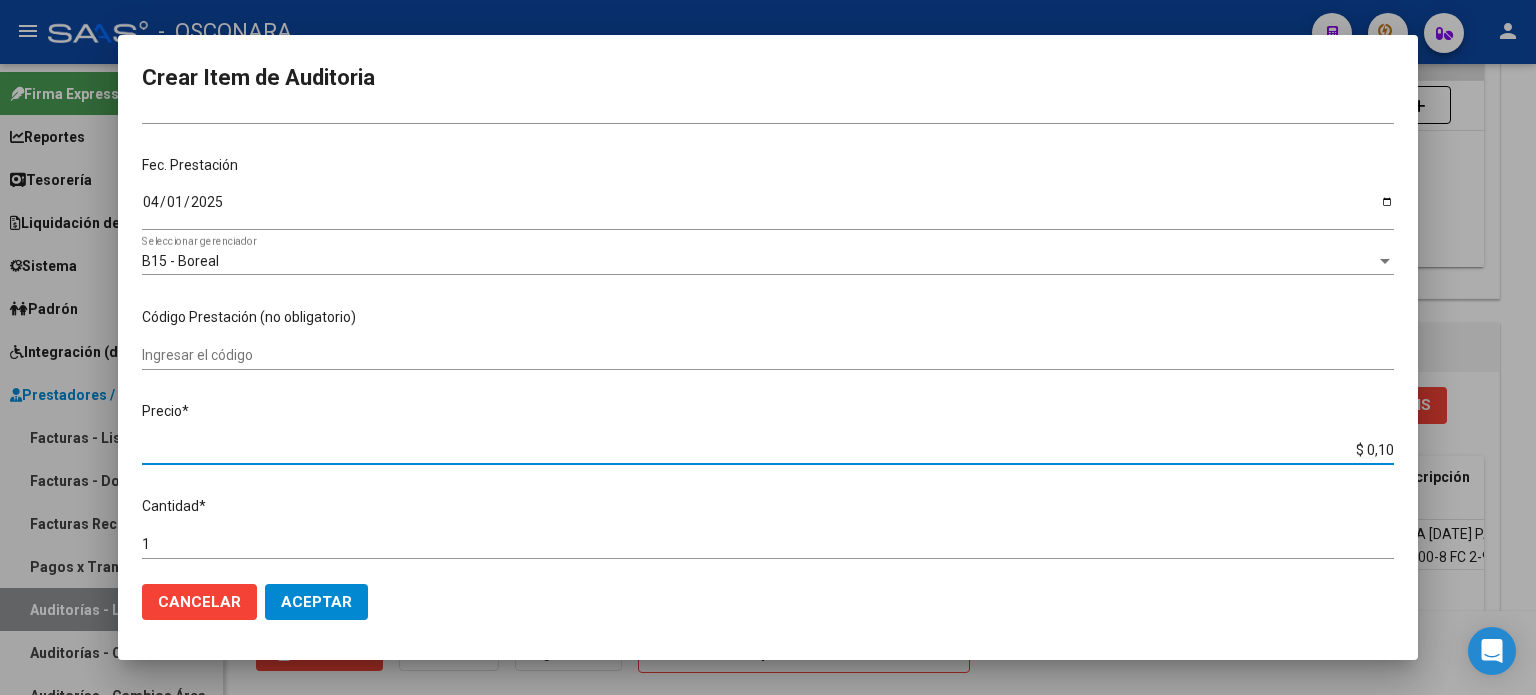 type on "$ 1,07" 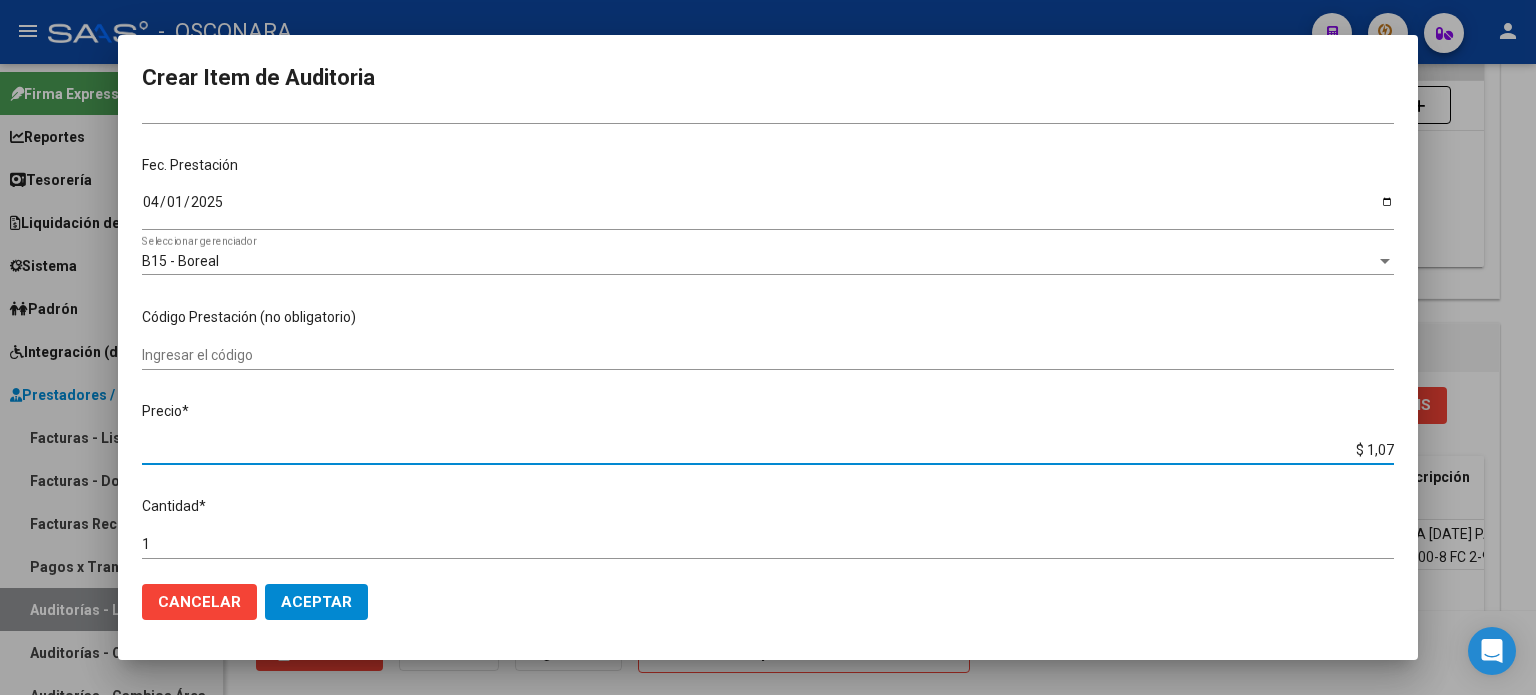 type on "$ 10,70" 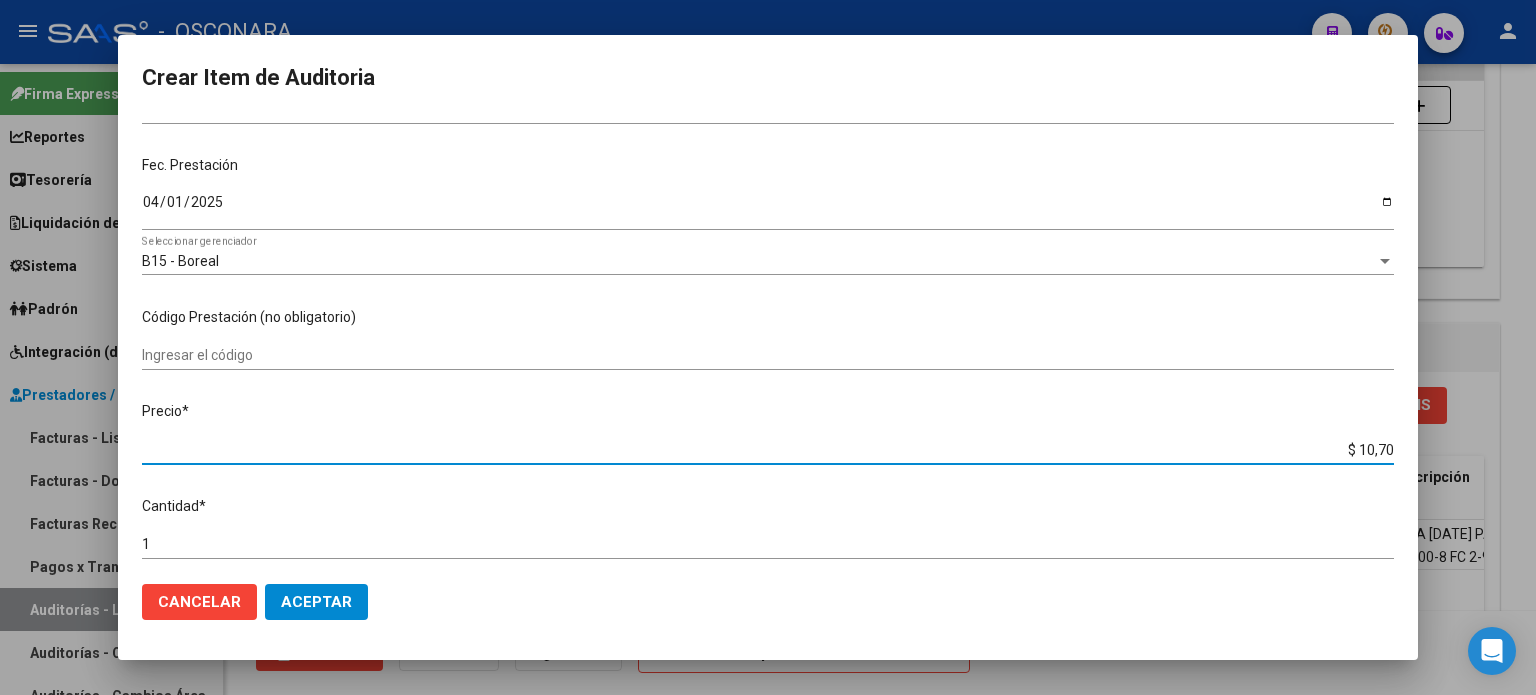 type on "$ 107,06" 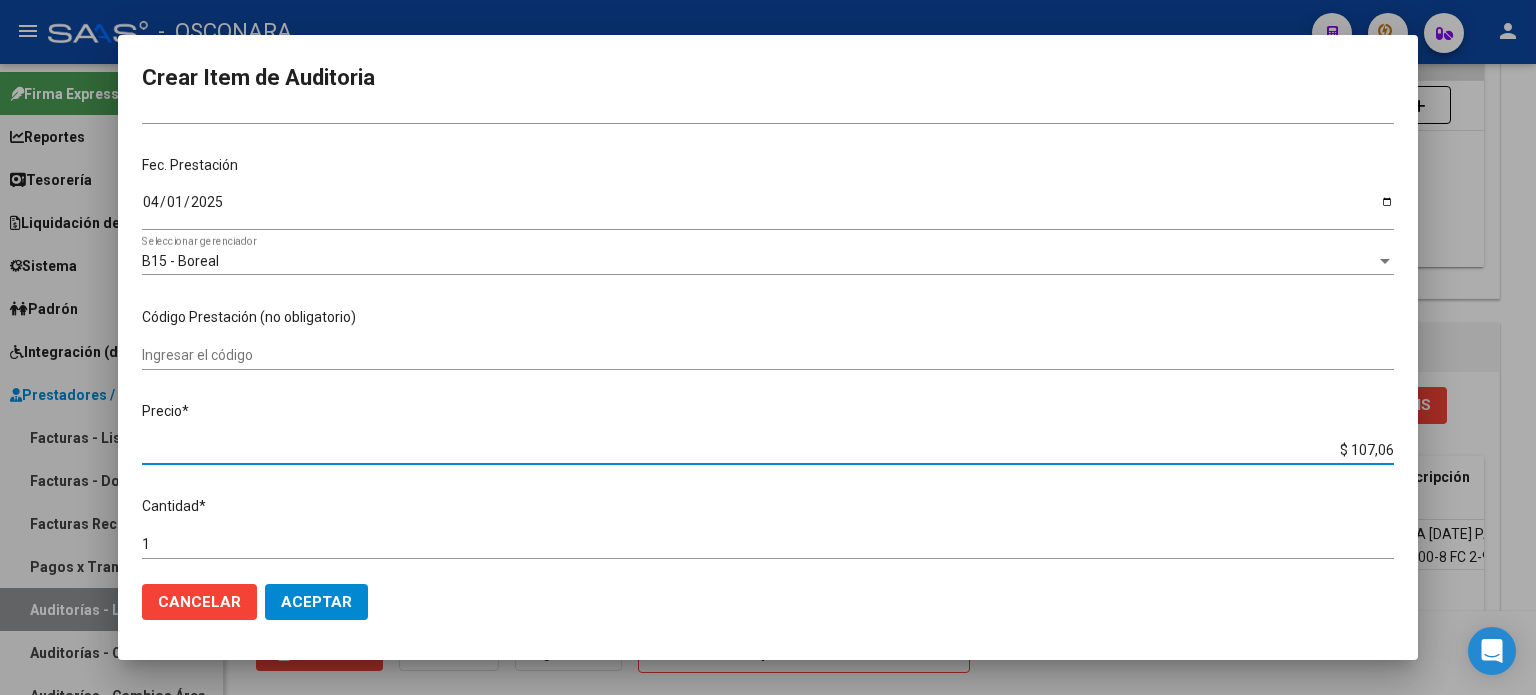 type on "$ 1.070,60" 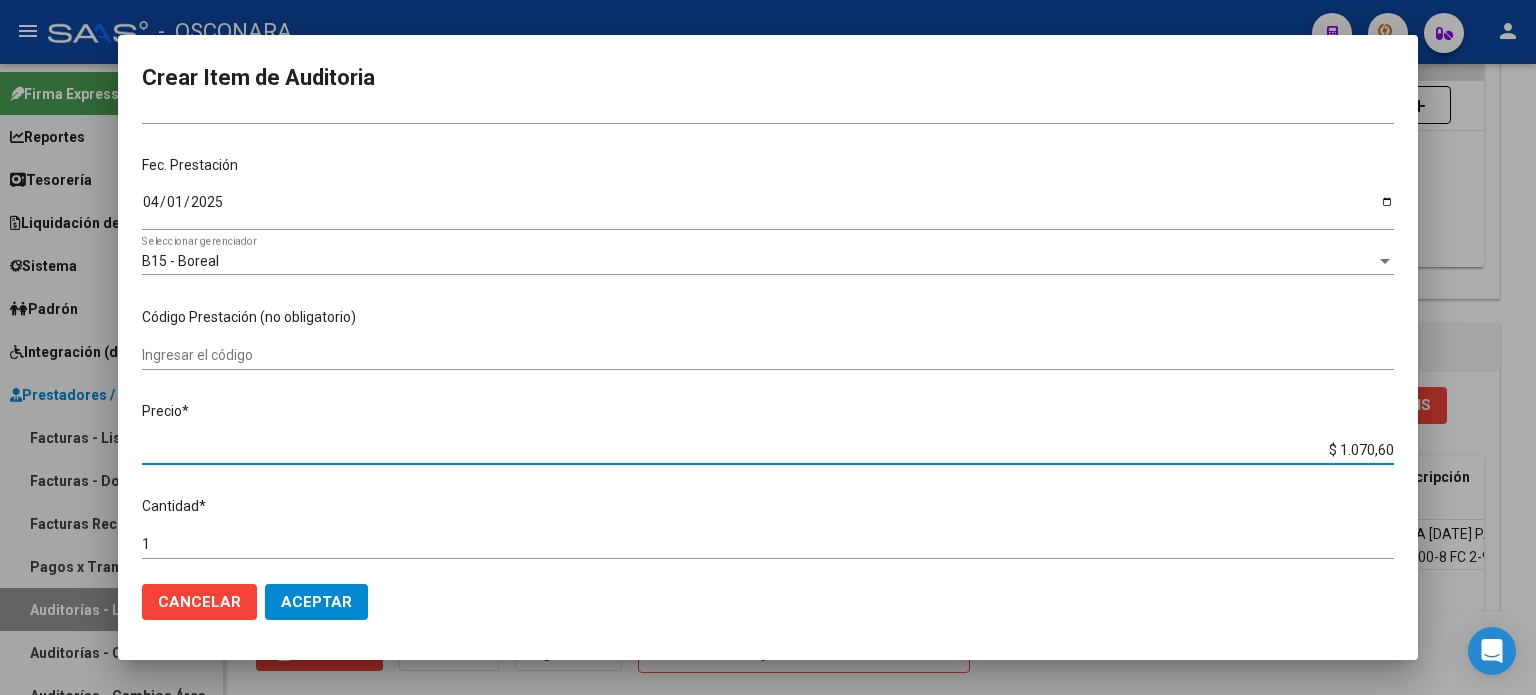type on "$ 10.706,00" 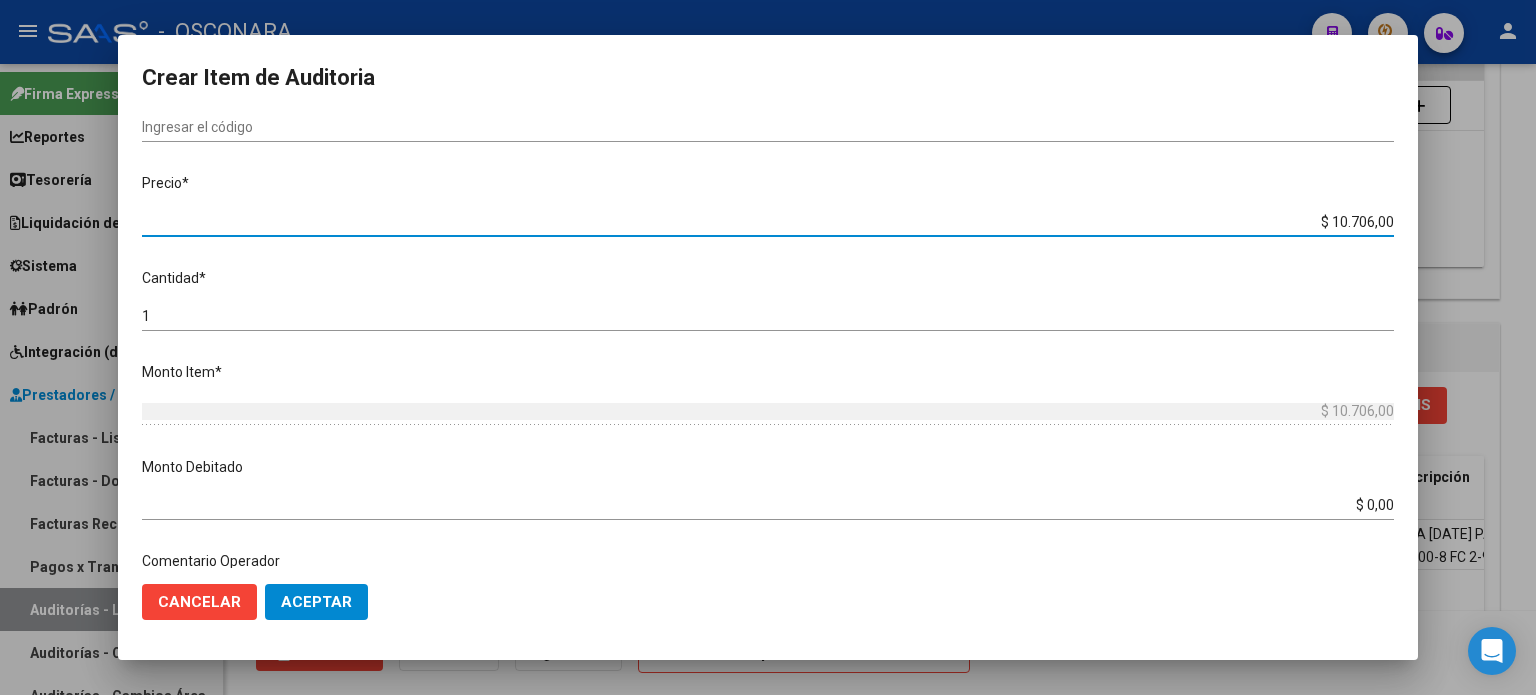 scroll, scrollTop: 500, scrollLeft: 0, axis: vertical 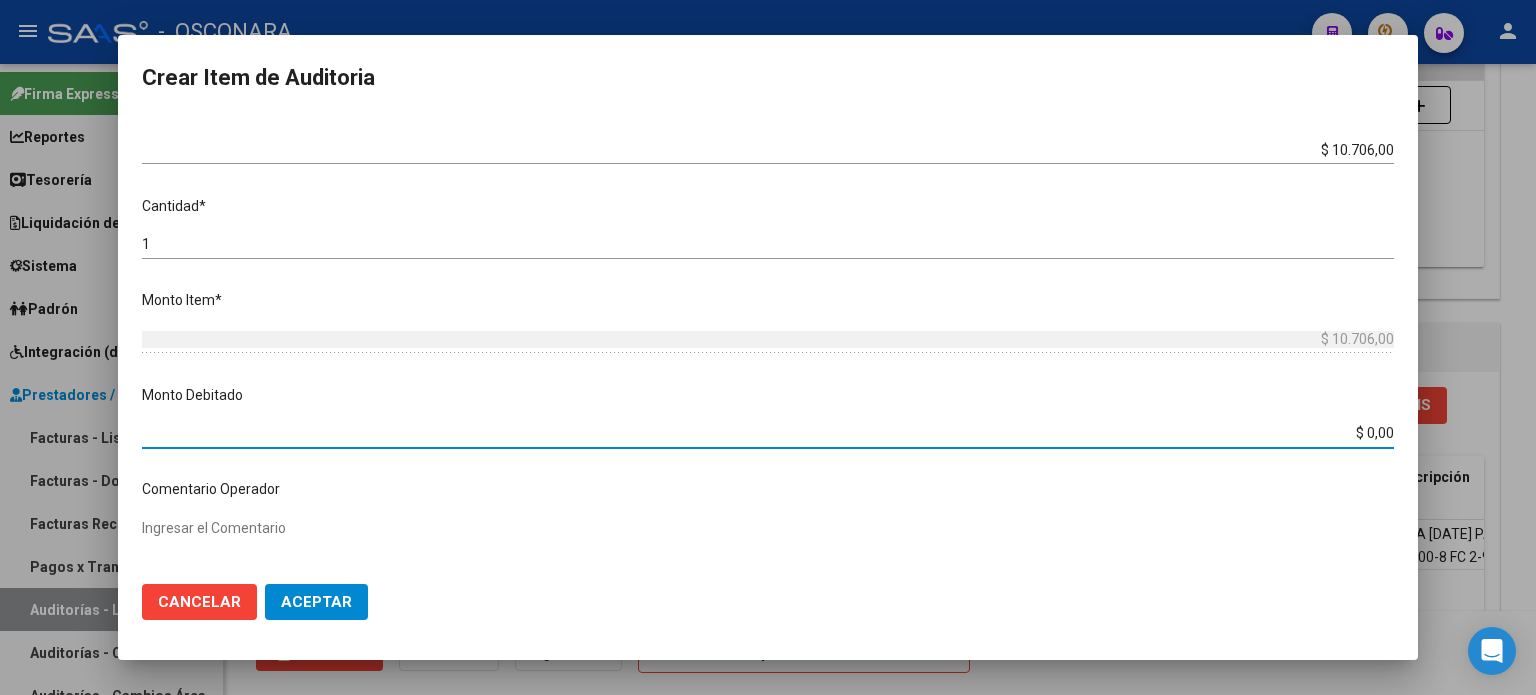 drag, startPoint x: 1374, startPoint y: 437, endPoint x: 1484, endPoint y: 437, distance: 110 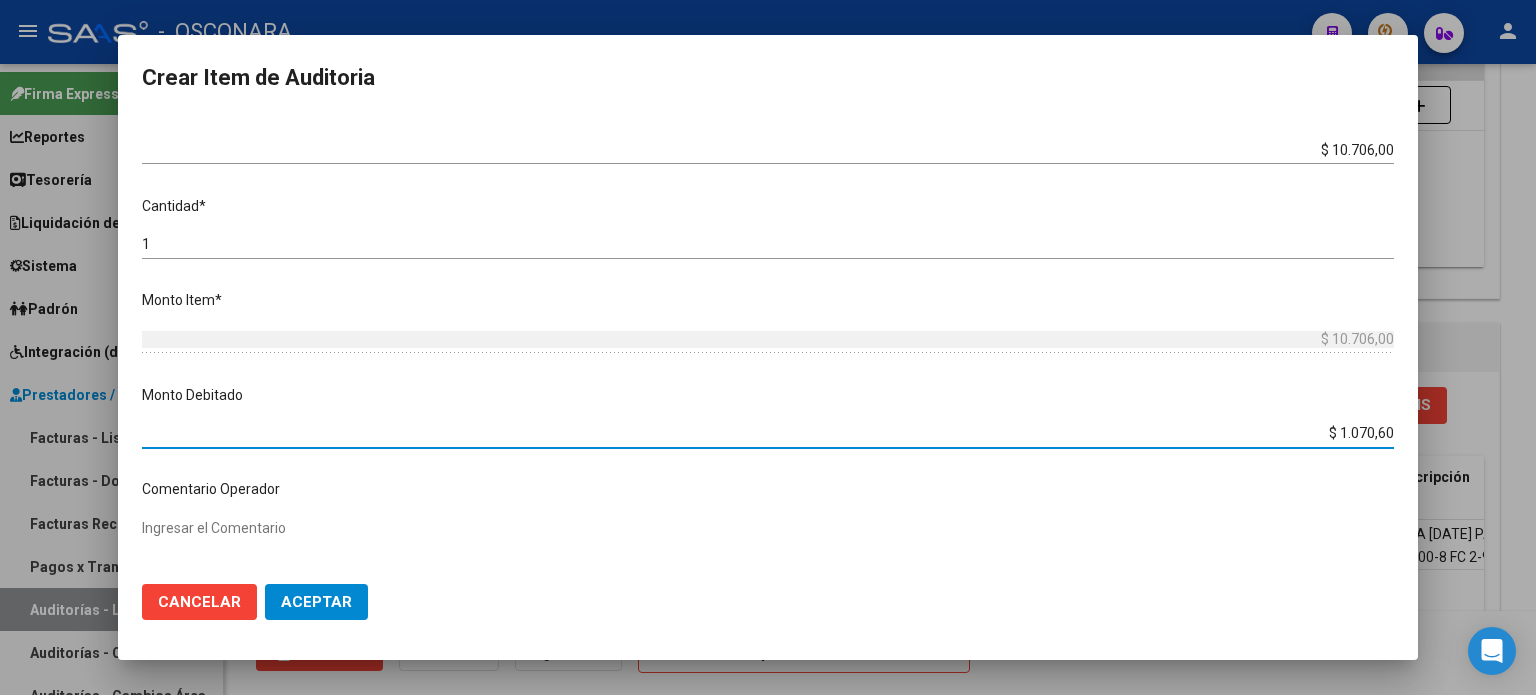 type on "$ 10.706,00" 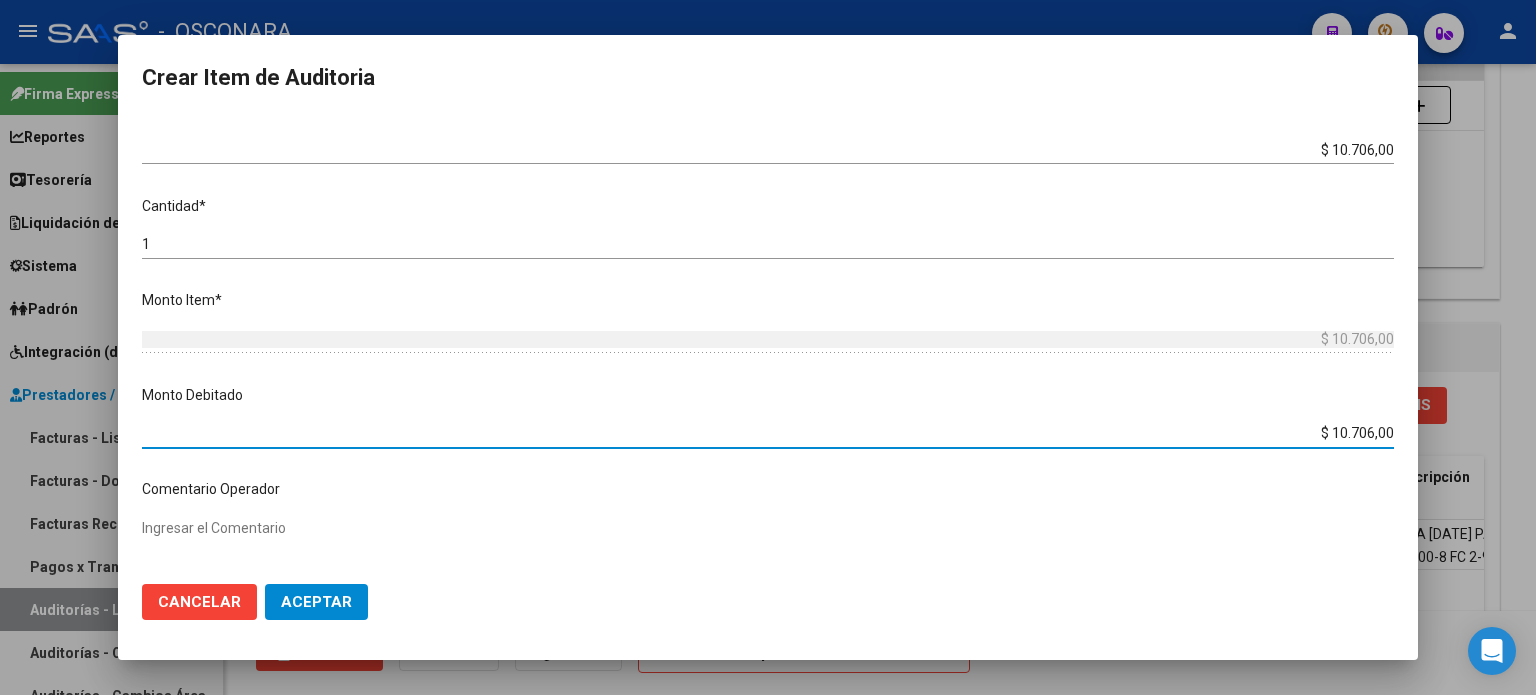 scroll, scrollTop: 800, scrollLeft: 0, axis: vertical 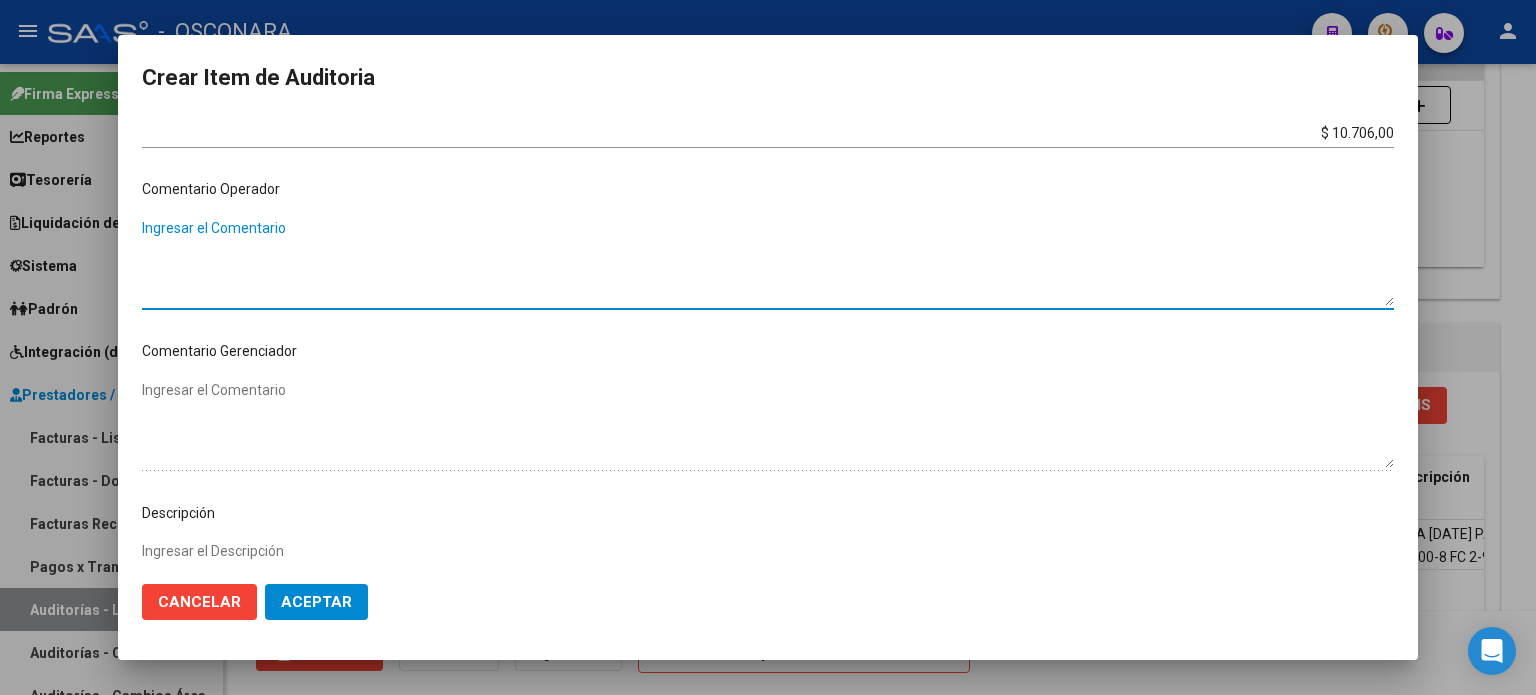 click on "Ingresar el Comentario" at bounding box center [768, 262] 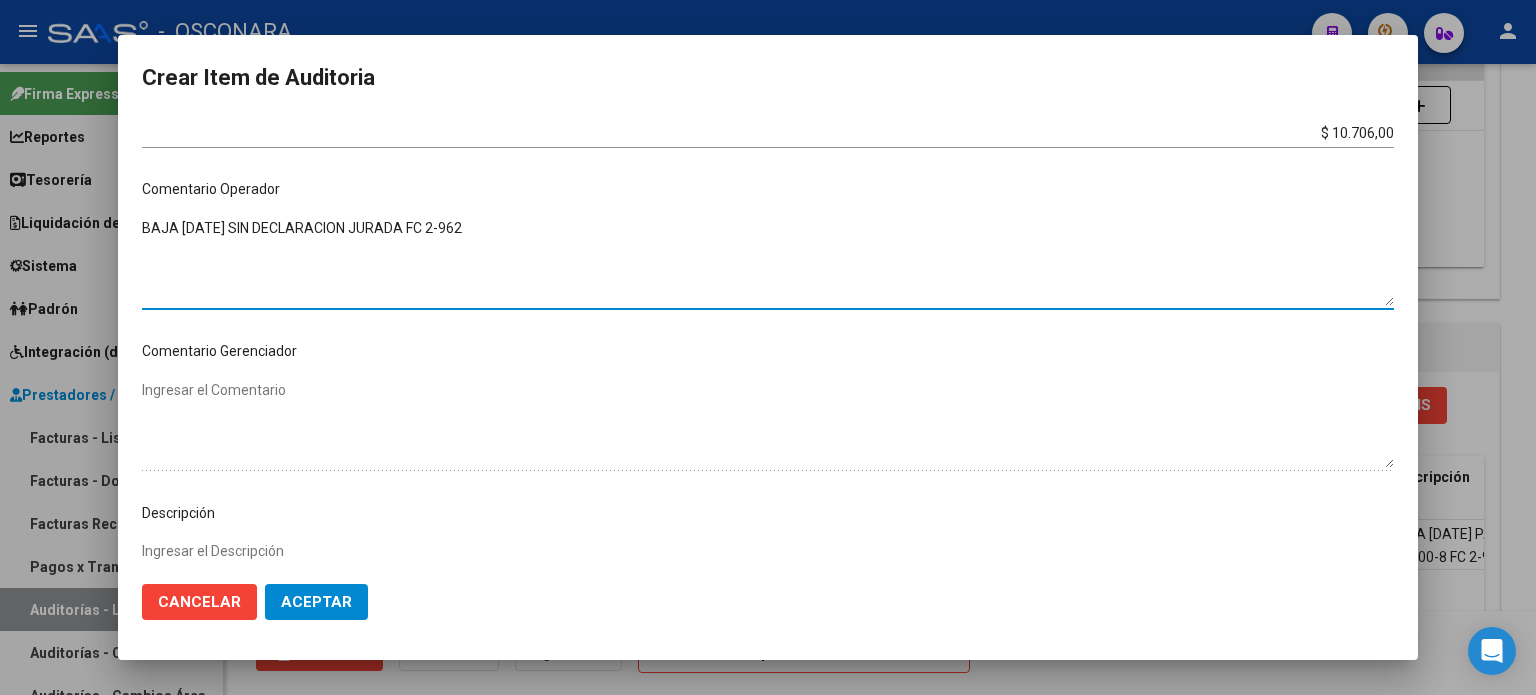 drag, startPoint x: 476, startPoint y: 228, endPoint x: 44, endPoint y: 235, distance: 432.0567 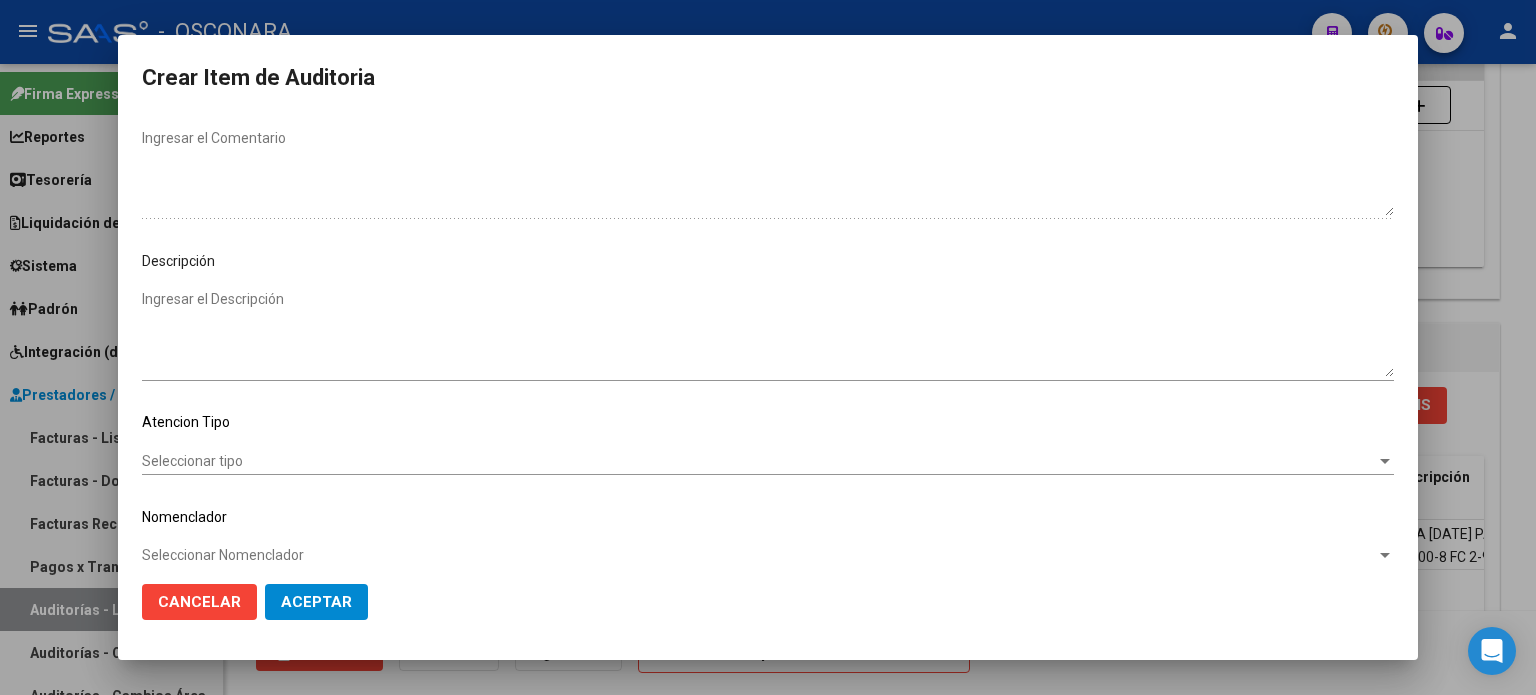 scroll, scrollTop: 1070, scrollLeft: 0, axis: vertical 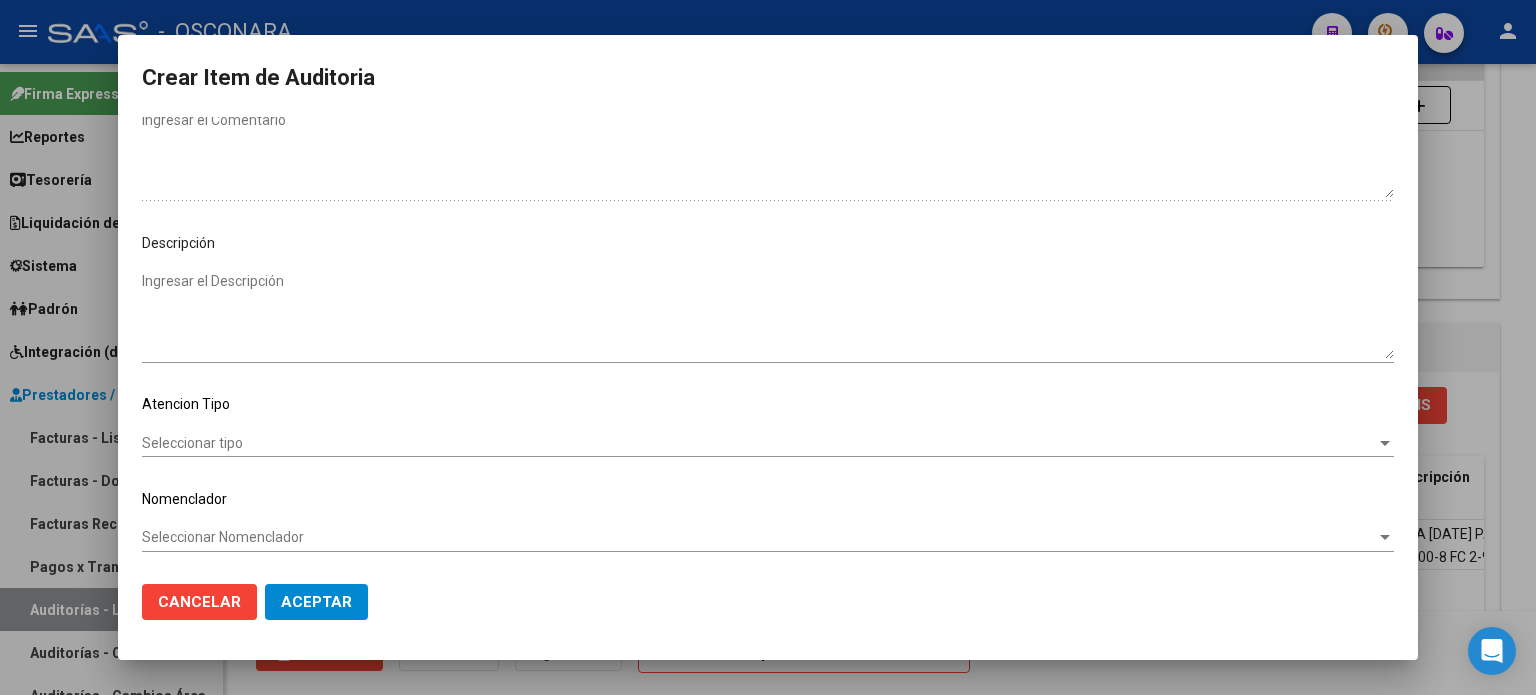 type on "BAJA [DATE] SIN DECLARACION JURADA FC 2-962" 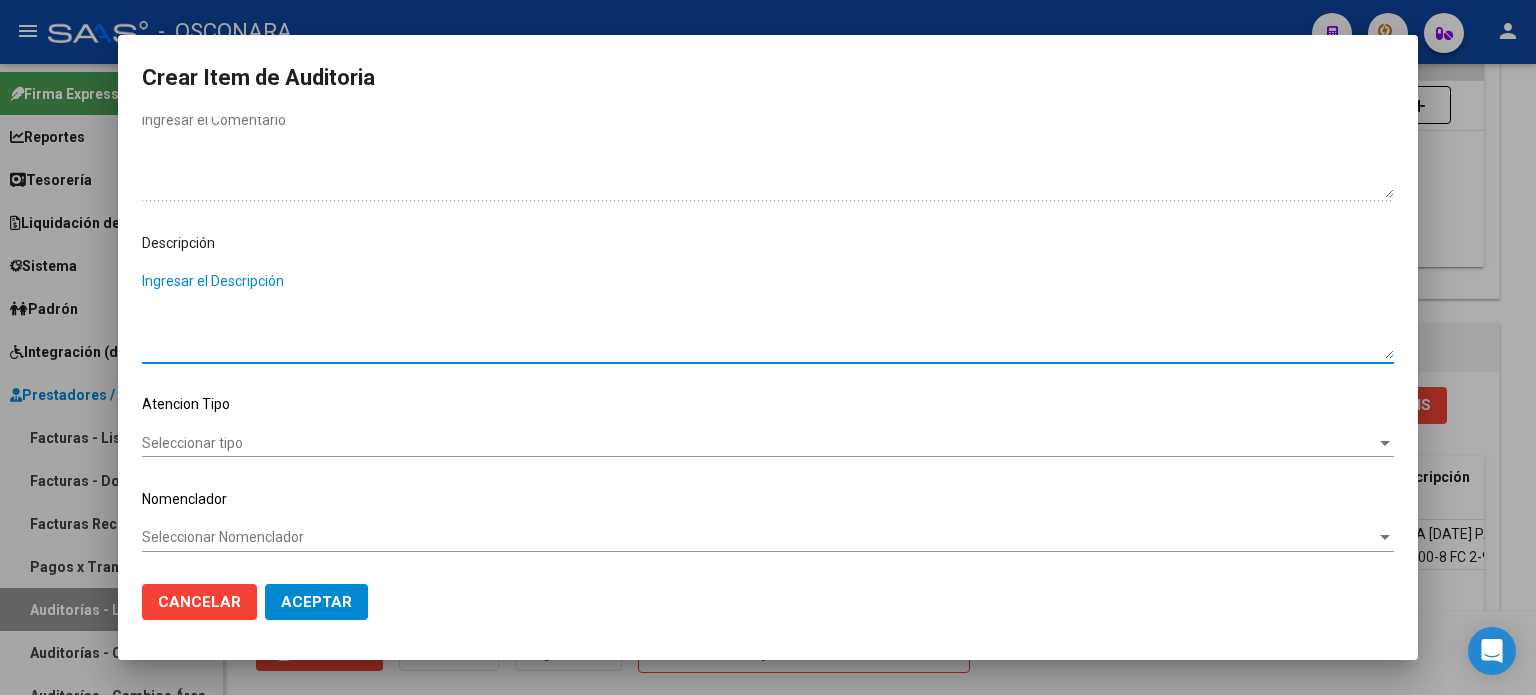 paste on "BAJA [DATE] SIN DECLARACION JURADA FC 2-962" 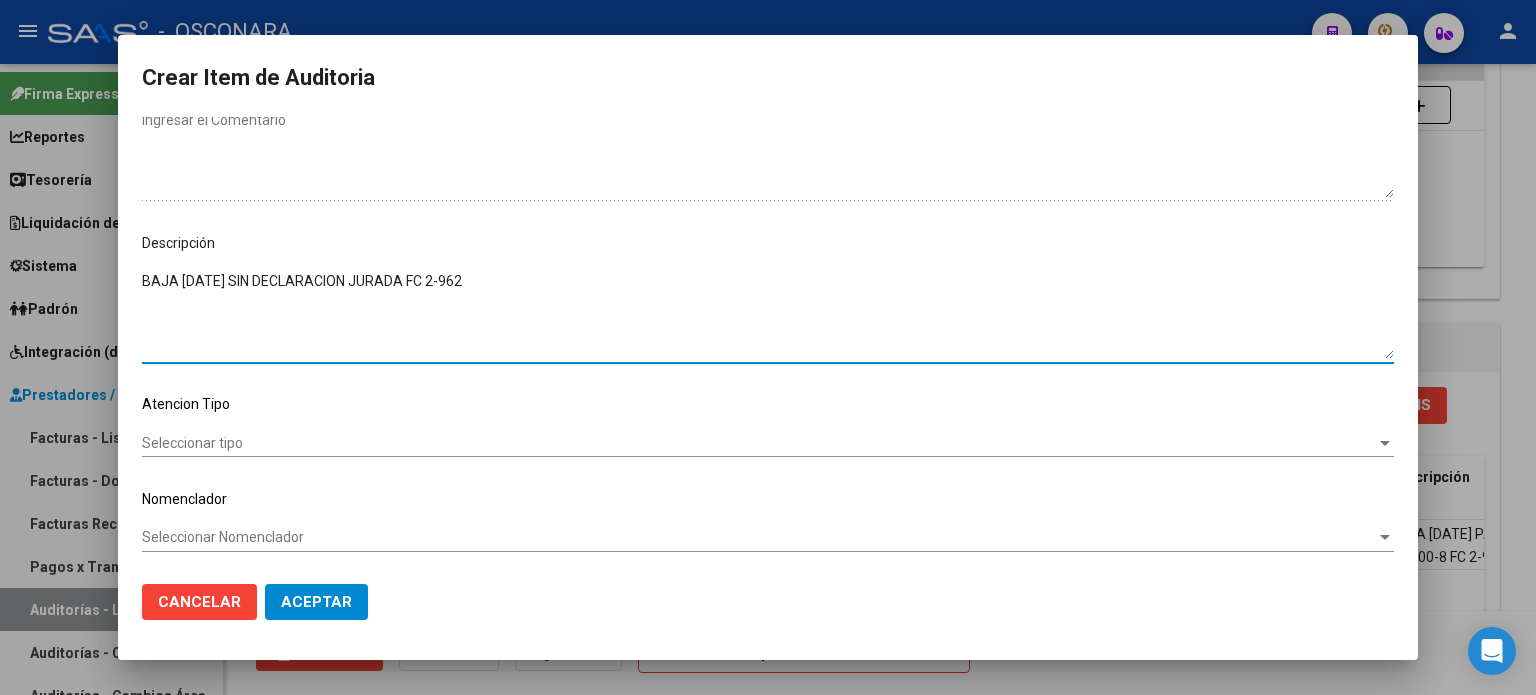 type on "BAJA [DATE] SIN DECLARACION JURADA FC 2-962" 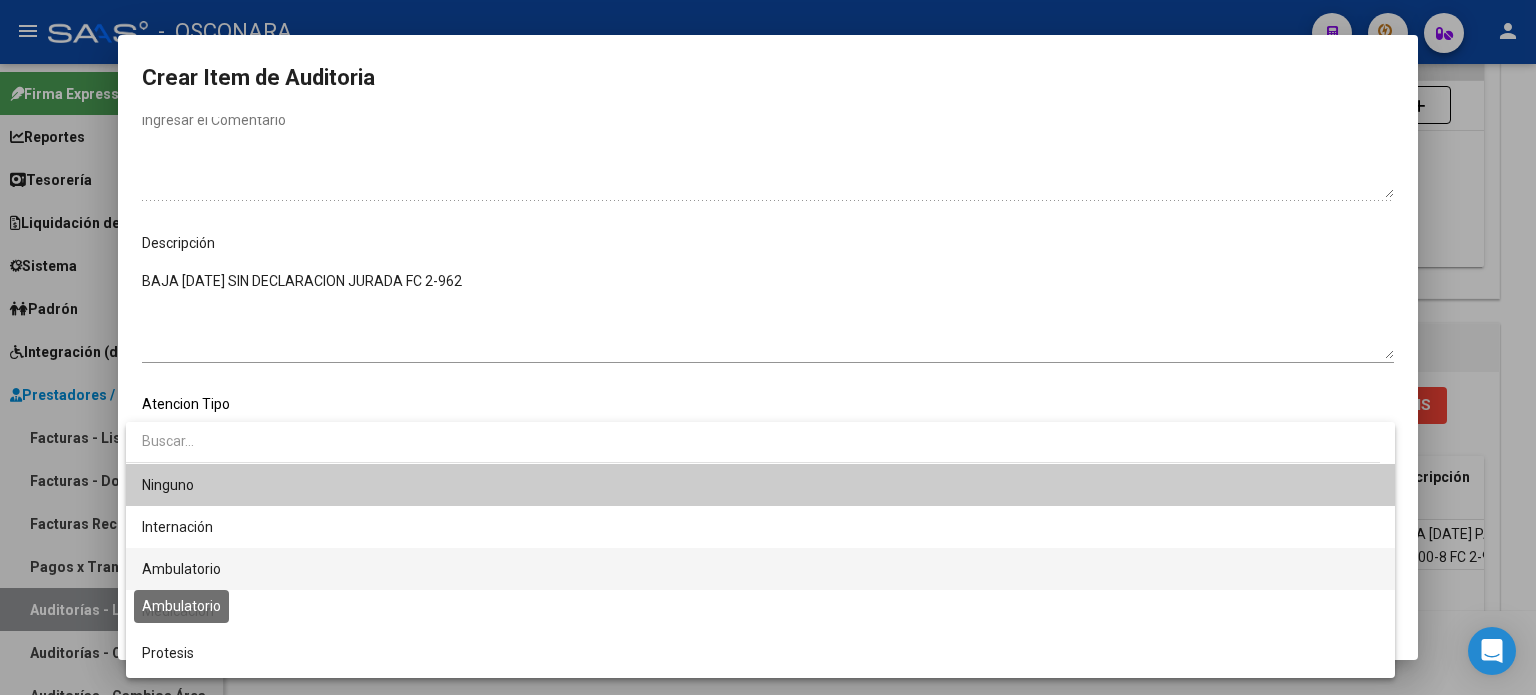 click on "Ambulatorio" at bounding box center [181, 569] 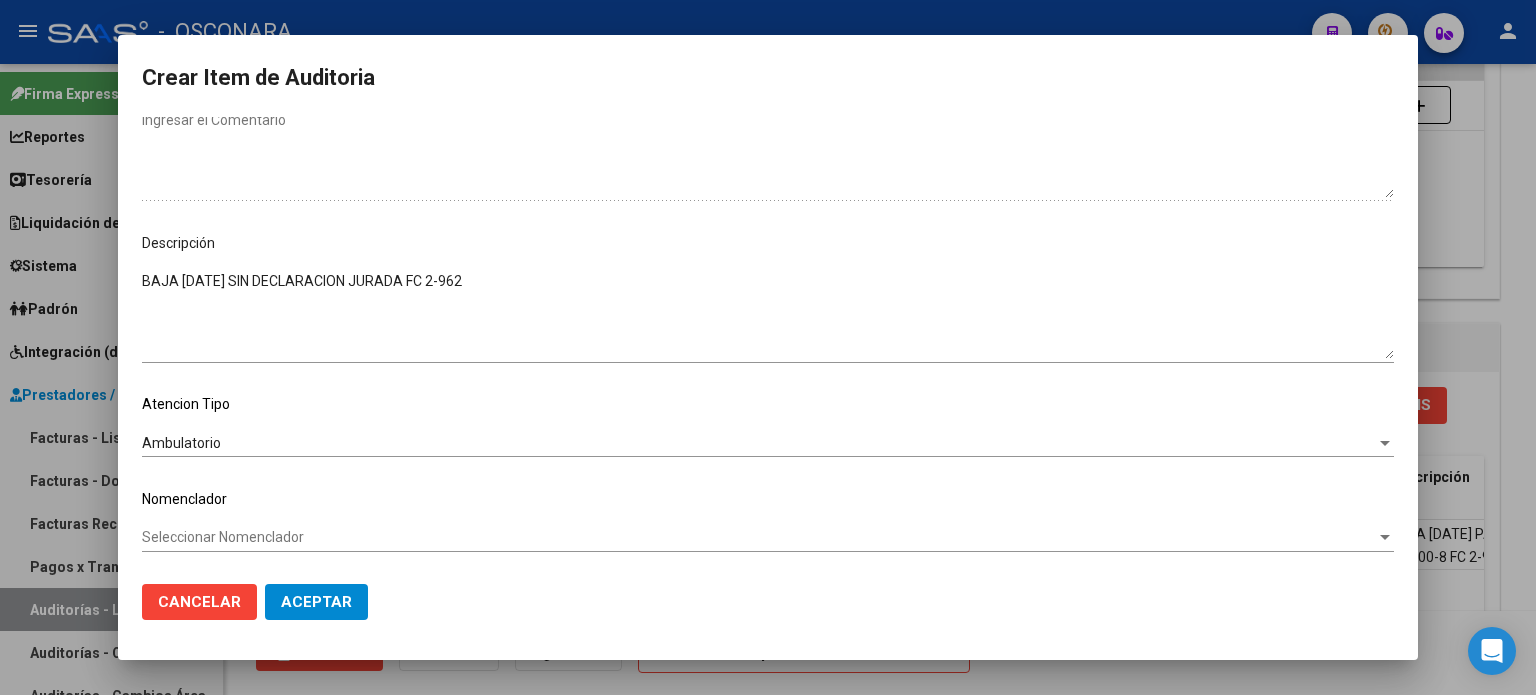 click on "Cancelar Aceptar" 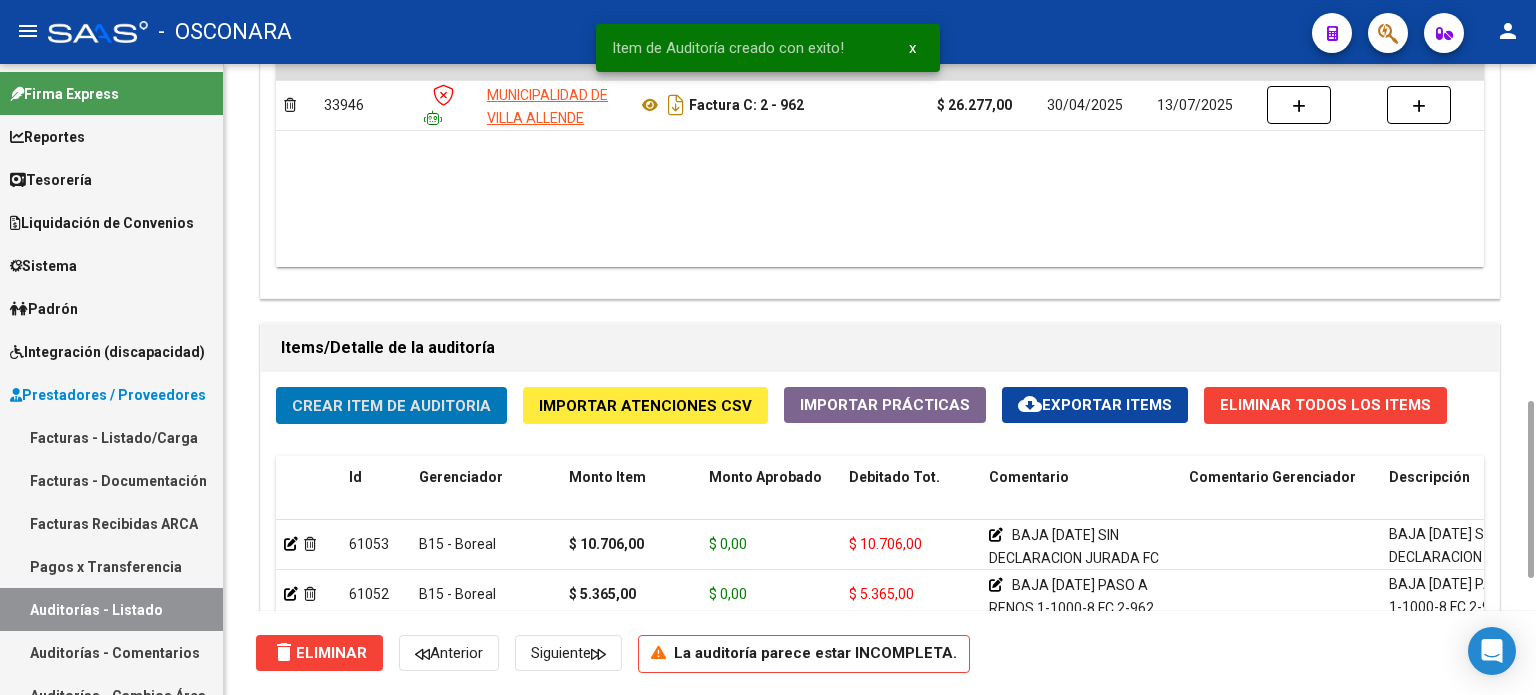 click on "Crear Item de Auditoria" 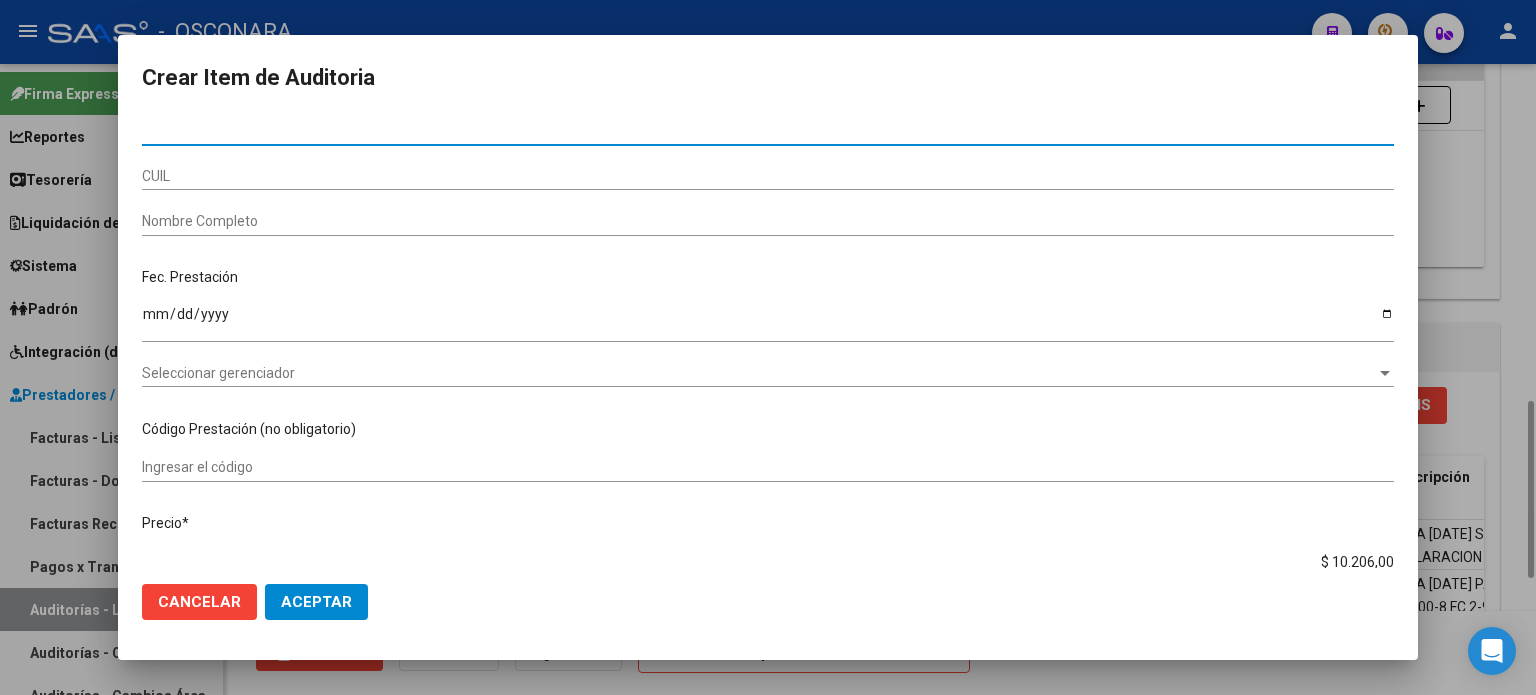 type on "56065505" 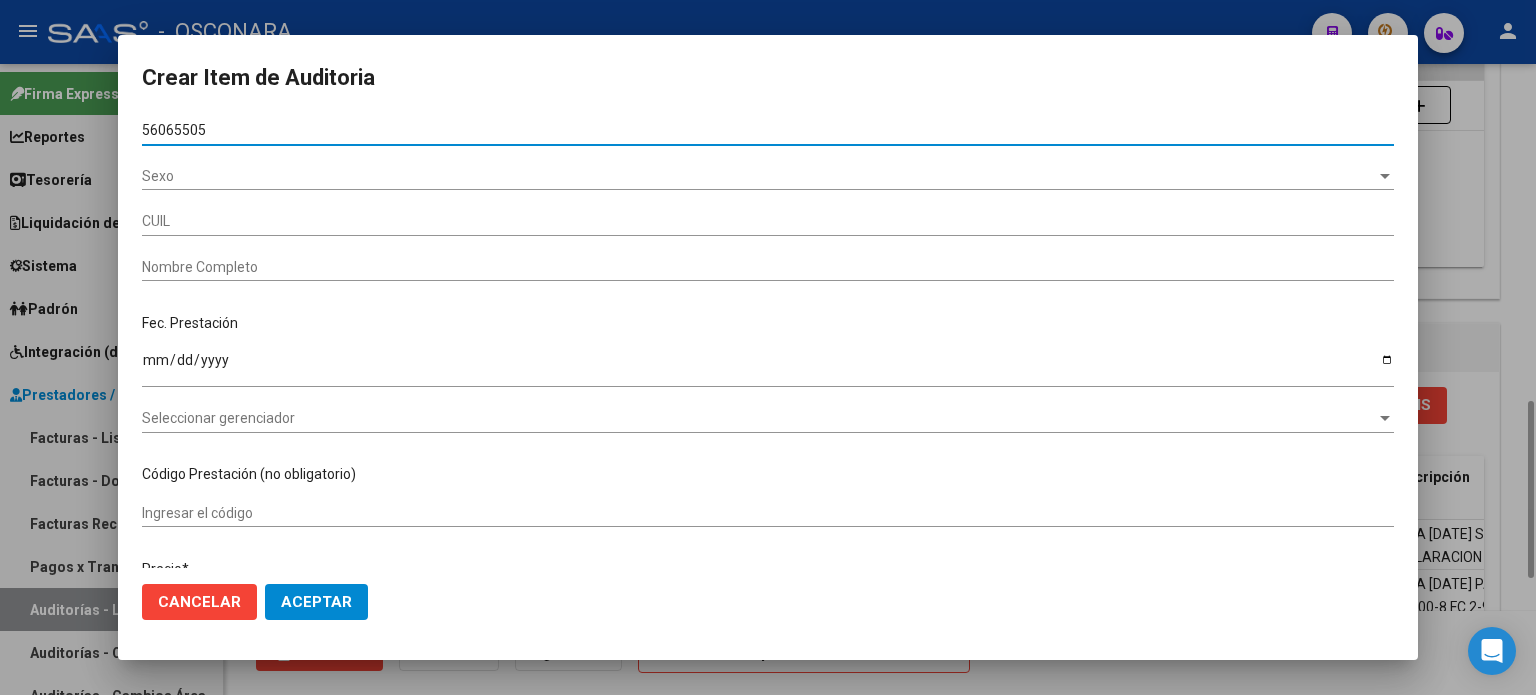 type on "[NUMBER]" 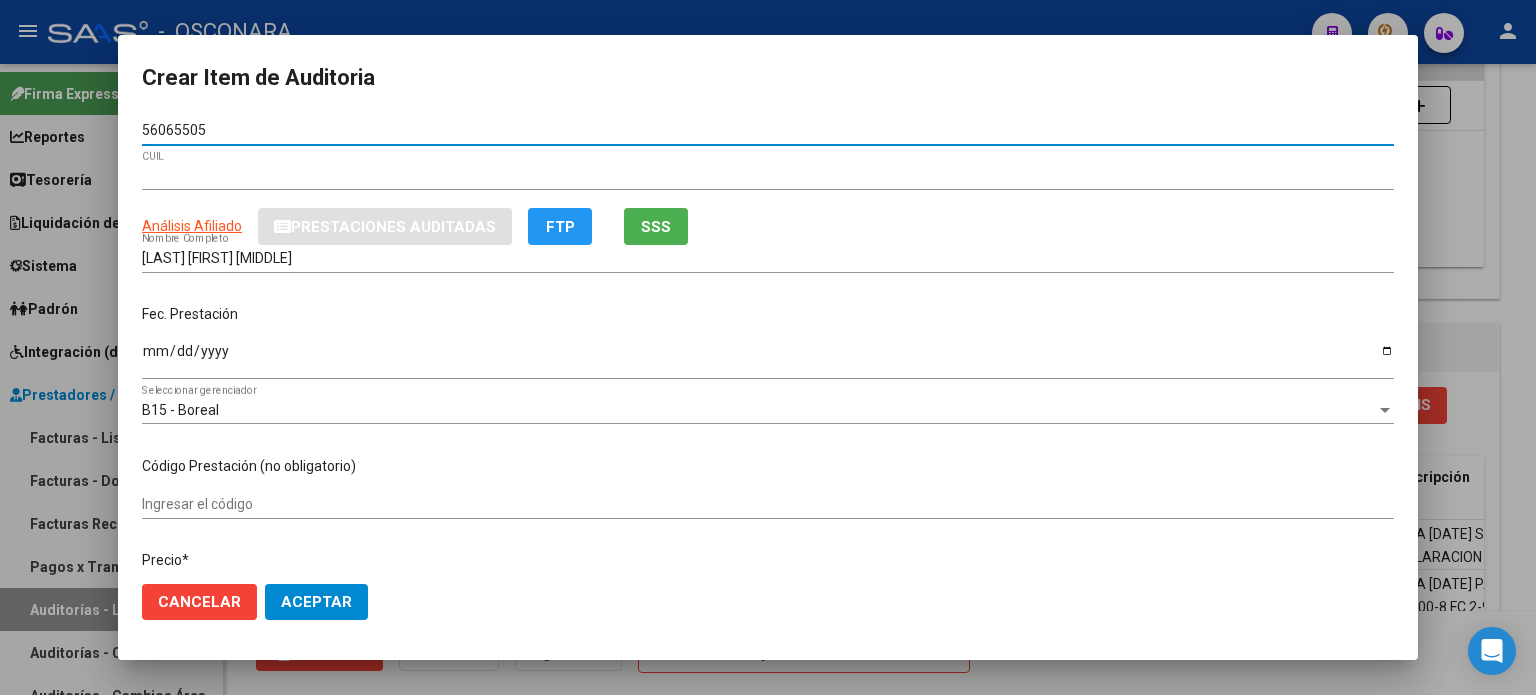 type on "56065505" 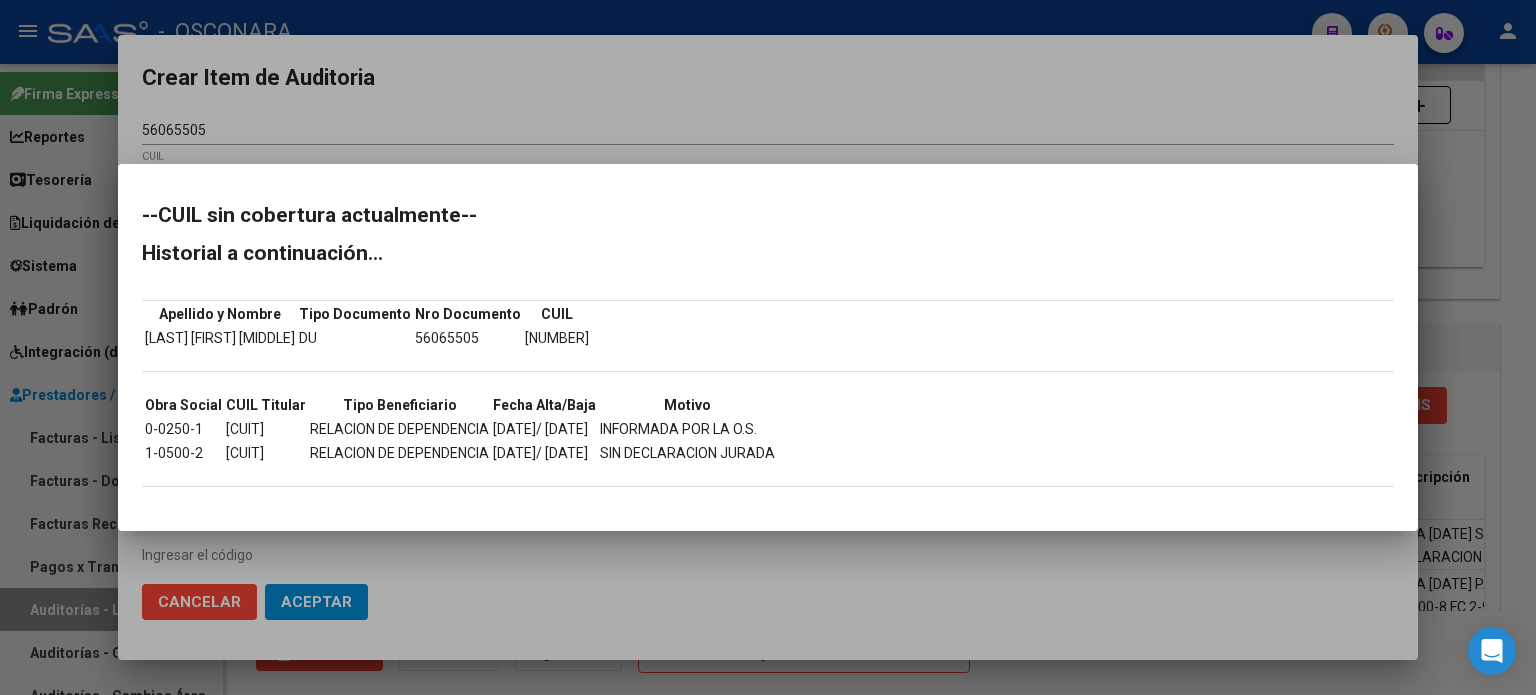 click at bounding box center (768, 347) 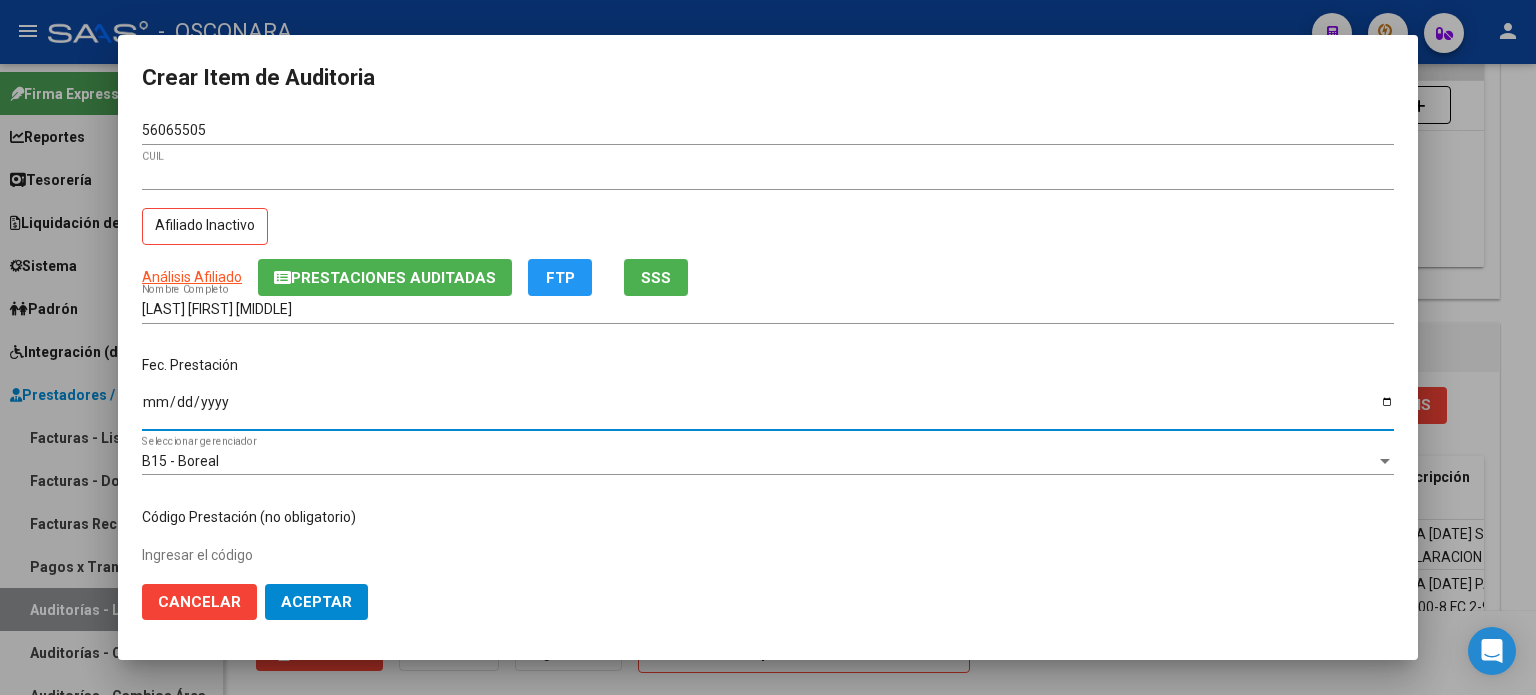 click on "Ingresar la fecha" at bounding box center [768, 409] 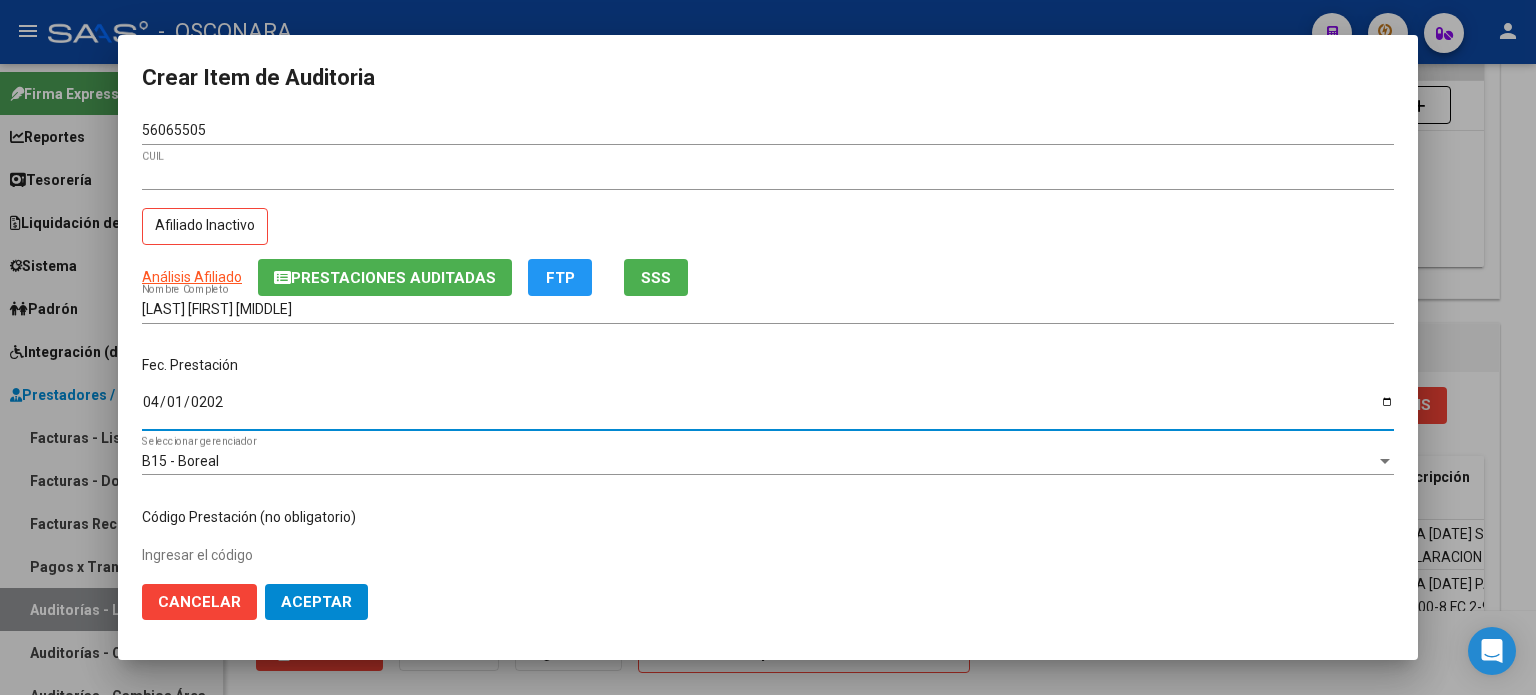 type on "2025-04-01" 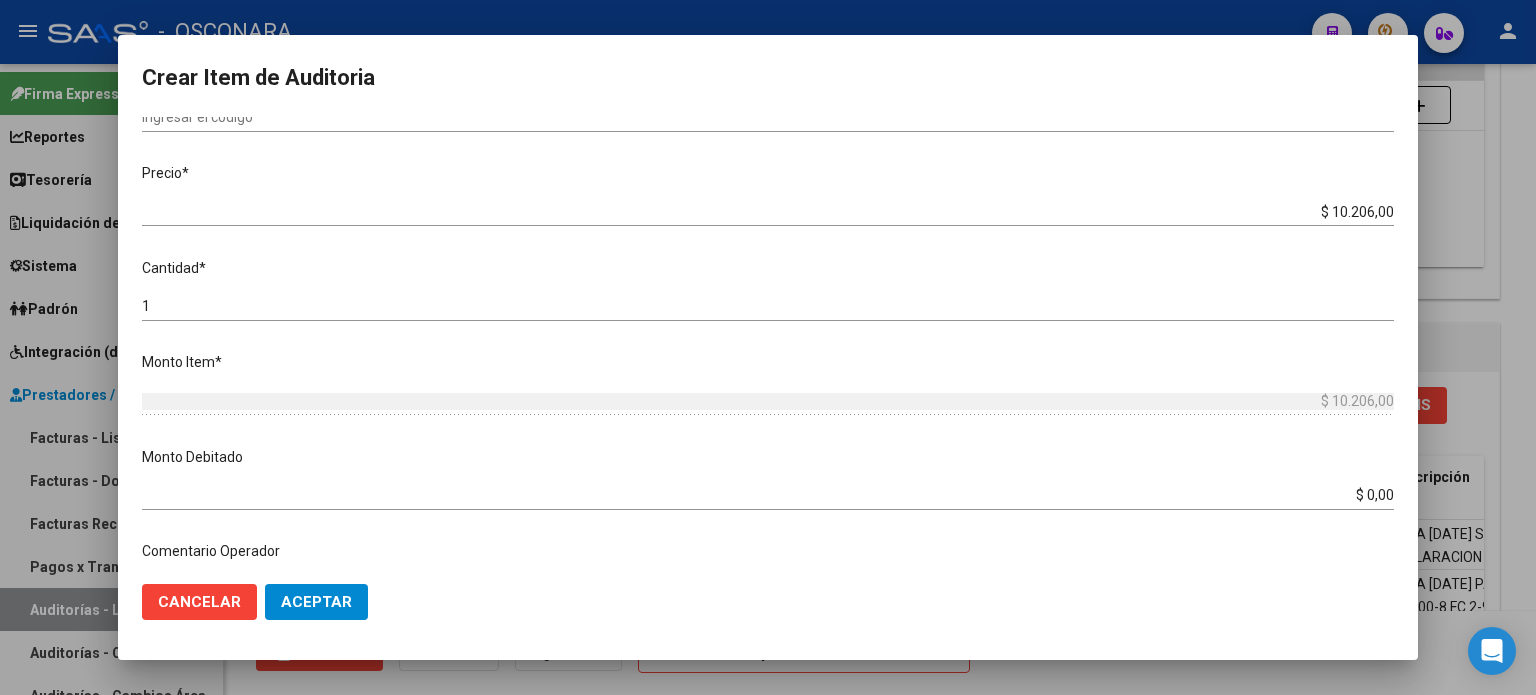 scroll, scrollTop: 900, scrollLeft: 0, axis: vertical 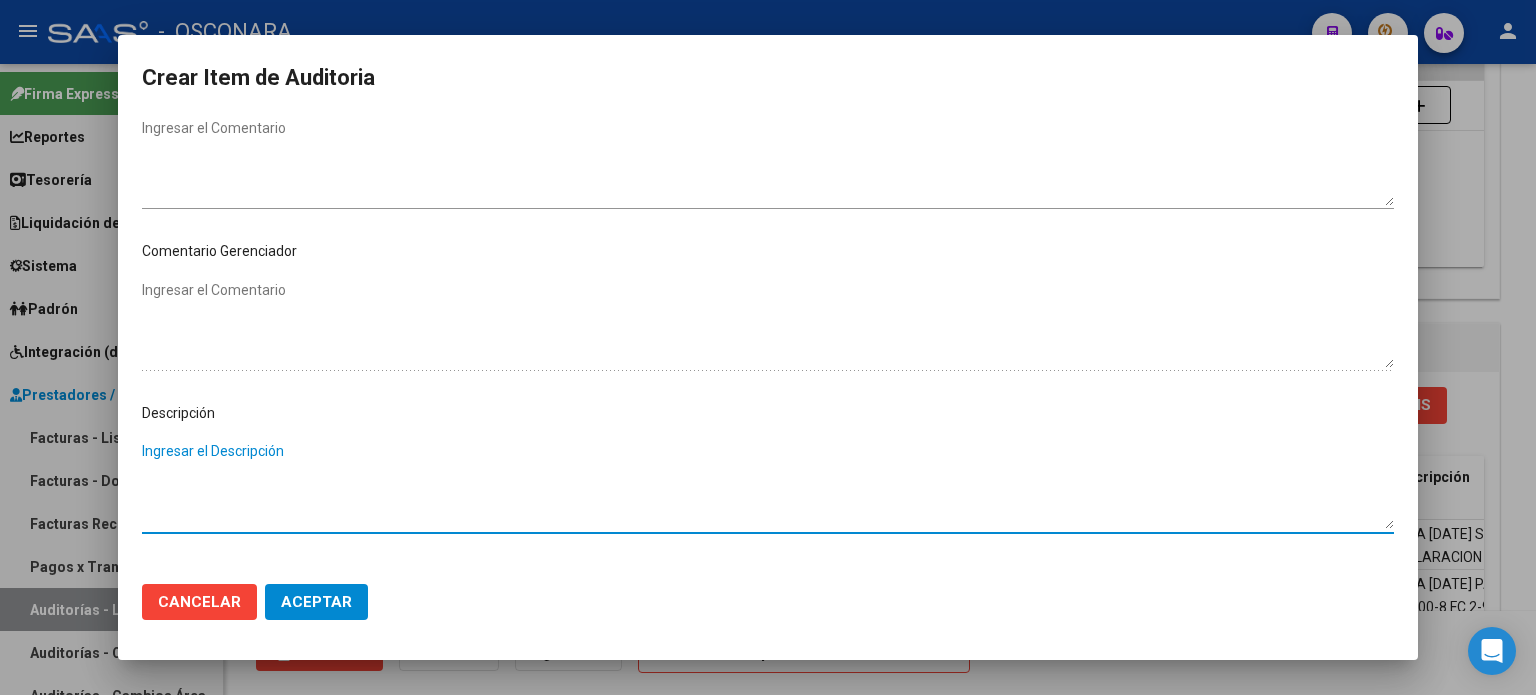 drag, startPoint x: 280, startPoint y: 309, endPoint x: 180, endPoint y: 469, distance: 188.67963 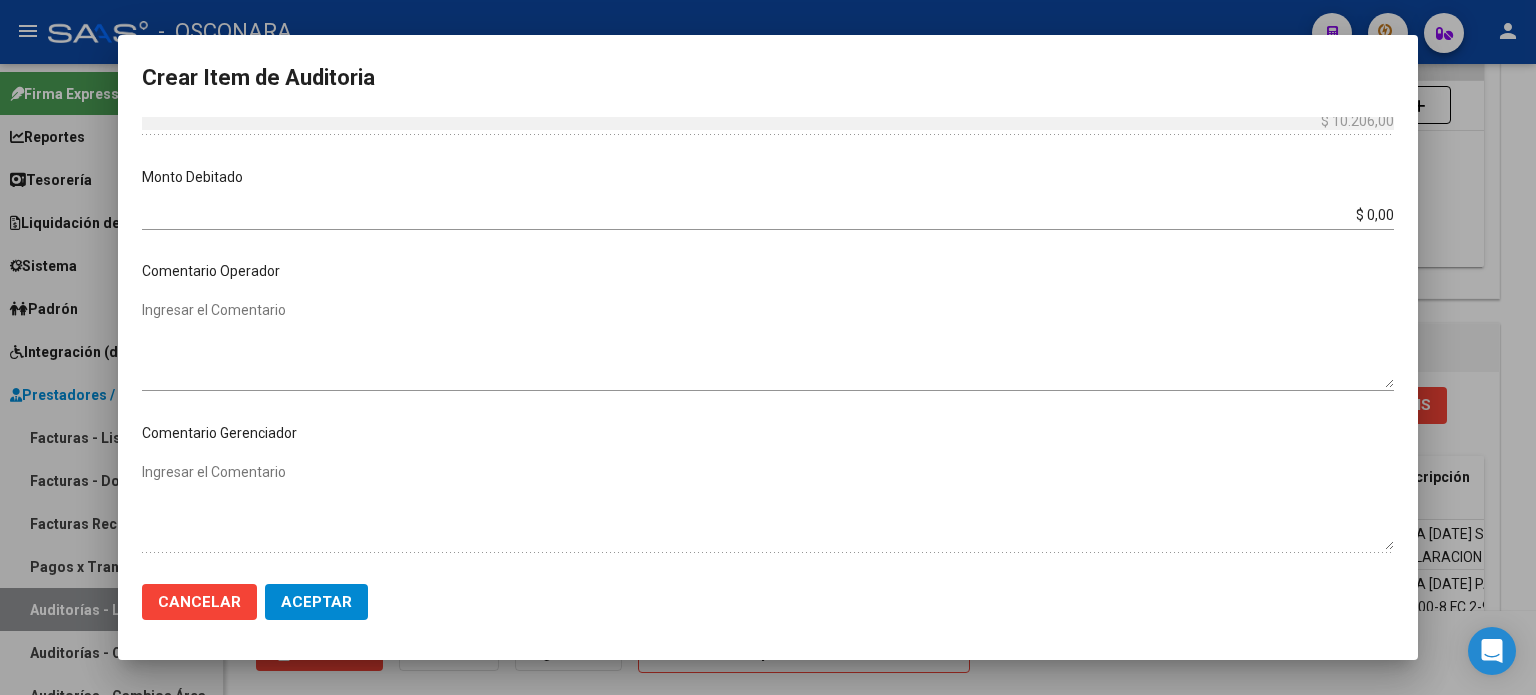 scroll, scrollTop: 600, scrollLeft: 0, axis: vertical 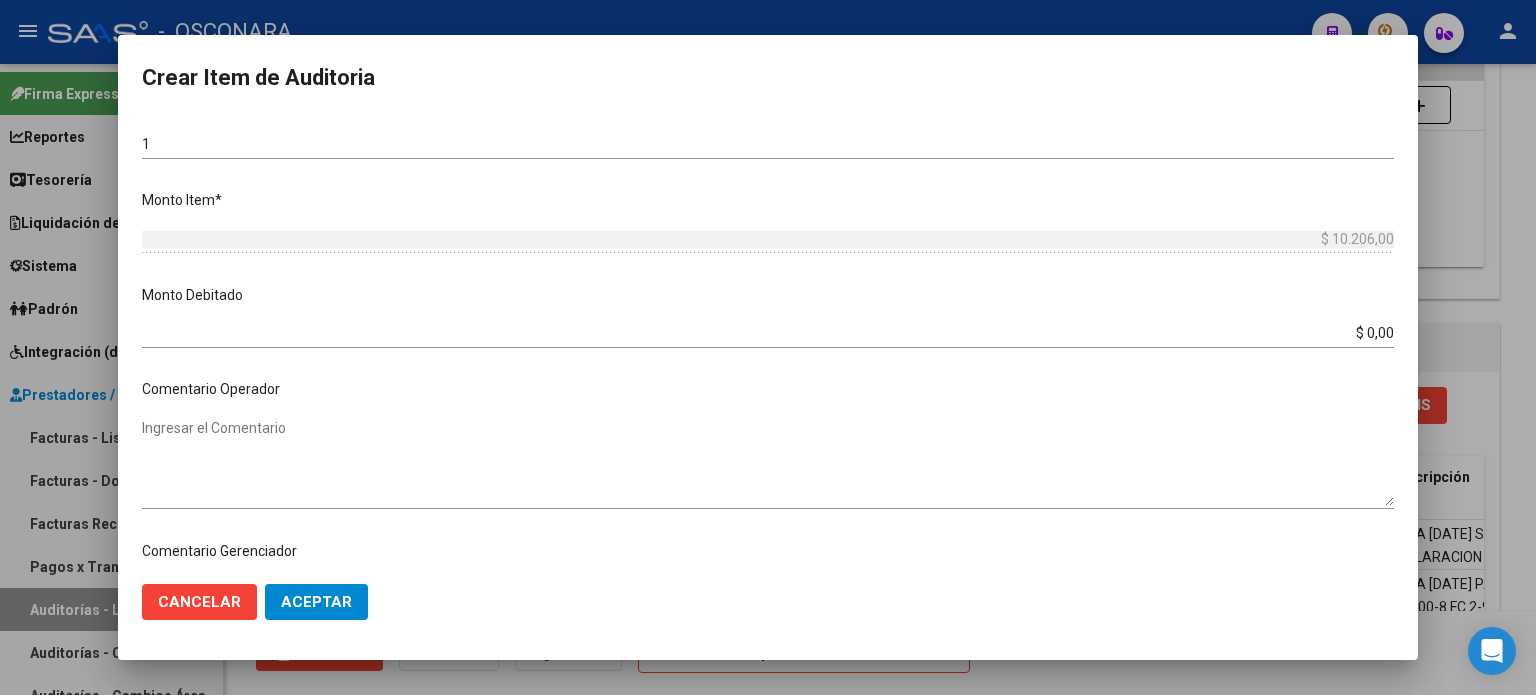 type on "BAJA [DATE] SIN DECLARACION JURADA FC 2-962" 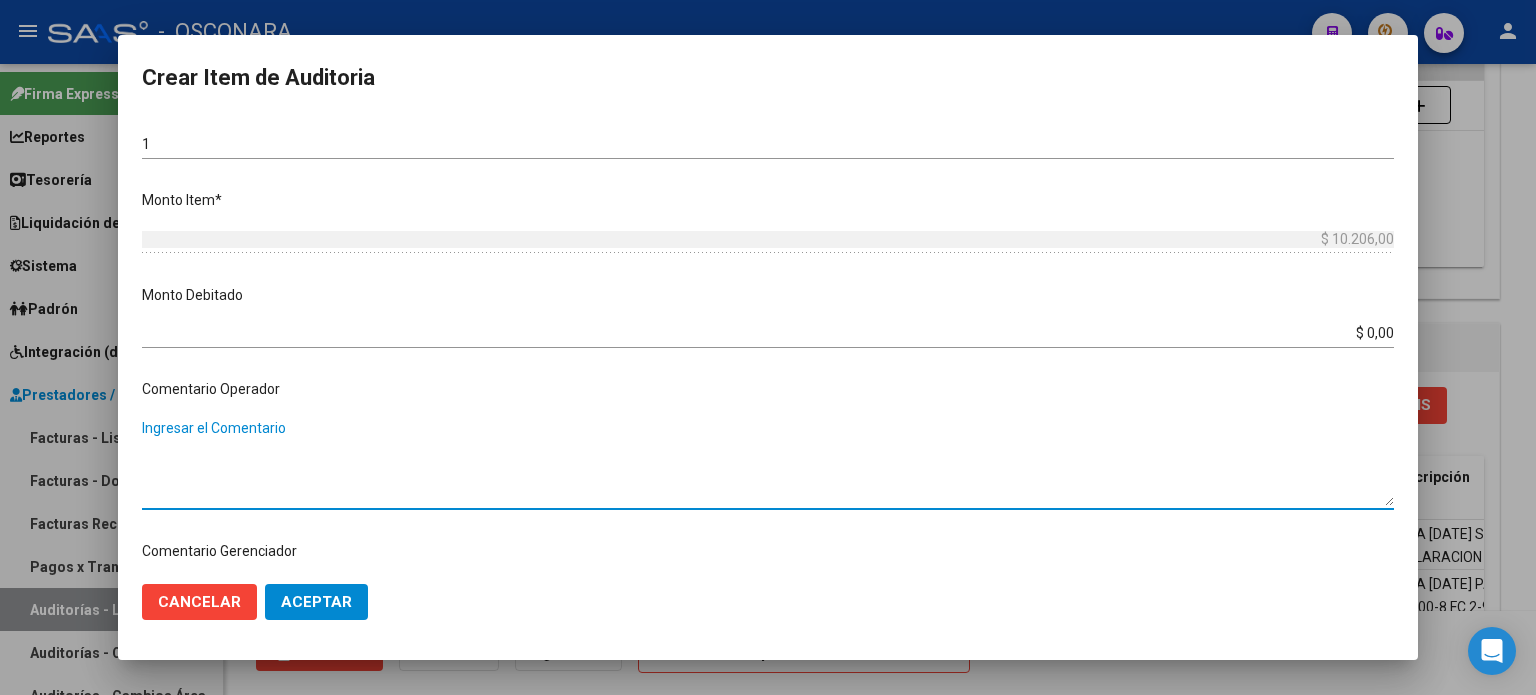 click on "Ingresar el Comentario" at bounding box center [768, 462] 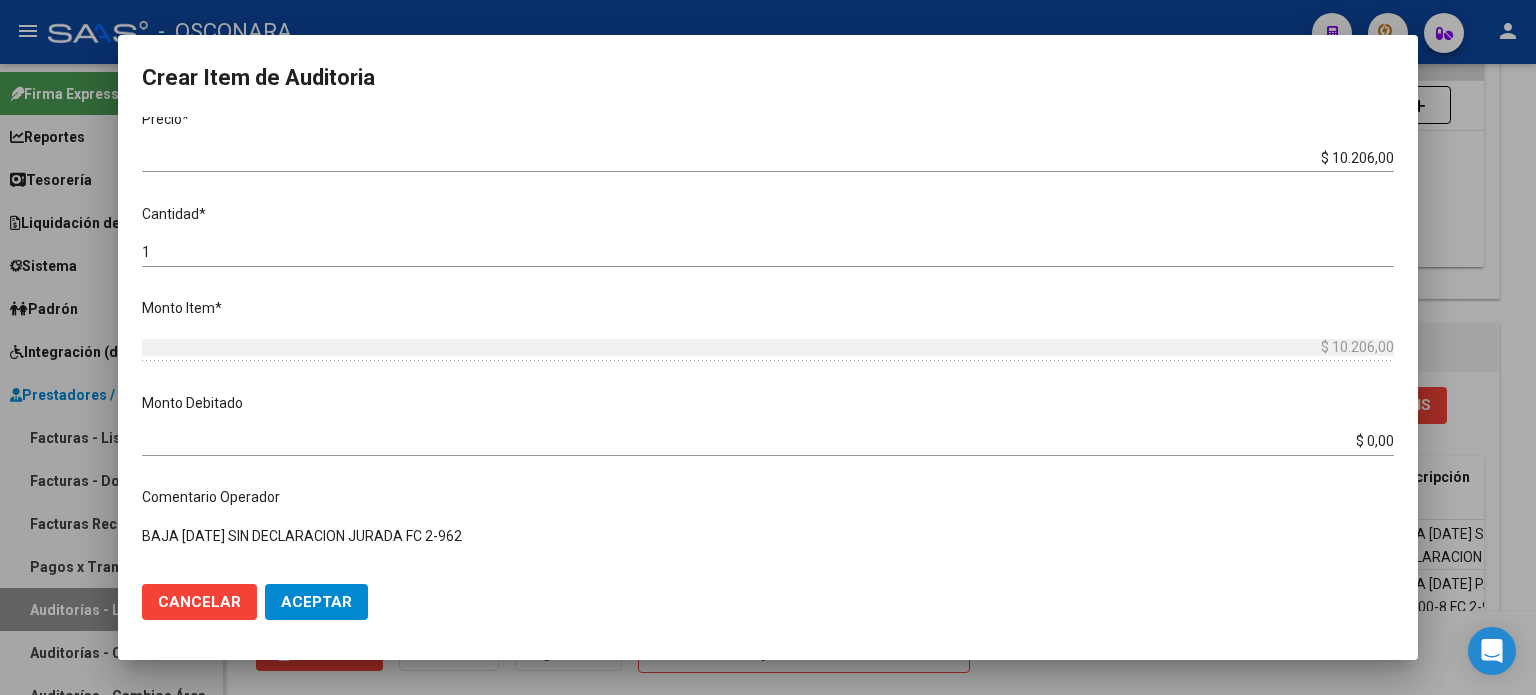 scroll, scrollTop: 400, scrollLeft: 0, axis: vertical 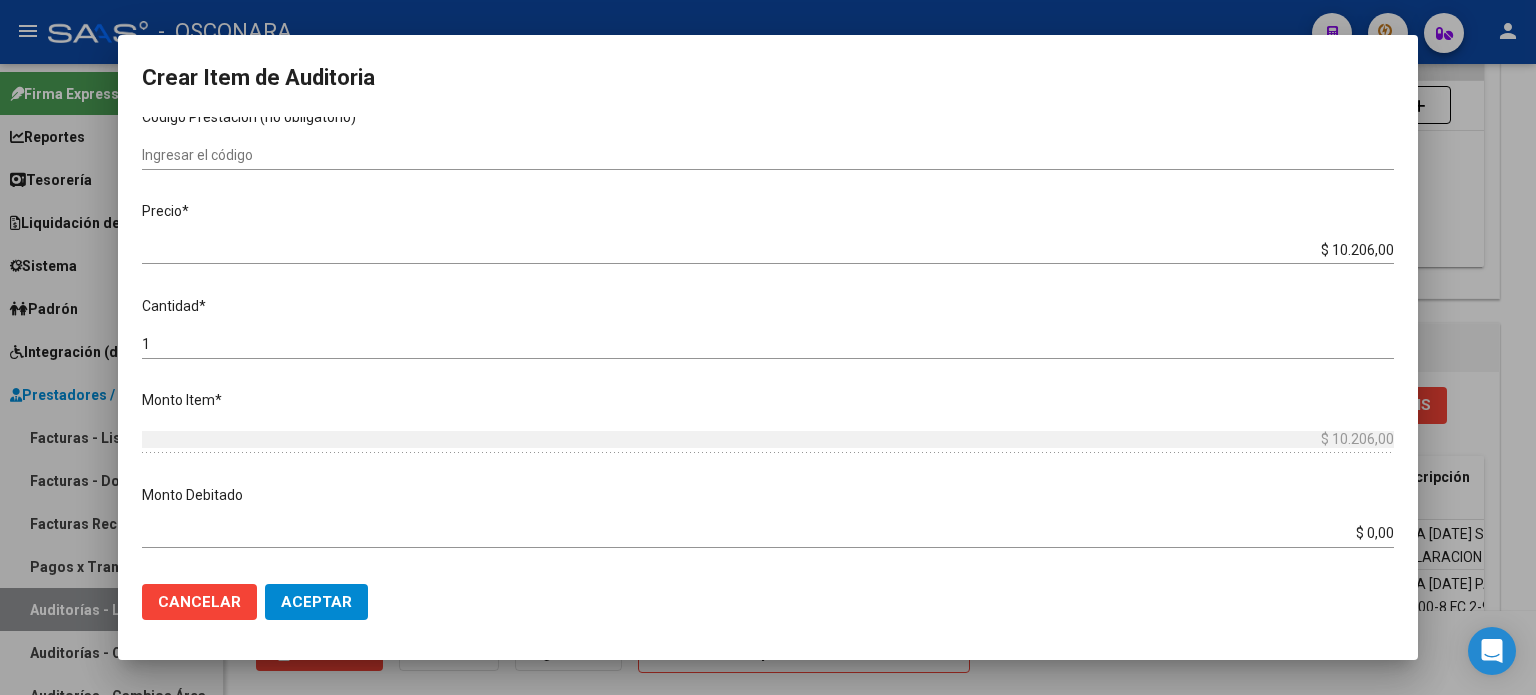 type on "BAJA [DATE] SIN DECLARACION JURADA FC 2-962" 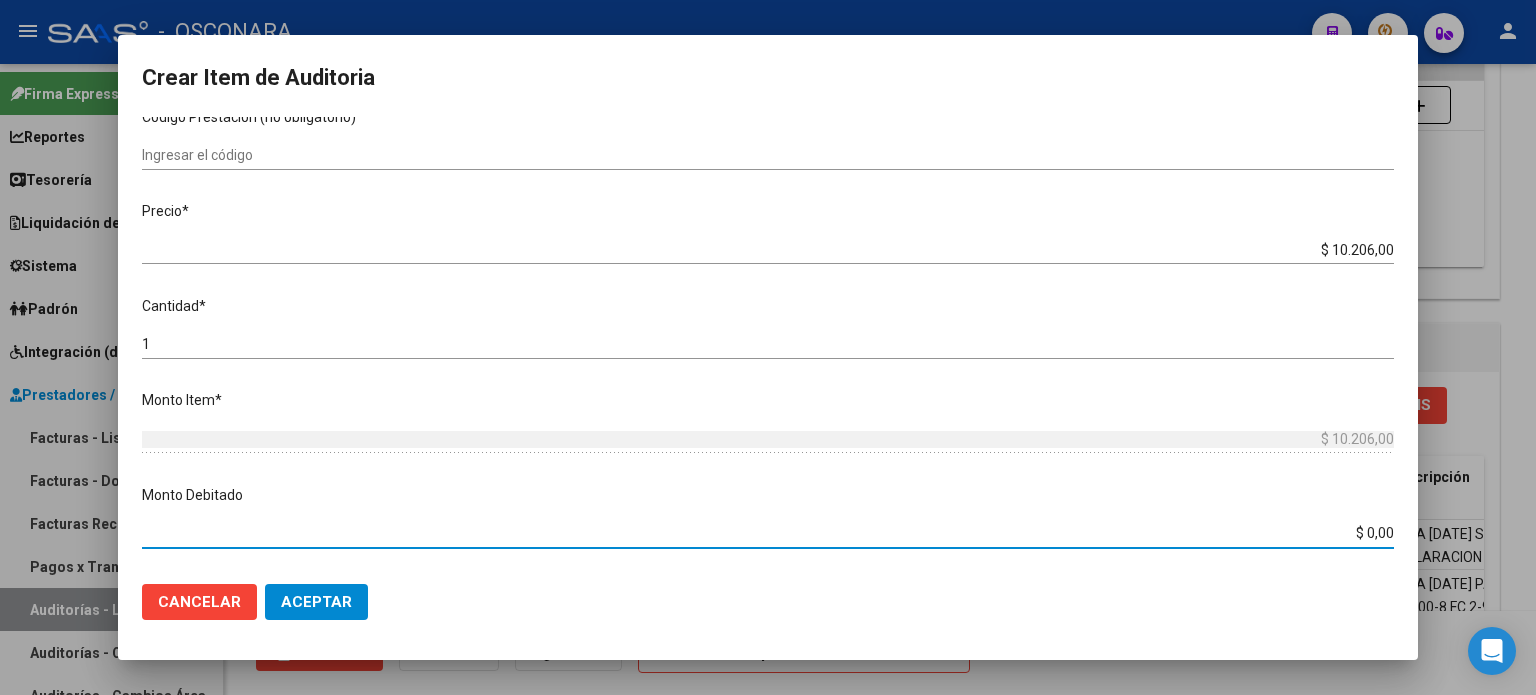 drag, startPoint x: 1353, startPoint y: 535, endPoint x: 1486, endPoint y: 519, distance: 133.95895 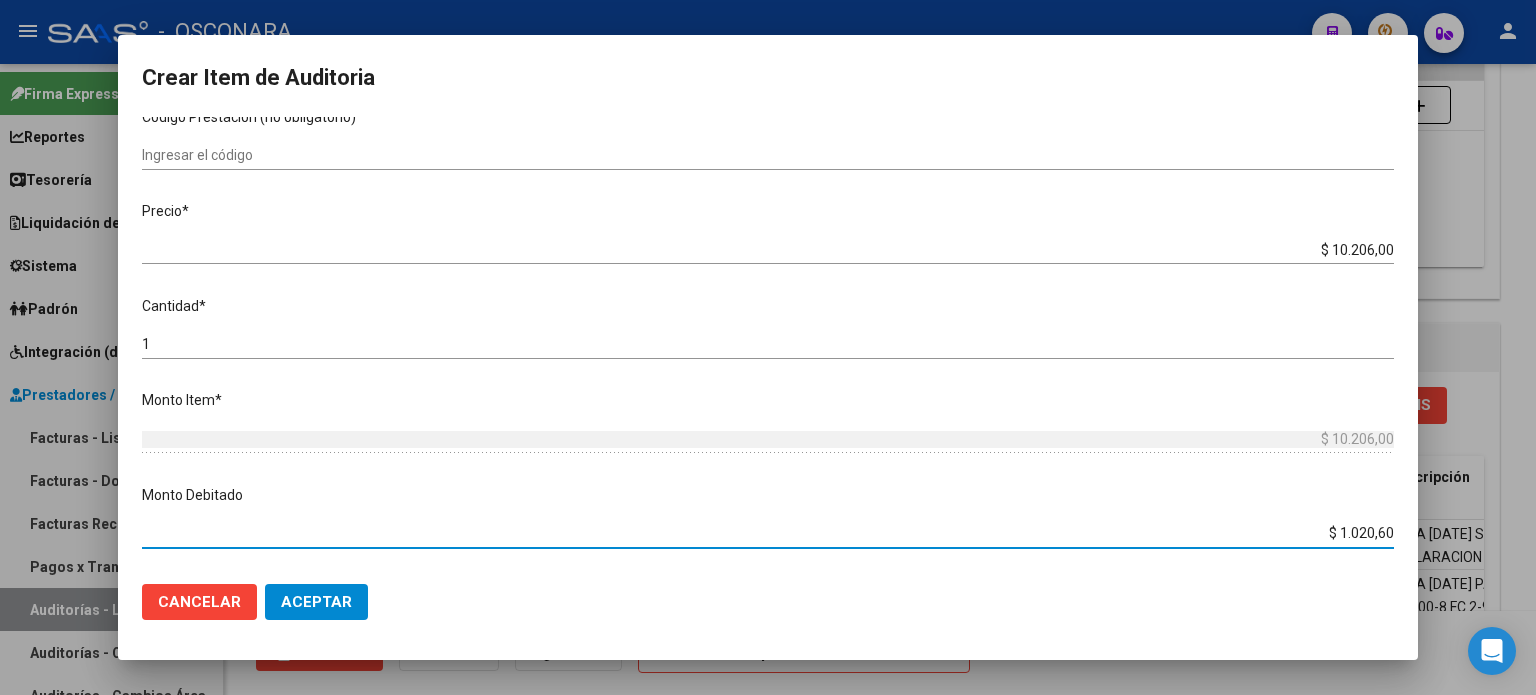 type on "$ 10.206,00" 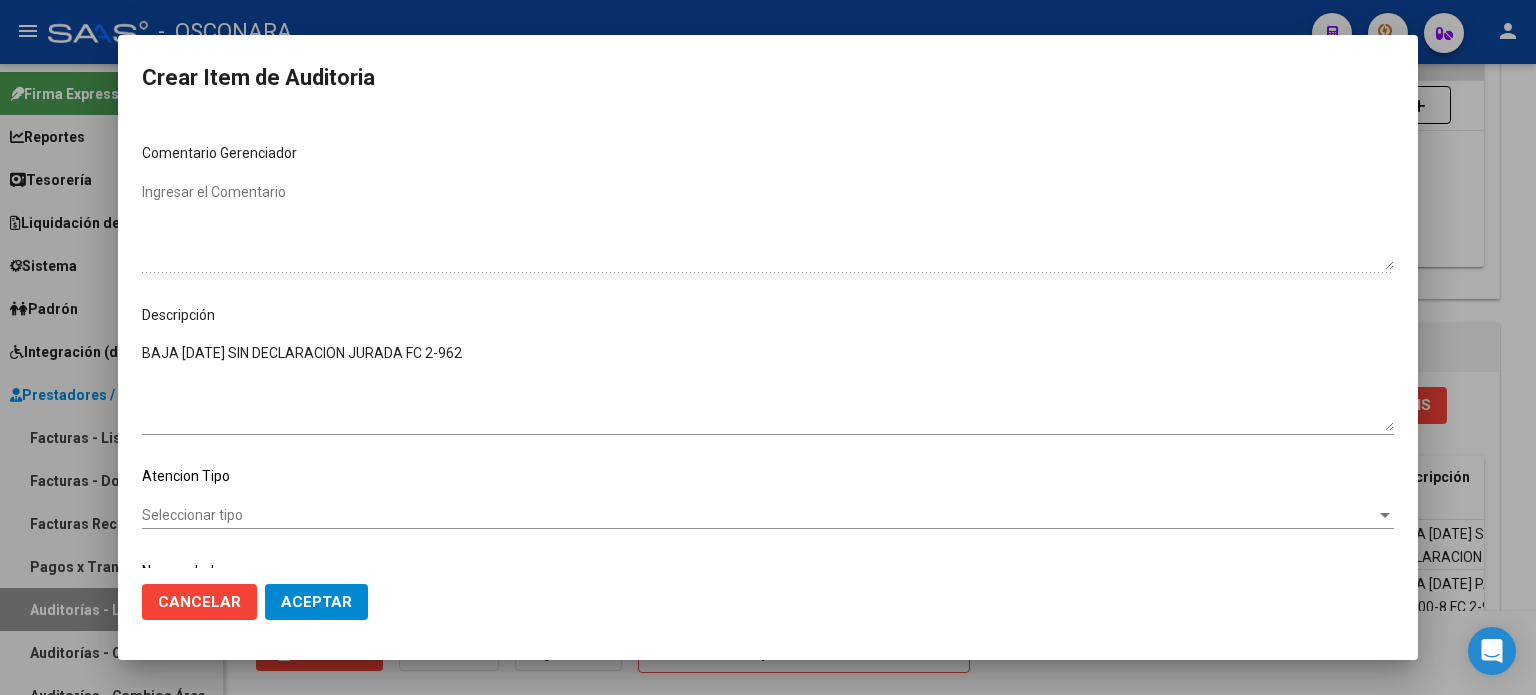 scroll, scrollTop: 970, scrollLeft: 0, axis: vertical 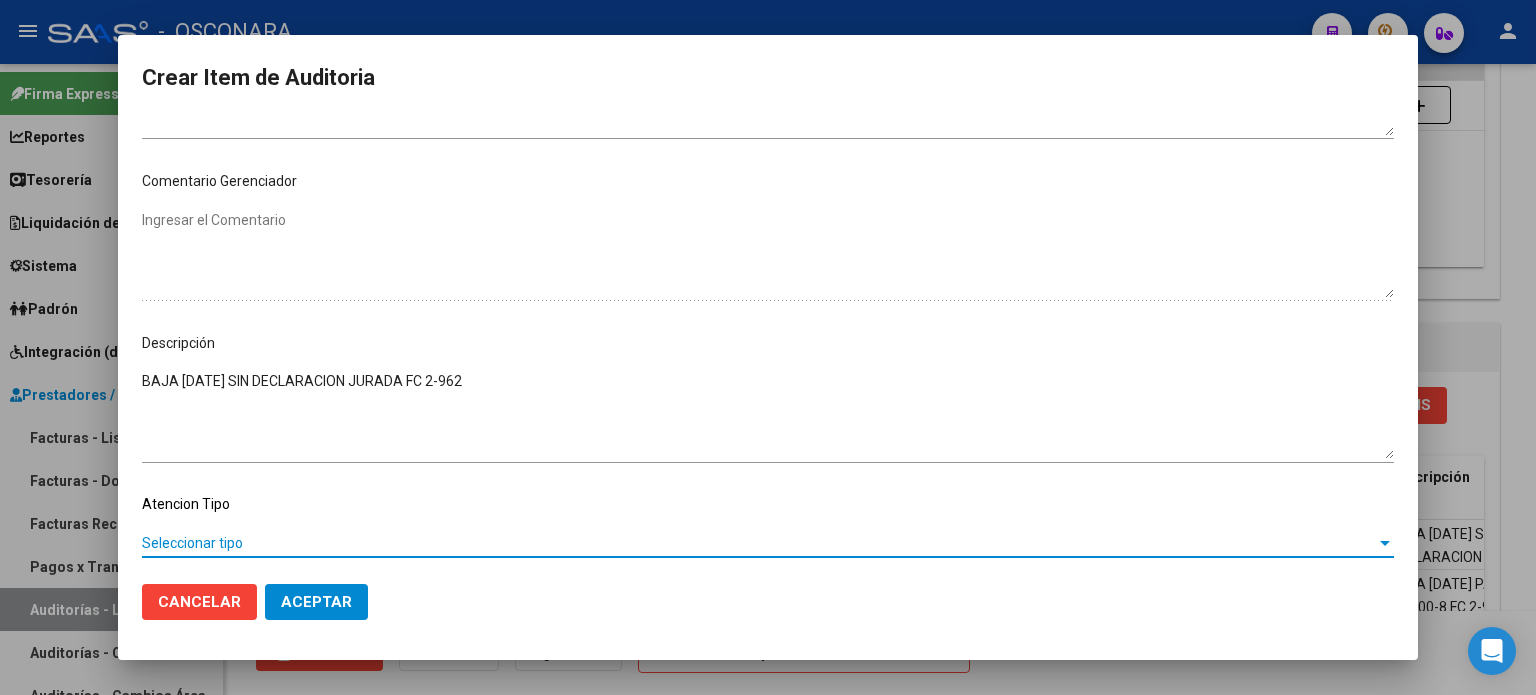 click on "Seleccionar tipo" at bounding box center [759, 543] 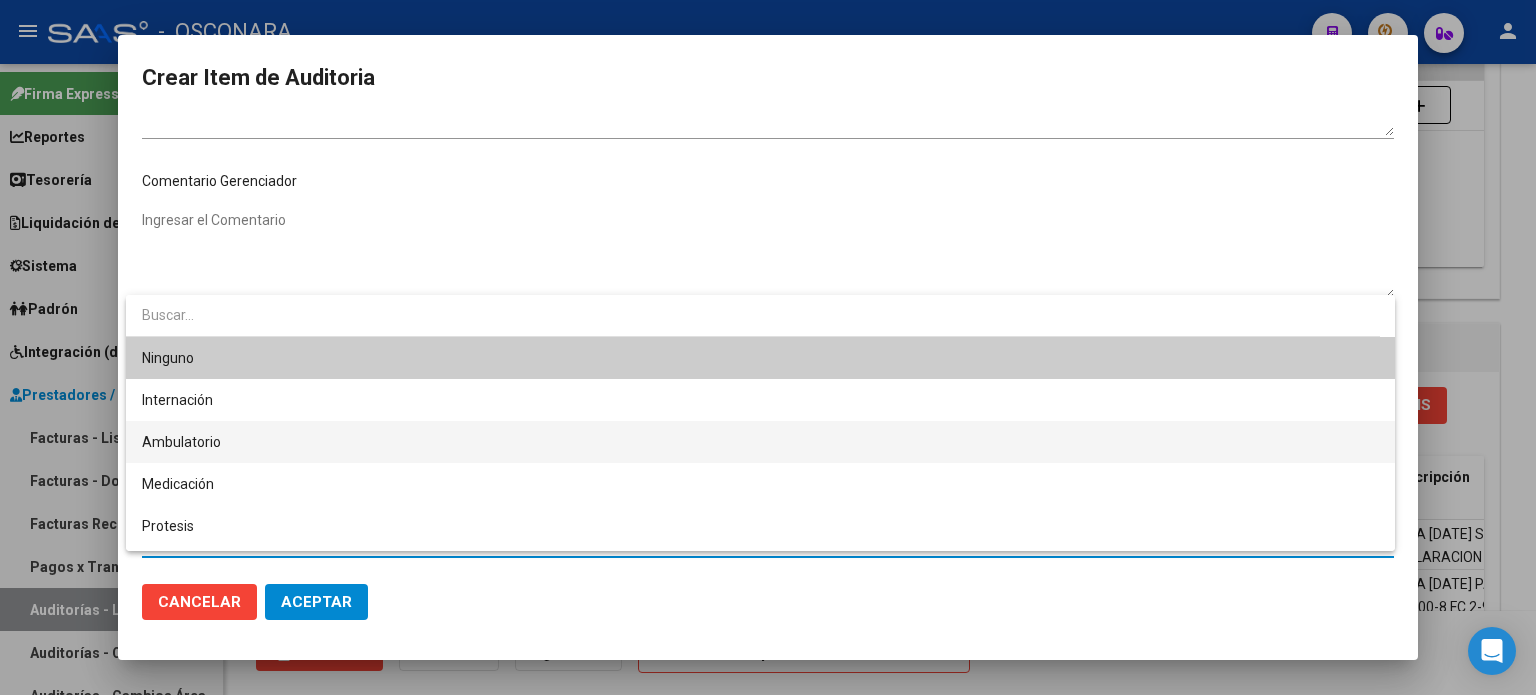 click on "Ambulatorio" at bounding box center (760, 442) 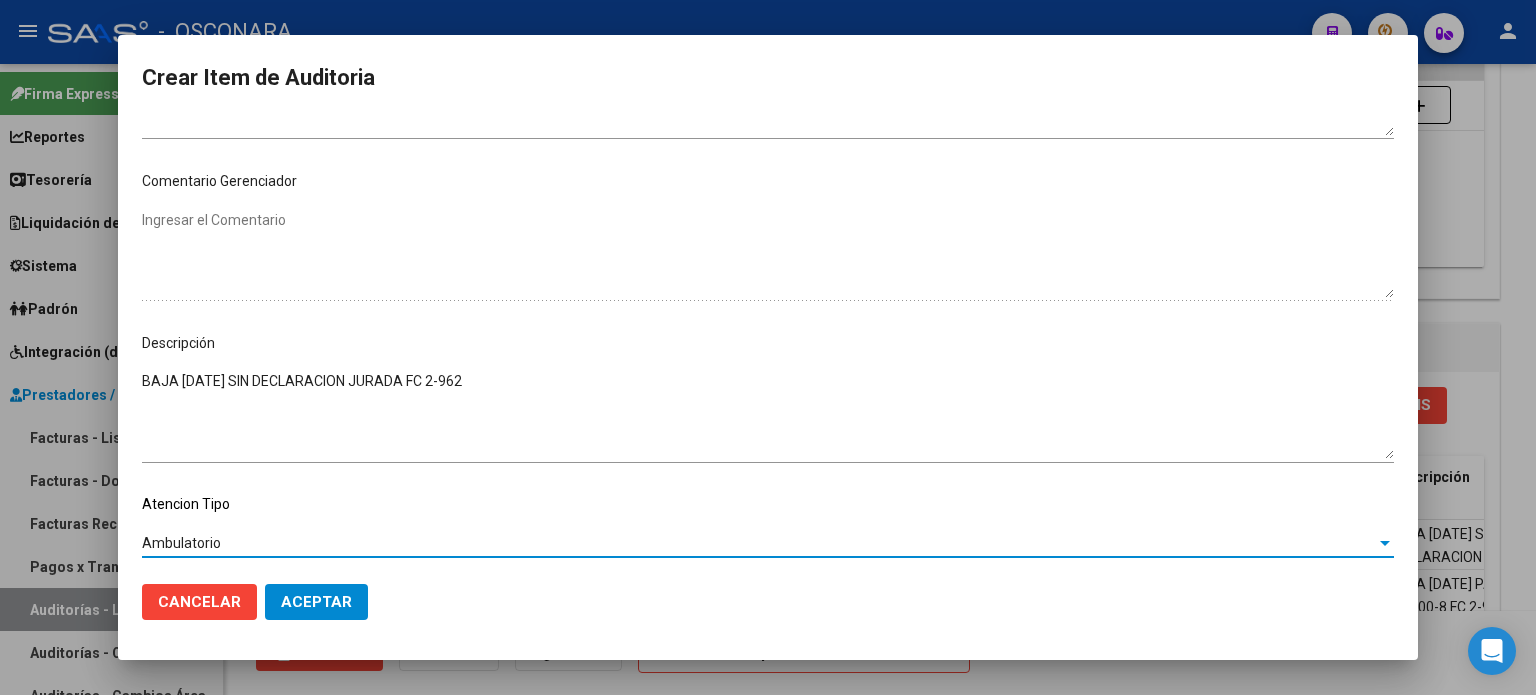 click on "Aceptar" 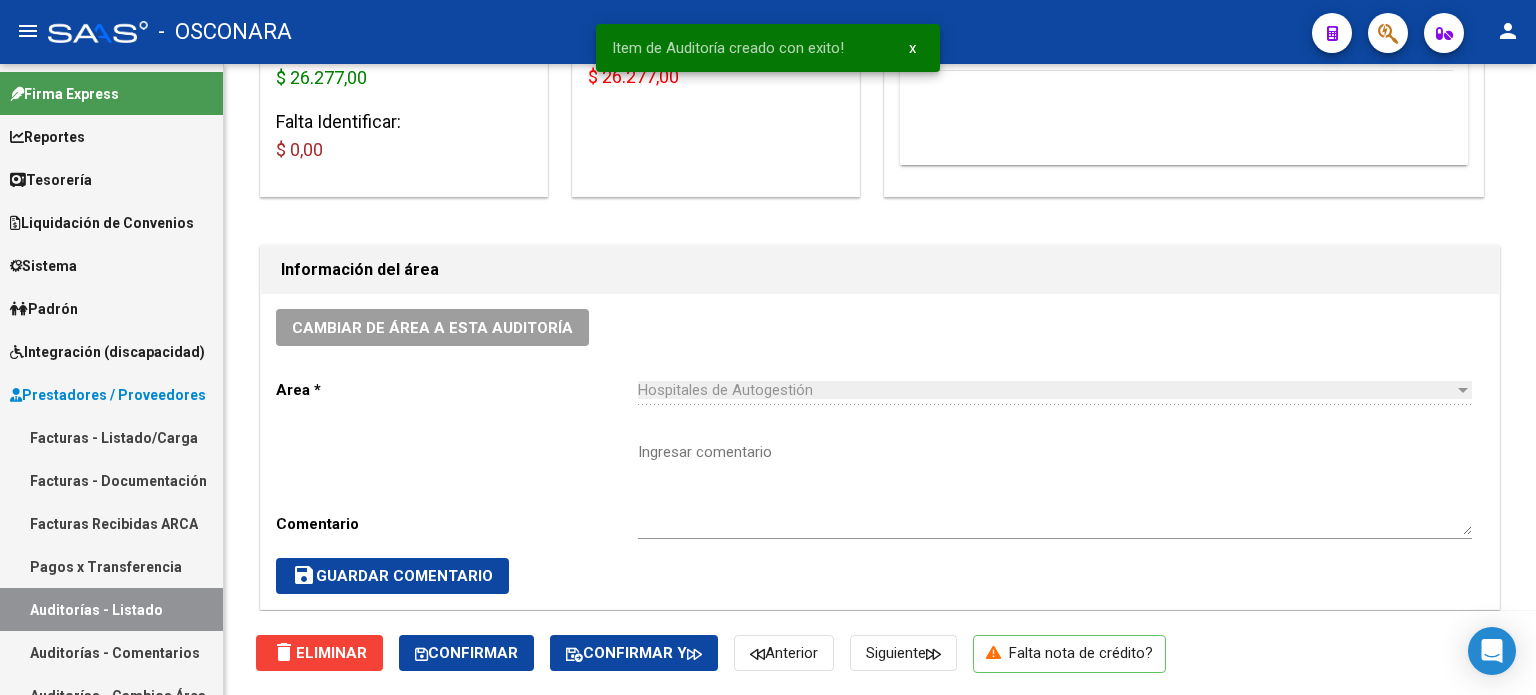 scroll, scrollTop: 0, scrollLeft: 0, axis: both 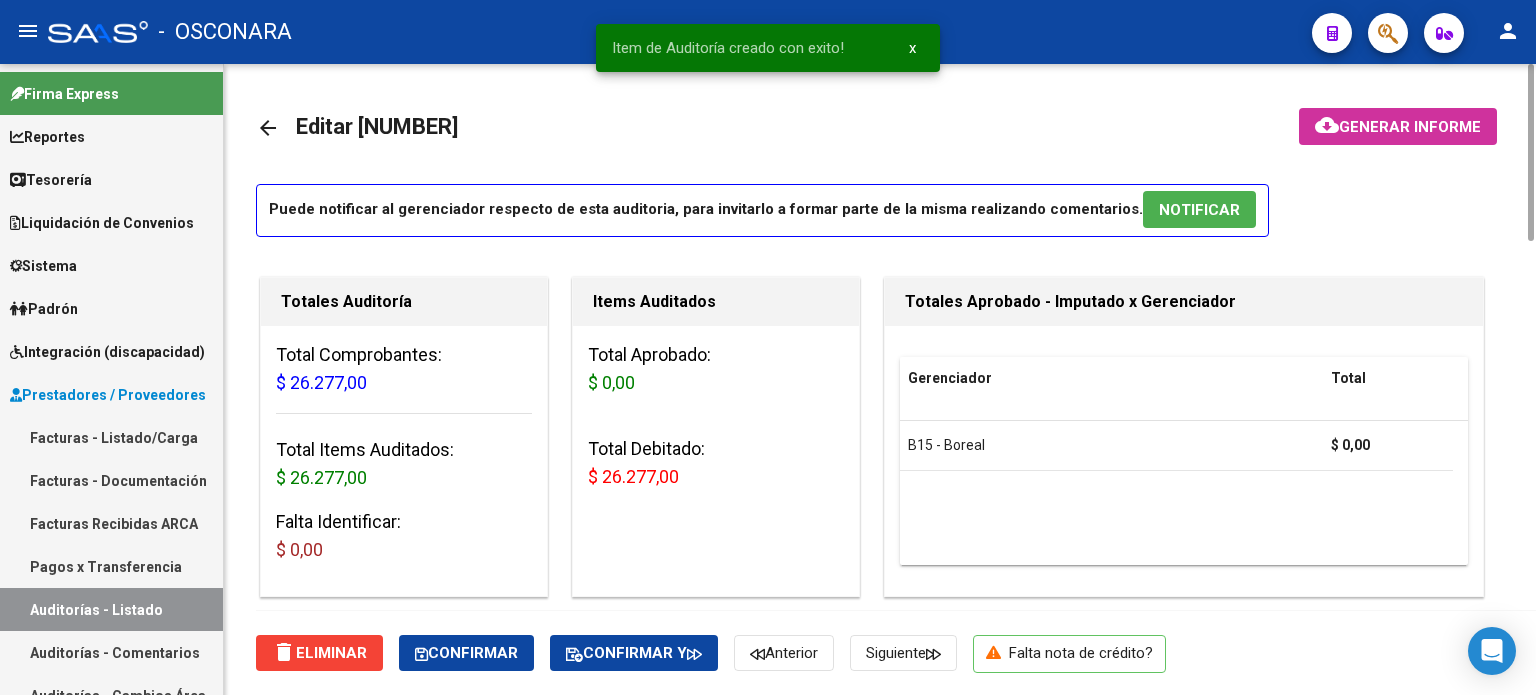 click on "NOTIFICAR" at bounding box center (1199, 210) 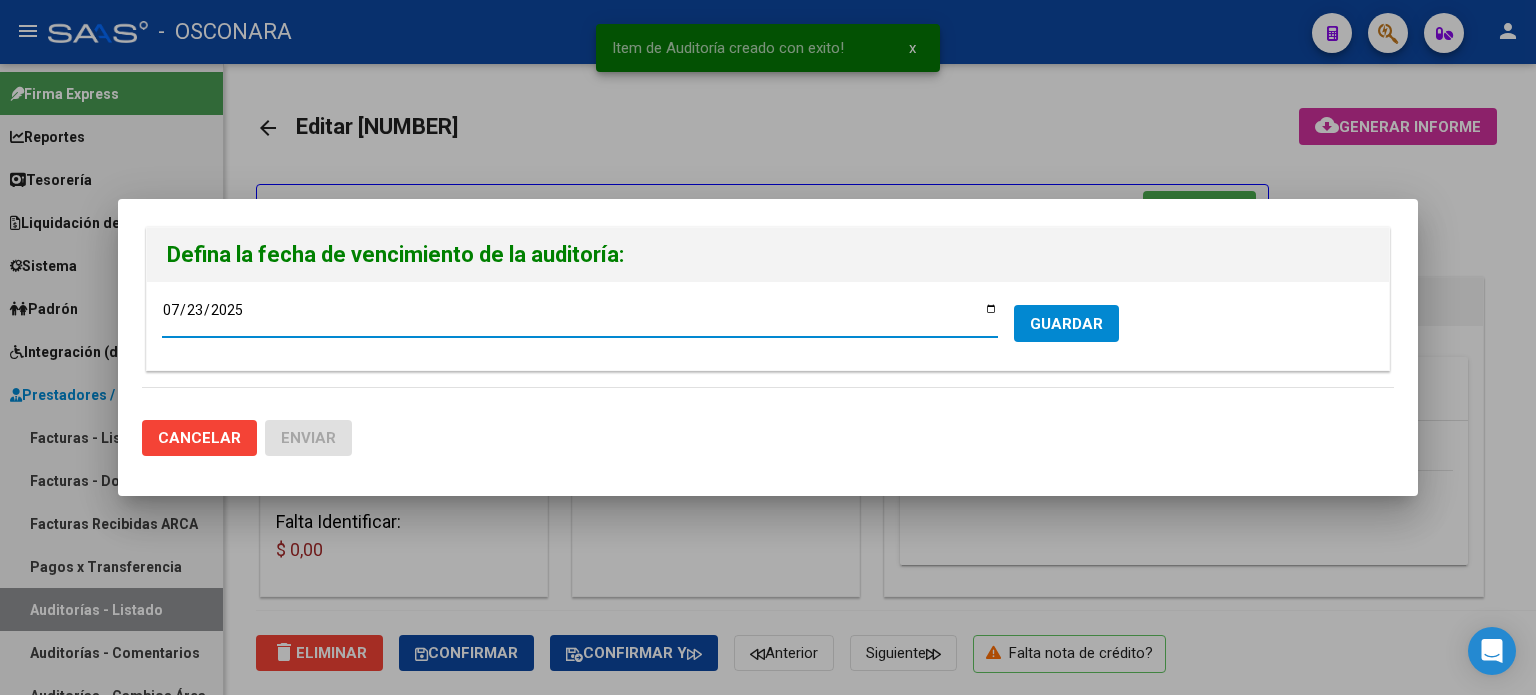 click on "2025-07-23" at bounding box center (580, 317) 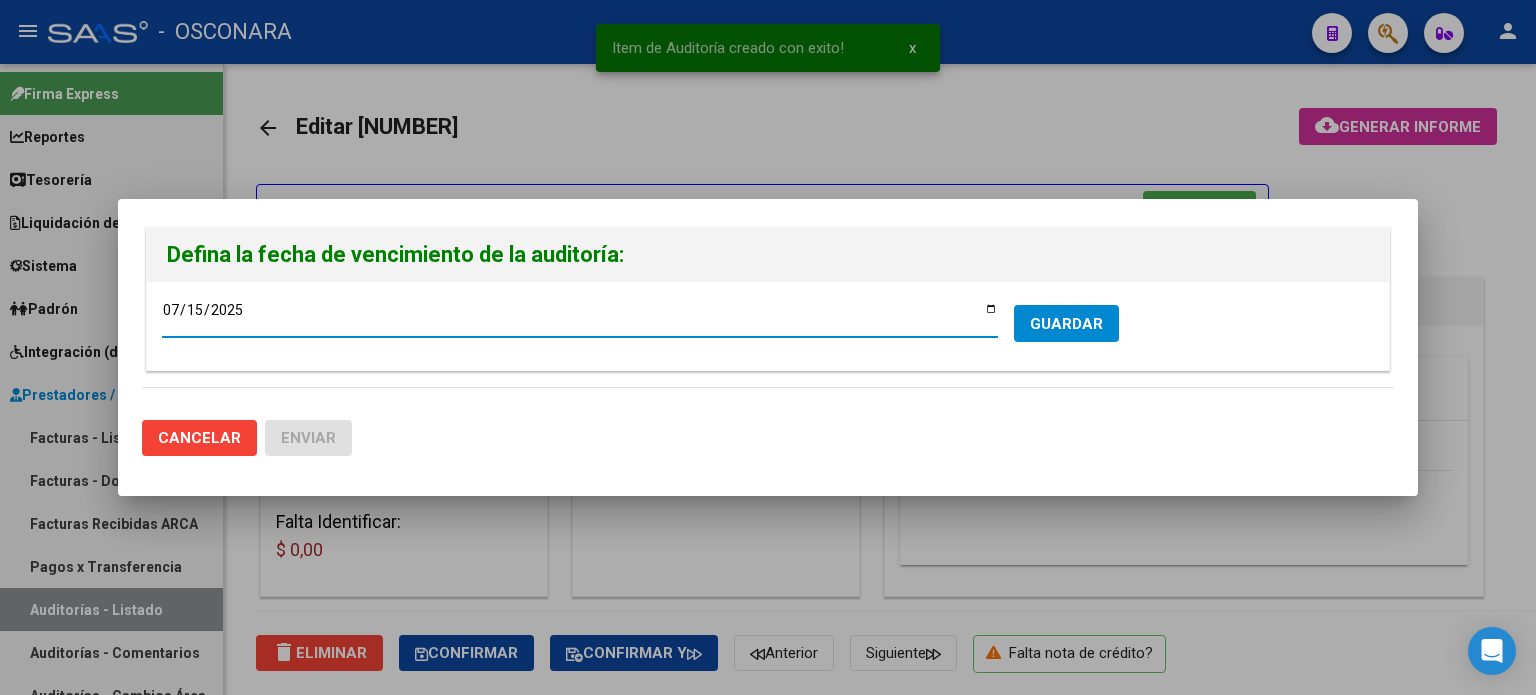 type on "2025-07-15" 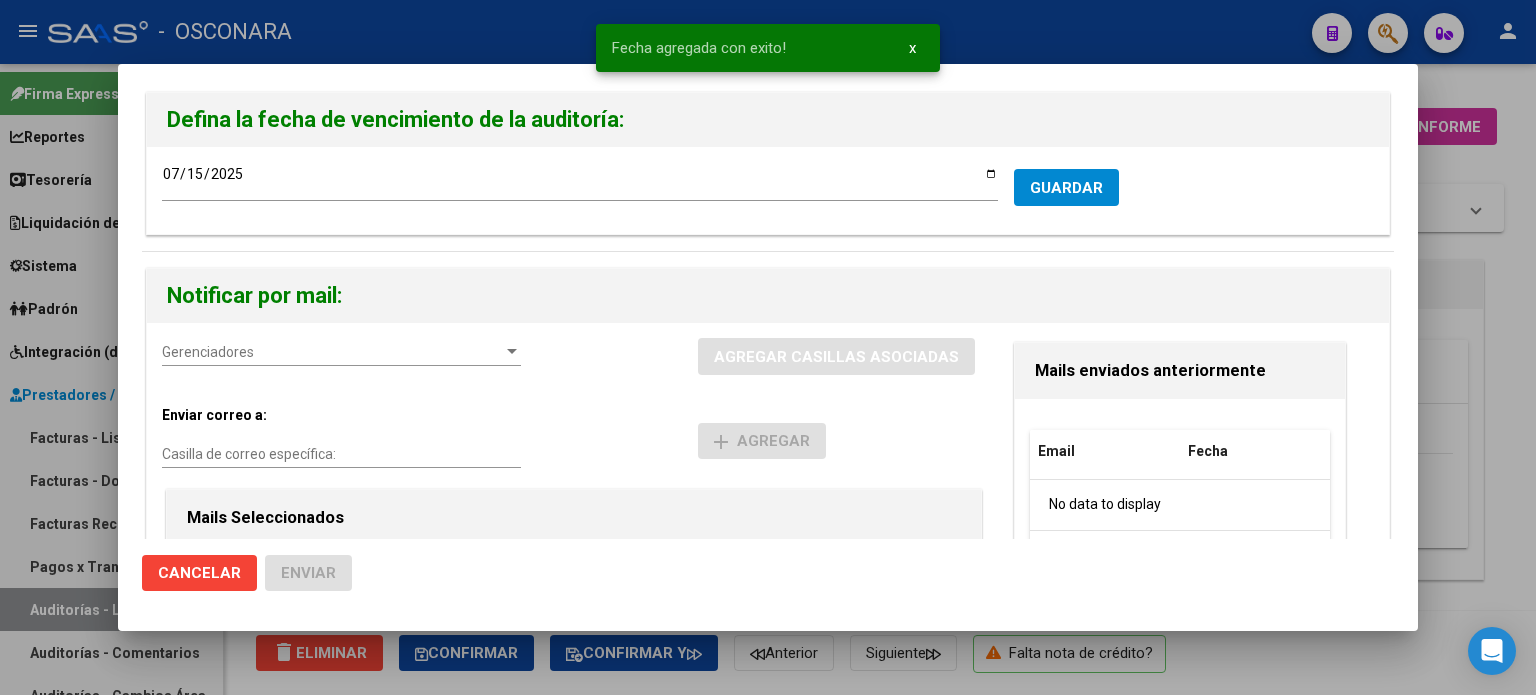 click on "Gerenciadores" at bounding box center [332, 352] 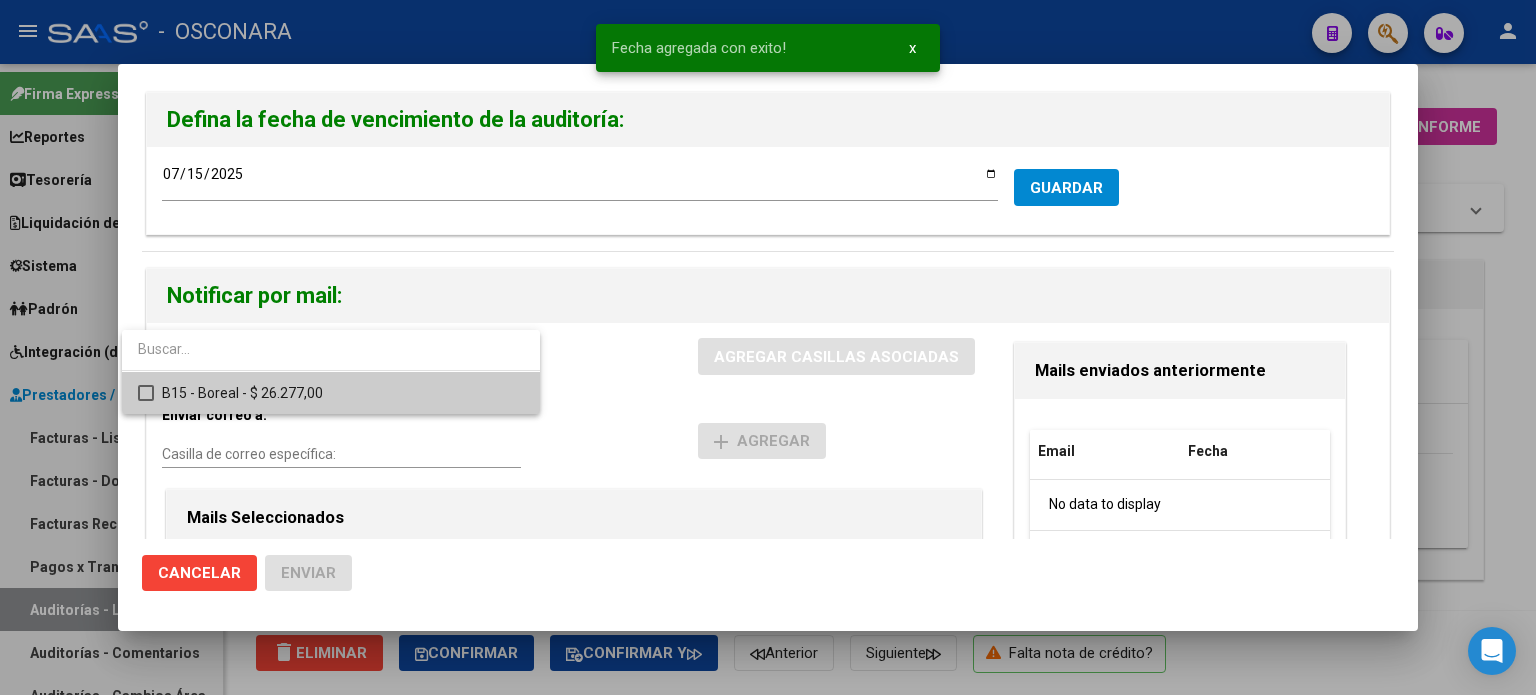 click on "B15 - Boreal - $ 26.277,00" at bounding box center (343, 393) 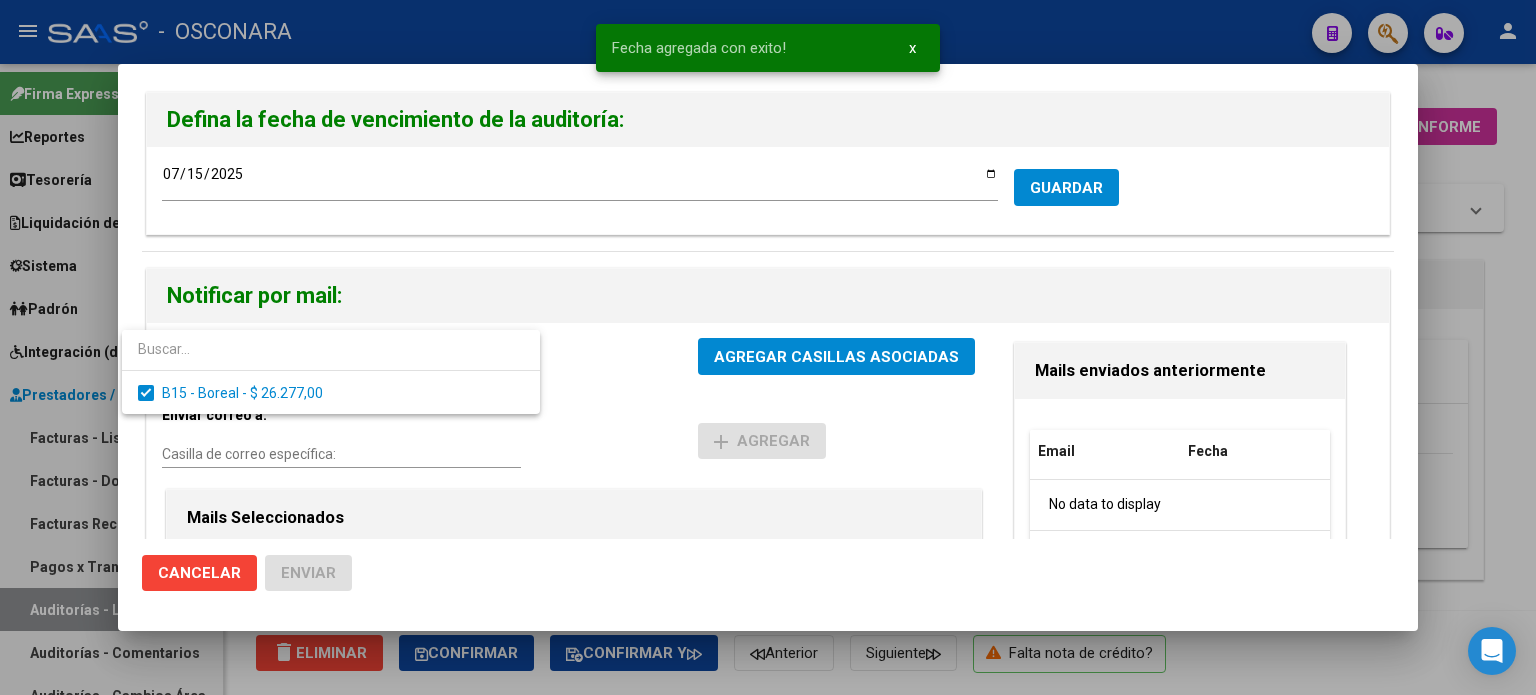 click at bounding box center (768, 347) 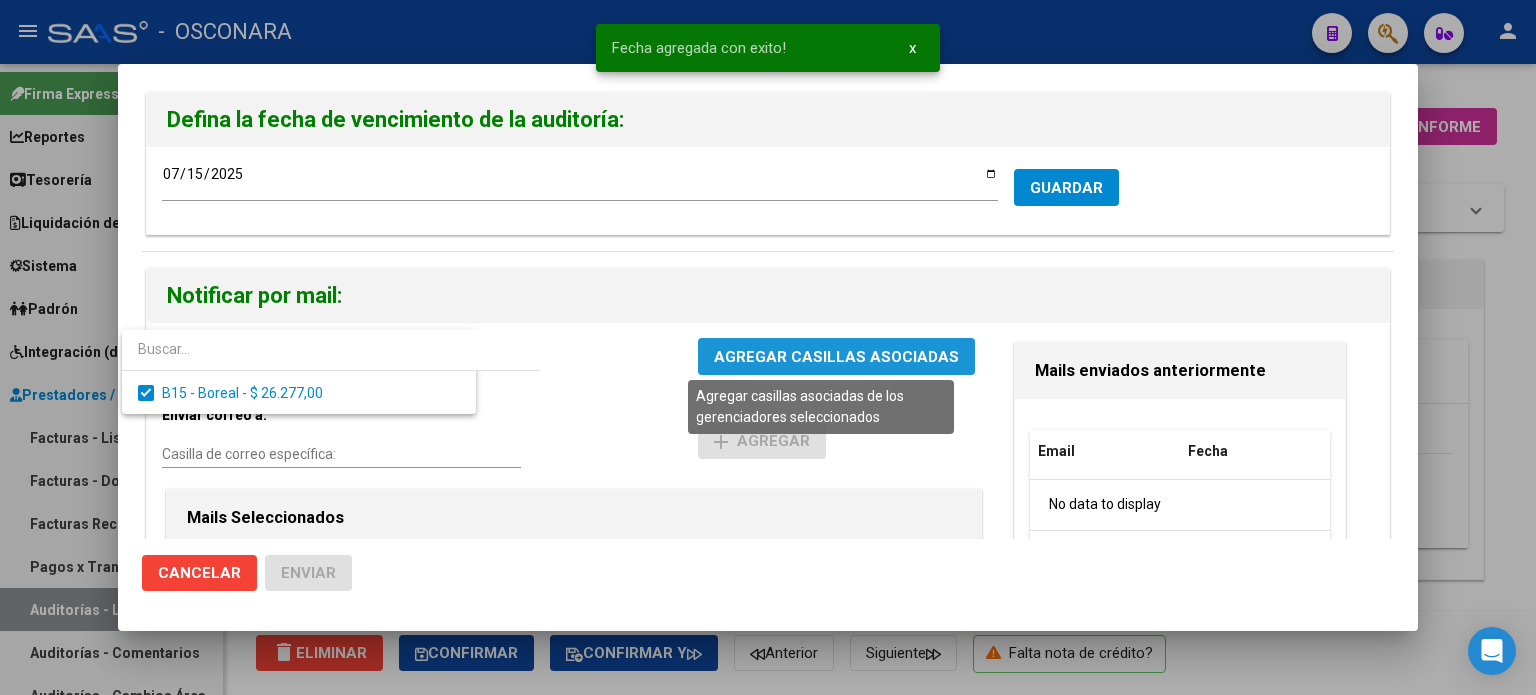 click on "AGREGAR CASILLAS ASOCIADAS" at bounding box center (836, 357) 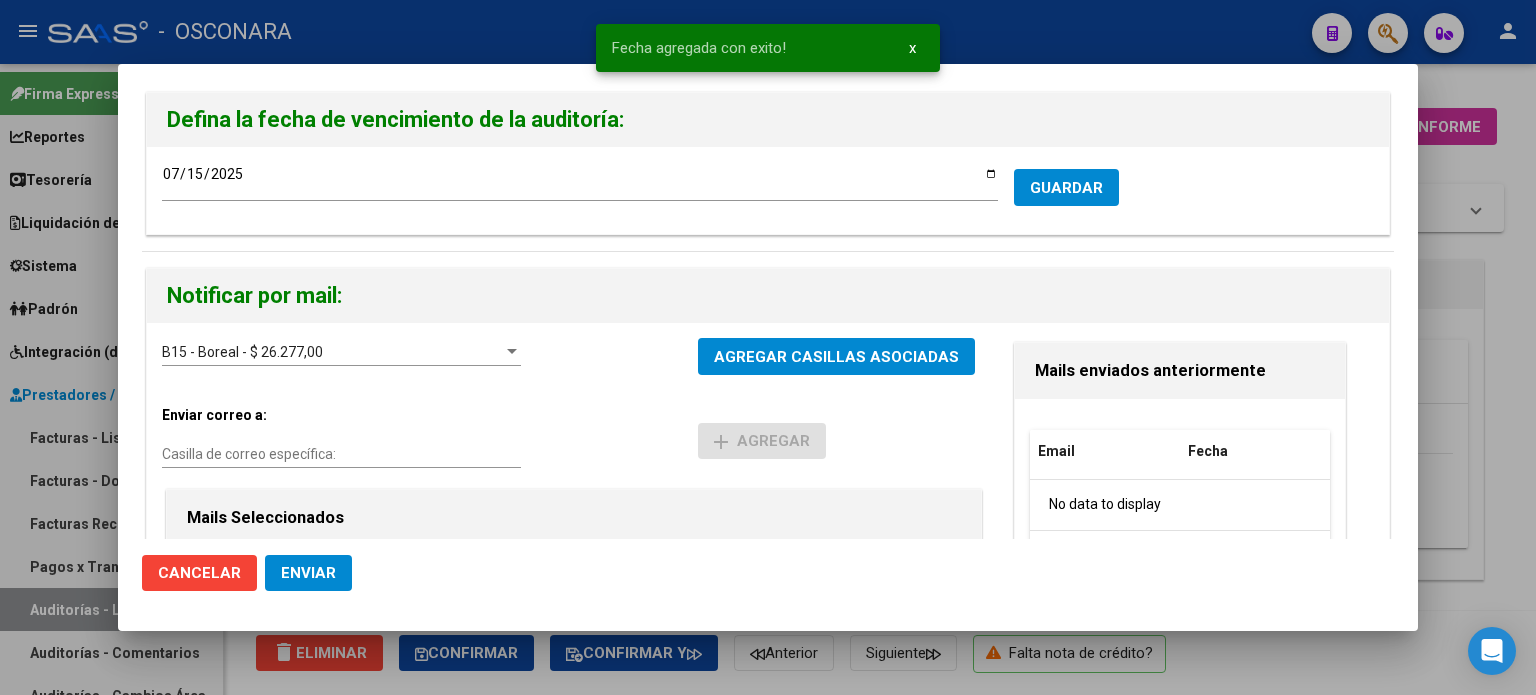 click on "Enviar" 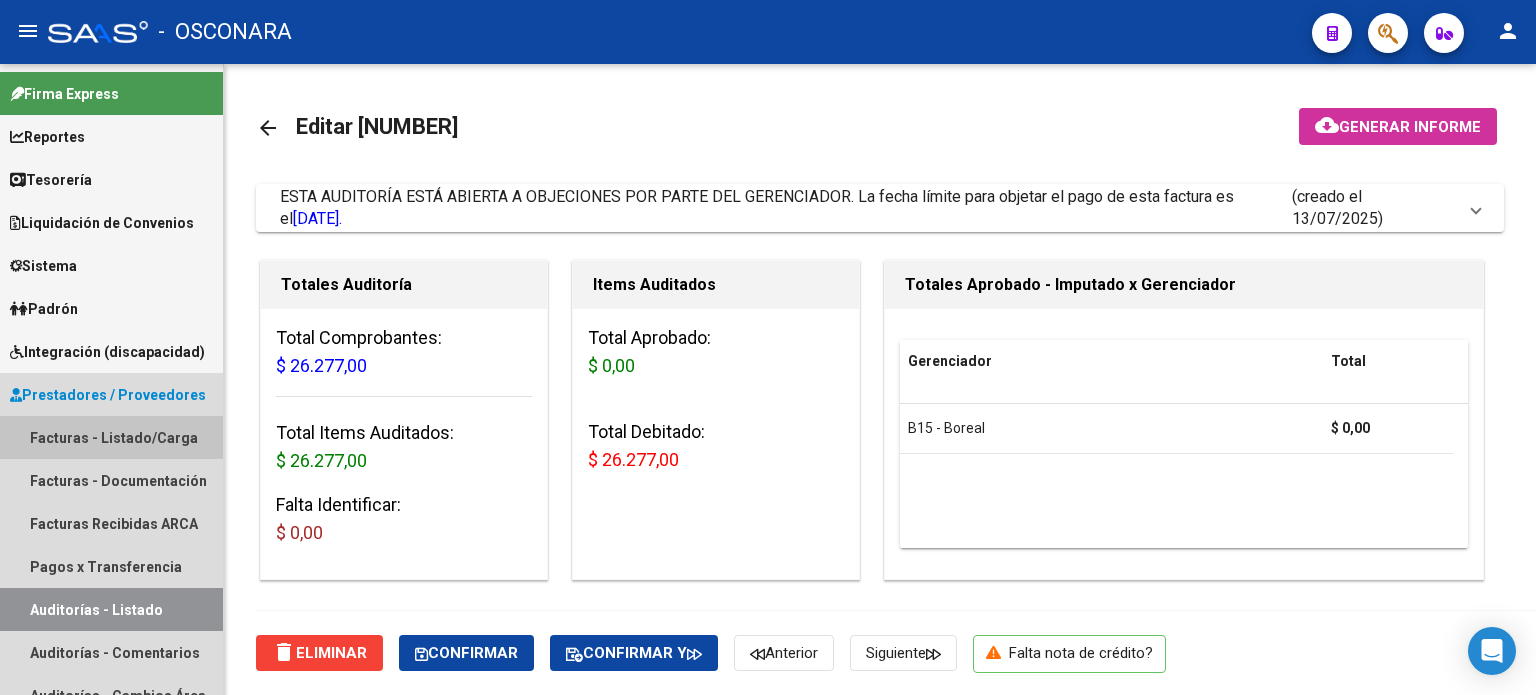 click on "Facturas - Listado/Carga" at bounding box center [111, 437] 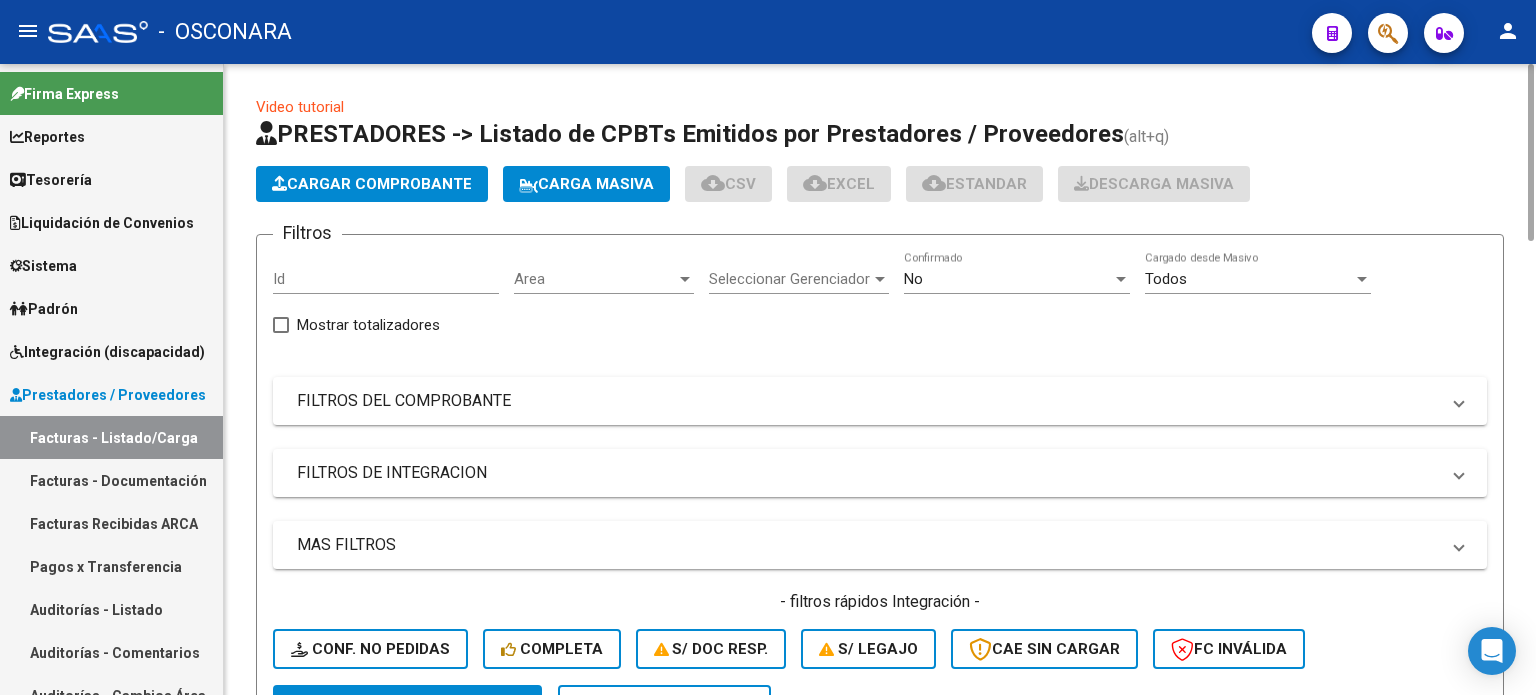 click on "Cargar Comprobante" 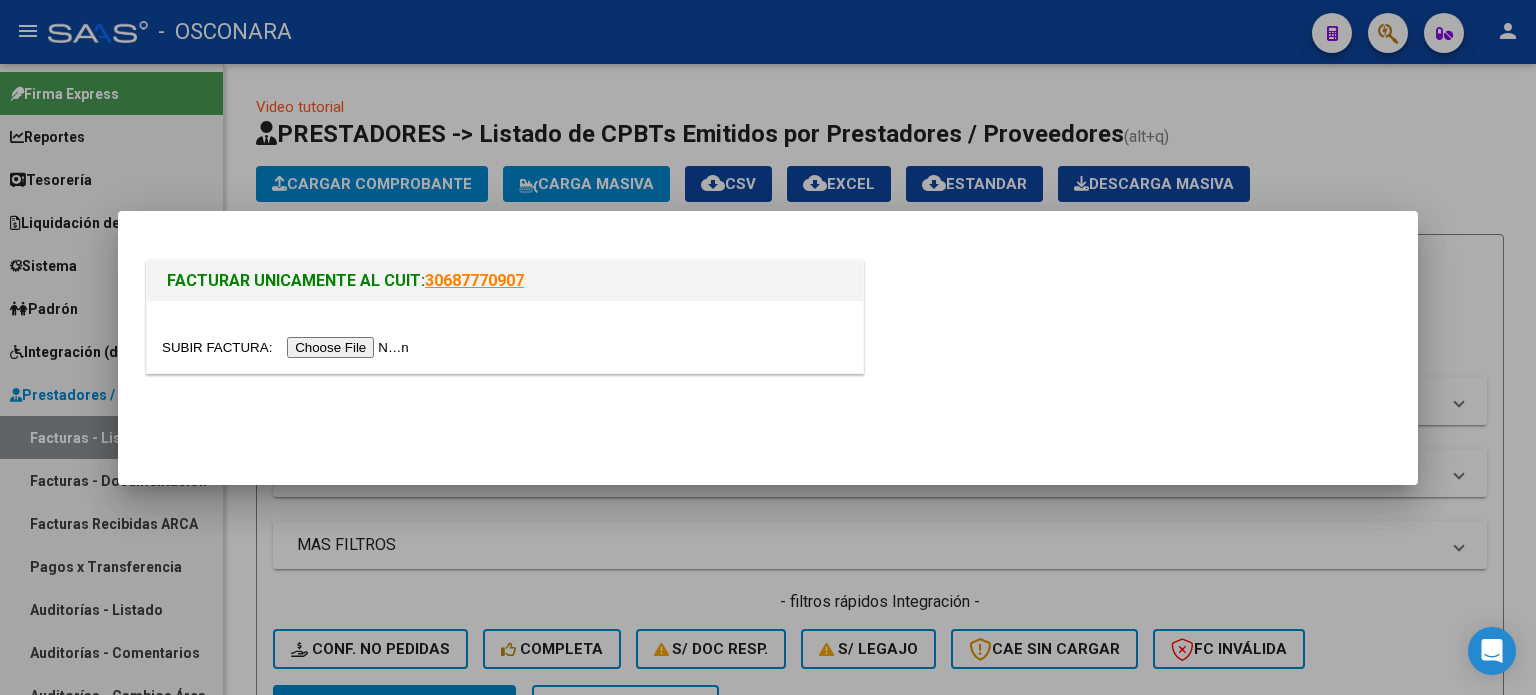 click at bounding box center (288, 347) 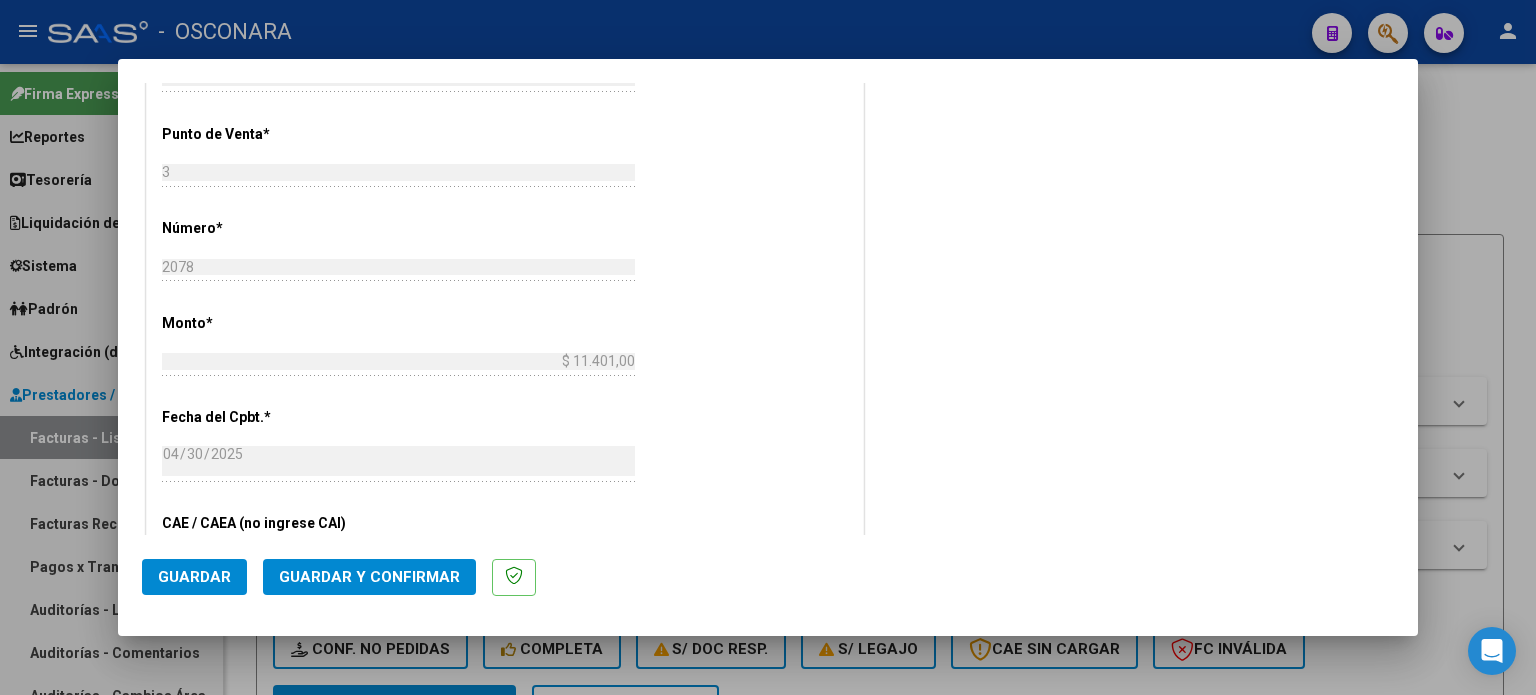 scroll, scrollTop: 1100, scrollLeft: 0, axis: vertical 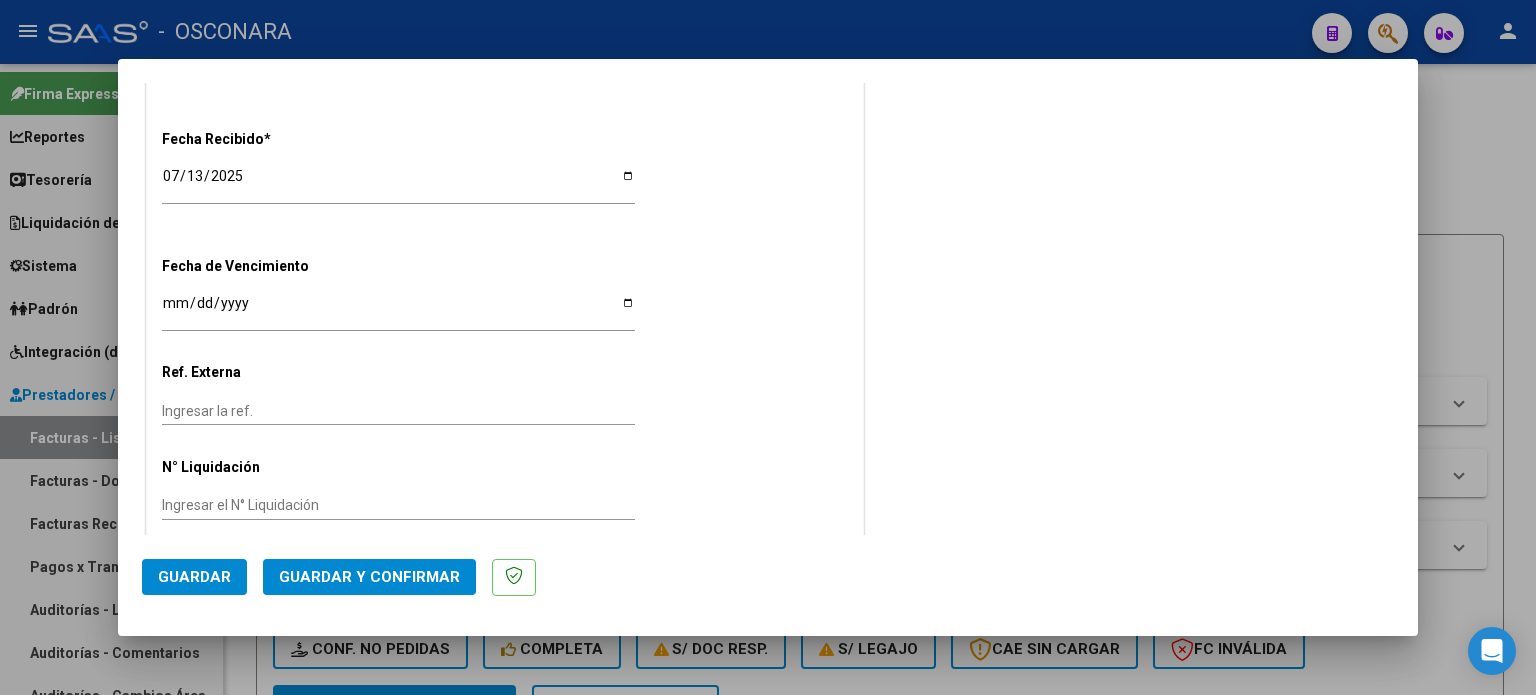 click on "Guardar y Confirmar" 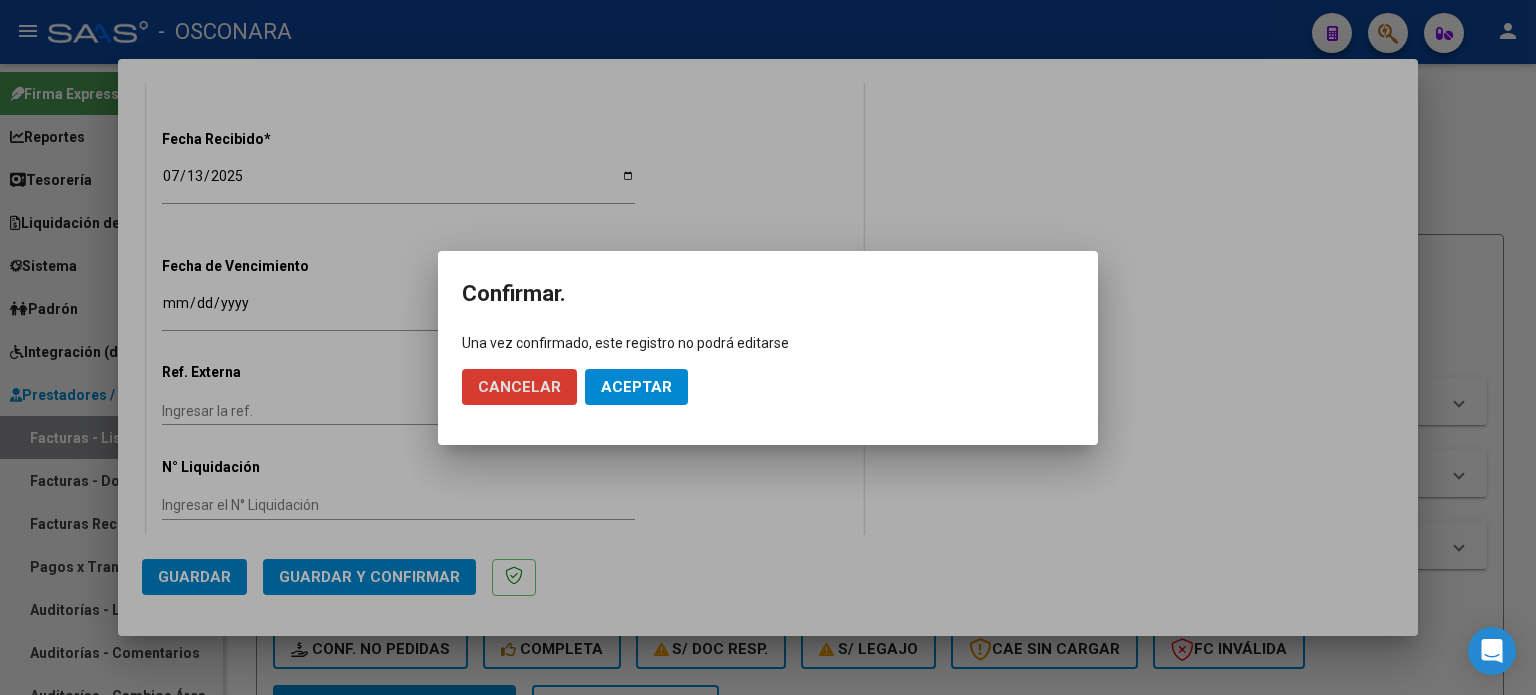 click on "Aceptar" 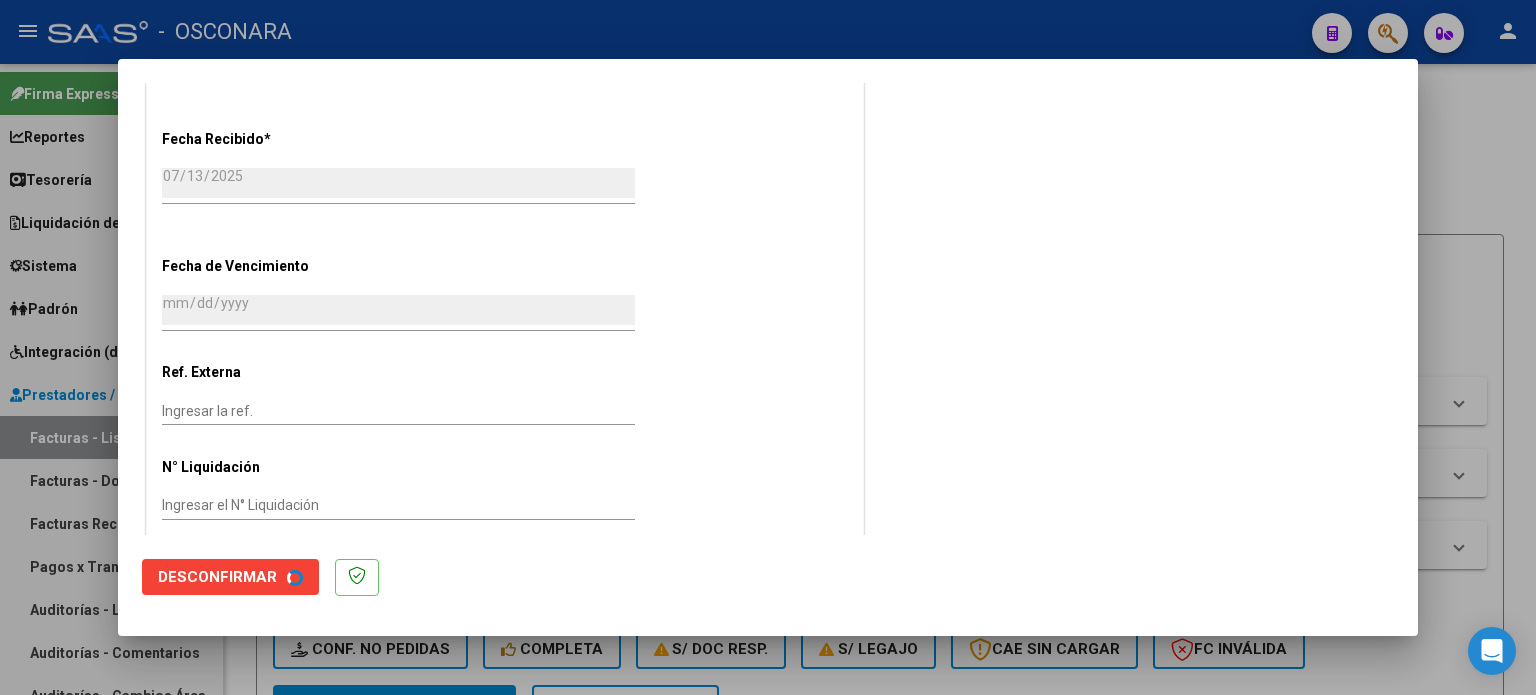 scroll, scrollTop: 0, scrollLeft: 0, axis: both 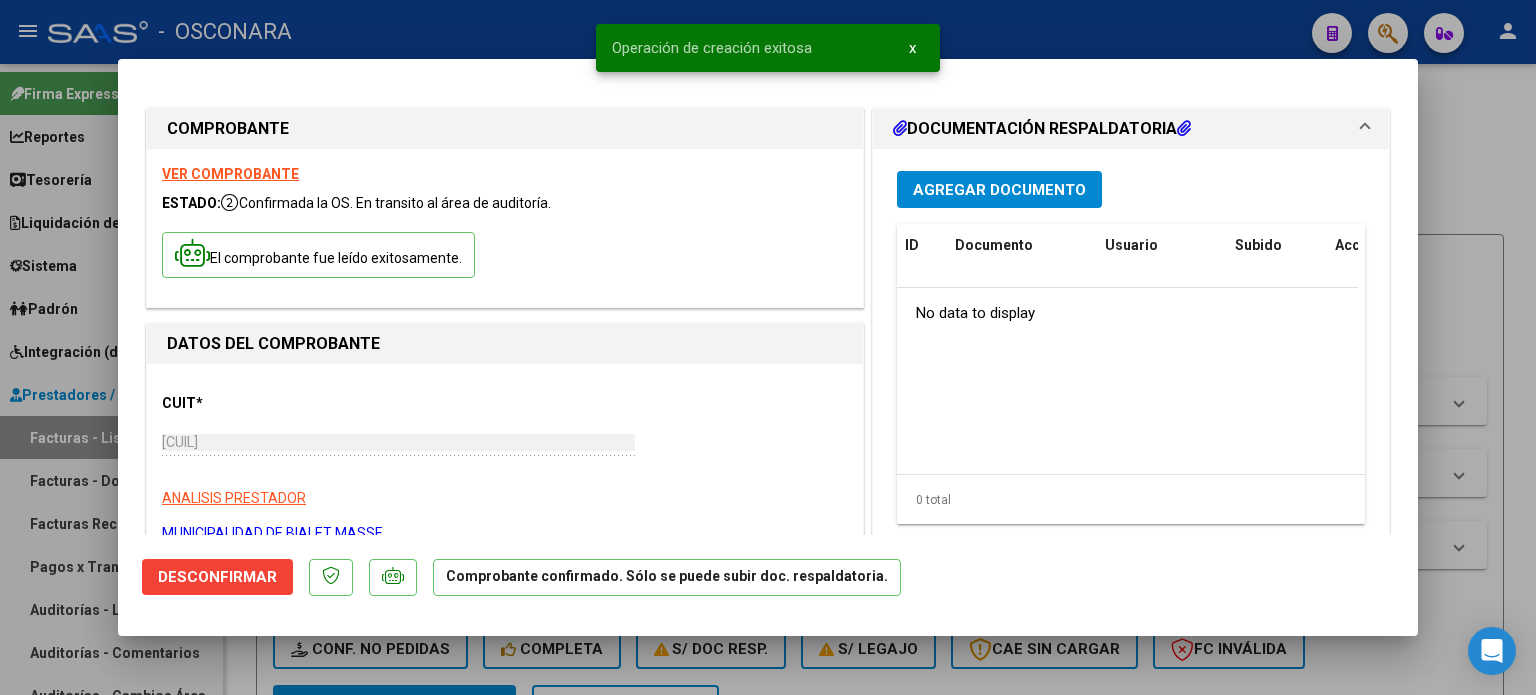 click at bounding box center [768, 347] 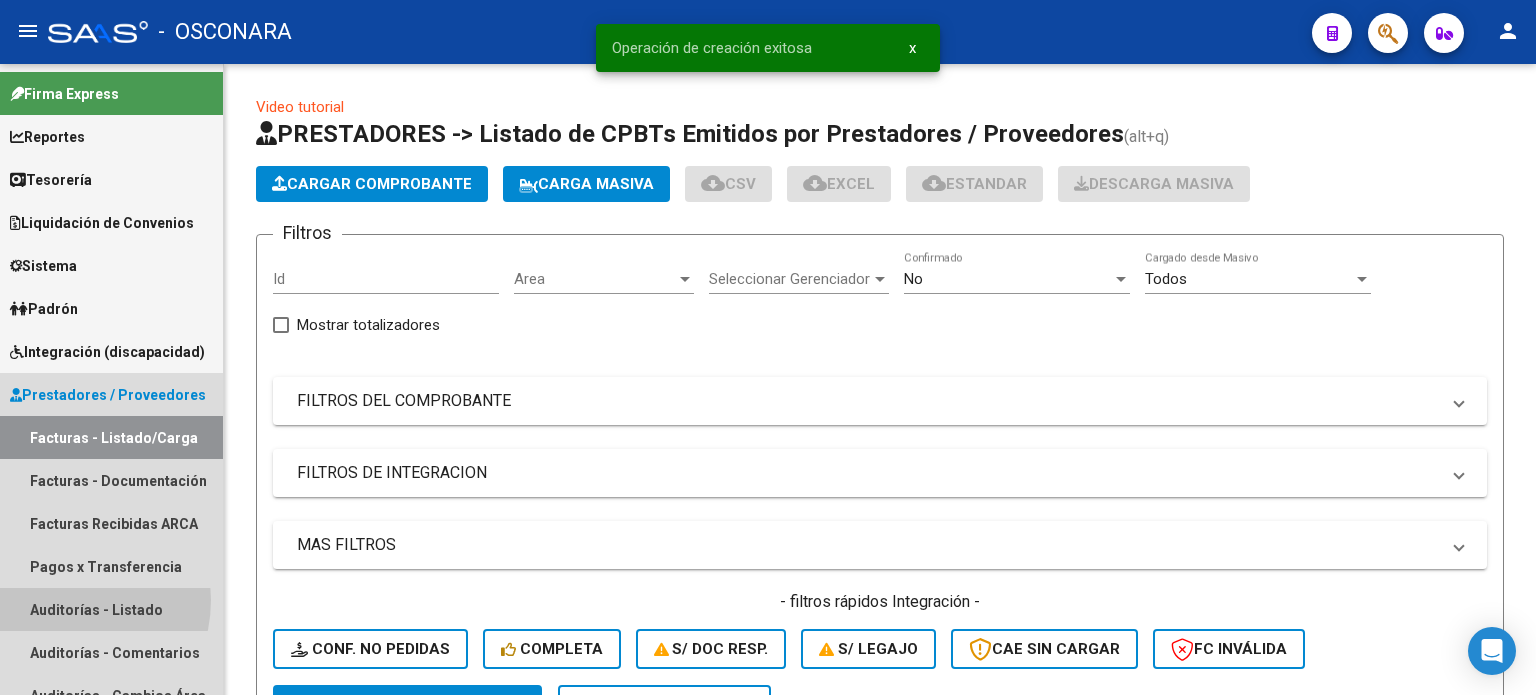 click on "Auditorías - Listado" at bounding box center [111, 609] 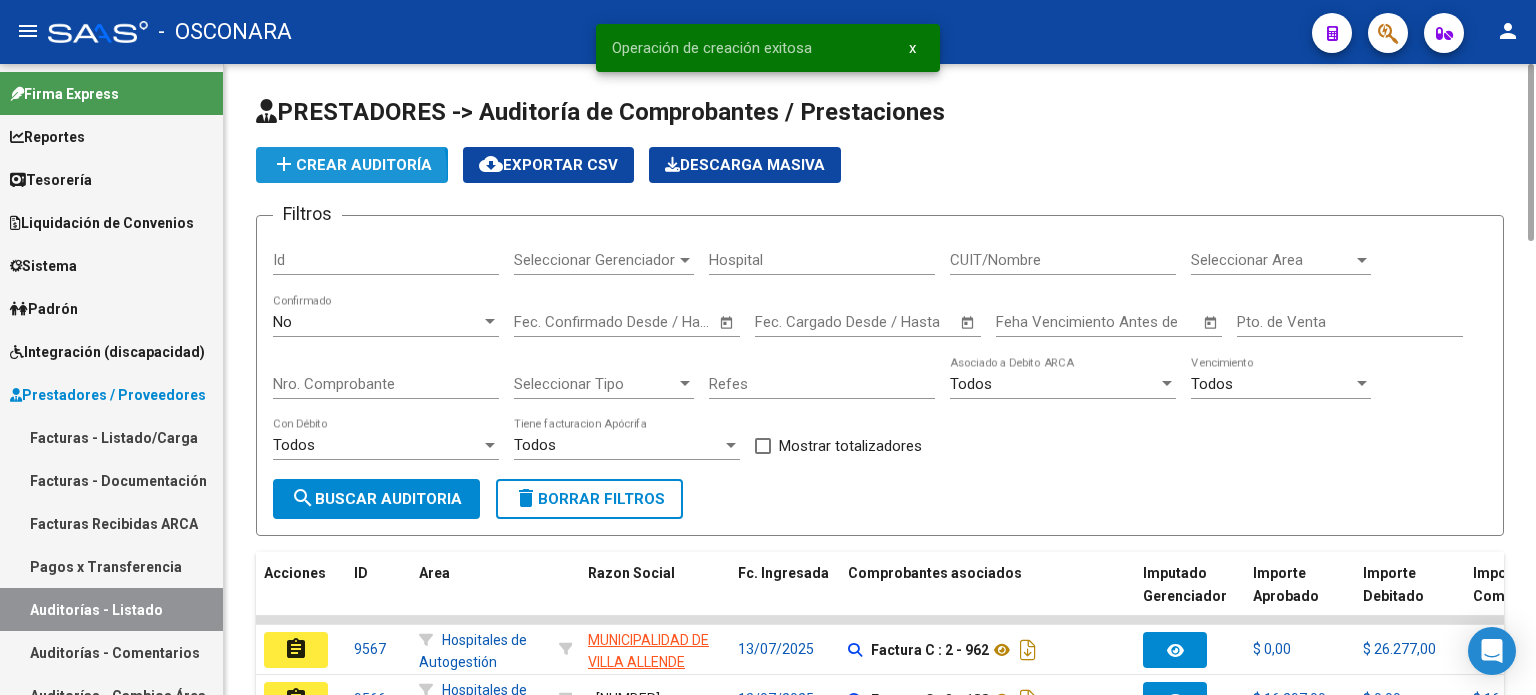 click on "add  Crear Auditoría" 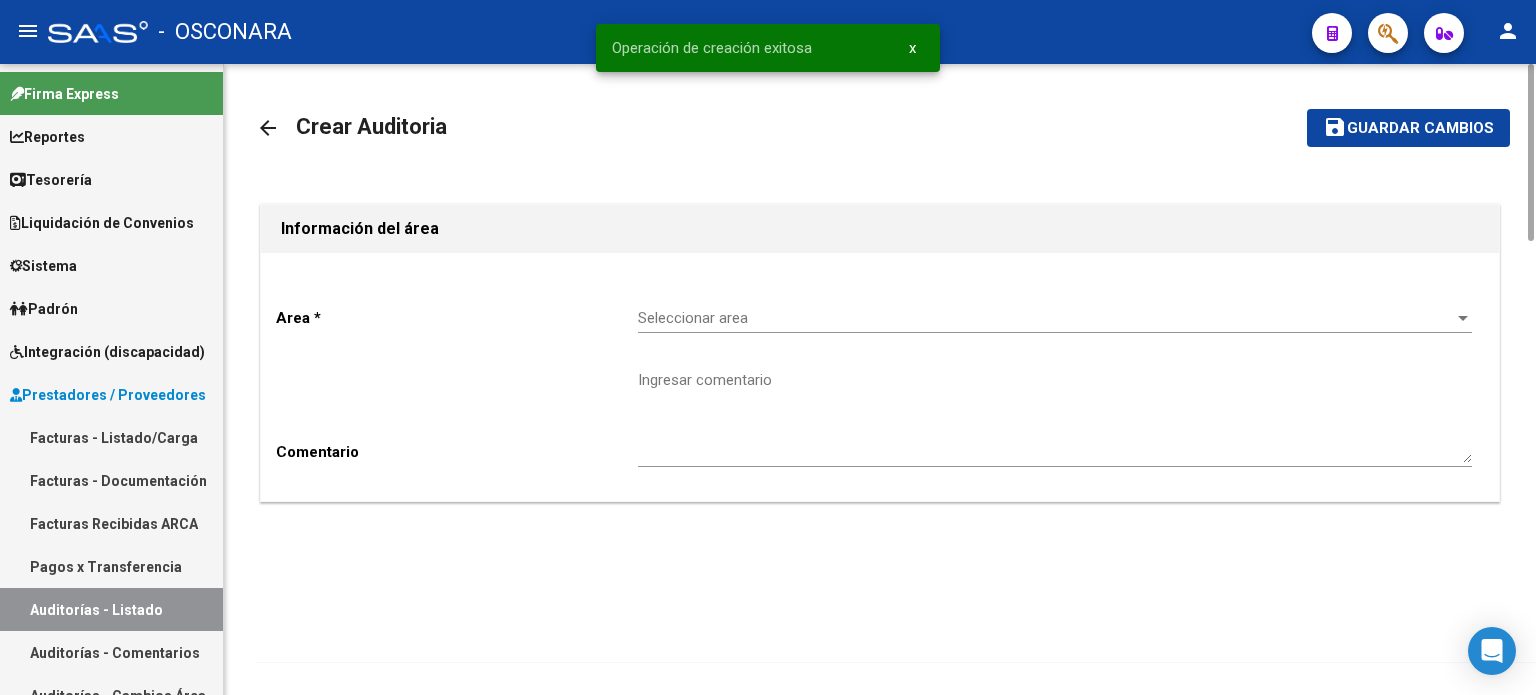 click on "Seleccionar area" at bounding box center [1046, 318] 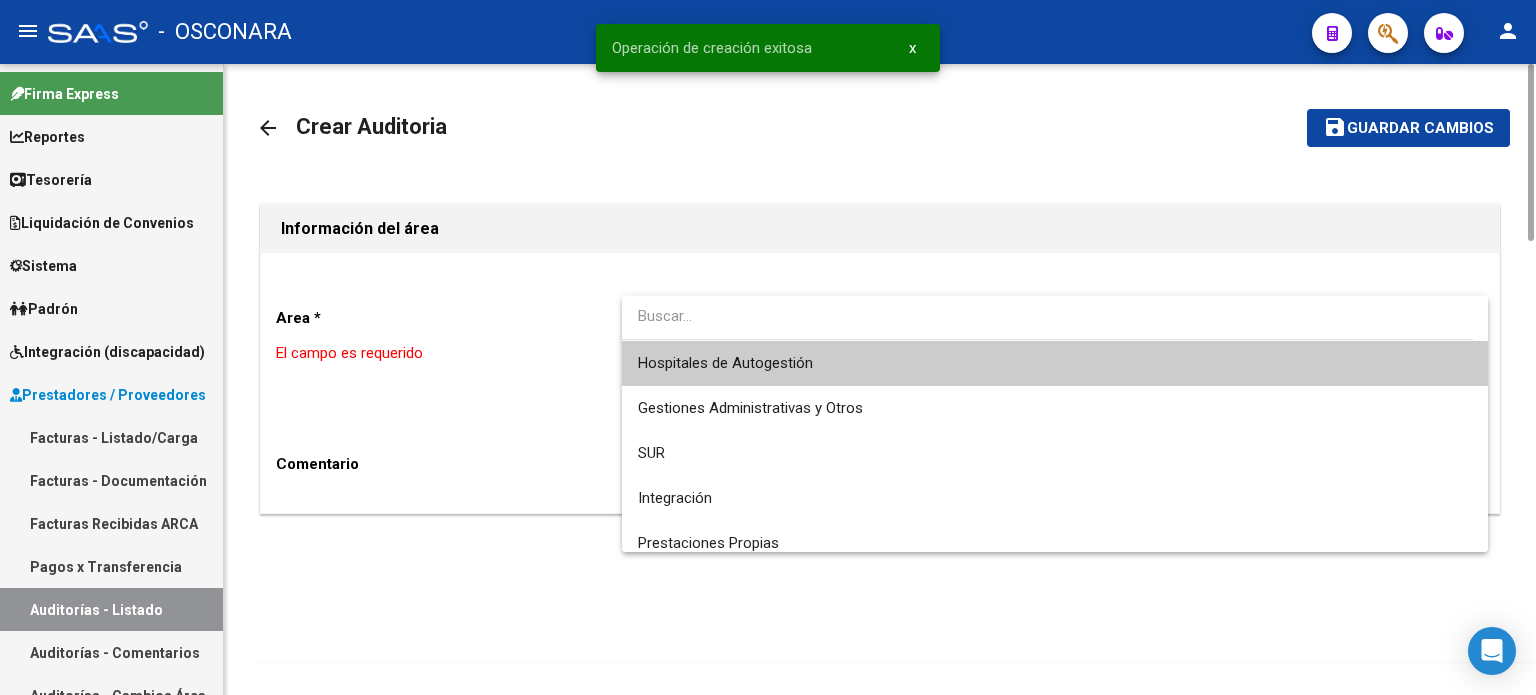 click on "Hospitales de Autogestión" at bounding box center [725, 363] 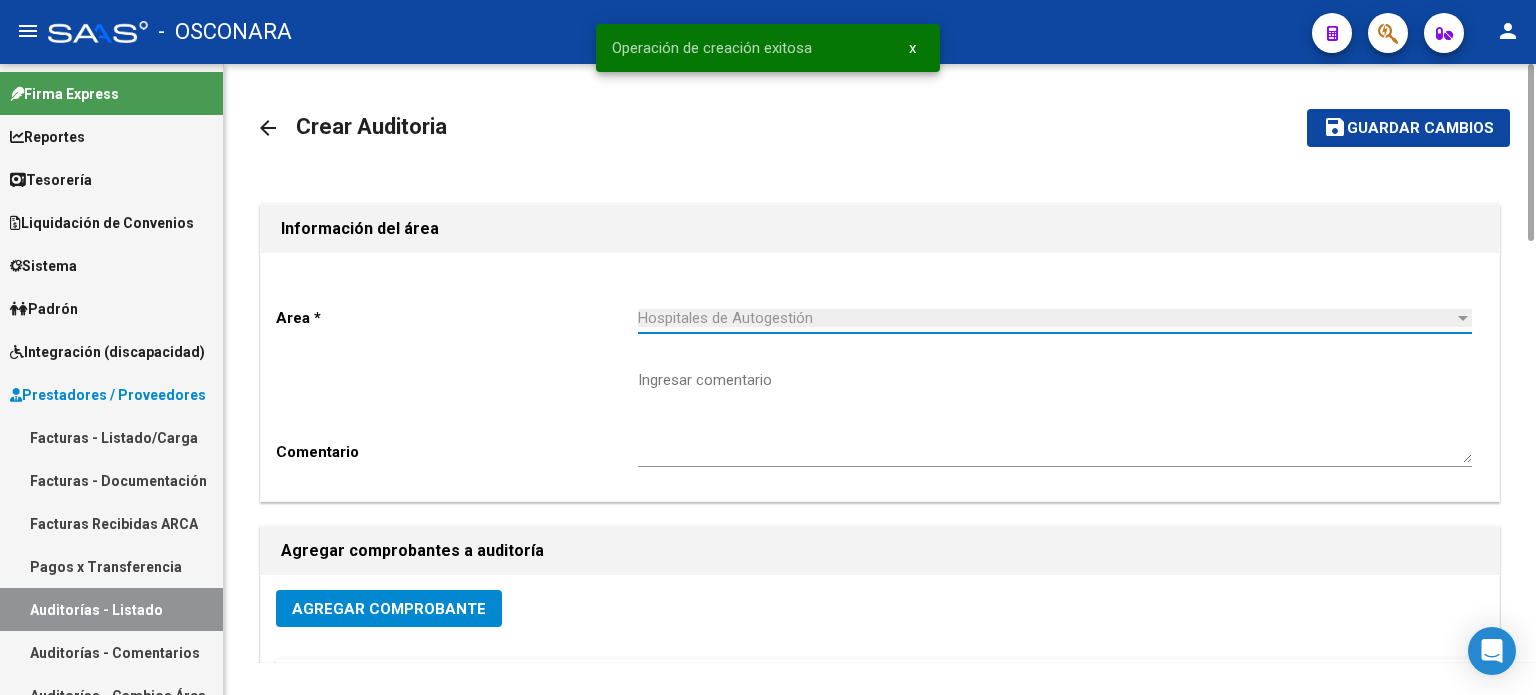 click on "Agregar Comprobante" 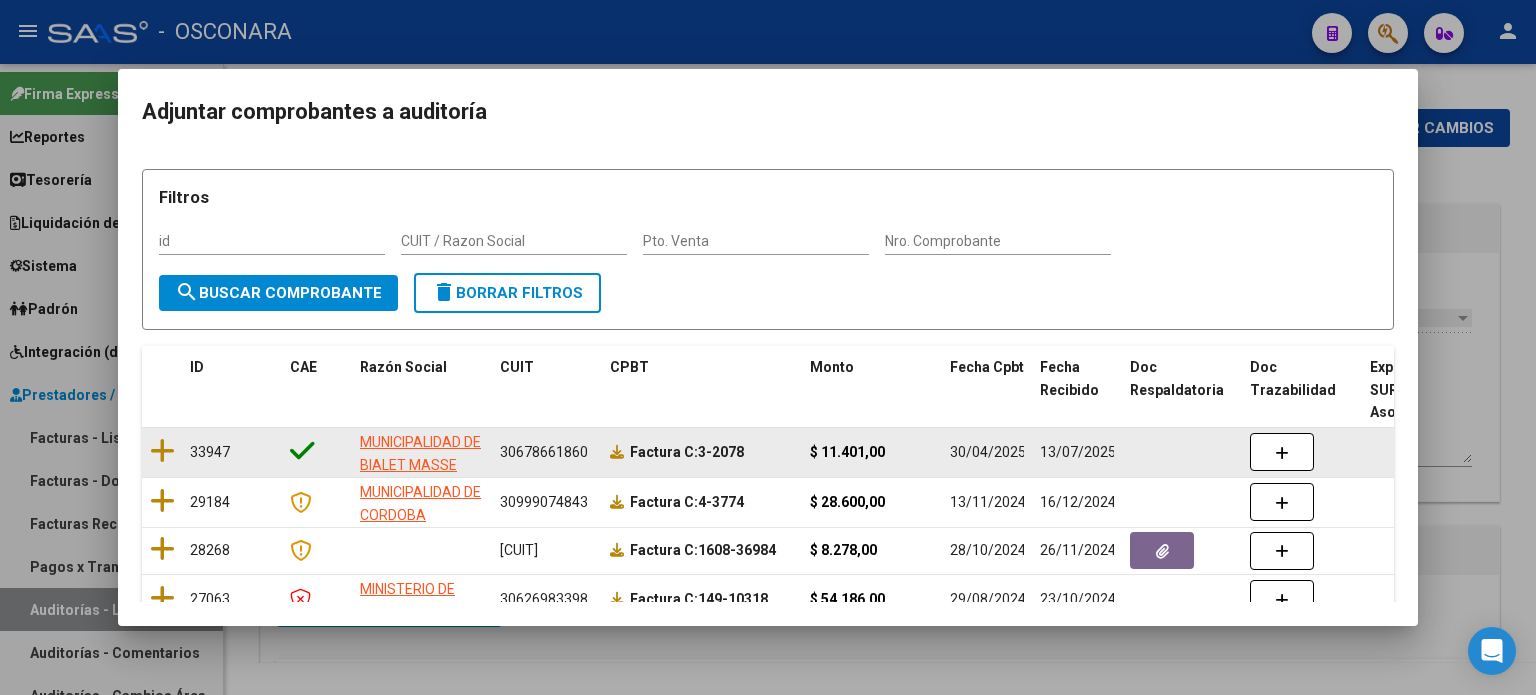 click 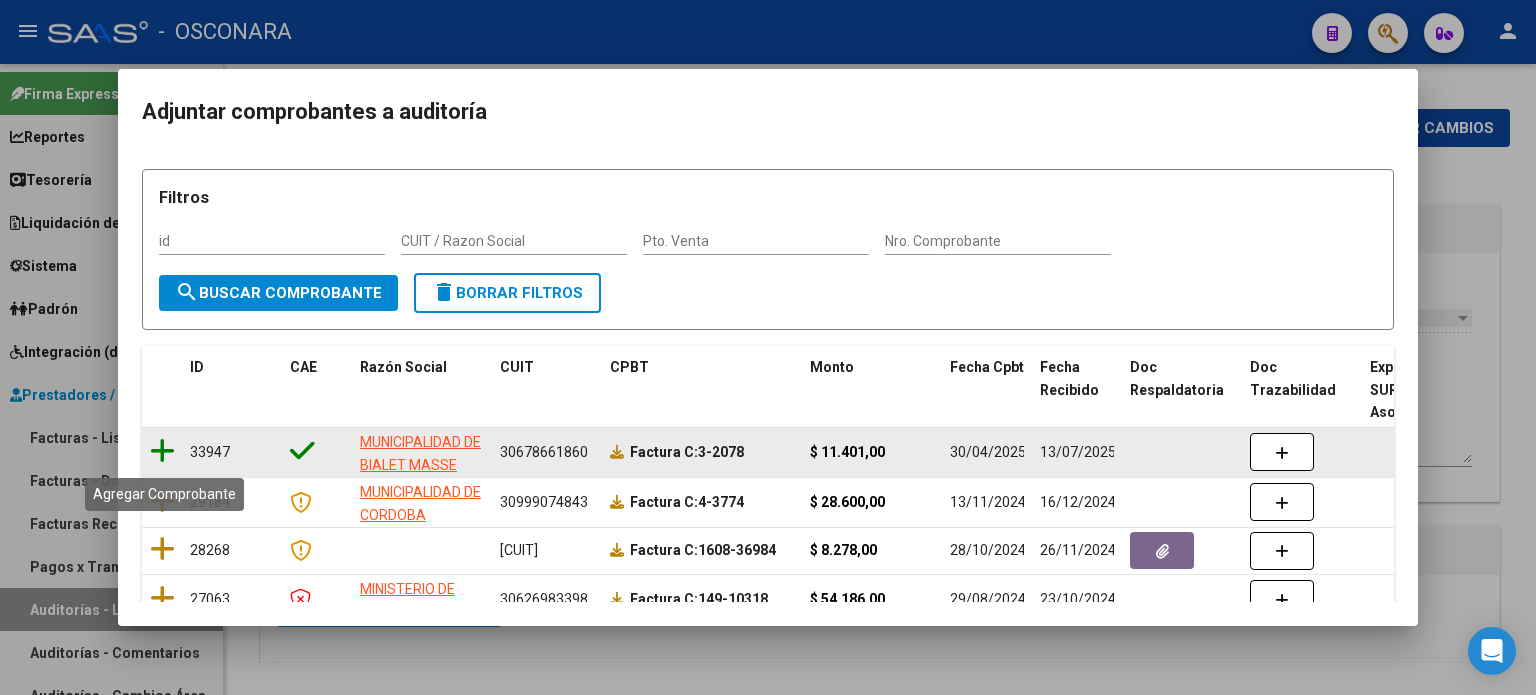click 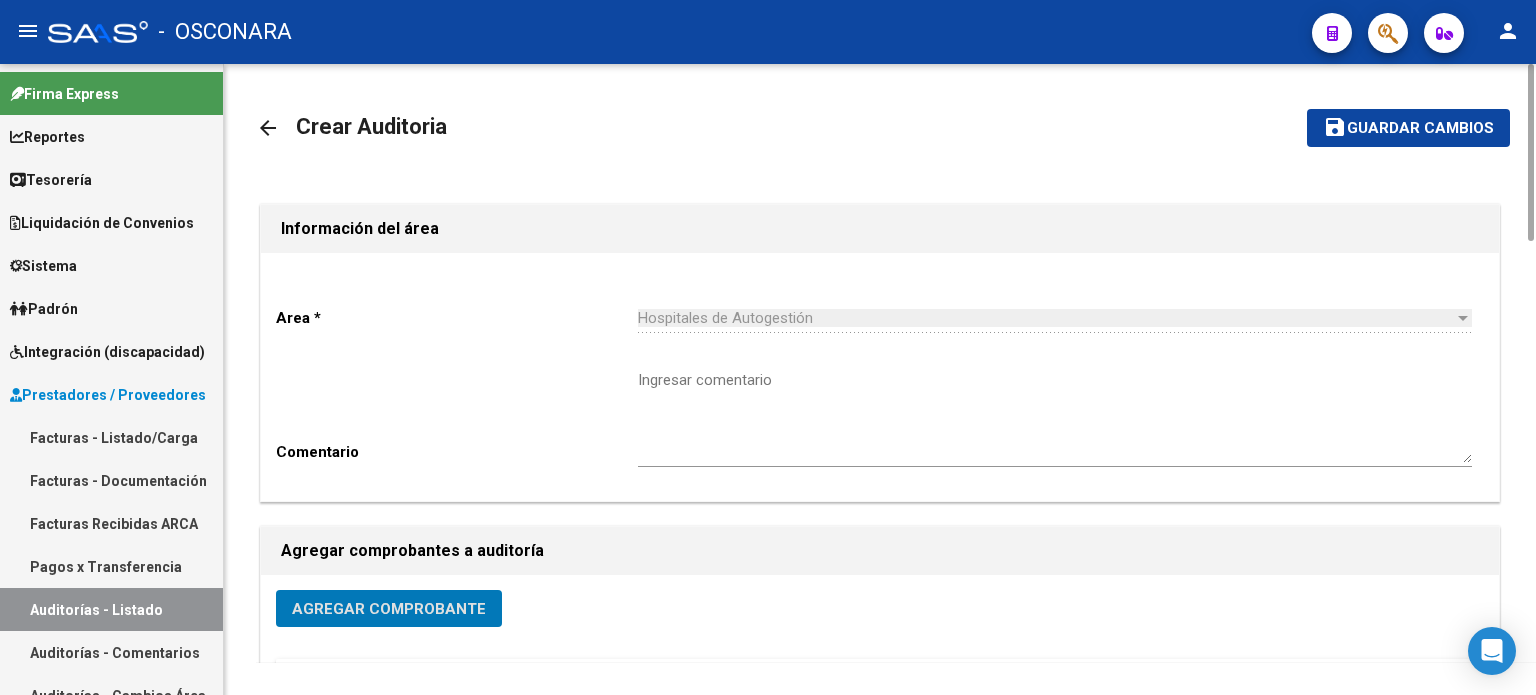 click on "Guardar cambios" 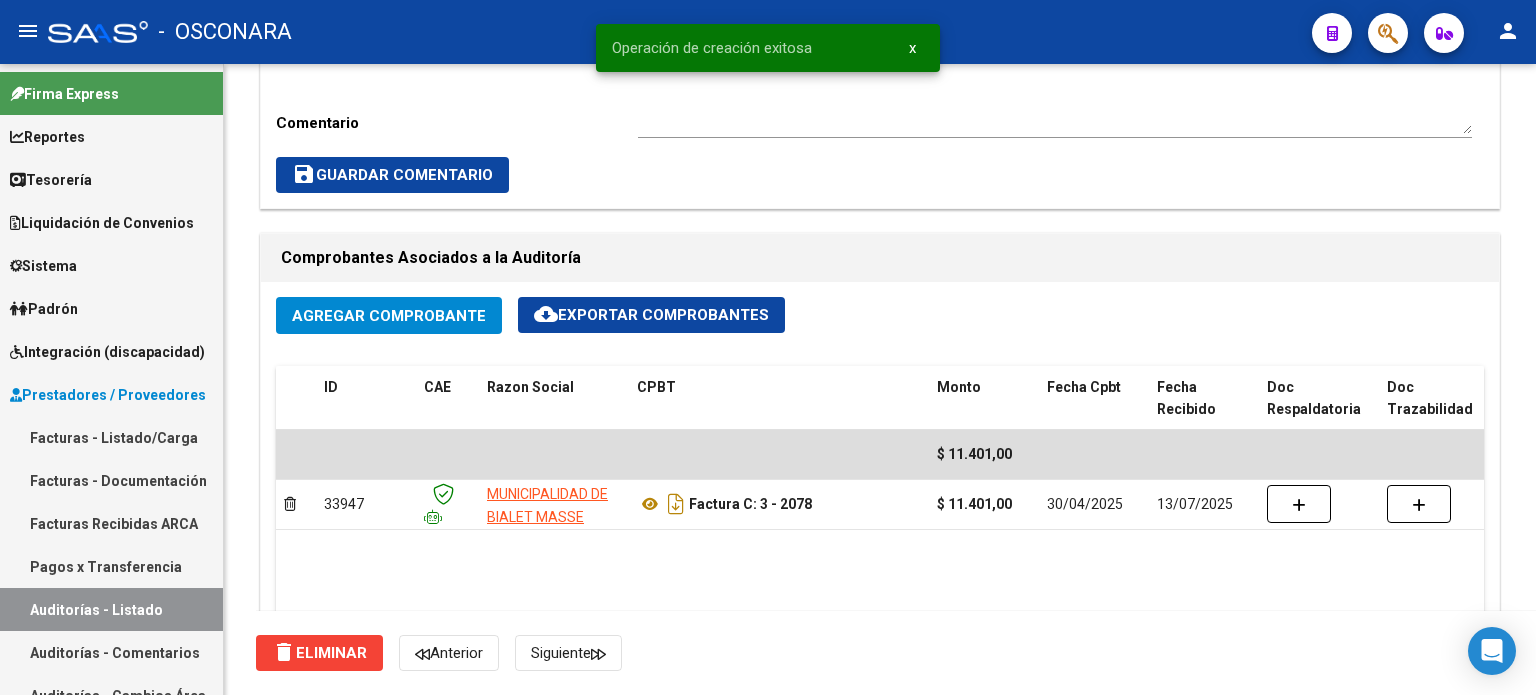 scroll, scrollTop: 1200, scrollLeft: 0, axis: vertical 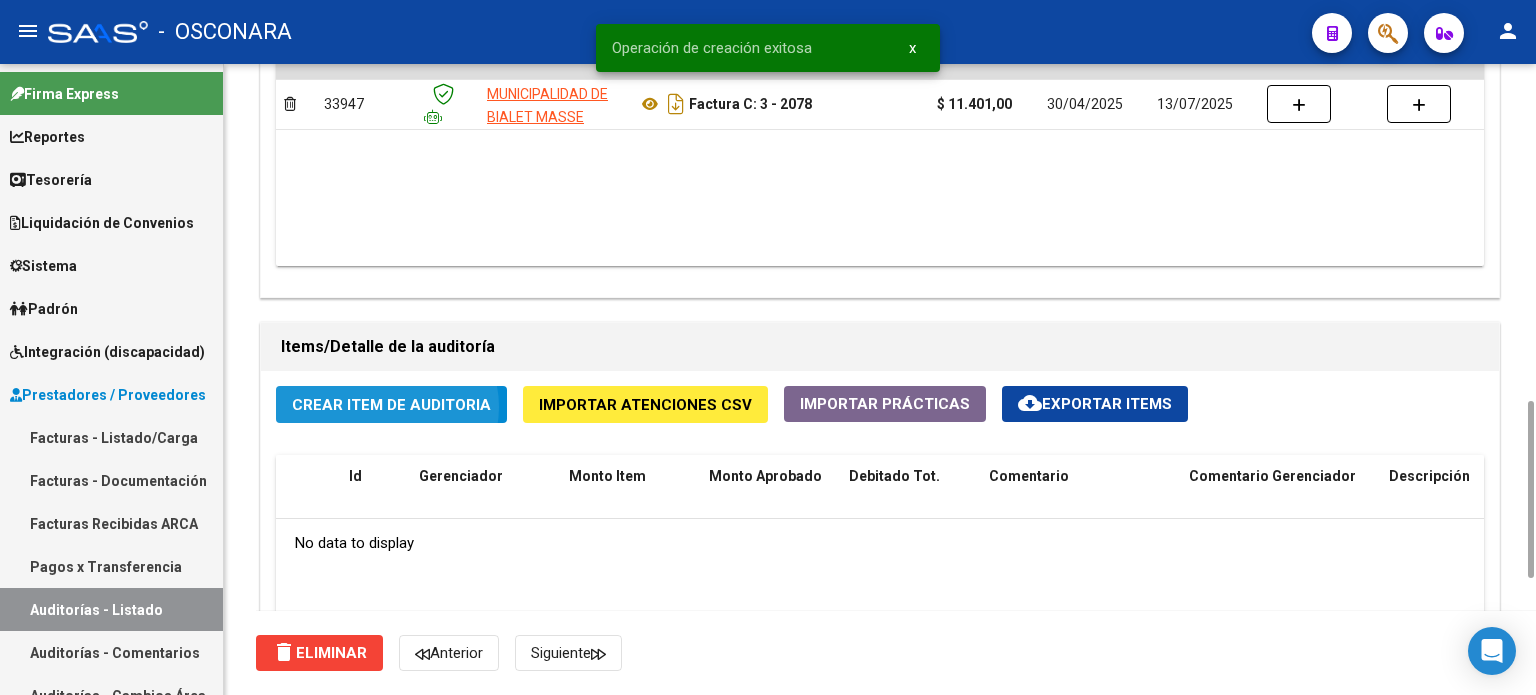 click on "Crear Item de Auditoria" 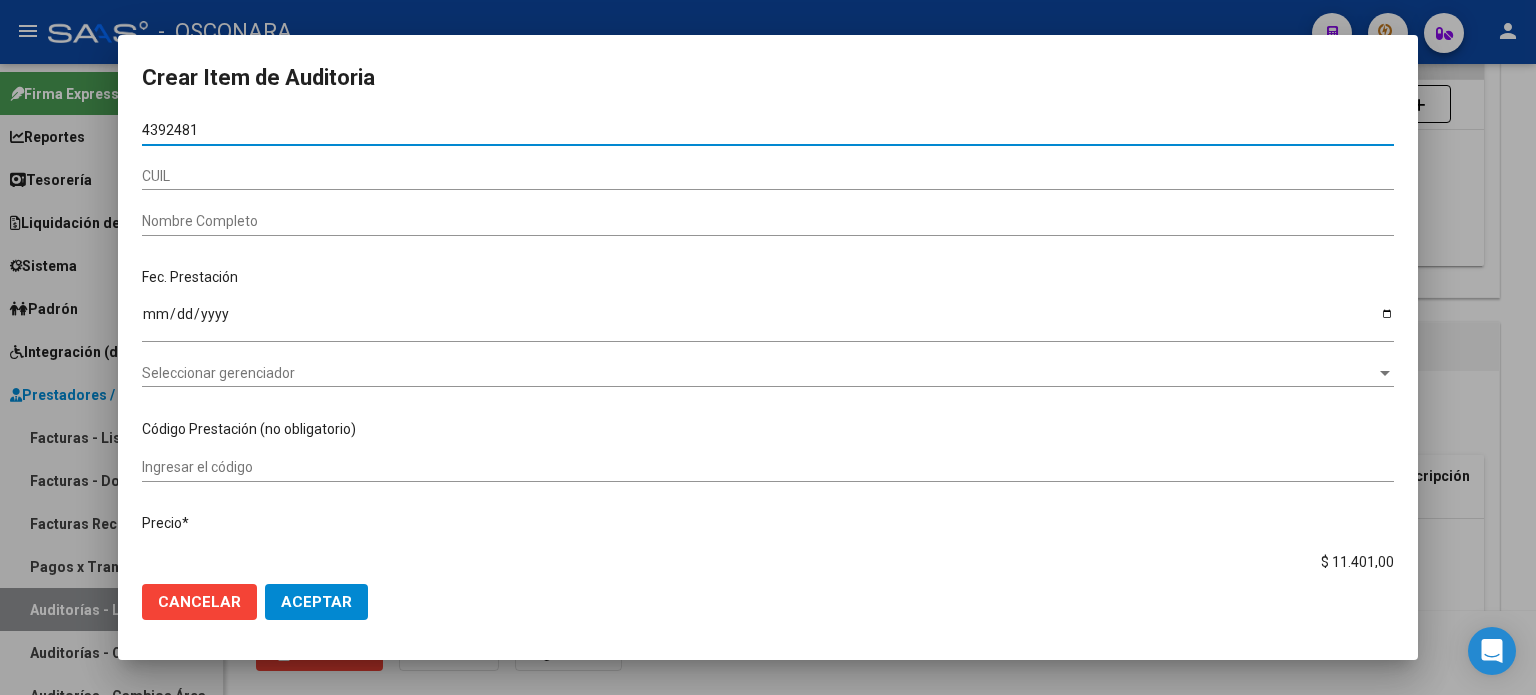 type on "43924812" 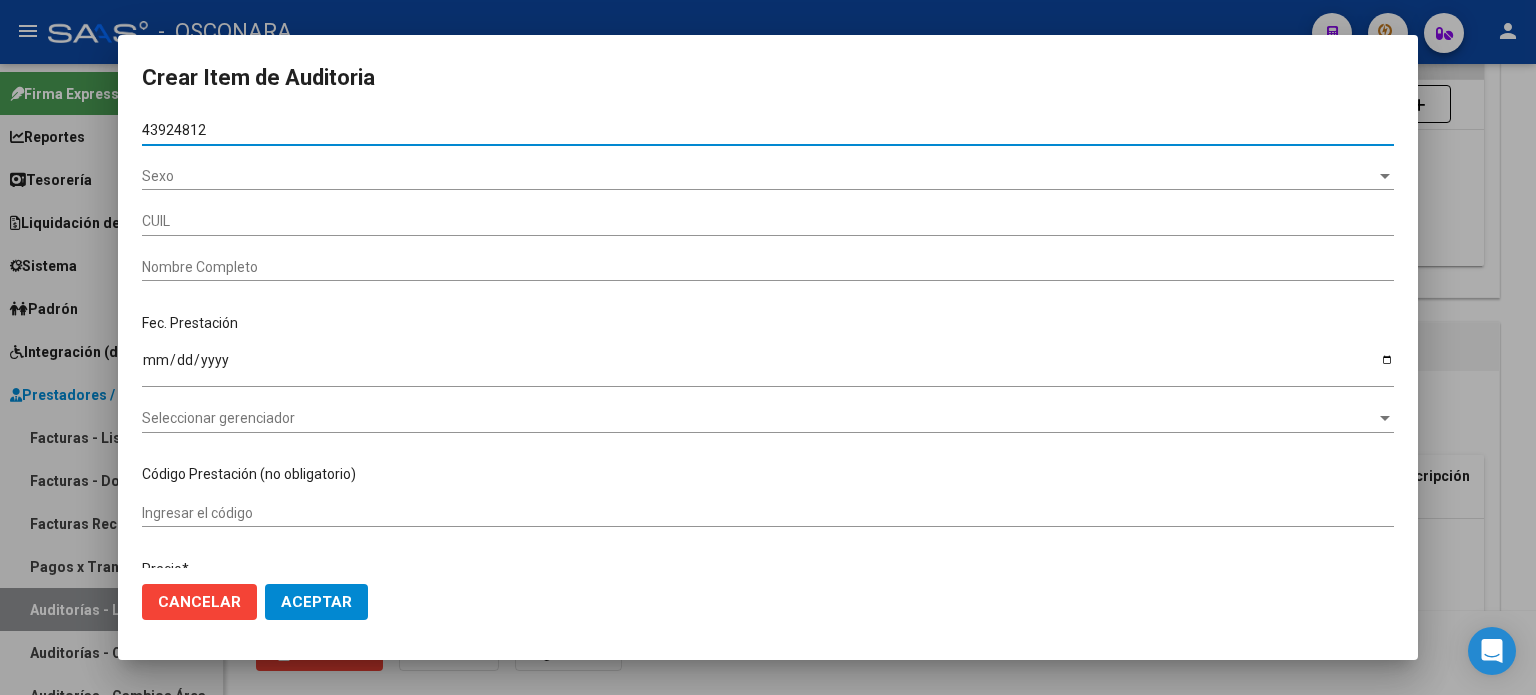 type on "[NUMBER]" 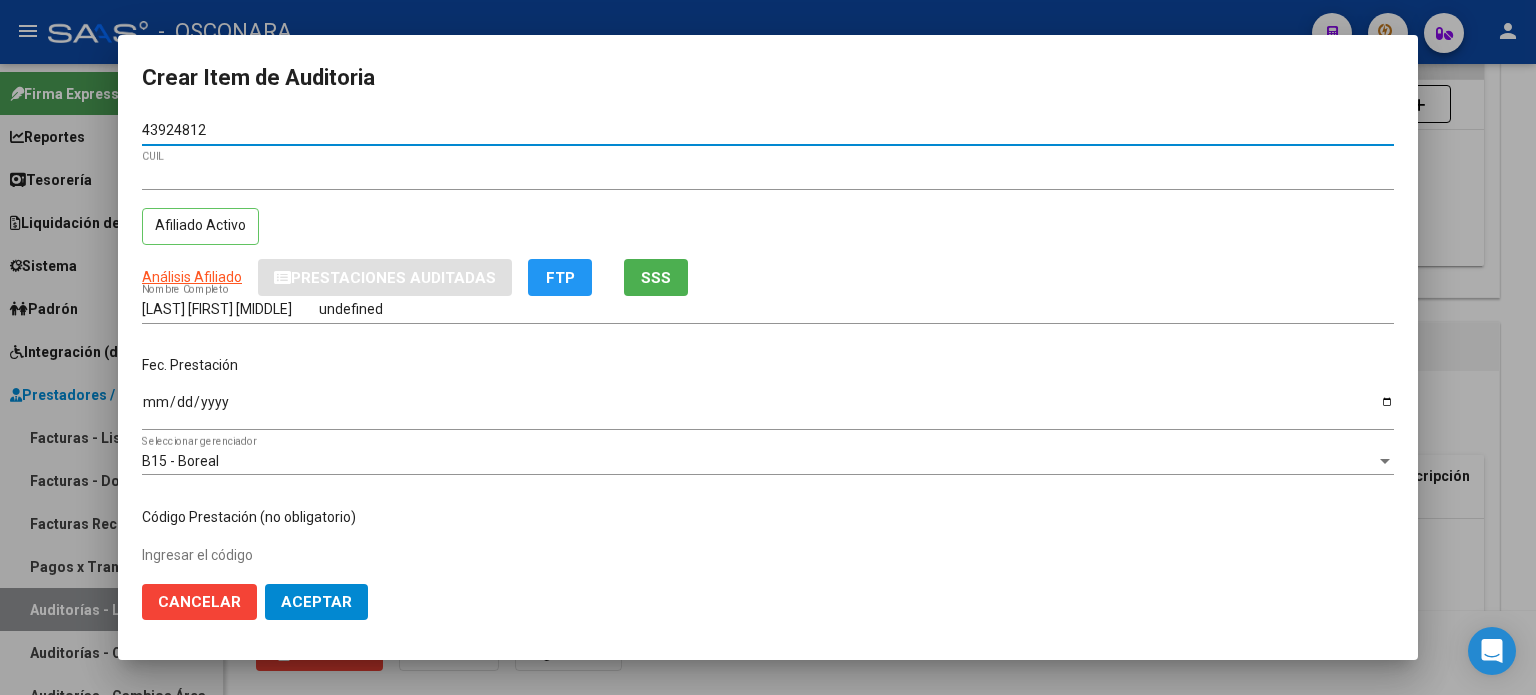 type on "43924812" 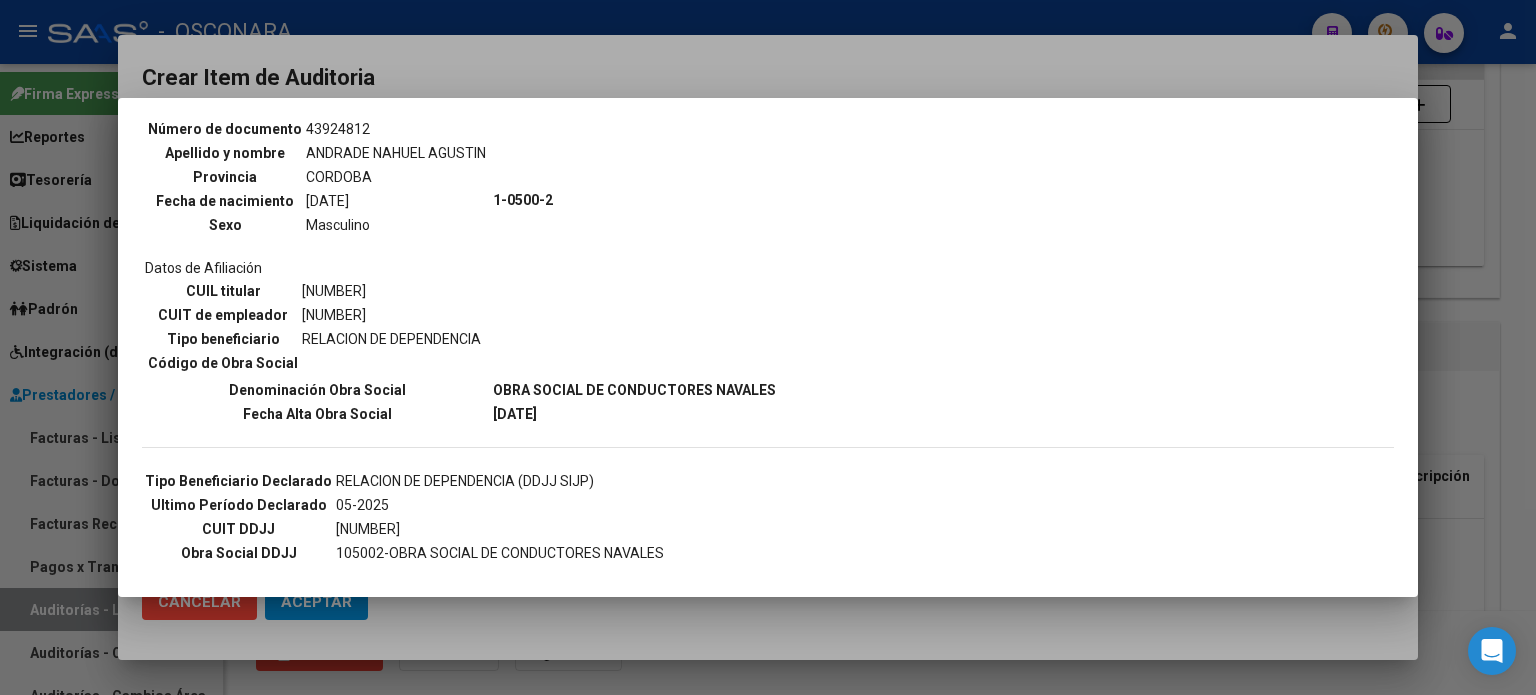 scroll, scrollTop: 300, scrollLeft: 0, axis: vertical 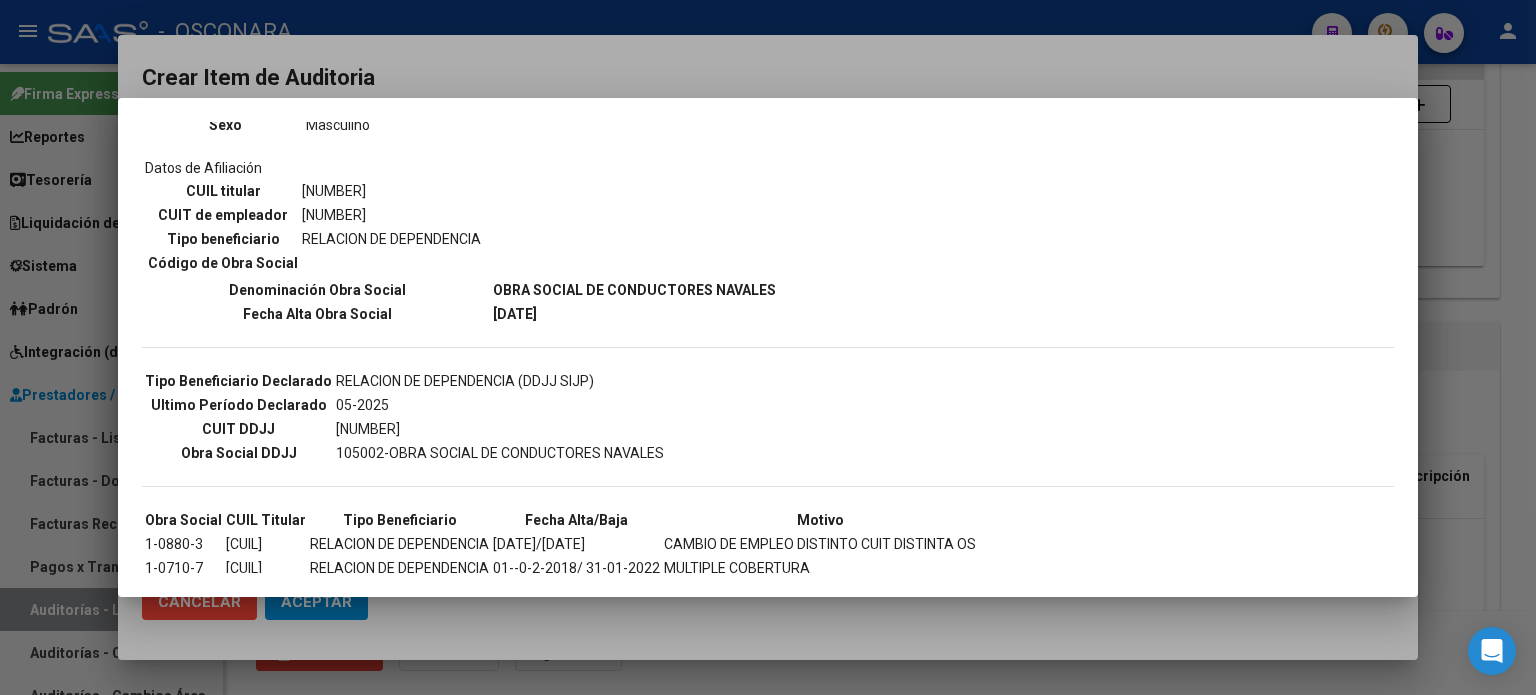 click at bounding box center [768, 347] 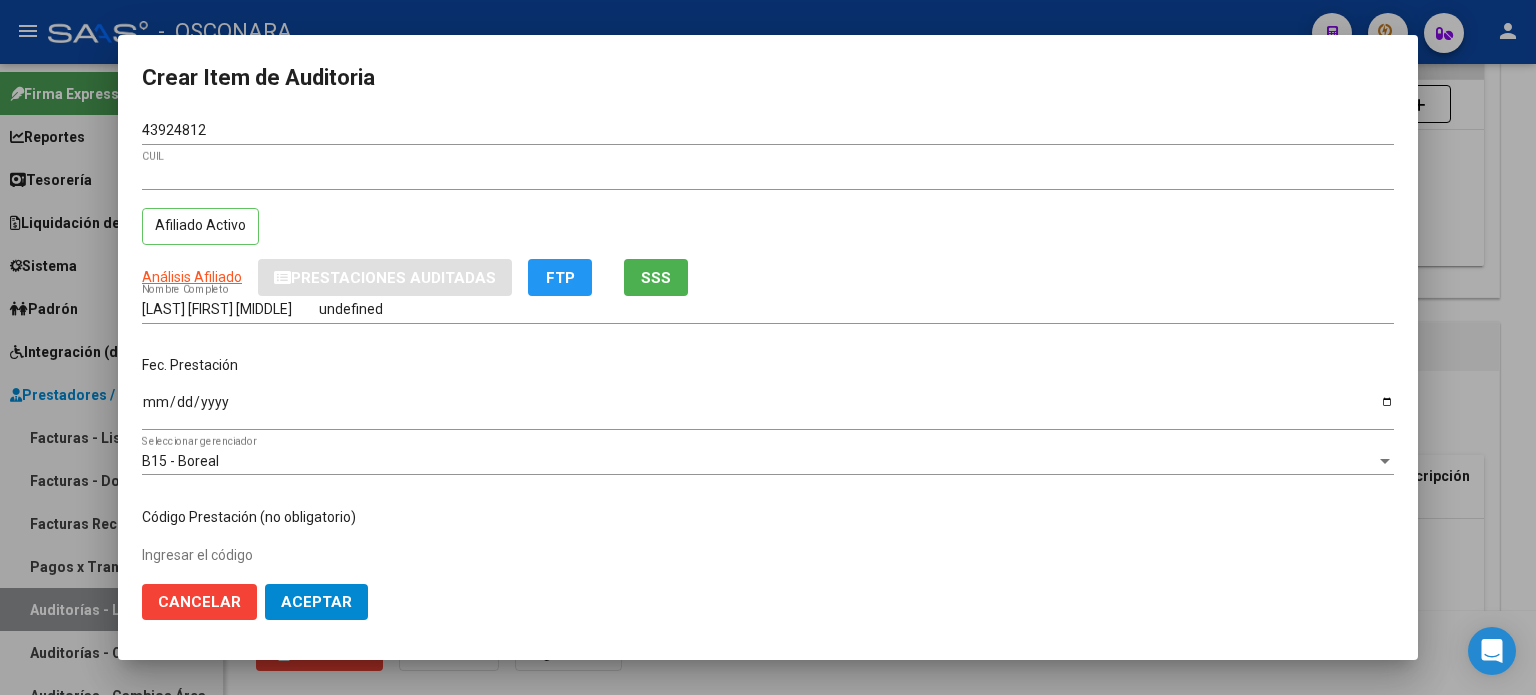 click on "Ingresar la fecha" at bounding box center (768, 409) 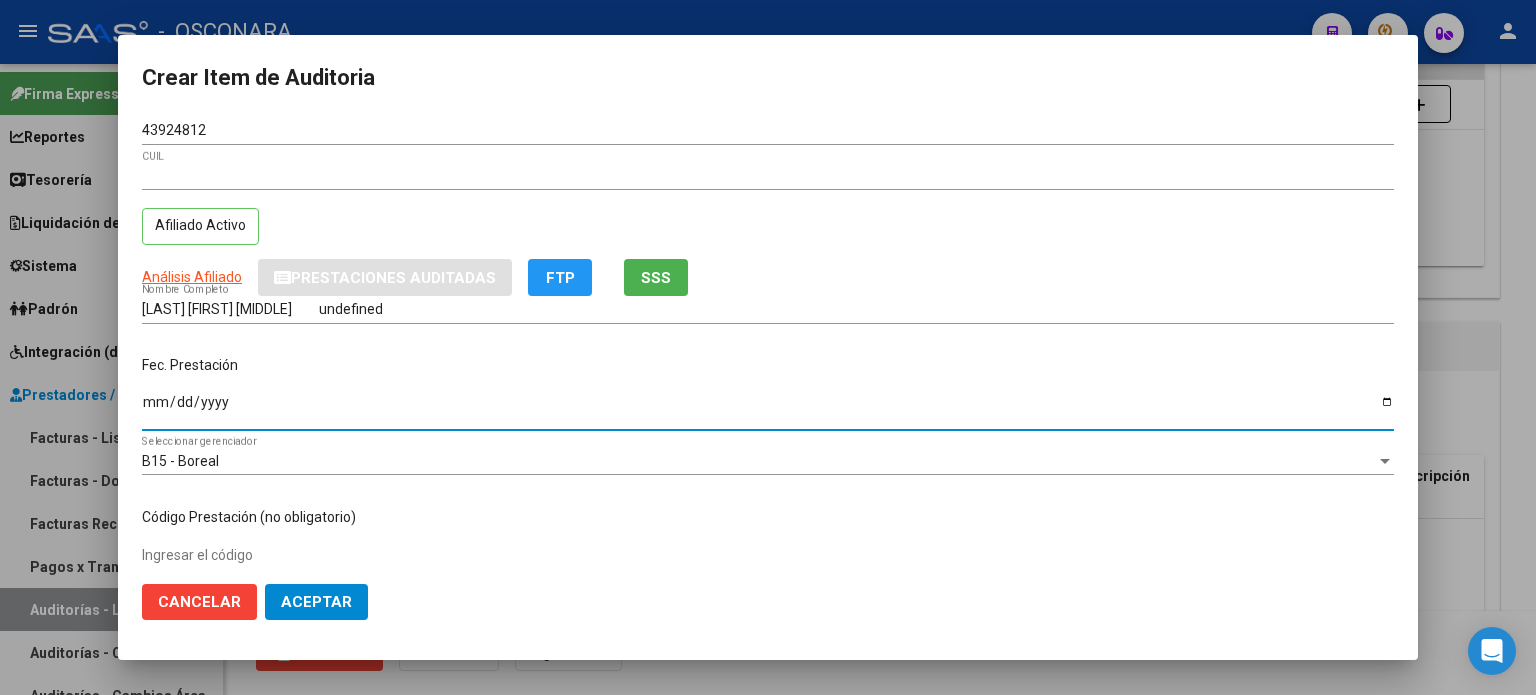 type on "2025-01-28" 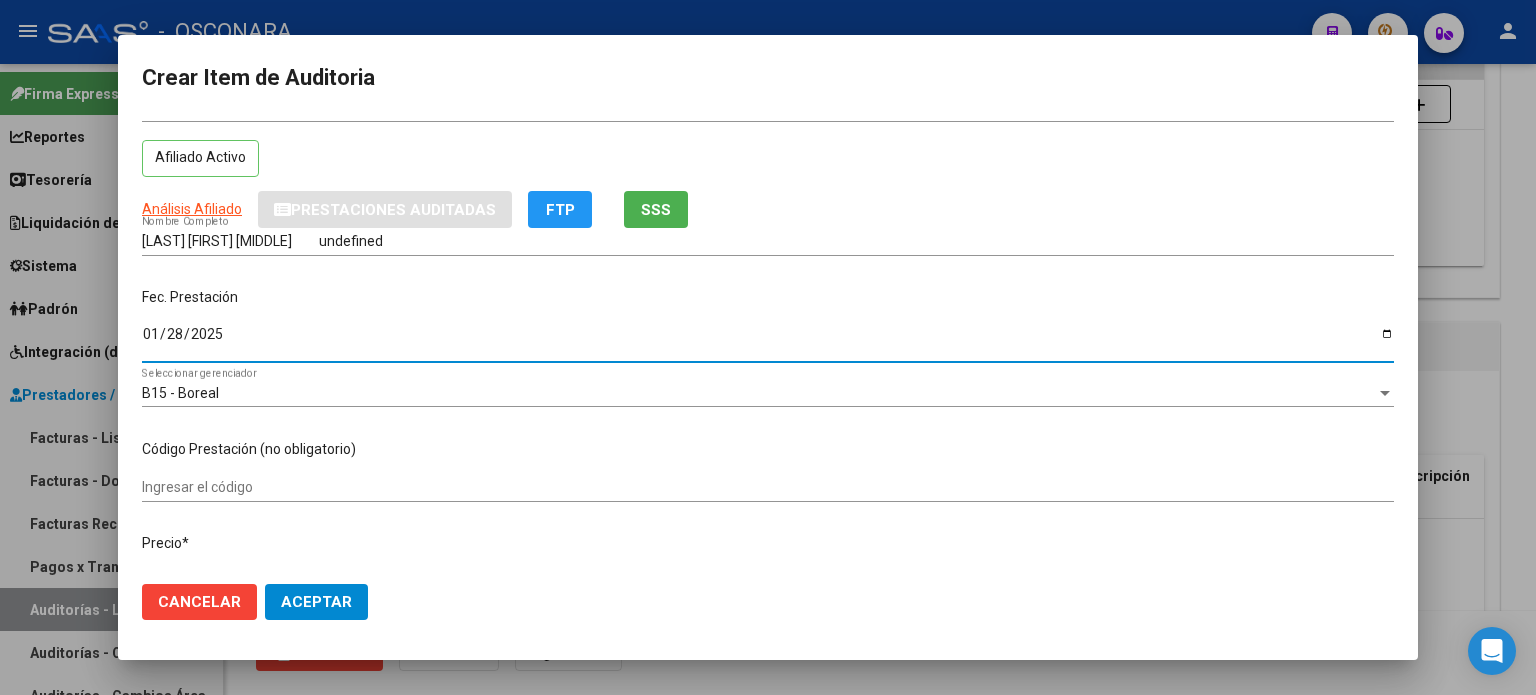 scroll, scrollTop: 200, scrollLeft: 0, axis: vertical 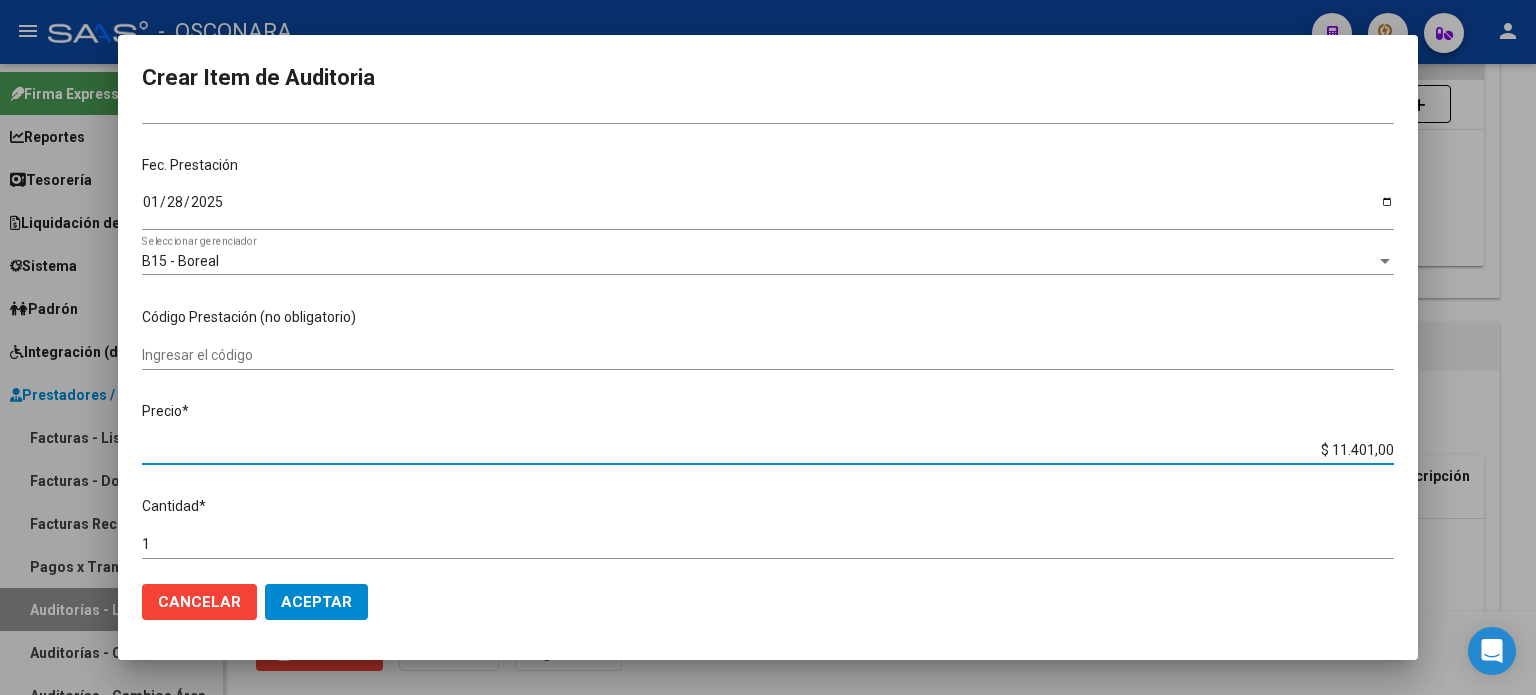 drag, startPoint x: 1317, startPoint y: 451, endPoint x: 1487, endPoint y: 445, distance: 170.10585 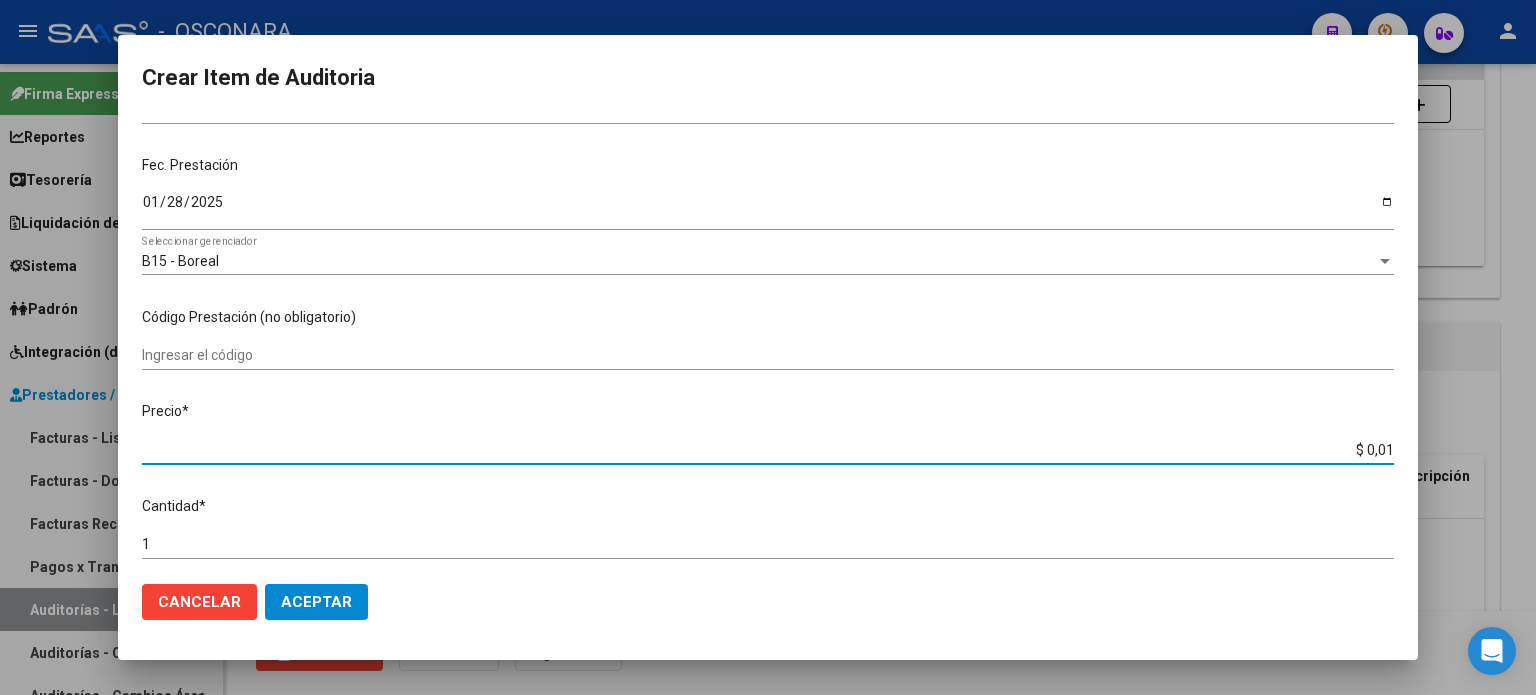 type on "$ 0,15" 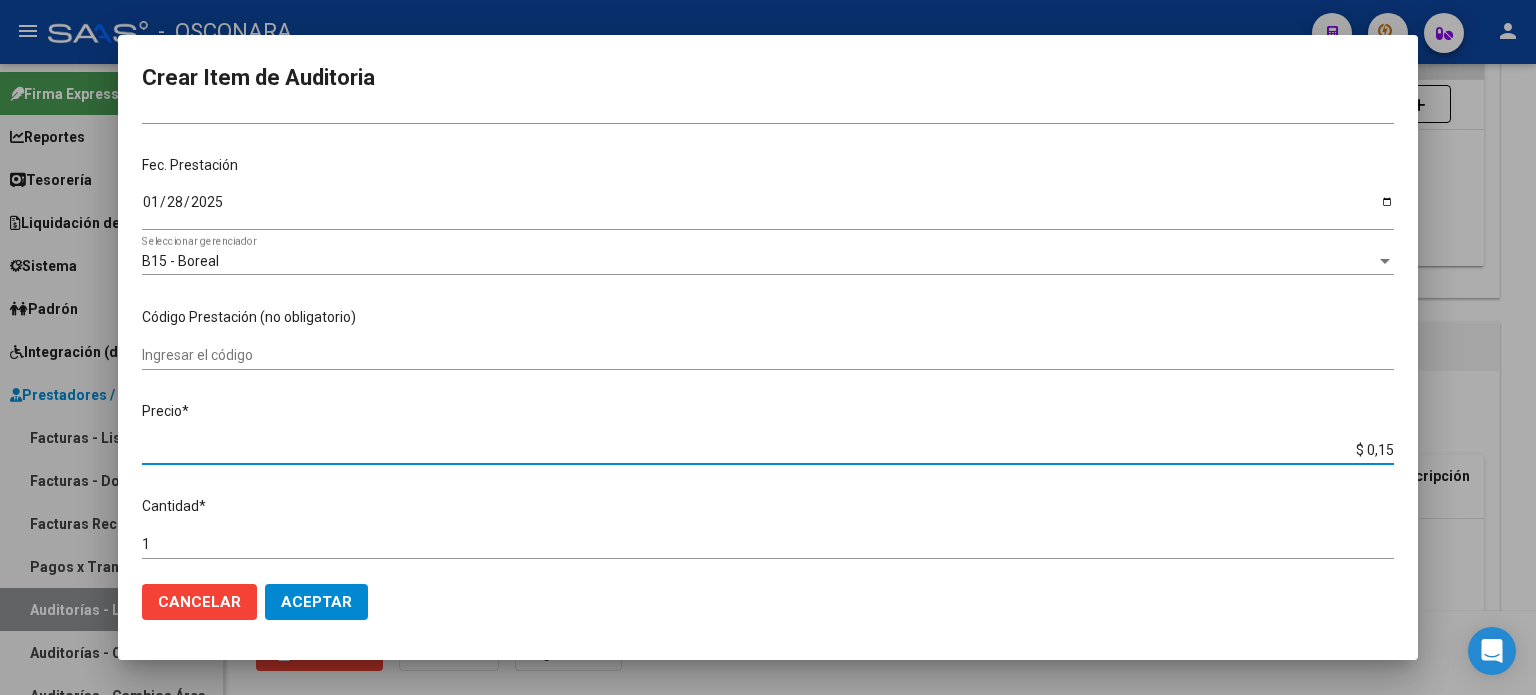 type on "$ 1,52" 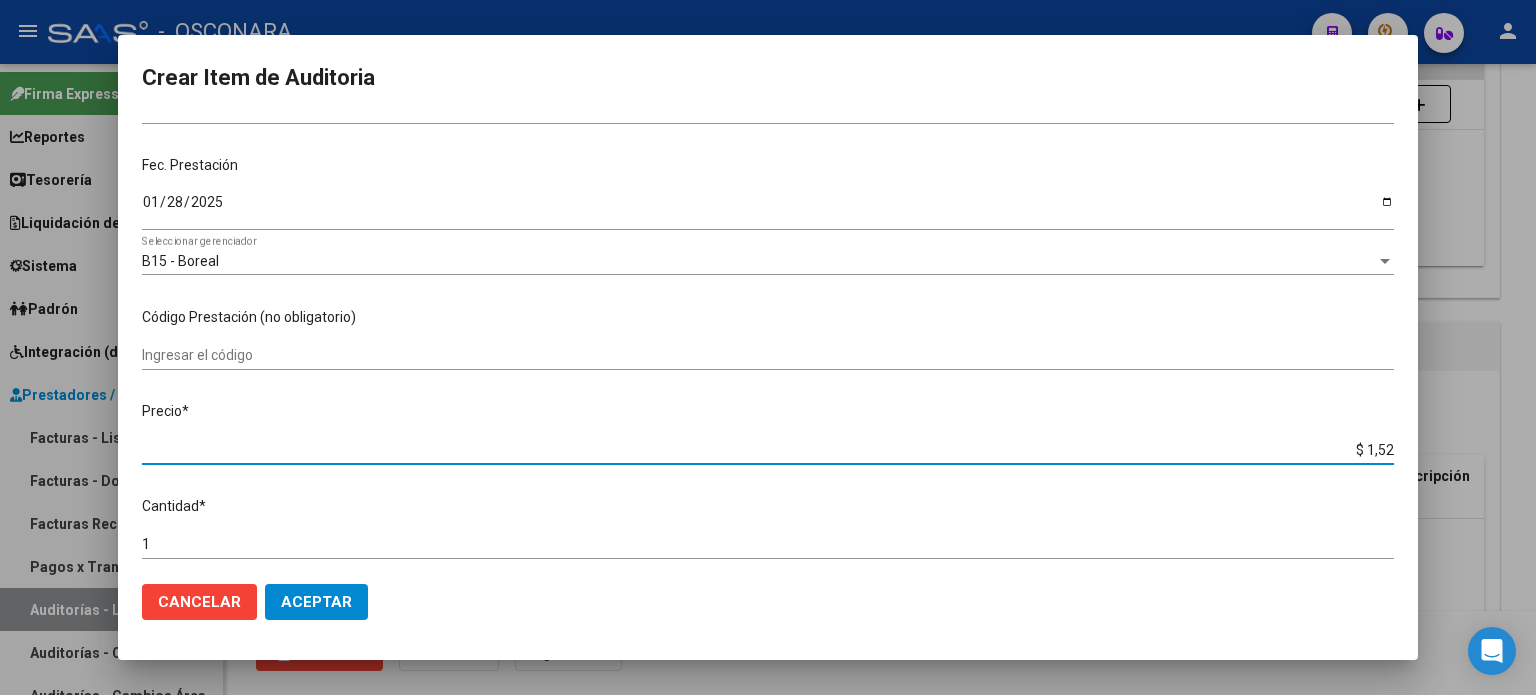 type on "$ 15,20" 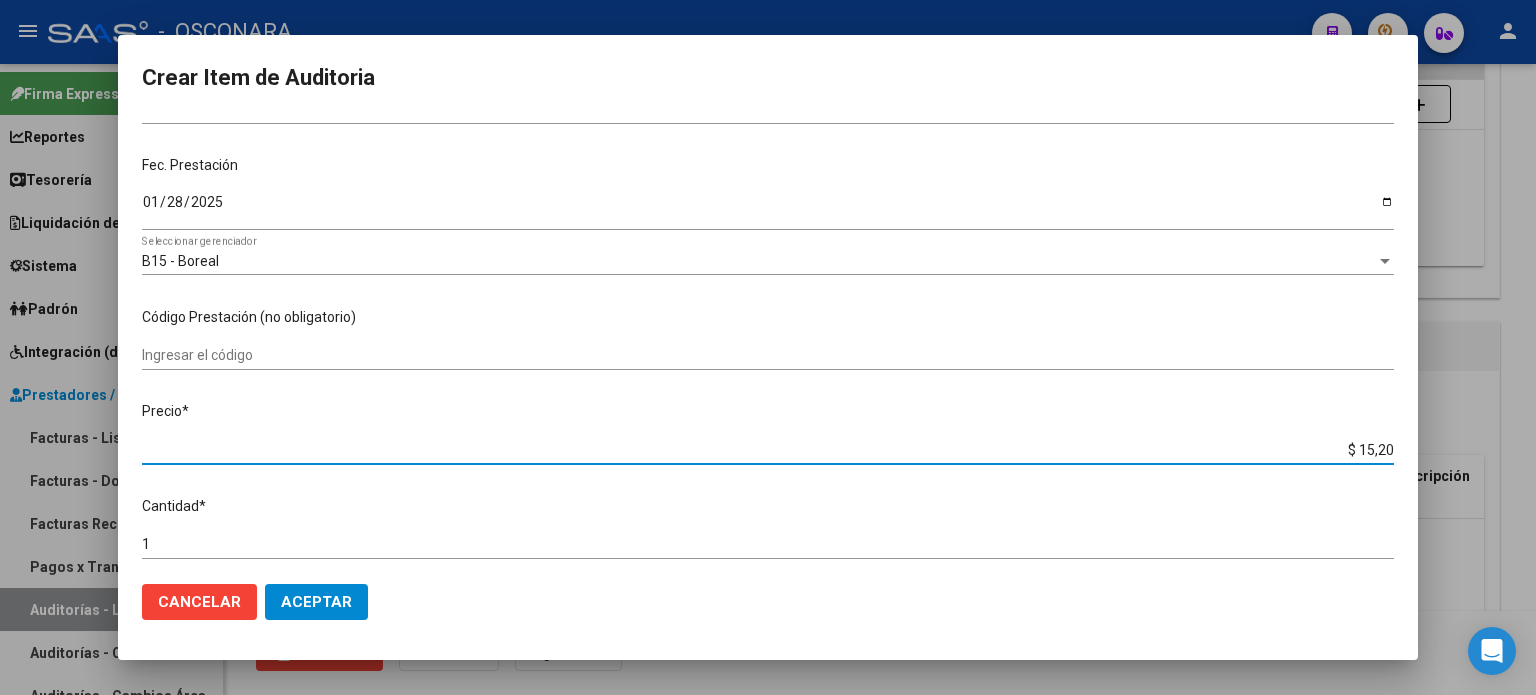 type on "$ 152,00" 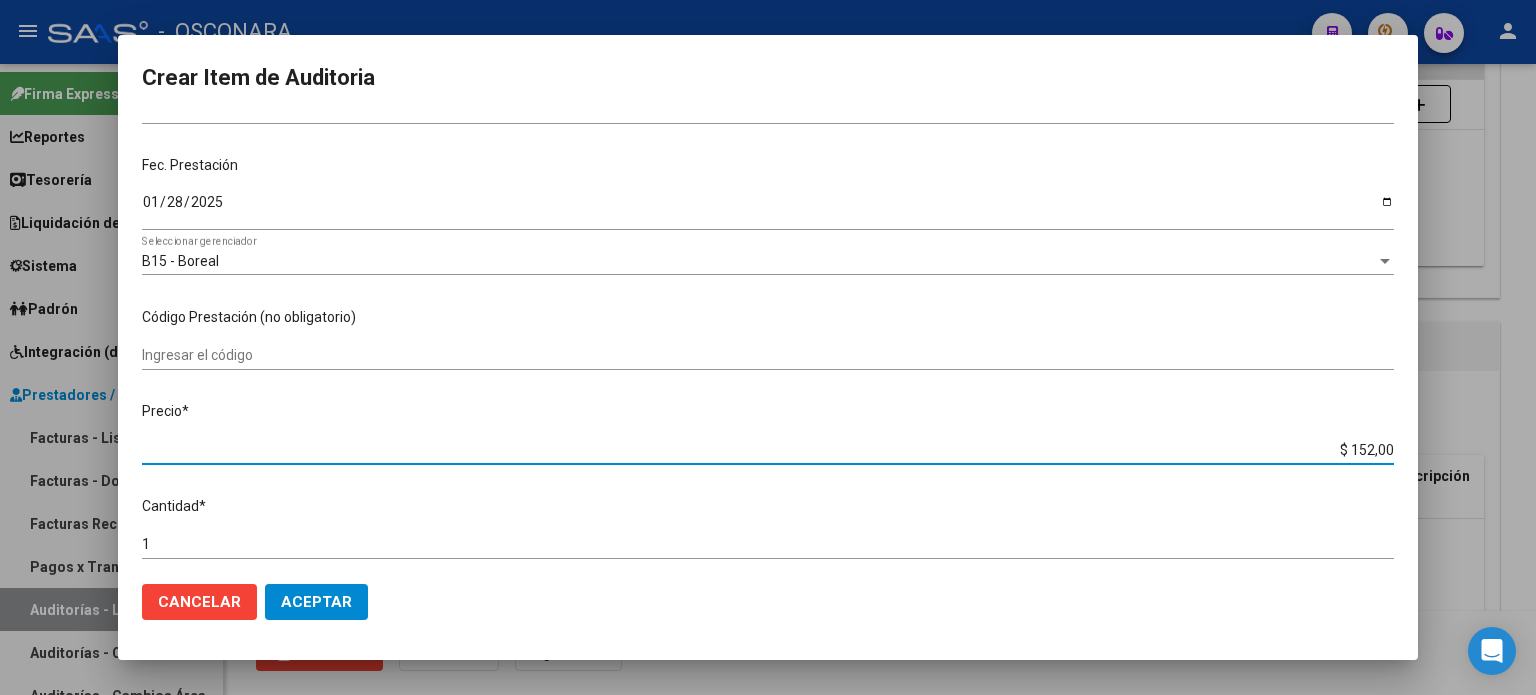 type on "$ 1.520,00" 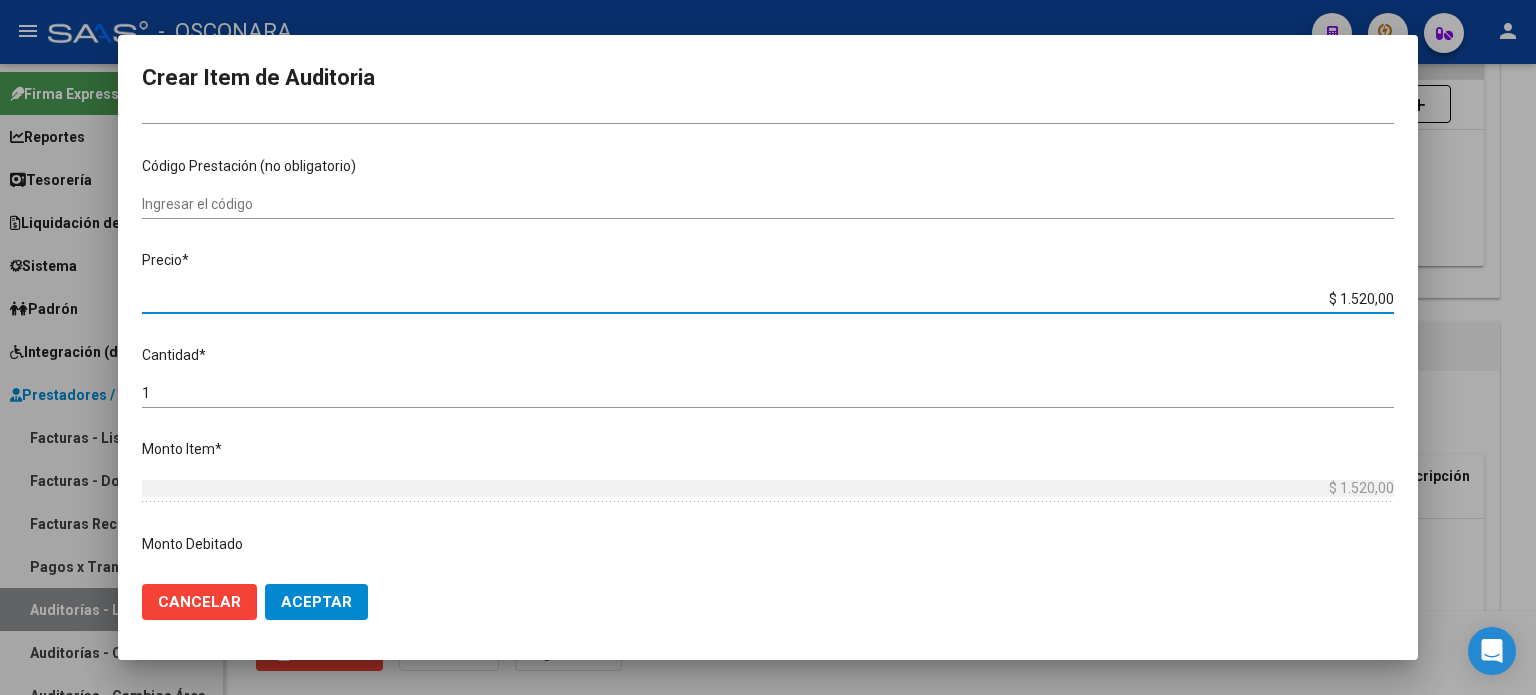 scroll, scrollTop: 500, scrollLeft: 0, axis: vertical 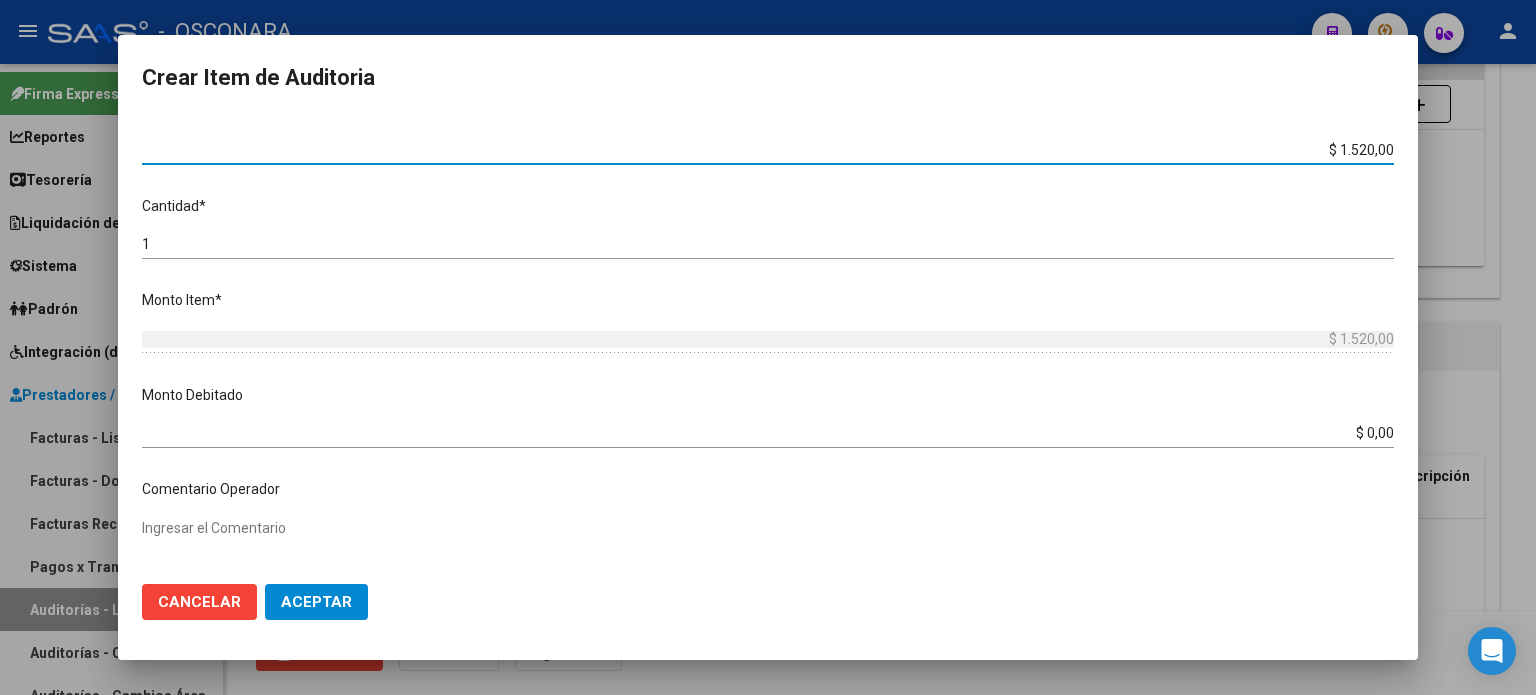 click on "1" at bounding box center (768, 244) 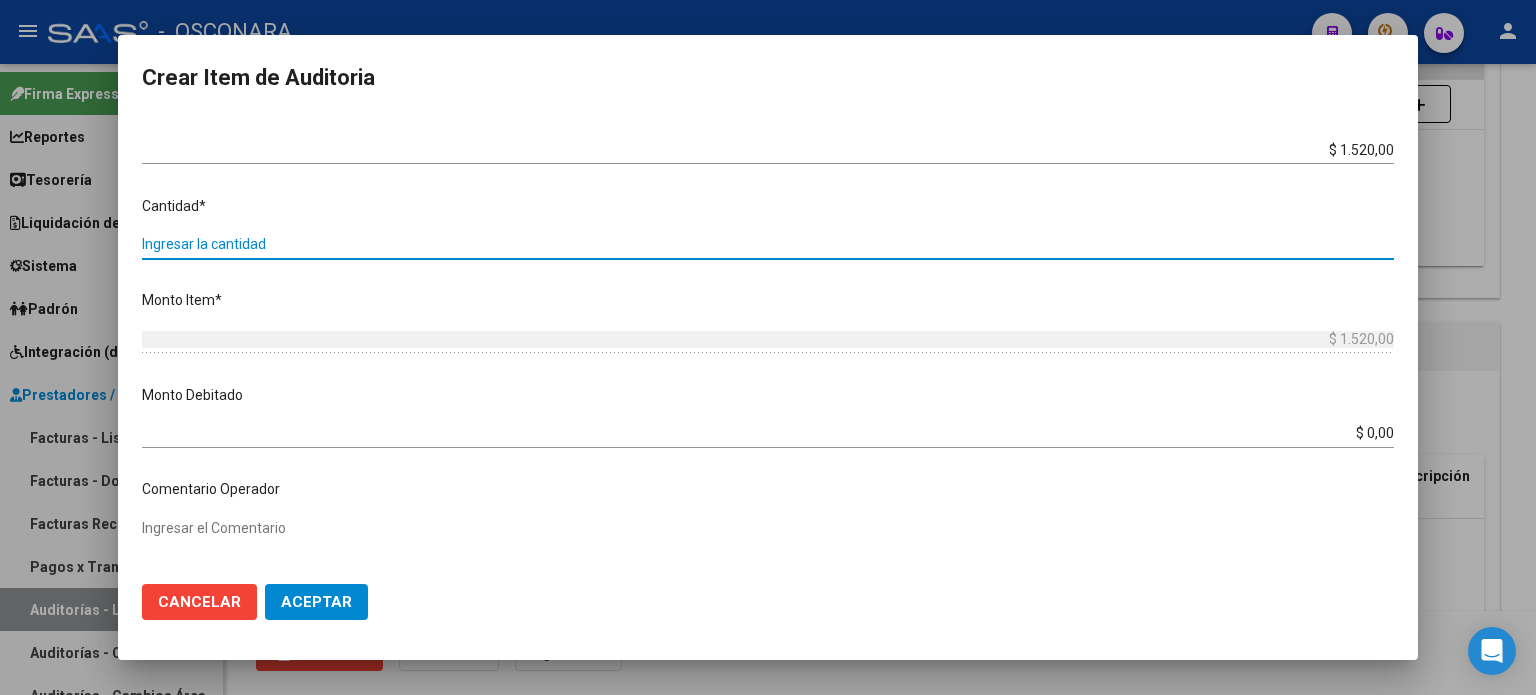 type on "2" 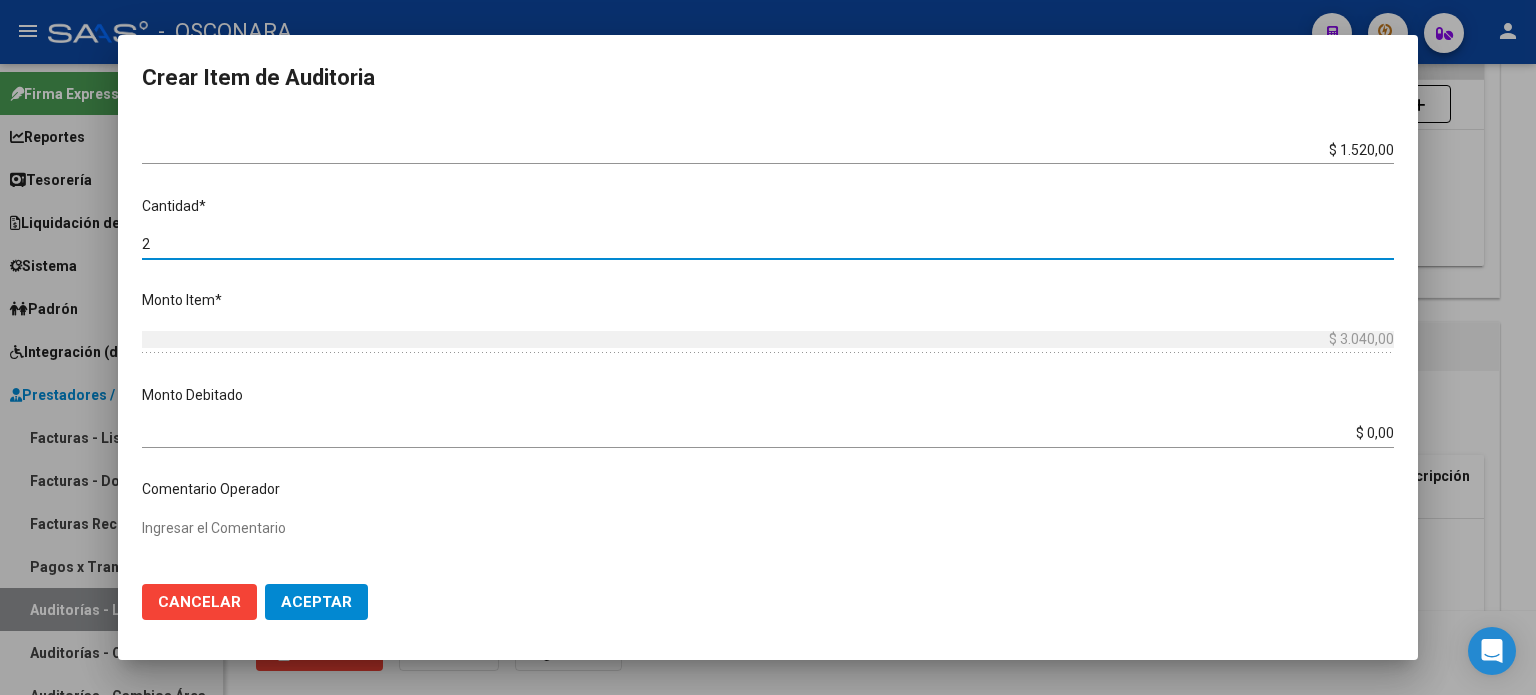 type on "2" 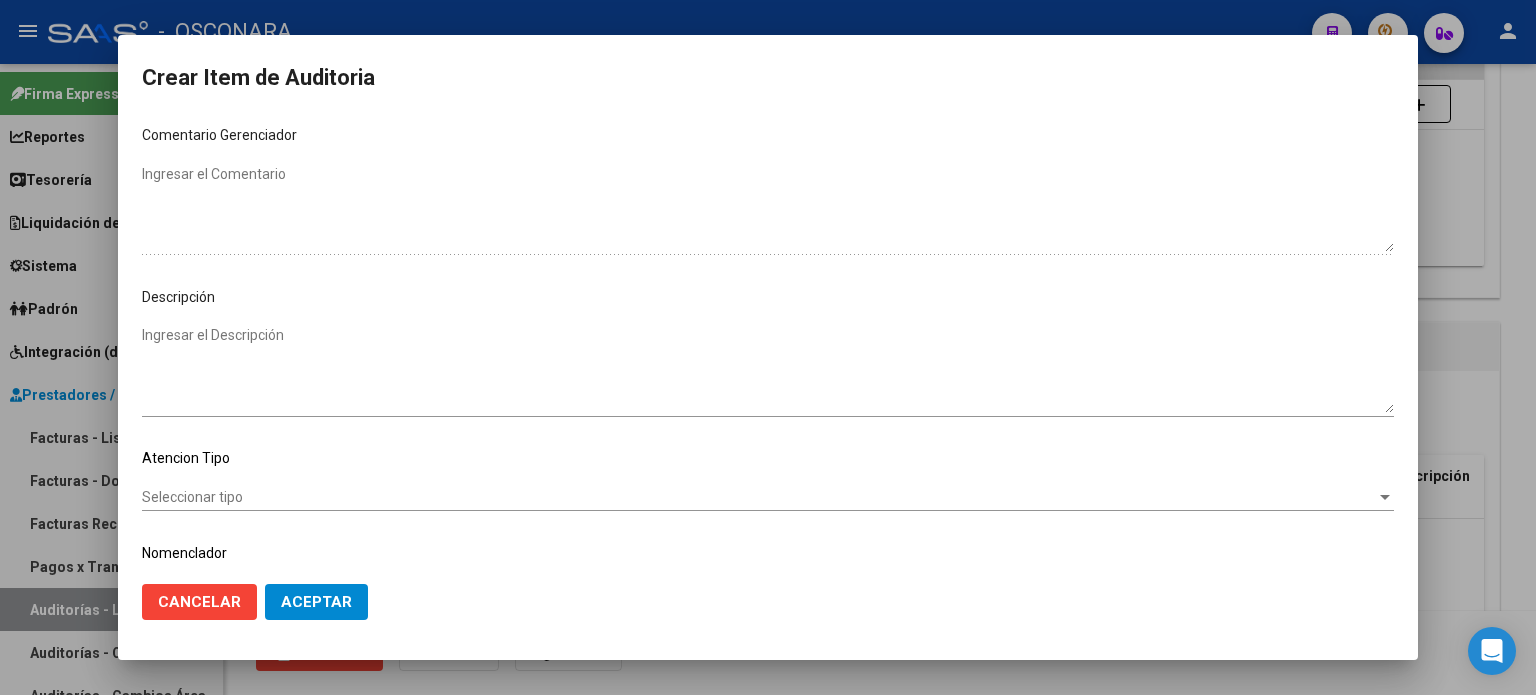 scroll, scrollTop: 970, scrollLeft: 0, axis: vertical 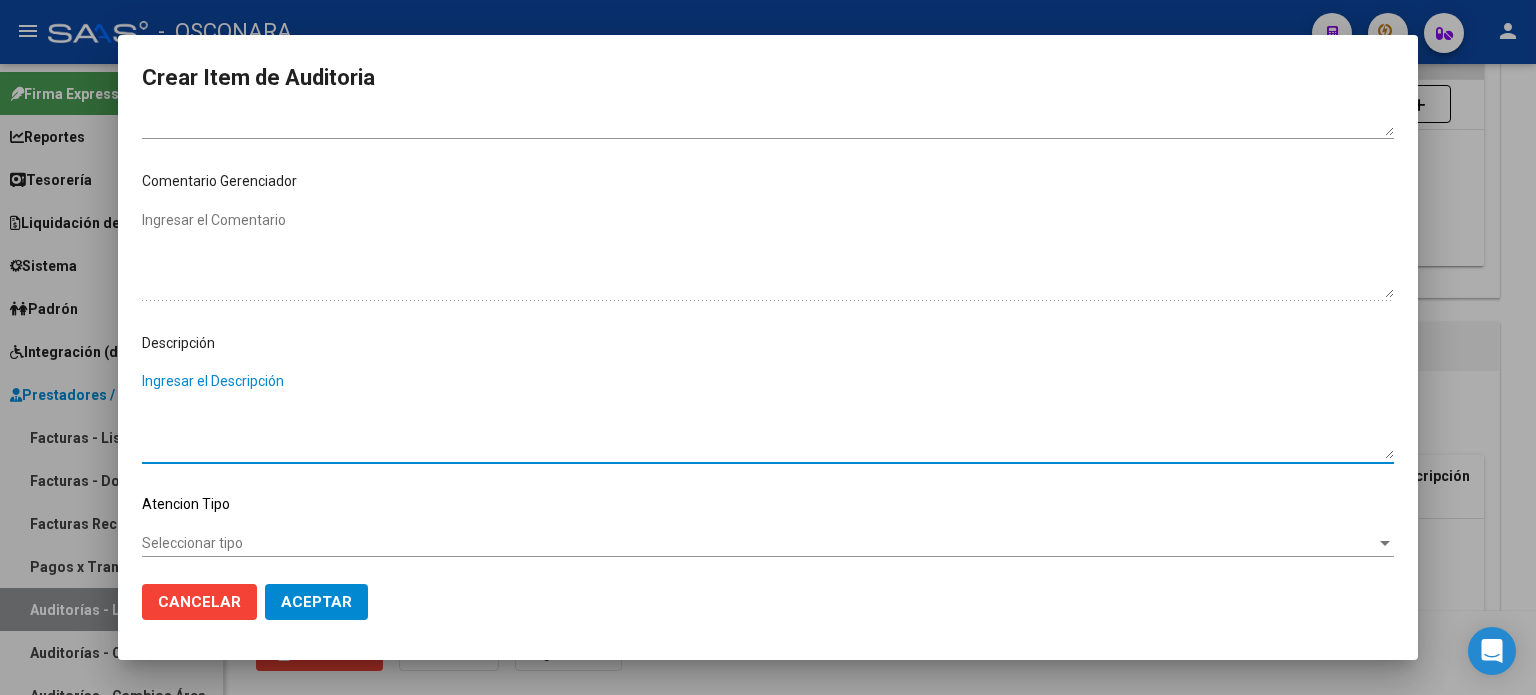 click on "Ingresar el Descripción" at bounding box center [768, 415] 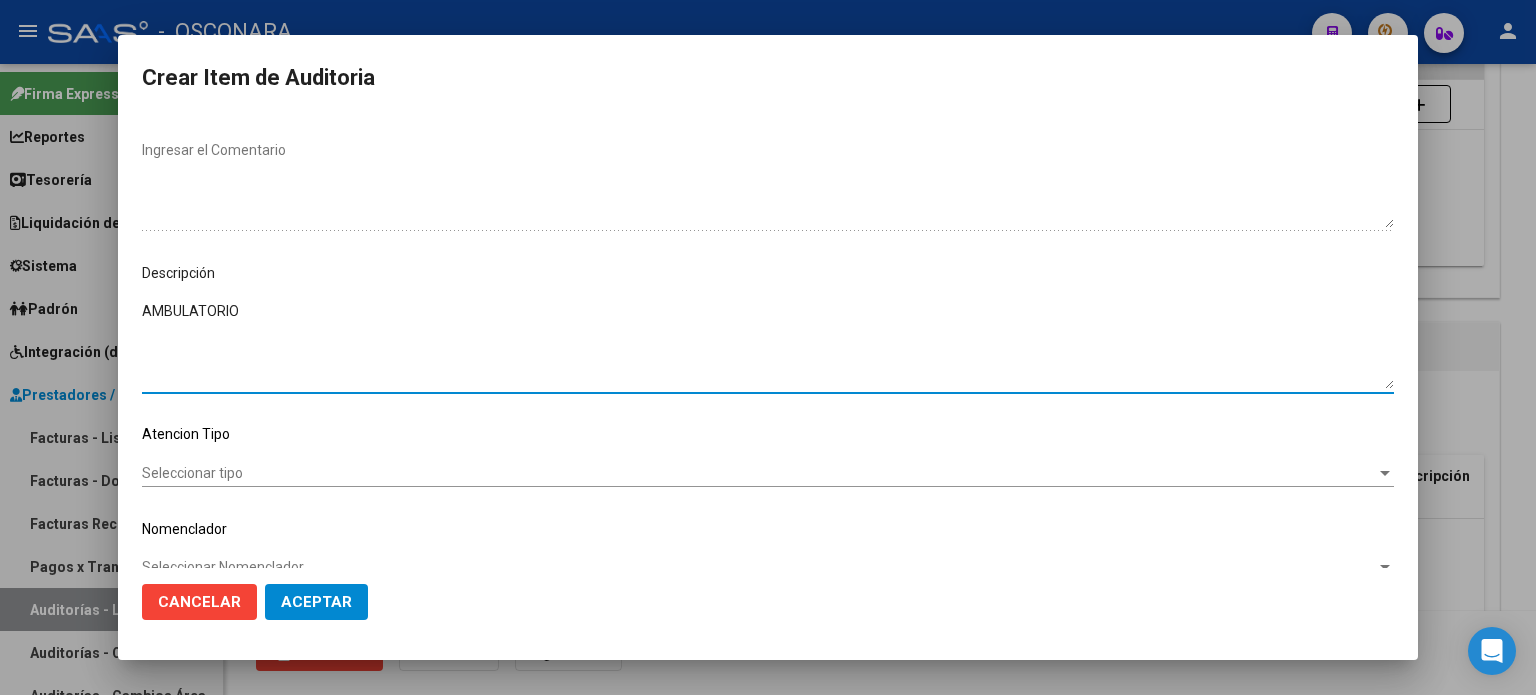scroll, scrollTop: 1070, scrollLeft: 0, axis: vertical 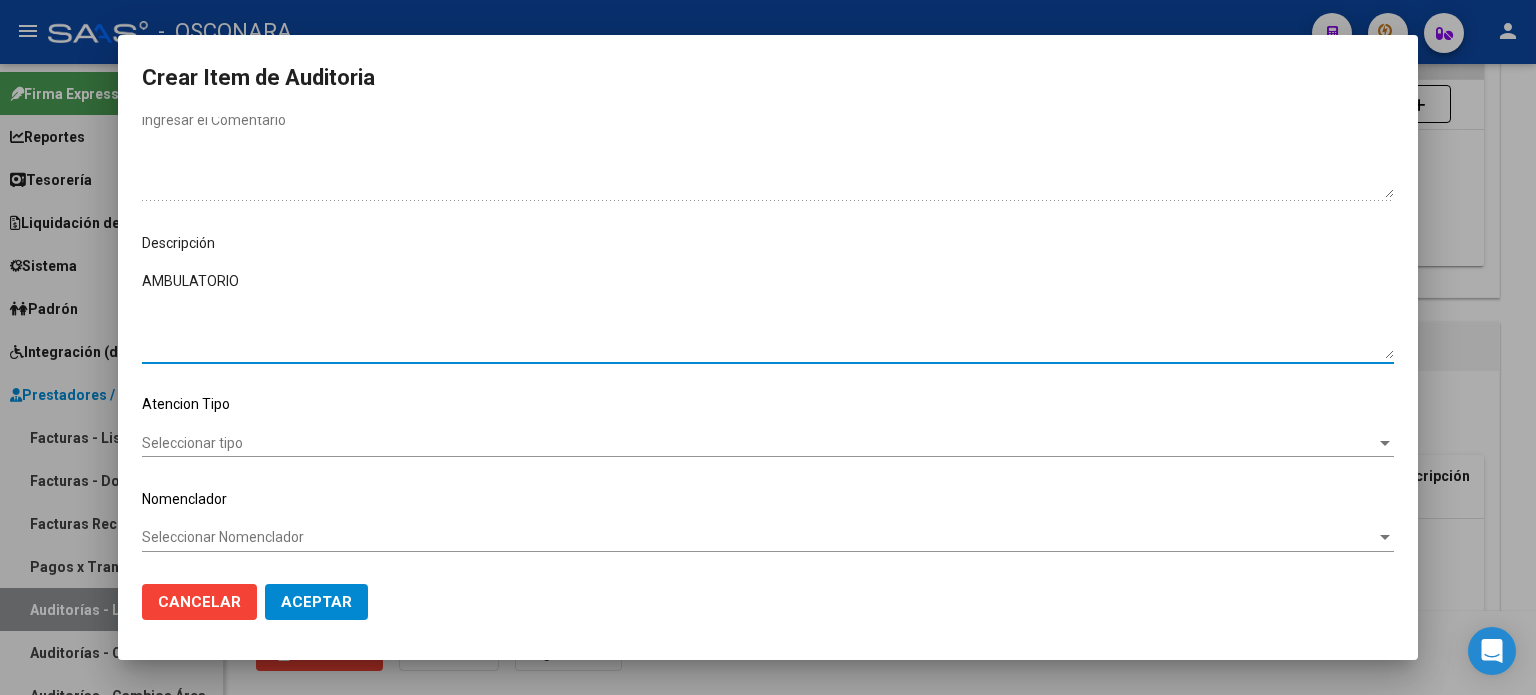 type on "AMBULATORIO" 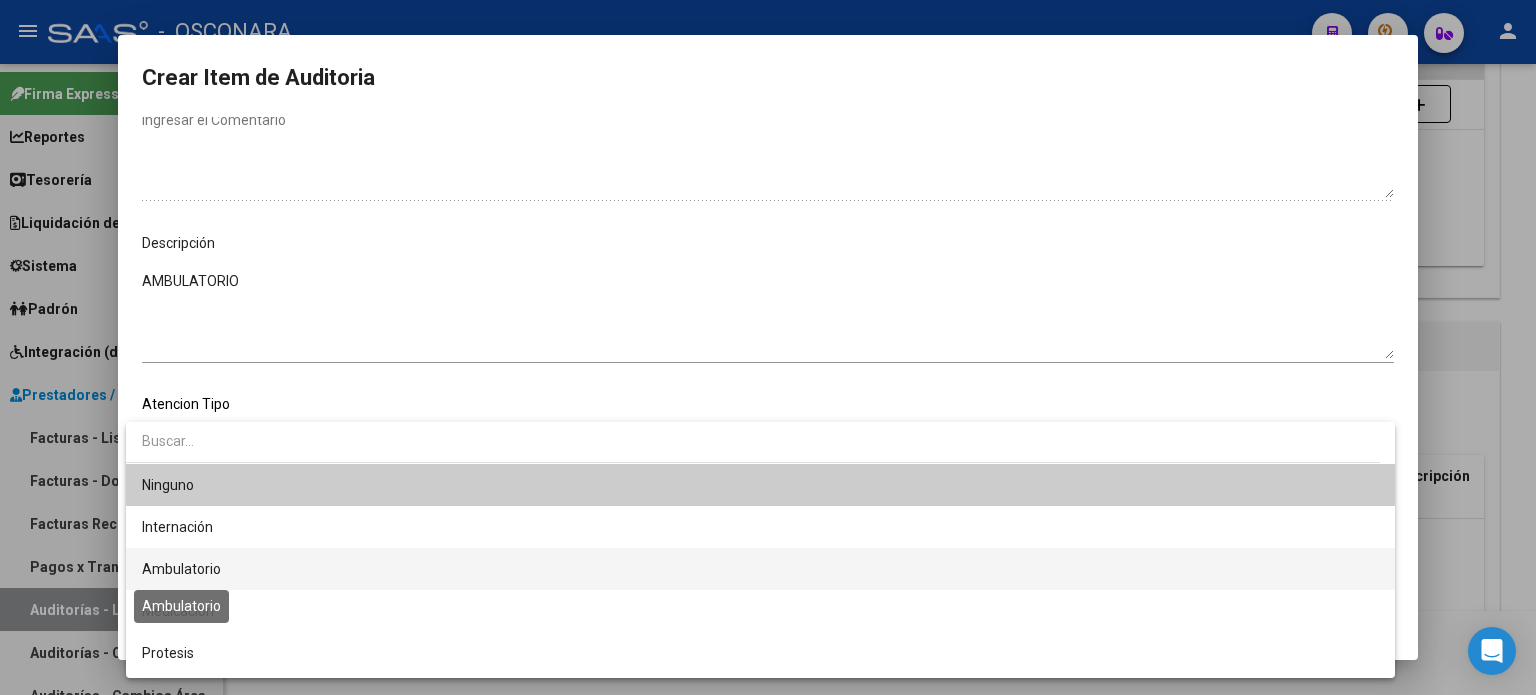 click on "Ambulatorio" at bounding box center (181, 569) 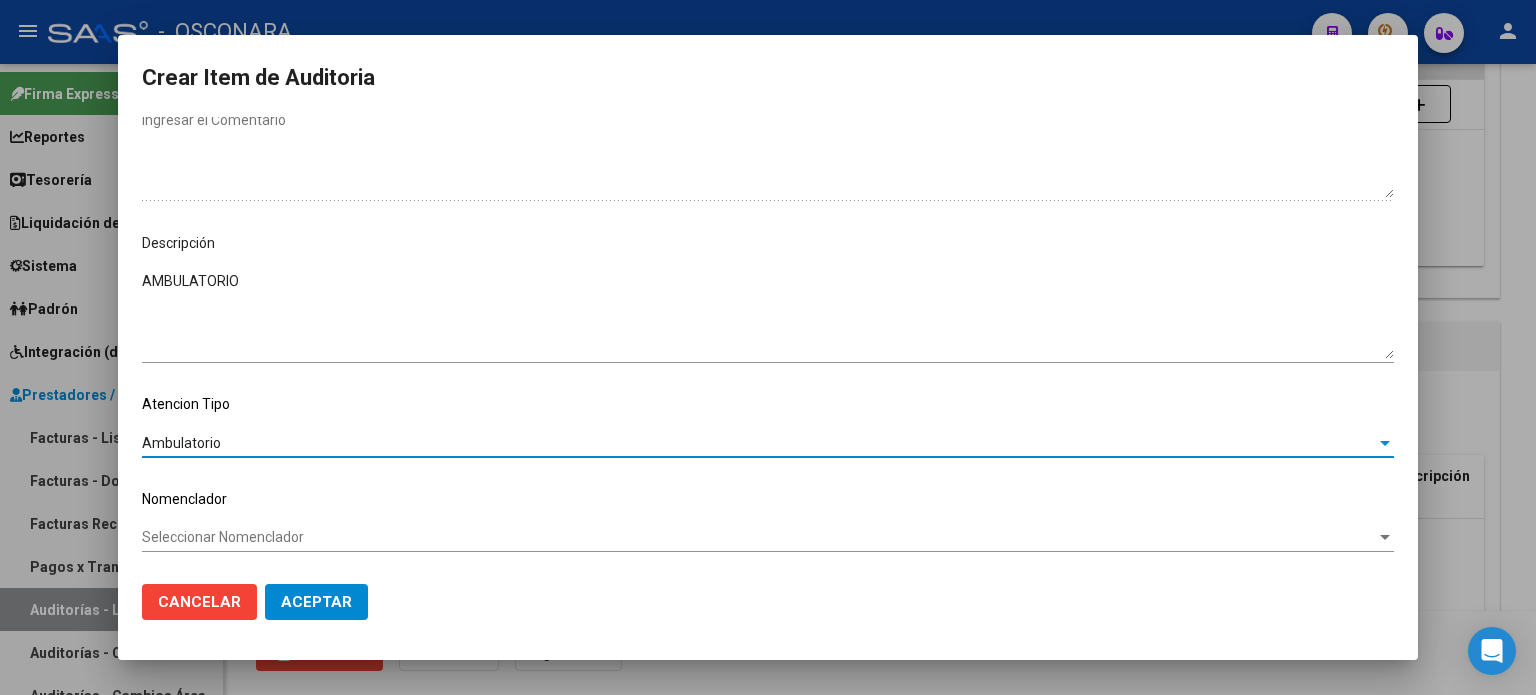 click on "Cancelar Aceptar" 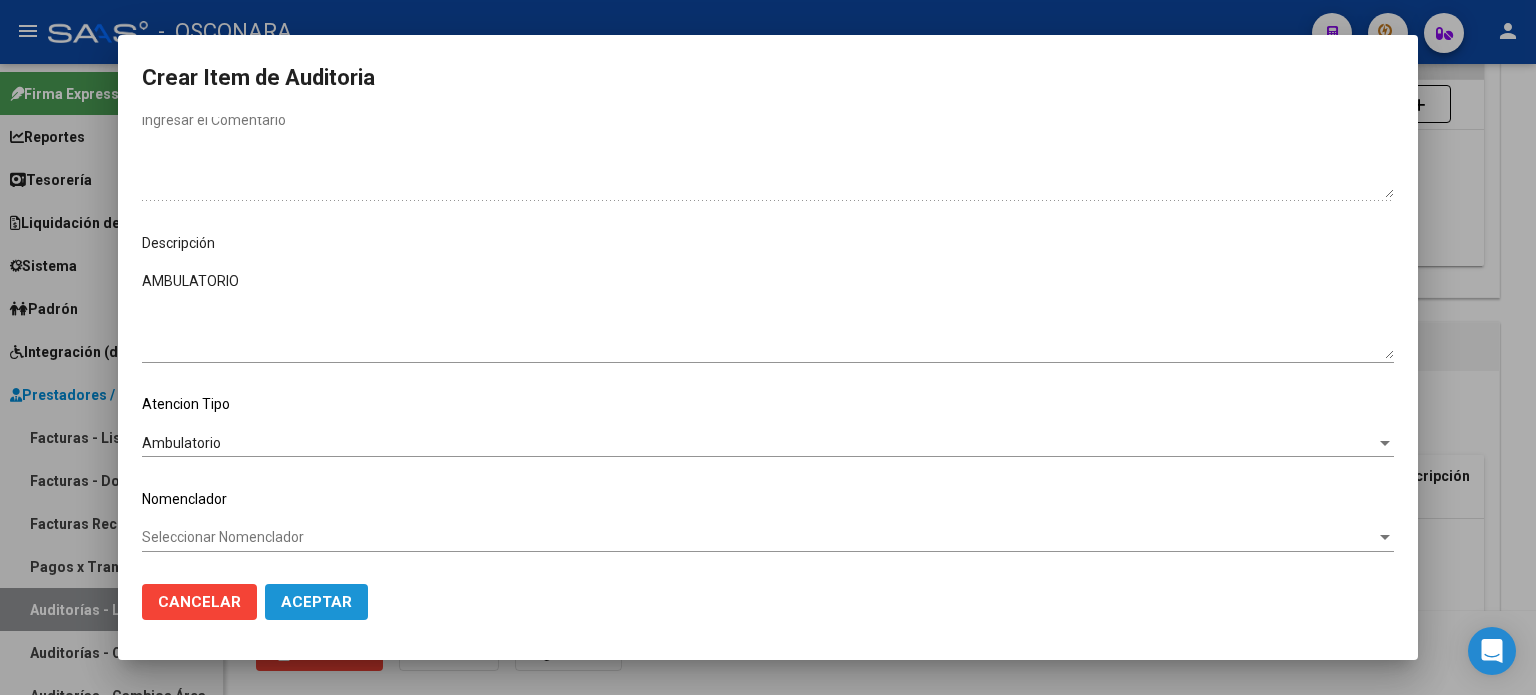 click on "Aceptar" 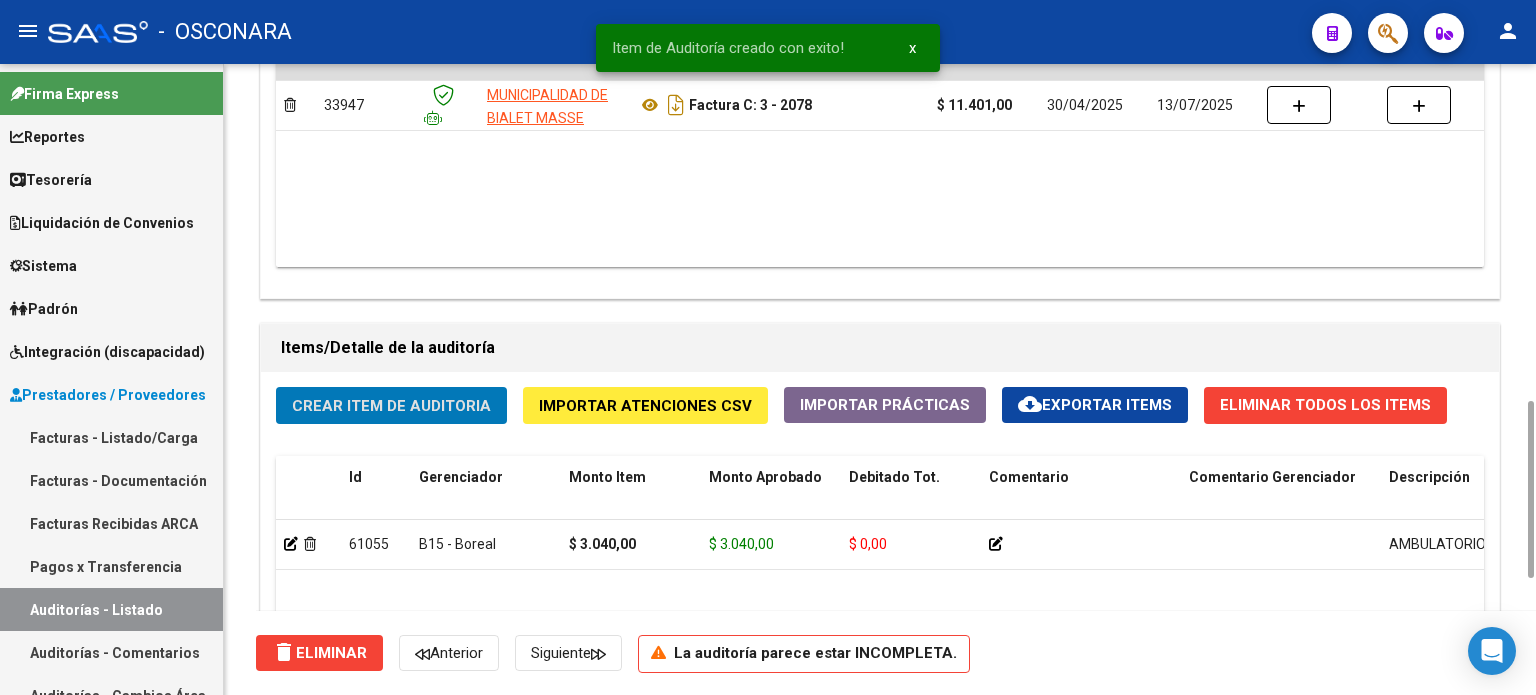 click on "Crear Item de Auditoria" 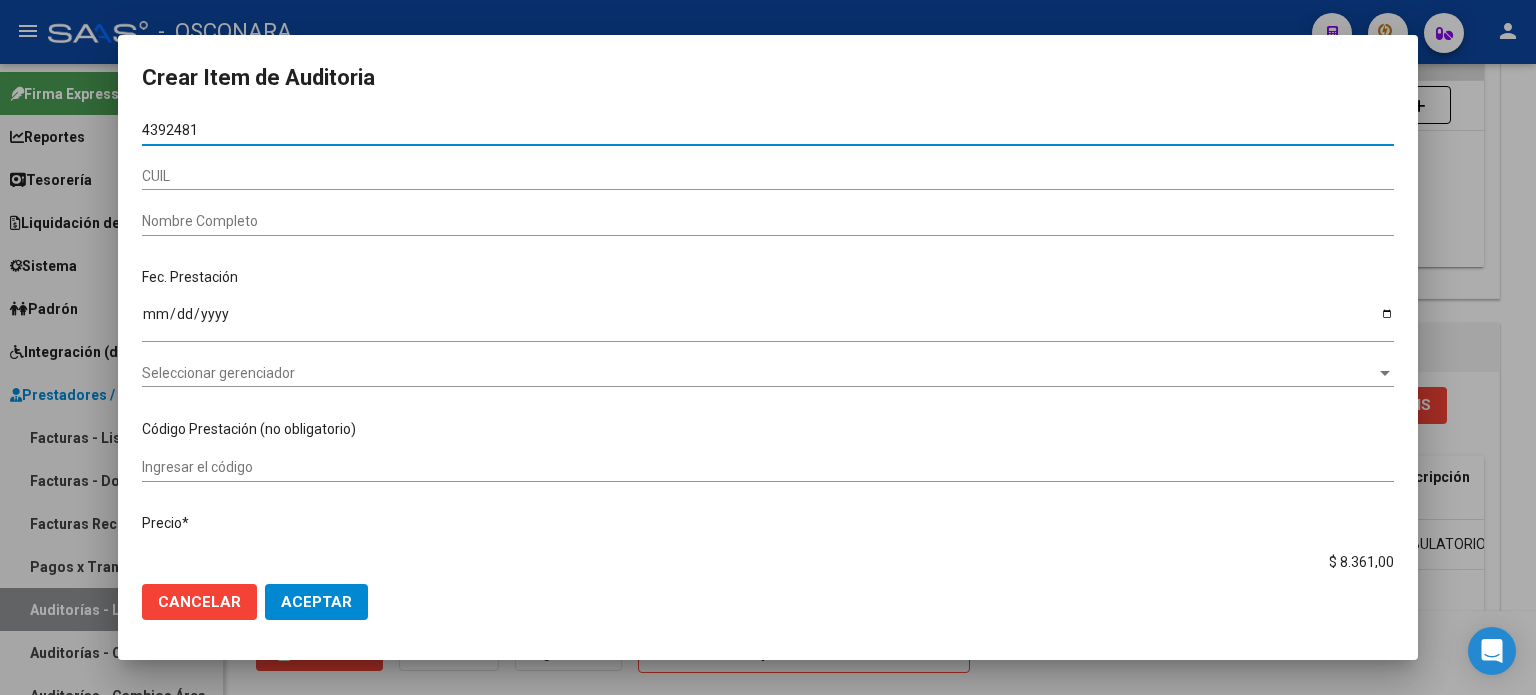 type on "43924812" 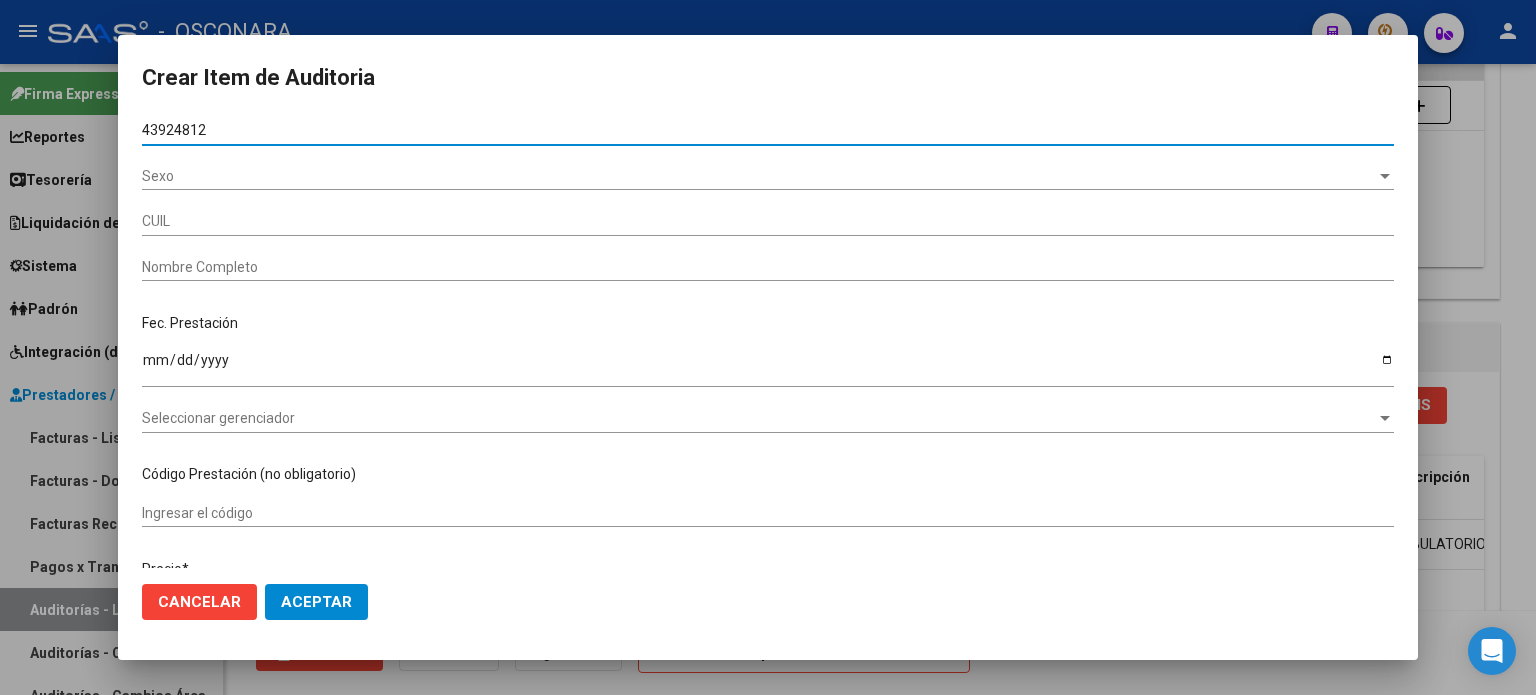 type on "[NUMBER]" 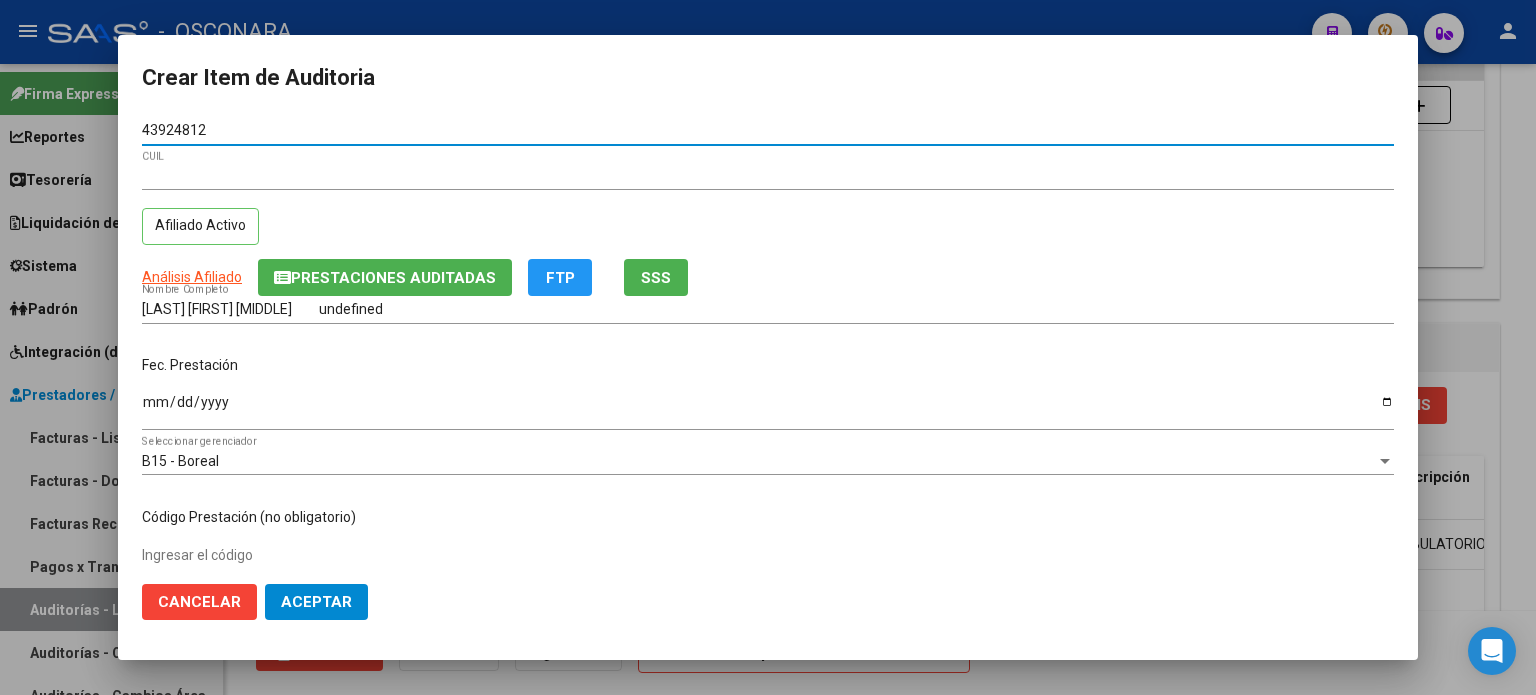 type on "43924812" 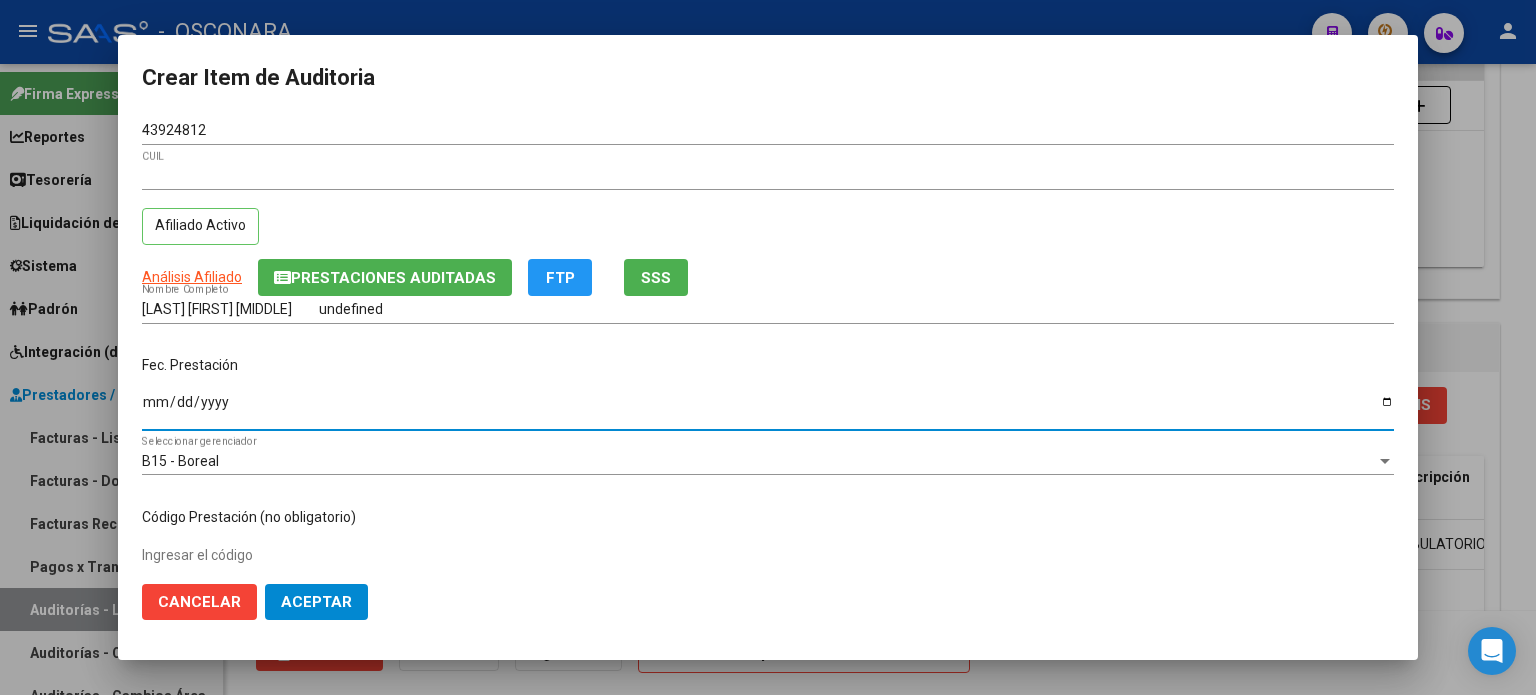 type on "2025-01-28" 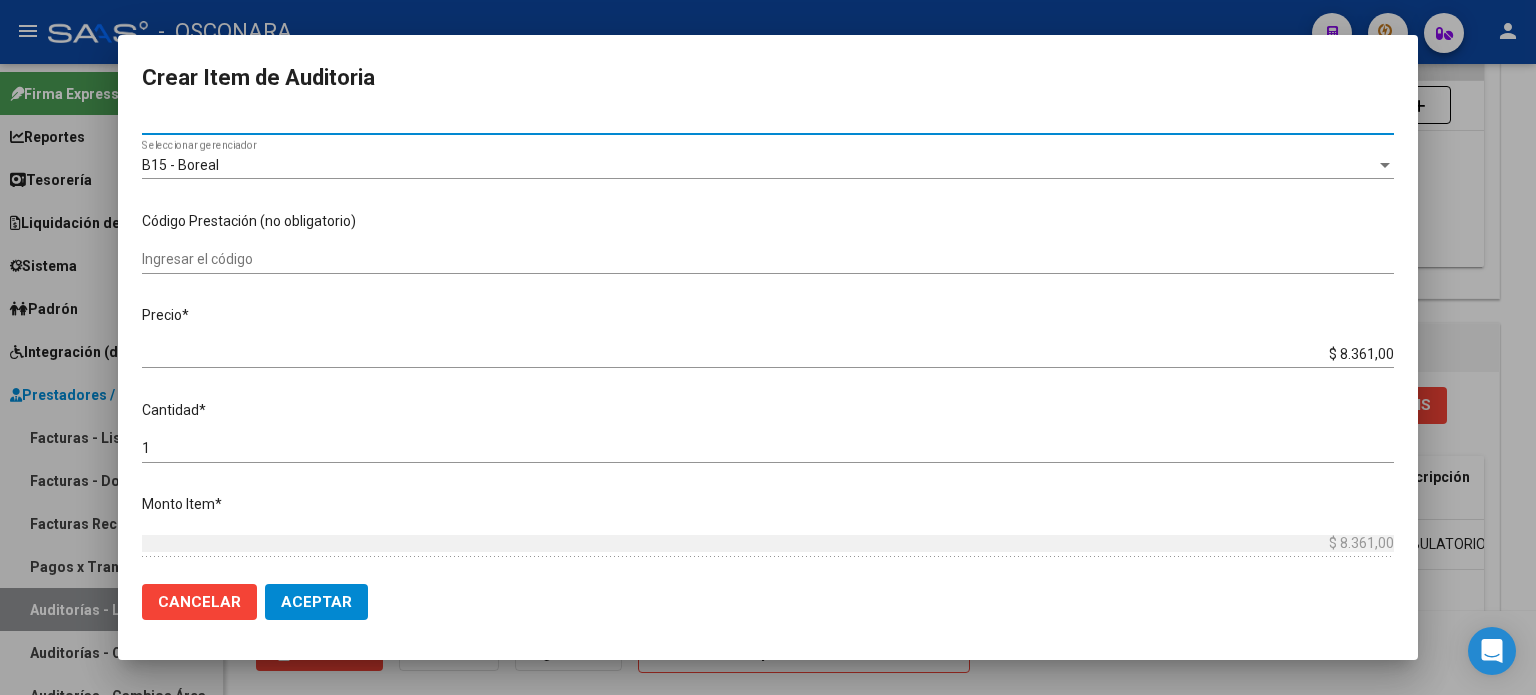 scroll, scrollTop: 300, scrollLeft: 0, axis: vertical 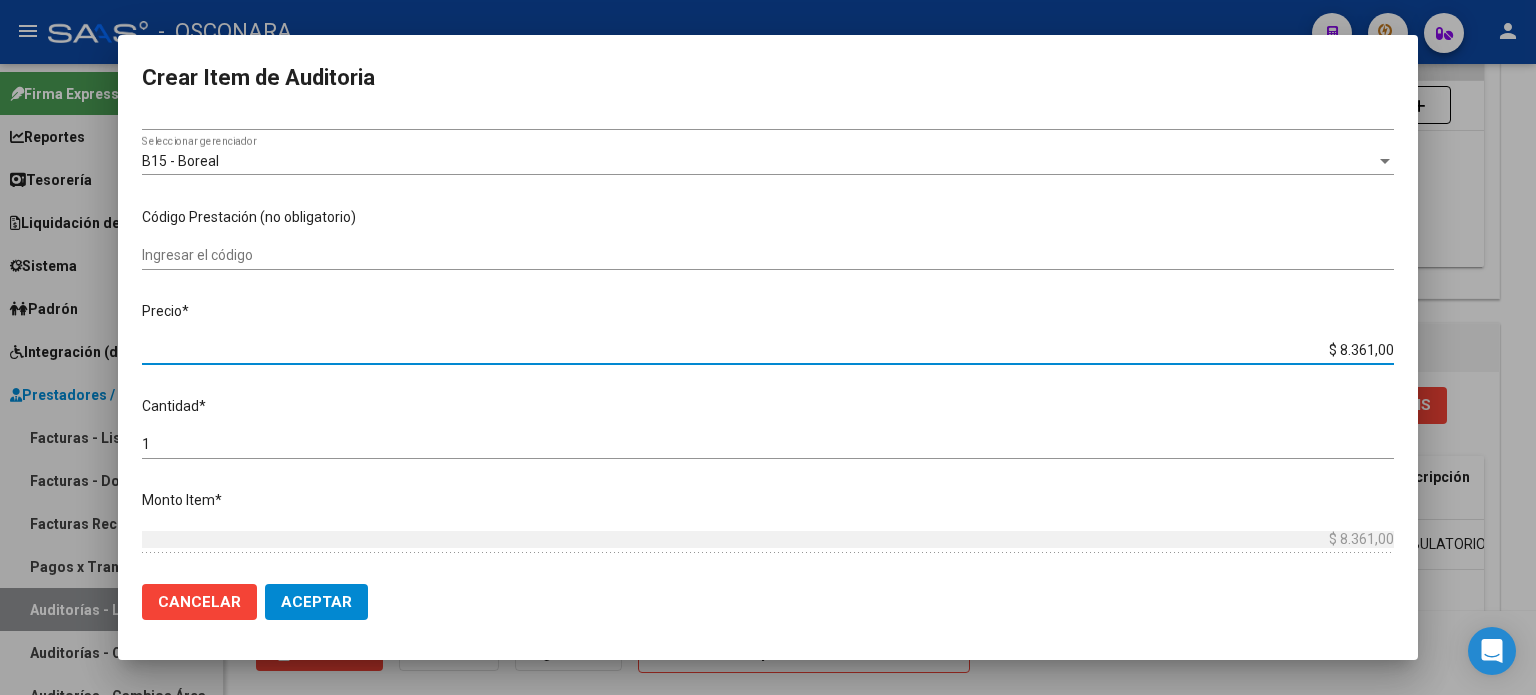 drag, startPoint x: 1346, startPoint y: 345, endPoint x: 1464, endPoint y: 344, distance: 118.004234 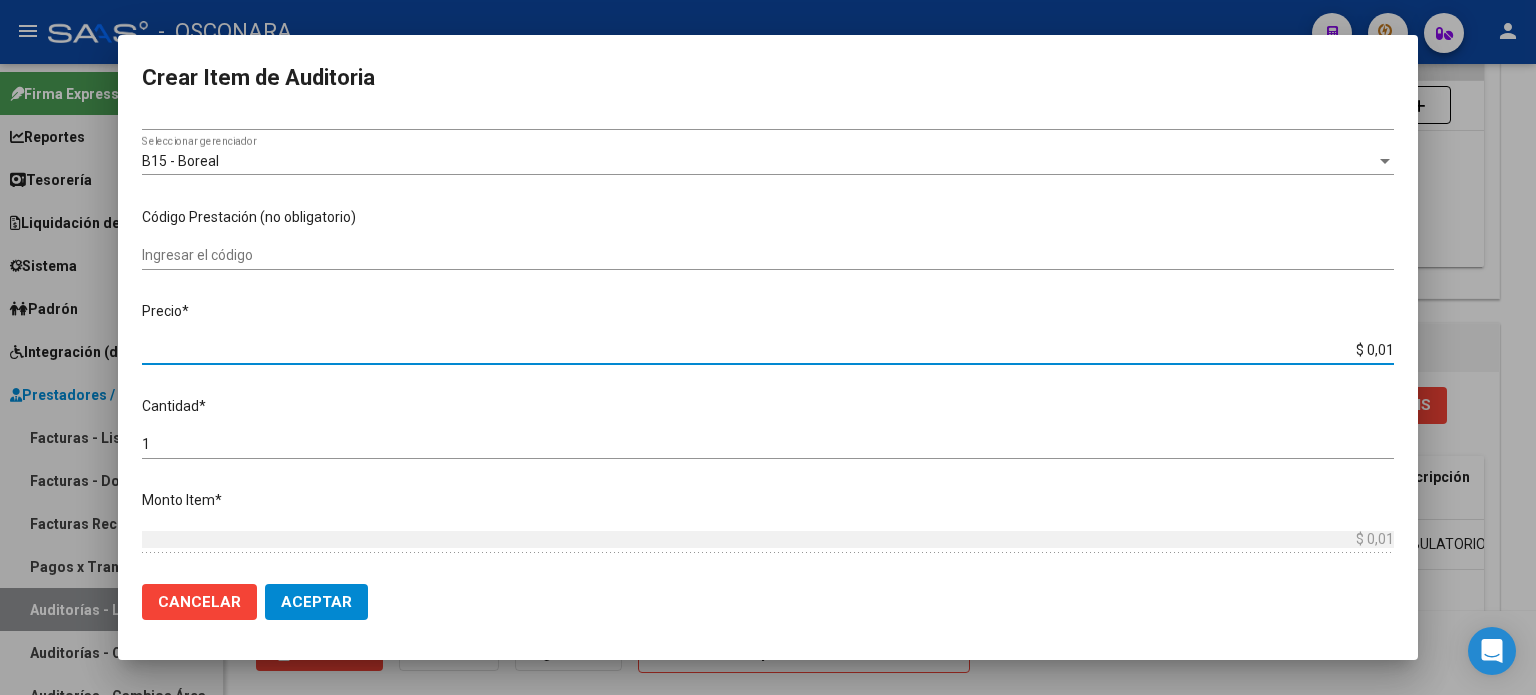 type on "$ 0,12" 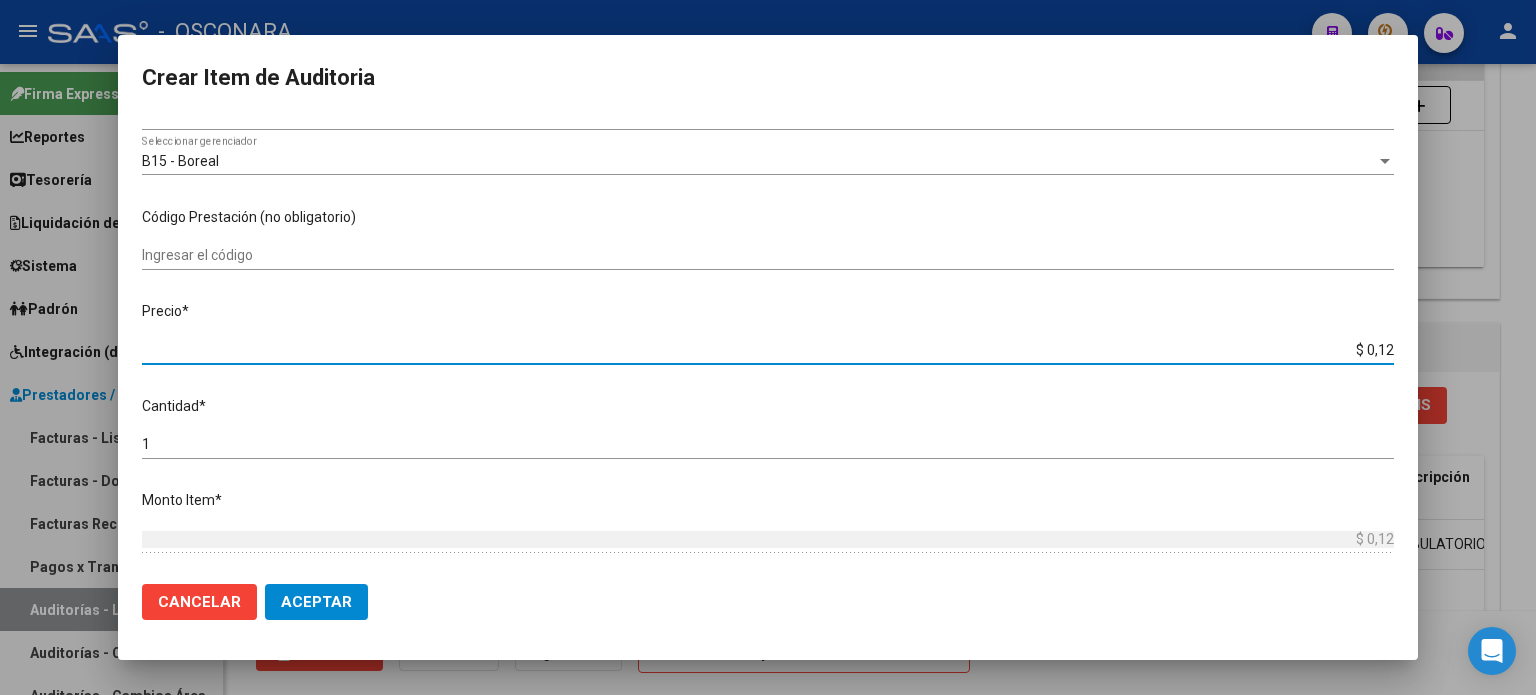 type on "$ 1,26" 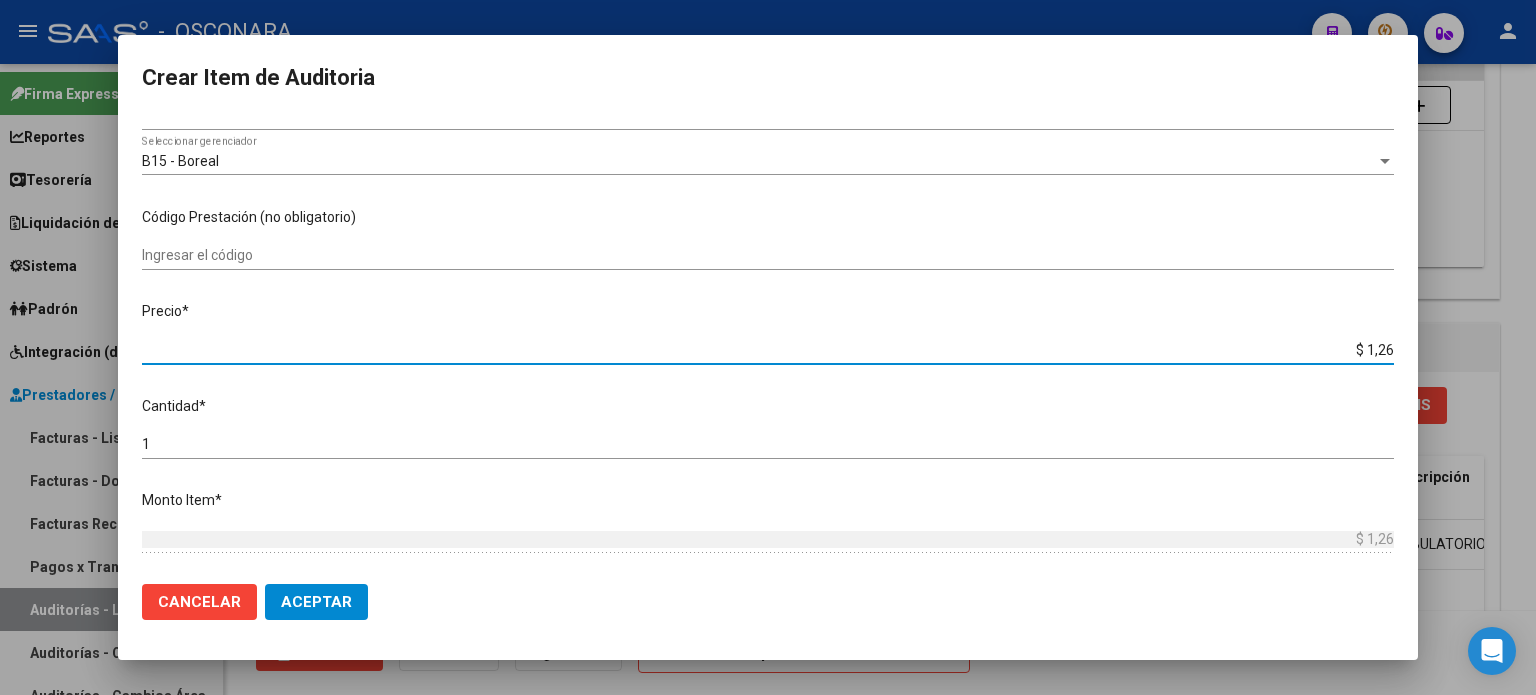type on "$ 12,67" 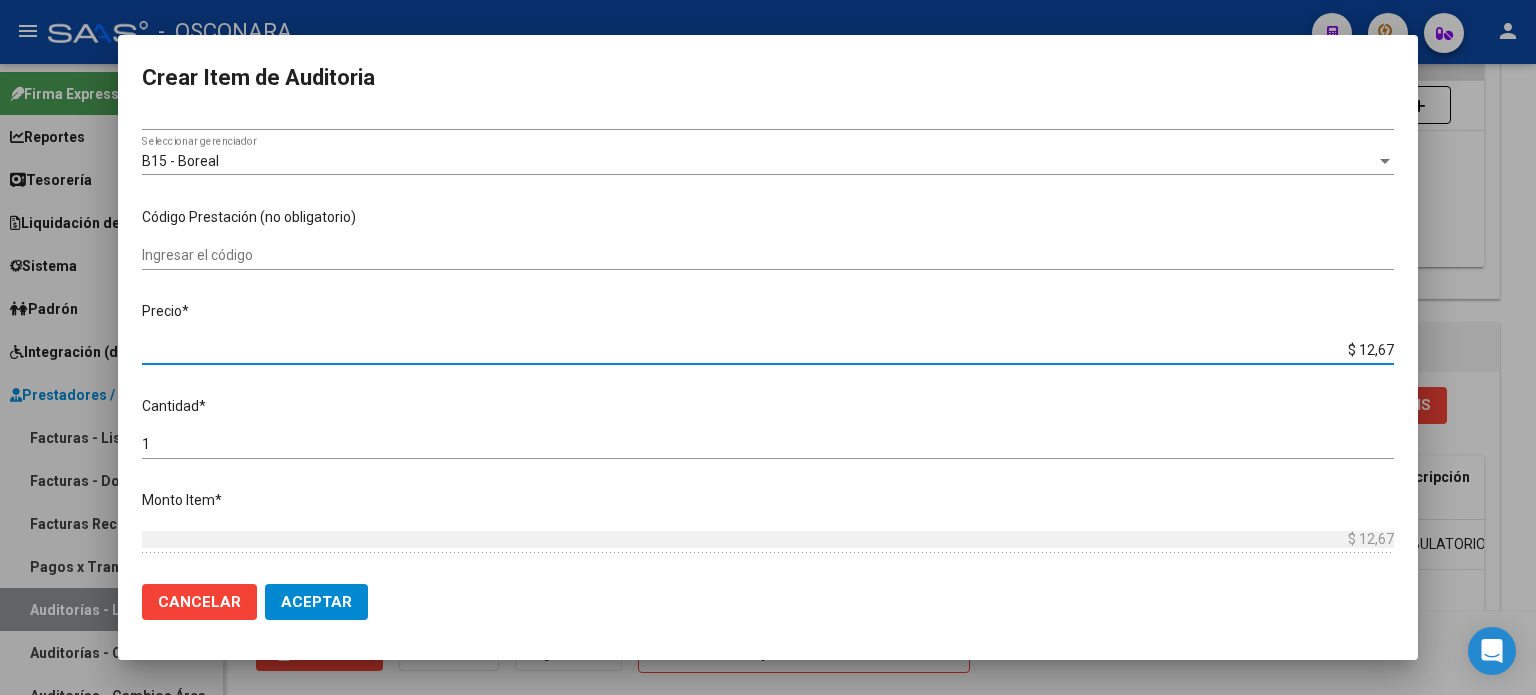 type on "$ 126,70" 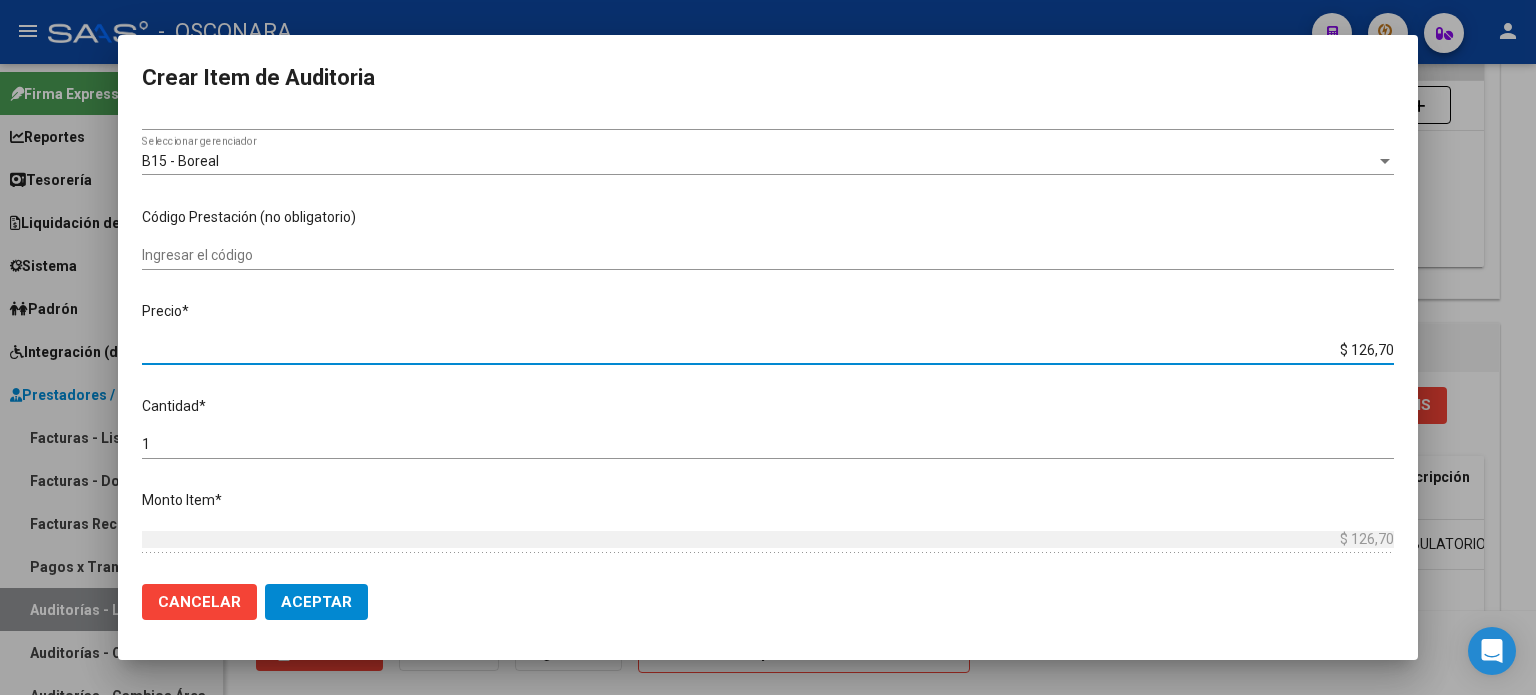 type on "$ 1.267,00" 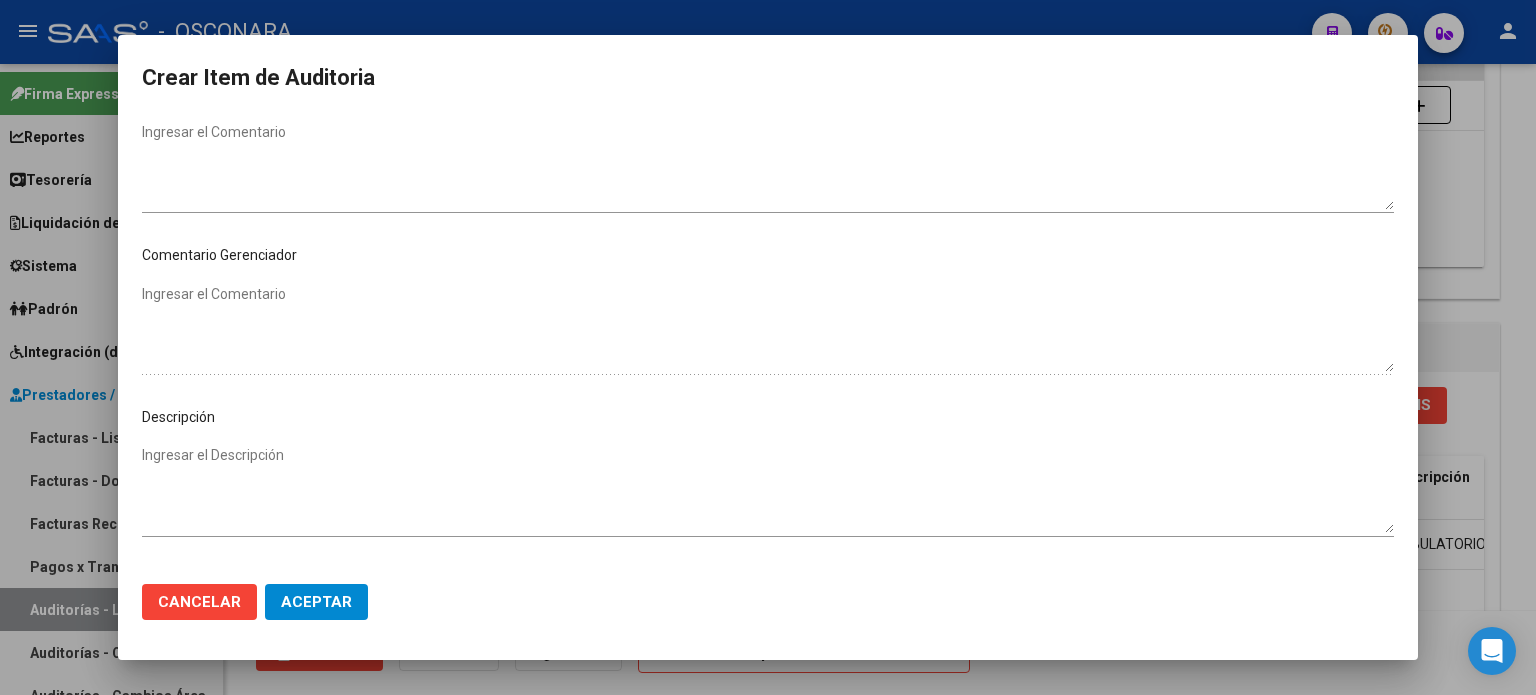 scroll, scrollTop: 1000, scrollLeft: 0, axis: vertical 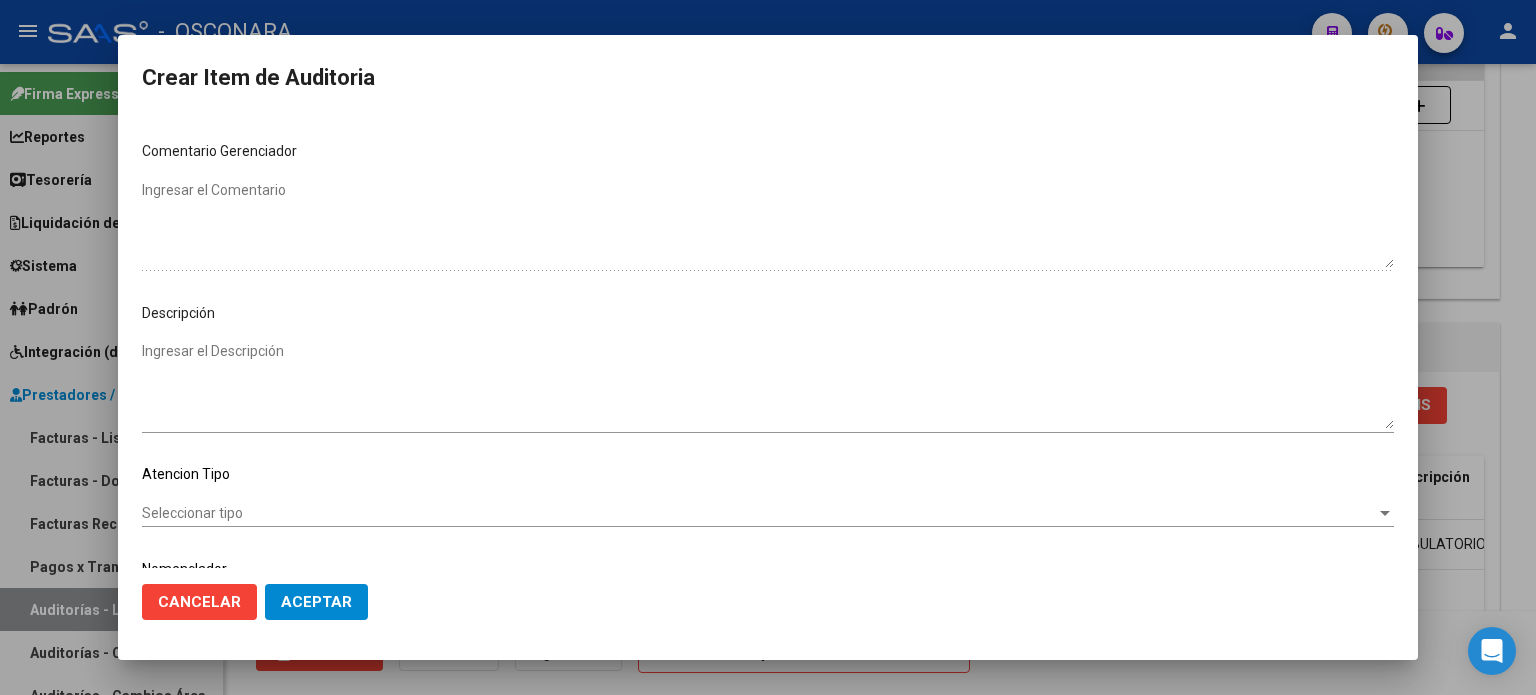click on "Ingresar el Descripción" at bounding box center (768, 385) 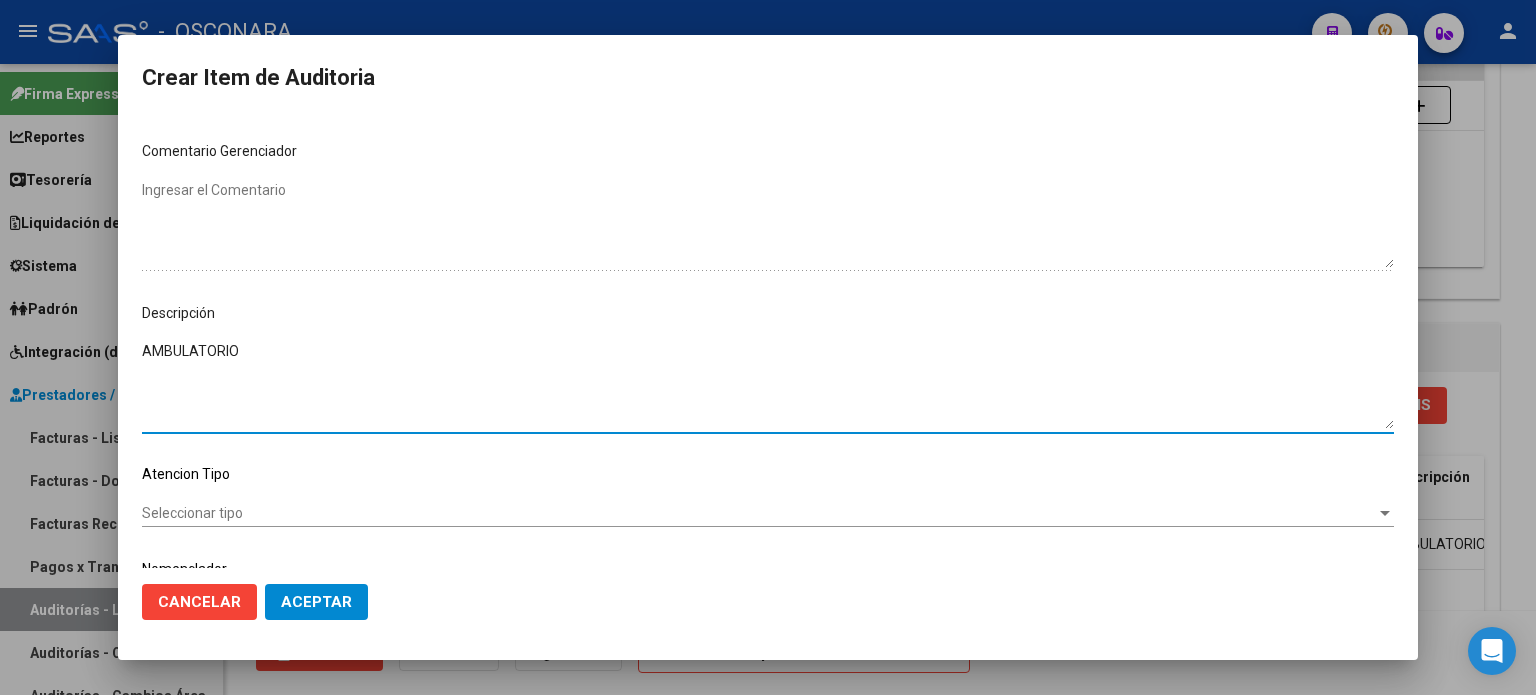 type on "AMBULATORIO" 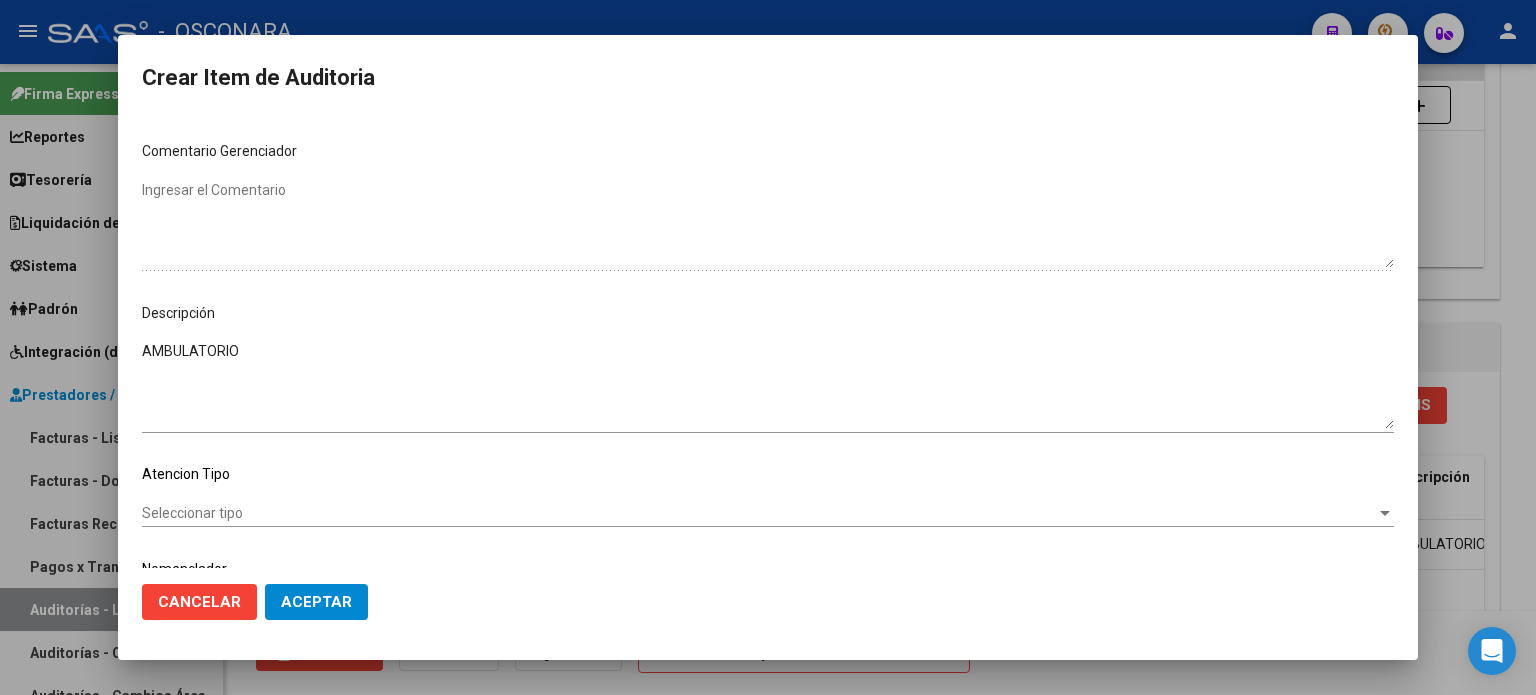 click on "Seleccionar tipo Seleccionar tipo" 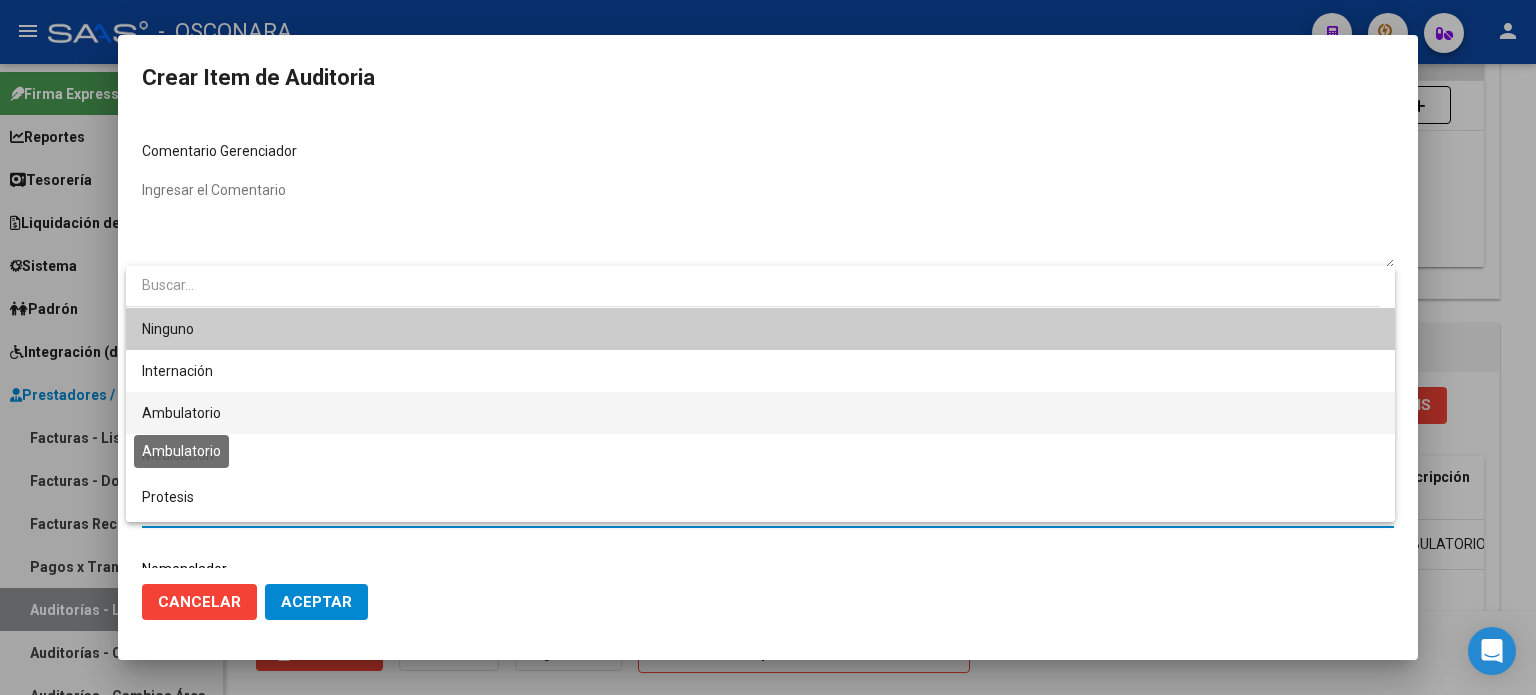 click on "Ambulatorio" at bounding box center [760, 413] 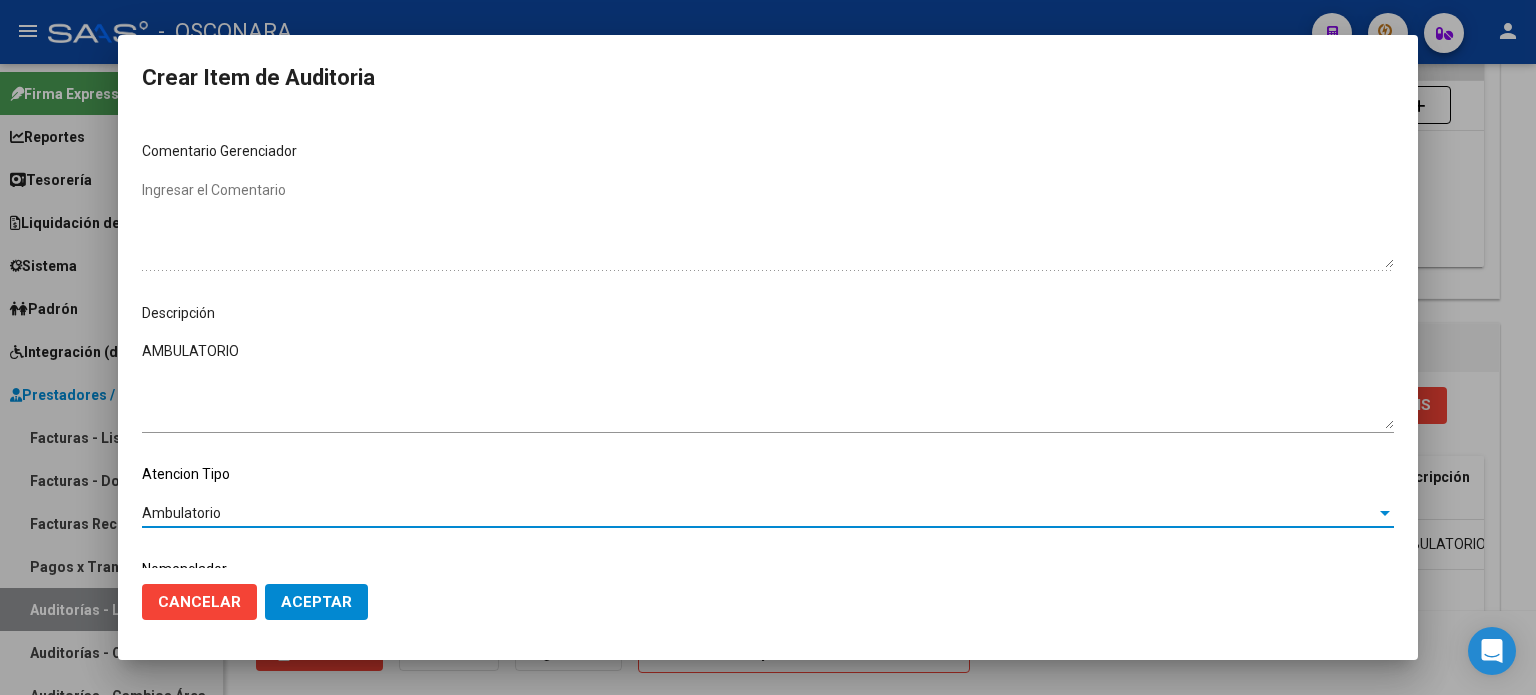 click on "Aceptar" 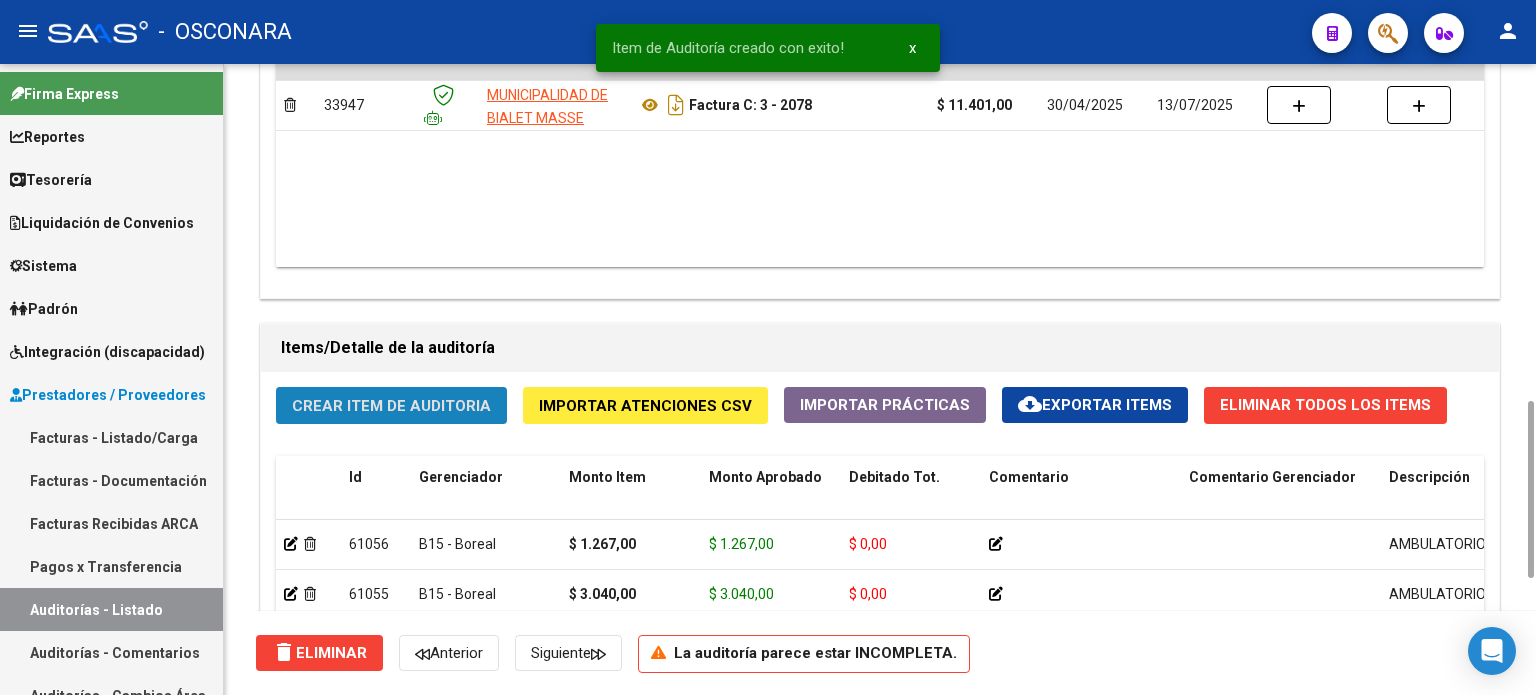 click on "Crear Item de Auditoria" 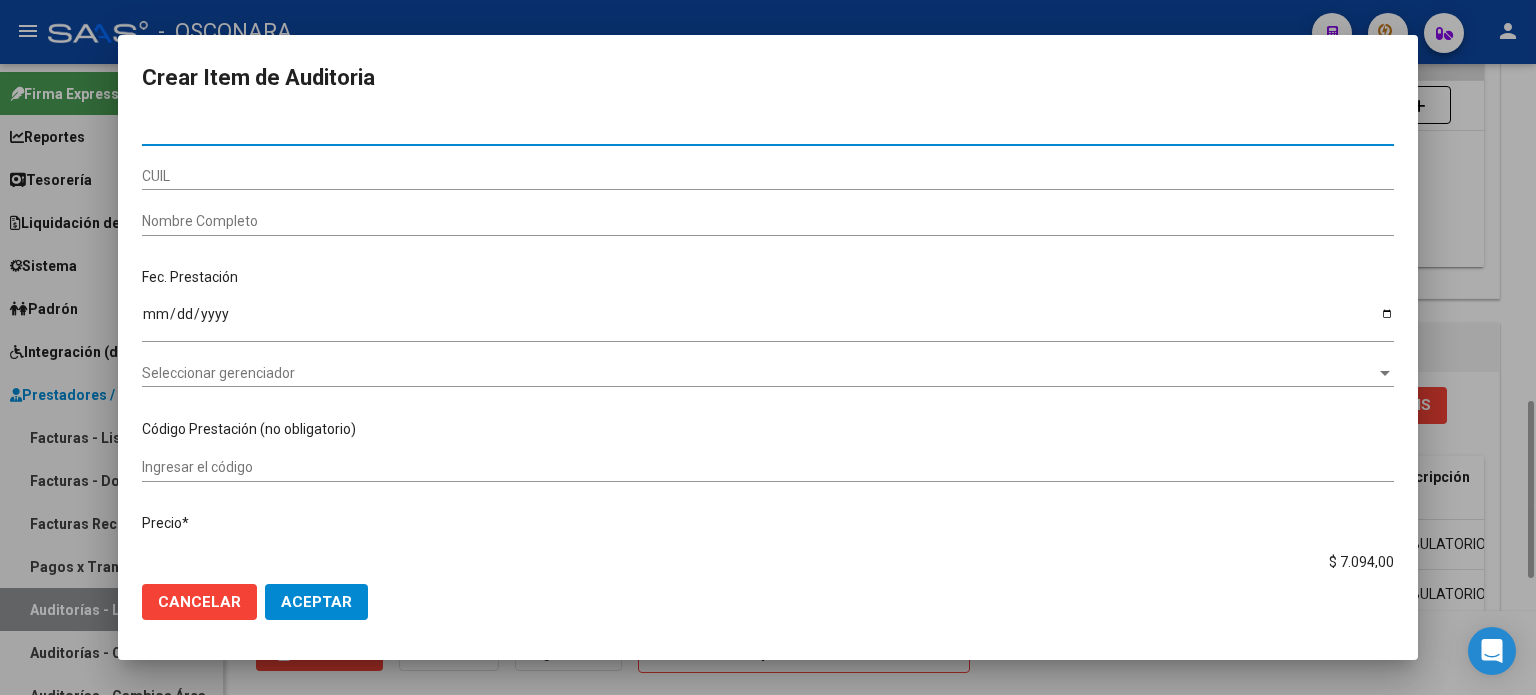 type on "57563893" 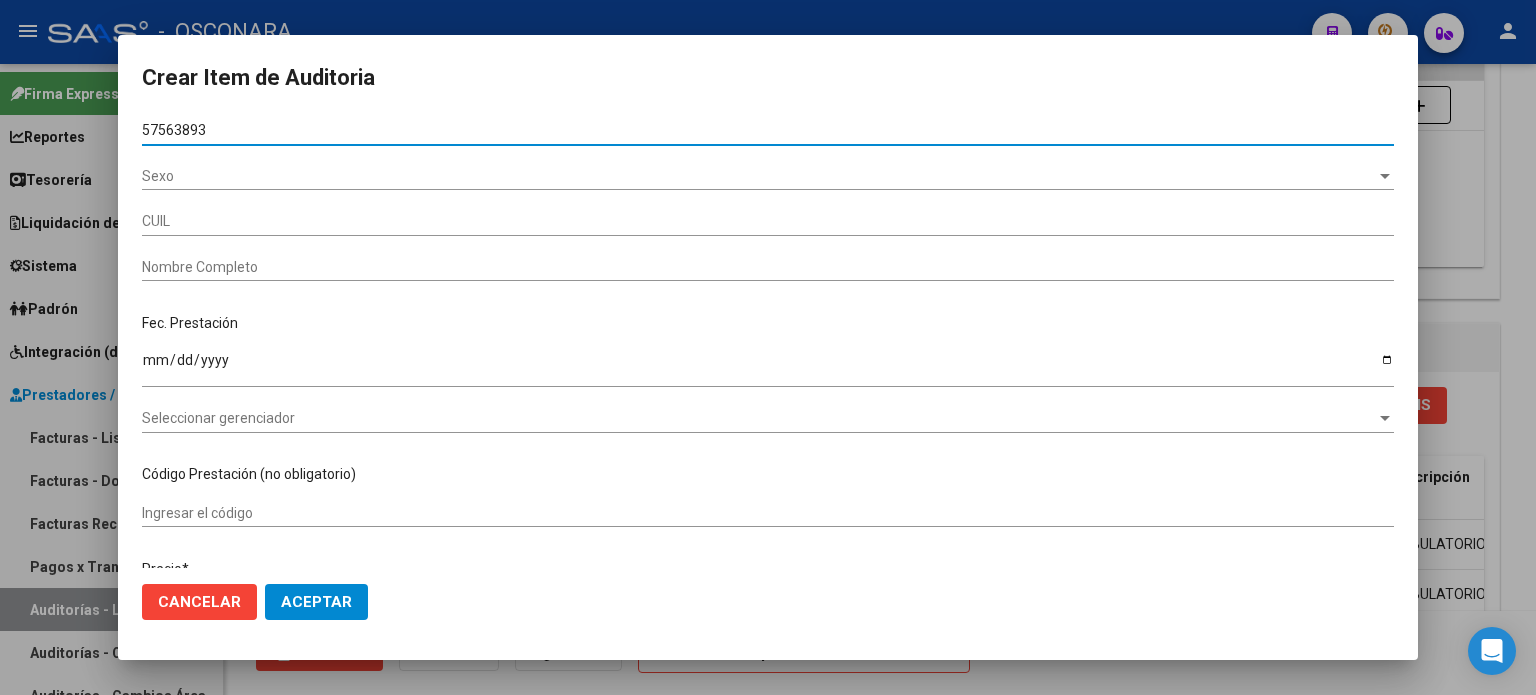 type on "20575638938" 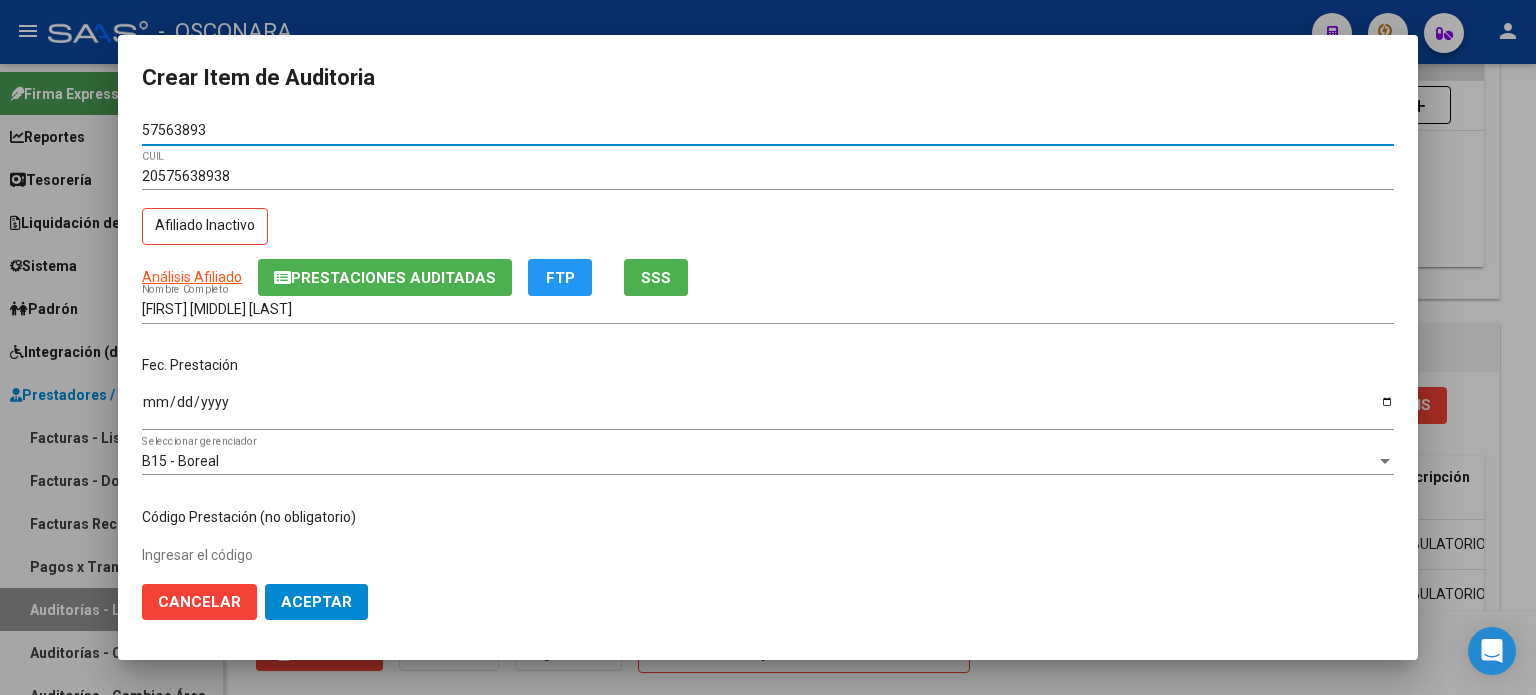 type on "57563893" 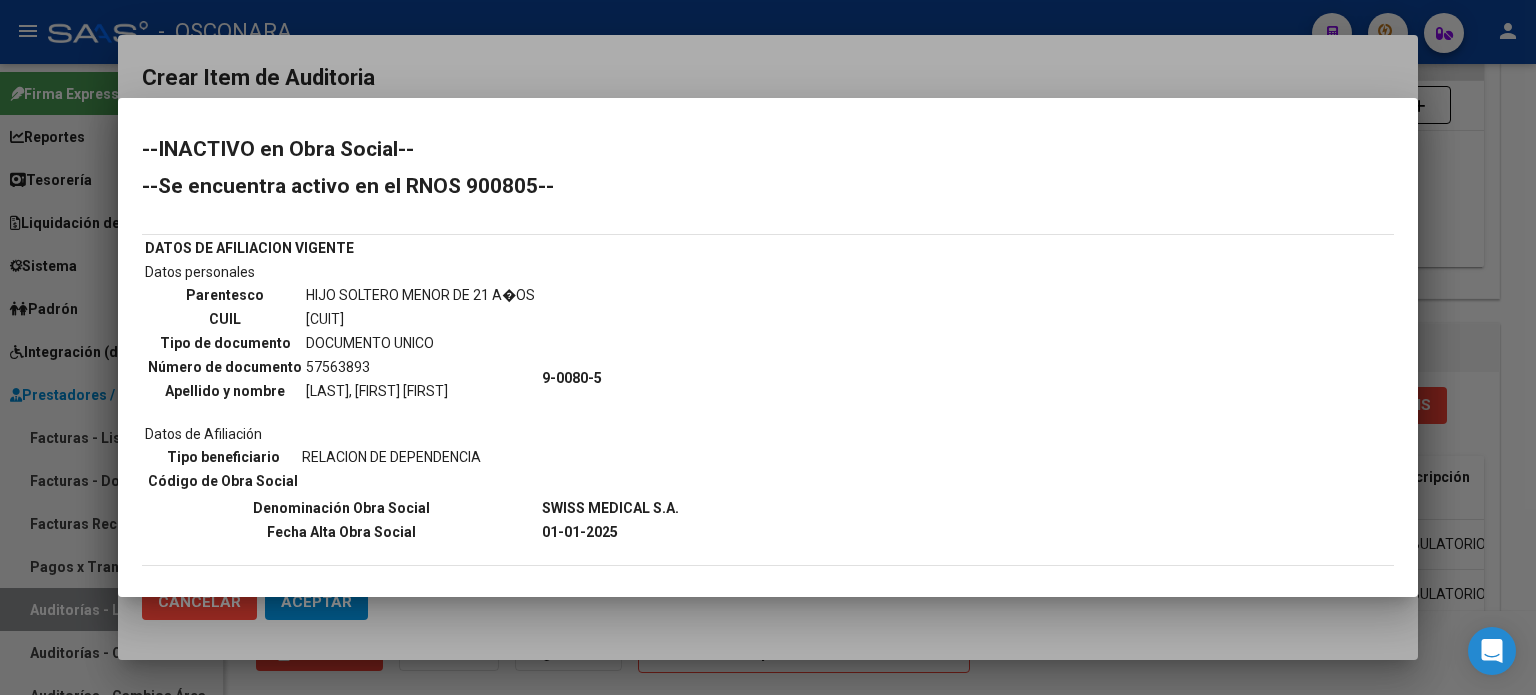 click on "--INACTIVO en Obra Social--   --Se encuentra activo en el RNOS 900805--
DATOS DE AFILIACION VIGENTE
Datos personales
Parentesco
HIJO SOLTERO MENOR DE 21 AOS
CUIL
[CUIL]
Tipo de documento
DOCUMENTO UNICO
Número de documento
[NUMBER]
Apellido y nombre
GETAR, NATHANAEL VALENTIN
Datos de Afiliación
Tipo beneficiario
RELACION DE DEPENDENCIA
Código de Obra Social
9-0080-5
Denominación Obra Social
SWISS MEDICAL S.A.
Fecha Alta Obra Social
[DATE]
Obra Social CUIL Titular Tipo Beneficiario Fecha Alta/Baja Motivo 1-0290-4 [CUIL] 29--[DATE]/ [DATE]" at bounding box center [768, 348] 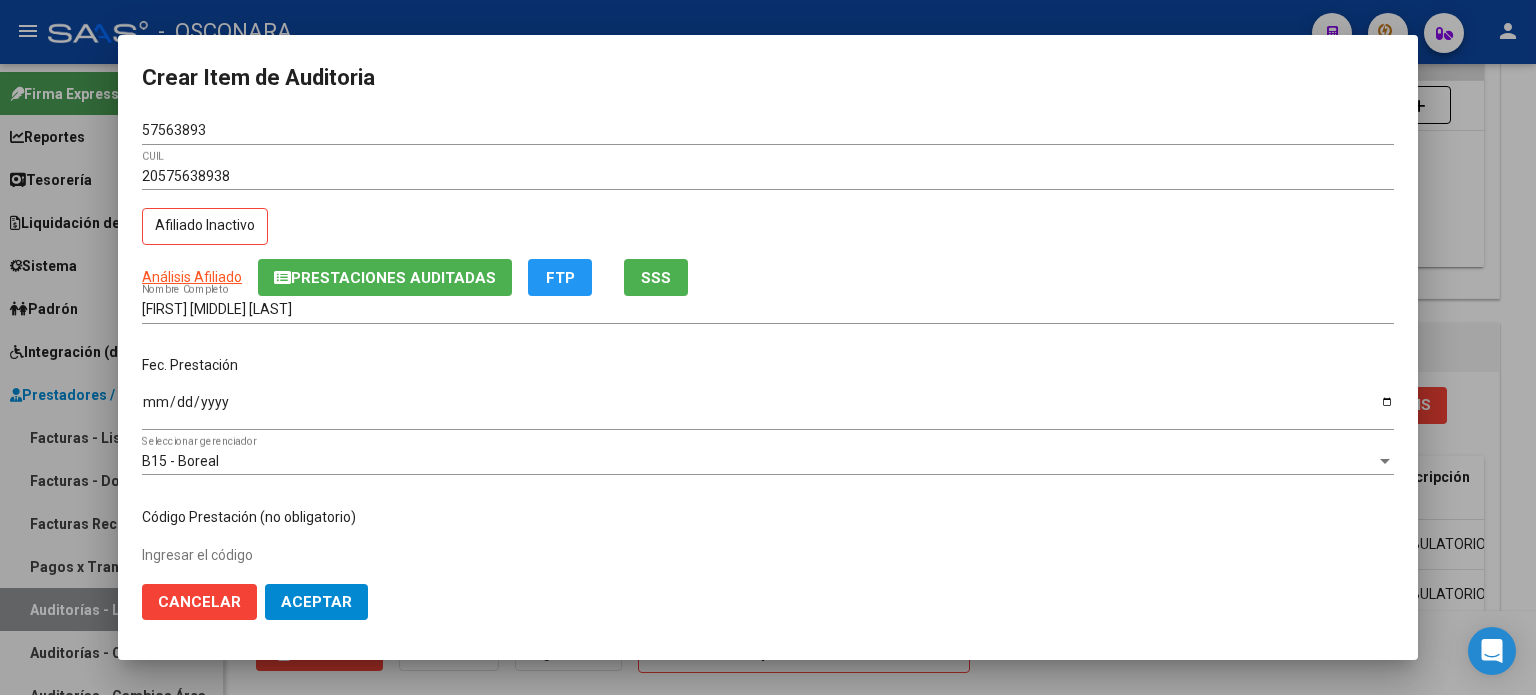 click on "Ingresar la fecha" at bounding box center [768, 409] 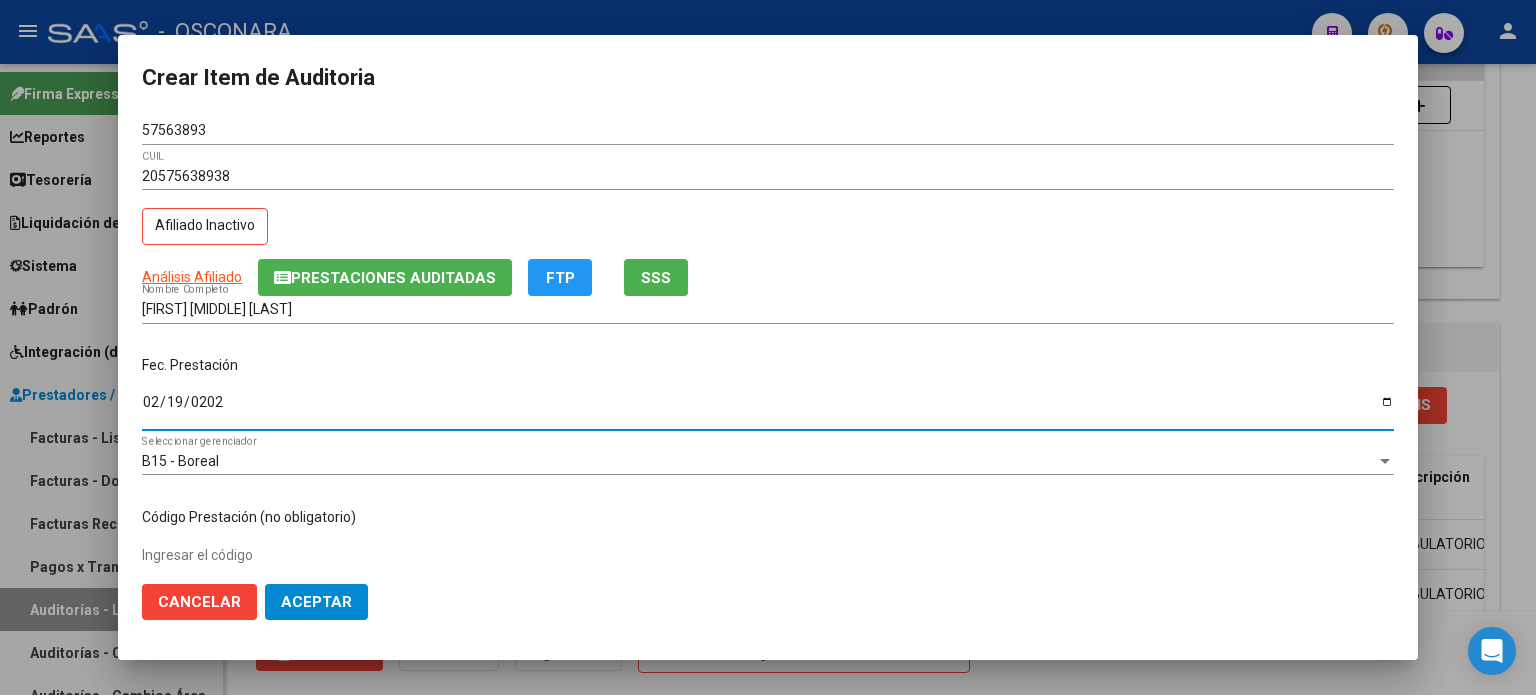 type on "2025-02-19" 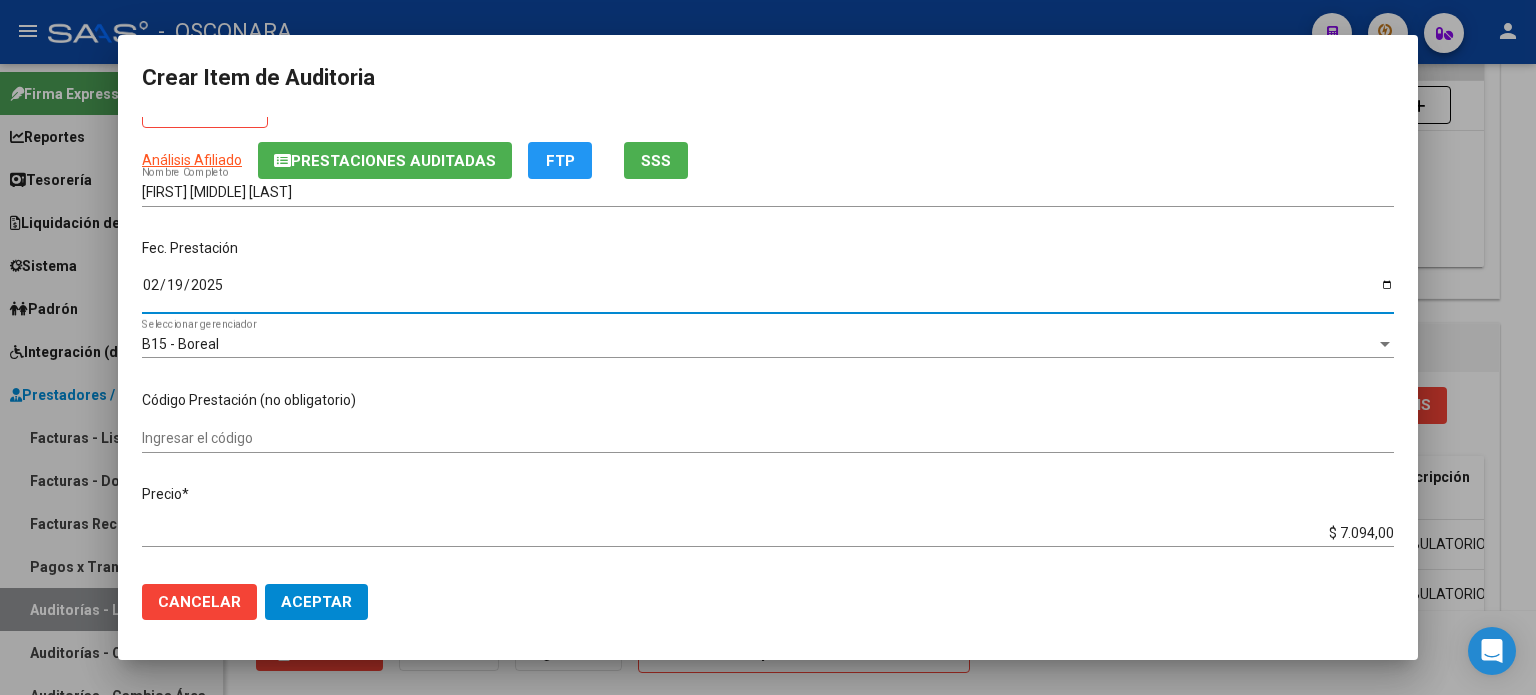 scroll, scrollTop: 300, scrollLeft: 0, axis: vertical 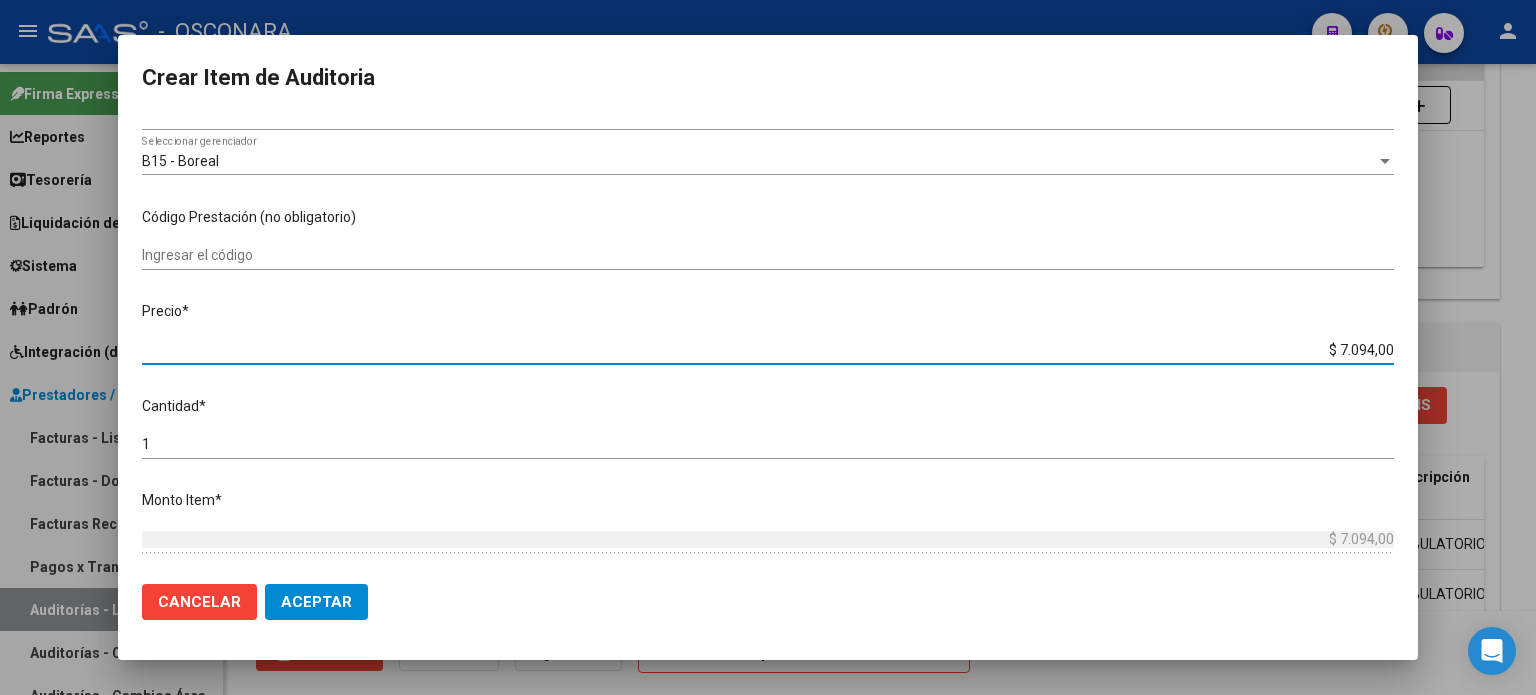 drag, startPoint x: 1324, startPoint y: 346, endPoint x: 1535, endPoint y: 340, distance: 211.0853 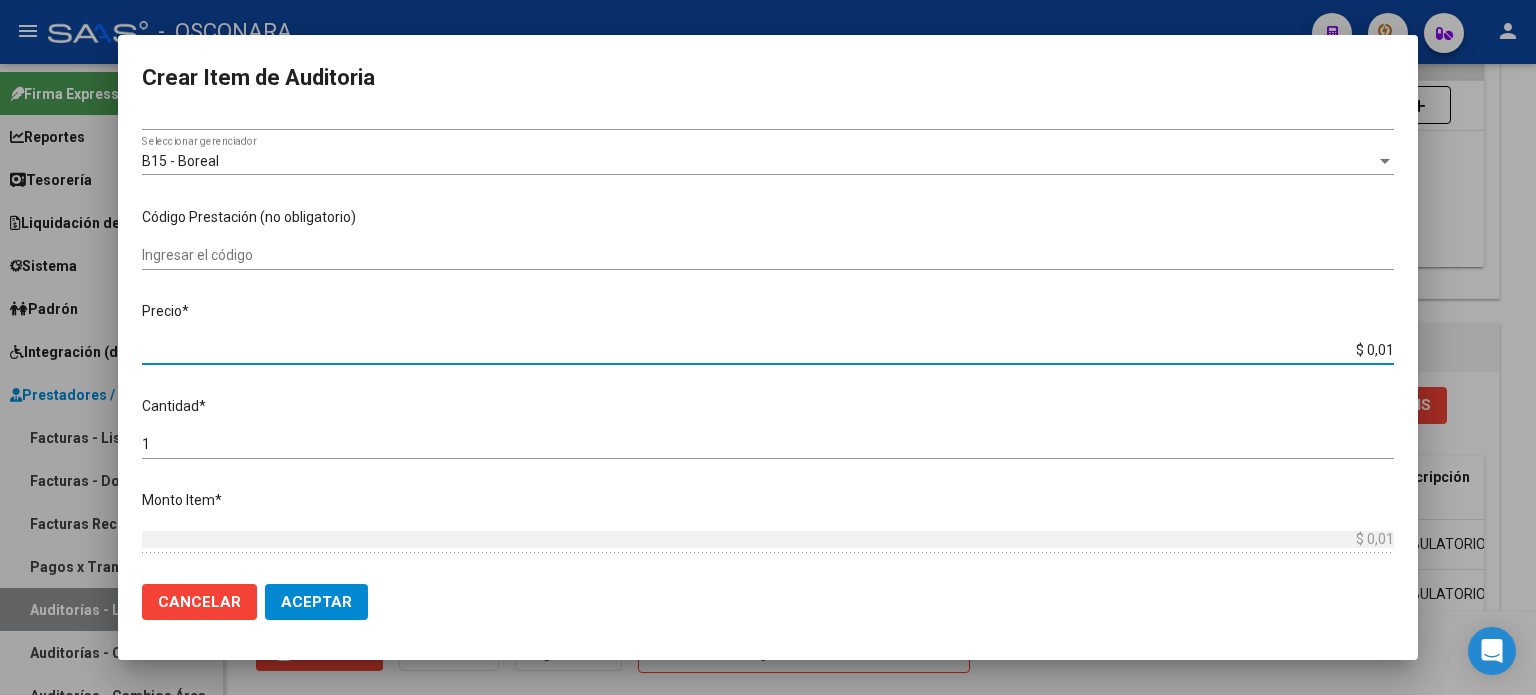 type on "$ 0,15" 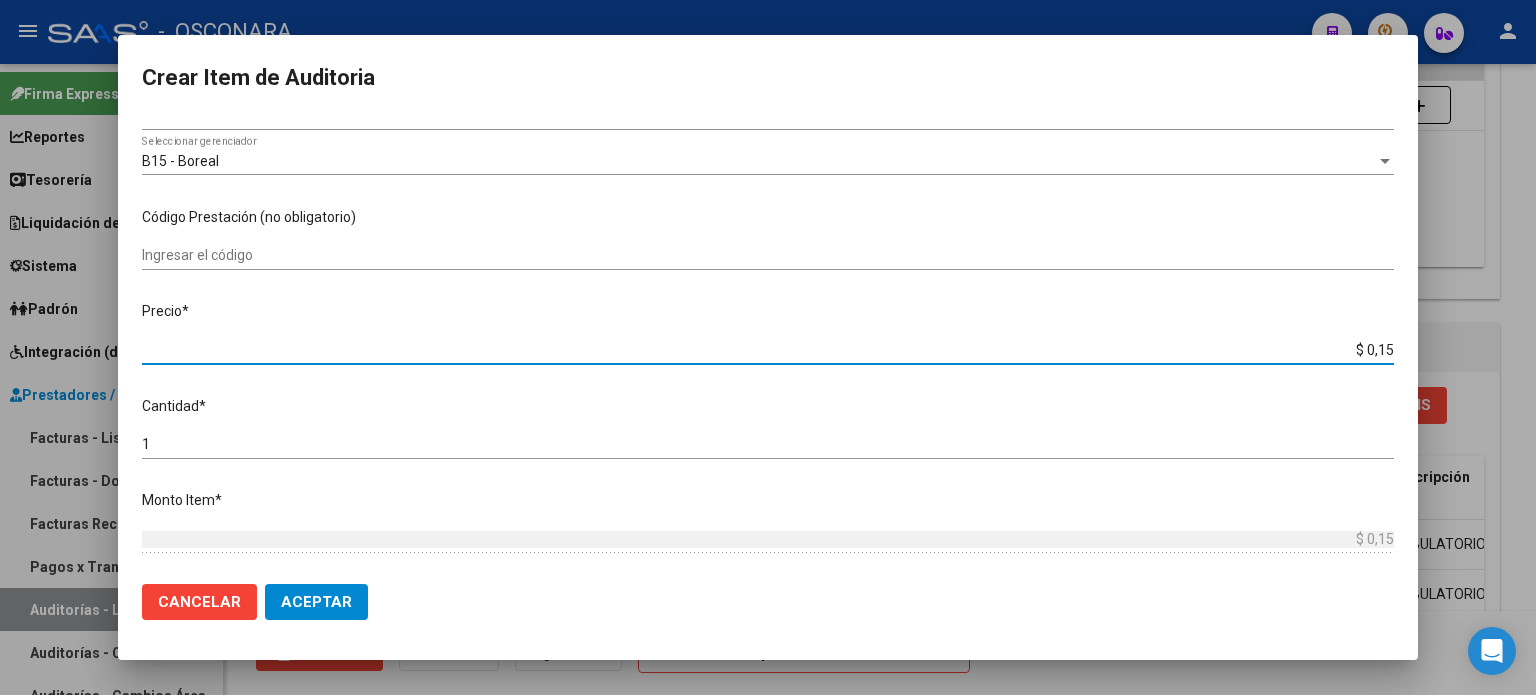 type on "$ 1,52" 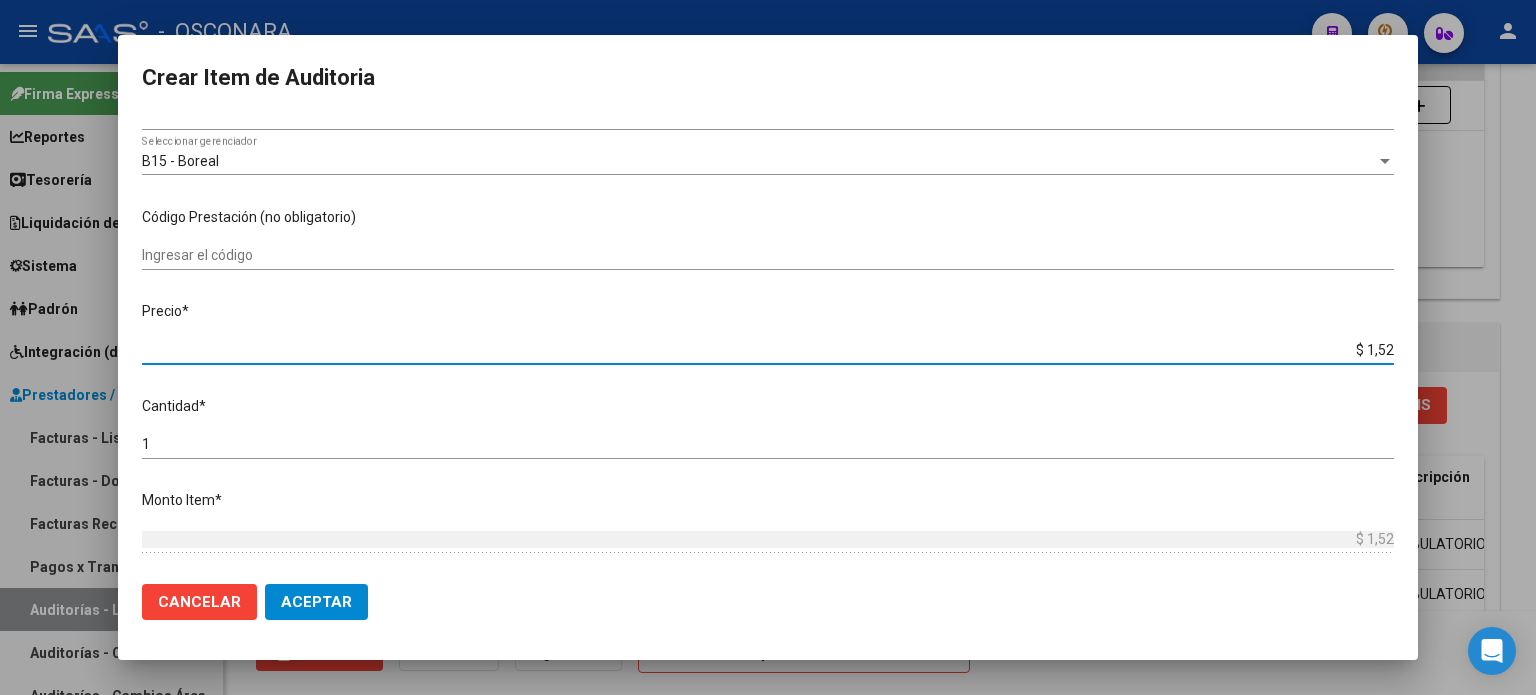 type on "$ 15,20" 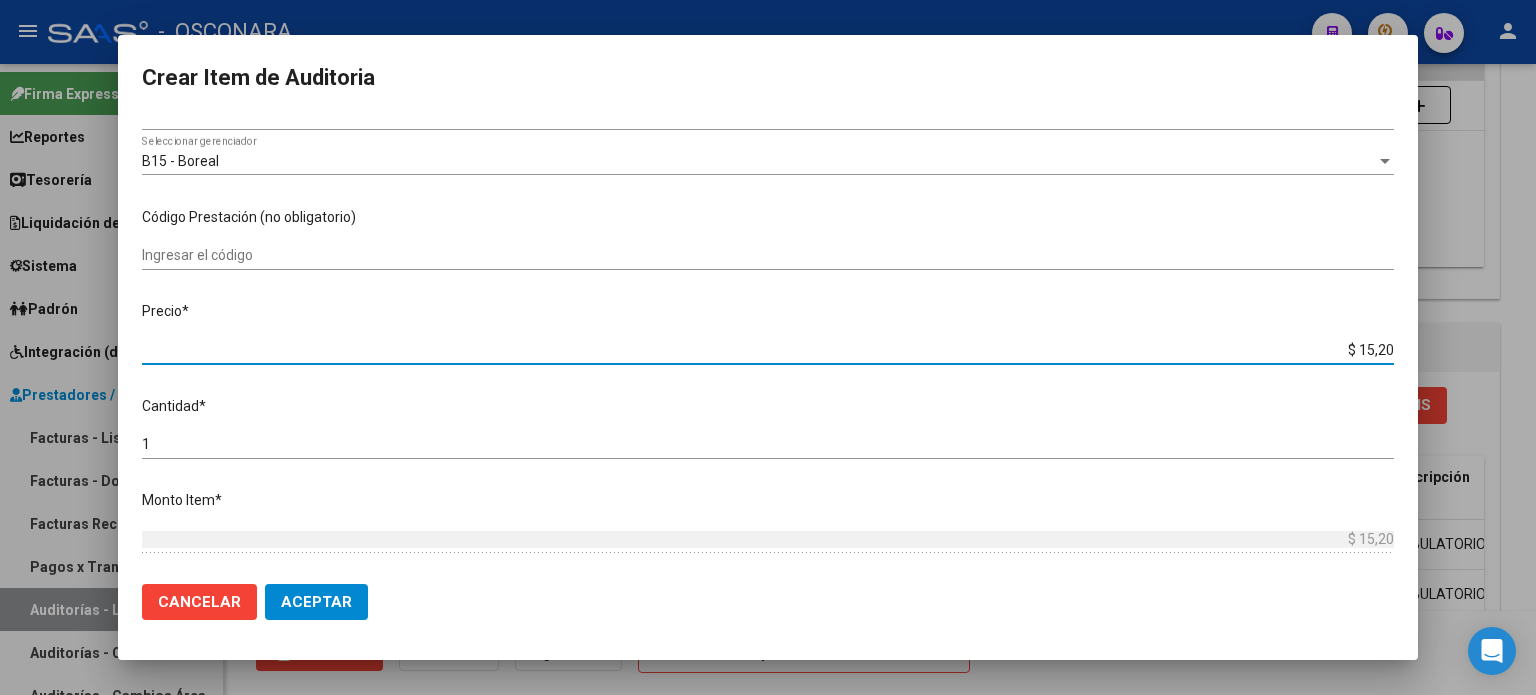 type on "$ 152,00" 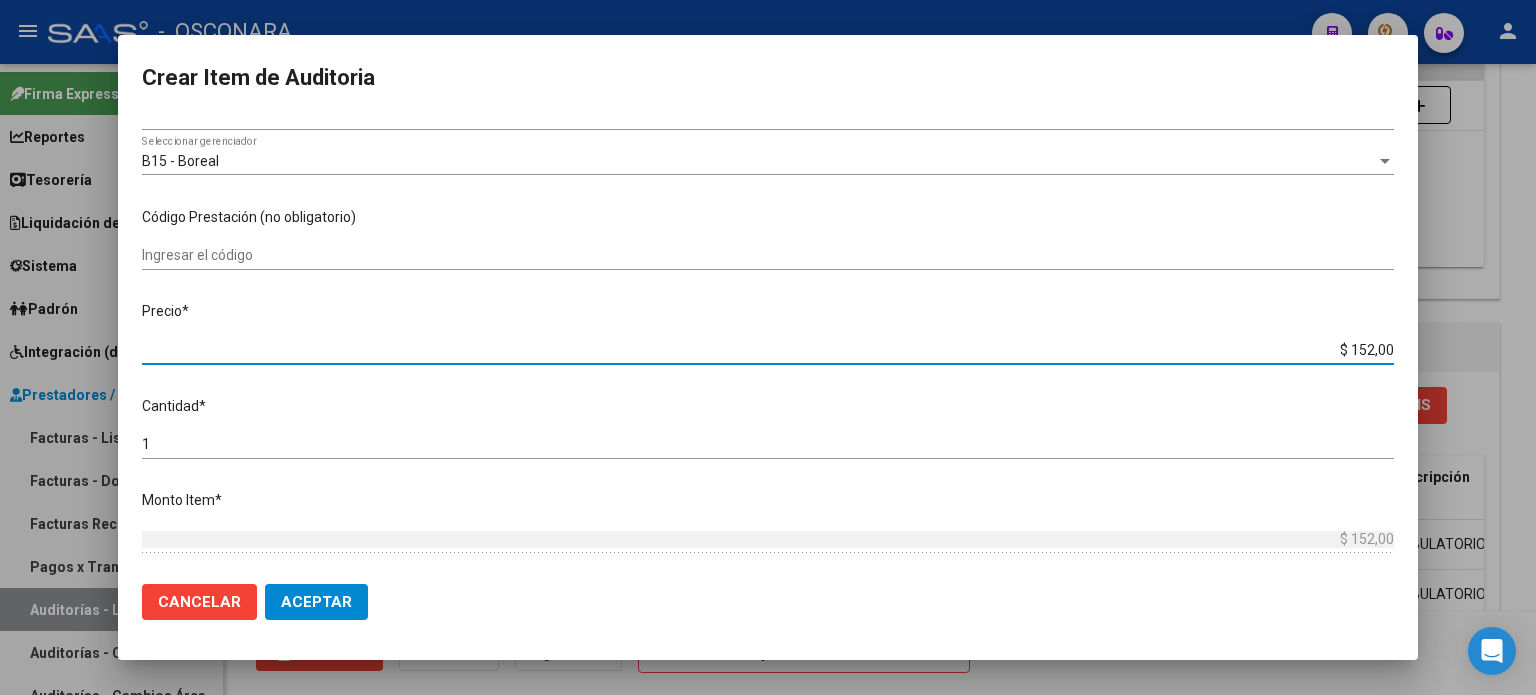 type on "$ 1.520,00" 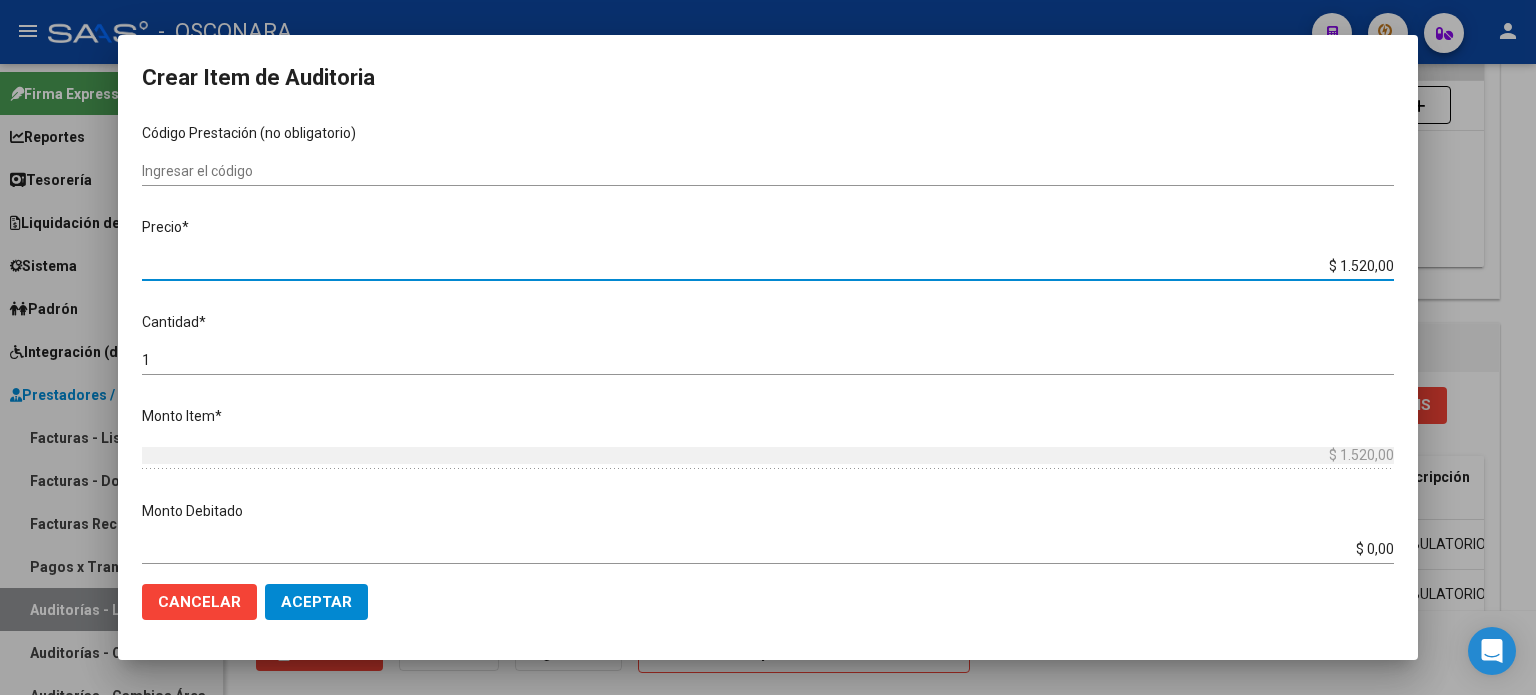 scroll, scrollTop: 500, scrollLeft: 0, axis: vertical 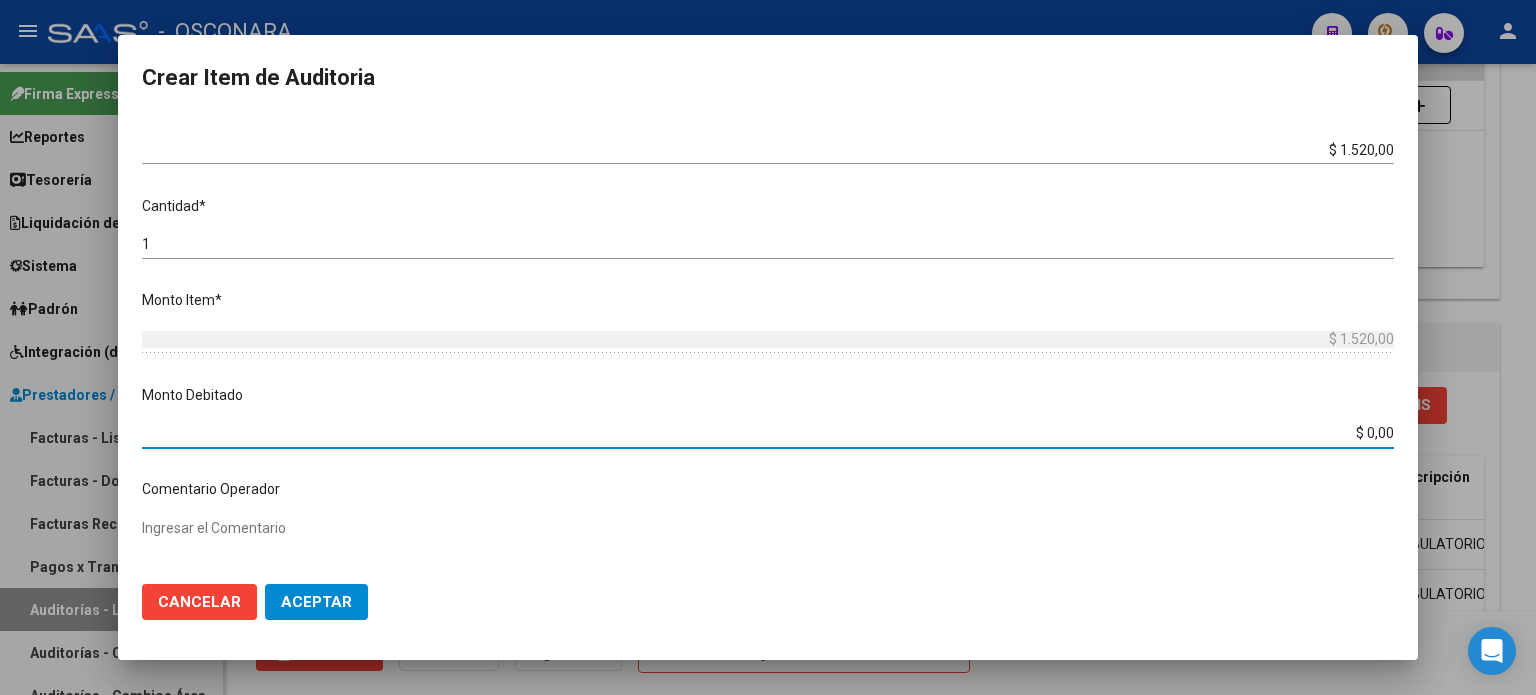 drag, startPoint x: 1354, startPoint y: 430, endPoint x: 1458, endPoint y: 430, distance: 104 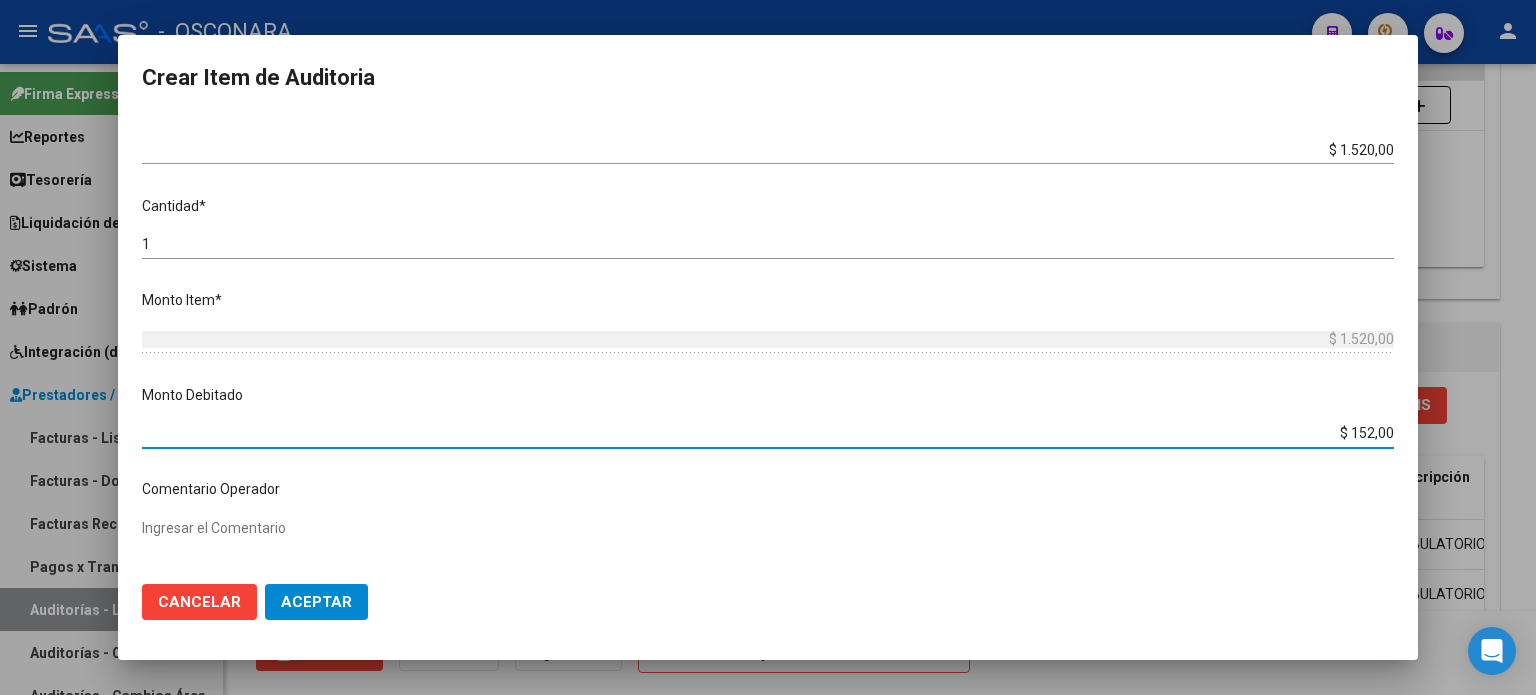type on "$ 1.520,00" 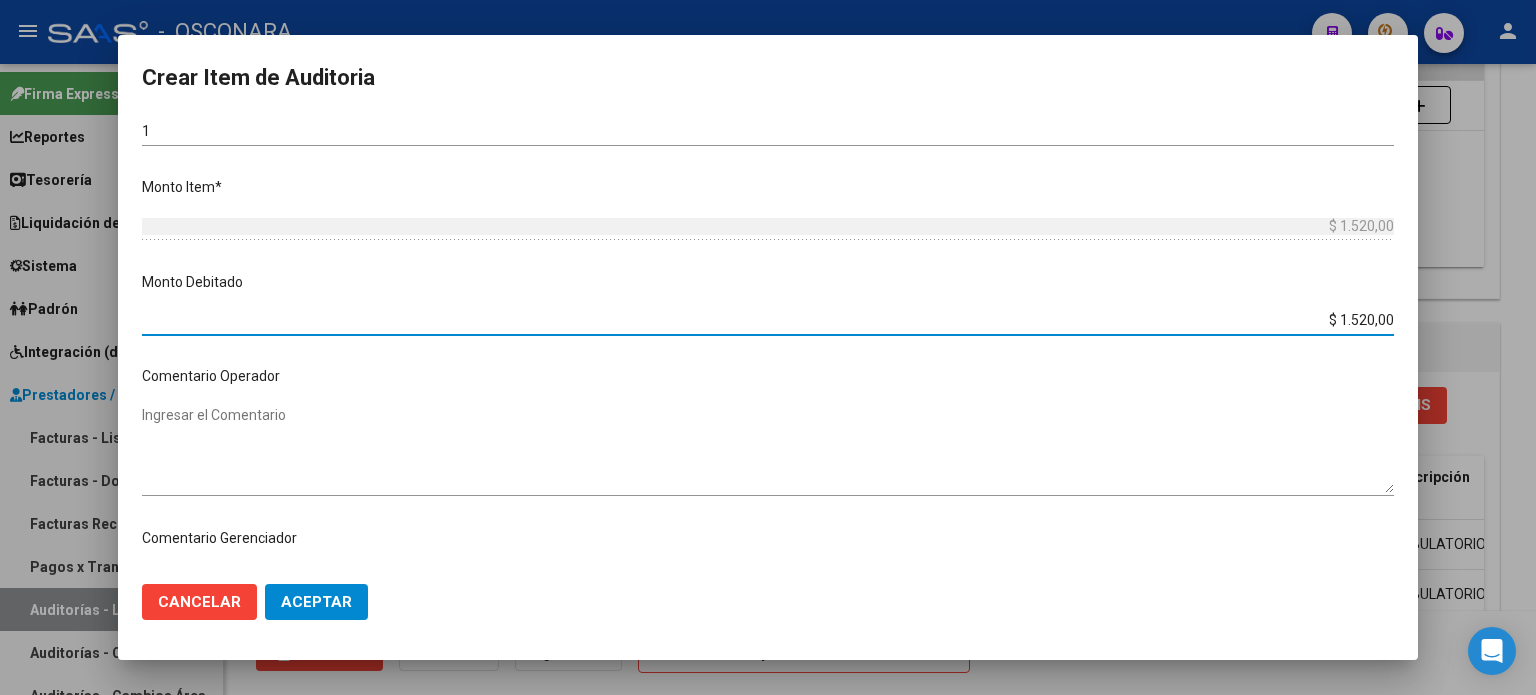 scroll, scrollTop: 700, scrollLeft: 0, axis: vertical 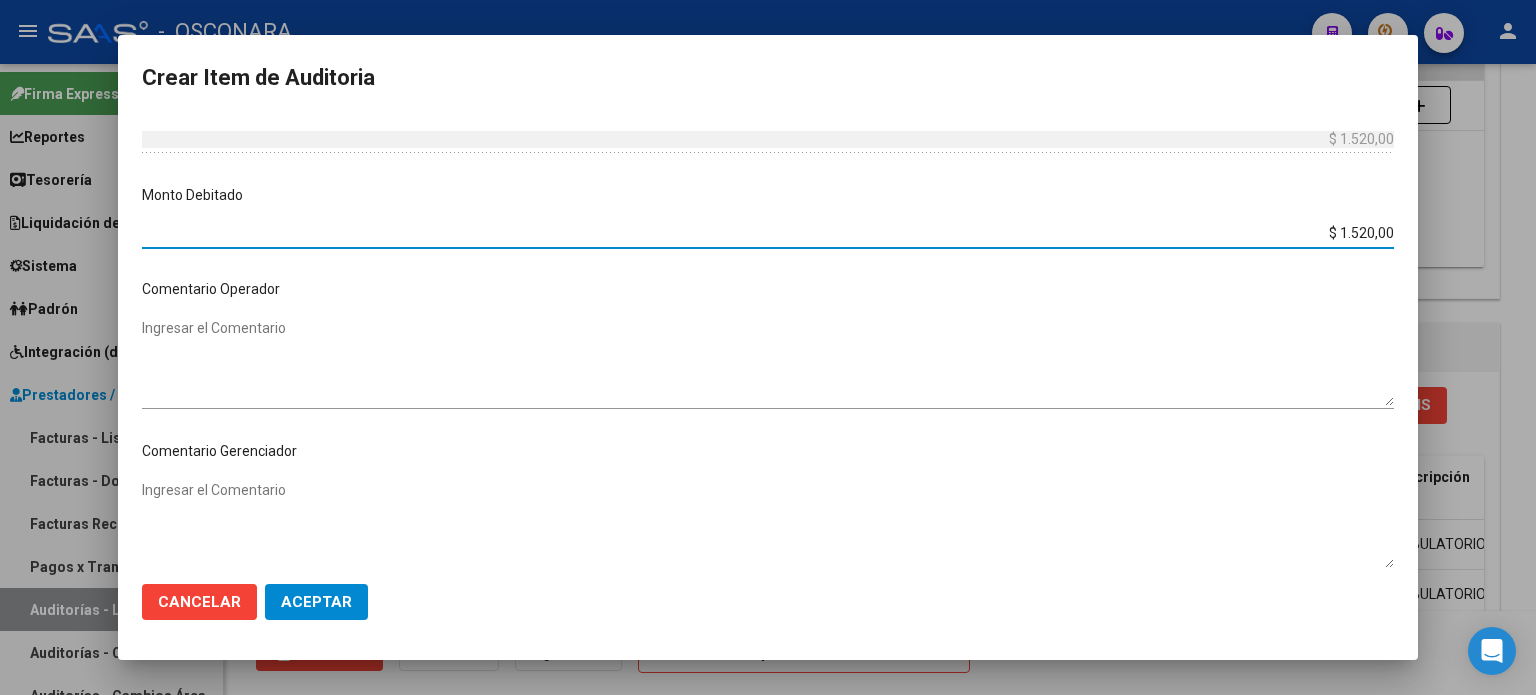 click on "Ingresar el Comentario" at bounding box center [768, 362] 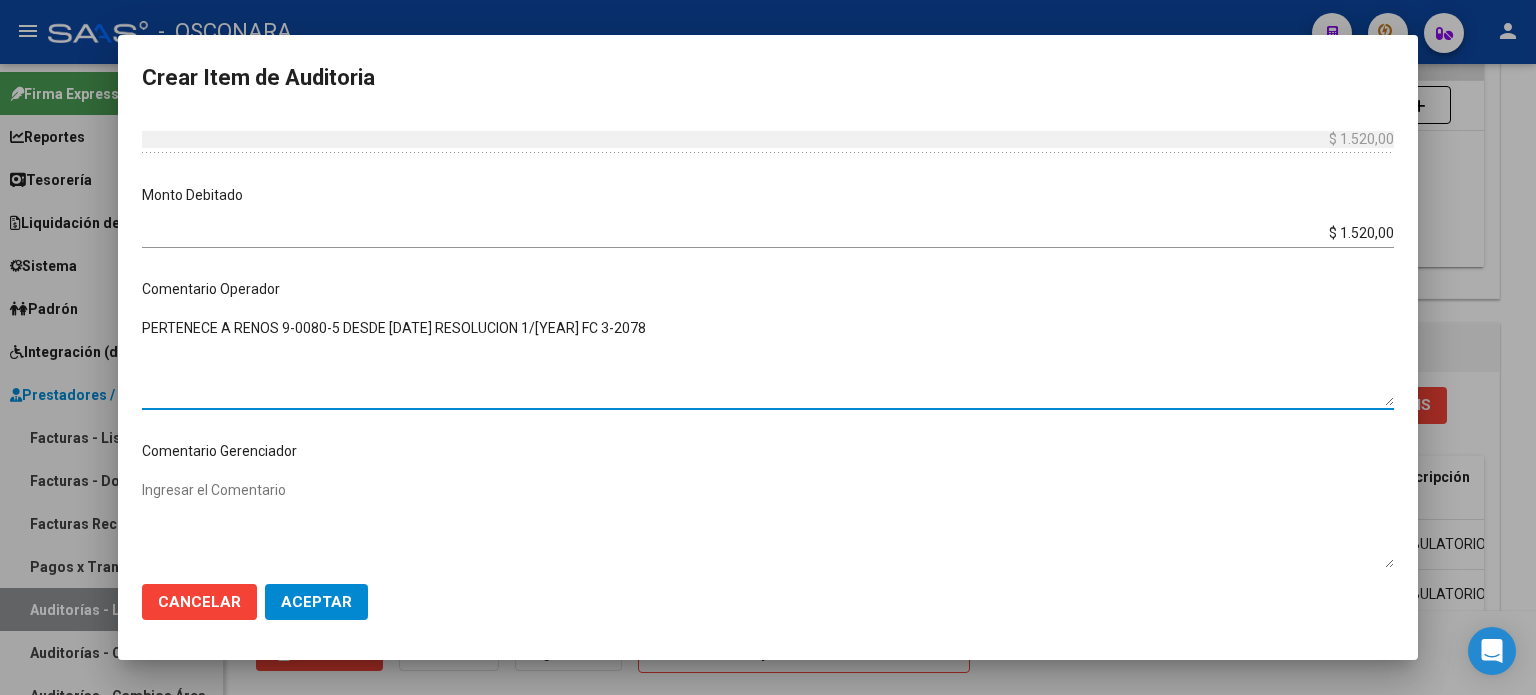 drag, startPoint x: 671, startPoint y: 322, endPoint x: 120, endPoint y: 338, distance: 551.23224 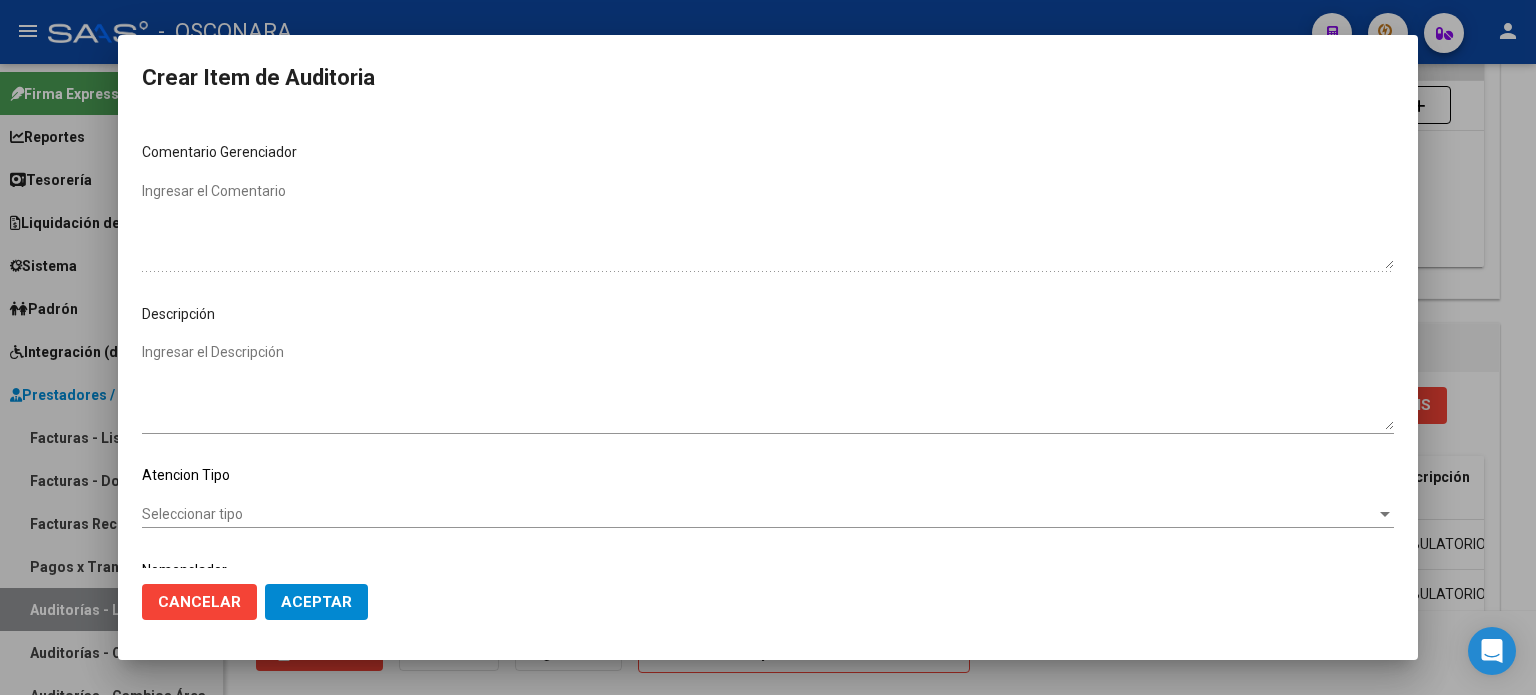 scroll, scrollTop: 1000, scrollLeft: 0, axis: vertical 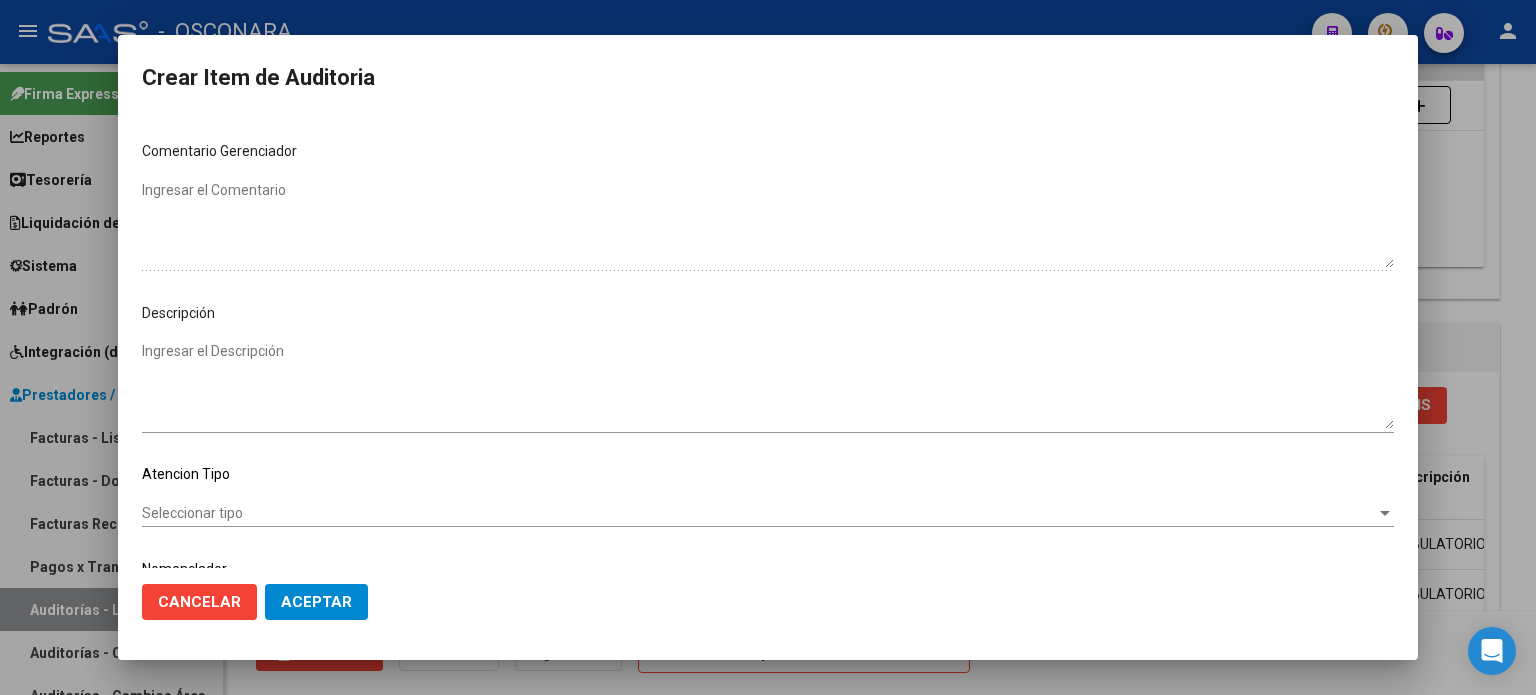 type on "PERTENECE A RENOS 9-0080-5 DESDE [DATE] RESOLUCION 1/[YEAR] FC 3-2078" 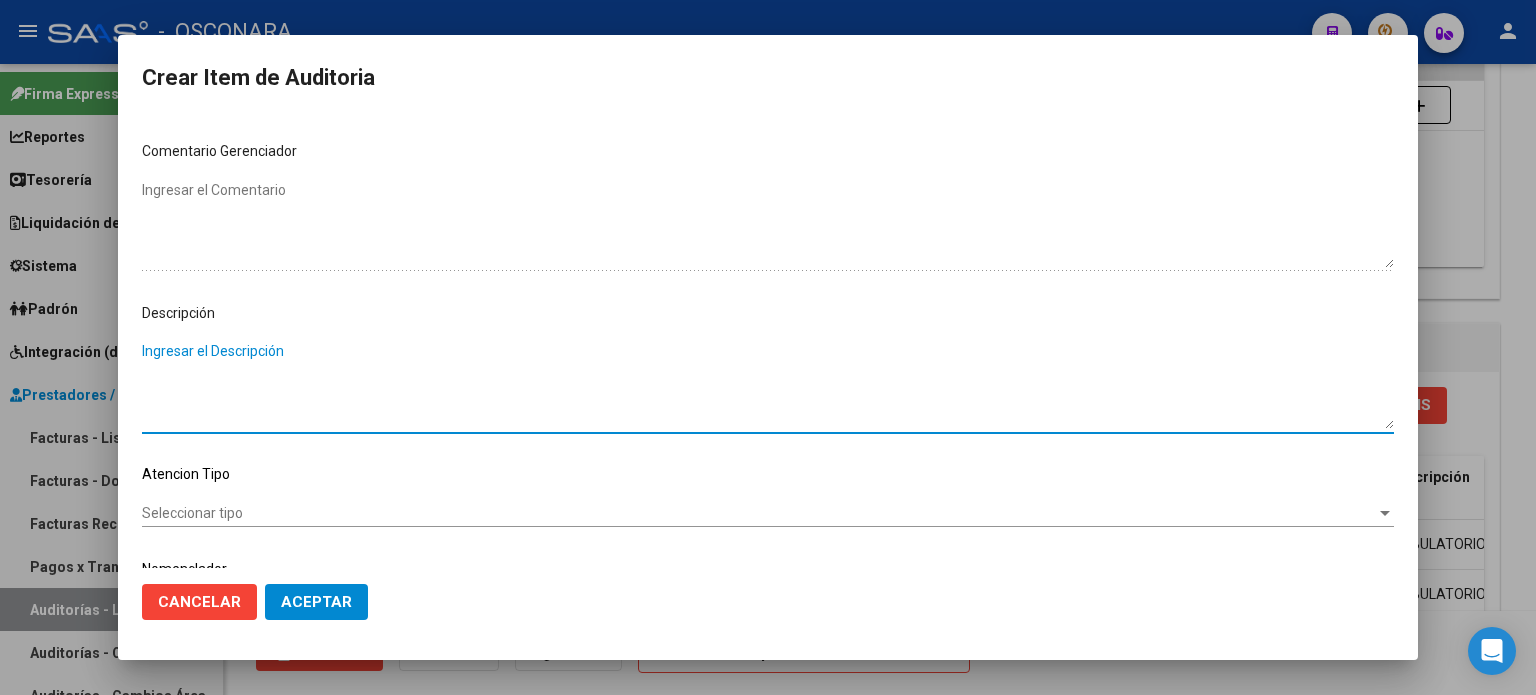 drag, startPoint x: 216, startPoint y: 371, endPoint x: 169, endPoint y: 347, distance: 52.773098 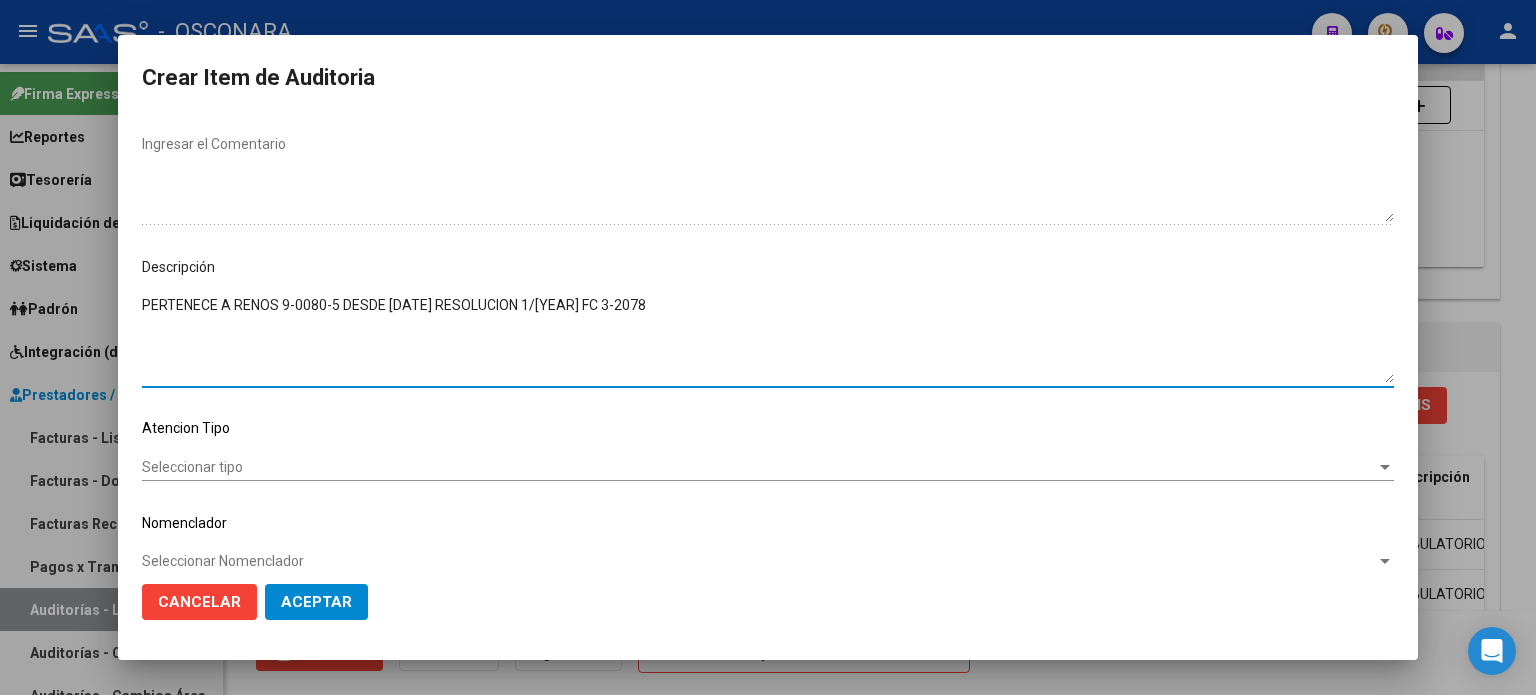 scroll, scrollTop: 1070, scrollLeft: 0, axis: vertical 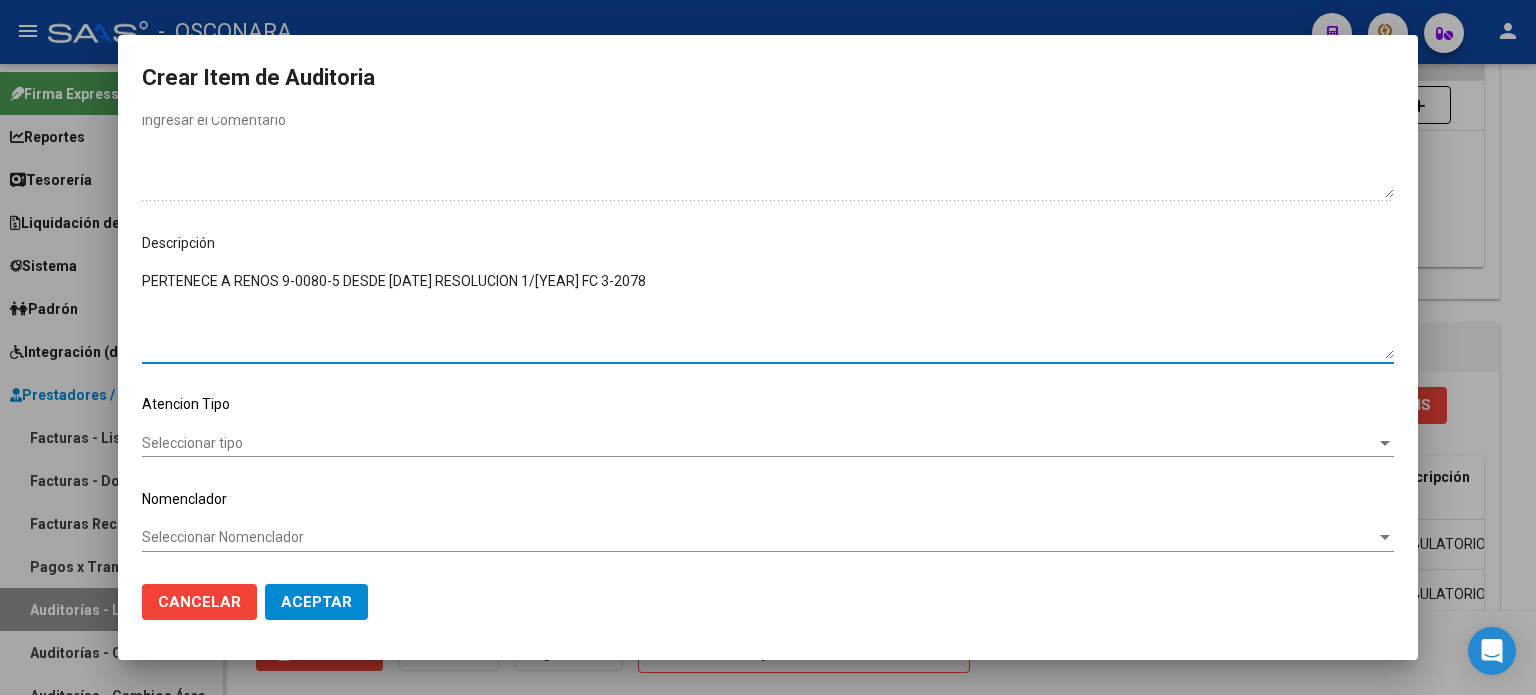 type on "PERTENECE A RENOS 9-0080-5 DESDE [DATE] RESOLUCION 1/[YEAR] FC 3-2078" 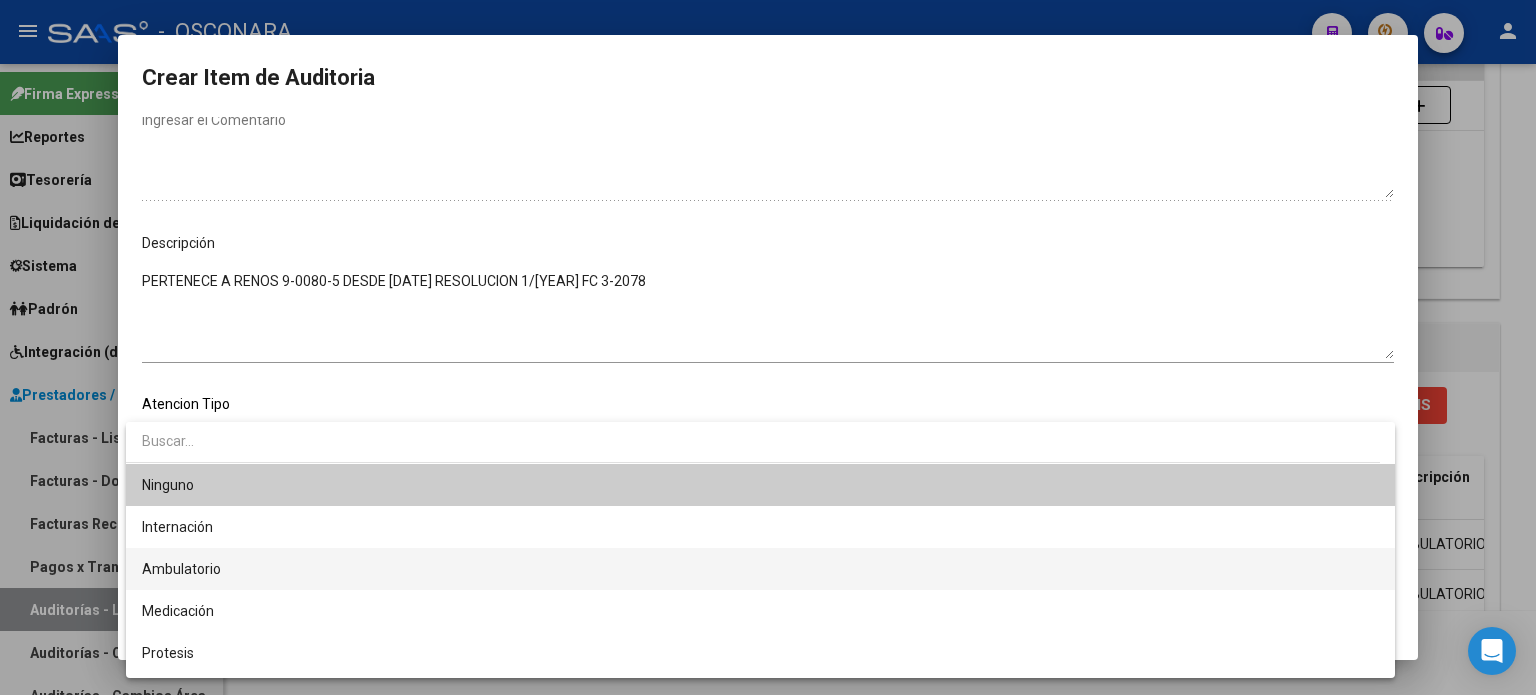 click on "Ambulatorio" at bounding box center [181, 569] 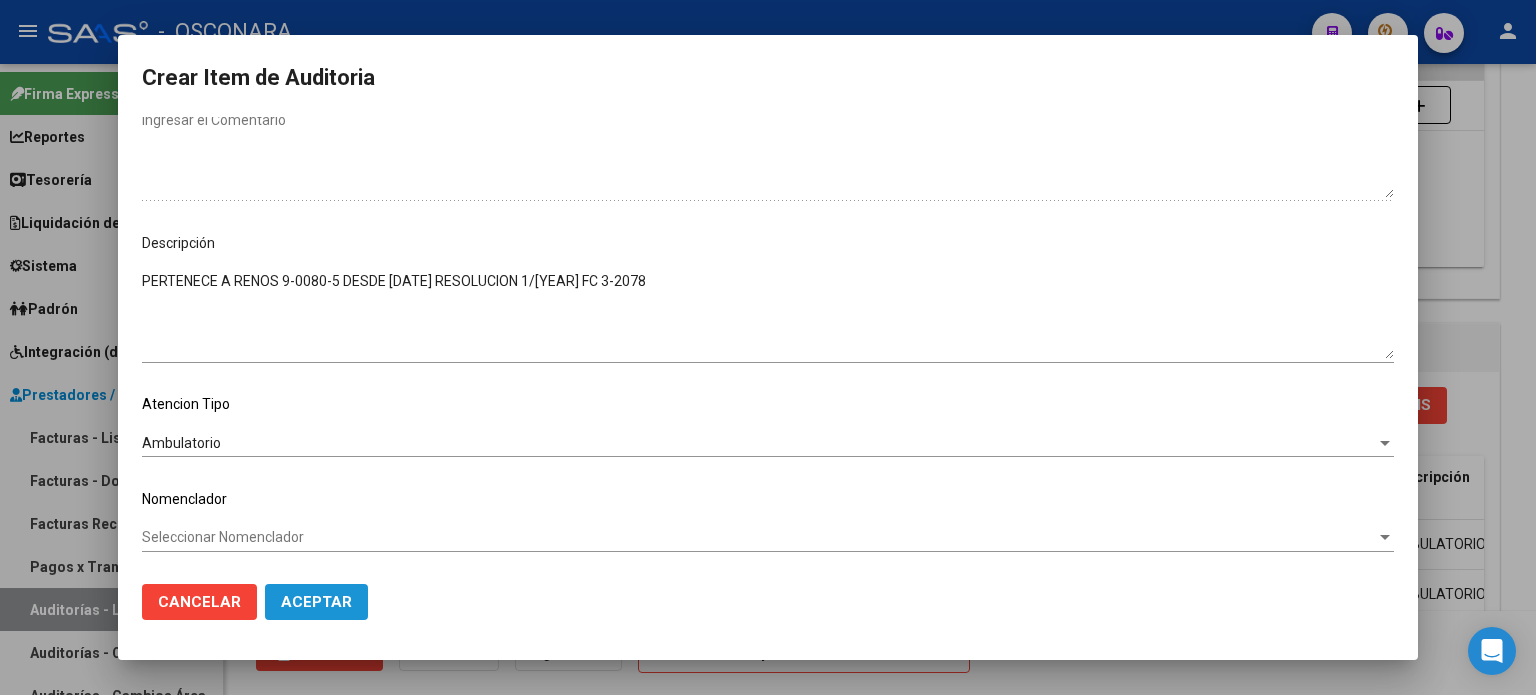 click on "Aceptar" 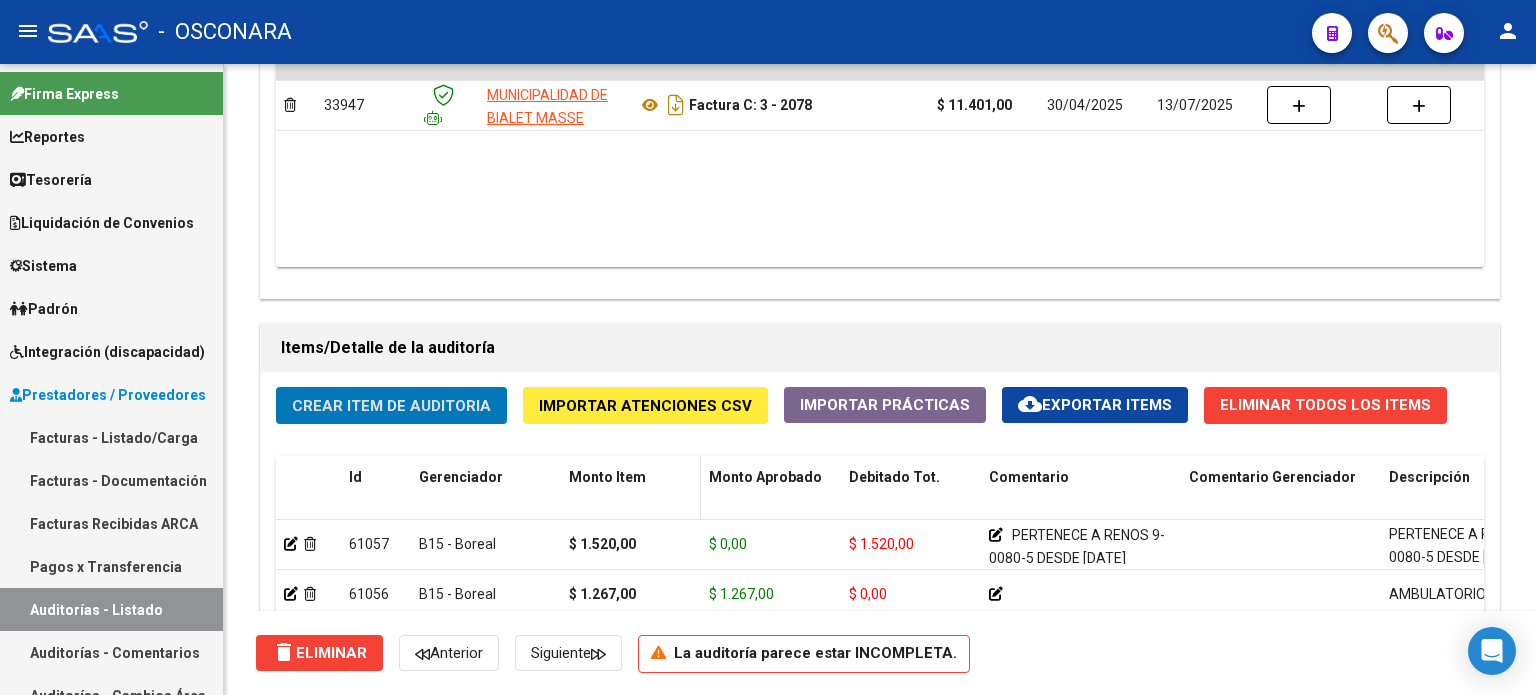 scroll, scrollTop: 1619, scrollLeft: 0, axis: vertical 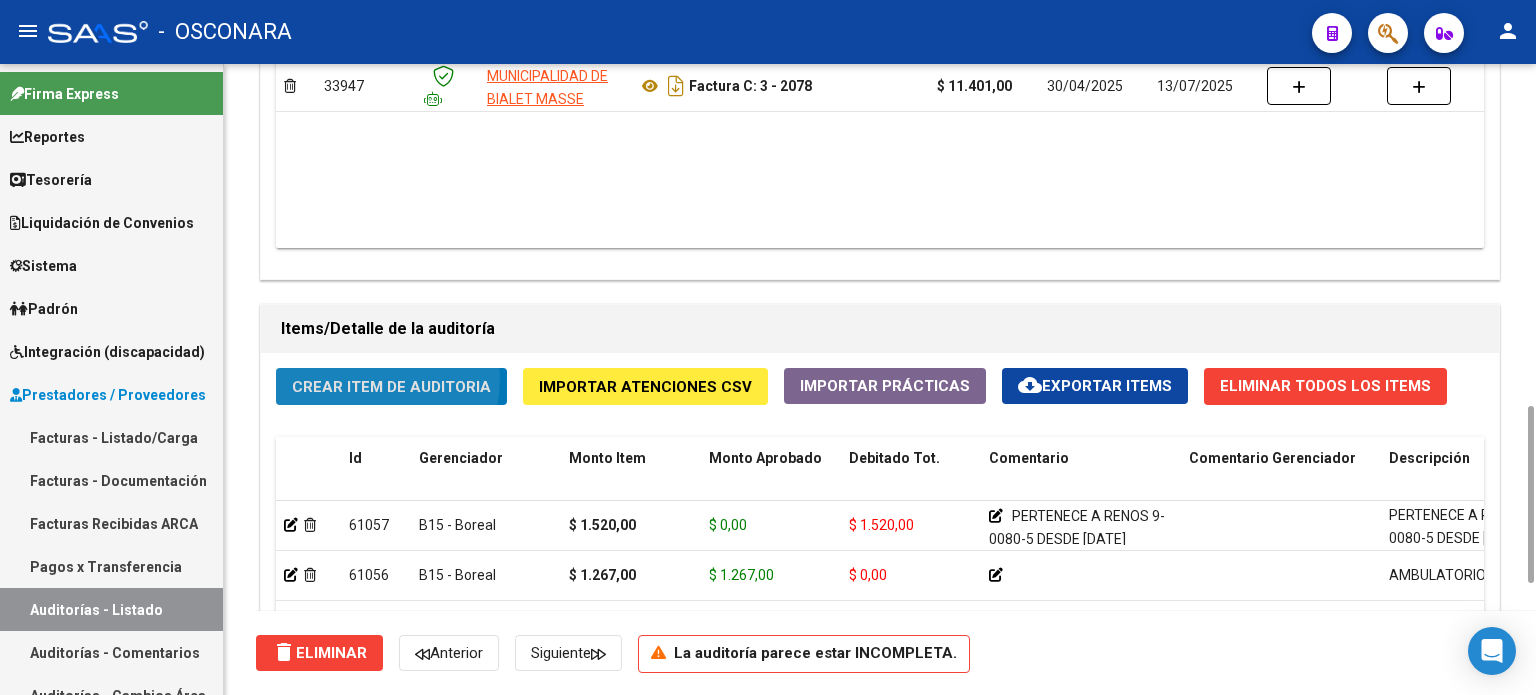 click on "Crear Item de Auditoria" 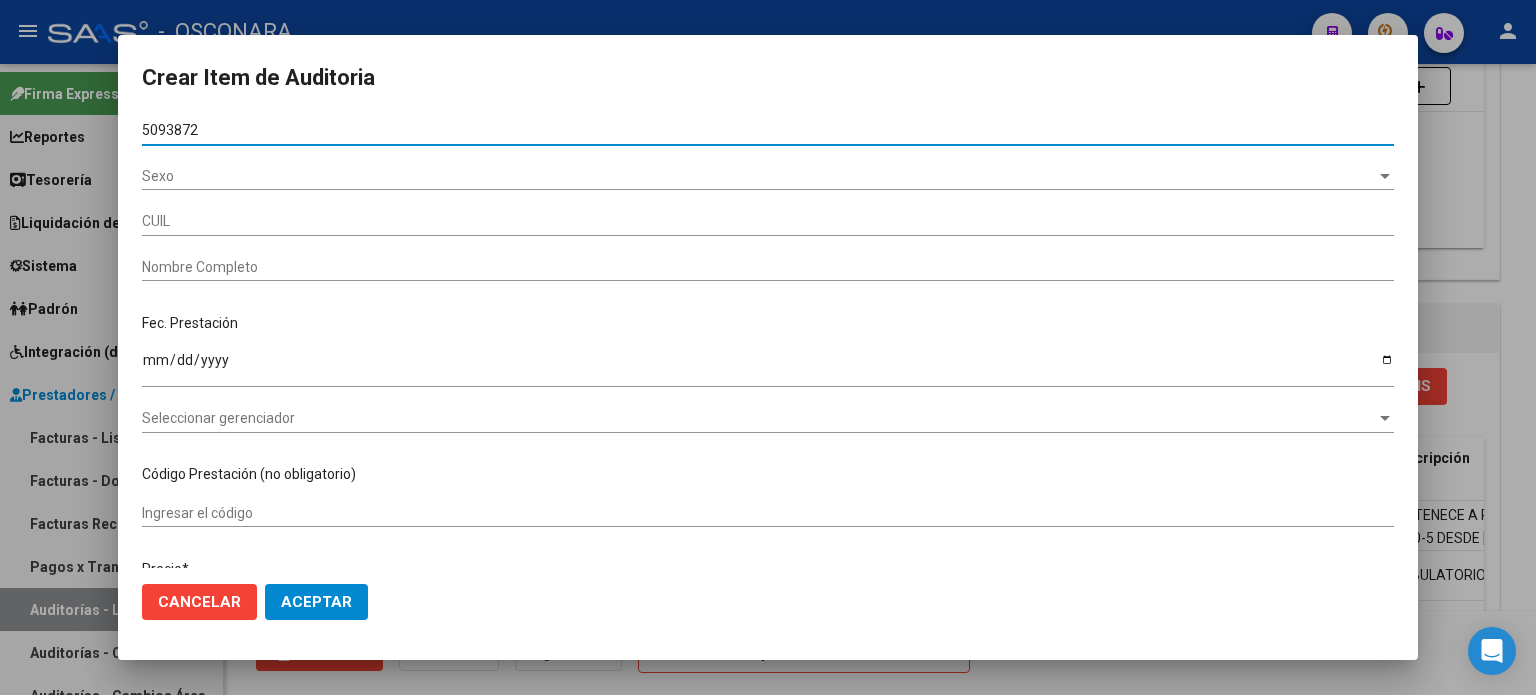type on "[NUMBER]" 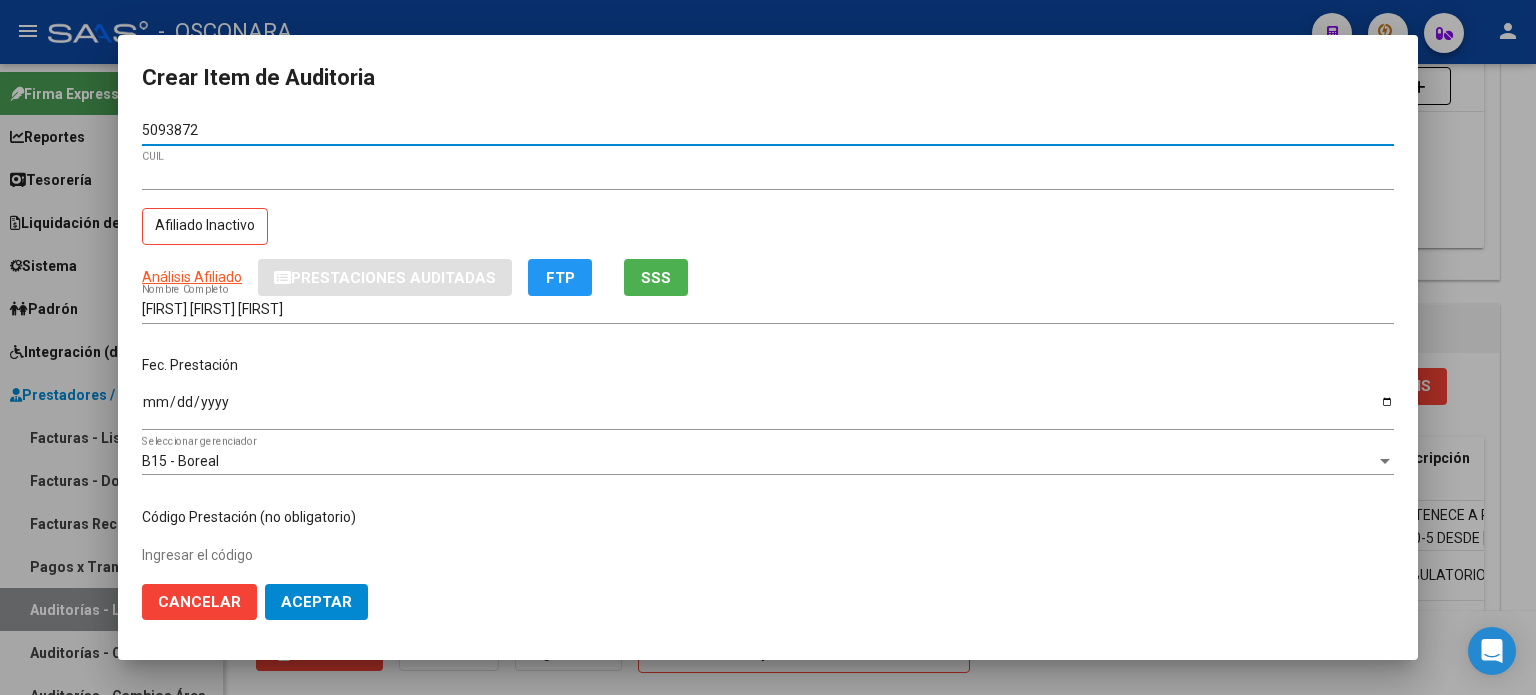 type on "[NUMBER]" 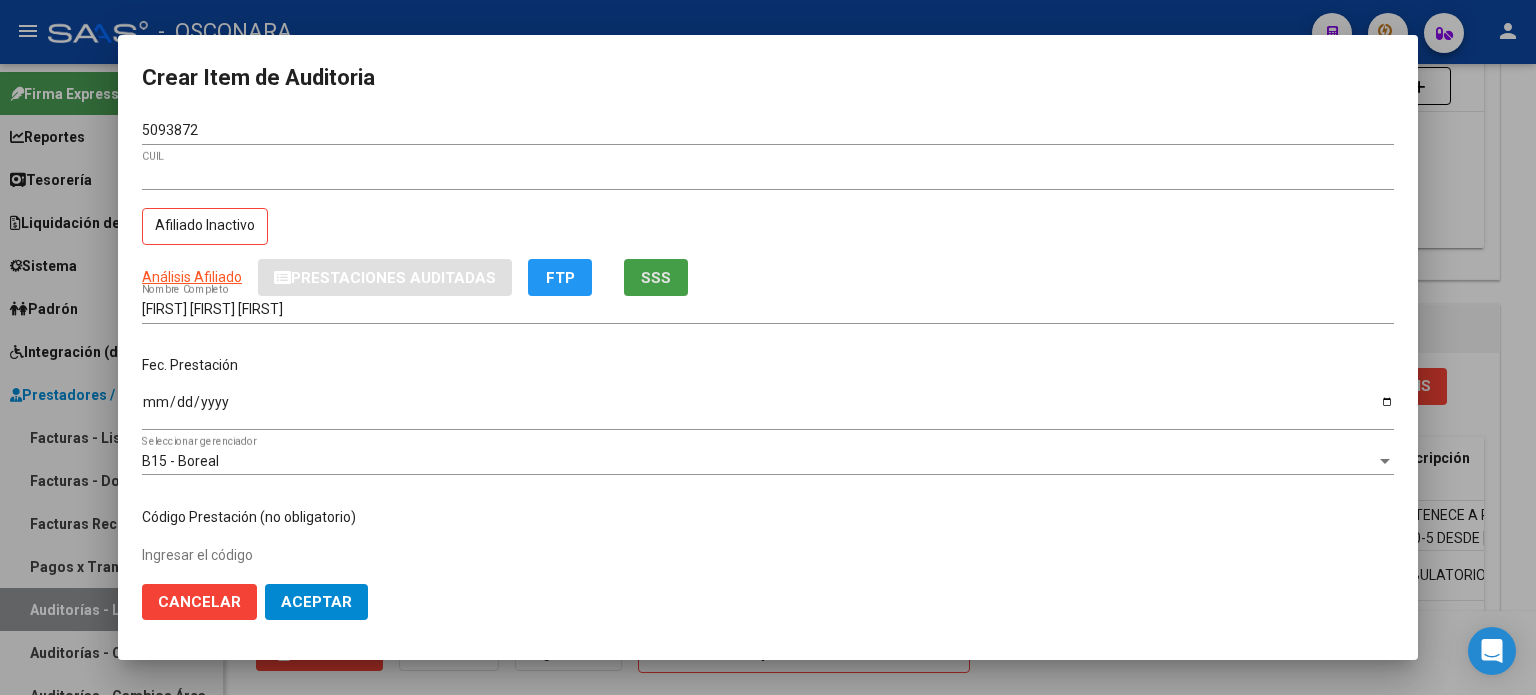 click on "SSS" 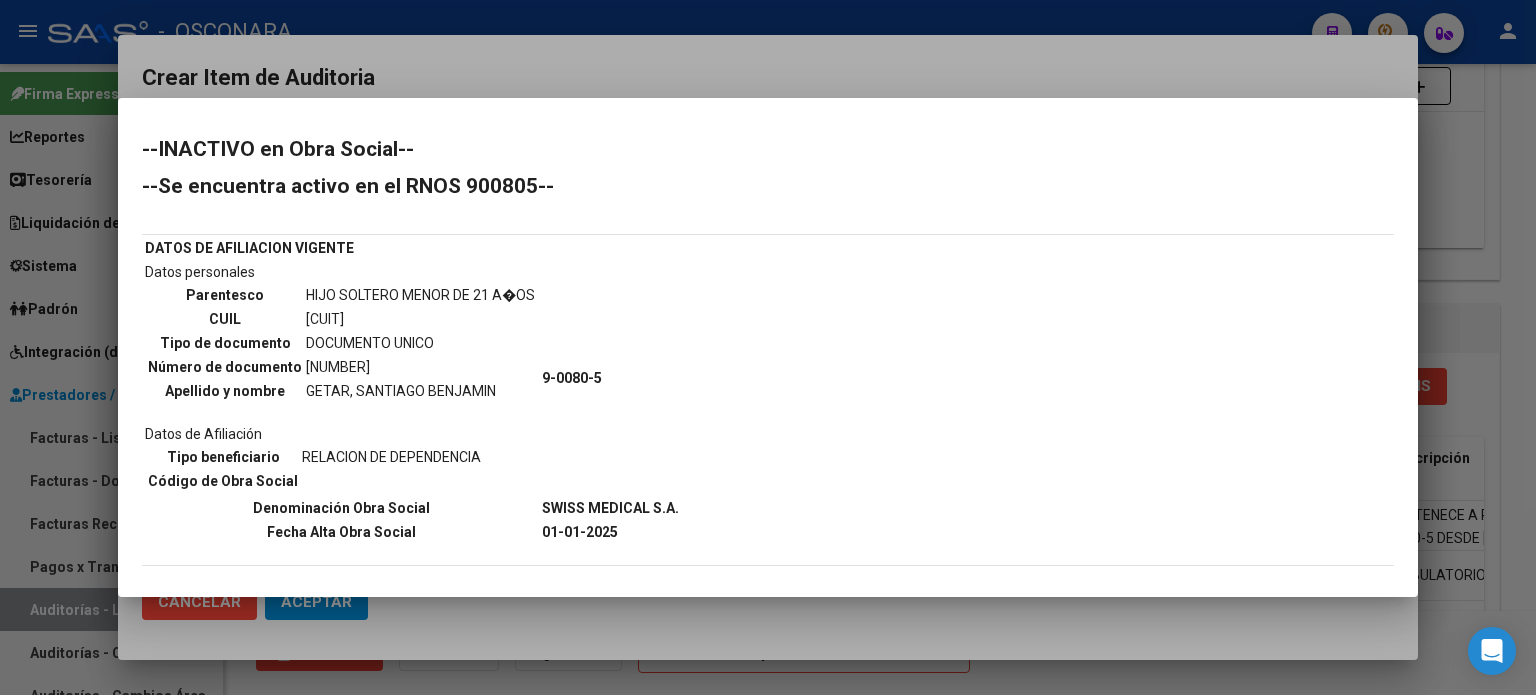 click at bounding box center (768, 347) 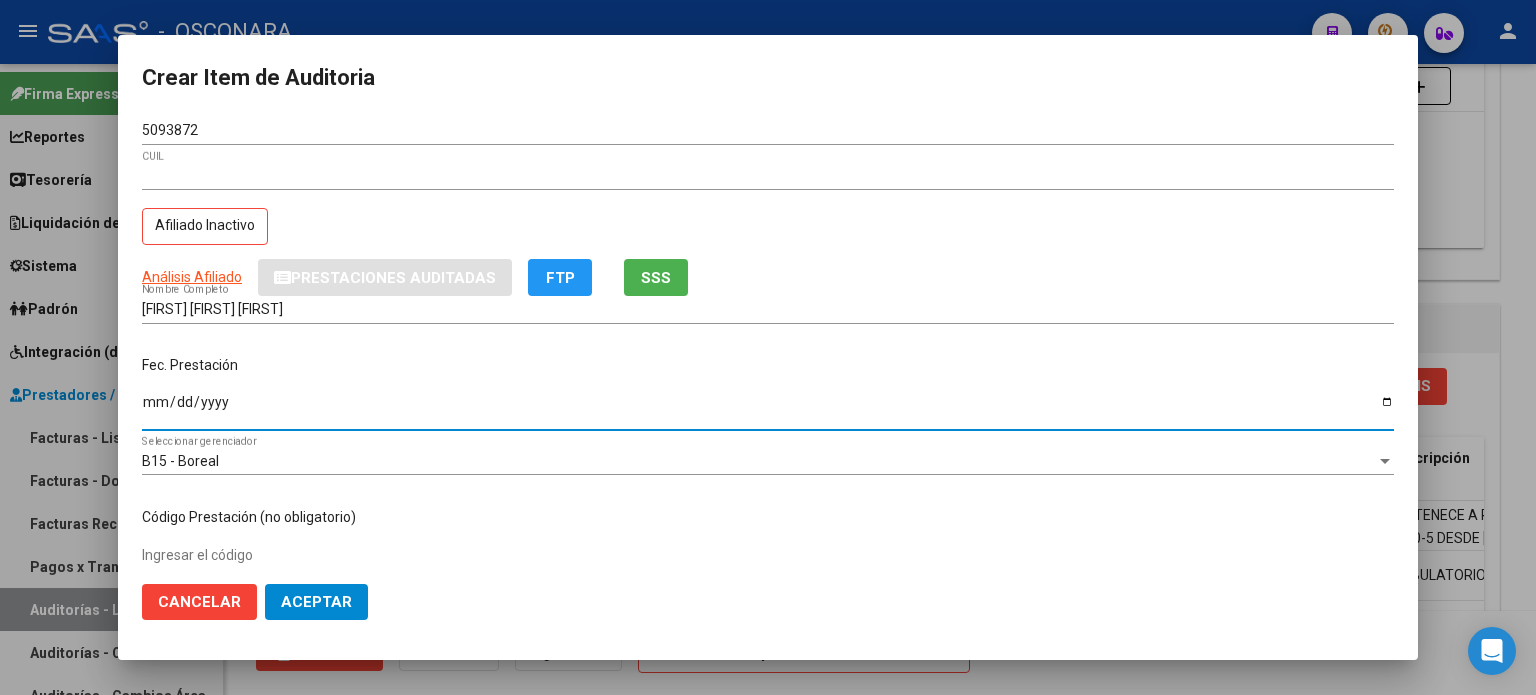 click on "Ingresar la fecha" at bounding box center (768, 409) 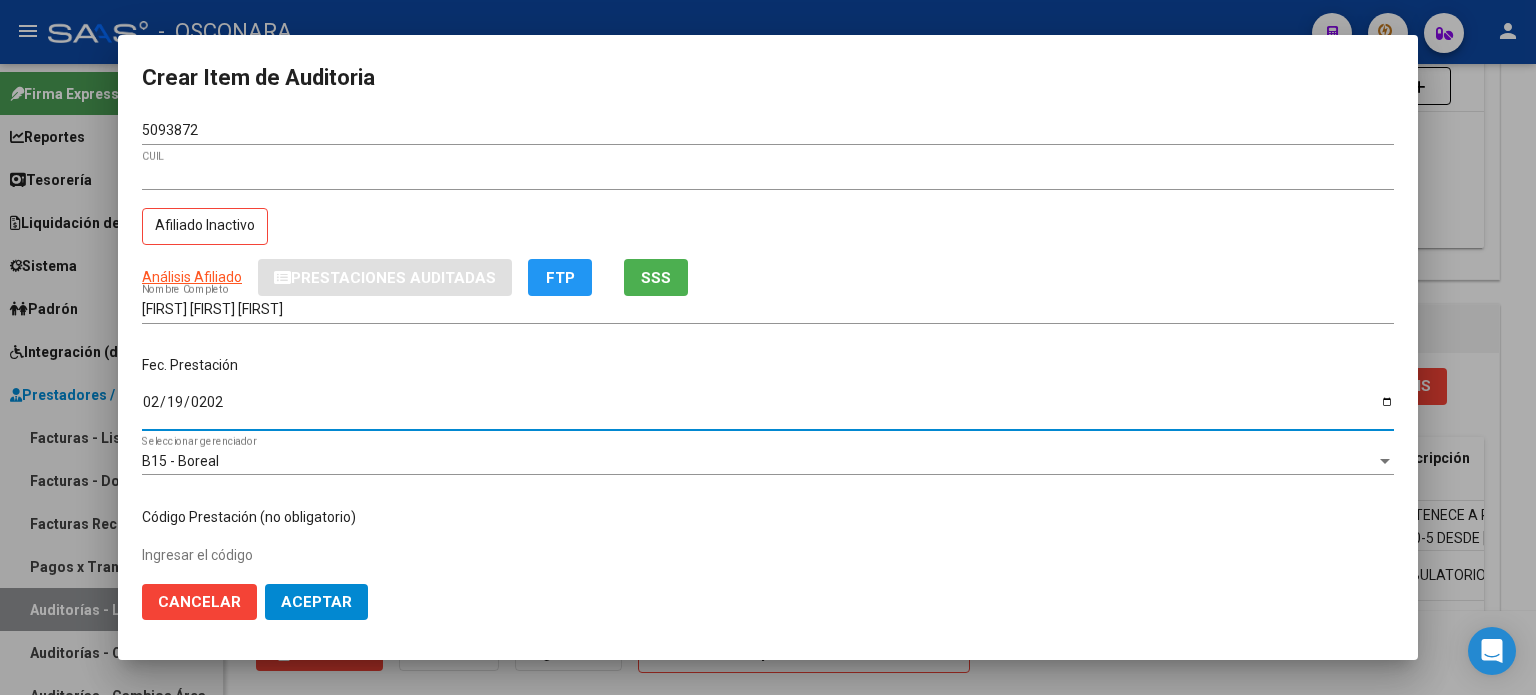 type on "2025-02-19" 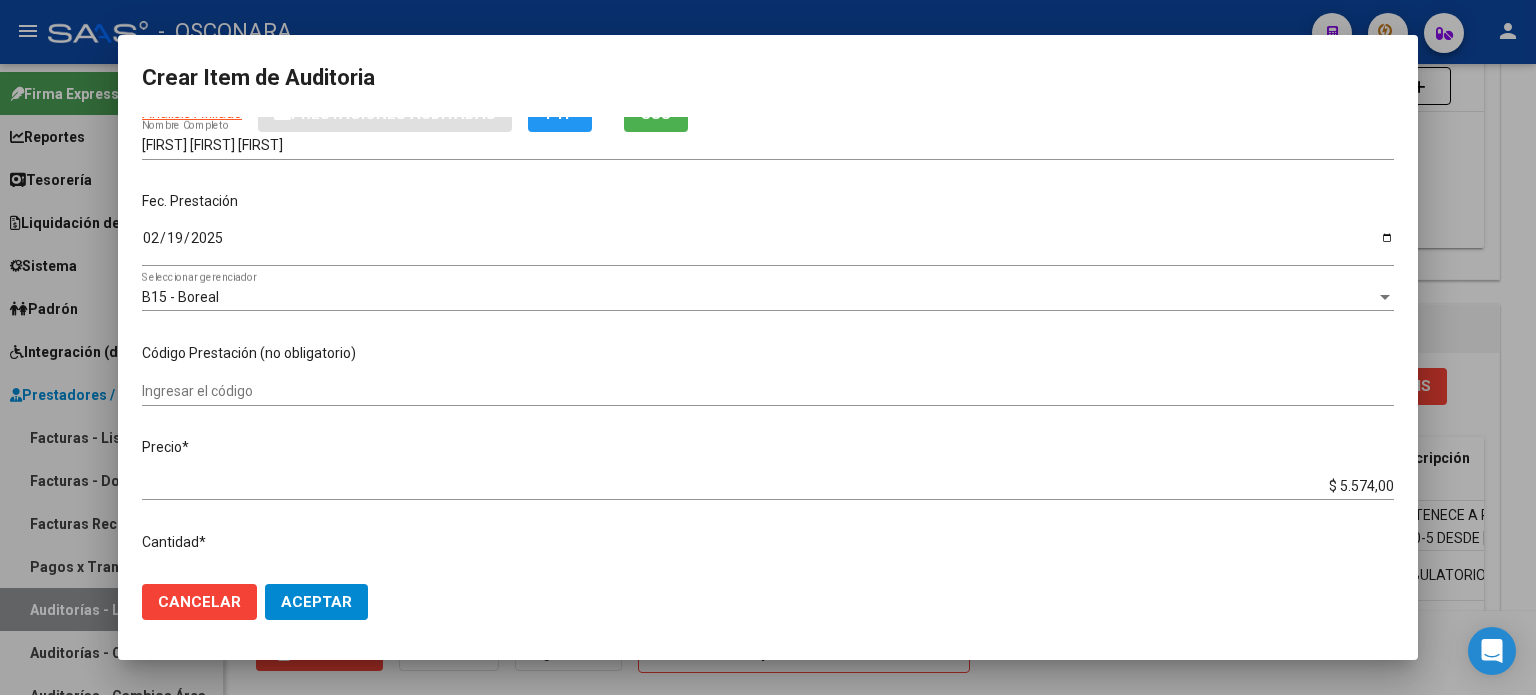 scroll, scrollTop: 200, scrollLeft: 0, axis: vertical 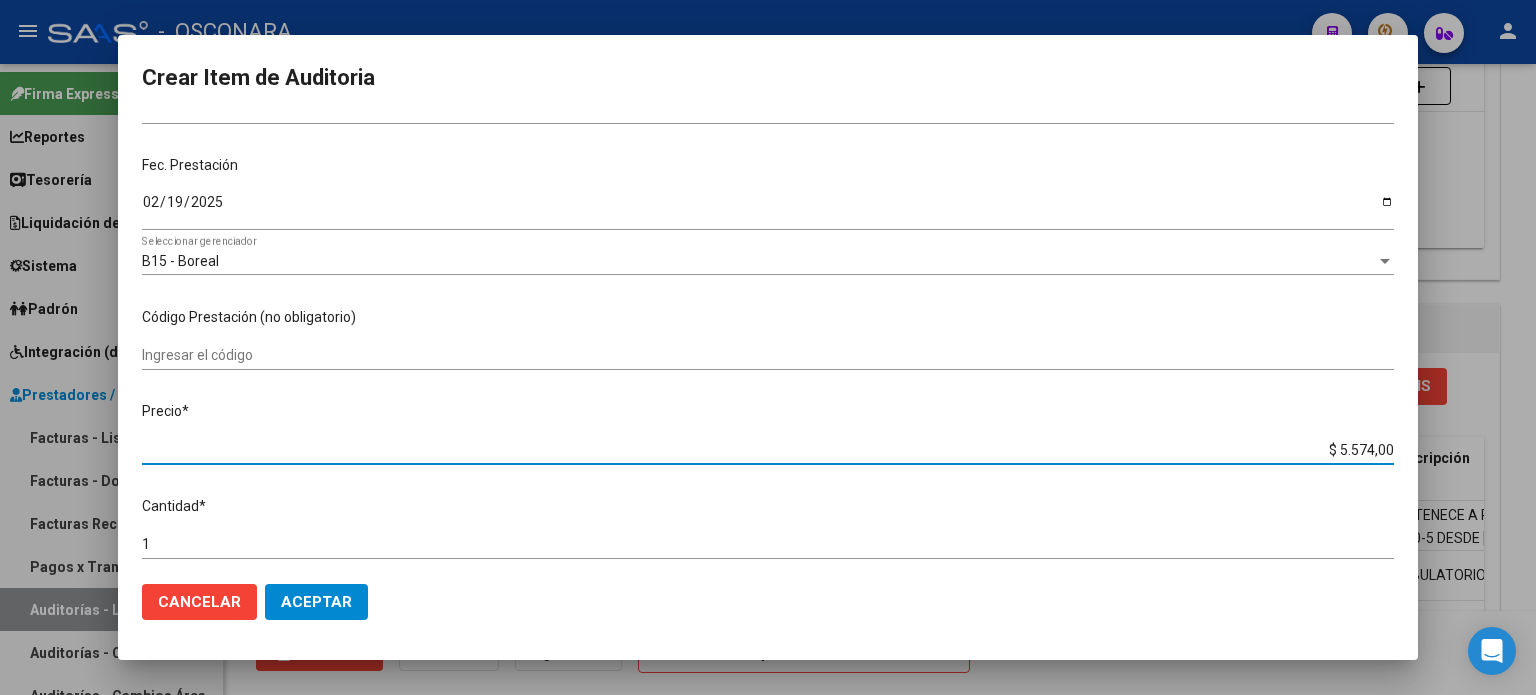 drag, startPoint x: 1326, startPoint y: 455, endPoint x: 1535, endPoint y: 437, distance: 209.77368 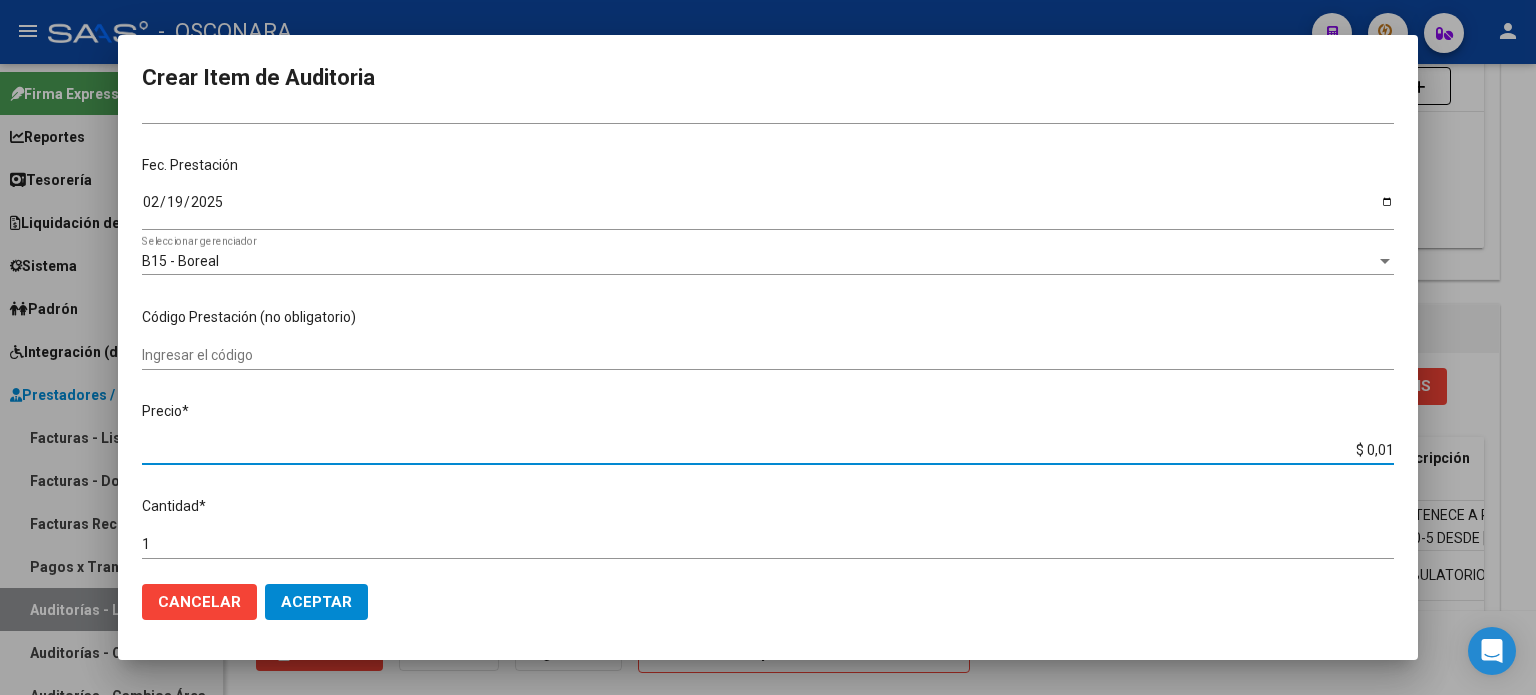 type on "$ 0,15" 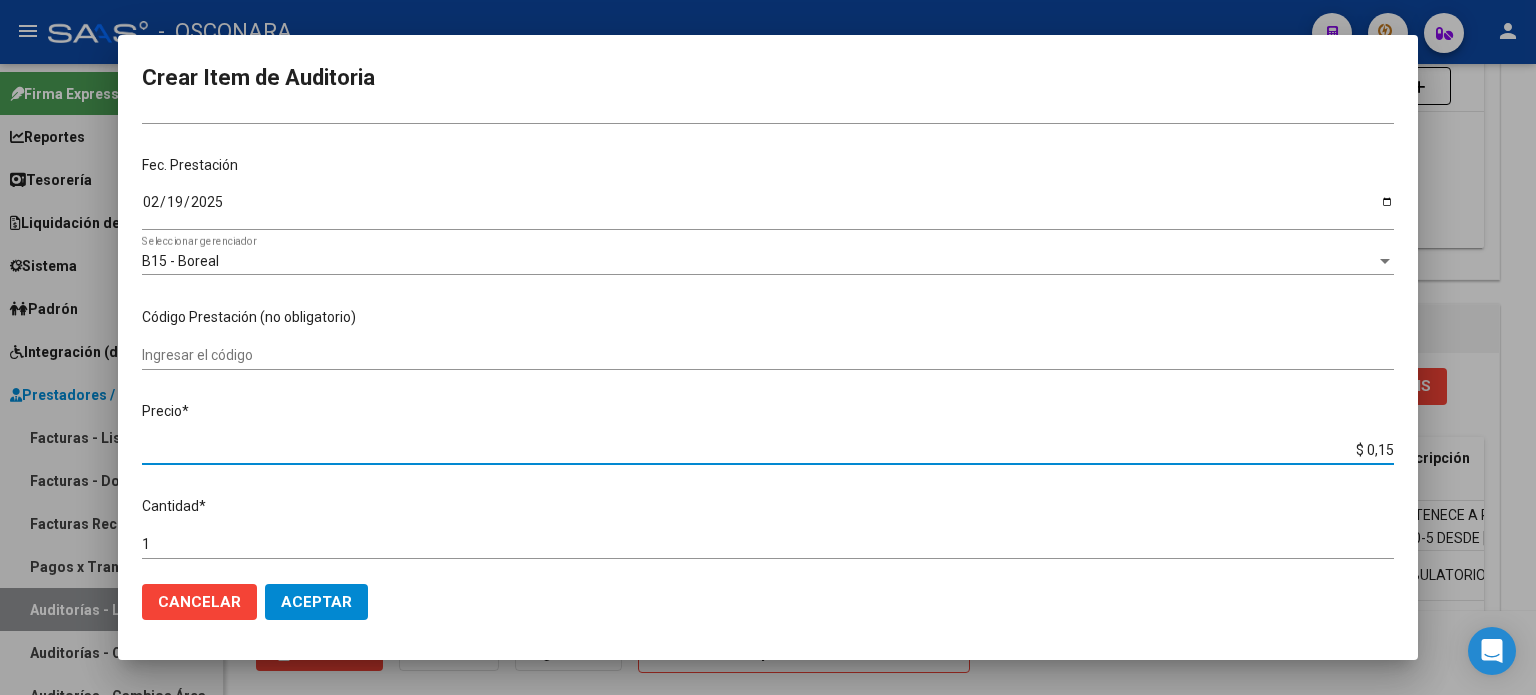 type on "$ 1,52" 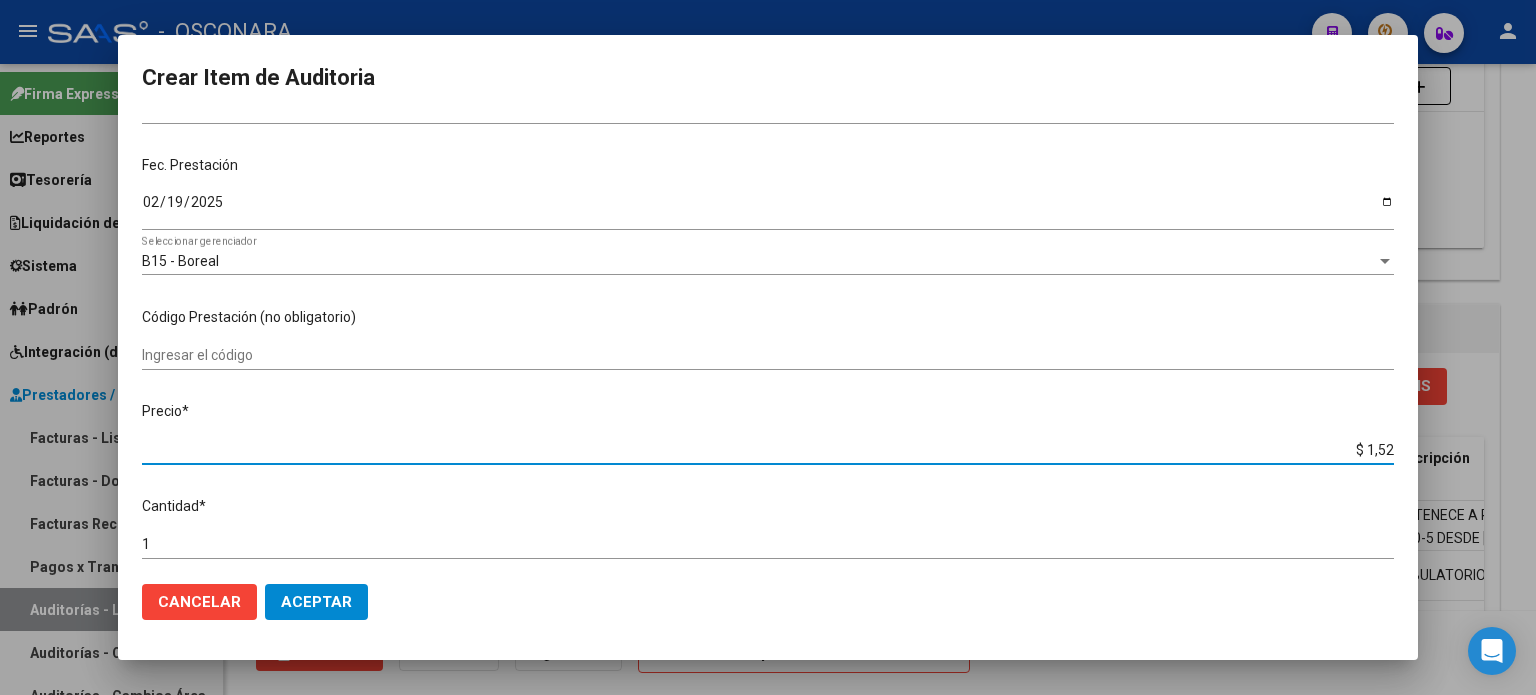 type on "$ 15,20" 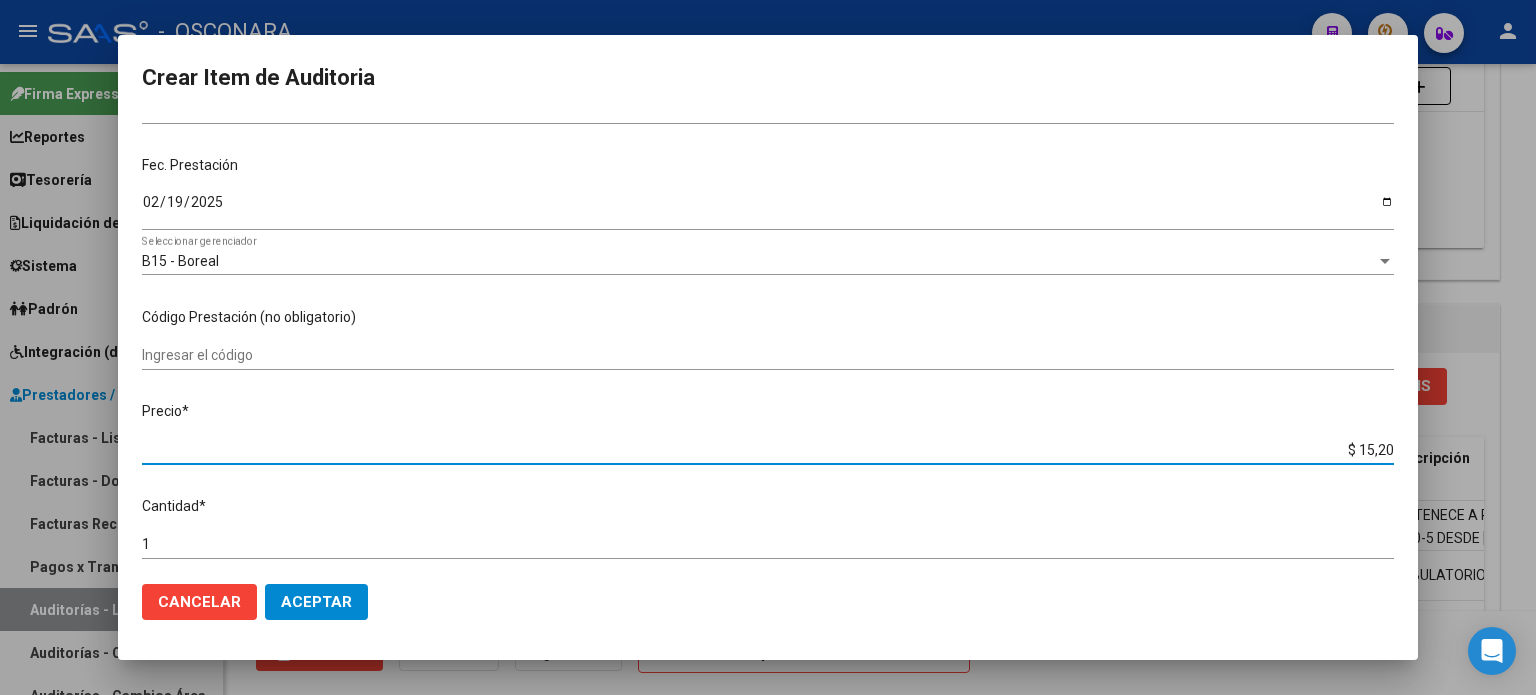 type on "$ 152,00" 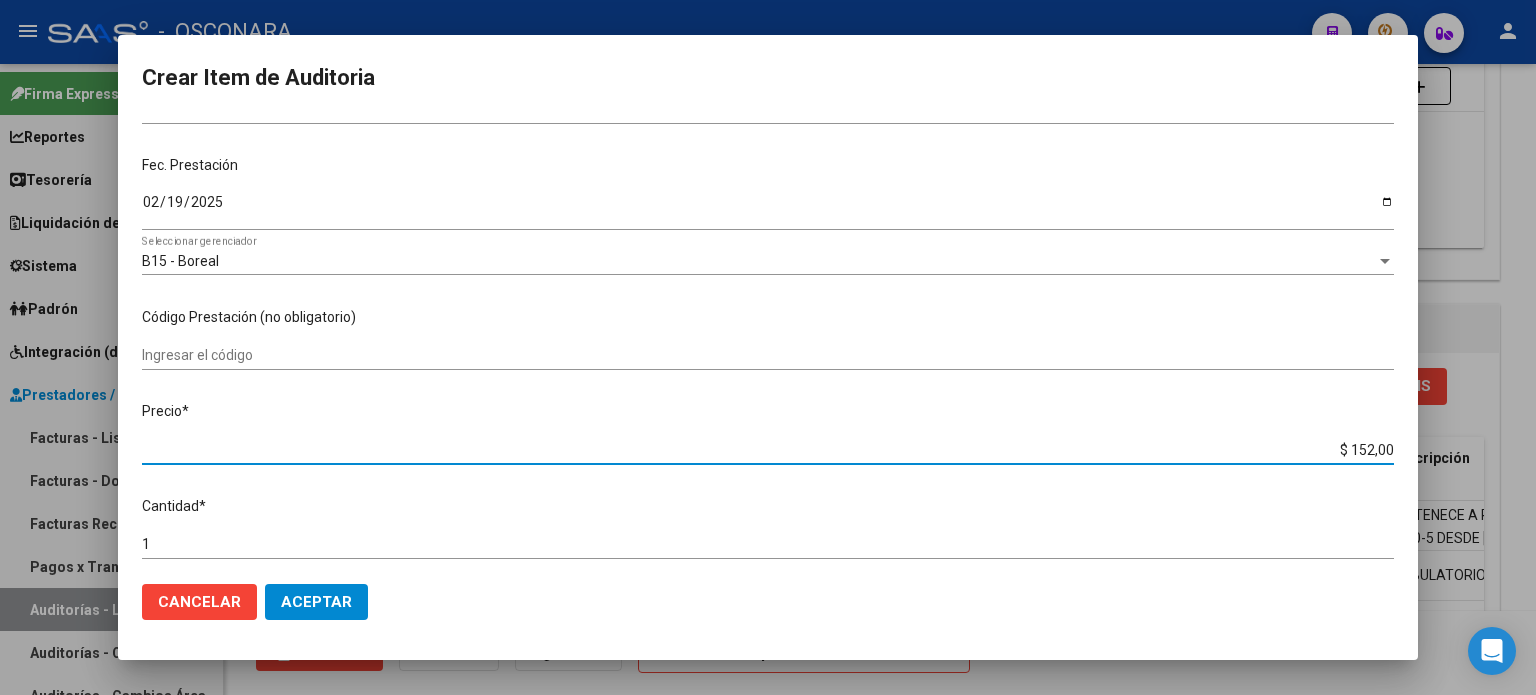 type on "$ 1.520,00" 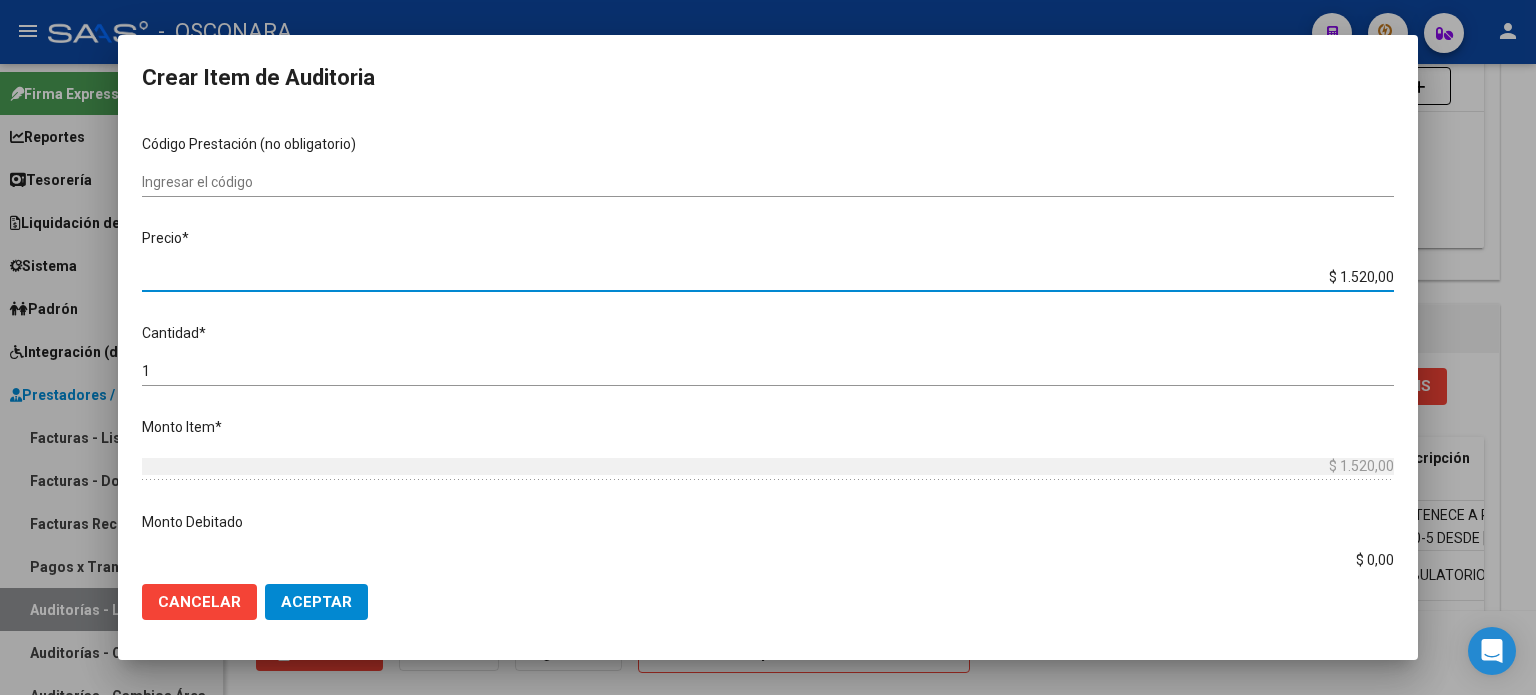scroll, scrollTop: 400, scrollLeft: 0, axis: vertical 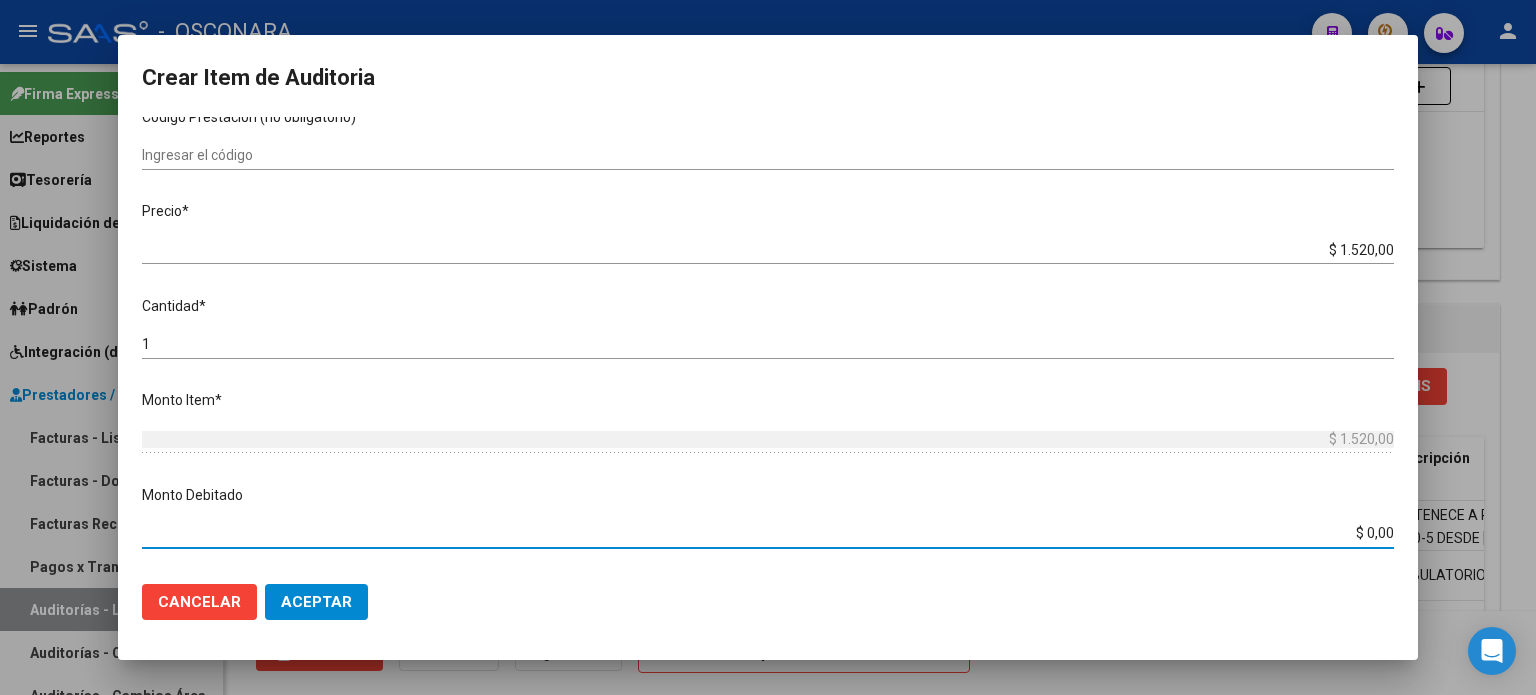 drag, startPoint x: 1352, startPoint y: 531, endPoint x: 1497, endPoint y: 525, distance: 145.12408 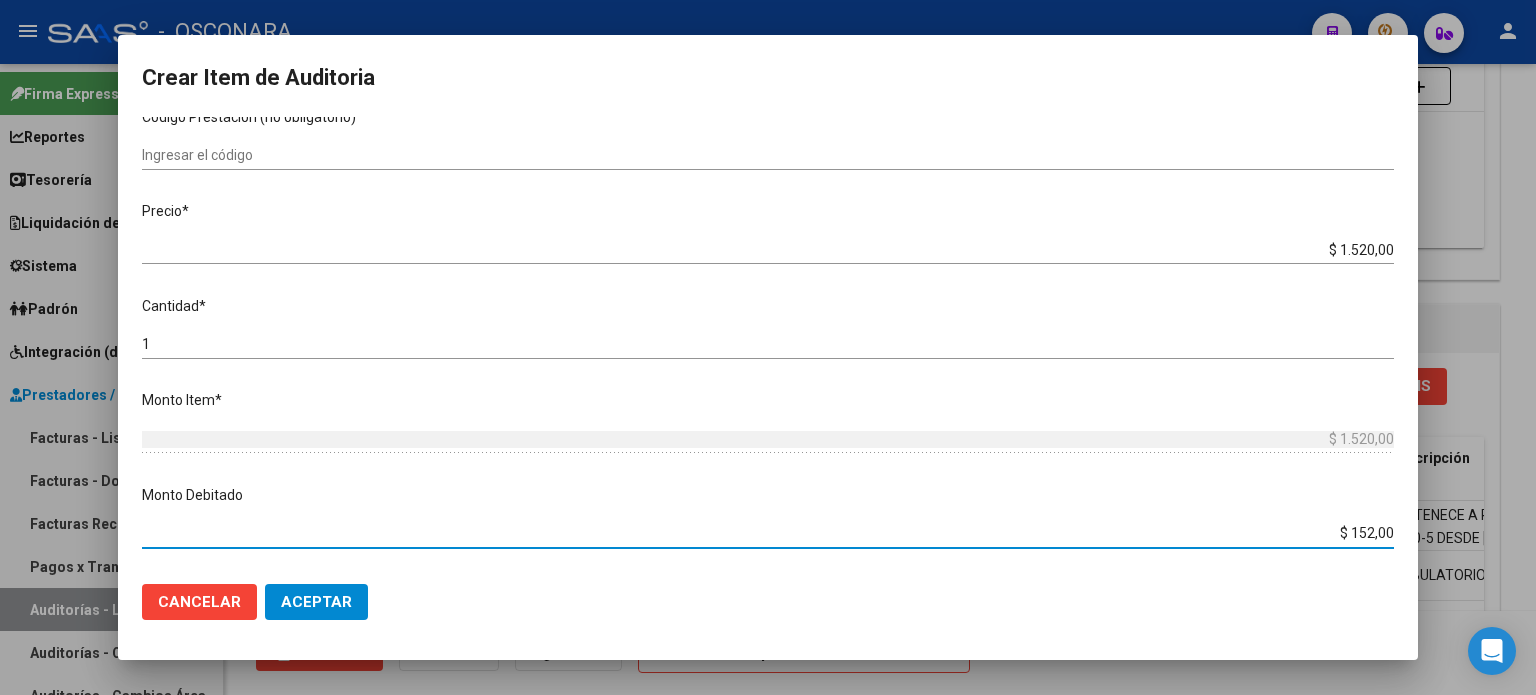 type on "$ 1.520,00" 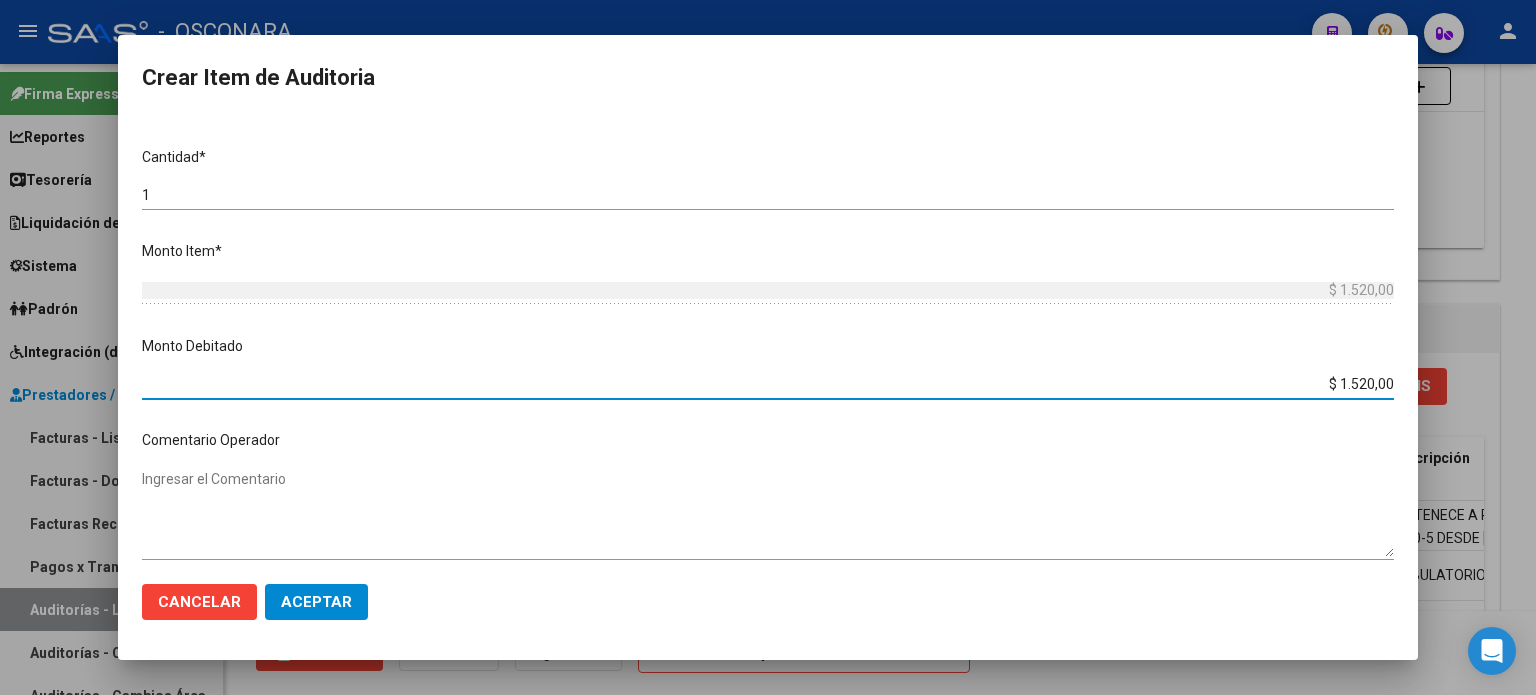 scroll, scrollTop: 700, scrollLeft: 0, axis: vertical 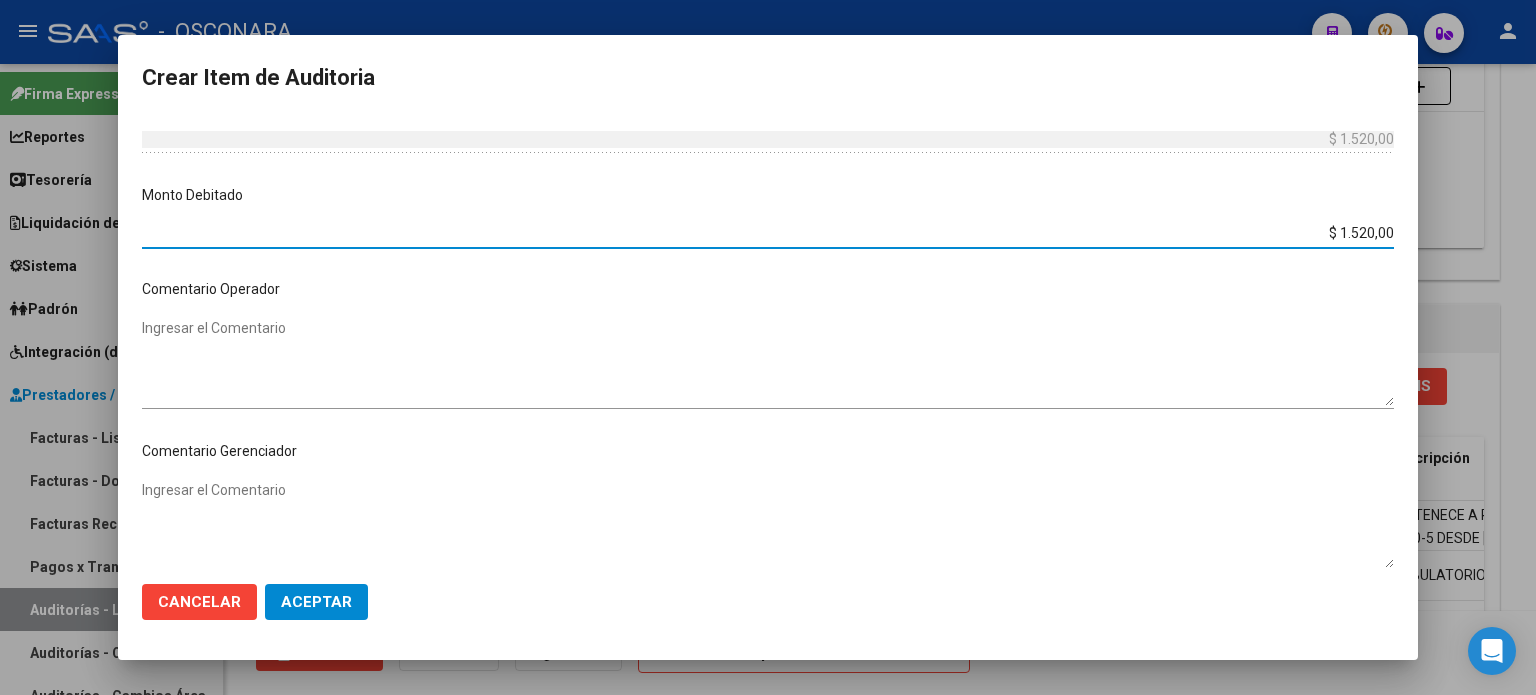 click on "Ingresar el Comentario" at bounding box center (768, 362) 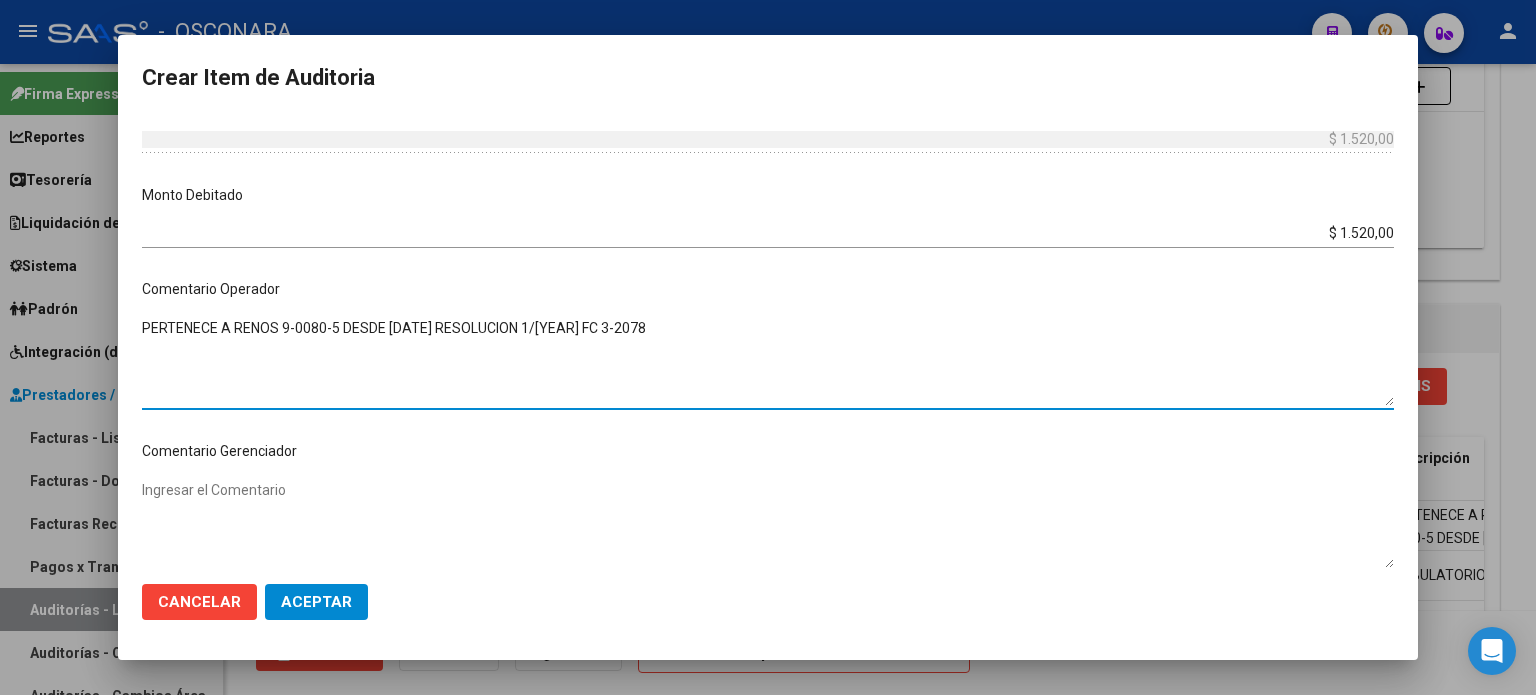 drag, startPoint x: 623, startPoint y: 331, endPoint x: 144, endPoint y: 331, distance: 479 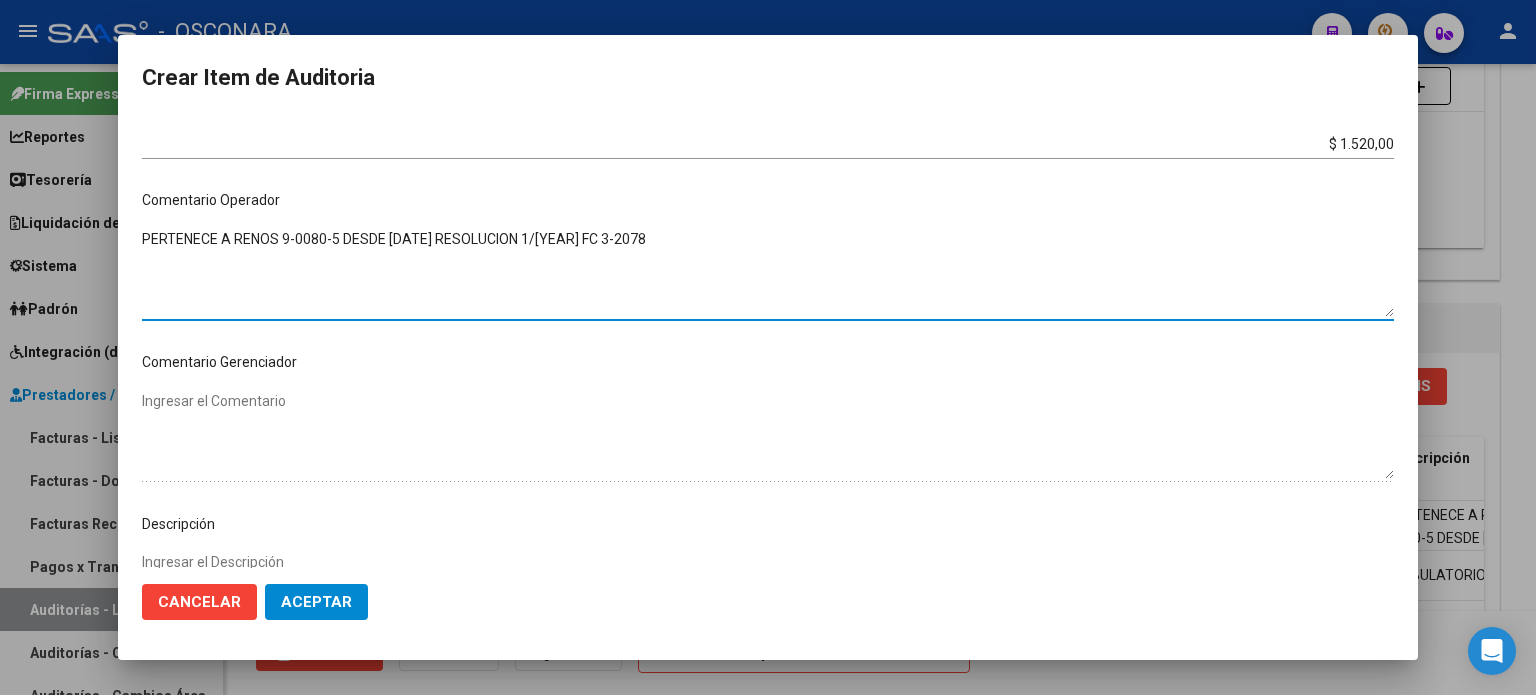 scroll, scrollTop: 900, scrollLeft: 0, axis: vertical 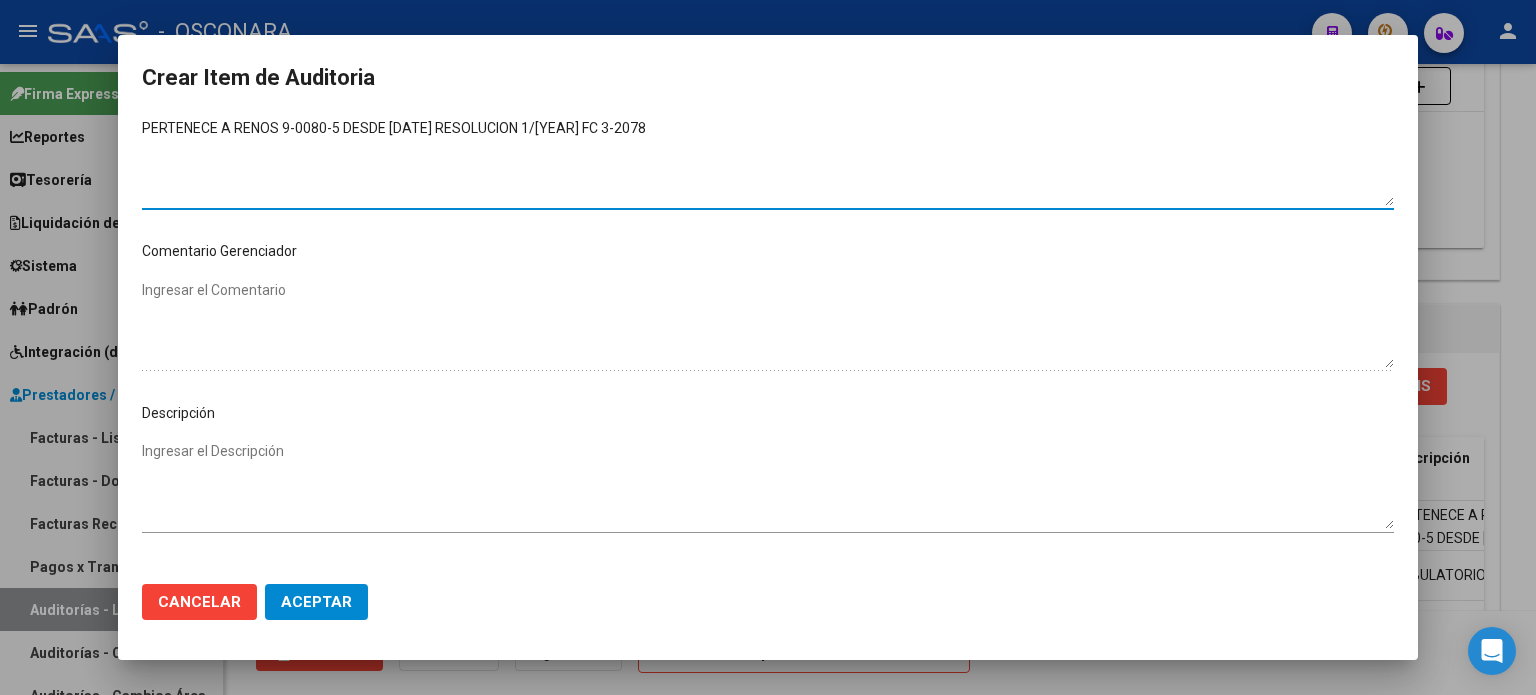 type on "PERTENECE A RENOS 9-0080-5 DESDE [DATE] RESOLUCION 1/[YEAR] FC 3-2078" 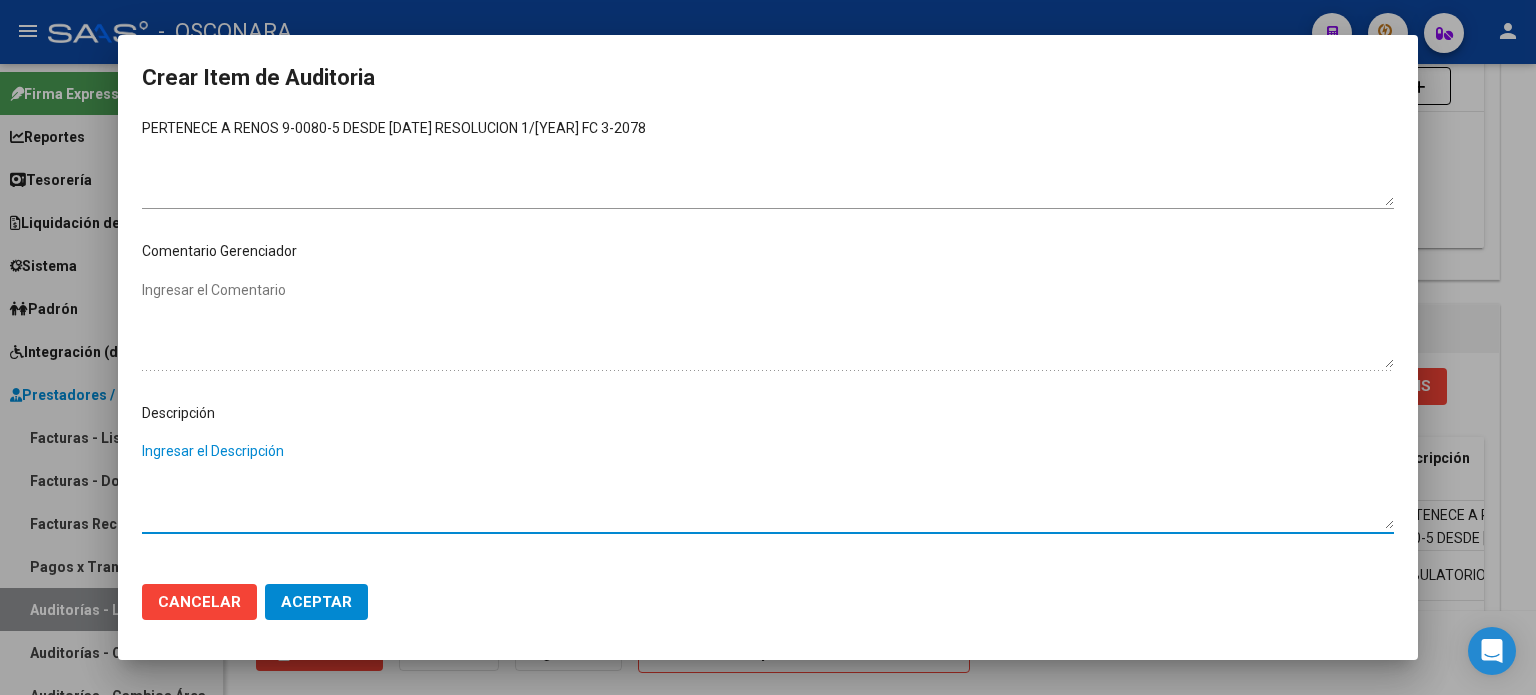 click on "Ingresar el Descripción" at bounding box center [768, 485] 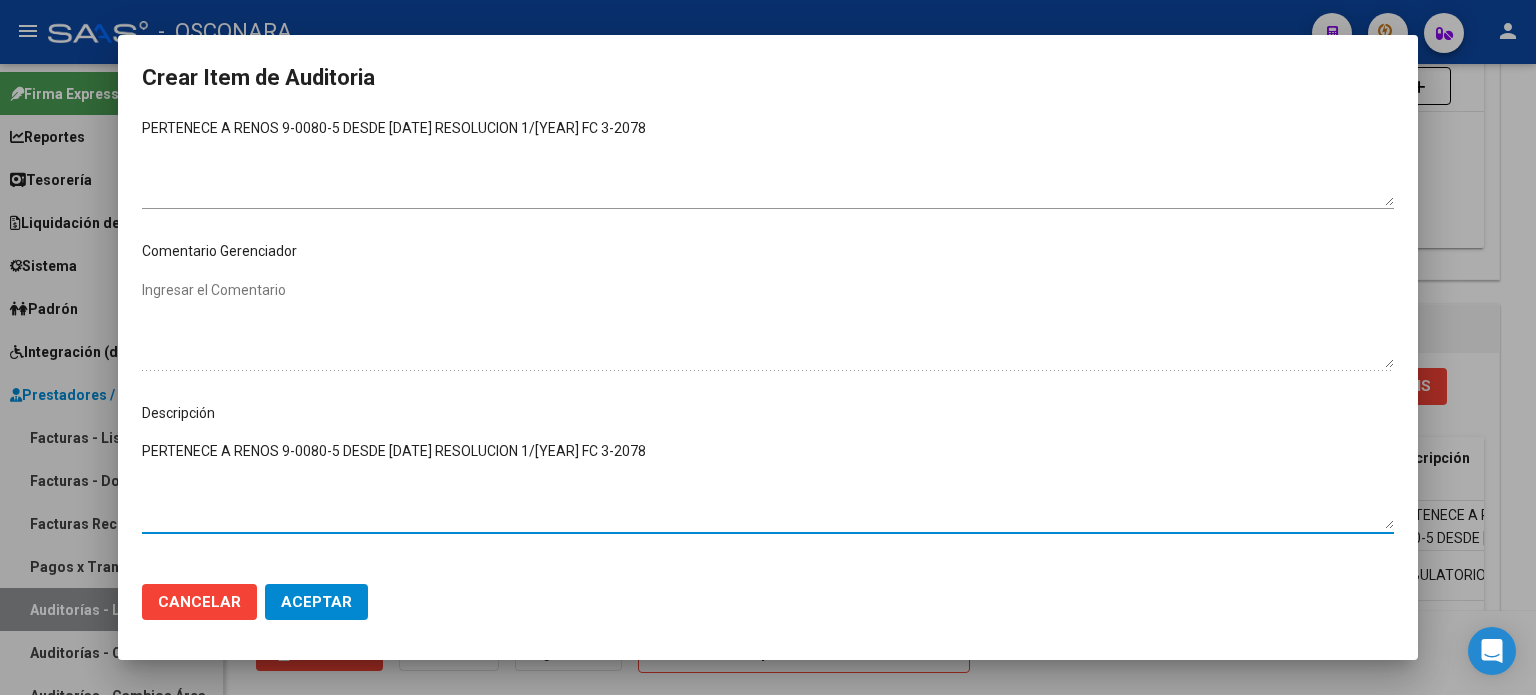 scroll, scrollTop: 1070, scrollLeft: 0, axis: vertical 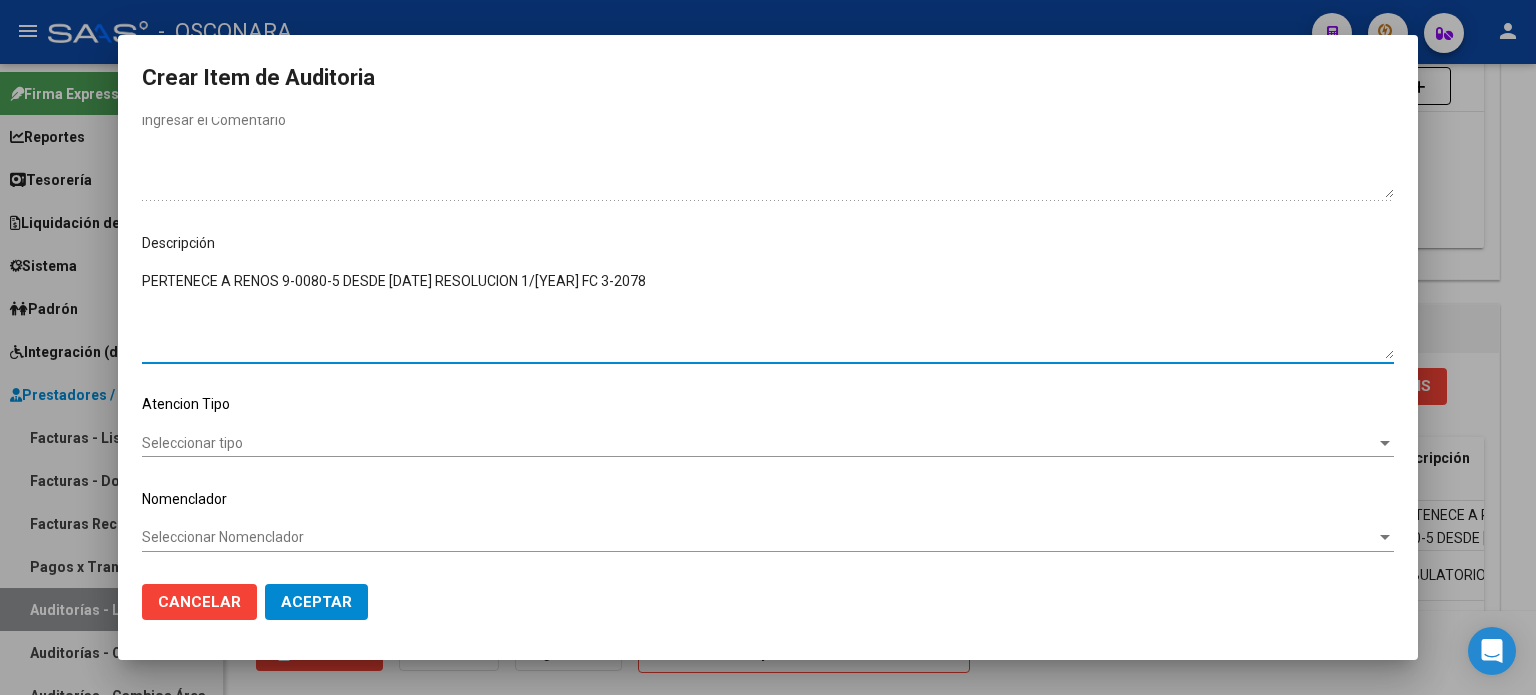 type on "PERTENECE A RENOS 9-0080-5 DESDE [DATE] RESOLUCION 1/[YEAR] FC 3-2078" 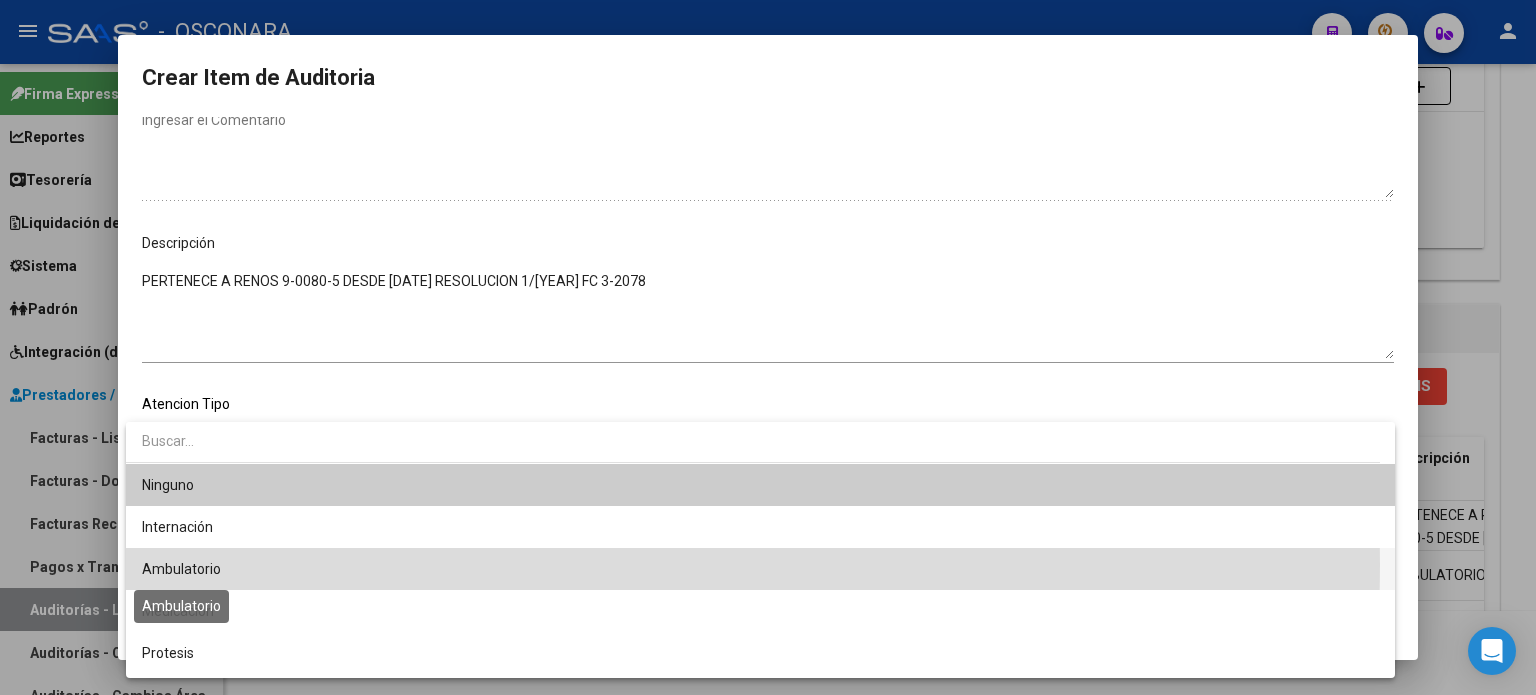 click on "Ambulatorio" at bounding box center [181, 569] 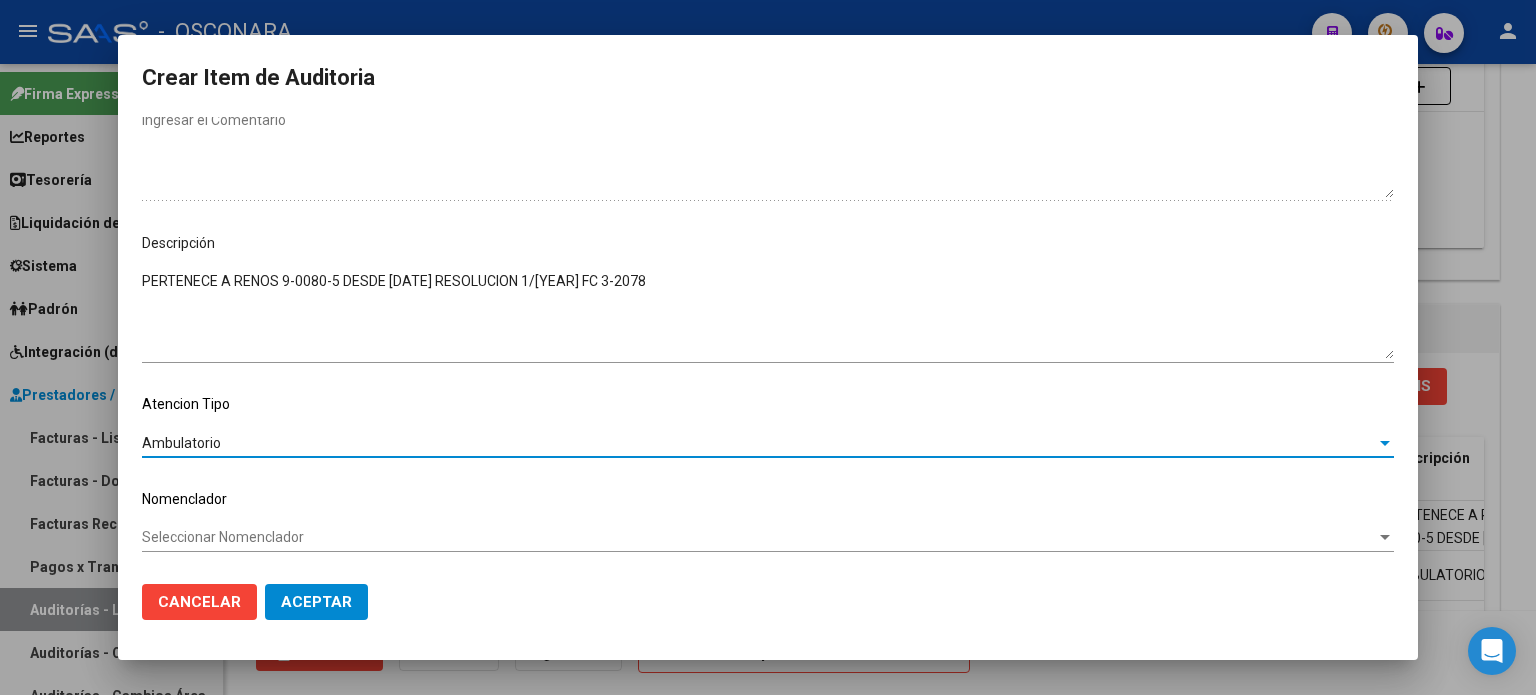 click on "Aceptar" 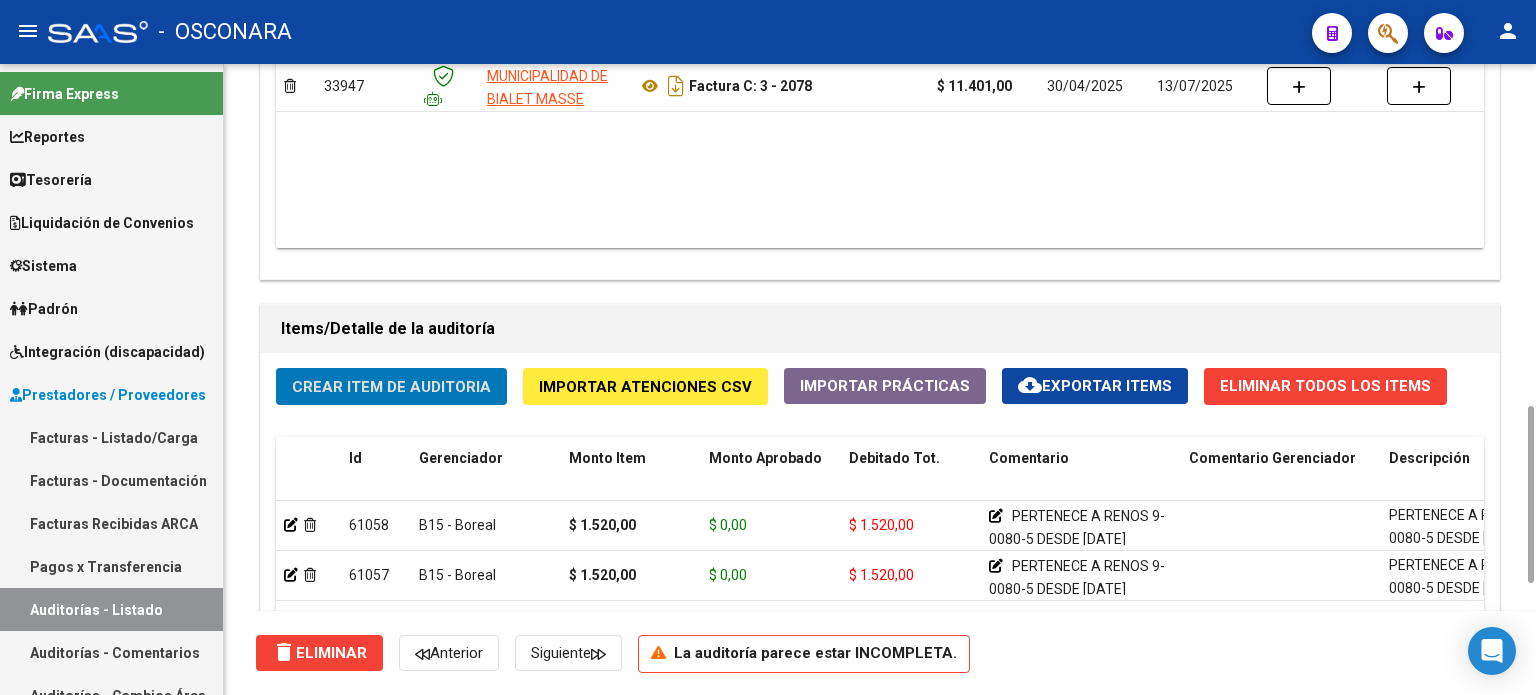 click on "Crear Item de Auditoria Importar Atenciones CSV  Importar Prácticas
cloud_download  Exportar Items   Eliminar Todos los Items  Id Gerenciador Monto Item Monto Aprobado Debitado Tot. Comentario Comentario Gerenciador Descripción Afiliado Estado CUIL Documento Nombre Completo Fec. Prestación Atencion Tipo Nomenclador Código Nomenclador Nombre Usuario Creado Area Creado Area Modificado     61058  B15 - Boreal $ 1.520,00 $ 0,00 $ 1.520,00      PERTENECE A RENOS 9-0080-5 DESDE [DATE] RESOLUCION 1/2025 FC 3-2078       PERTENECE A RENOS 9-0080-5 DESDE [DATE] RESOLUCION 1/2025 FC 3-2078  [CUIL]  50938724   GETAR SANTIAGO BENJAMIN   19/02/2025   Ambulatorio  Flavia Santa Eulalia   13/07/2025      61057  B15 - Boreal $ 1.520,00 $ 0,00 $ 1.520,00      PERTENECE A RENOS 9-0080-5 DESDE [DATE] RESOLUCION 1/2025 FC 3-2078       PERTENECE A RENOS 9-0080-5 DESDE [DATE] RESOLUCION 1/2025 FC 3-2078  [CUIL]  57563893   GETAR NATHANAEL VALENTIN   19/02/2025   Ambulatorio   13/07/2025" 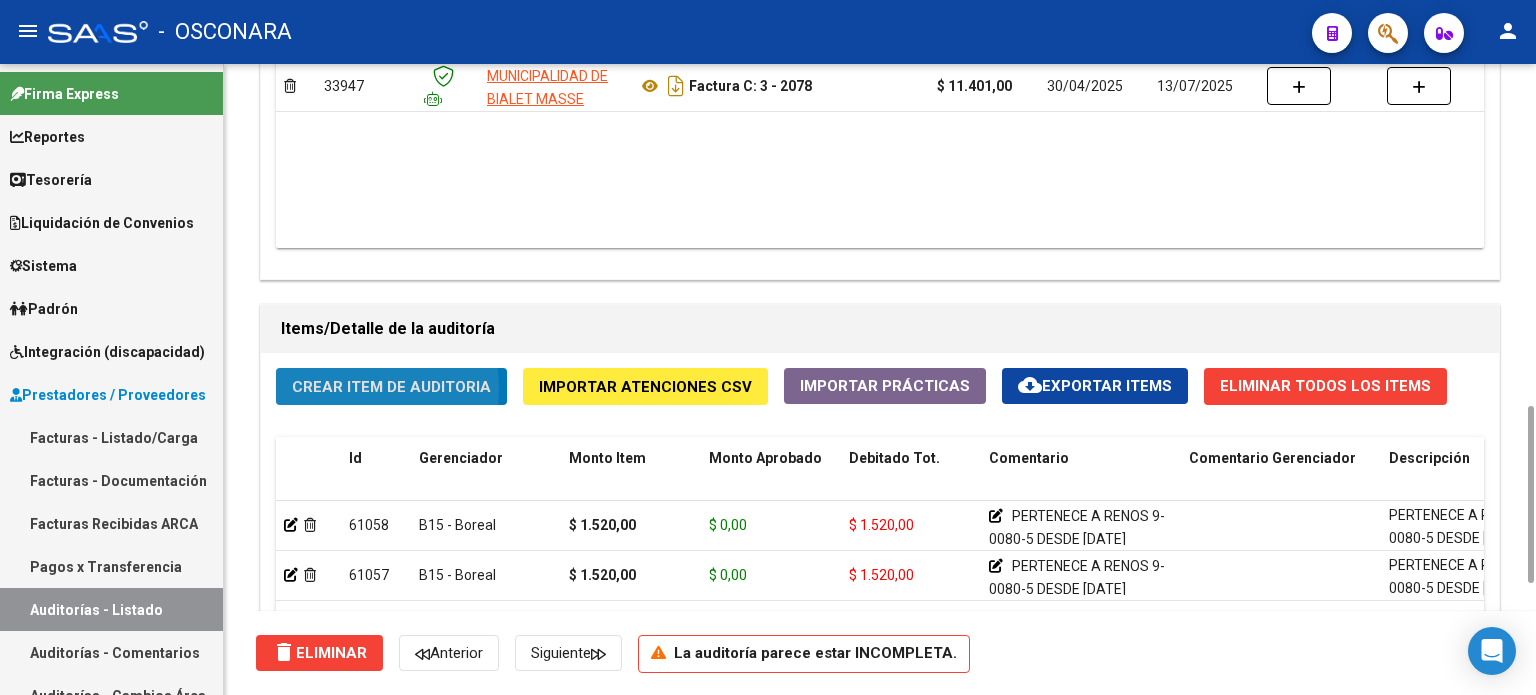 click on "Crear Item de Auditoria" 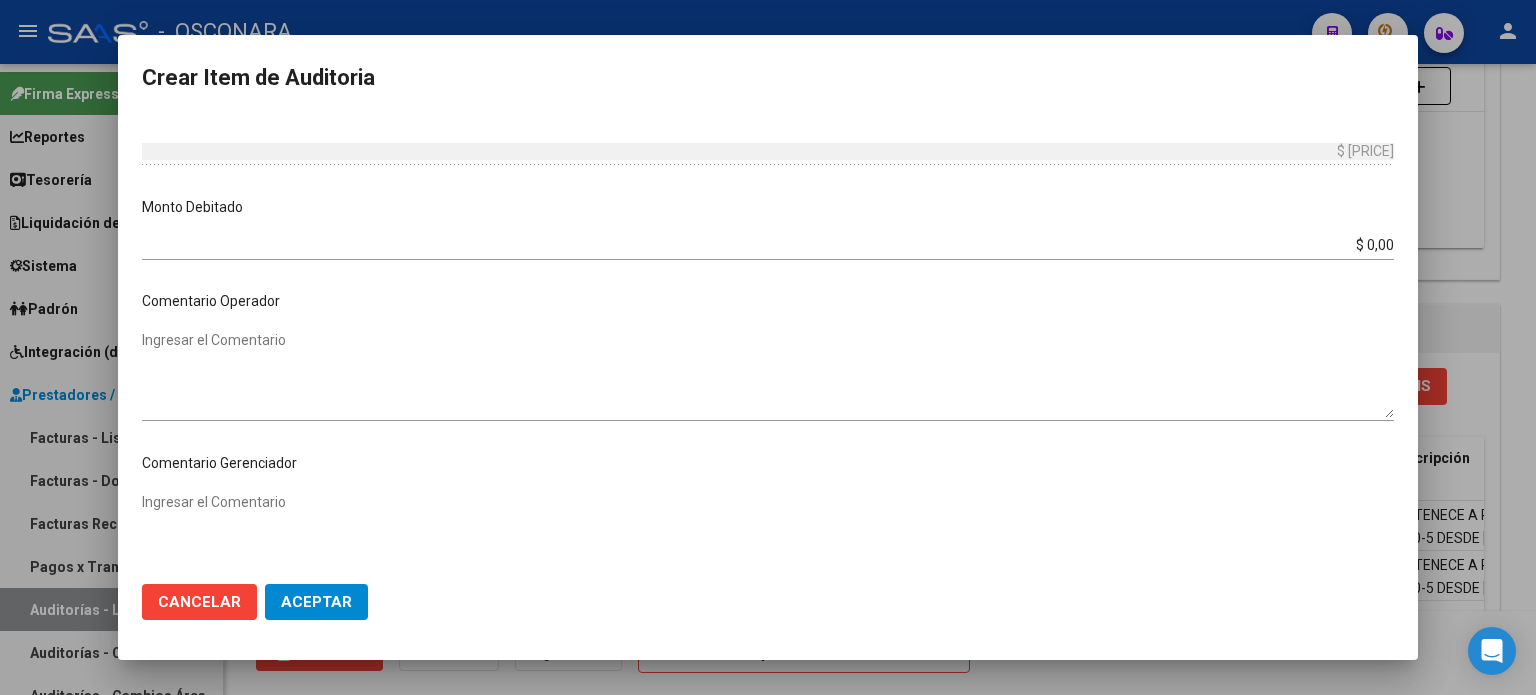 scroll, scrollTop: 800, scrollLeft: 0, axis: vertical 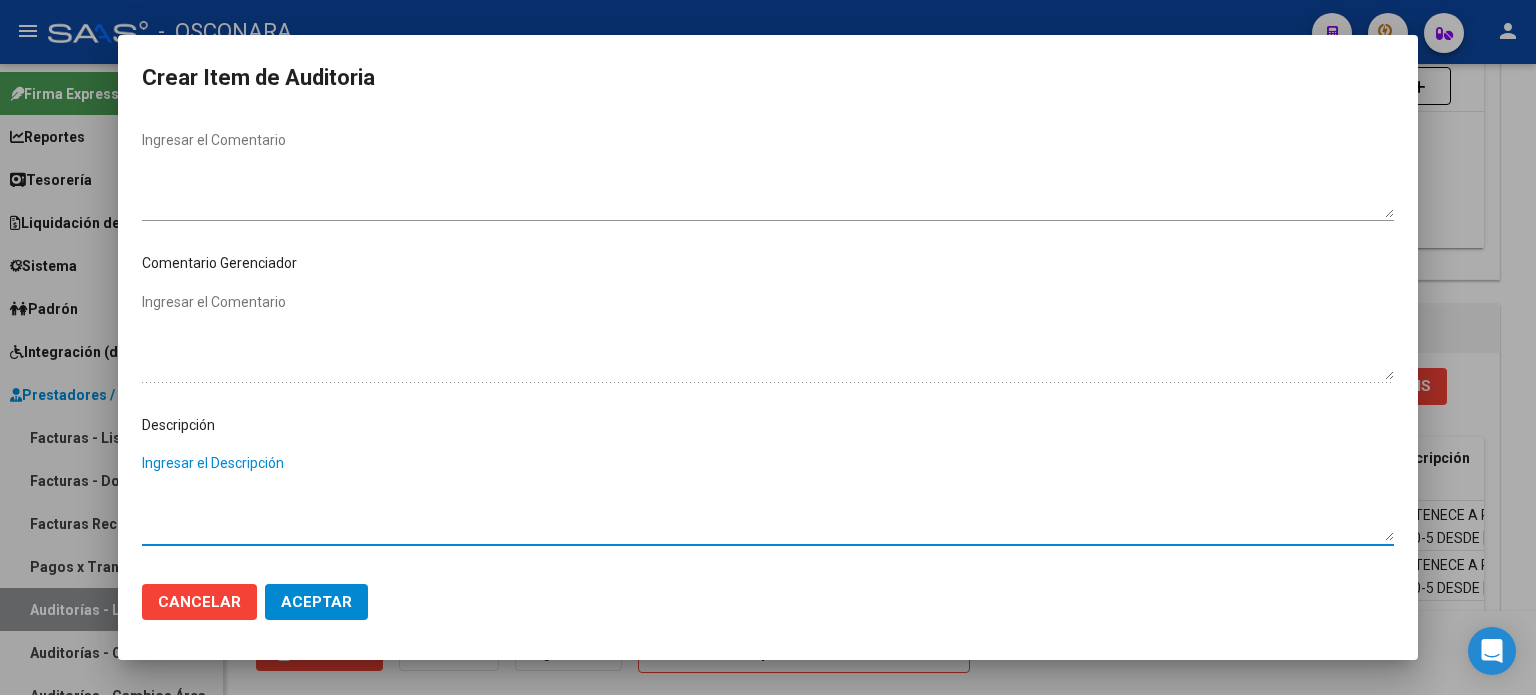 paste on "PERTENECE A RENOS 9-0080-5 DESDE [DATE] RESOLUCION 1/[YEAR] FC 3-2078" 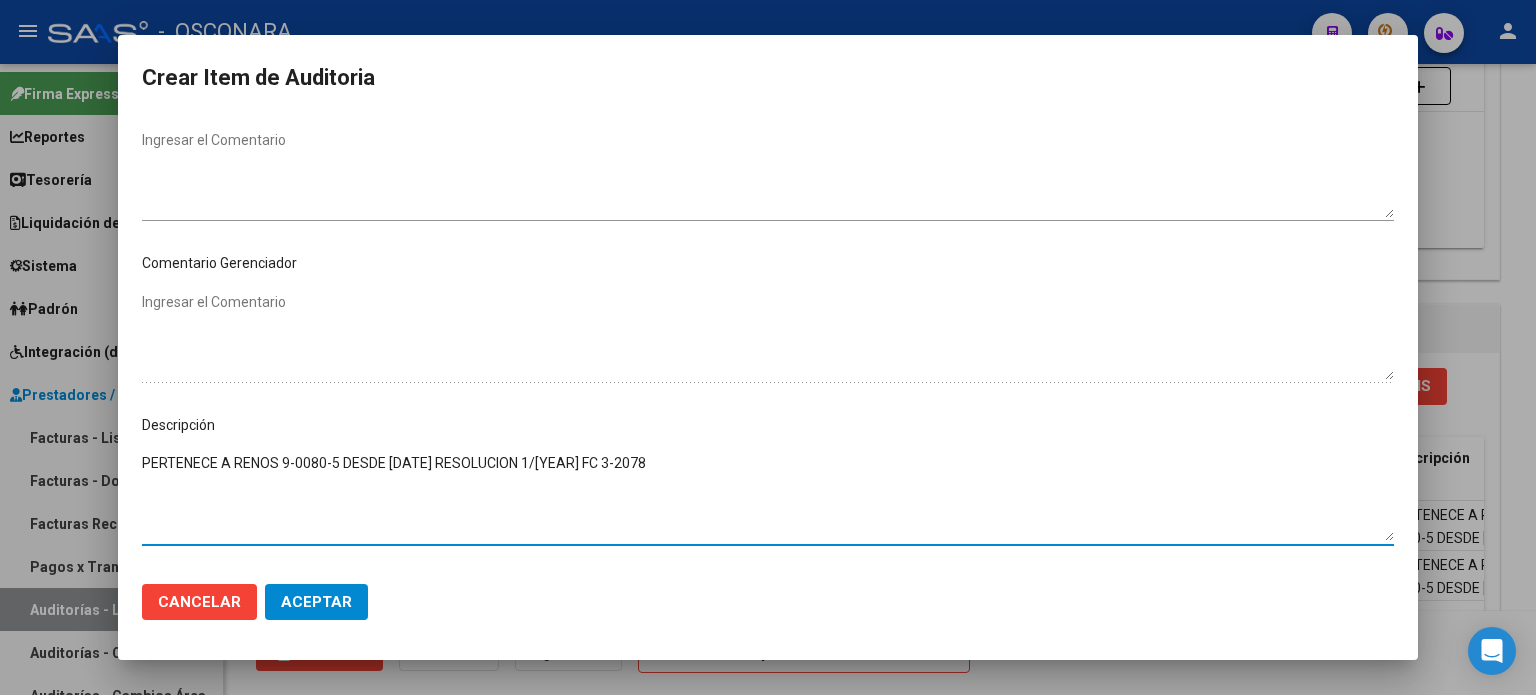 drag, startPoint x: 500, startPoint y: 467, endPoint x: 98, endPoint y: 467, distance: 402 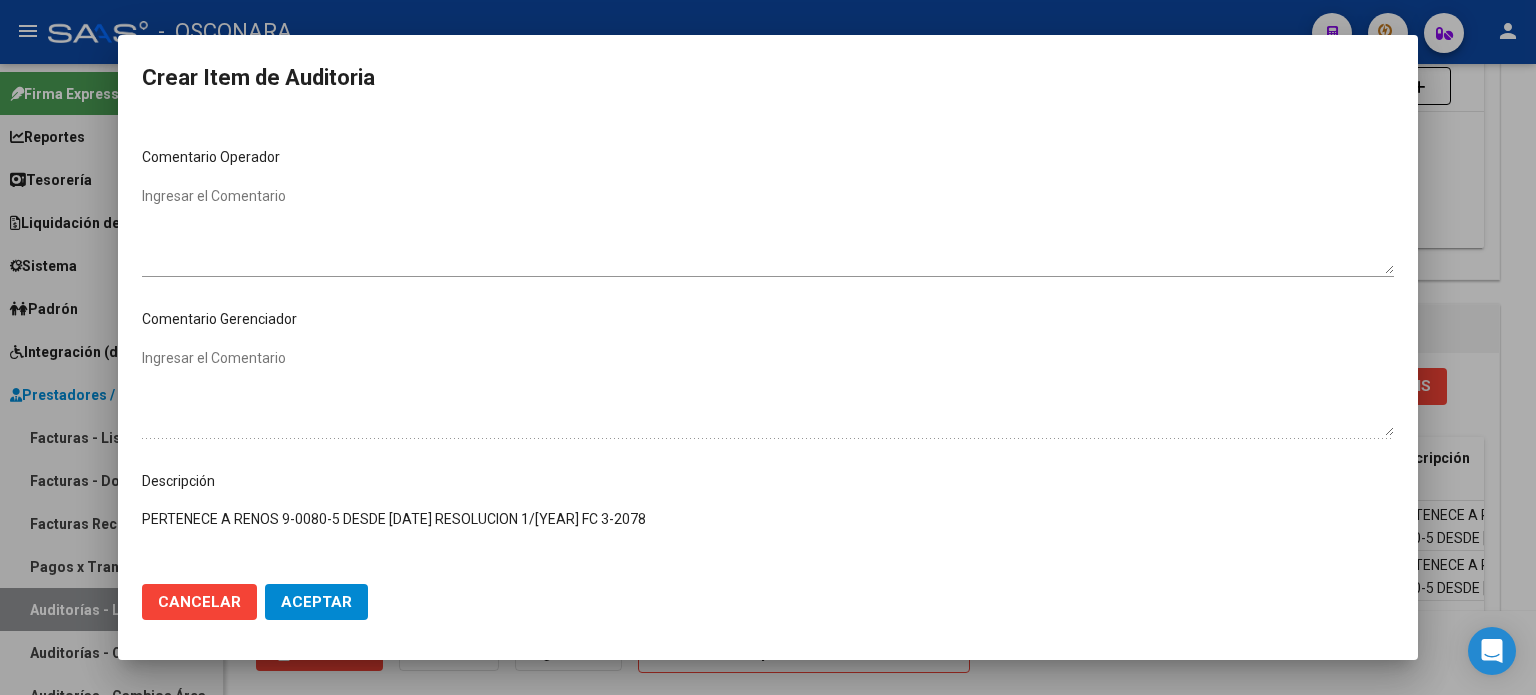 scroll, scrollTop: 700, scrollLeft: 0, axis: vertical 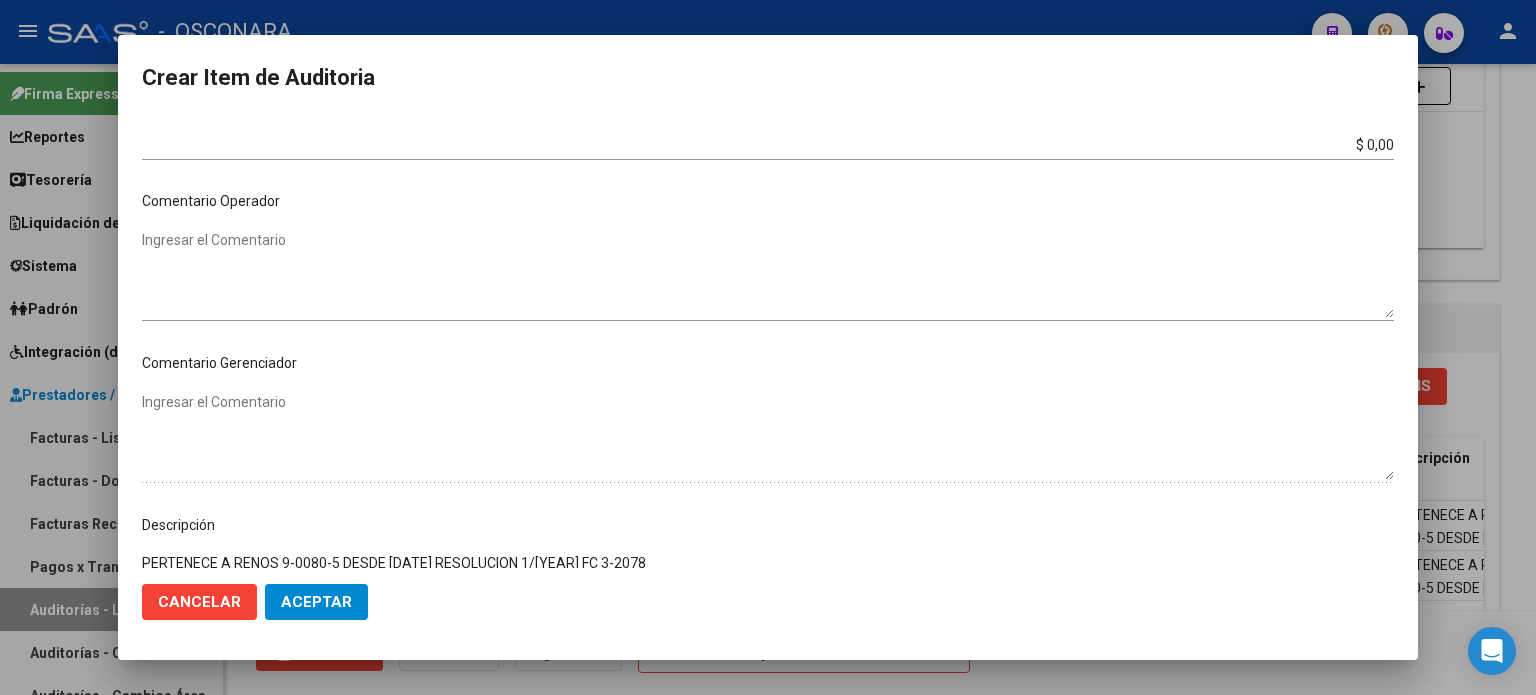 type on "PERTENECE A RENOS 9-0080-5 DESDE [DATE] RESOLUCION 1/[YEAR] FC 3-2078" 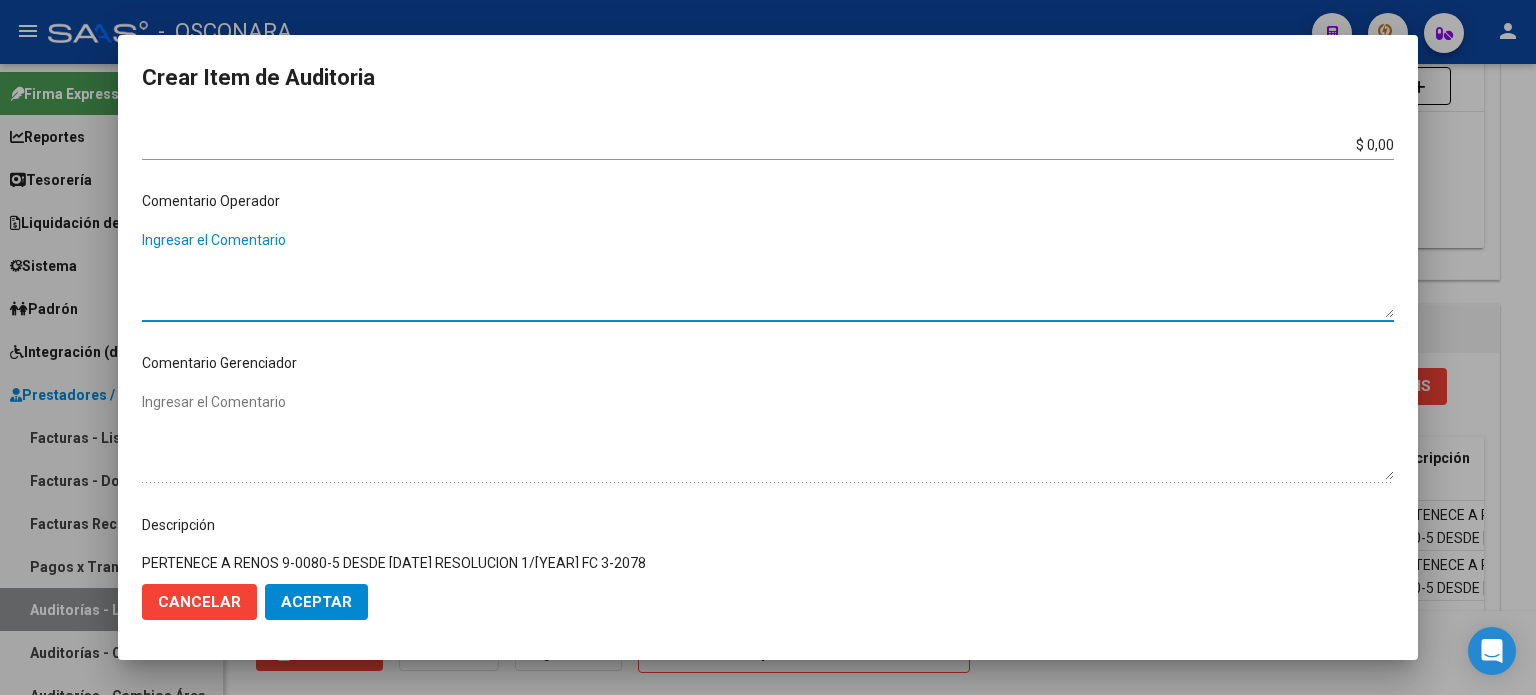paste on "PERTENECE A RENOS 9-0080-5 DESDE [DATE] RESOLUCION 1/[YEAR] FC 3-2078" 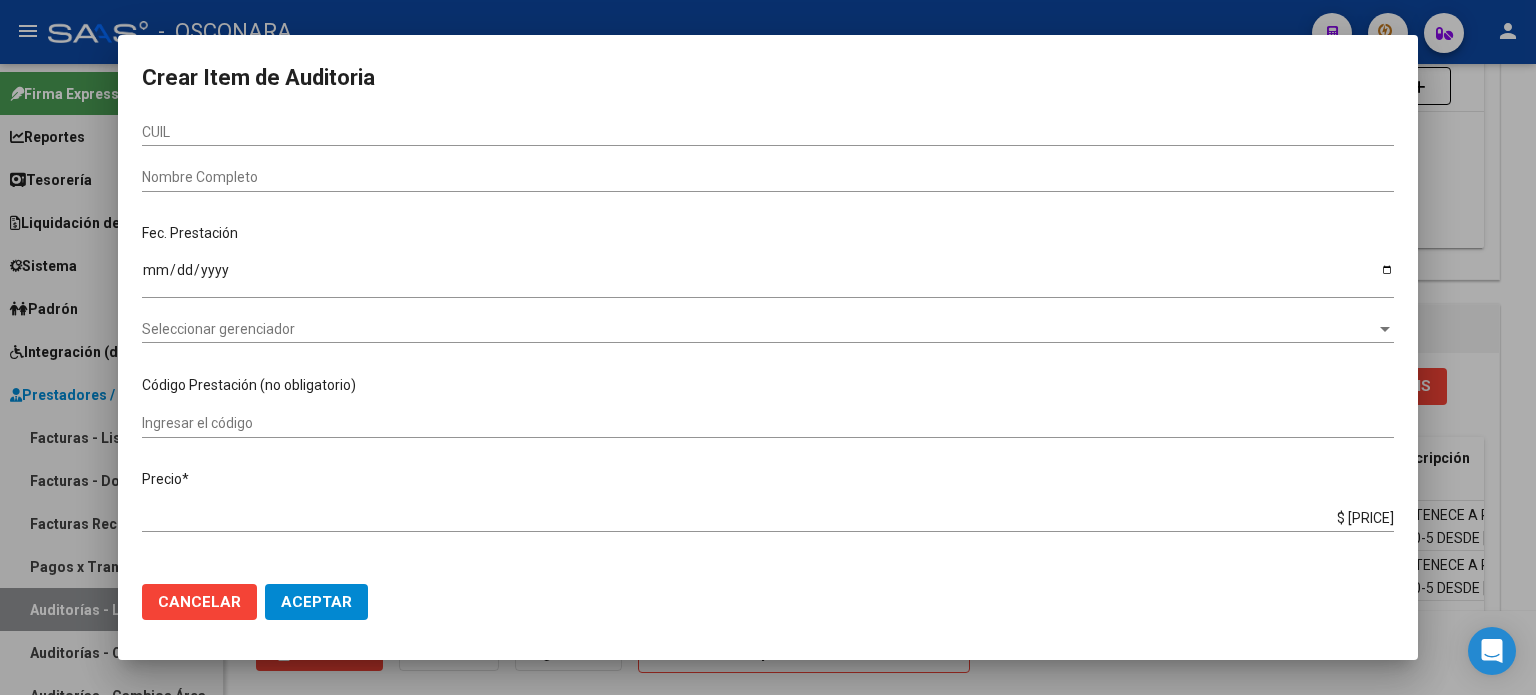 scroll, scrollTop: 0, scrollLeft: 0, axis: both 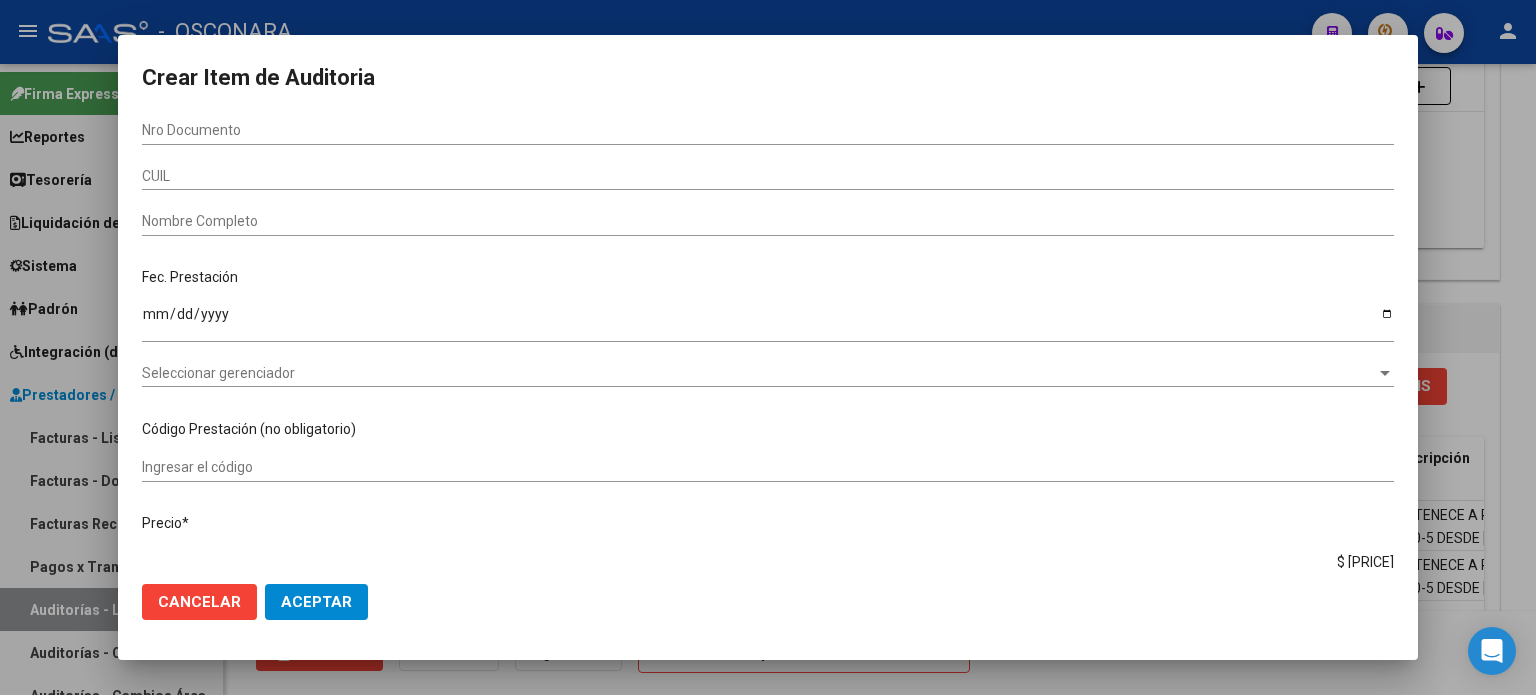 type on "PERTENECE A RENOS 9-0080-5 DESDE [DATE] RESOLUCION 1/[YEAR] FC 3-2078" 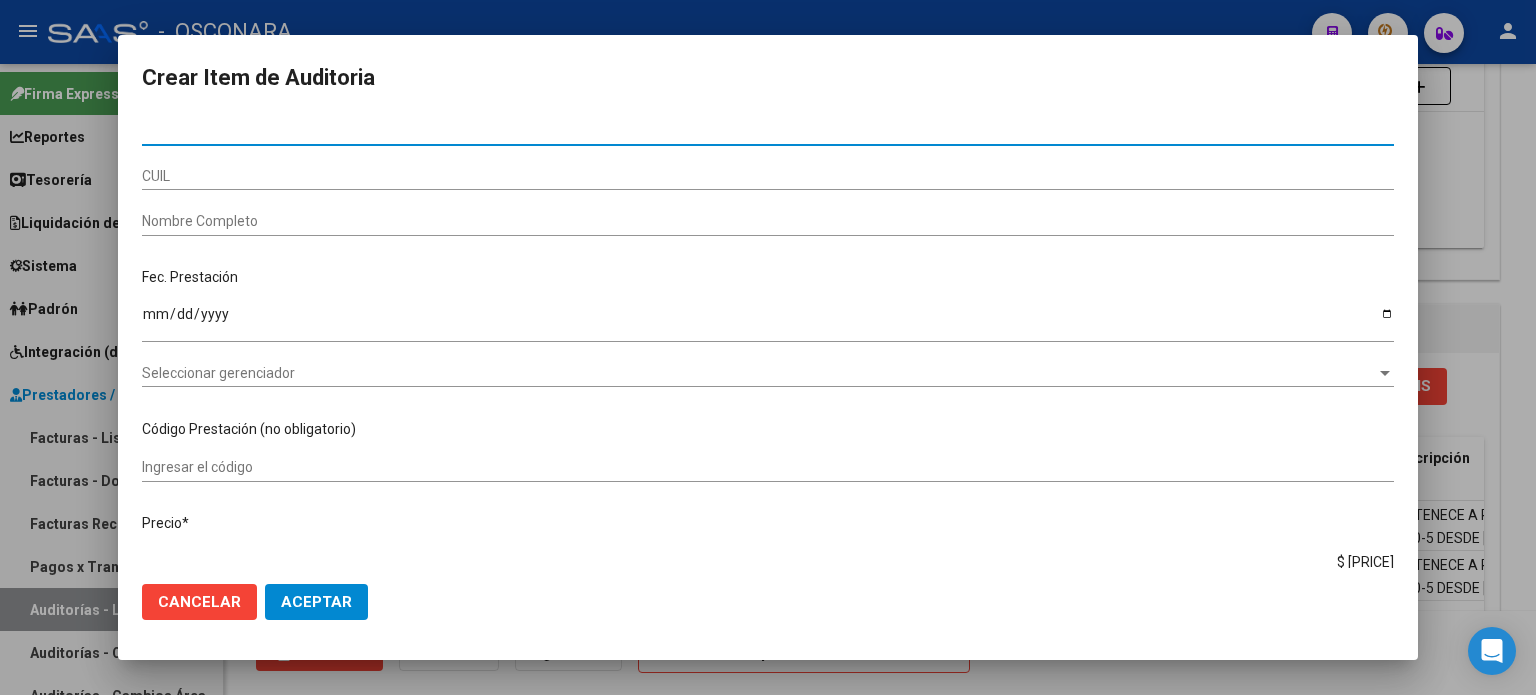 click on "Nro Documento" at bounding box center (768, 130) 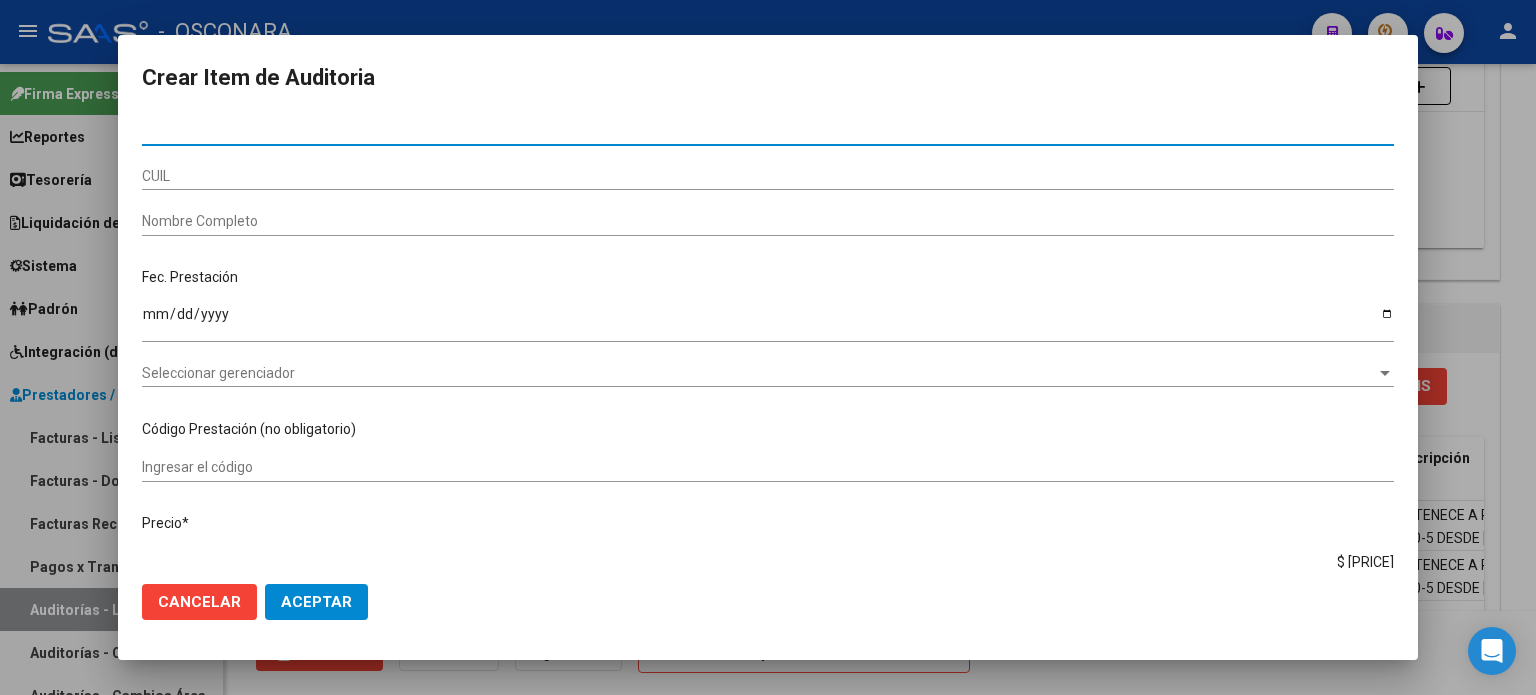 type on "57563893" 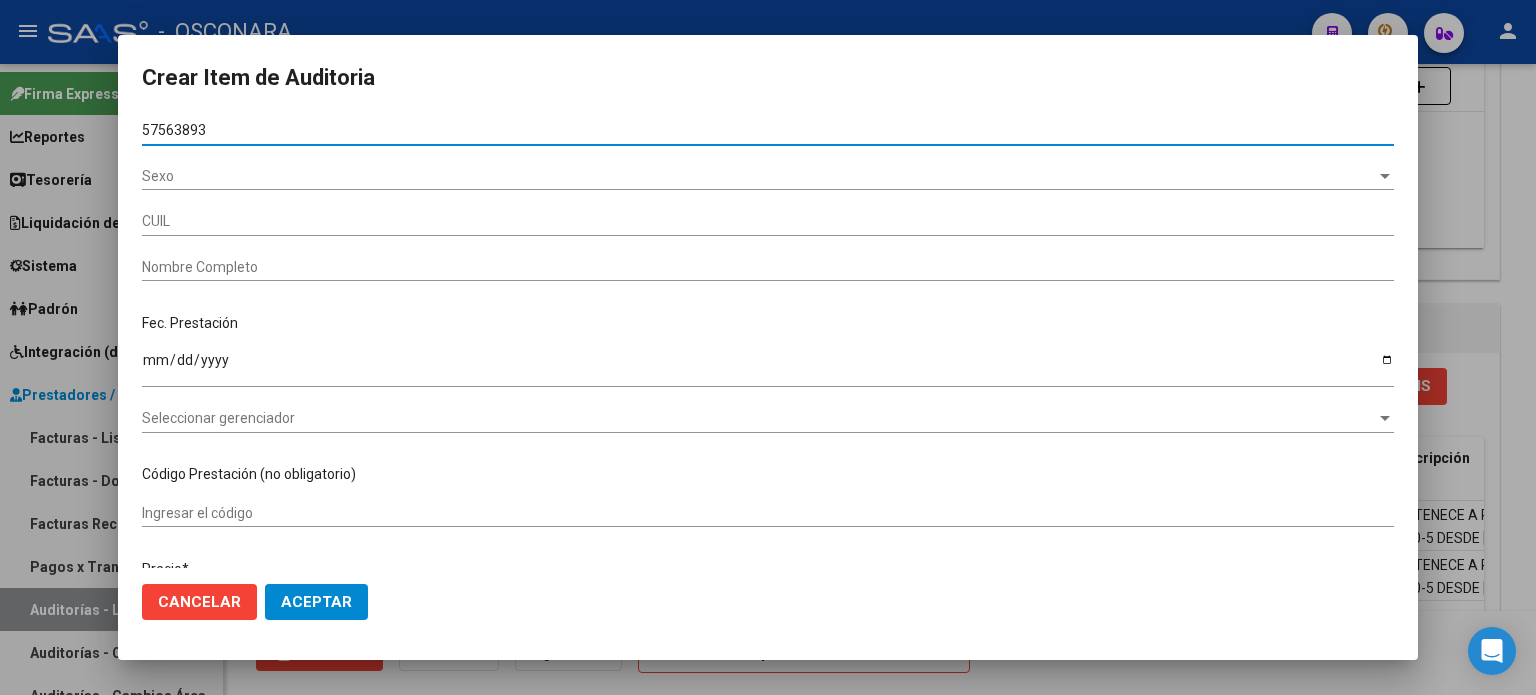 type on "20575638938" 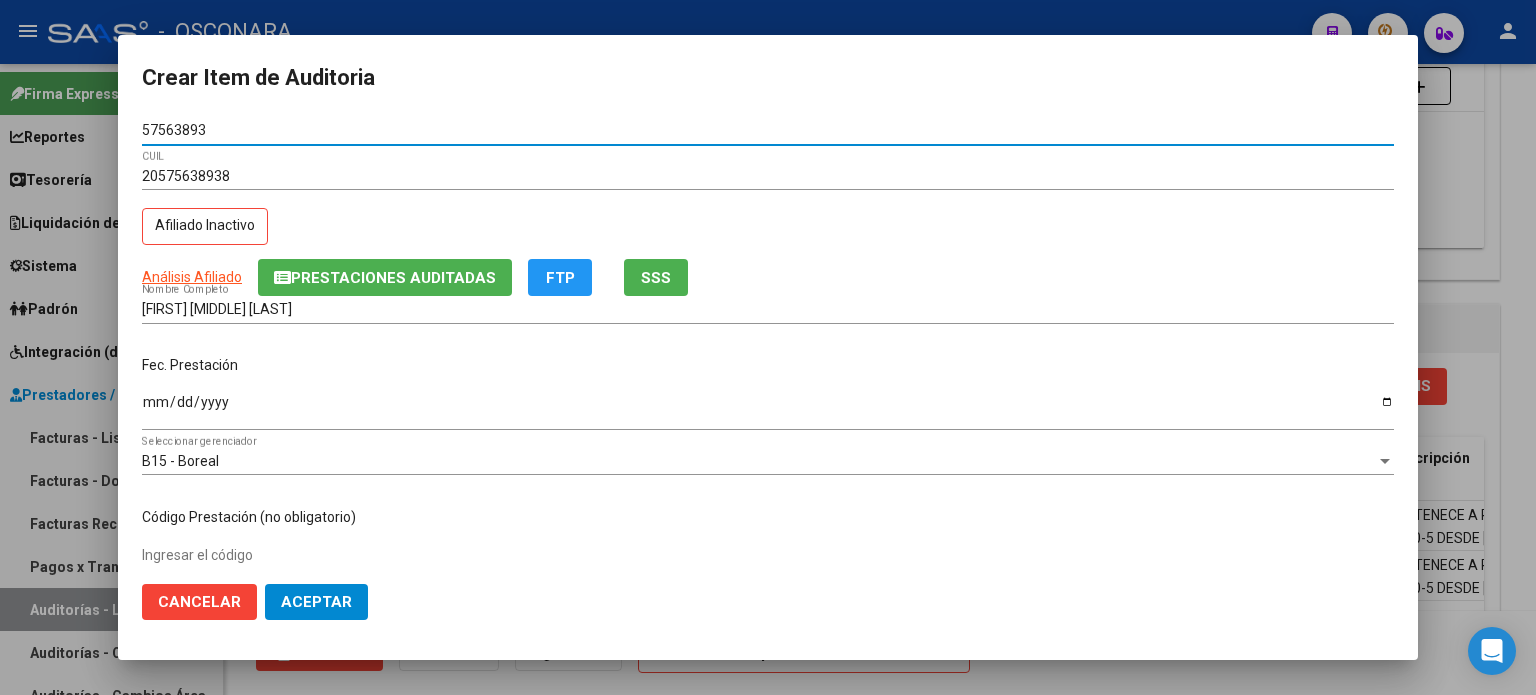 type on "57563893" 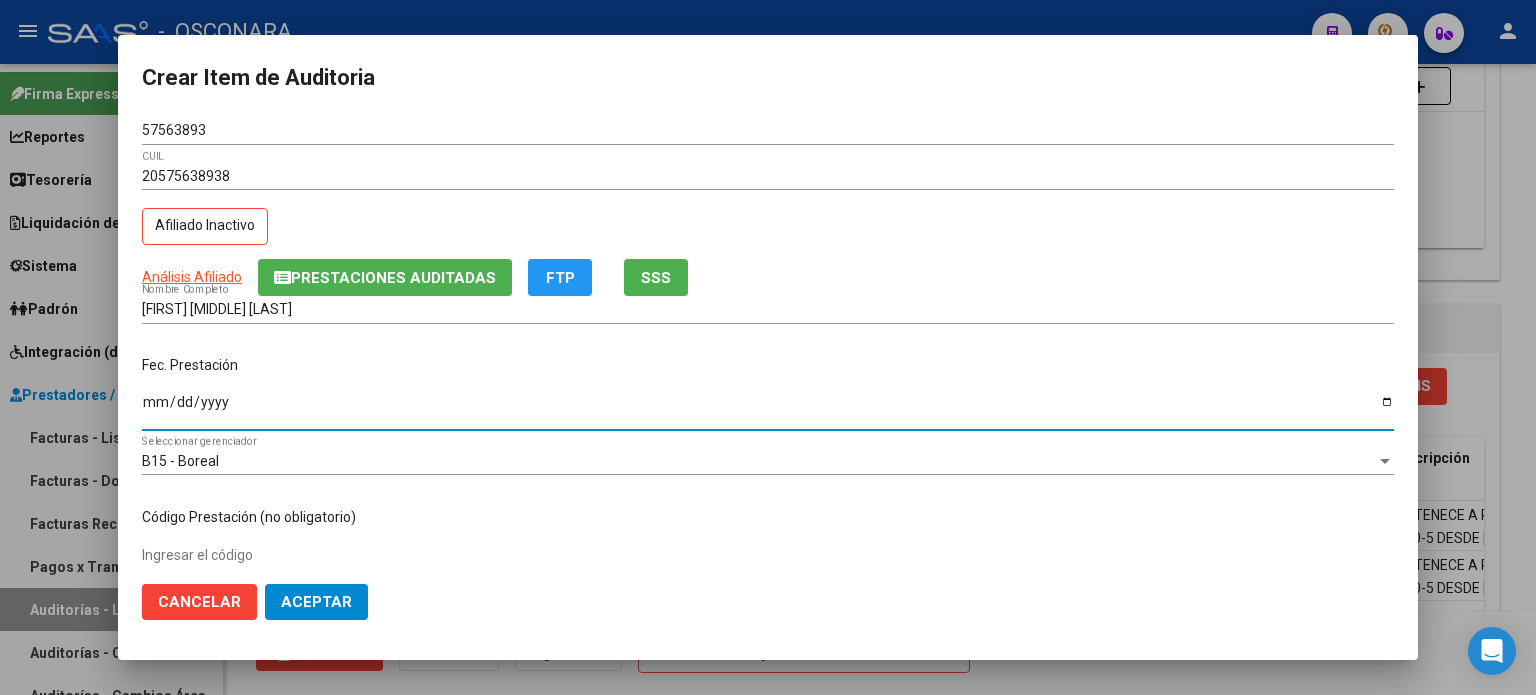 click on "Ingresar la fecha" at bounding box center [768, 409] 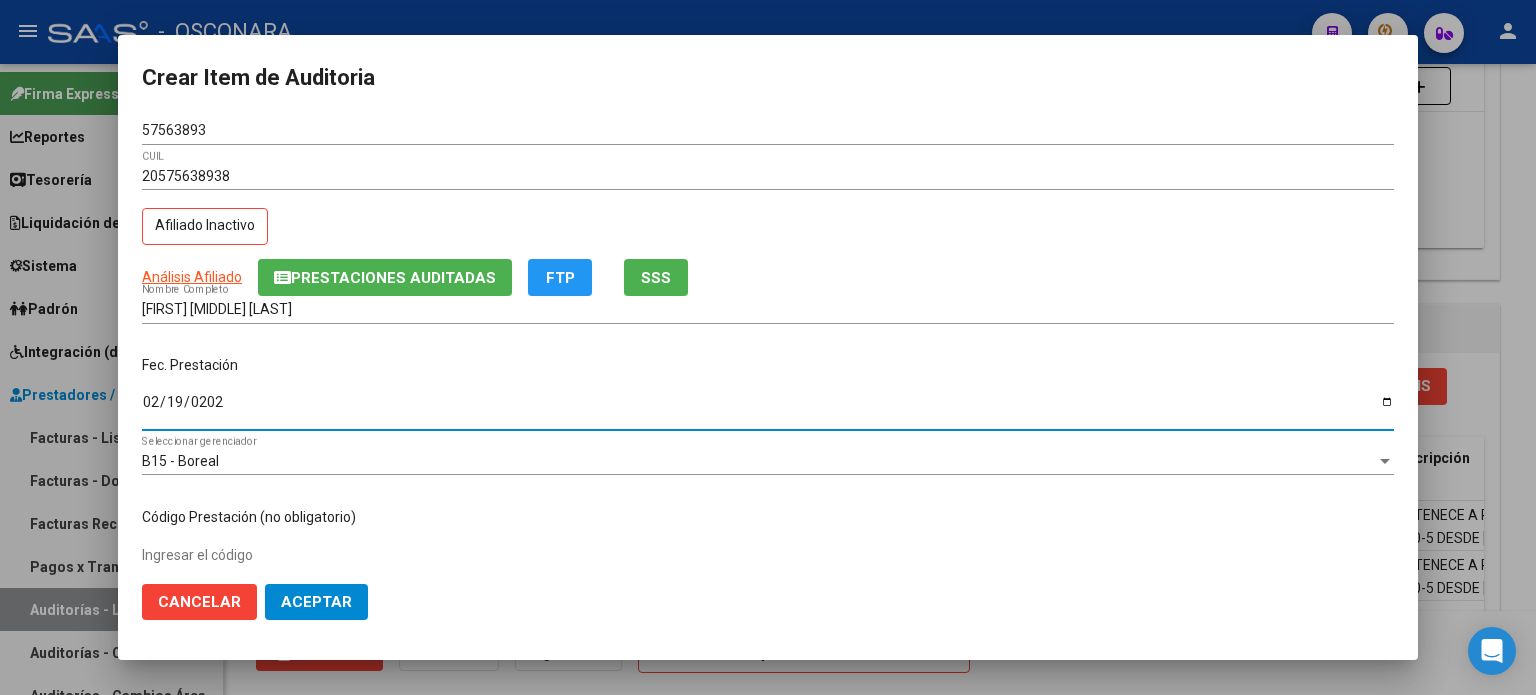 type on "2025-02-19" 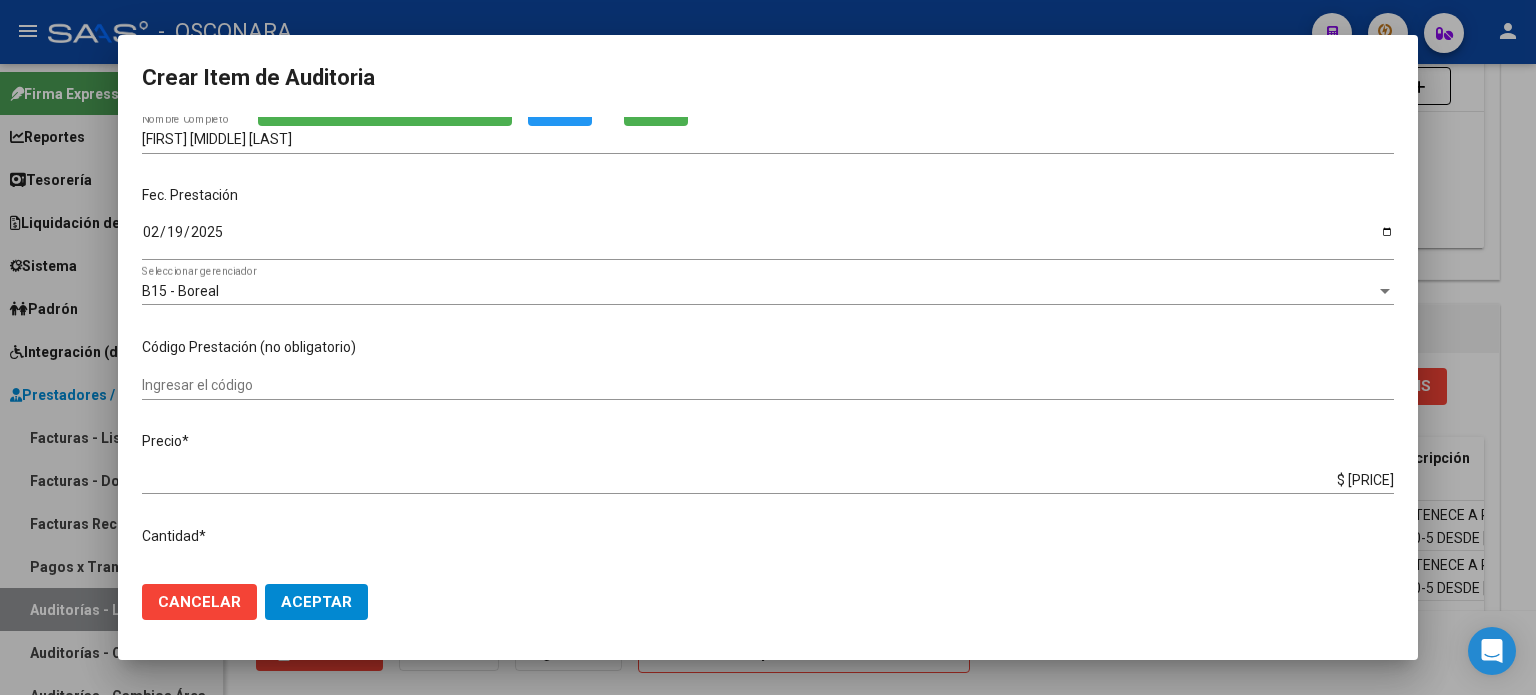 scroll, scrollTop: 200, scrollLeft: 0, axis: vertical 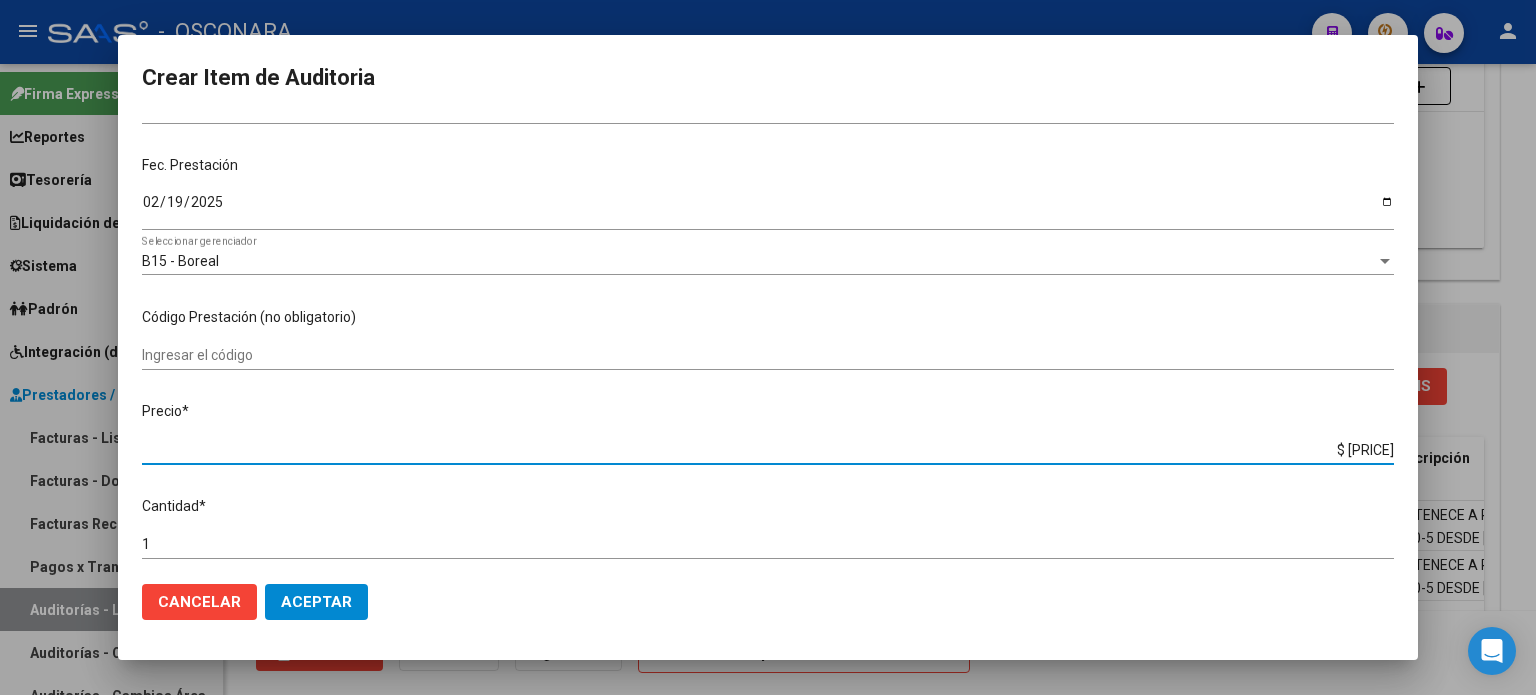 drag, startPoint x: 1327, startPoint y: 447, endPoint x: 1535, endPoint y: 440, distance: 208.11775 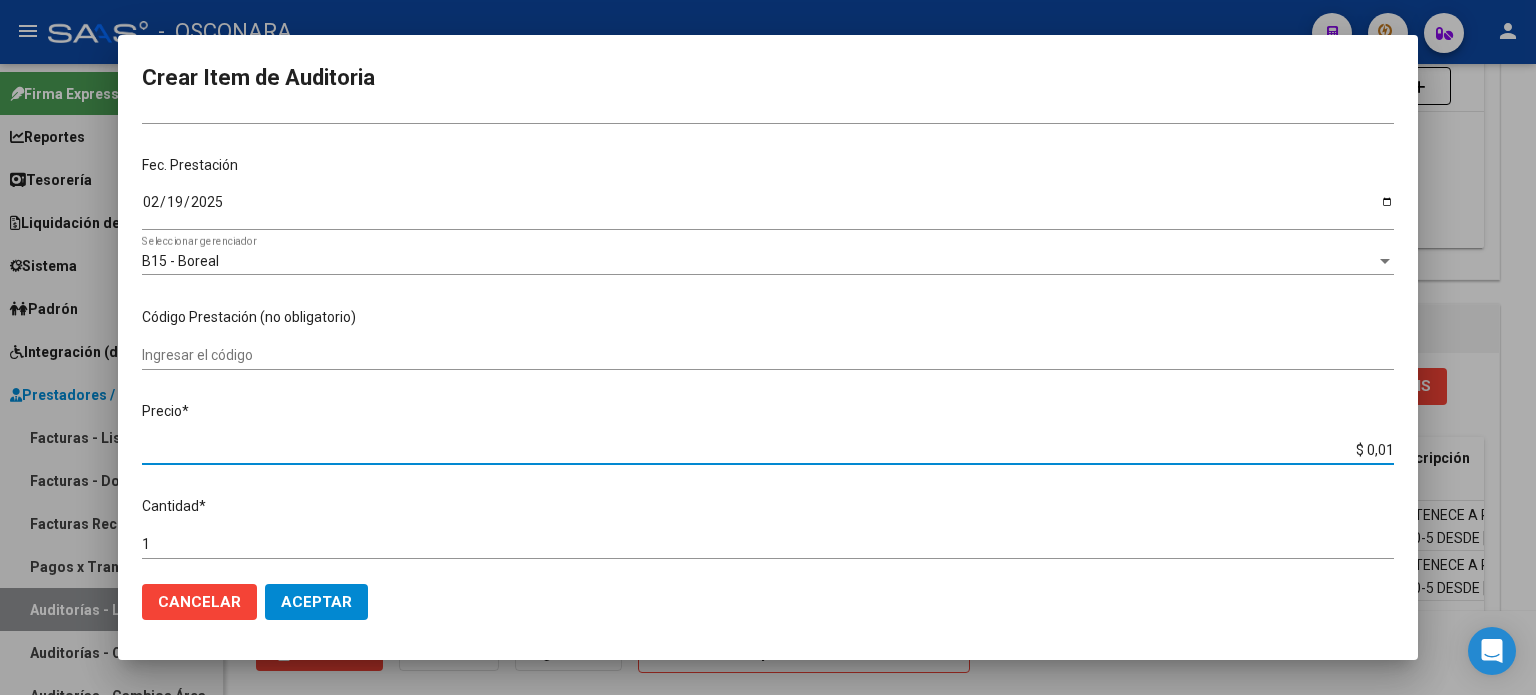 type on "$ 0,12" 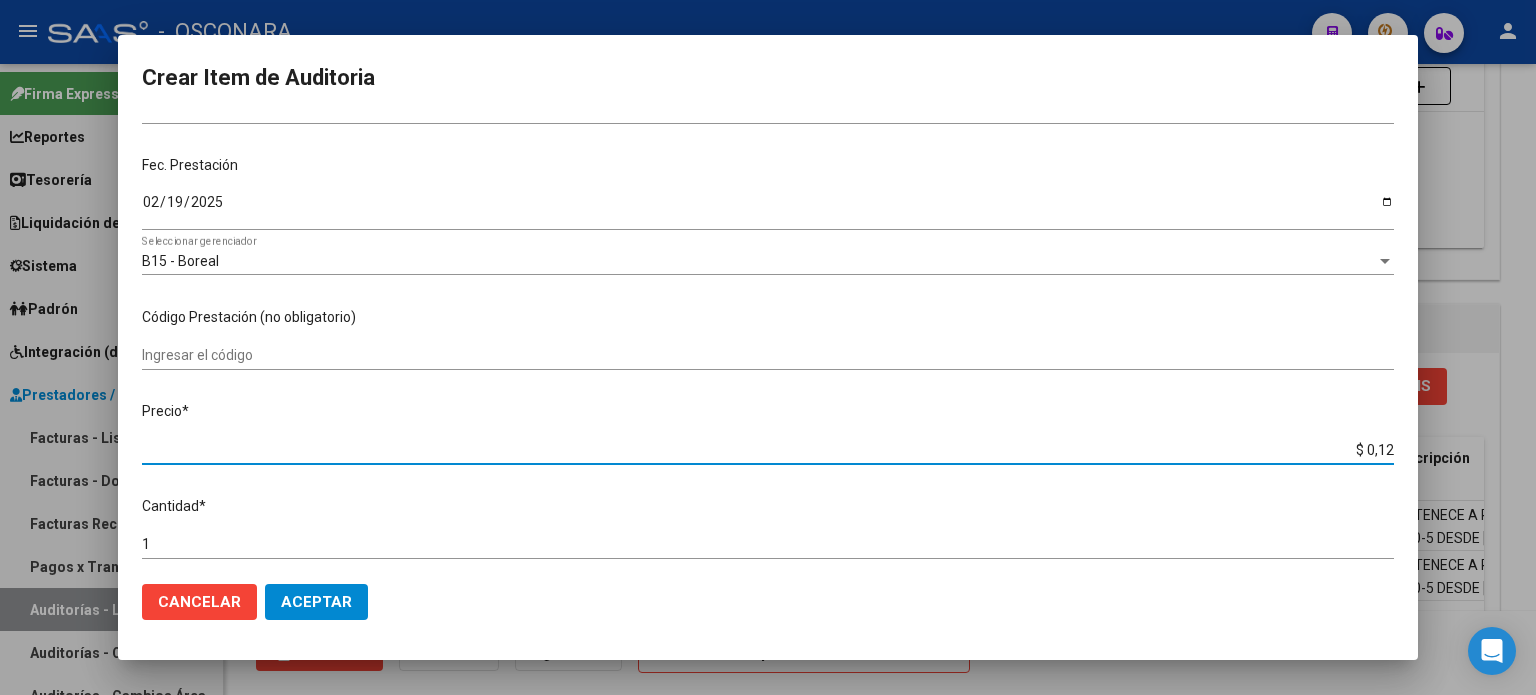 type on "$ 1,26" 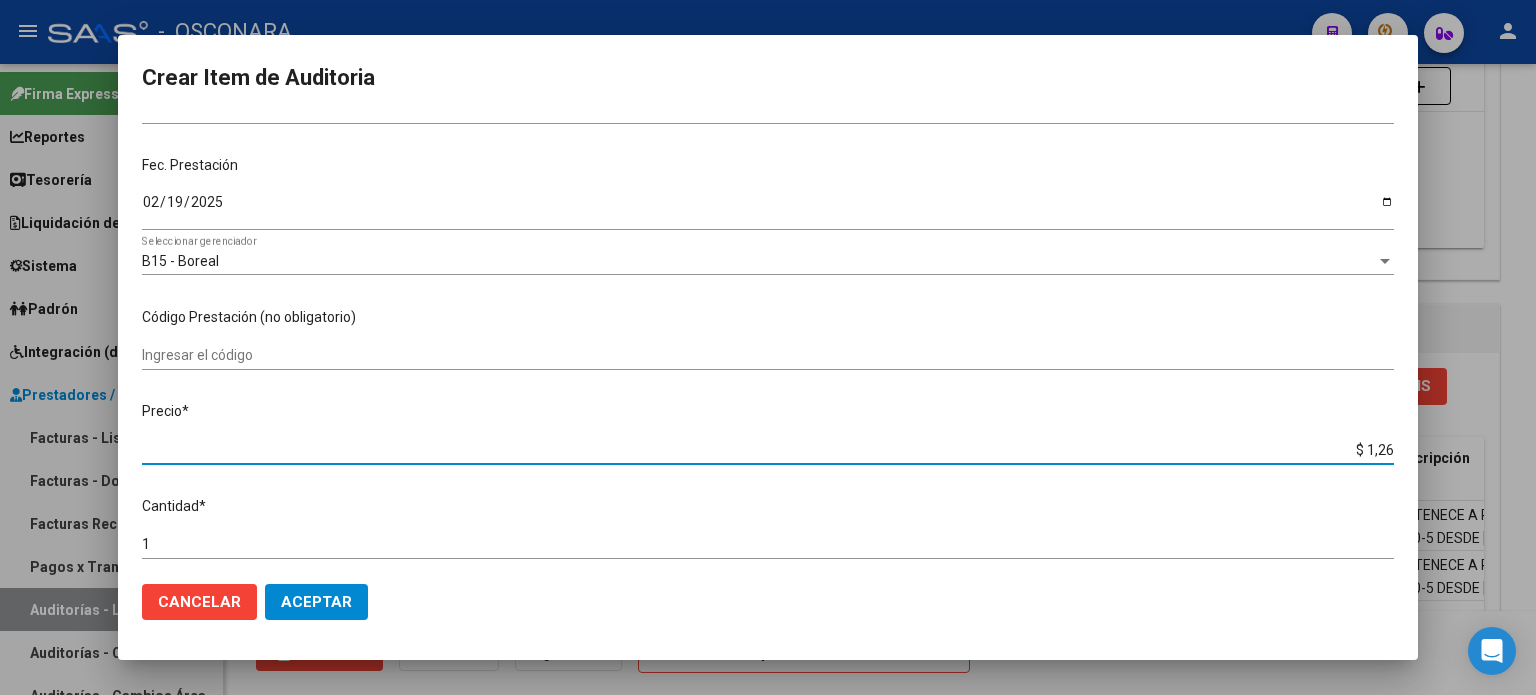 type on "$ 12,67" 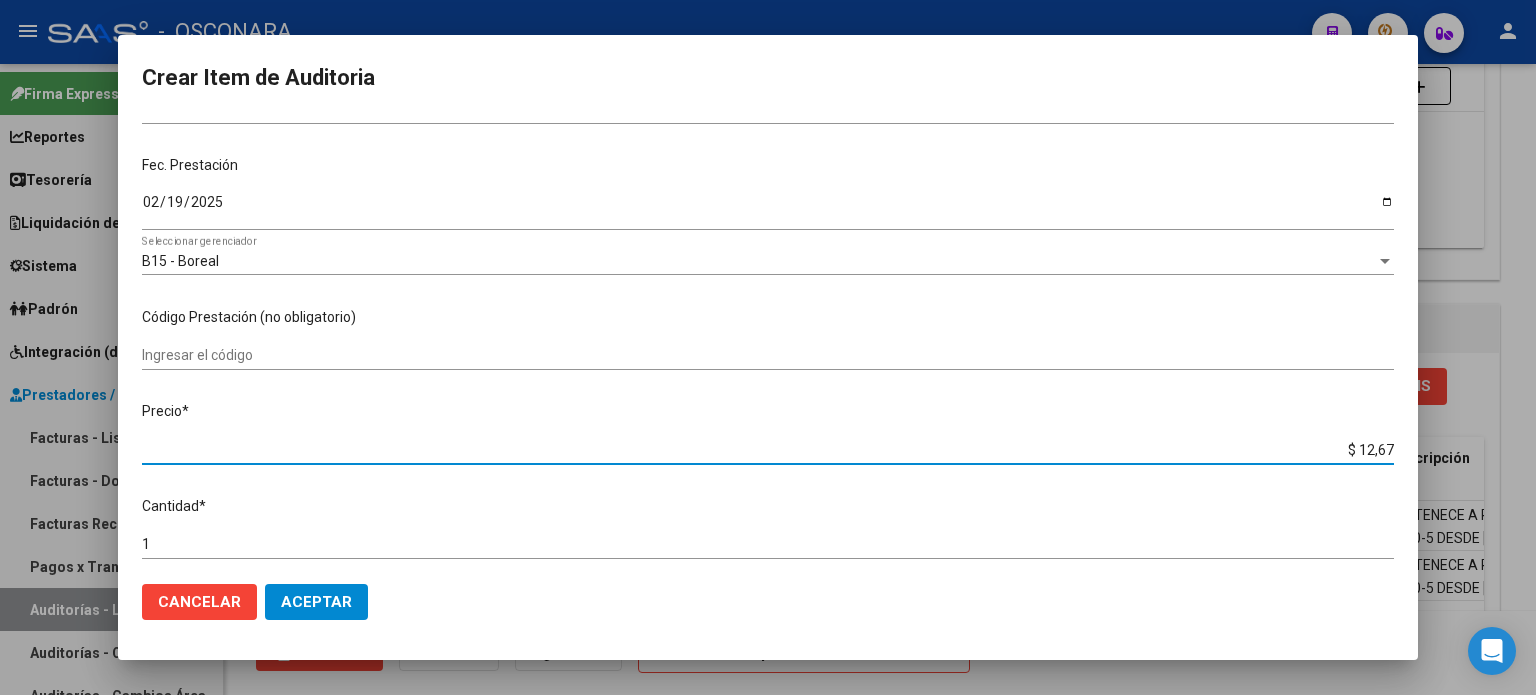 type on "$ 126,70" 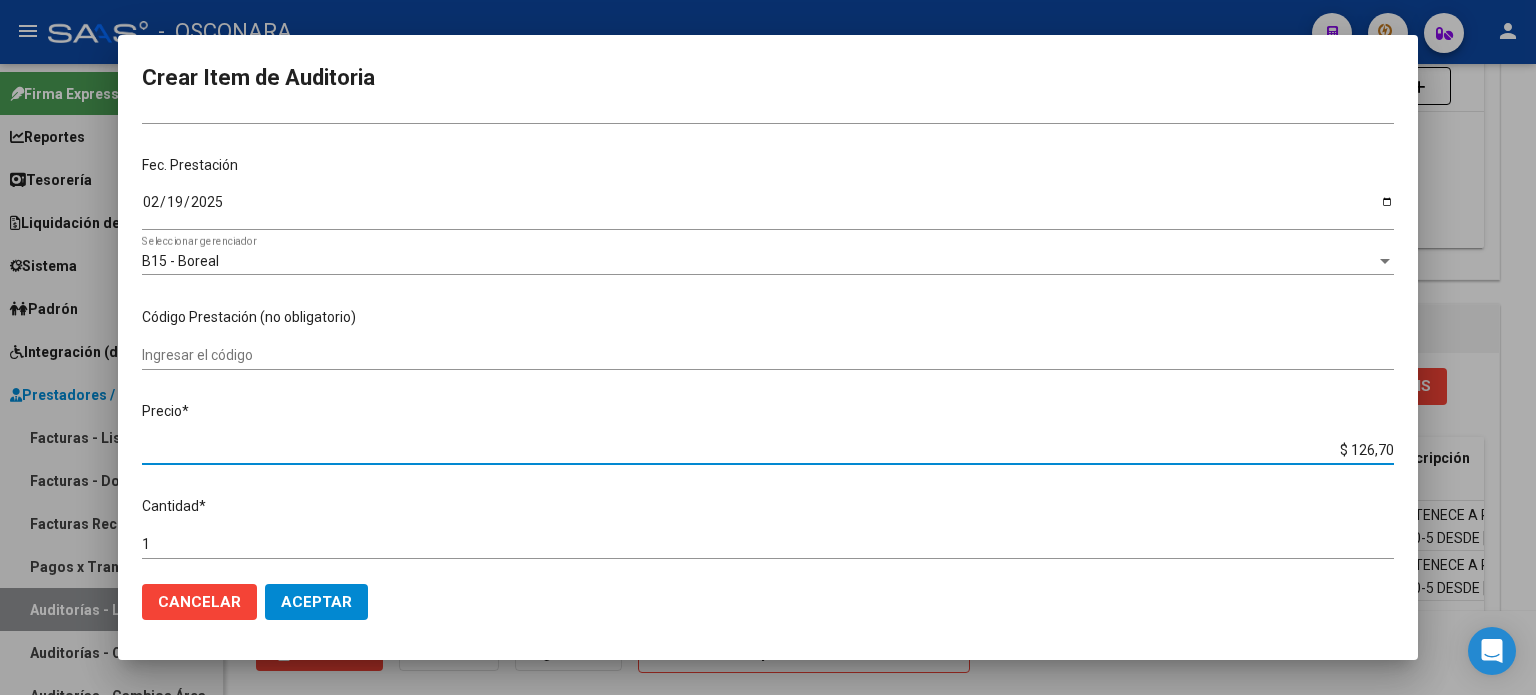 type on "$ 1.267,00" 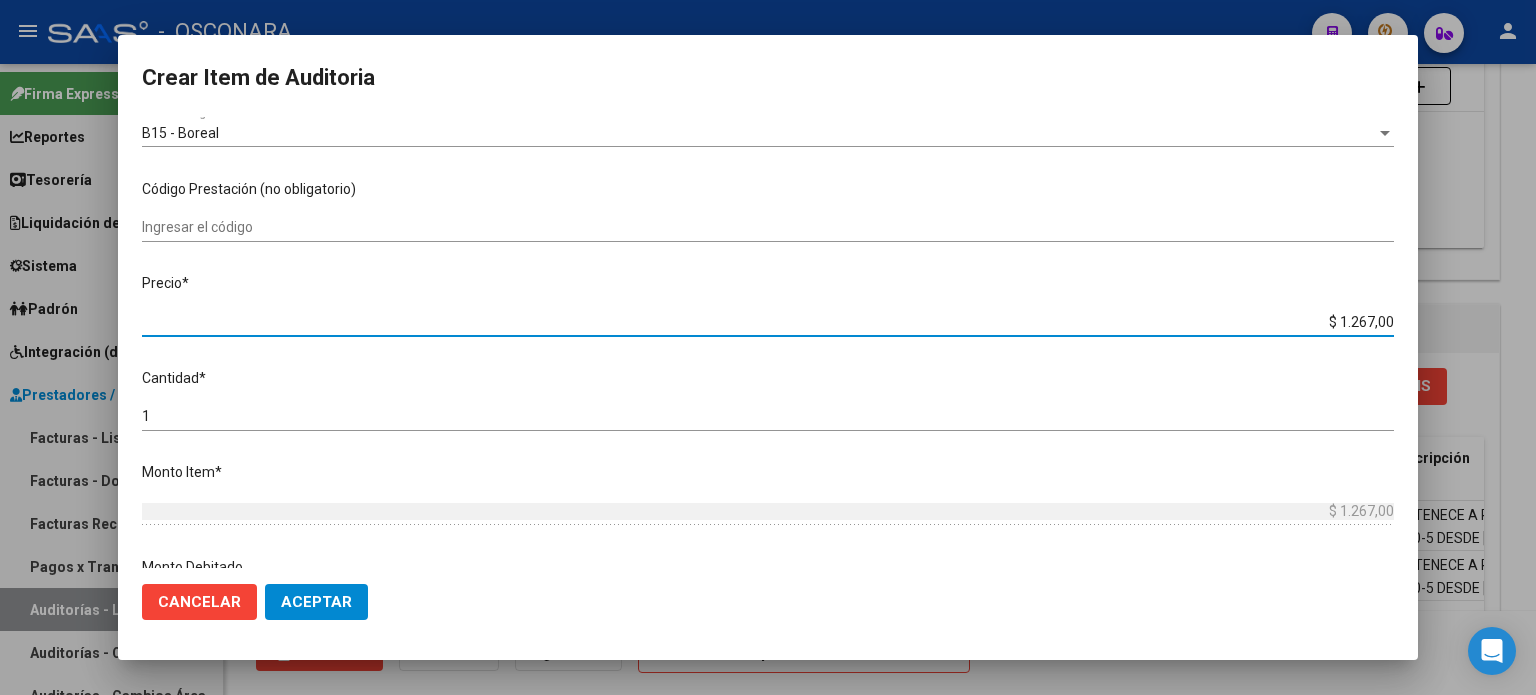 scroll, scrollTop: 500, scrollLeft: 0, axis: vertical 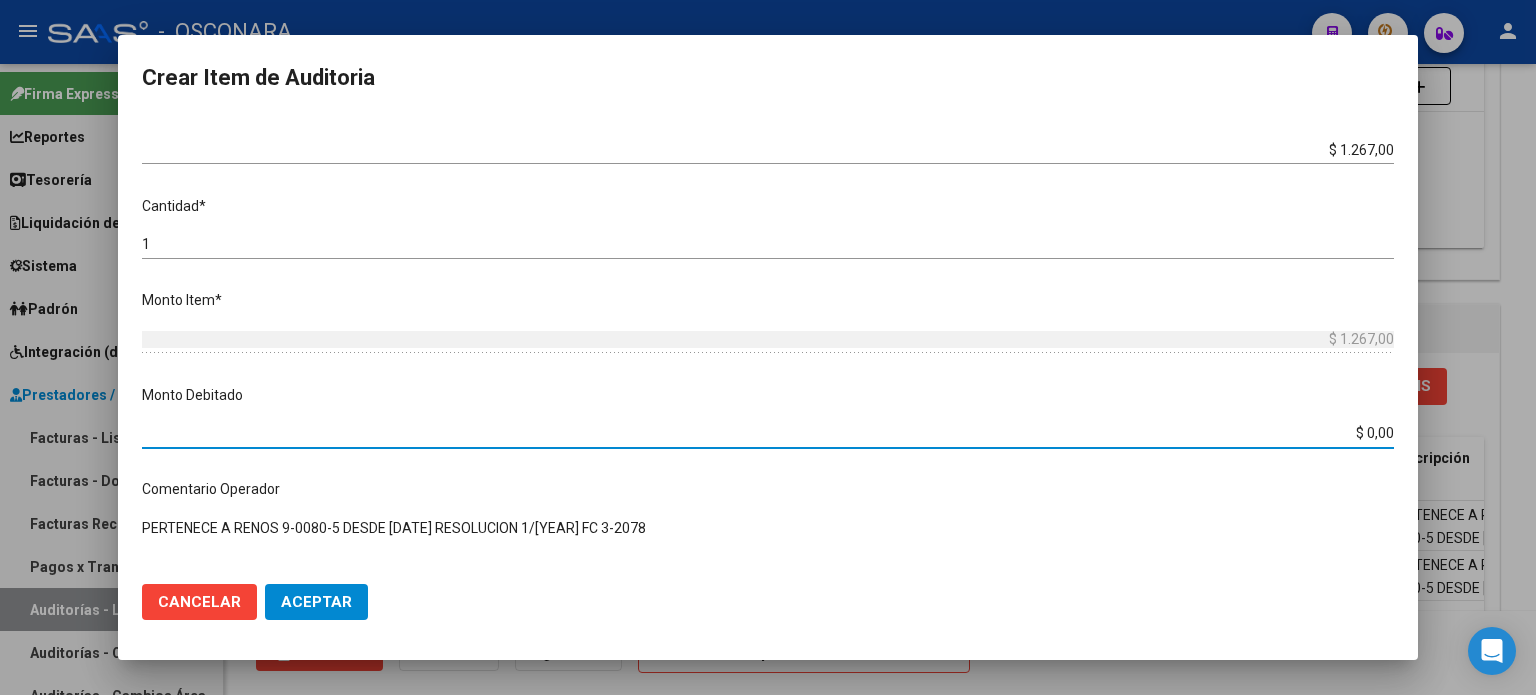 drag, startPoint x: 1352, startPoint y: 433, endPoint x: 1485, endPoint y: 431, distance: 133.01503 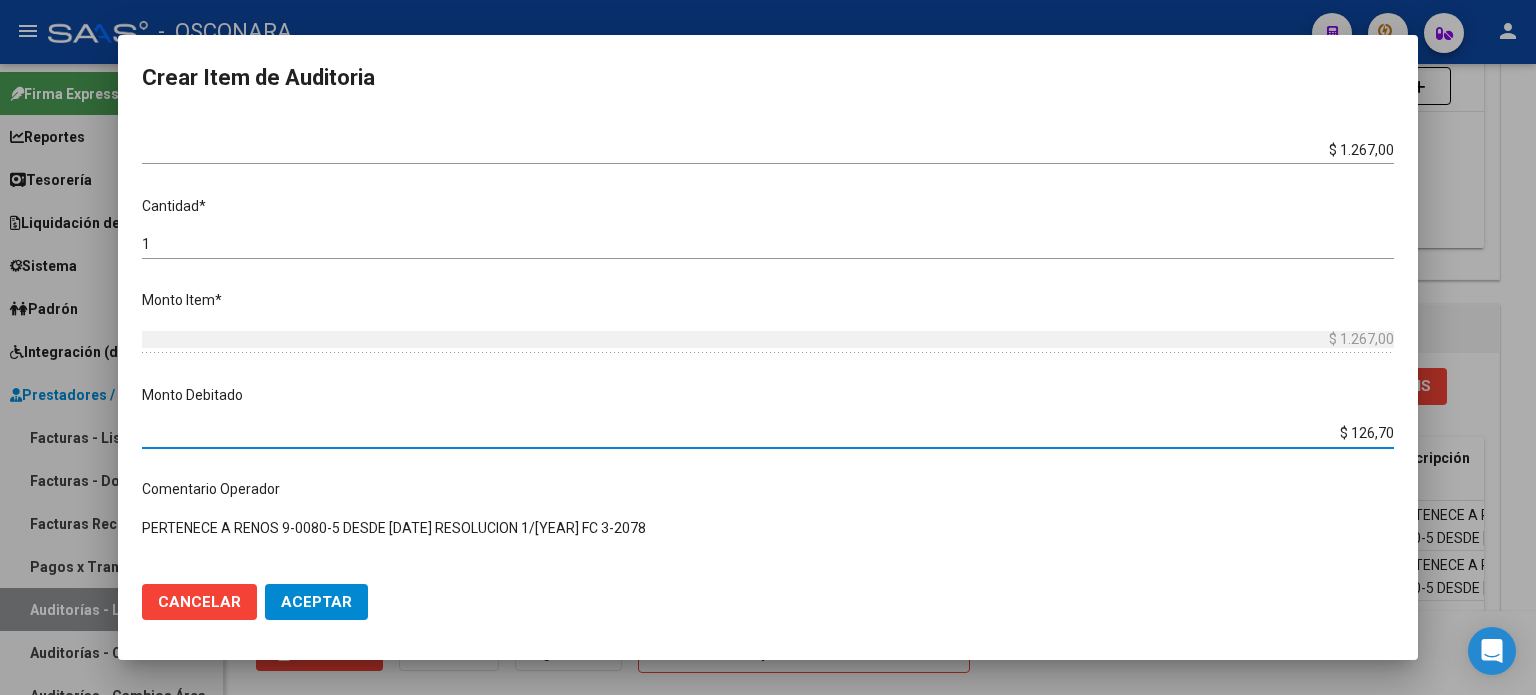 type on "$ 1.267,00" 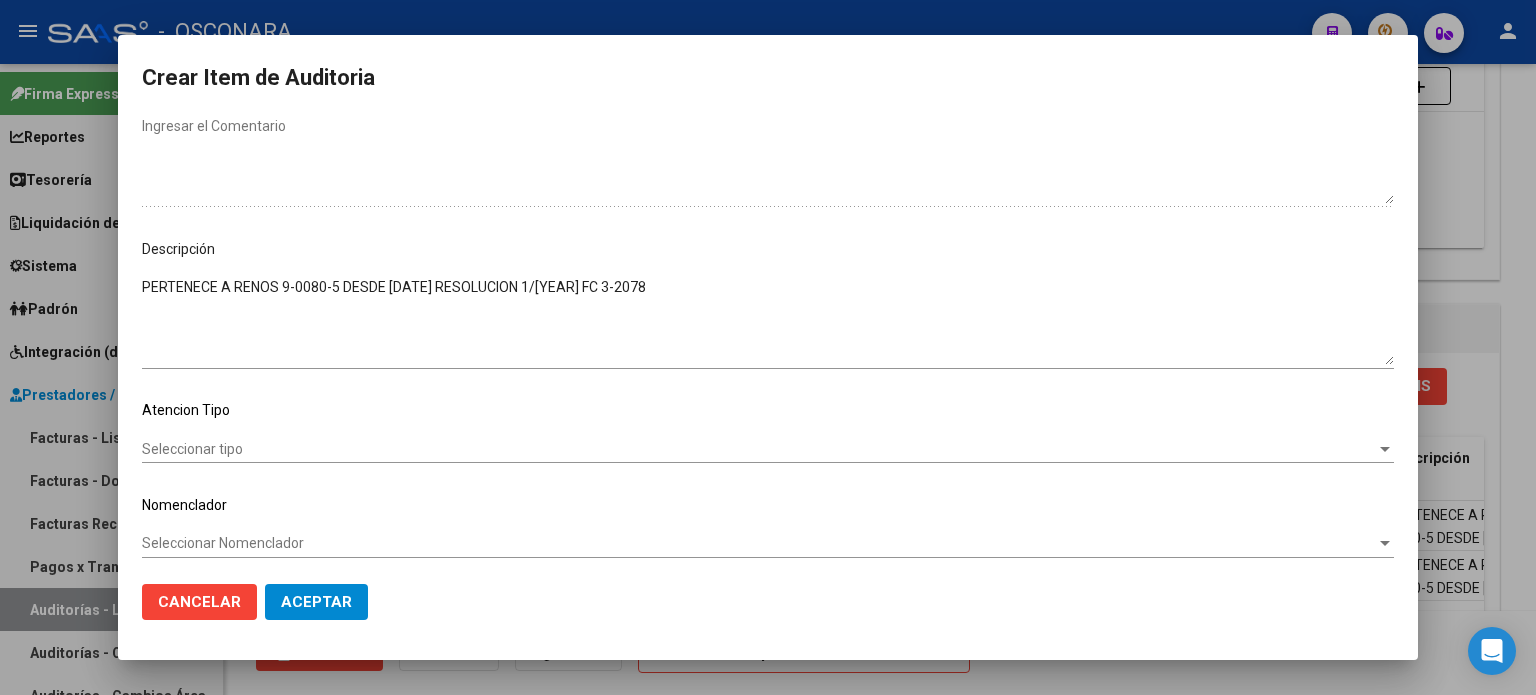 scroll, scrollTop: 1070, scrollLeft: 0, axis: vertical 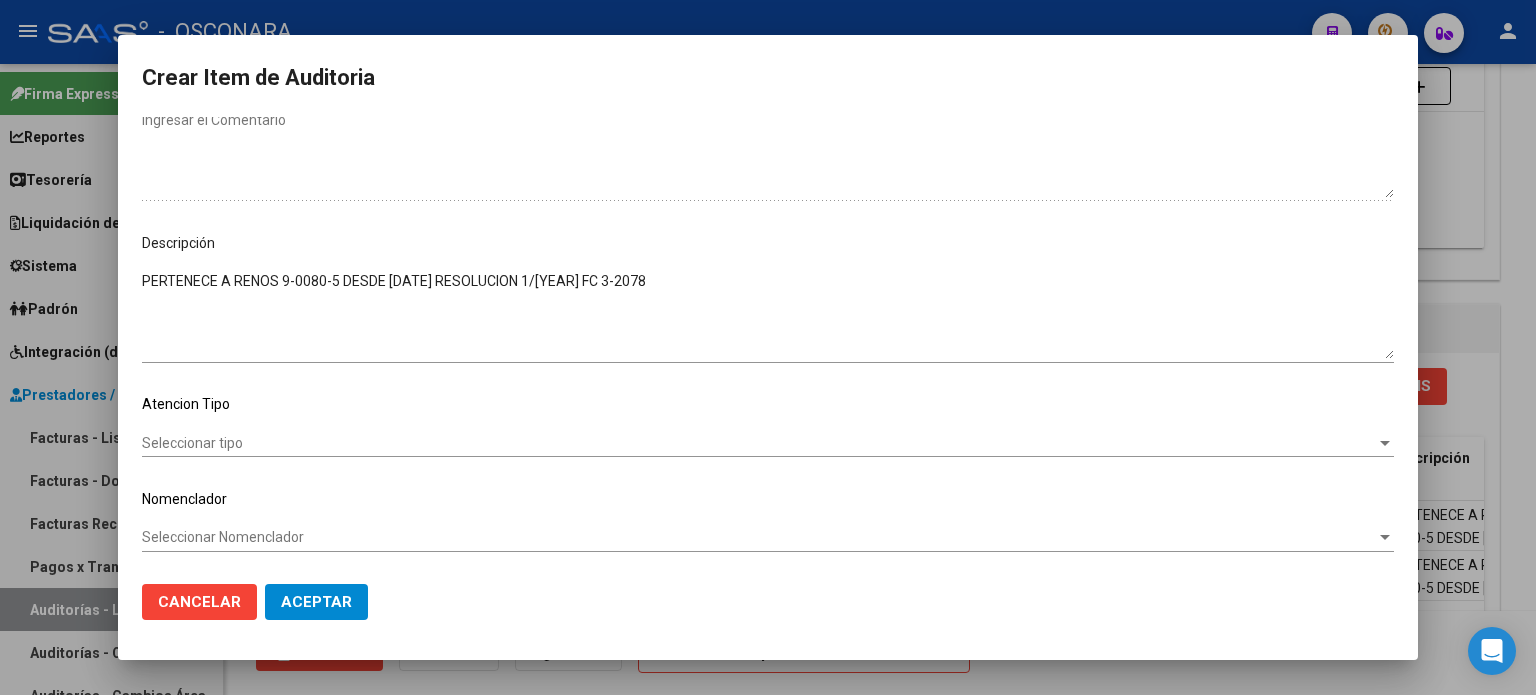 click on "Seleccionar tipo Seleccionar tipo" 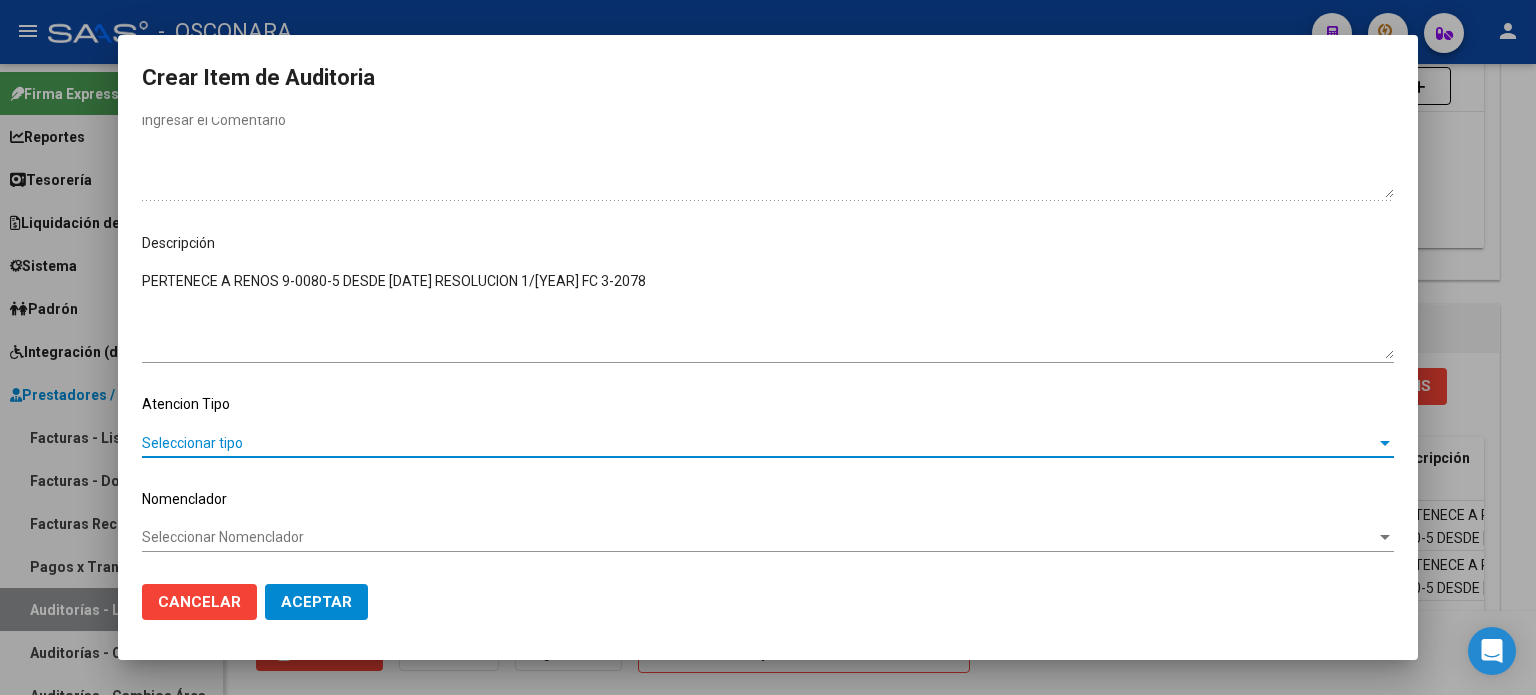 click on "Seleccionar tipo" at bounding box center (759, 443) 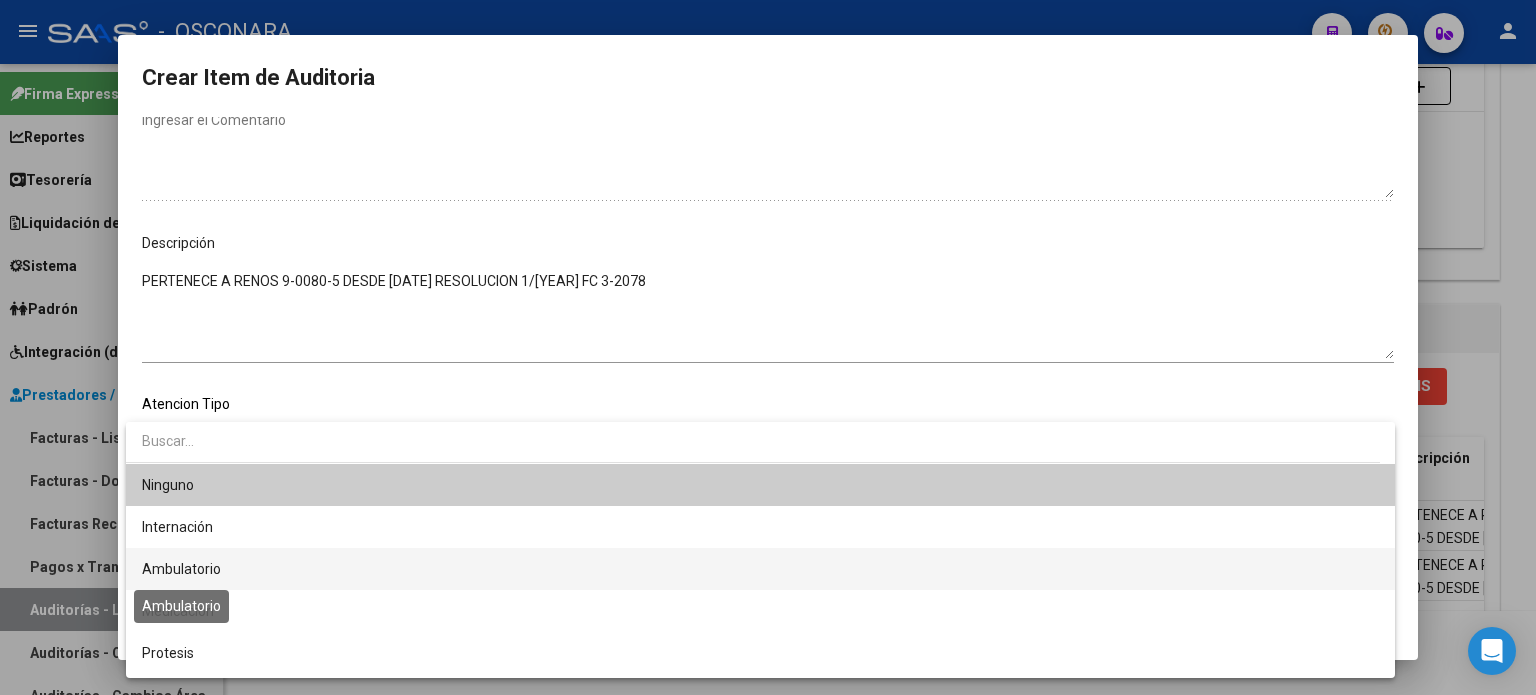 click on "Ambulatorio" at bounding box center [181, 569] 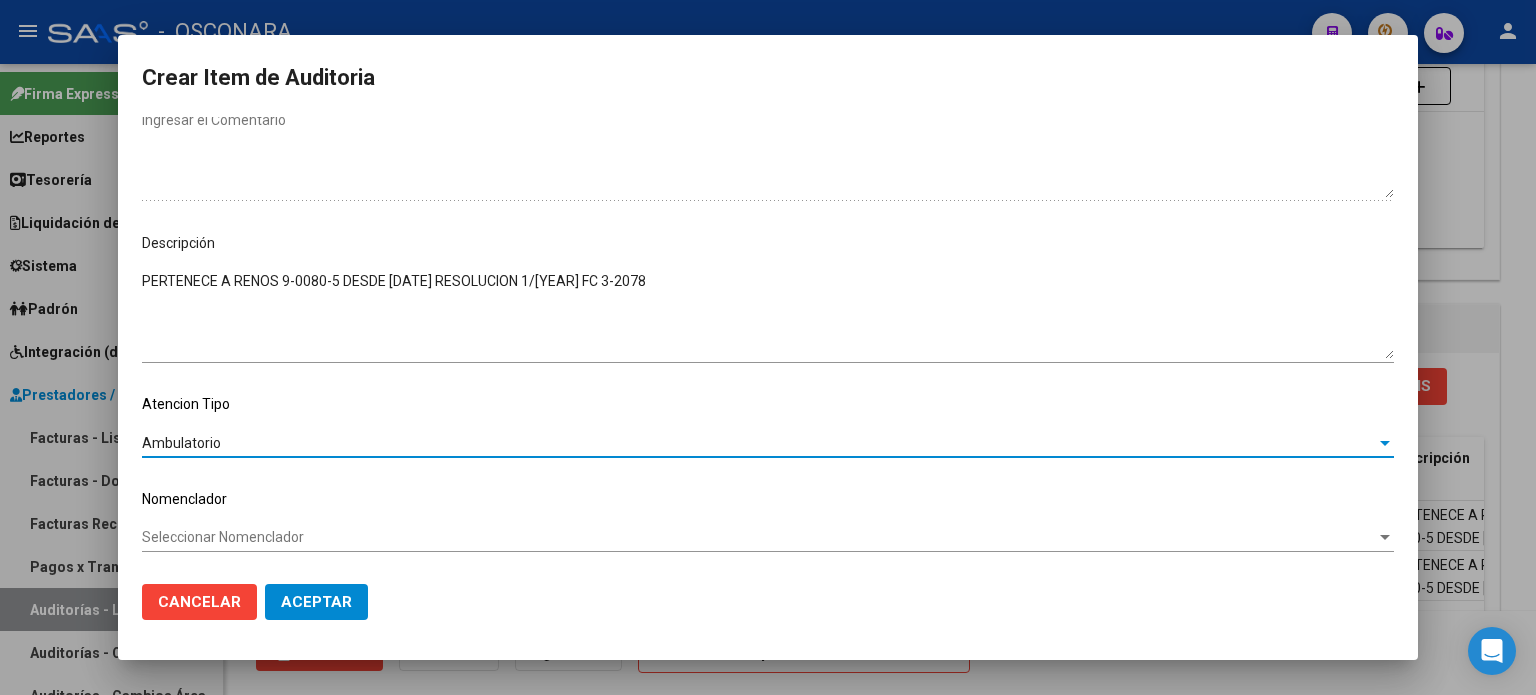 click on "Aceptar" 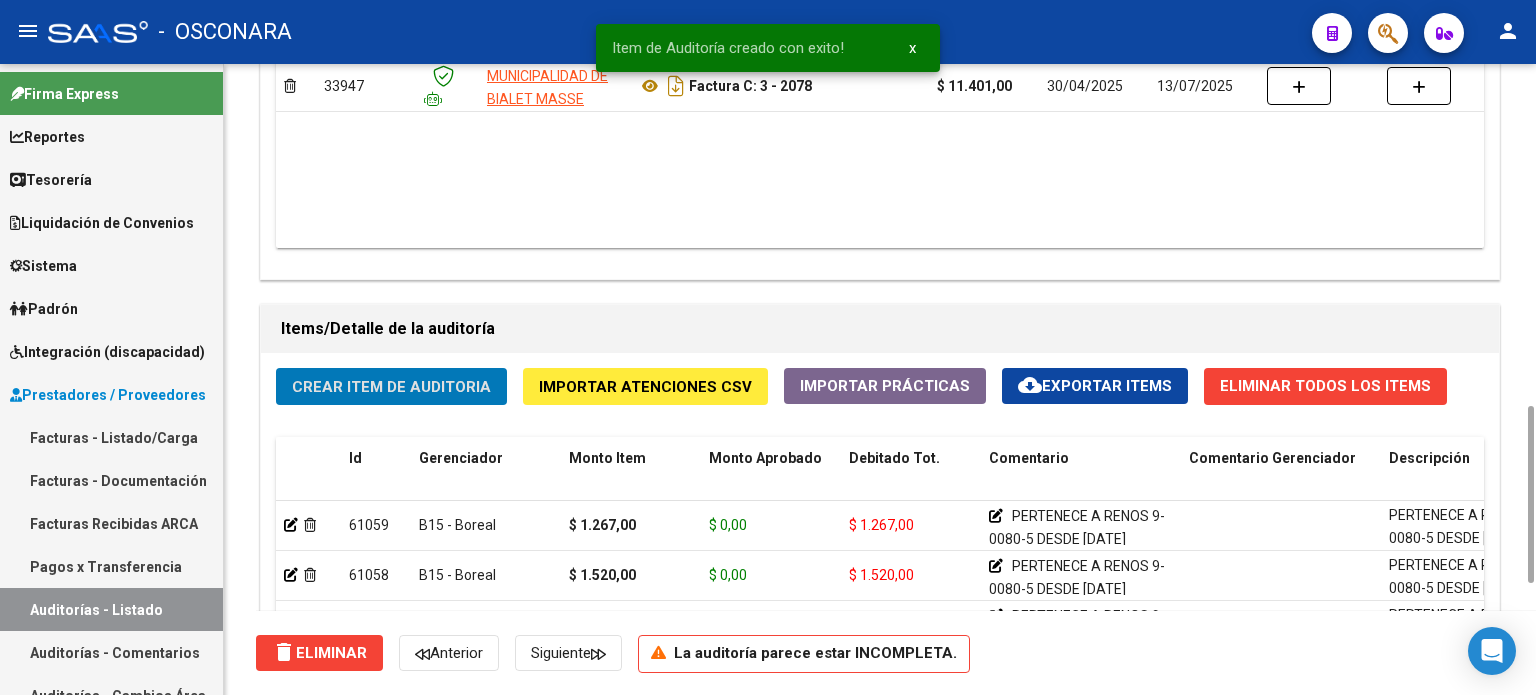 click on "Crear Item de Auditoria" 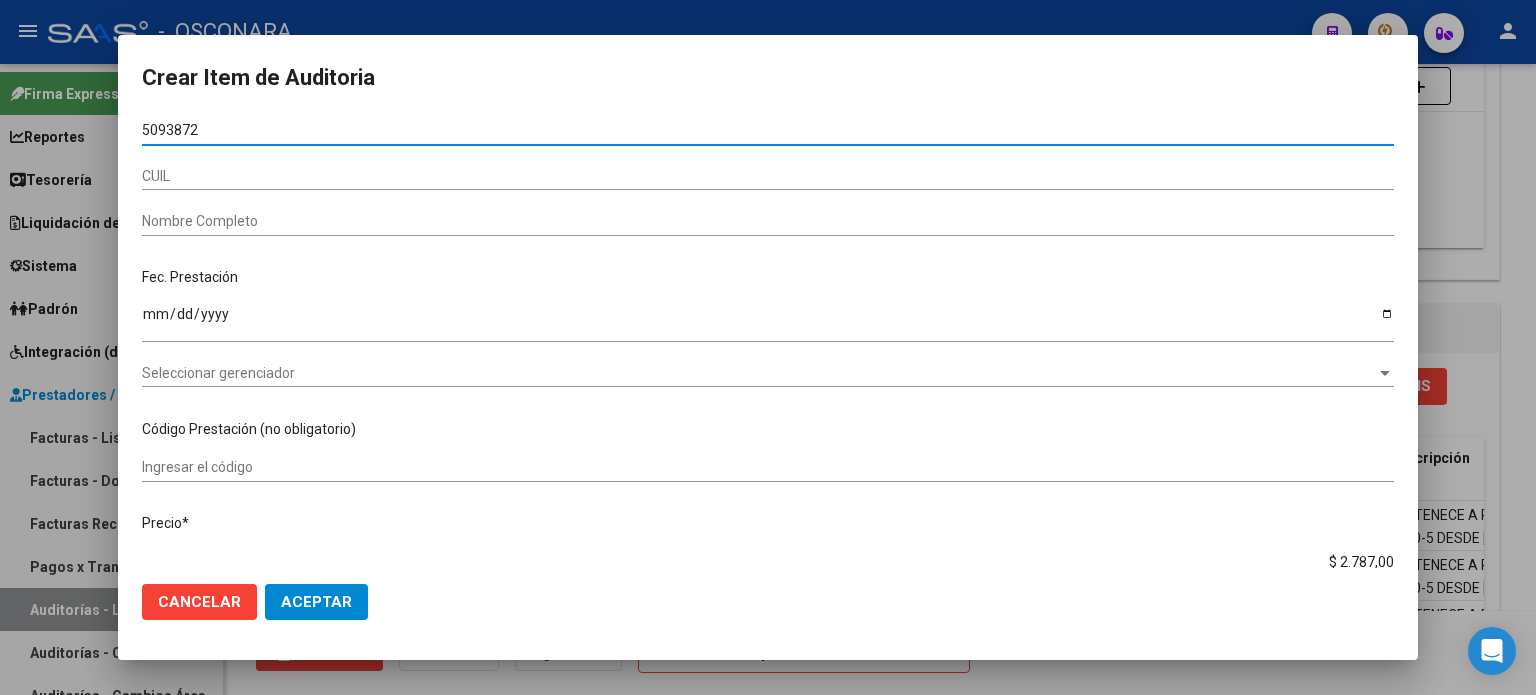 type on "[NUMBER]" 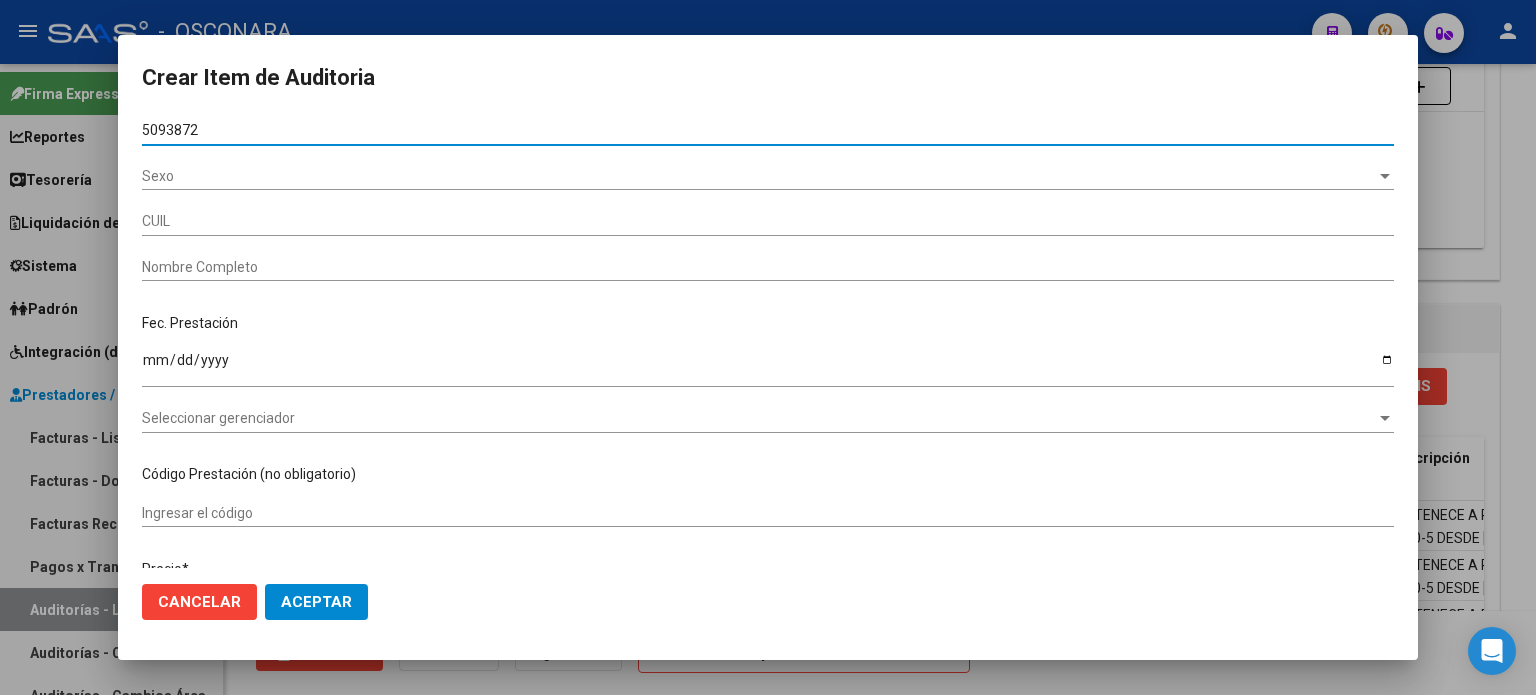 type on "[CUIL]" 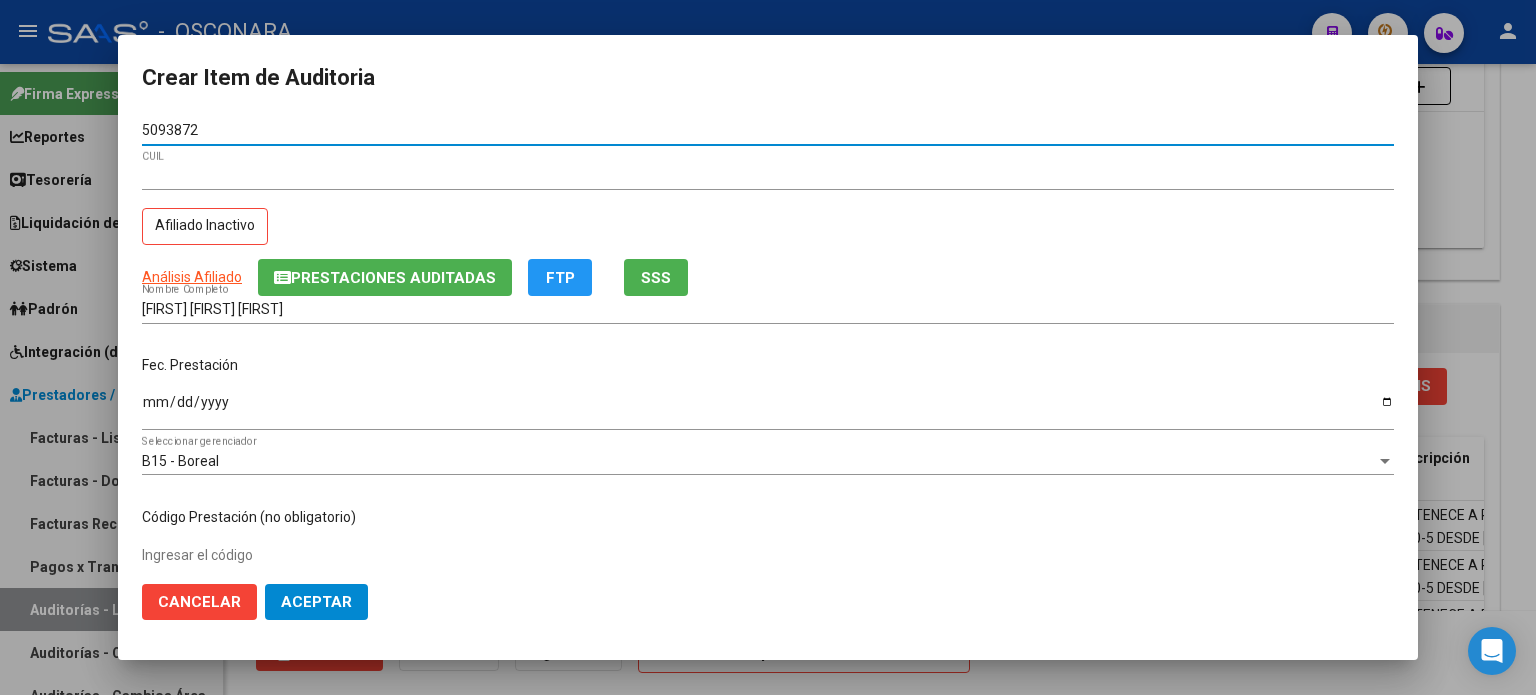 type on "[NUMBER]" 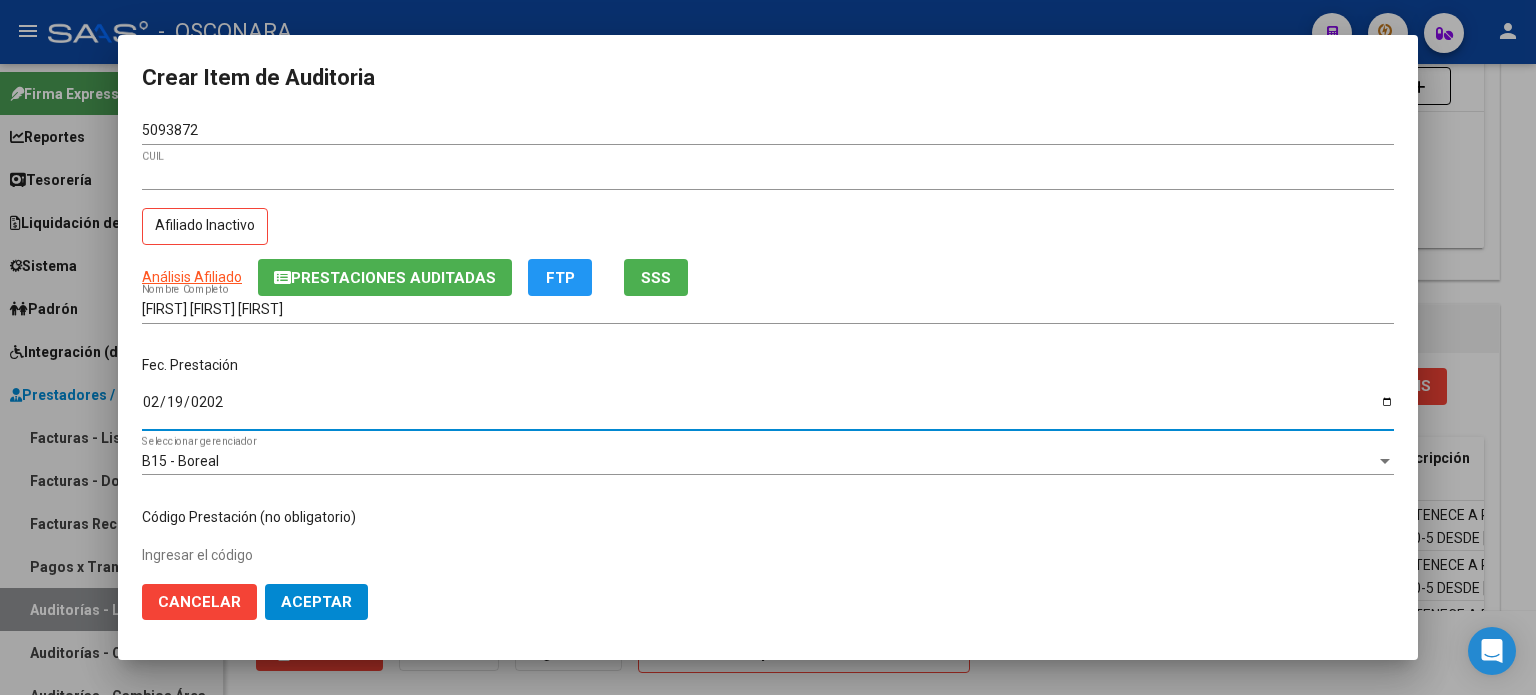 type on "2025-02-19" 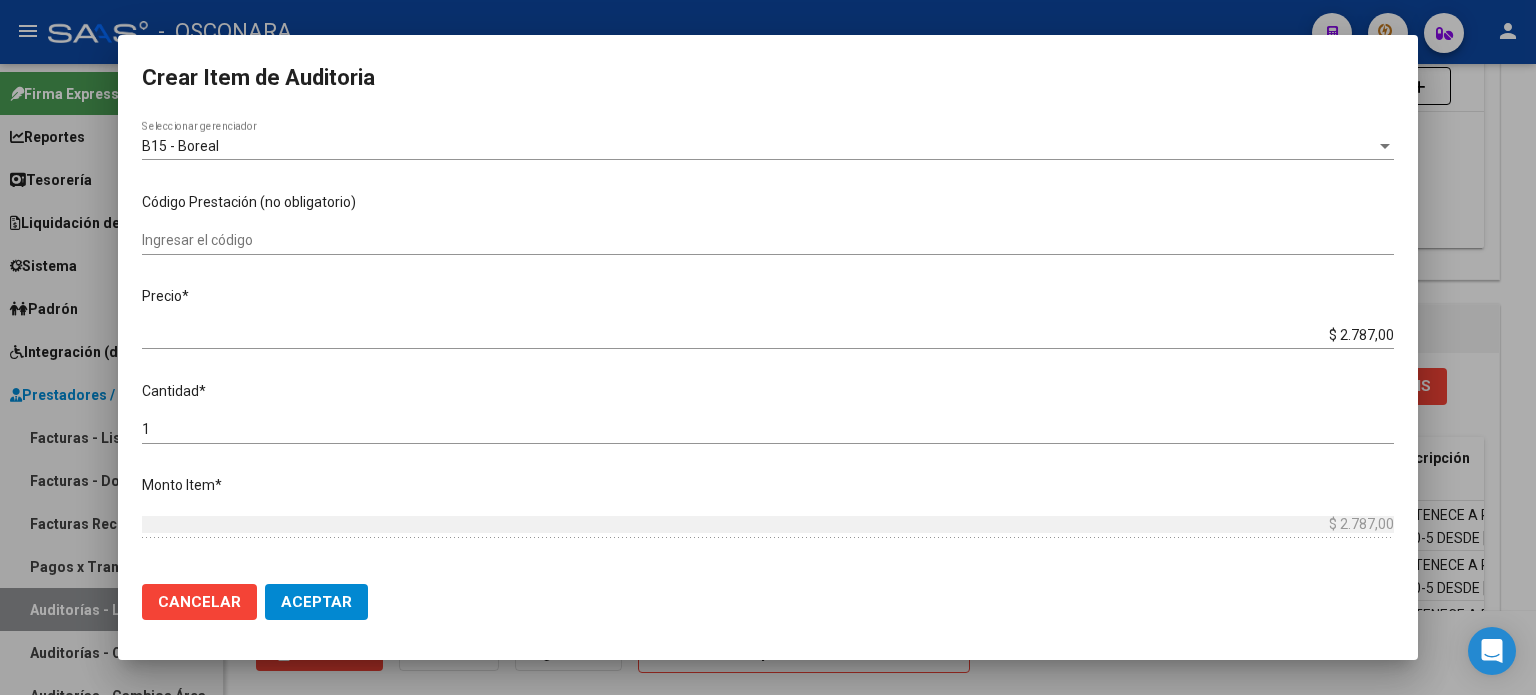 scroll, scrollTop: 400, scrollLeft: 0, axis: vertical 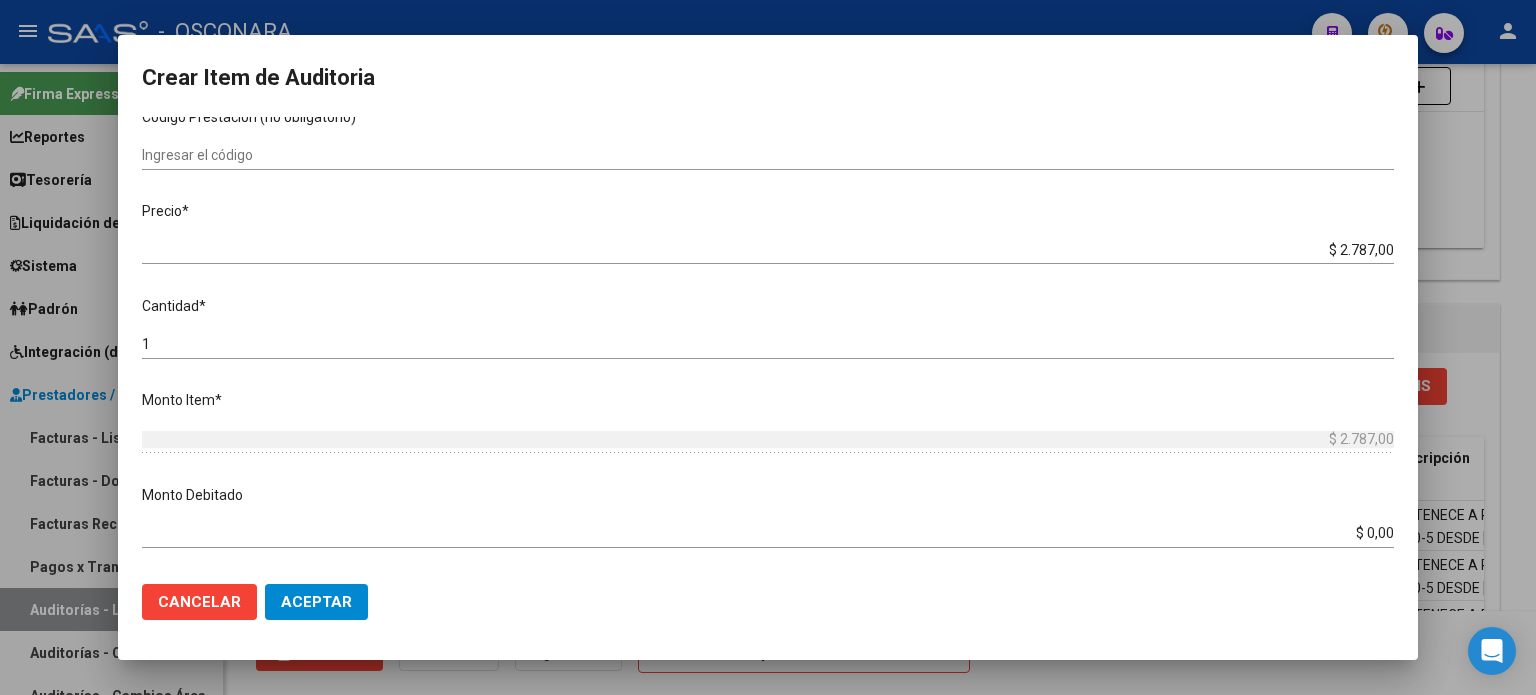 drag, startPoint x: 1323, startPoint y: 247, endPoint x: 1535, endPoint y: 244, distance: 212.02122 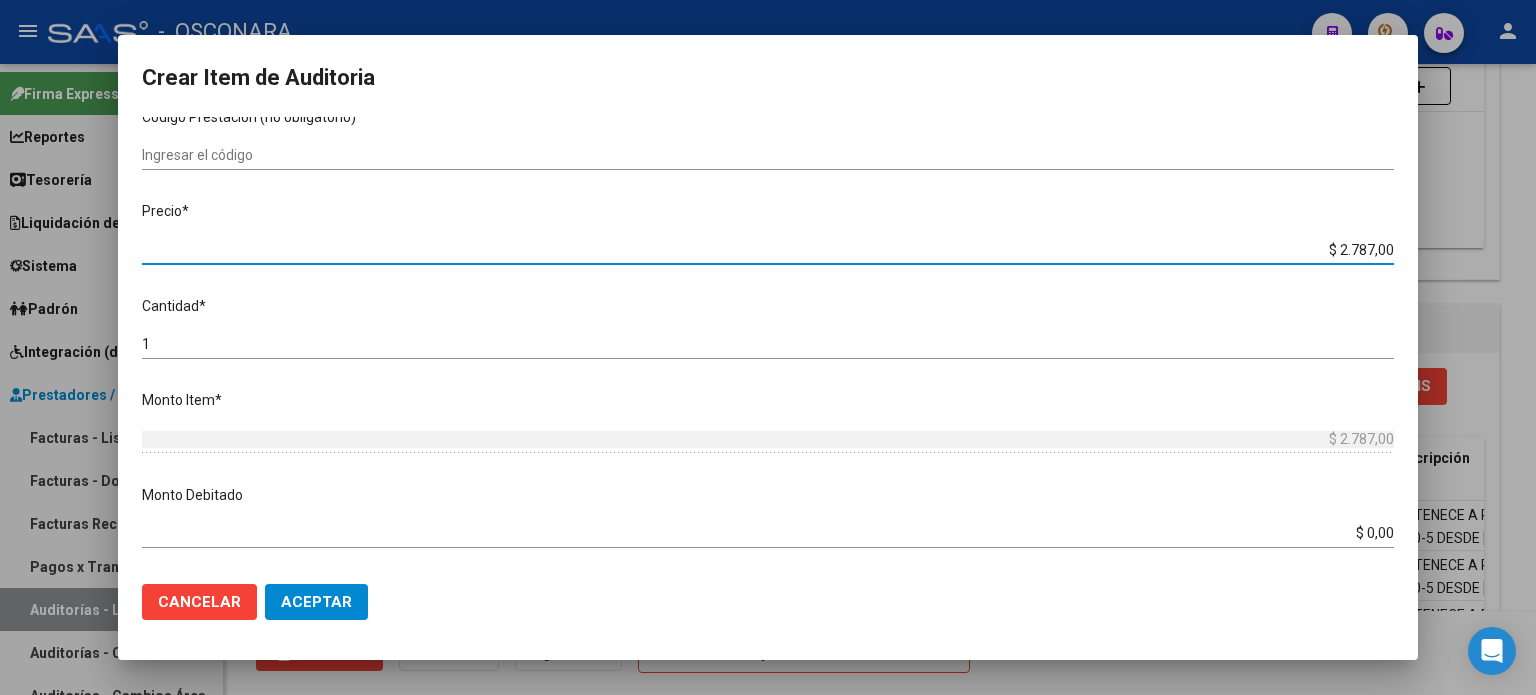 type on "$ 0,01" 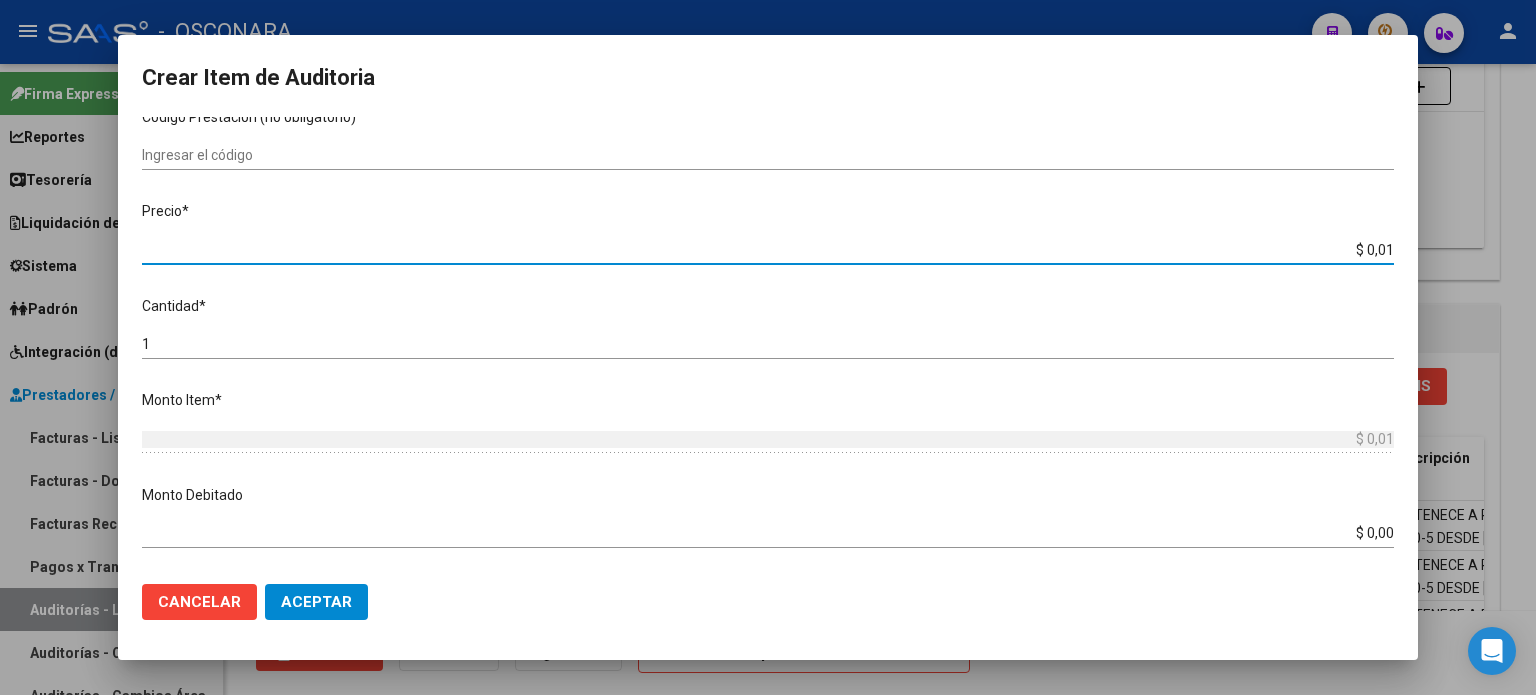 type on "$ 0,12" 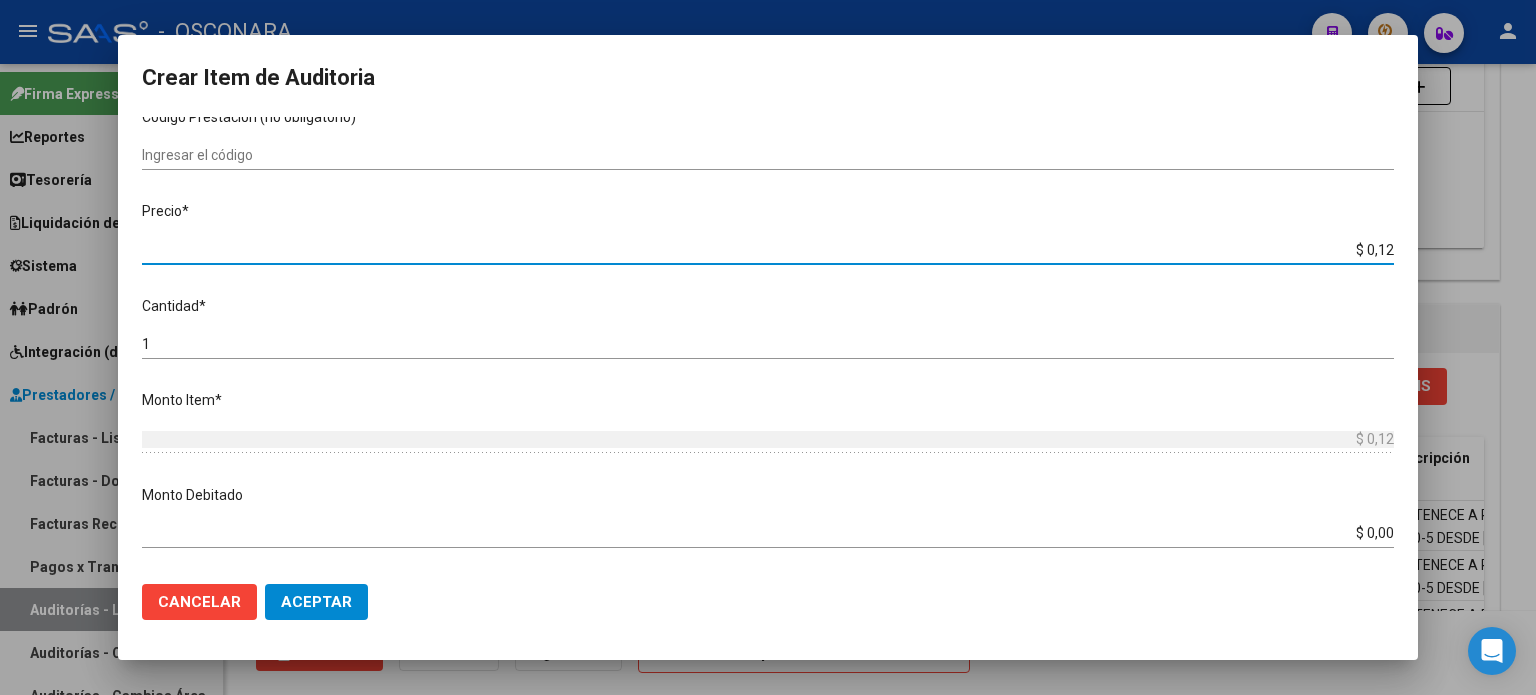 type on "$ 1,26" 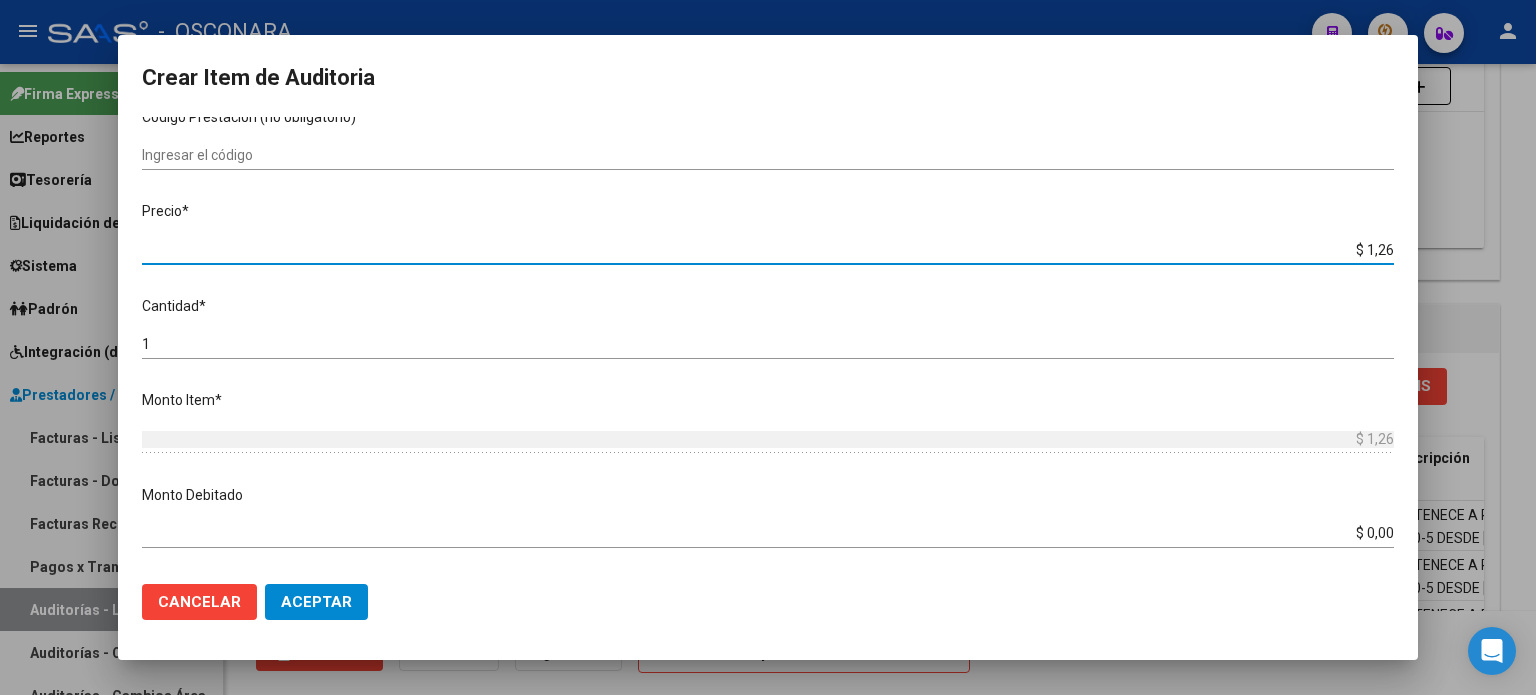 type on "$ 12,67" 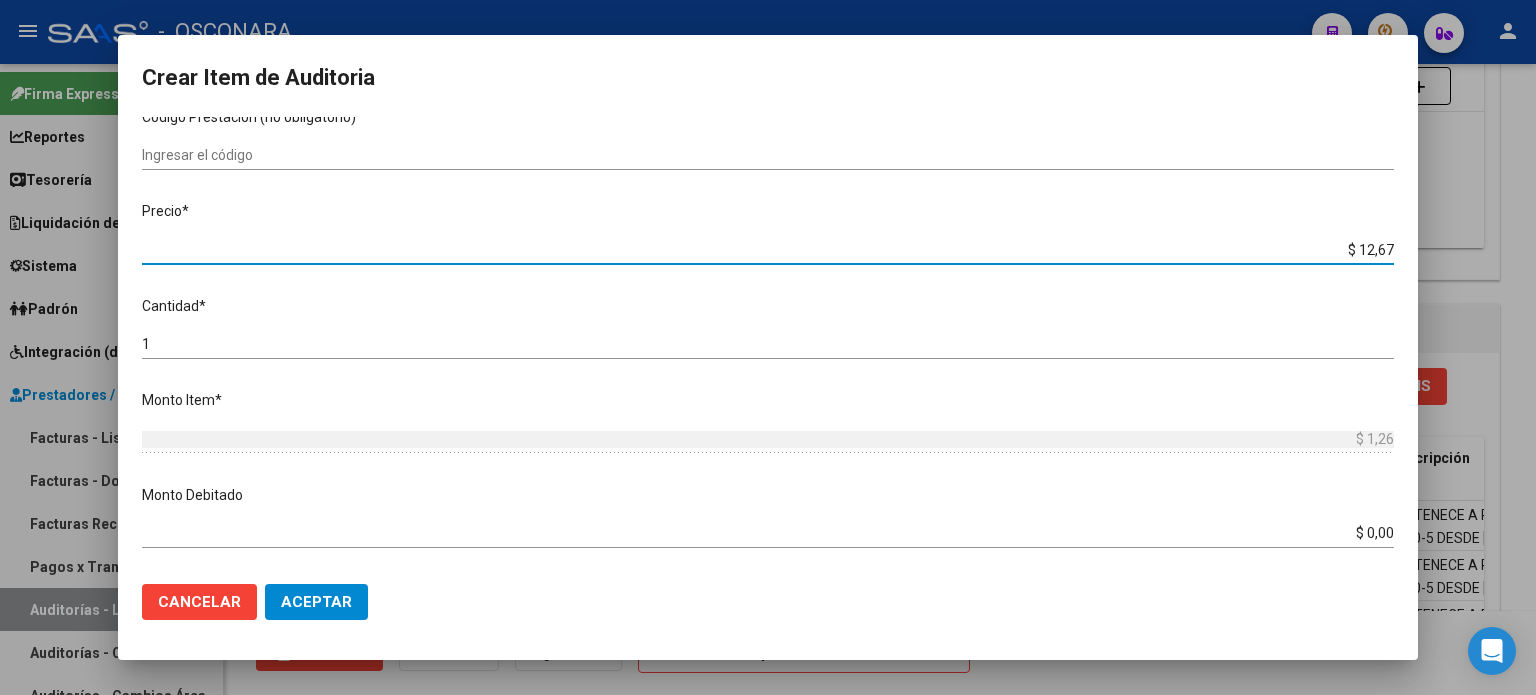 type on "$ 12,67" 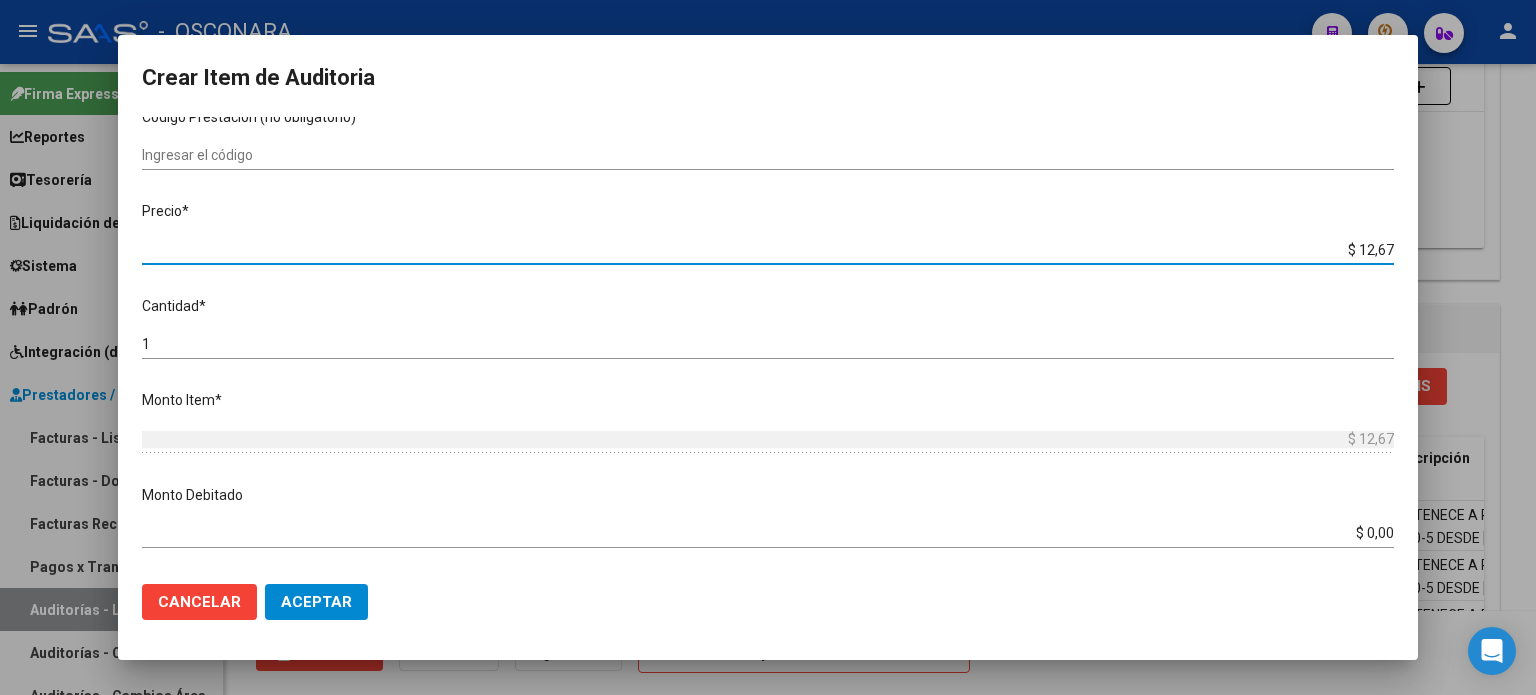 type on "$ 126,70" 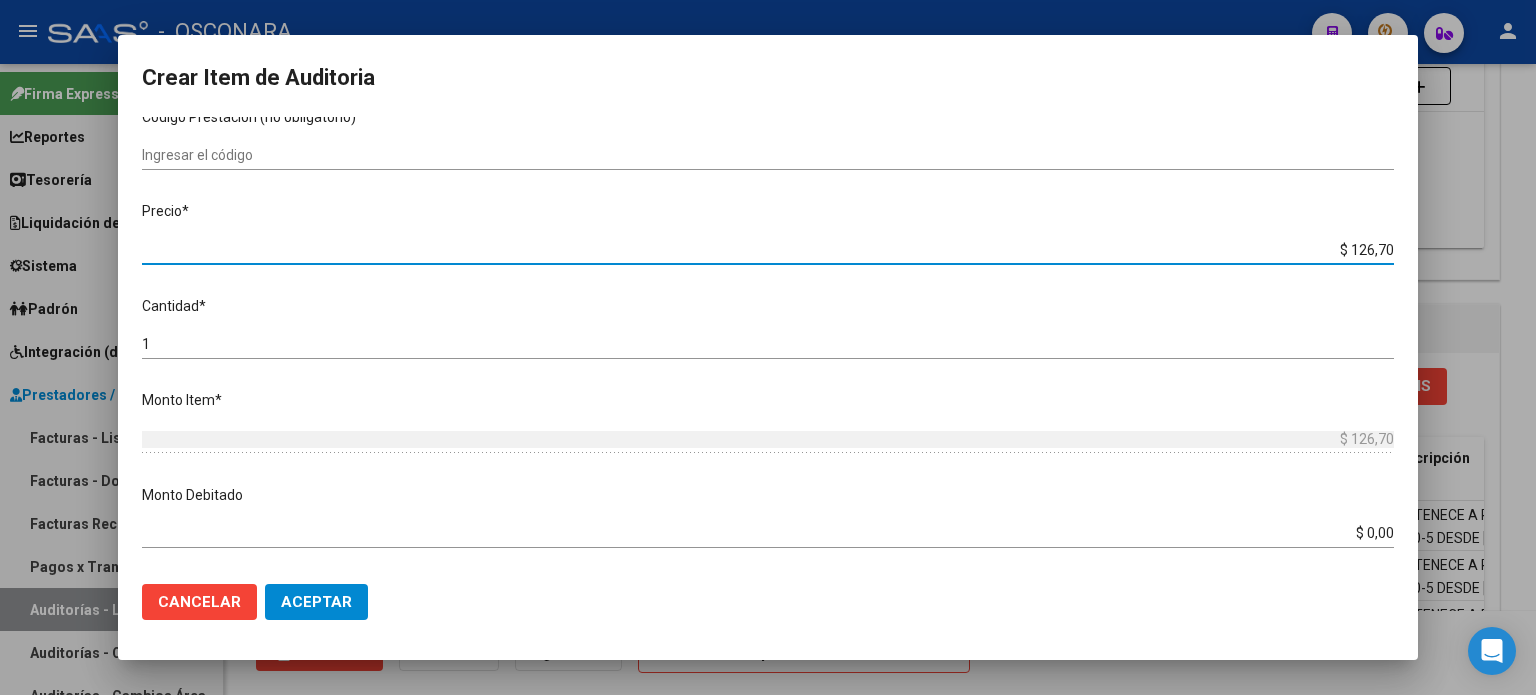 type on "$ 1.267,00" 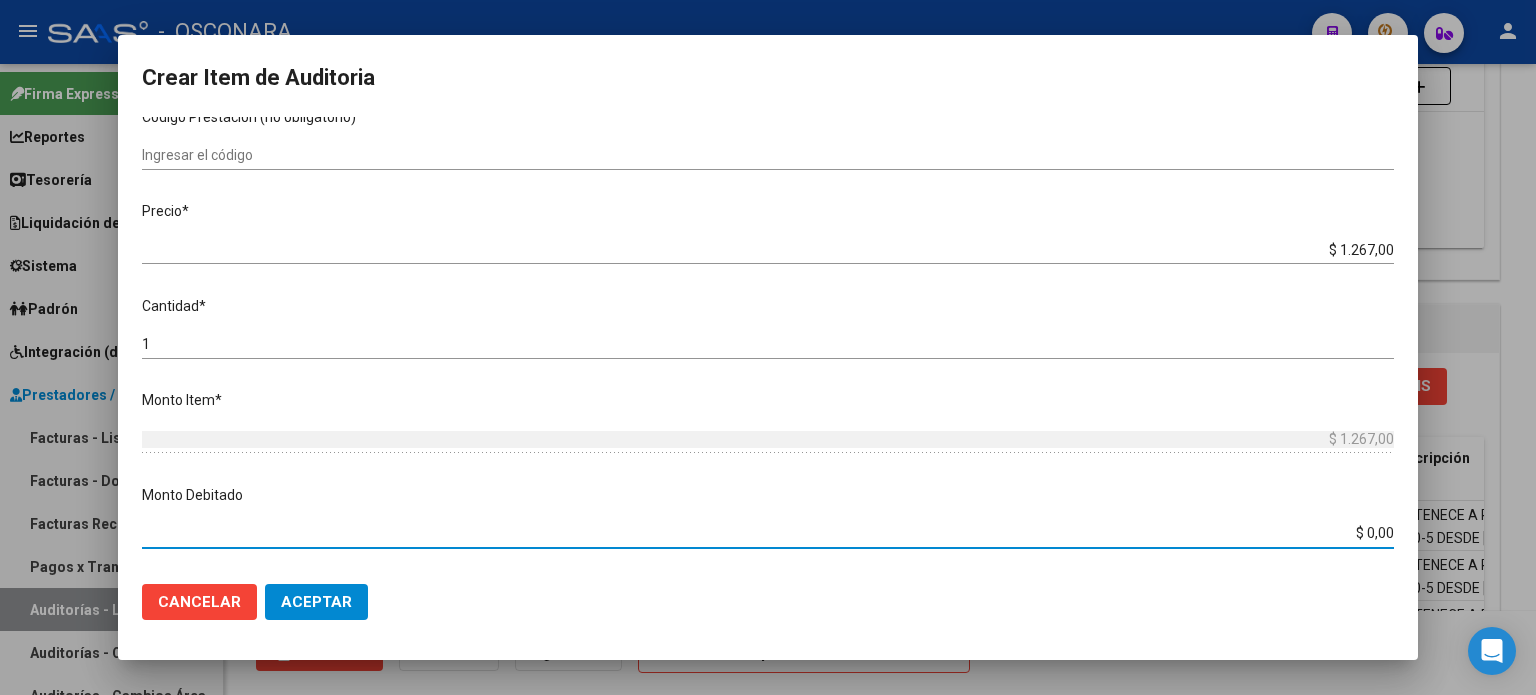 drag, startPoint x: 1390, startPoint y: 535, endPoint x: 1535, endPoint y: 524, distance: 145.41664 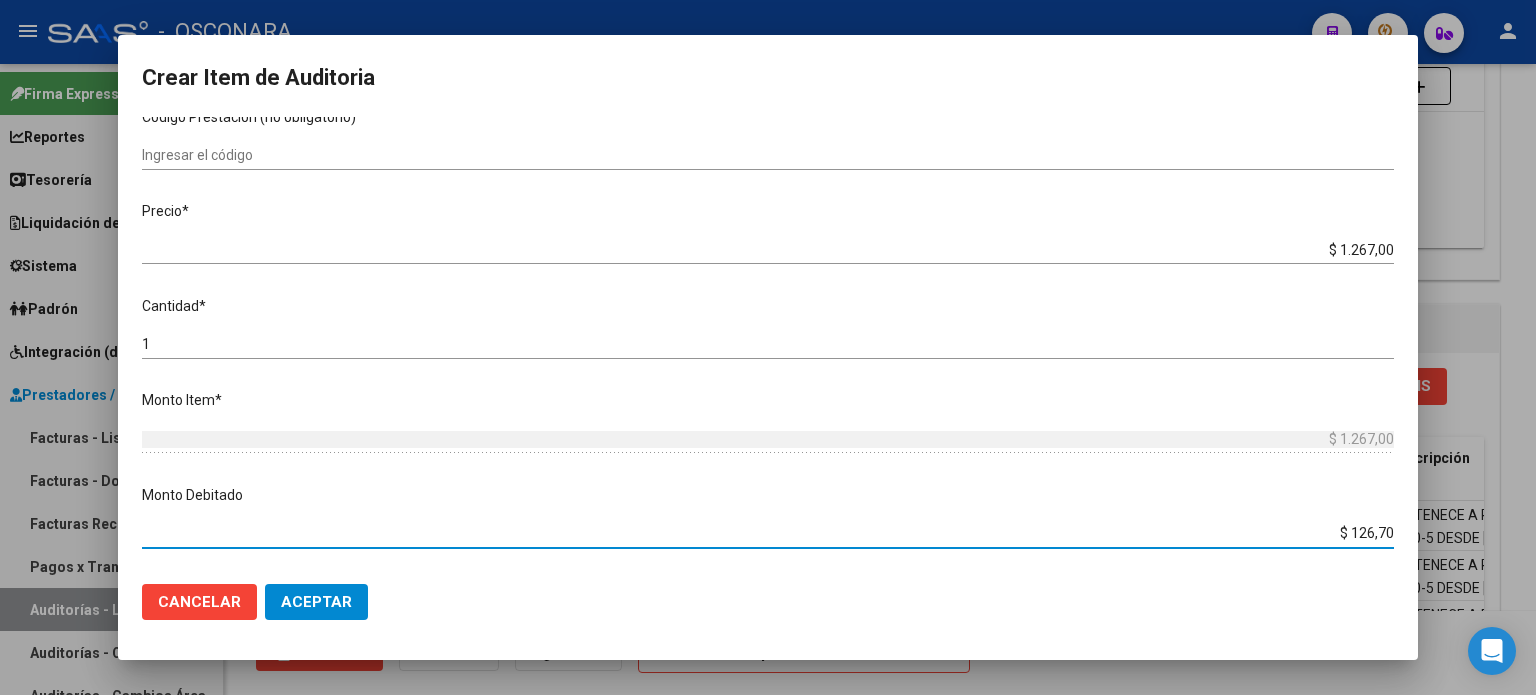 type on "$ 1.267,00" 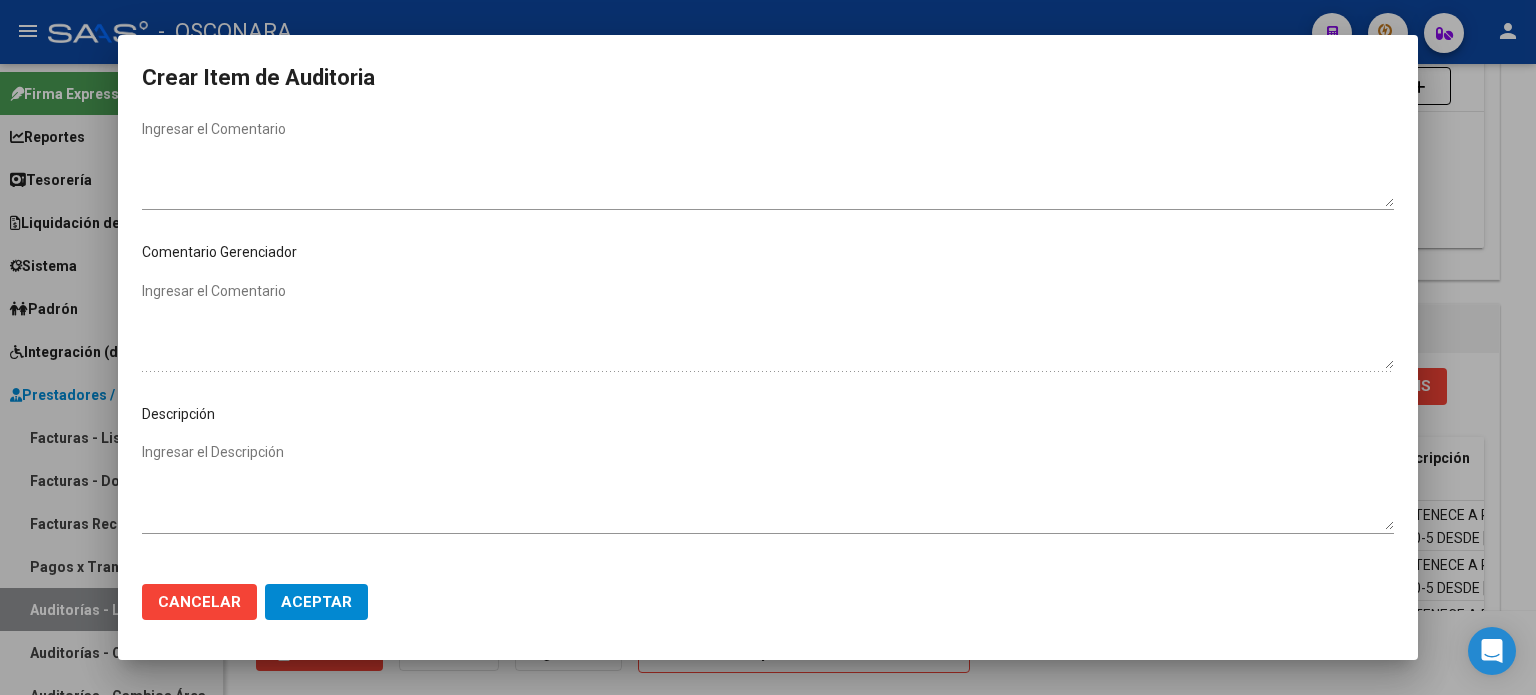 scroll, scrollTop: 900, scrollLeft: 0, axis: vertical 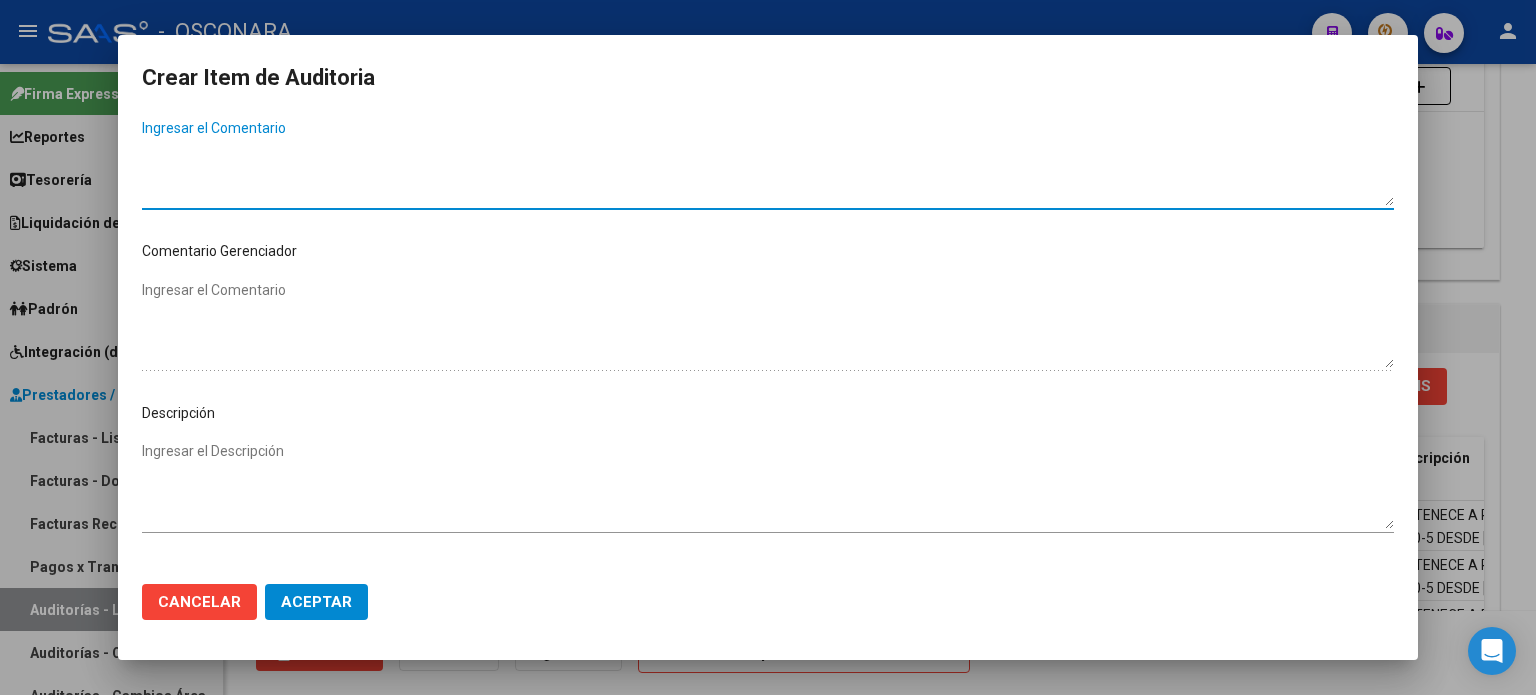 paste on "PERTENECE A RENOS 9-0080-5 DESDE [DATE] RESOLUCION 1/[YEAR] FC 3-2078" 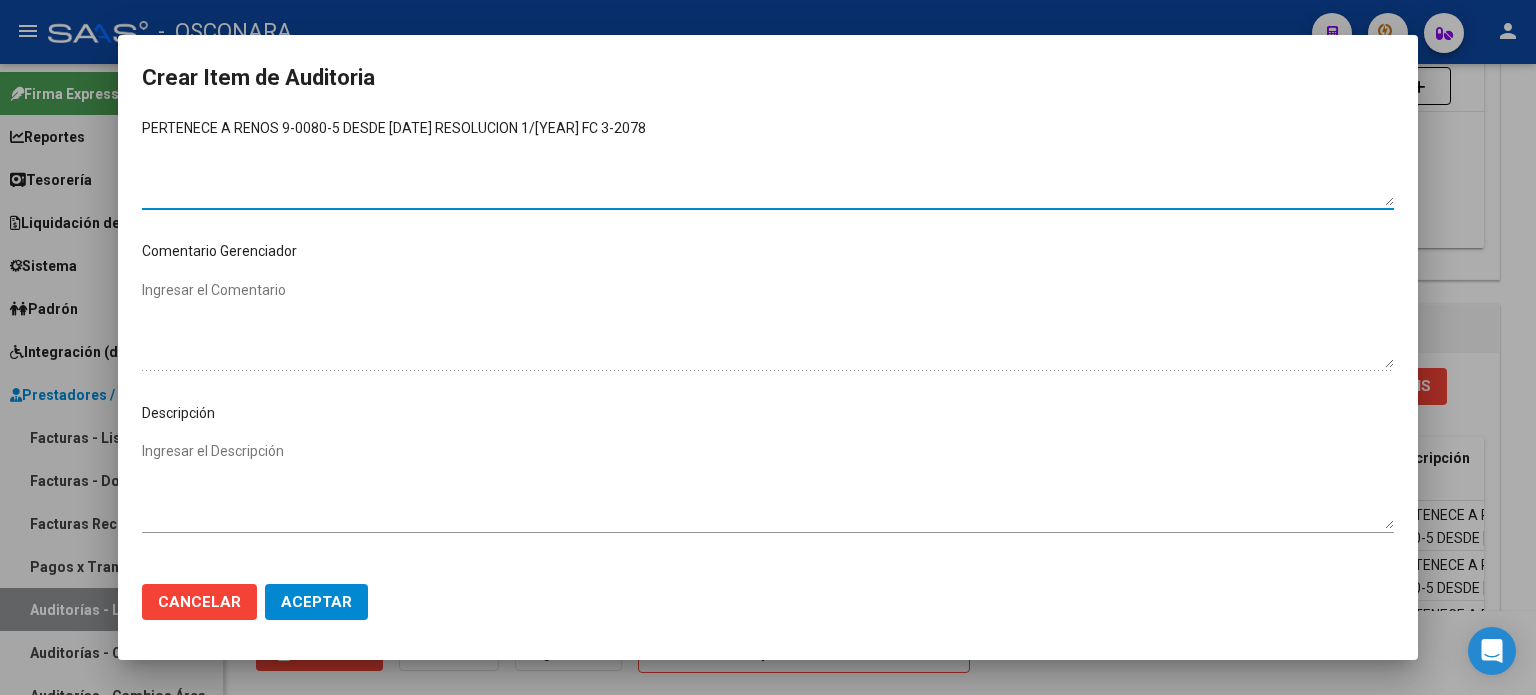 type on "PERTENECE A RENOS 9-0080-5 DESDE [DATE] RESOLUCION 1/[YEAR] FC 3-2078" 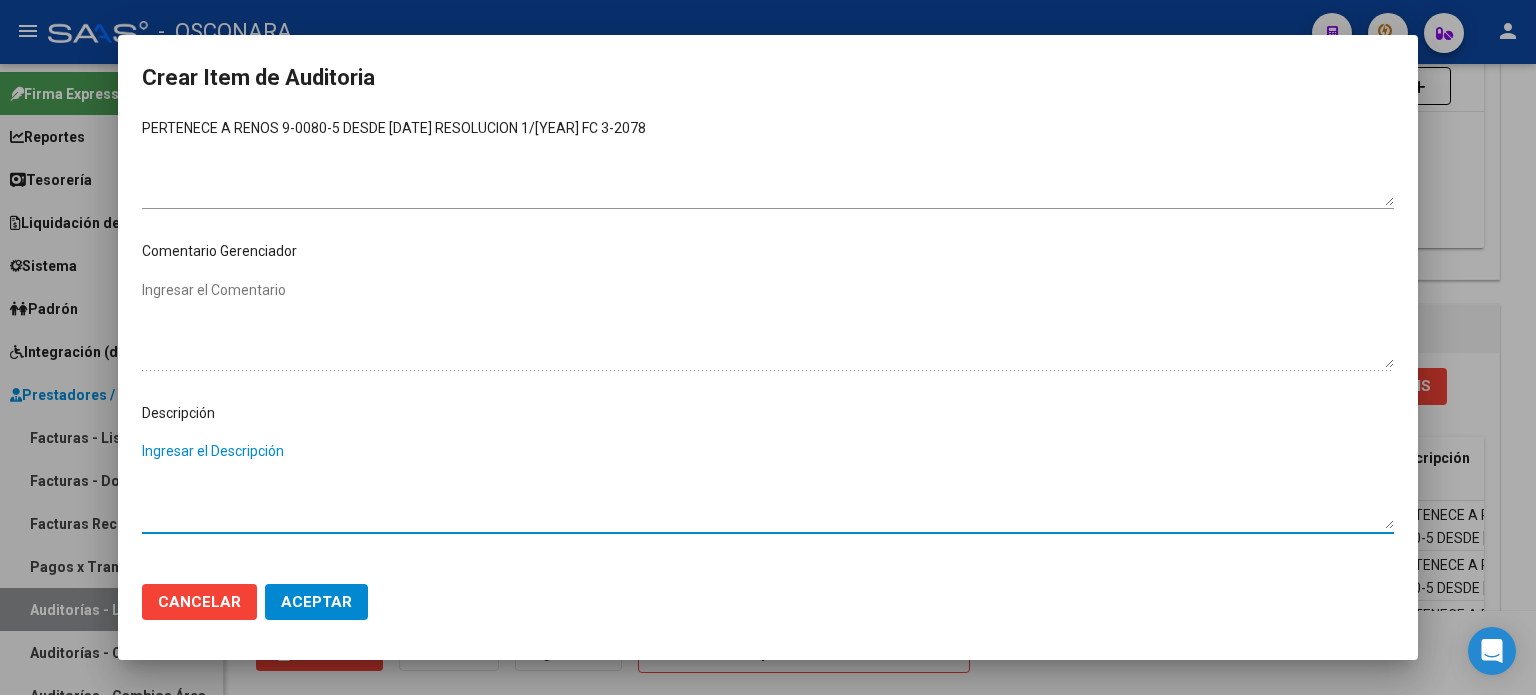 paste on "PERTENECE A RENOS 9-0080-5 DESDE [DATE] RESOLUCION 1/[YEAR] FC 3-2078" 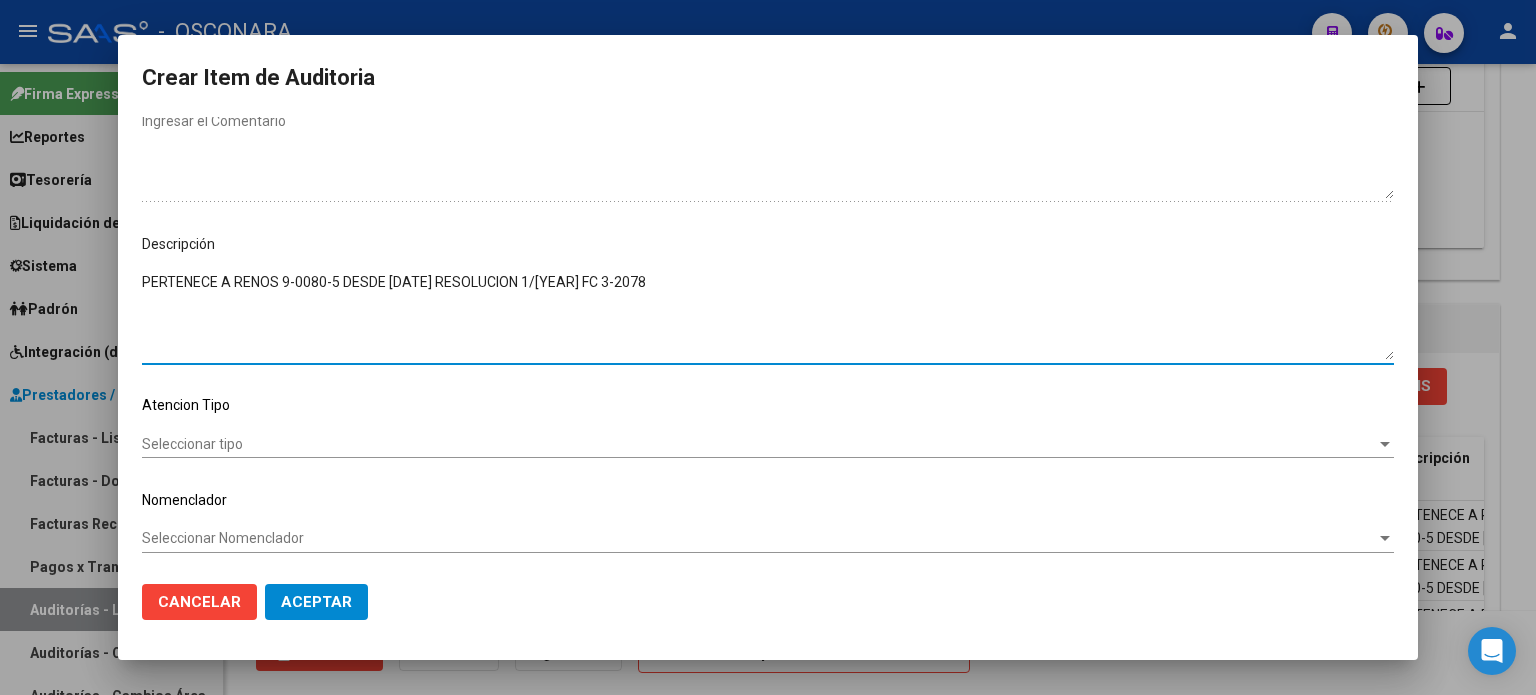 scroll, scrollTop: 1070, scrollLeft: 0, axis: vertical 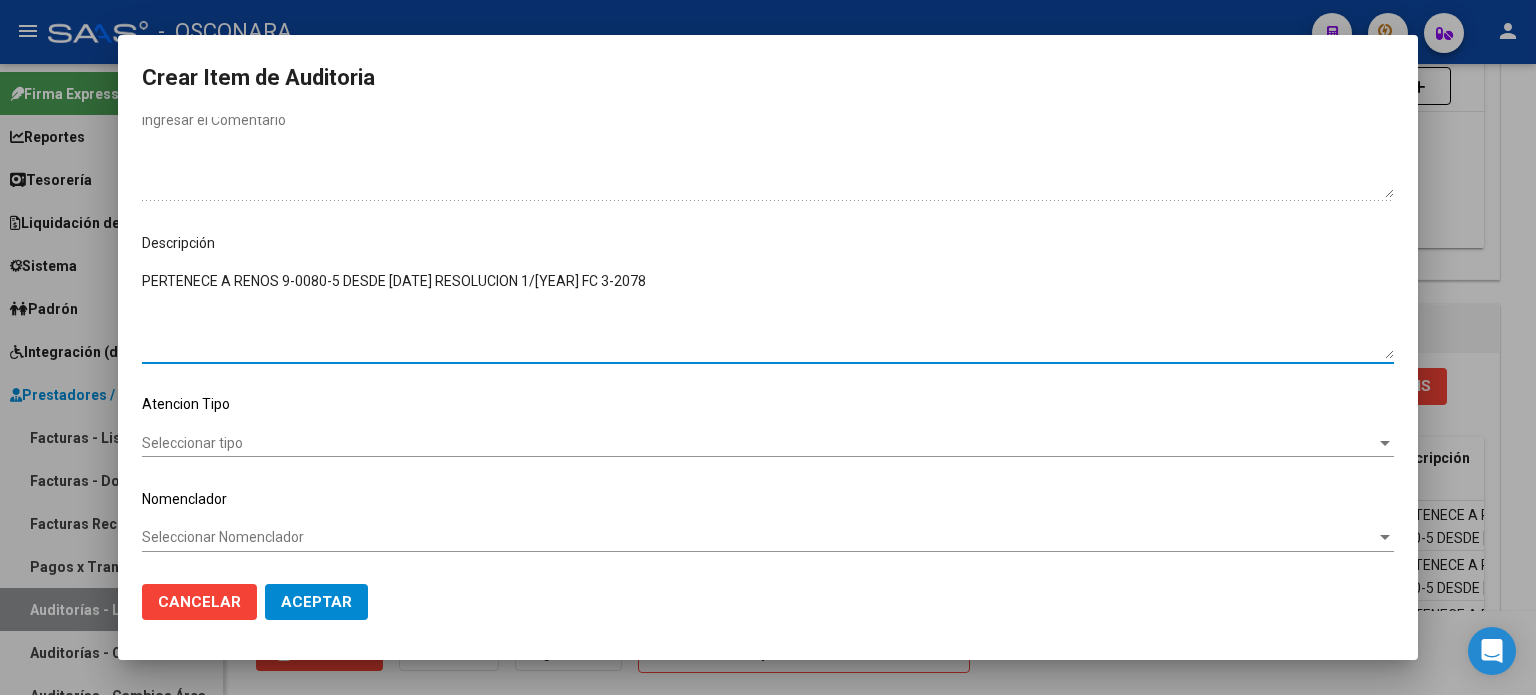 type on "PERTENECE A RENOS 9-0080-5 DESDE [DATE] RESOLUCION 1/[YEAR] FC 3-2078" 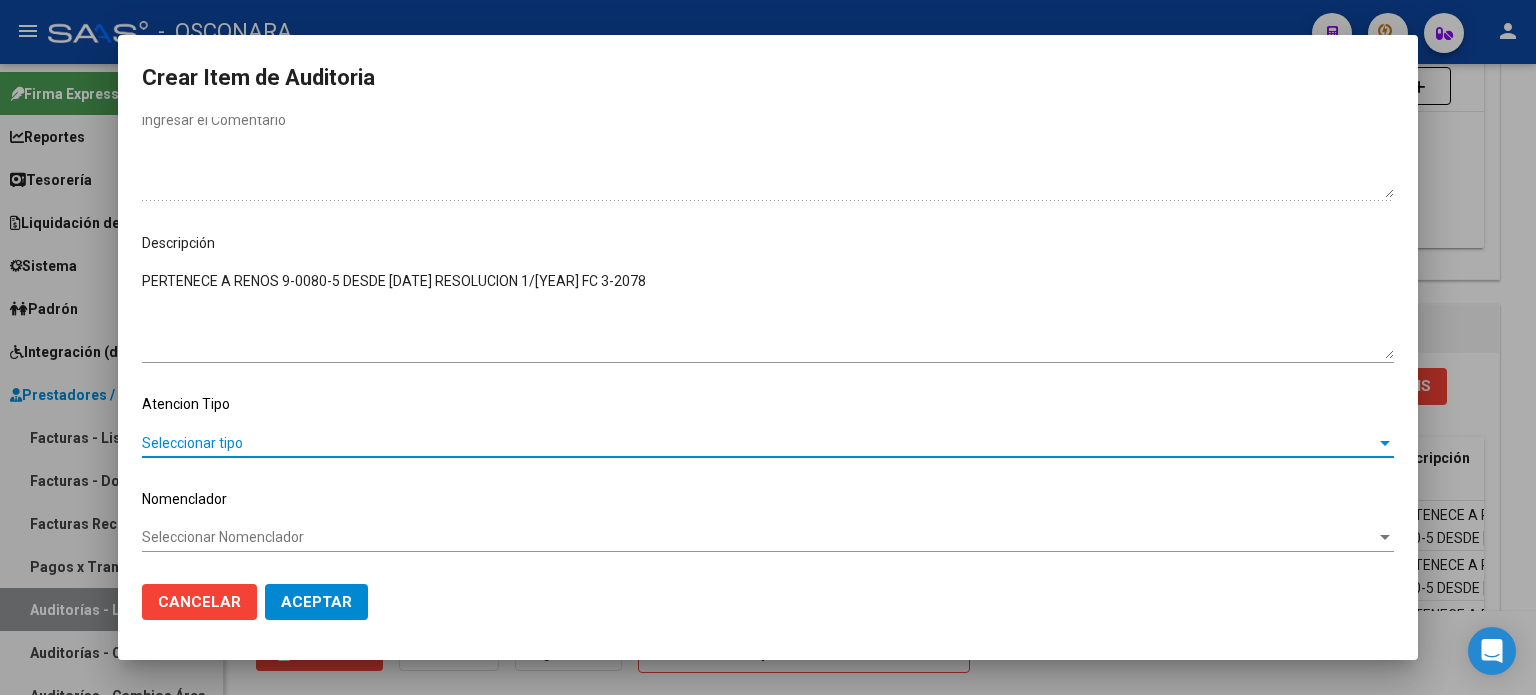 click on "Seleccionar tipo" at bounding box center [759, 443] 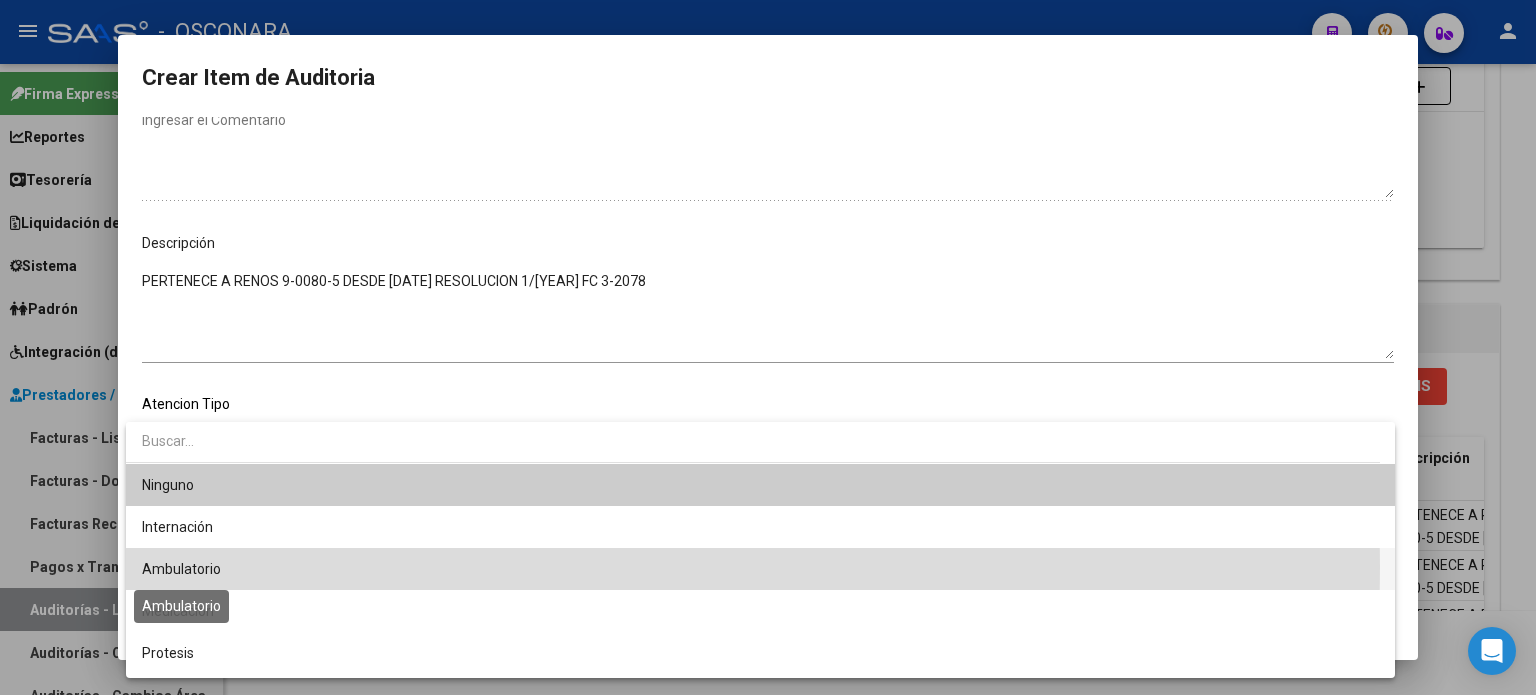 click on "Ambulatorio" at bounding box center (181, 569) 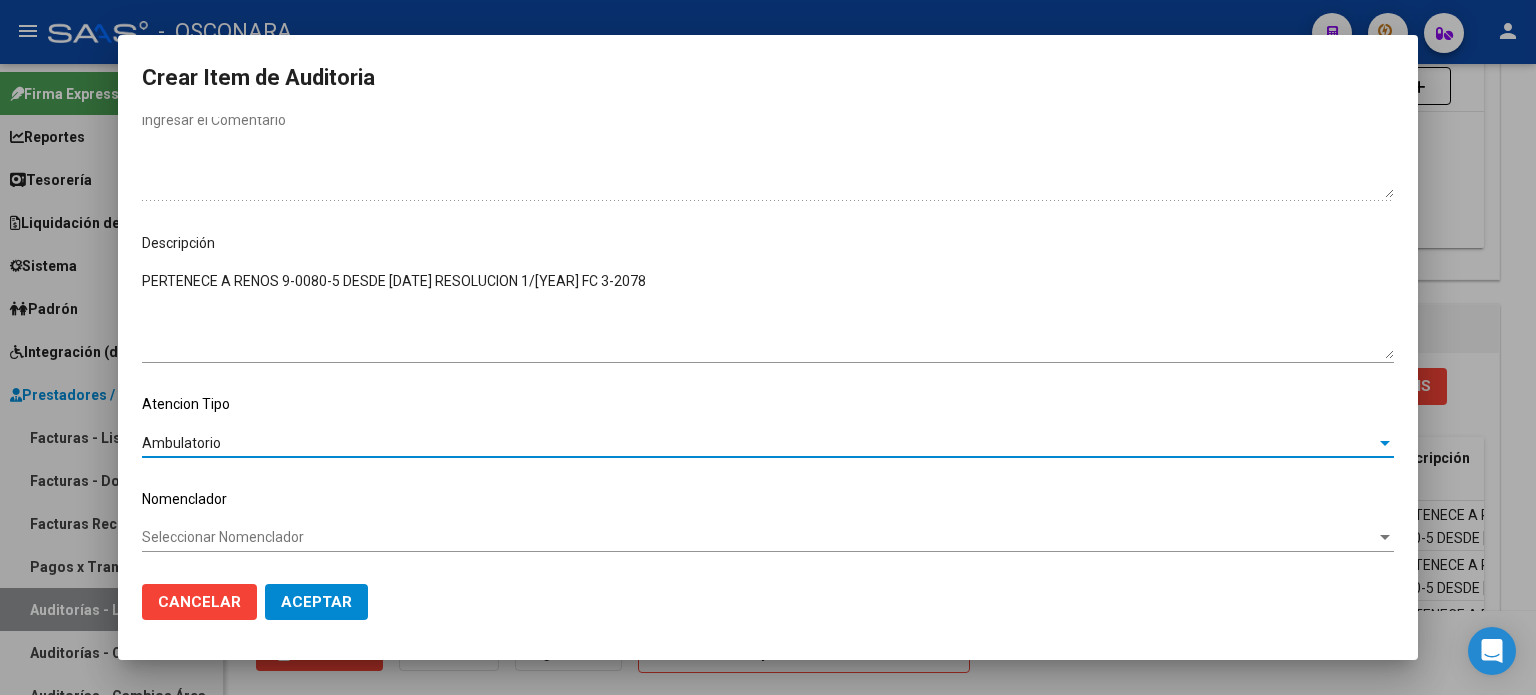 click on "Aceptar" 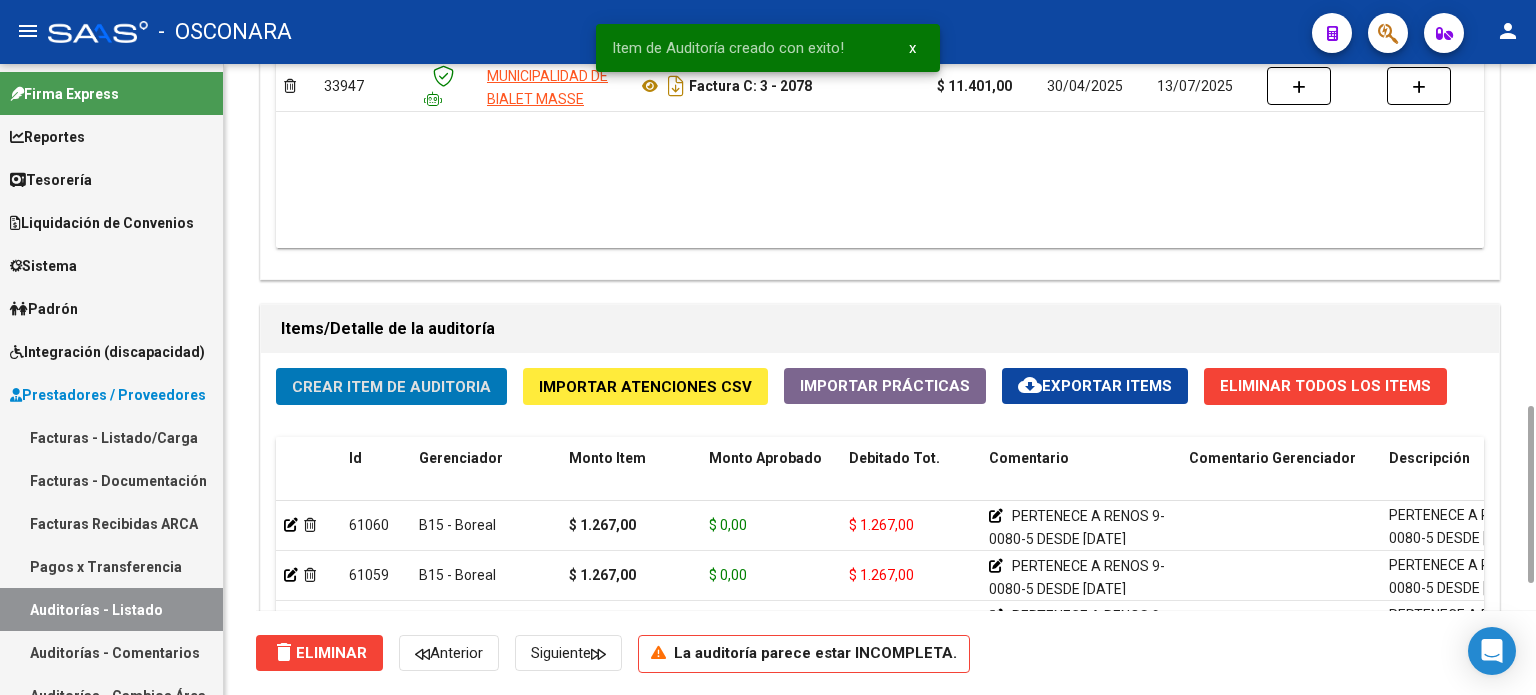 click on "Crear Item de Auditoria" 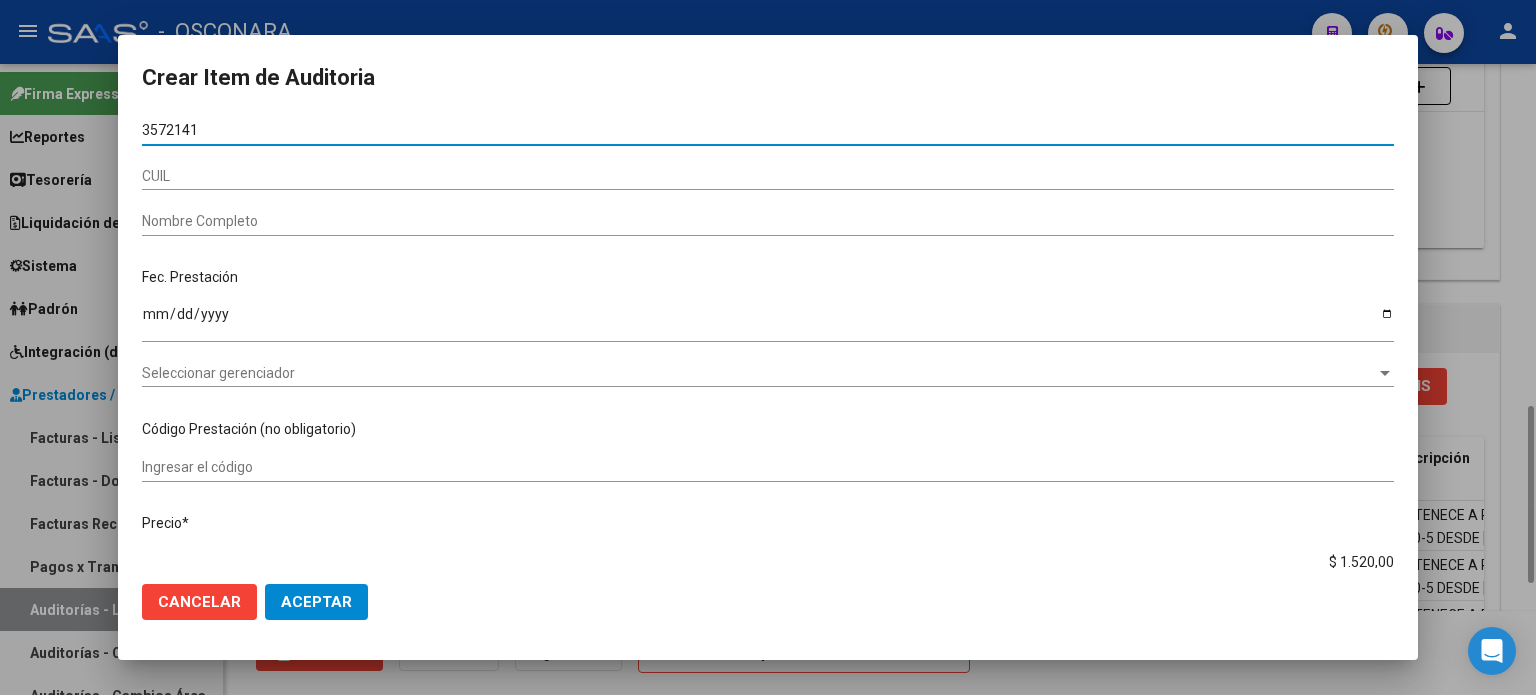 type on "[NUMBER]" 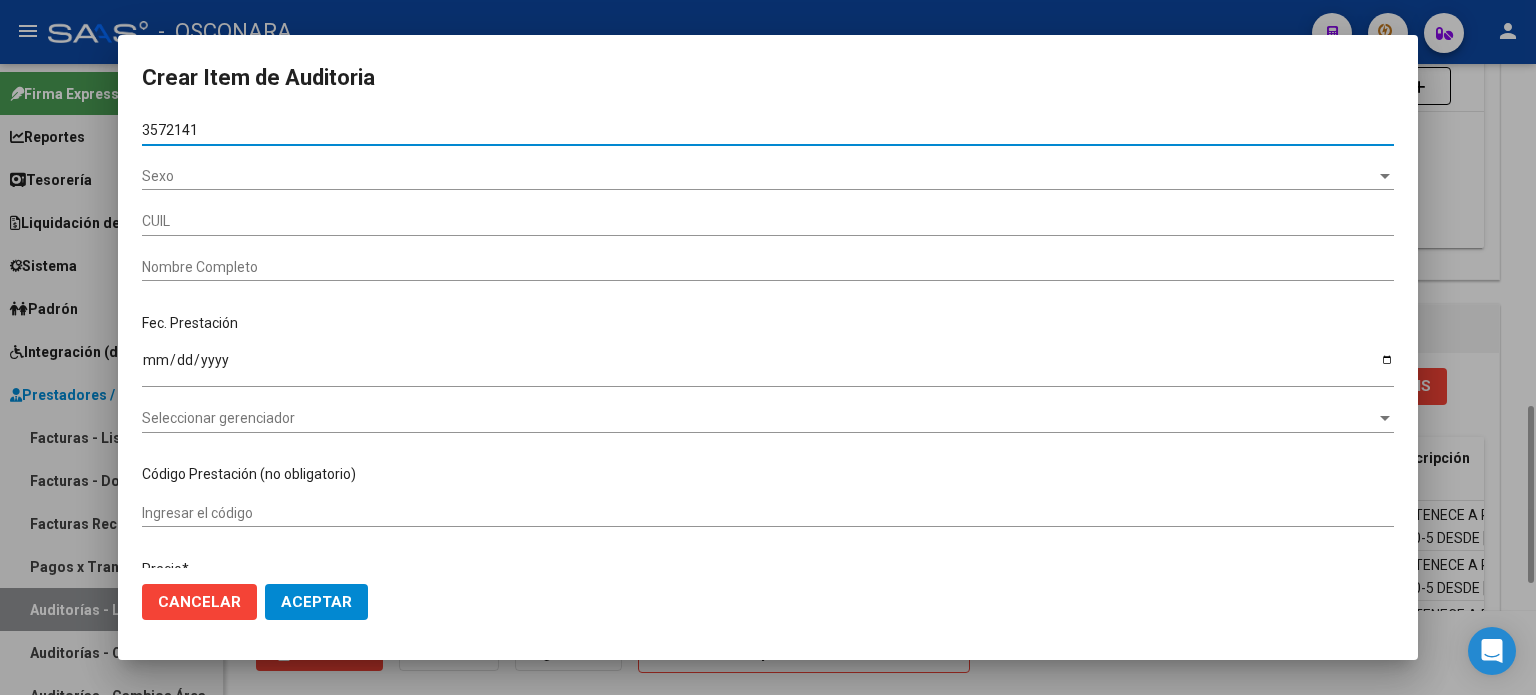 type on "20357214131" 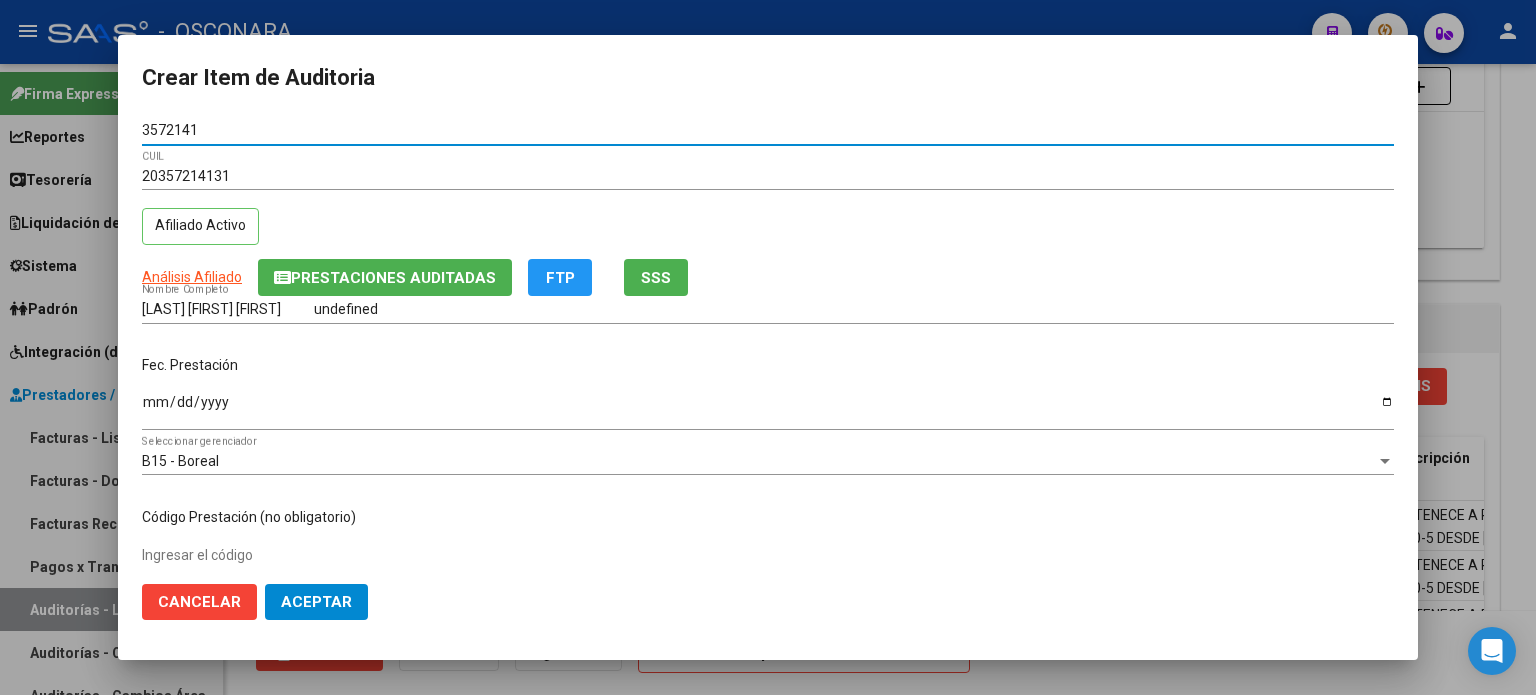 type on "[NUMBER]" 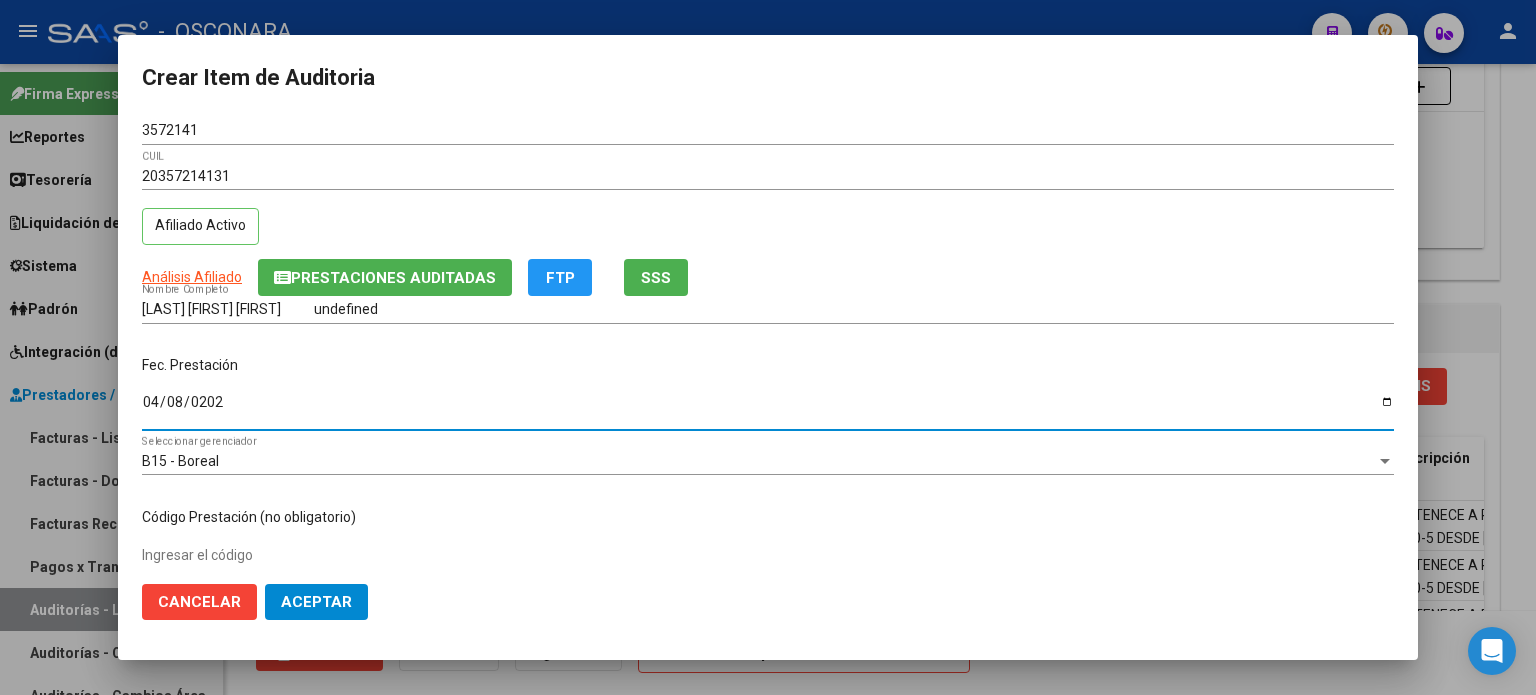 type on "2025-04-08" 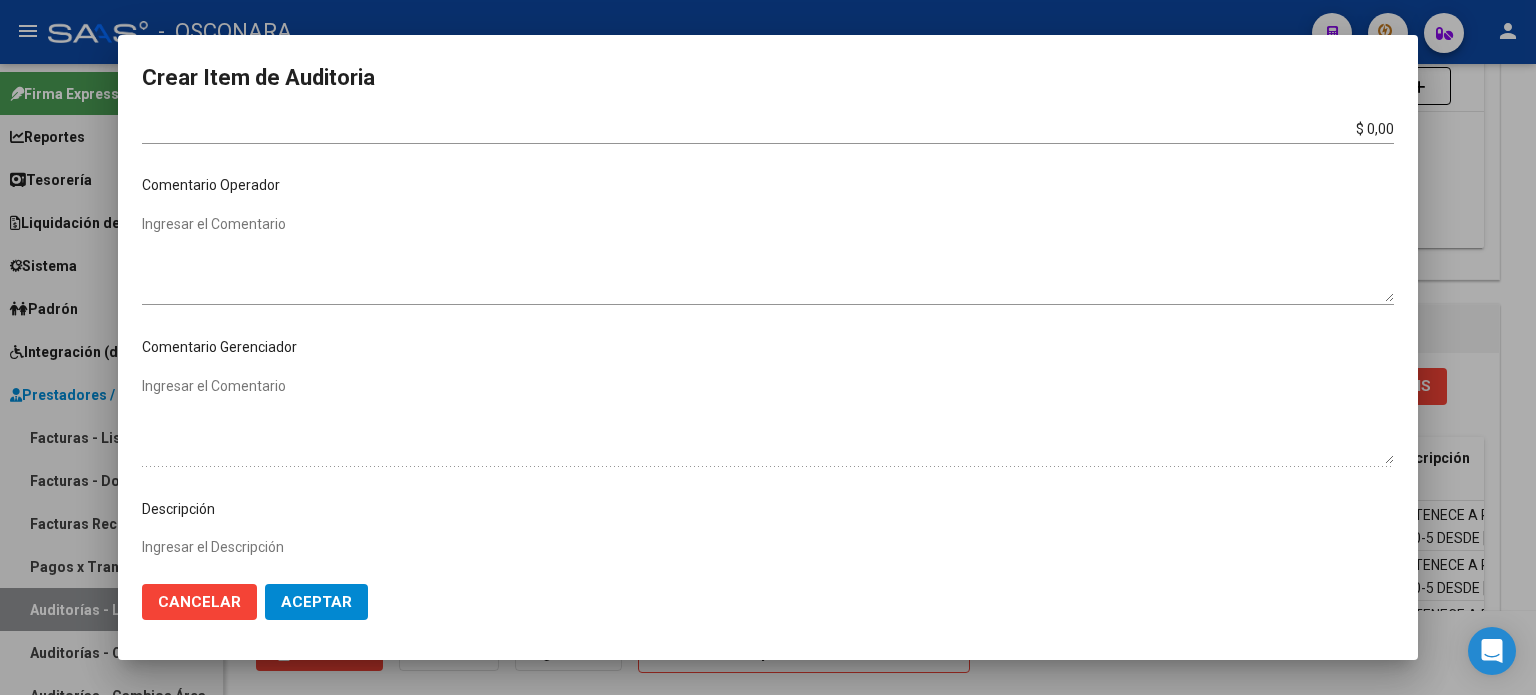 scroll, scrollTop: 900, scrollLeft: 0, axis: vertical 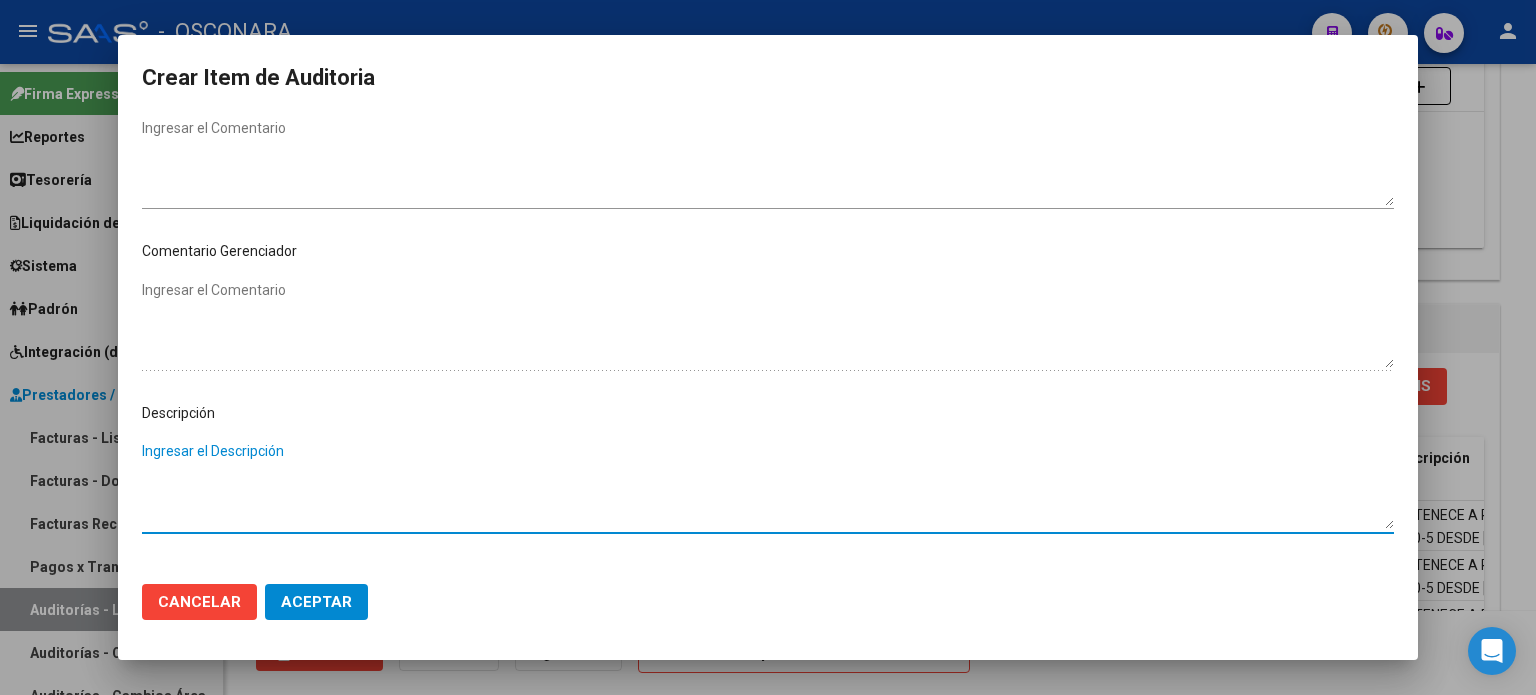 click on "Ingresar el Descripción" at bounding box center [768, 485] 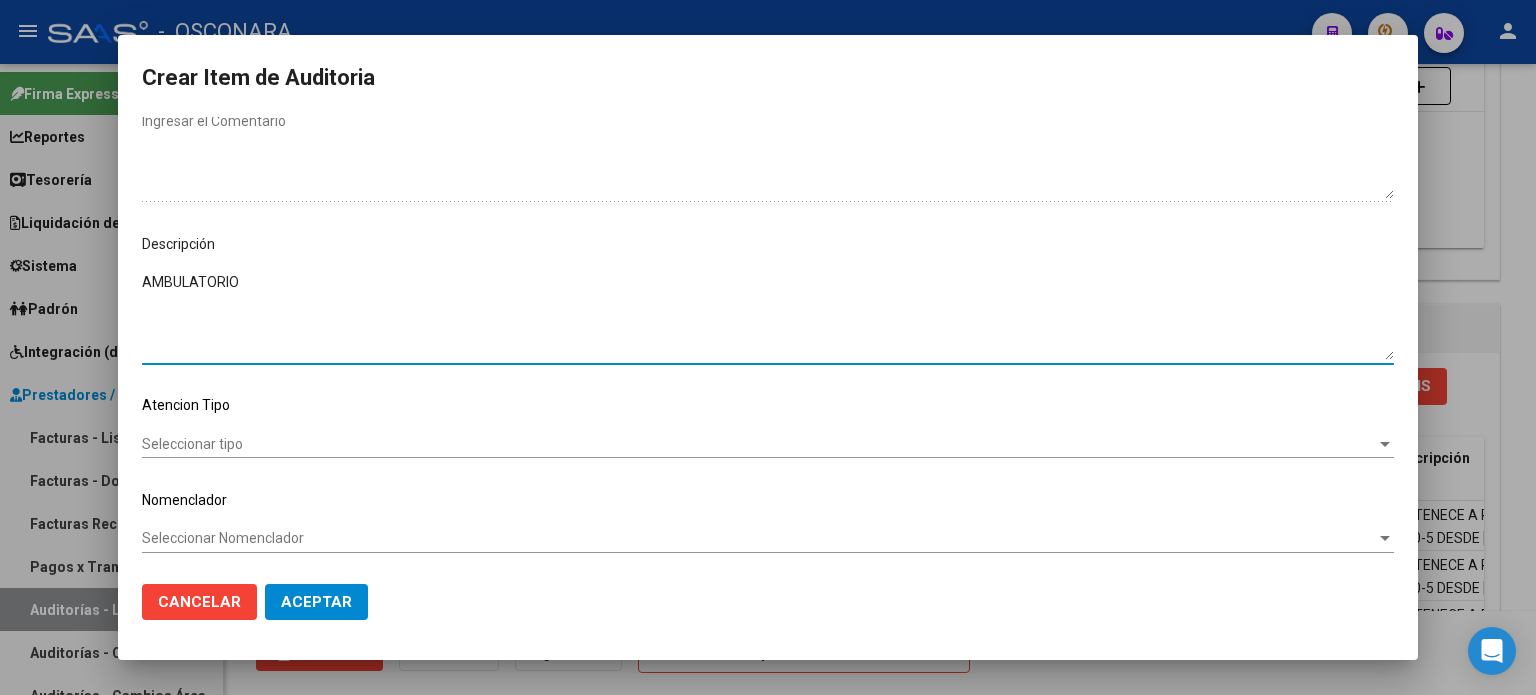 scroll, scrollTop: 1070, scrollLeft: 0, axis: vertical 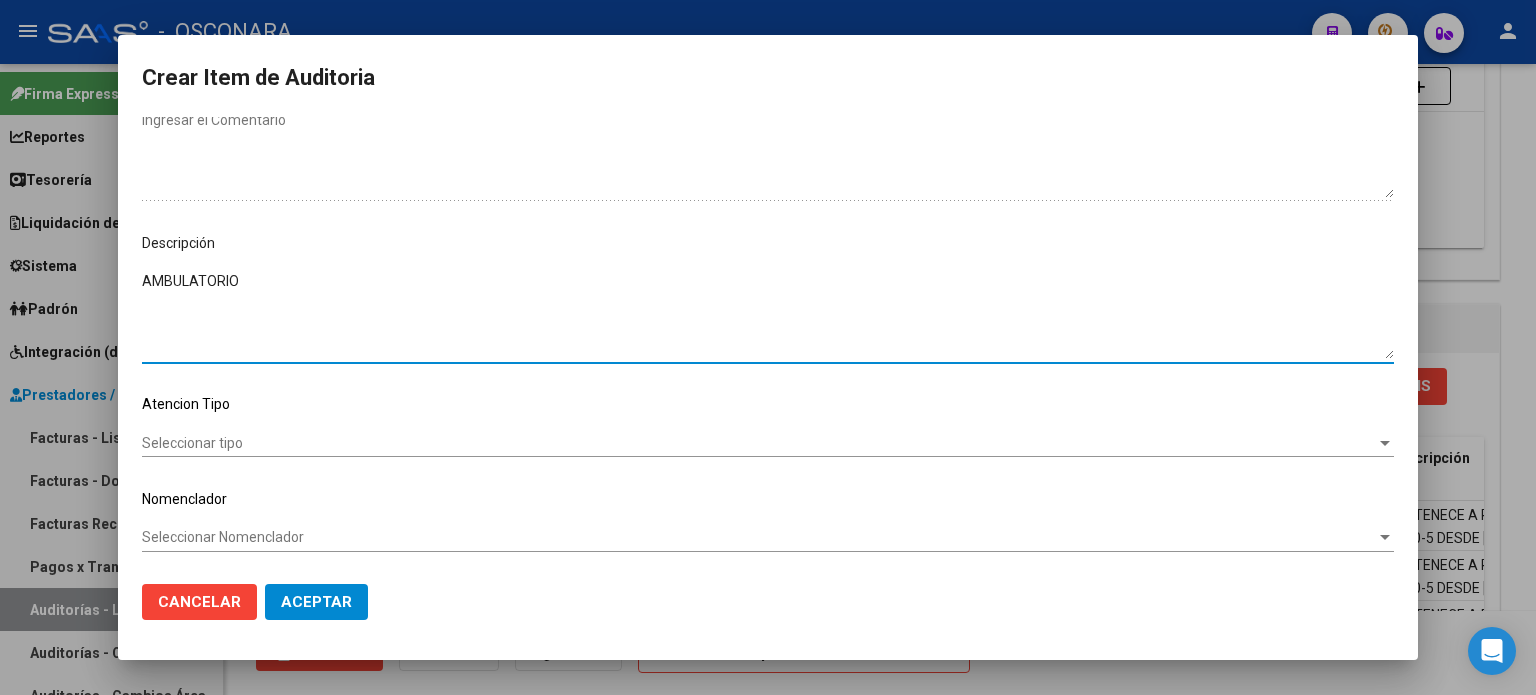 type on "AMBULATORIO" 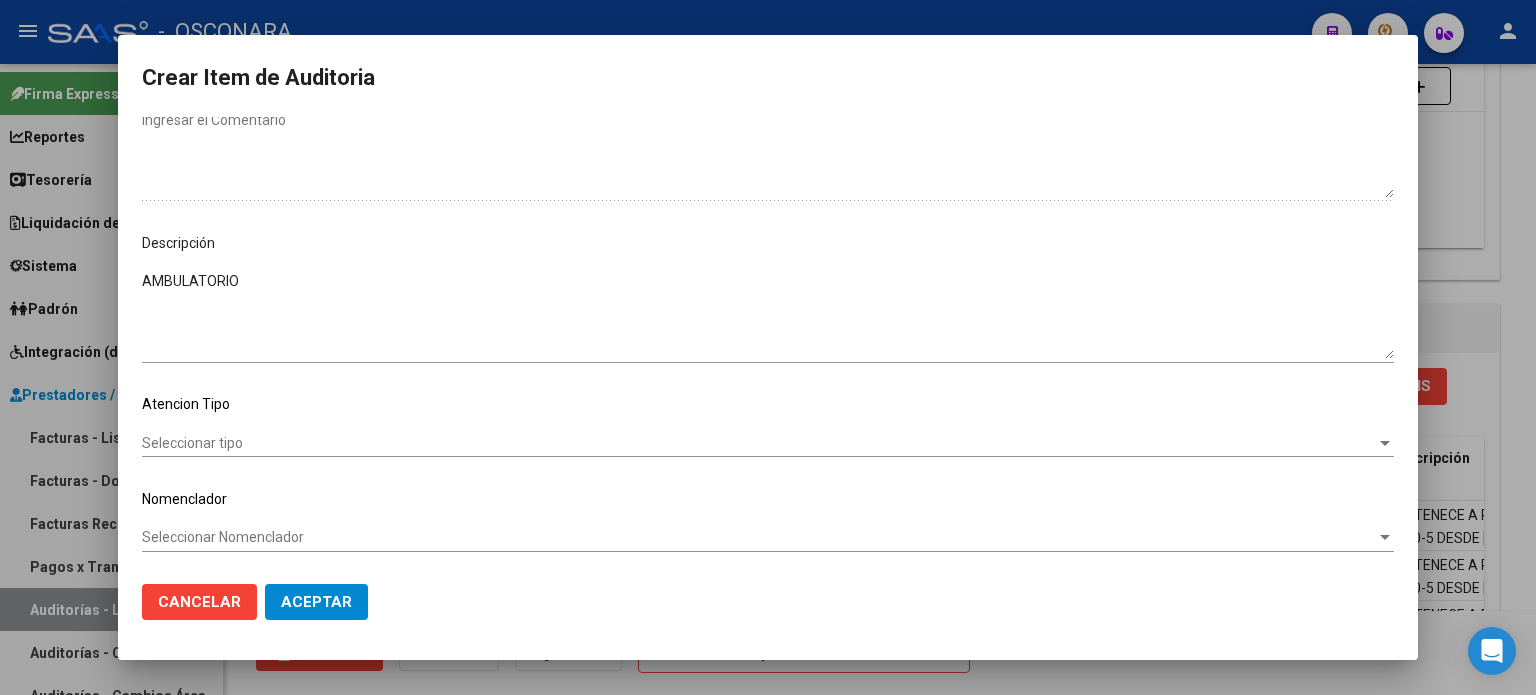 click on "Seleccionar tipo Seleccionar tipo" 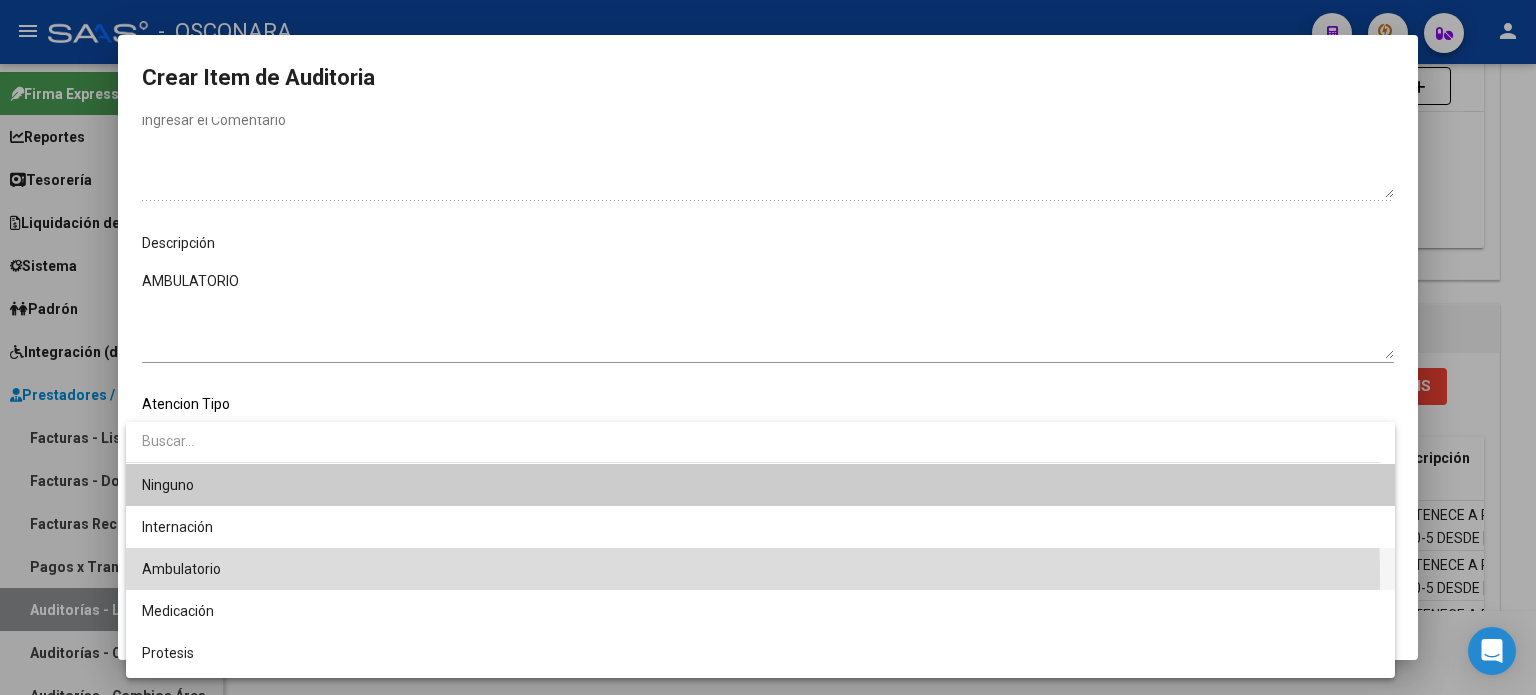 click on "Ambulatorio" at bounding box center (760, 569) 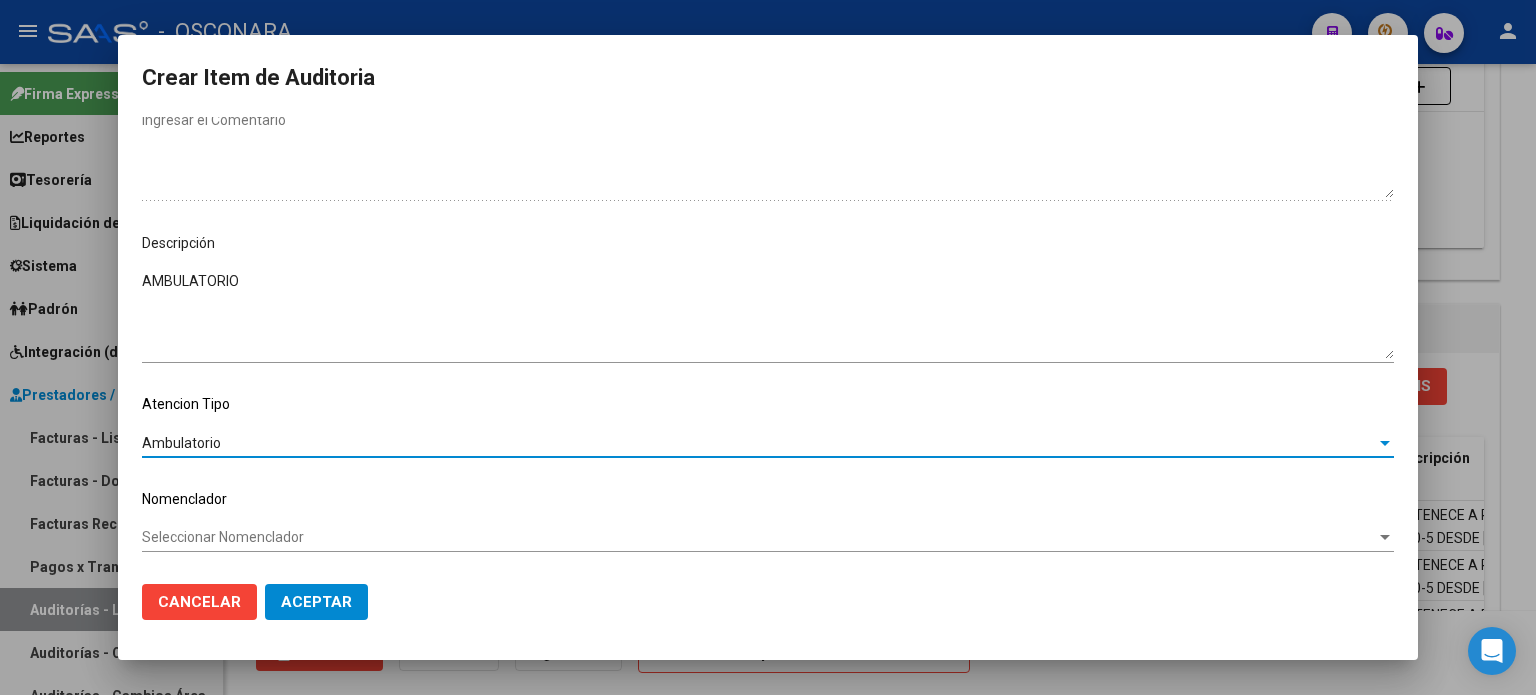 click on "Aceptar" 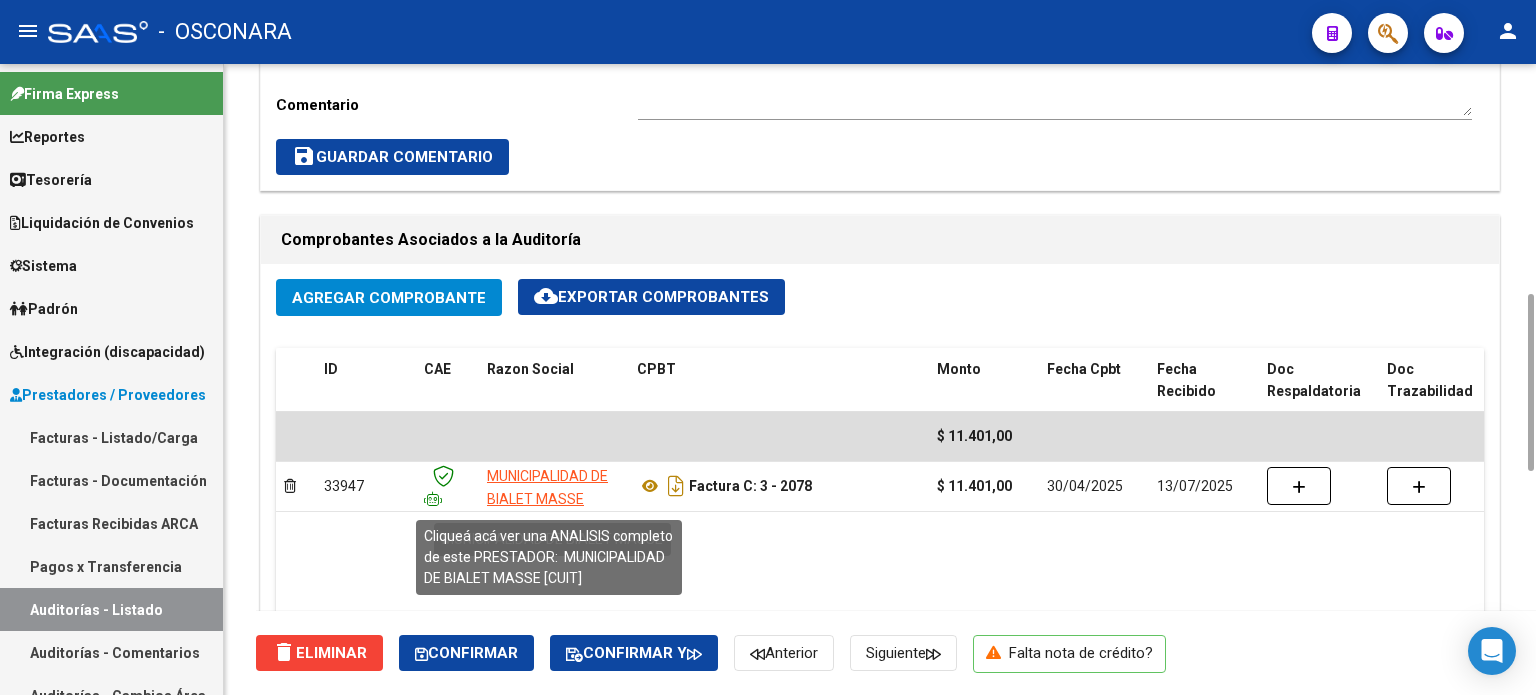 scroll, scrollTop: 0, scrollLeft: 0, axis: both 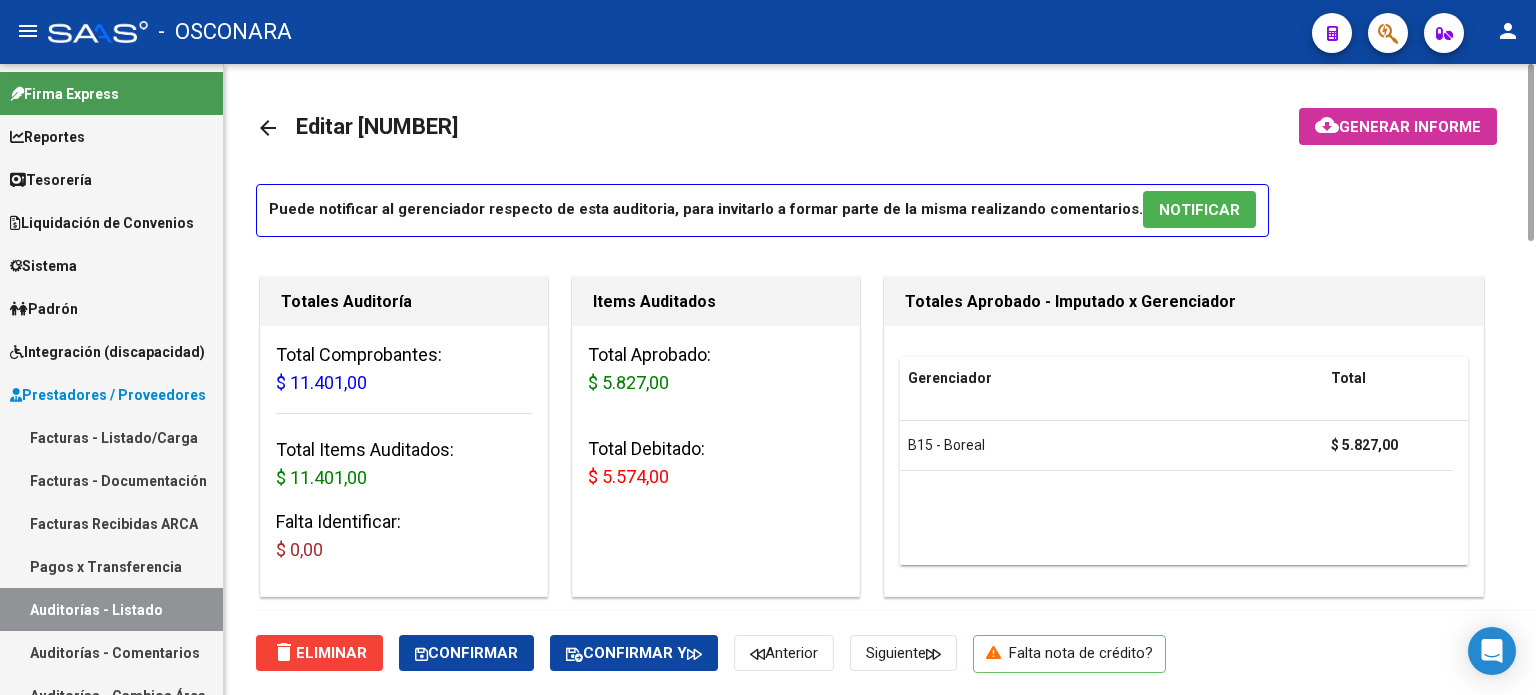 click on "Generar informe" 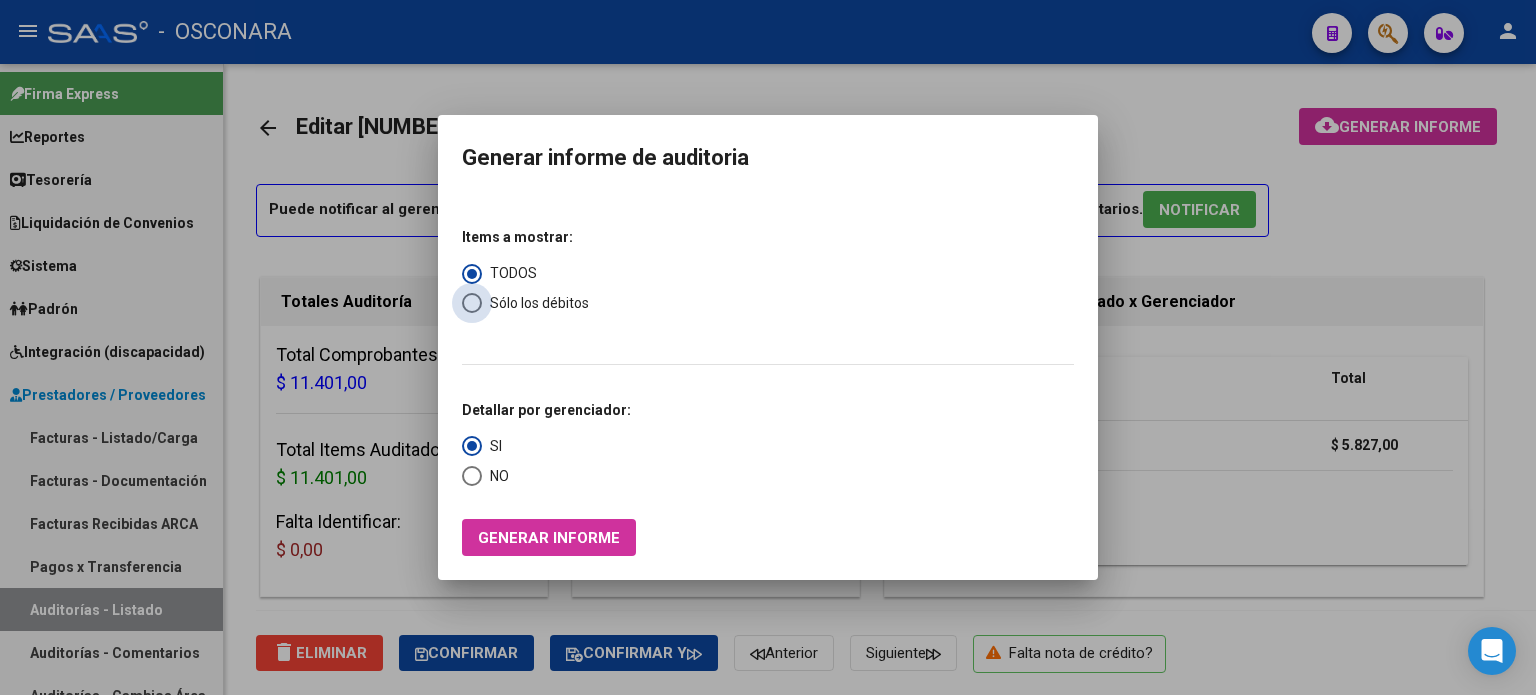 click at bounding box center [472, 303] 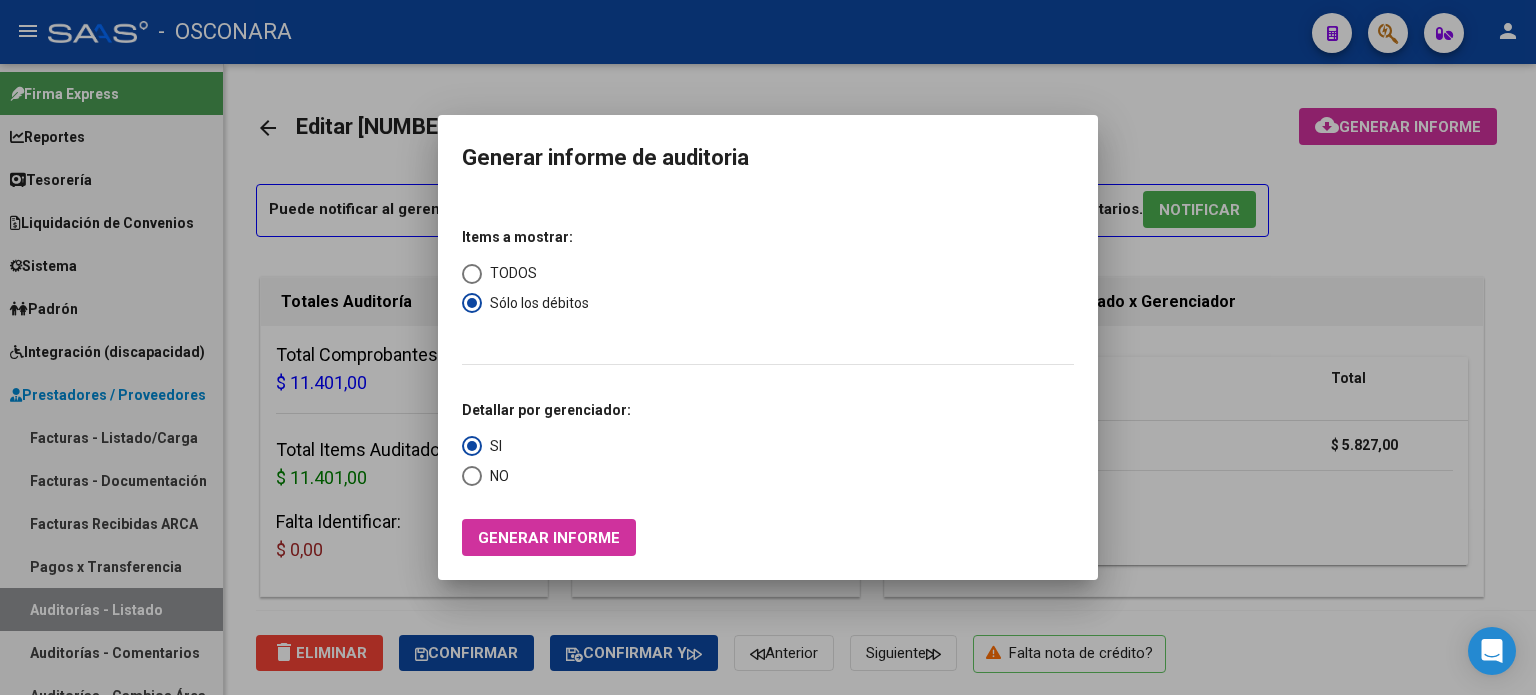 click on "Generar informe" at bounding box center (549, 537) 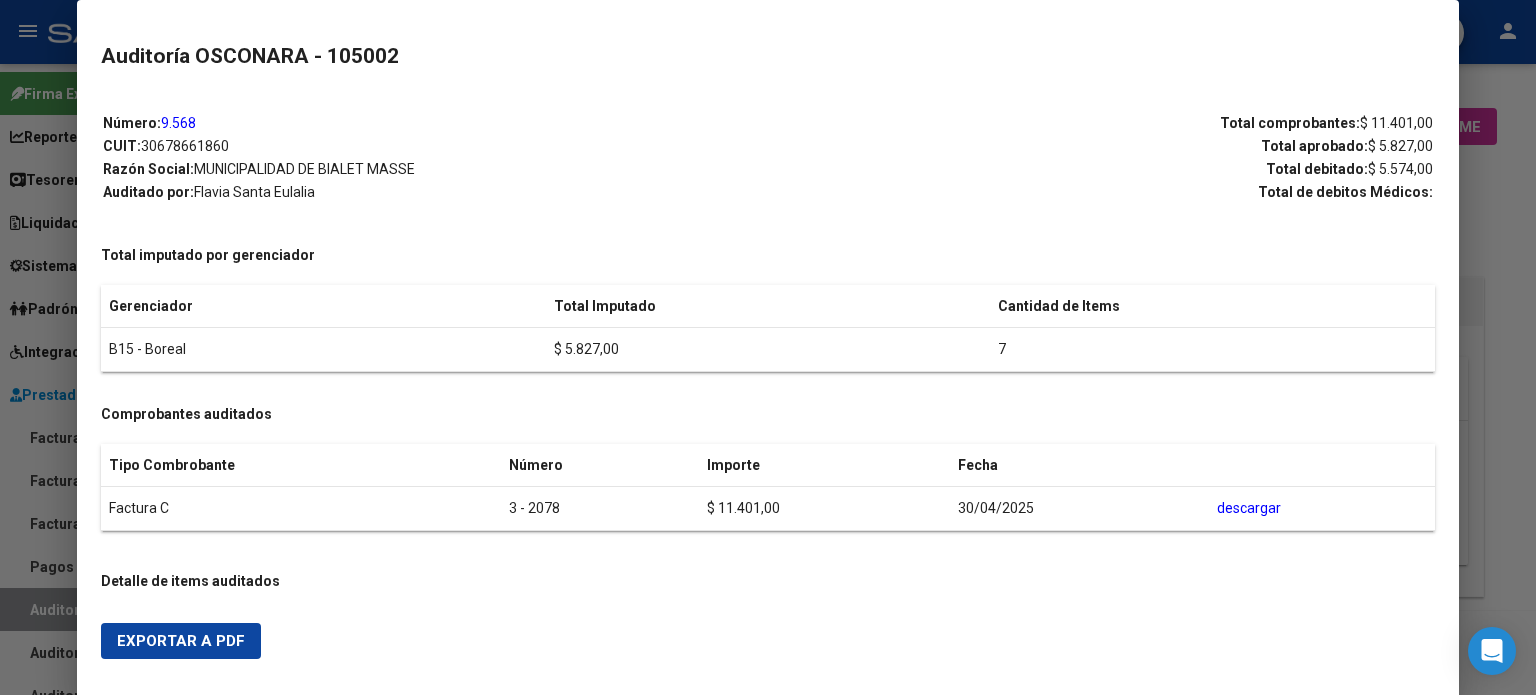 click on "Exportar a PDF" at bounding box center (181, 641) 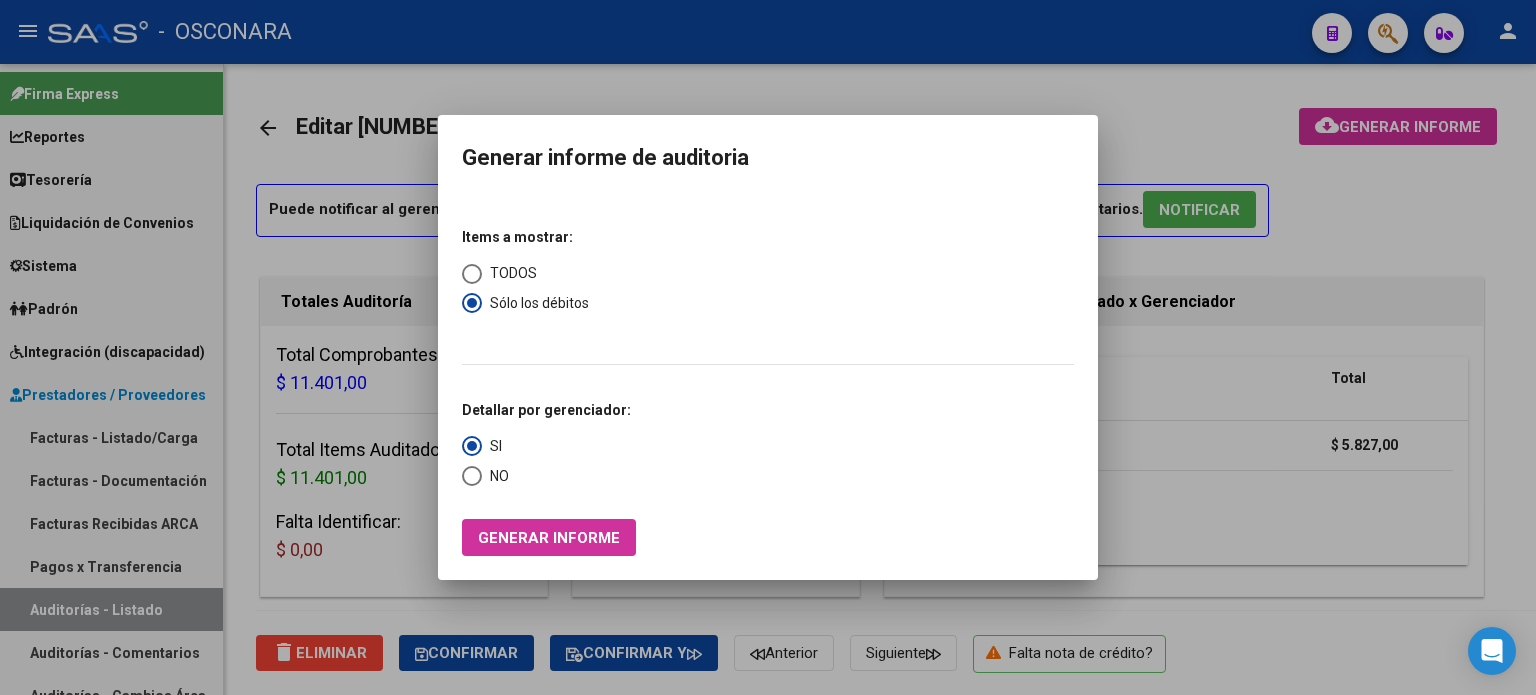 click at bounding box center (768, 347) 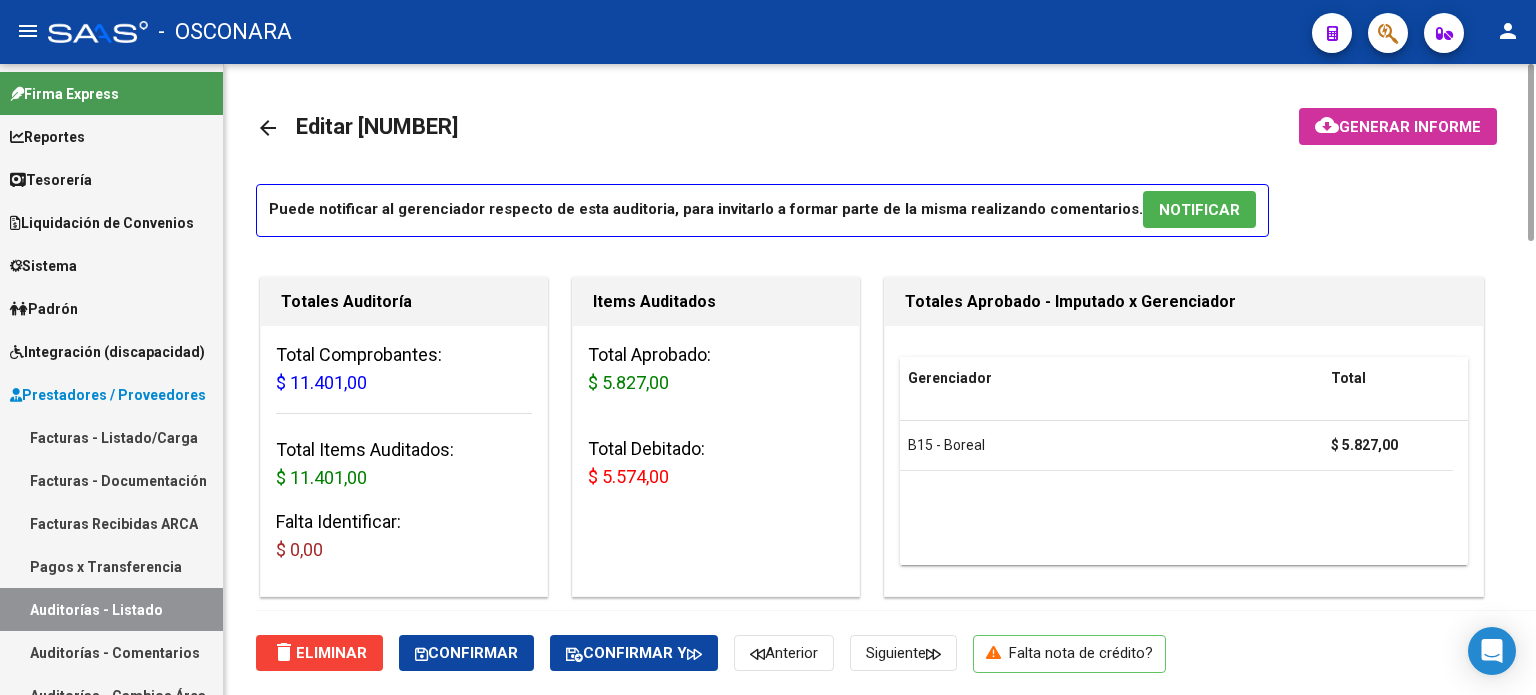 click on "NOTIFICAR" at bounding box center [1199, 210] 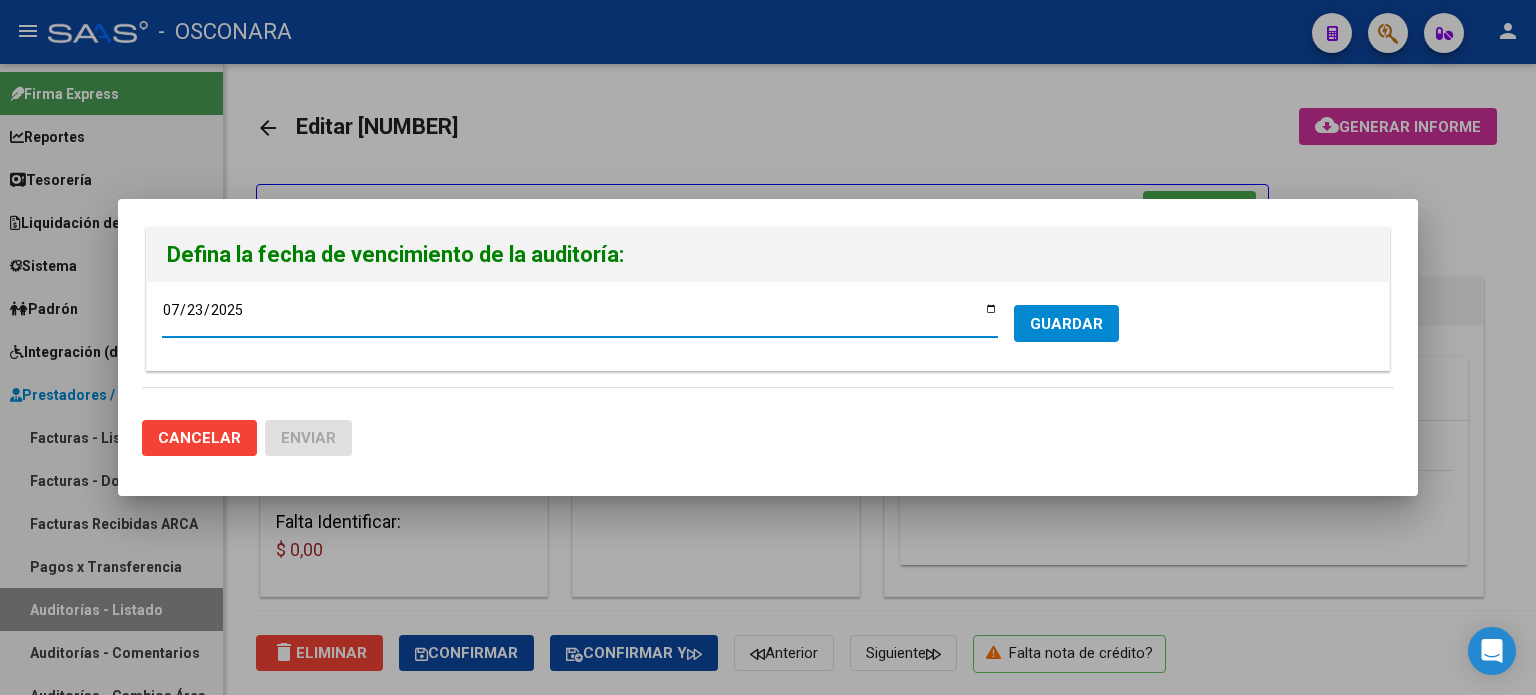 click on "2025-07-23" at bounding box center (580, 317) 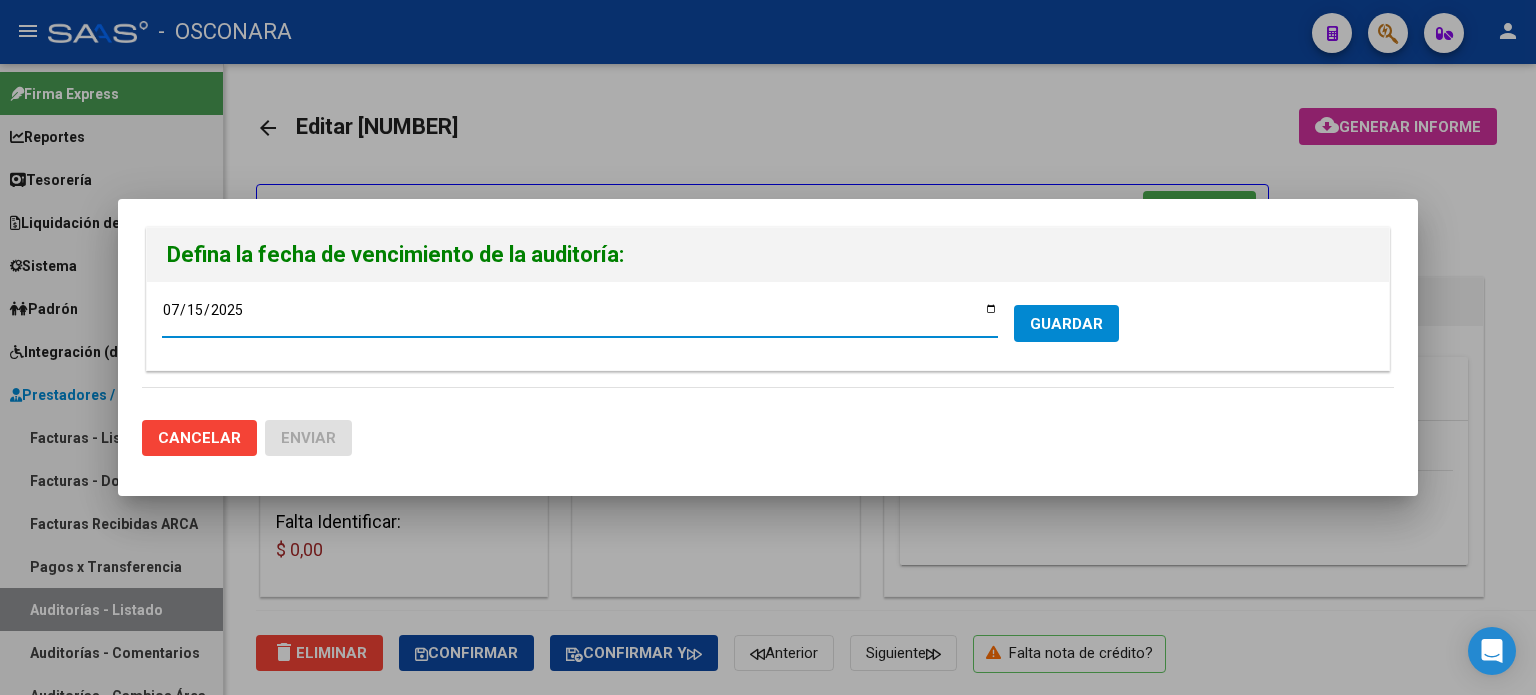 type on "2025-07-15" 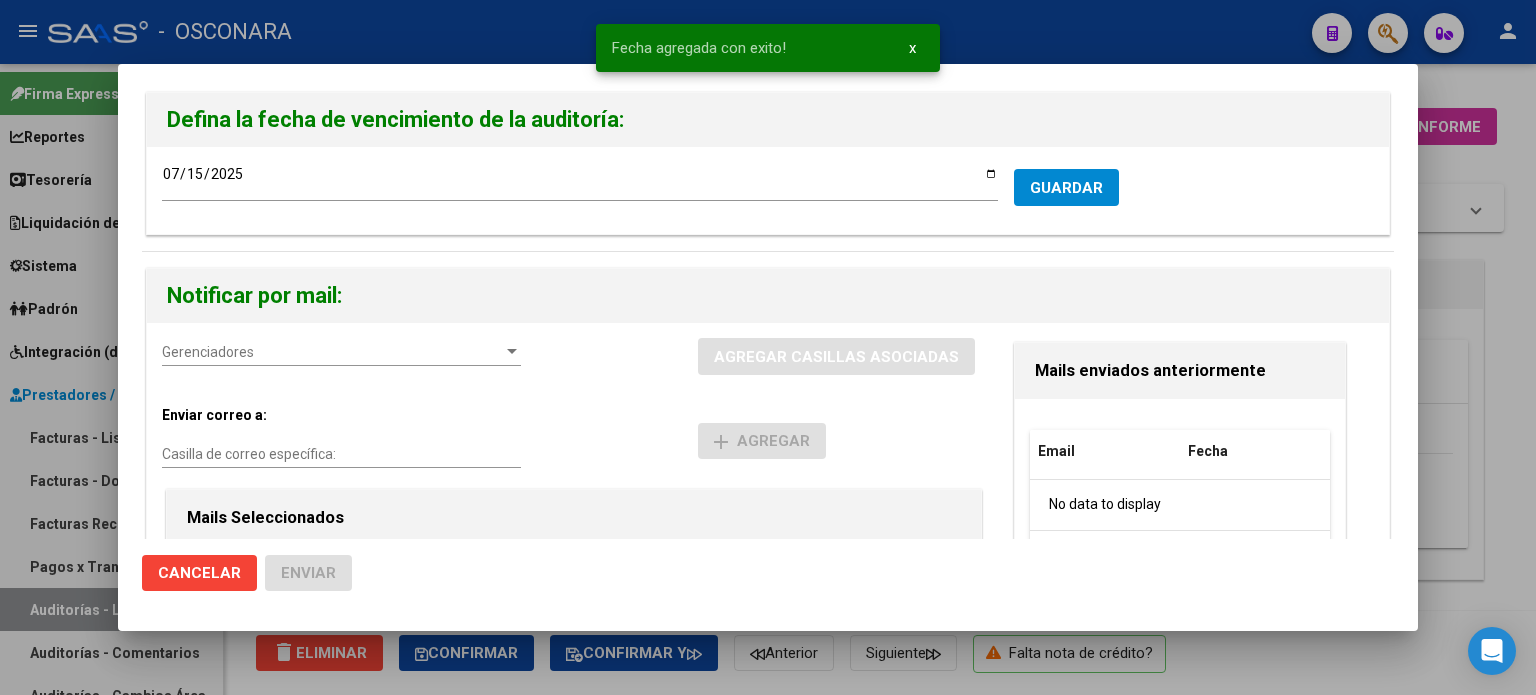click on "Gerenciadores" at bounding box center [332, 352] 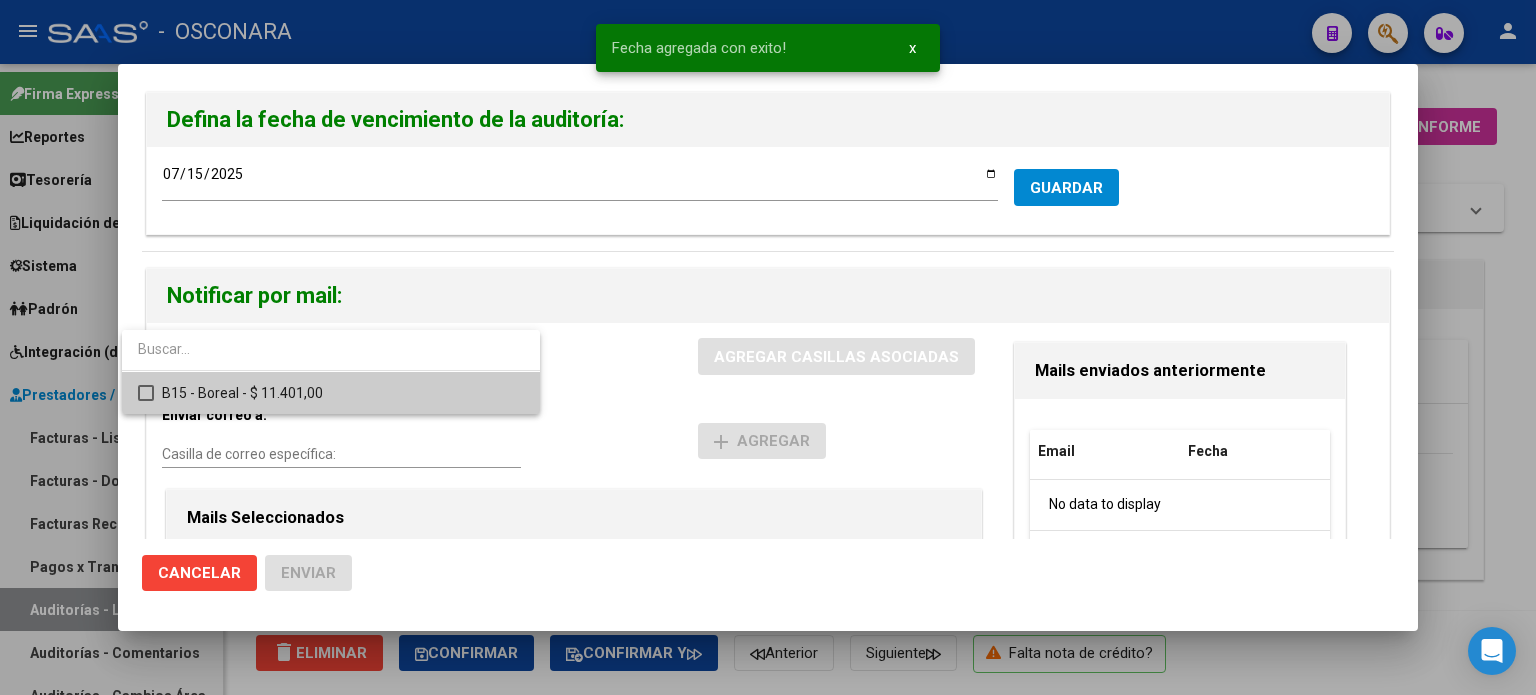 click on "B15 - Boreal - $ 11.401,00" at bounding box center [343, 393] 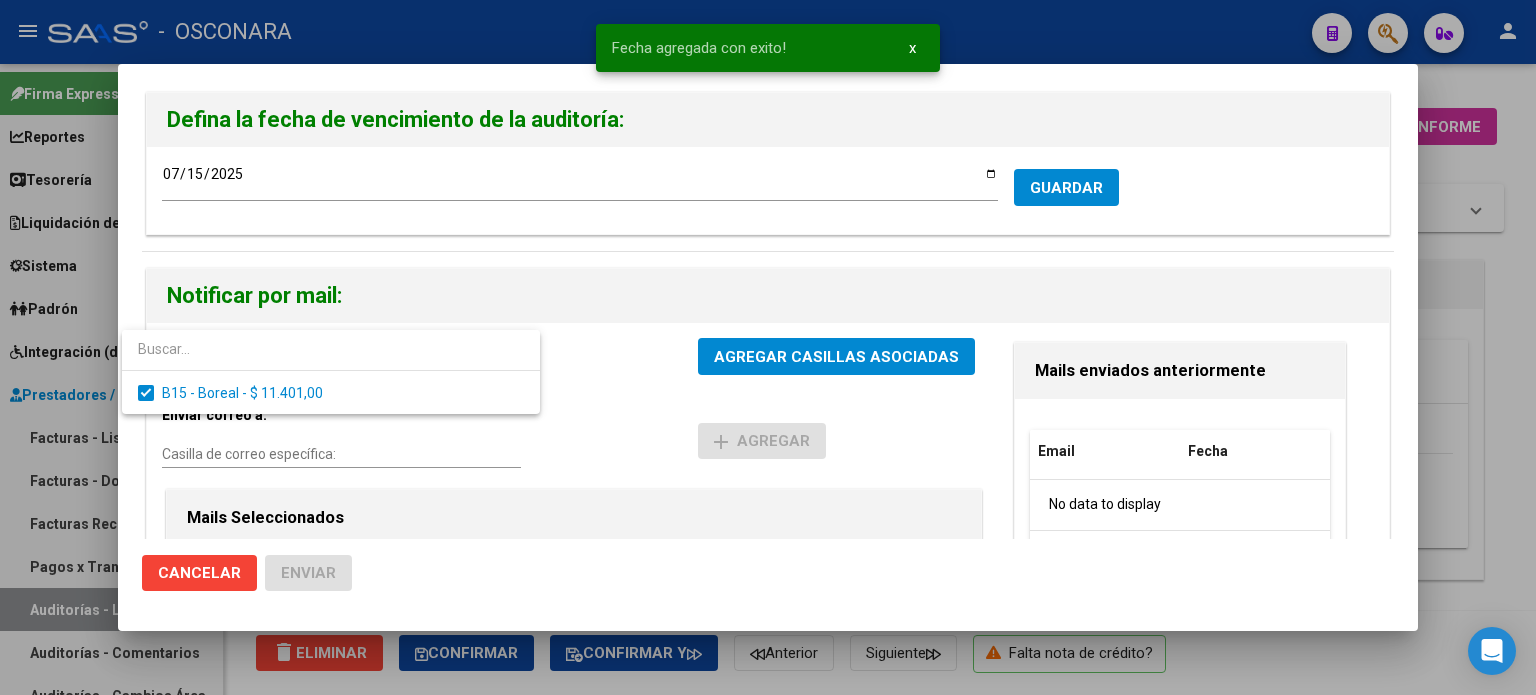 click at bounding box center [768, 347] 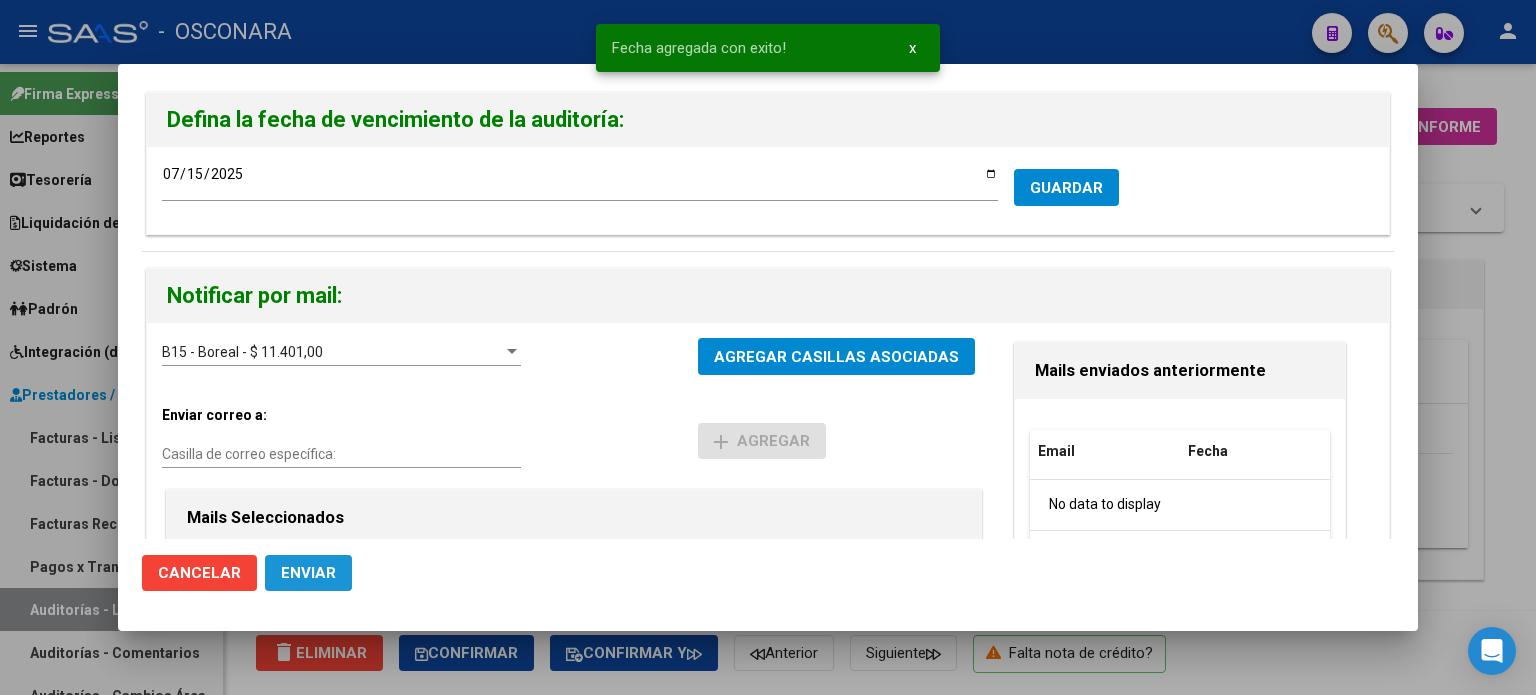 click on "Enviar" 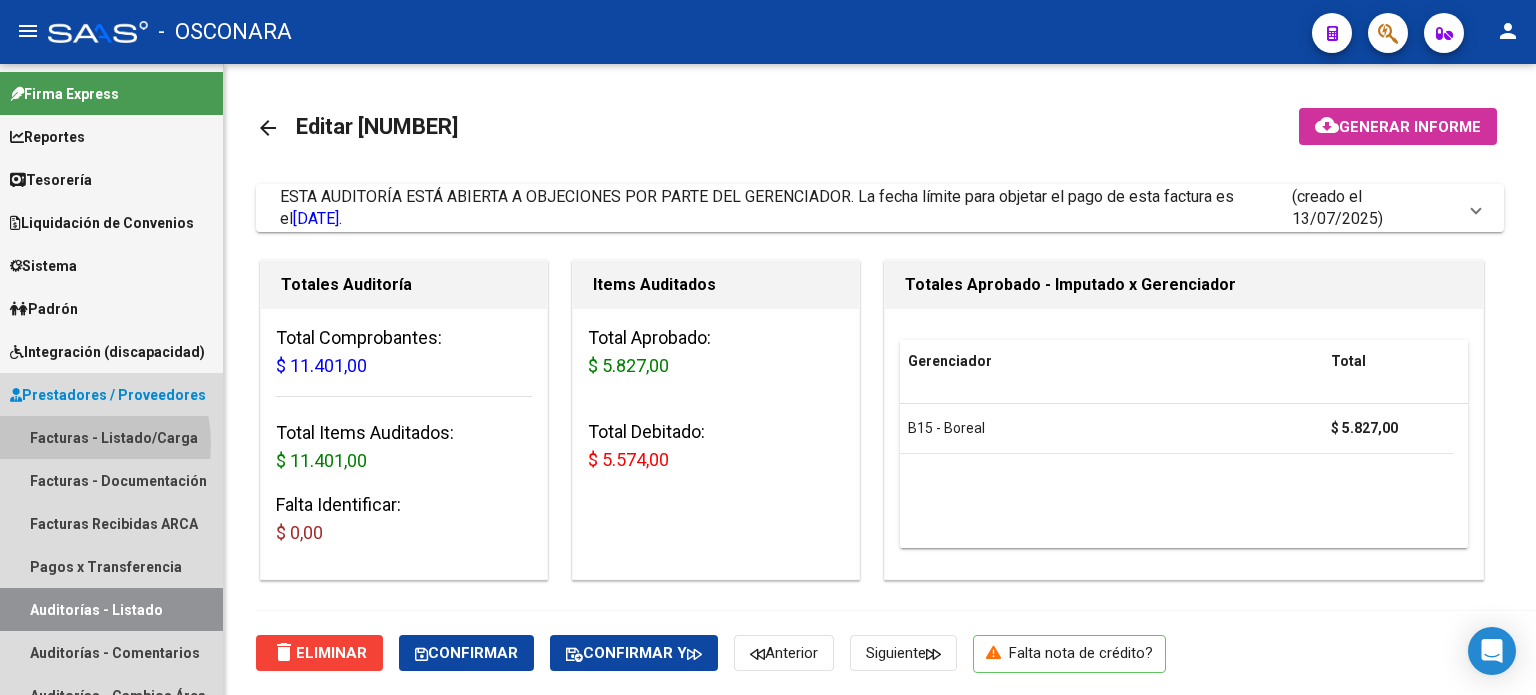 click on "Facturas - Listado/Carga" at bounding box center [111, 437] 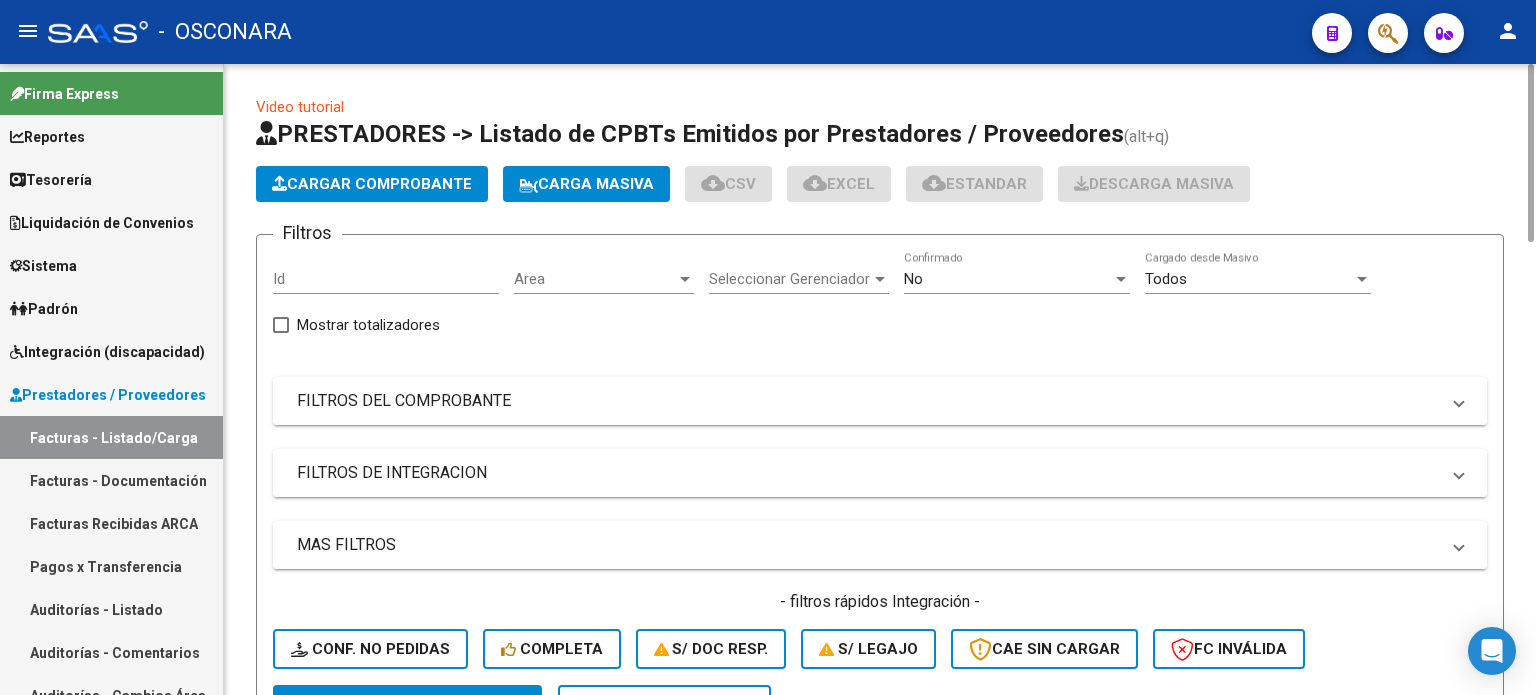 click on "Cargar Comprobante" 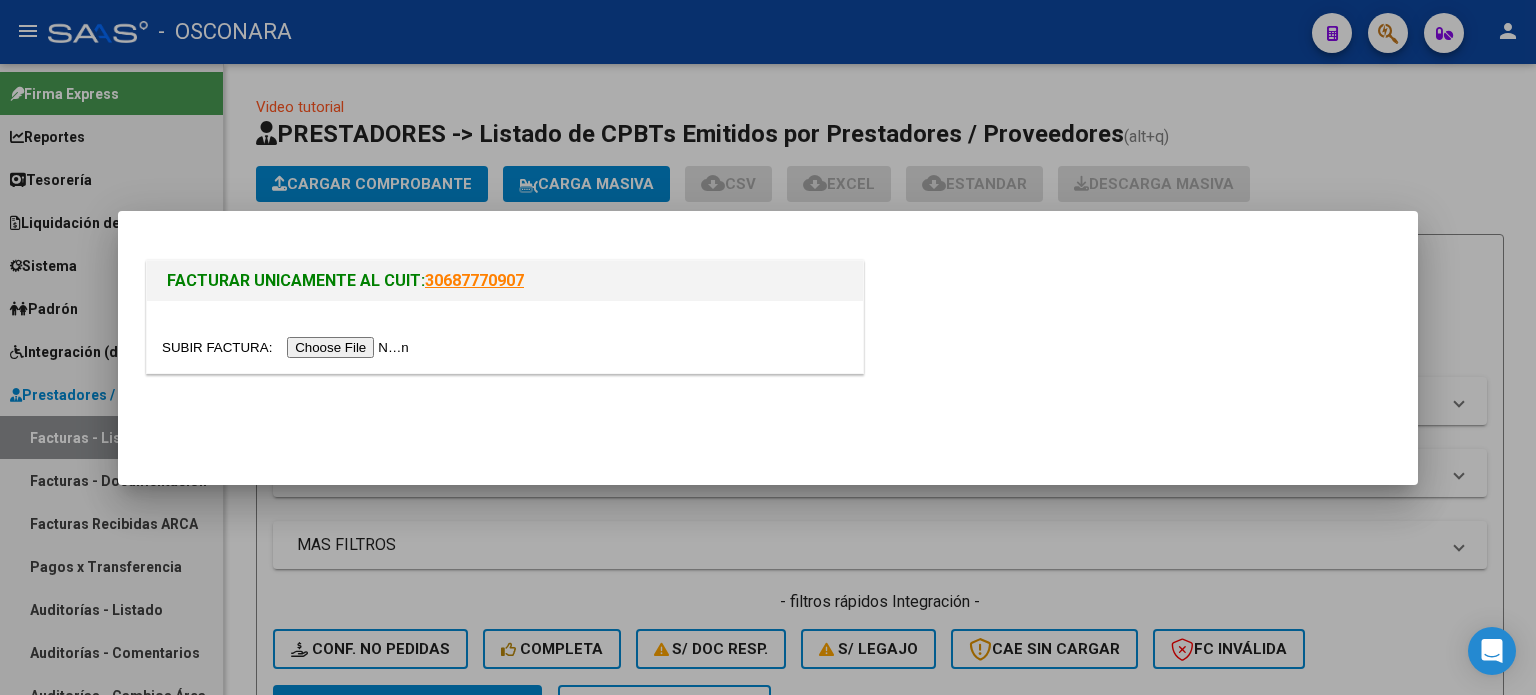 click at bounding box center [288, 347] 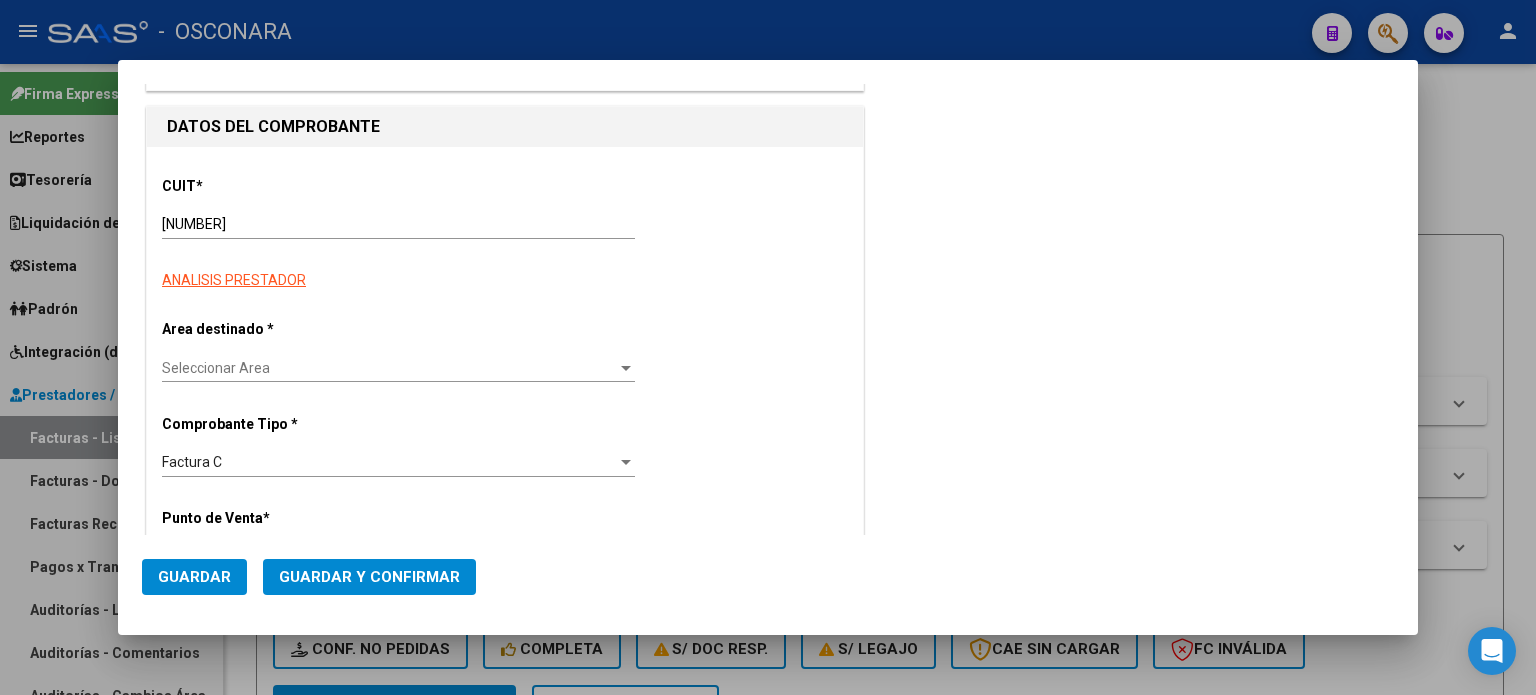 scroll, scrollTop: 200, scrollLeft: 0, axis: vertical 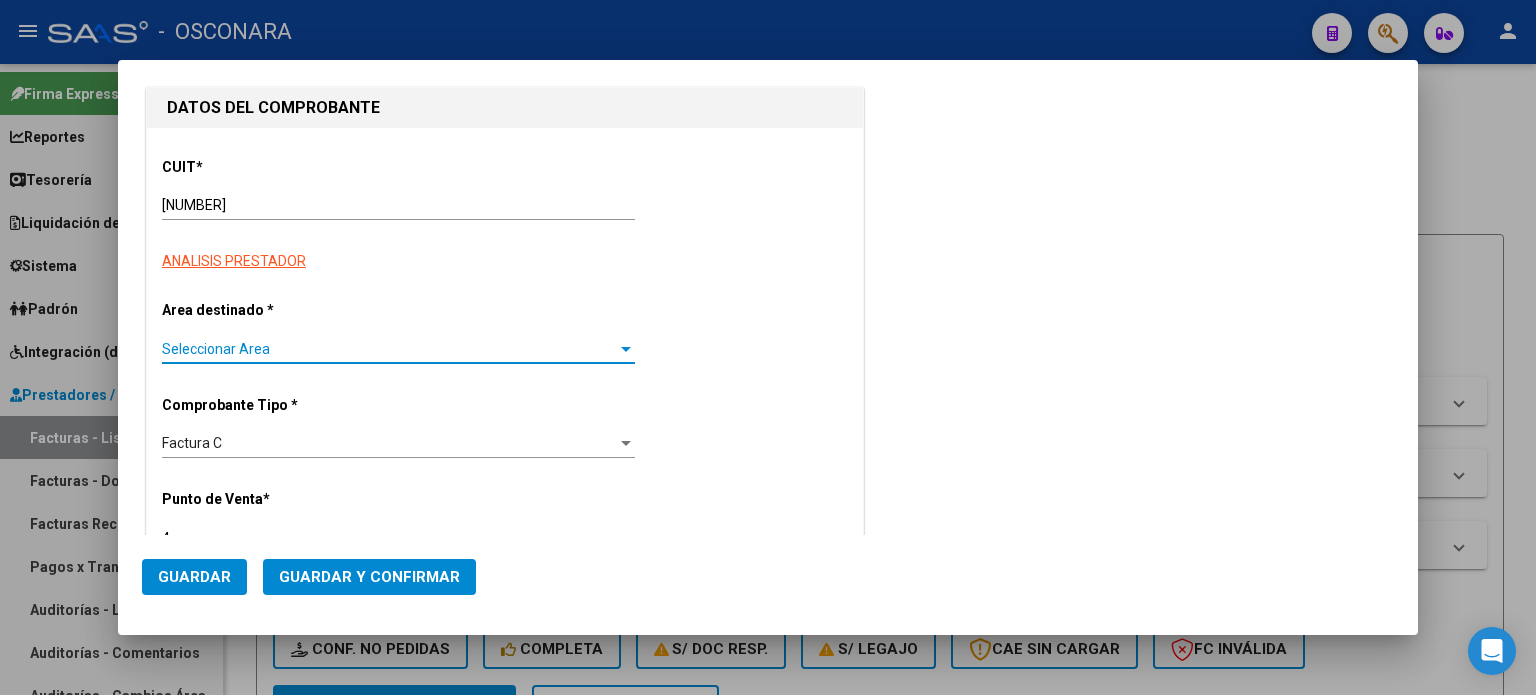 click on "Seleccionar Area" at bounding box center [389, 349] 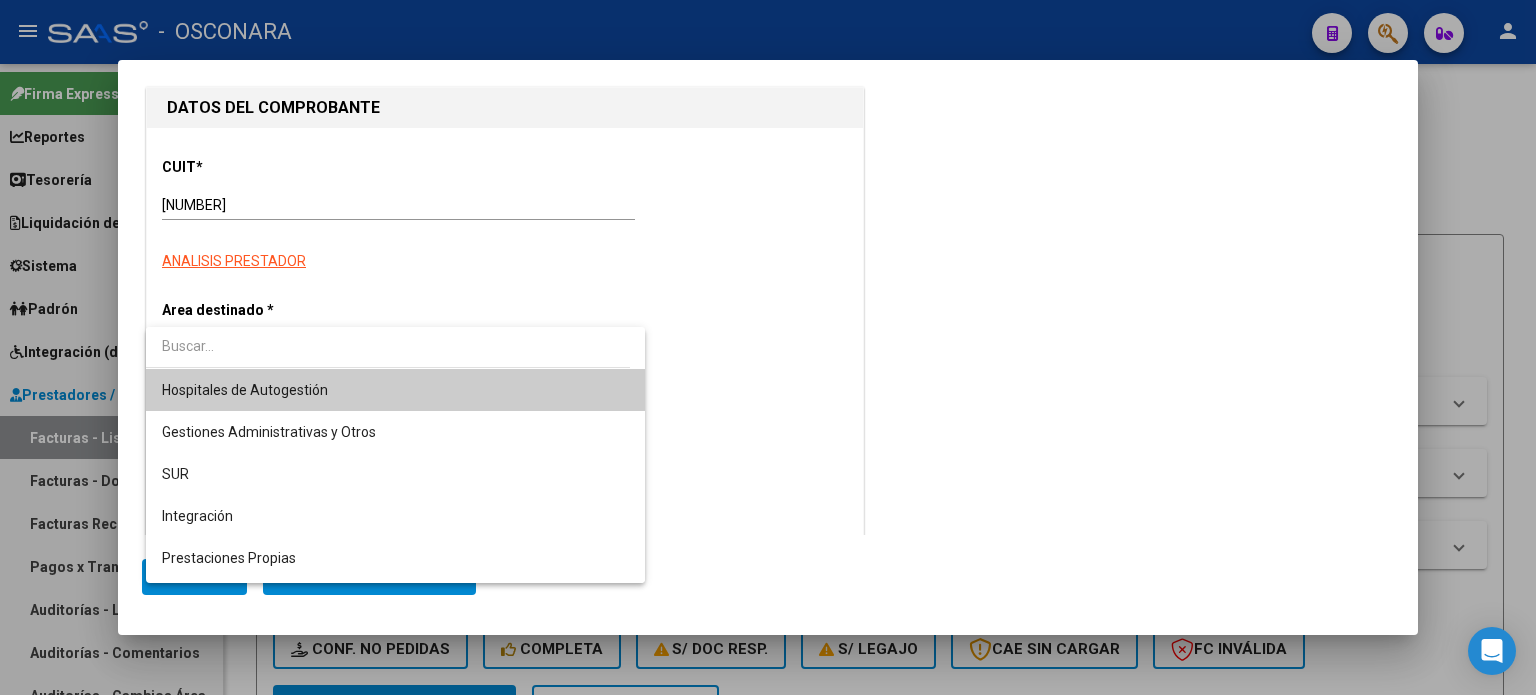 click on "Hospitales de Autogestión" at bounding box center [396, 390] 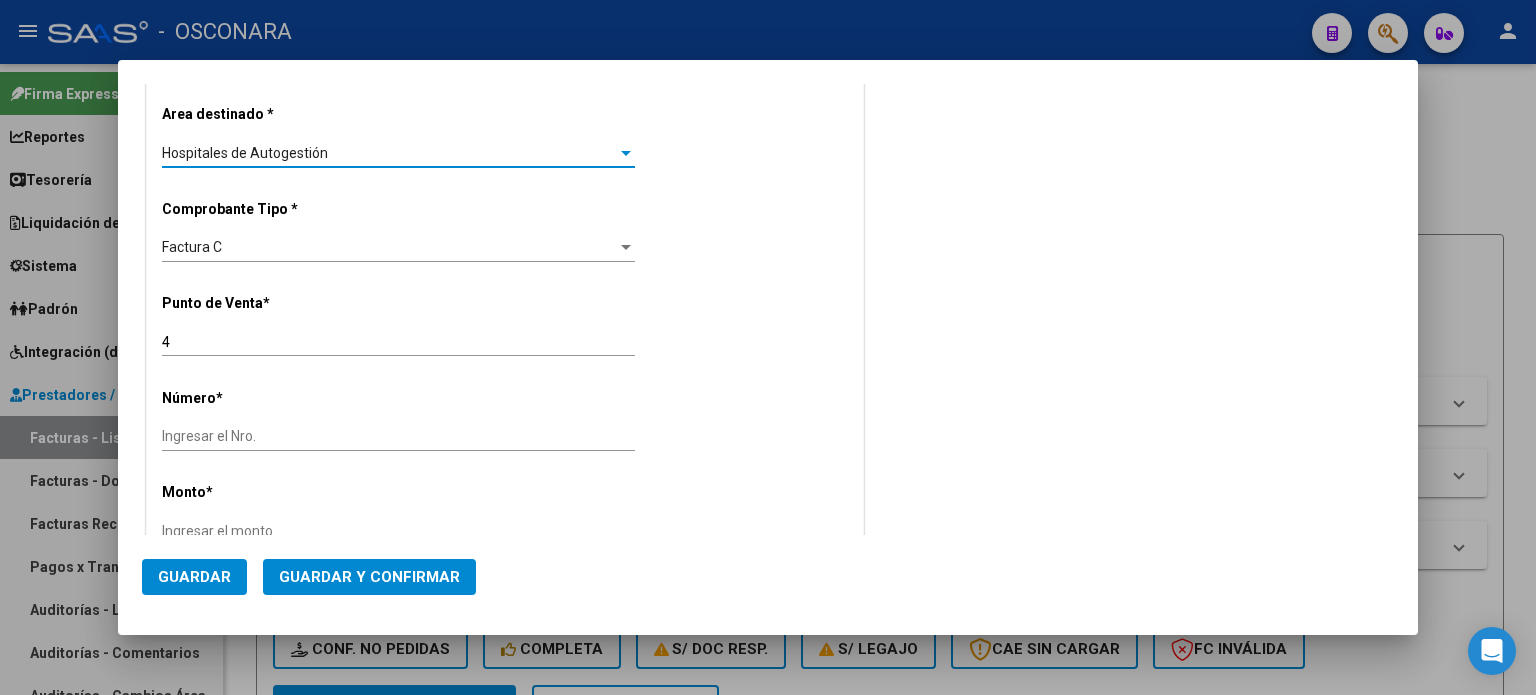 scroll, scrollTop: 400, scrollLeft: 0, axis: vertical 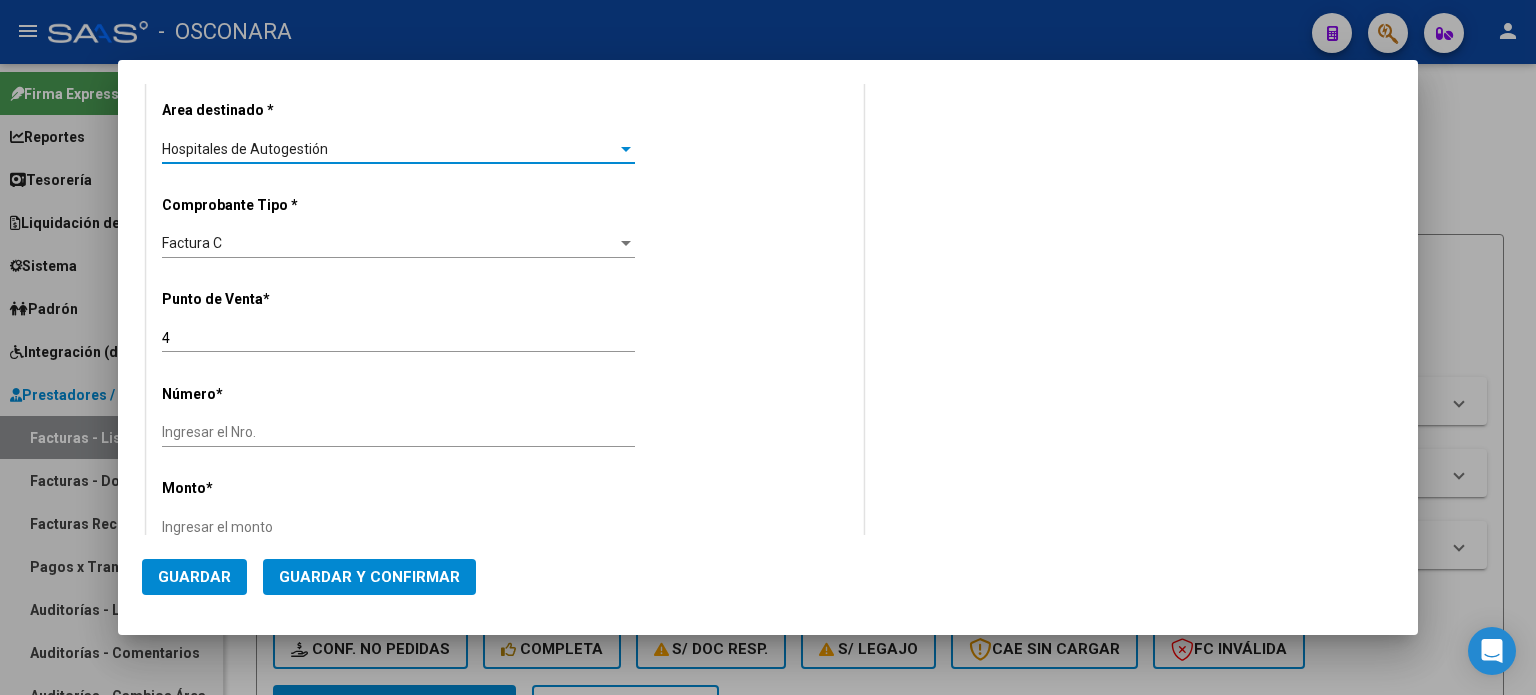 click on "Ingresar el Nro." at bounding box center (398, 432) 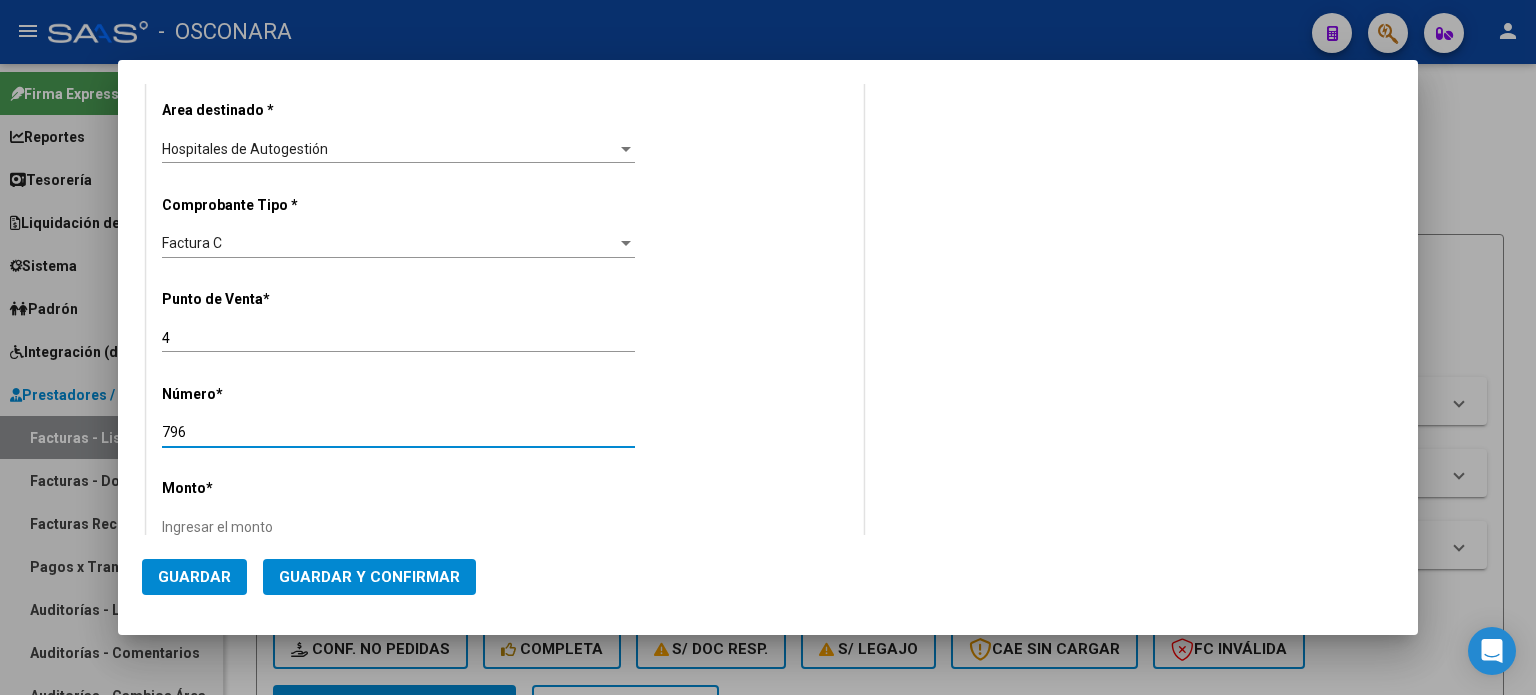 type on "796" 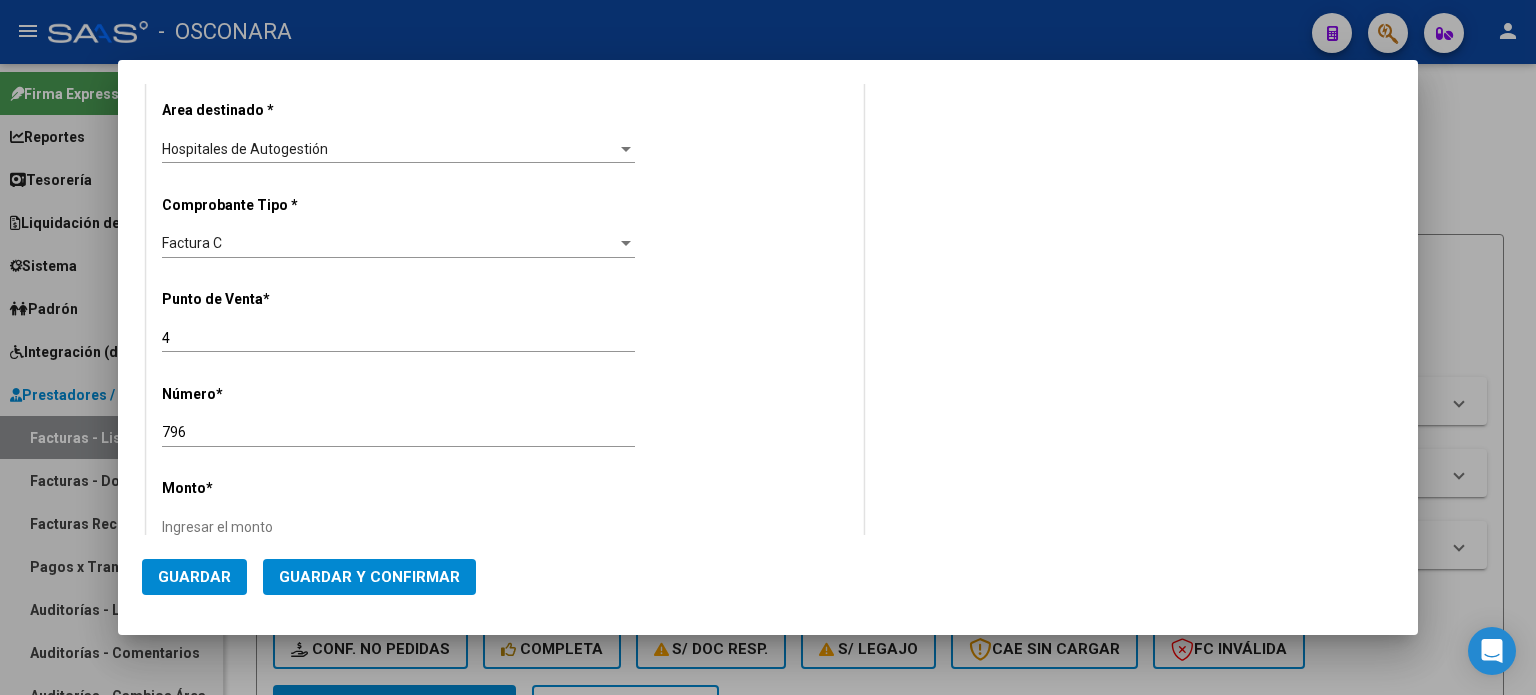 scroll, scrollTop: 500, scrollLeft: 0, axis: vertical 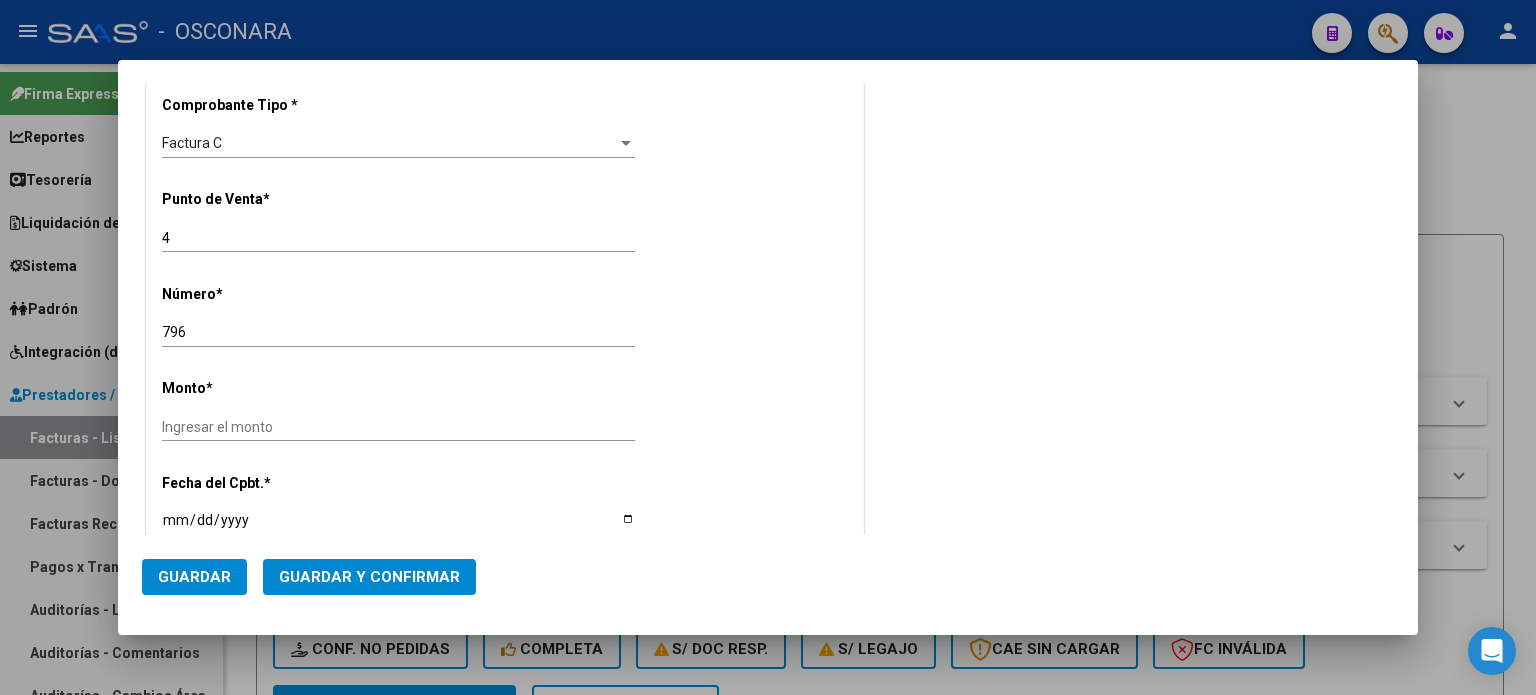 drag, startPoint x: 162, startPoint y: 439, endPoint x: 165, endPoint y: 427, distance: 12.369317 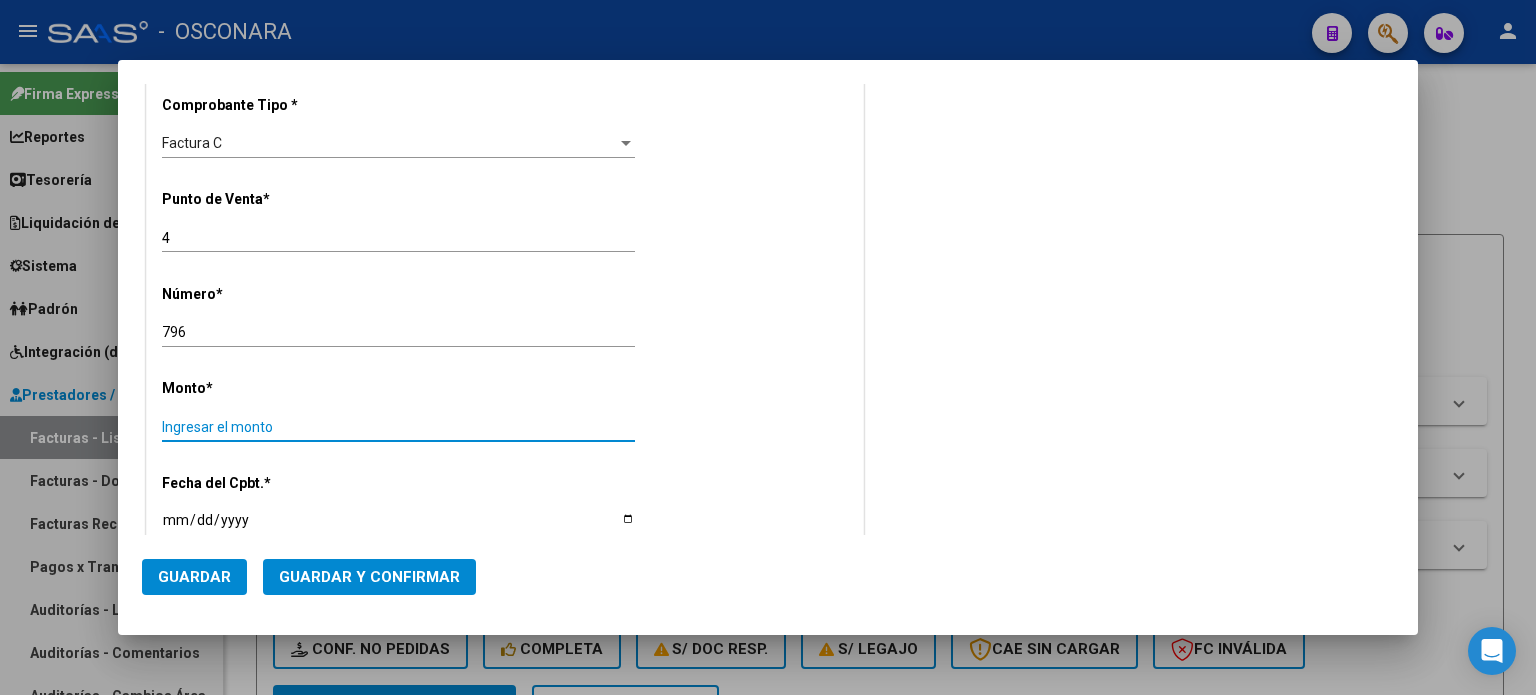 click on "Ingresar el monto" at bounding box center [398, 427] 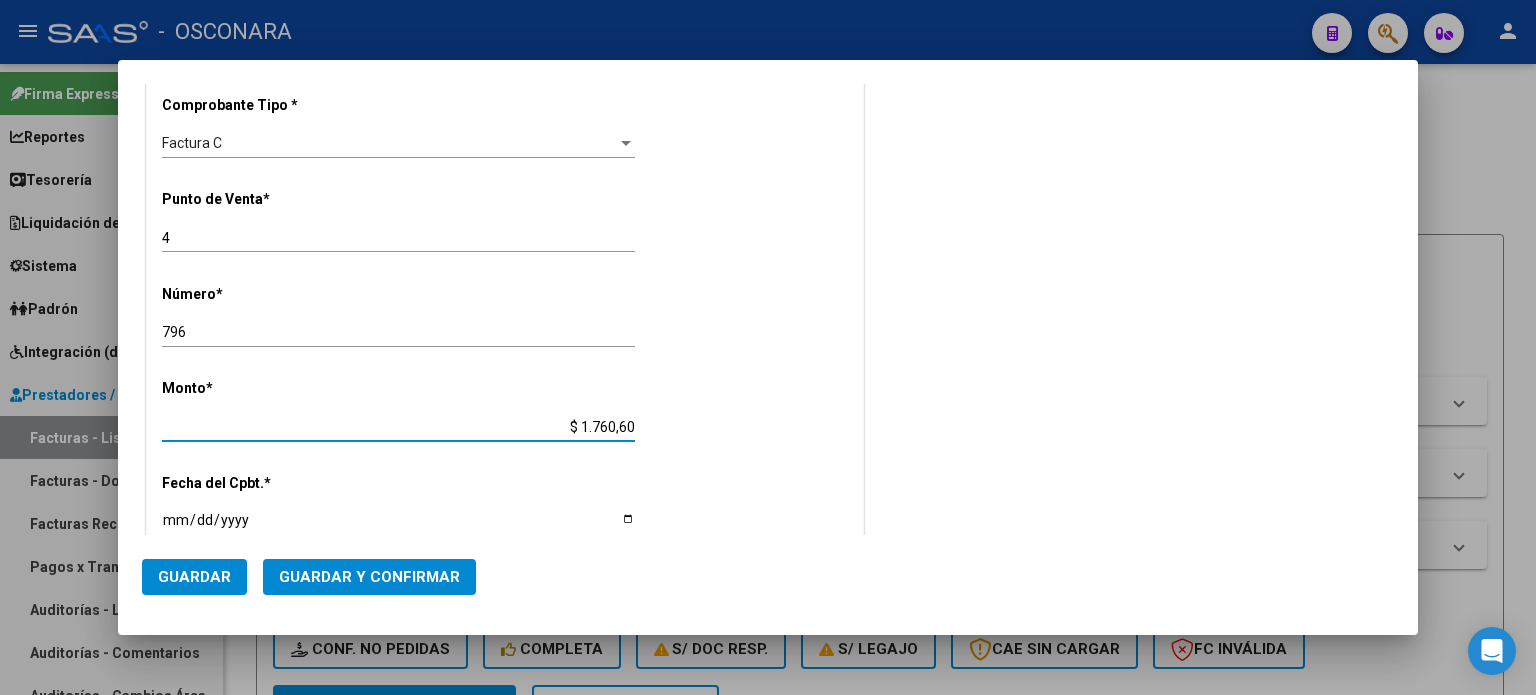 type on "$ 17.606,00" 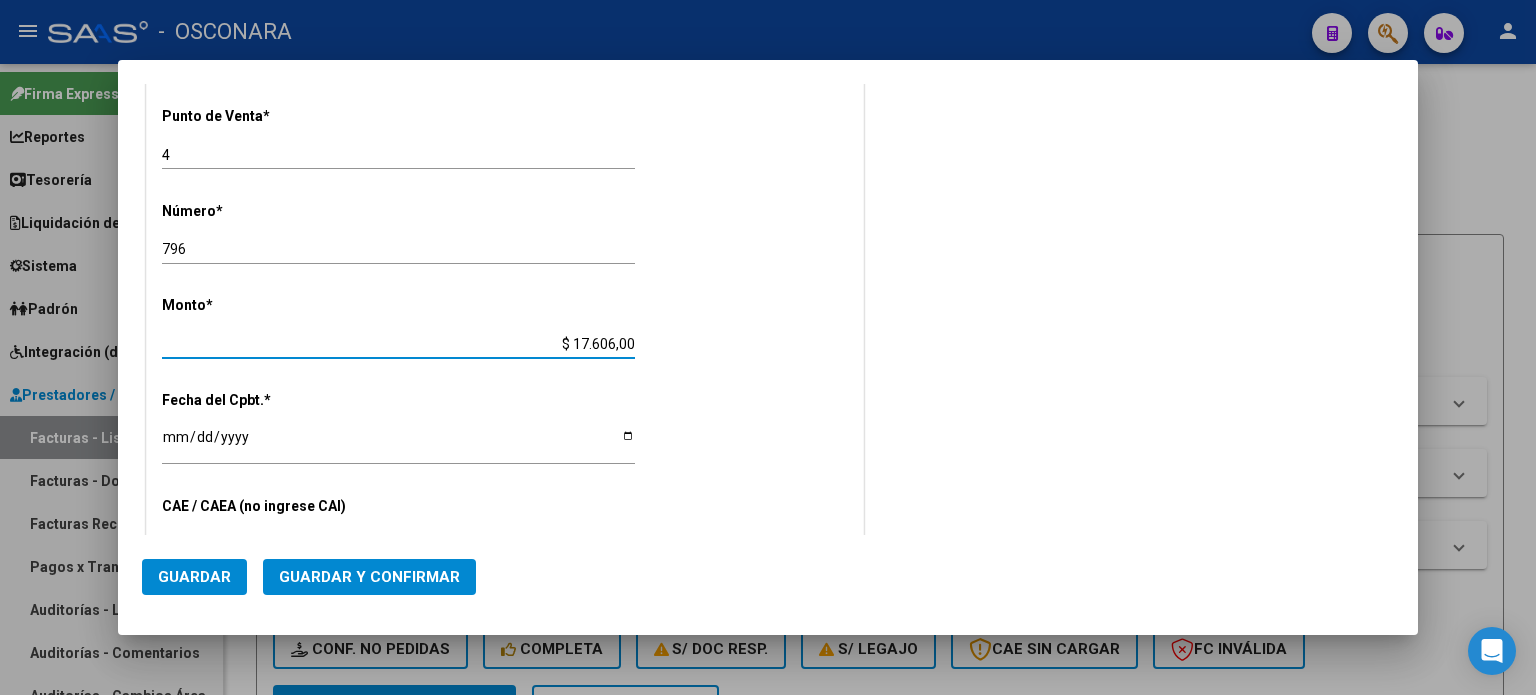 scroll, scrollTop: 700, scrollLeft: 0, axis: vertical 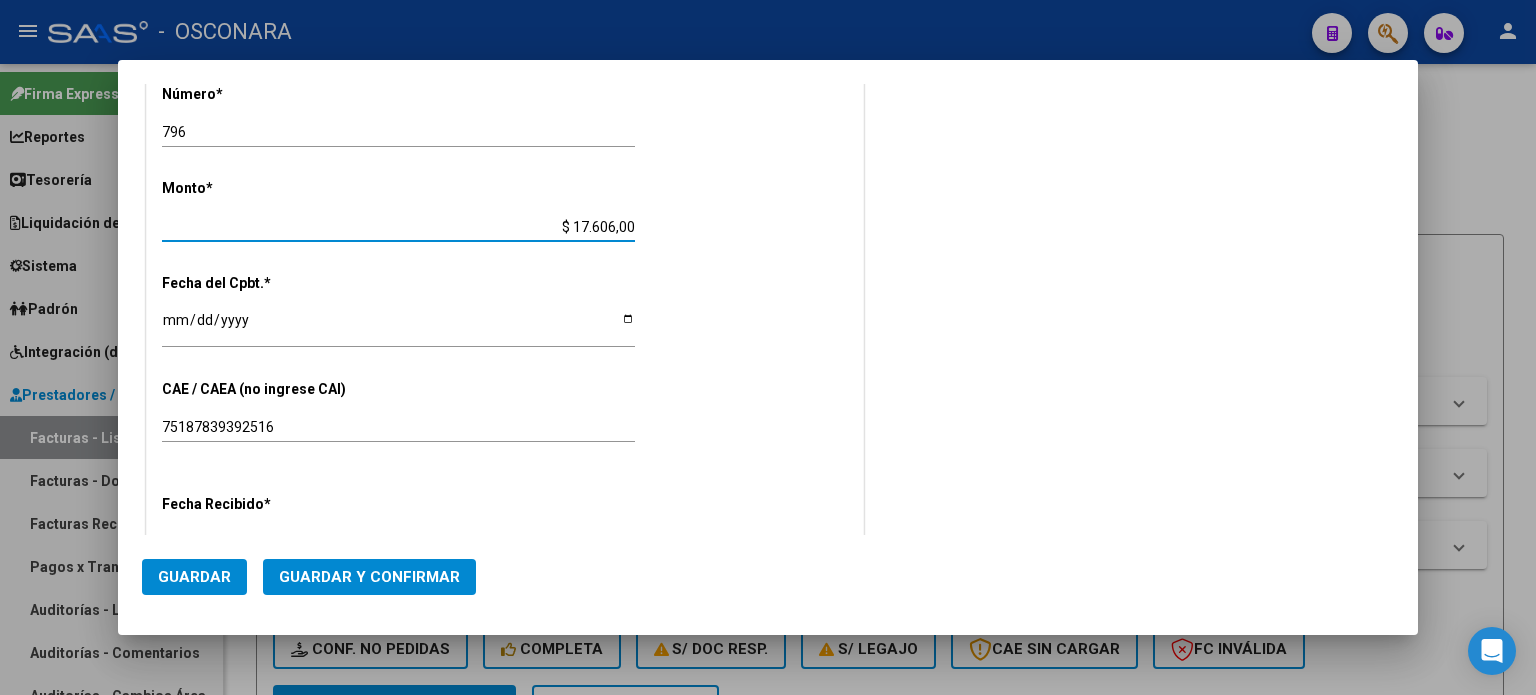 click on "Ingresar la fecha" at bounding box center (398, 327) 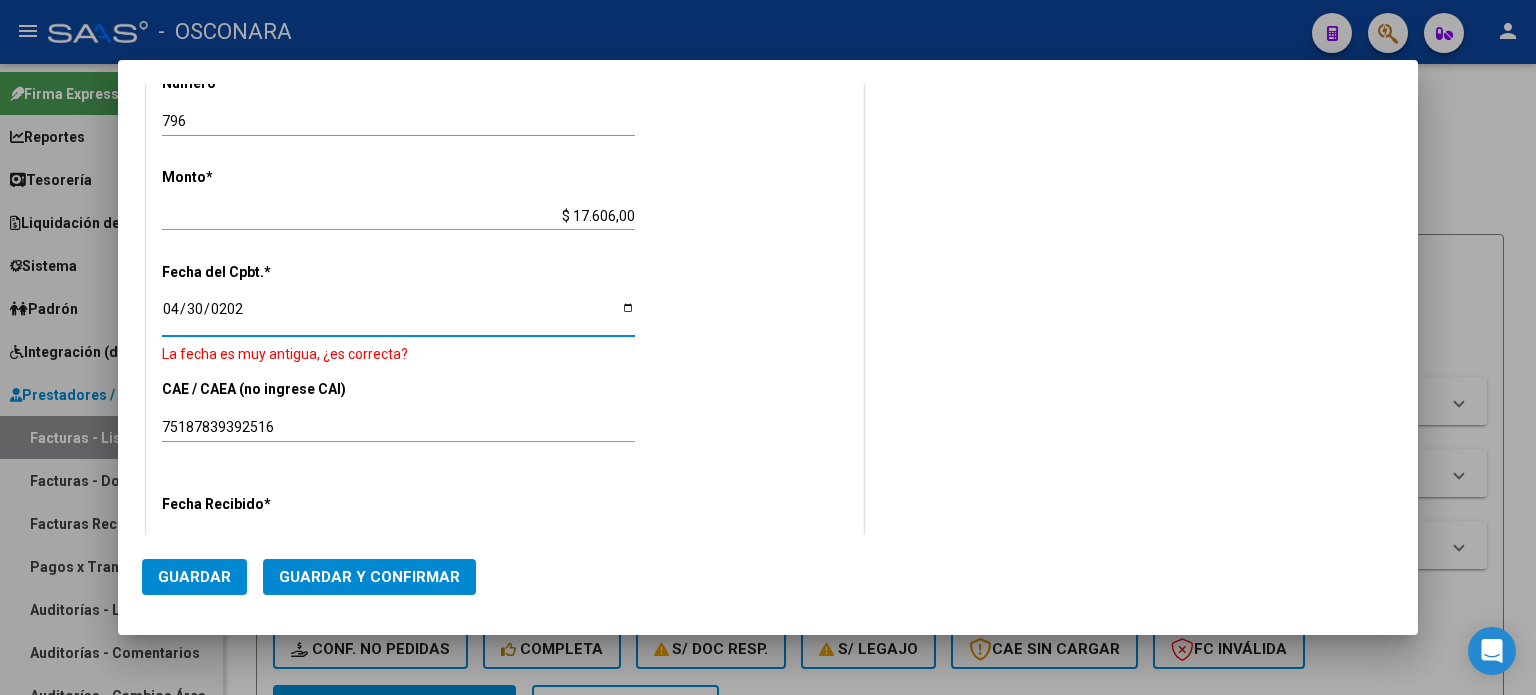 type on "2025-04-30" 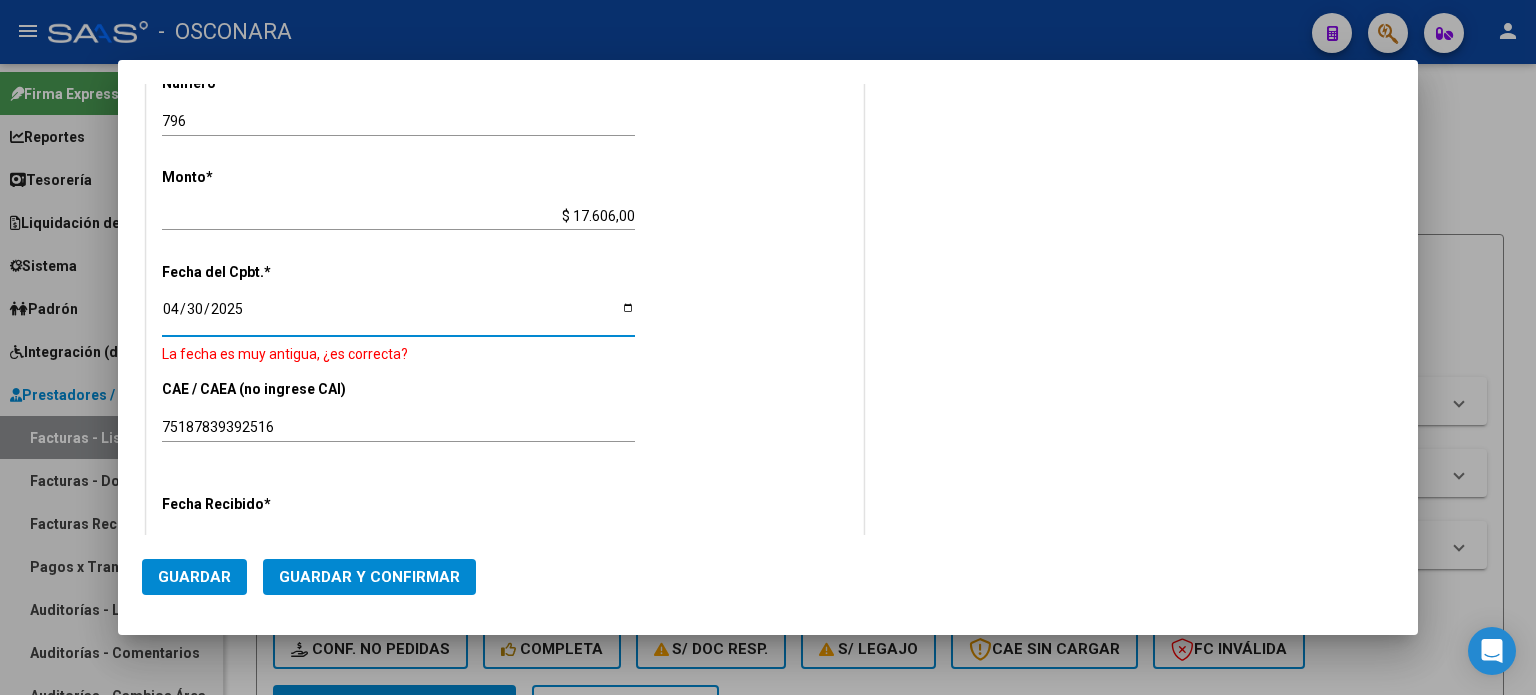scroll, scrollTop: 700, scrollLeft: 0, axis: vertical 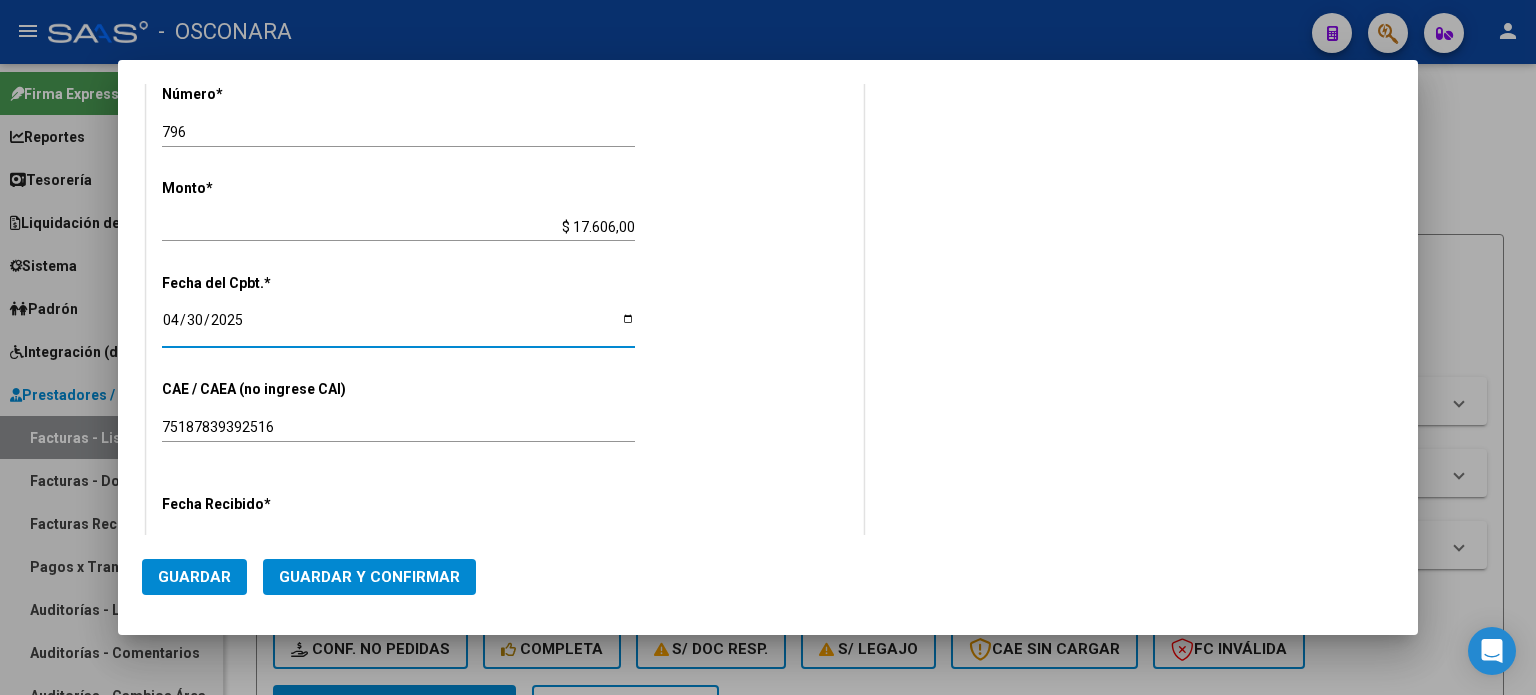 click on "Guardar y Confirmar" 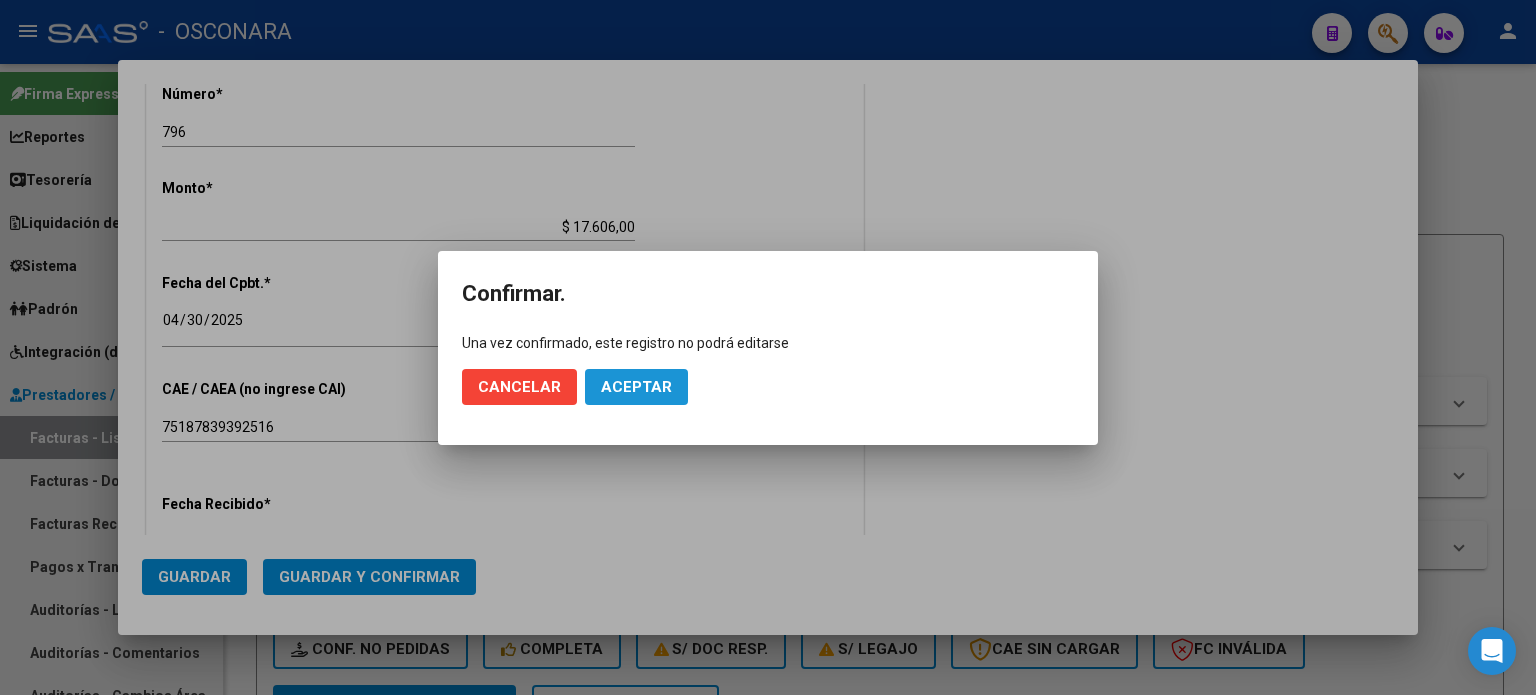 click on "Aceptar" 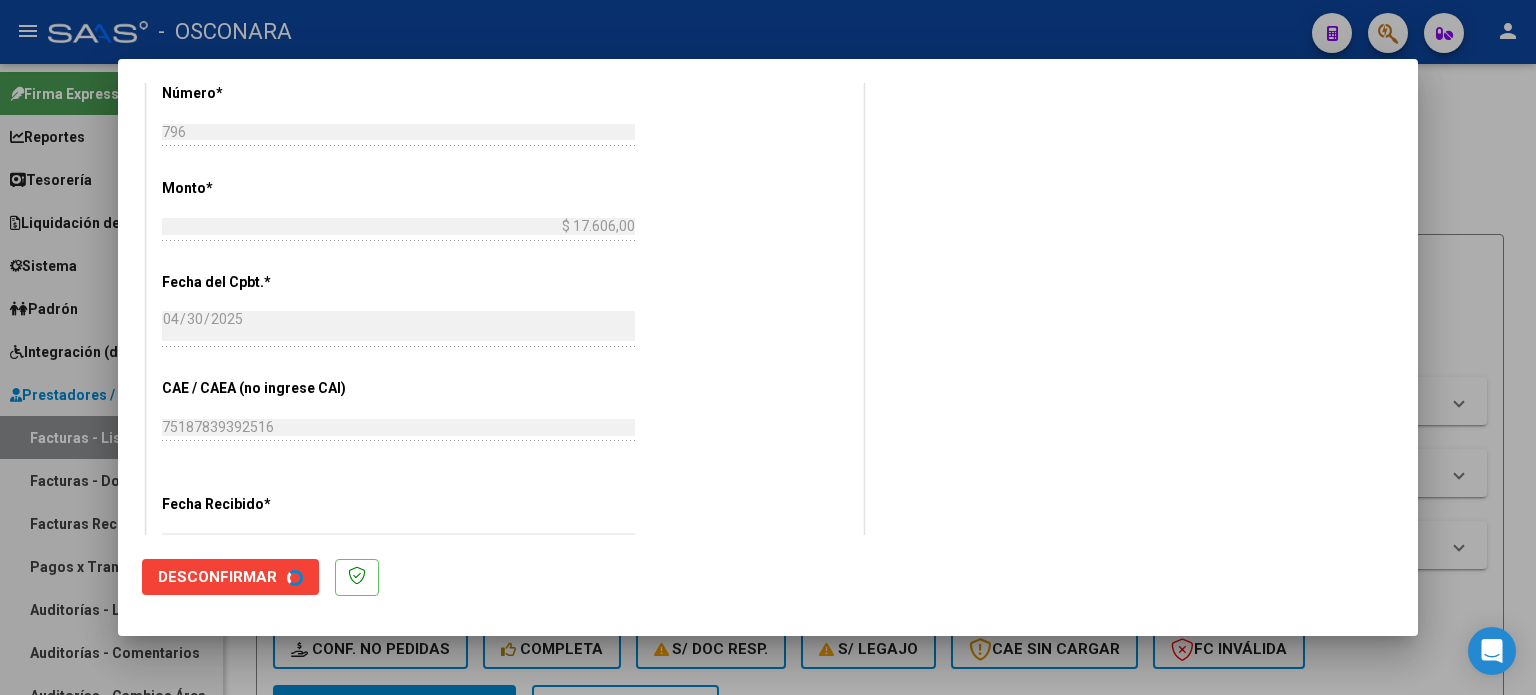 scroll, scrollTop: 0, scrollLeft: 0, axis: both 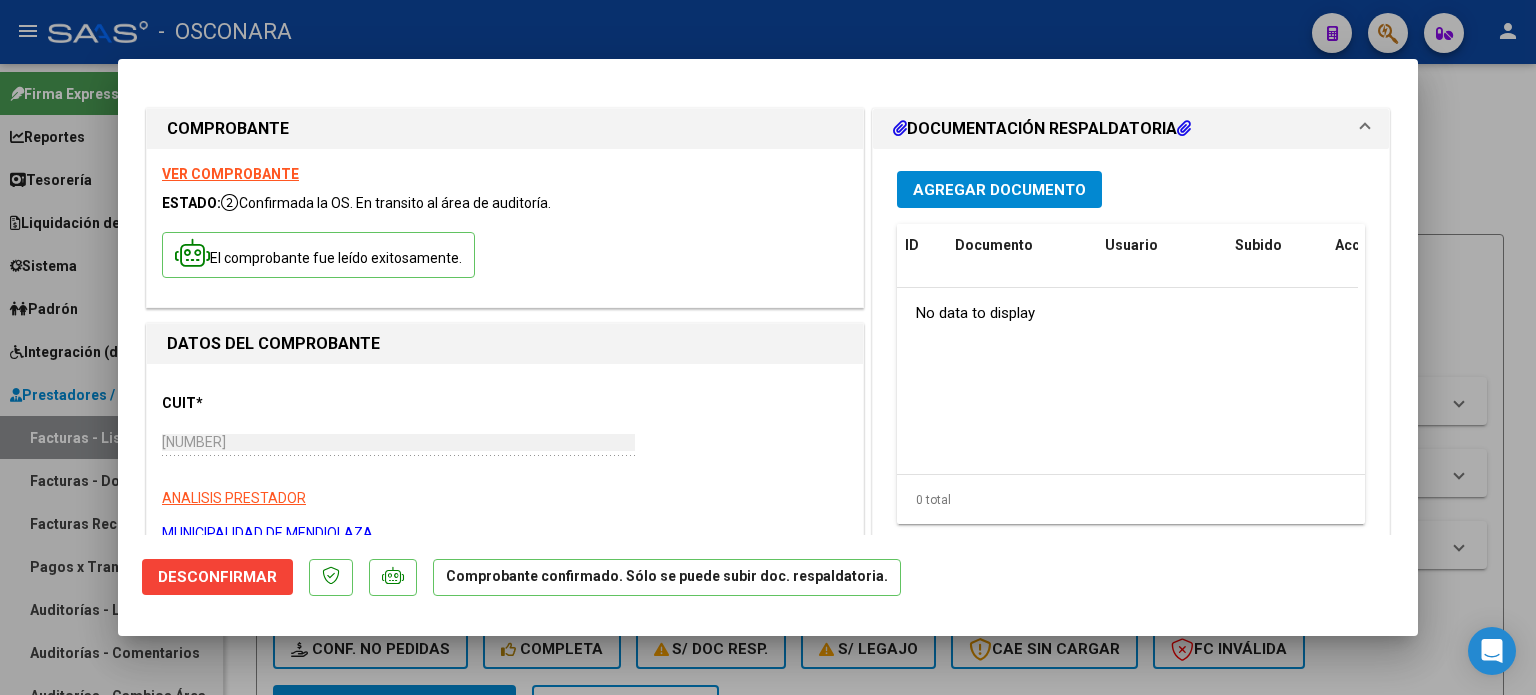click at bounding box center [768, 347] 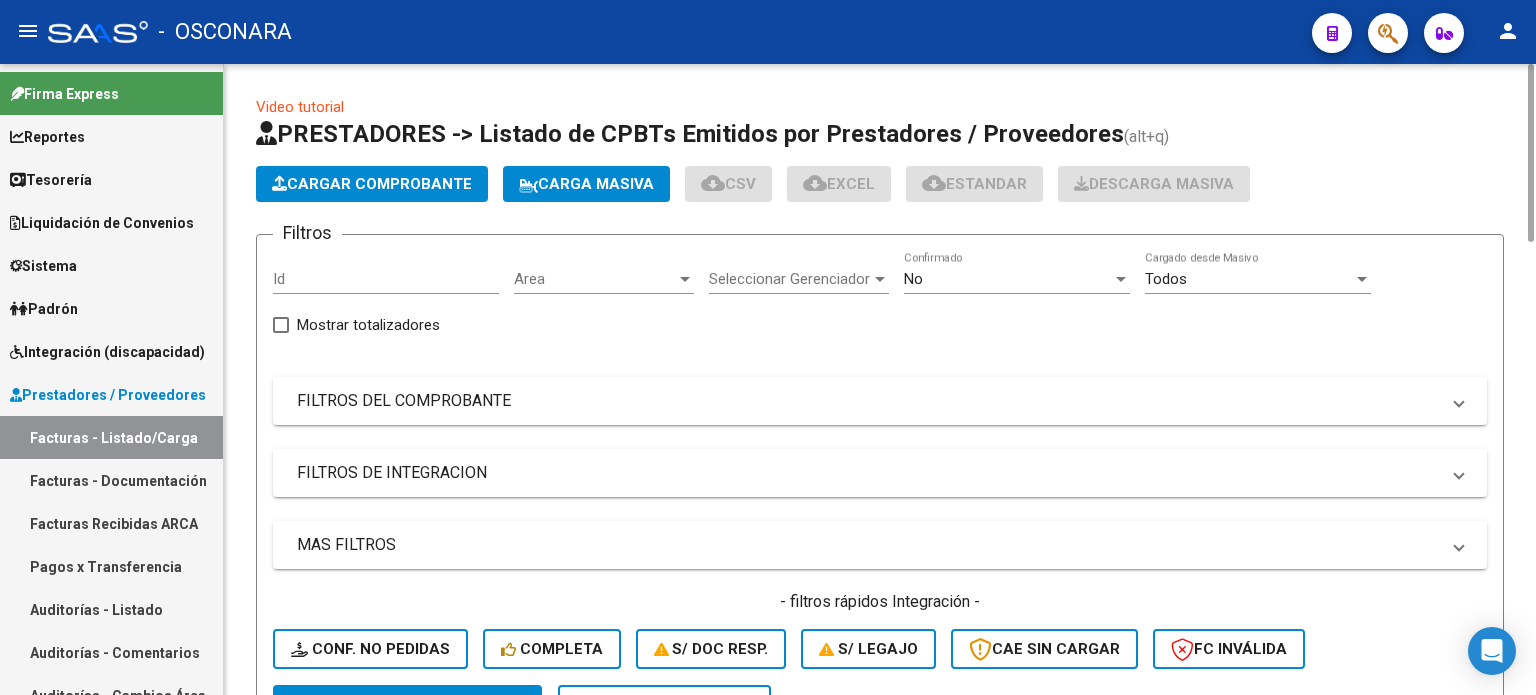 drag, startPoint x: 78, startPoint y: 606, endPoint x: 236, endPoint y: 438, distance: 230.62524 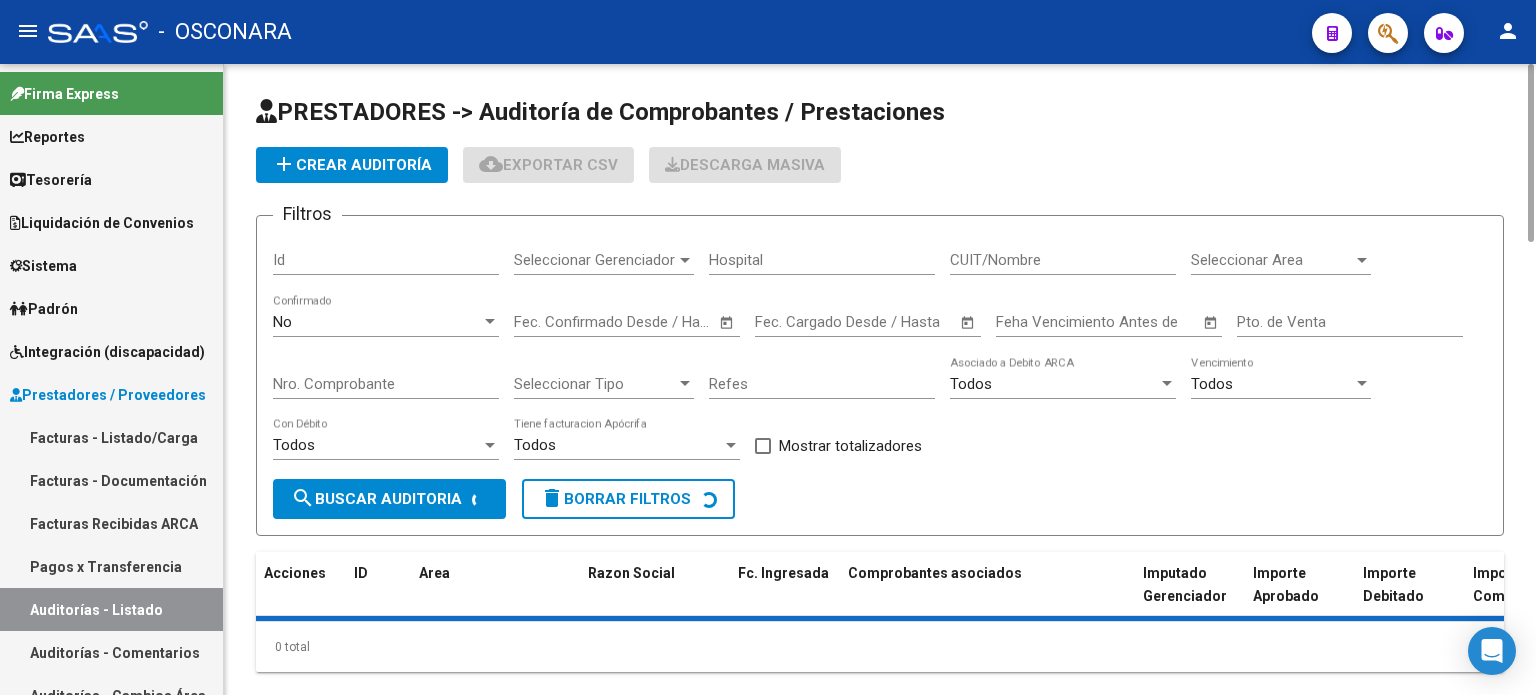 click on "add  Crear Auditoría" 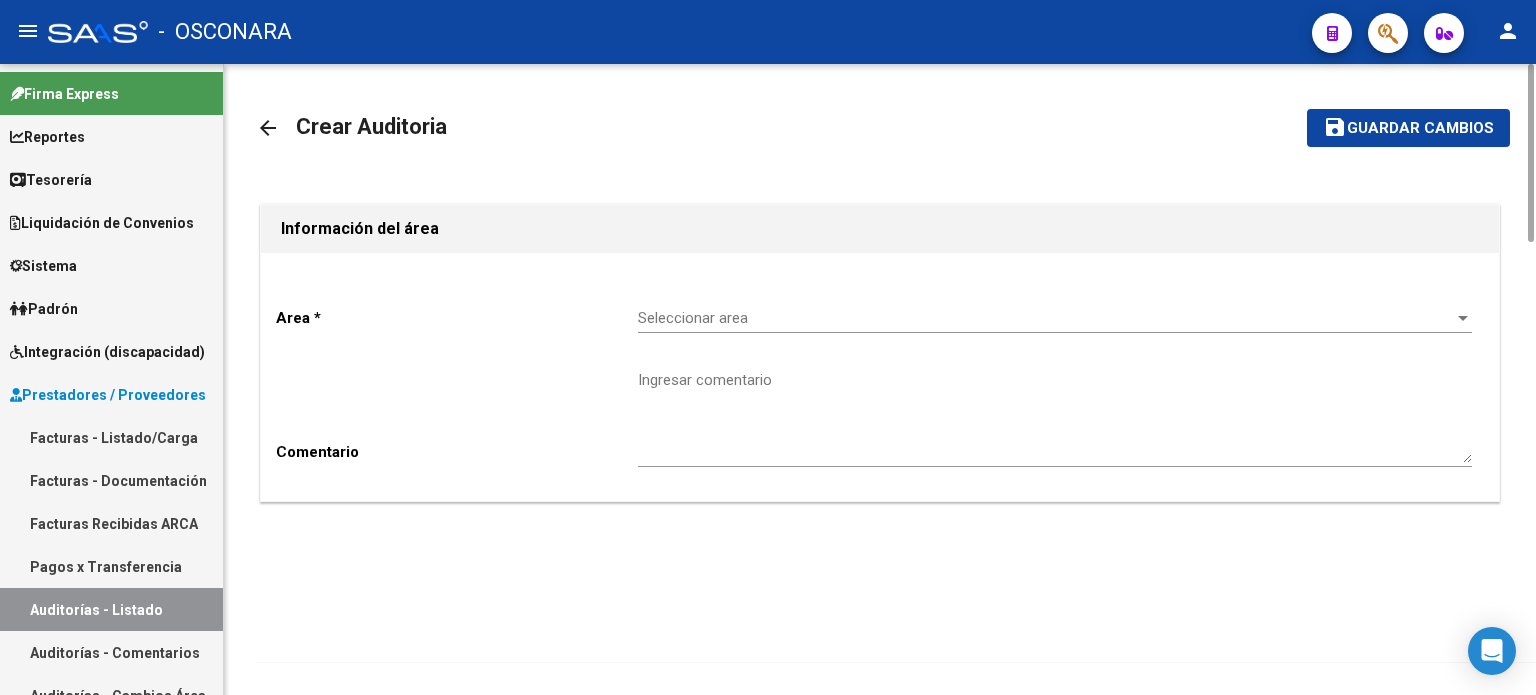 click on "Seleccionar area Seleccionar area" 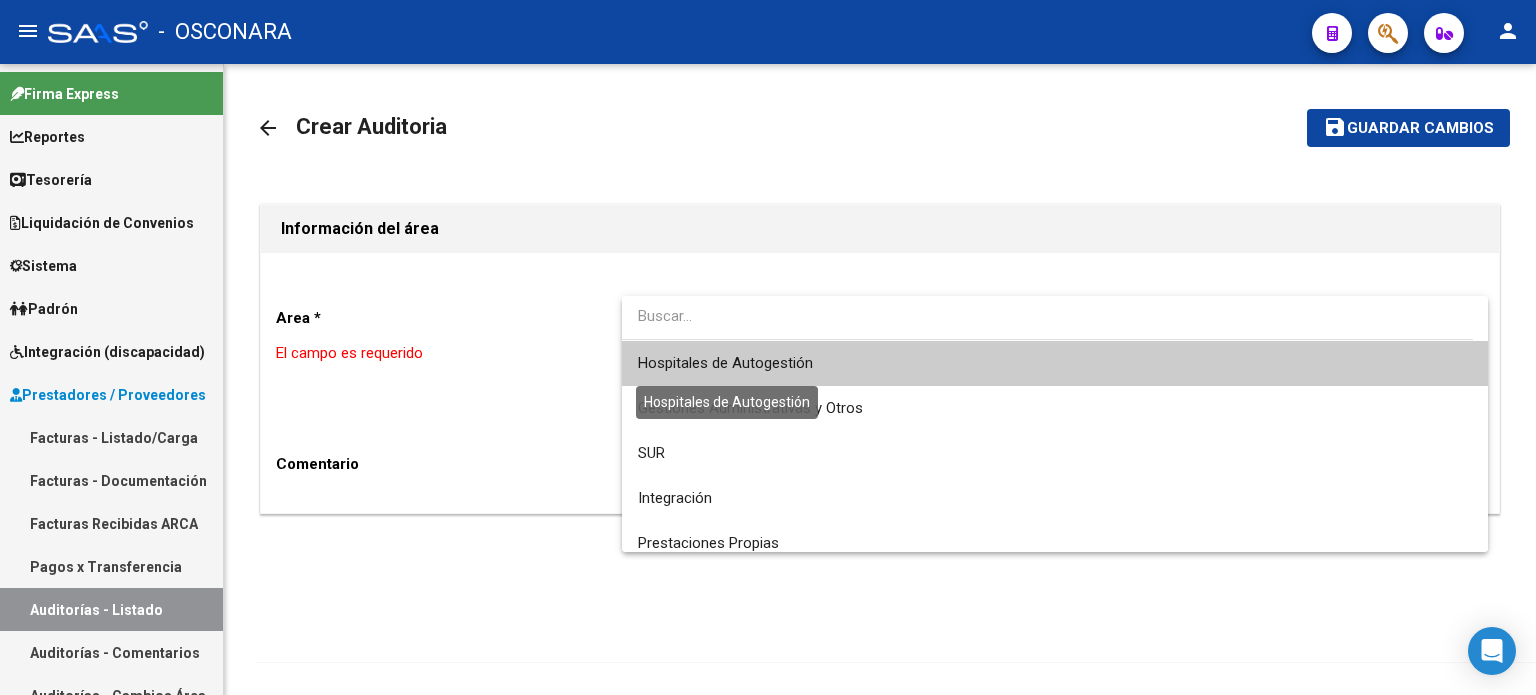 click on "Hospitales de Autogestión" at bounding box center (725, 363) 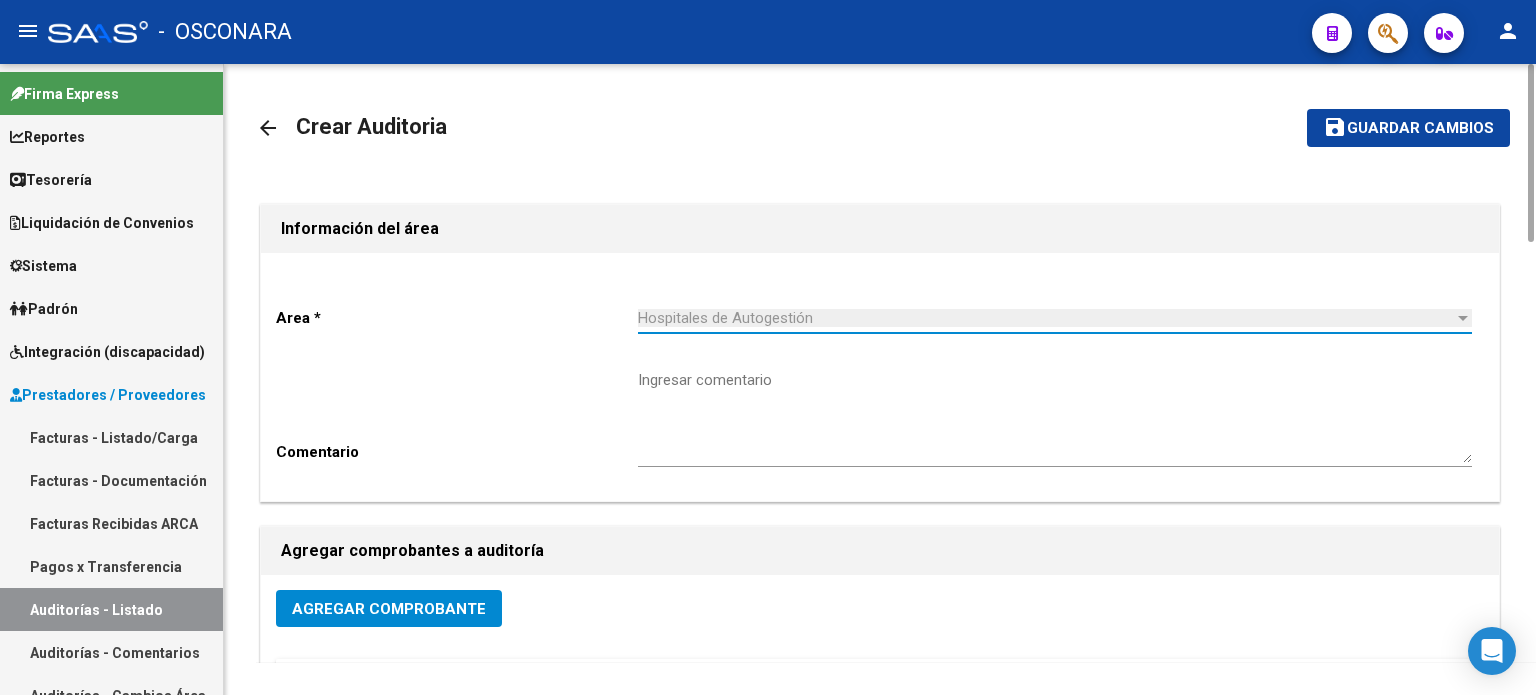 click on "Agregar Comprobante" 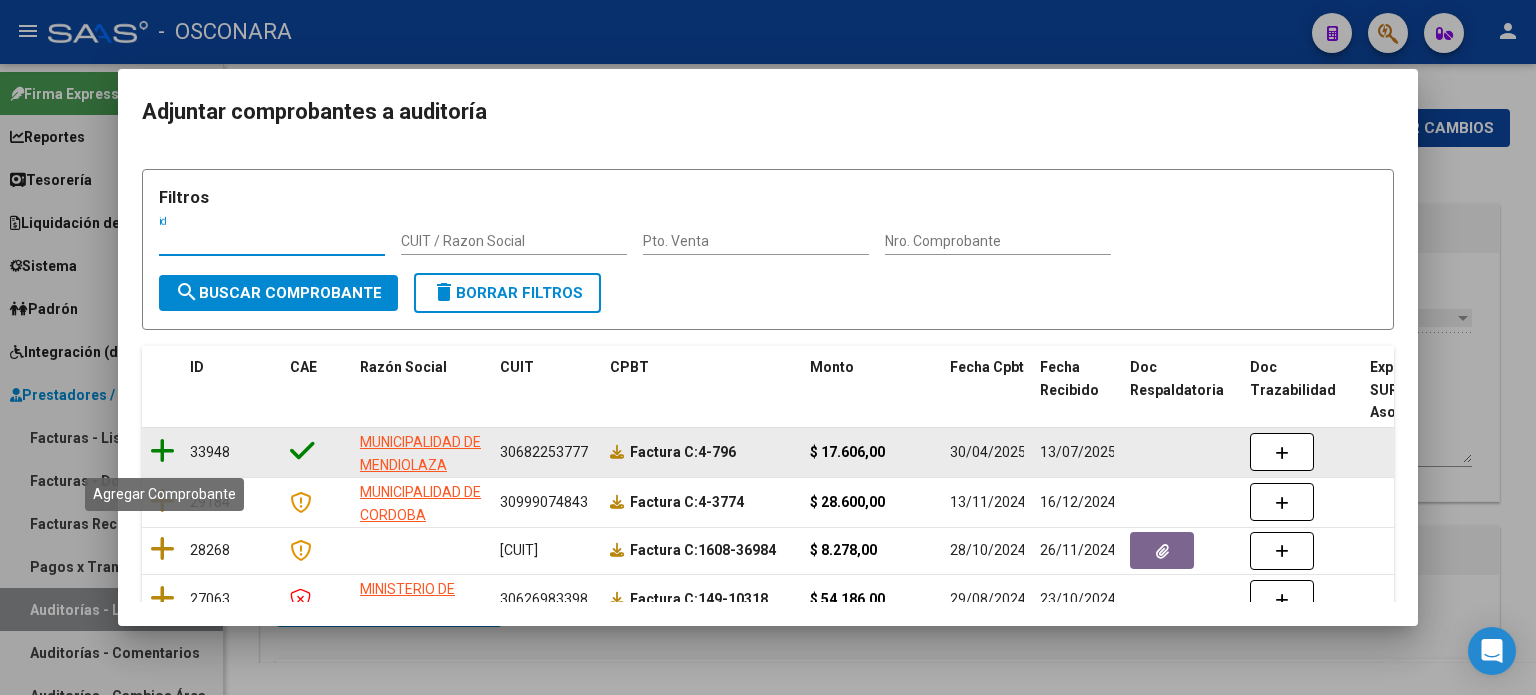 click 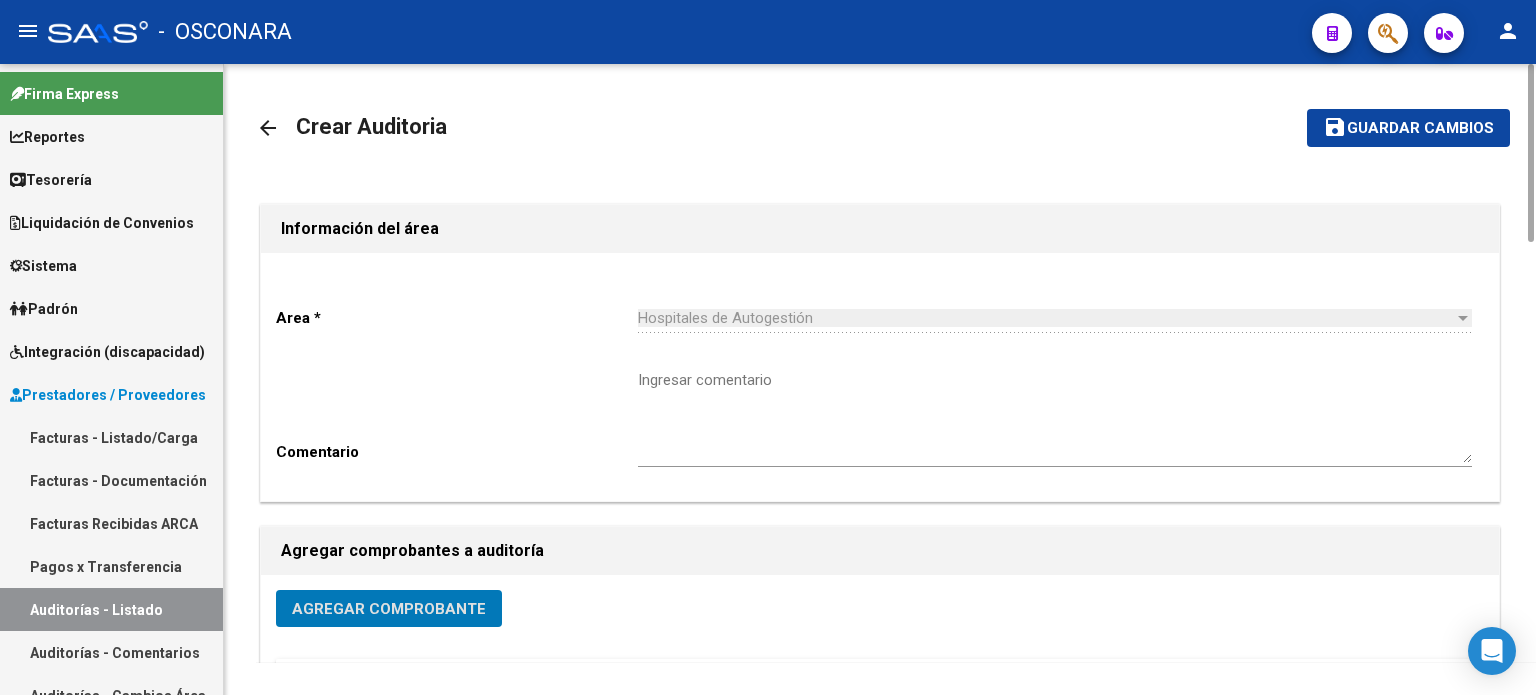 click on "Guardar cambios" 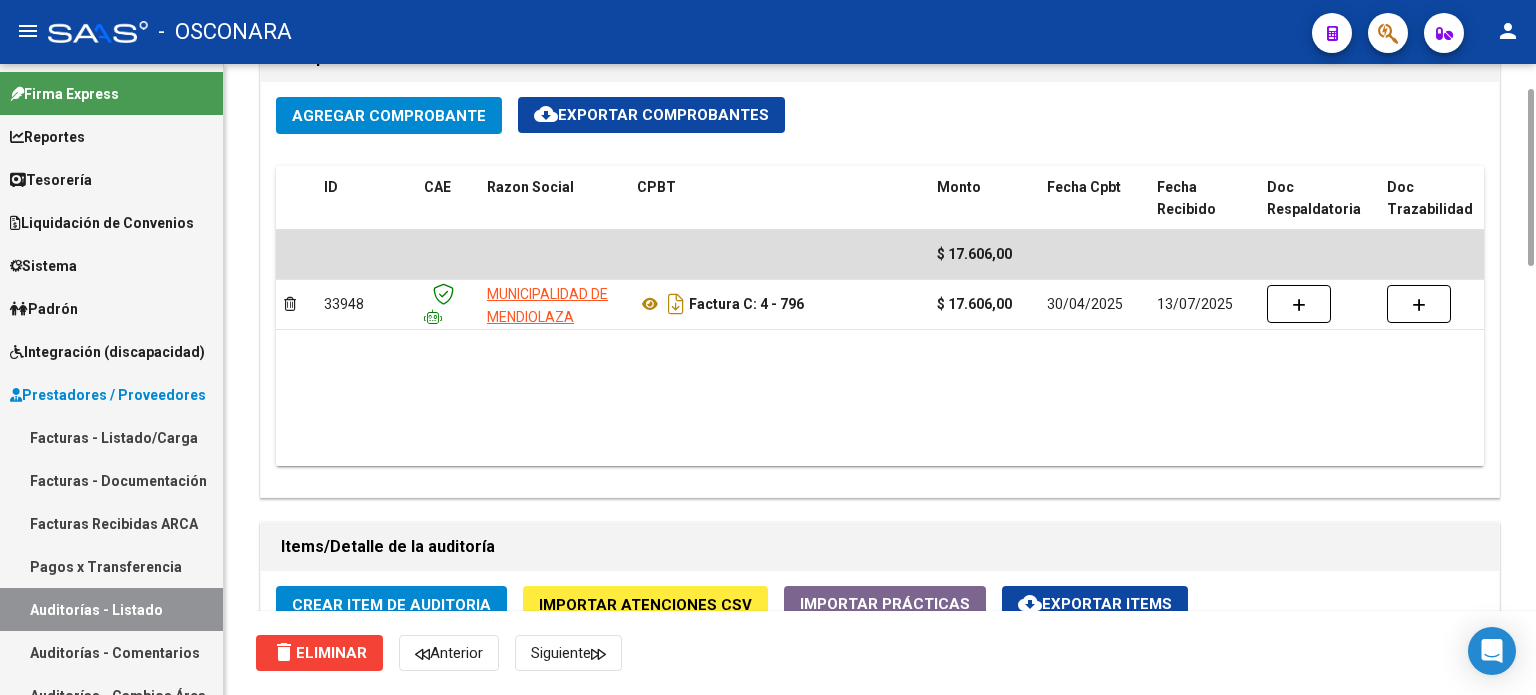 scroll, scrollTop: 1200, scrollLeft: 0, axis: vertical 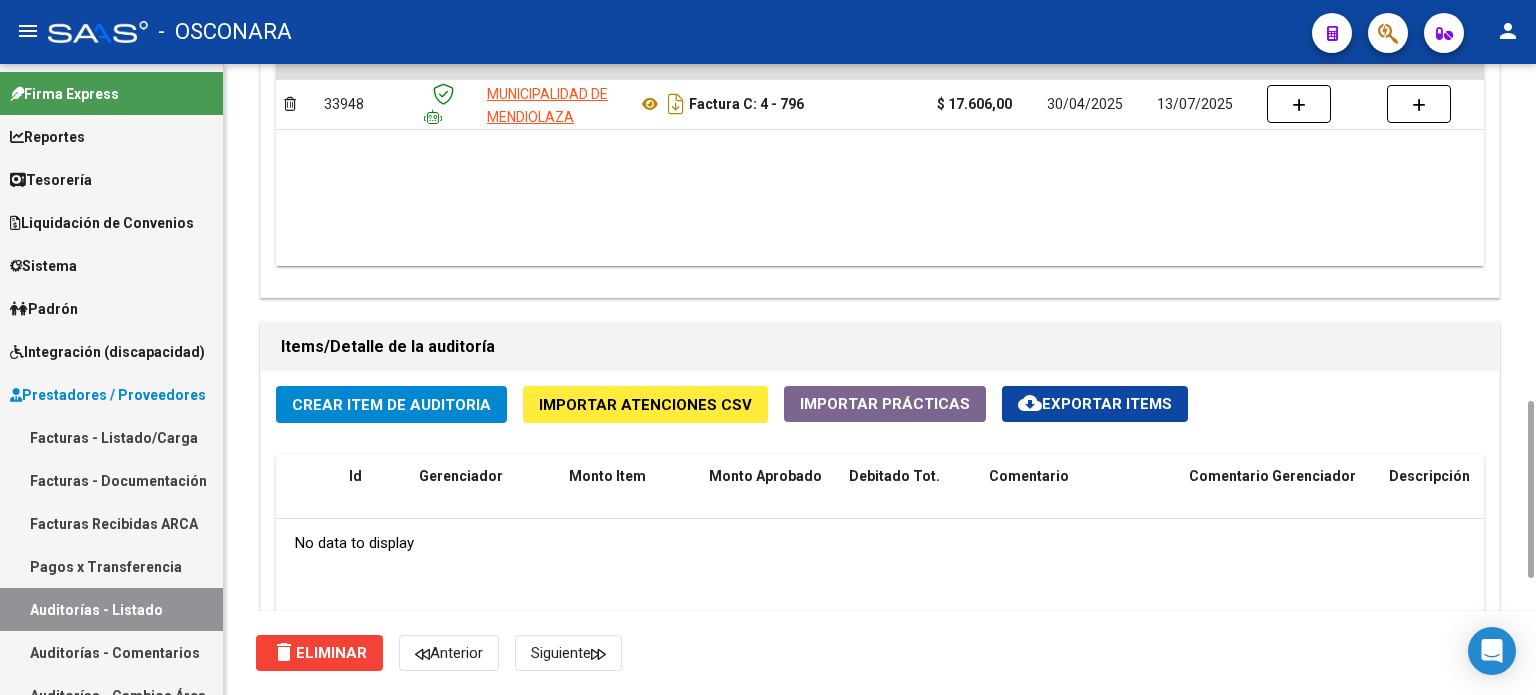 click on "Crear Item de Auditoria" 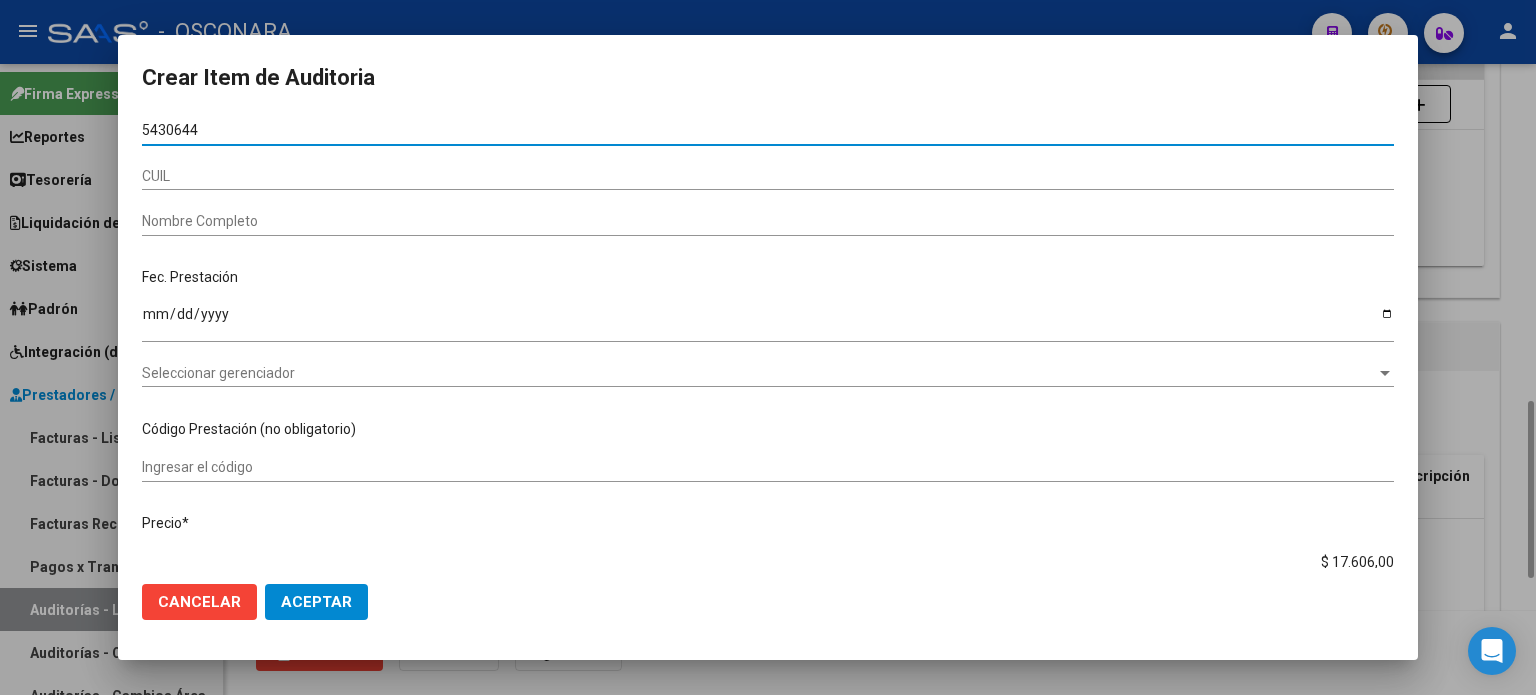 type on "54306447" 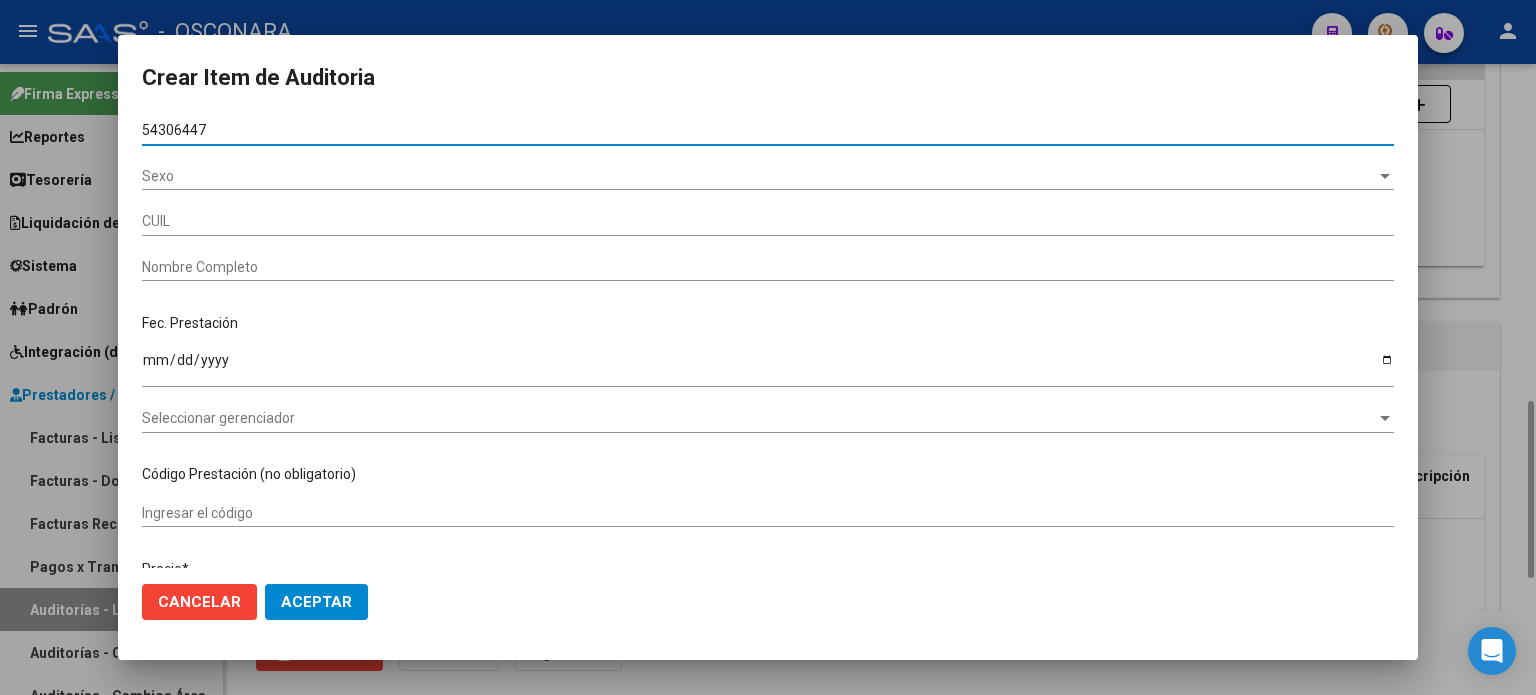 type on "[NUMBER]" 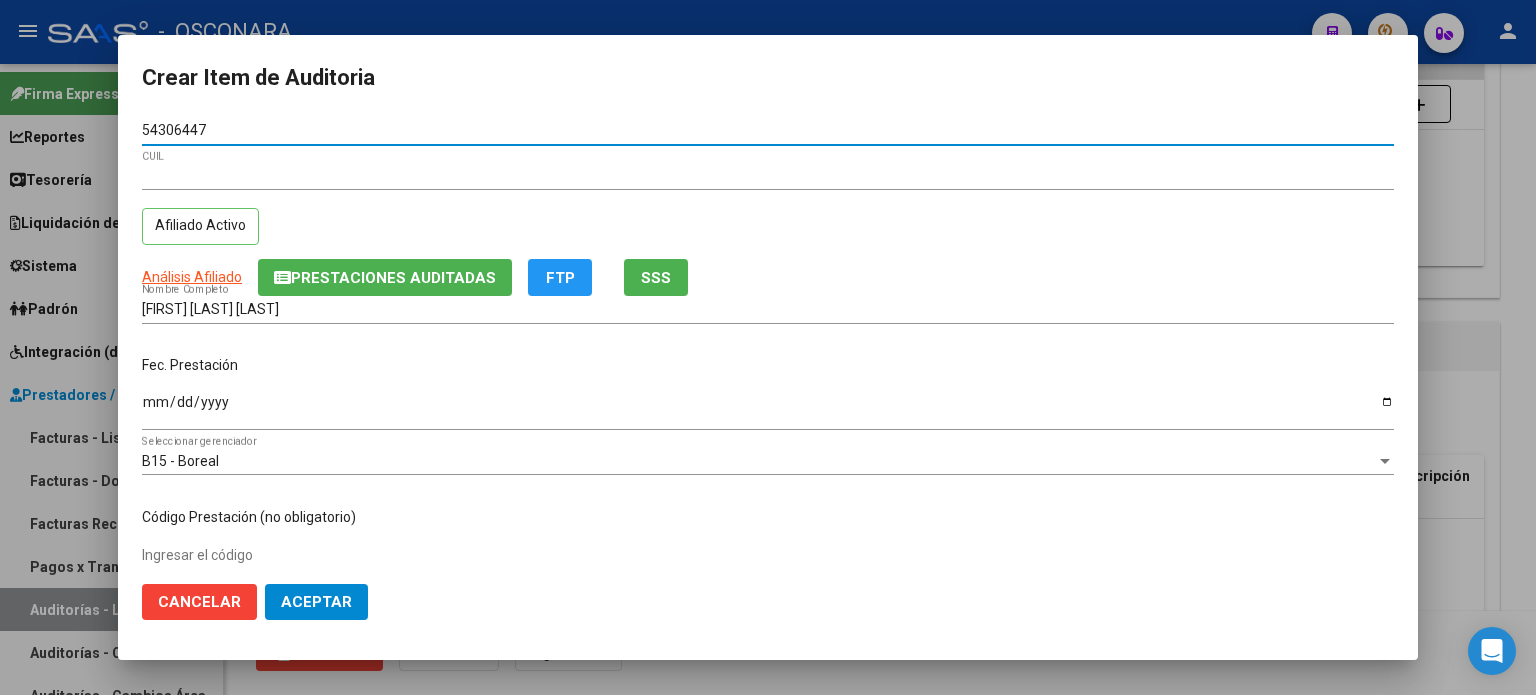 type on "54306447" 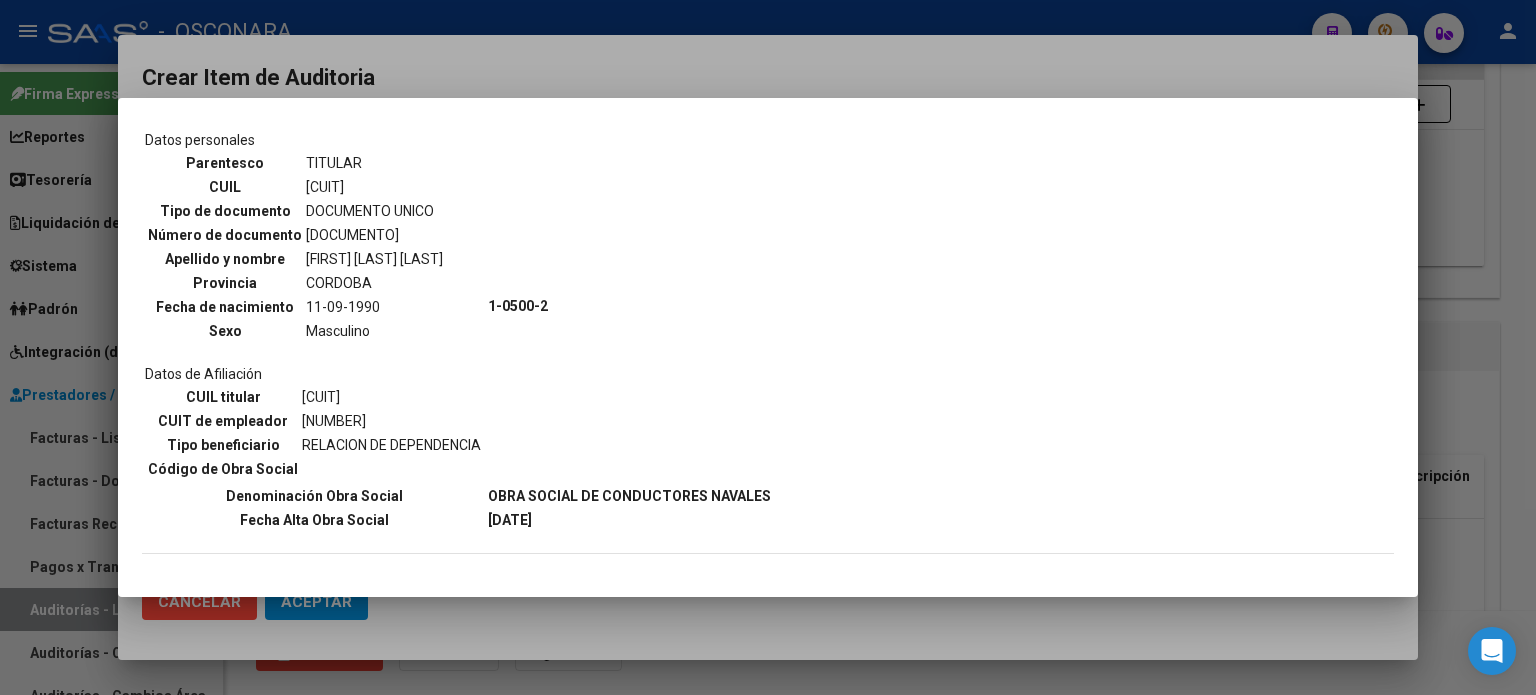 scroll, scrollTop: 200, scrollLeft: 0, axis: vertical 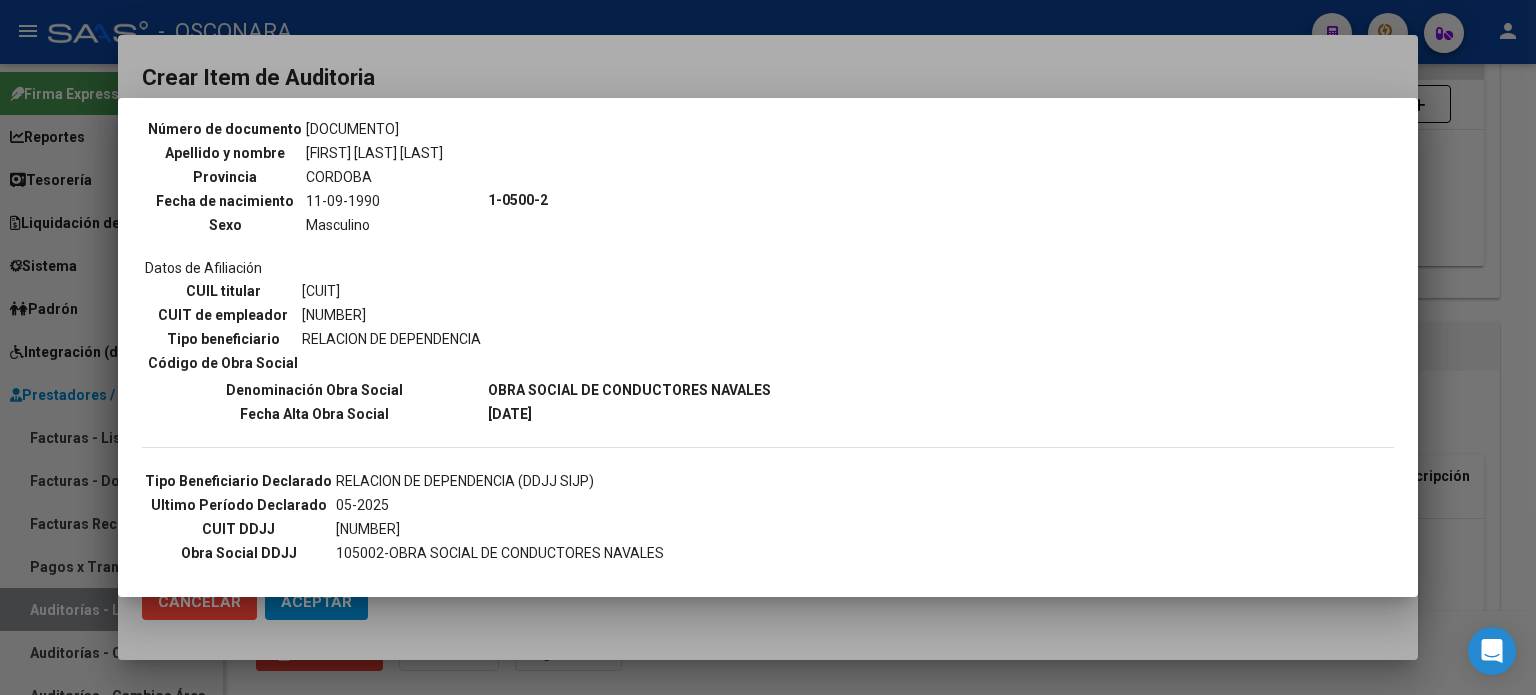 click at bounding box center [768, 347] 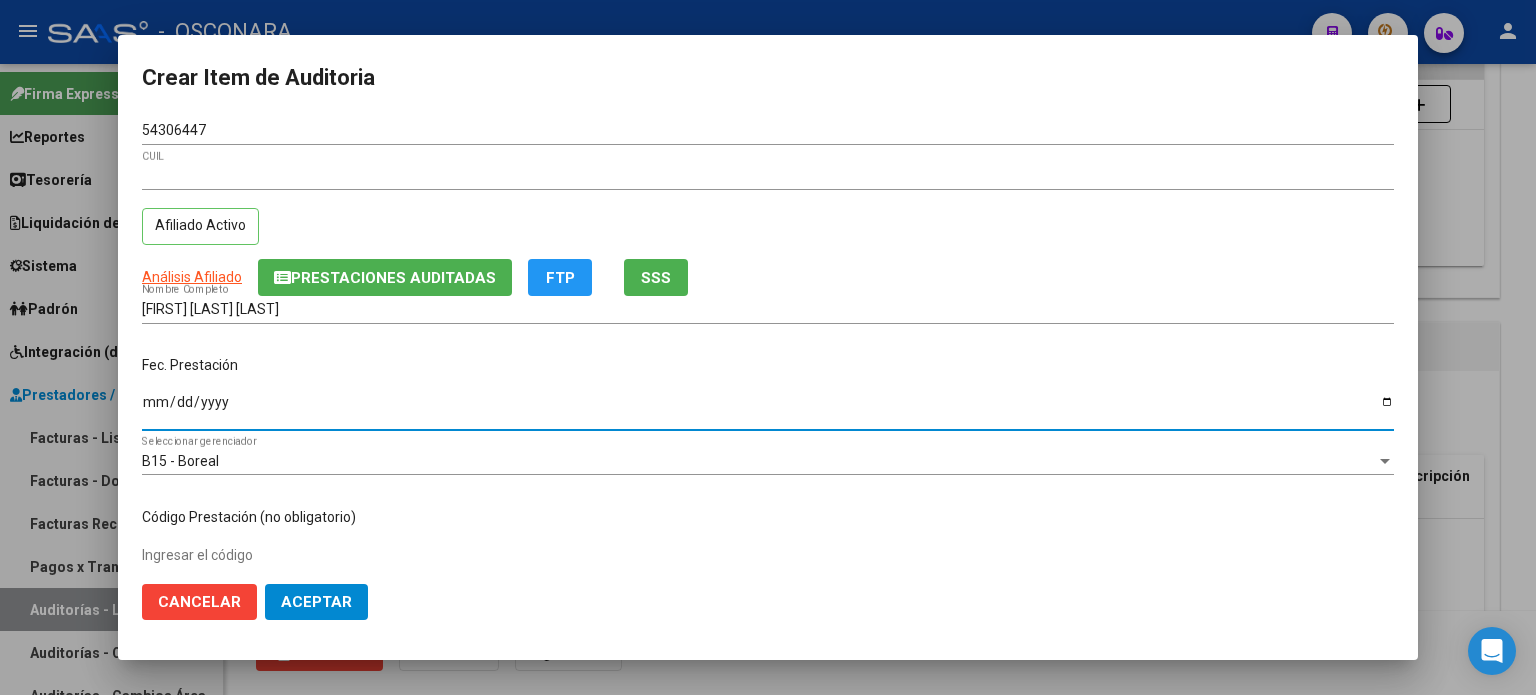 click on "Ingresar la fecha" at bounding box center [768, 409] 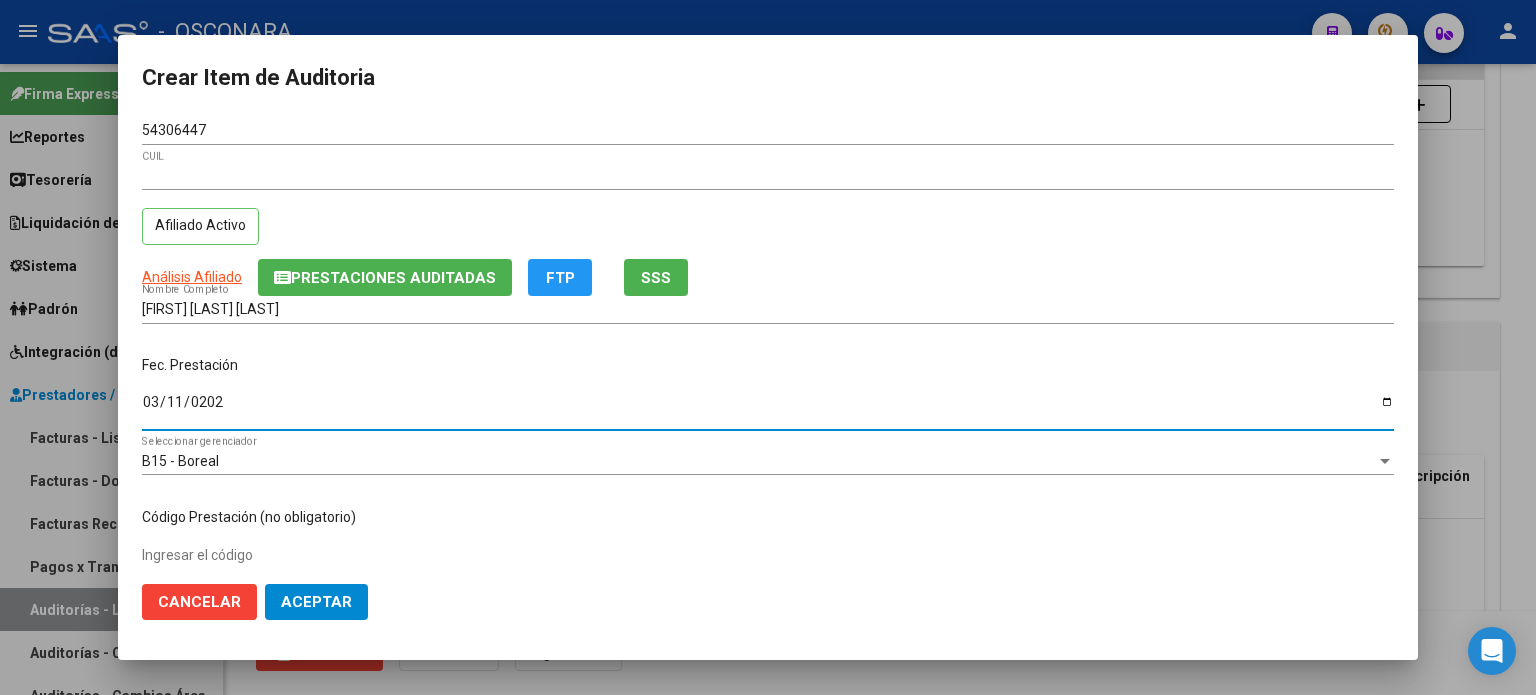type on "2025-03-11" 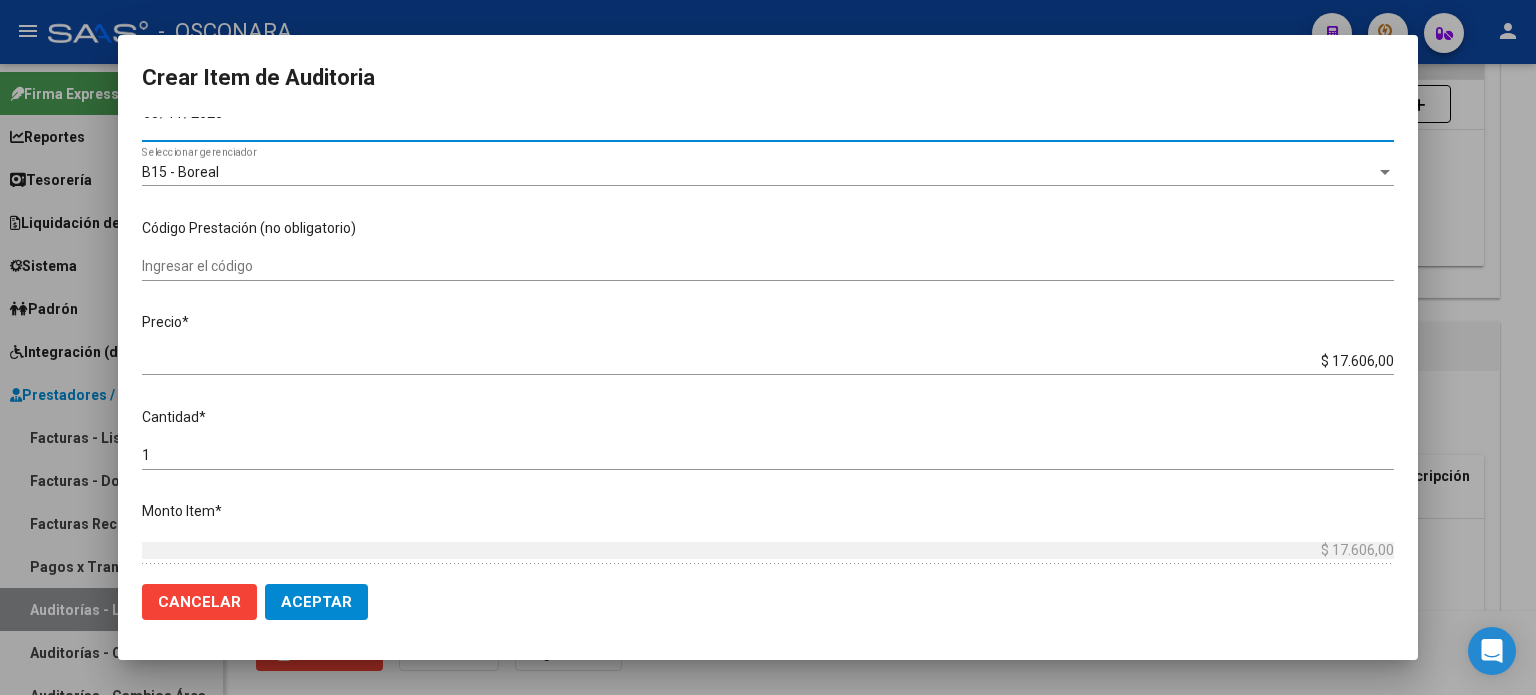 scroll, scrollTop: 300, scrollLeft: 0, axis: vertical 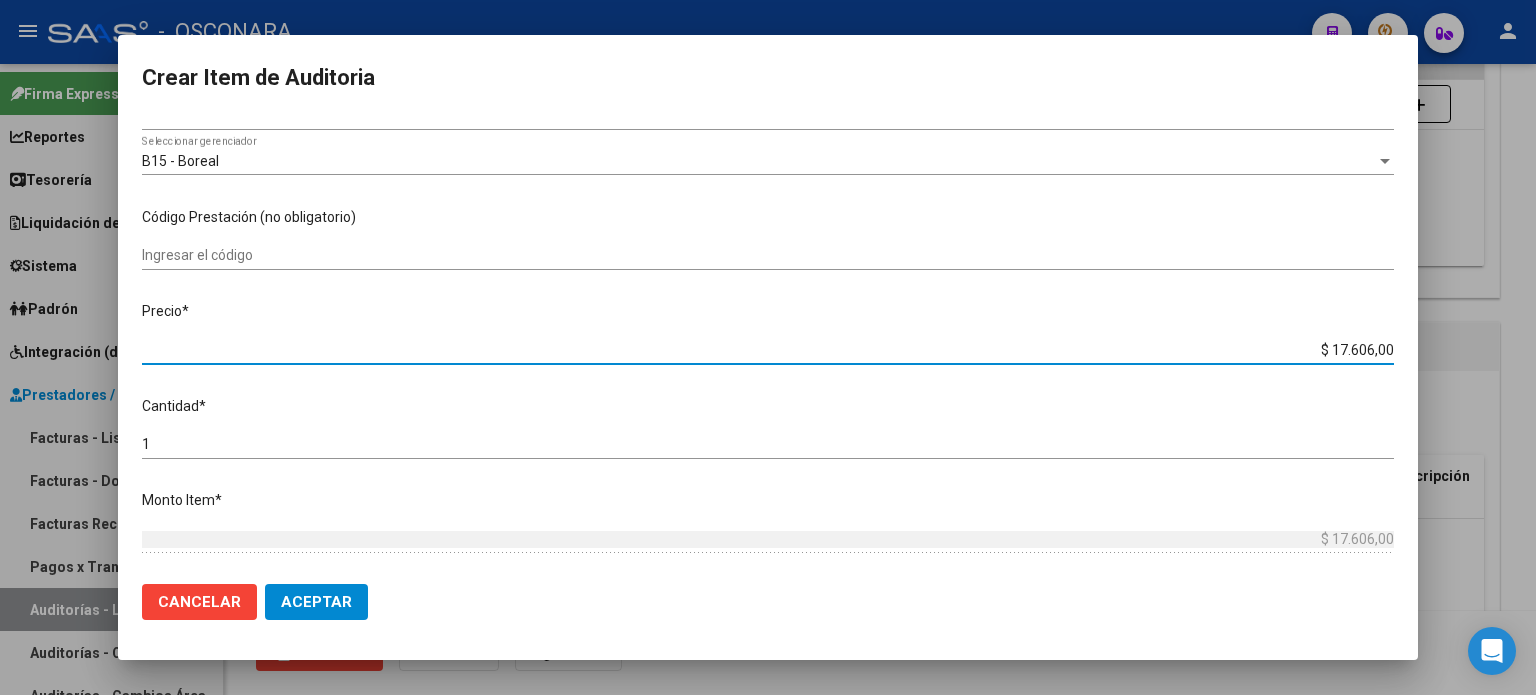 drag, startPoint x: 1317, startPoint y: 347, endPoint x: 1535, endPoint y: 349, distance: 218.00917 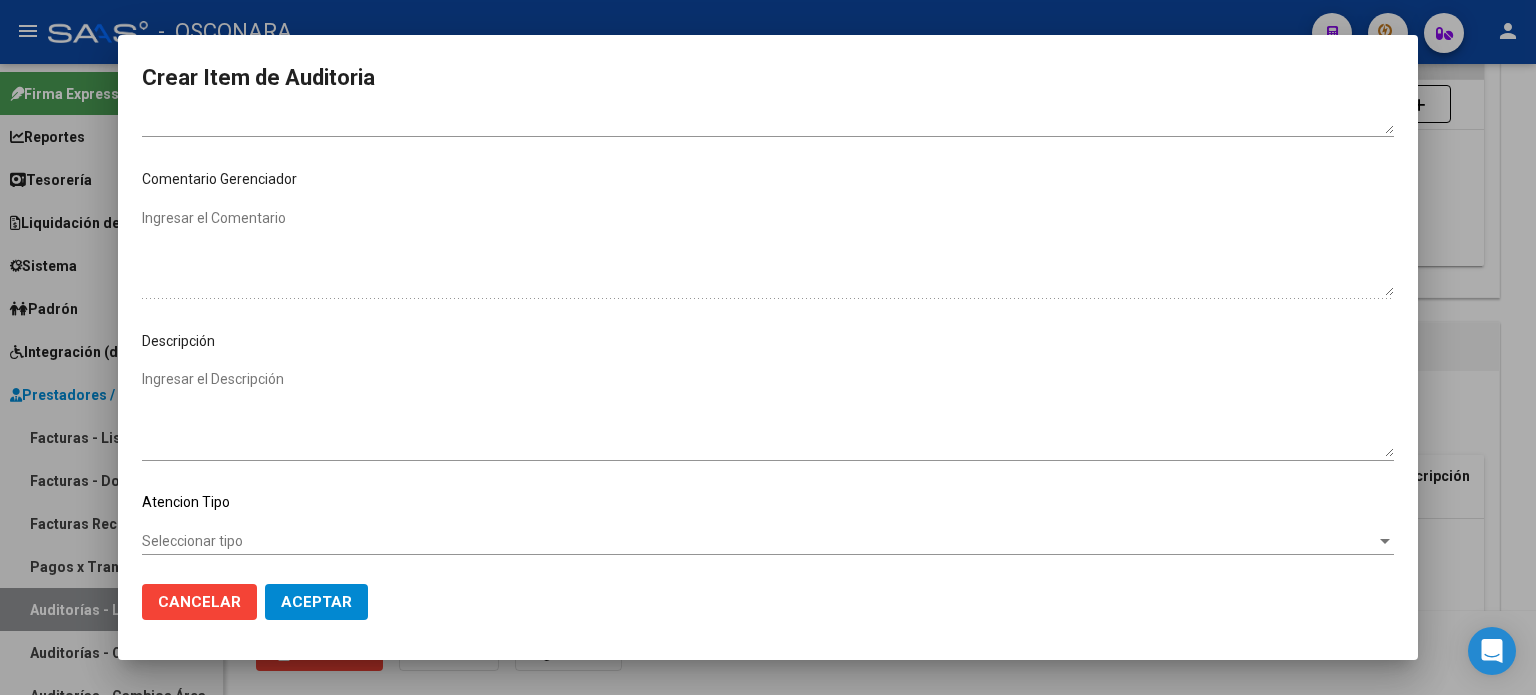 scroll, scrollTop: 1070, scrollLeft: 0, axis: vertical 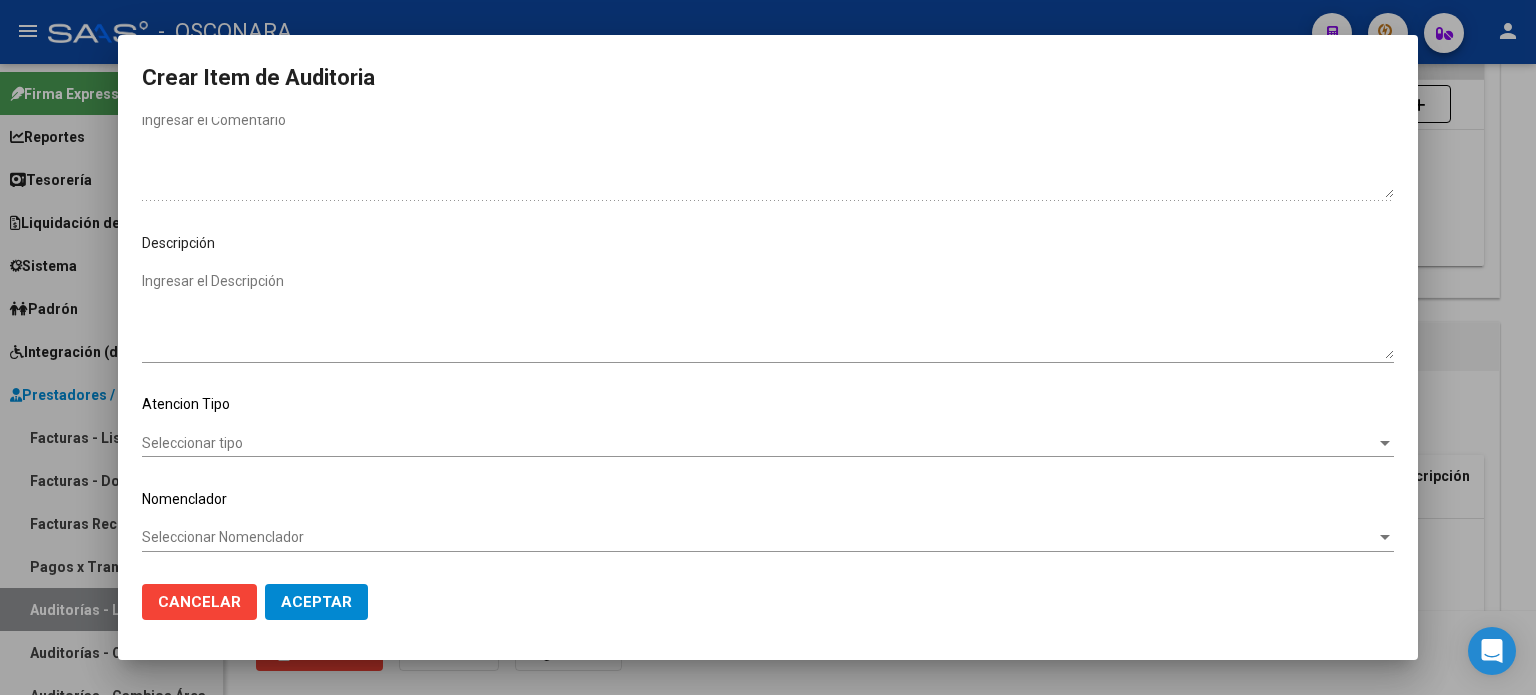 click on "Ingresar el Descripción" at bounding box center (768, 315) 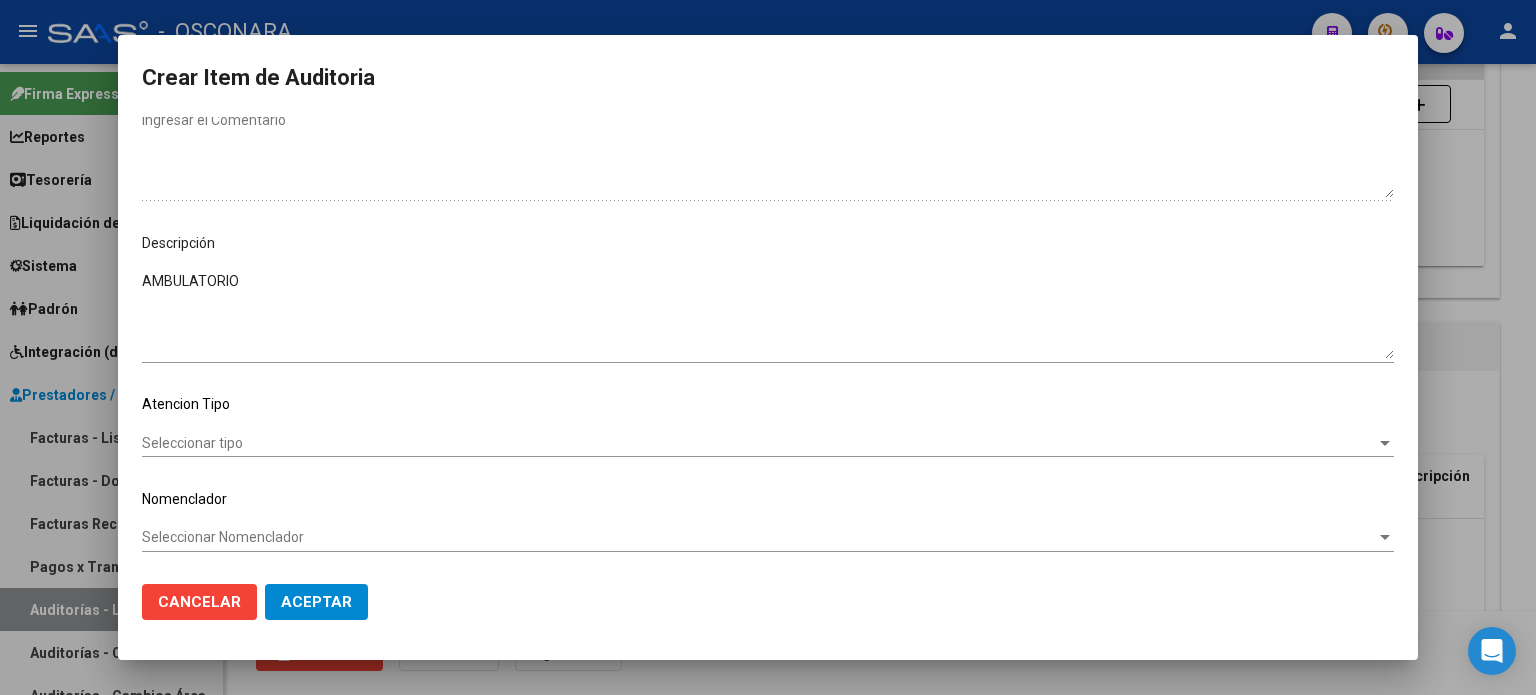 drag, startPoint x: 222, startPoint y: 422, endPoint x: 212, endPoint y: 429, distance: 12.206555 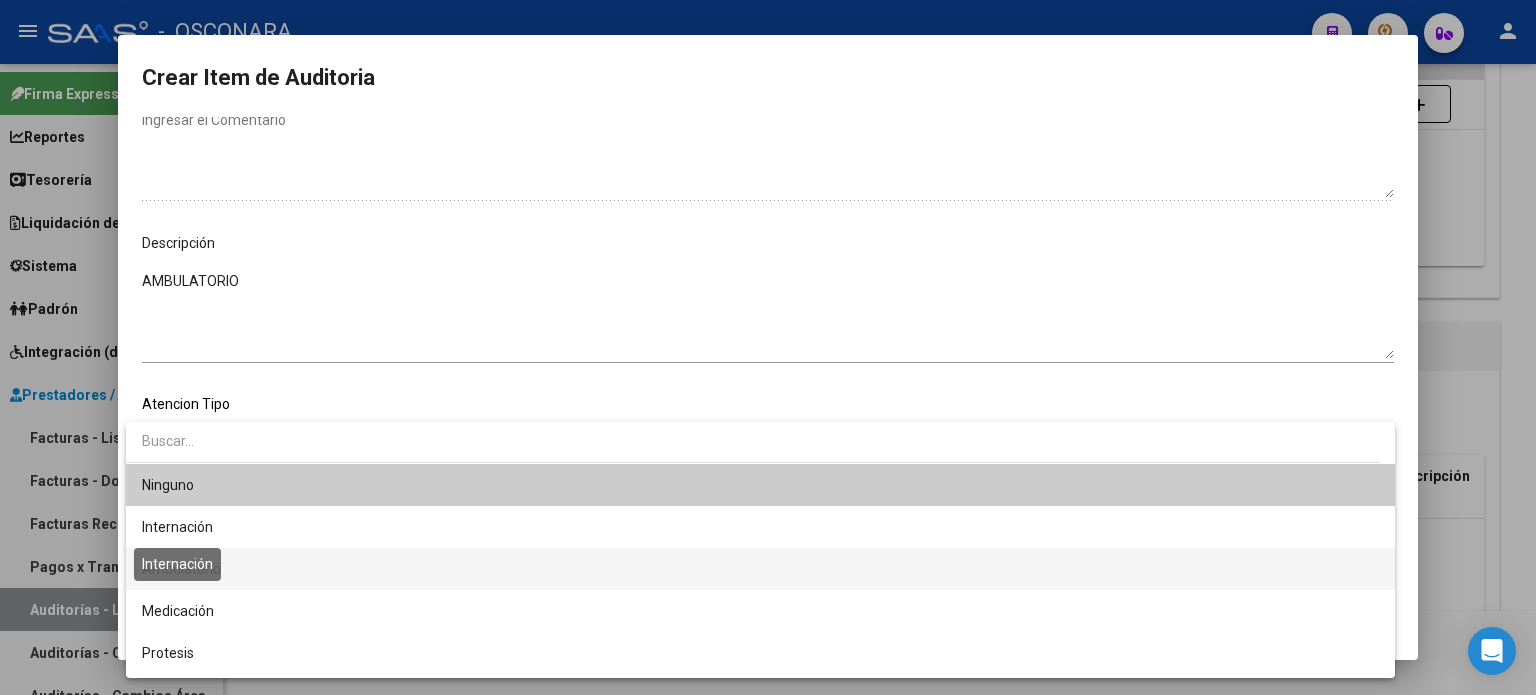 click on "Ambulatorio" at bounding box center (181, 569) 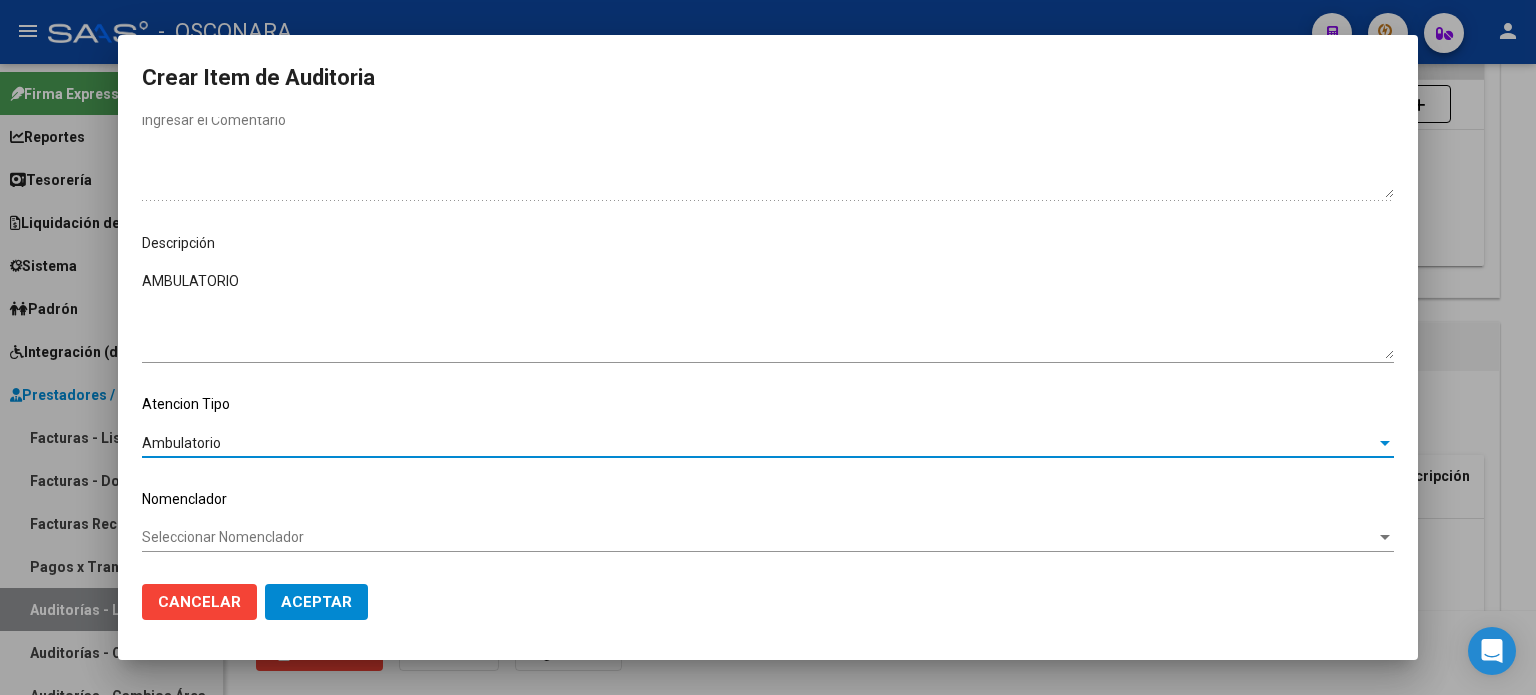 click on "Aceptar" 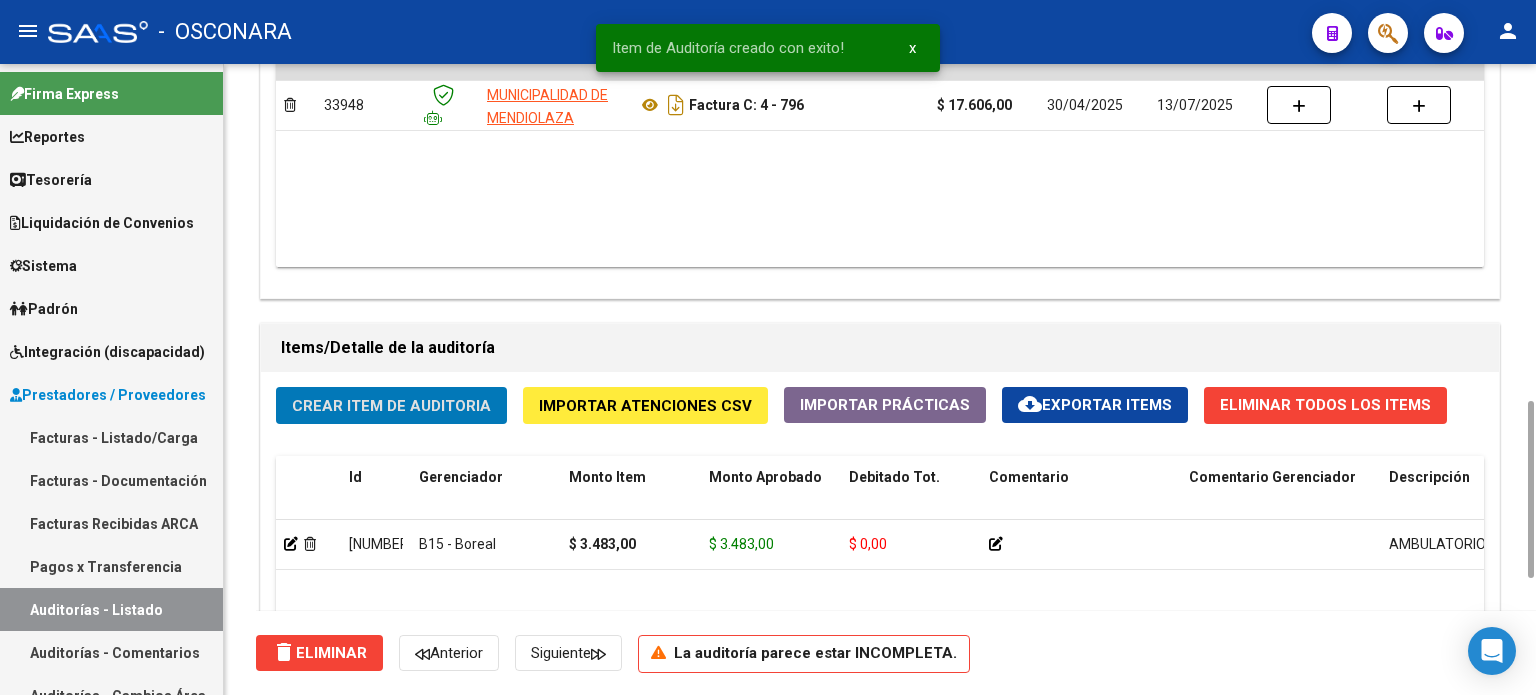 click on "Crear Item de Auditoria" 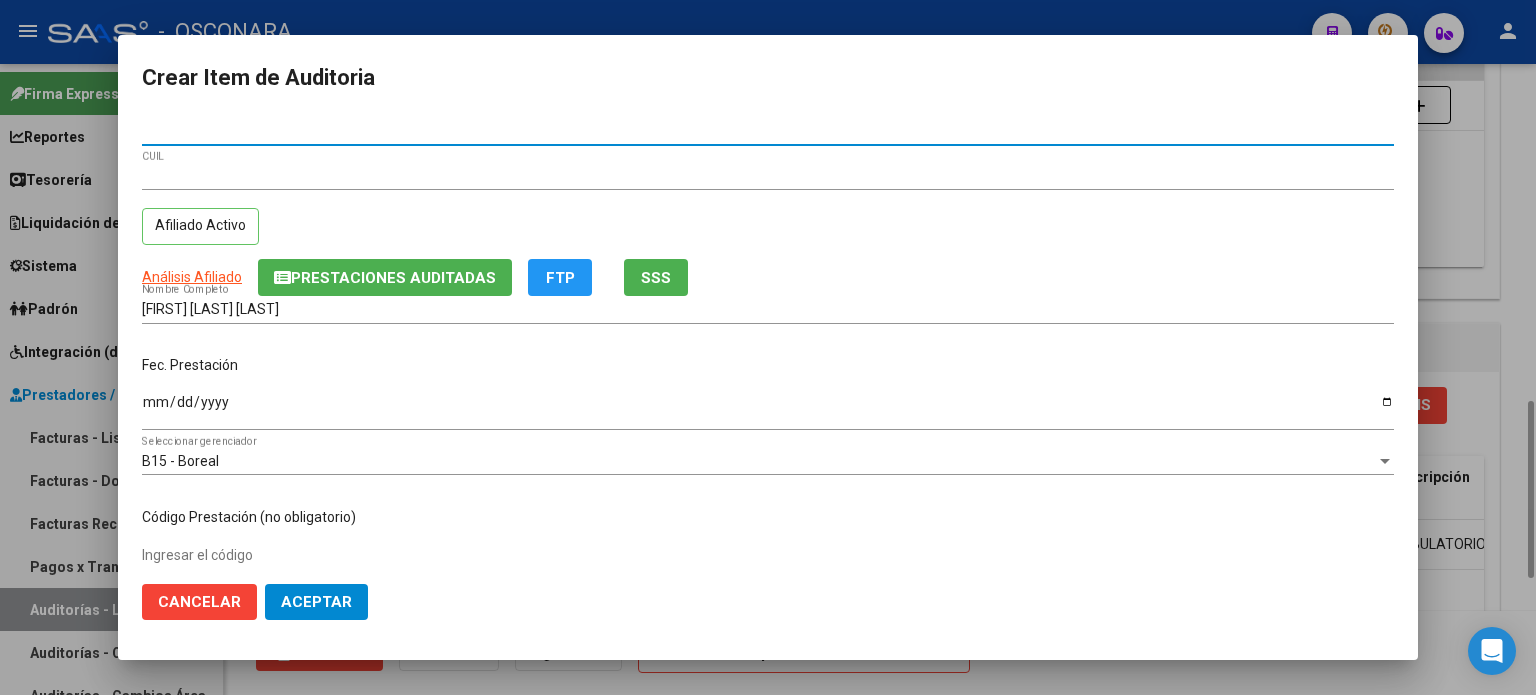 scroll, scrollTop: 100, scrollLeft: 0, axis: vertical 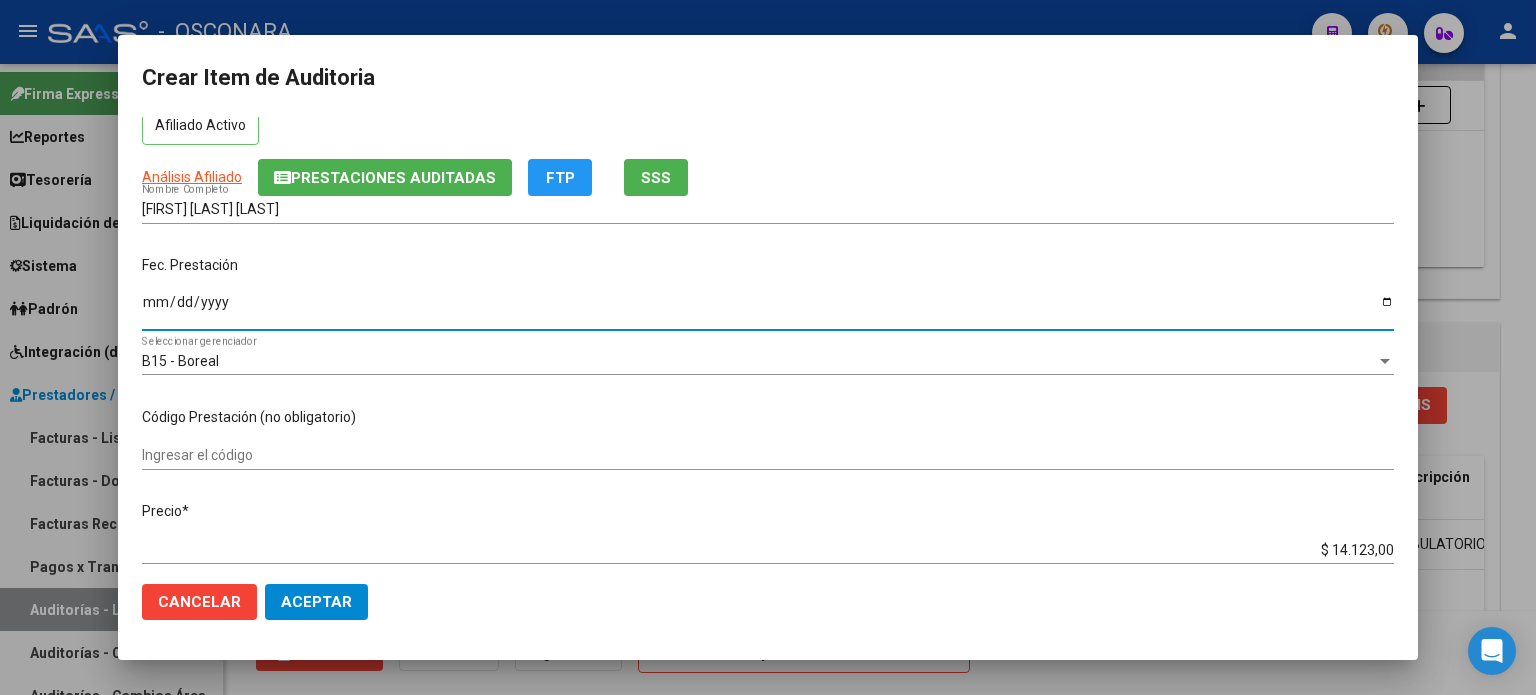 click on "Ingresar la fecha" at bounding box center (768, 309) 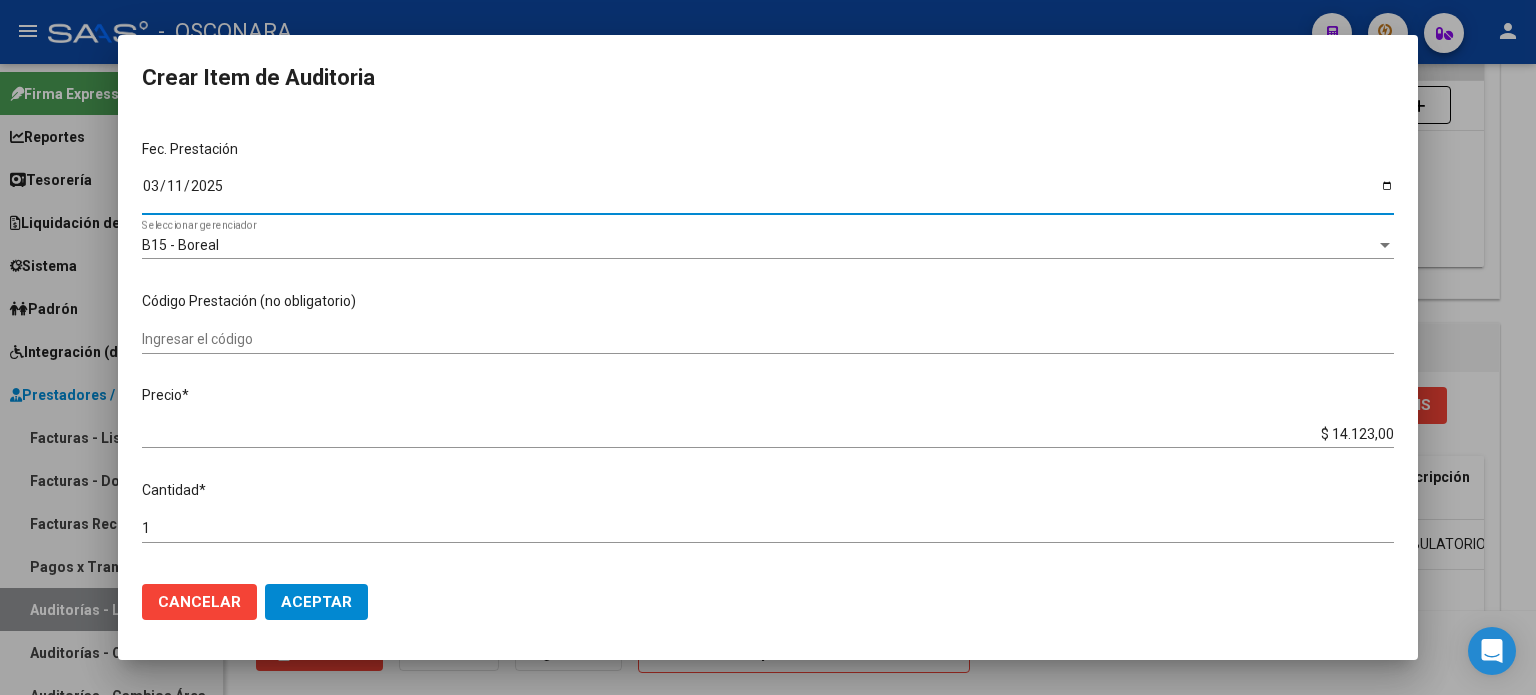scroll, scrollTop: 300, scrollLeft: 0, axis: vertical 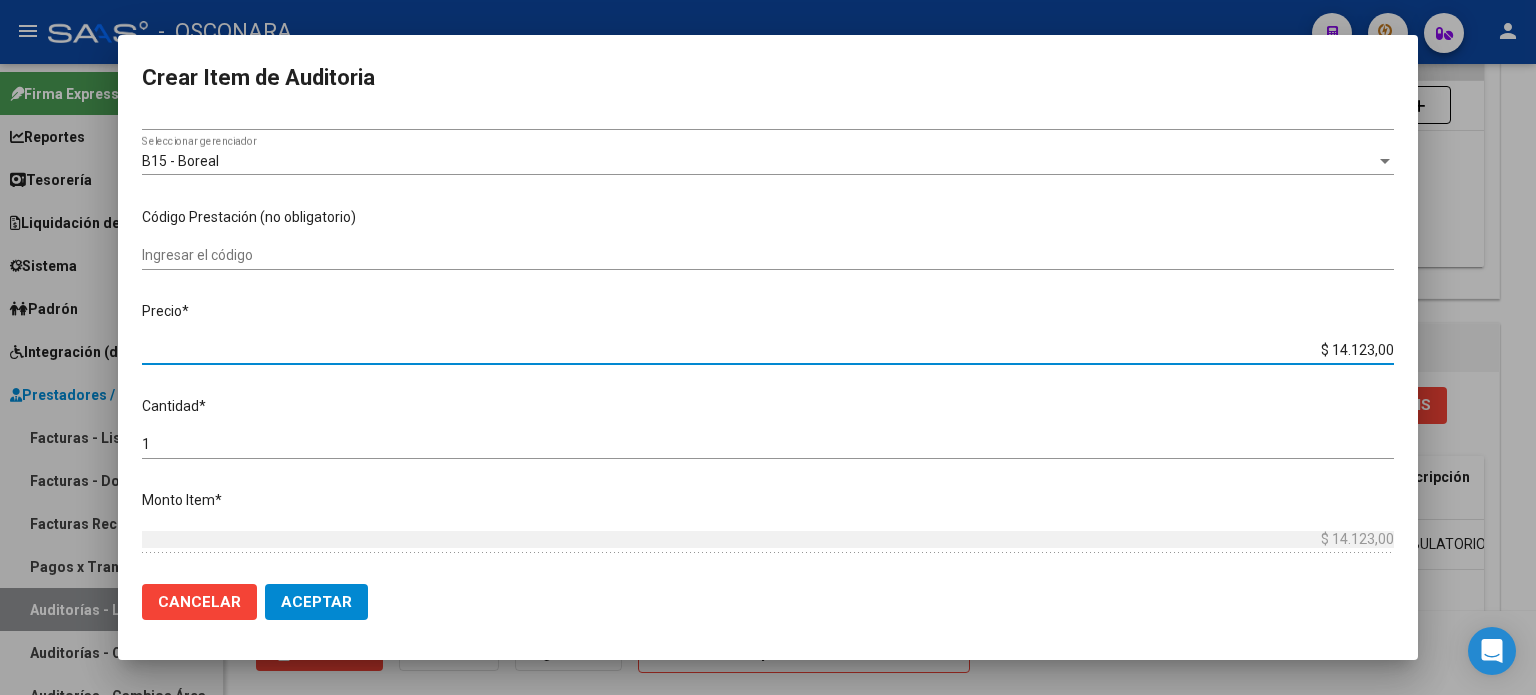drag, startPoint x: 1315, startPoint y: 343, endPoint x: 1535, endPoint y: 345, distance: 220.0091 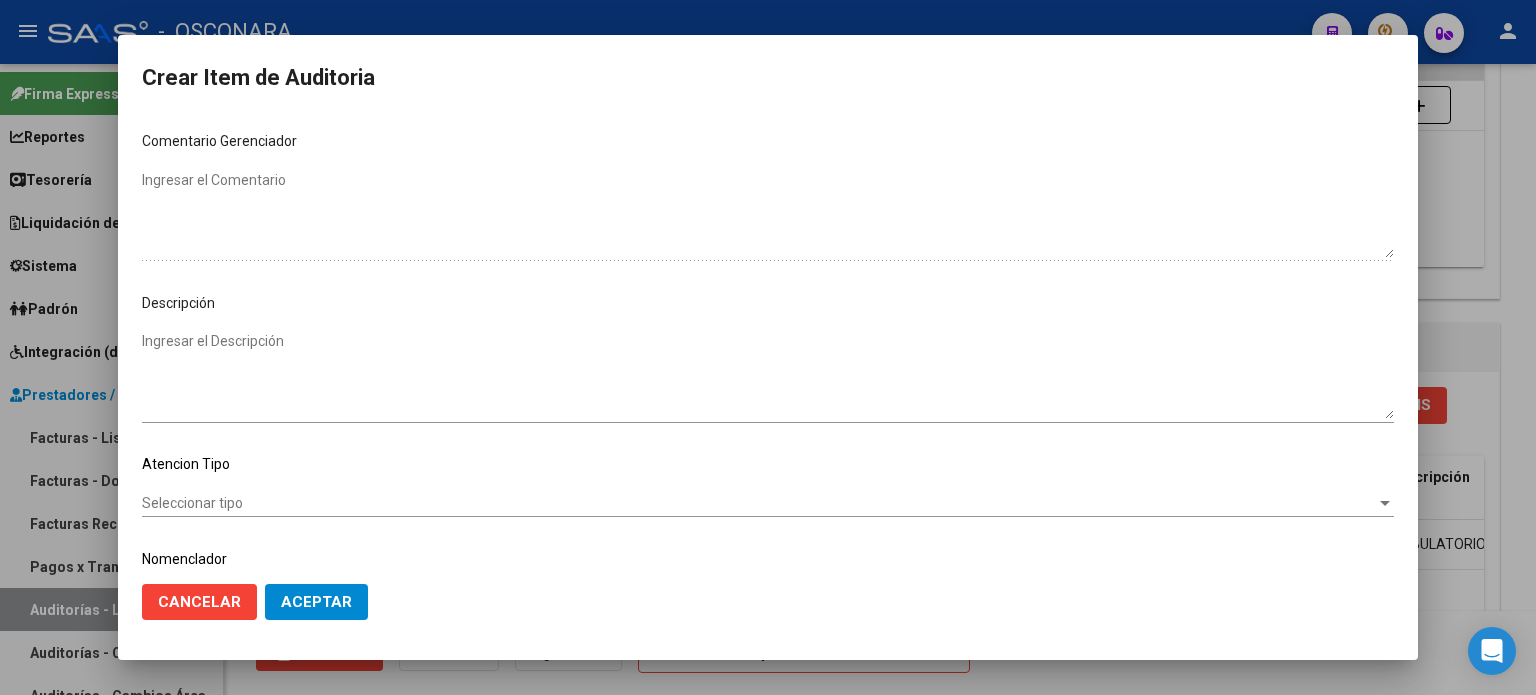 scroll, scrollTop: 1070, scrollLeft: 0, axis: vertical 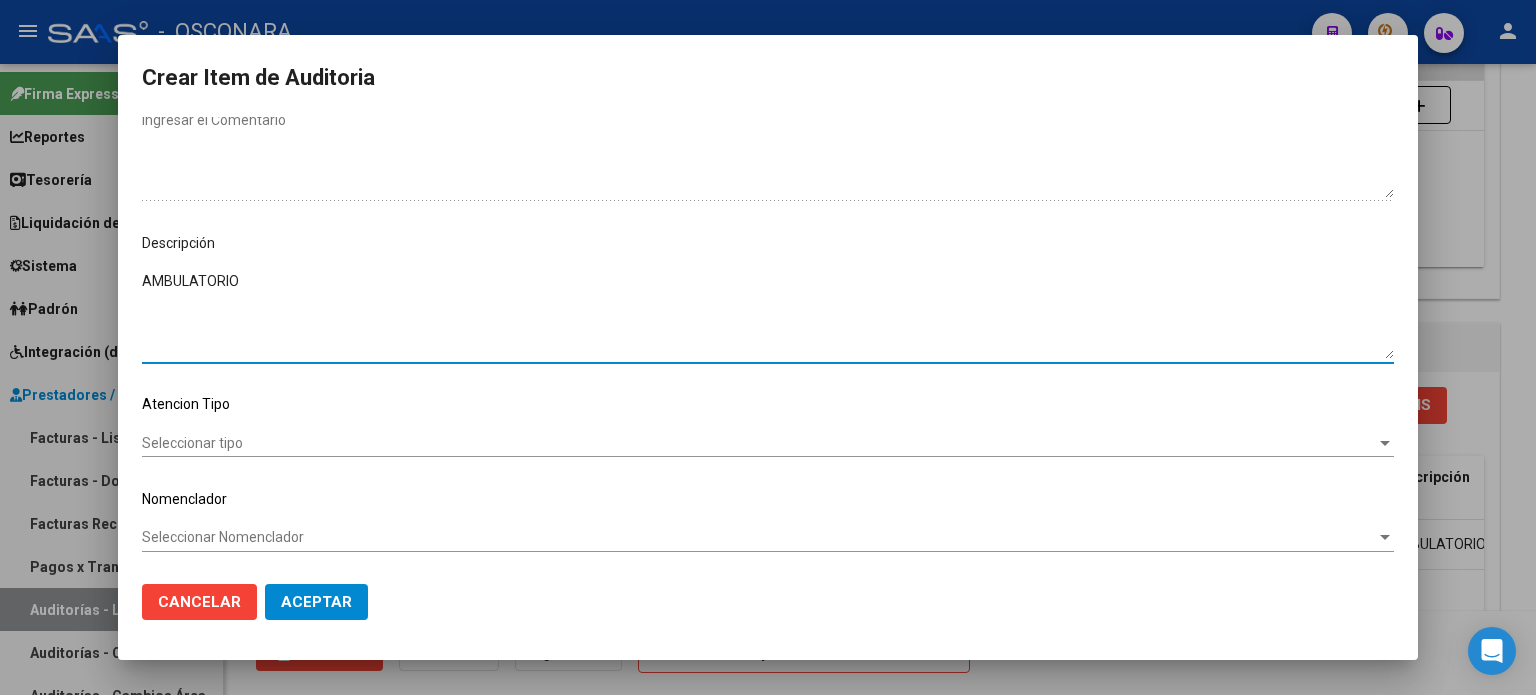 click on "AMBULATORIO" at bounding box center (768, 315) 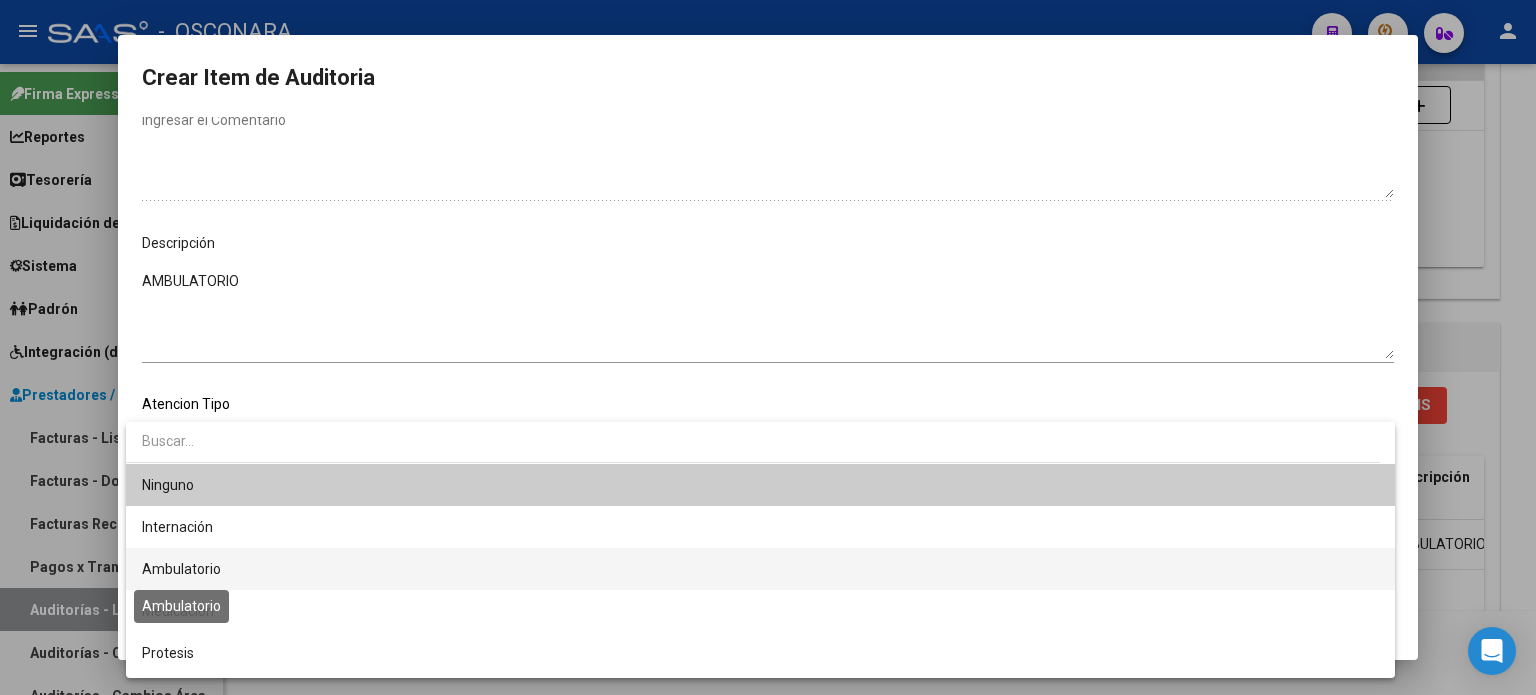 click on "Ambulatorio" at bounding box center [181, 569] 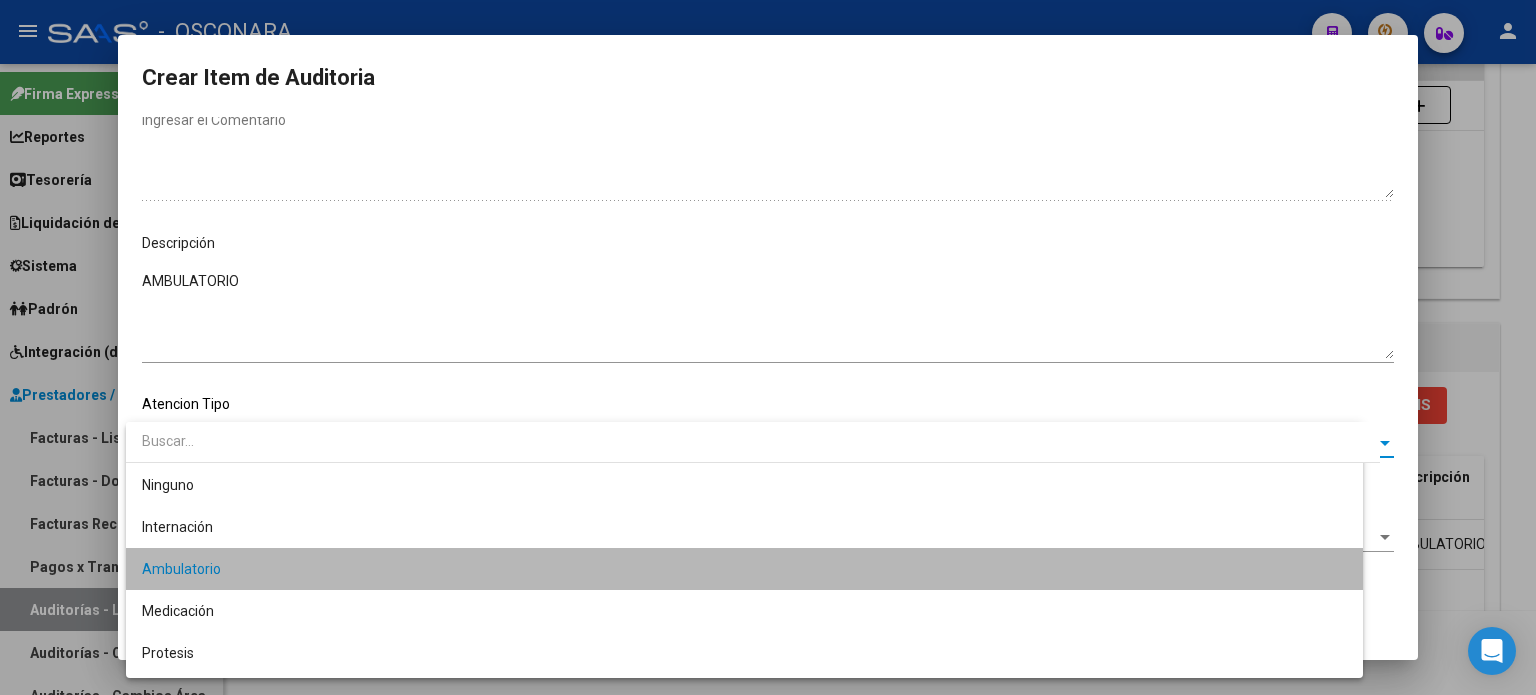 click on "Aceptar" 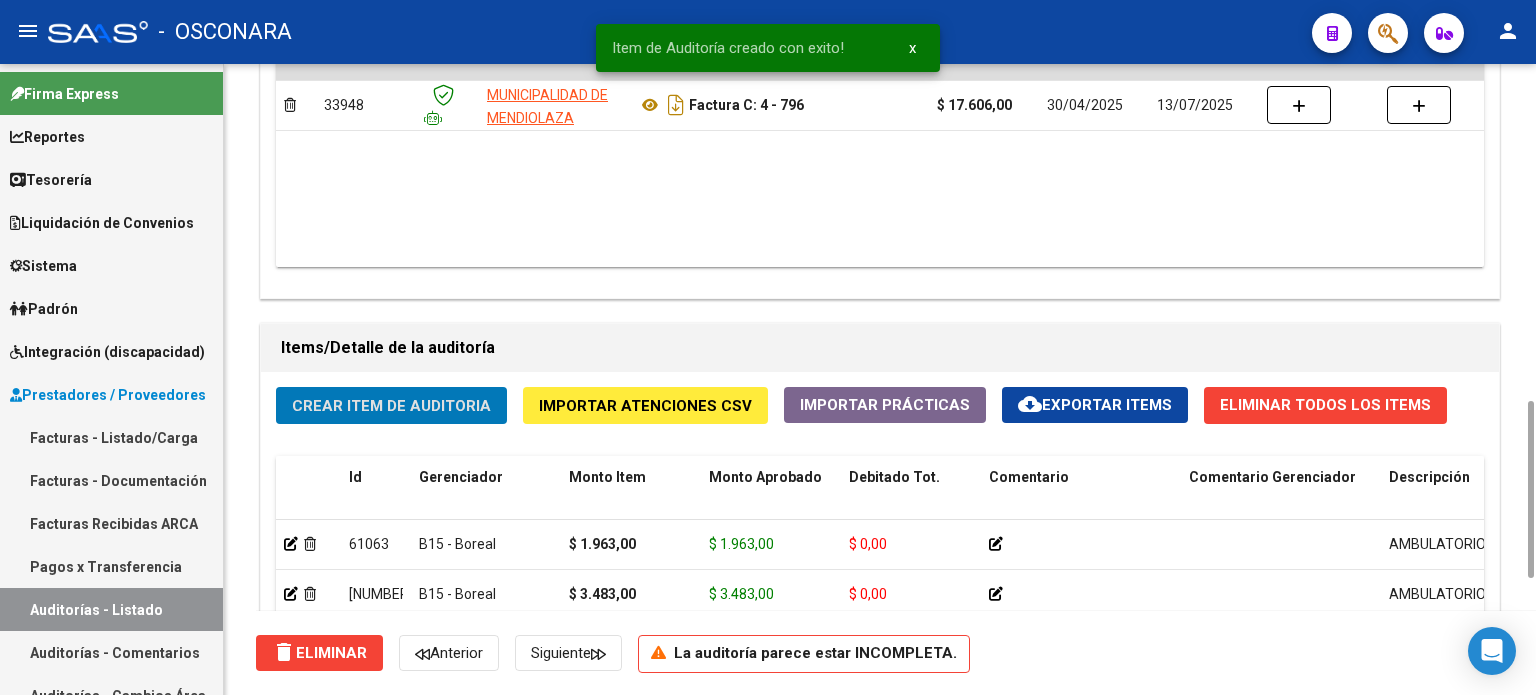 click on "Crear Item de Auditoria" 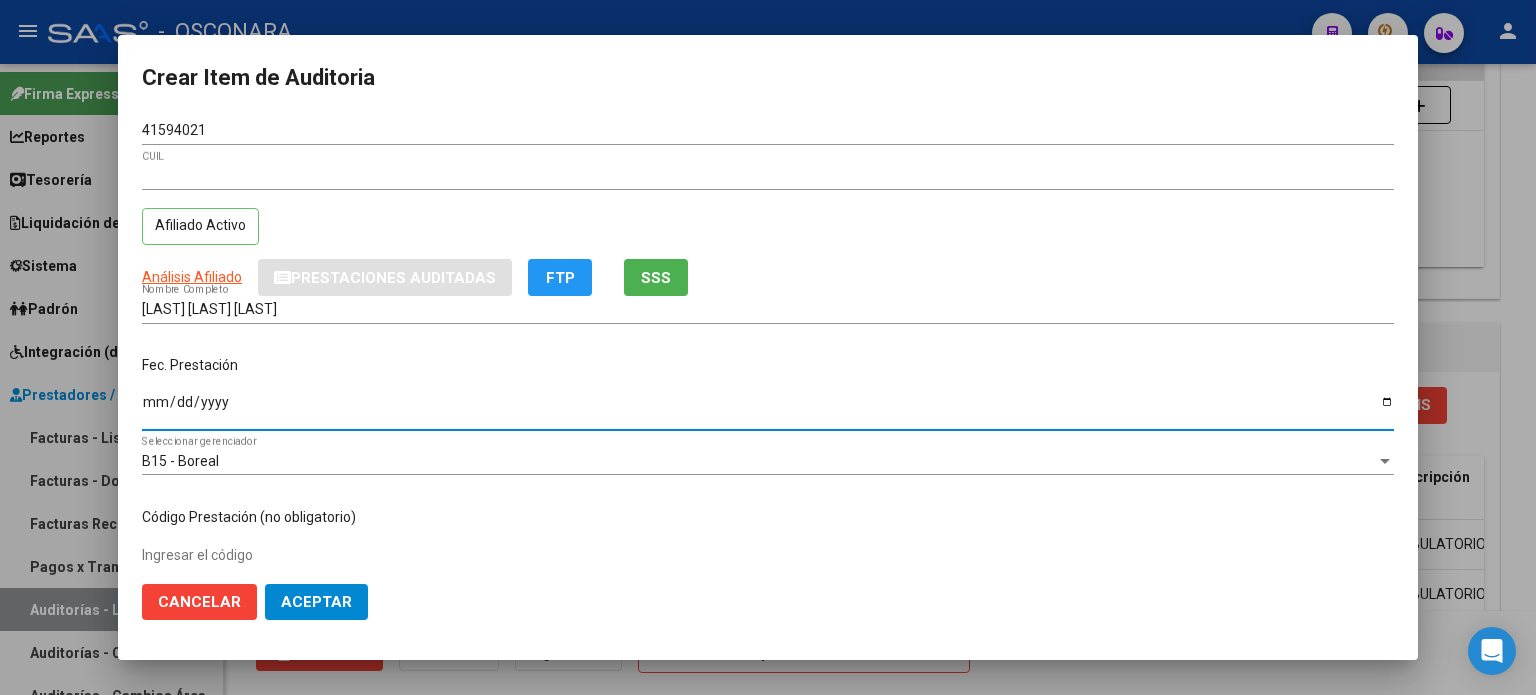 click on "Ingresar la fecha" at bounding box center (768, 409) 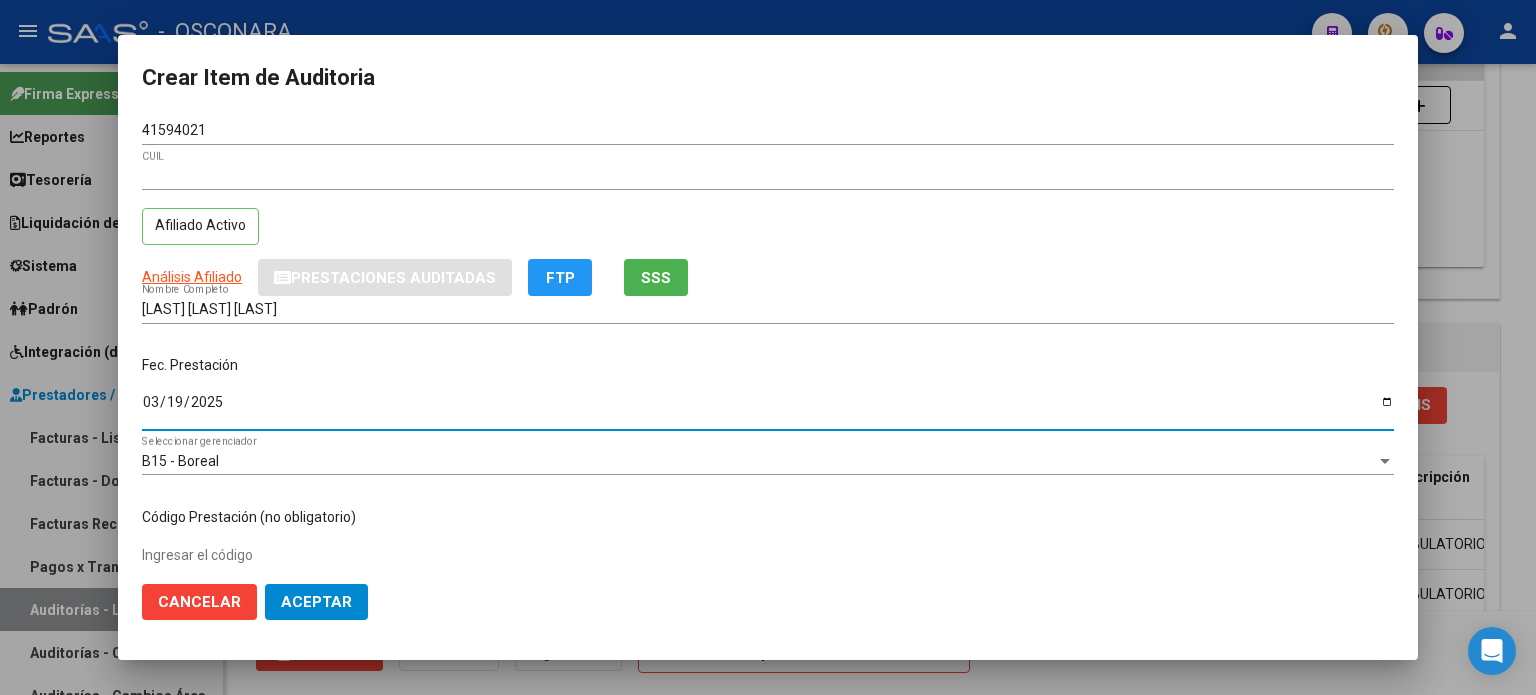 click on "SSS" 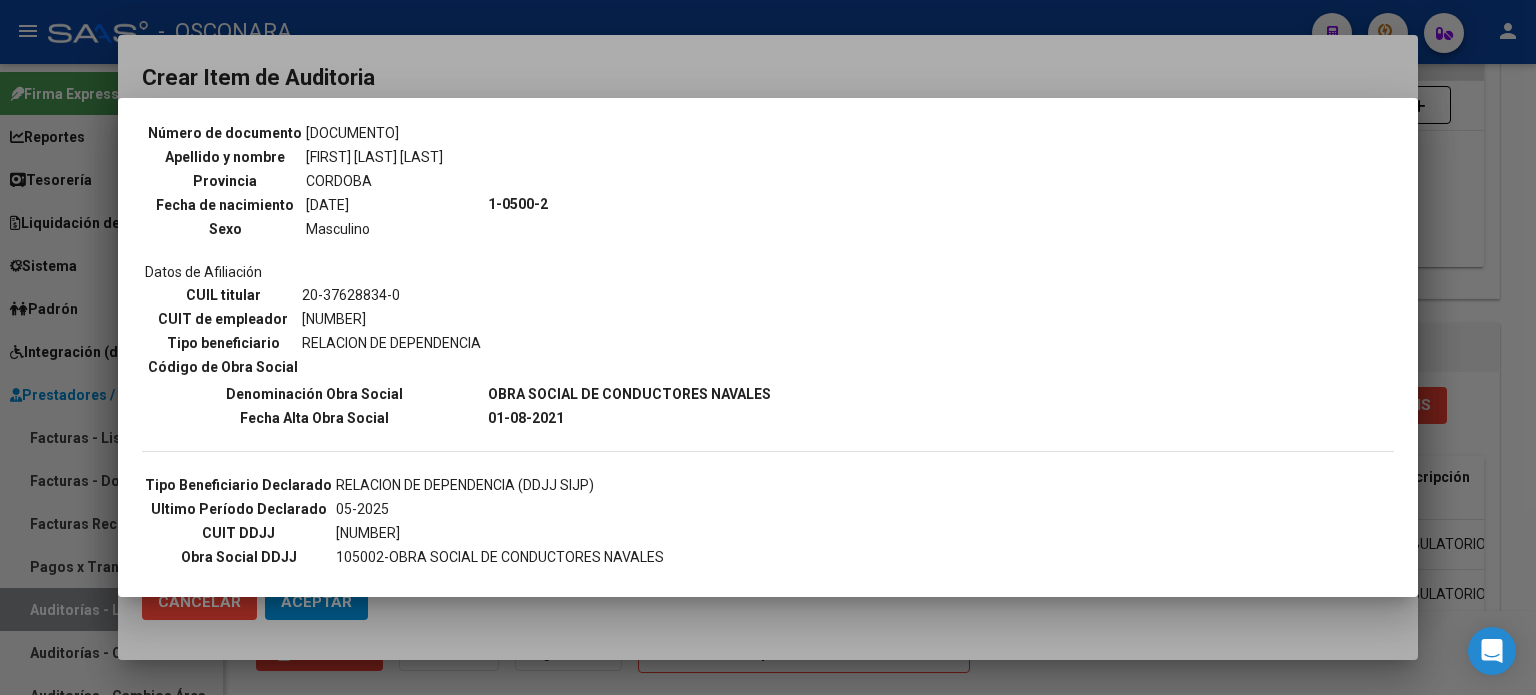 scroll, scrollTop: 200, scrollLeft: 0, axis: vertical 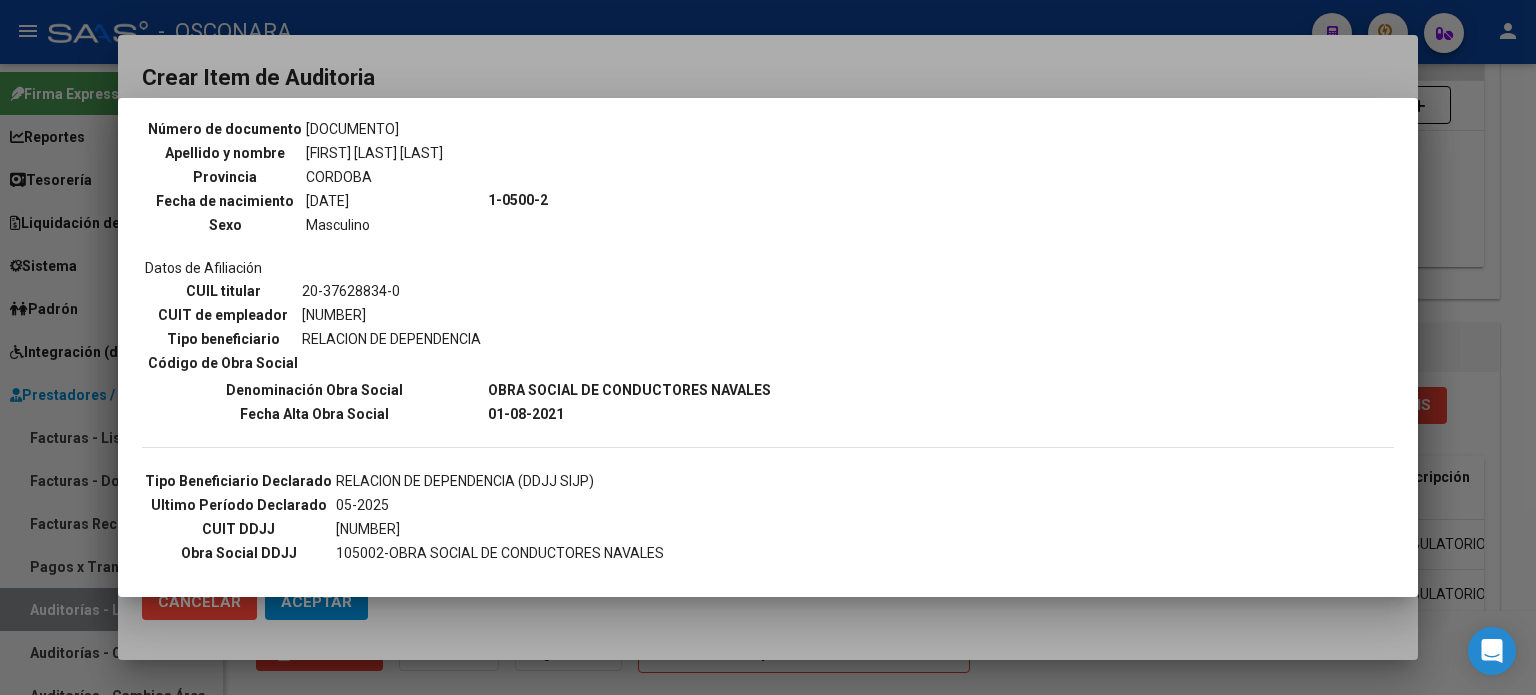 click at bounding box center (768, 347) 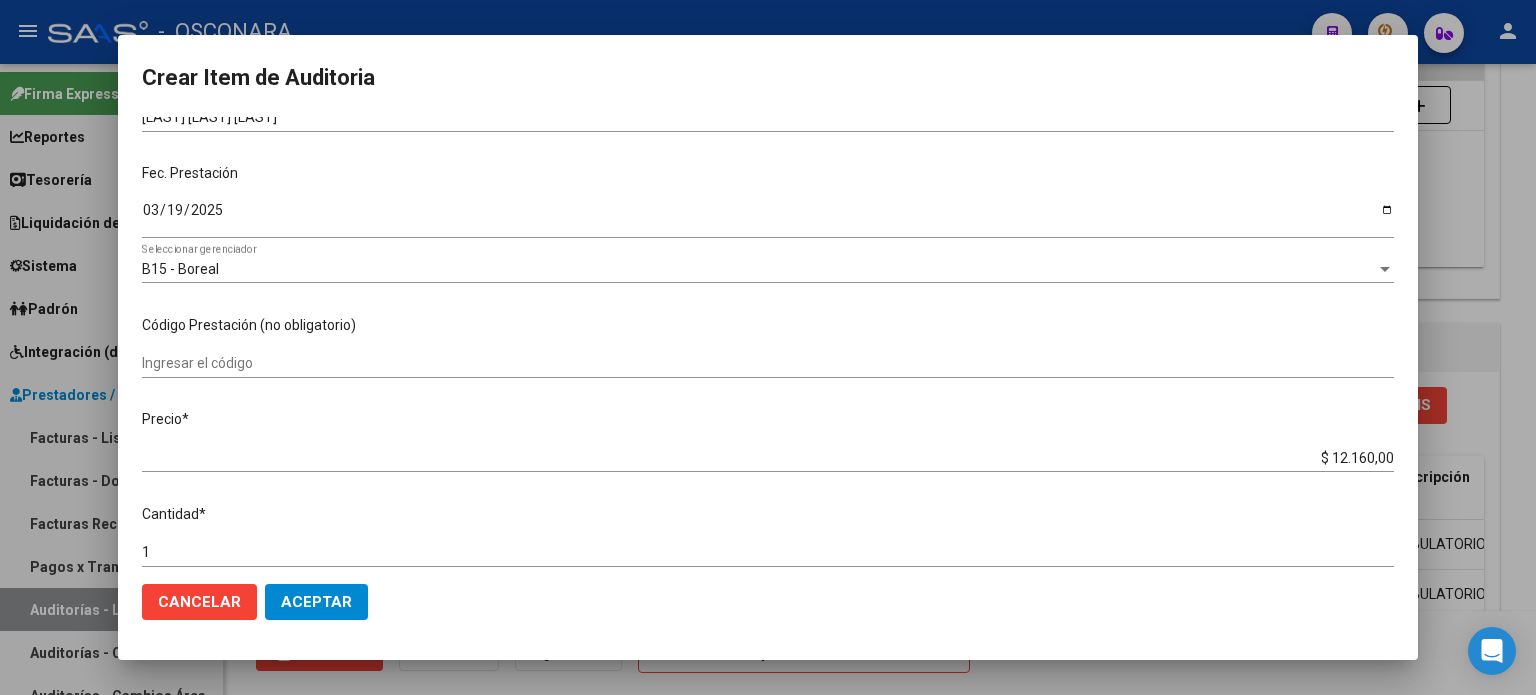 scroll, scrollTop: 200, scrollLeft: 0, axis: vertical 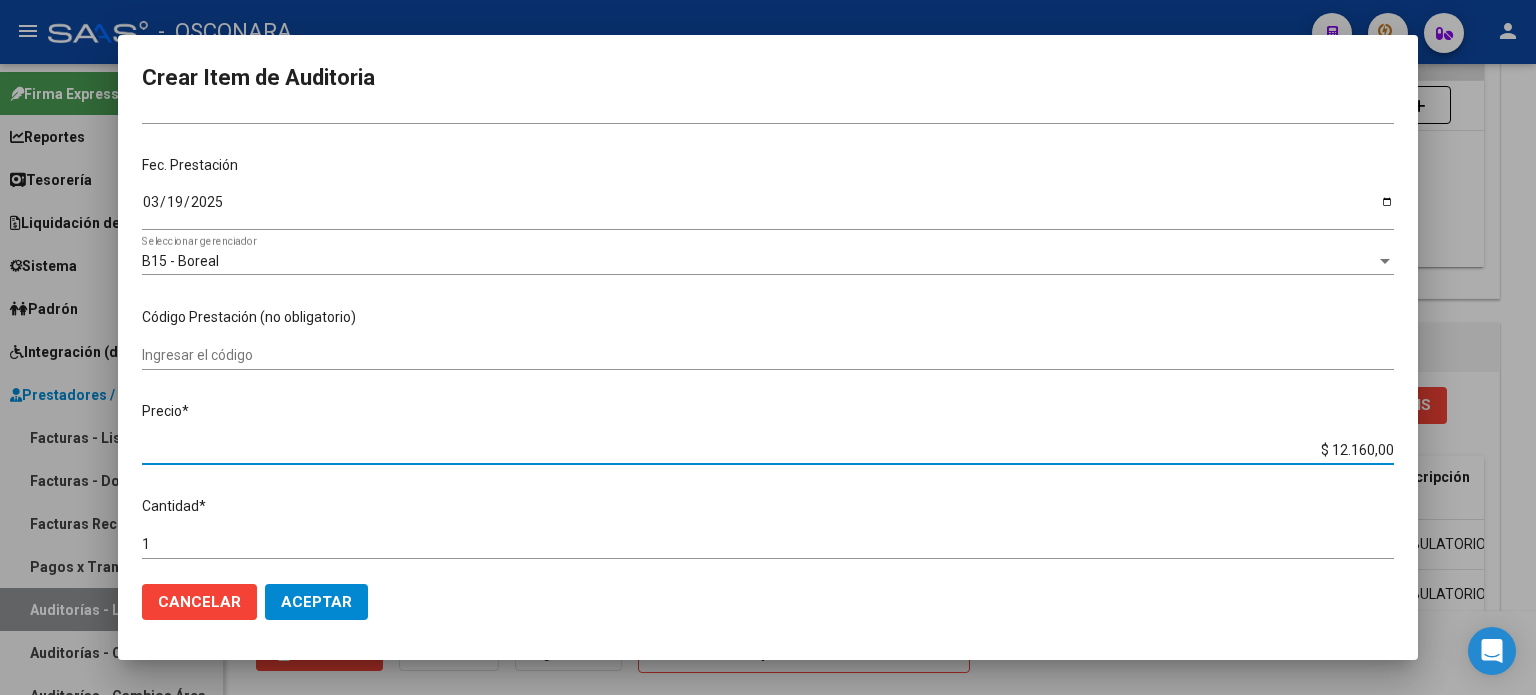 drag, startPoint x: 1317, startPoint y: 451, endPoint x: 1528, endPoint y: 445, distance: 211.0853 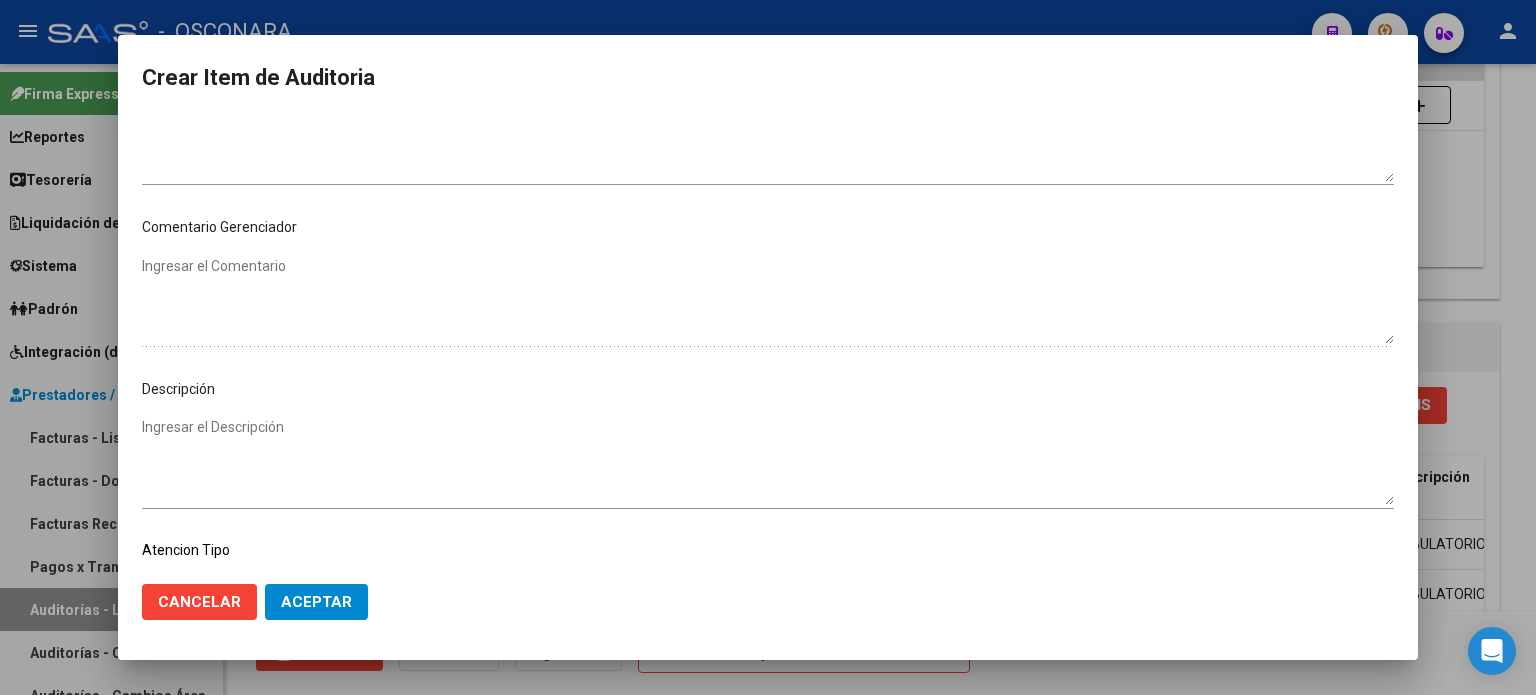 scroll, scrollTop: 1070, scrollLeft: 0, axis: vertical 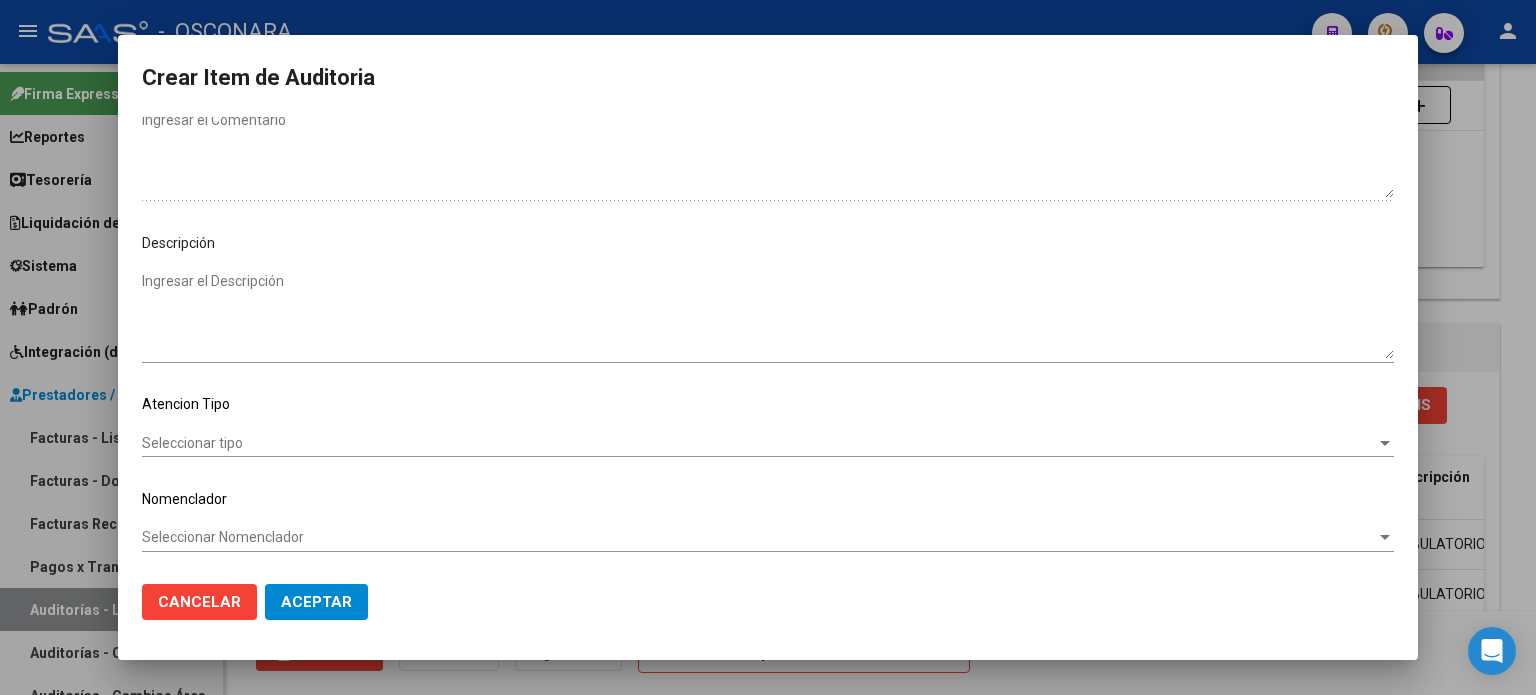 click on "Ingresar el Descripción" at bounding box center [768, 315] 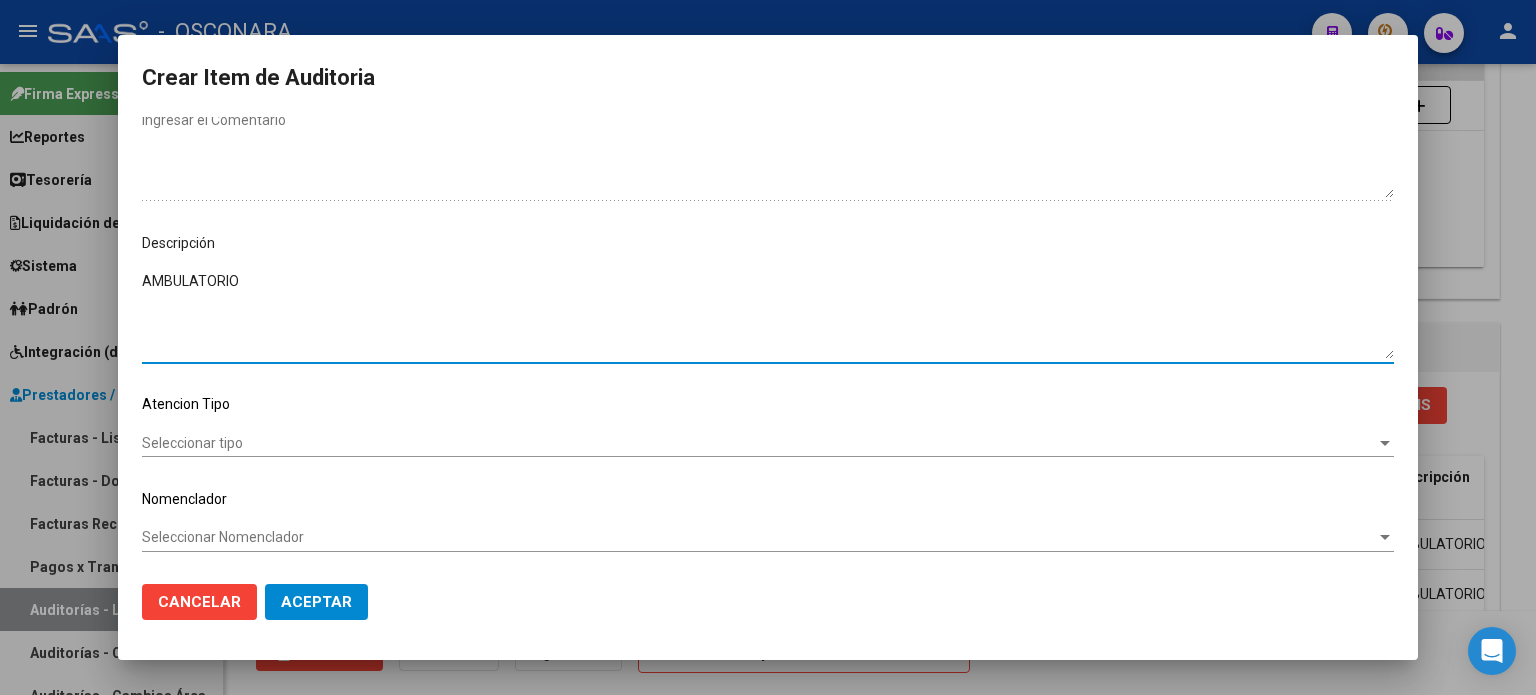 click on "Seleccionar tipo" at bounding box center (759, 443) 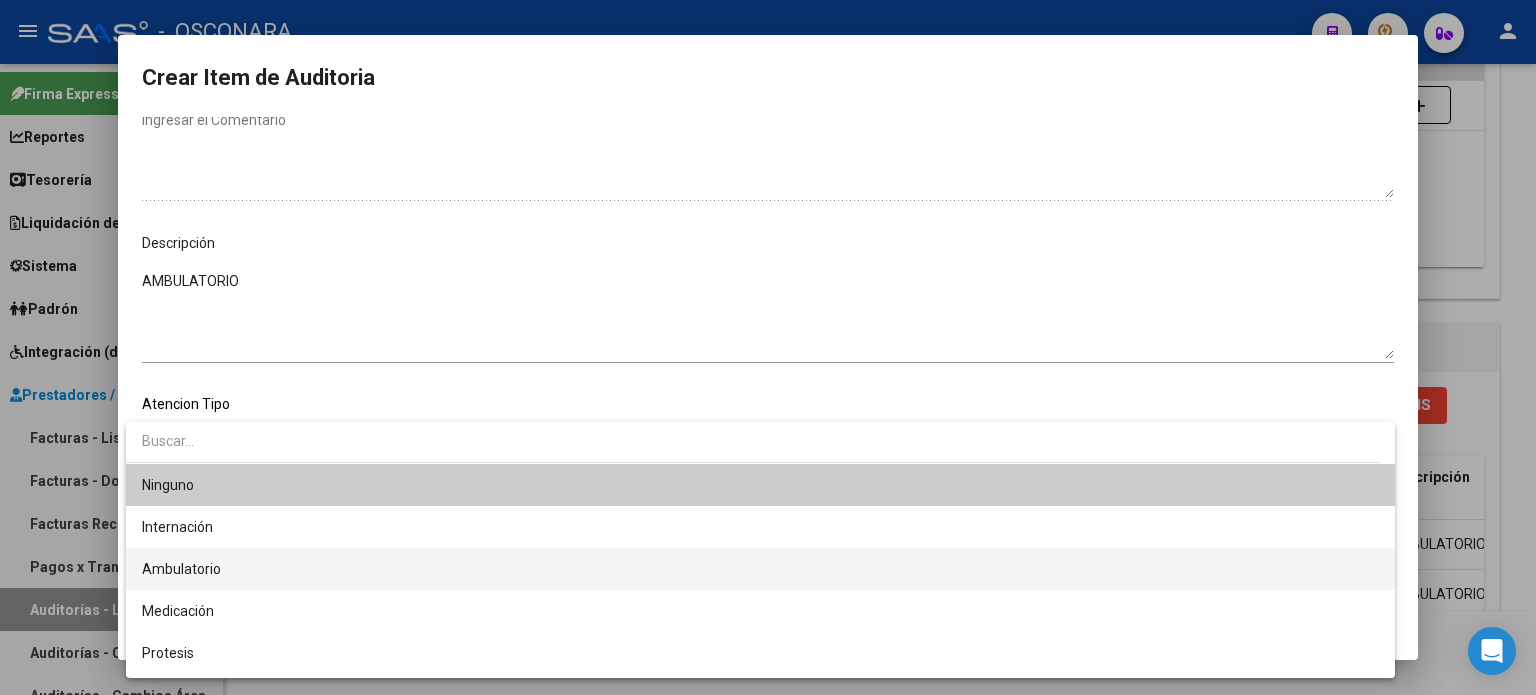 click on "Ambulatorio" at bounding box center (760, 569) 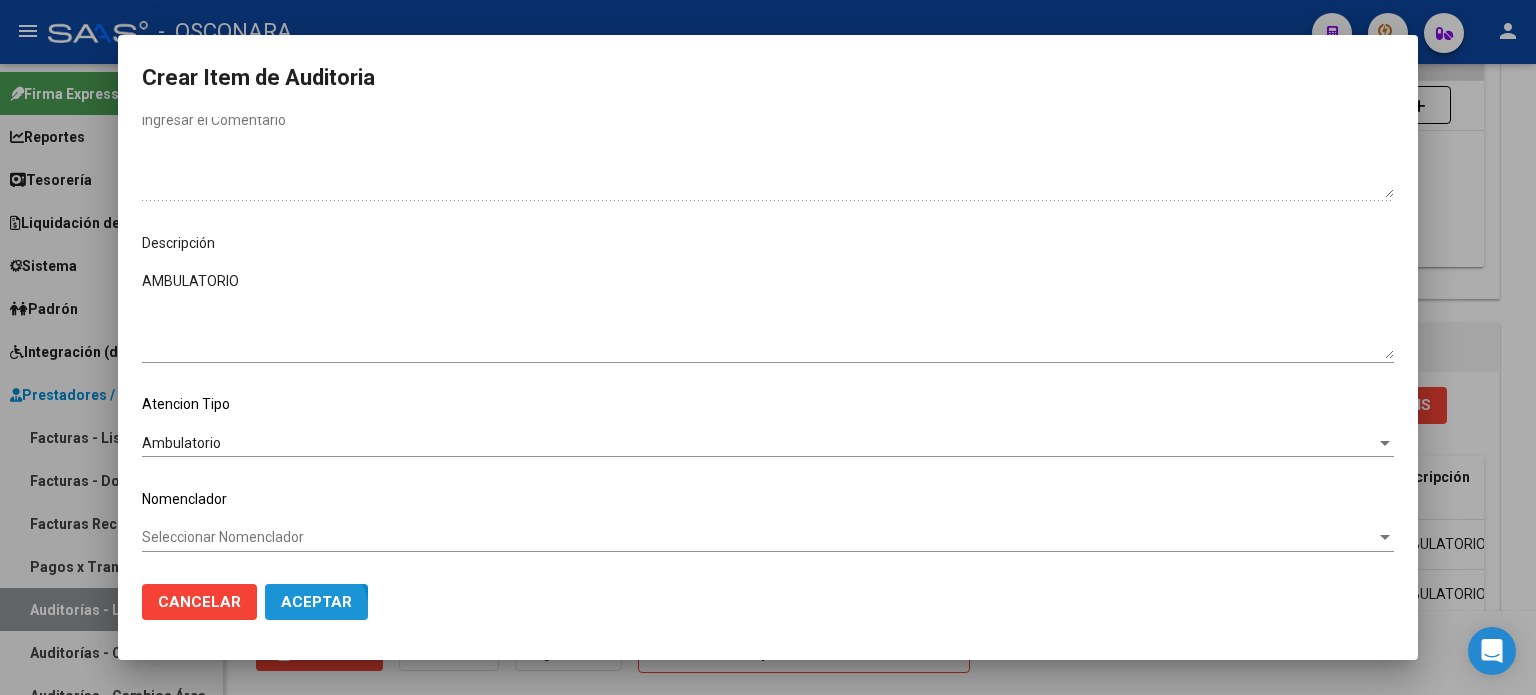 click on "Aceptar" 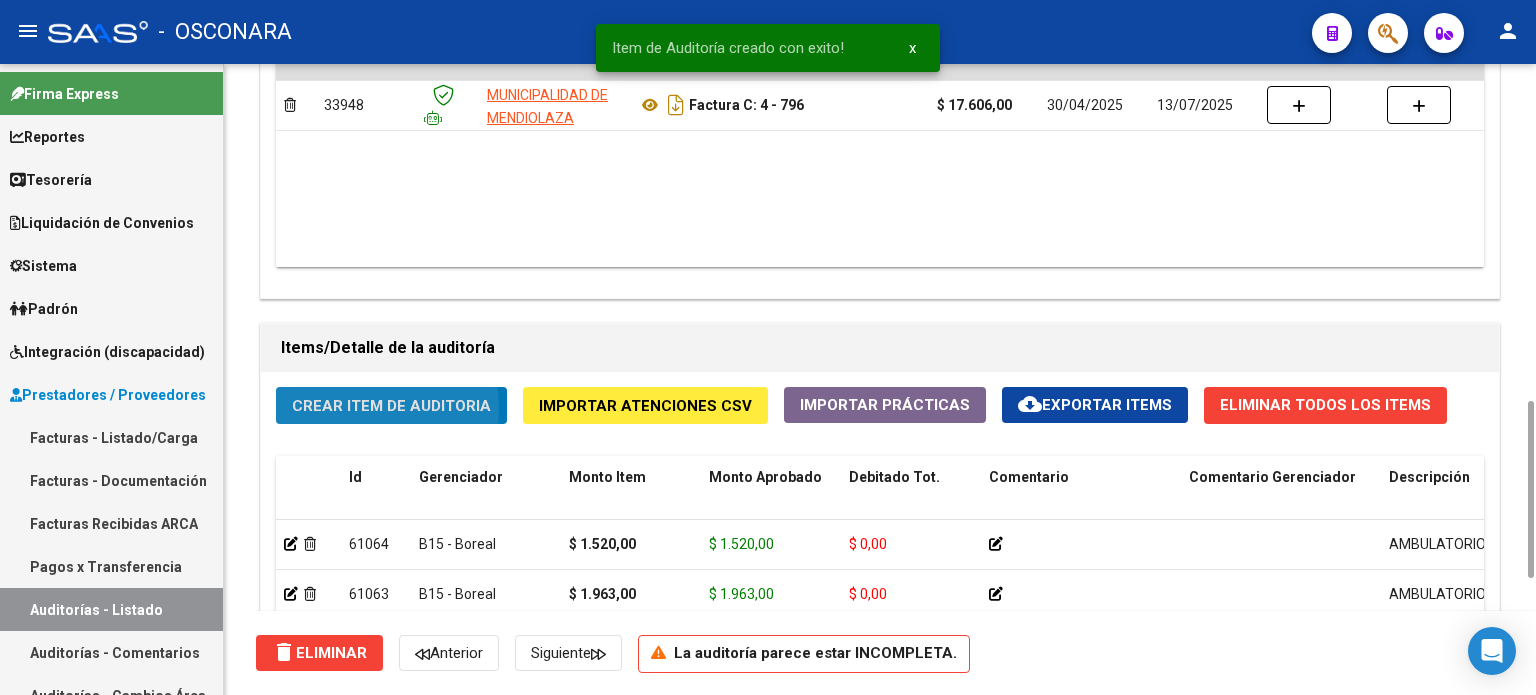 click on "Crear Item de Auditoria" 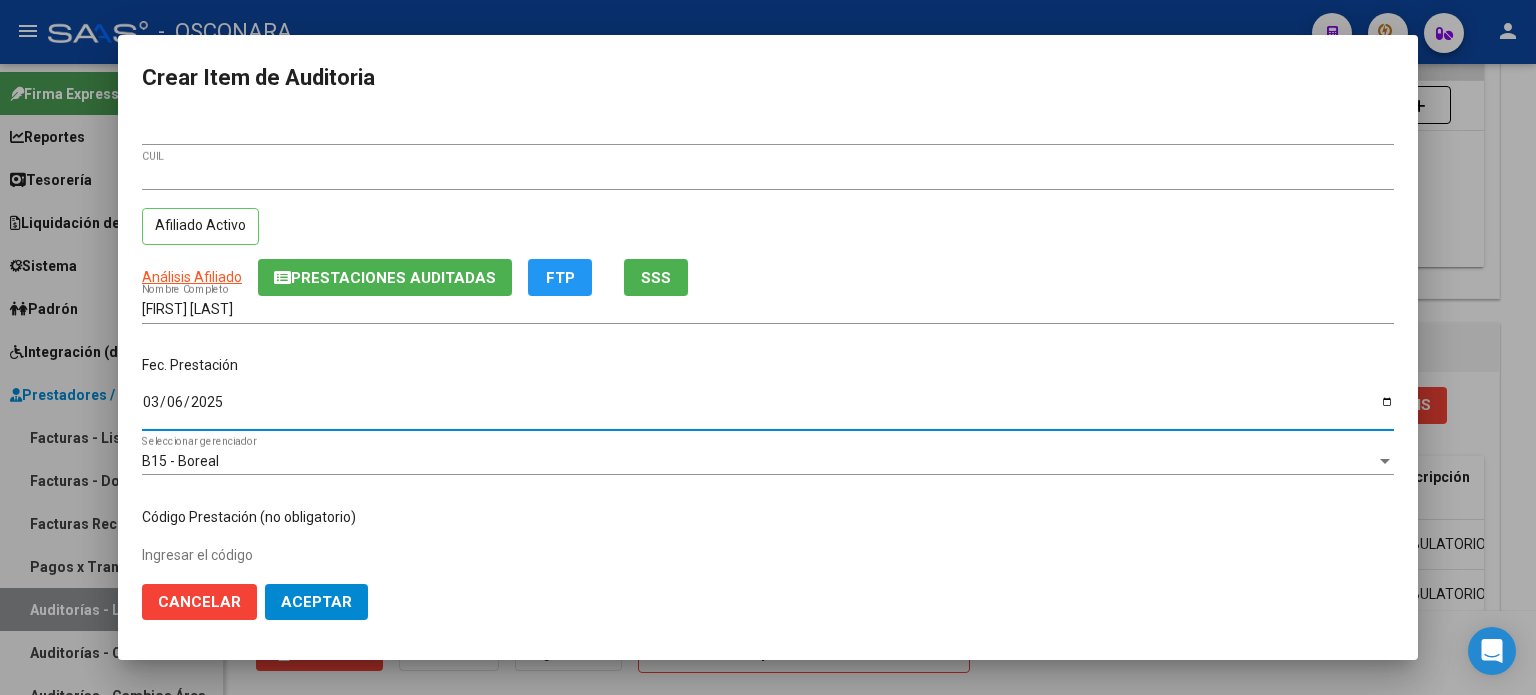 drag, startPoint x: 146, startPoint y: 411, endPoint x: 360, endPoint y: 392, distance: 214.8418 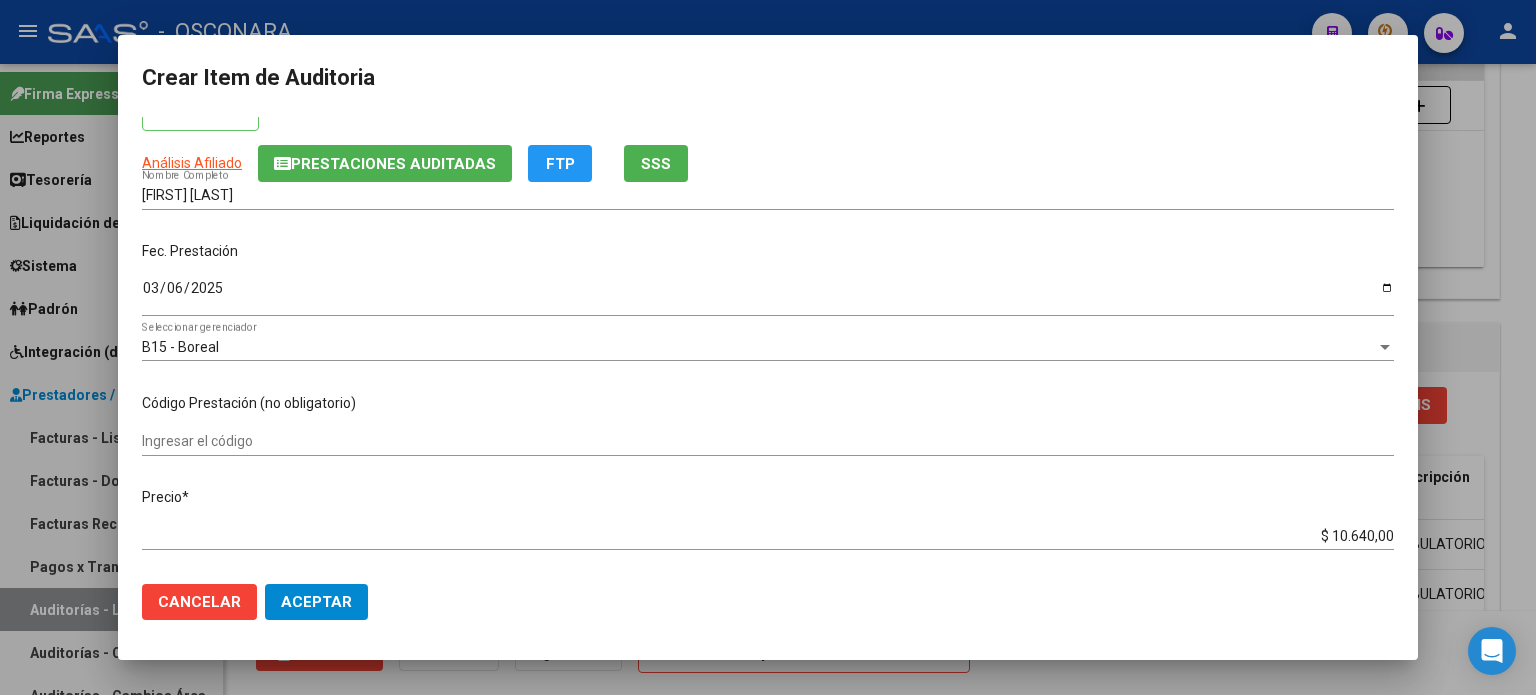 scroll, scrollTop: 200, scrollLeft: 0, axis: vertical 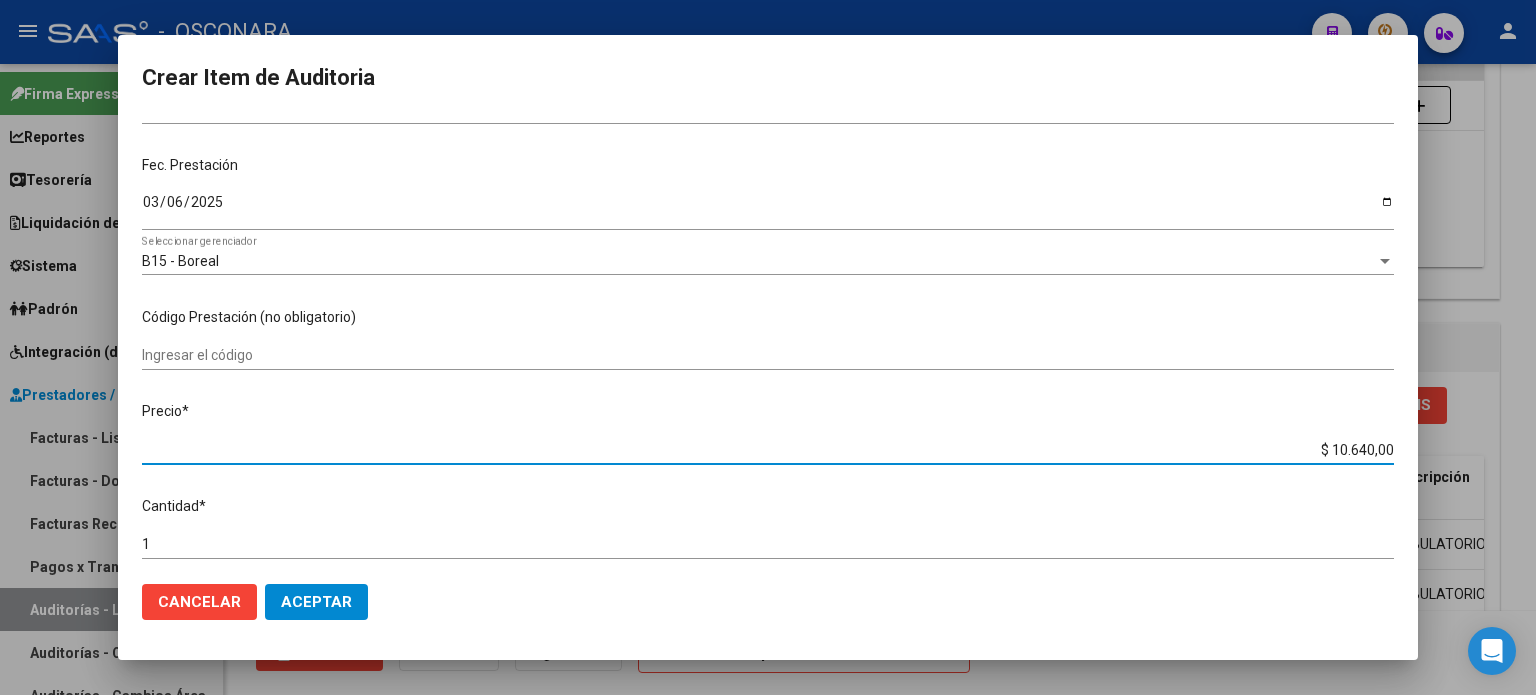 drag, startPoint x: 1315, startPoint y: 451, endPoint x: 1445, endPoint y: 450, distance: 130.00385 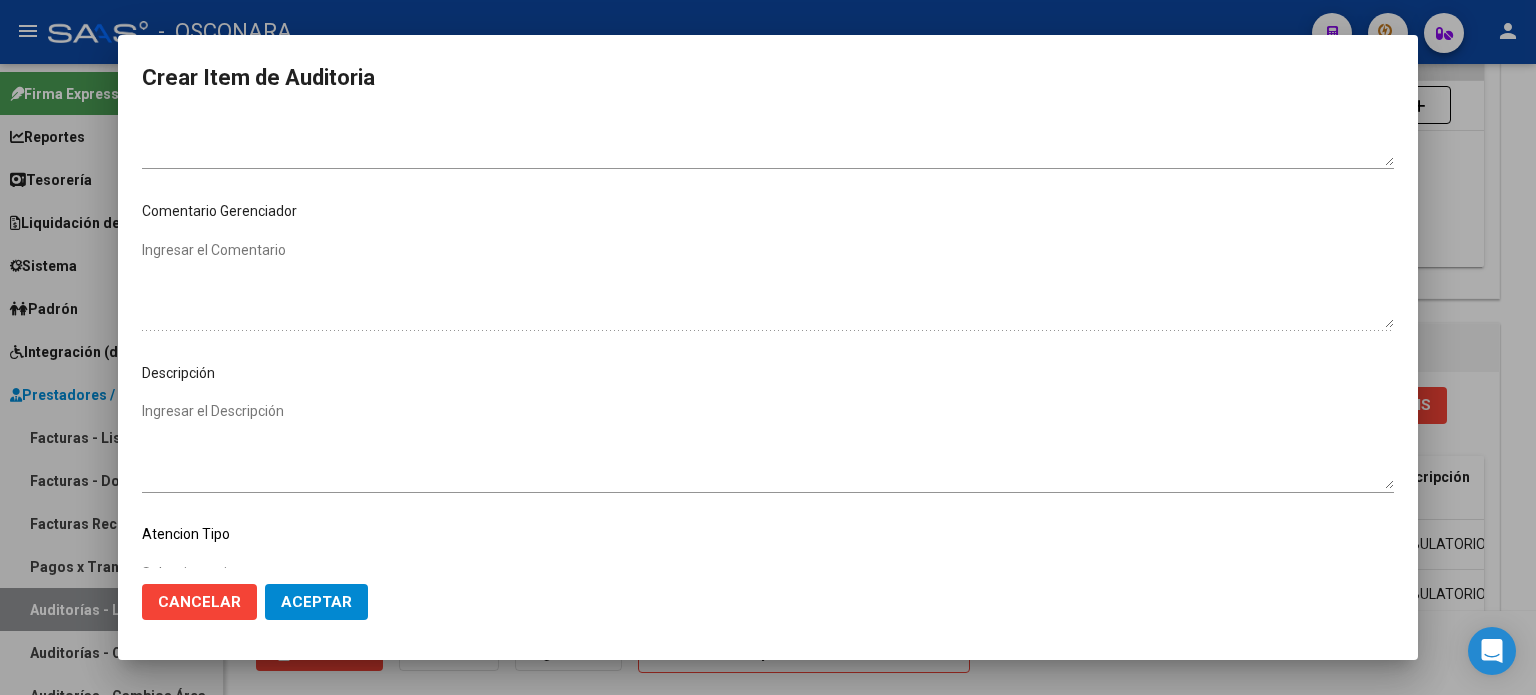 scroll, scrollTop: 1000, scrollLeft: 0, axis: vertical 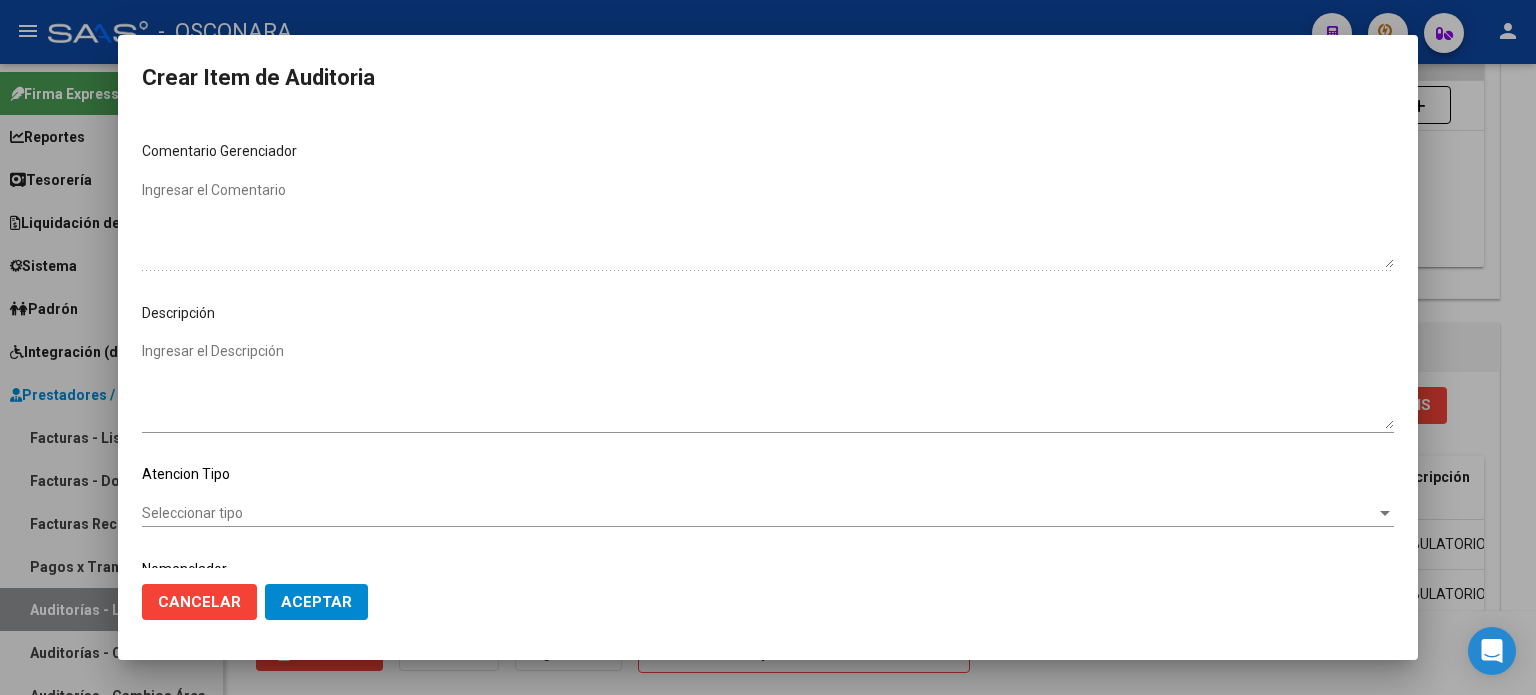 click on "Ingresar el Descripción" at bounding box center [768, 385] 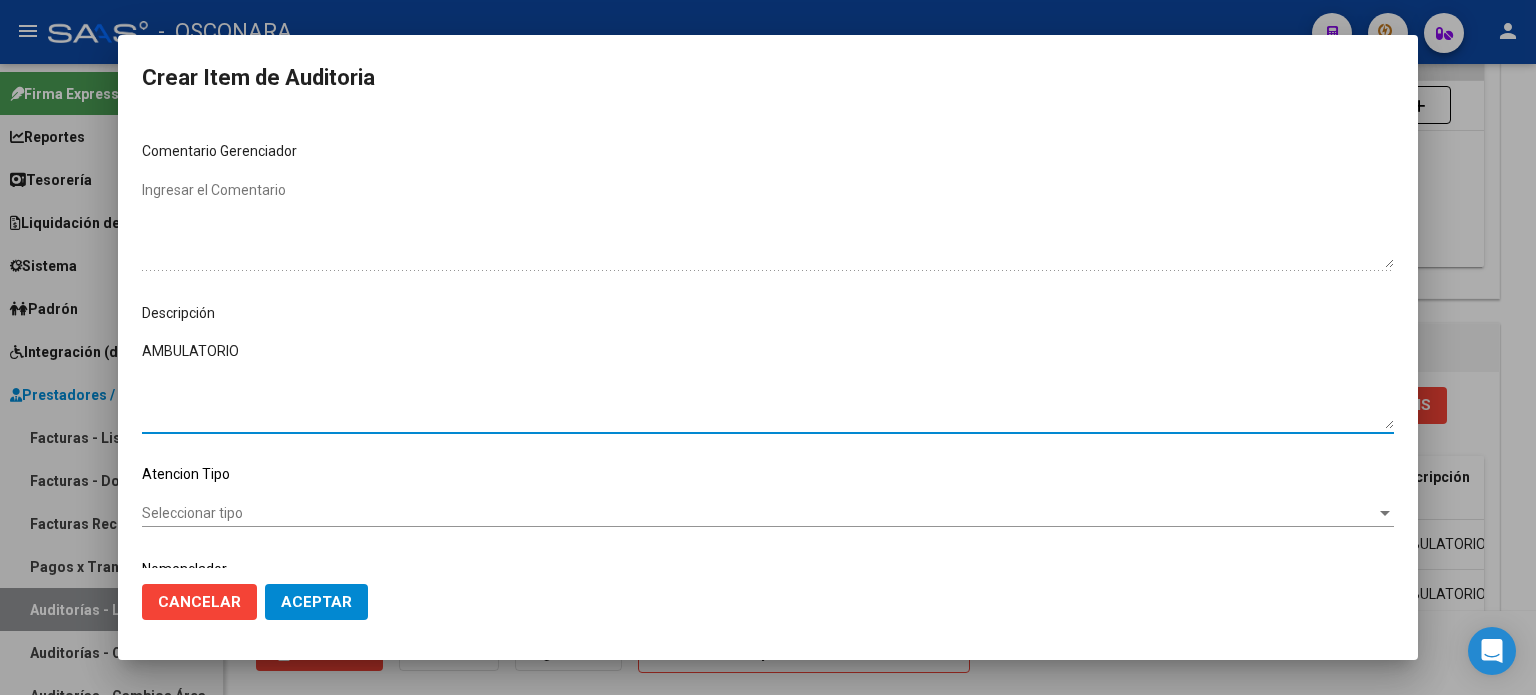 click on "Seleccionar tipo" at bounding box center (759, 513) 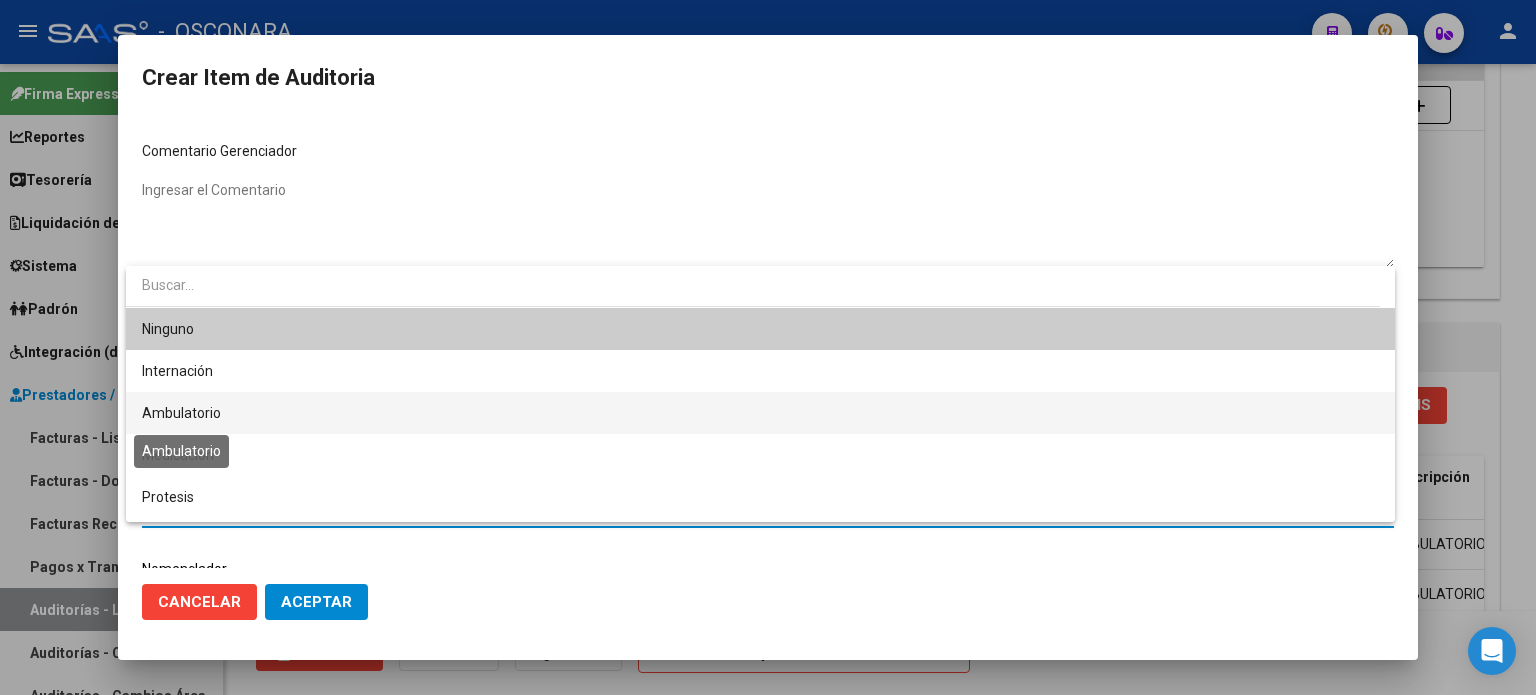 click on "Ambulatorio" at bounding box center (181, 413) 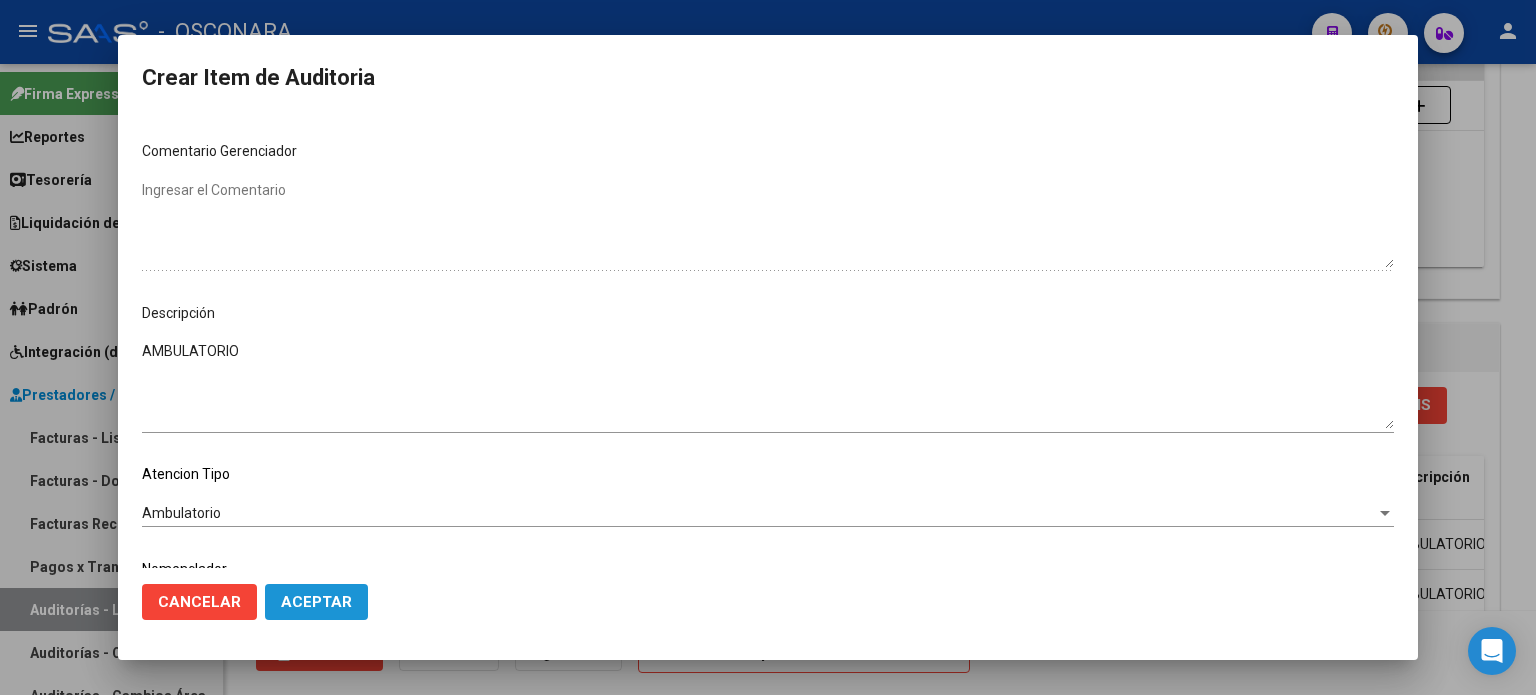click on "Aceptar" 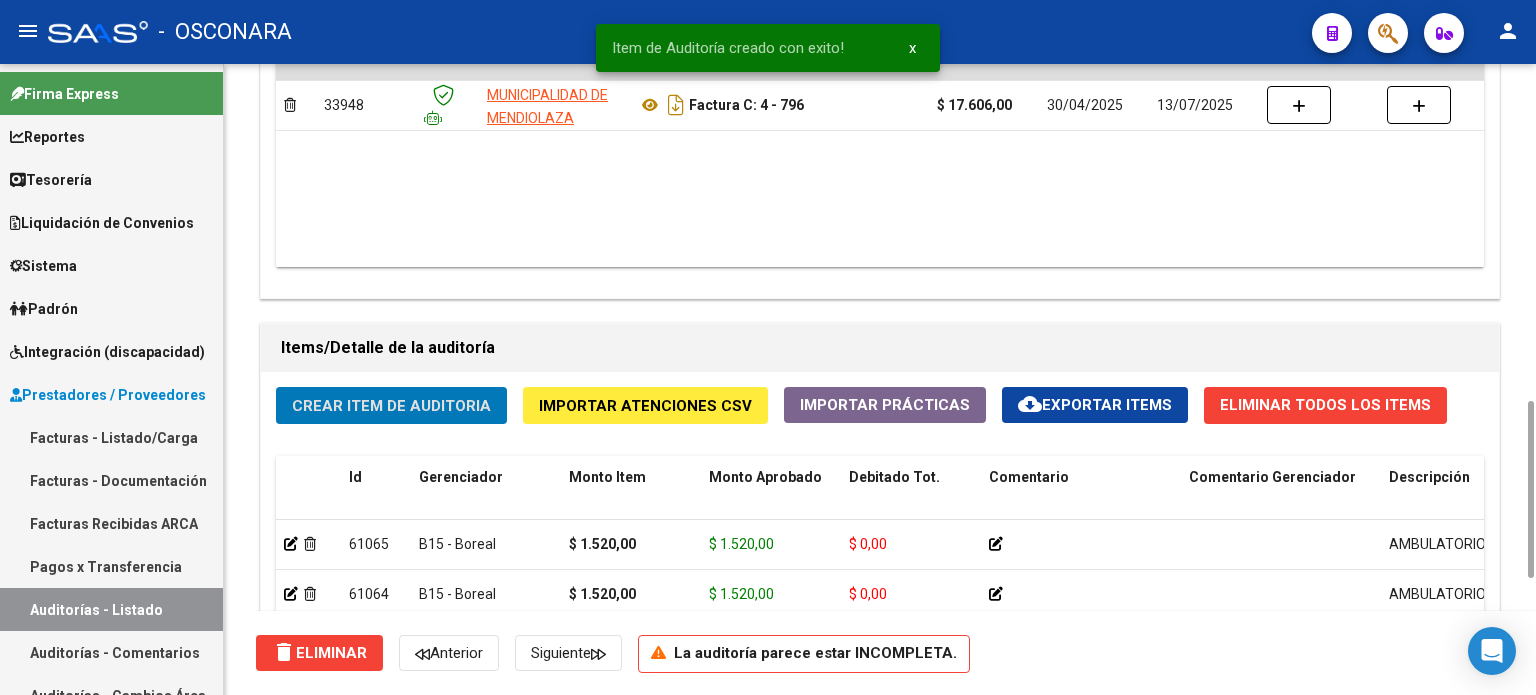 click on "Crear Item de Auditoria" 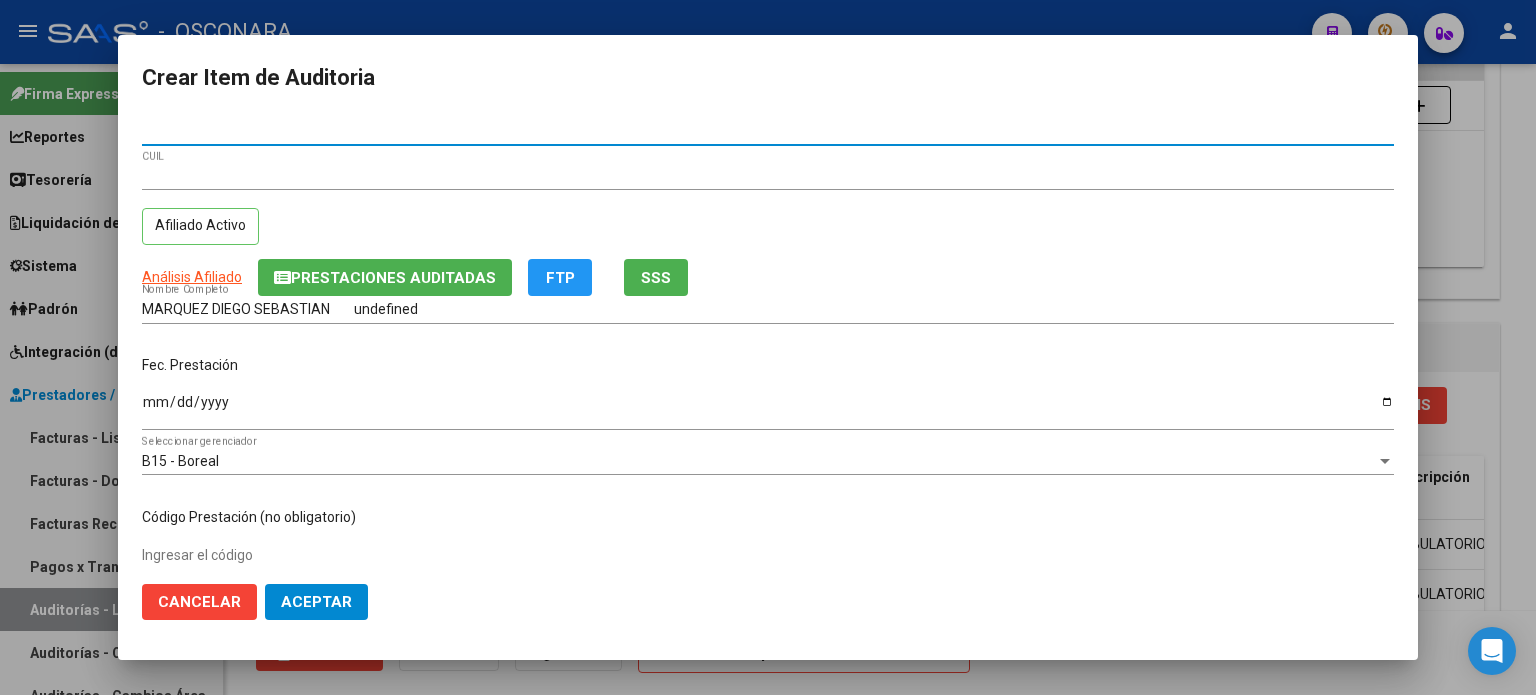 click on "Ingresar la fecha" at bounding box center [768, 409] 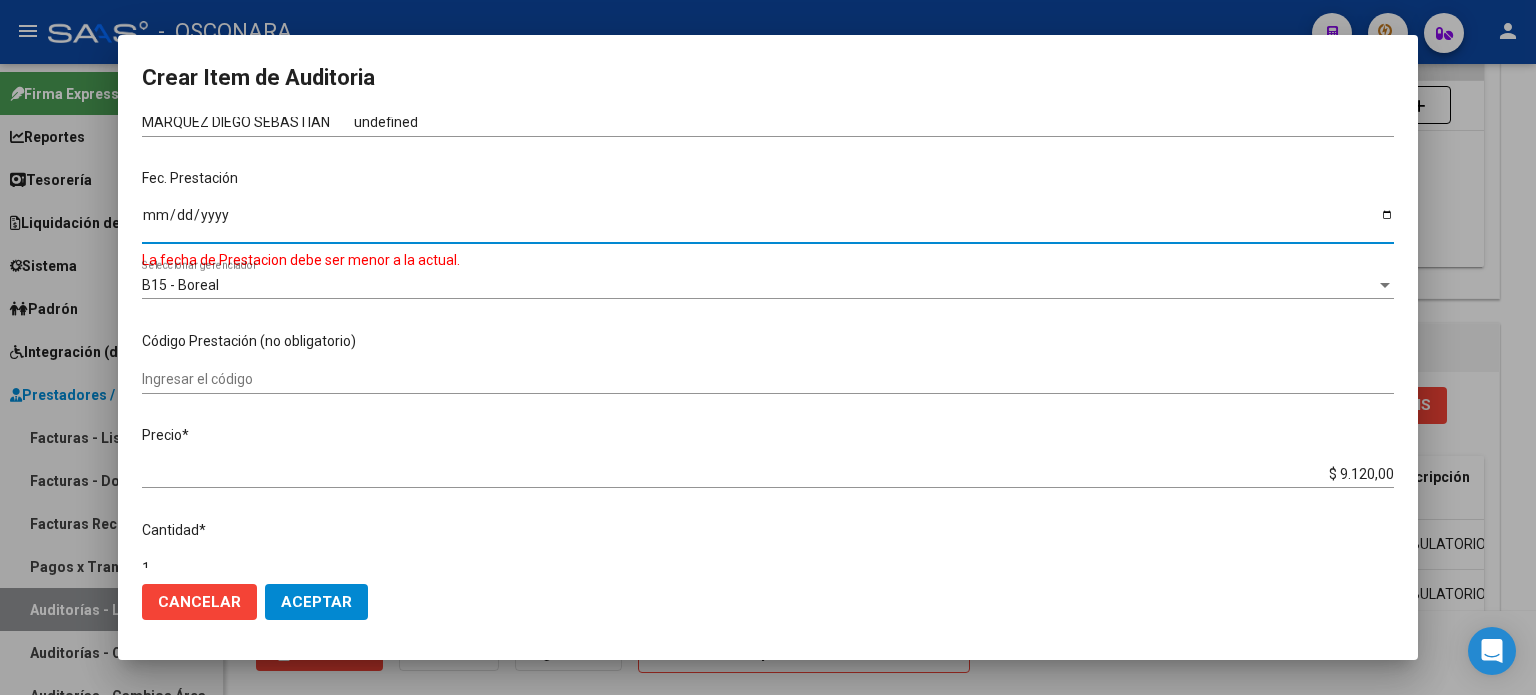 scroll, scrollTop: 200, scrollLeft: 0, axis: vertical 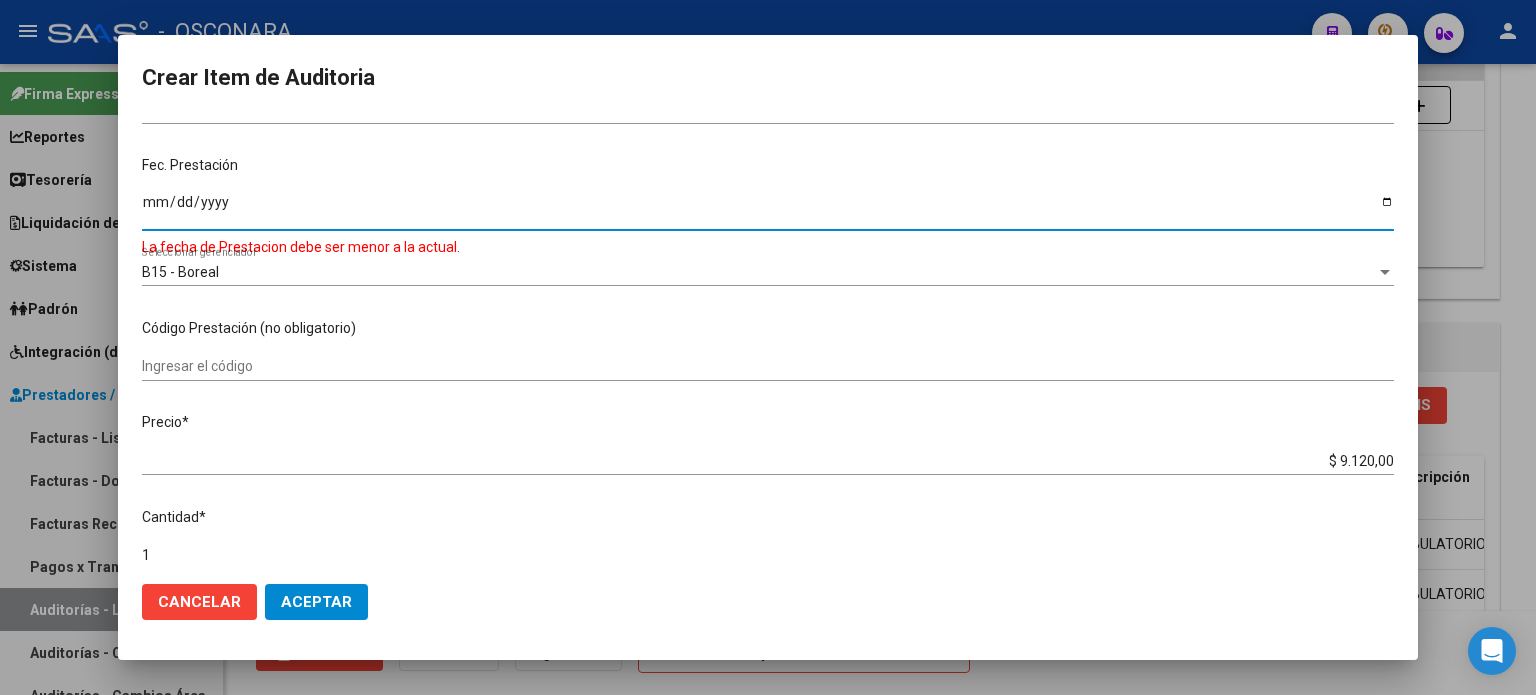 click on "[DATE]" at bounding box center [768, 209] 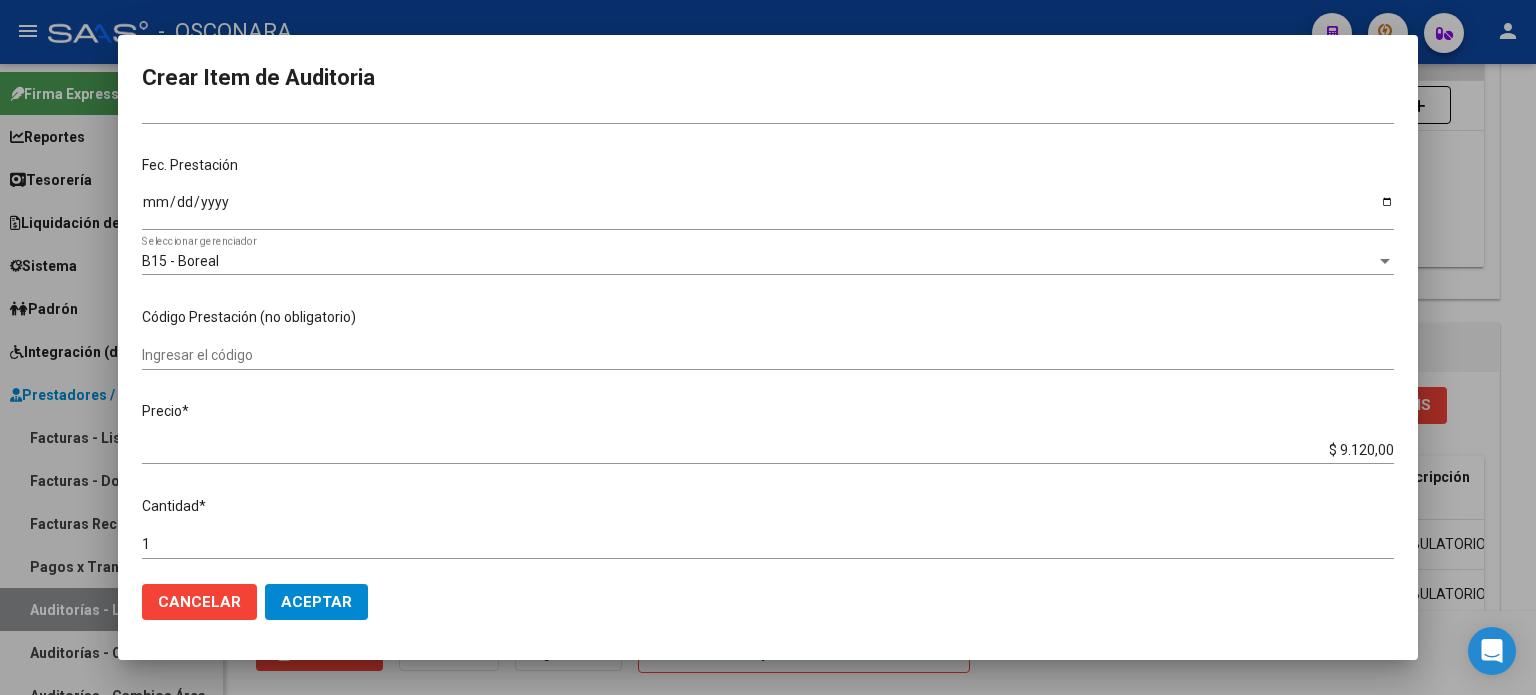 scroll, scrollTop: 400, scrollLeft: 0, axis: vertical 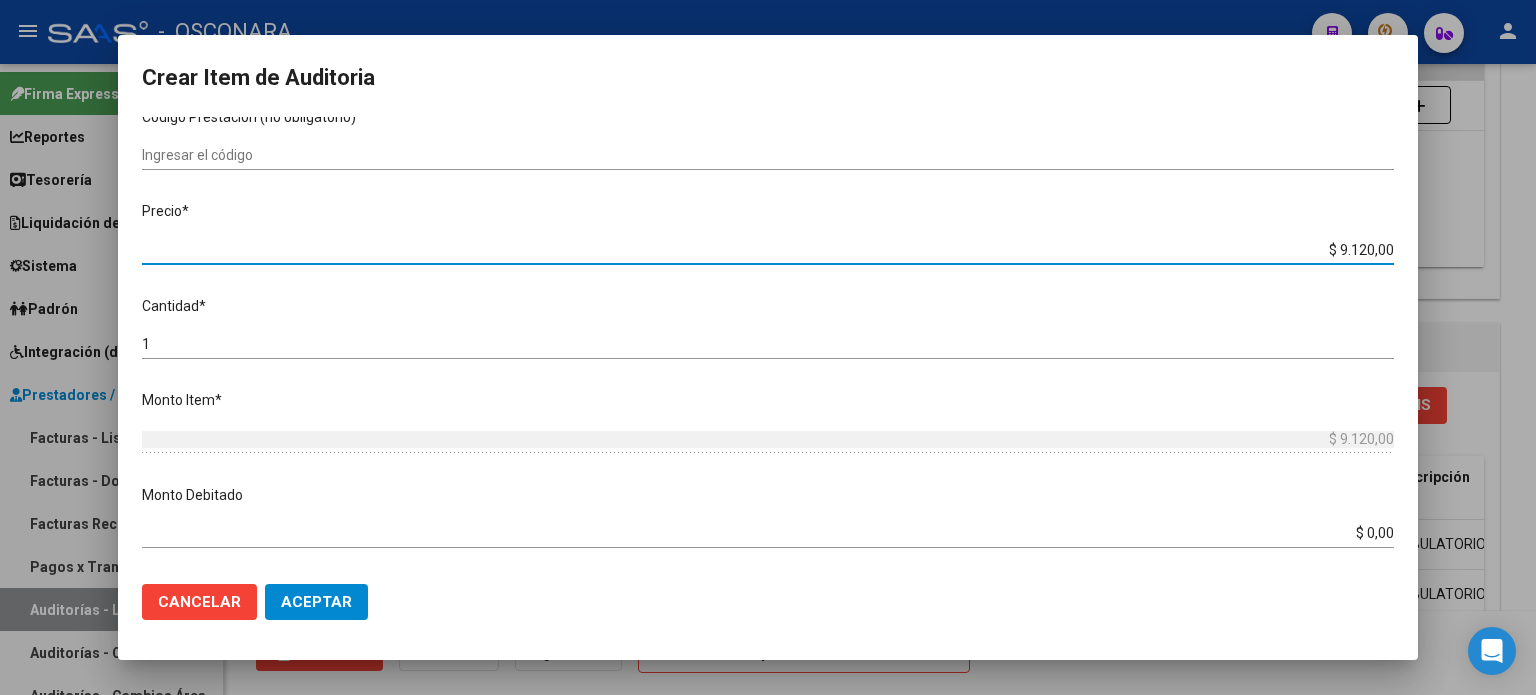 drag, startPoint x: 1324, startPoint y: 248, endPoint x: 1535, endPoint y: 230, distance: 211.76639 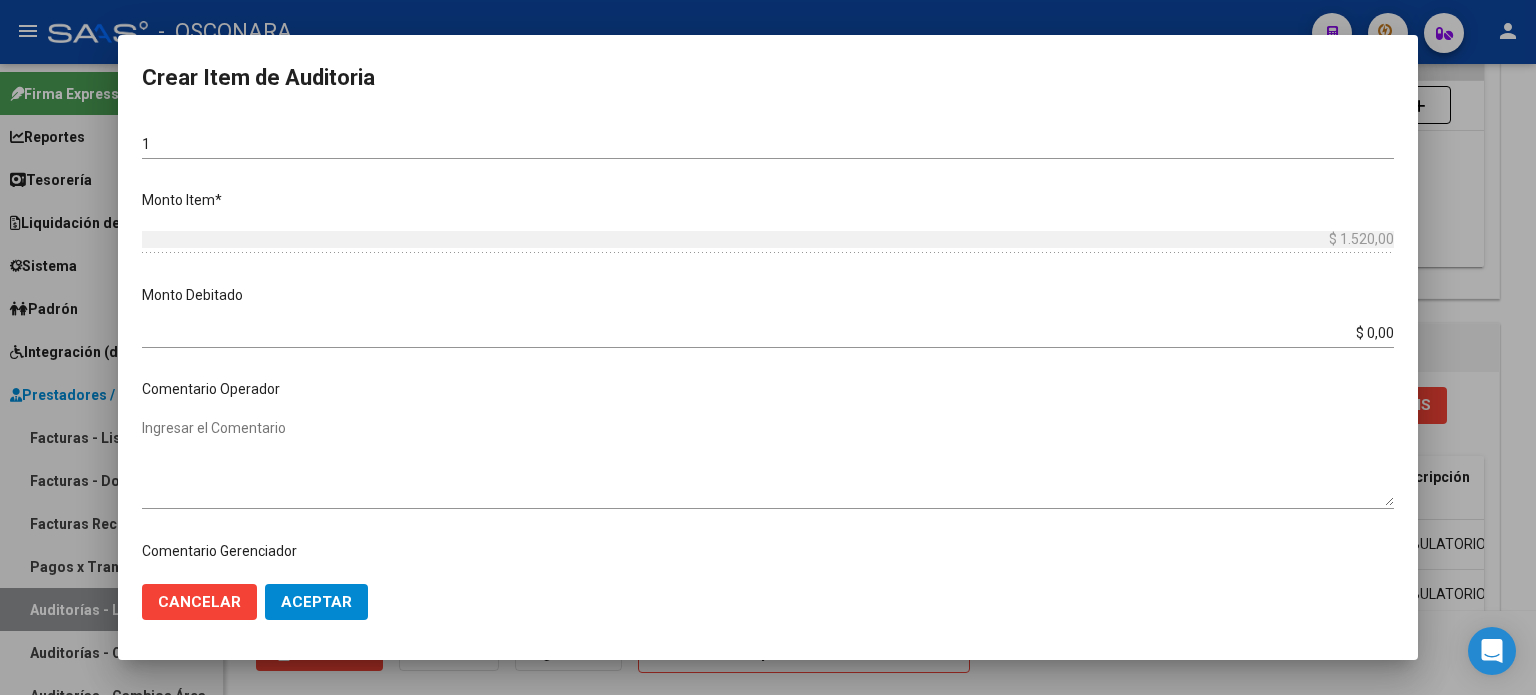 scroll, scrollTop: 1070, scrollLeft: 0, axis: vertical 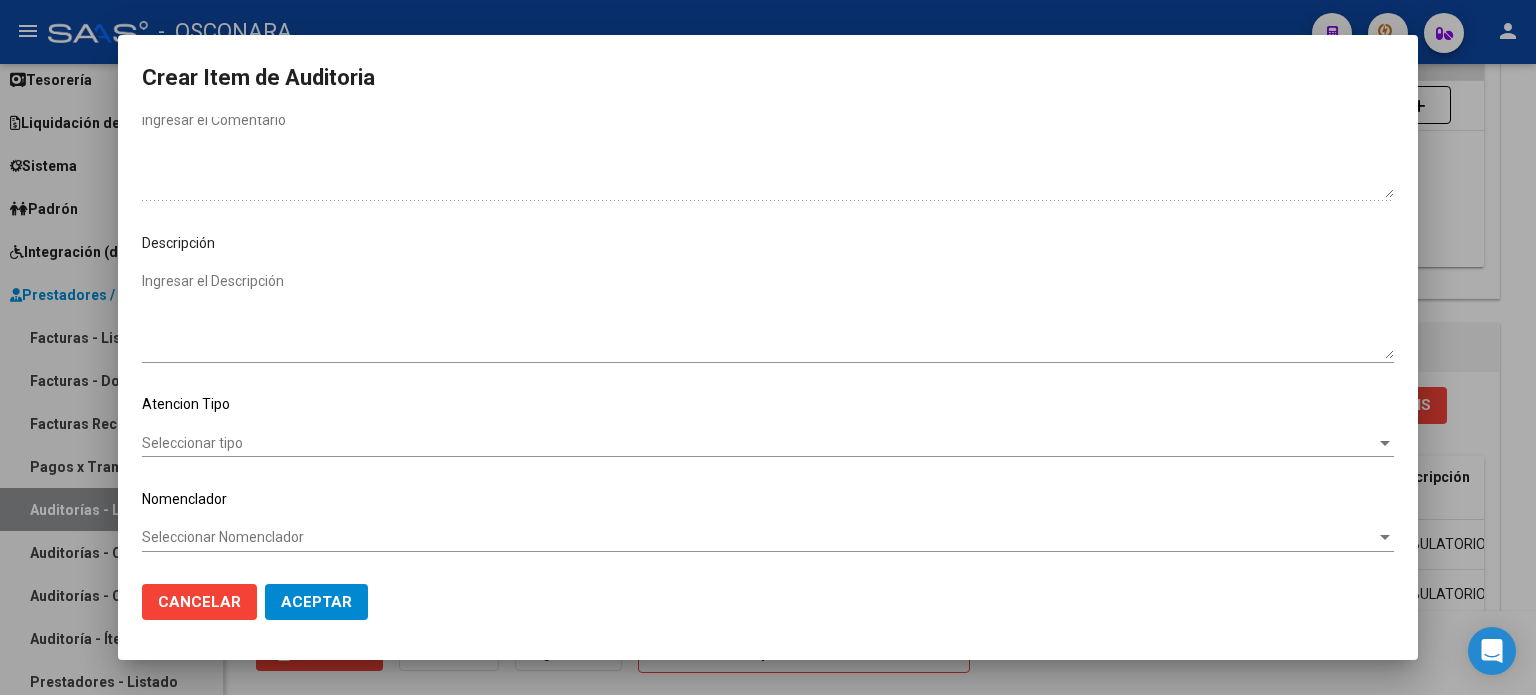 click on "Ingresar el Descripción" at bounding box center (768, 315) 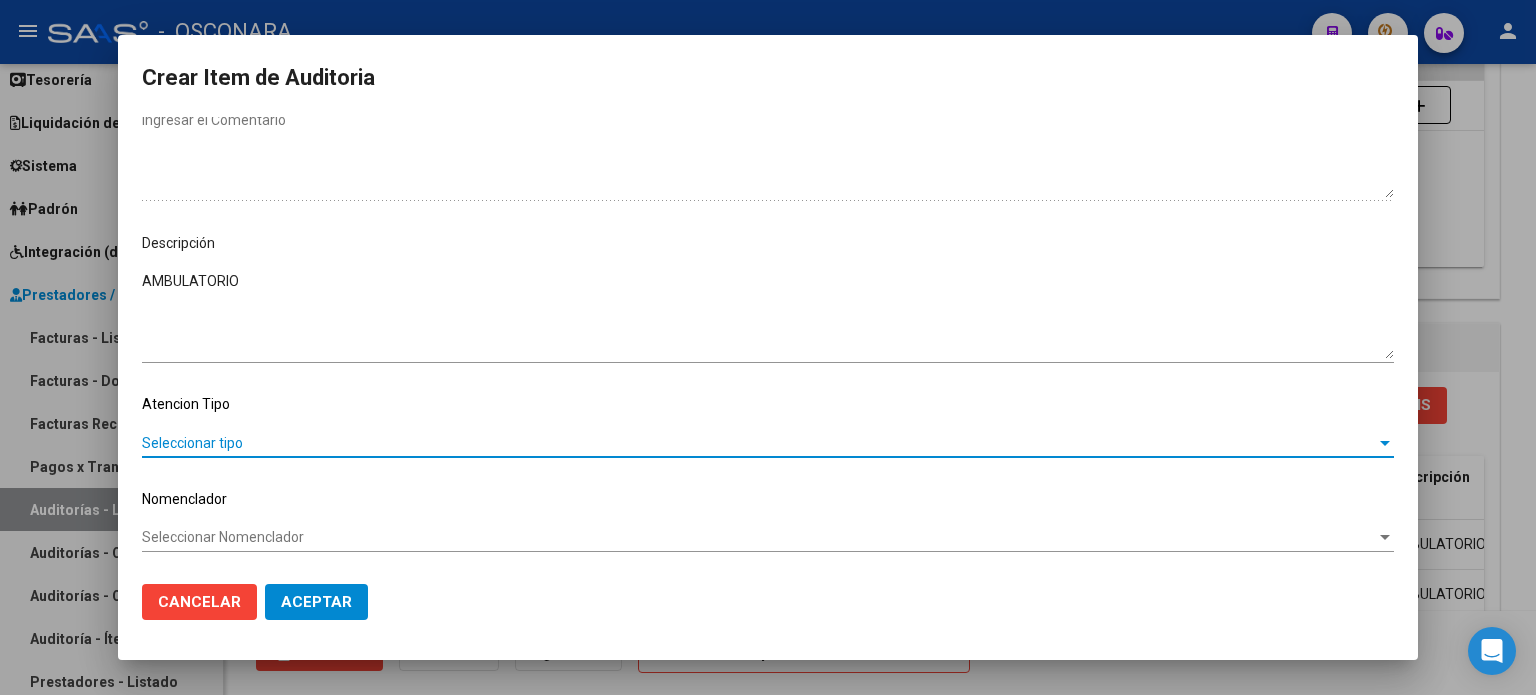 click on "Seleccionar tipo" at bounding box center (759, 443) 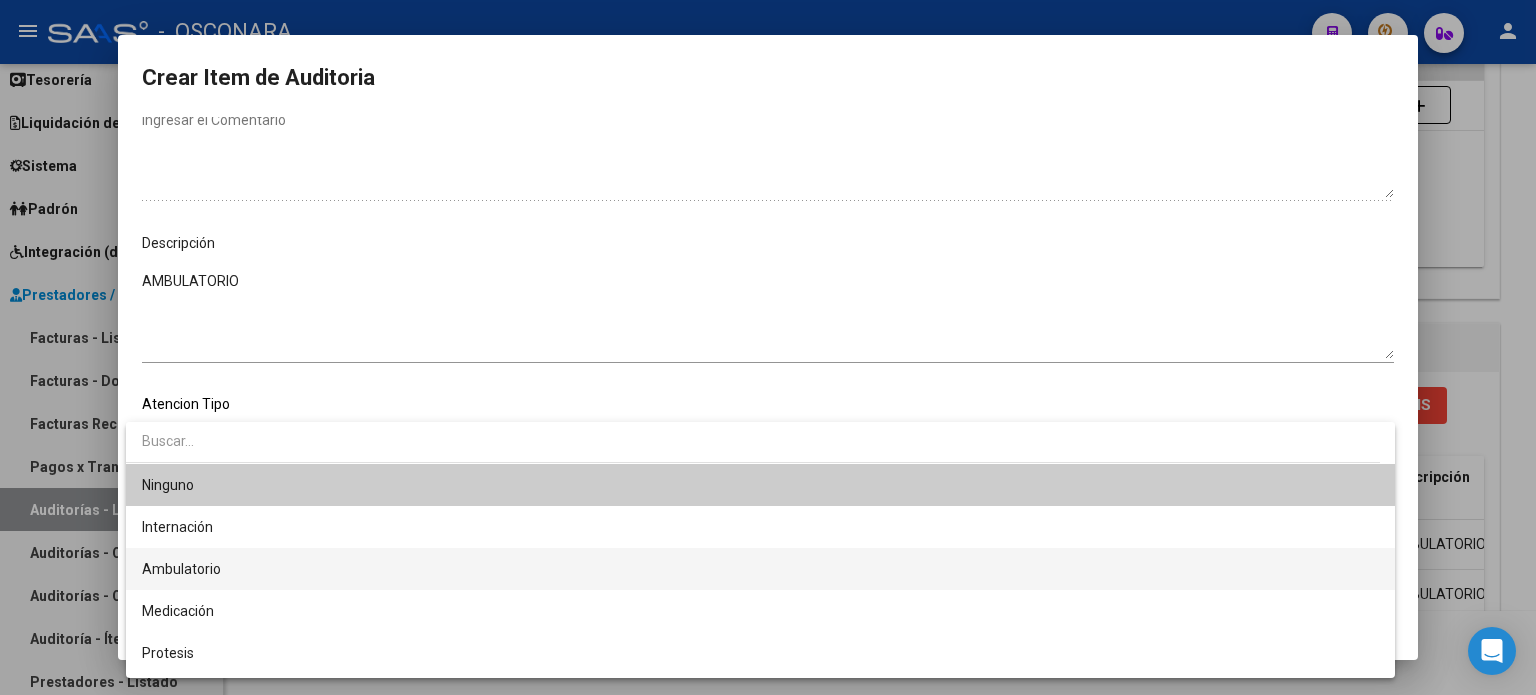 click on "Ambulatorio" at bounding box center [760, 569] 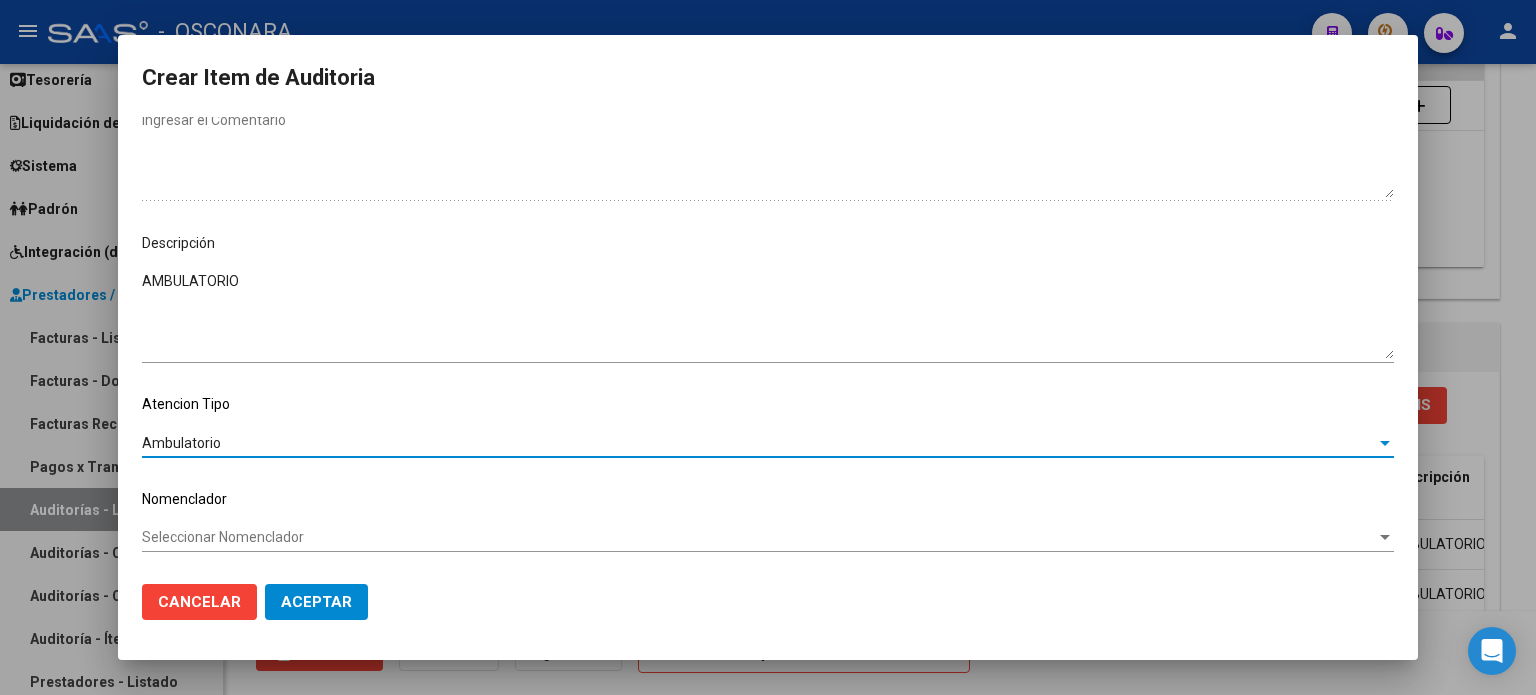 click on "Aceptar" 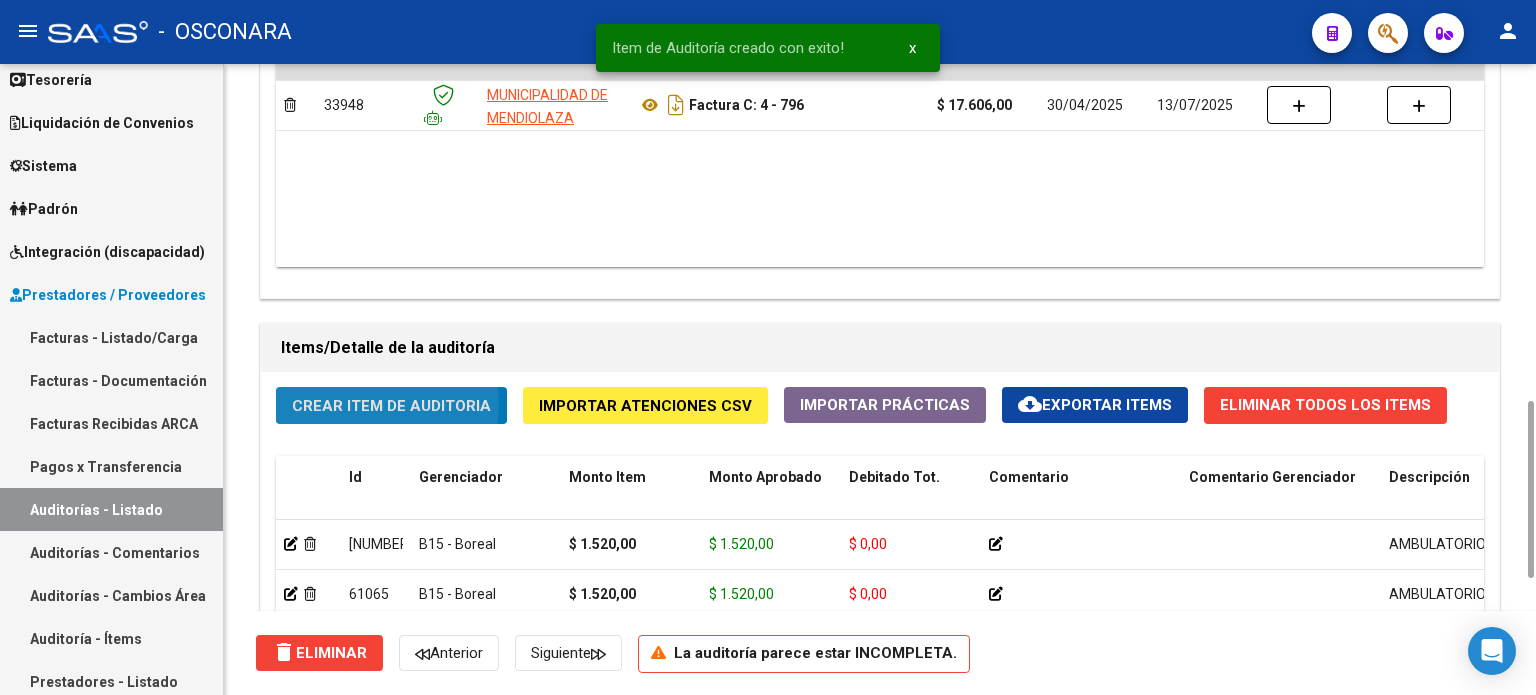 click on "Crear Item de Auditoria" 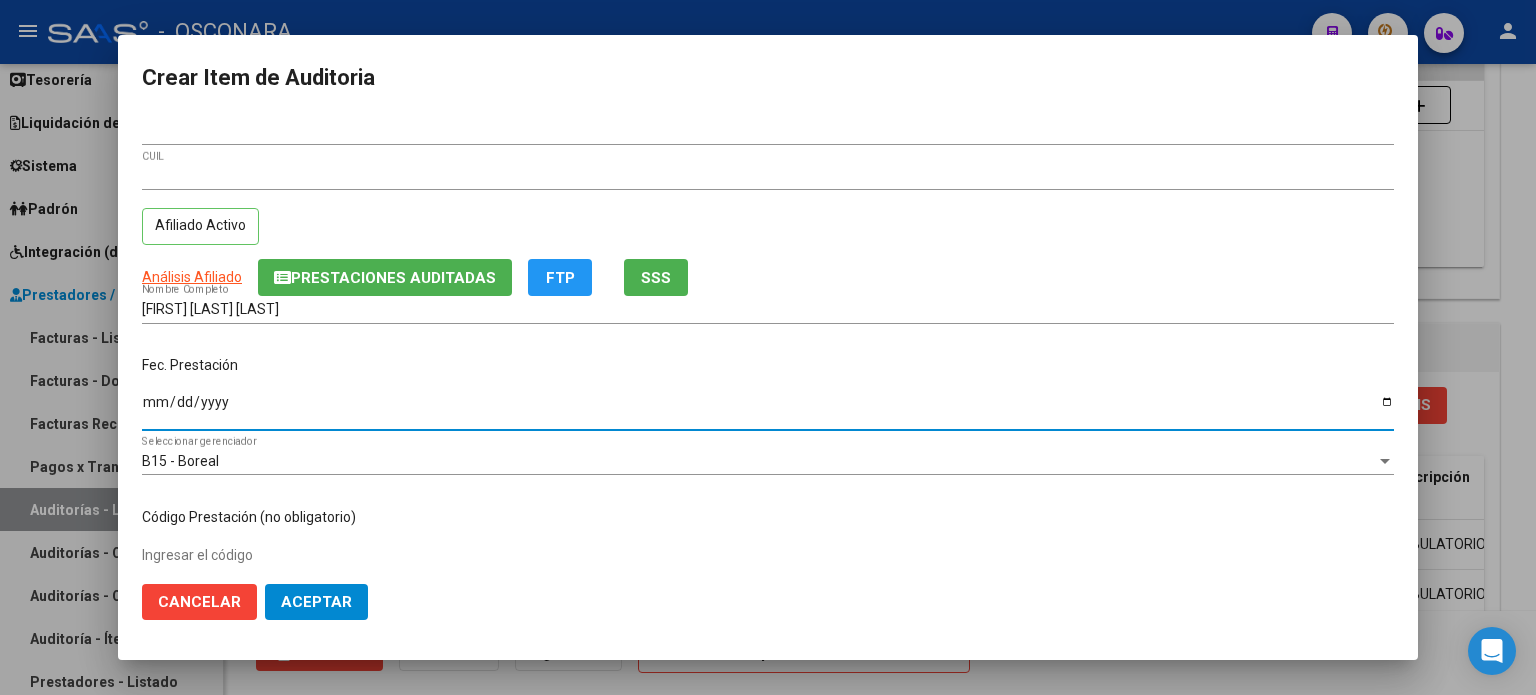 click on "Ingresar la fecha" at bounding box center (768, 409) 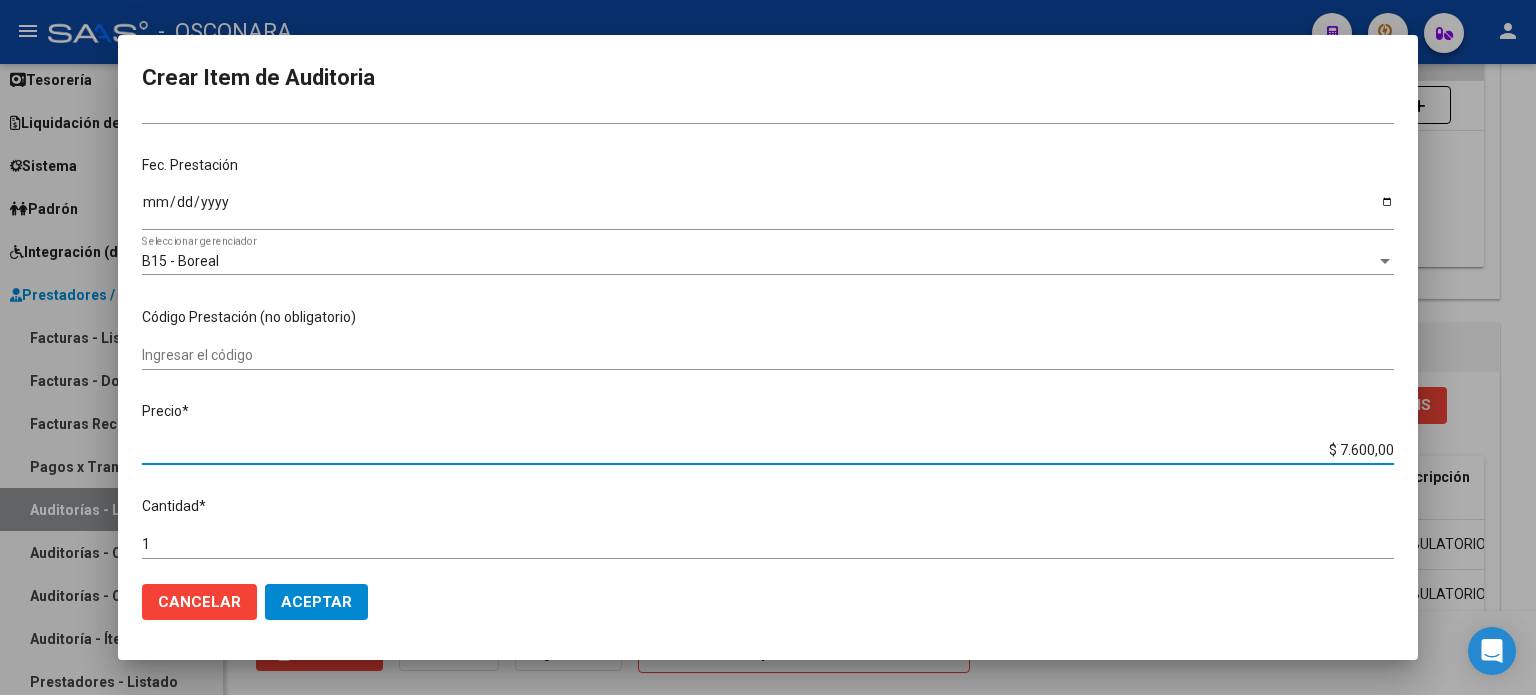 drag, startPoint x: 1352, startPoint y: 448, endPoint x: 1474, endPoint y: 442, distance: 122.14745 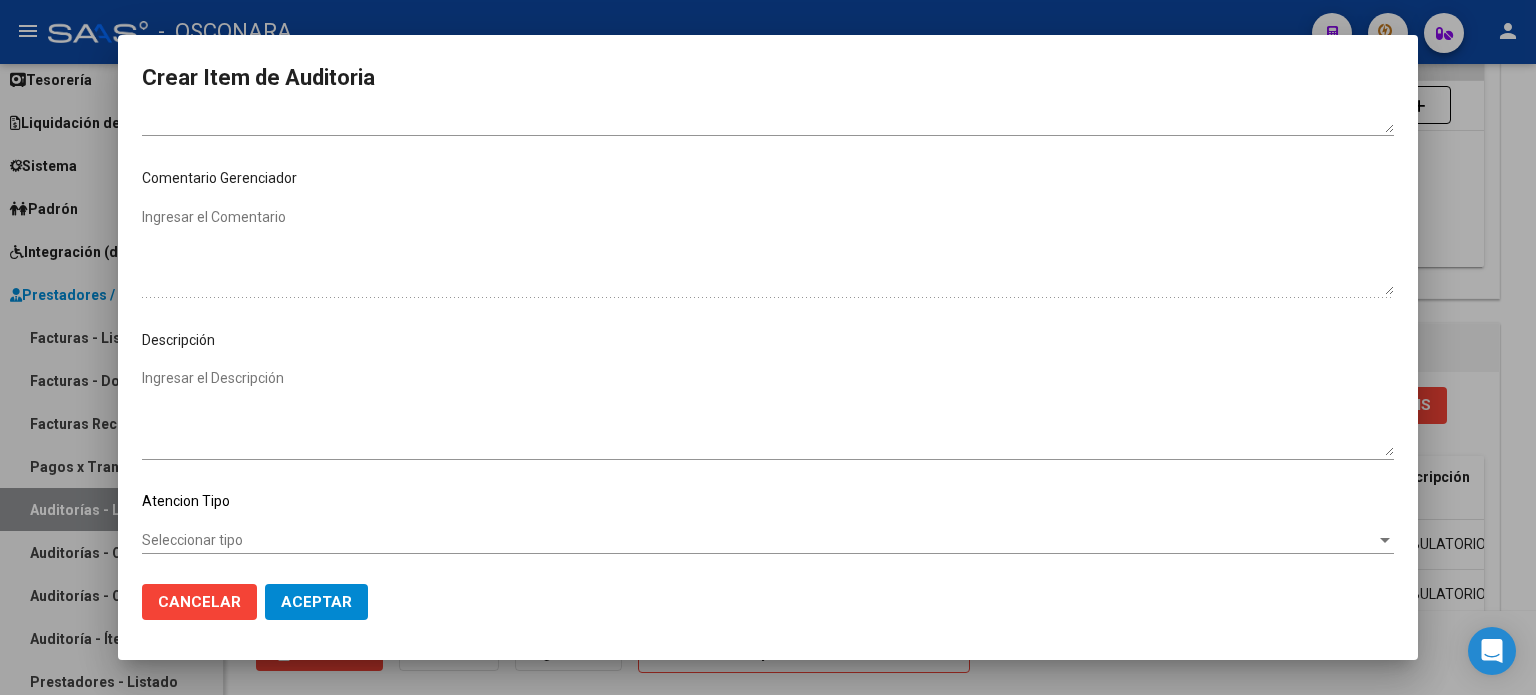 scroll, scrollTop: 1070, scrollLeft: 0, axis: vertical 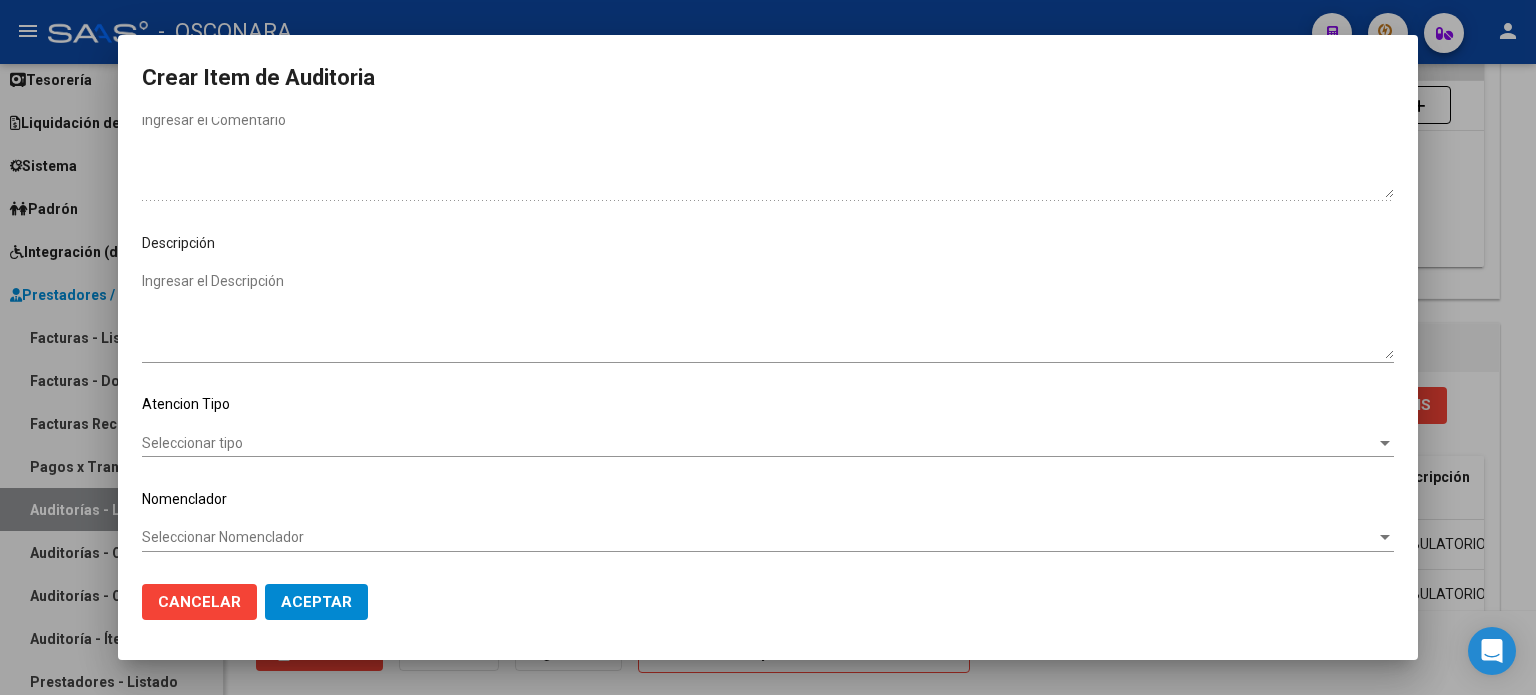 click on "Ingresar el Descripción" at bounding box center [768, 315] 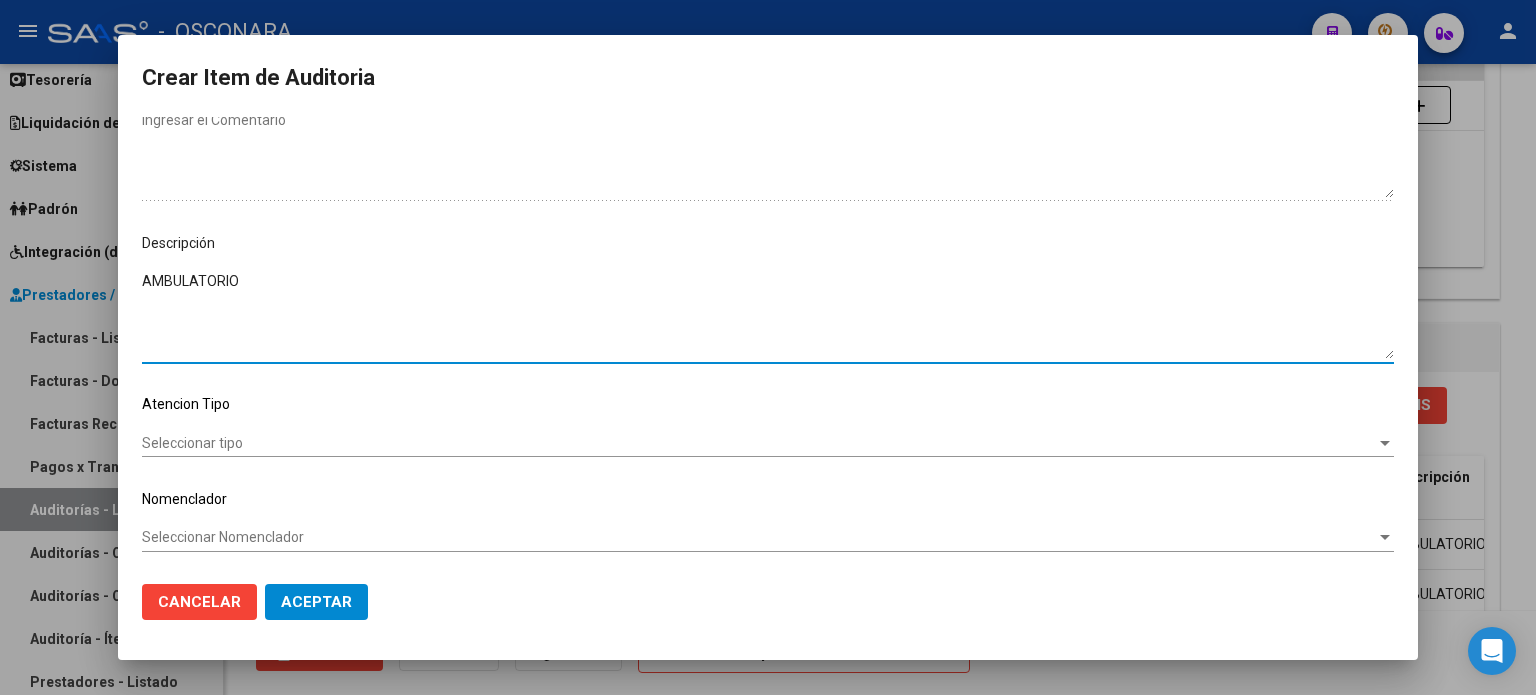 click on "Seleccionar tipo" at bounding box center (759, 443) 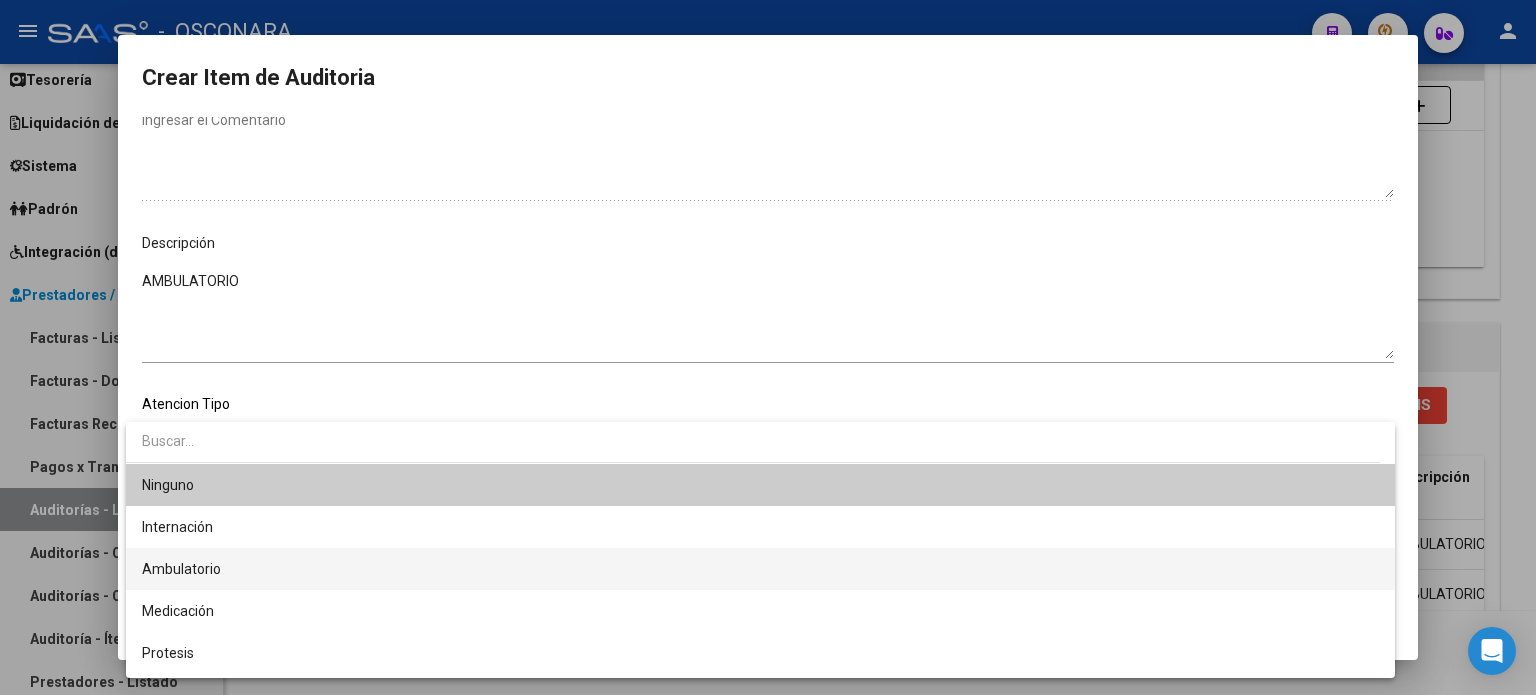 click on "Ambulatorio" at bounding box center [181, 569] 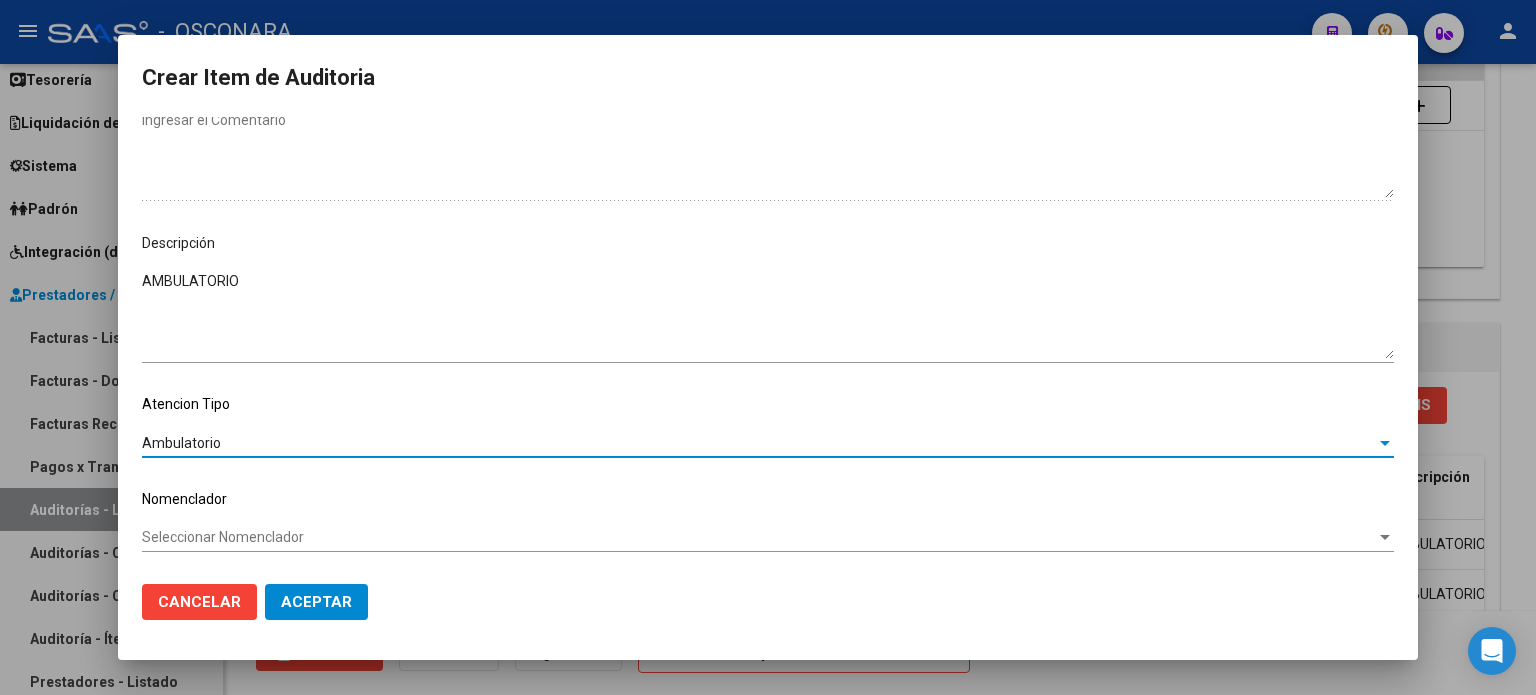 click on "Aceptar" 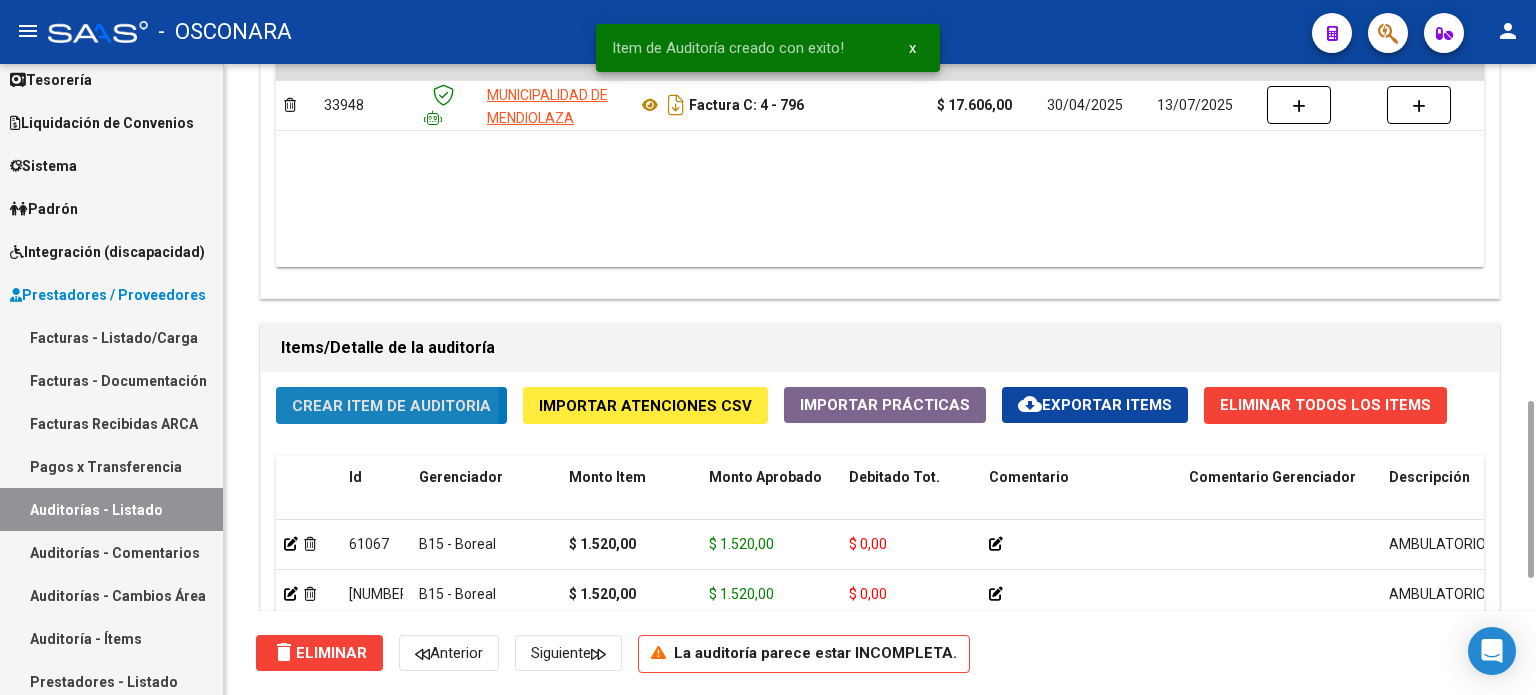 click on "Crear Item de Auditoria" 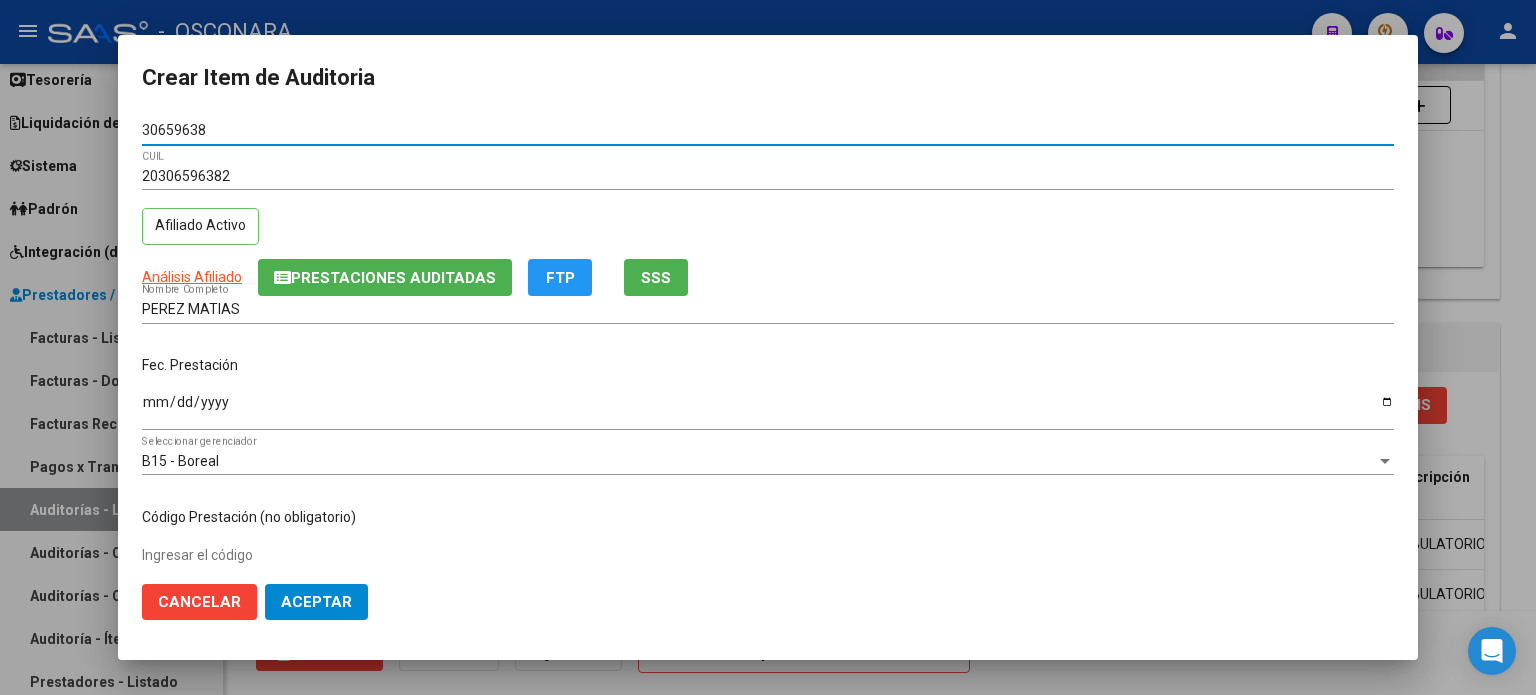 click on "Ingresar la fecha" at bounding box center (768, 409) 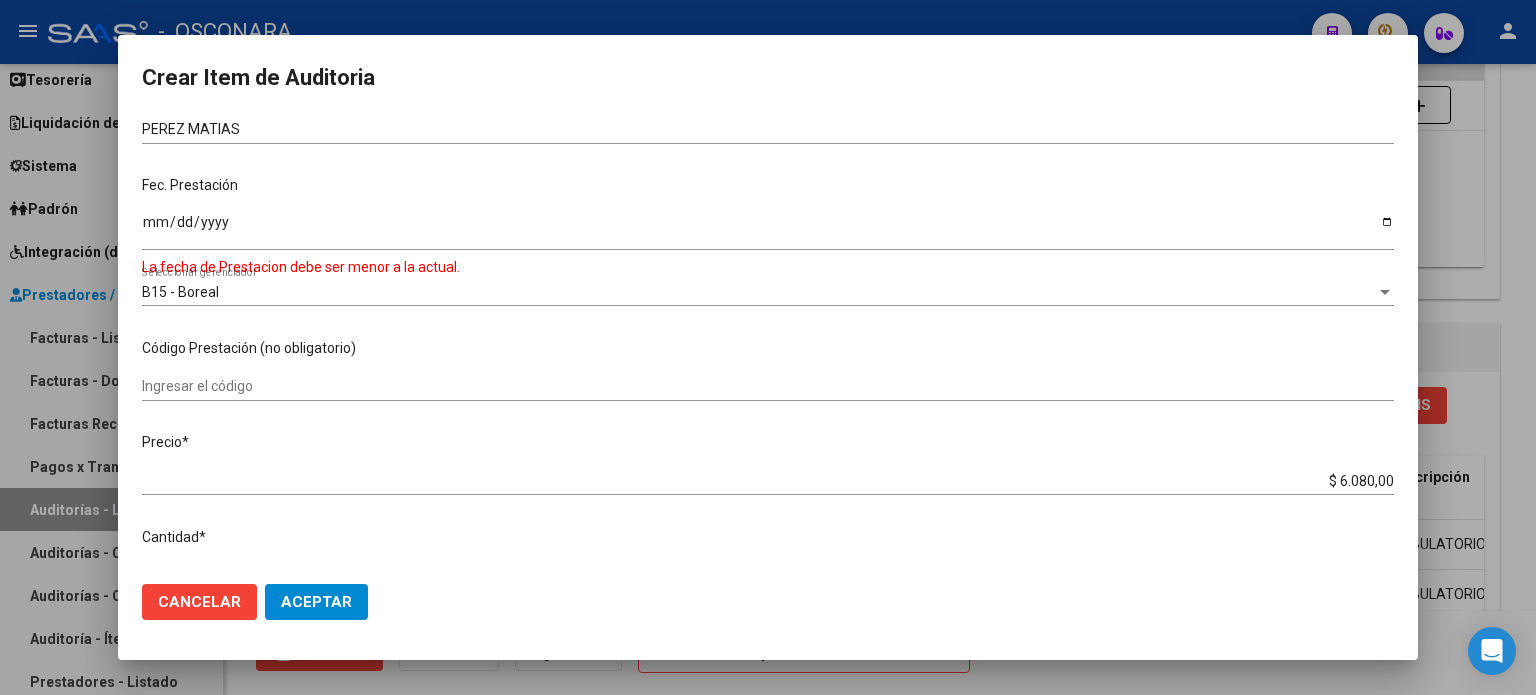 scroll, scrollTop: 200, scrollLeft: 0, axis: vertical 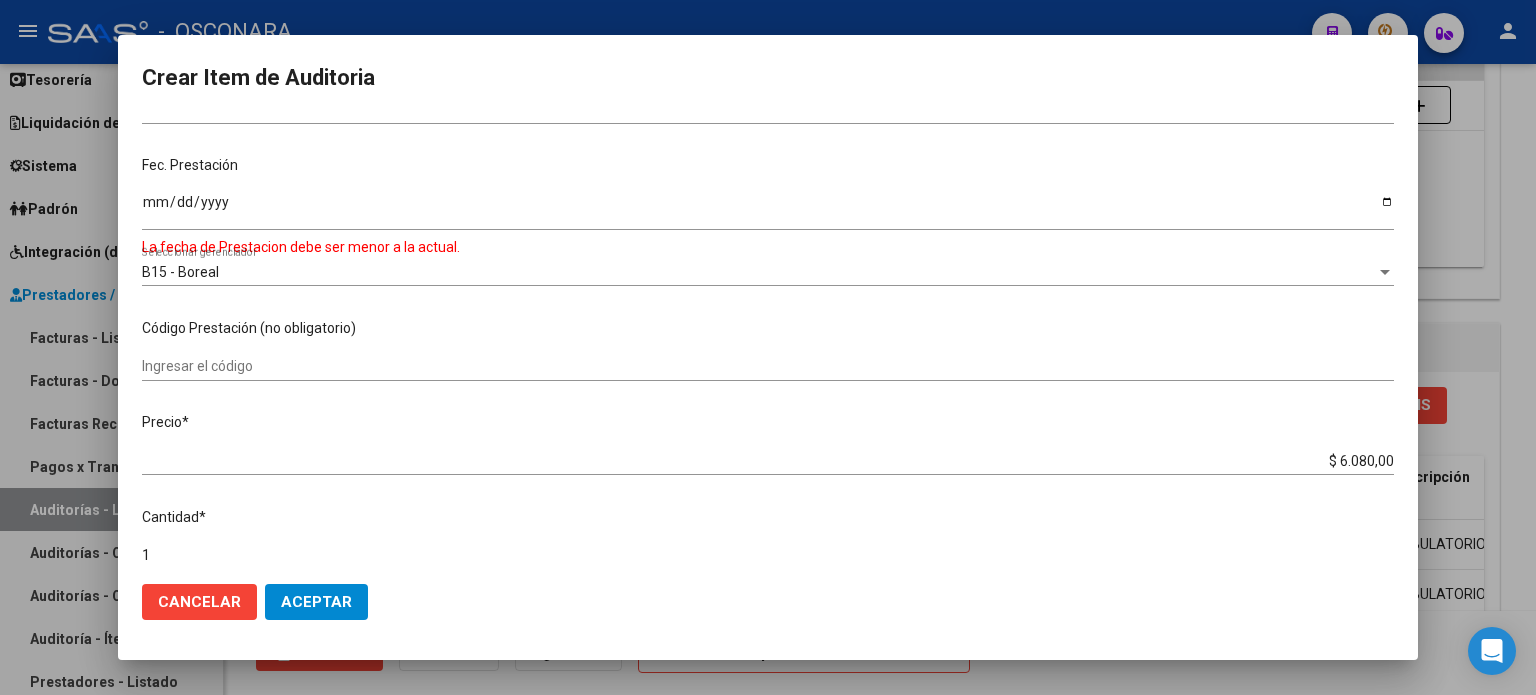 click on "[DATE]" at bounding box center (768, 209) 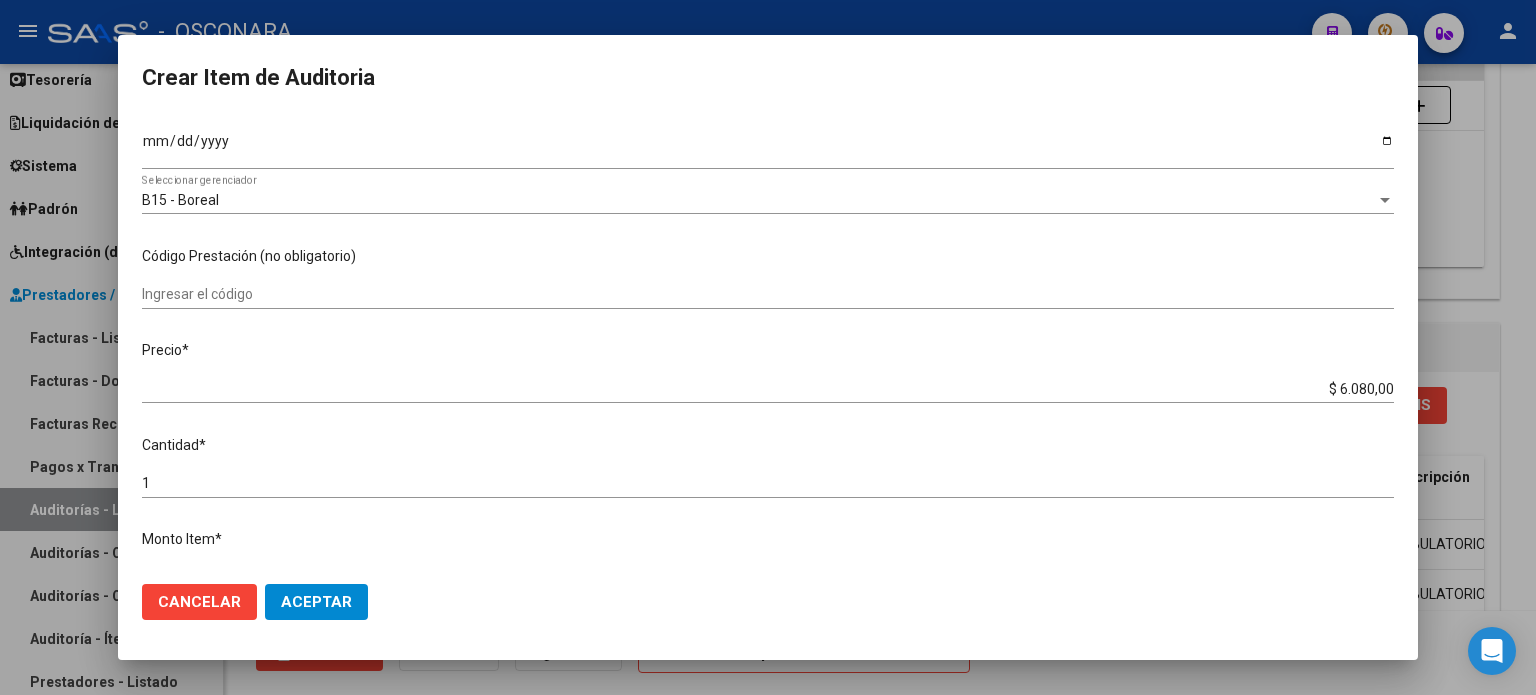 scroll, scrollTop: 300, scrollLeft: 0, axis: vertical 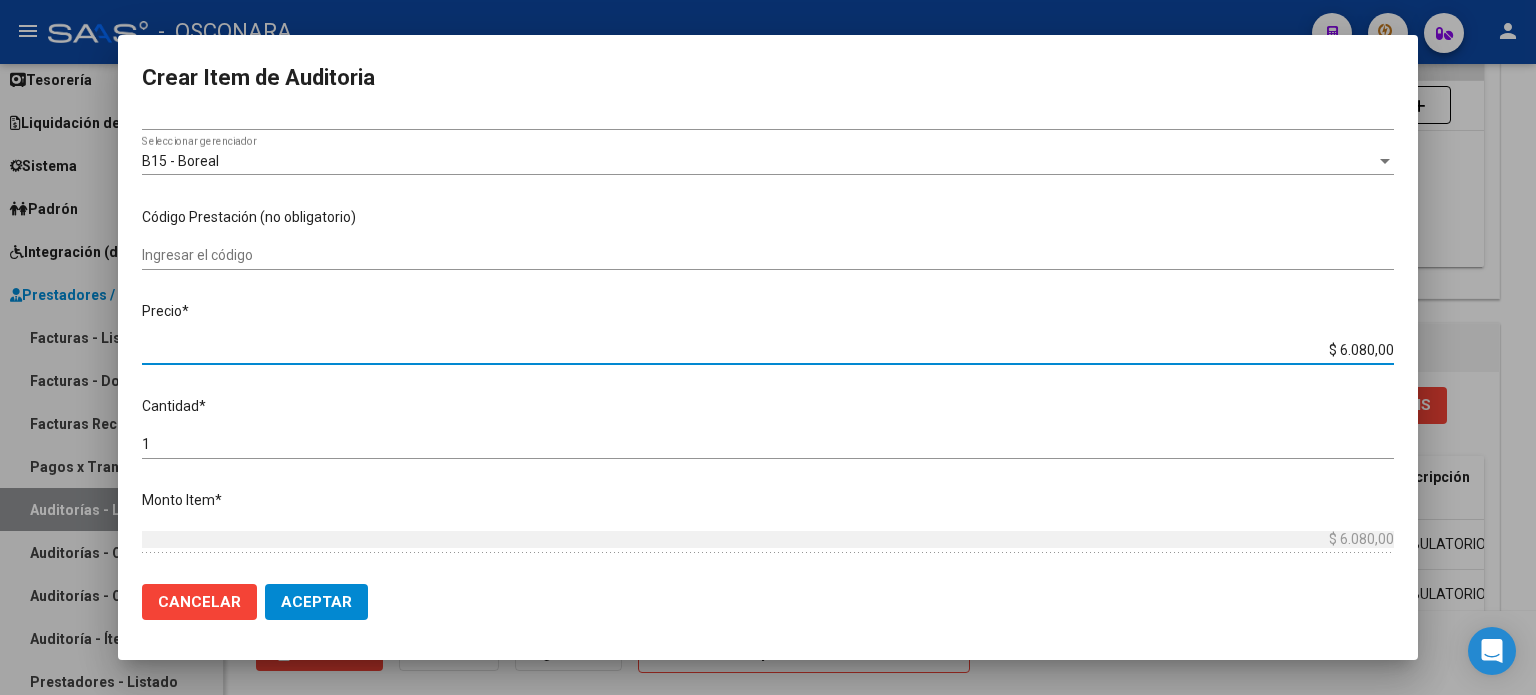 drag, startPoint x: 1325, startPoint y: 355, endPoint x: 1535, endPoint y: 319, distance: 213.06337 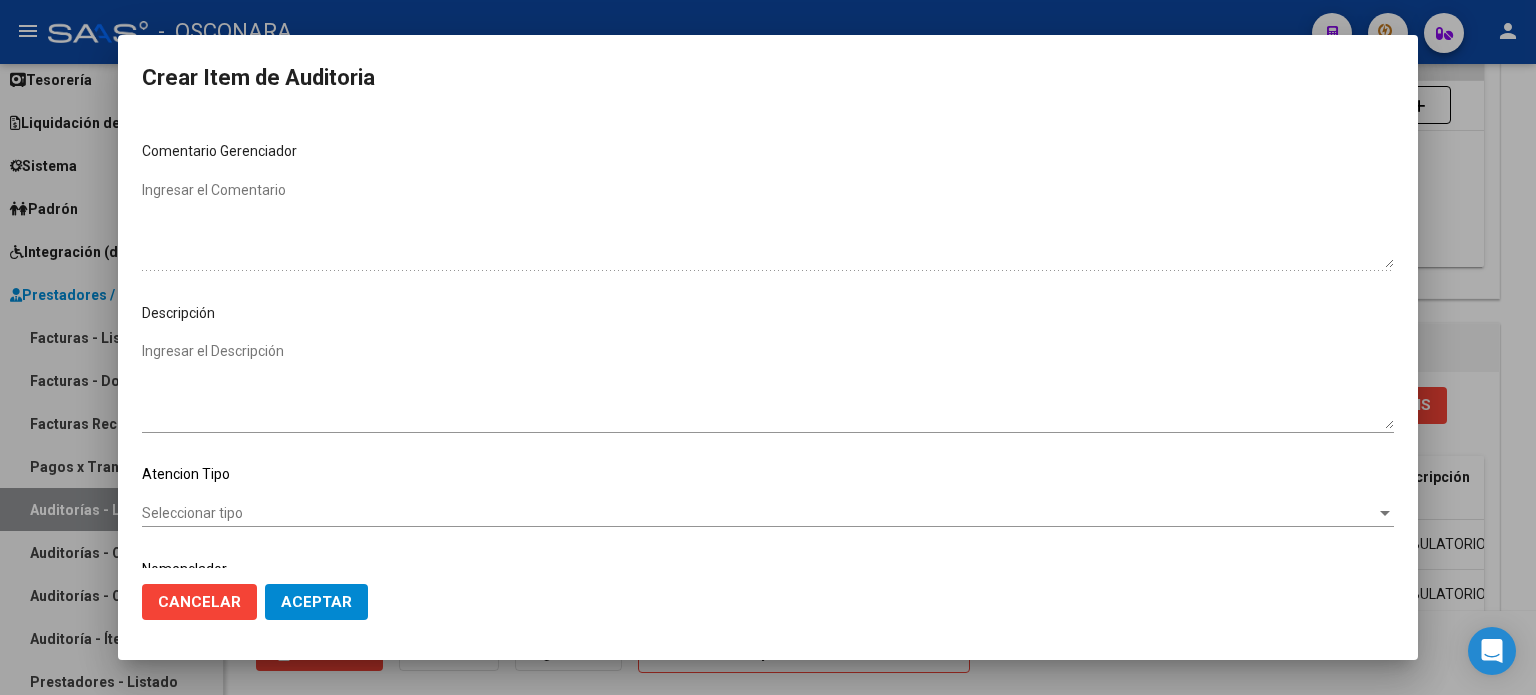 scroll, scrollTop: 1070, scrollLeft: 0, axis: vertical 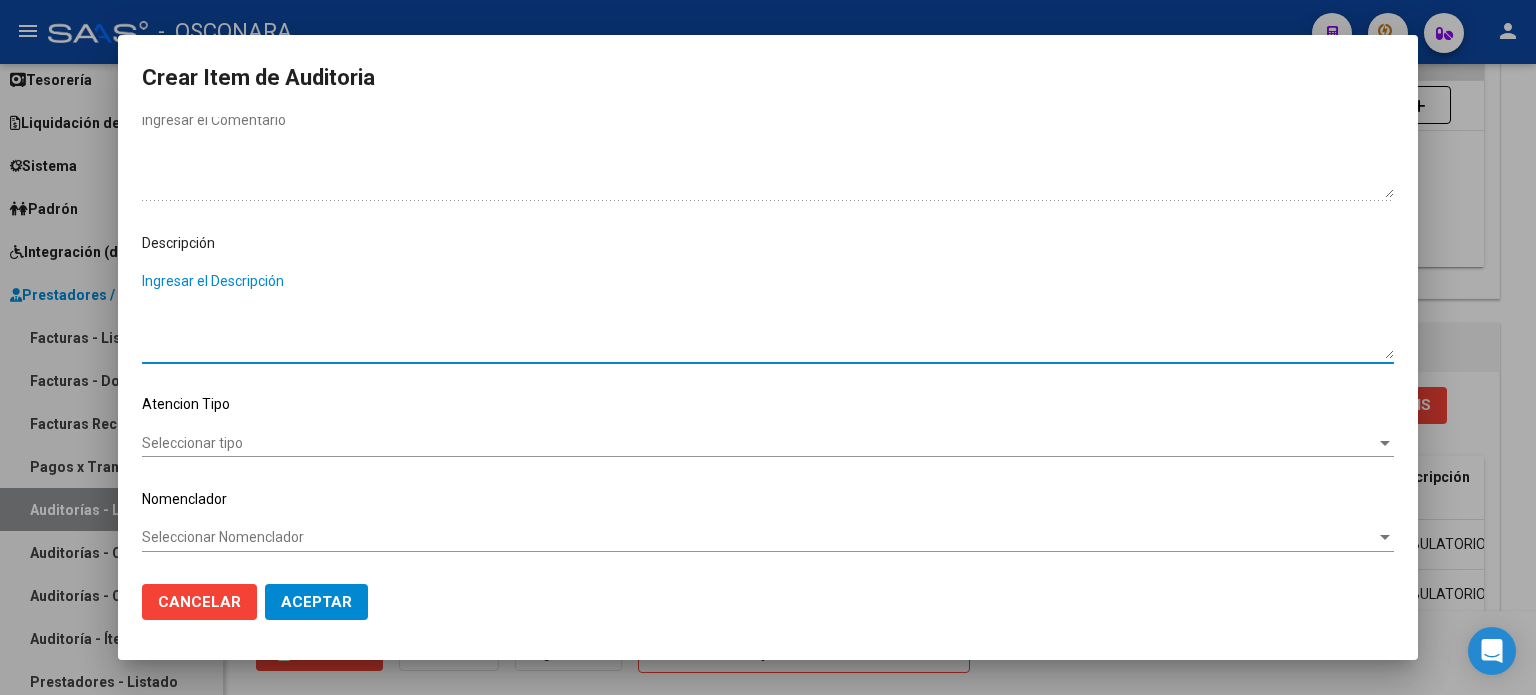 click on "Ingresar el Descripción" at bounding box center (768, 315) 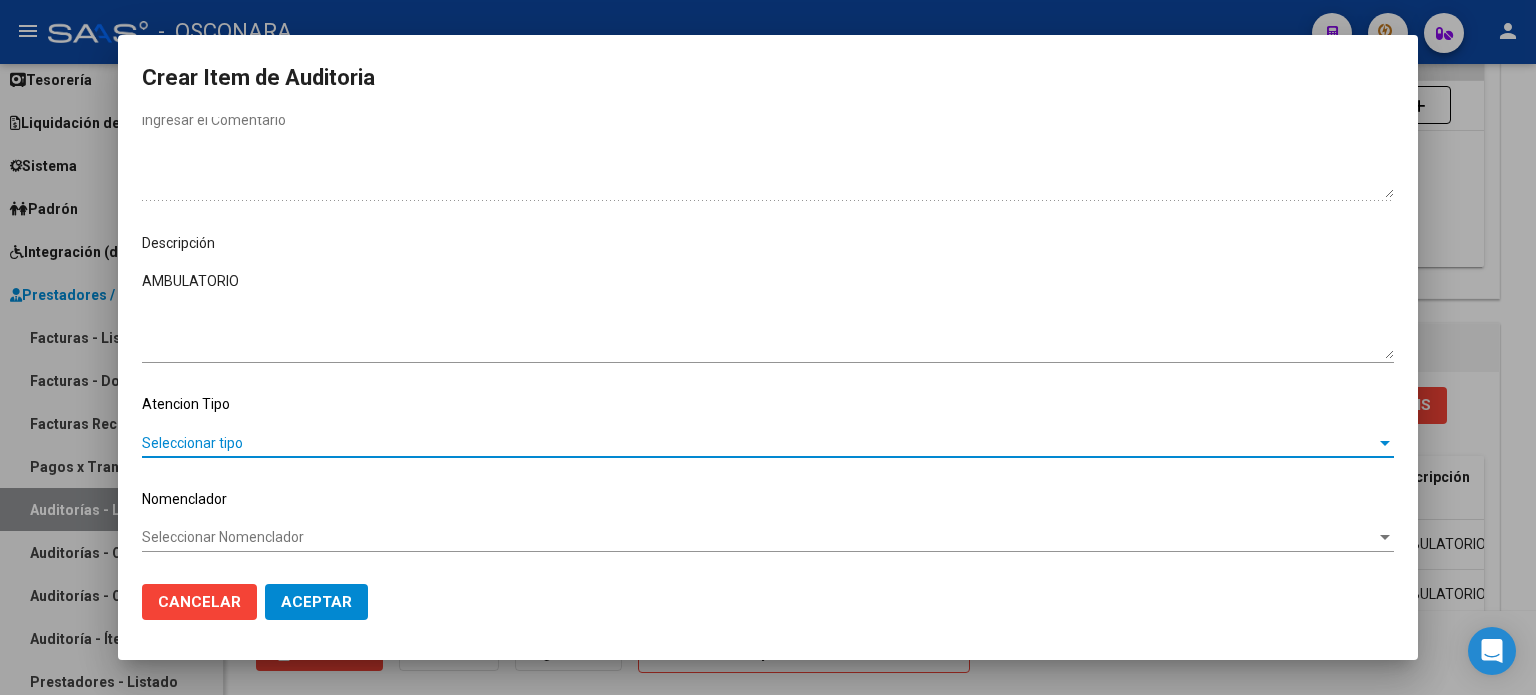click on "Seleccionar tipo" at bounding box center [759, 443] 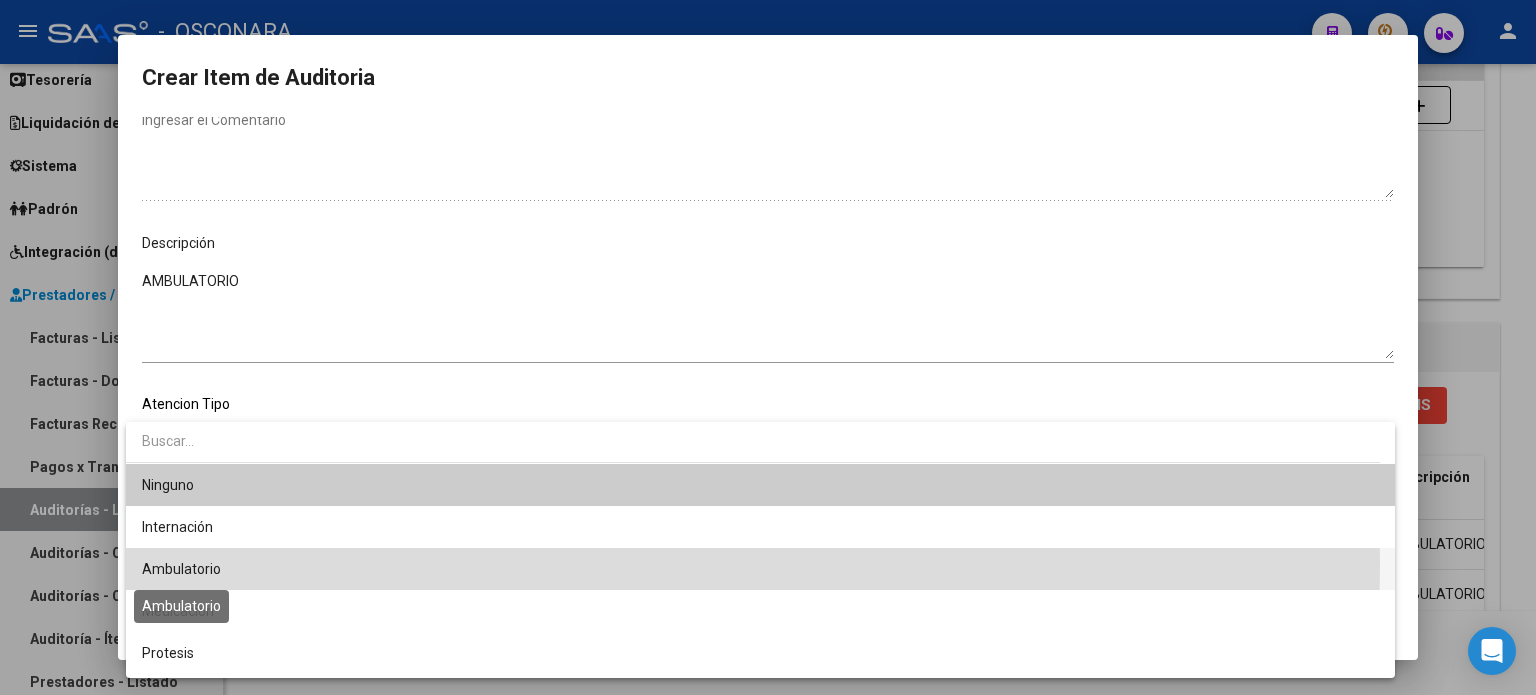 drag, startPoint x: 188, startPoint y: 563, endPoint x: 273, endPoint y: 603, distance: 93.941475 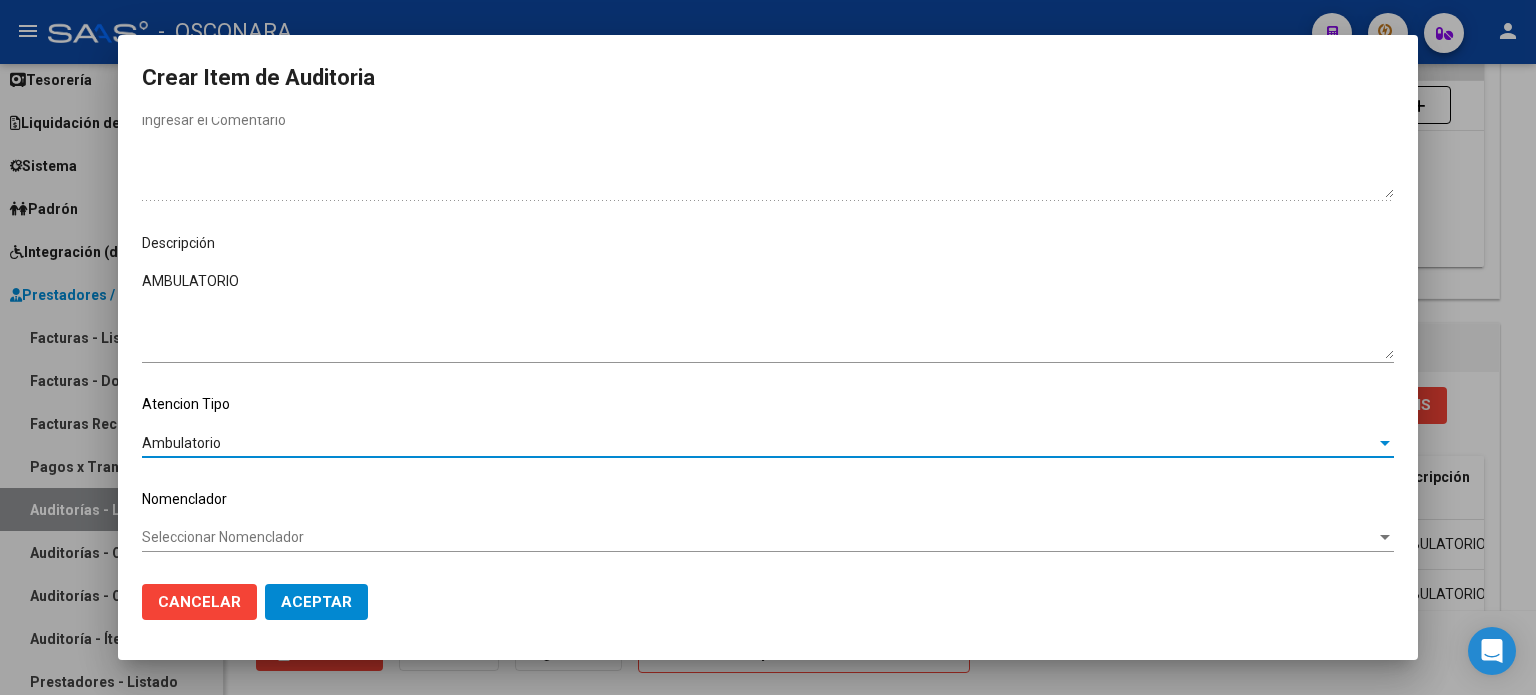 click on "Aceptar" 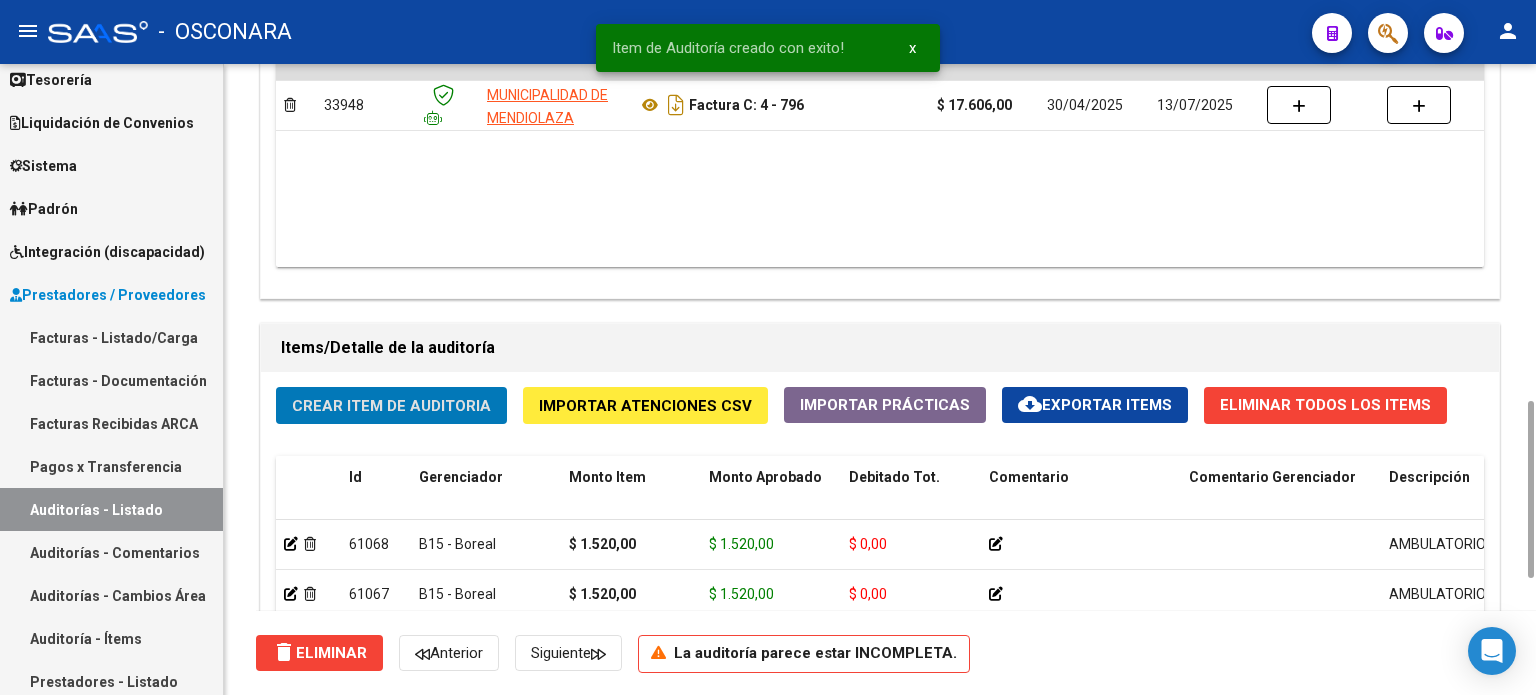 click on "Crear Item de Auditoria" 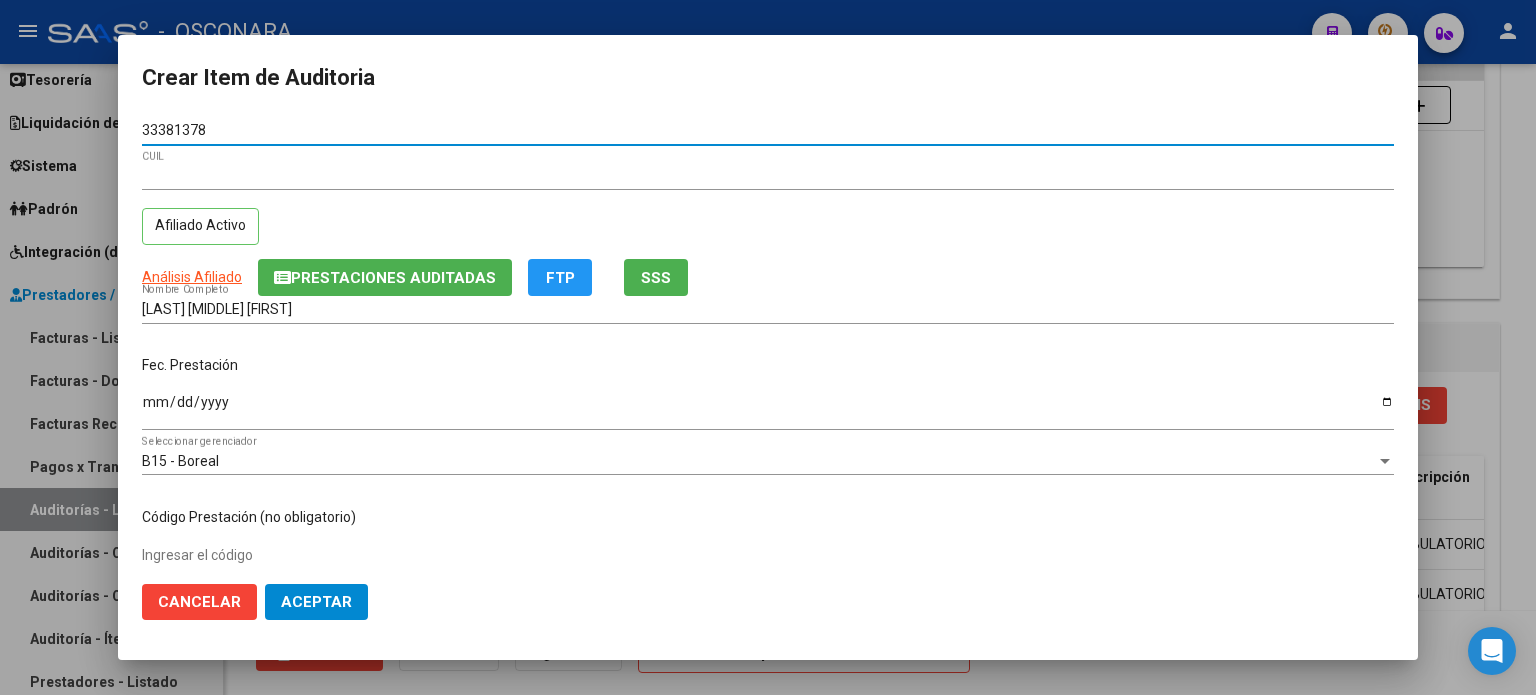 click on "Ingresar la fecha" at bounding box center [768, 409] 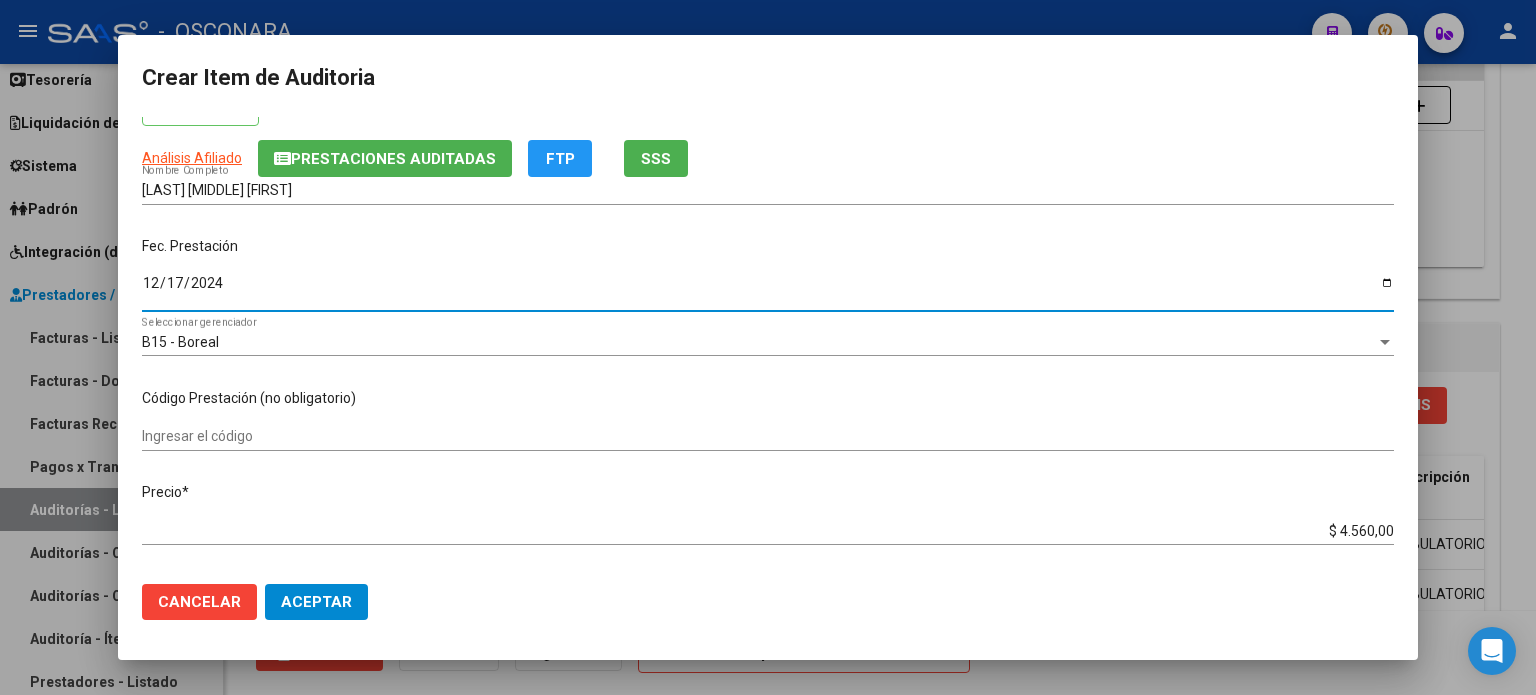 scroll, scrollTop: 200, scrollLeft: 0, axis: vertical 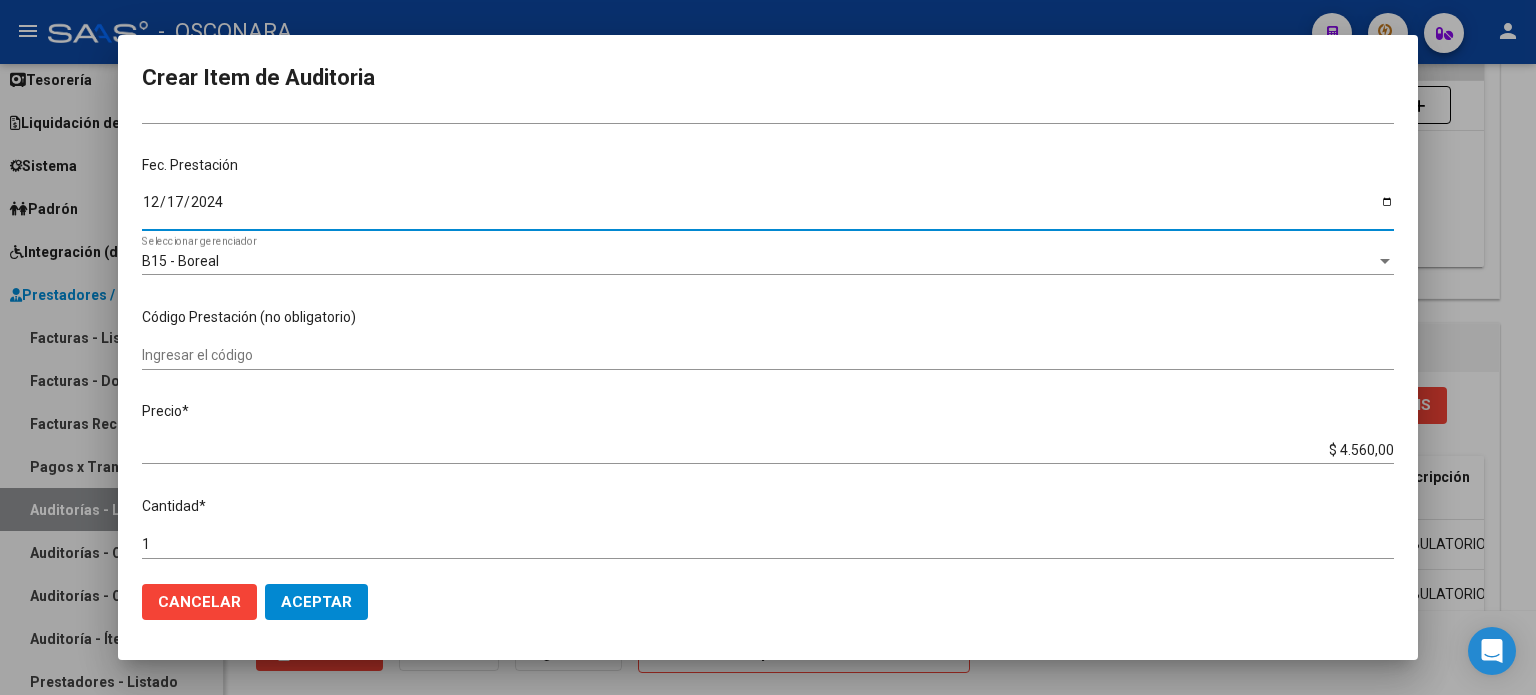 drag, startPoint x: 1361, startPoint y: 446, endPoint x: 1535, endPoint y: 414, distance: 176.91806 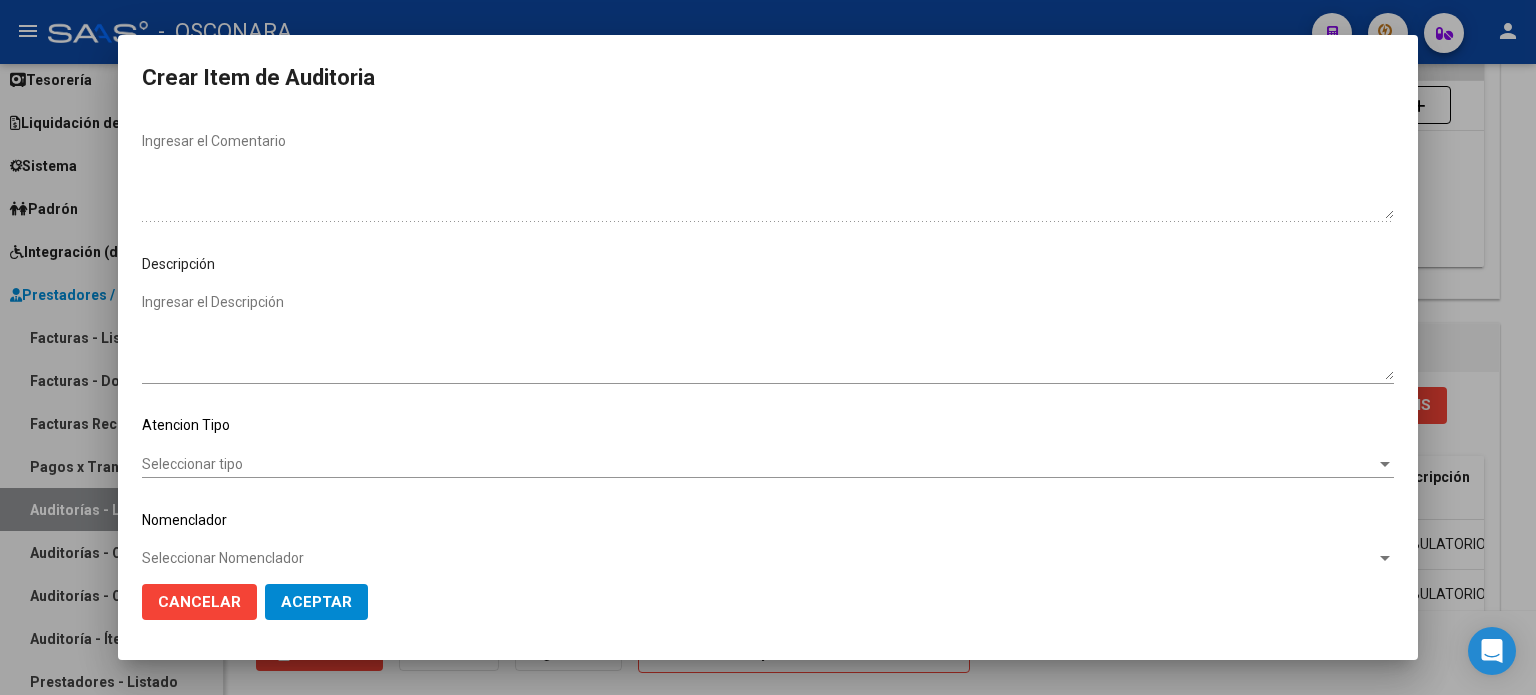 scroll, scrollTop: 1070, scrollLeft: 0, axis: vertical 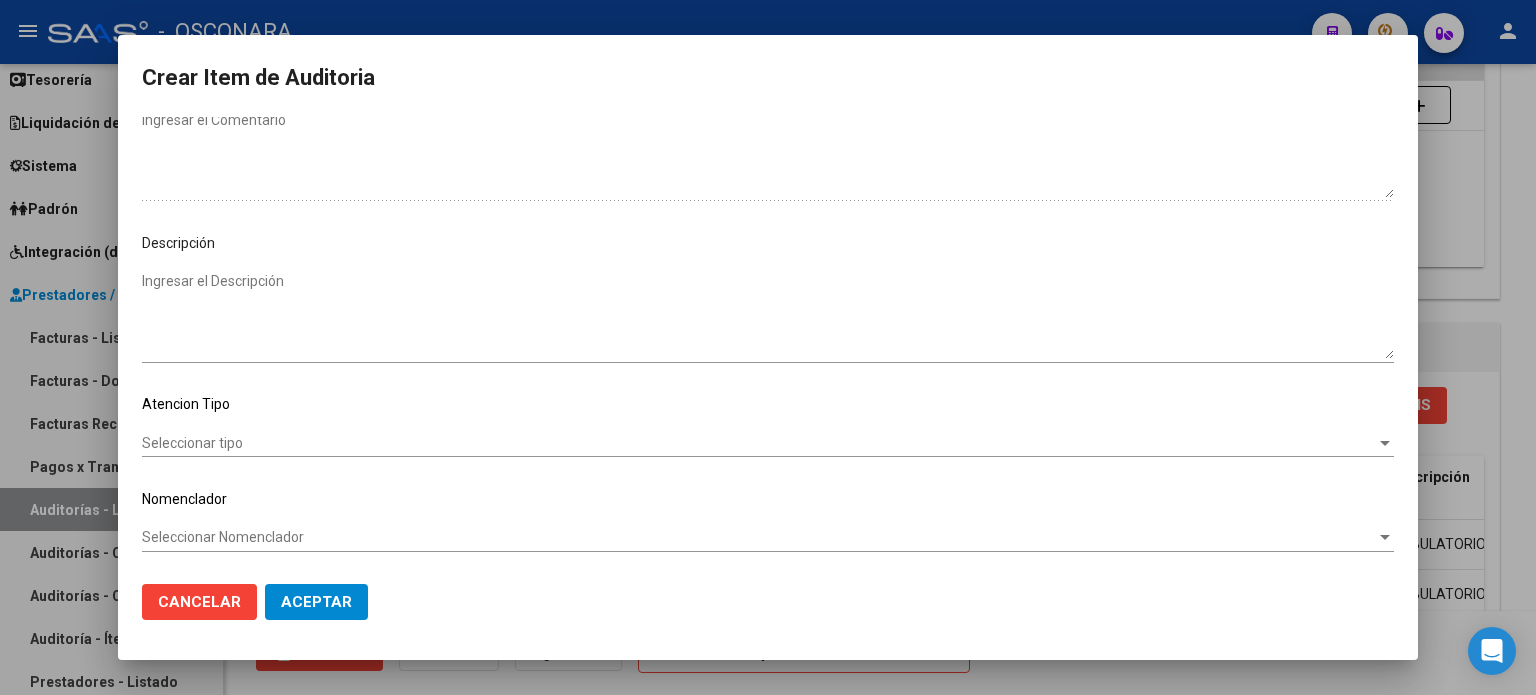 click on "Ingresar el Descripción" at bounding box center [768, 315] 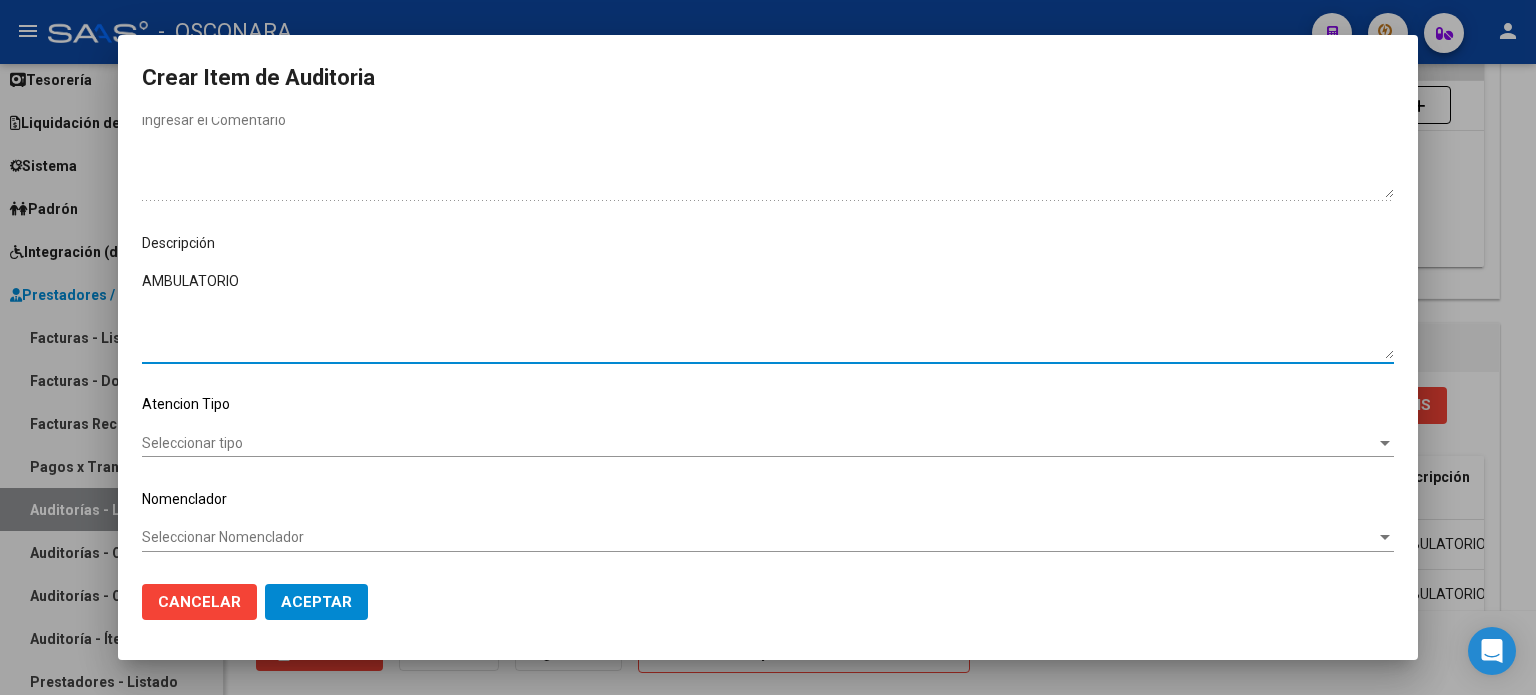 click on "Seleccionar tipo Seleccionar tipo" 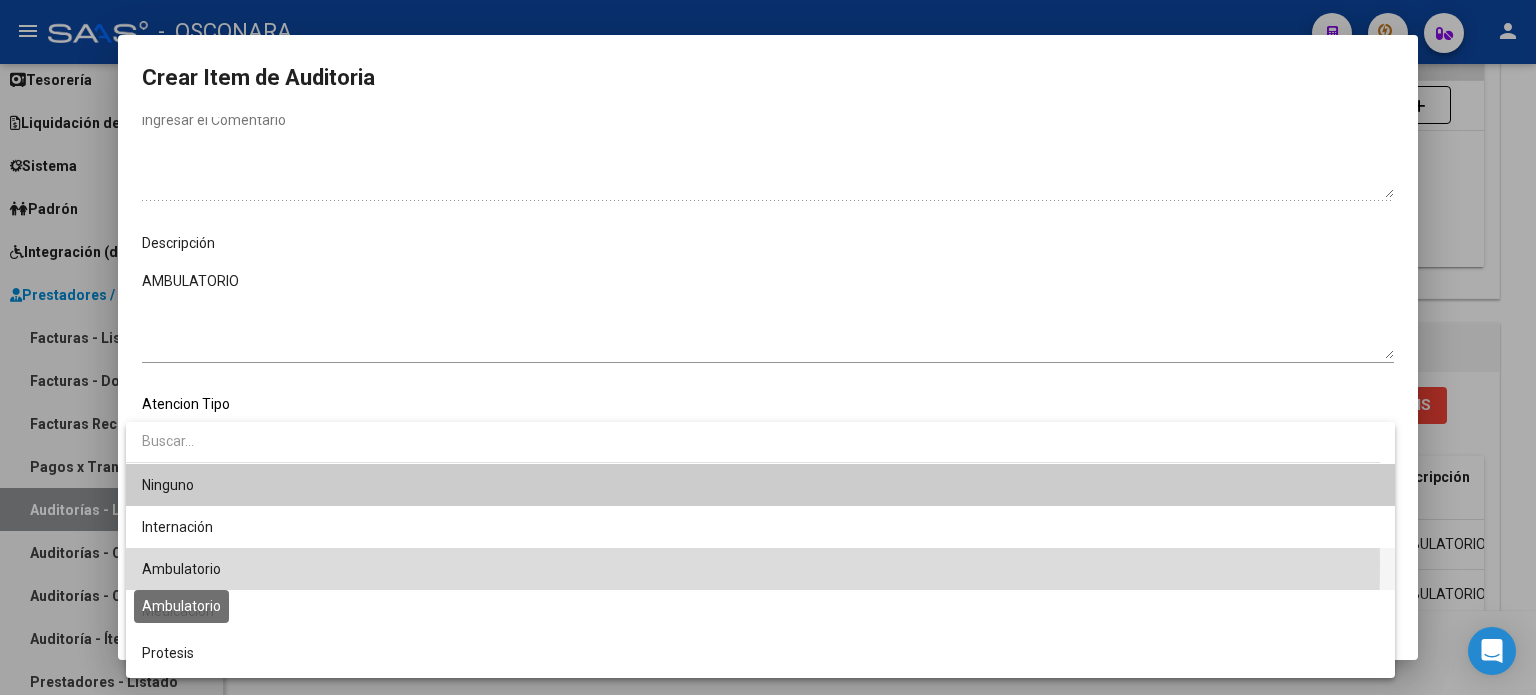 click on "Ambulatorio" at bounding box center [181, 569] 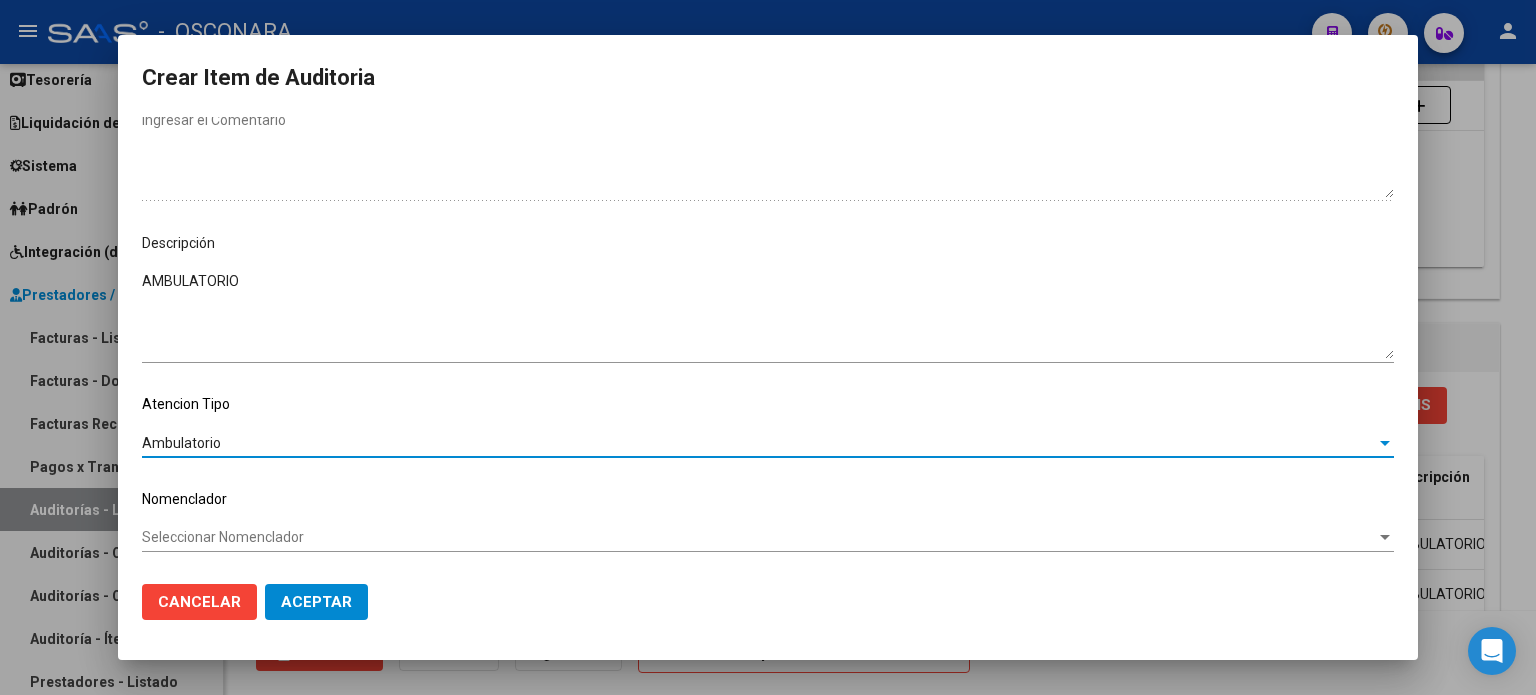 click on "Aceptar" 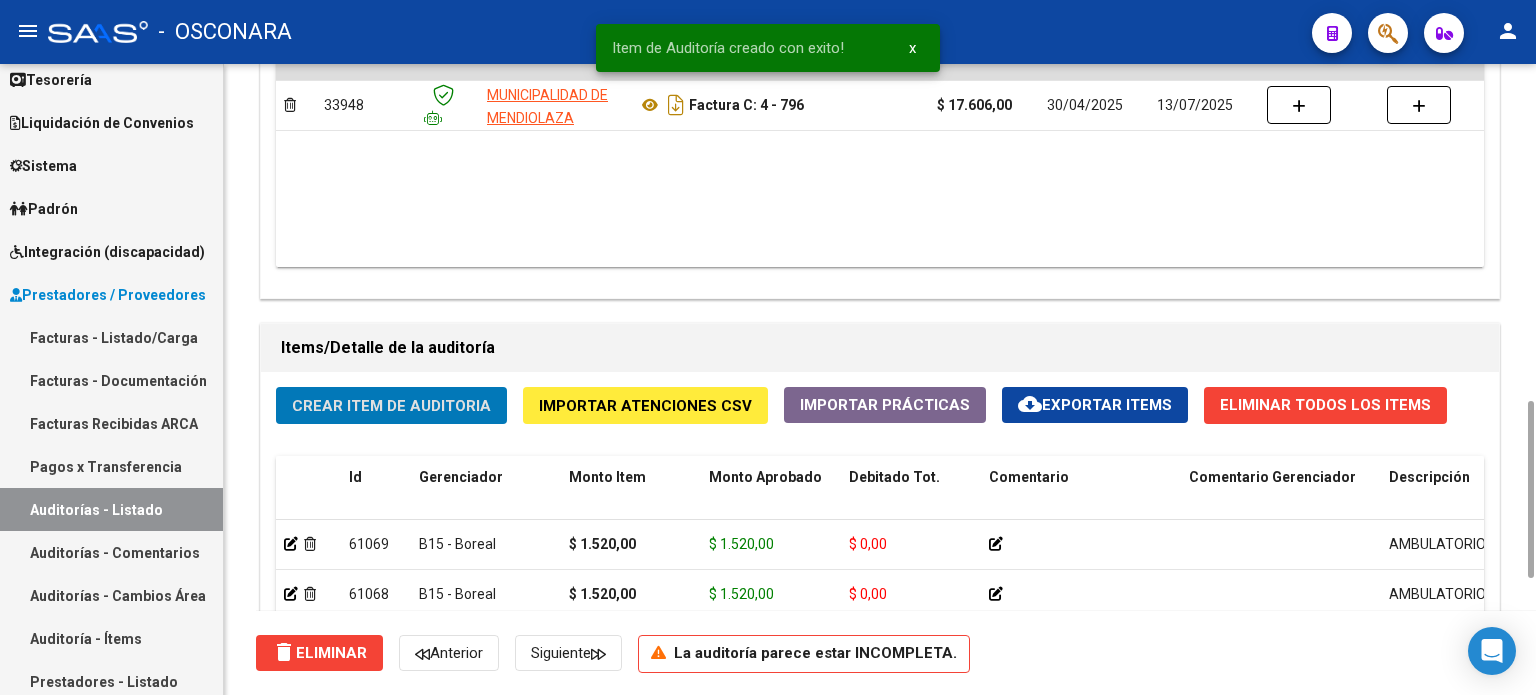 click on "Crear Item de Auditoria" 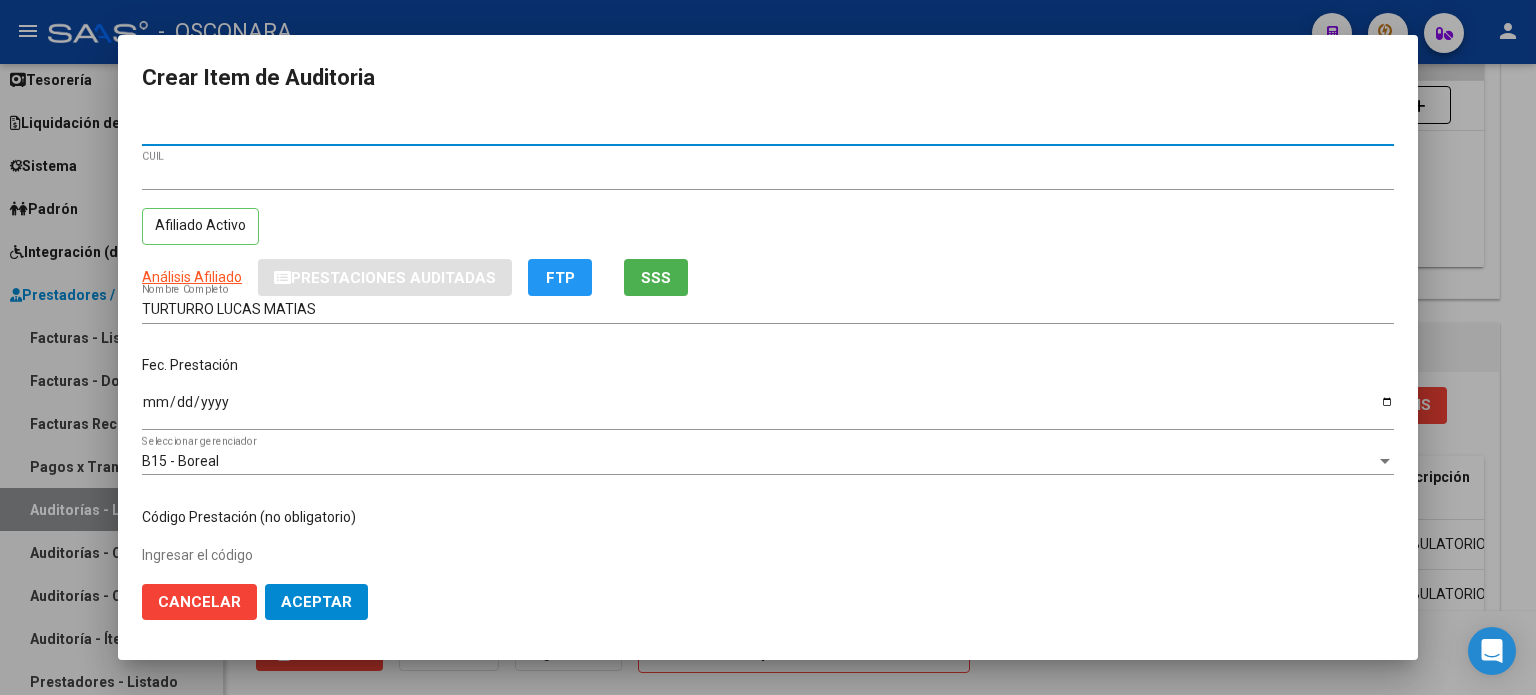 click on "Ingresar la fecha" at bounding box center (768, 409) 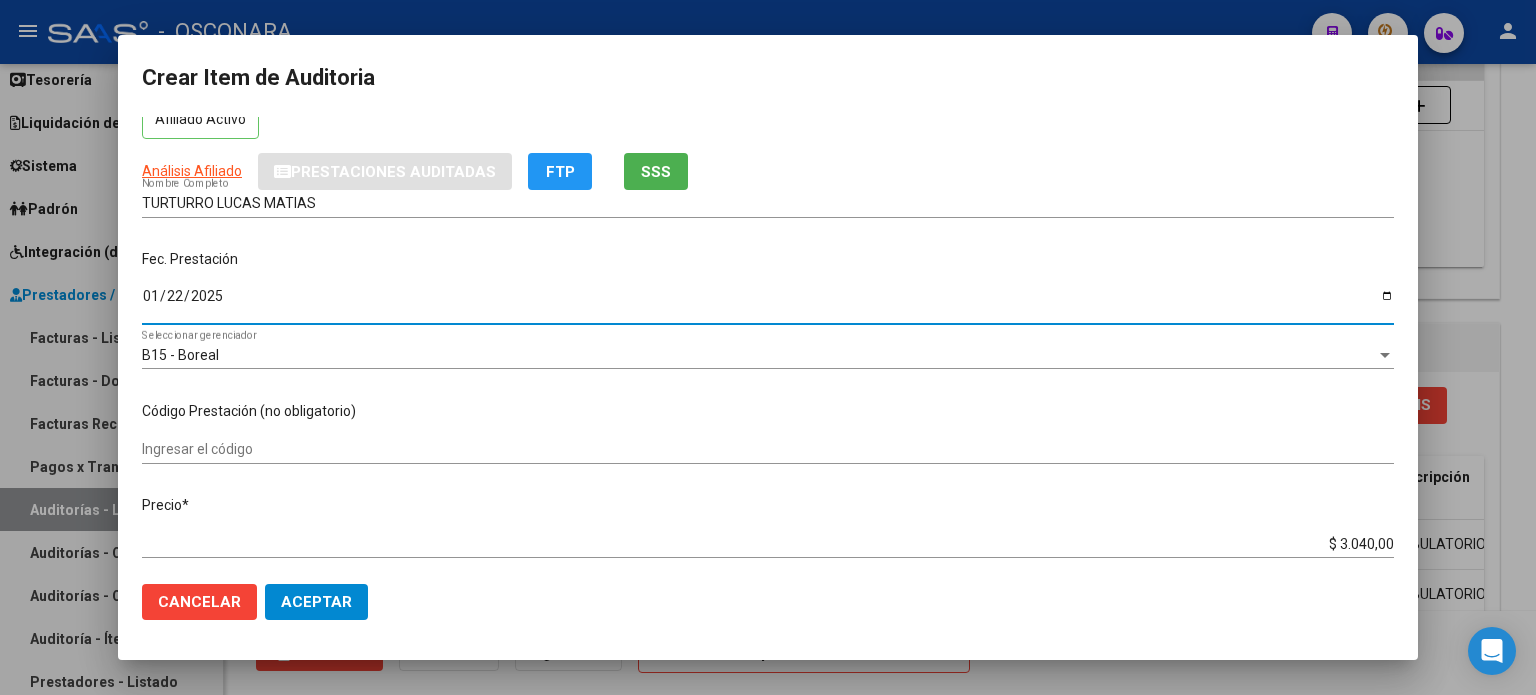 scroll, scrollTop: 200, scrollLeft: 0, axis: vertical 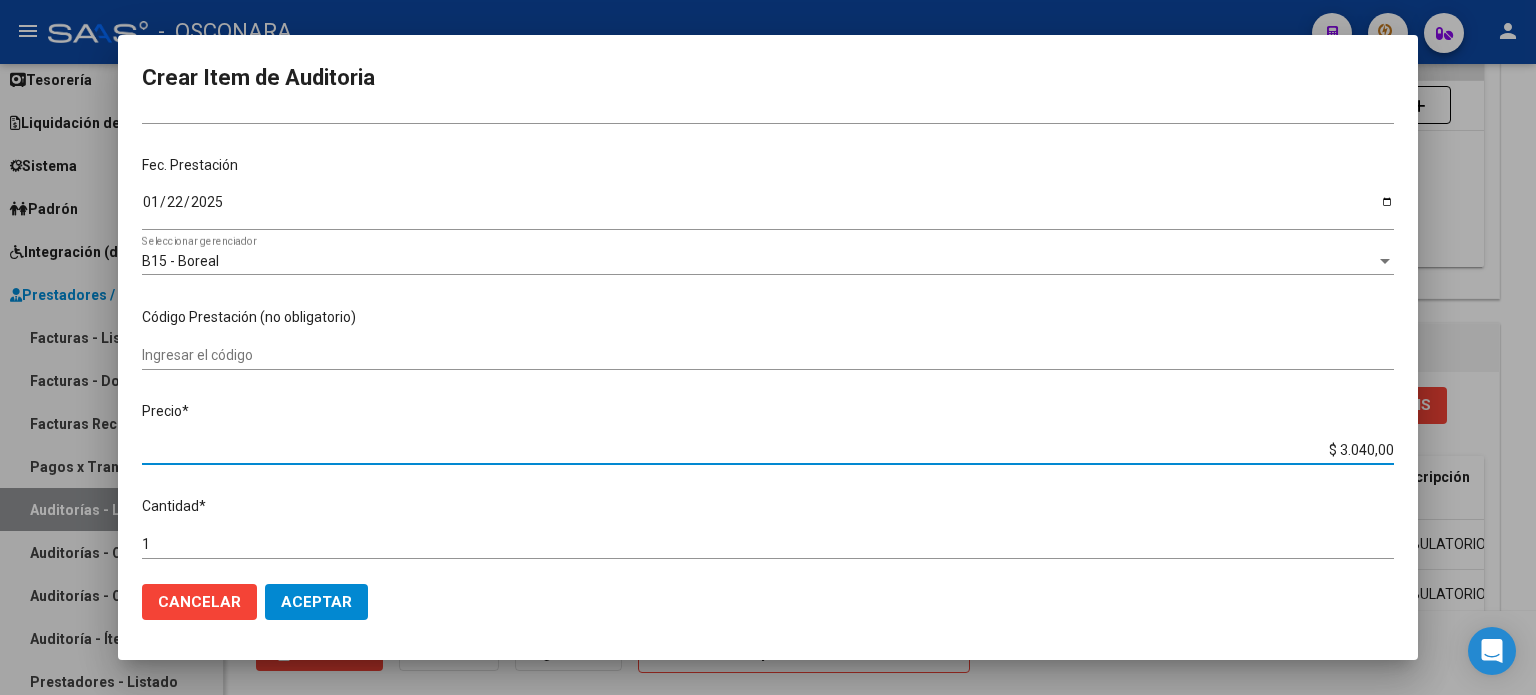 drag, startPoint x: 1331, startPoint y: 449, endPoint x: 1501, endPoint y: 449, distance: 170 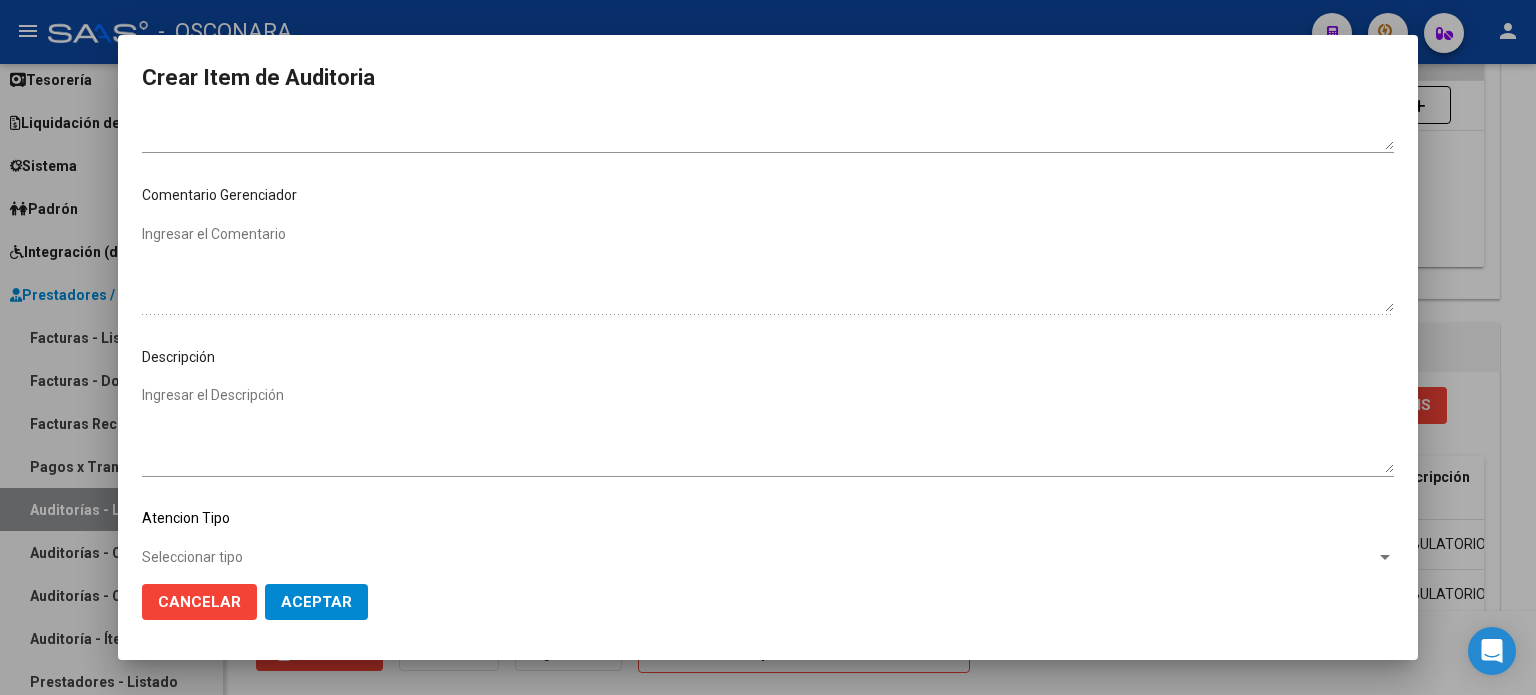 scroll, scrollTop: 1070, scrollLeft: 0, axis: vertical 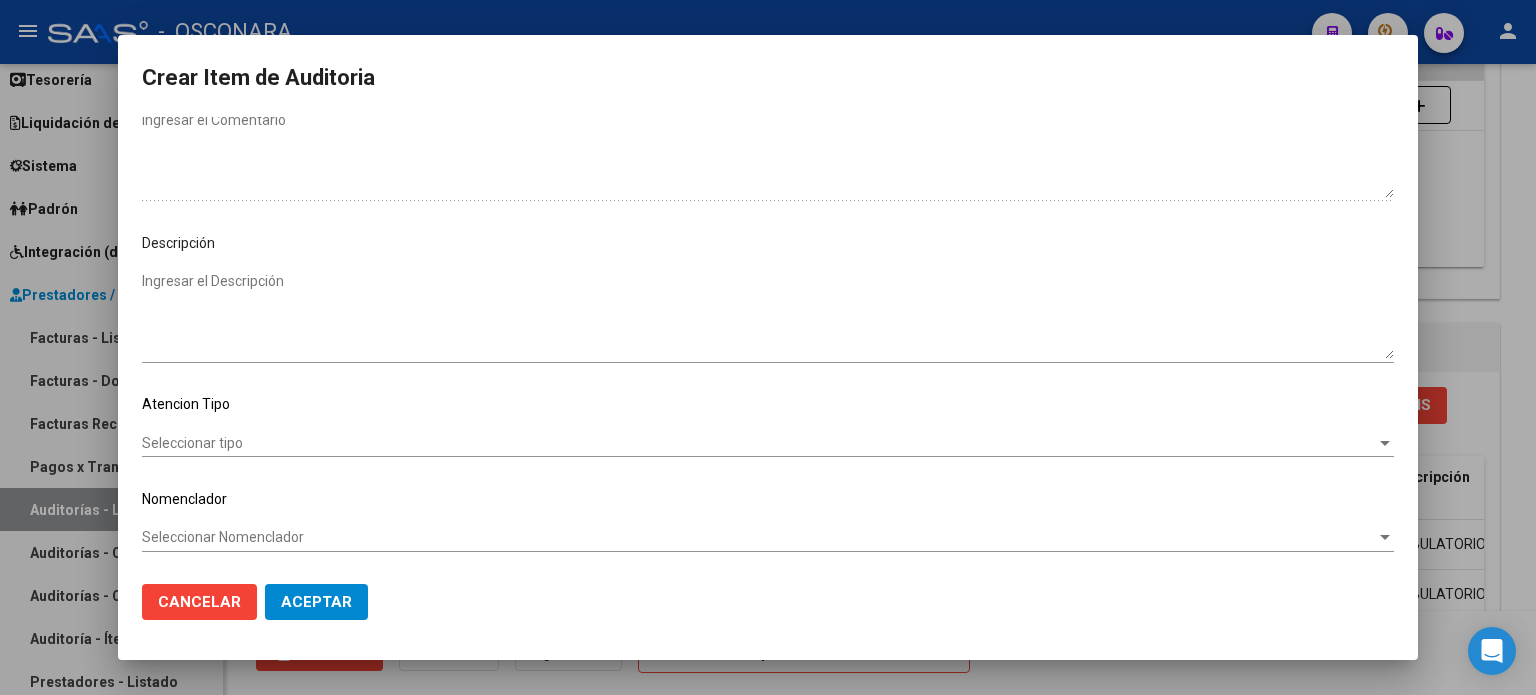click on "Ingresar el Descripción" at bounding box center [768, 315] 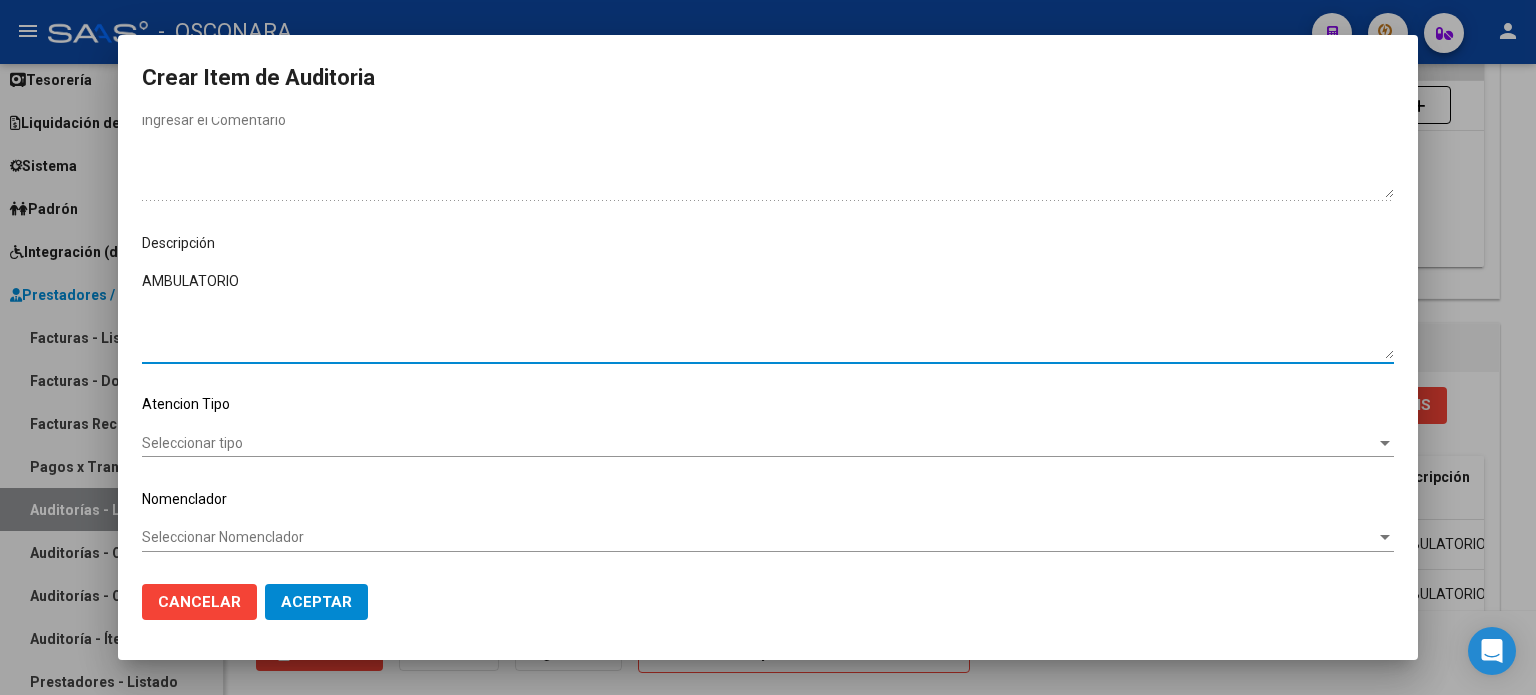 click on "Seleccionar tipo" at bounding box center [759, 443] 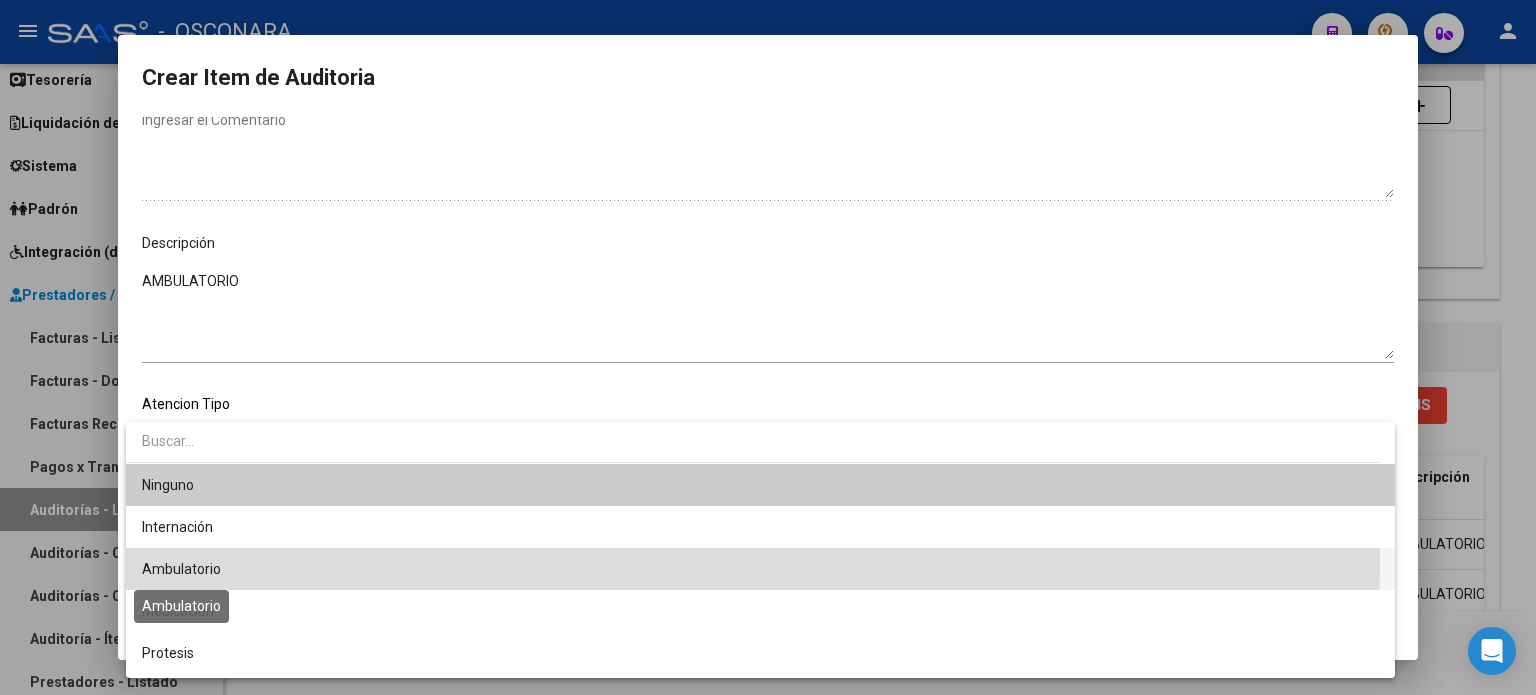 click on "Ambulatorio" at bounding box center (181, 569) 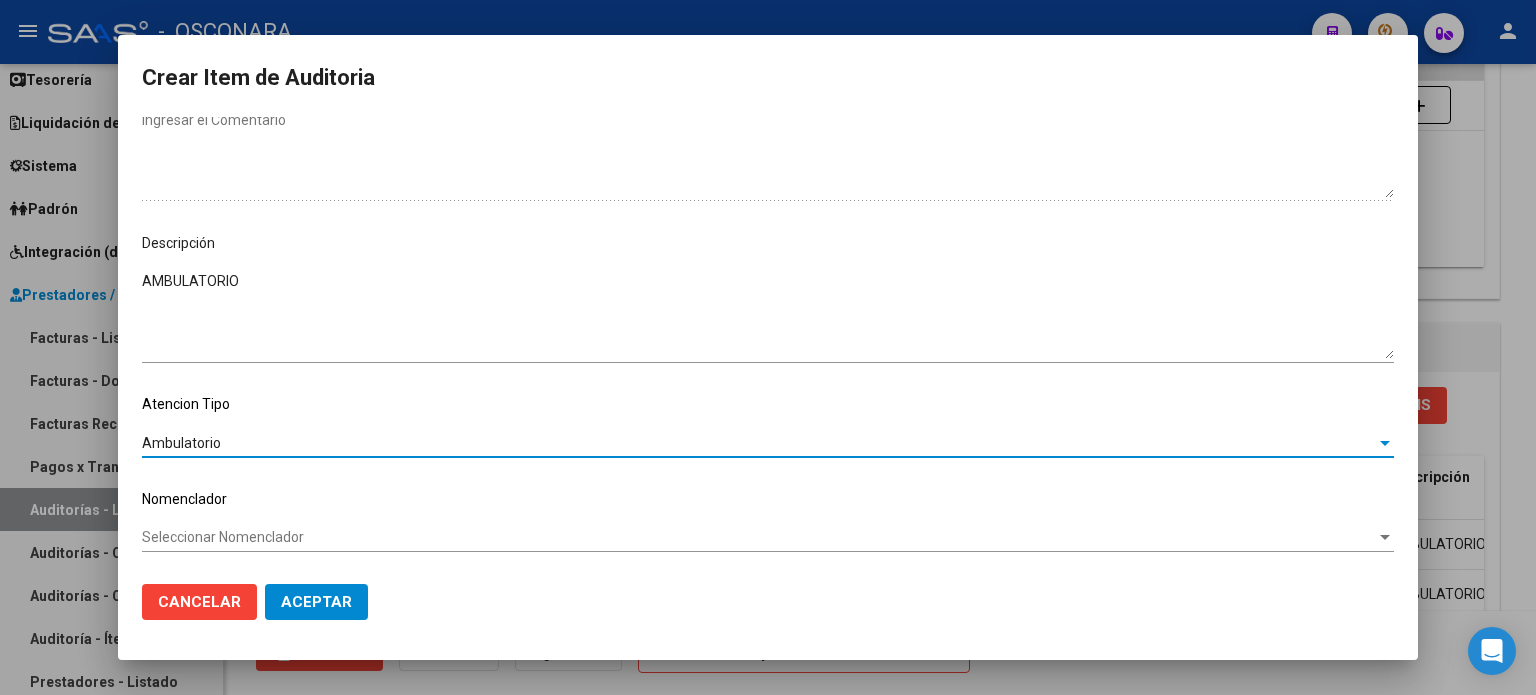 click on "Aceptar" 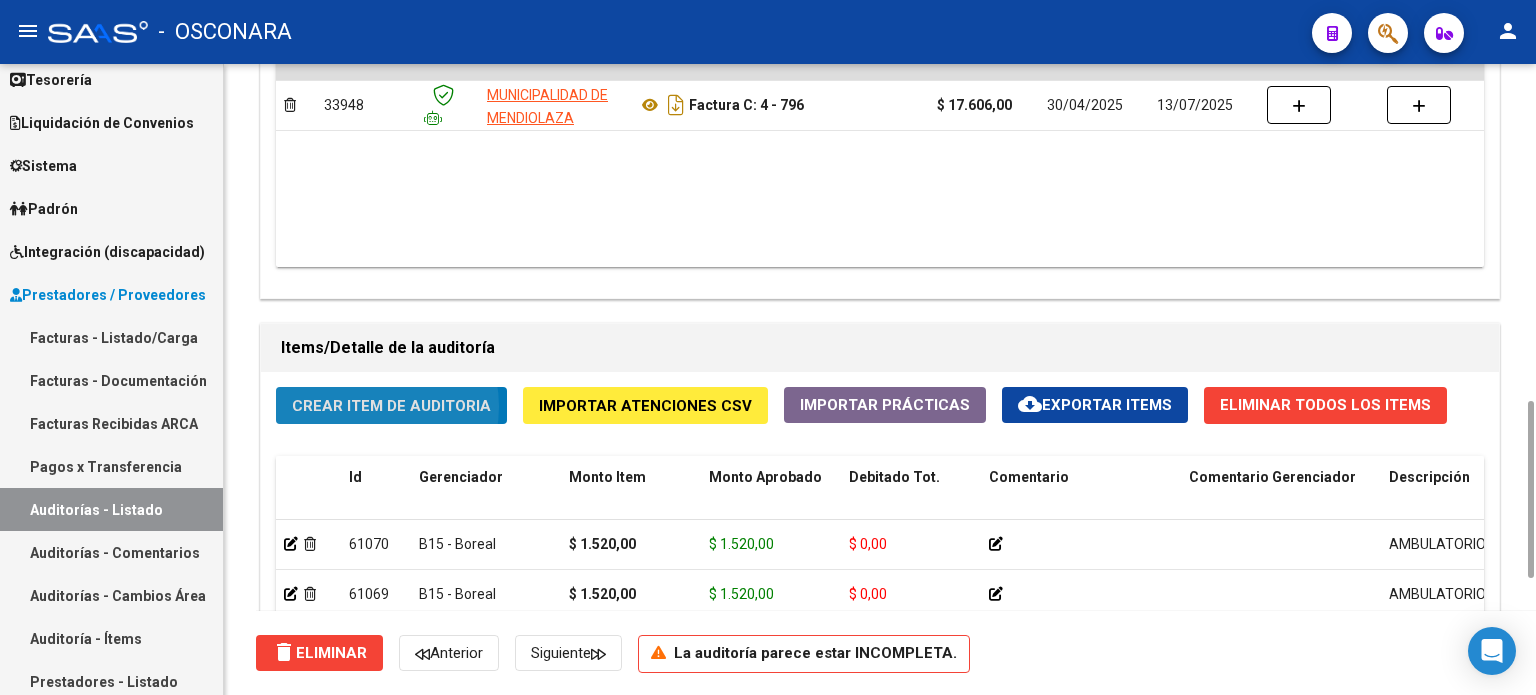 click on "Crear Item de Auditoria" 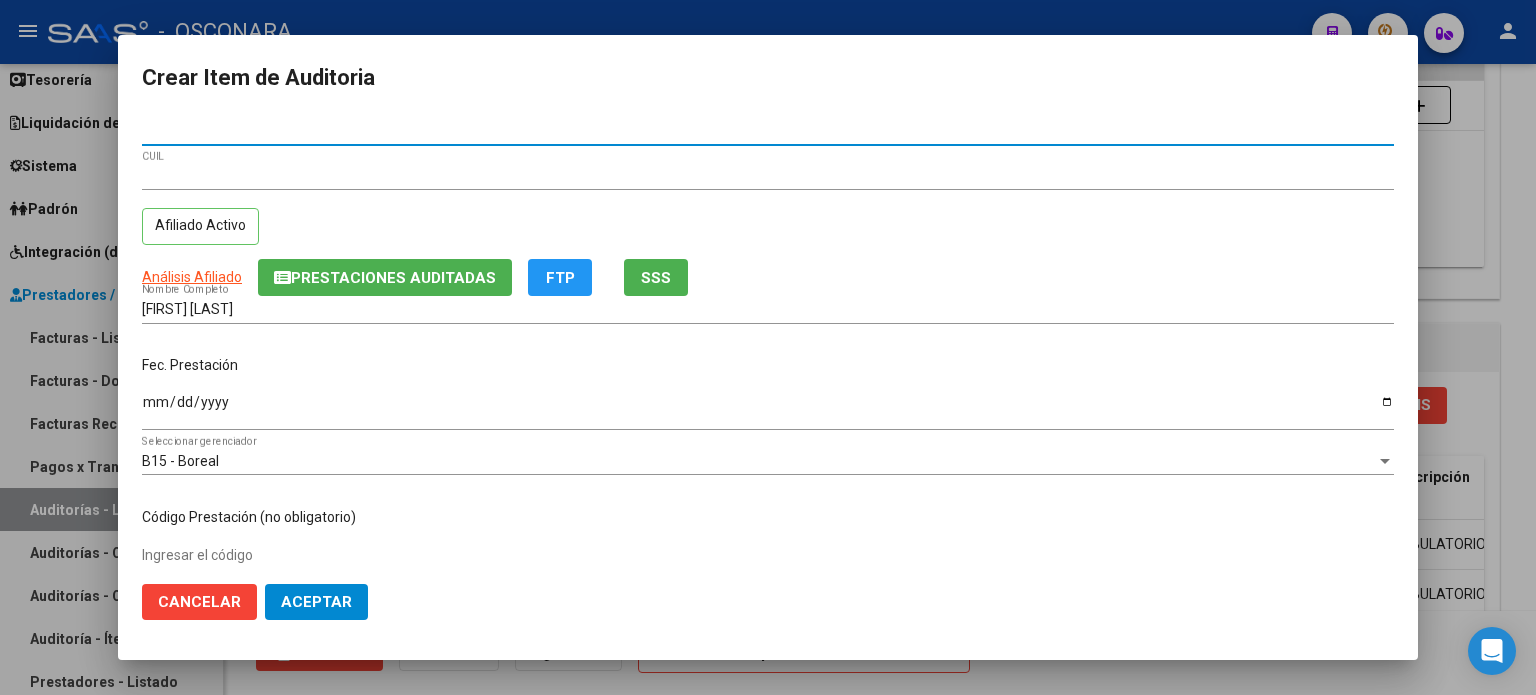click on "Ingresar la fecha" at bounding box center [768, 409] 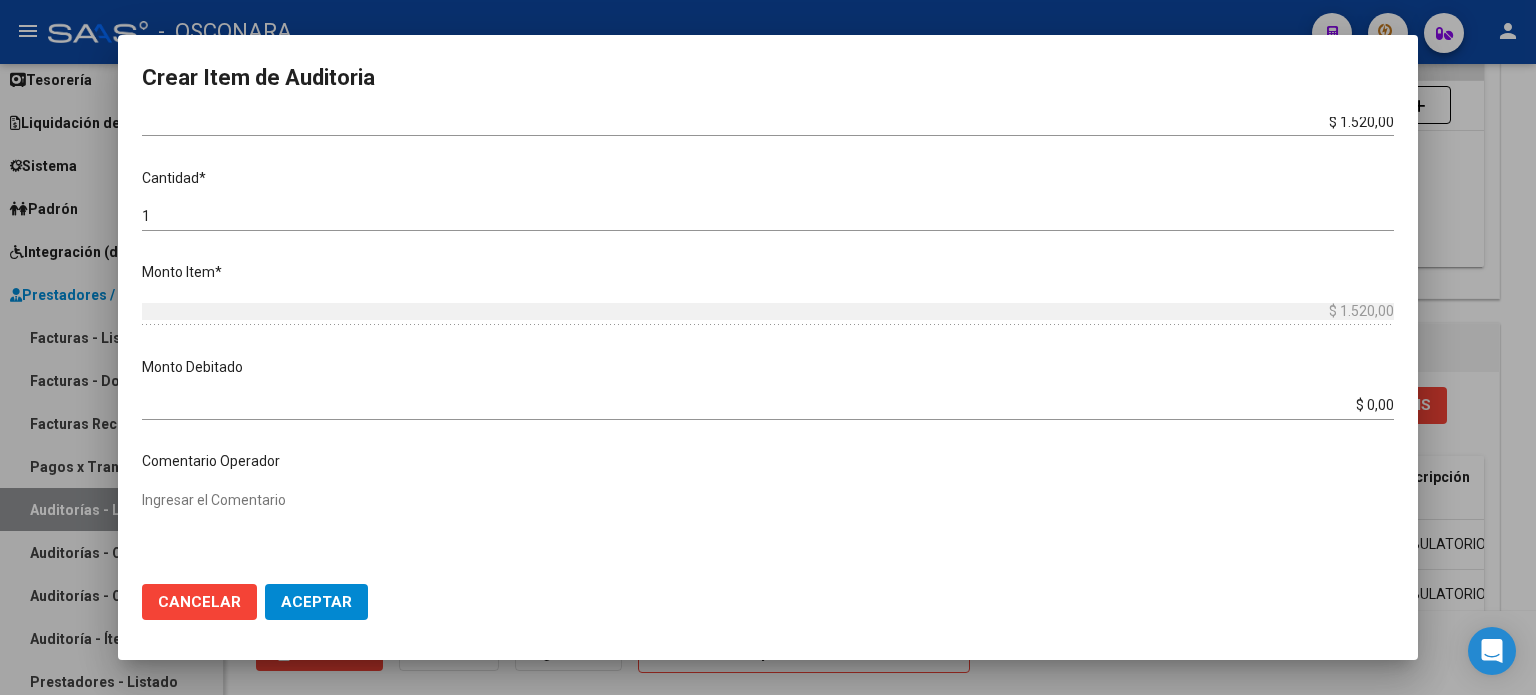 scroll, scrollTop: 1070, scrollLeft: 0, axis: vertical 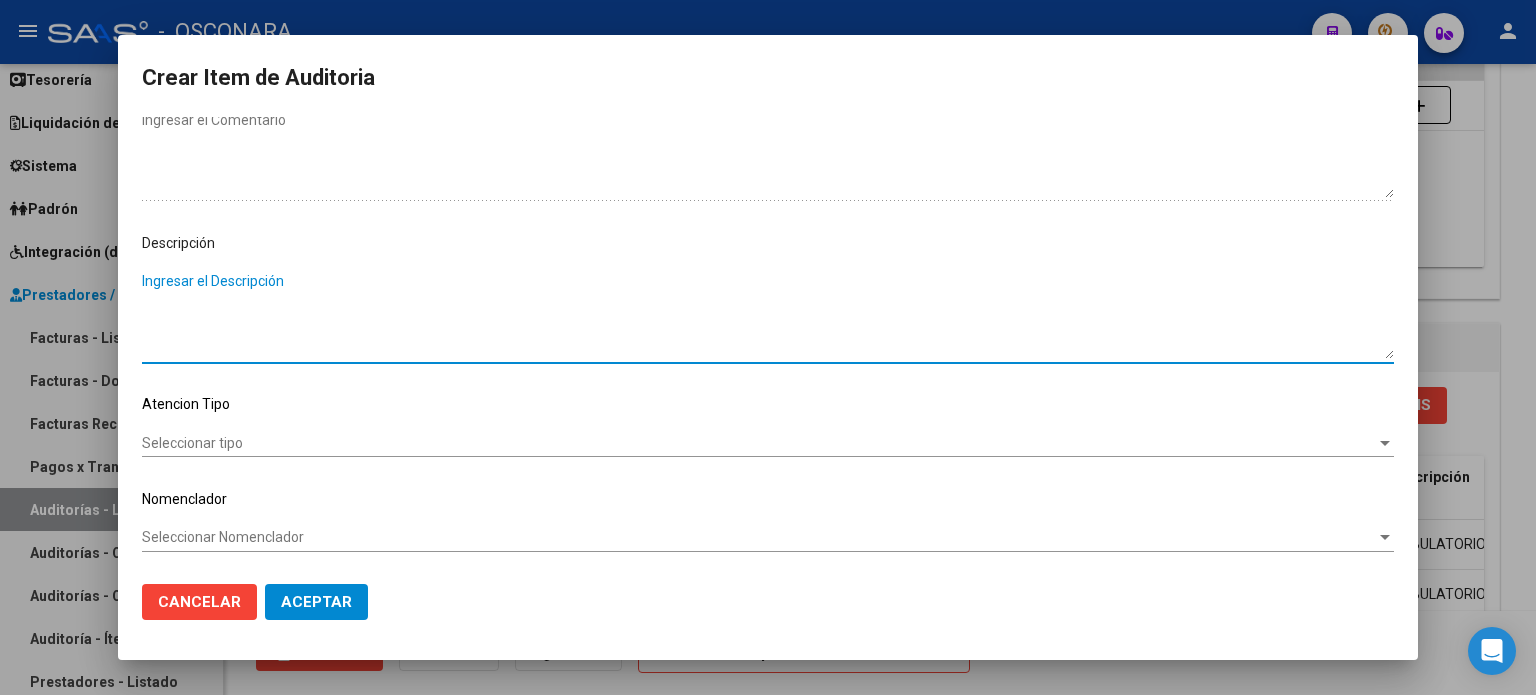 click on "Ingresar el Descripción" at bounding box center (768, 315) 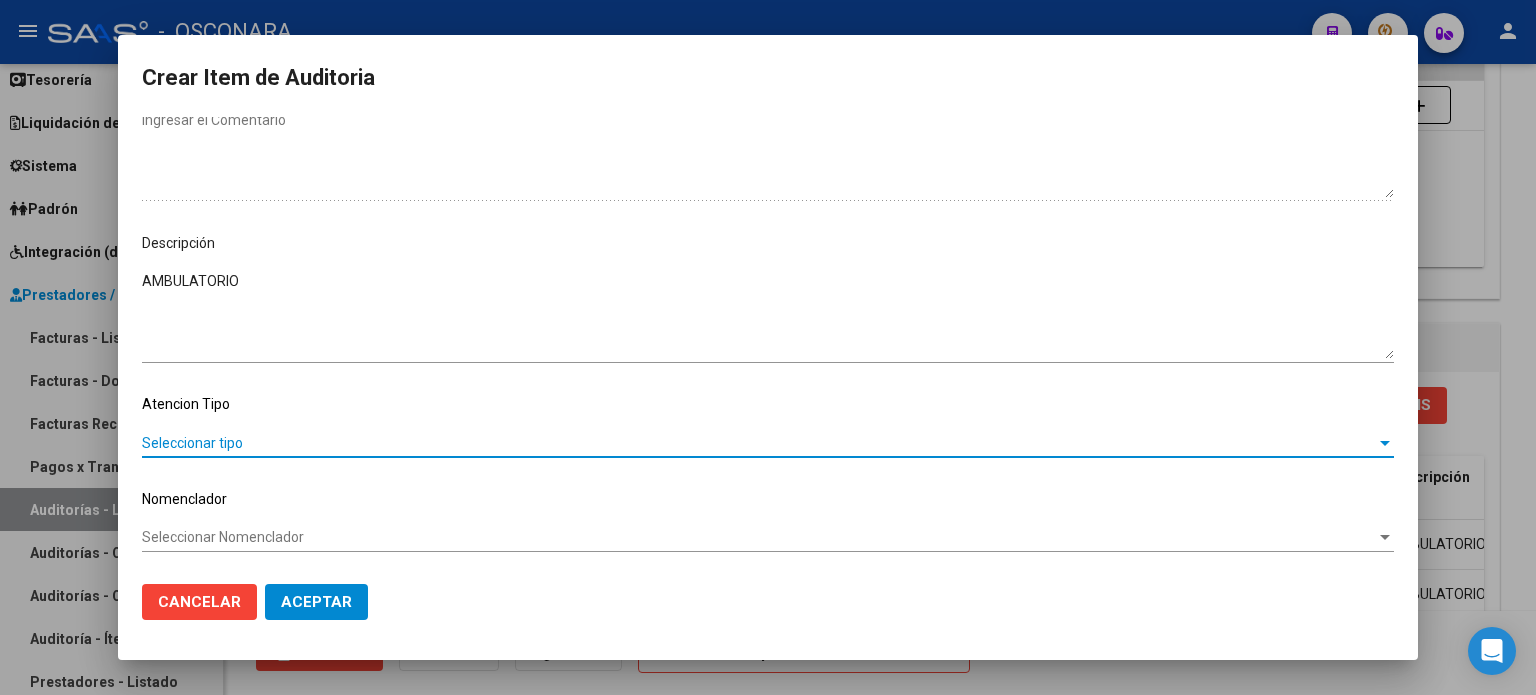 click on "Seleccionar tipo" at bounding box center [759, 443] 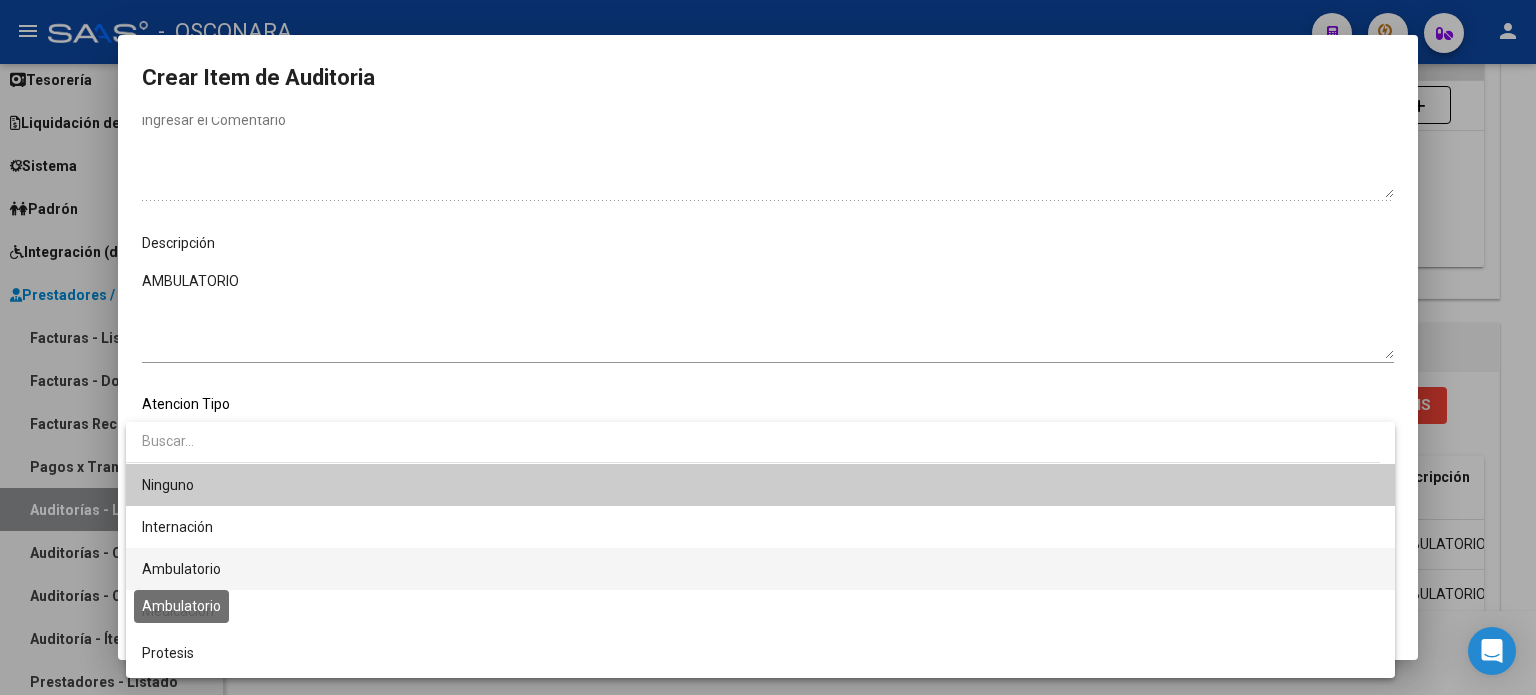 click on "Ambulatorio" at bounding box center (181, 569) 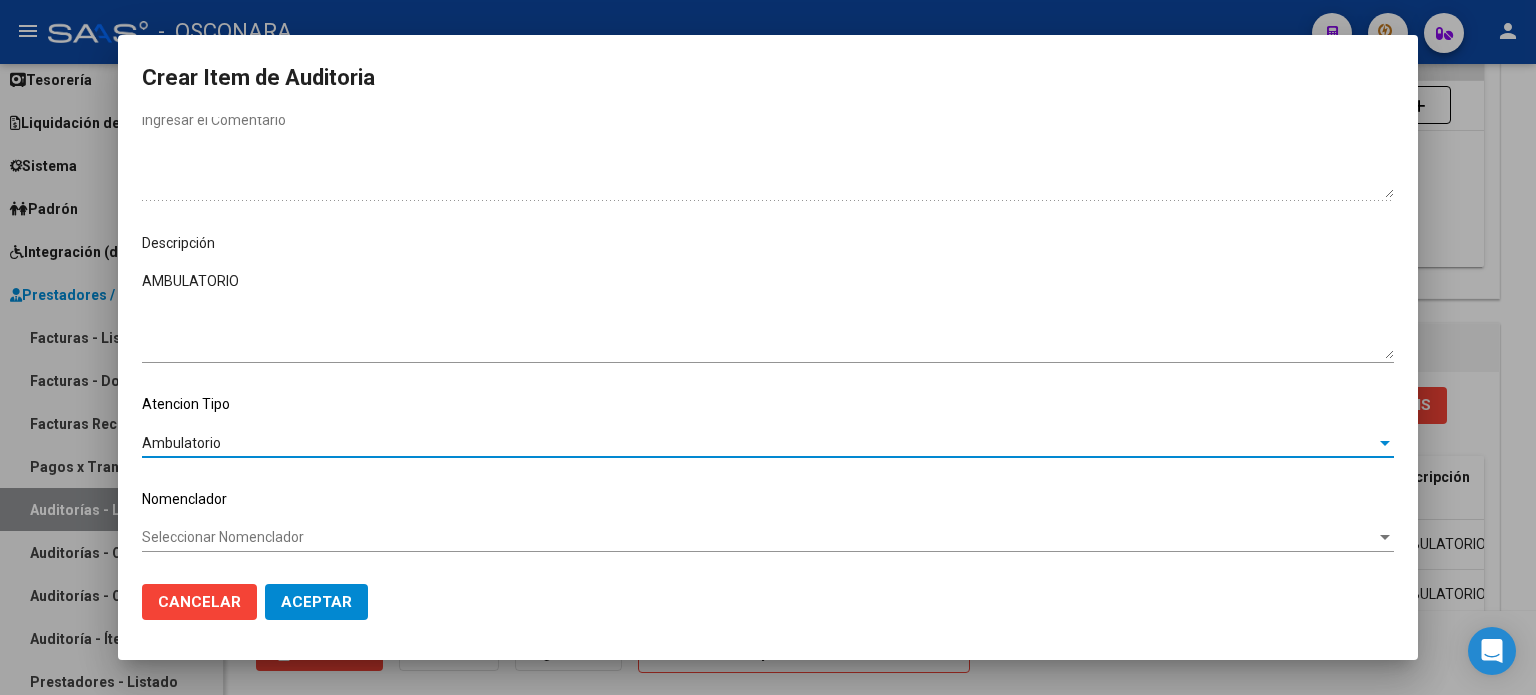click on "Aceptar" 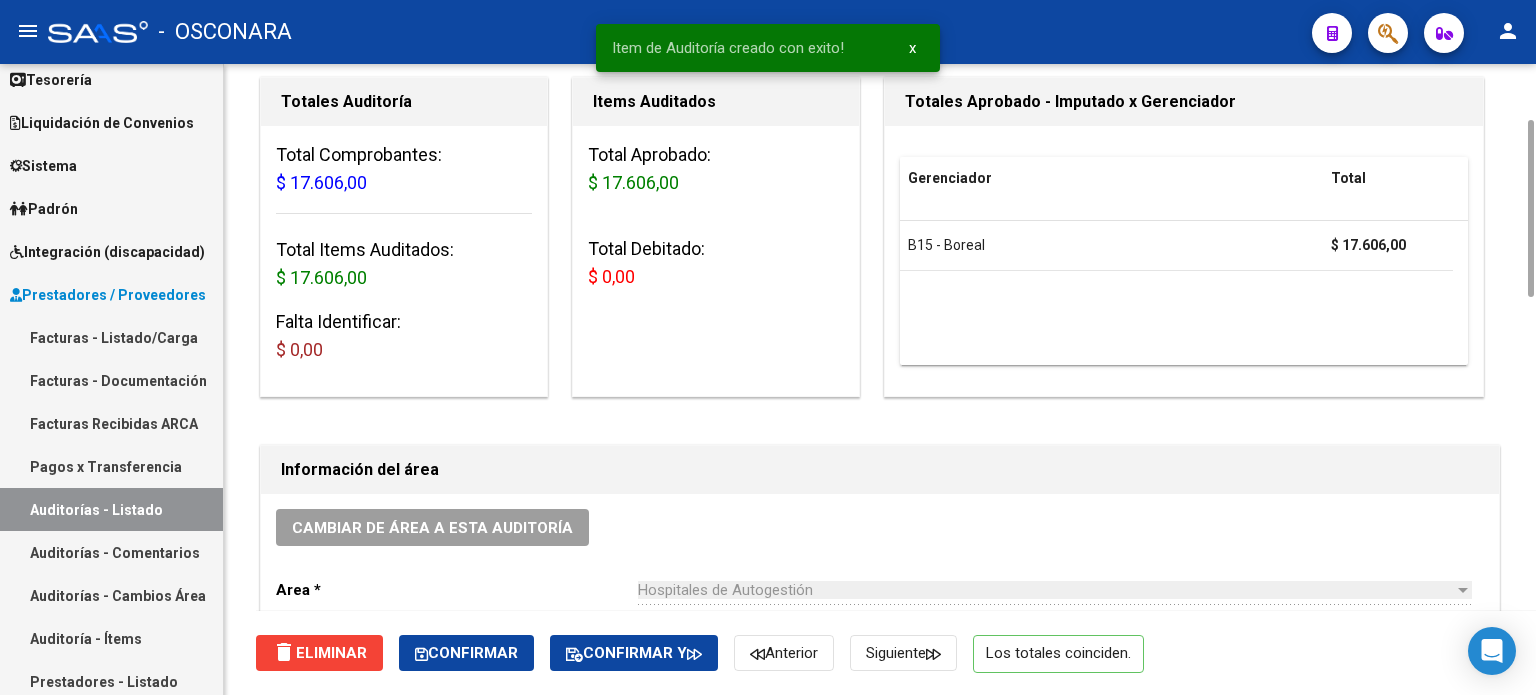 scroll, scrollTop: 0, scrollLeft: 0, axis: both 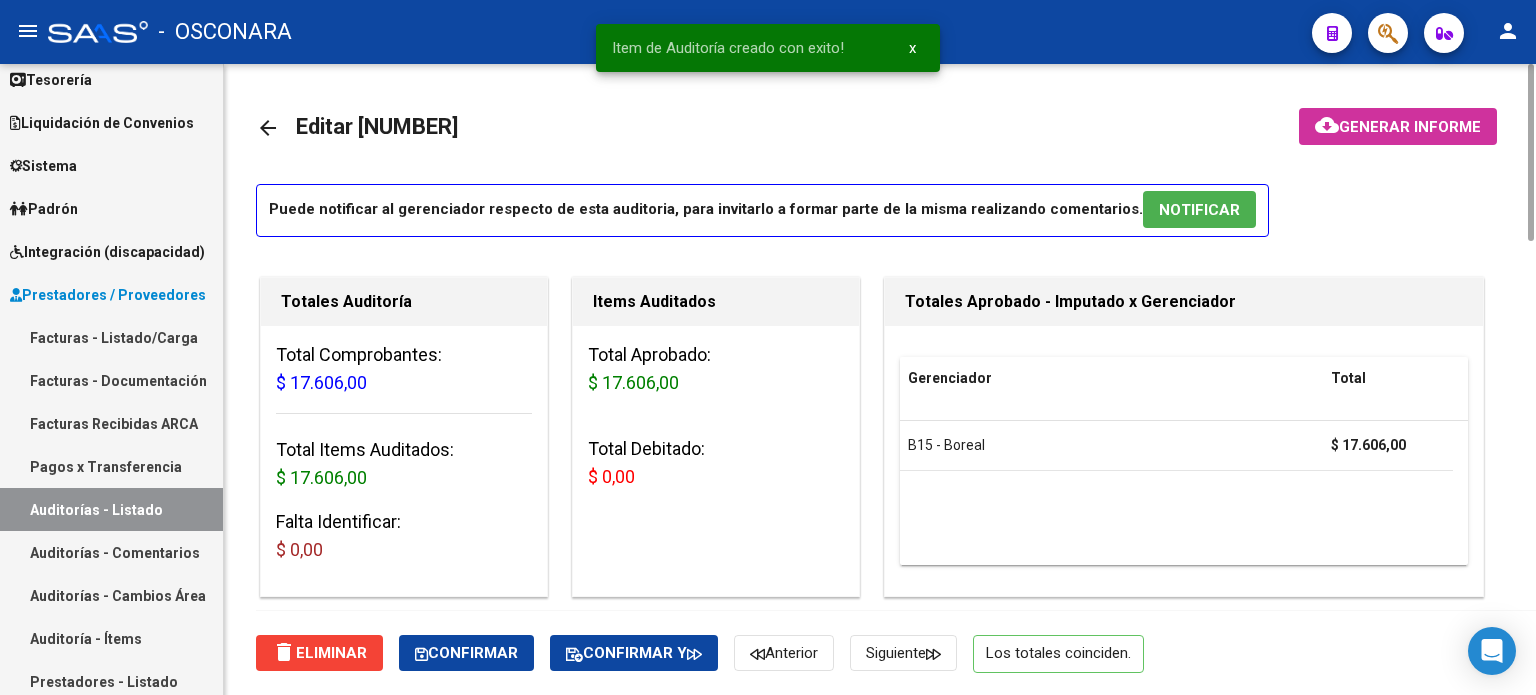 click on "NOTIFICAR" at bounding box center [1199, 210] 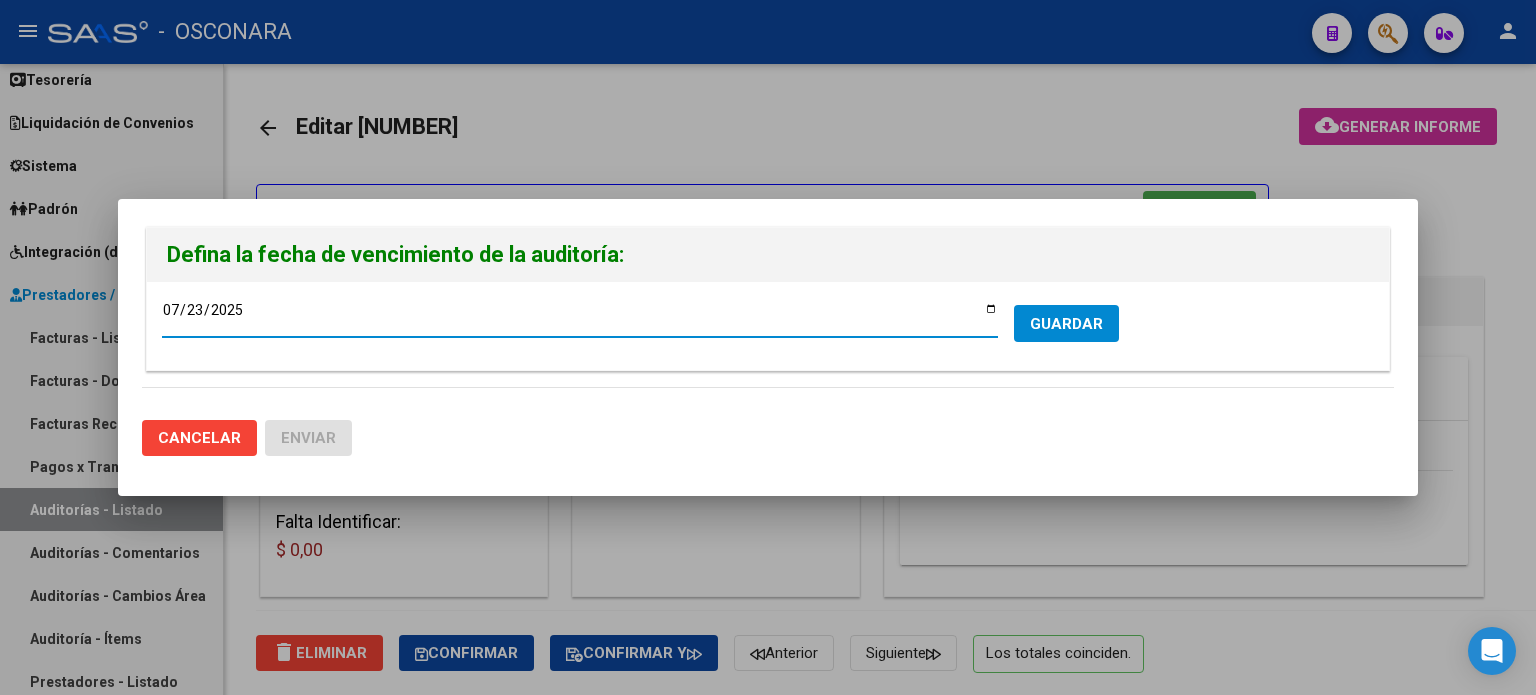click on "2025-07-23" at bounding box center (580, 317) 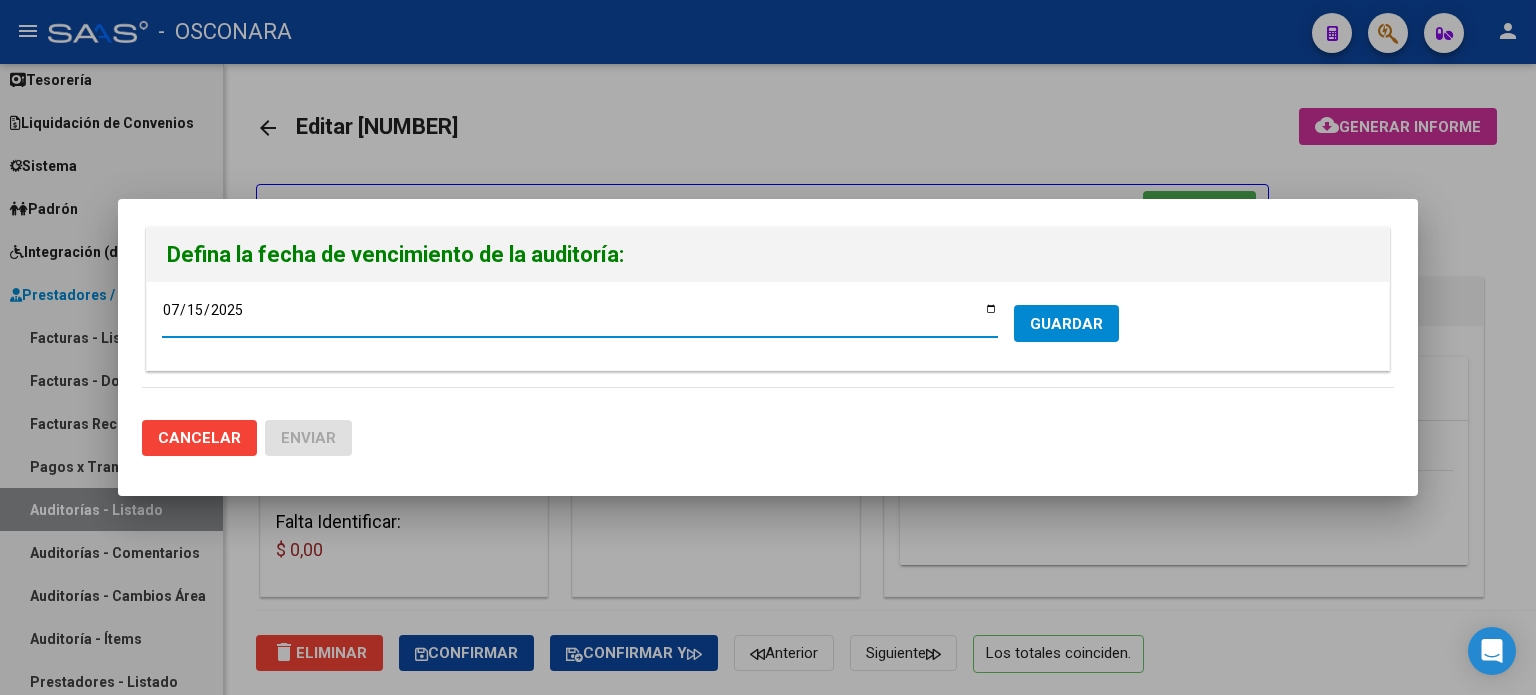 click on "GUARDAR" at bounding box center (1066, 324) 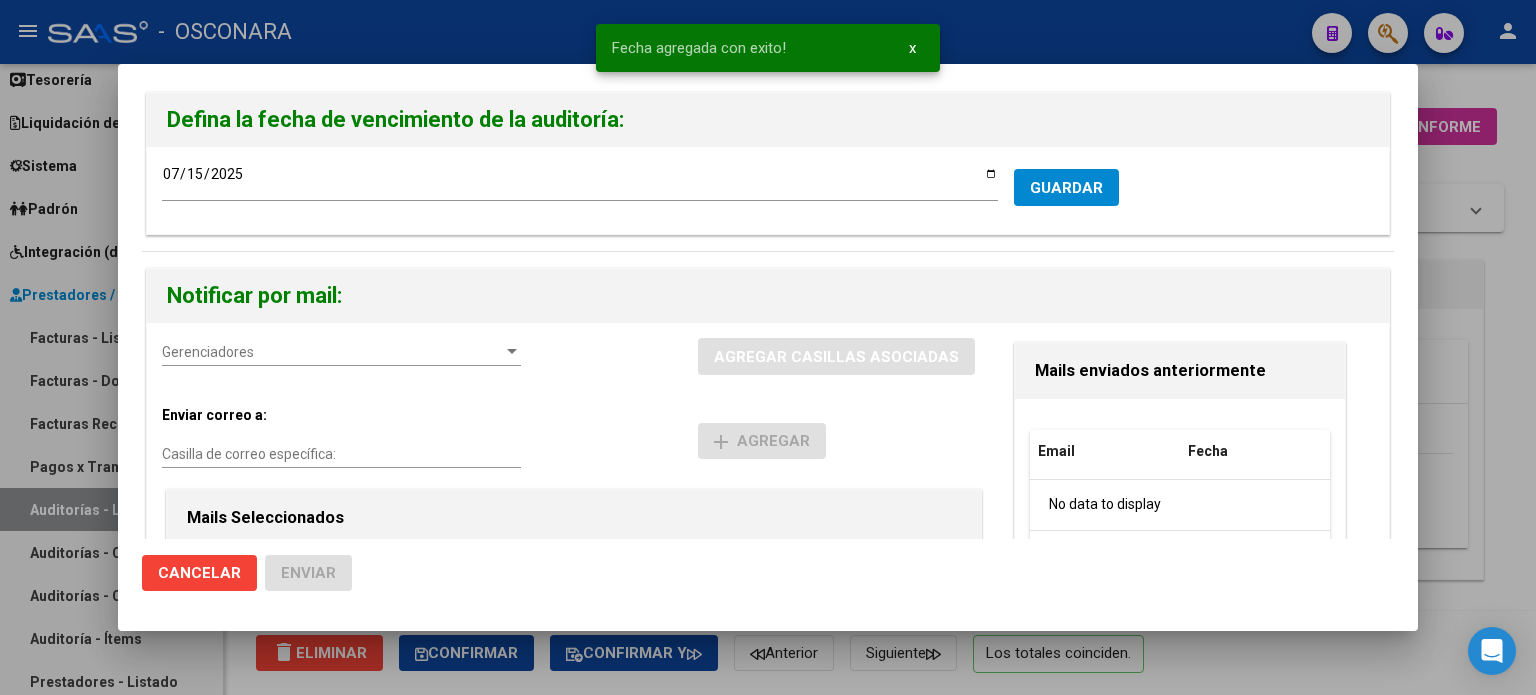click on "Gerenciadores Gerenciadores" at bounding box center [341, 352] 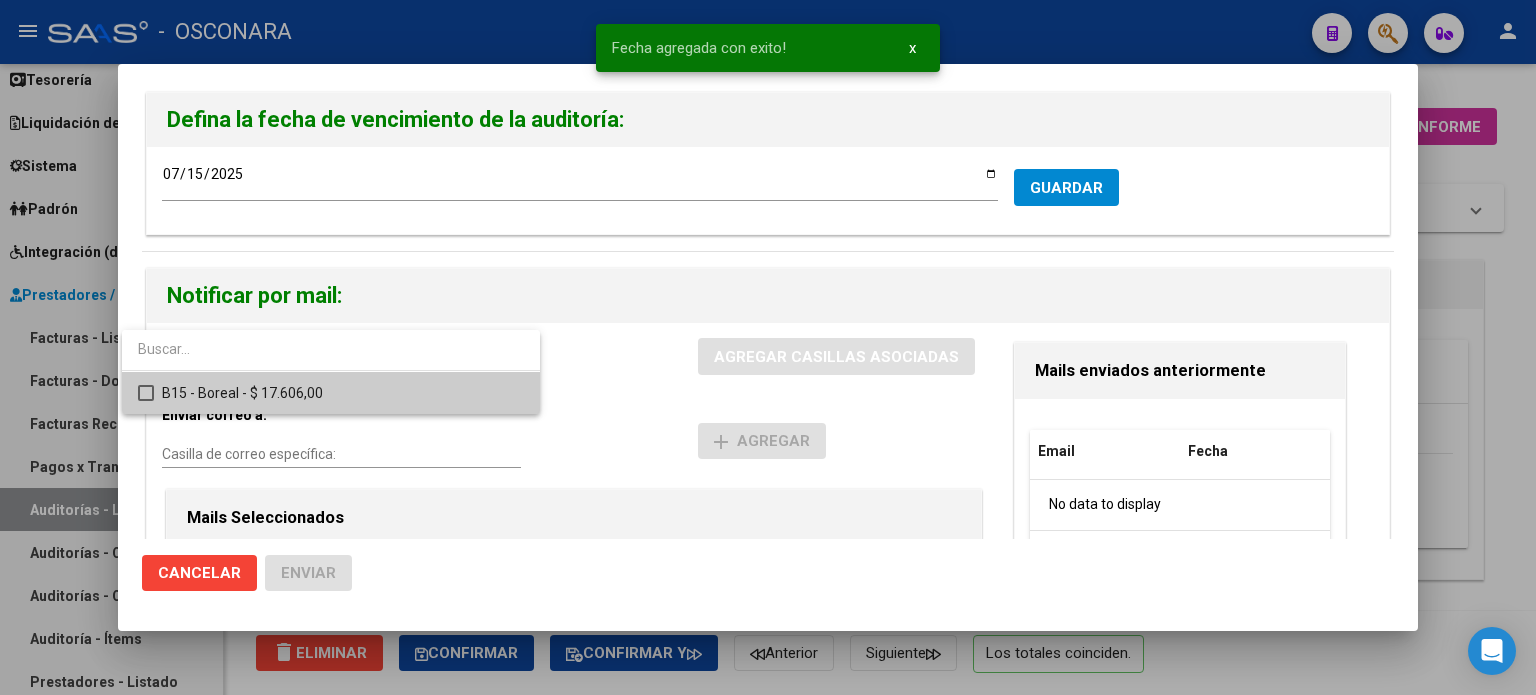 click on "B15 - Boreal - $ 17.606,00" at bounding box center [343, 393] 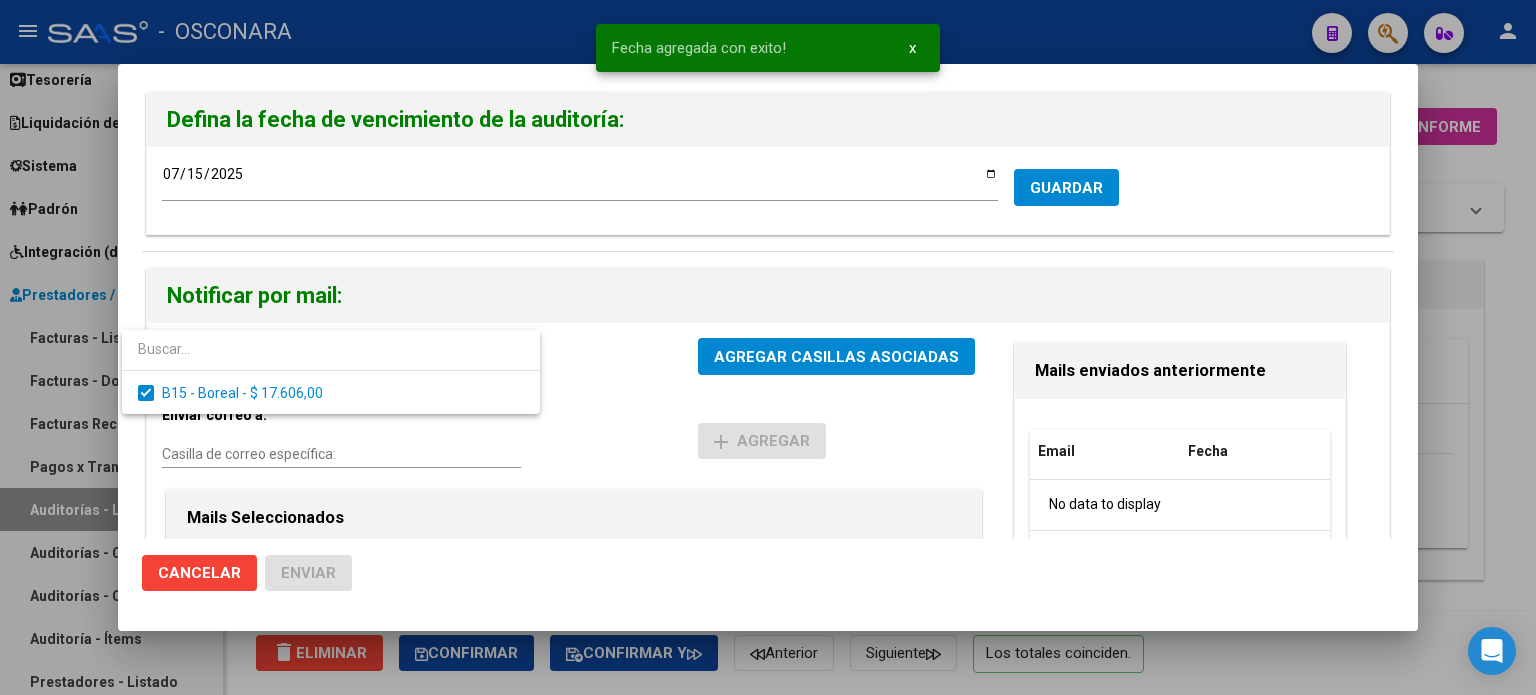 click at bounding box center (768, 347) 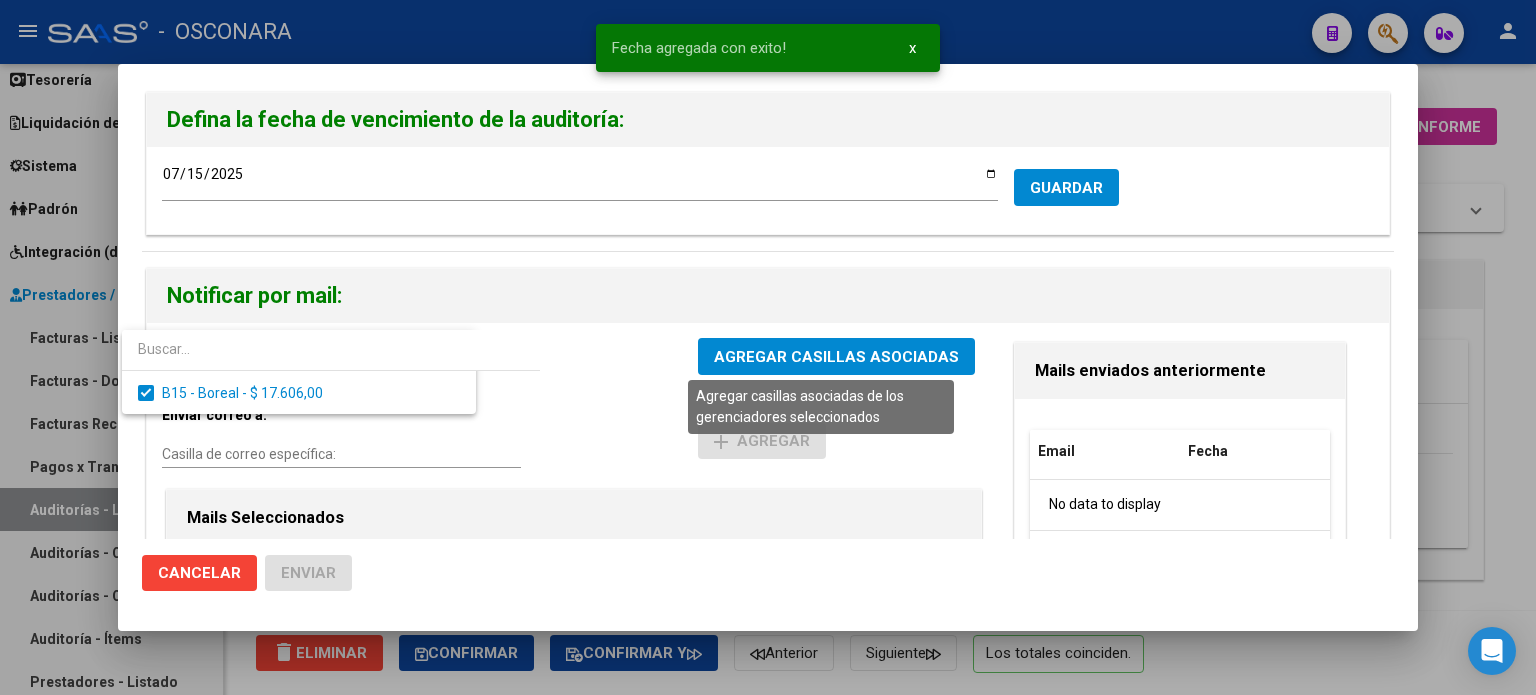 click on "AGREGAR CASILLAS ASOCIADAS" at bounding box center [836, 357] 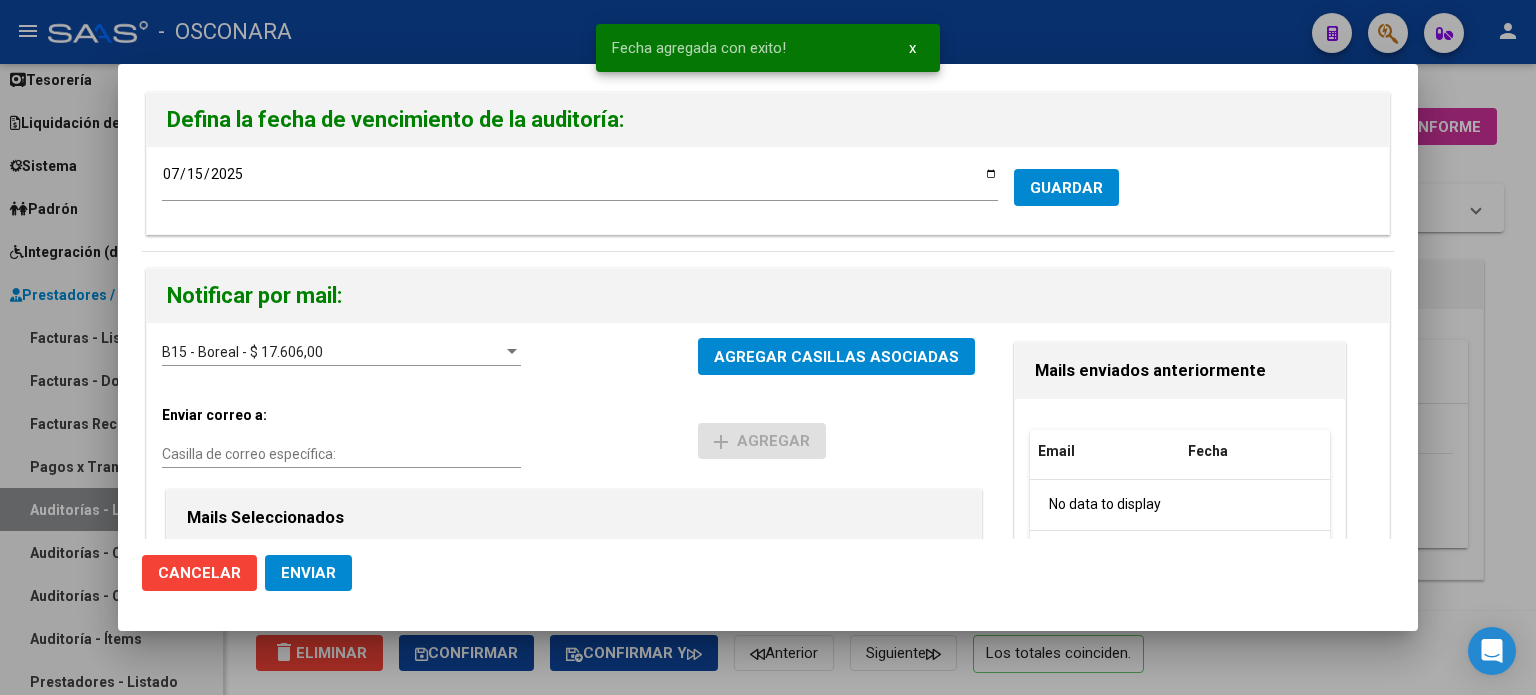 click on "Enviar" 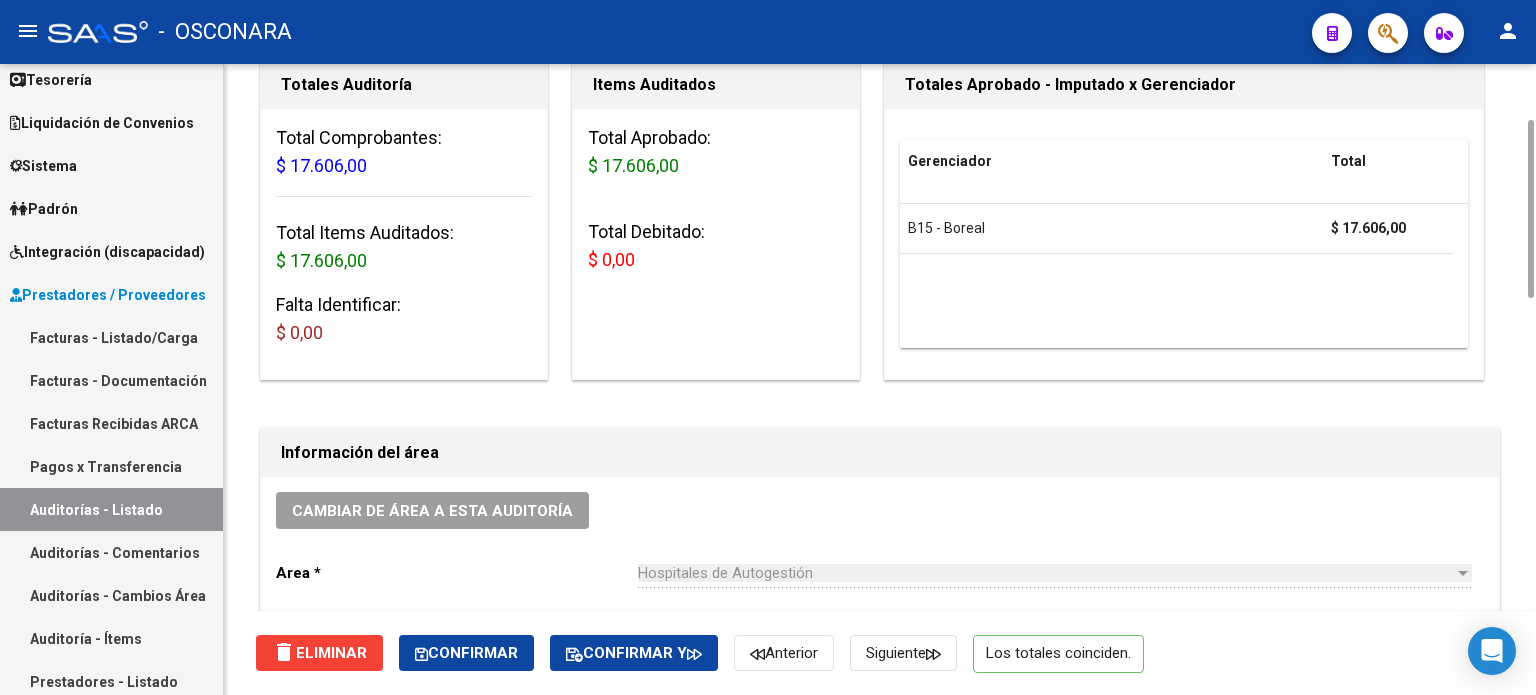 scroll, scrollTop: 0, scrollLeft: 0, axis: both 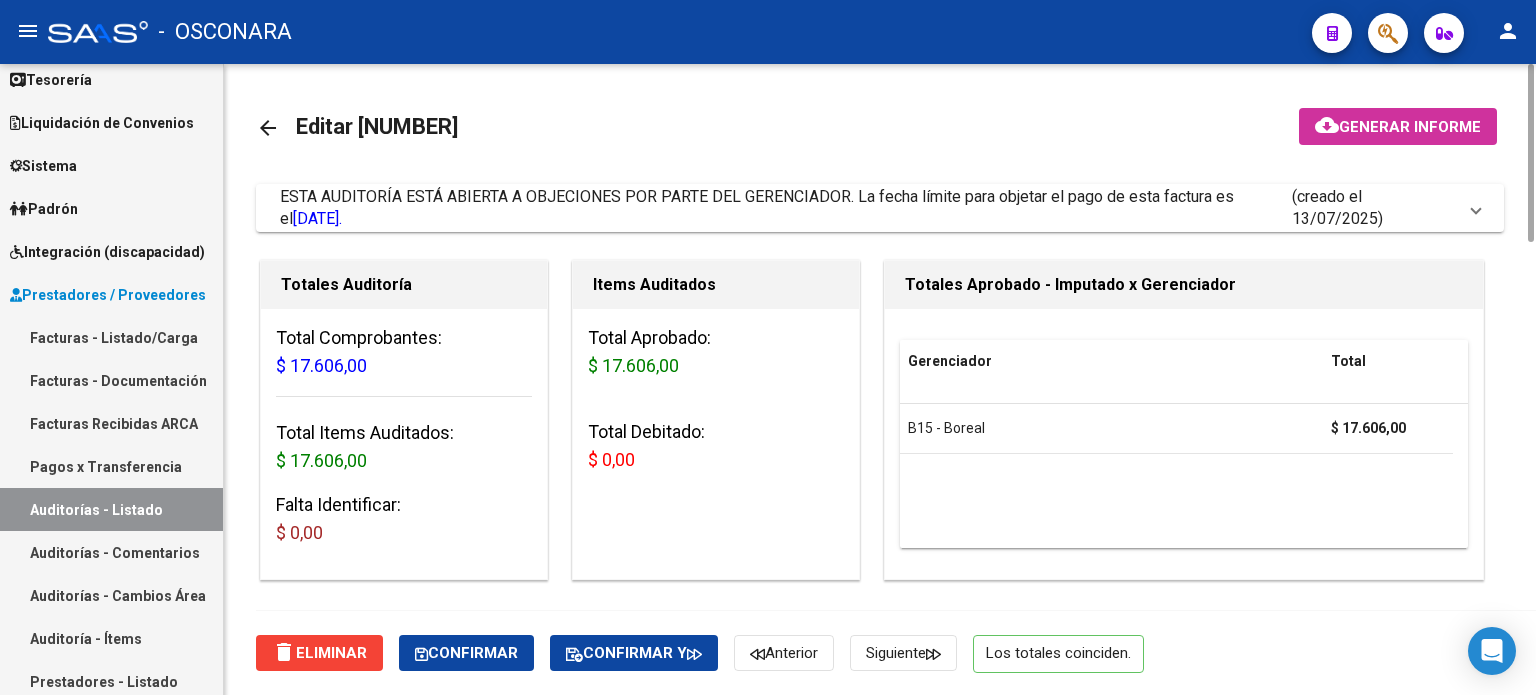 click on "Facturas - Listado/Carga" at bounding box center [111, 337] 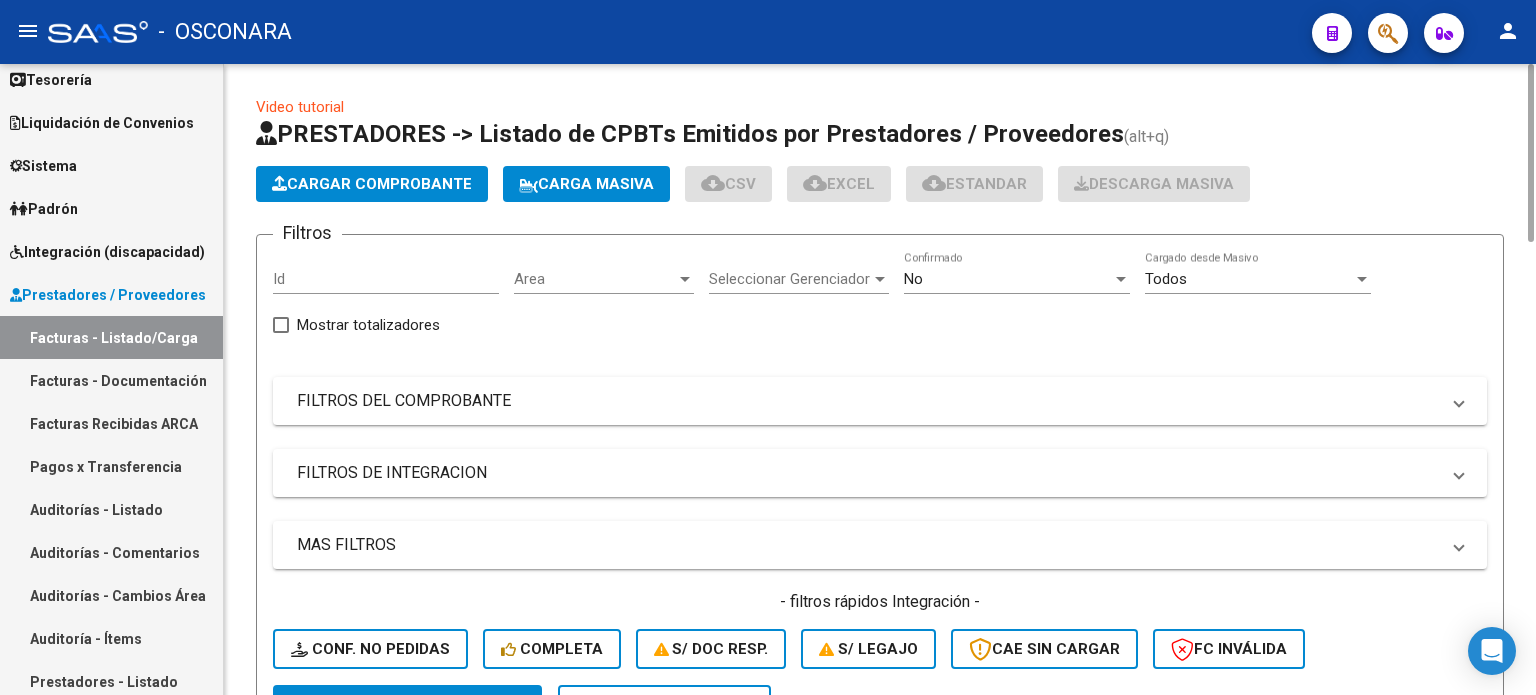 click on "Cargar Comprobante" 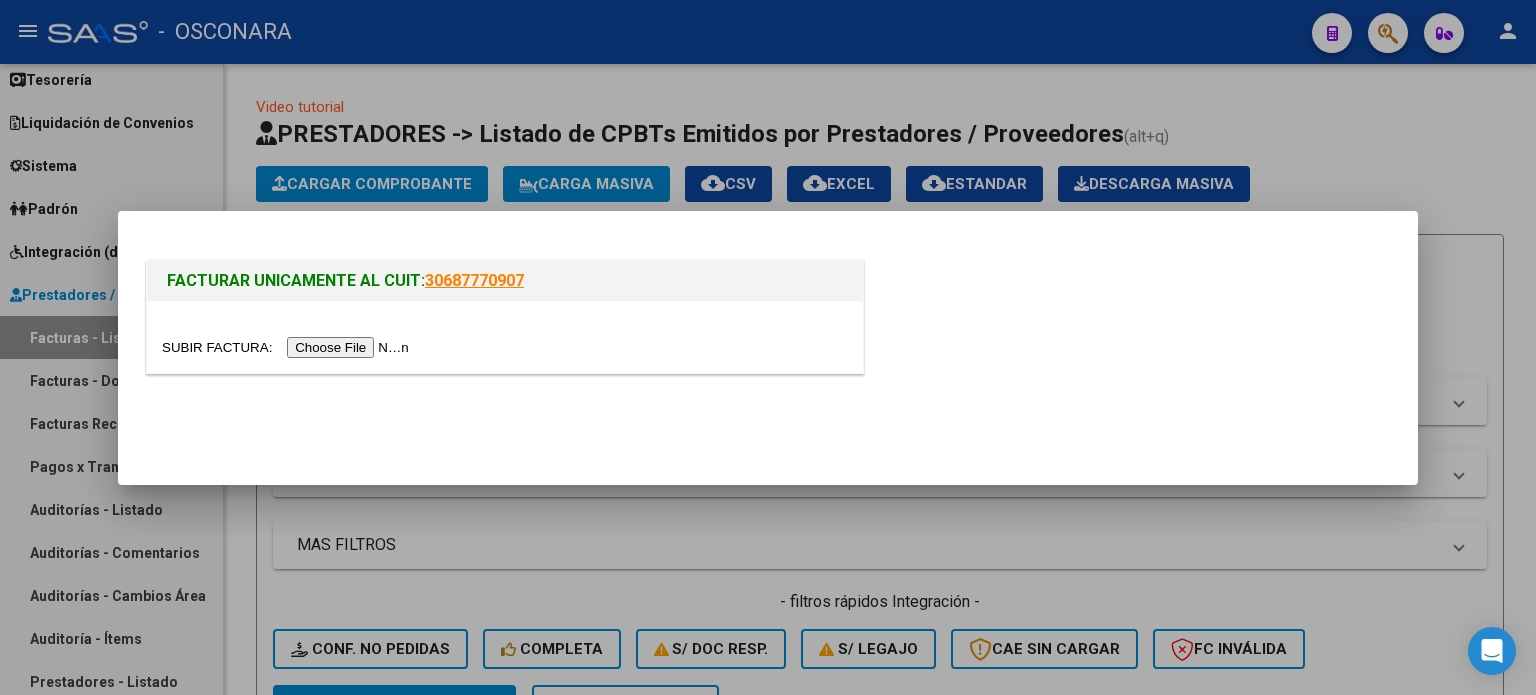 click at bounding box center [288, 347] 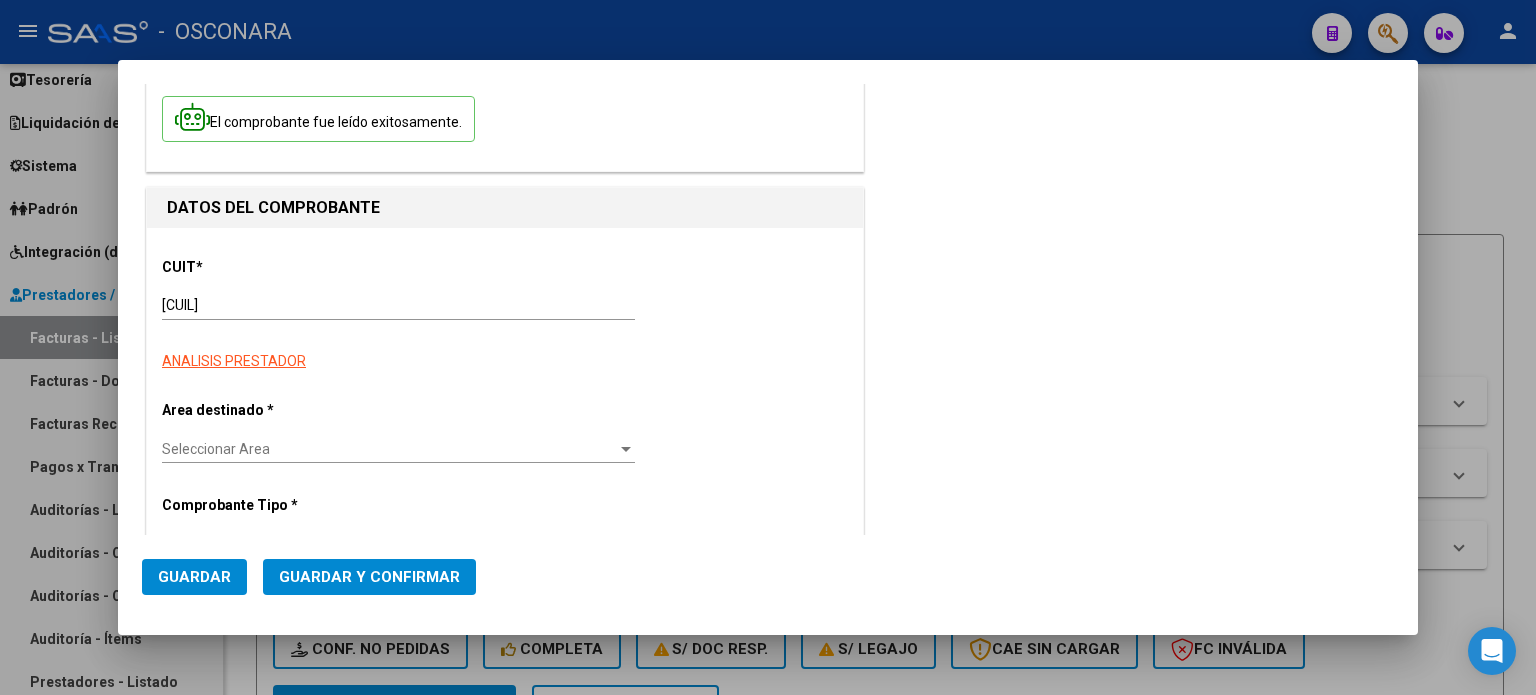 scroll, scrollTop: 300, scrollLeft: 0, axis: vertical 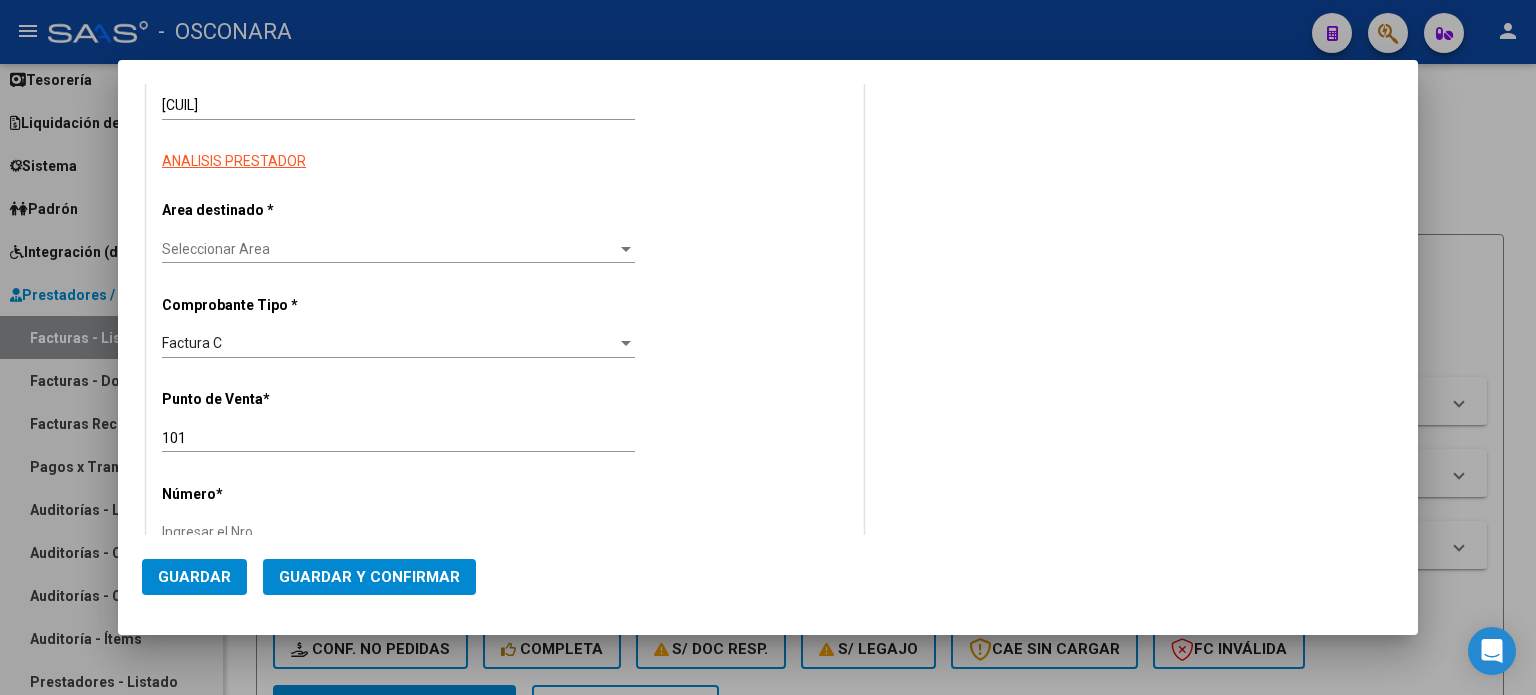 click on "Seleccionar Area" at bounding box center (389, 249) 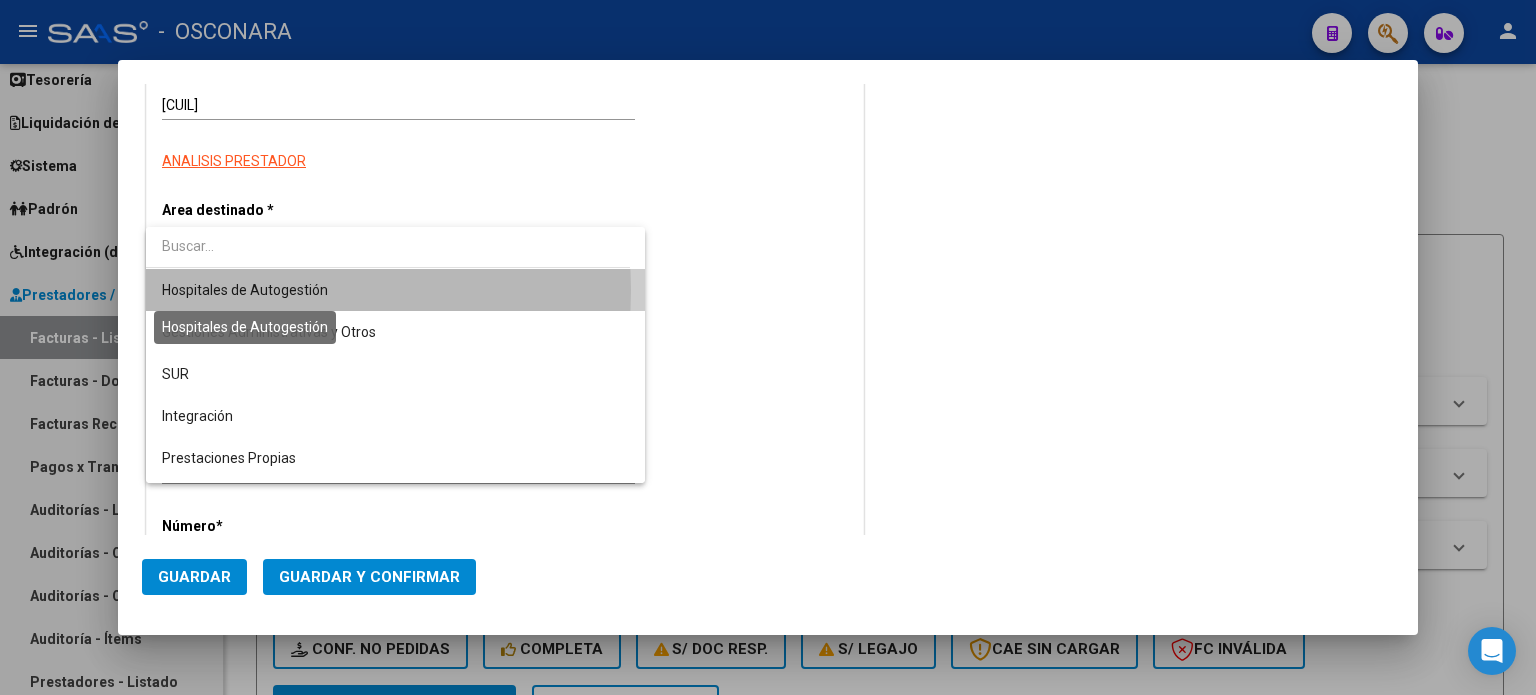 click on "Hospitales de Autogestión" at bounding box center (245, 290) 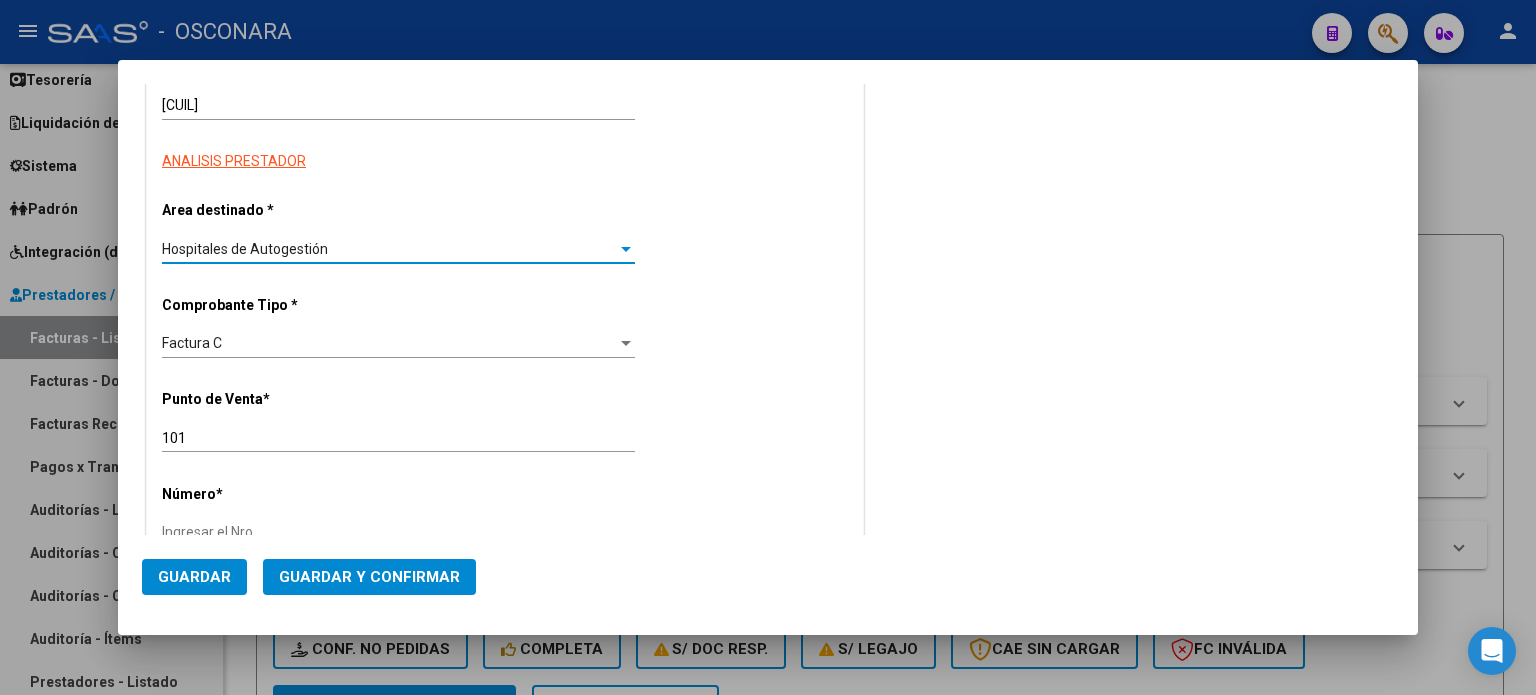scroll, scrollTop: 400, scrollLeft: 0, axis: vertical 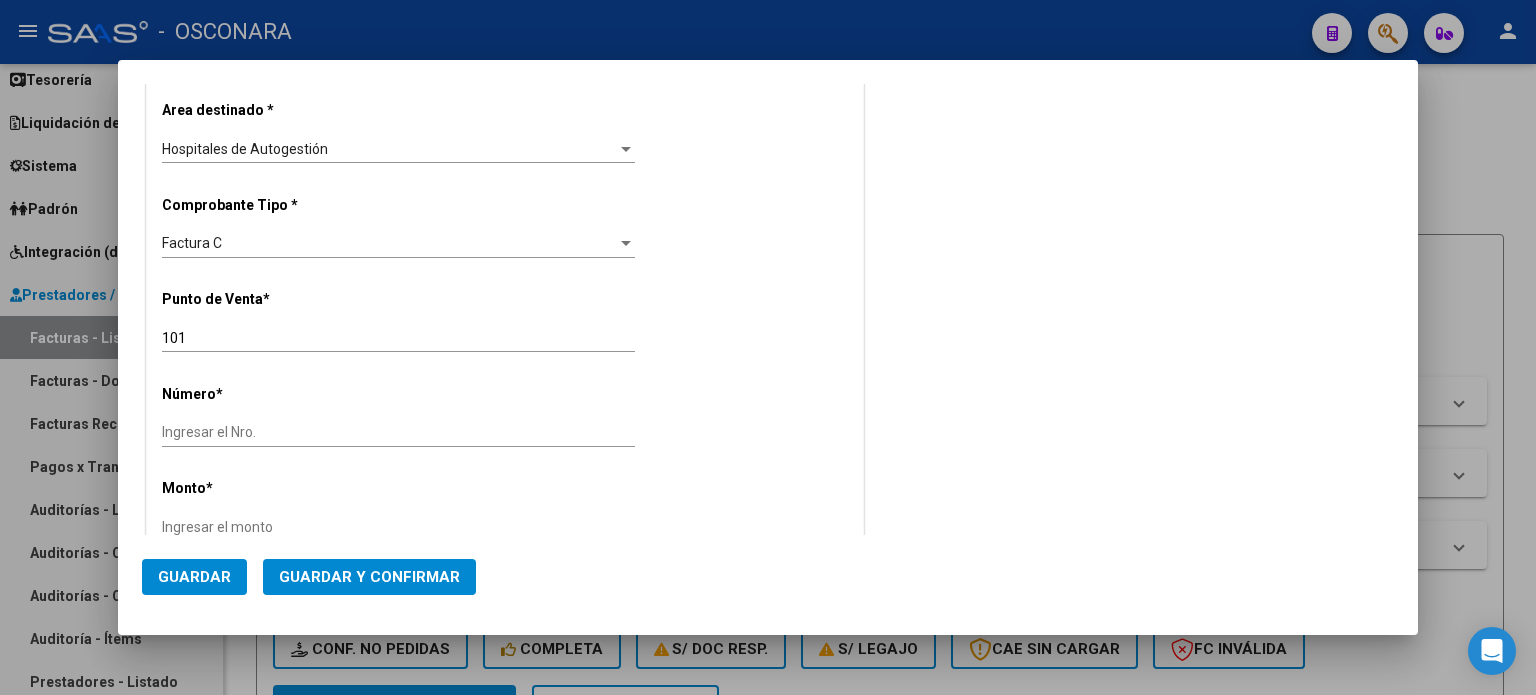 click on "Ingresar el Nro." 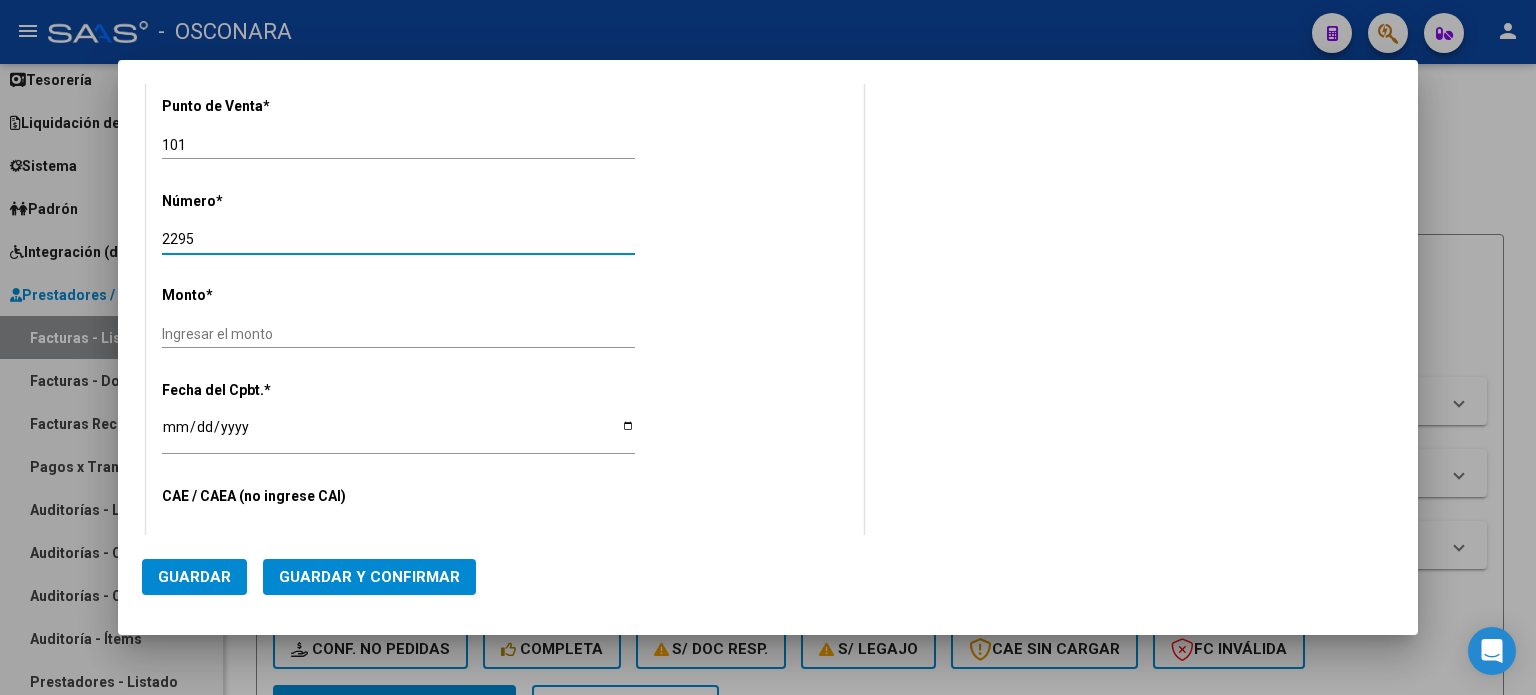 scroll, scrollTop: 600, scrollLeft: 0, axis: vertical 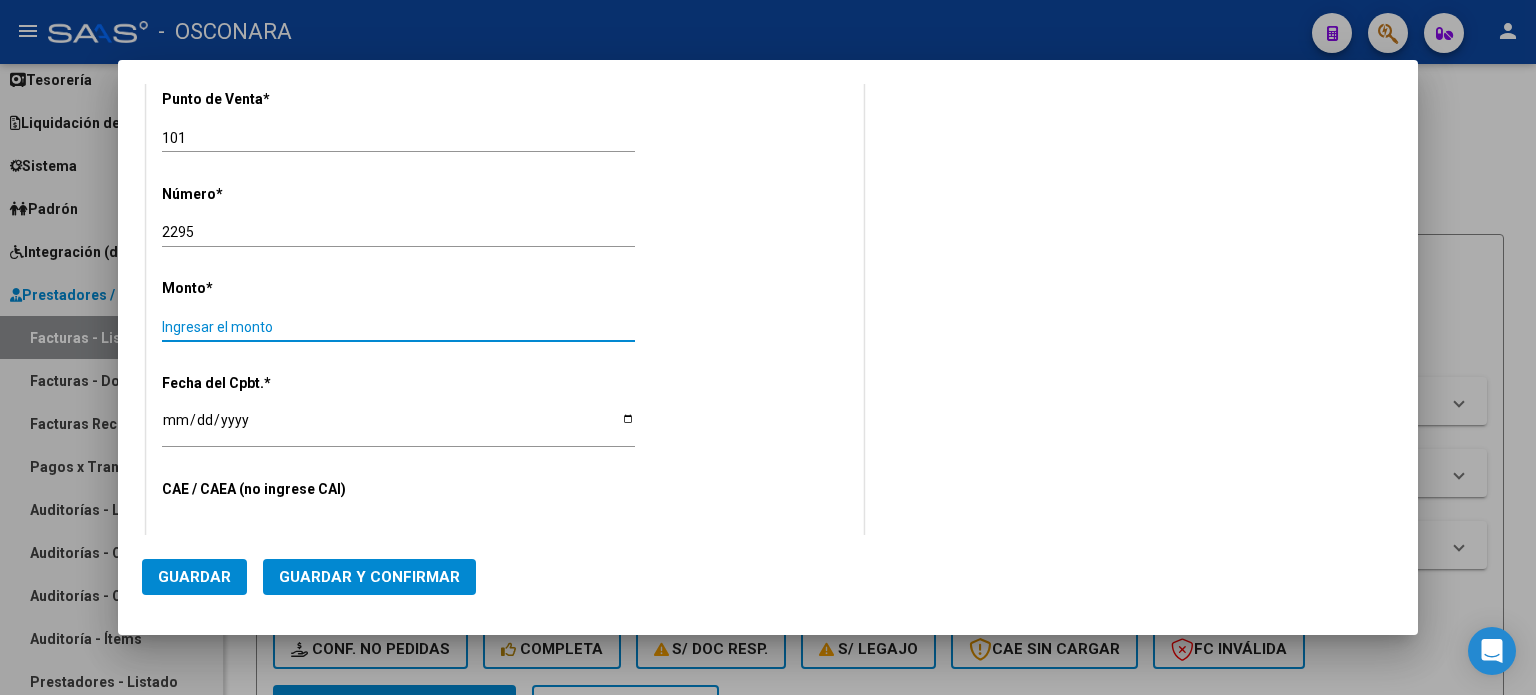 click on "Ingresar el monto" at bounding box center [398, 327] 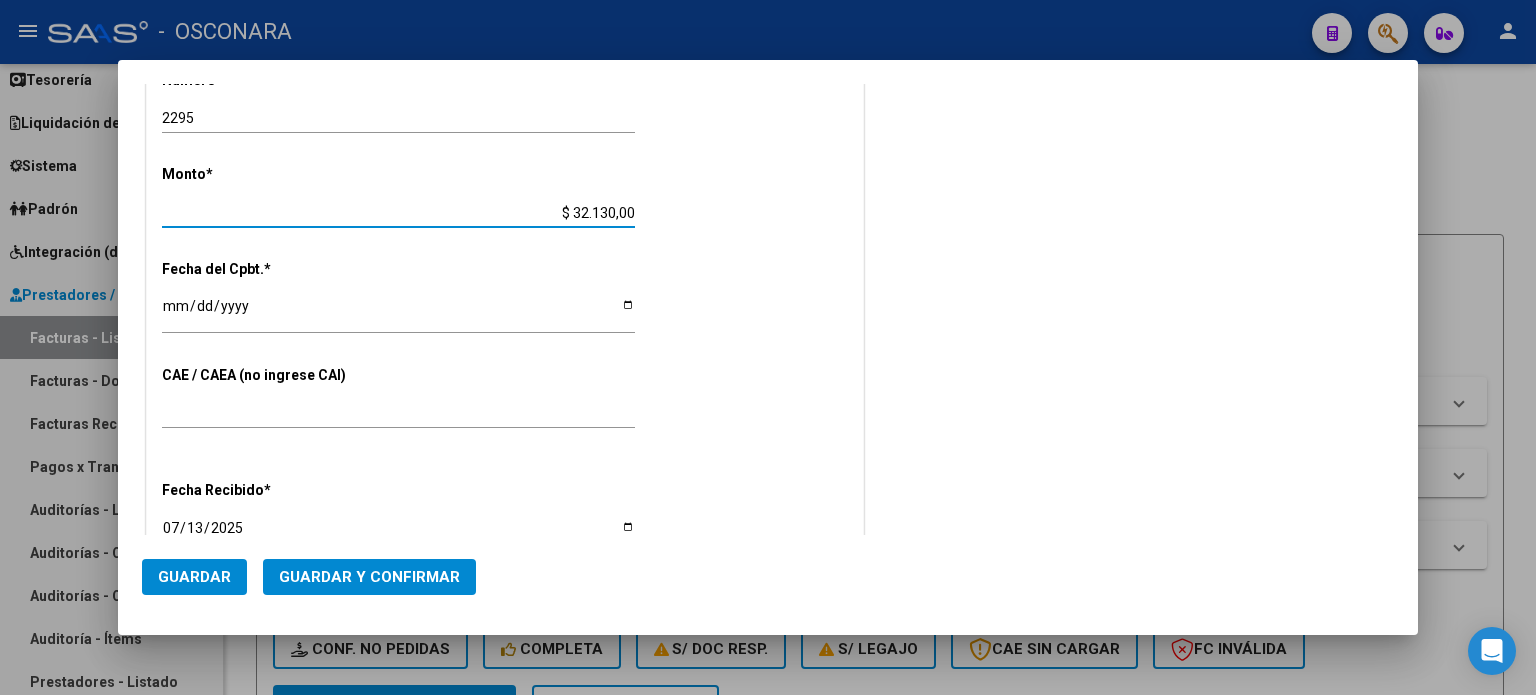 scroll, scrollTop: 900, scrollLeft: 0, axis: vertical 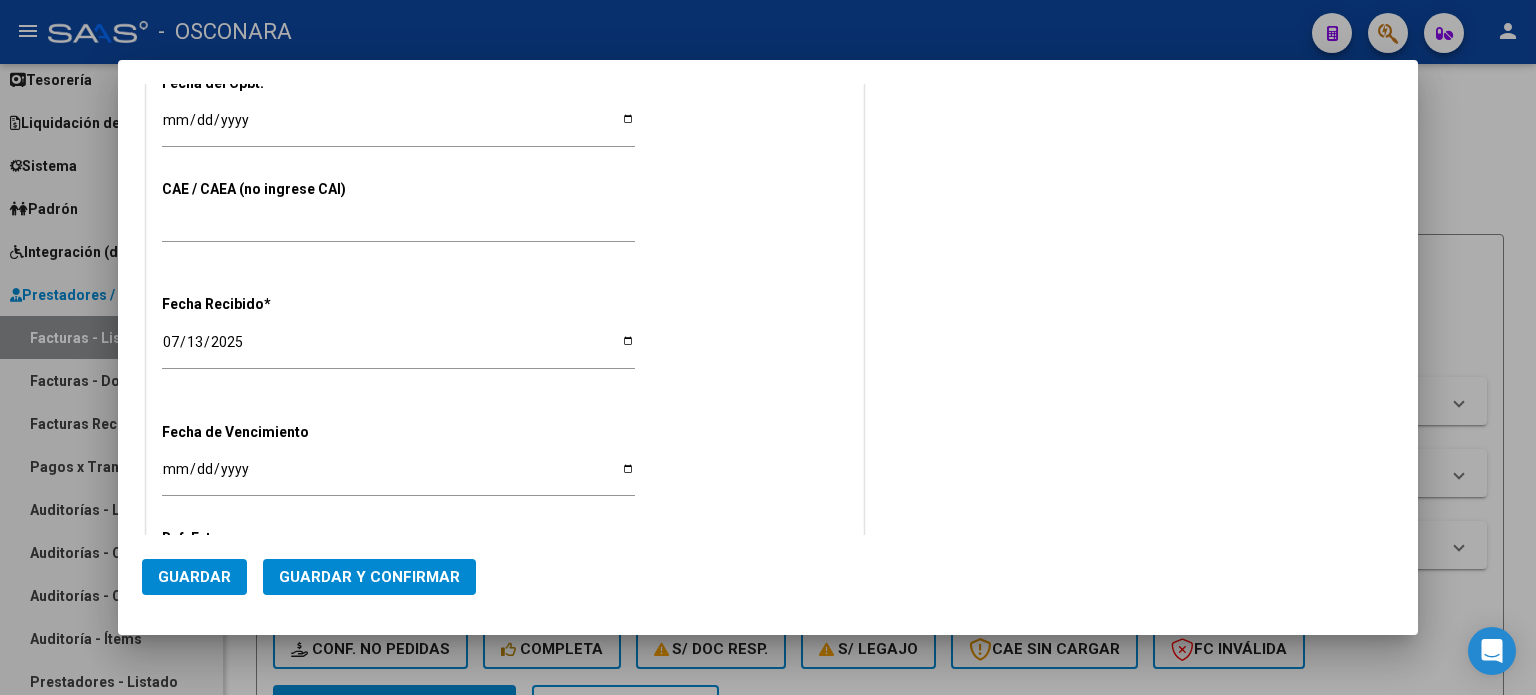click on "Ingresar la fecha" at bounding box center [398, 127] 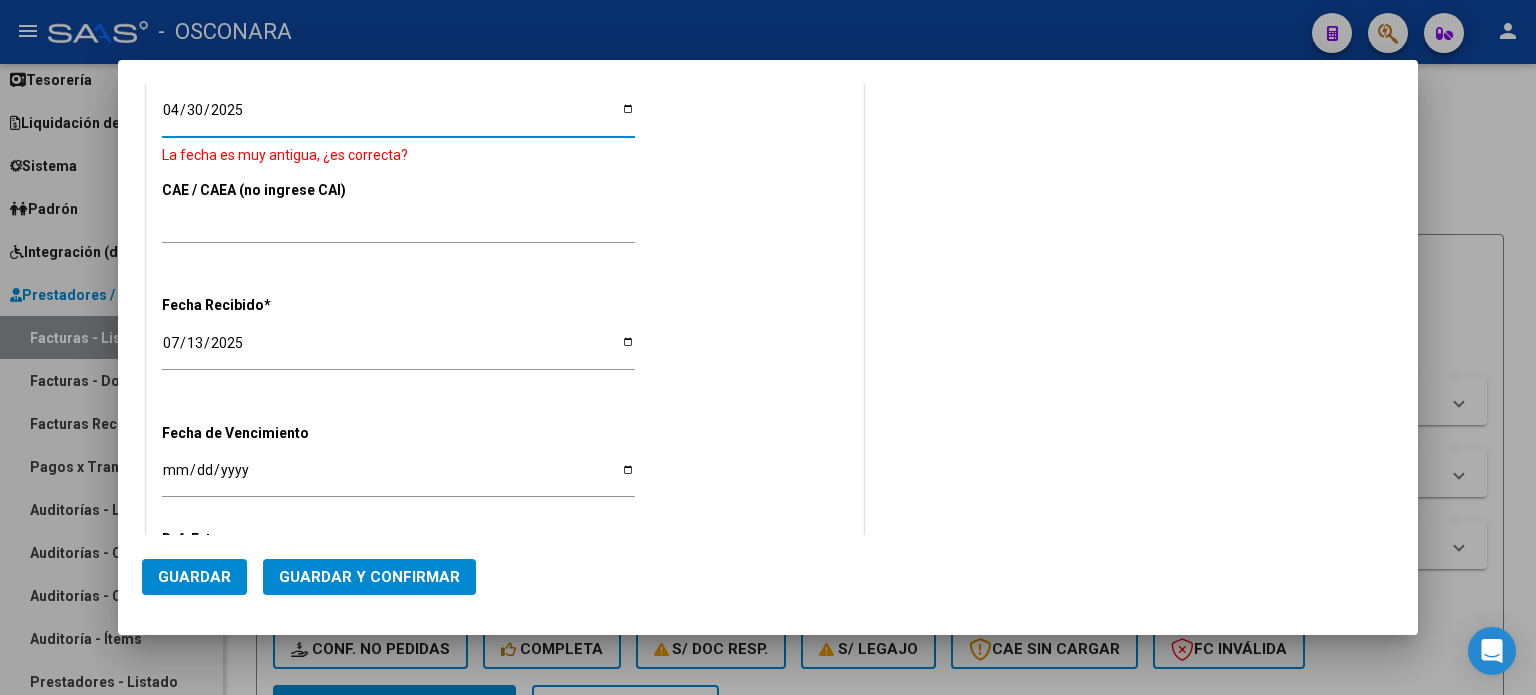 scroll, scrollTop: 900, scrollLeft: 0, axis: vertical 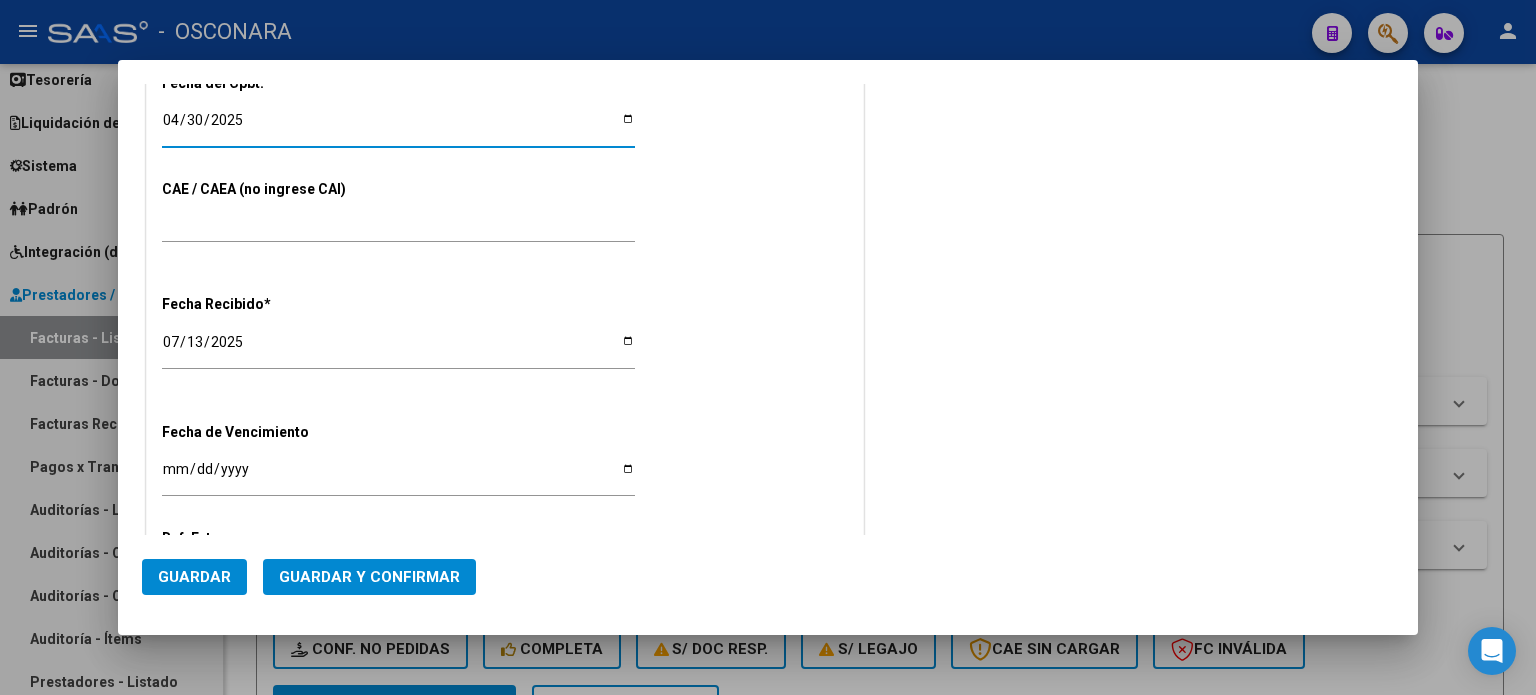 click on "Guardar y Confirmar" 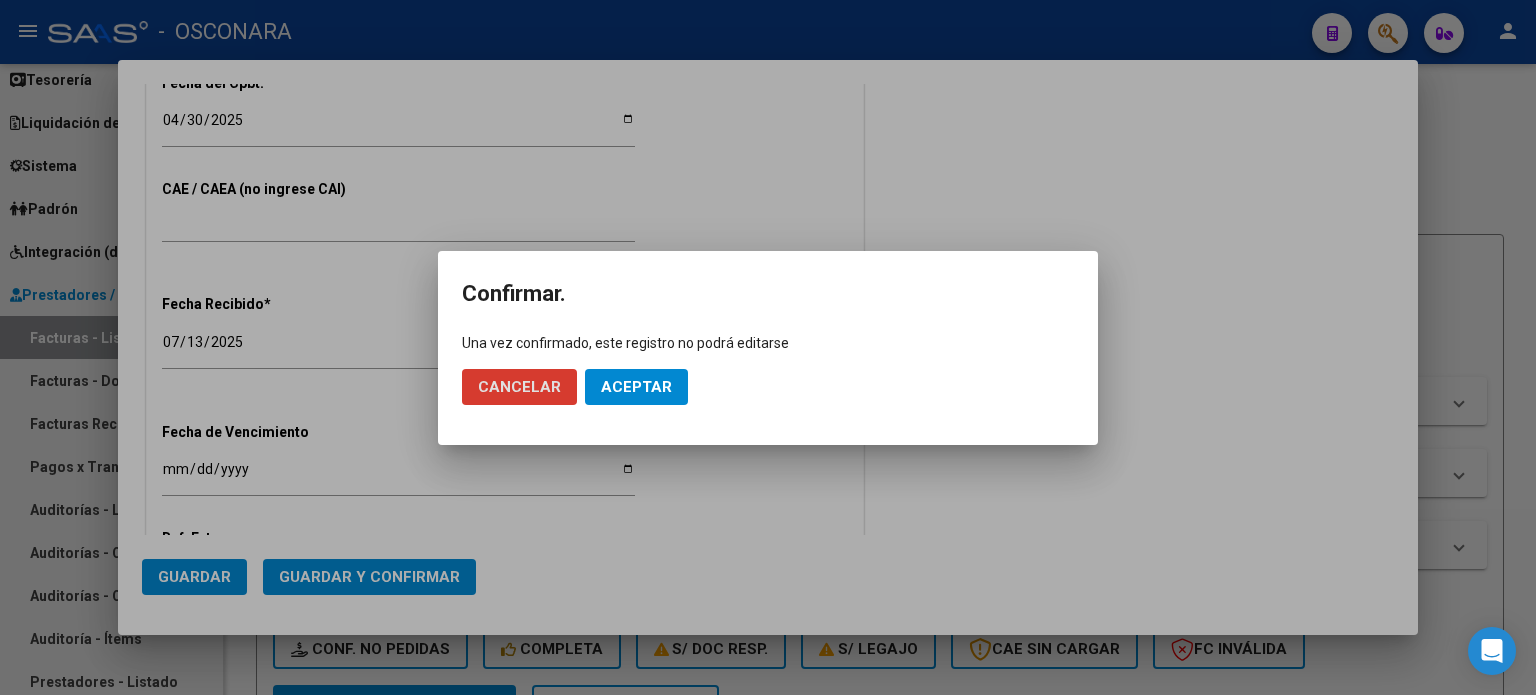 click on "Cancelar Aceptar" 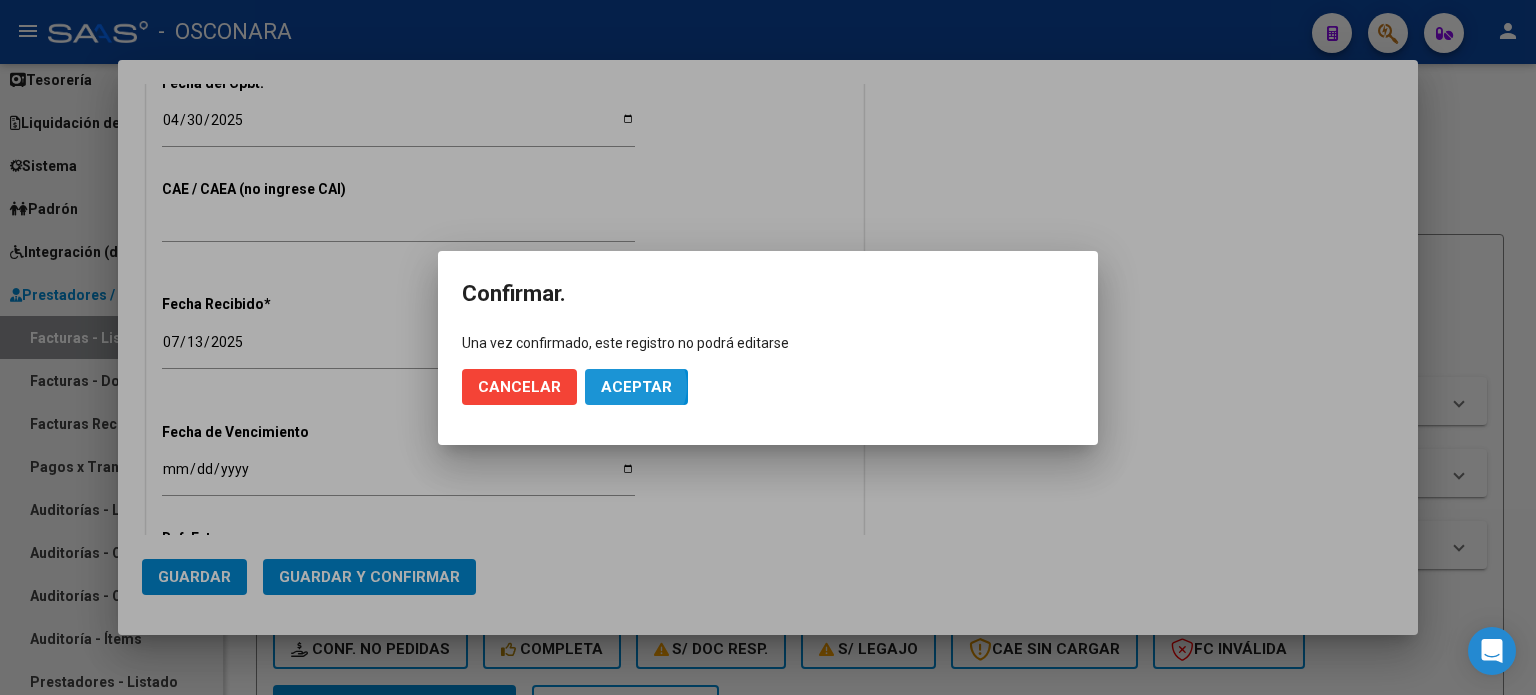 drag, startPoint x: 628, startPoint y: 386, endPoint x: 808, endPoint y: 435, distance: 186.55026 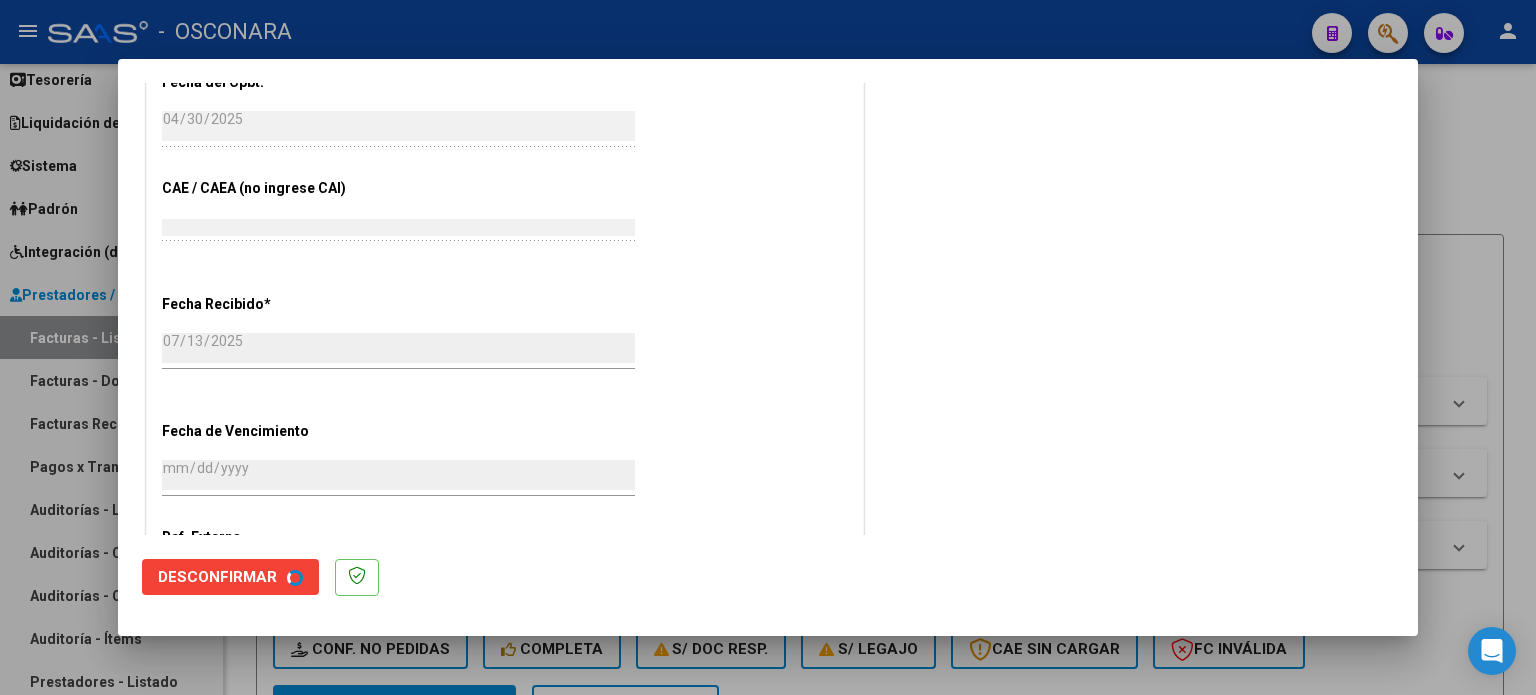 scroll, scrollTop: 0, scrollLeft: 0, axis: both 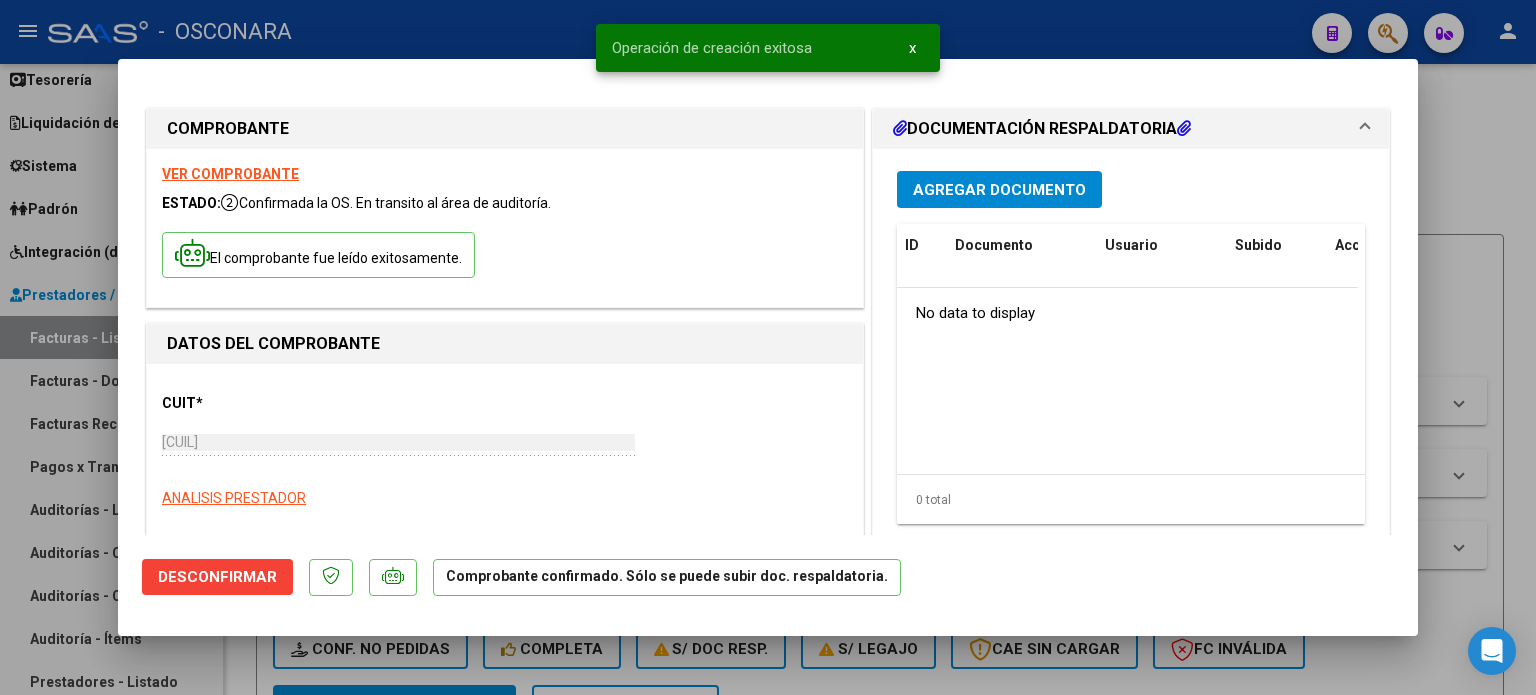 click at bounding box center [768, 347] 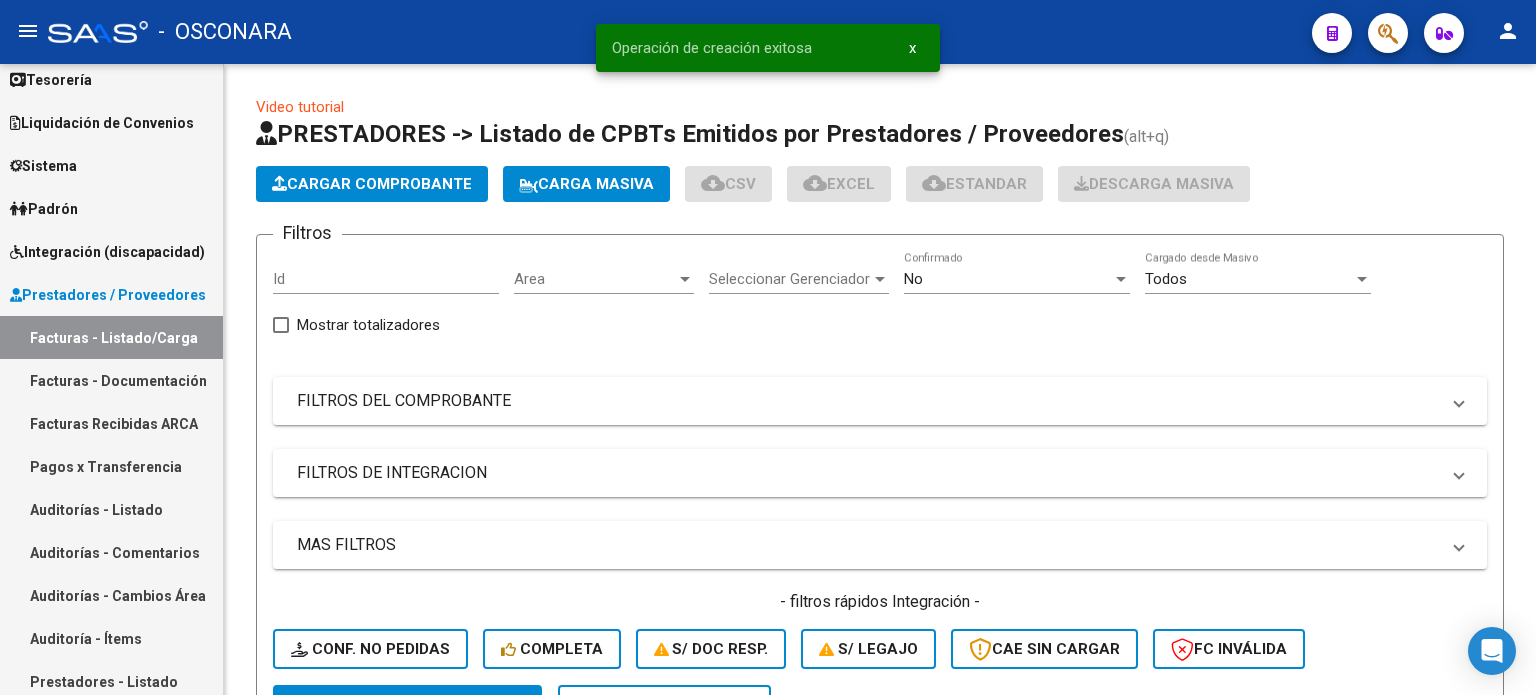 click on "Auditorías - Listado" at bounding box center (111, 509) 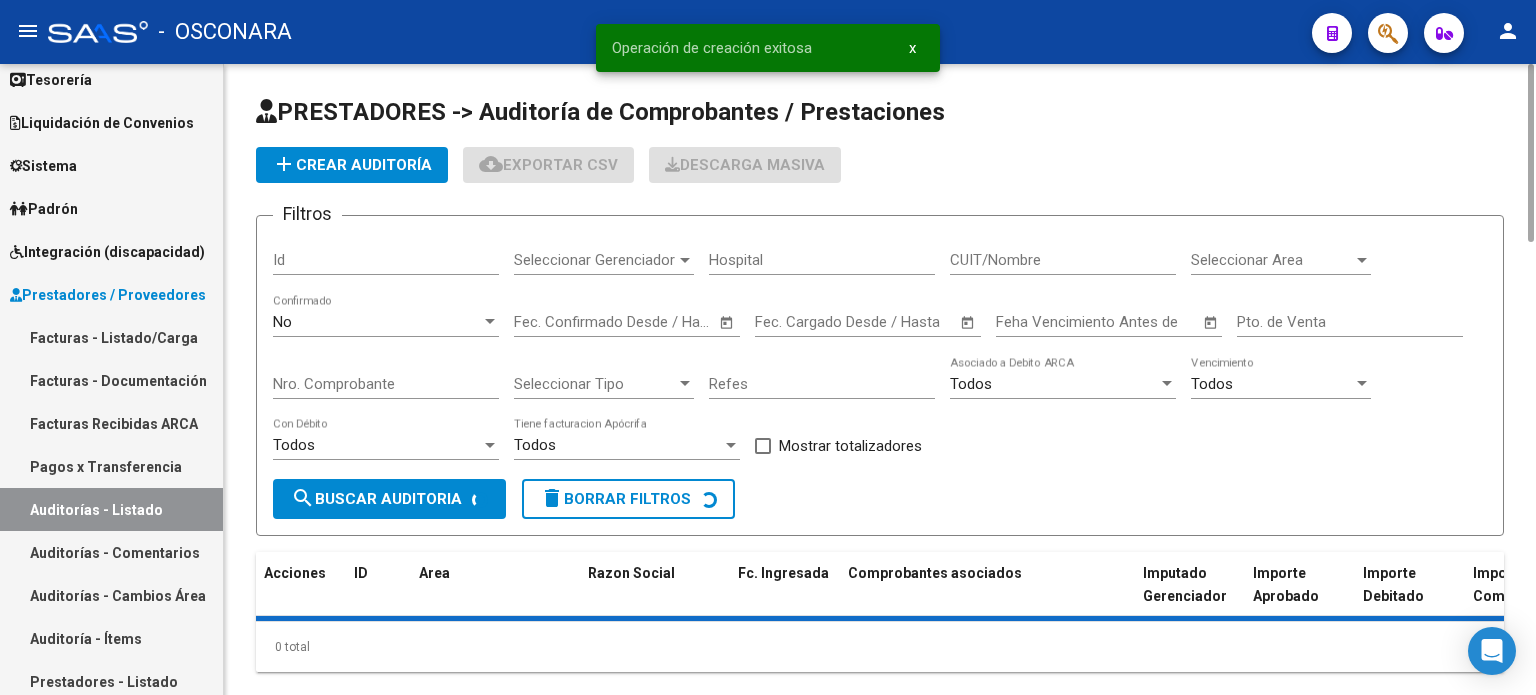 click on "add  Crear Auditoría" 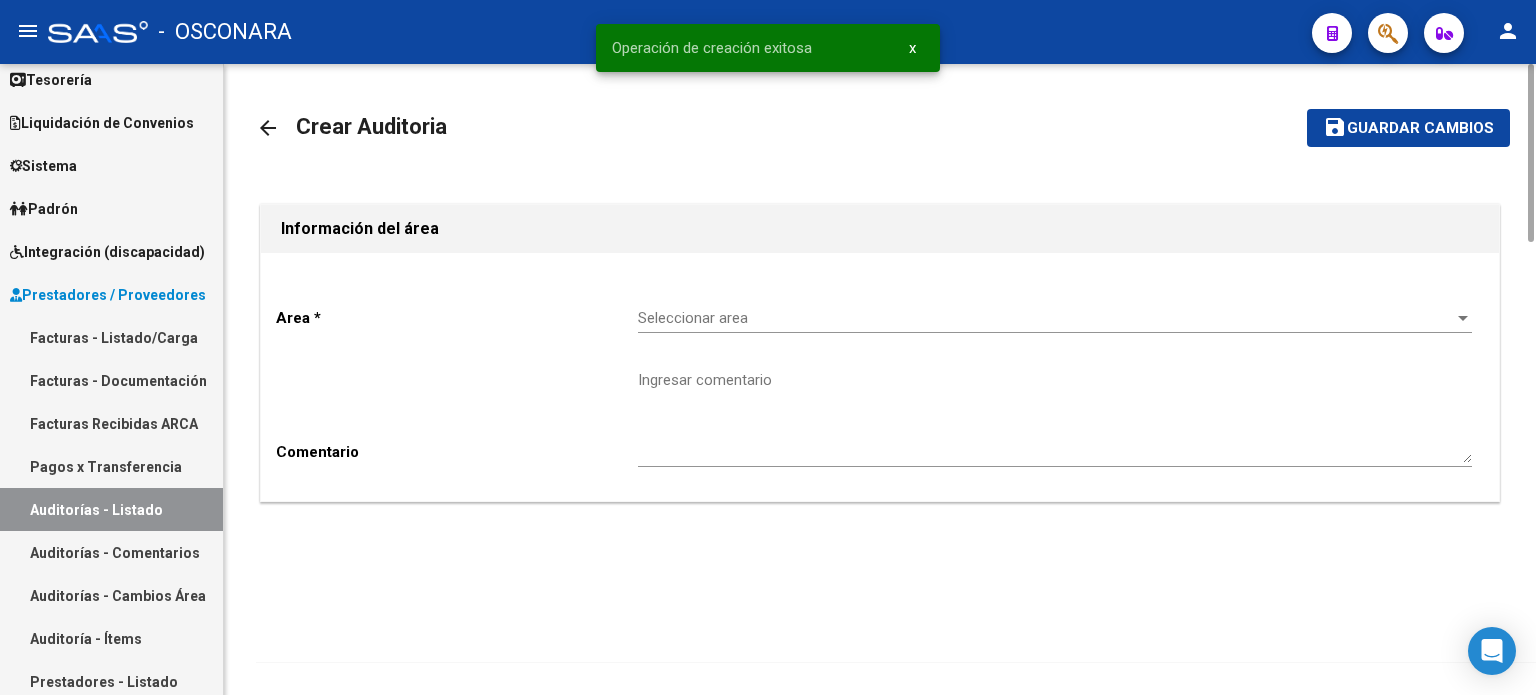 click on "Seleccionar area Seleccionar area" 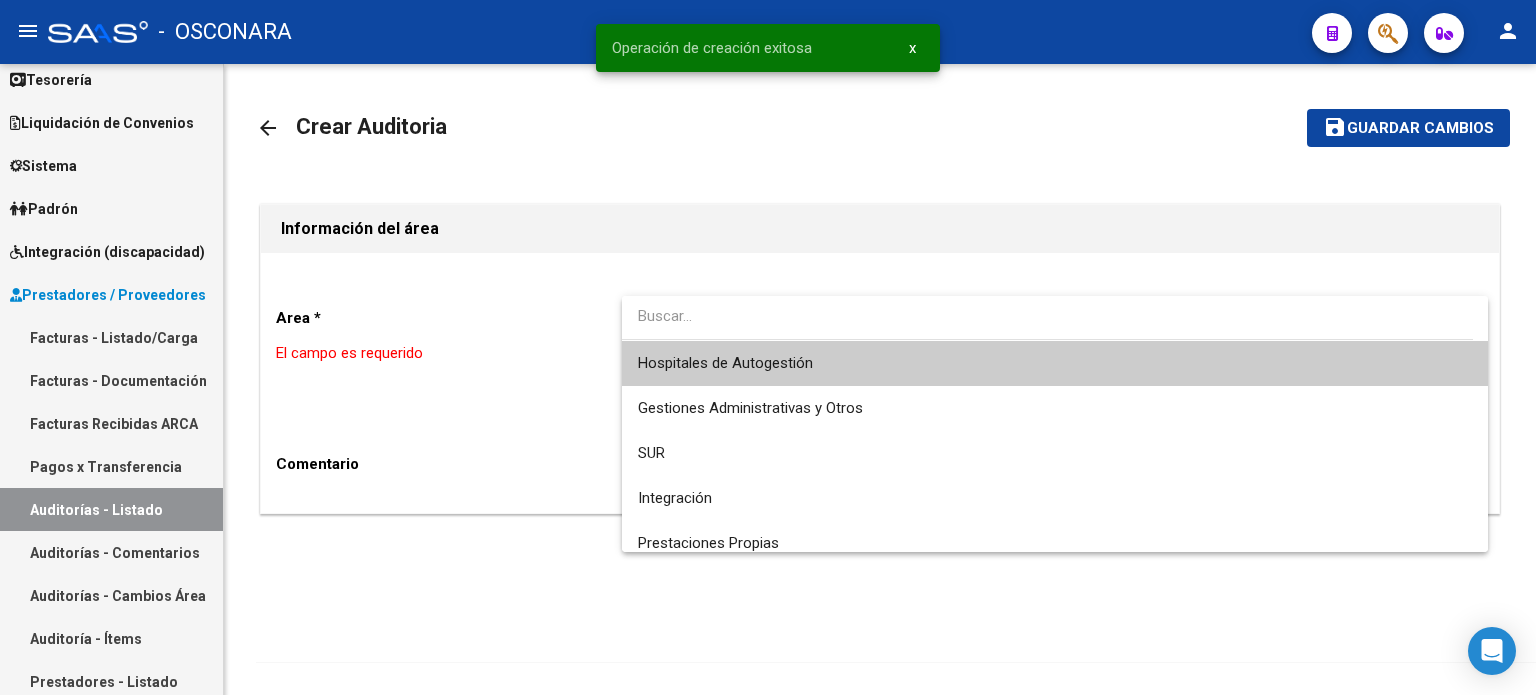 click on "Hospitales de Autogestión" at bounding box center (725, 363) 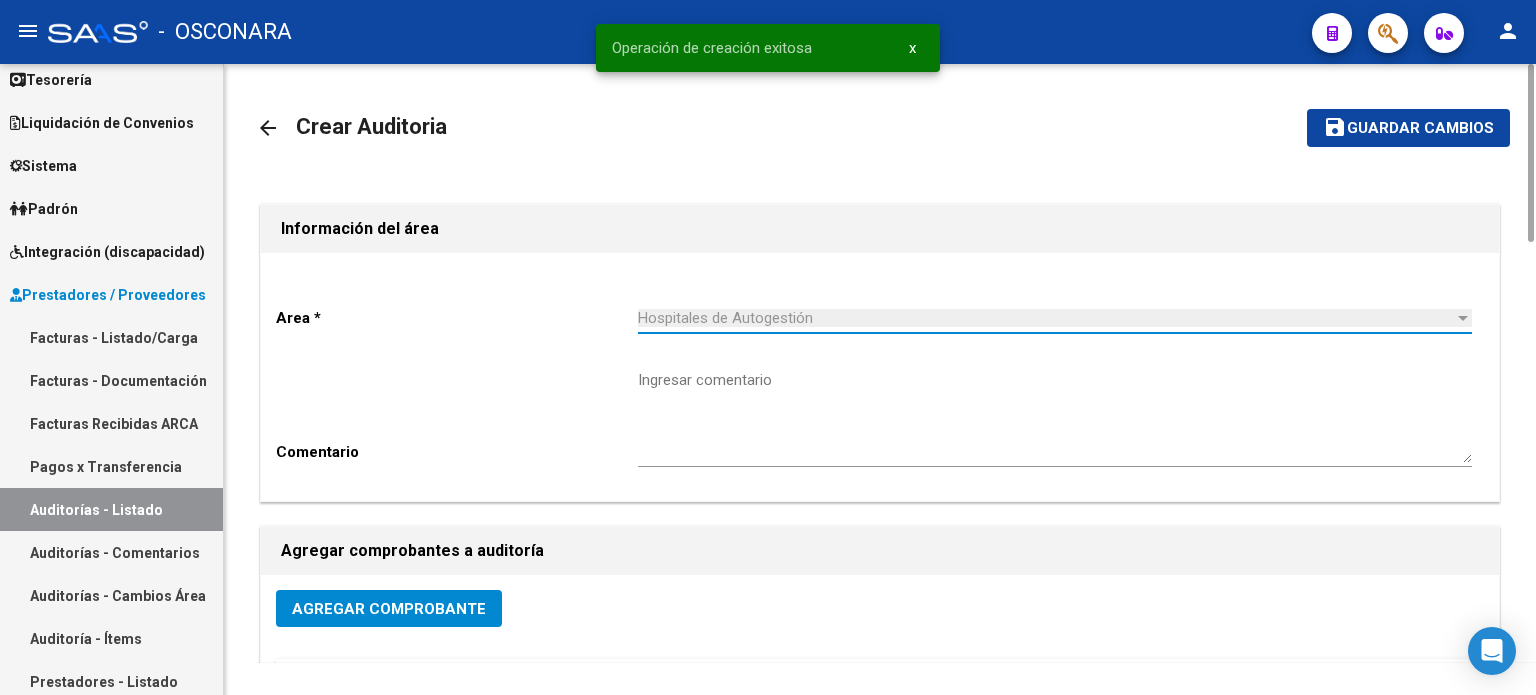 click on "Agregar Comprobante" 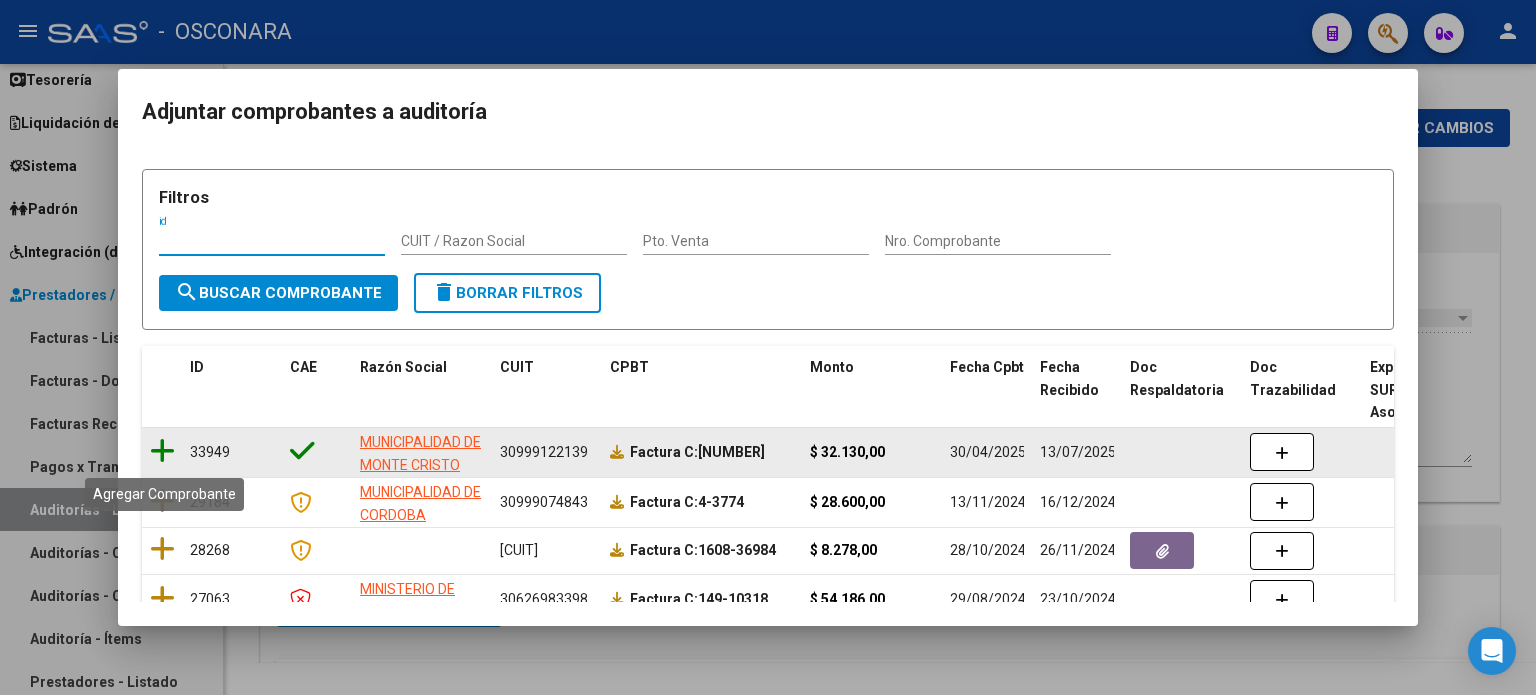 click 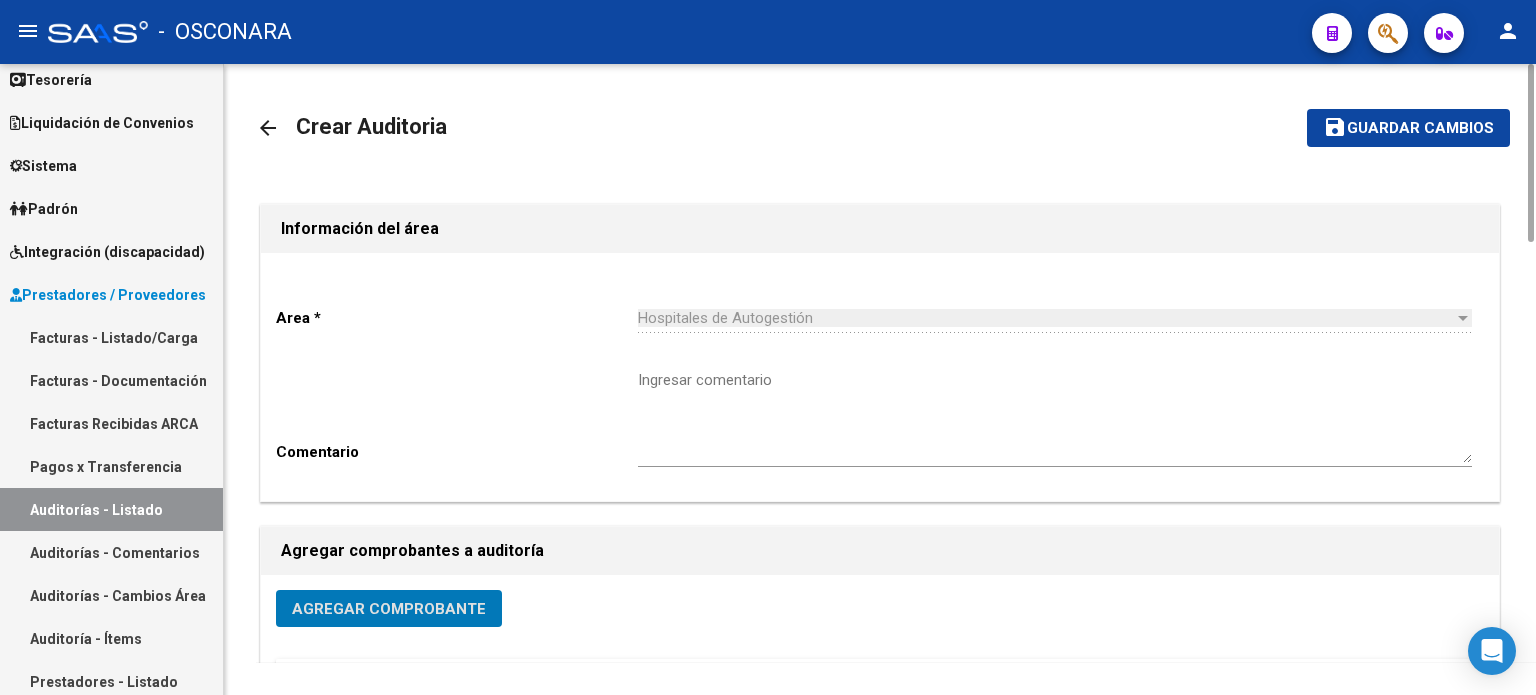 click on "save Guardar cambios" 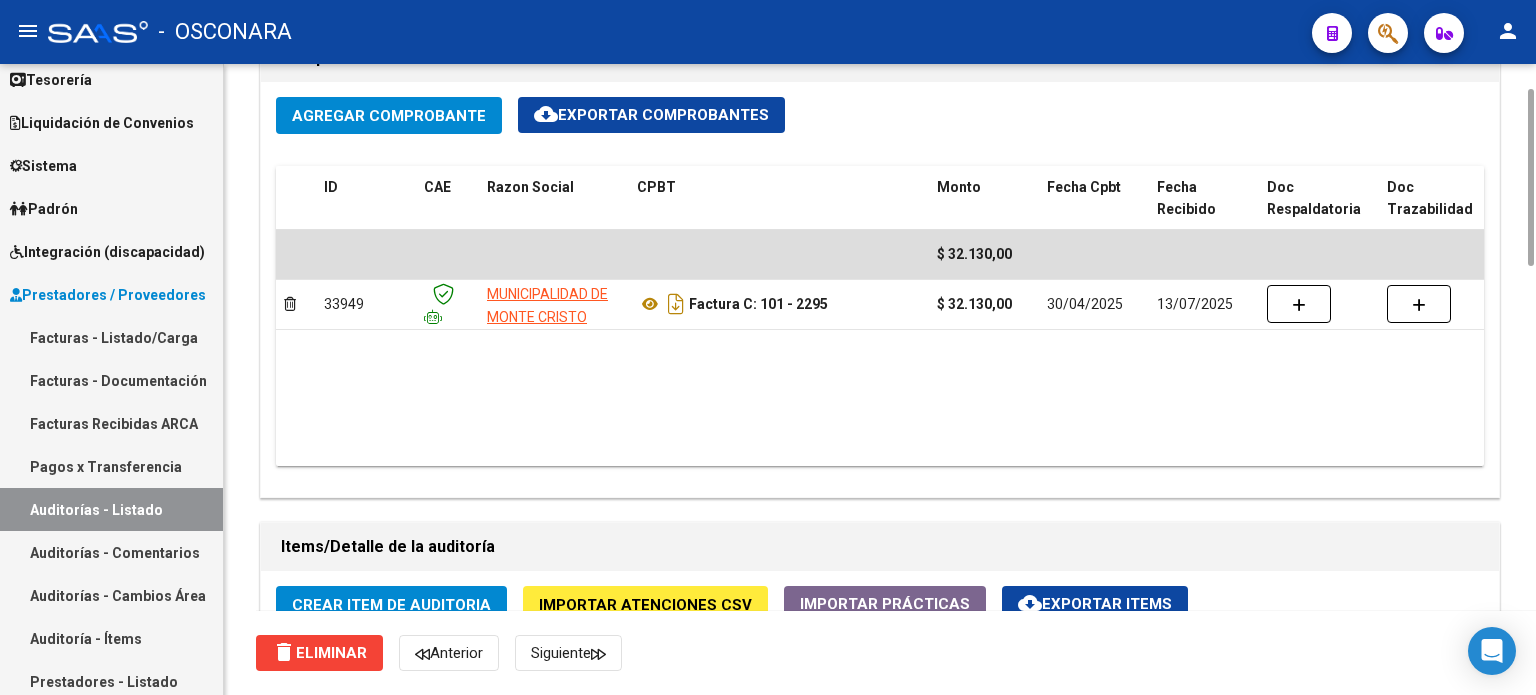 scroll, scrollTop: 1200, scrollLeft: 0, axis: vertical 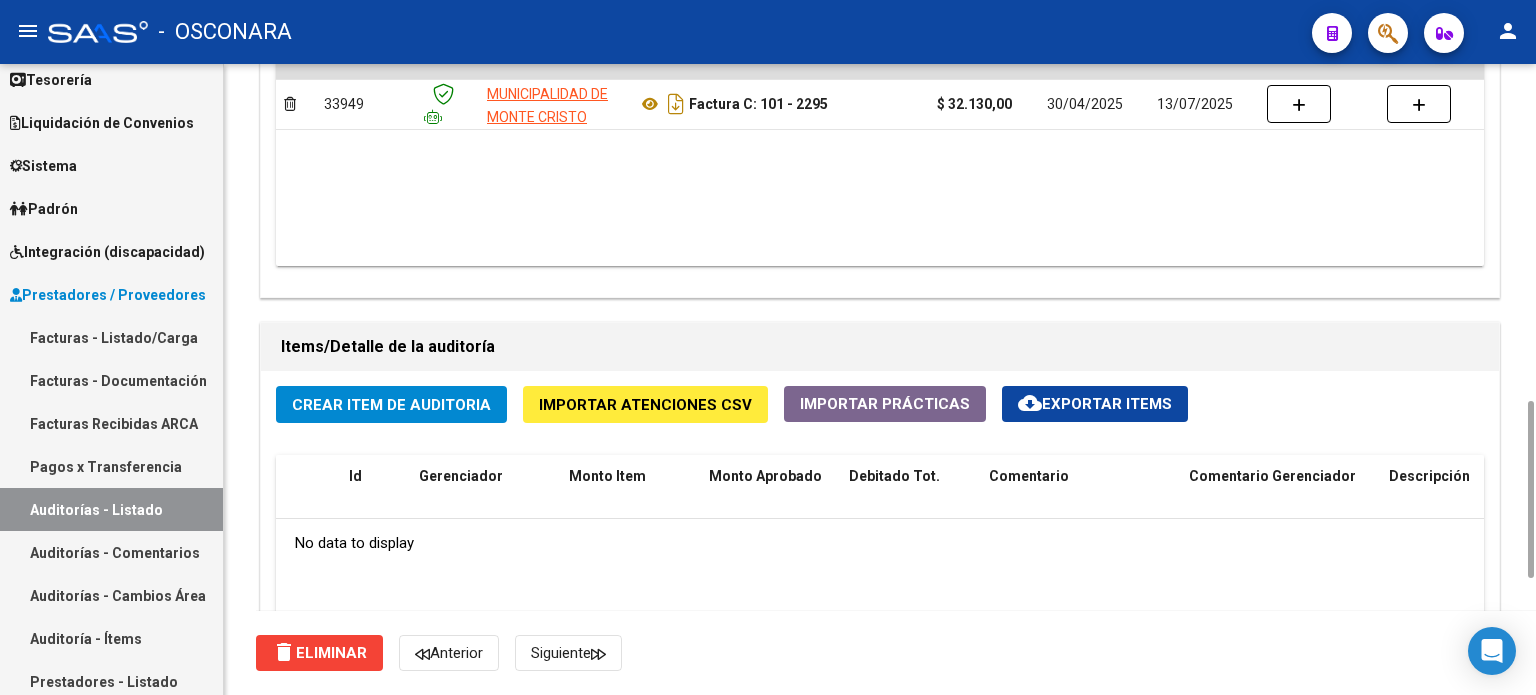 click on "Crear Item de Auditoria" 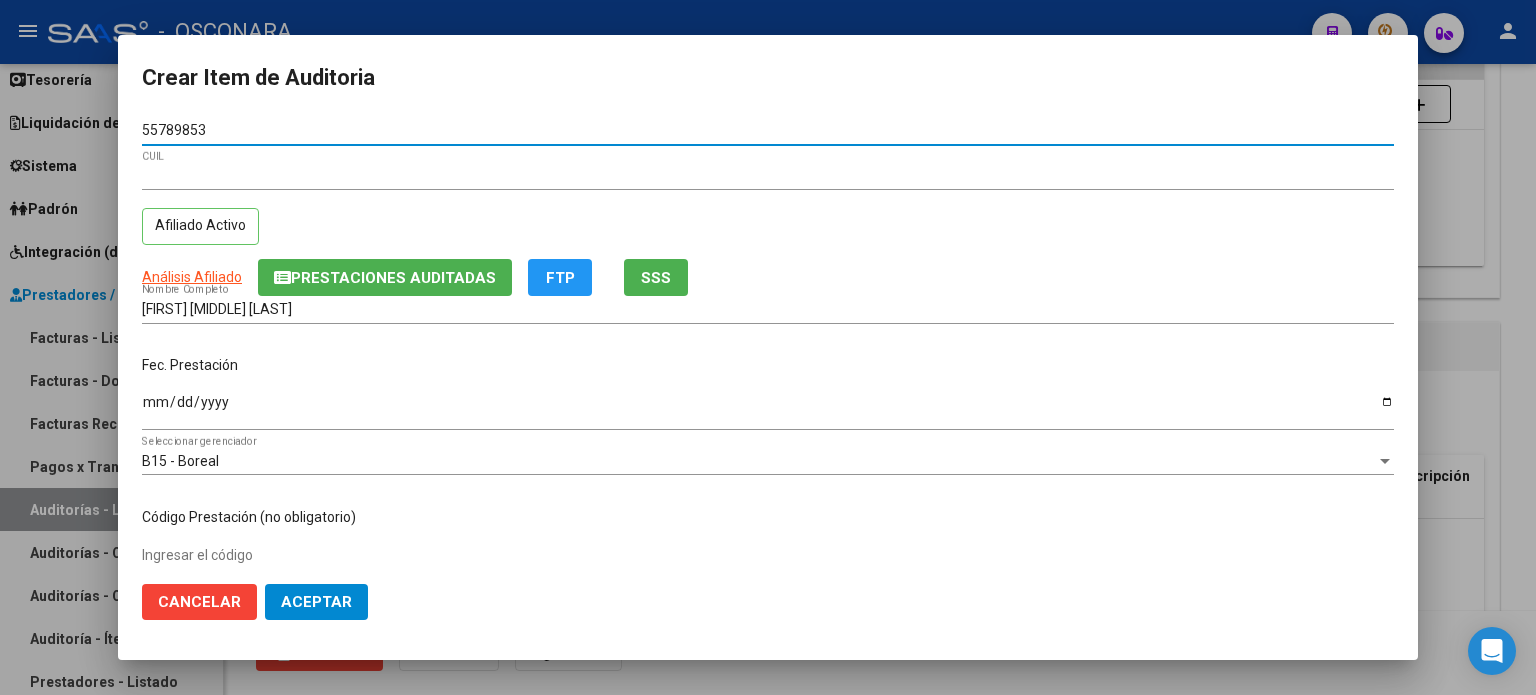 click on "Ingresar la fecha" at bounding box center [768, 409] 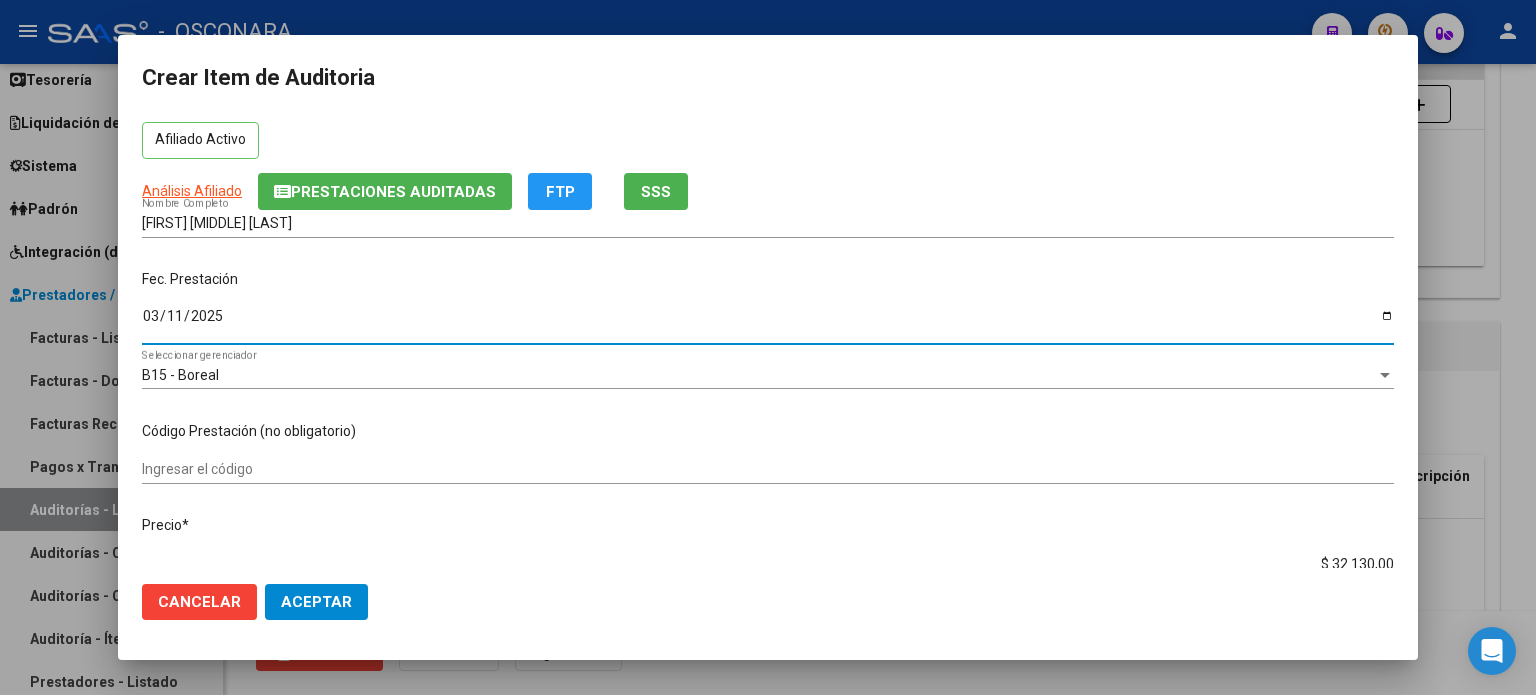 scroll, scrollTop: 200, scrollLeft: 0, axis: vertical 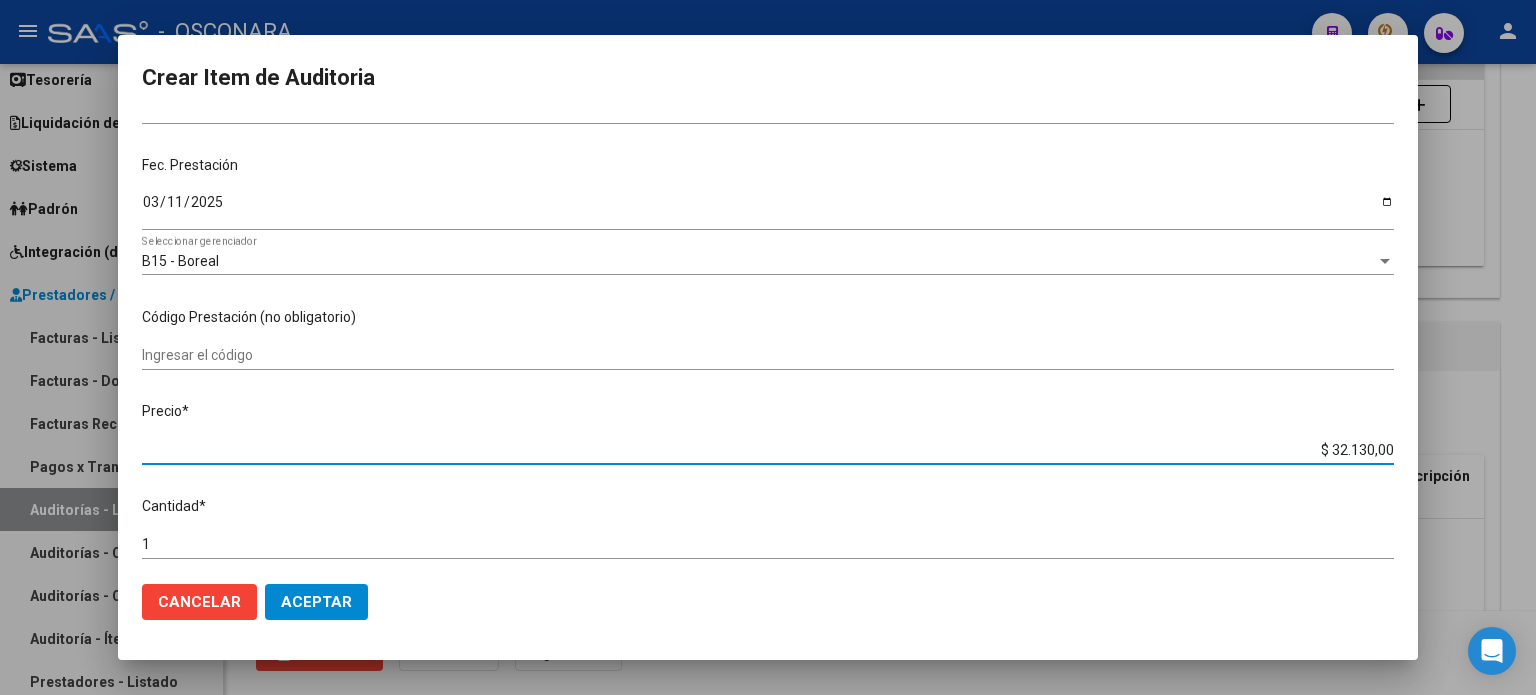 drag, startPoint x: 1321, startPoint y: 450, endPoint x: 1535, endPoint y: 412, distance: 217.34764 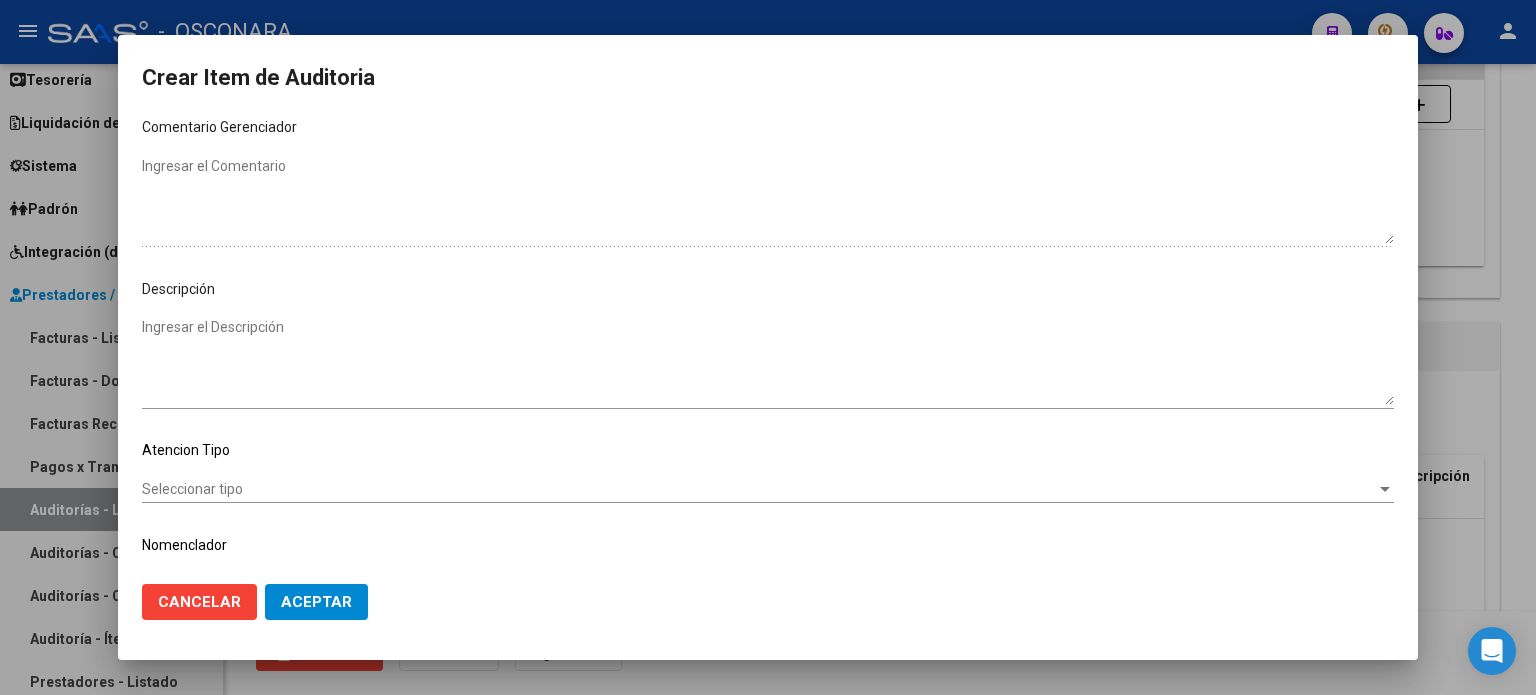 scroll, scrollTop: 1070, scrollLeft: 0, axis: vertical 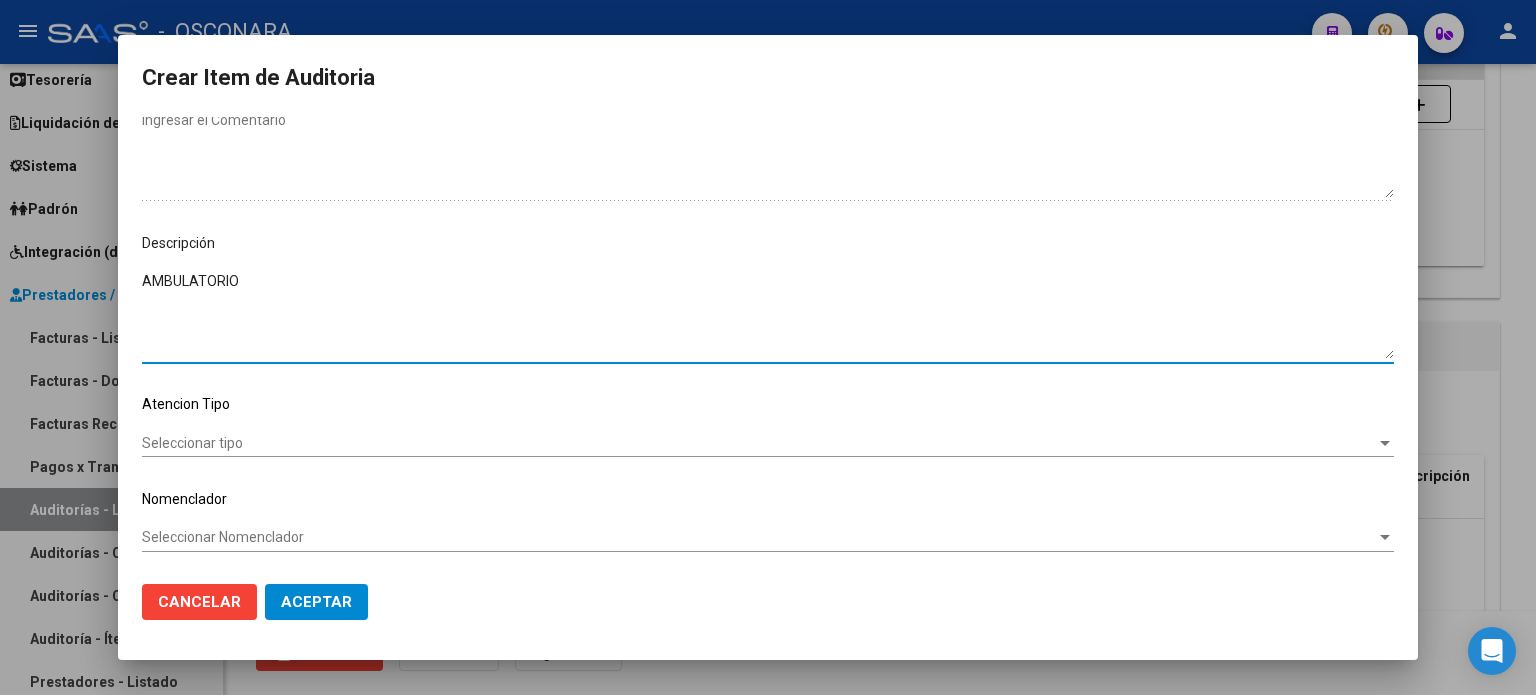 drag, startPoint x: 295, startPoint y: 295, endPoint x: 293, endPoint y: 315, distance: 20.09975 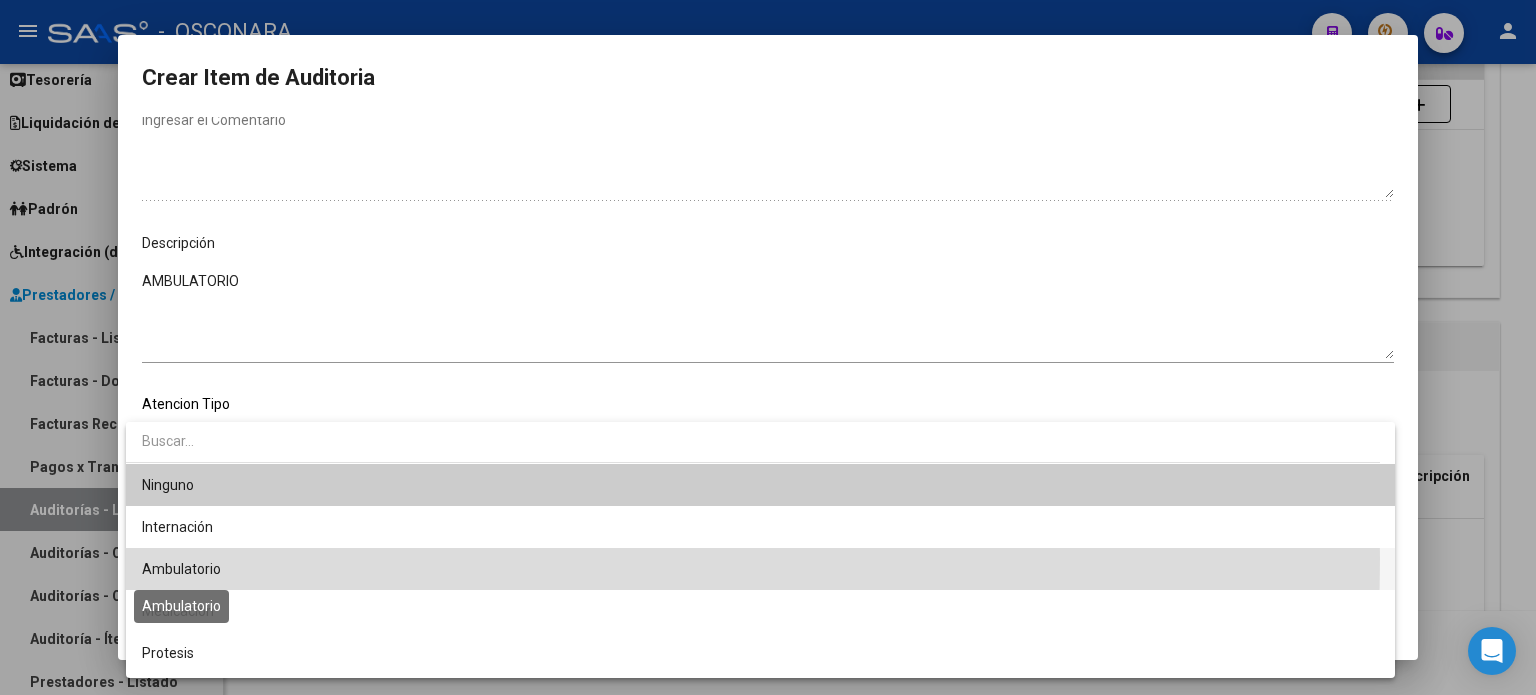 click on "Ambulatorio" at bounding box center [760, 569] 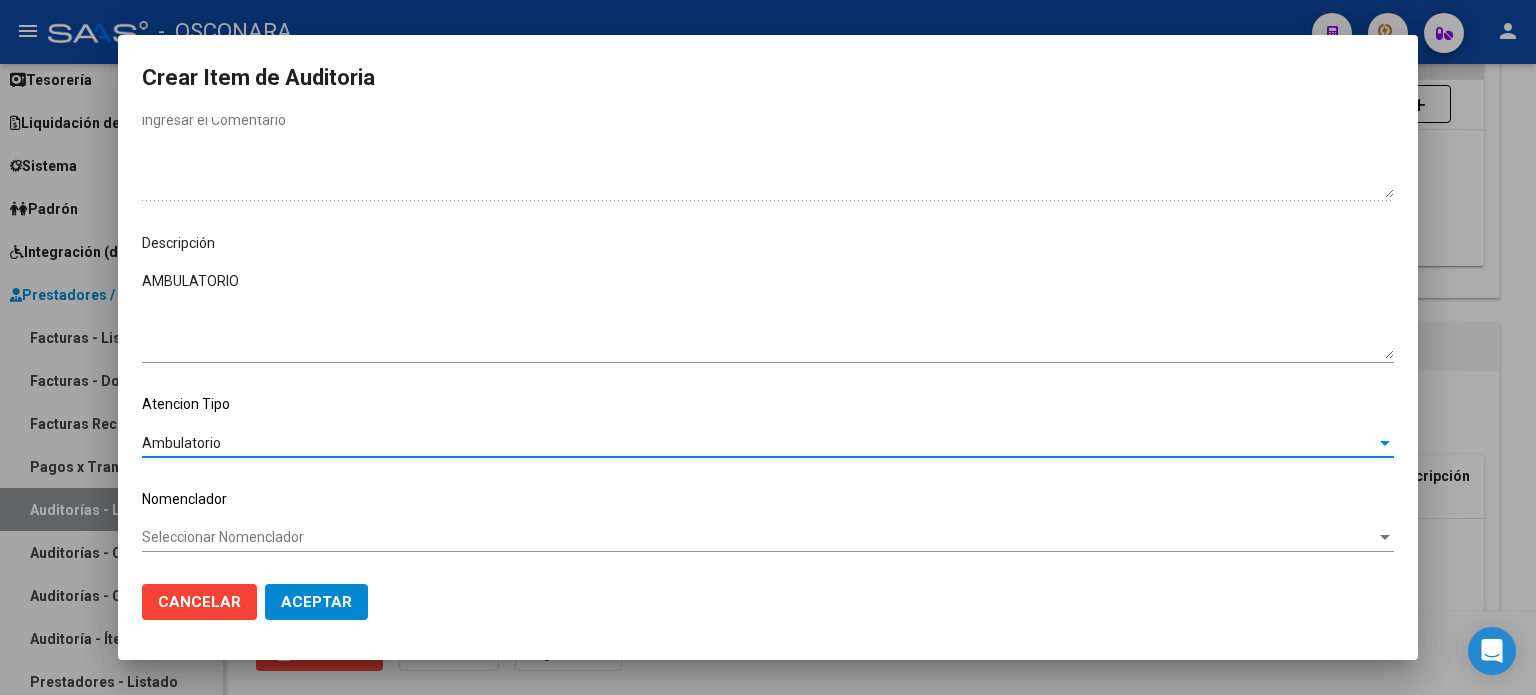 click on "Aceptar" 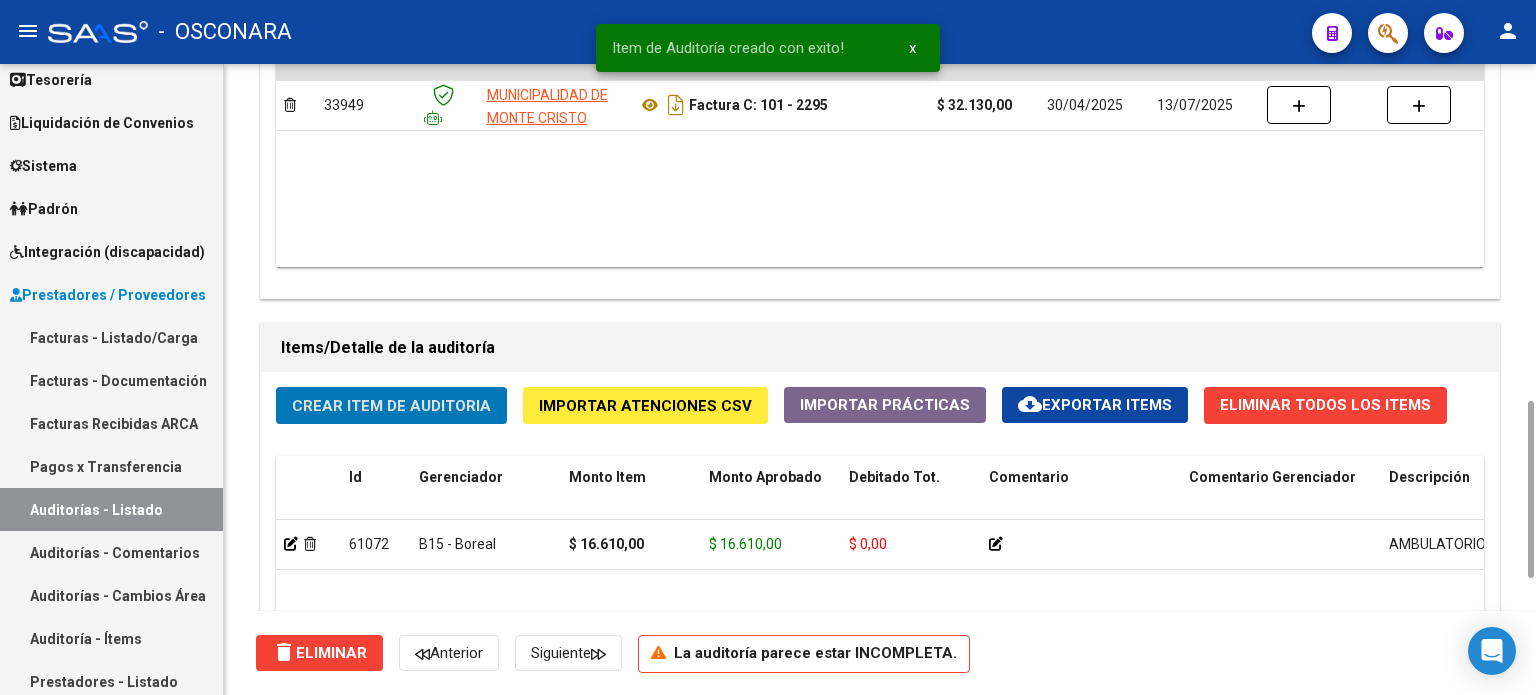 click on "Crear Item de Auditoria" 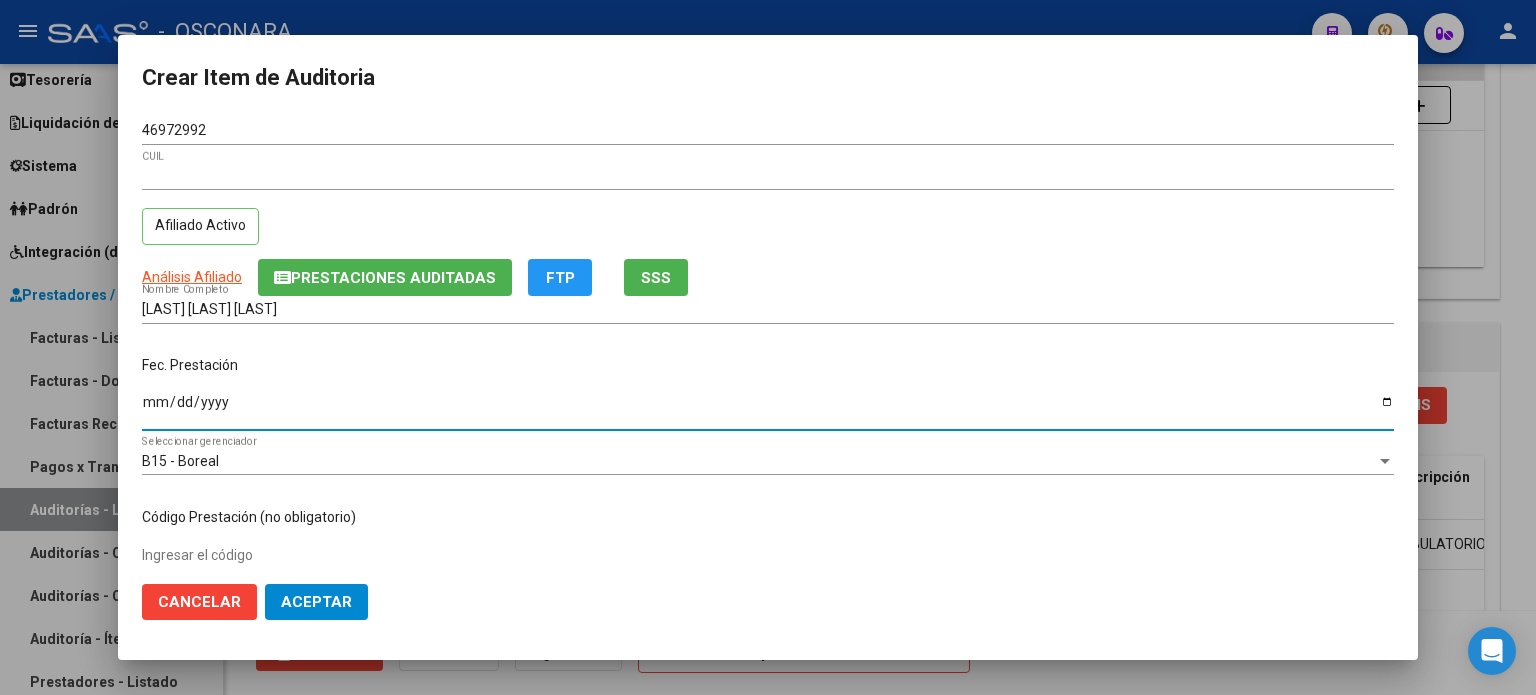 click on "Ingresar la fecha" at bounding box center (768, 409) 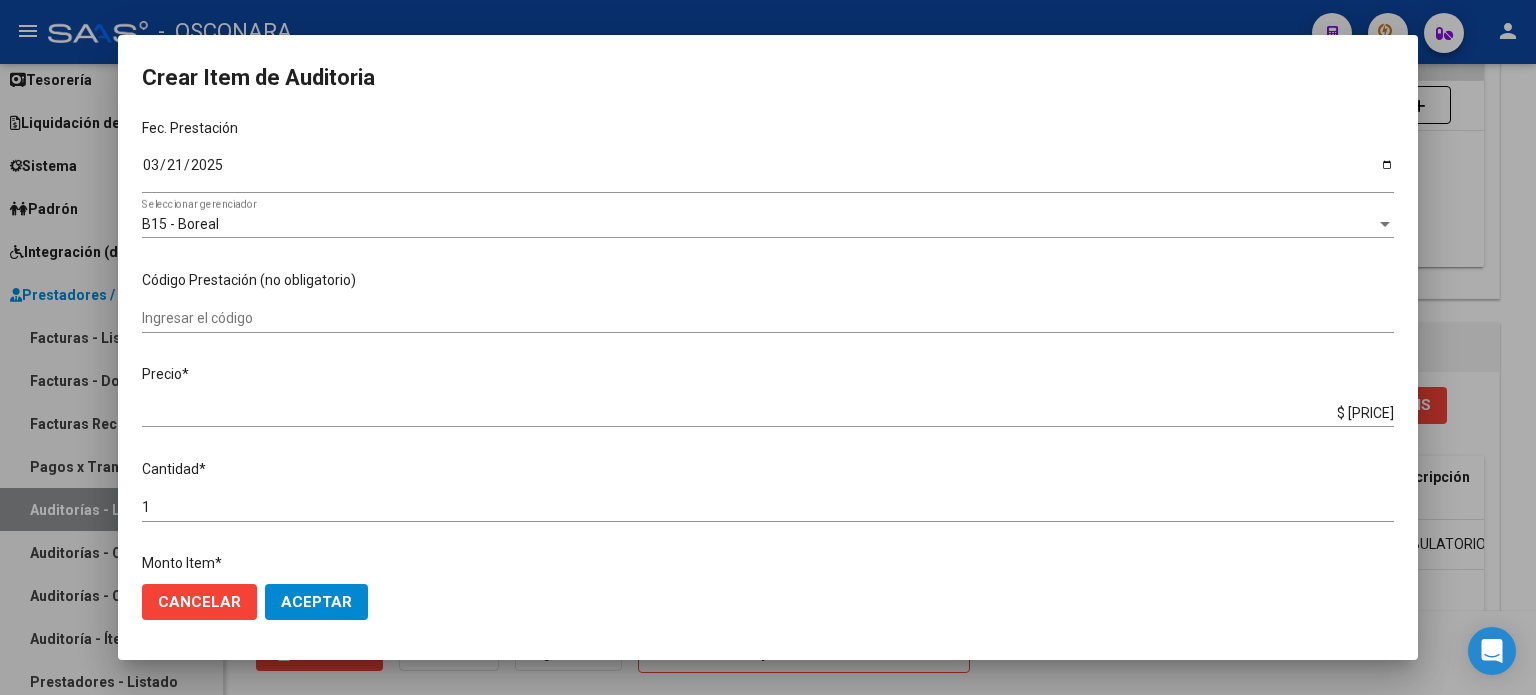 scroll, scrollTop: 300, scrollLeft: 0, axis: vertical 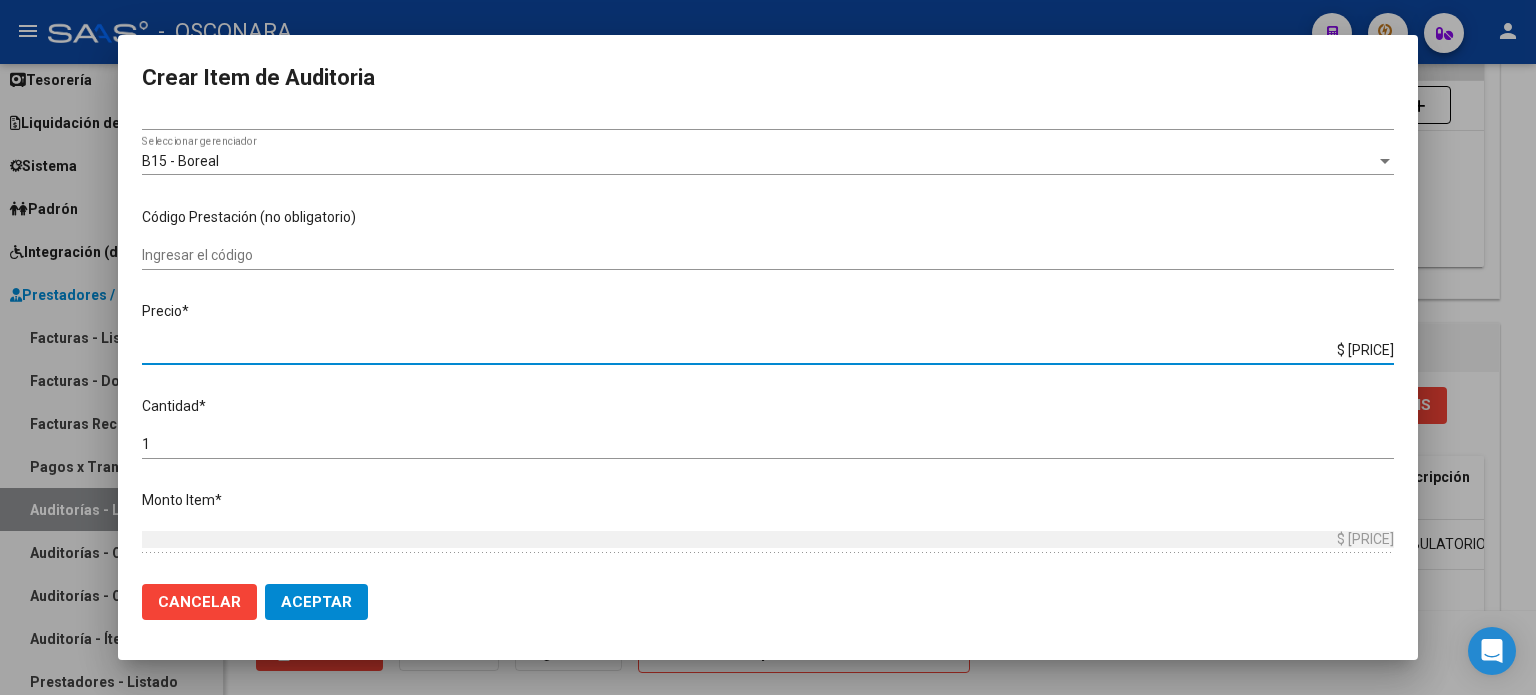 drag, startPoint x: 1312, startPoint y: 351, endPoint x: 1469, endPoint y: 327, distance: 158.8238 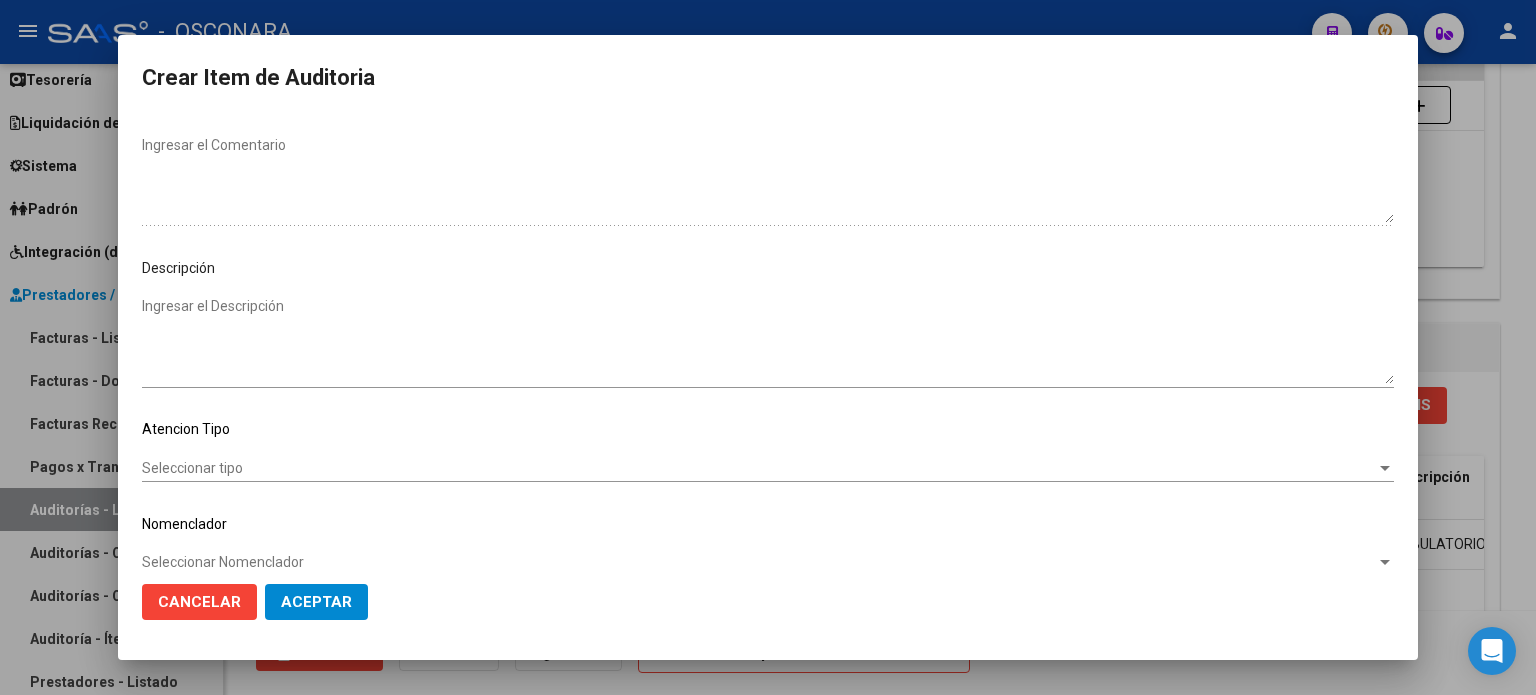 scroll, scrollTop: 1070, scrollLeft: 0, axis: vertical 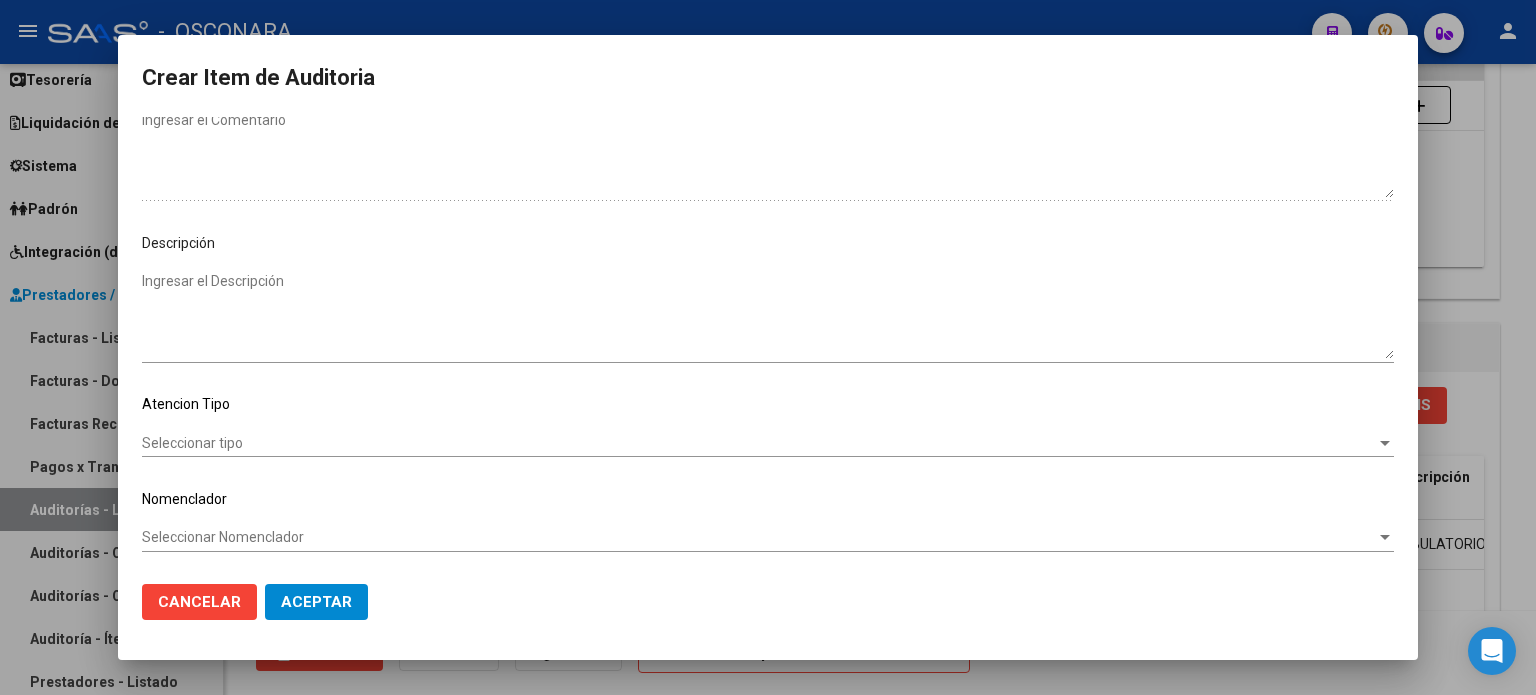 click on "Ingresar el Descripción" at bounding box center (768, 315) 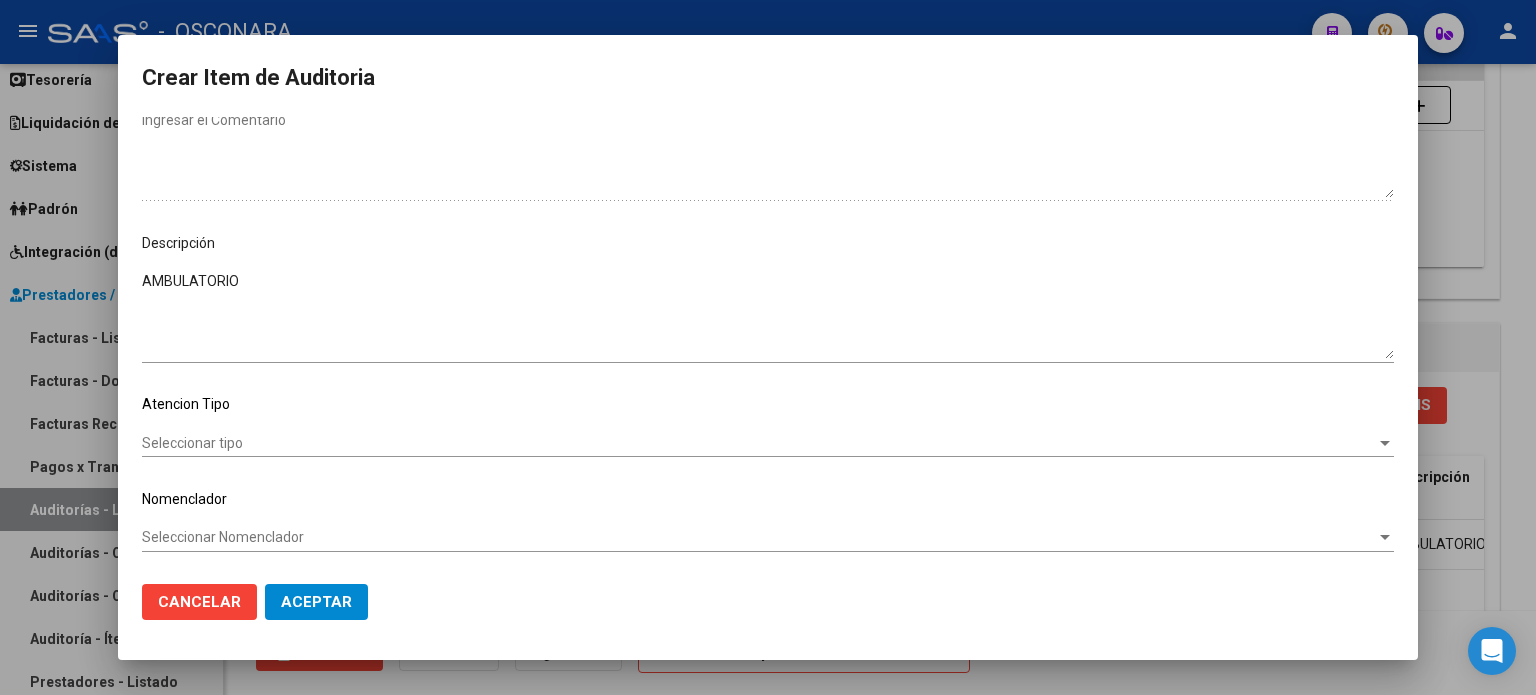 click on "Seleccionar tipo Seleccionar tipo" 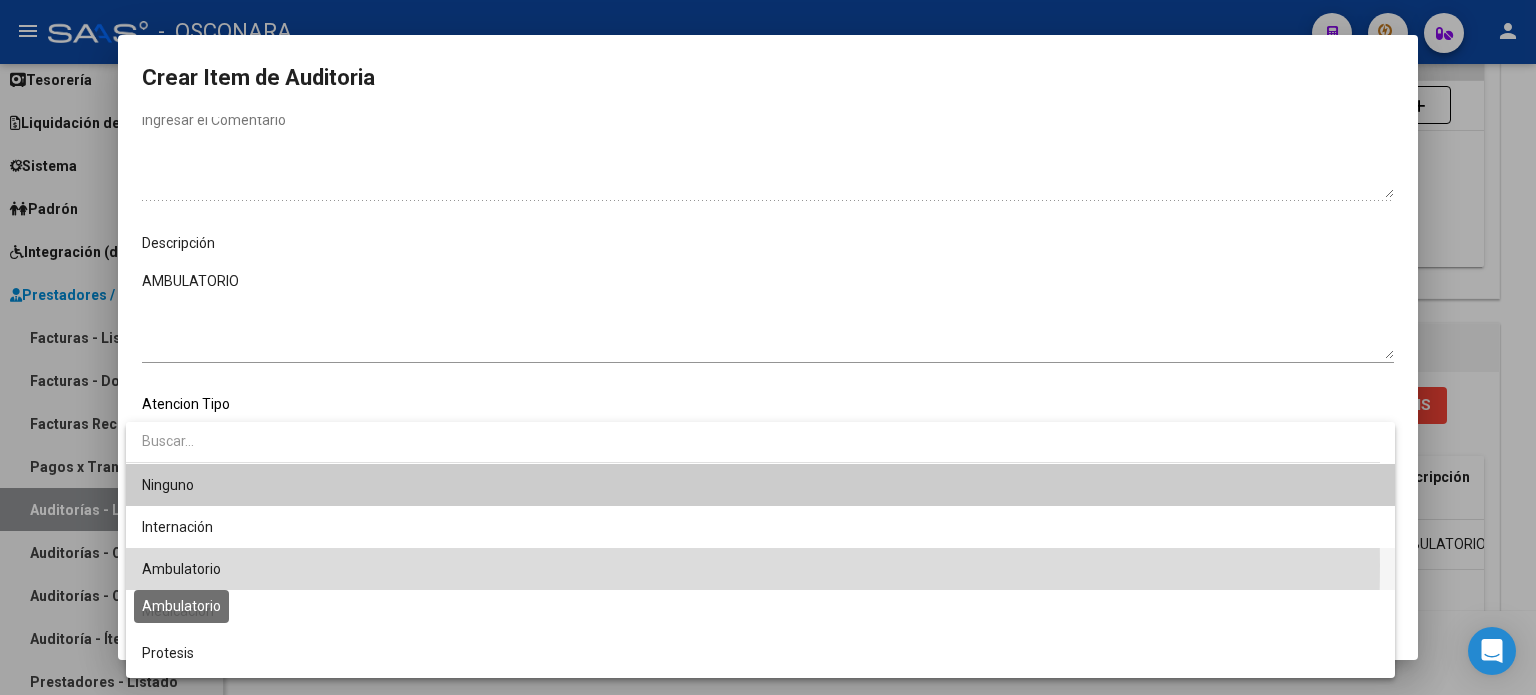 drag, startPoint x: 183, startPoint y: 565, endPoint x: 269, endPoint y: 587, distance: 88.76936 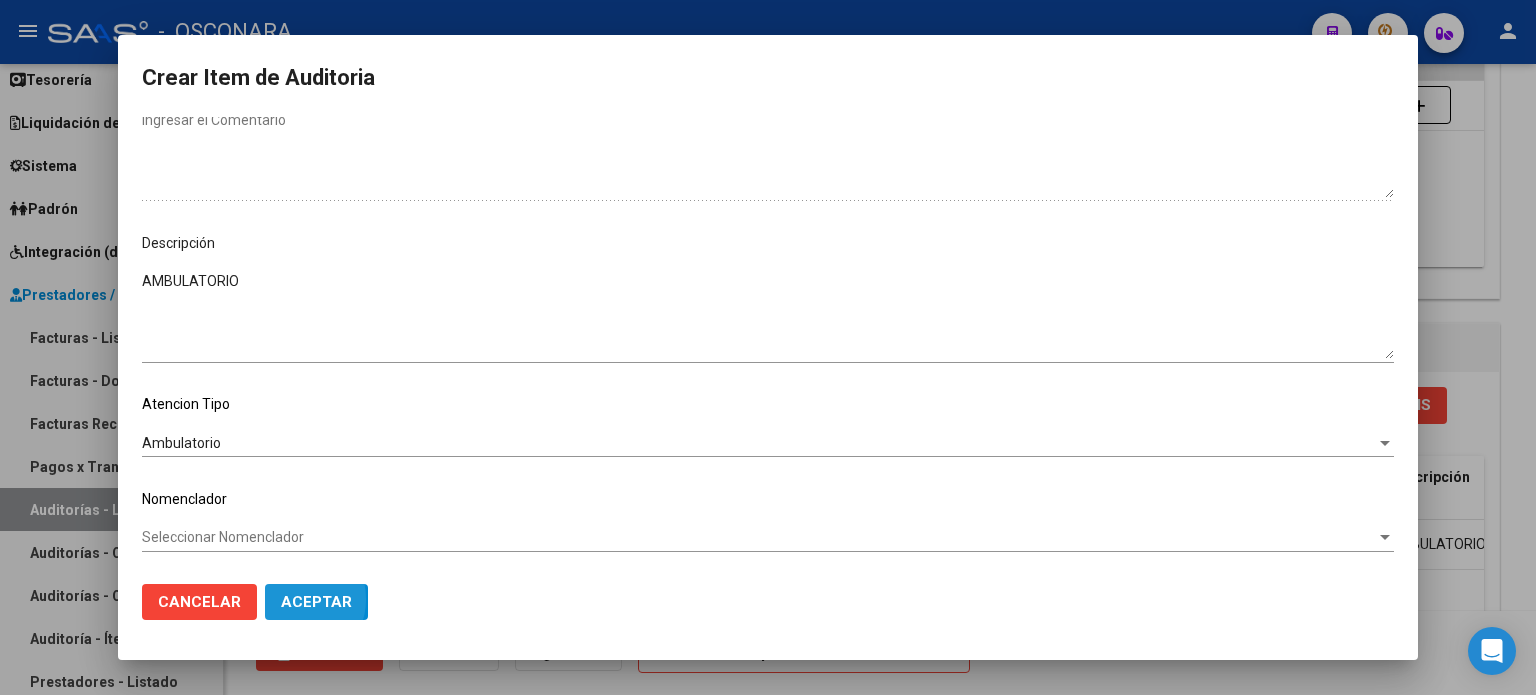 click on "Aceptar" 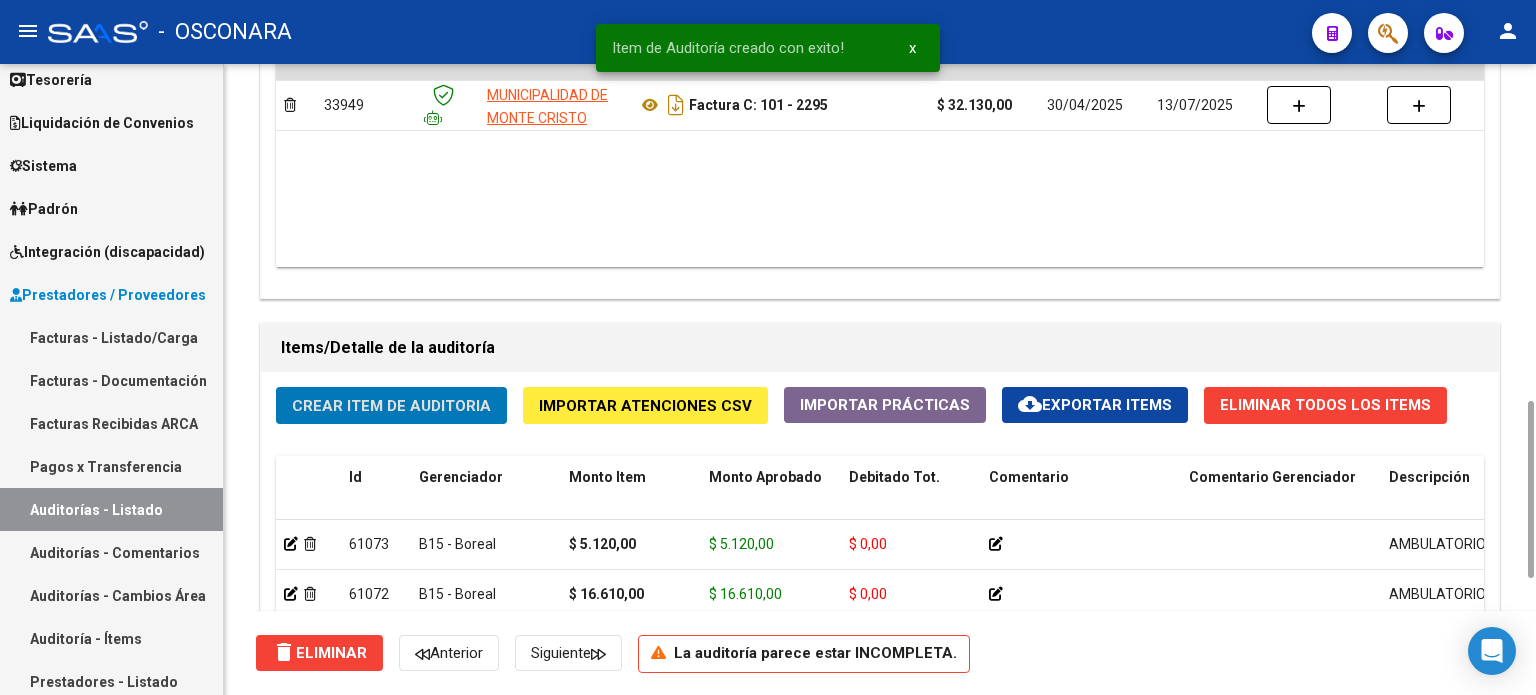 click on "Crear Item de Auditoria" 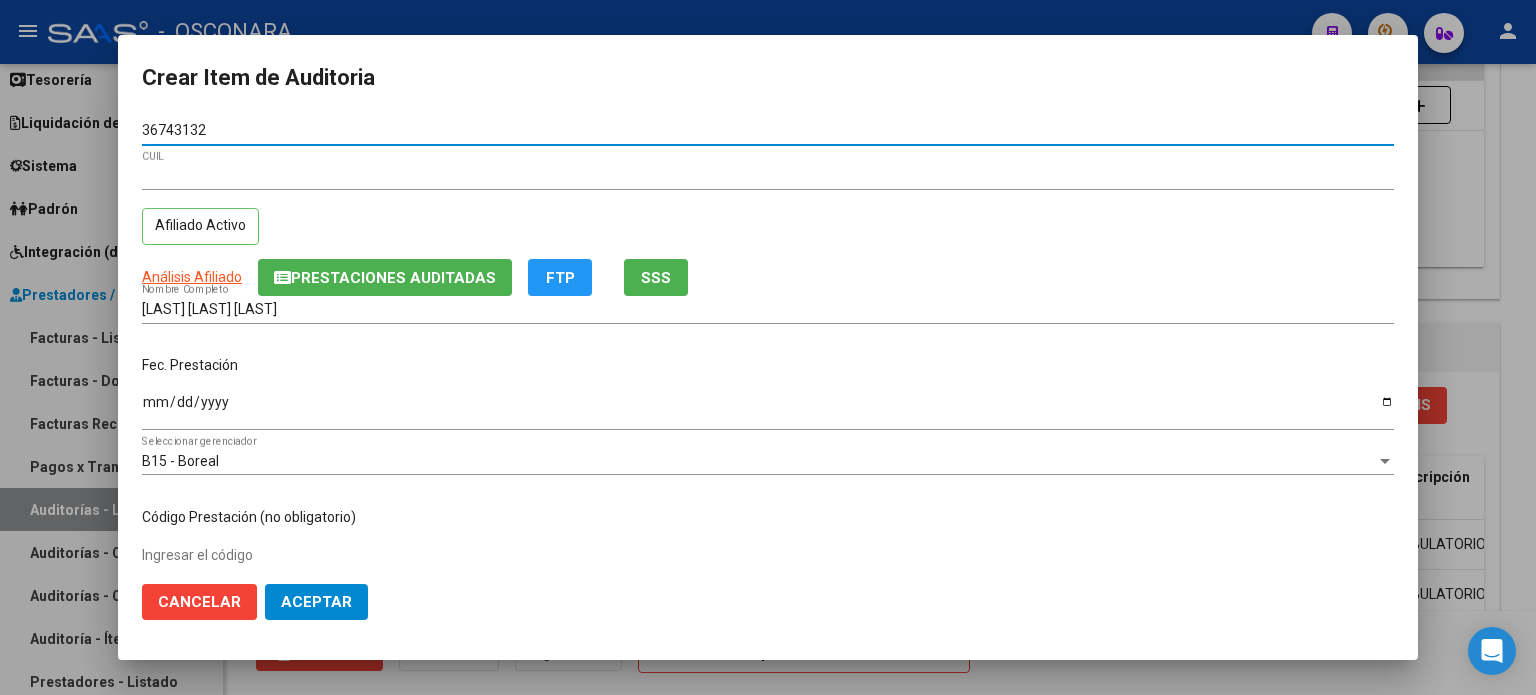 click on "Ingresar la fecha" at bounding box center (768, 409) 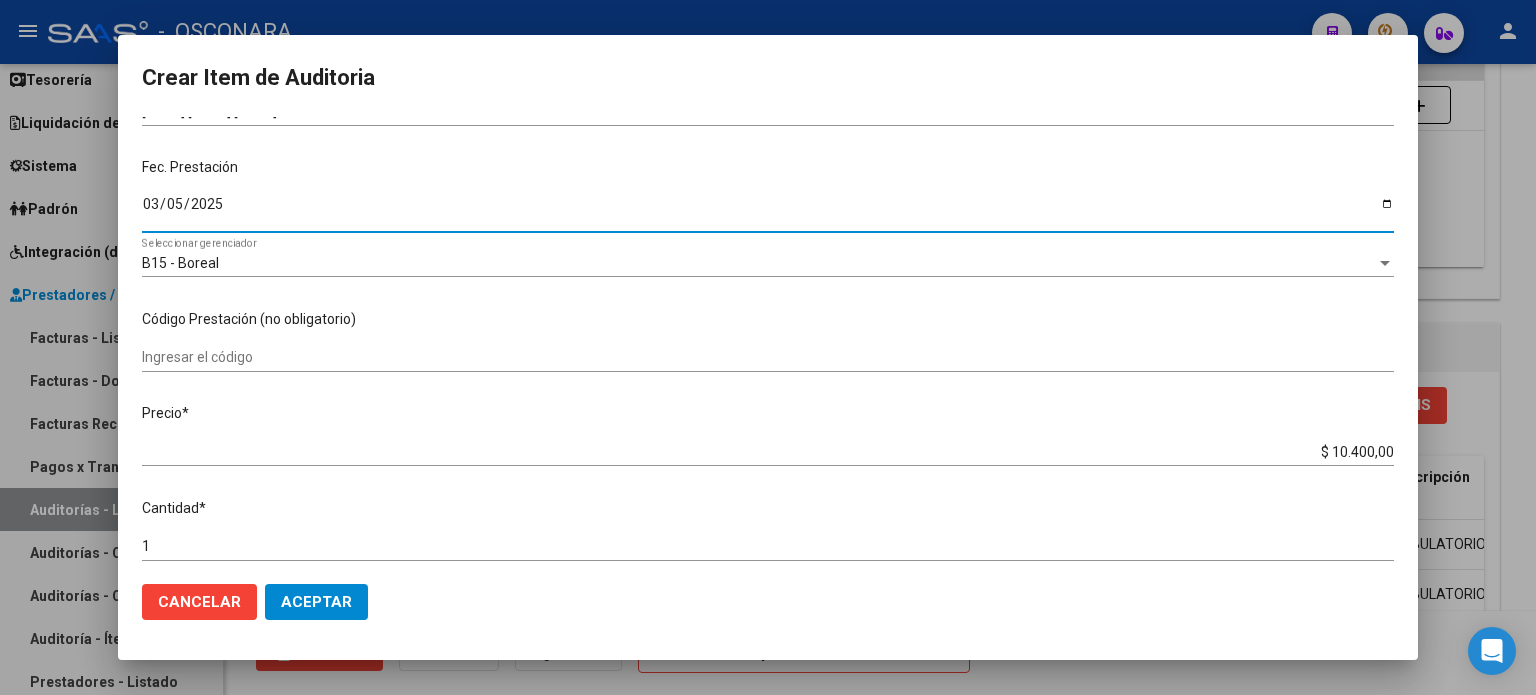 scroll, scrollTop: 200, scrollLeft: 0, axis: vertical 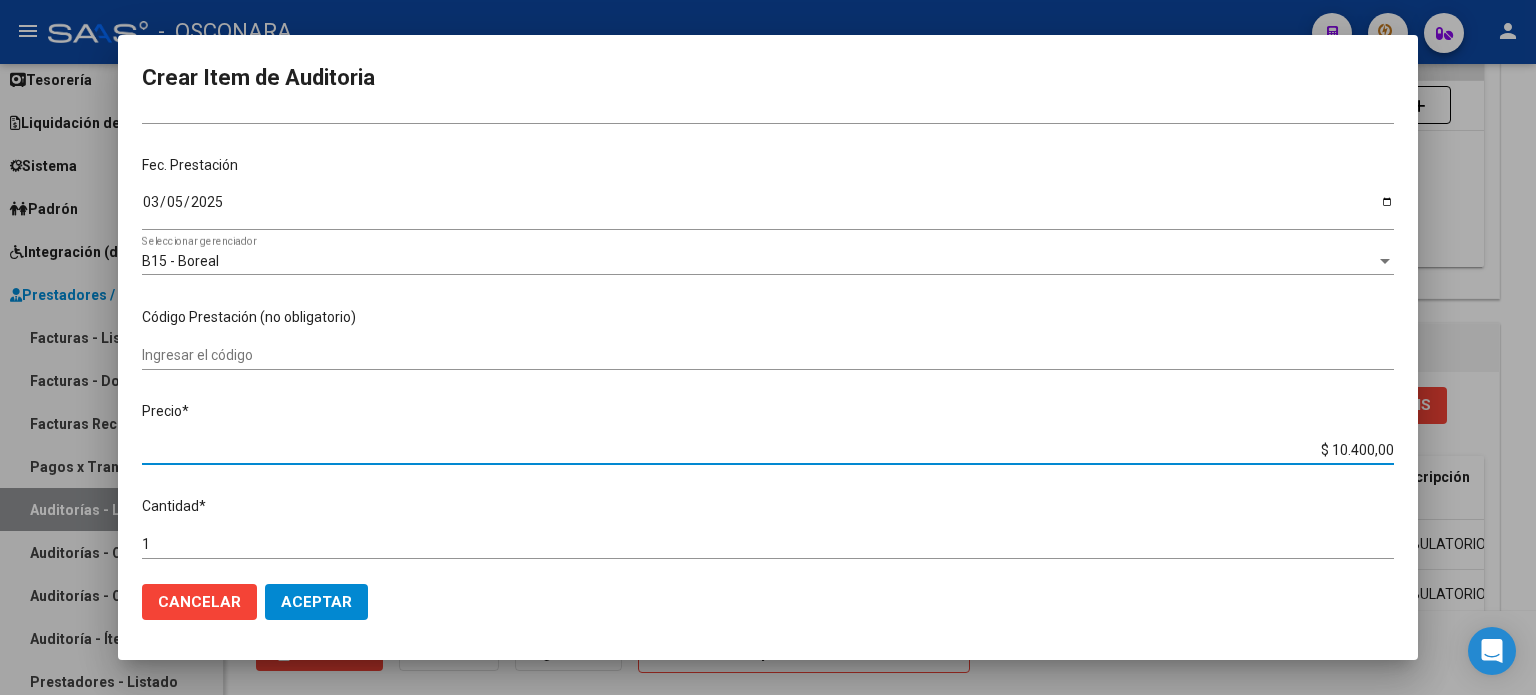 drag, startPoint x: 1327, startPoint y: 450, endPoint x: 1507, endPoint y: 447, distance: 180.025 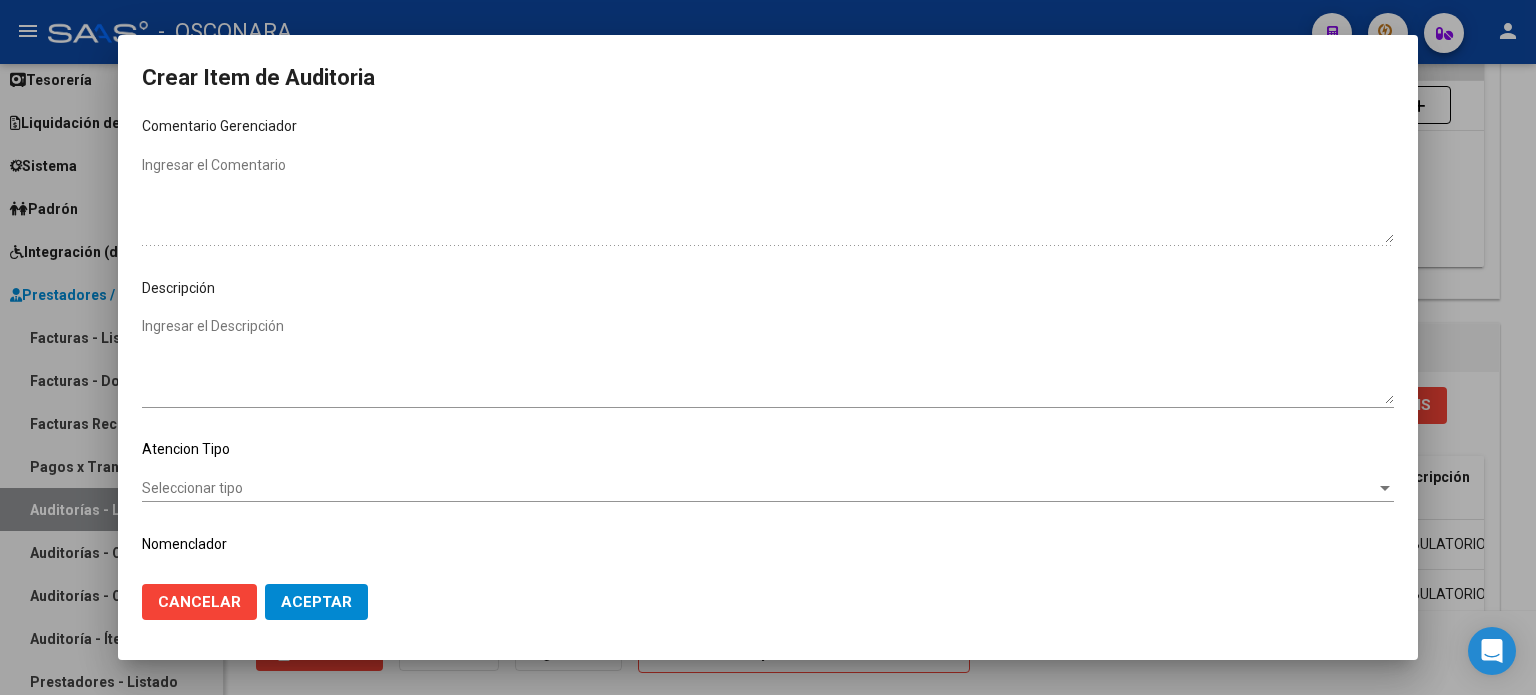 scroll, scrollTop: 1070, scrollLeft: 0, axis: vertical 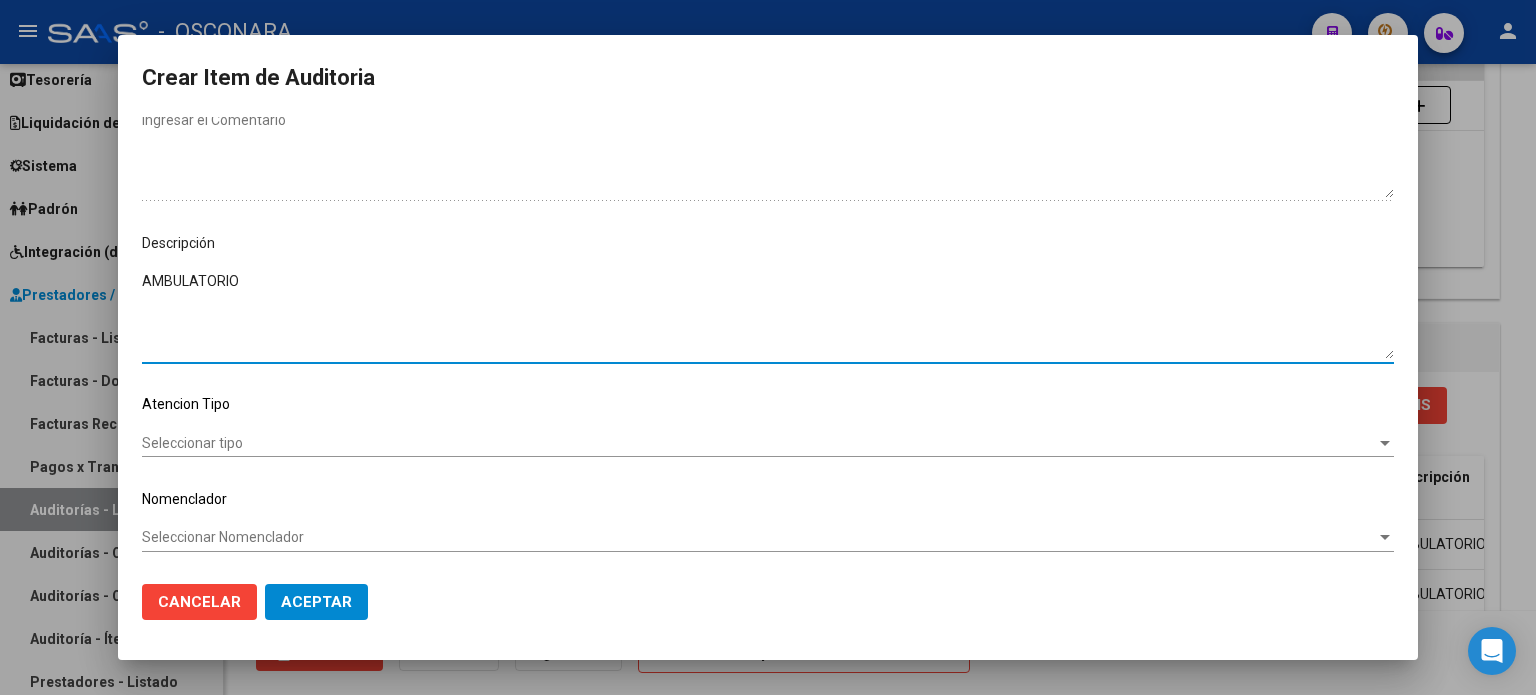 drag, startPoint x: 377, startPoint y: 319, endPoint x: 225, endPoint y: 419, distance: 181.94505 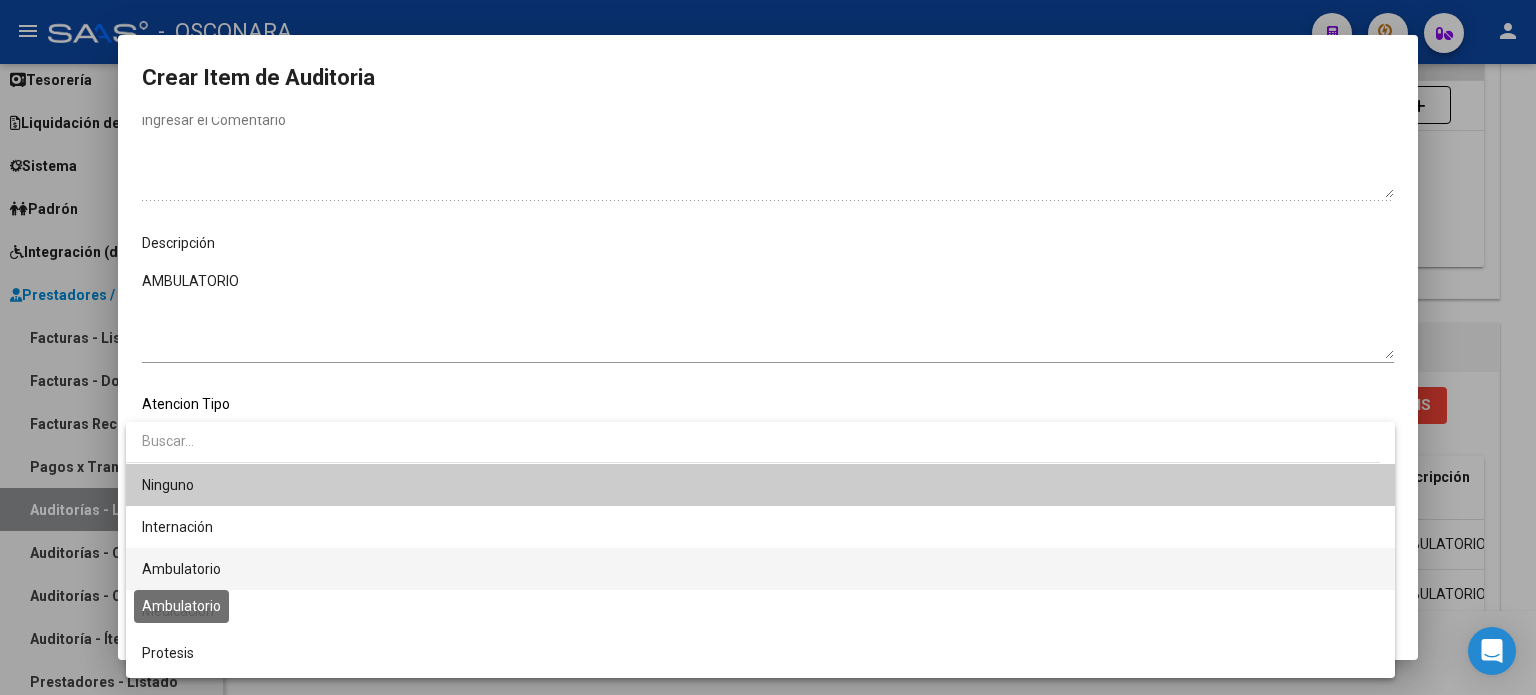 click on "Ambulatorio" at bounding box center (181, 569) 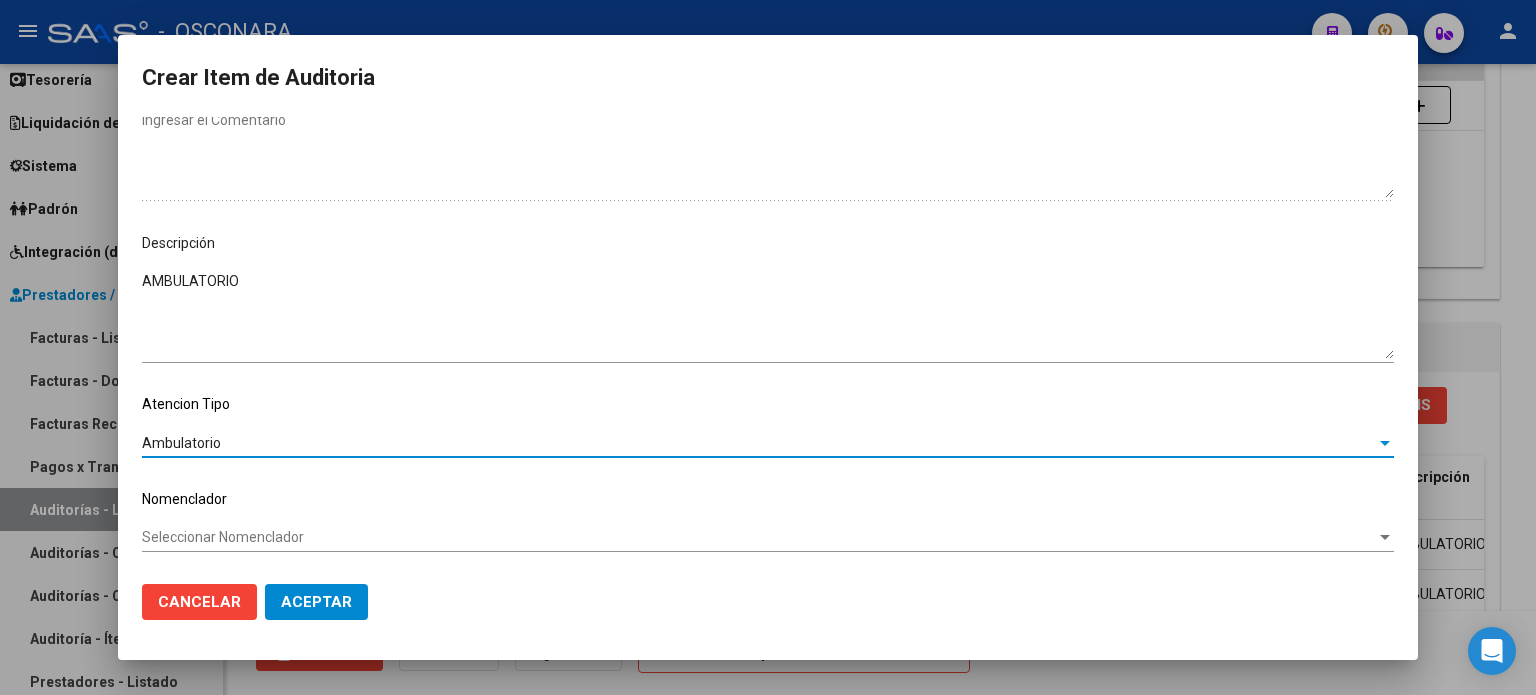 click on "Aceptar" 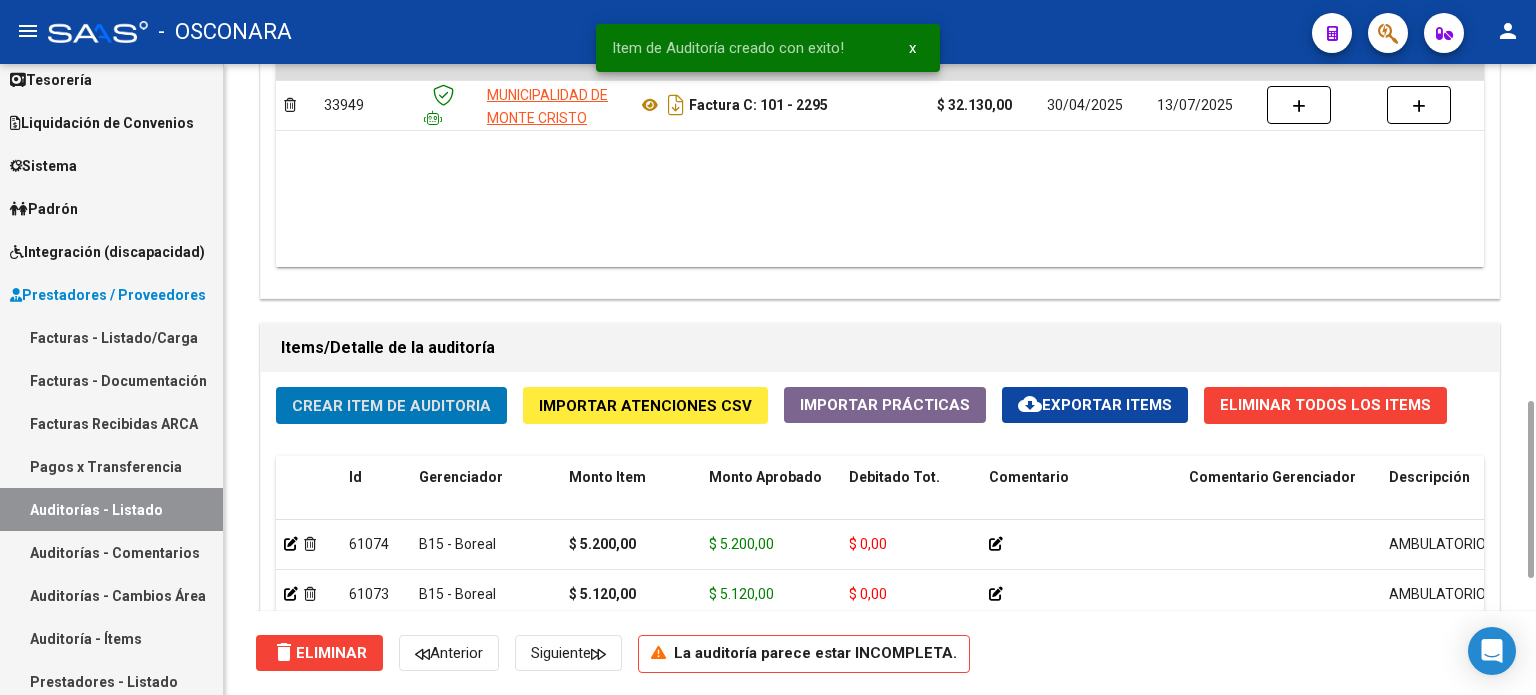 click on "Crear Item de Auditoria" 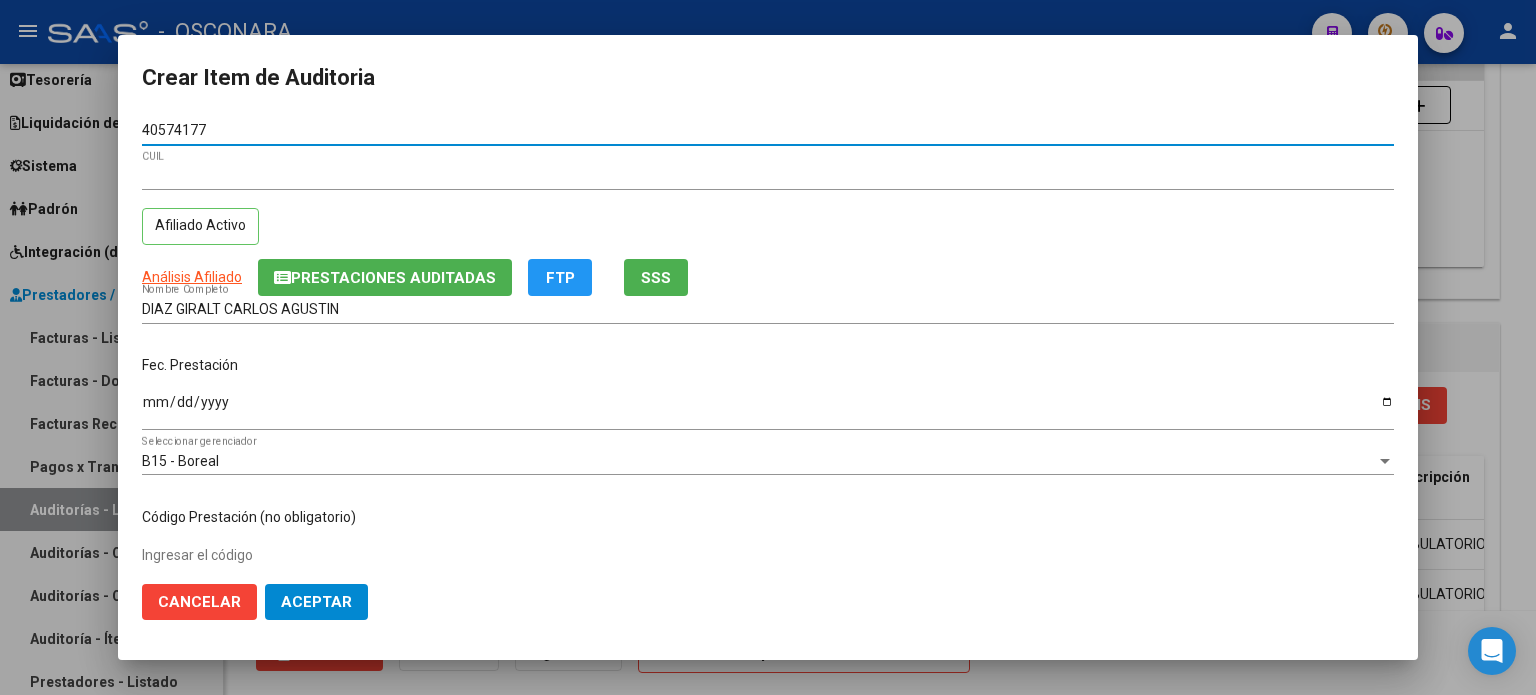 click on "Ingresar la fecha" at bounding box center [768, 409] 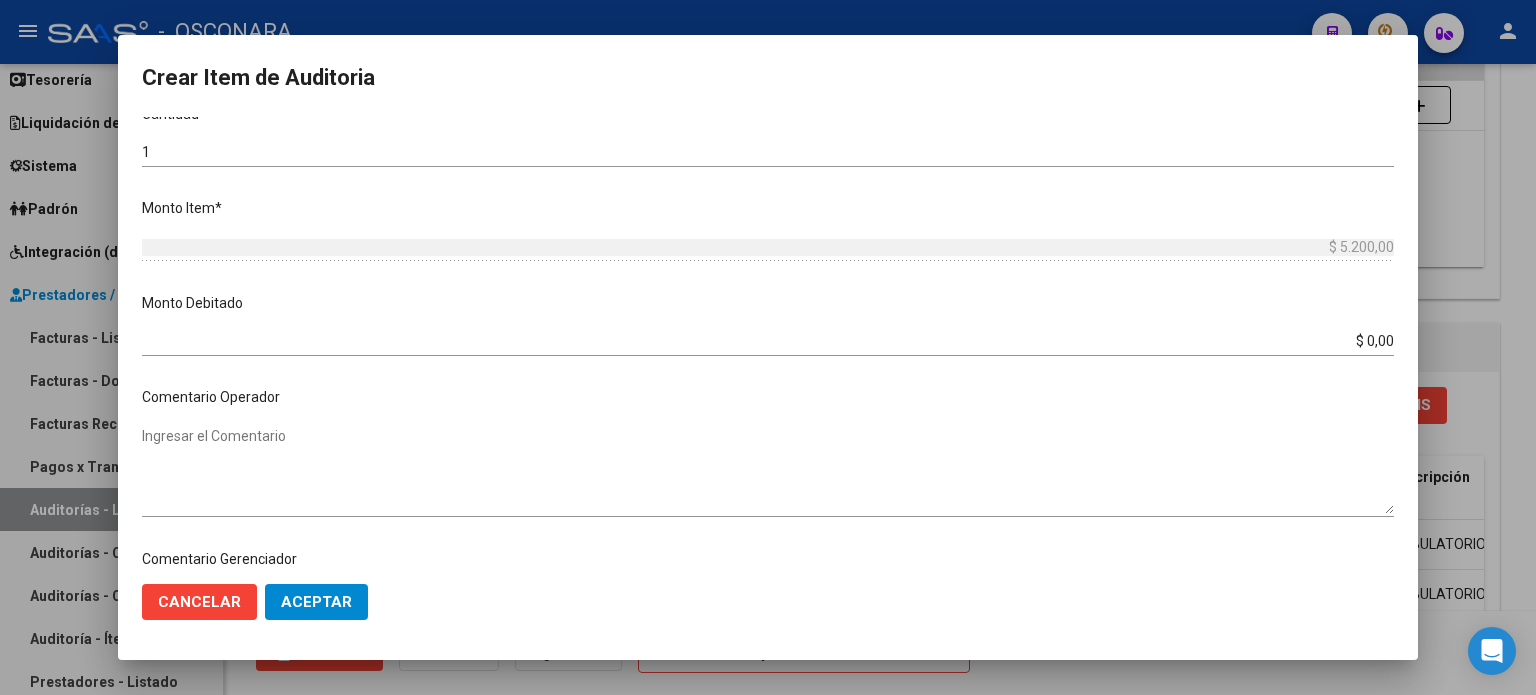 scroll, scrollTop: 1070, scrollLeft: 0, axis: vertical 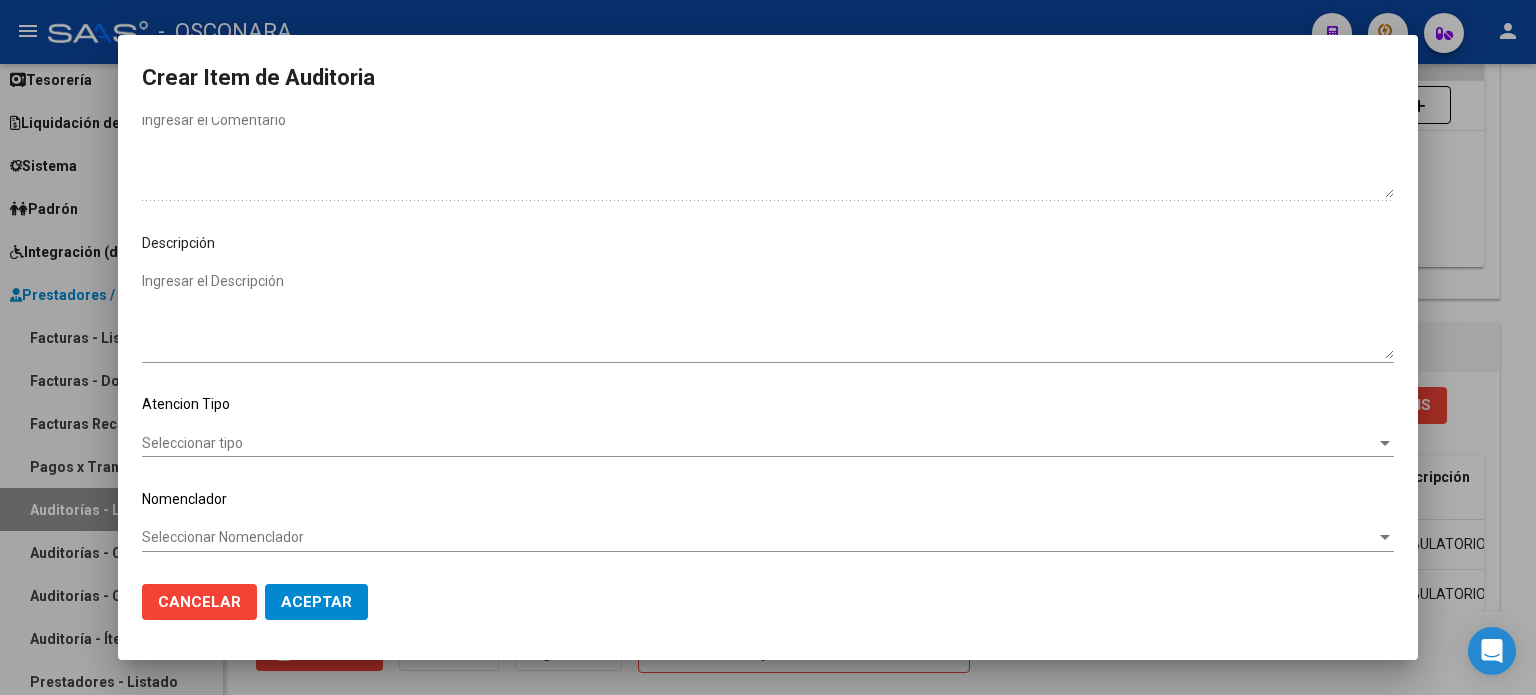 click on "Ingresar el Descripción" at bounding box center (768, 315) 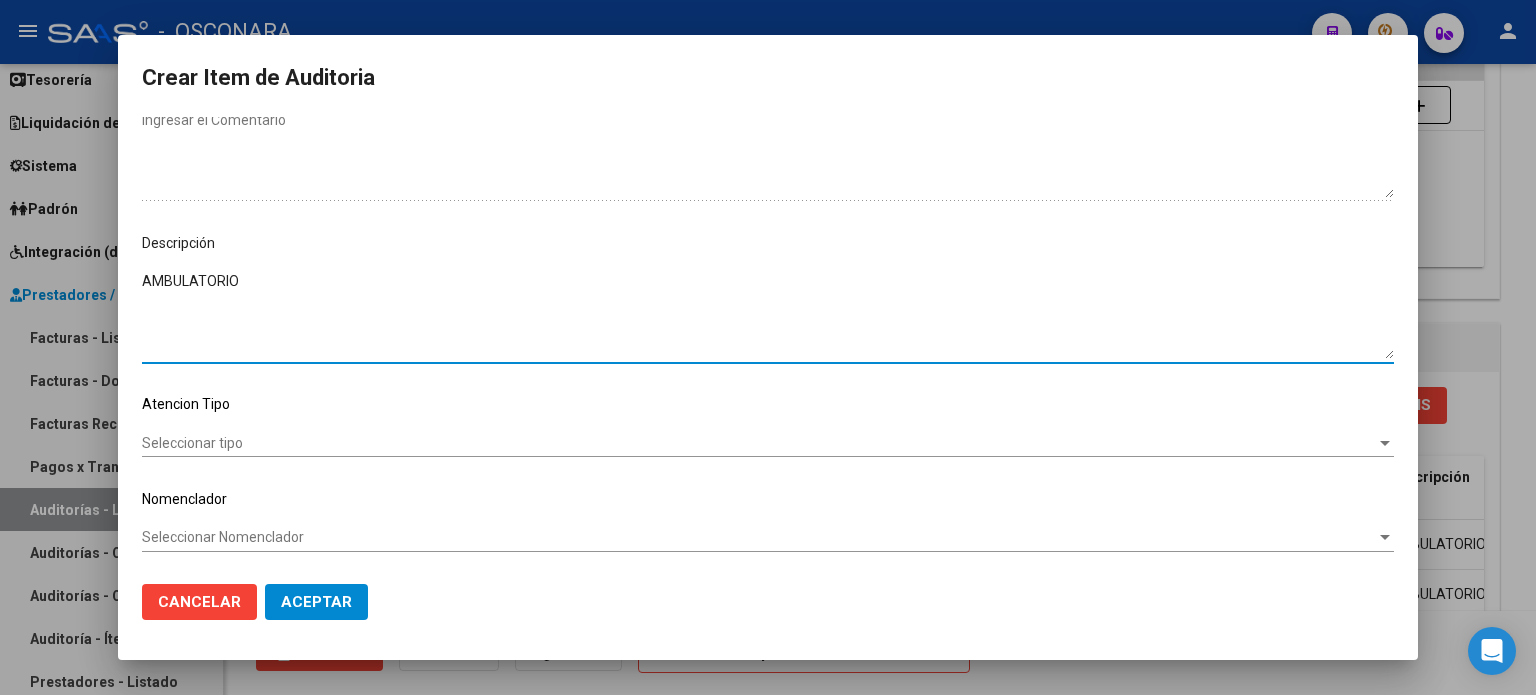 click on "Seleccionar tipo" at bounding box center (759, 443) 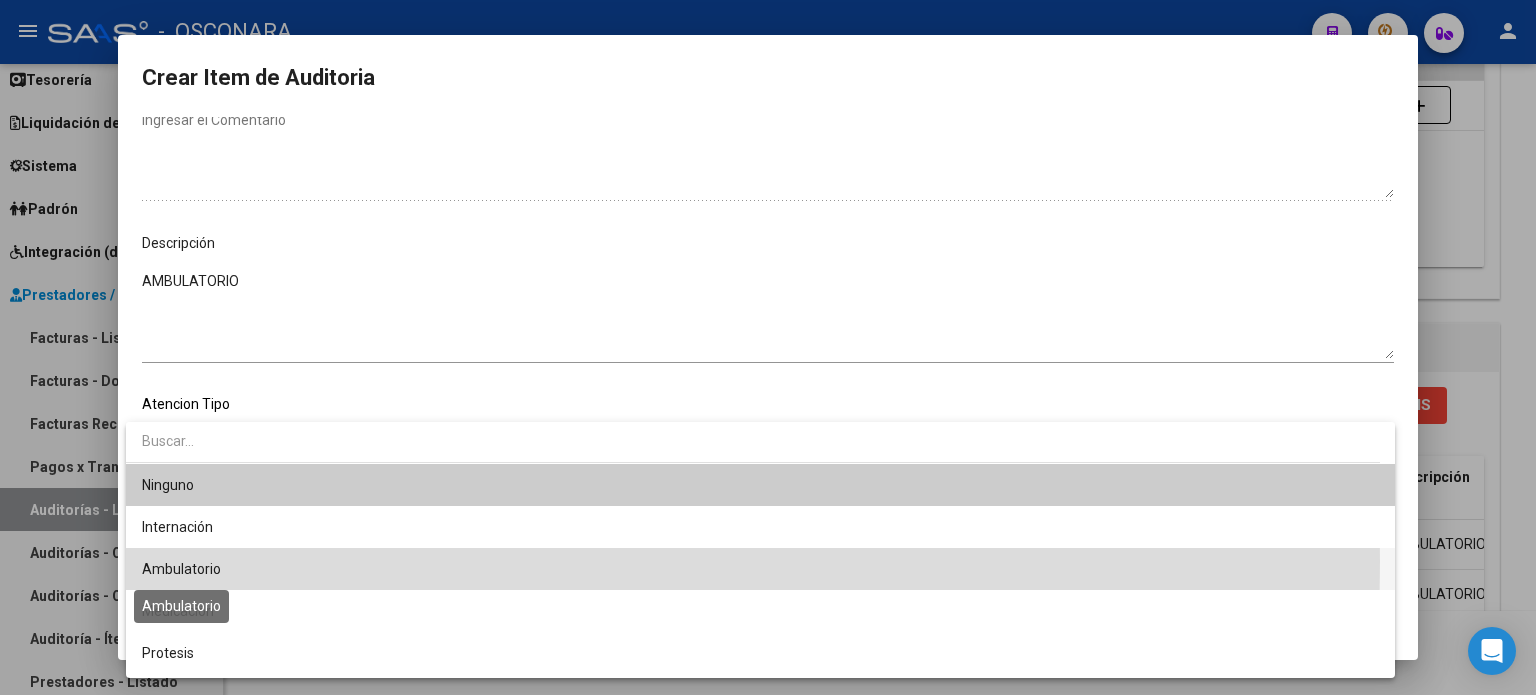 click on "Ambulatorio" at bounding box center [181, 569] 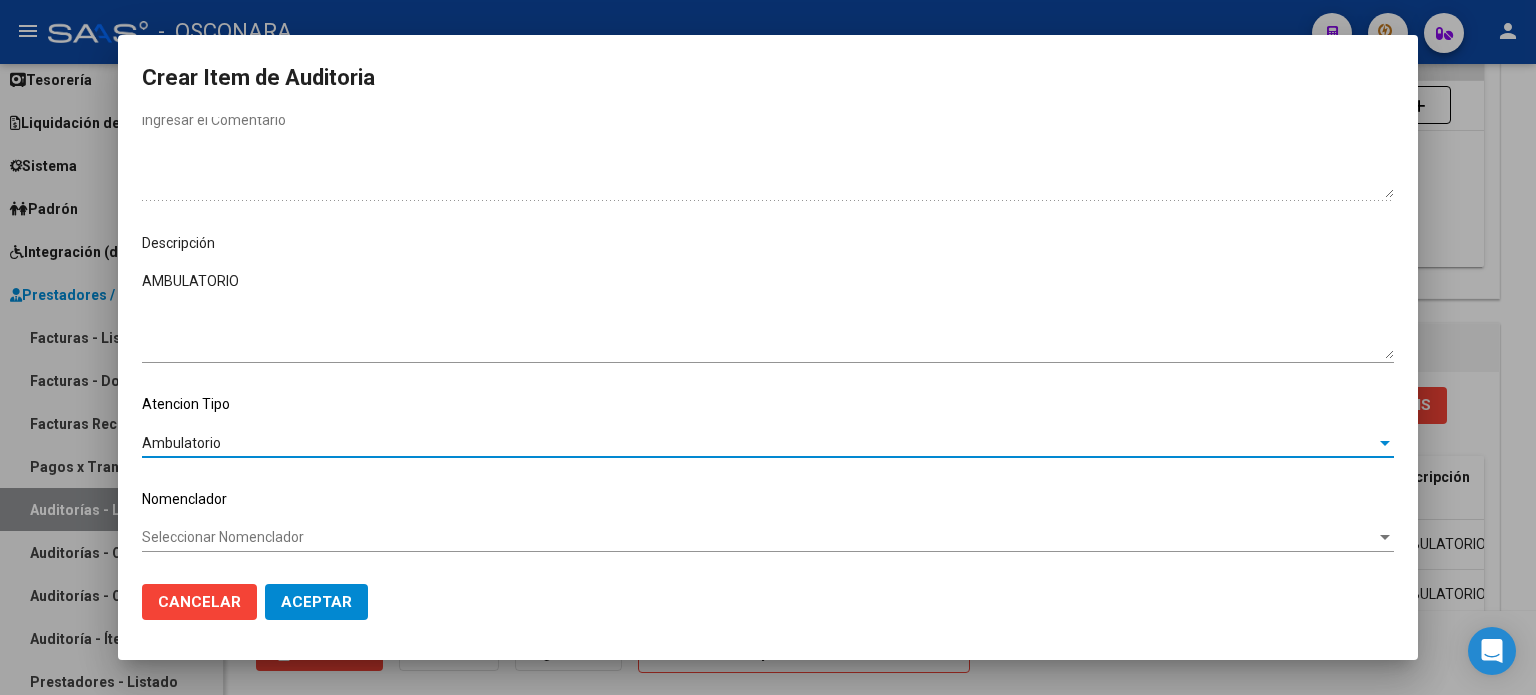 drag, startPoint x: 289, startPoint y: 595, endPoint x: 345, endPoint y: 615, distance: 59.464275 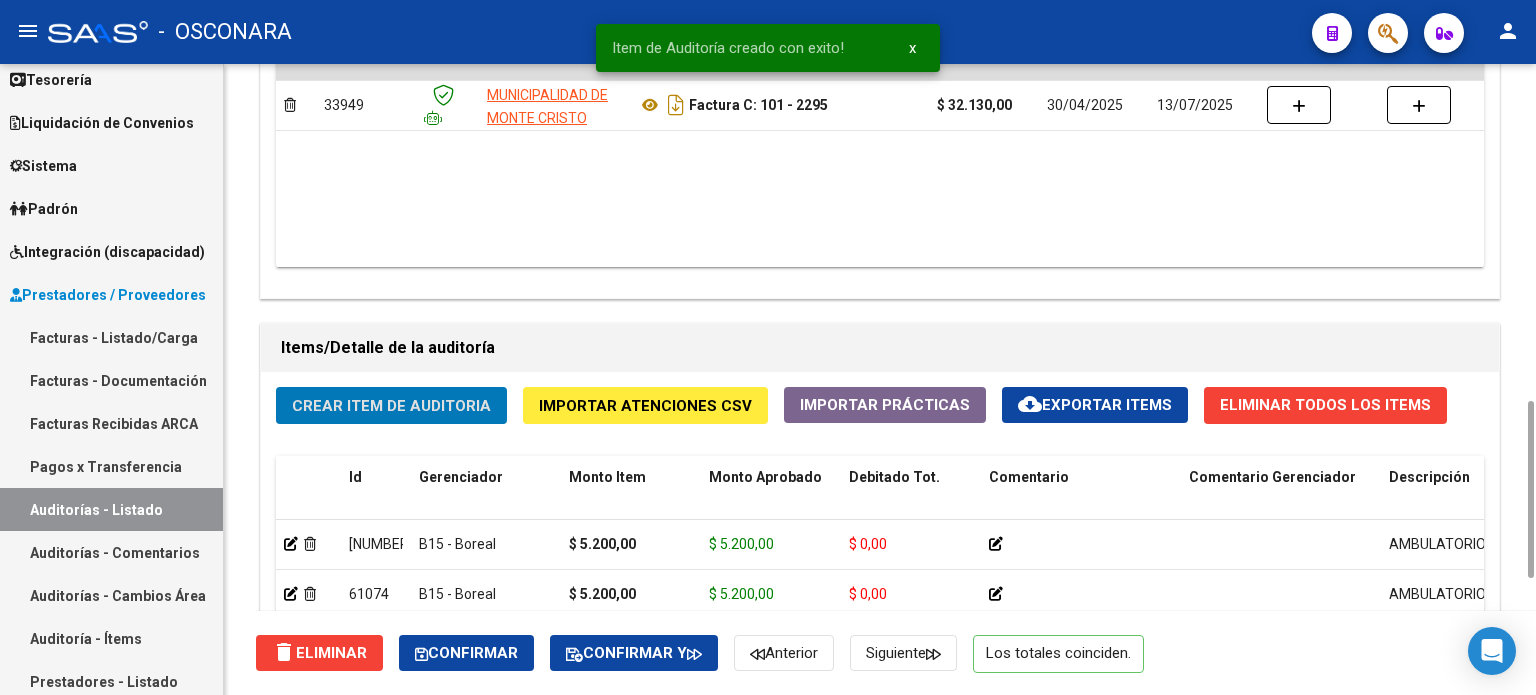 scroll, scrollTop: 0, scrollLeft: 0, axis: both 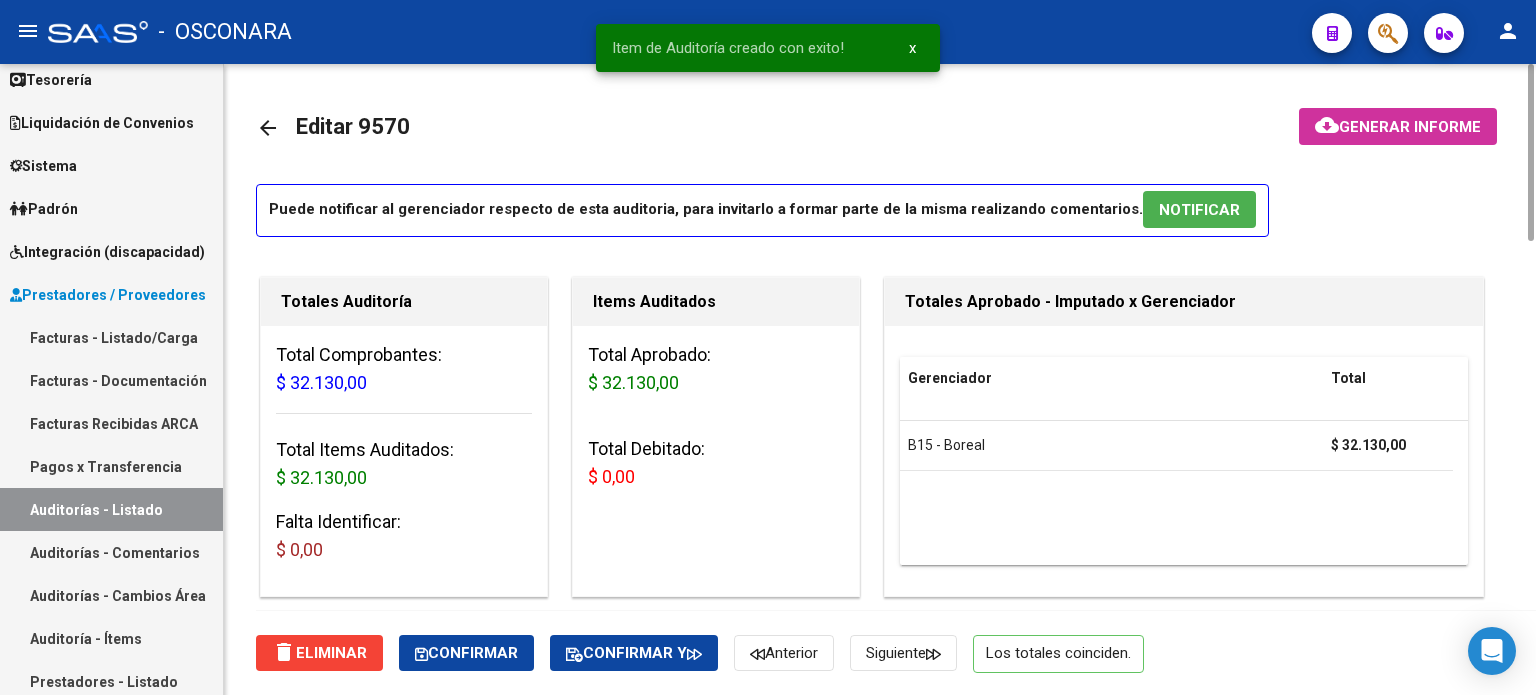 click on "NOTIFICAR" at bounding box center (1199, 209) 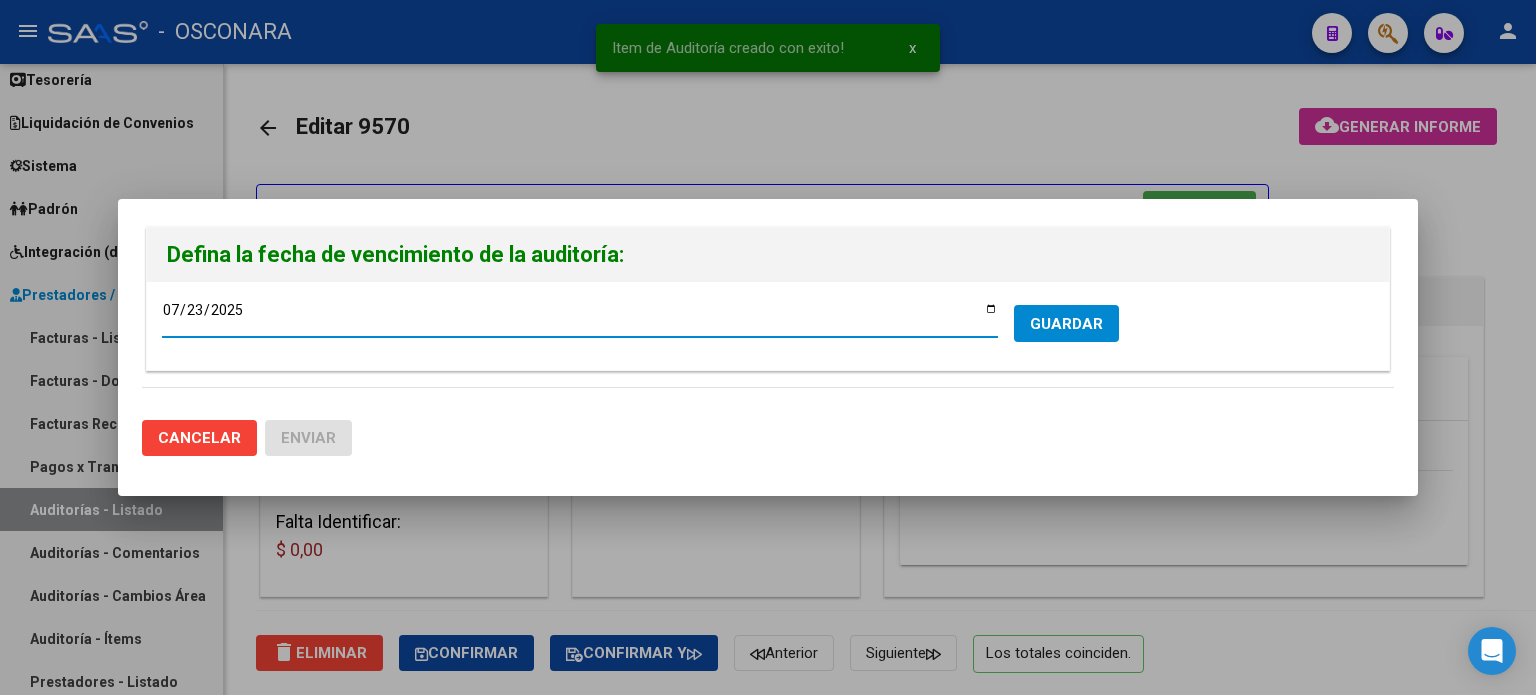 click on "2025-07-23" at bounding box center (580, 317) 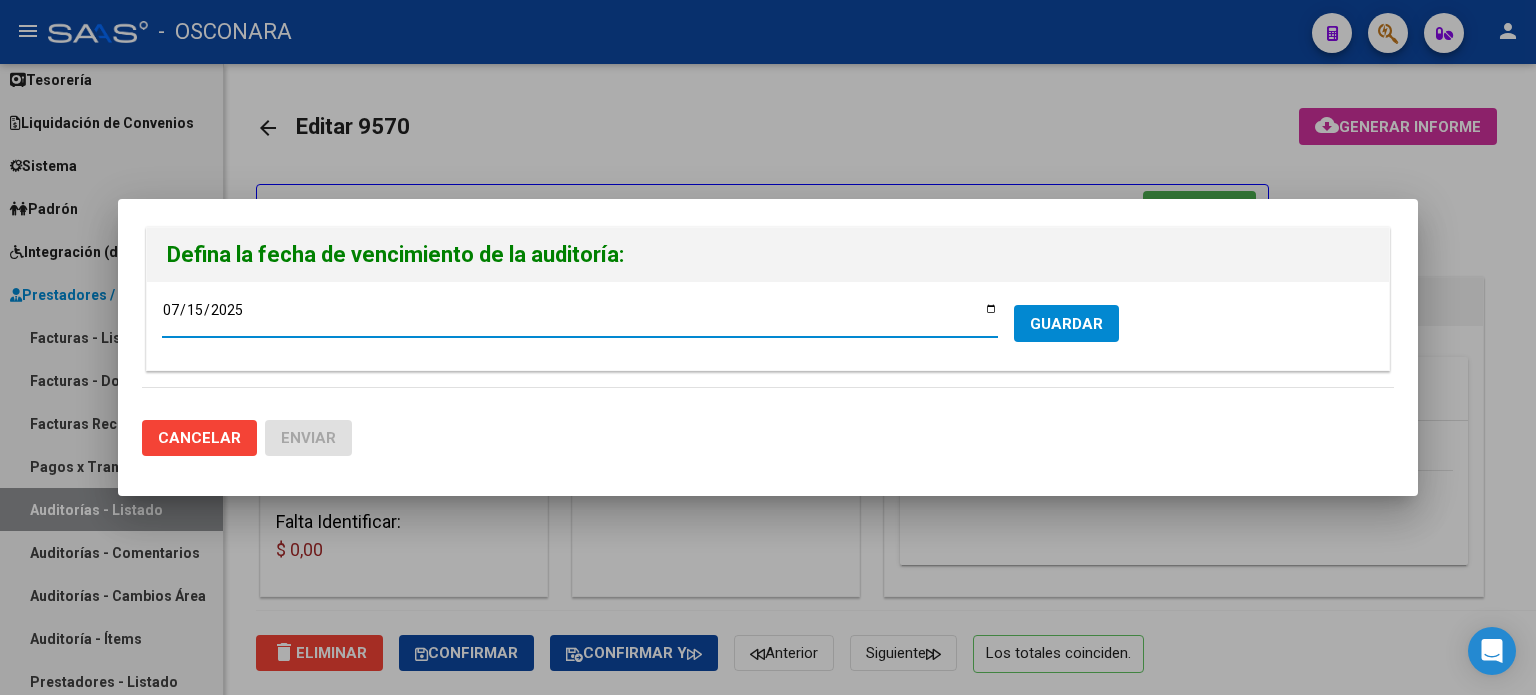 click on "GUARDAR" at bounding box center [1066, 324] 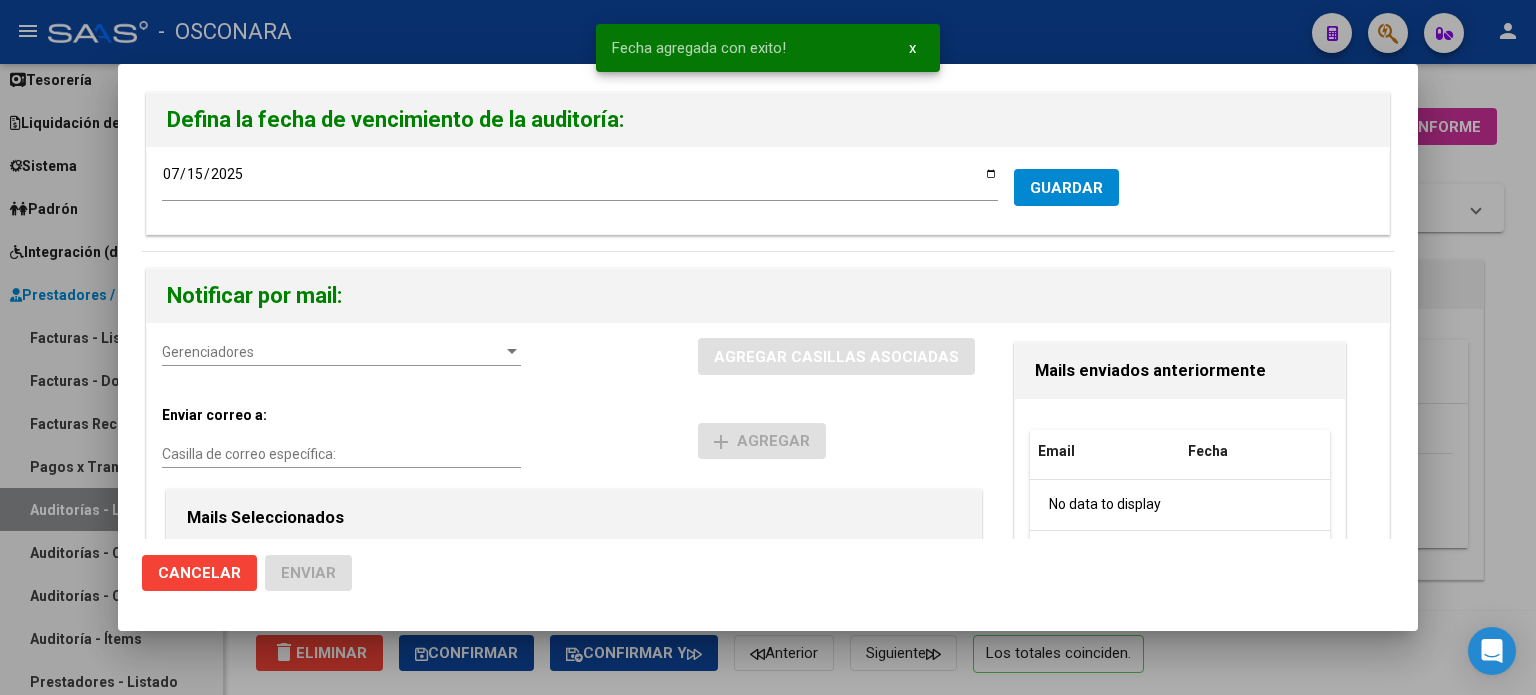 click on "Gerenciadores Gerenciadores" at bounding box center [341, 360] 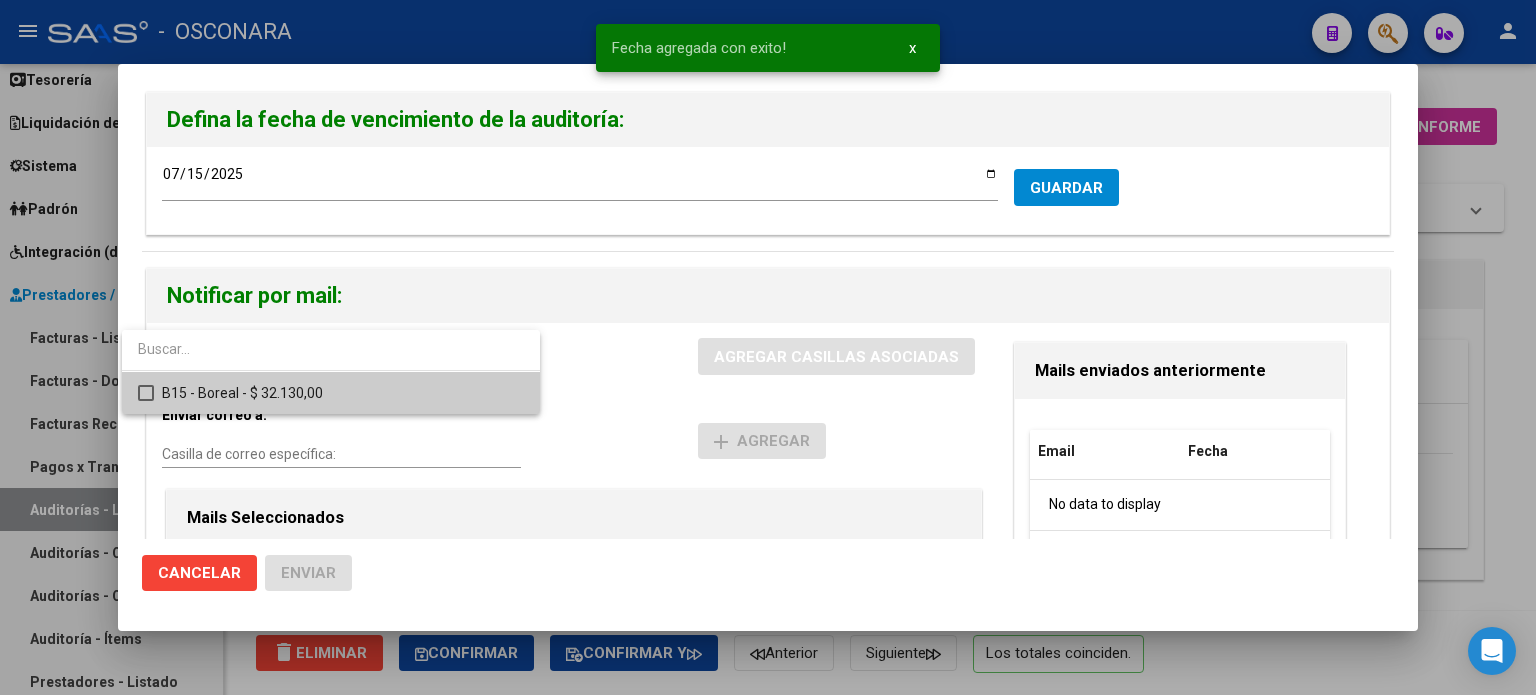 click on "B15 - Boreal - $ 32.130,00" at bounding box center (343, 393) 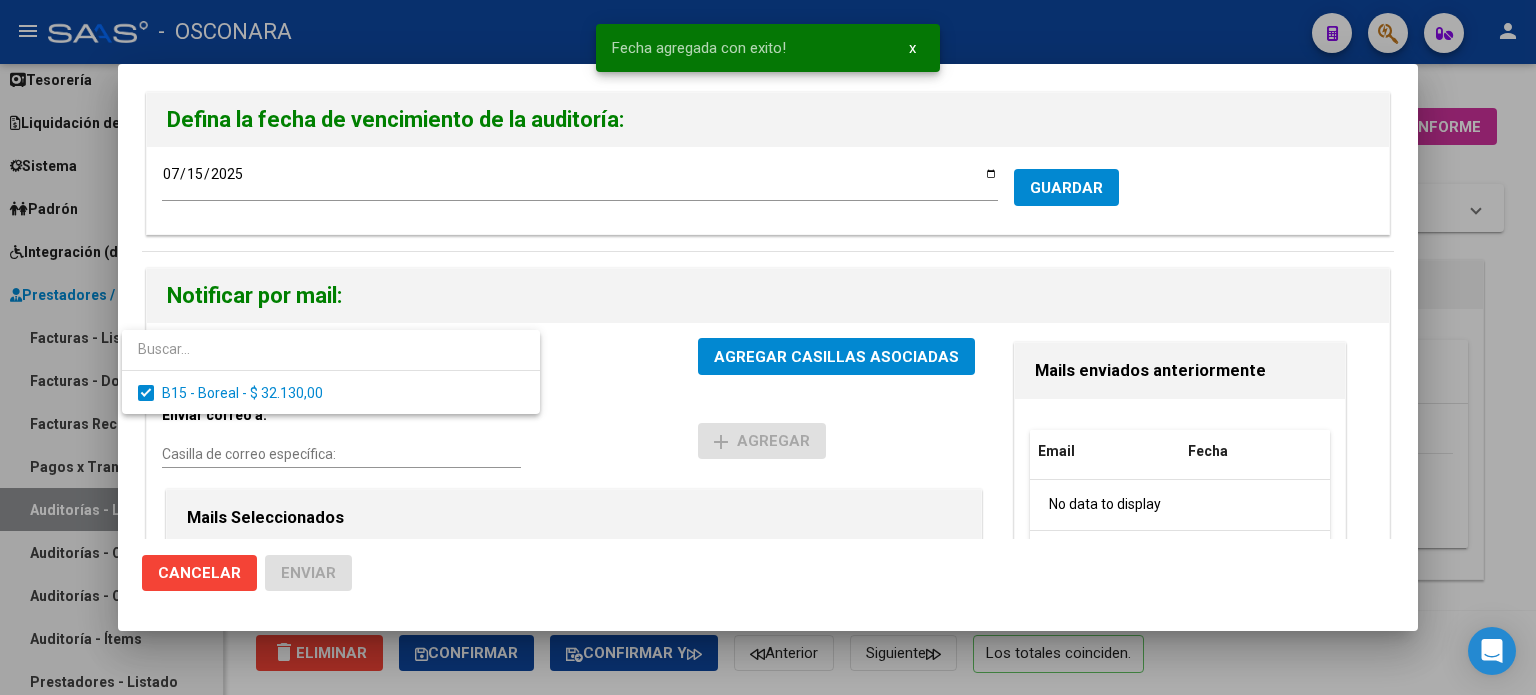 click at bounding box center (768, 347) 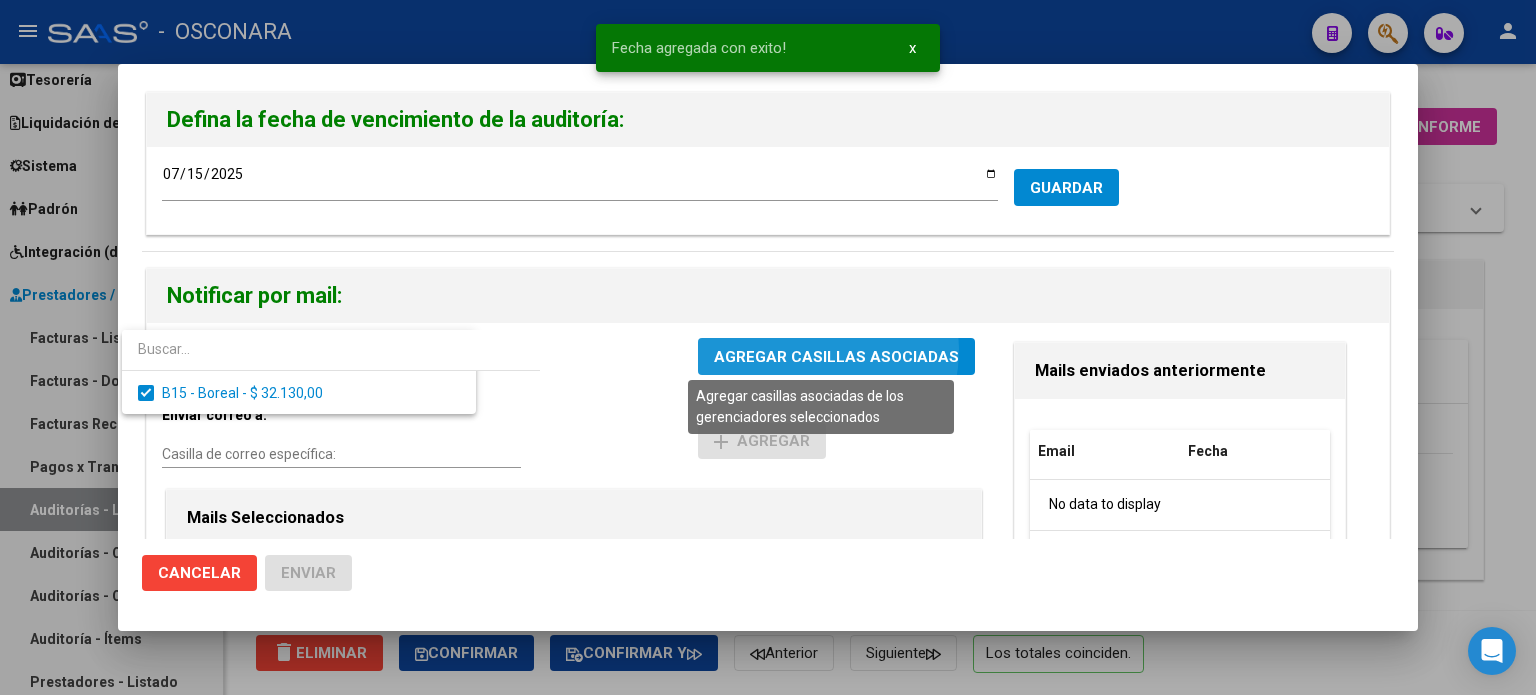 click on "AGREGAR CASILLAS ASOCIADAS" at bounding box center [836, 357] 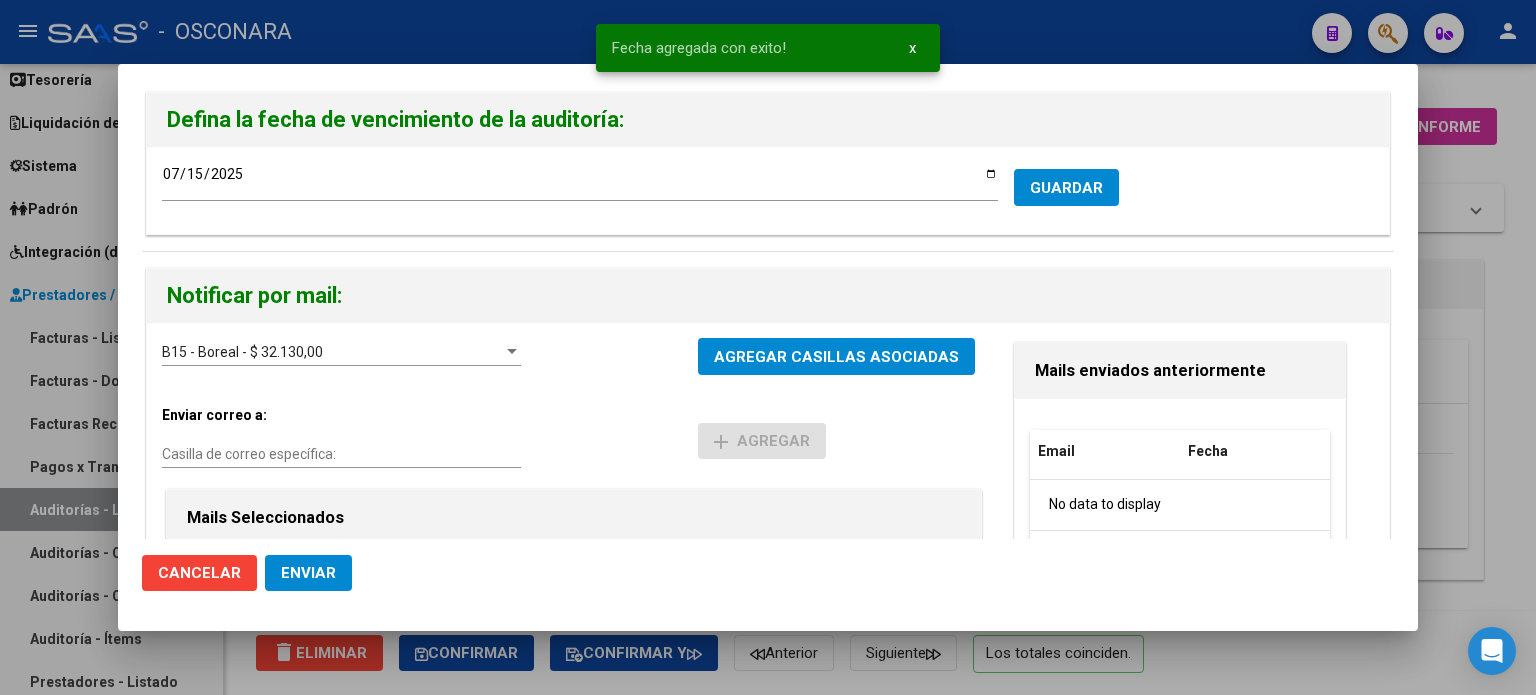 click on "Enviar" 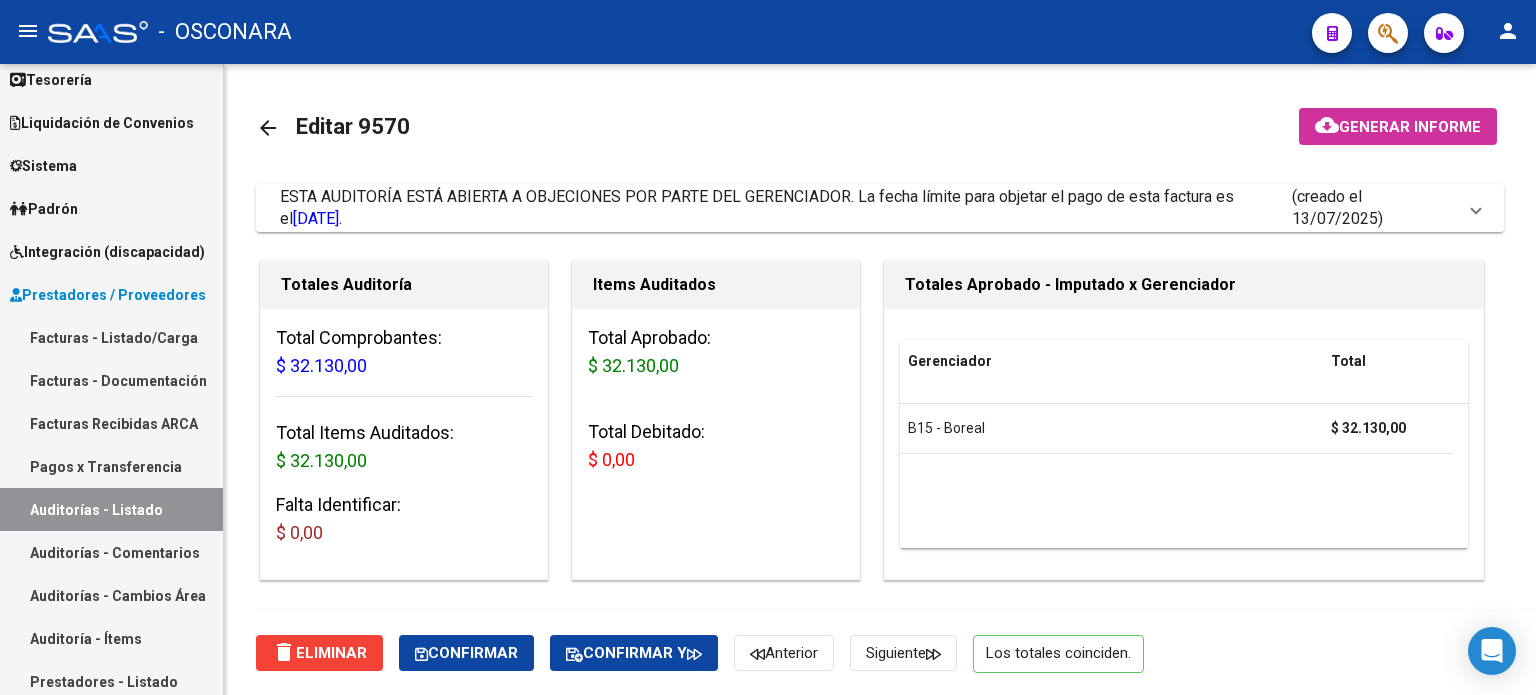 click on "Facturas - Listado/Carga" at bounding box center (111, 337) 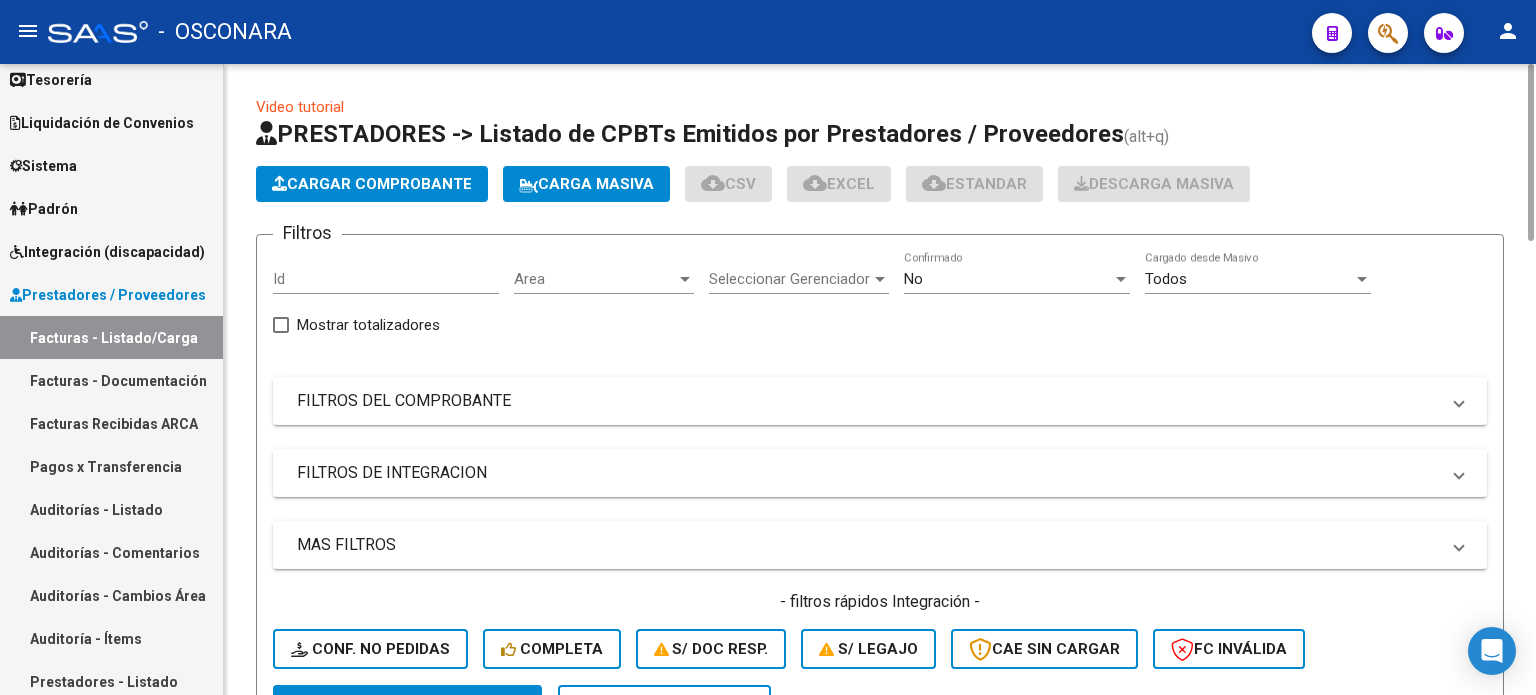 click on "Cargar Comprobante" 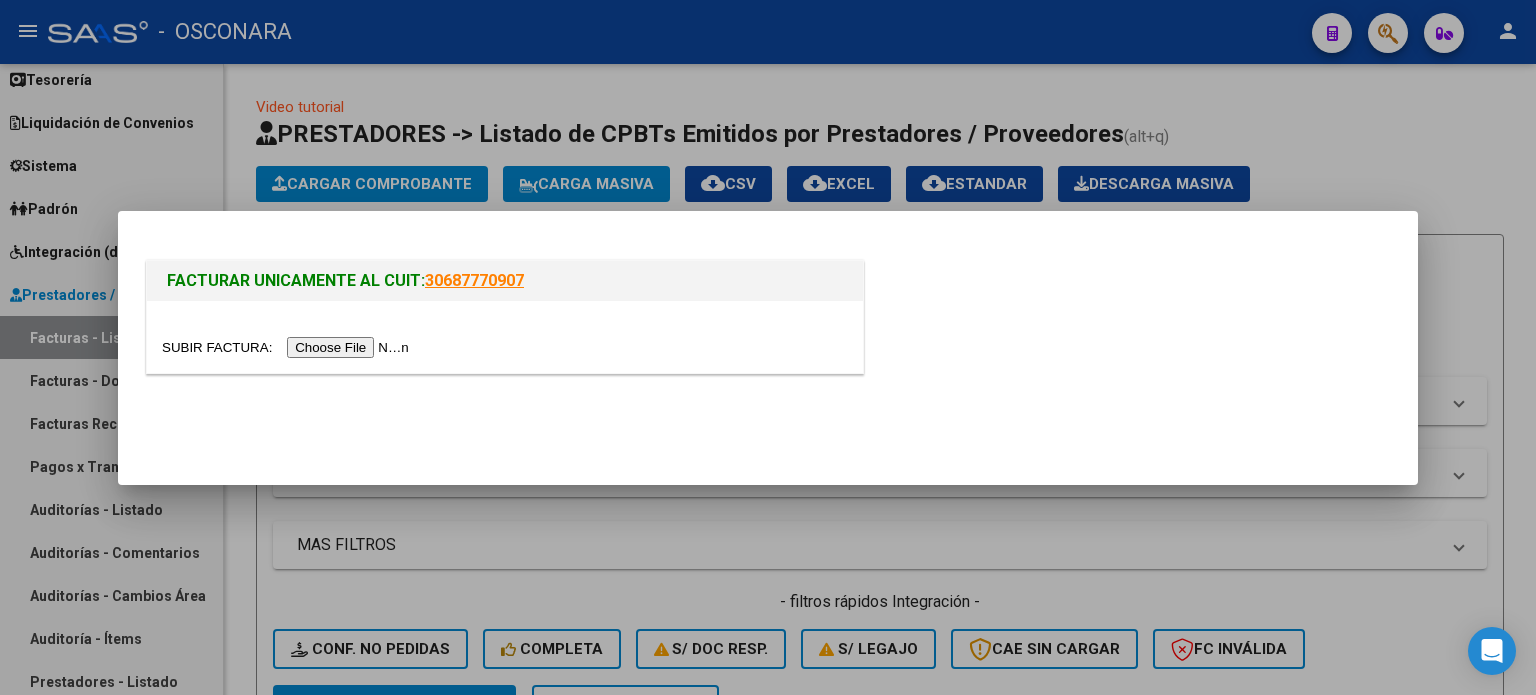 click at bounding box center (288, 347) 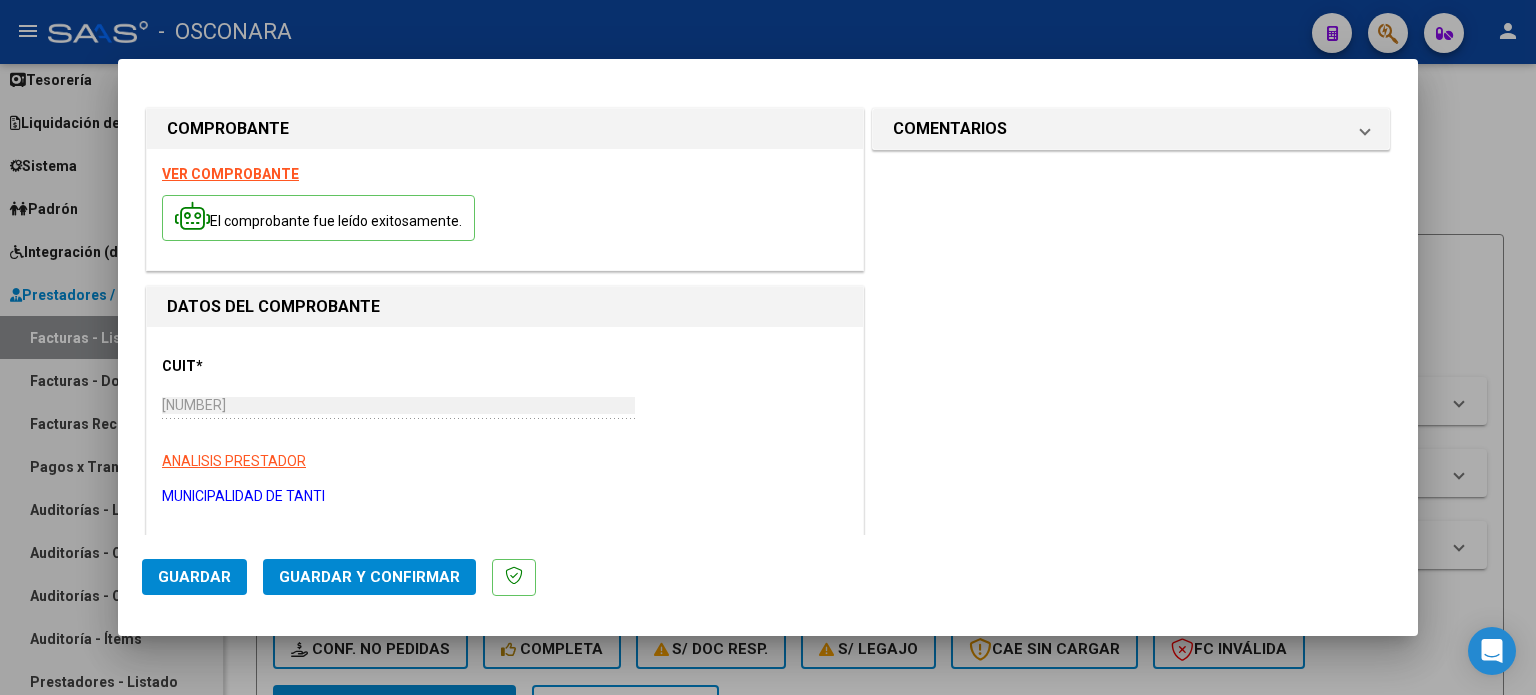 scroll, scrollTop: 200, scrollLeft: 0, axis: vertical 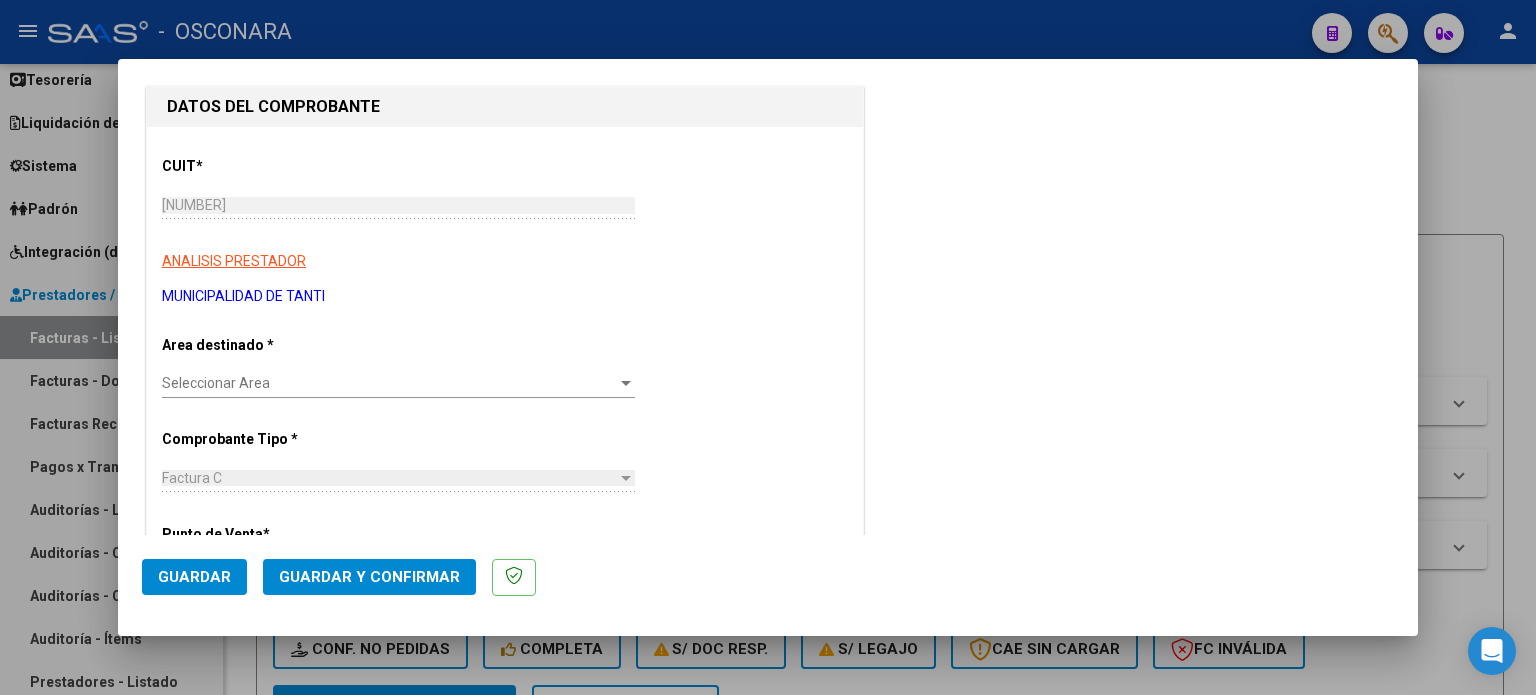 click on "Seleccionar Area Seleccionar Area" at bounding box center [398, 384] 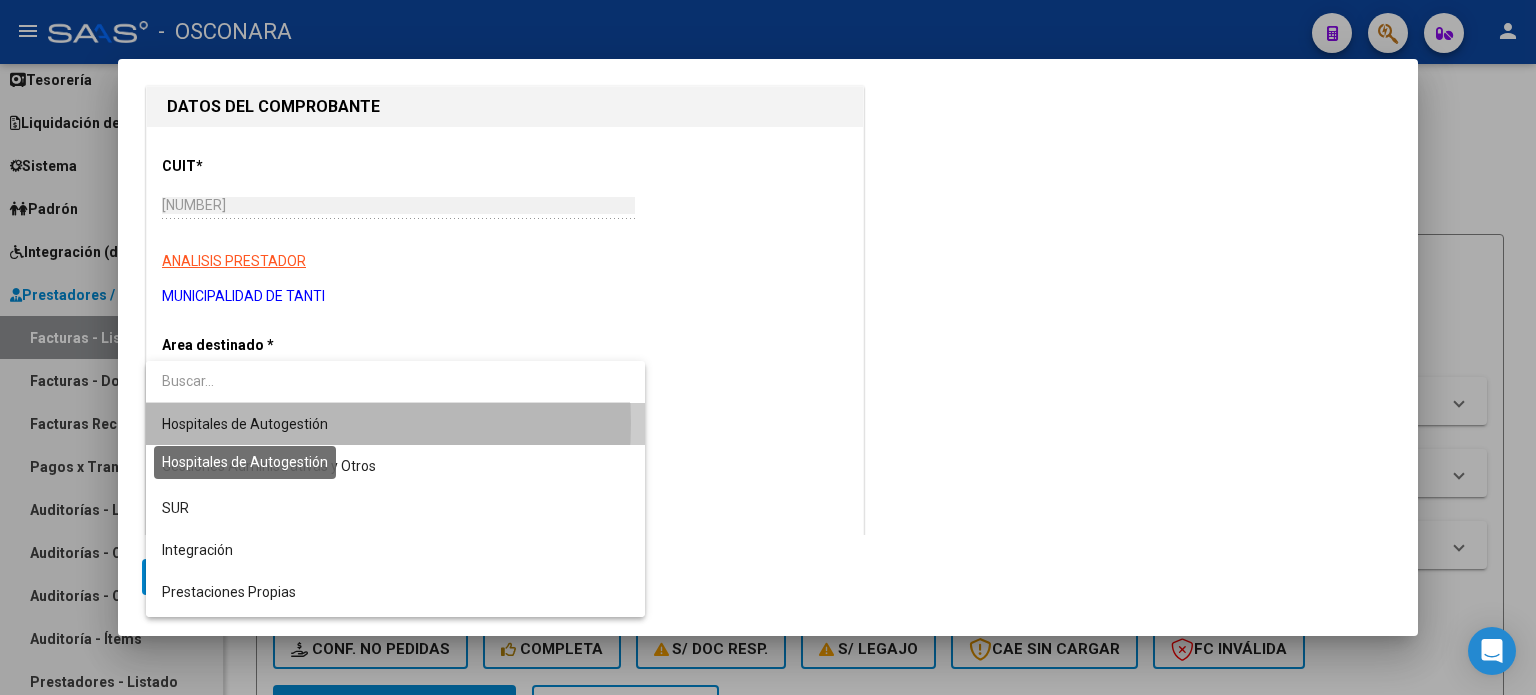 click on "Hospitales de Autogestión" at bounding box center [245, 424] 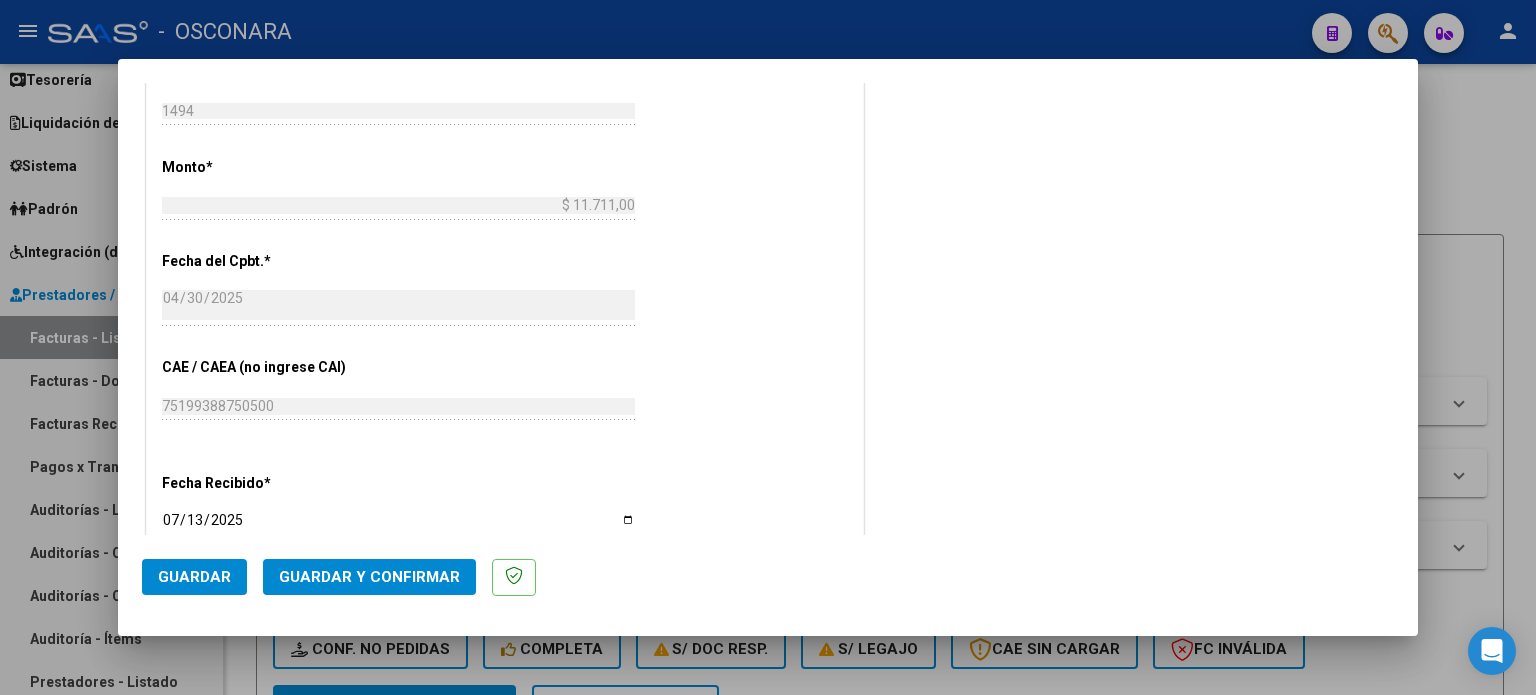 scroll, scrollTop: 1000, scrollLeft: 0, axis: vertical 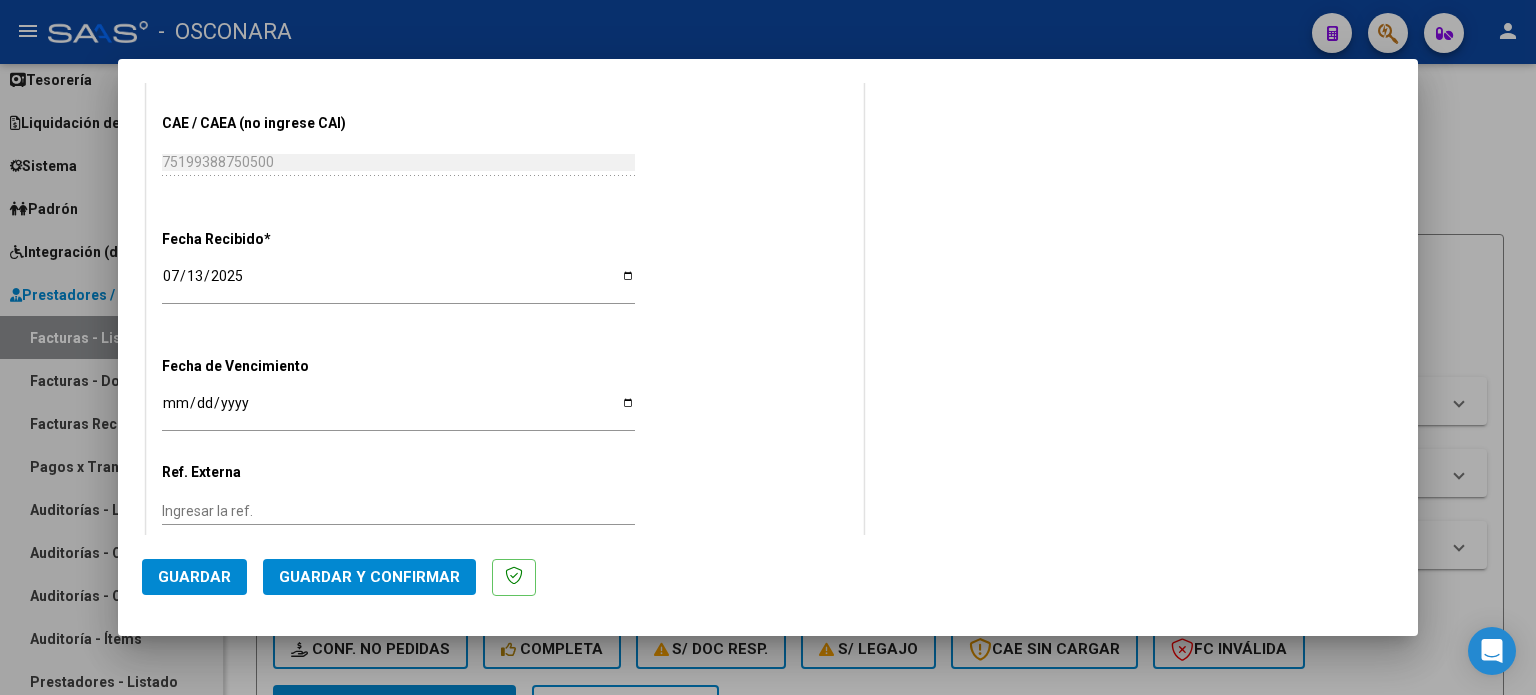click on "Guardar y Confirmar" 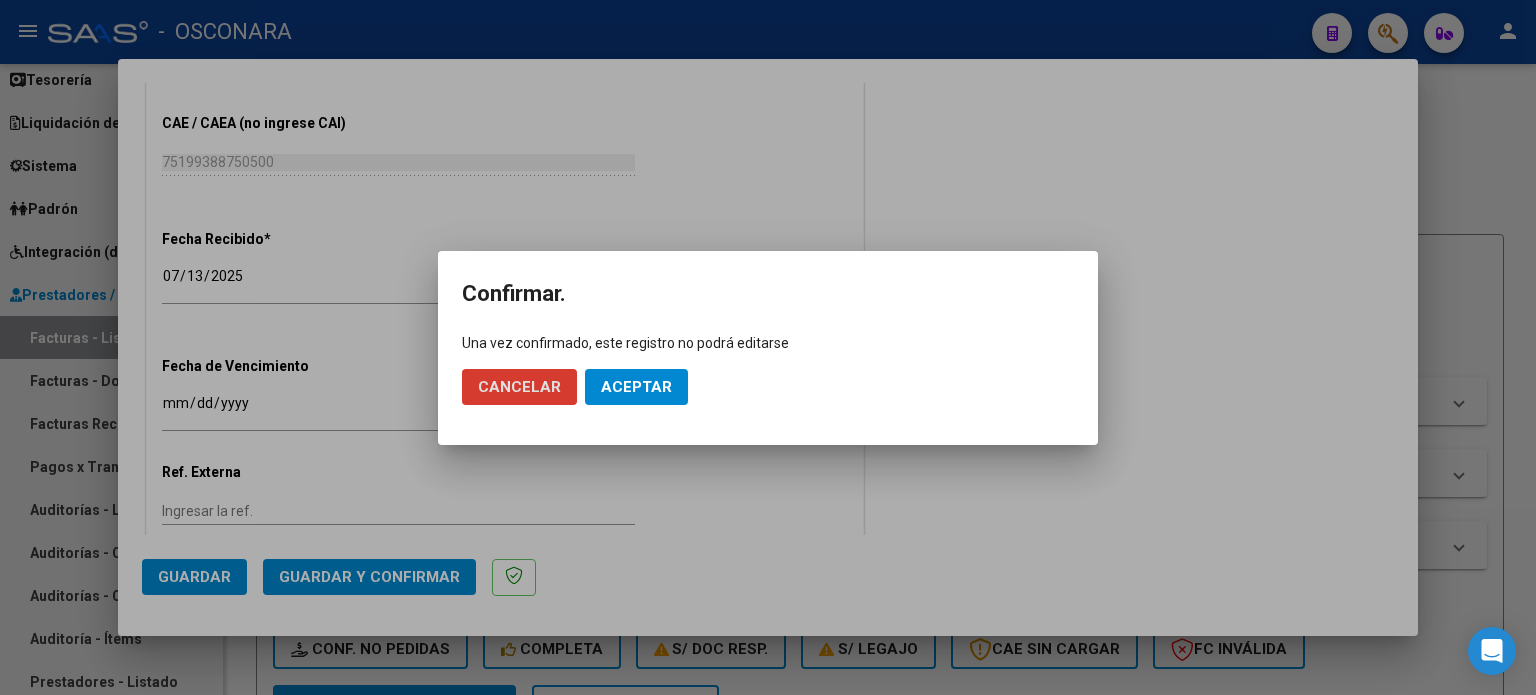 click on "Aceptar" 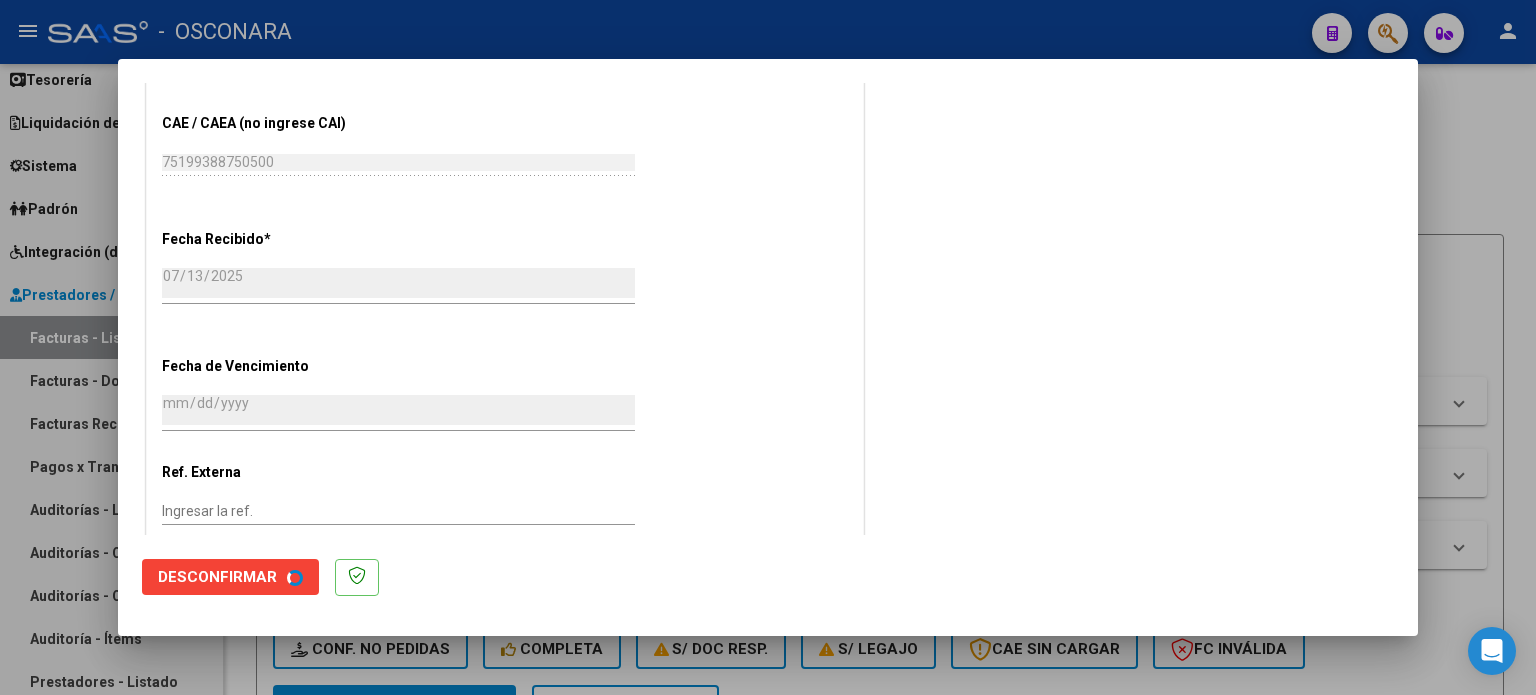 scroll, scrollTop: 0, scrollLeft: 0, axis: both 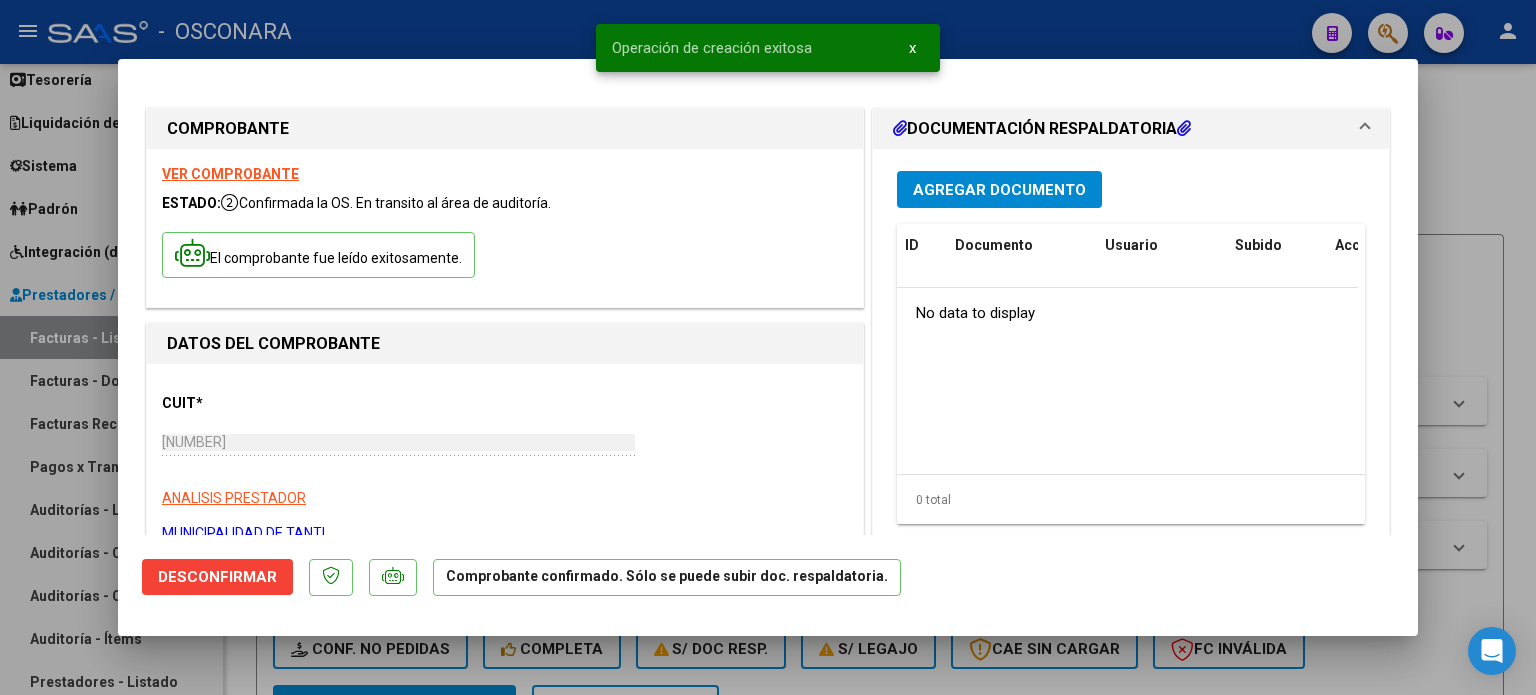 click at bounding box center (768, 347) 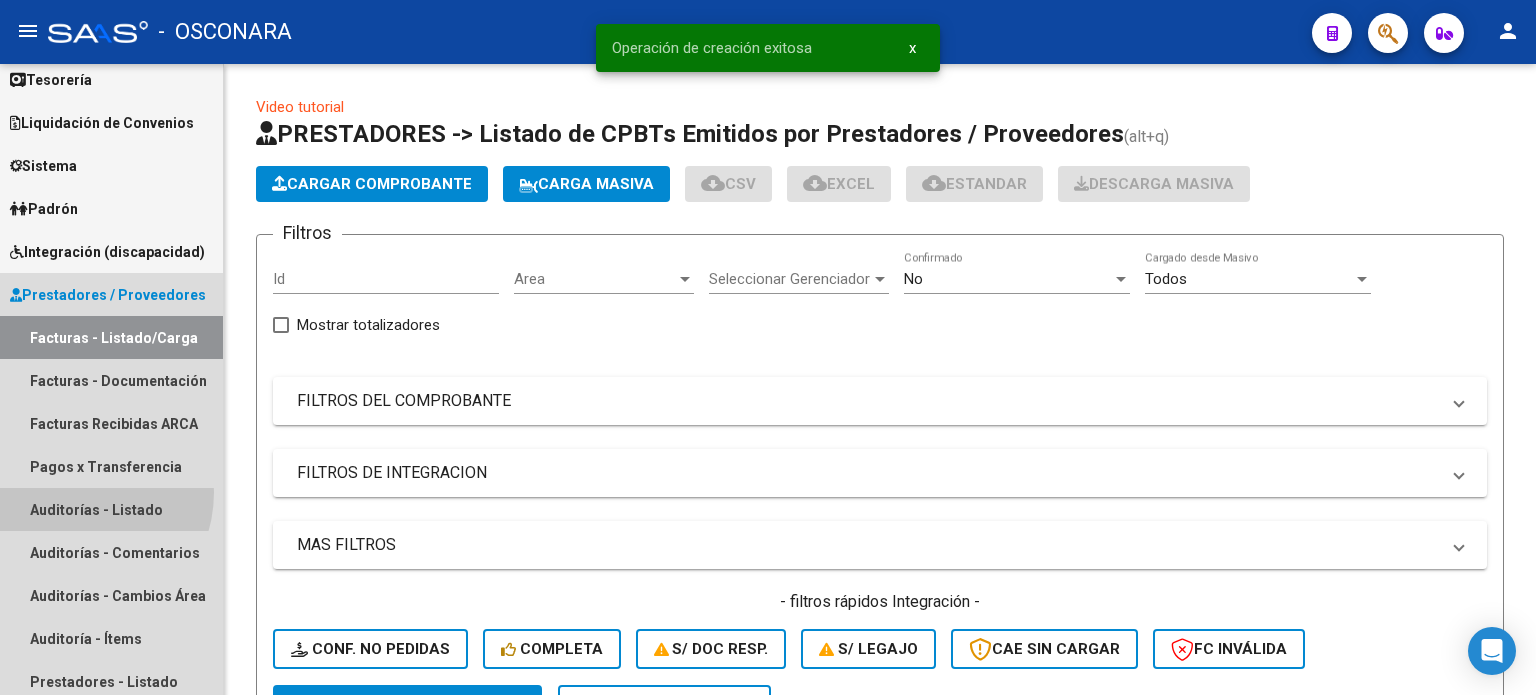 click on "Auditorías - Listado" at bounding box center (111, 509) 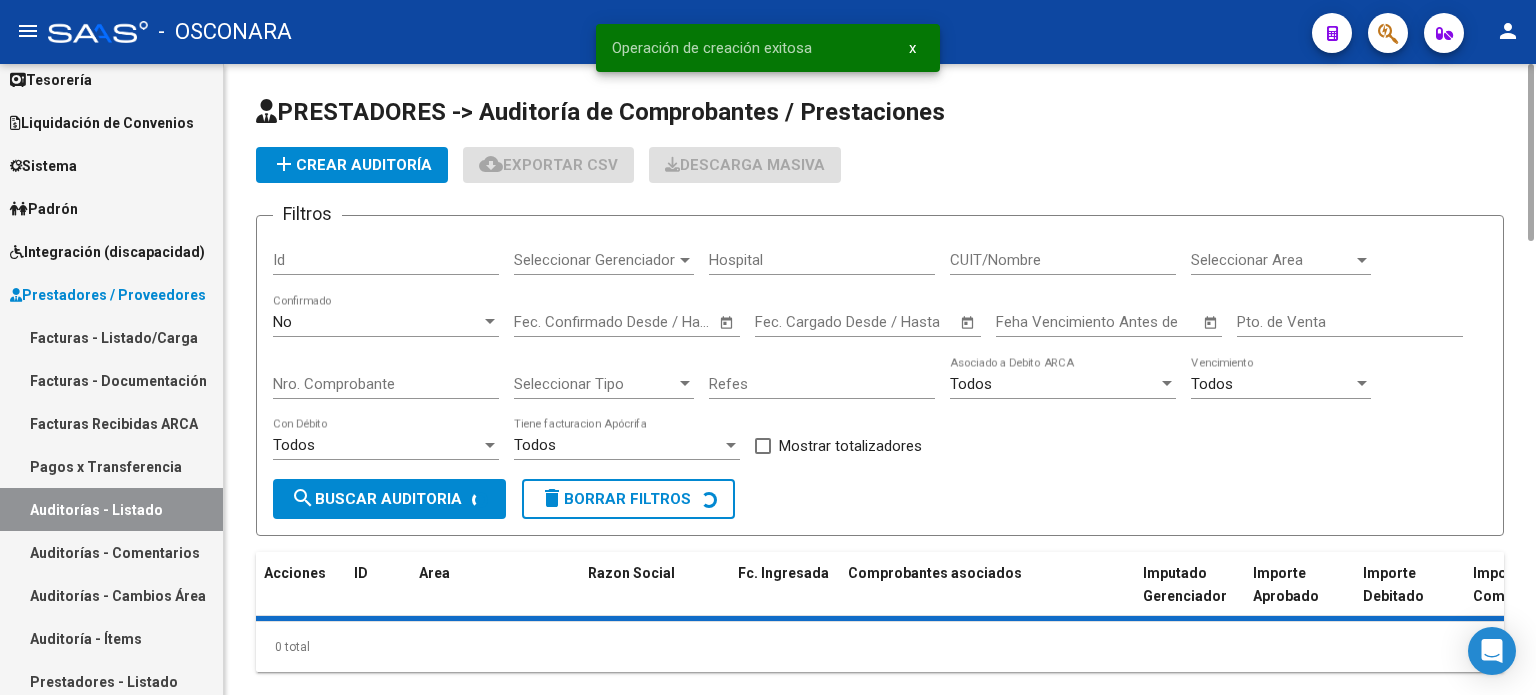 click on "add  Crear Auditoría" 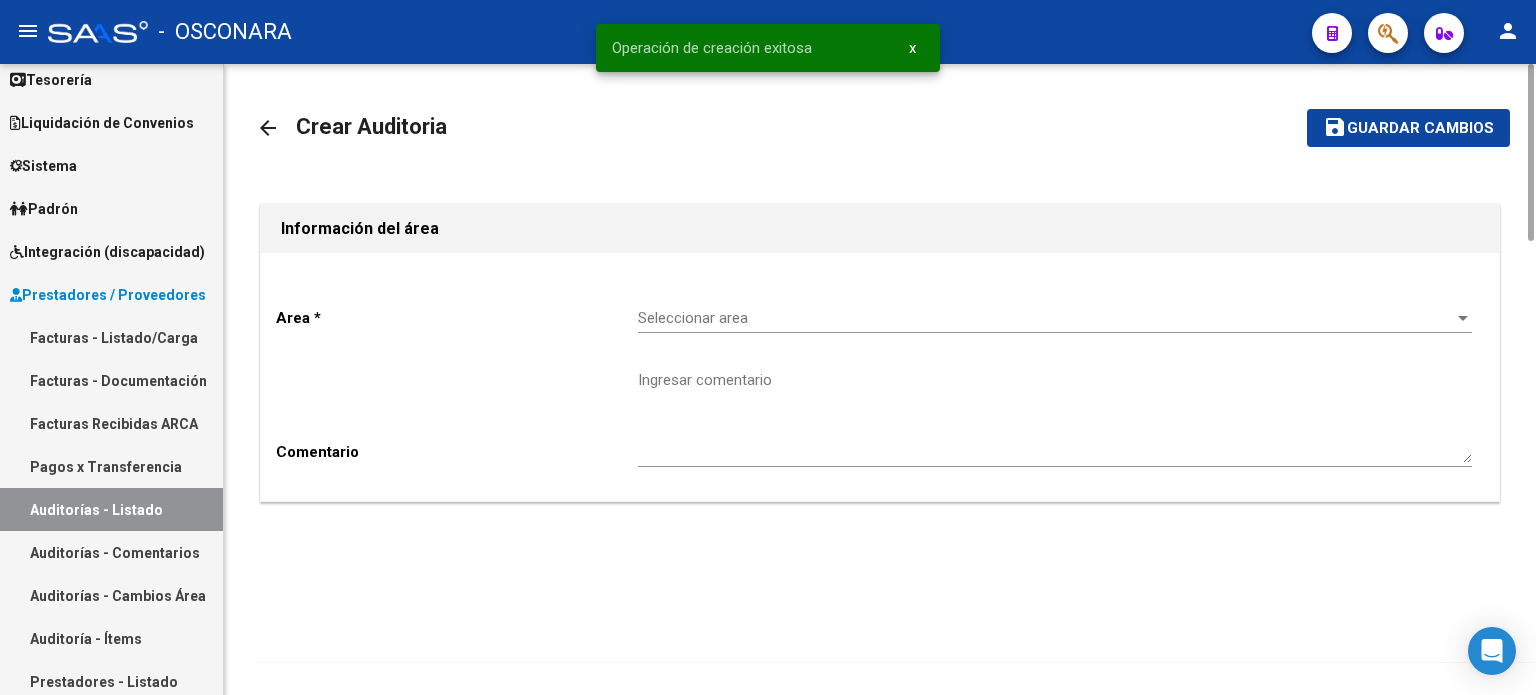 click on "Seleccionar area" at bounding box center [1046, 318] 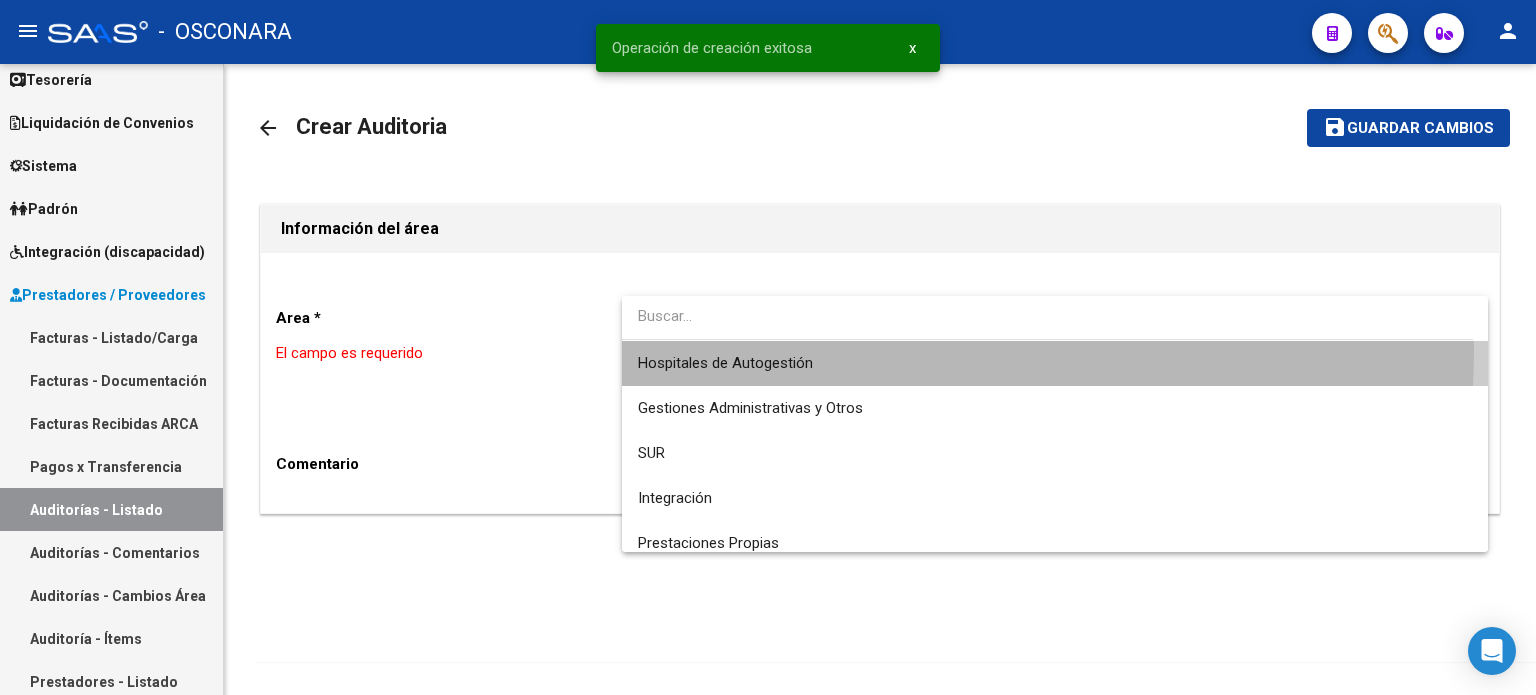 click on "Hospitales de Autogestión" at bounding box center [1055, 363] 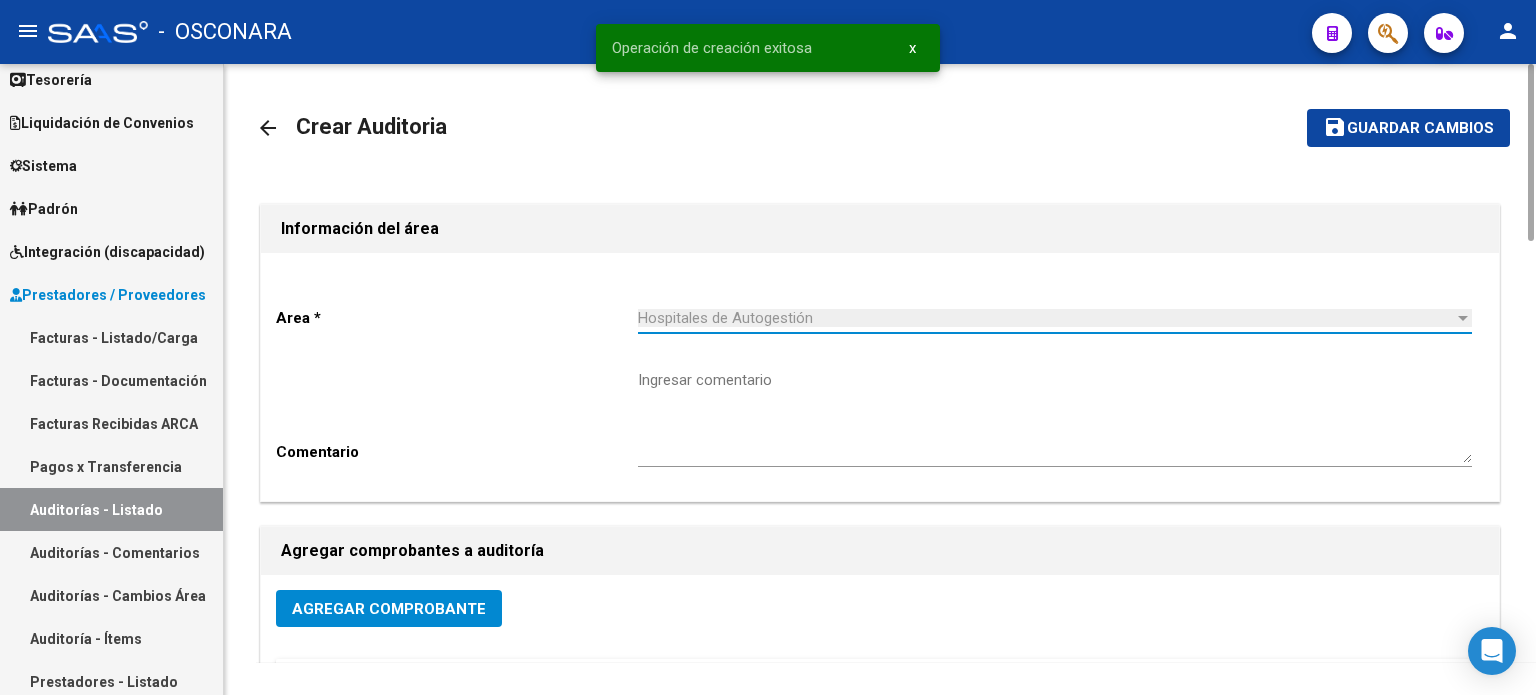 click on "Agregar Comprobante ID CAE Razon Social CPBT Monto Fecha Cpbt Fecha Recibido Doc Respaldatoria Doc Trazabilidad Expte. Interno Creado Usuario No data to display" 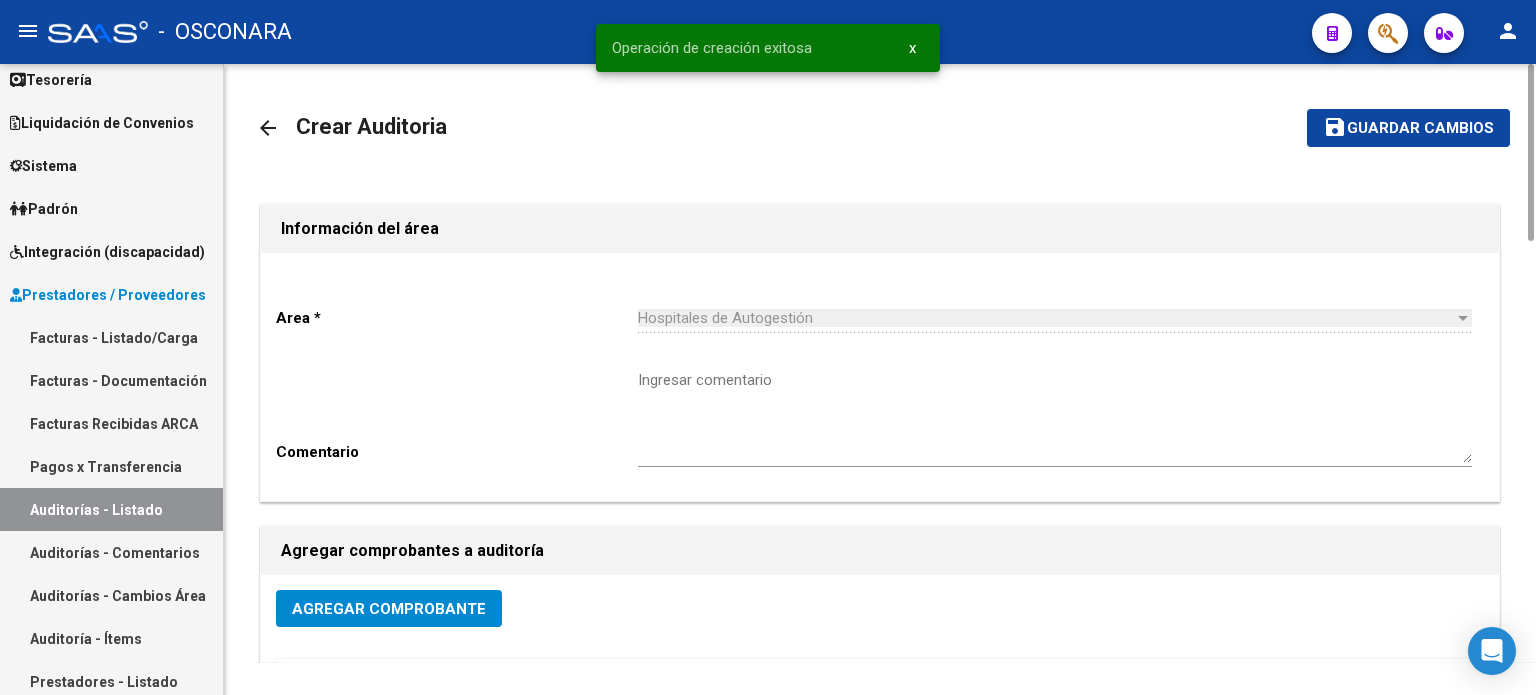 click on "Agregar Comprobante" 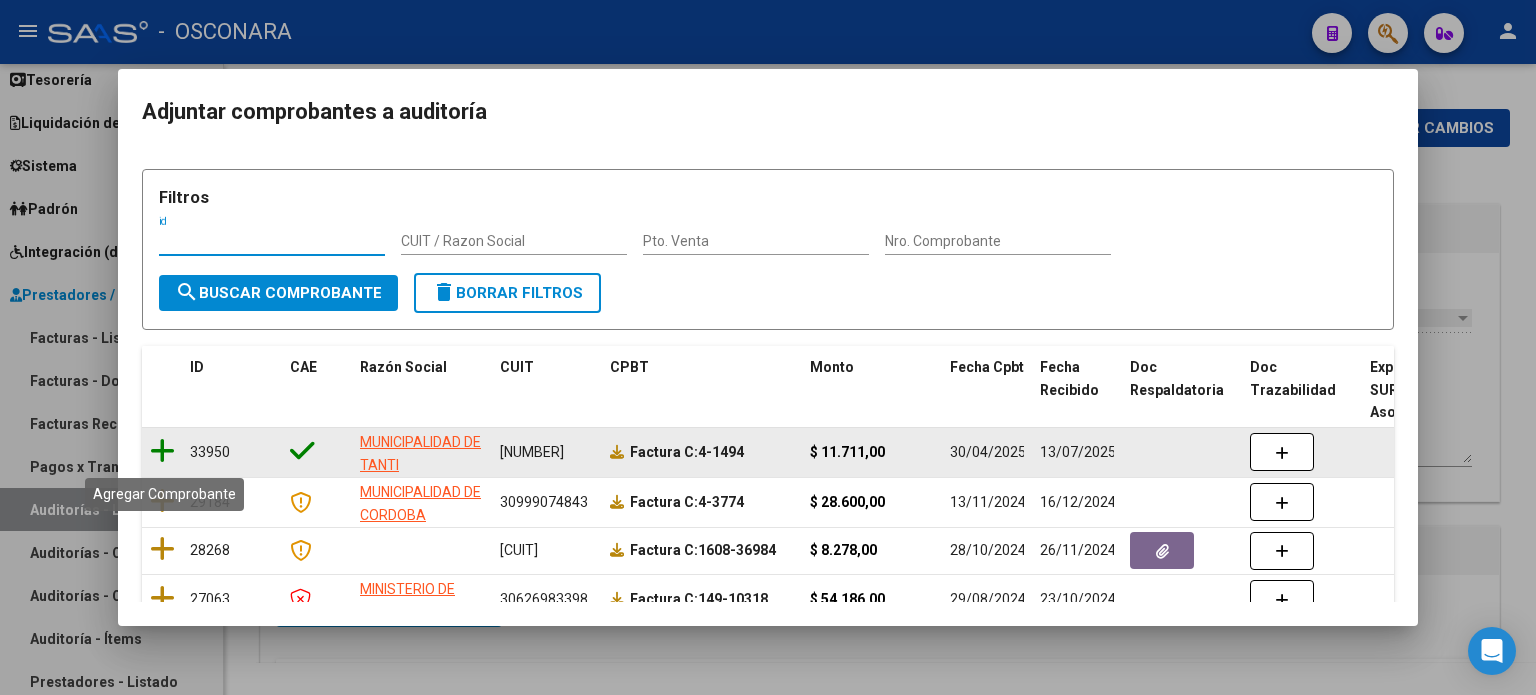 click 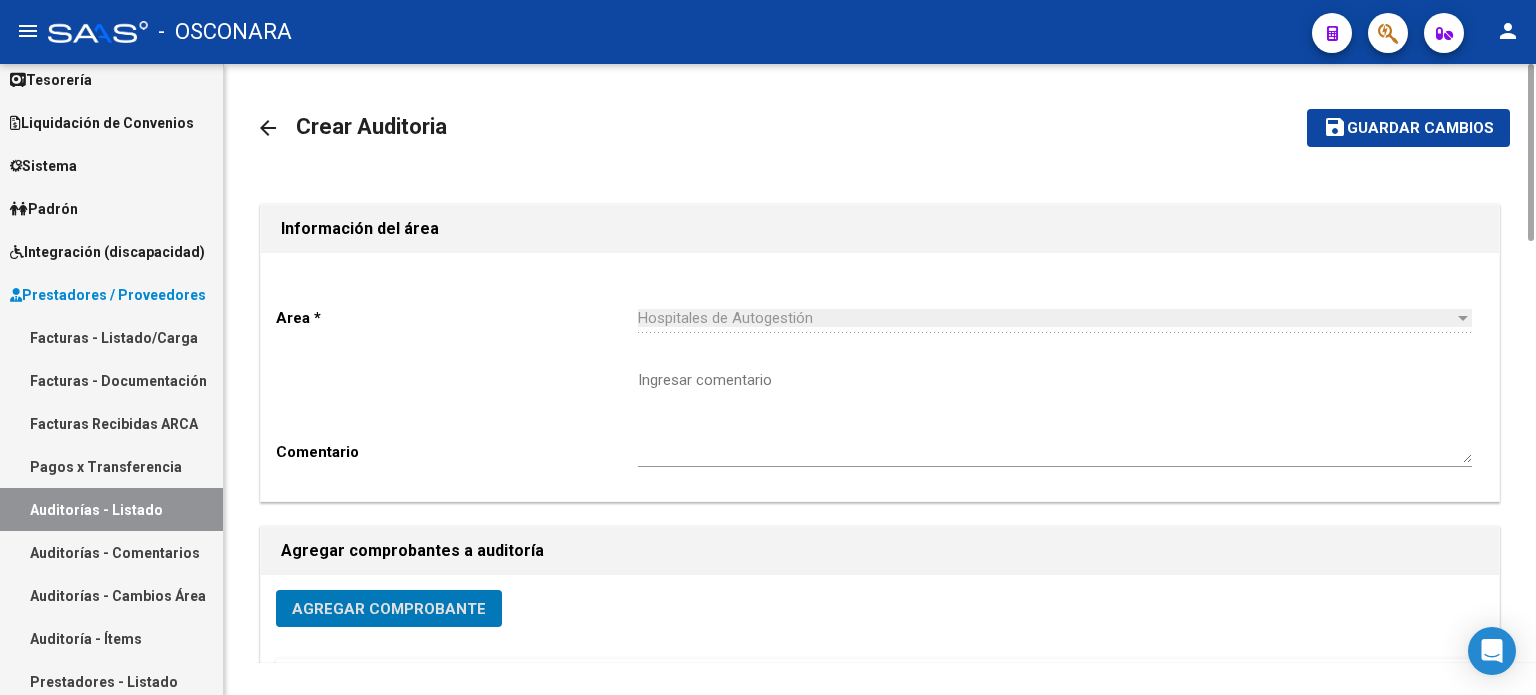 click on "Guardar cambios" 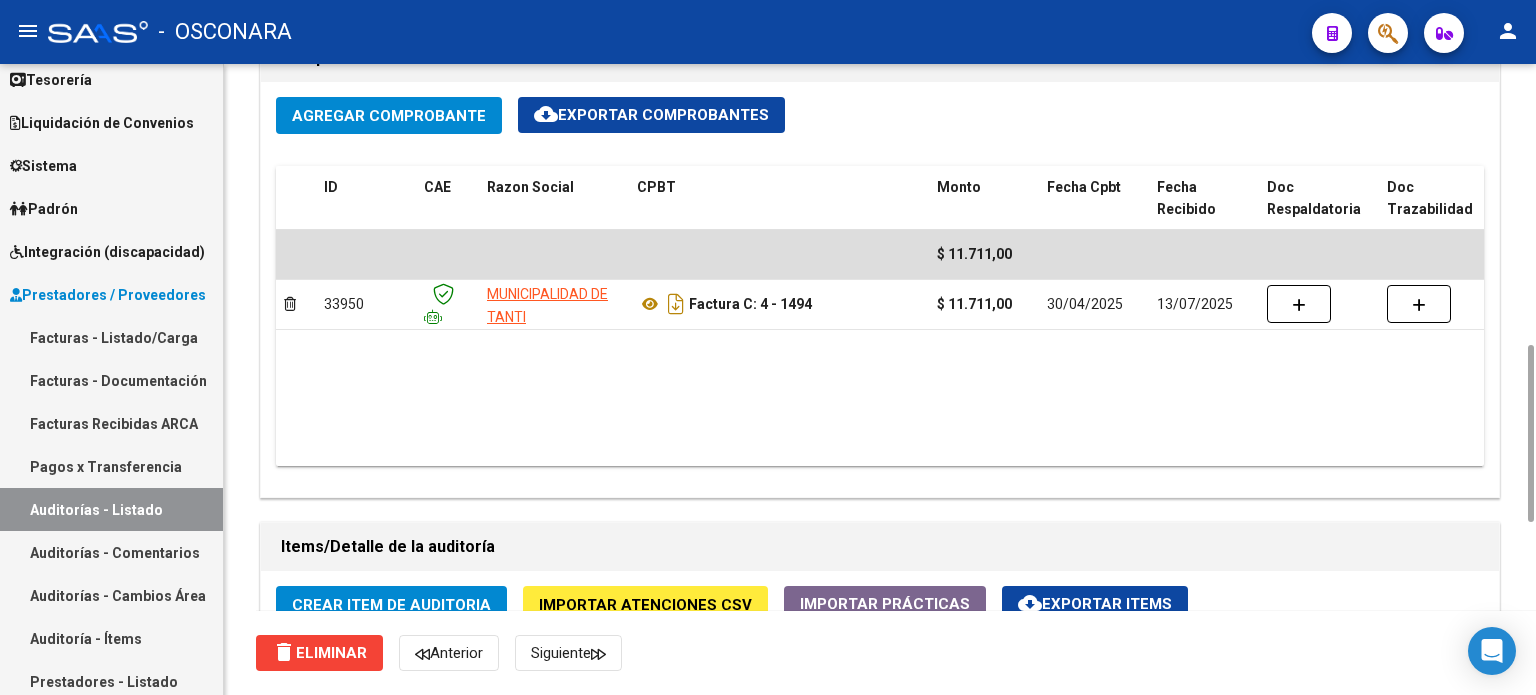 scroll, scrollTop: 1400, scrollLeft: 0, axis: vertical 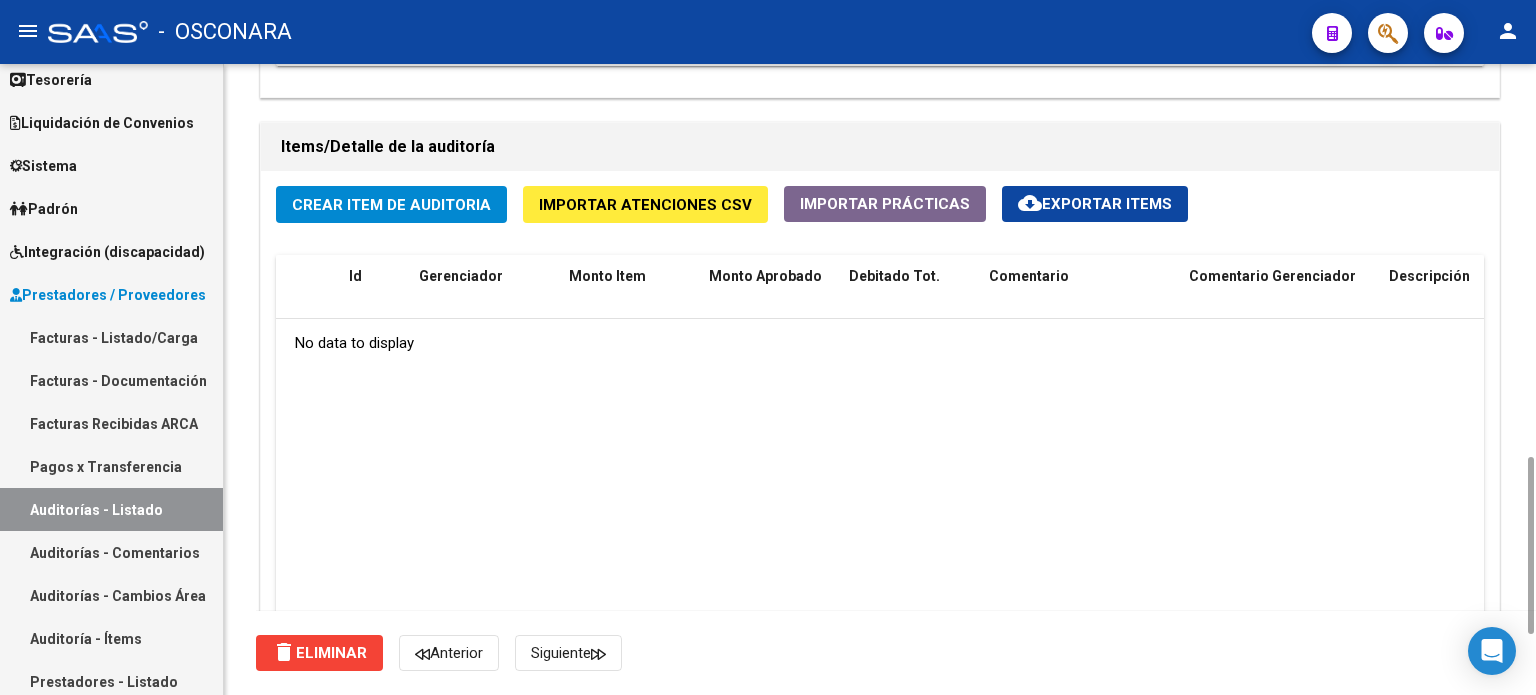 click on "Crear Item de Auditoria" 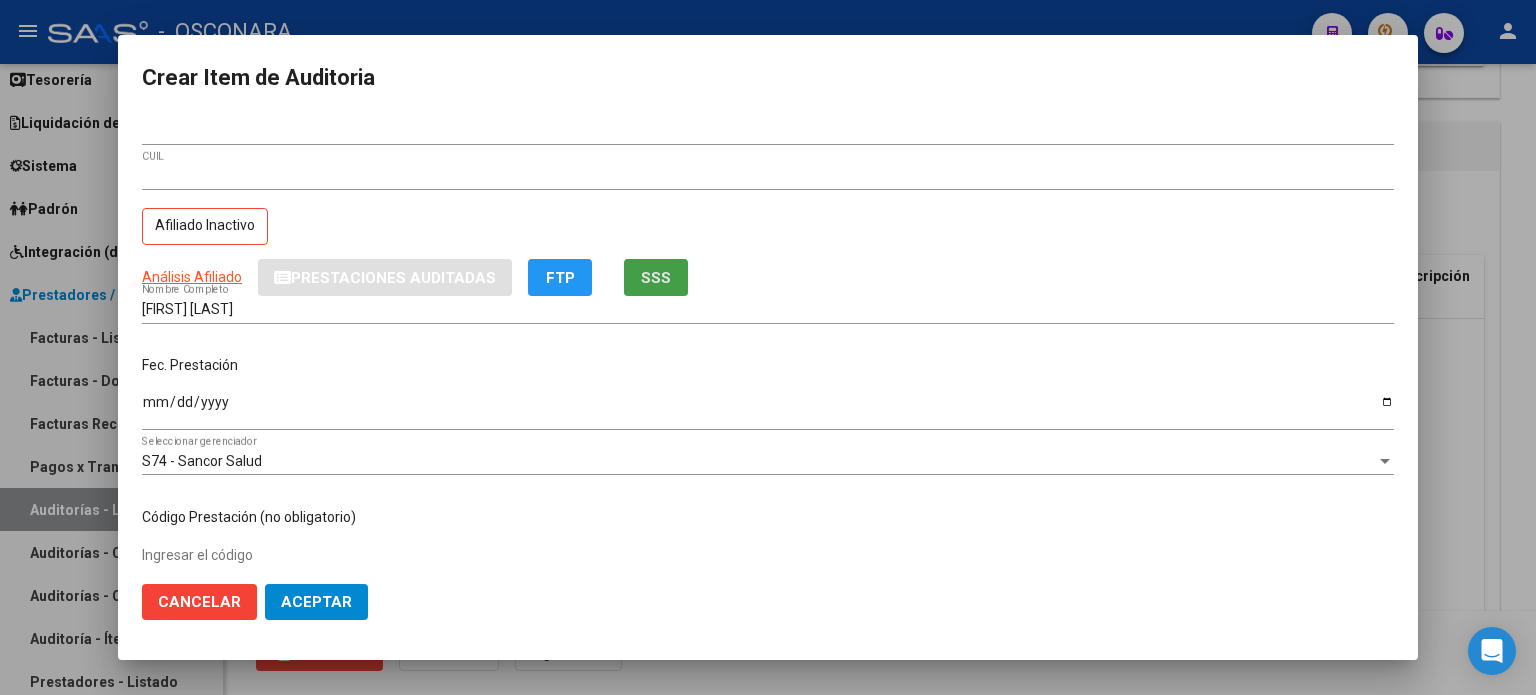 click on "SSS" 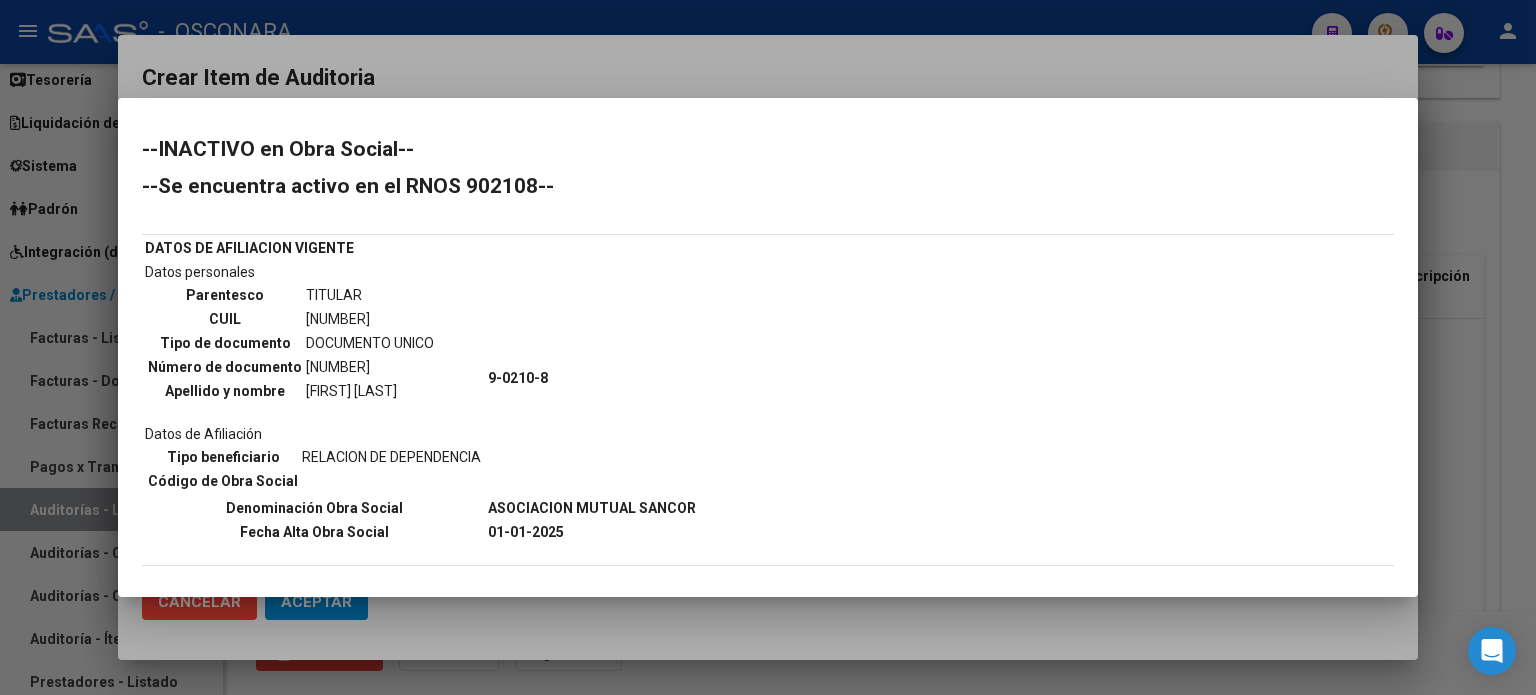 click at bounding box center (768, 347) 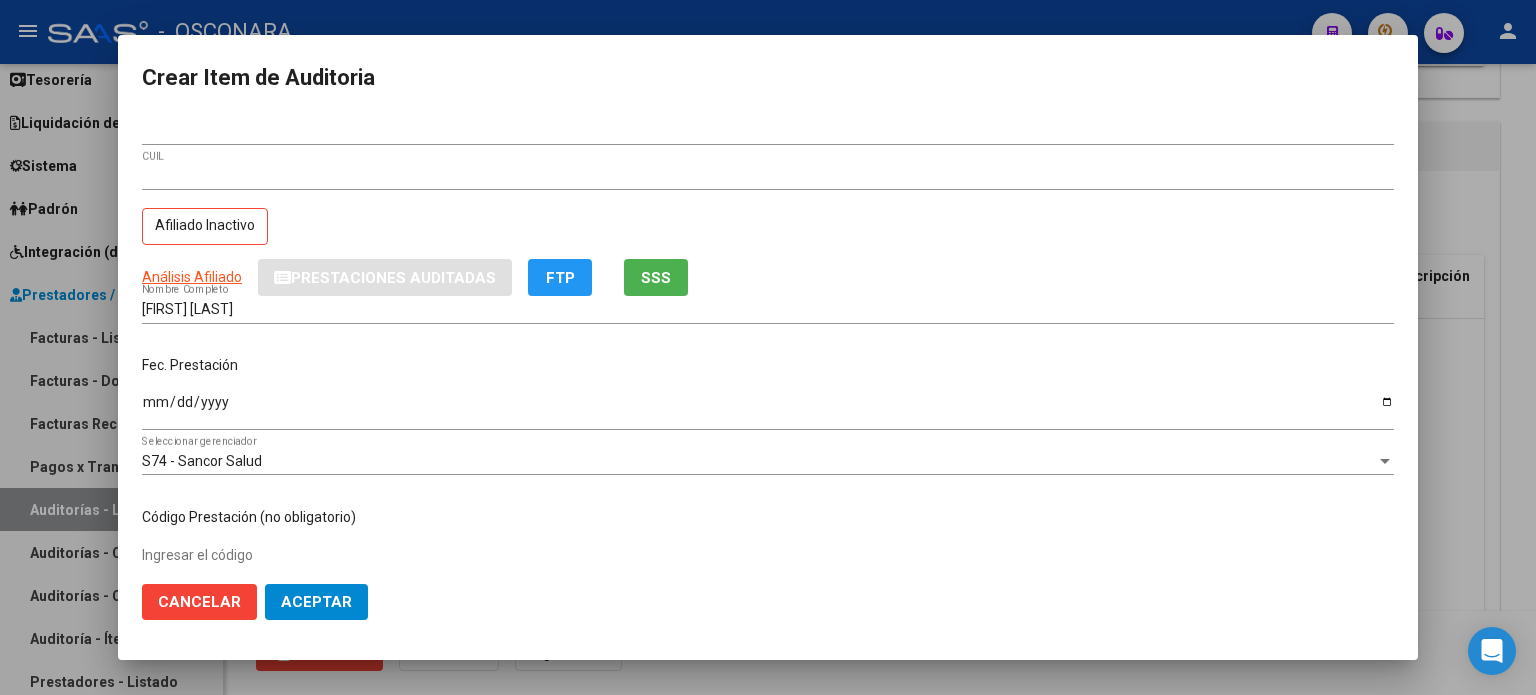 click on "Ingresar la fecha" at bounding box center (768, 409) 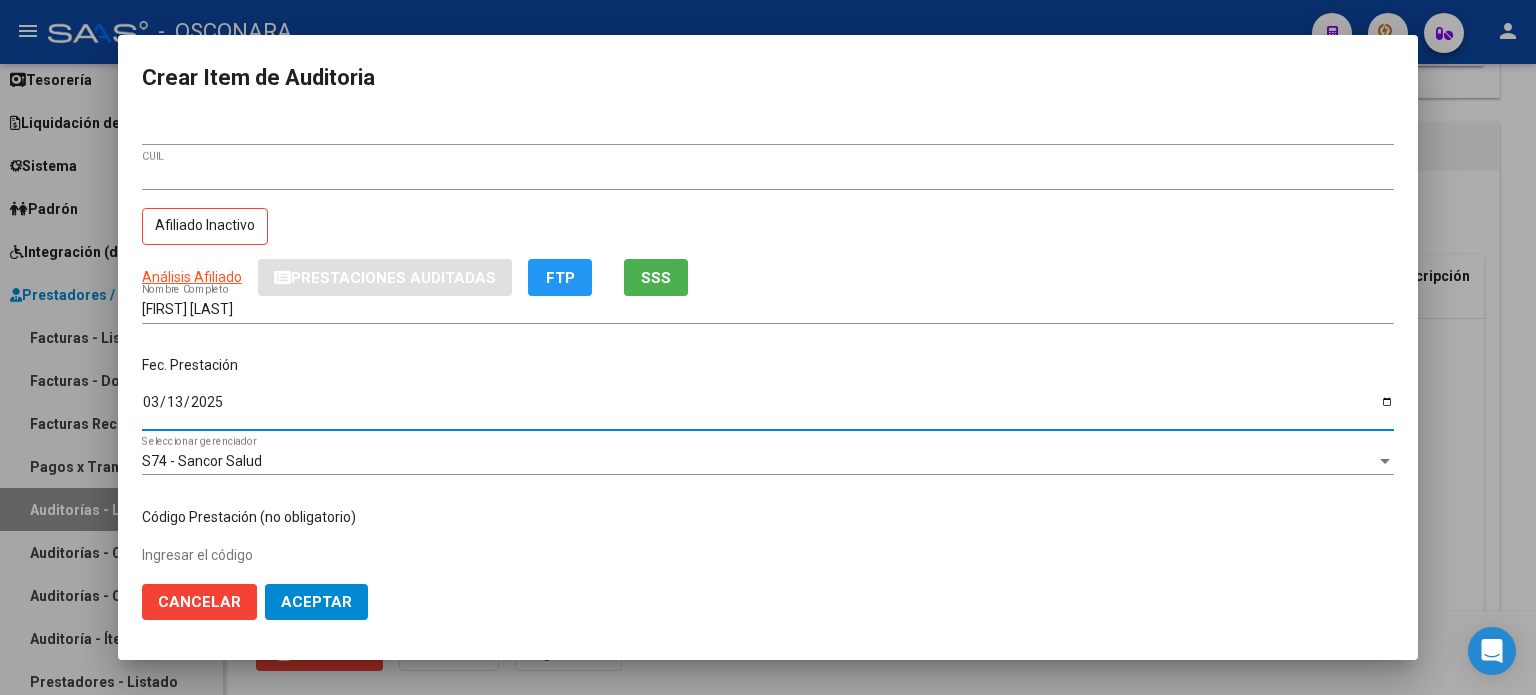 scroll, scrollTop: 200, scrollLeft: 0, axis: vertical 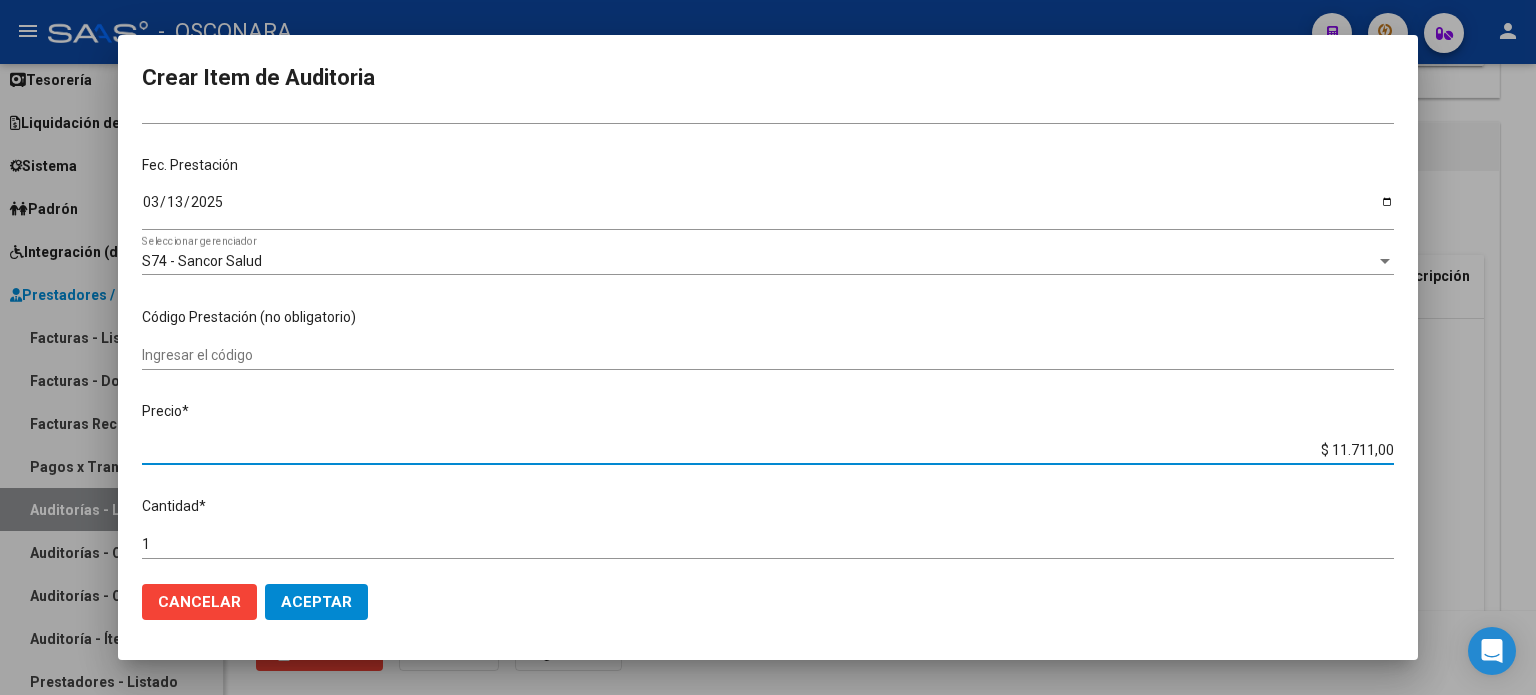 drag, startPoint x: 1316, startPoint y: 453, endPoint x: 1535, endPoint y: 440, distance: 219.3855 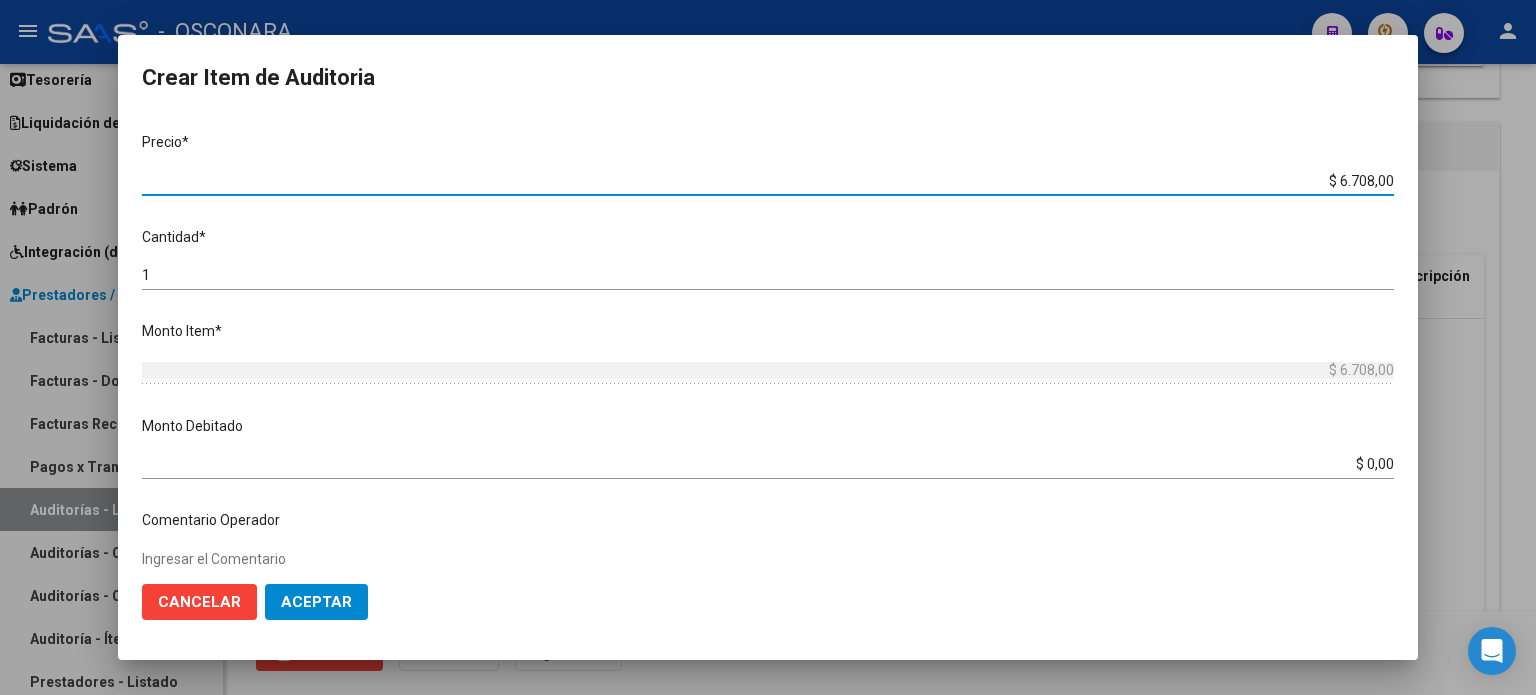 scroll, scrollTop: 500, scrollLeft: 0, axis: vertical 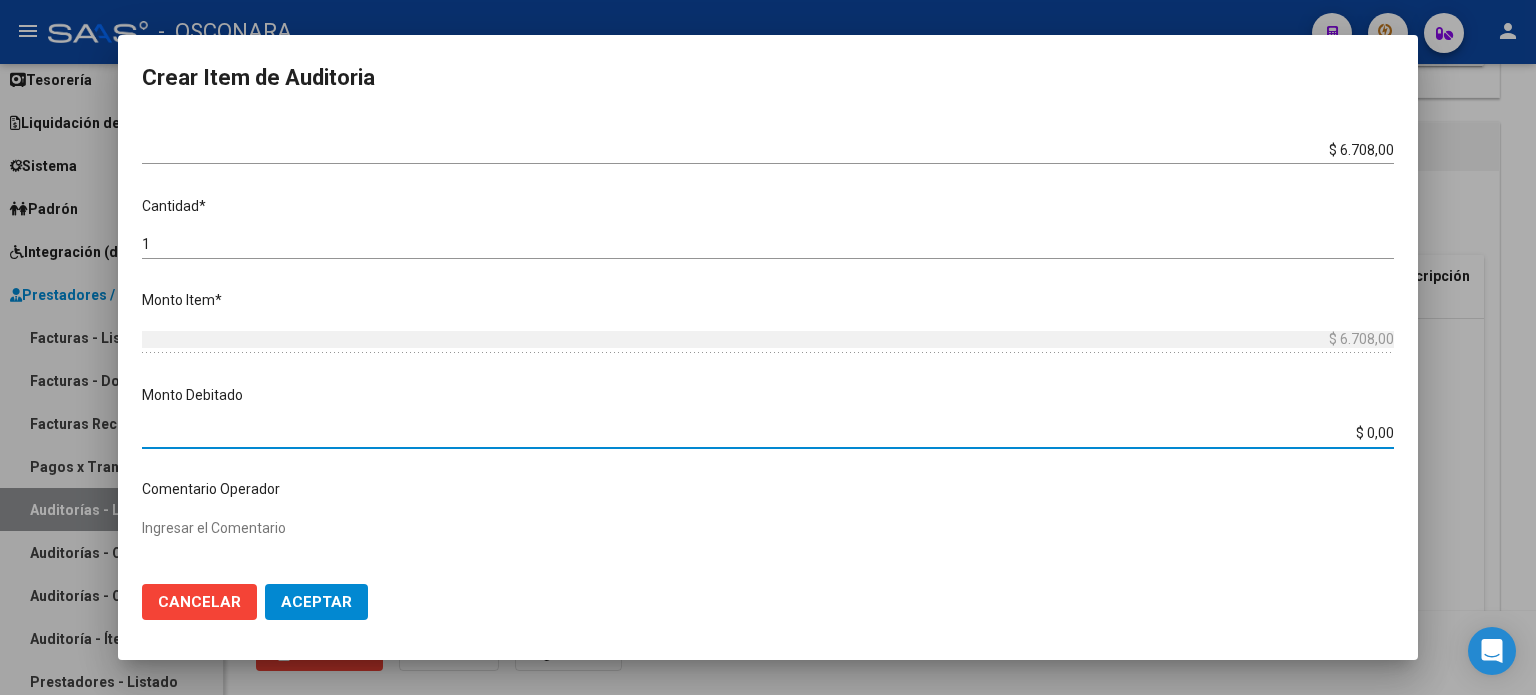drag, startPoint x: 1348, startPoint y: 437, endPoint x: 1473, endPoint y: 429, distance: 125.25574 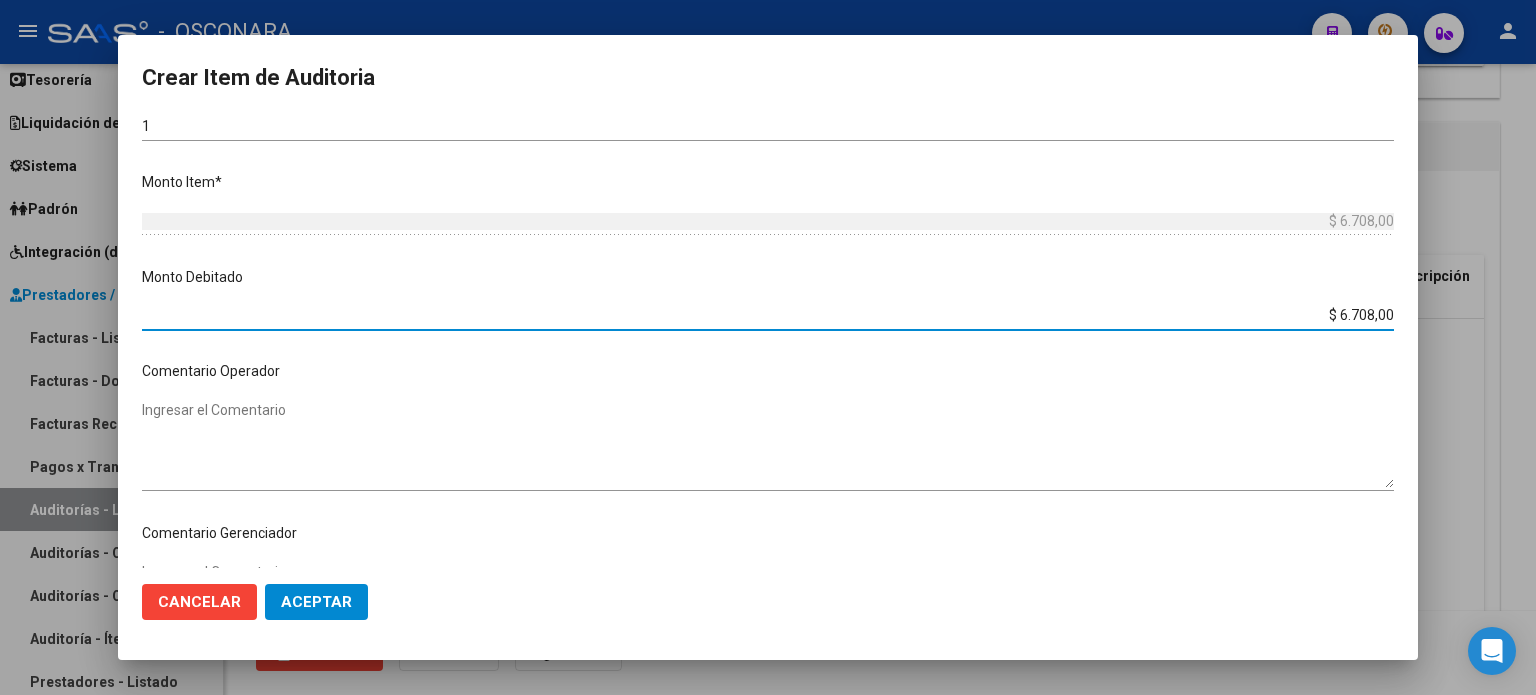 scroll, scrollTop: 700, scrollLeft: 0, axis: vertical 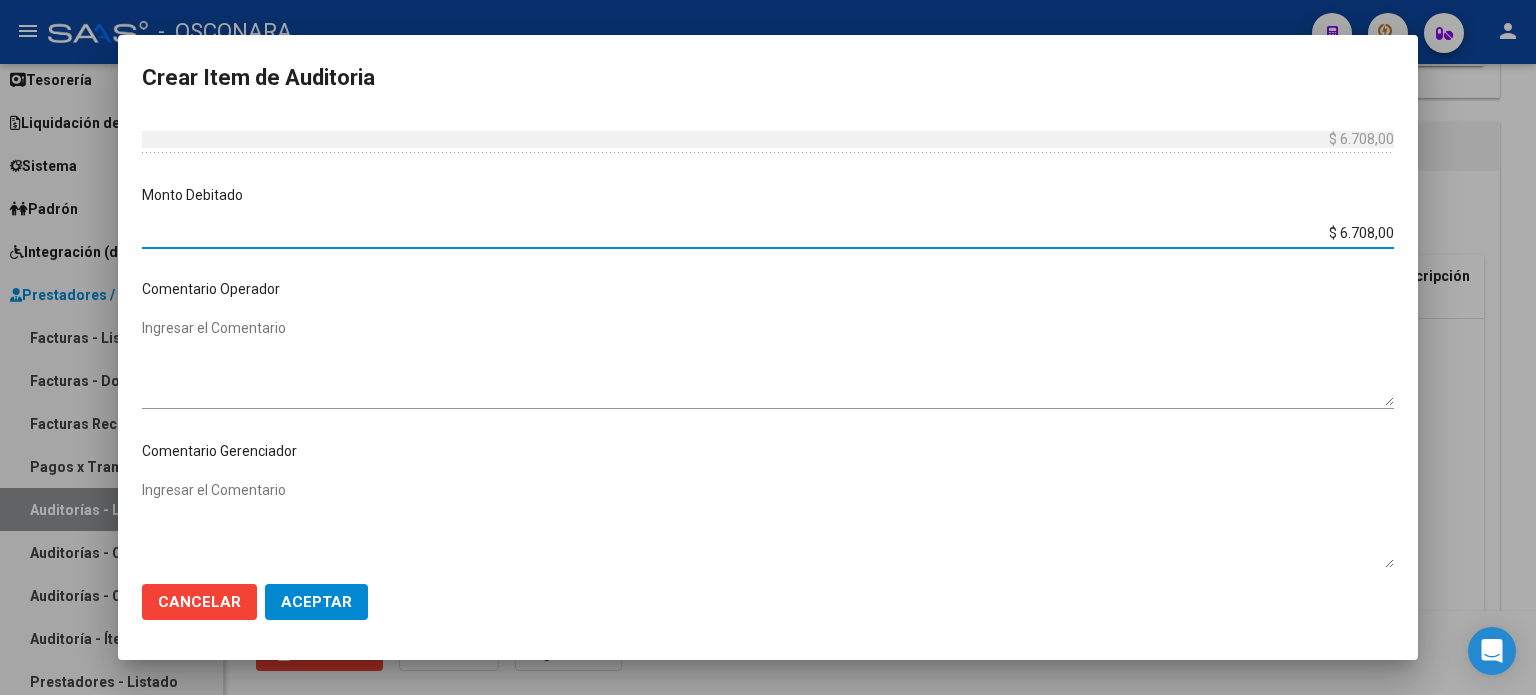click on "Ingresar el Comentario" at bounding box center (768, 362) 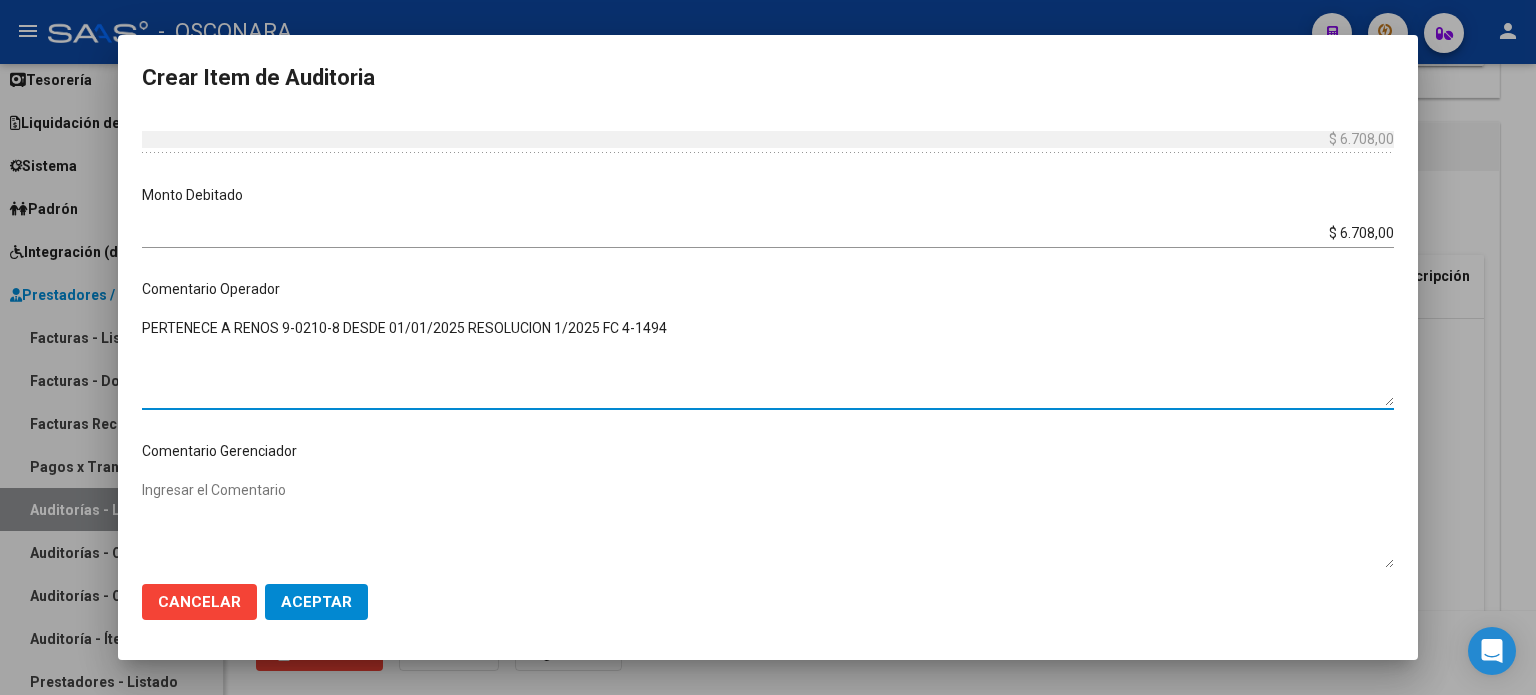 drag, startPoint x: 666, startPoint y: 329, endPoint x: 130, endPoint y: 344, distance: 536.20984 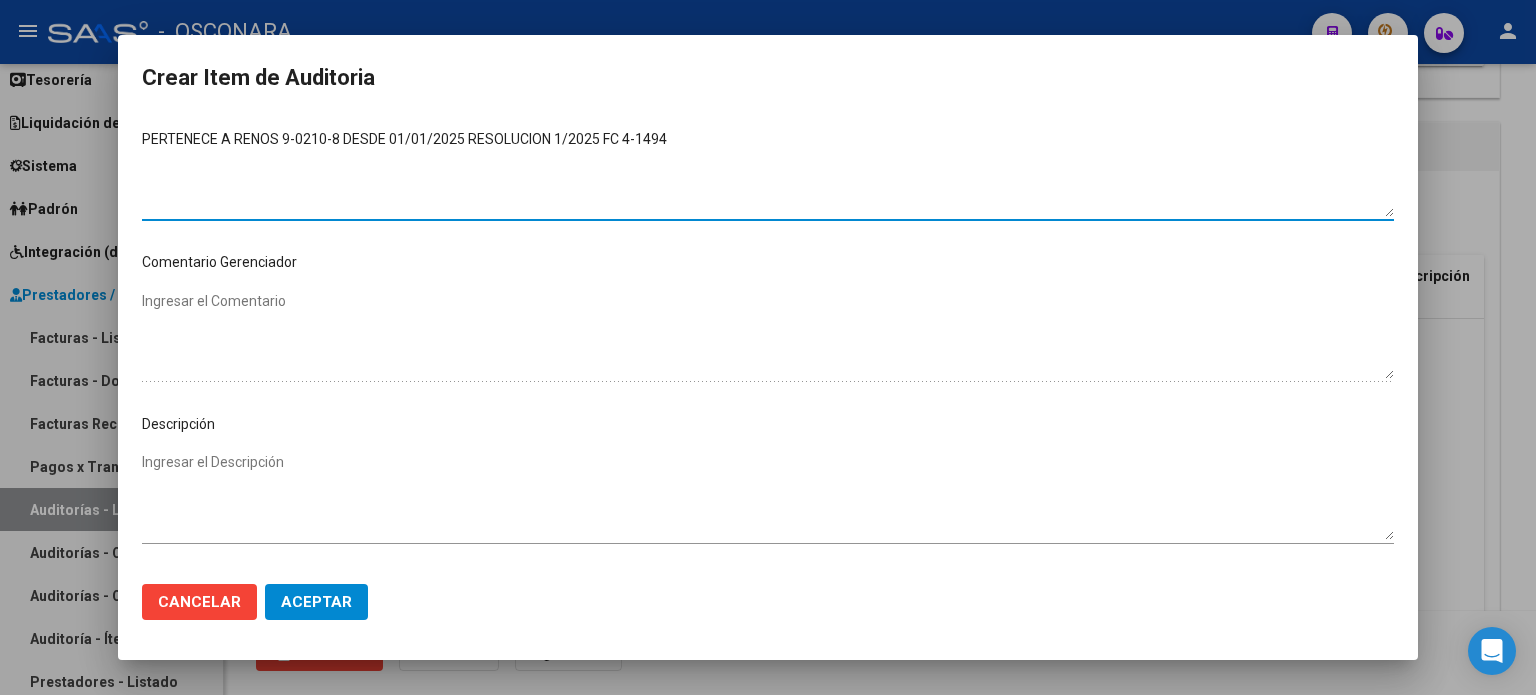 scroll, scrollTop: 900, scrollLeft: 0, axis: vertical 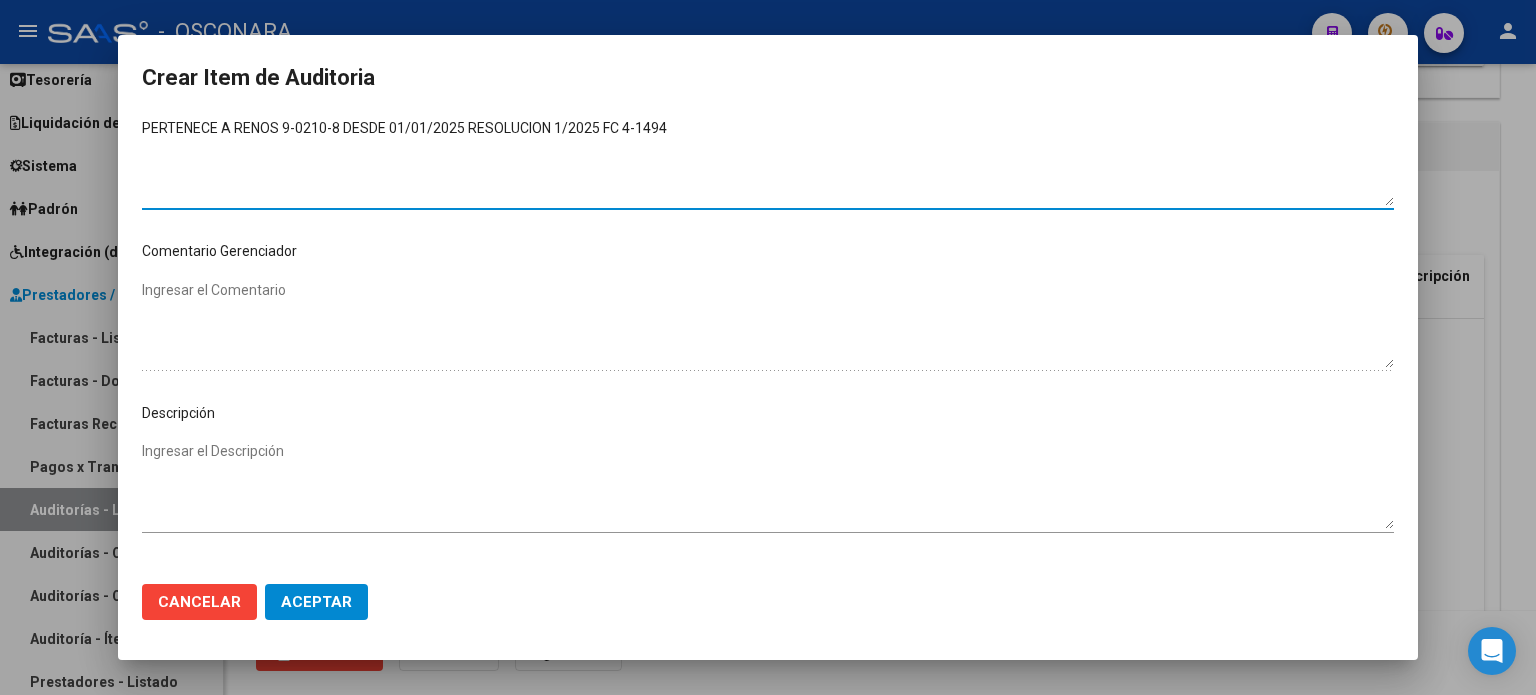 click on "Ingresar el Descripción" at bounding box center [768, 485] 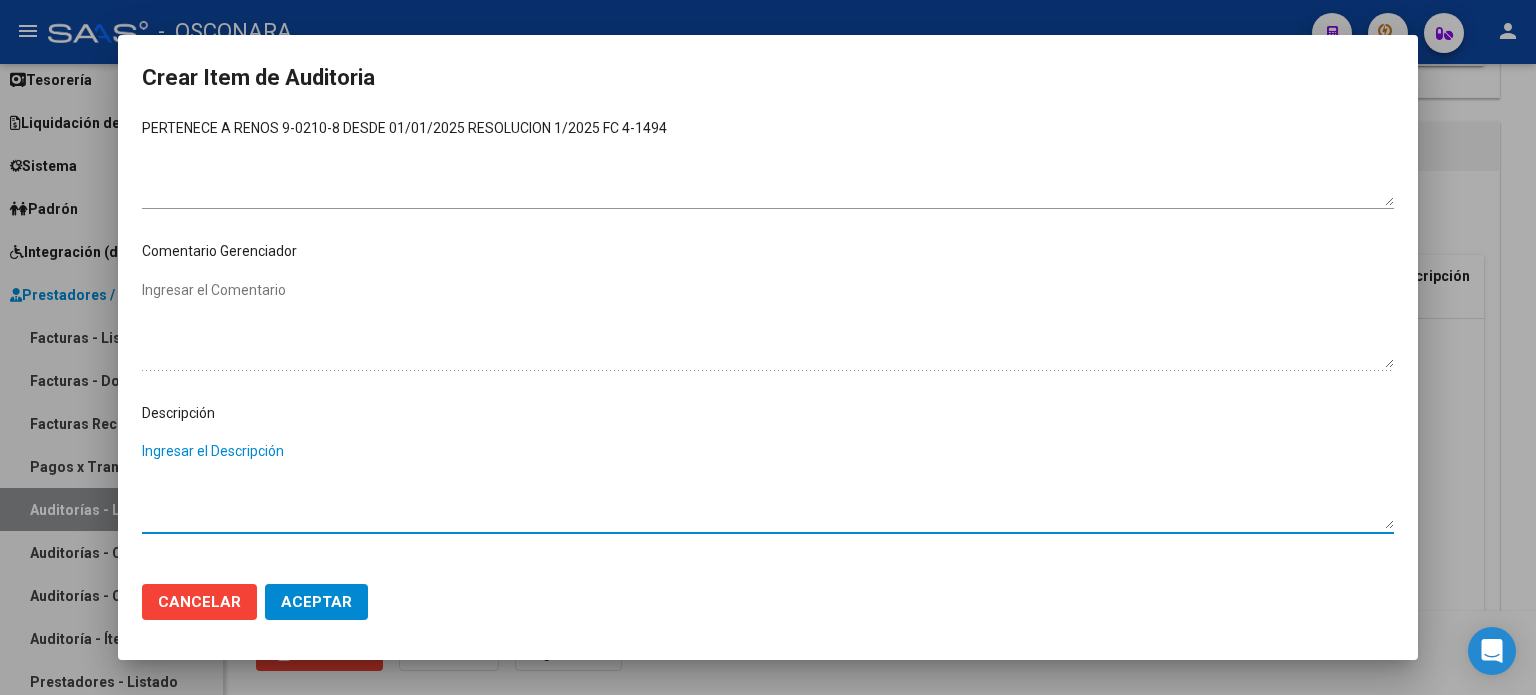 paste on "PERTENECE A RENOS 9-0210-8 DESDE 01/01/2025 RESOLUCION 1/2025 FC 4-1494" 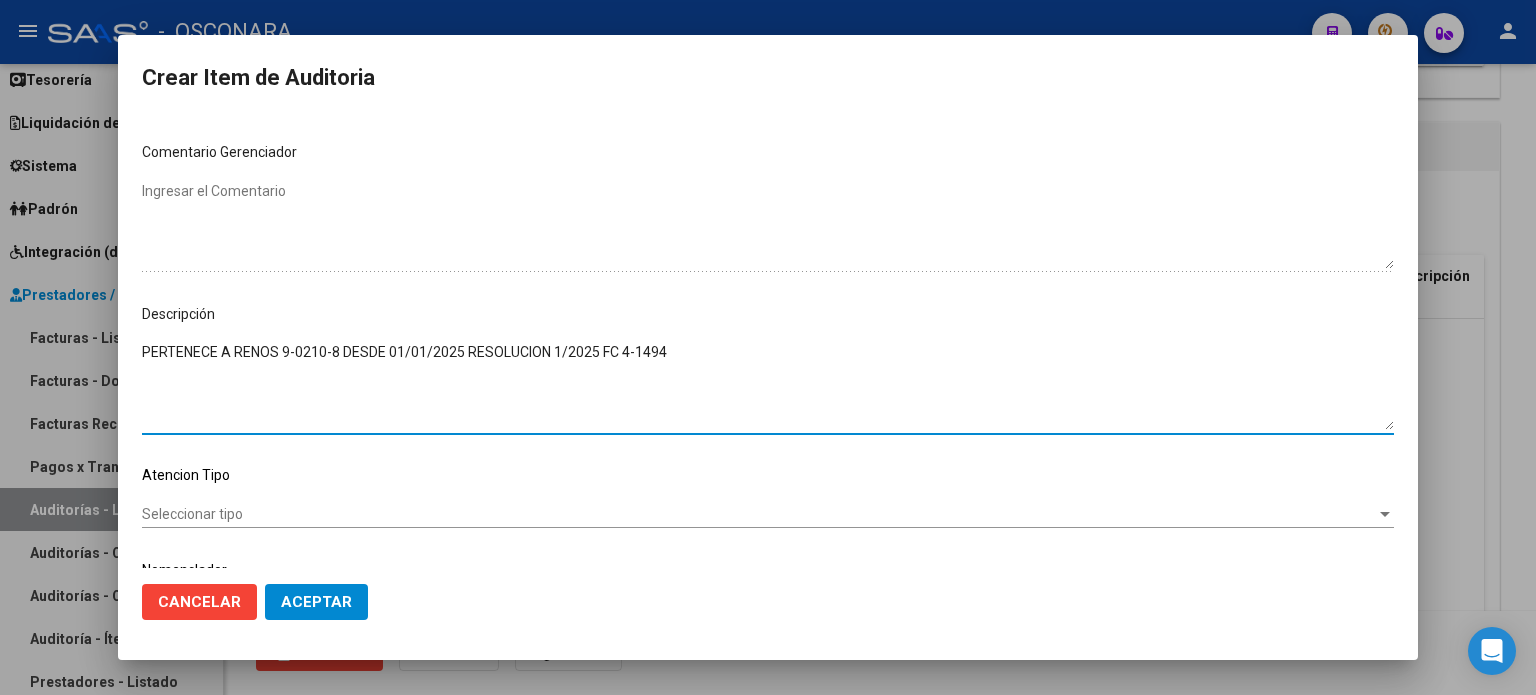 scroll, scrollTop: 1070, scrollLeft: 0, axis: vertical 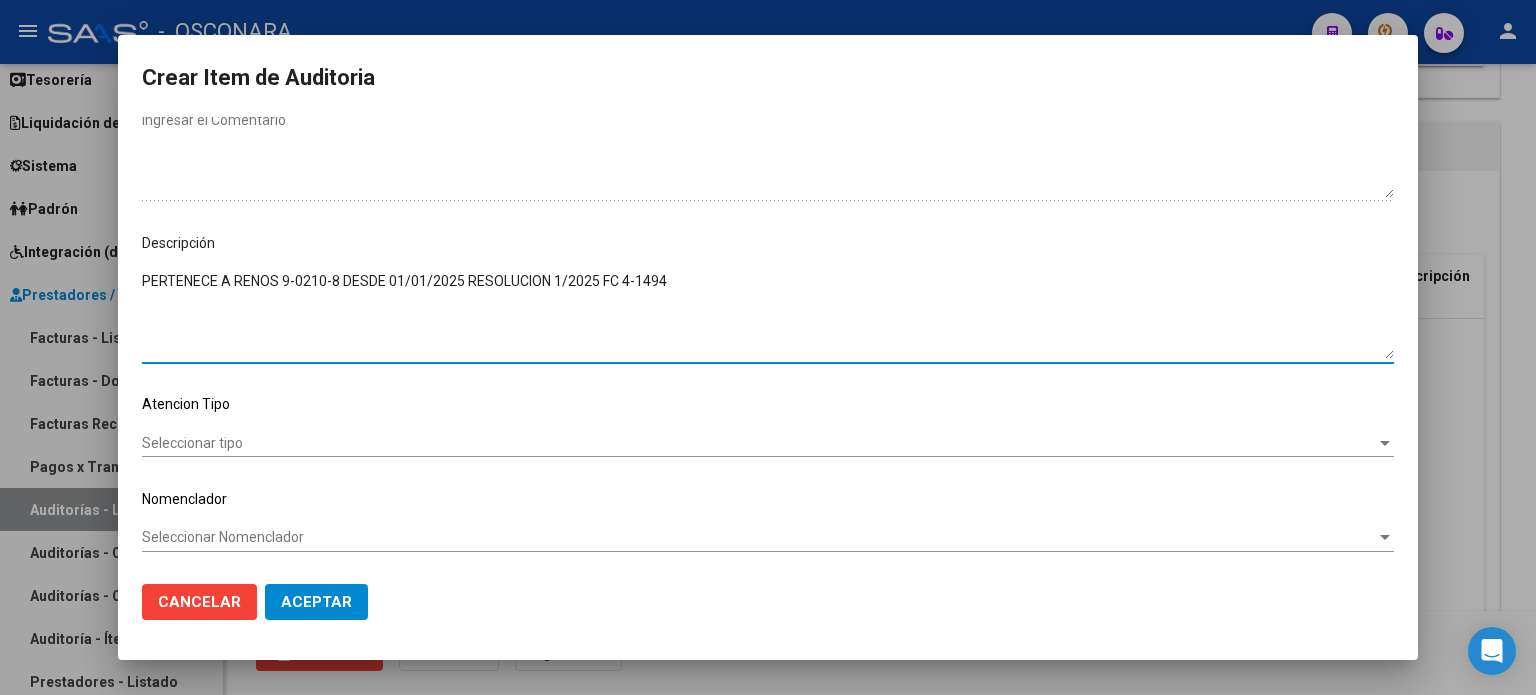 click on "Seleccionar tipo" at bounding box center [759, 443] 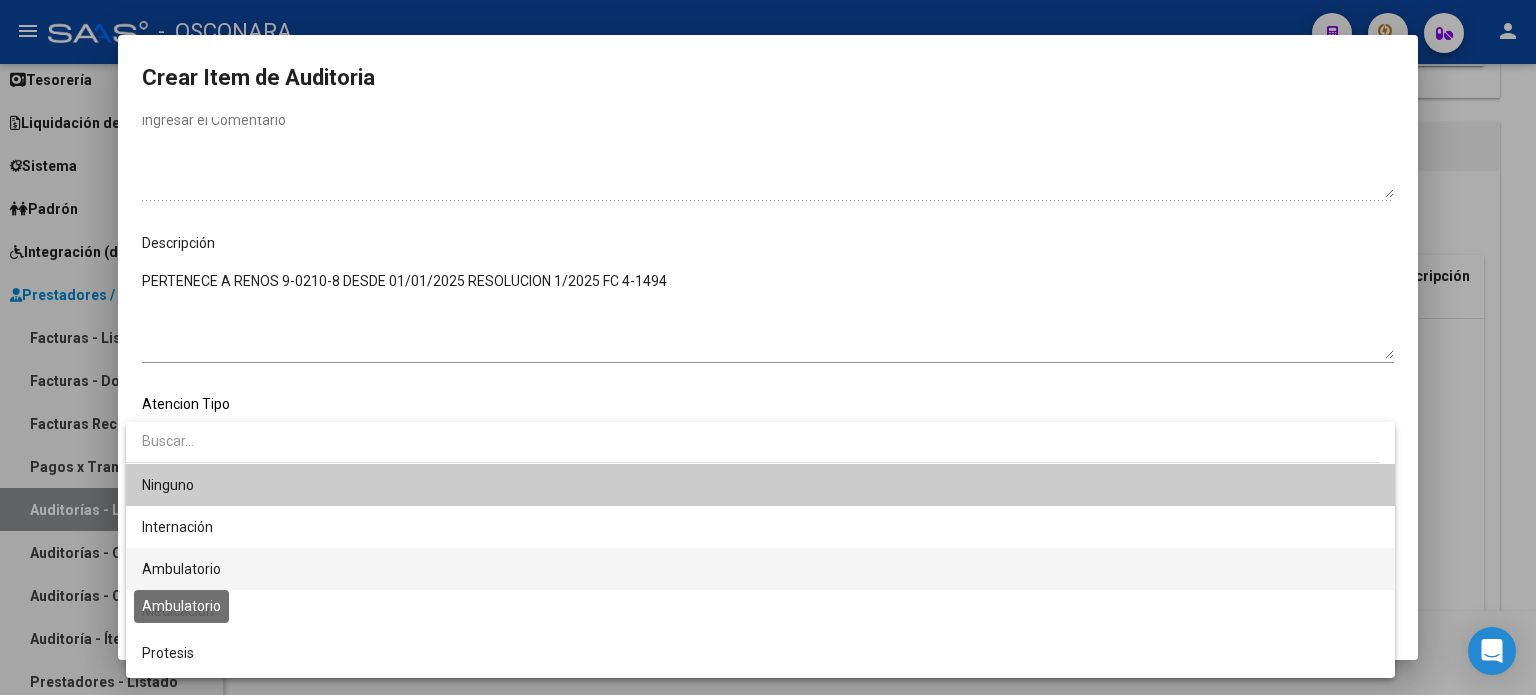 drag, startPoint x: 197, startPoint y: 564, endPoint x: 222, endPoint y: 570, distance: 25.70992 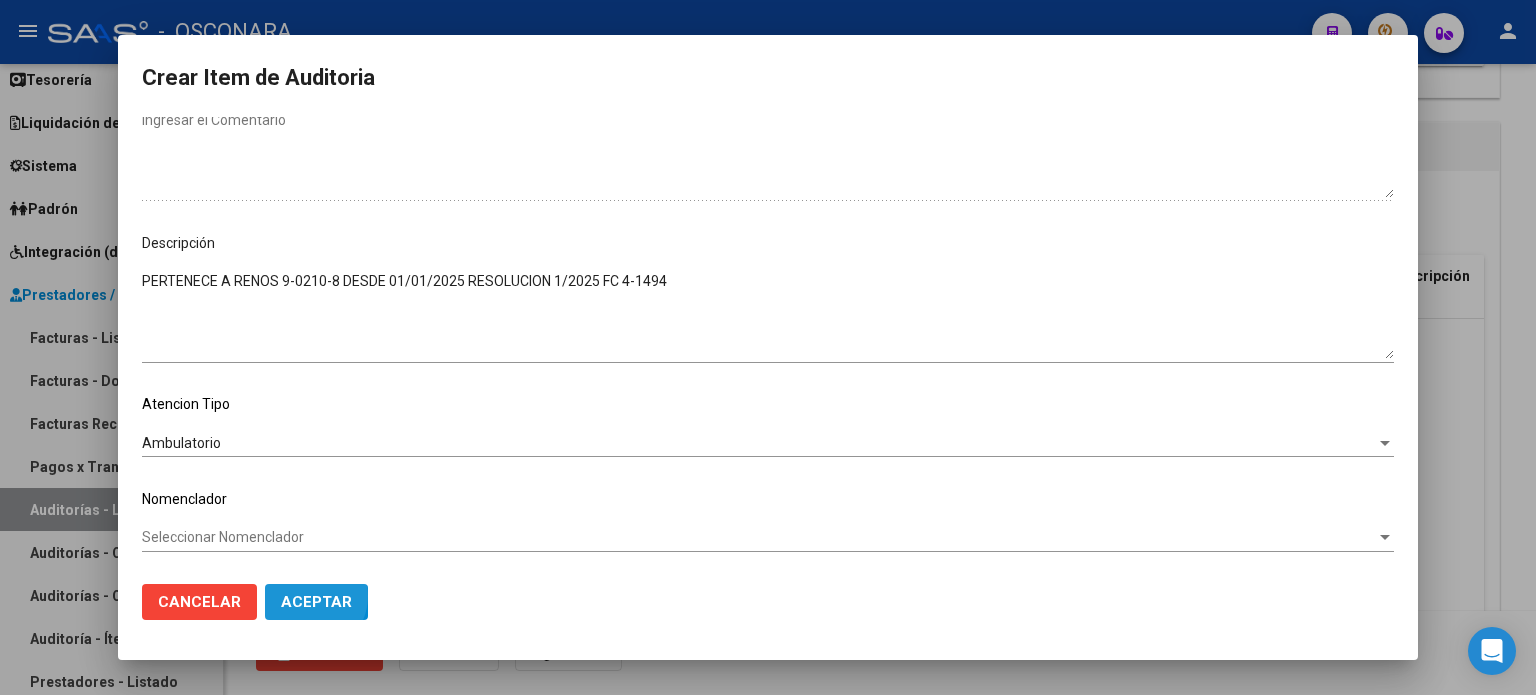 click on "Aceptar" 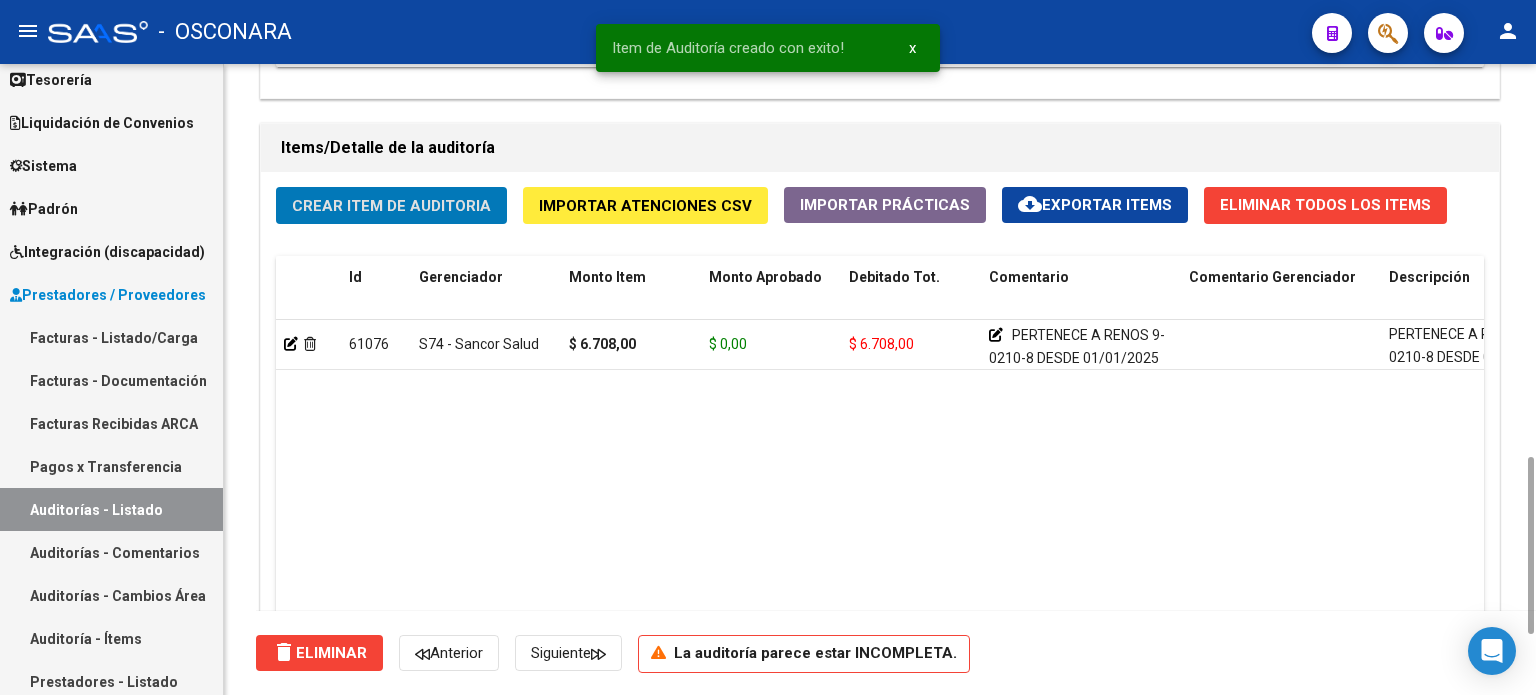 click on "Crear Item de Auditoria" 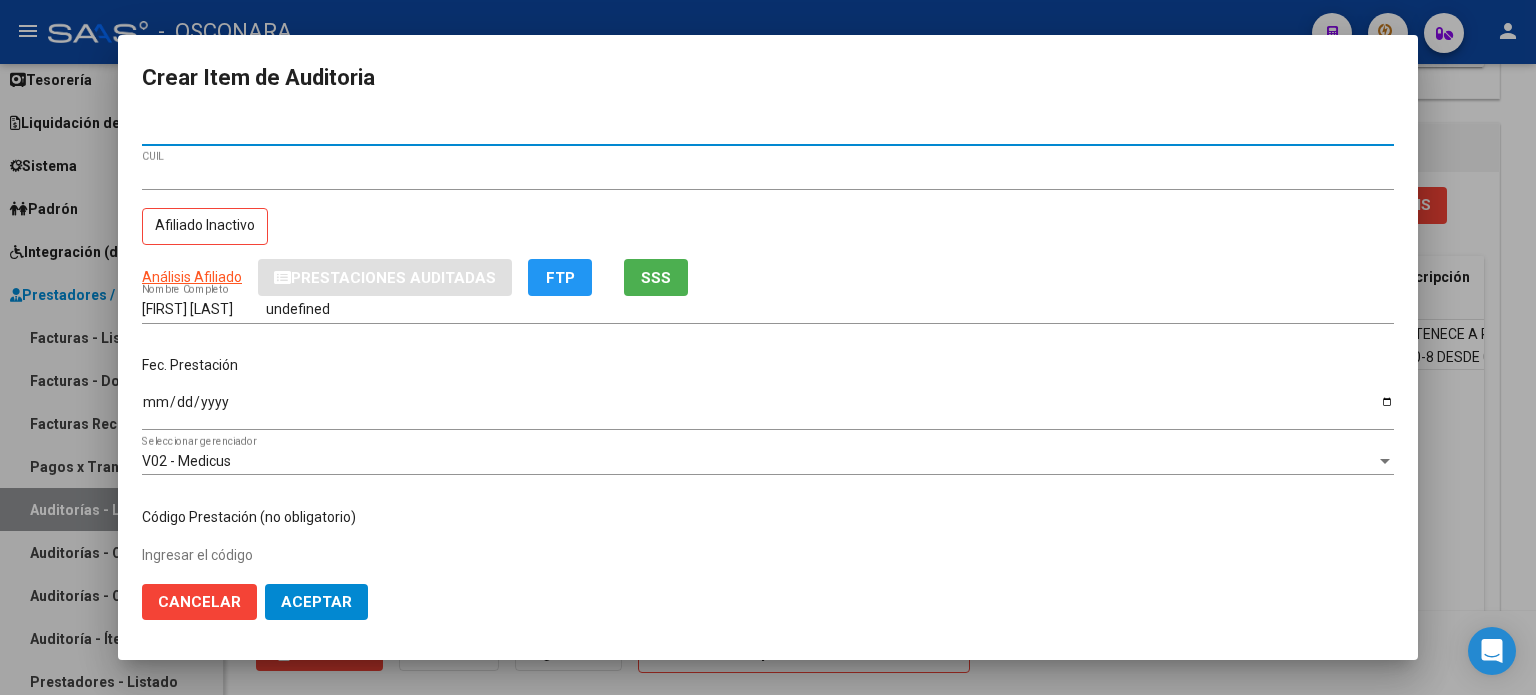 click on "SSS" 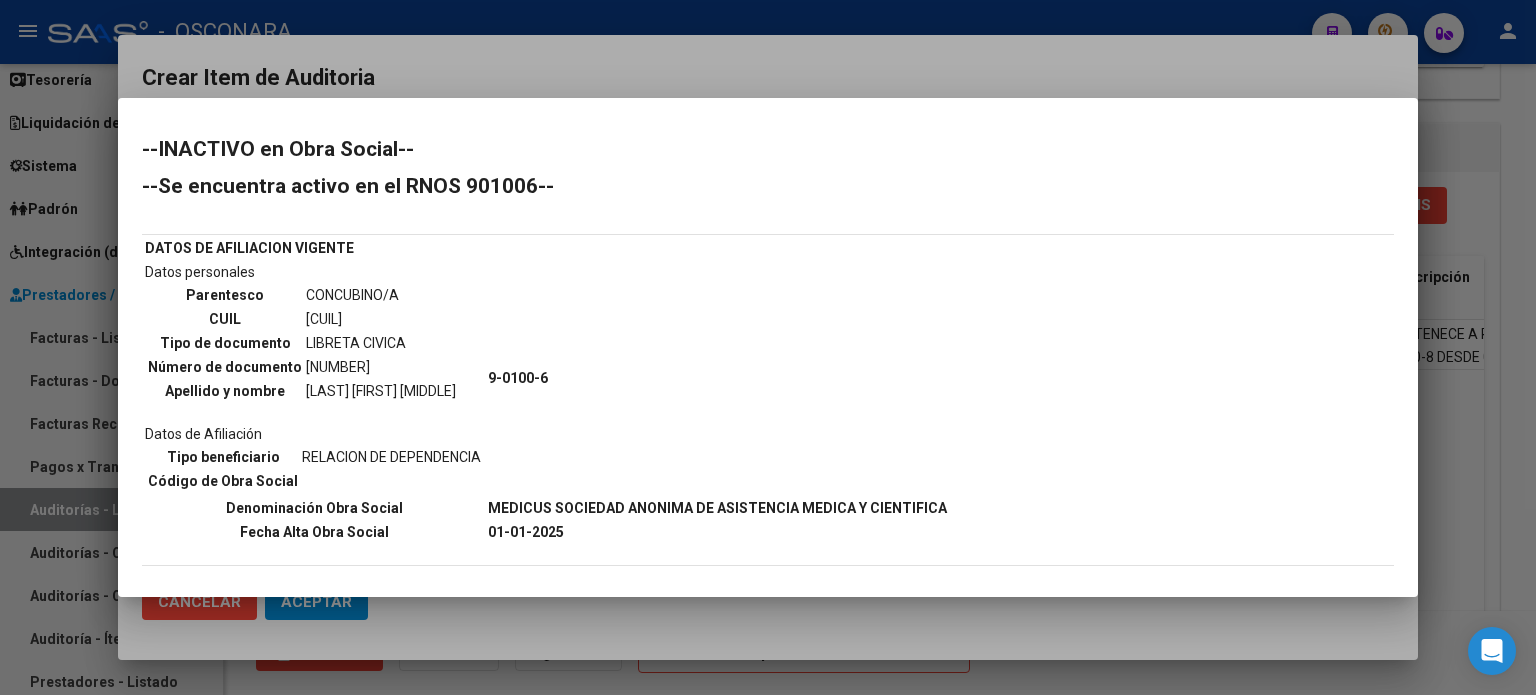 click at bounding box center [768, 347] 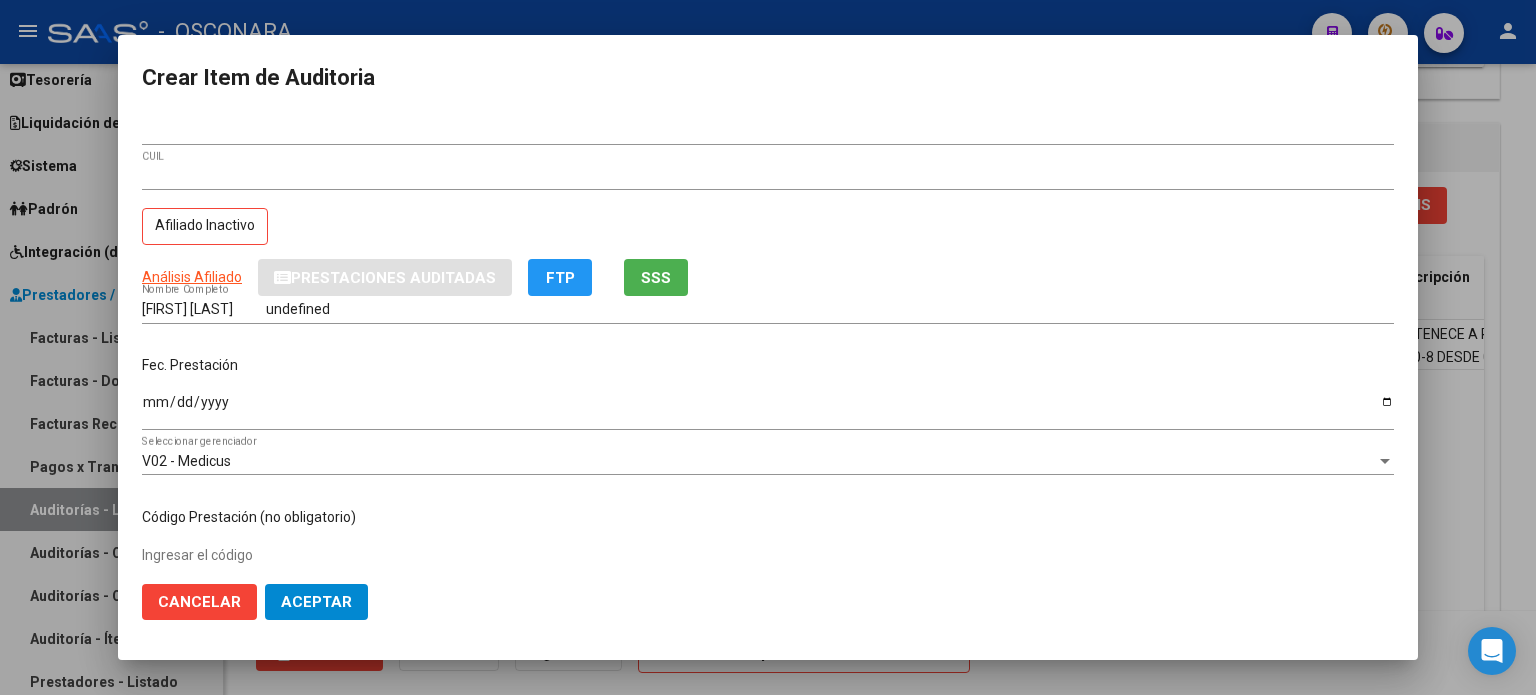 click on "Ingresar la fecha" at bounding box center [768, 409] 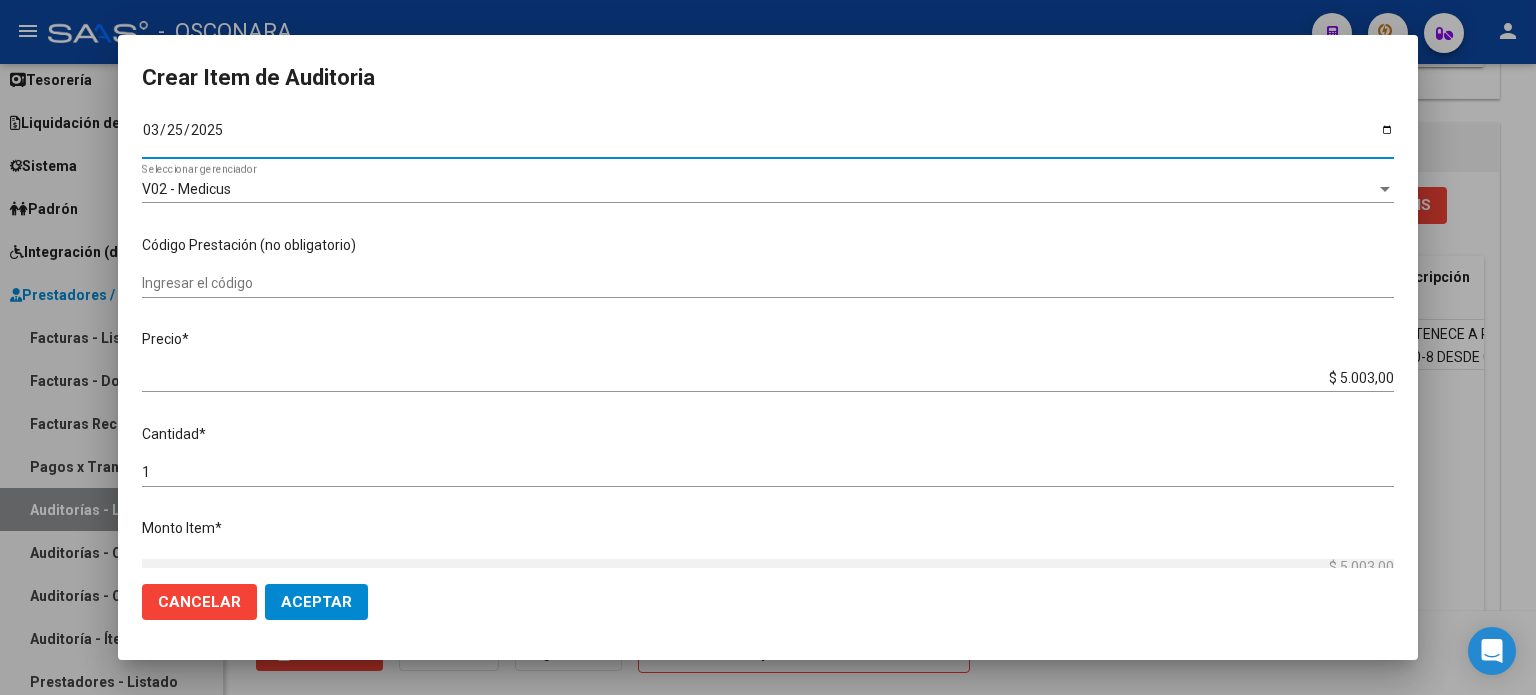 scroll, scrollTop: 300, scrollLeft: 0, axis: vertical 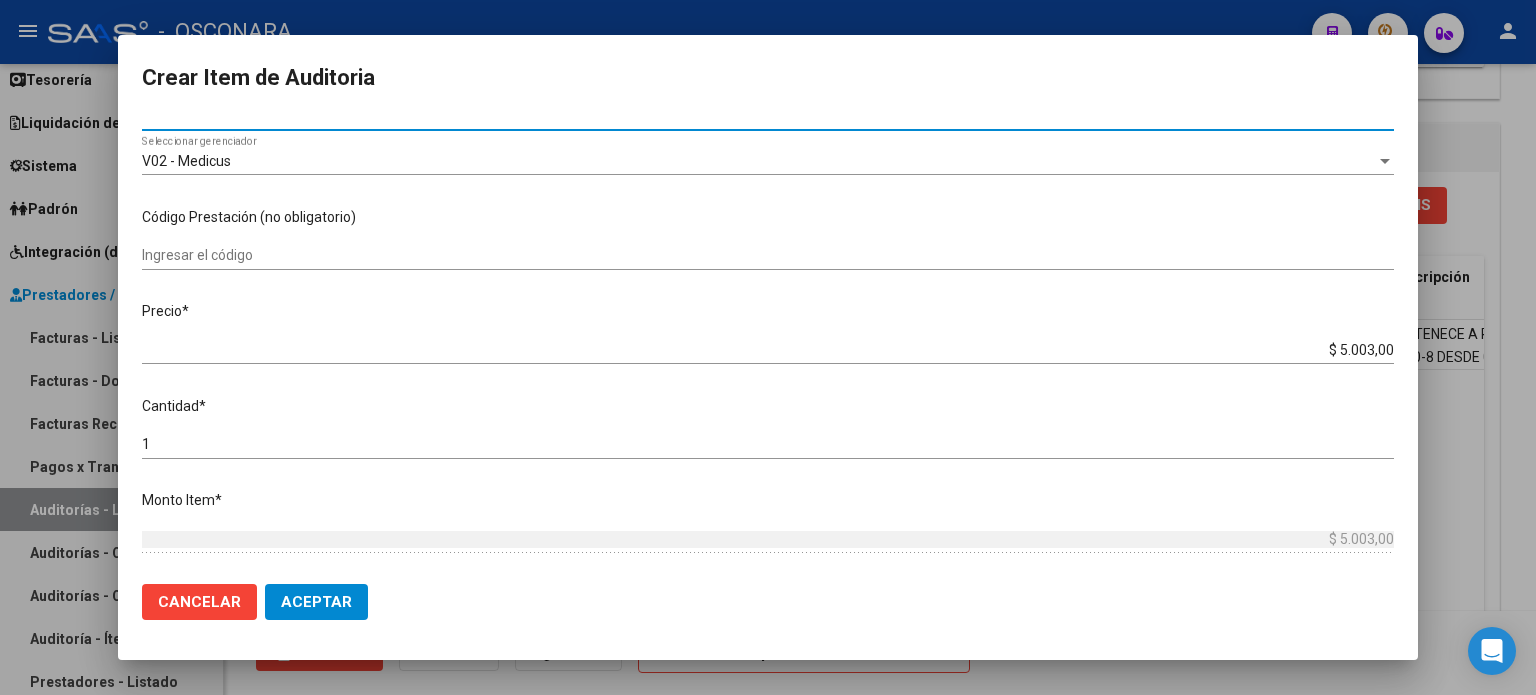 drag, startPoint x: 1328, startPoint y: 351, endPoint x: 1507, endPoint y: 350, distance: 179.00279 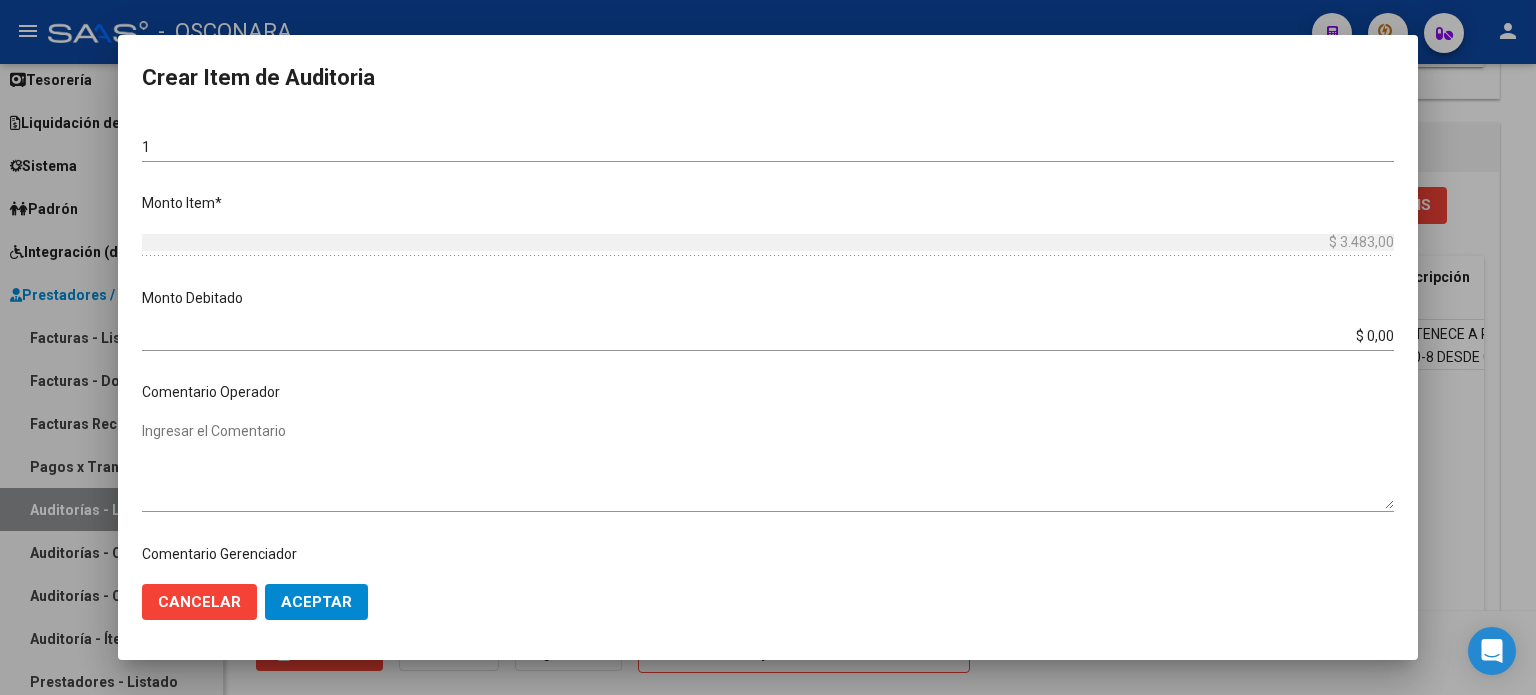scroll, scrollTop: 600, scrollLeft: 0, axis: vertical 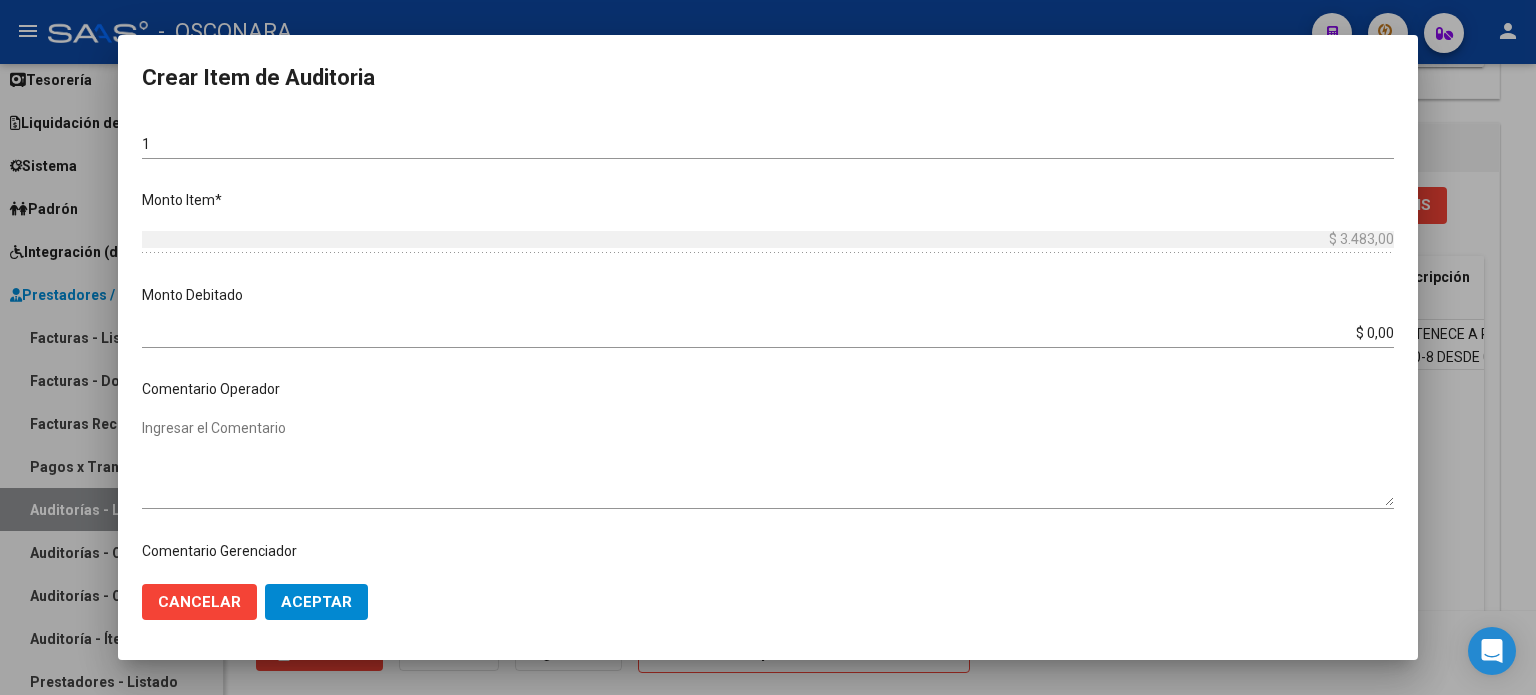 drag, startPoint x: 1367, startPoint y: 331, endPoint x: 1480, endPoint y: 327, distance: 113.07078 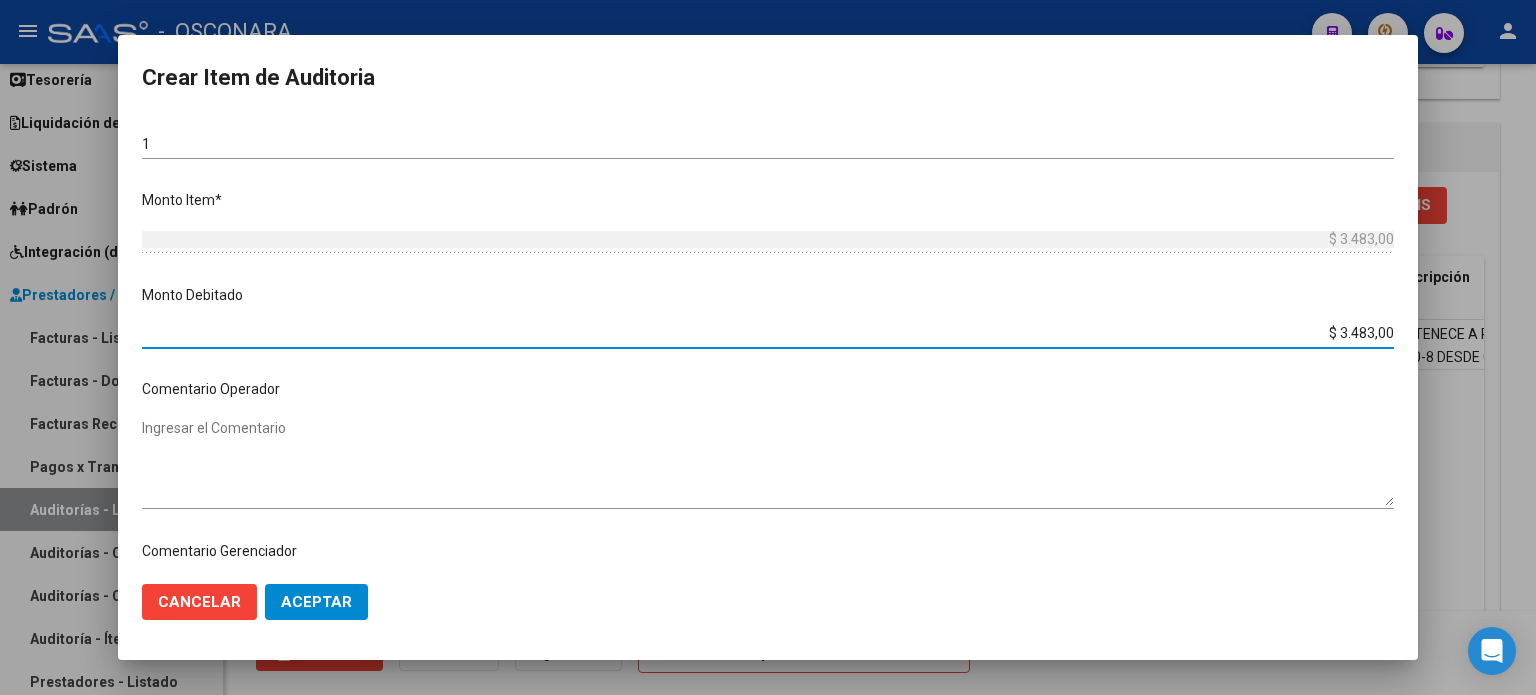 click on "Ingresar el Comentario" at bounding box center (768, 462) 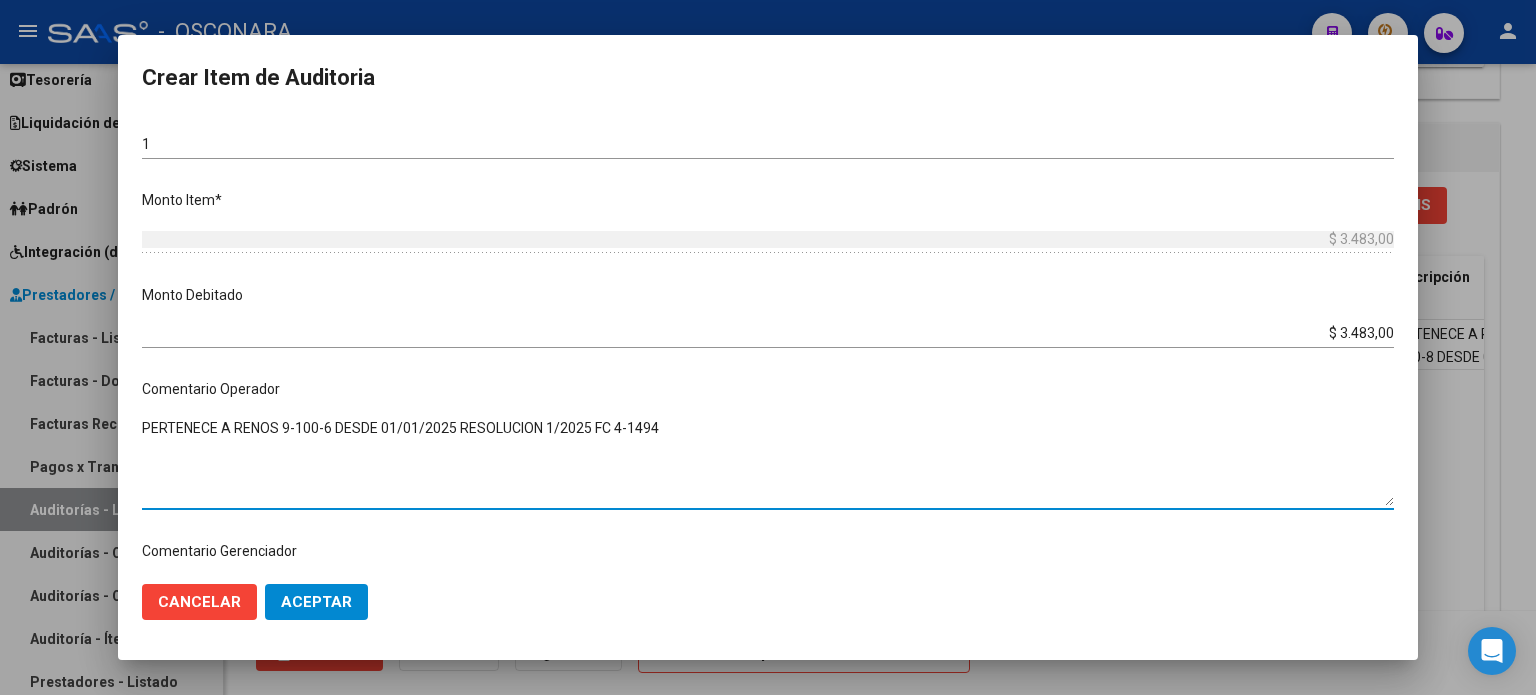 drag, startPoint x: 668, startPoint y: 432, endPoint x: 180, endPoint y: 429, distance: 488.00922 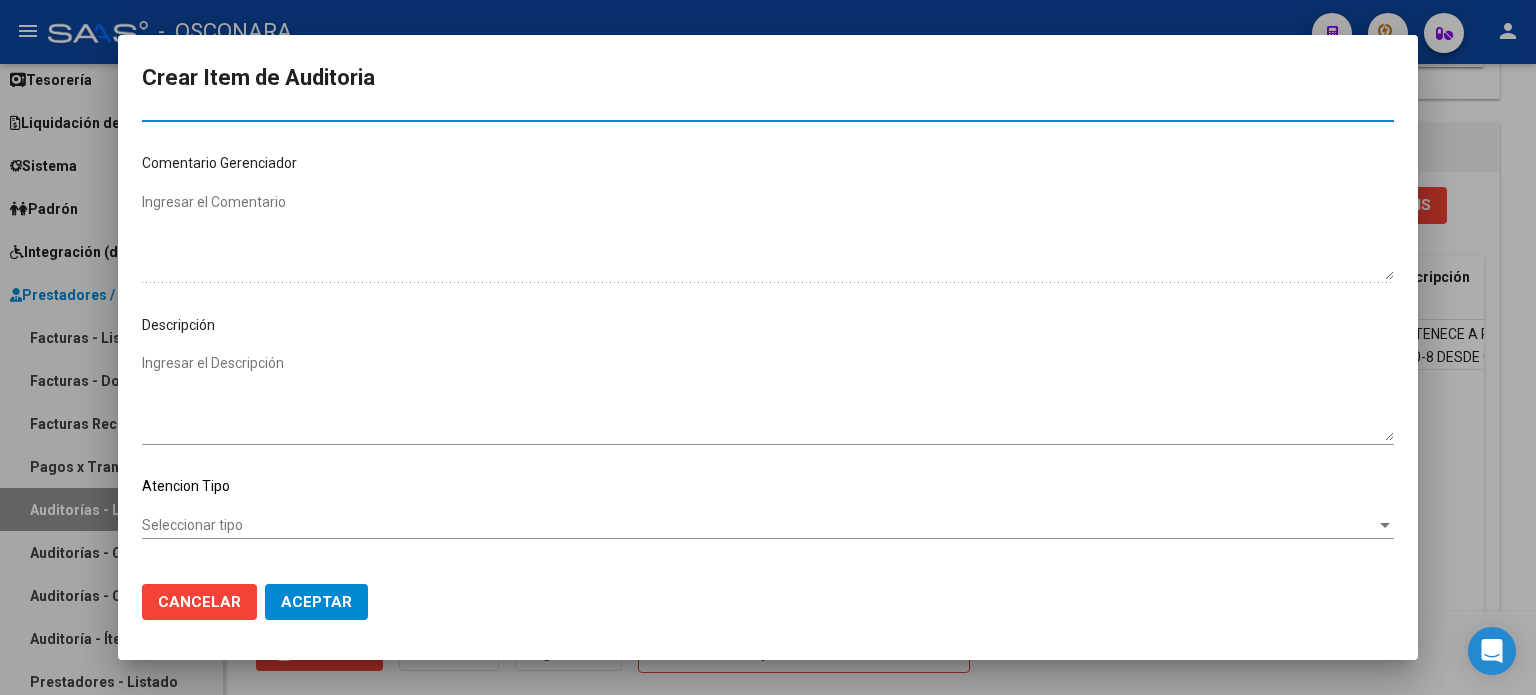 scroll, scrollTop: 1000, scrollLeft: 0, axis: vertical 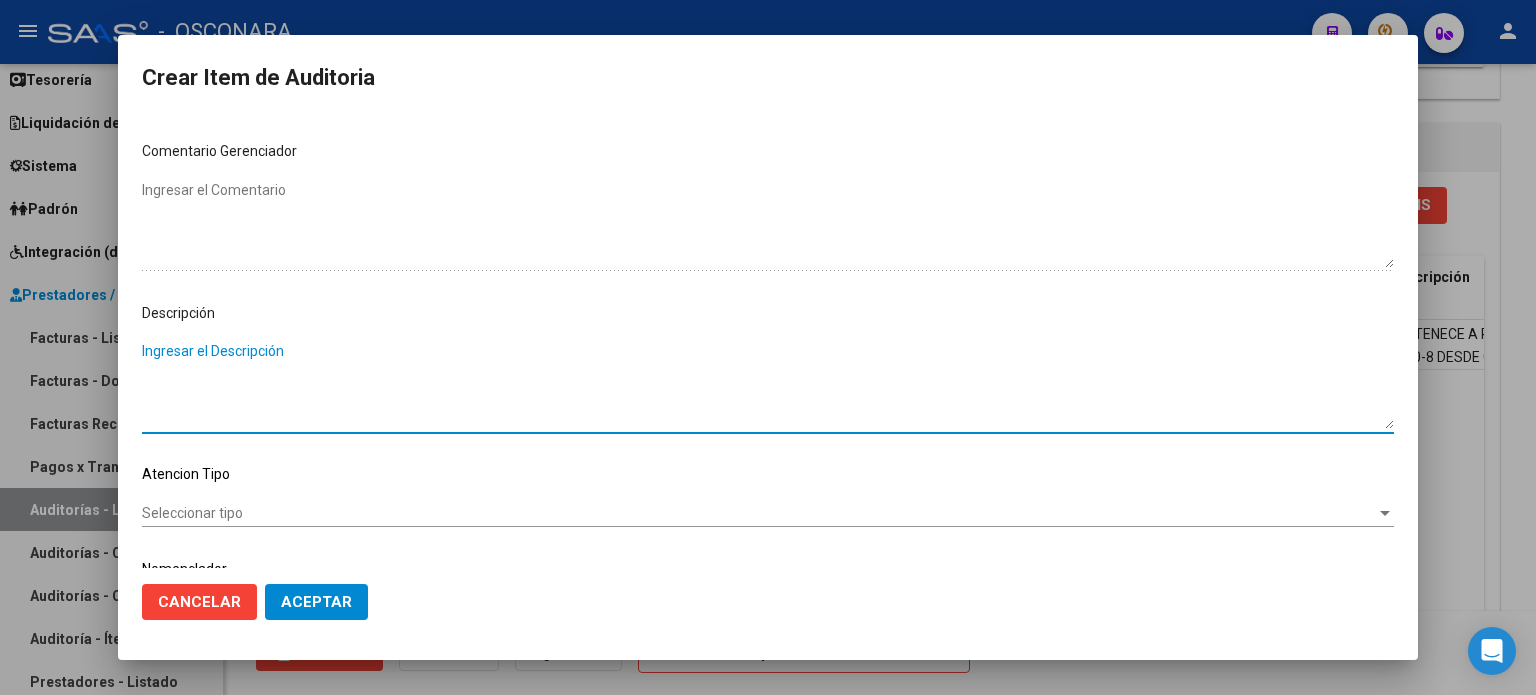 click on "Ingresar el Descripción" at bounding box center (768, 385) 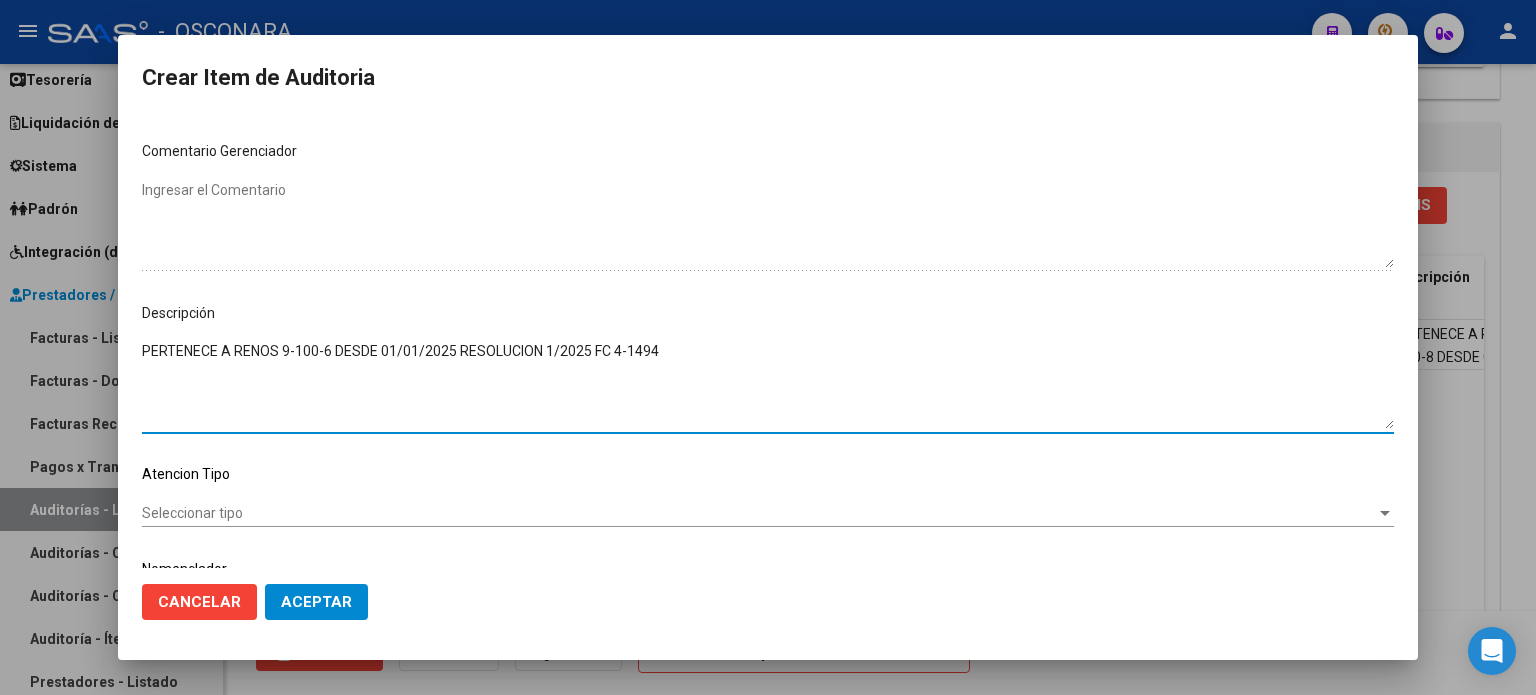 click on "Seleccionar tipo" at bounding box center [759, 513] 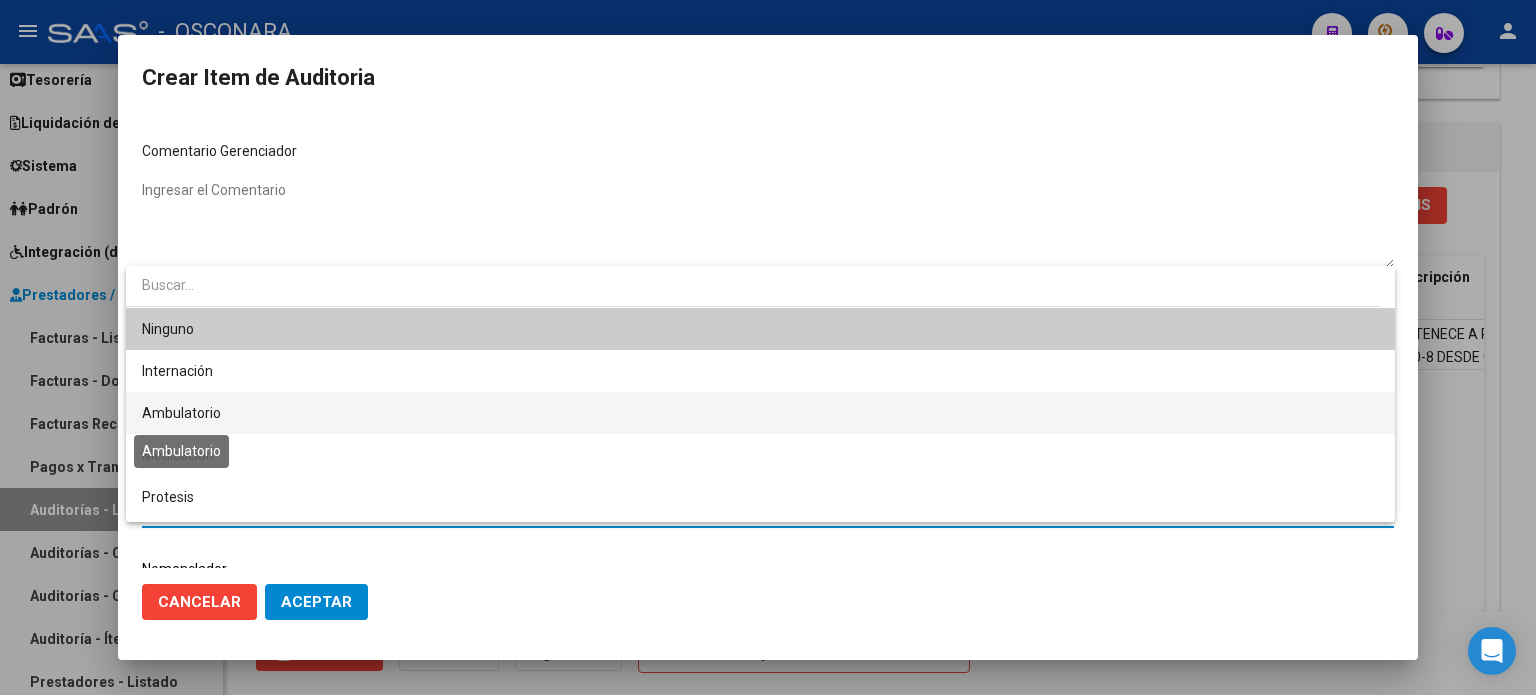 click on "Ambulatorio" at bounding box center (181, 413) 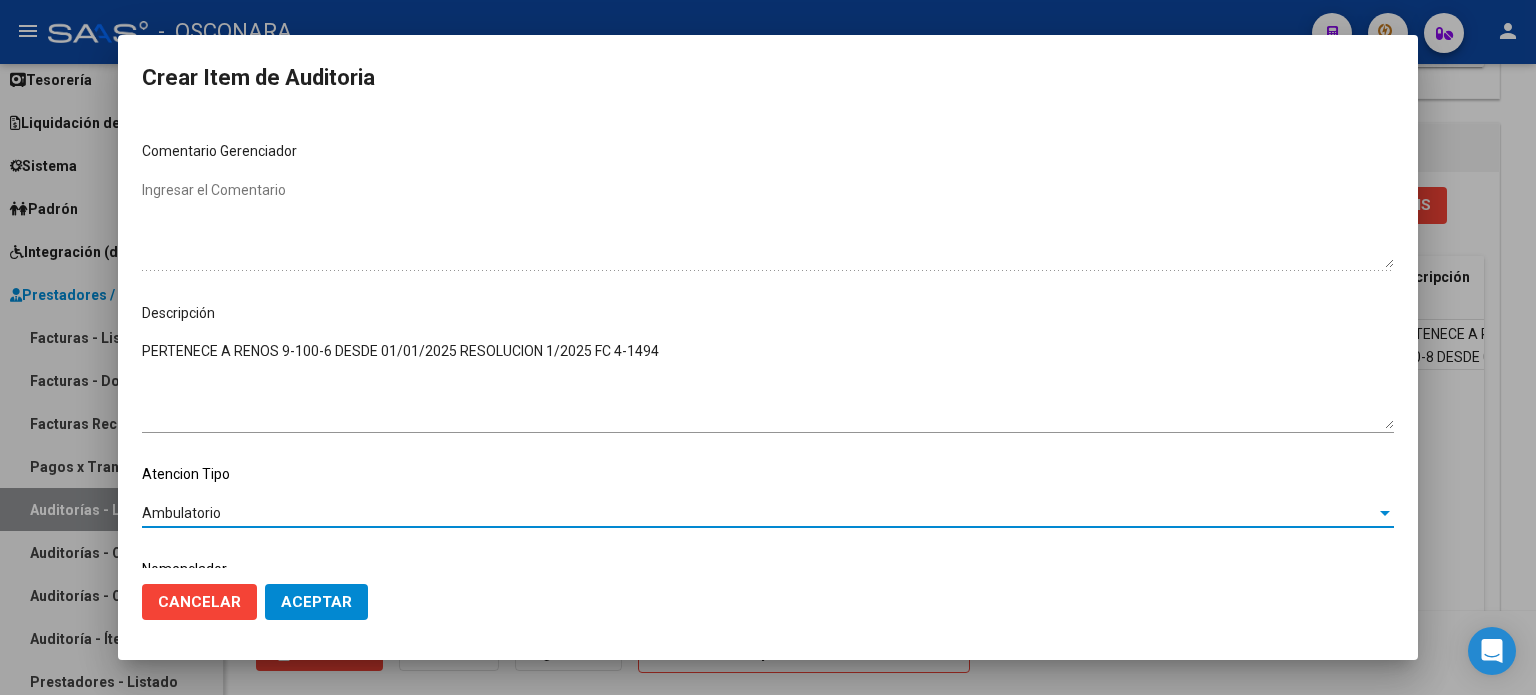 drag, startPoint x: 312, startPoint y: 604, endPoint x: 329, endPoint y: 600, distance: 17.464249 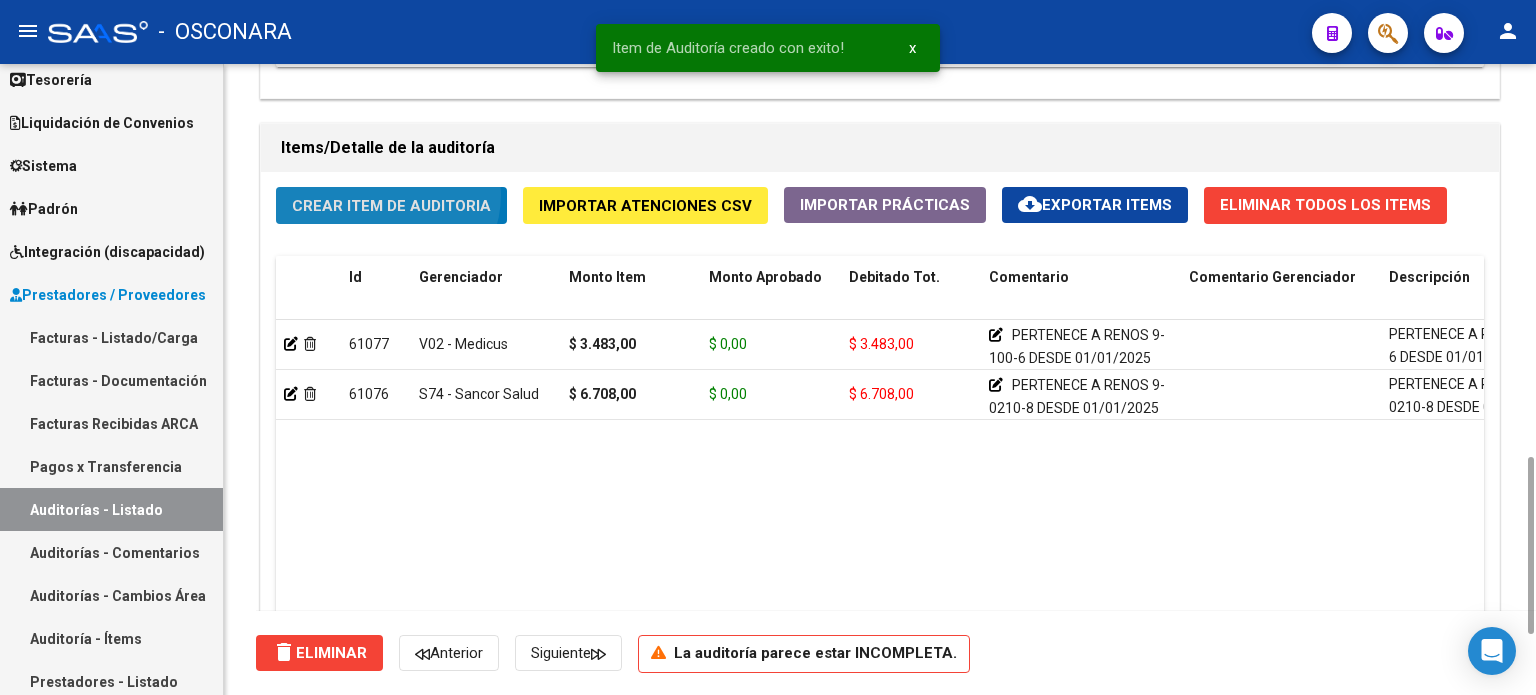 click on "Crear Item de Auditoria" 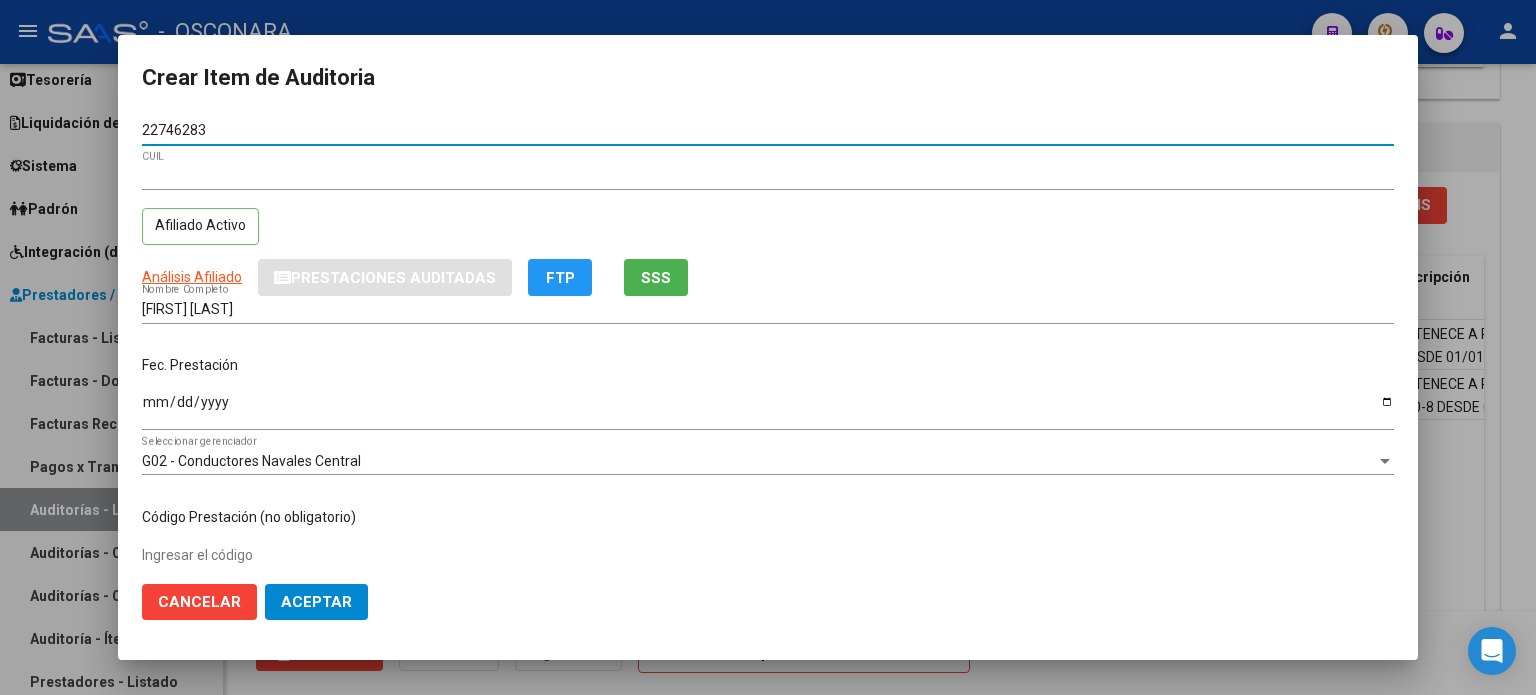 click on "Ingresar la fecha" at bounding box center (768, 409) 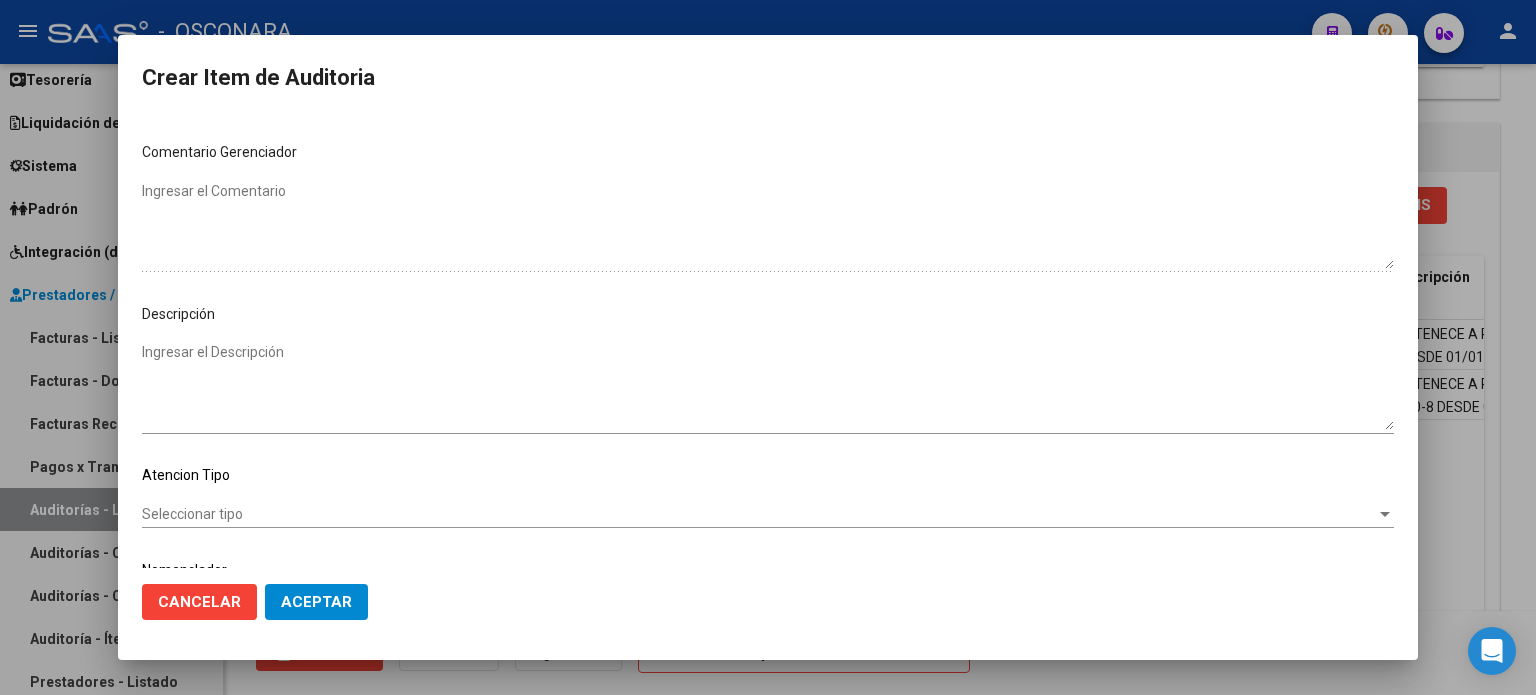 scroll, scrollTop: 1070, scrollLeft: 0, axis: vertical 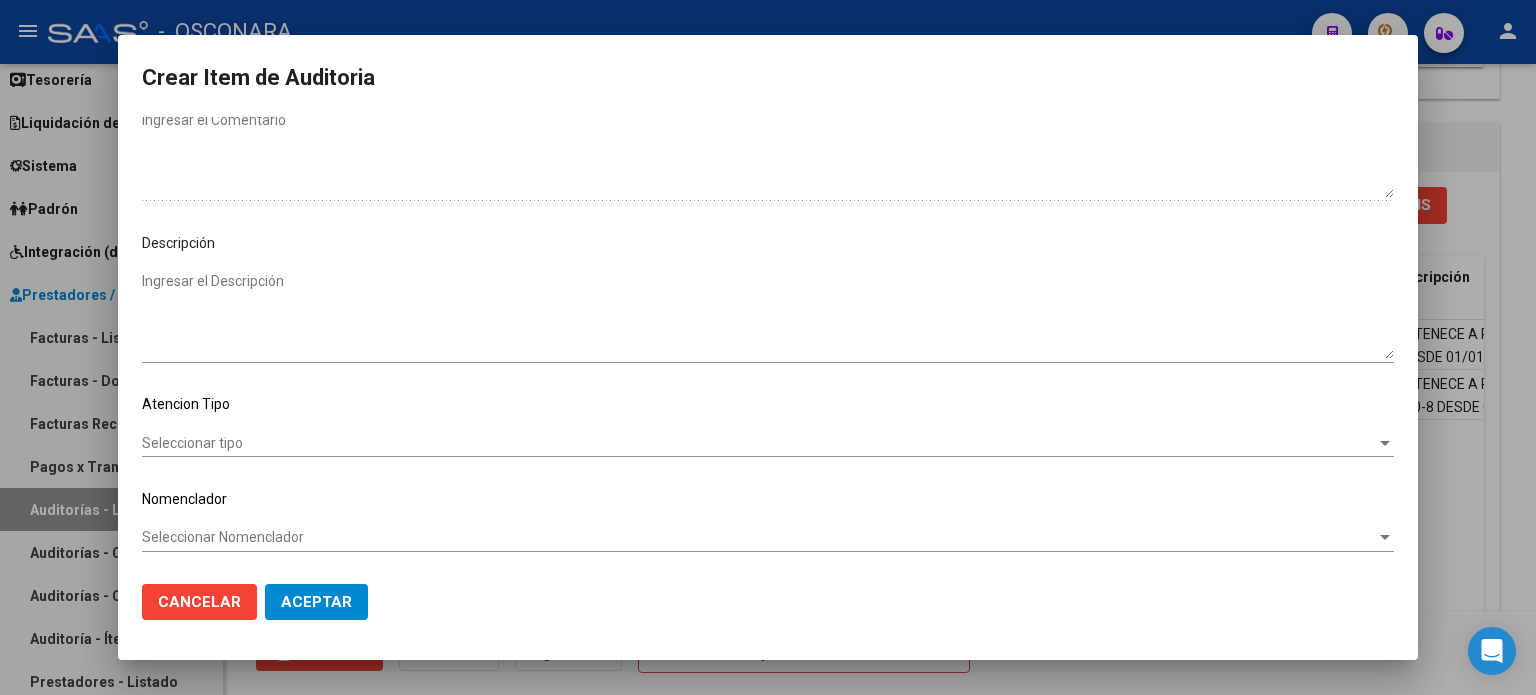 click on "Ingresar el Descripción" at bounding box center (768, 315) 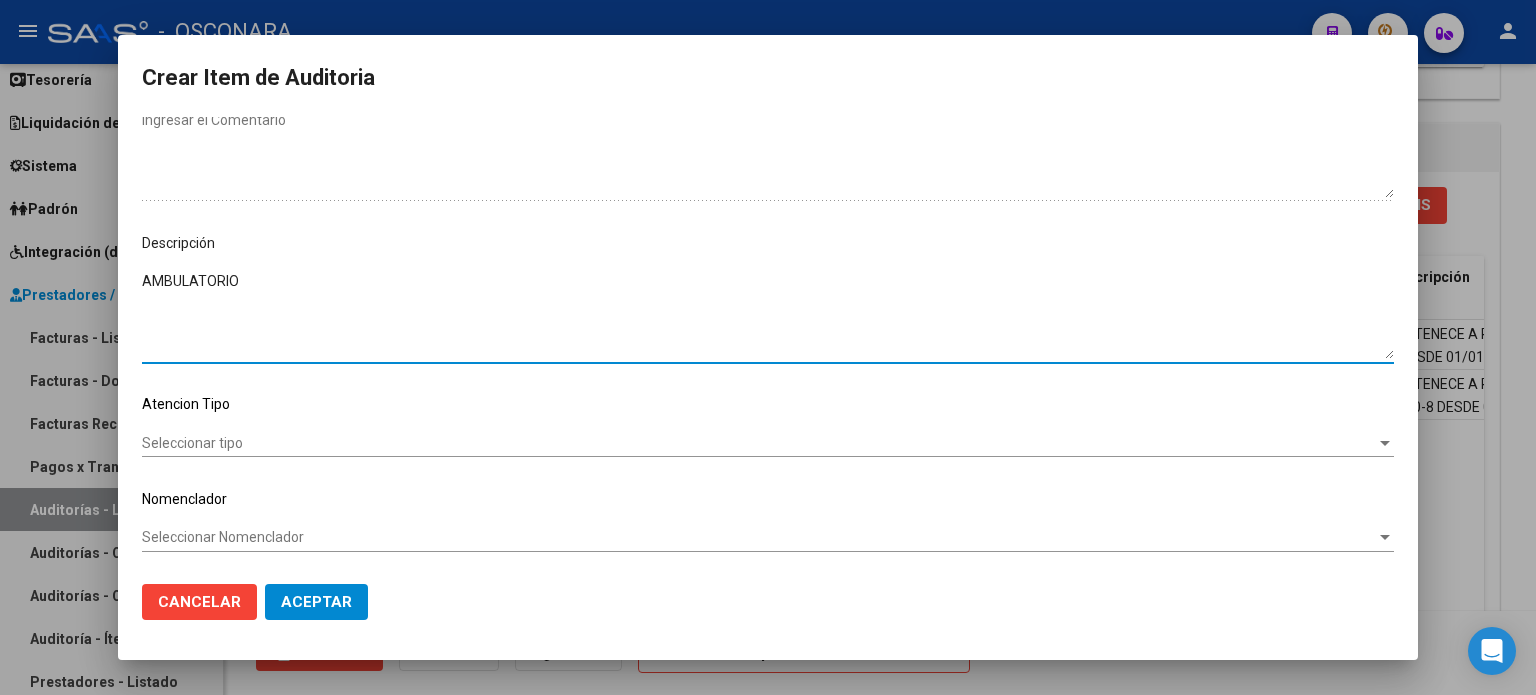 click on "Seleccionar tipo" at bounding box center [759, 443] 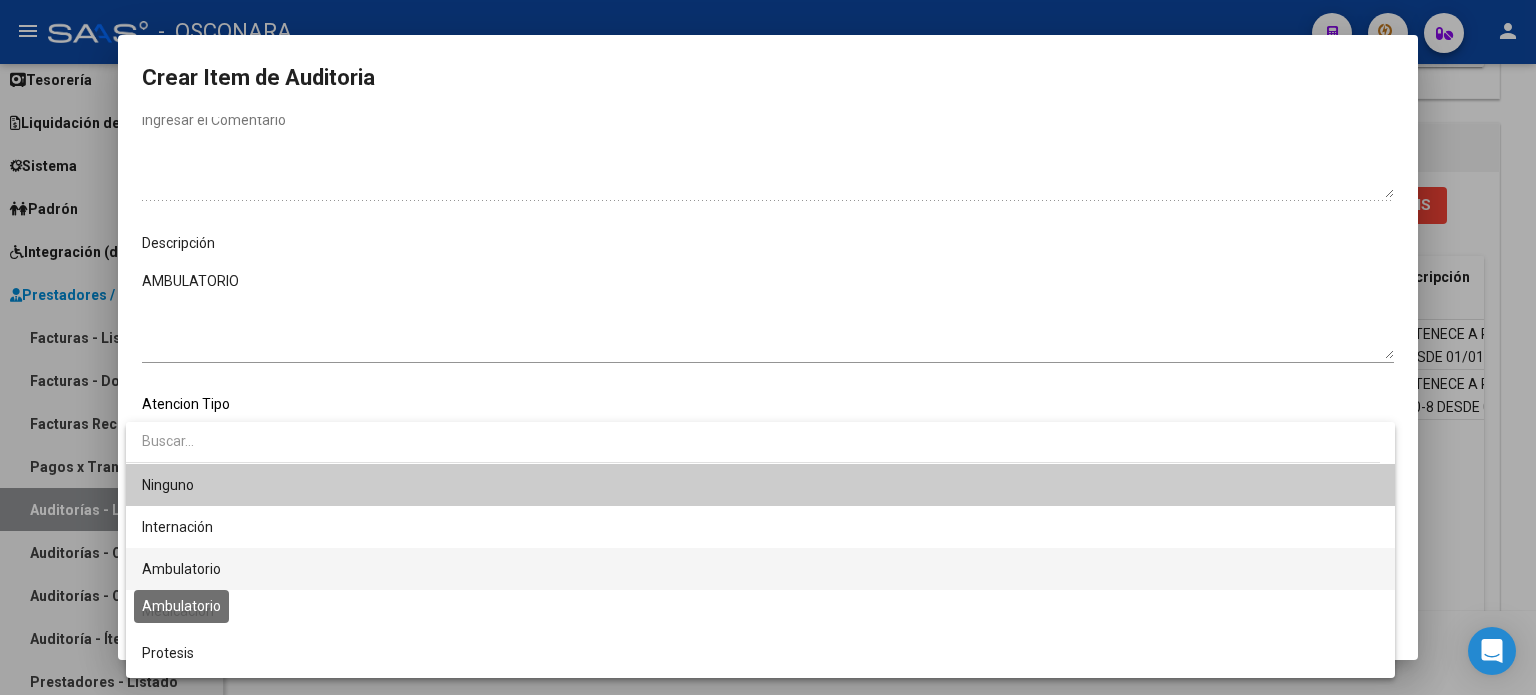 click on "Ambulatorio" at bounding box center [181, 569] 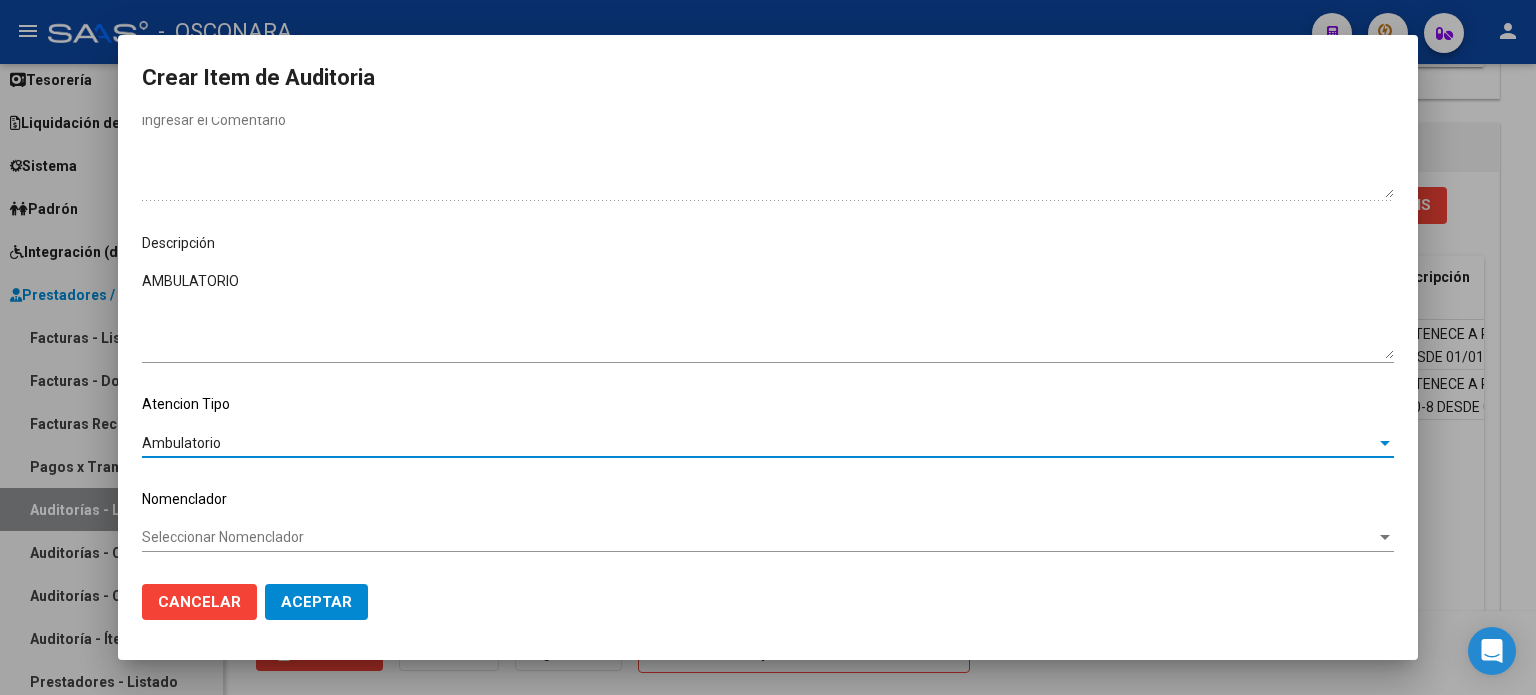 click on "Aceptar" 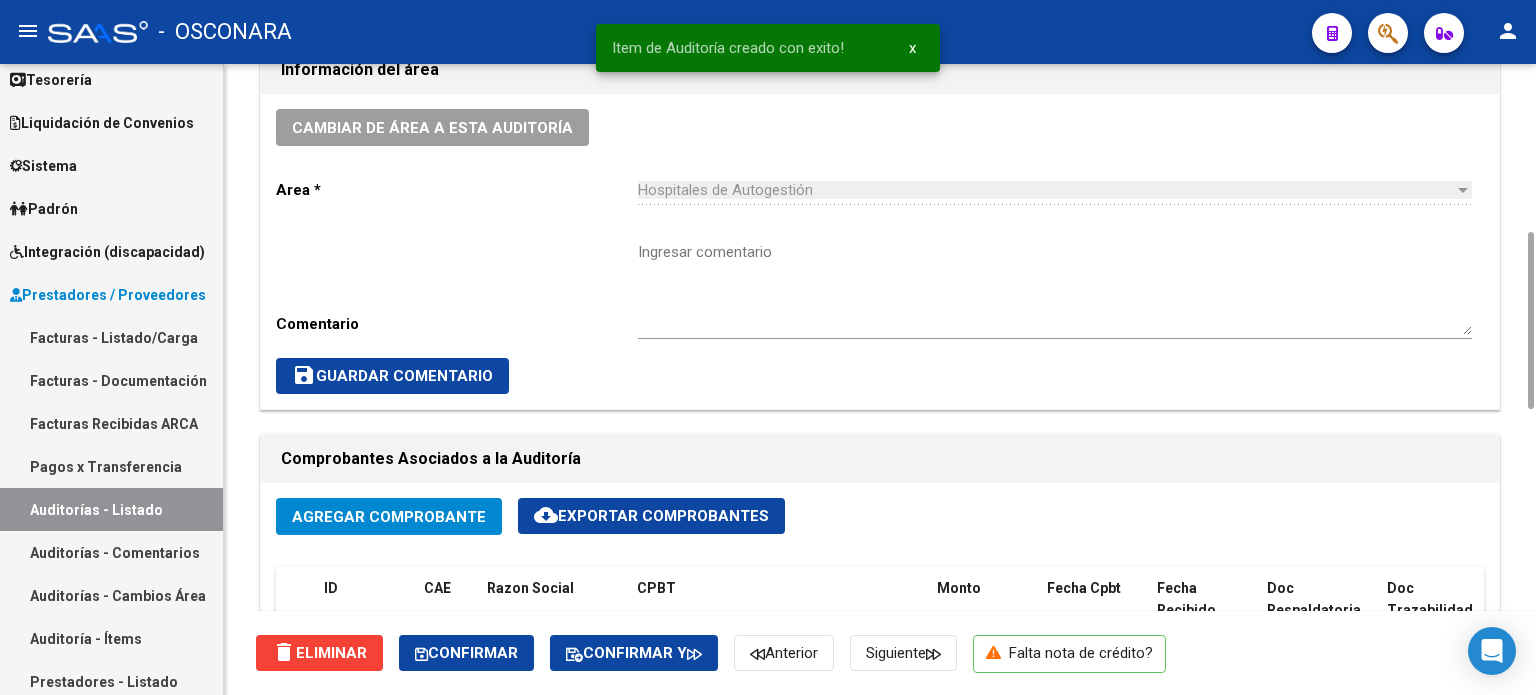 scroll, scrollTop: 0, scrollLeft: 0, axis: both 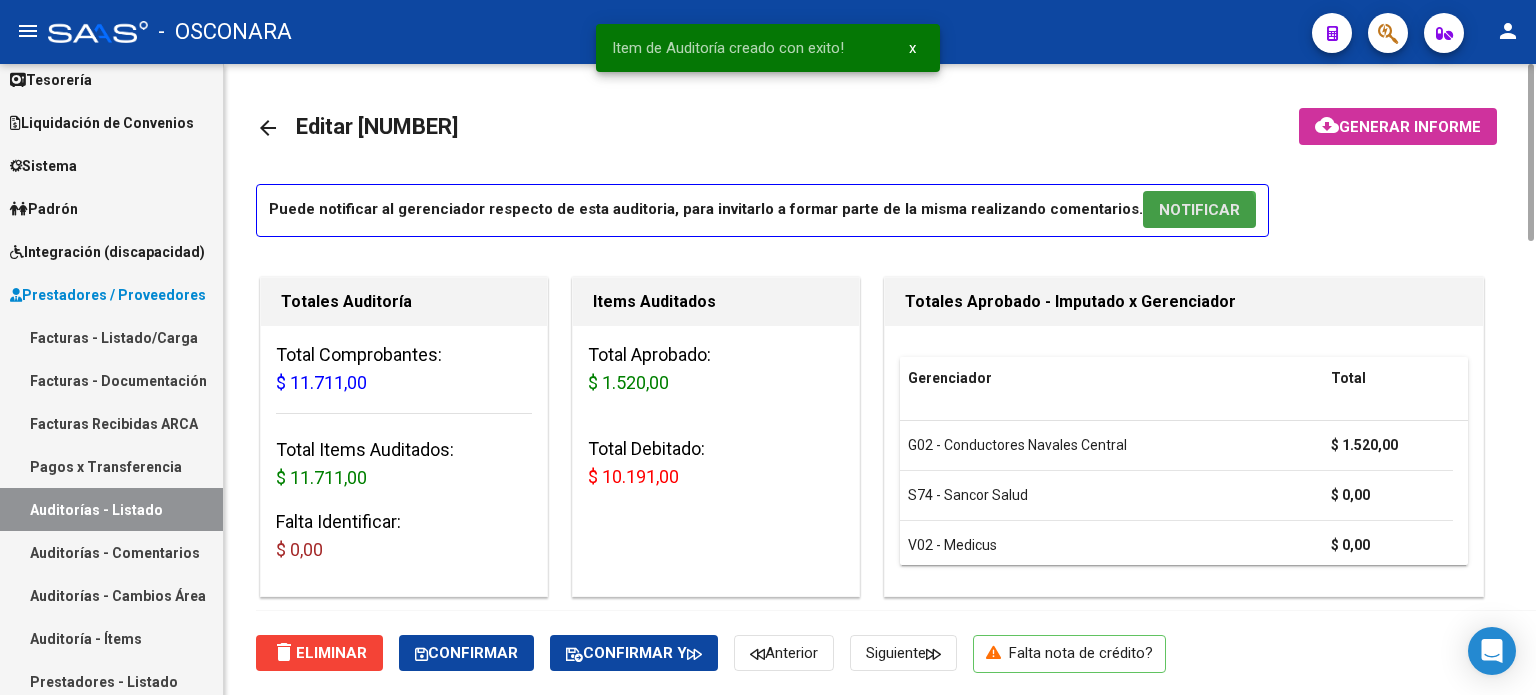 click on "NOTIFICAR" at bounding box center (1199, 209) 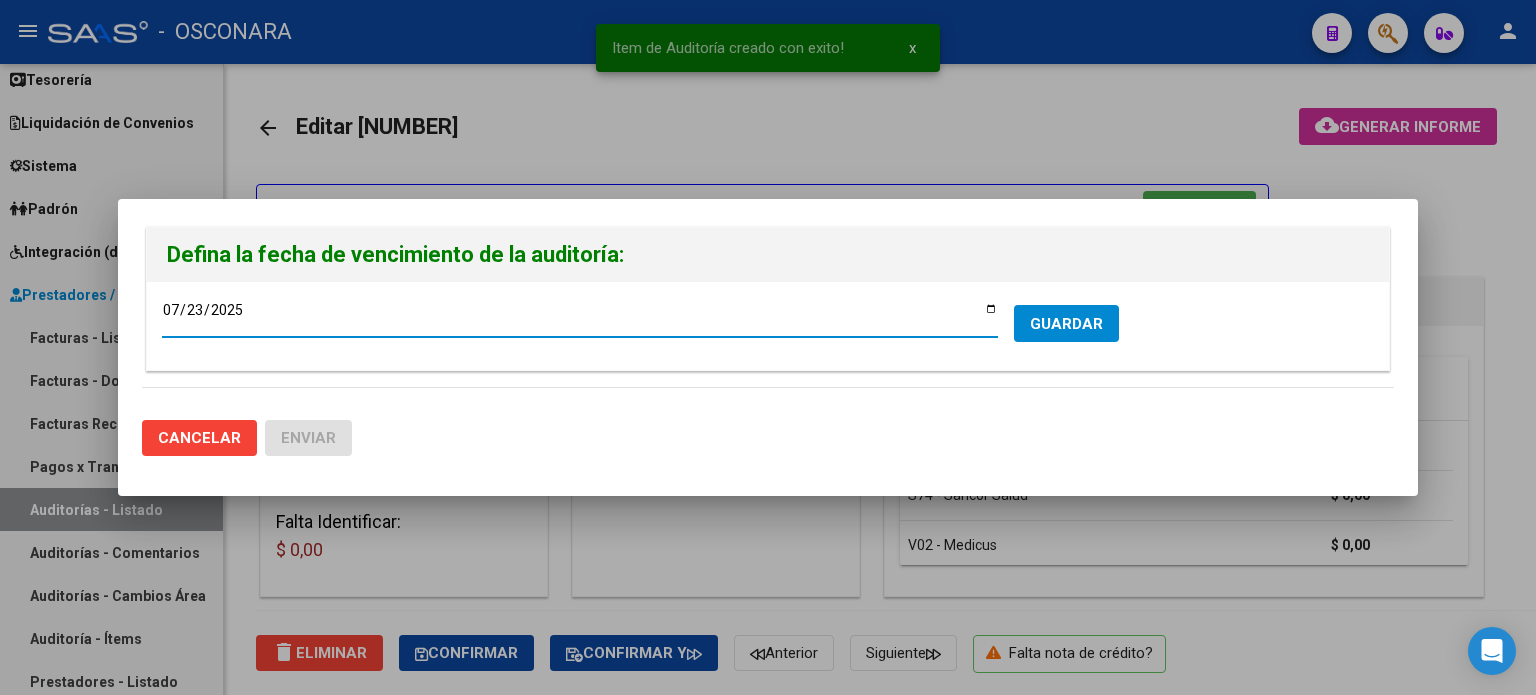 click on "2025-07-23" at bounding box center (580, 317) 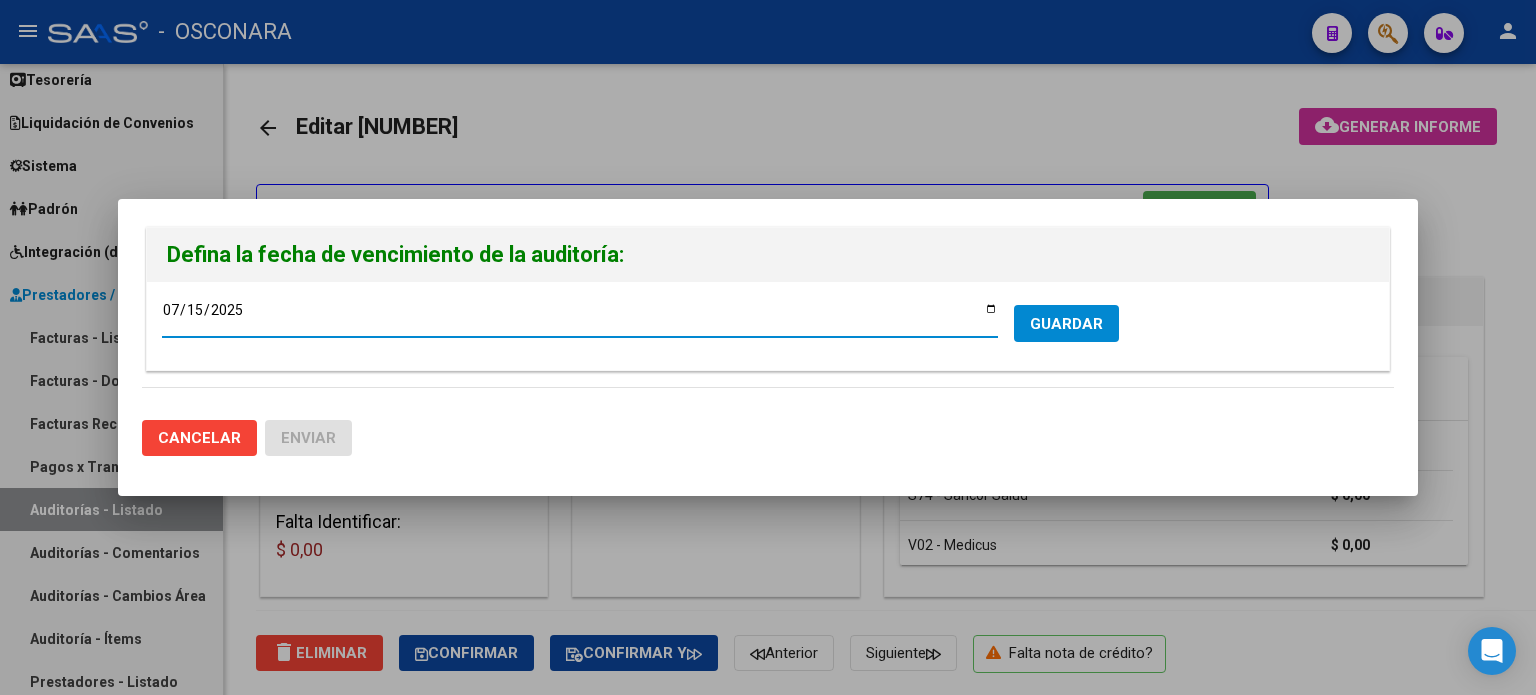 click on "GUARDAR" at bounding box center (1066, 324) 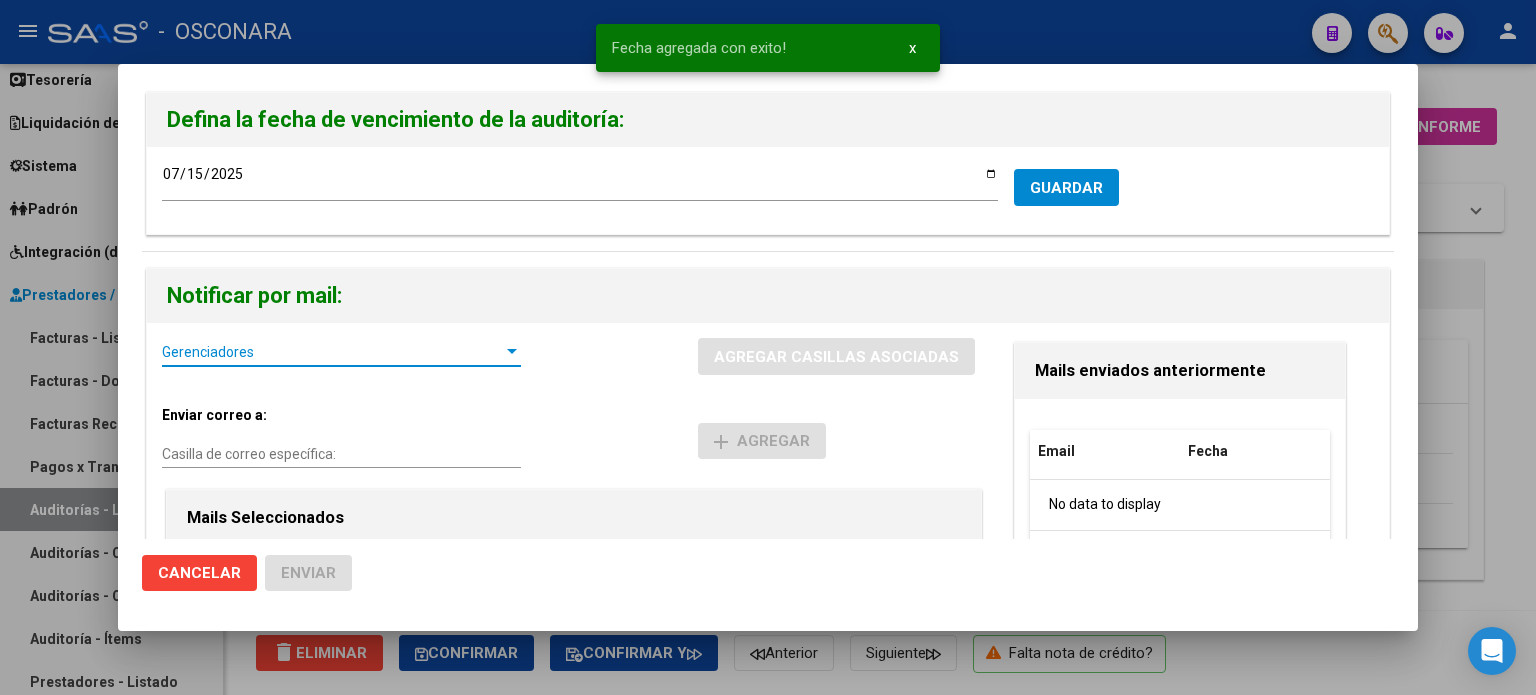 click on "Gerenciadores" at bounding box center [332, 352] 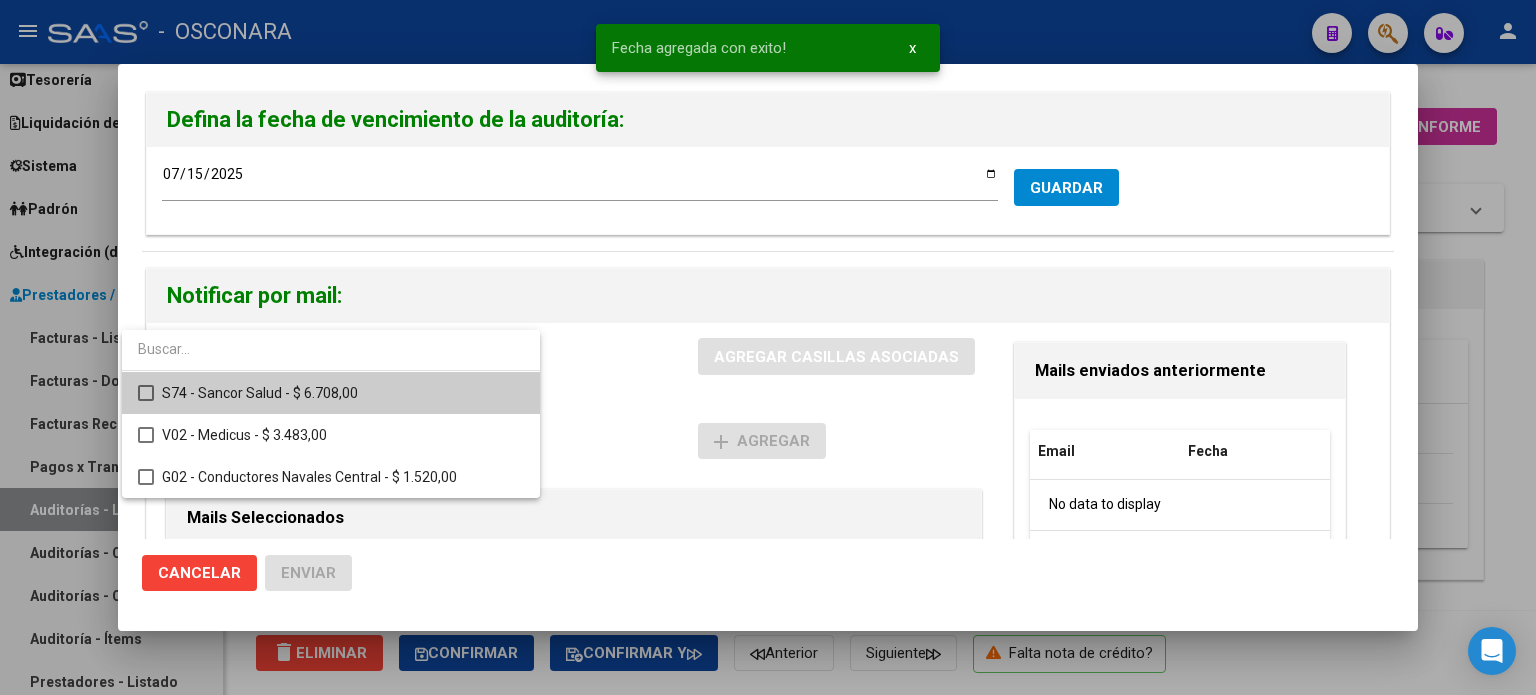click on "S74 - Sancor Salud - $ 6.708,00" at bounding box center [343, 393] 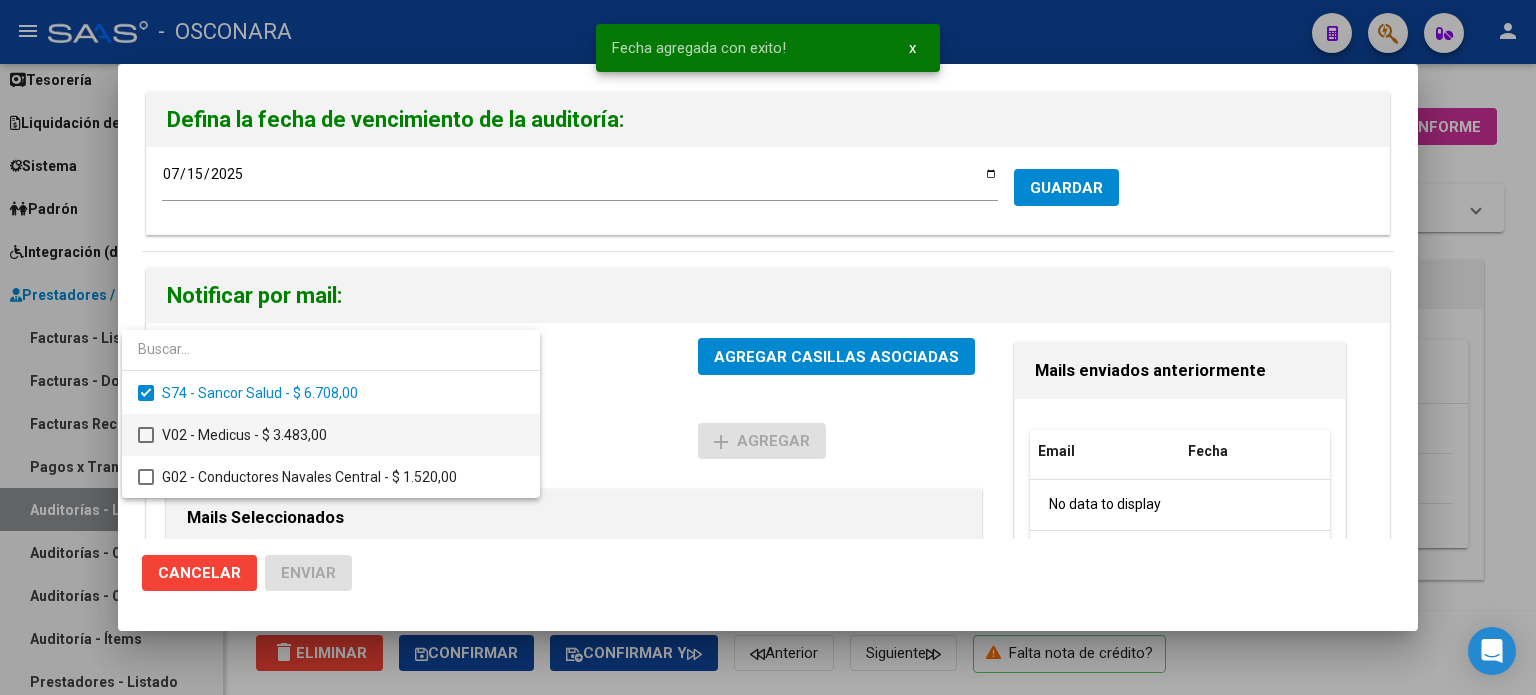 click on "V02 - Medicus - $ 3.483,00" at bounding box center (343, 435) 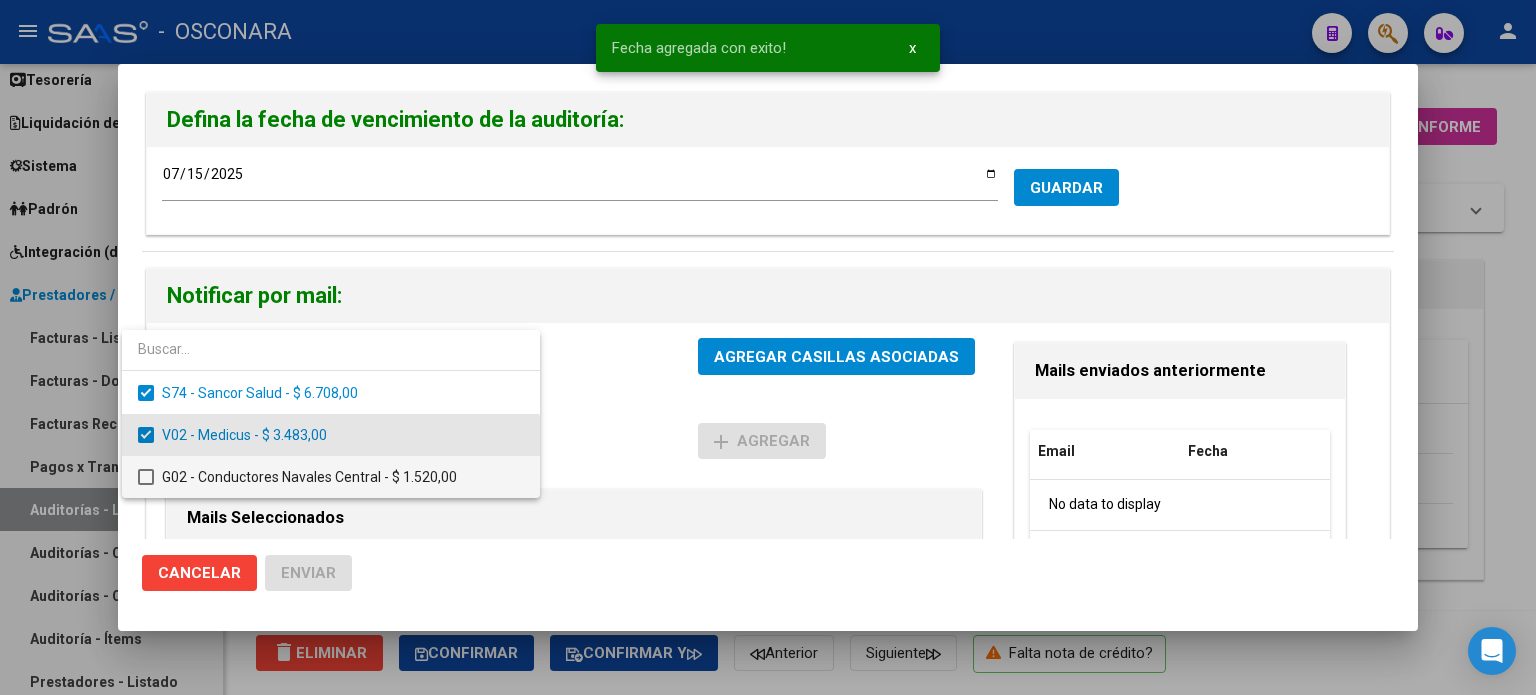 click on "G02 - Conductores Navales Central - $ 1.520,00" at bounding box center (343, 477) 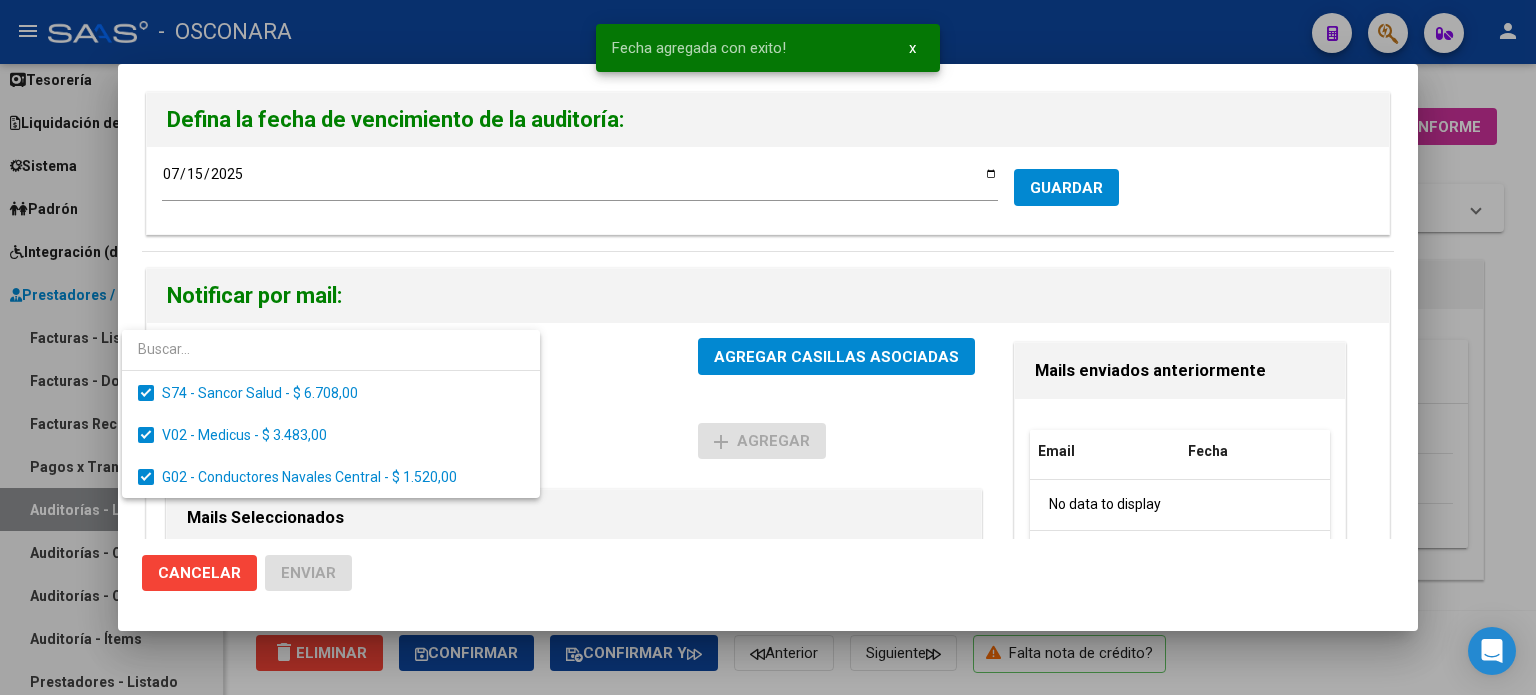 click at bounding box center (768, 347) 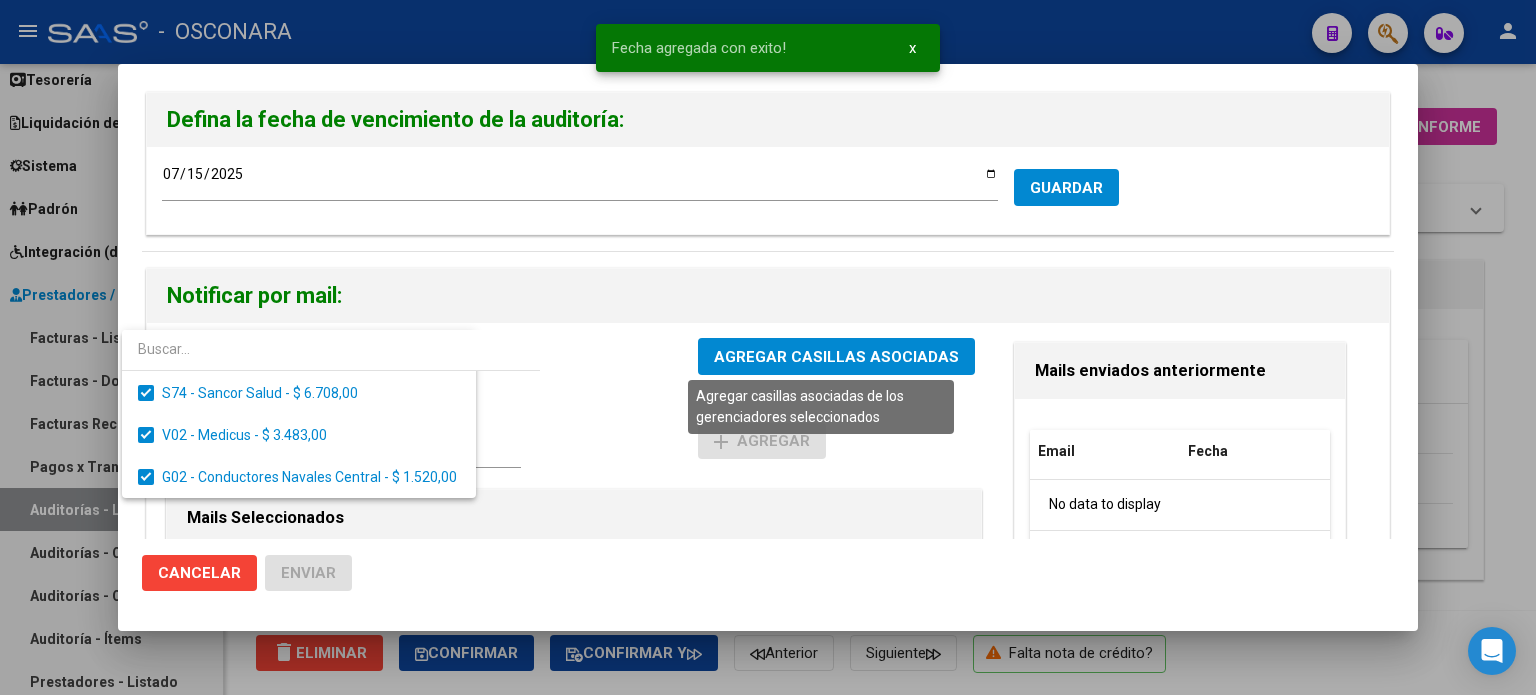 click on "AGREGAR CASILLAS ASOCIADAS" at bounding box center [836, 357] 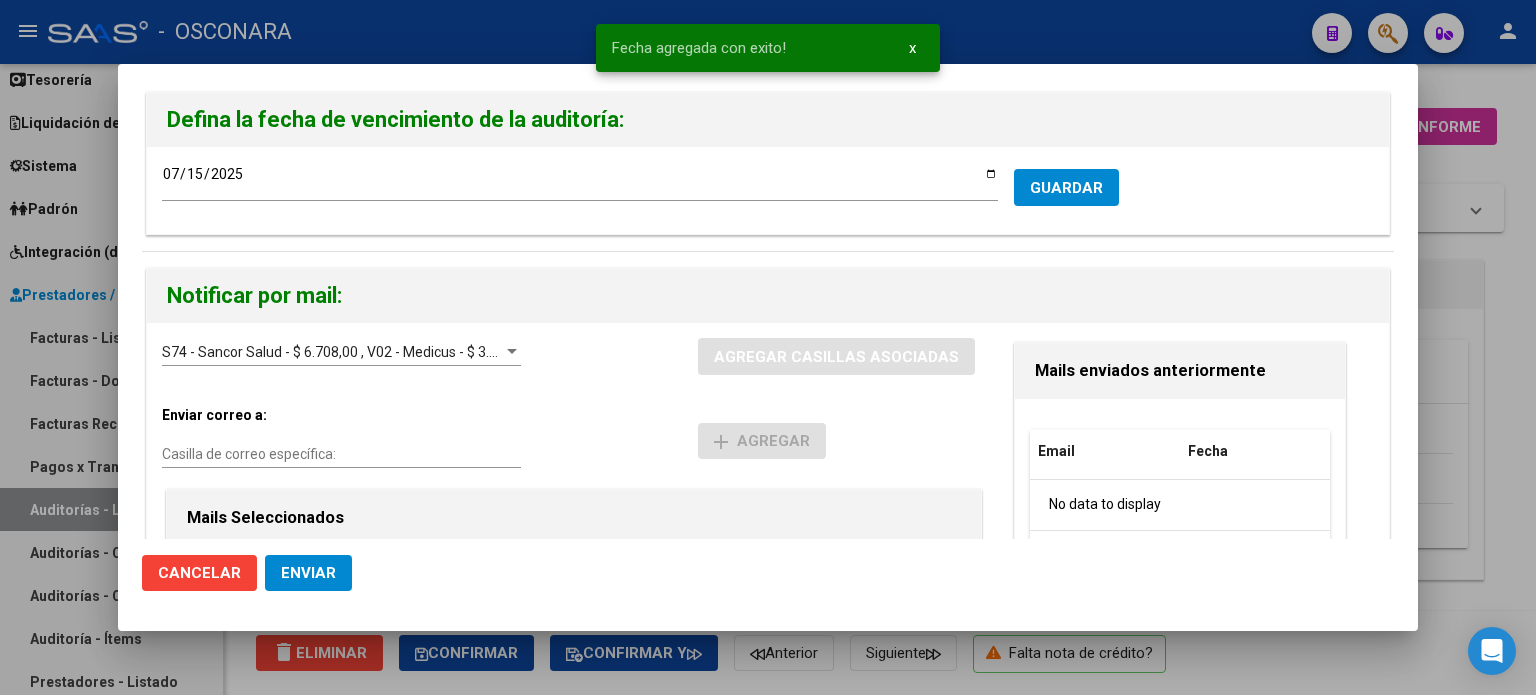 click on "Enviar" 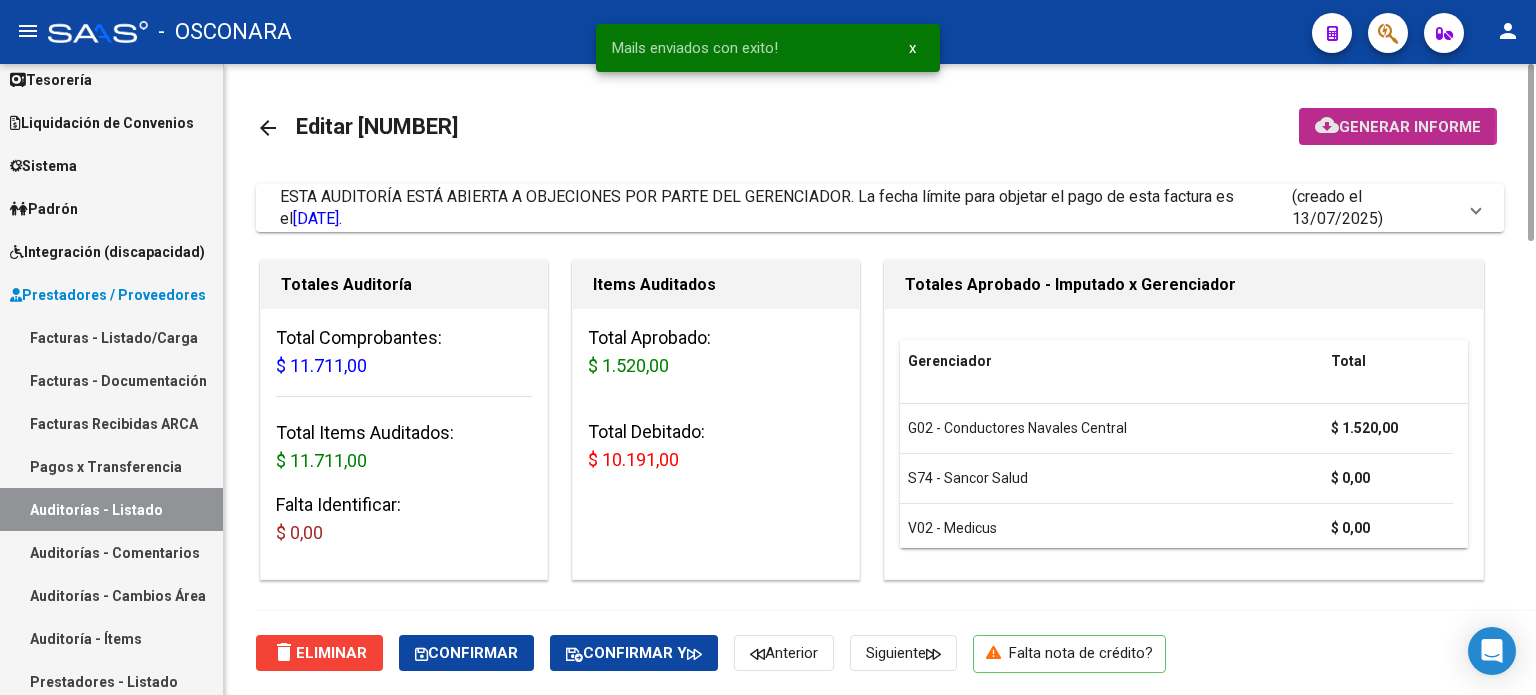 click on "cloud_download" 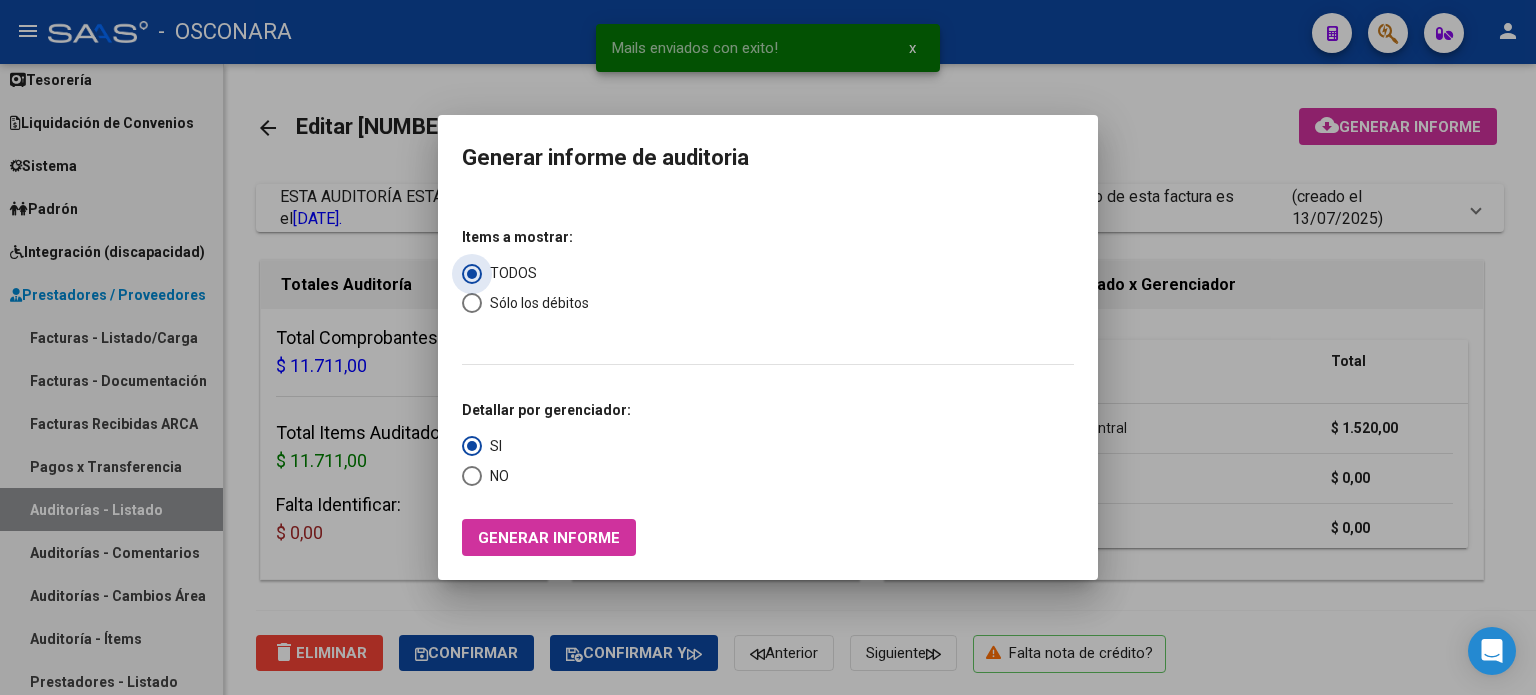 click at bounding box center [472, 303] 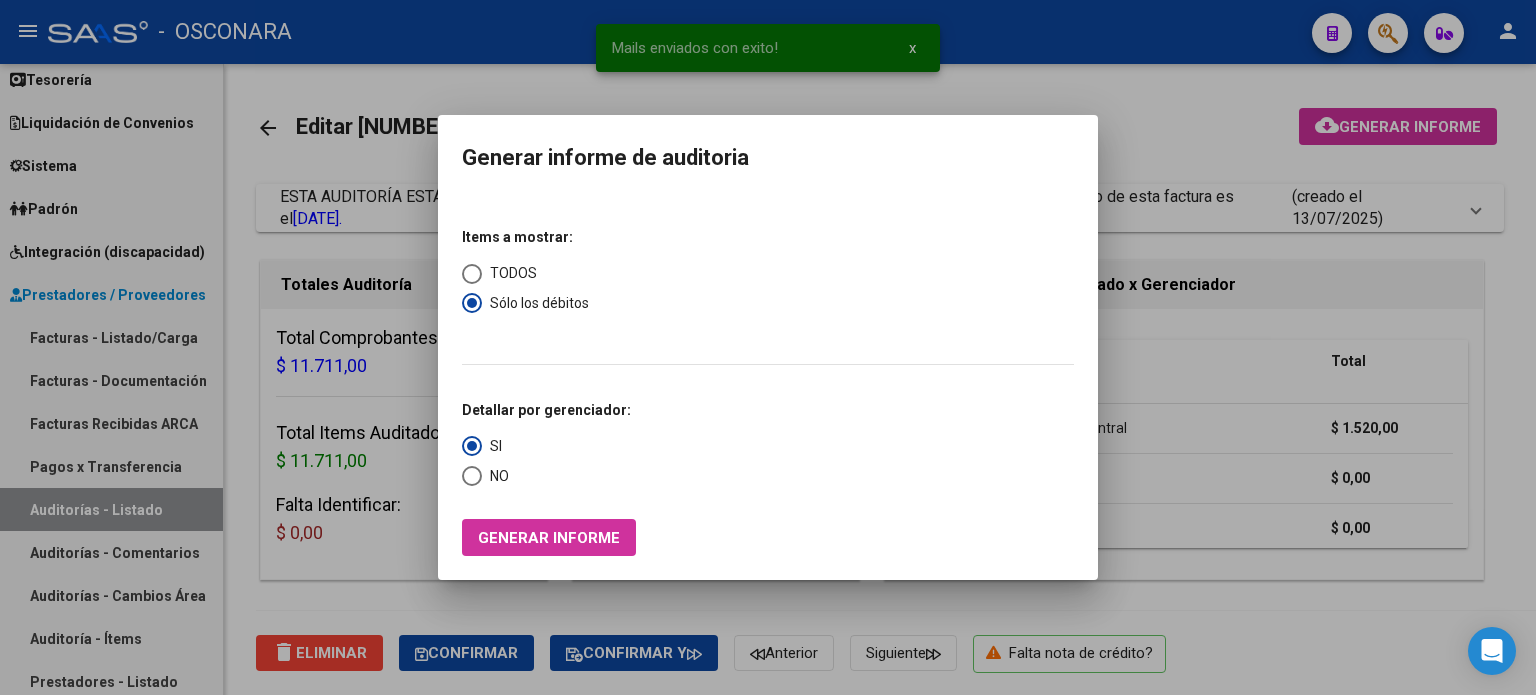 click on "Generar informe" at bounding box center [549, 538] 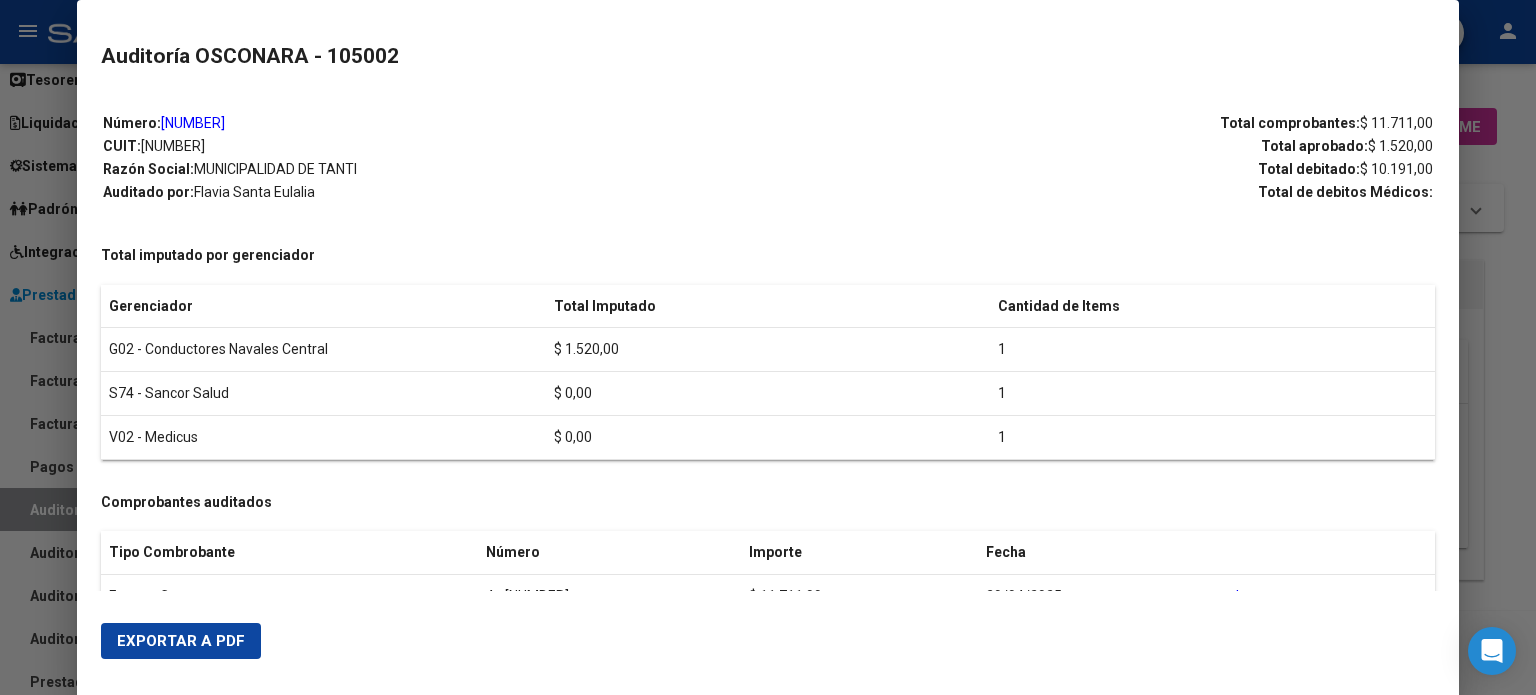 click on "Exportar a PDF" at bounding box center [181, 641] 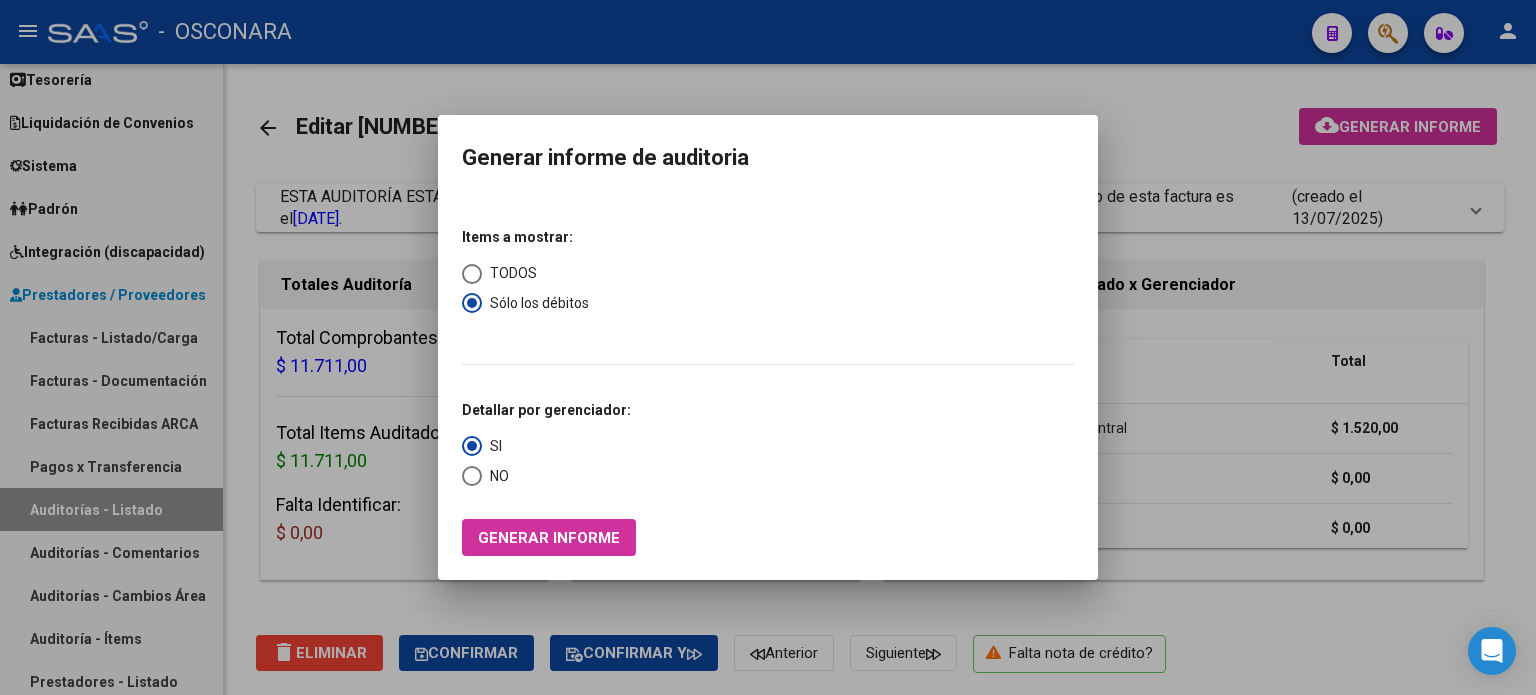 click at bounding box center (768, 347) 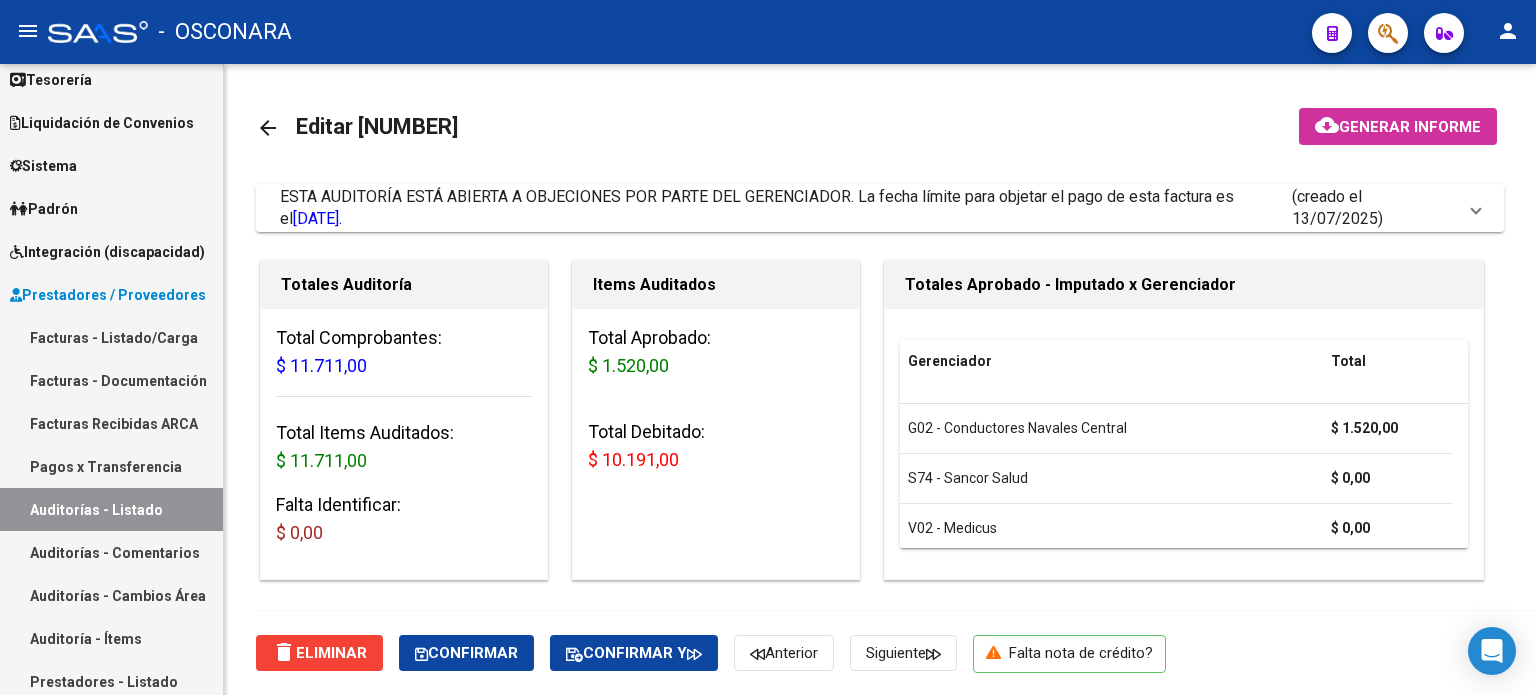 click on "Facturas - Listado/Carga" at bounding box center (111, 337) 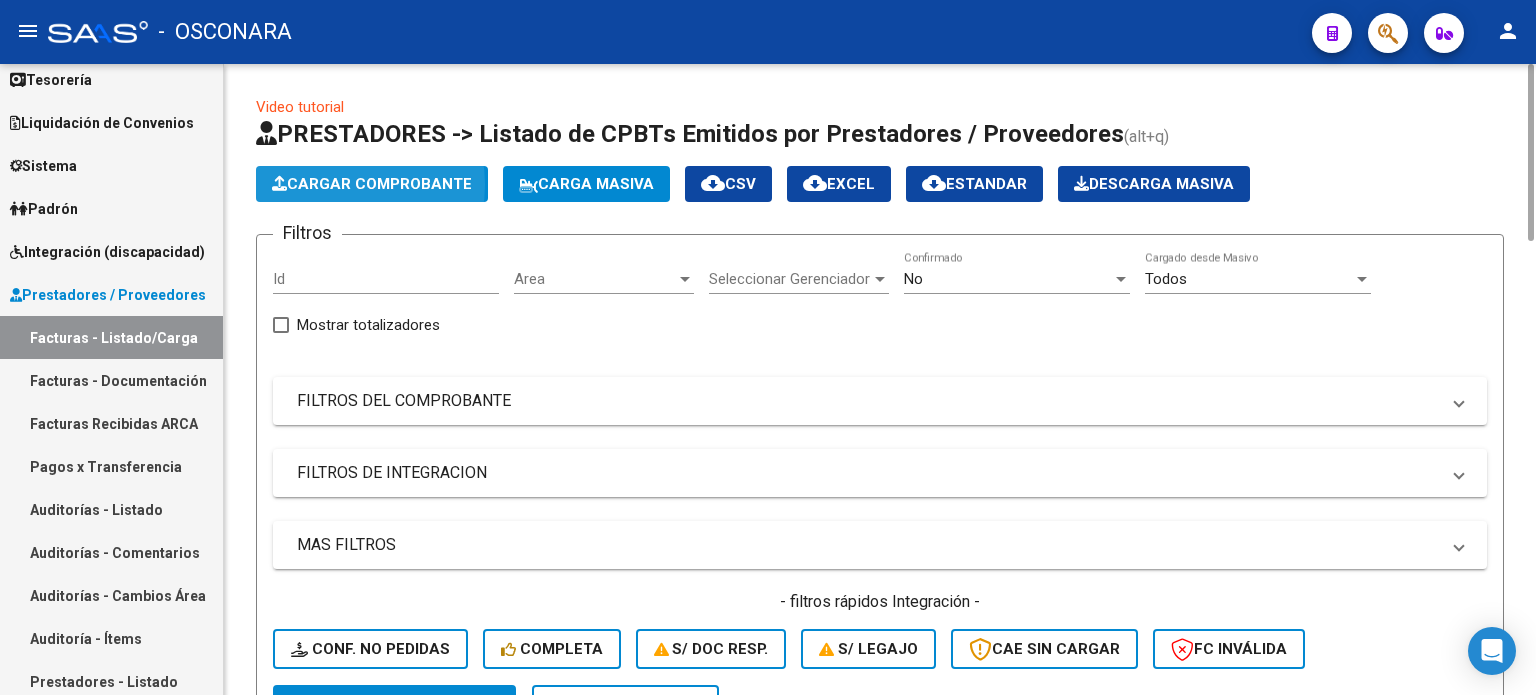 click on "Cargar Comprobante" 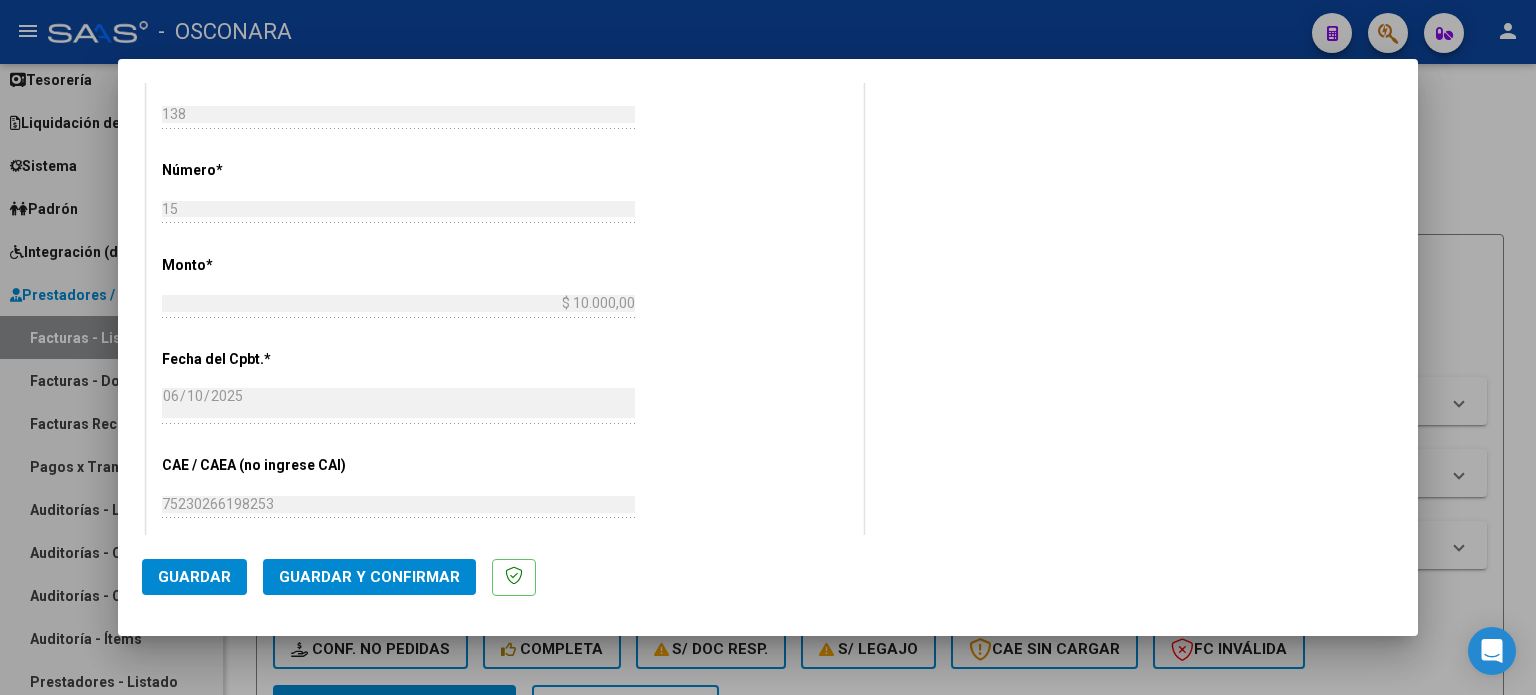 scroll, scrollTop: 800, scrollLeft: 0, axis: vertical 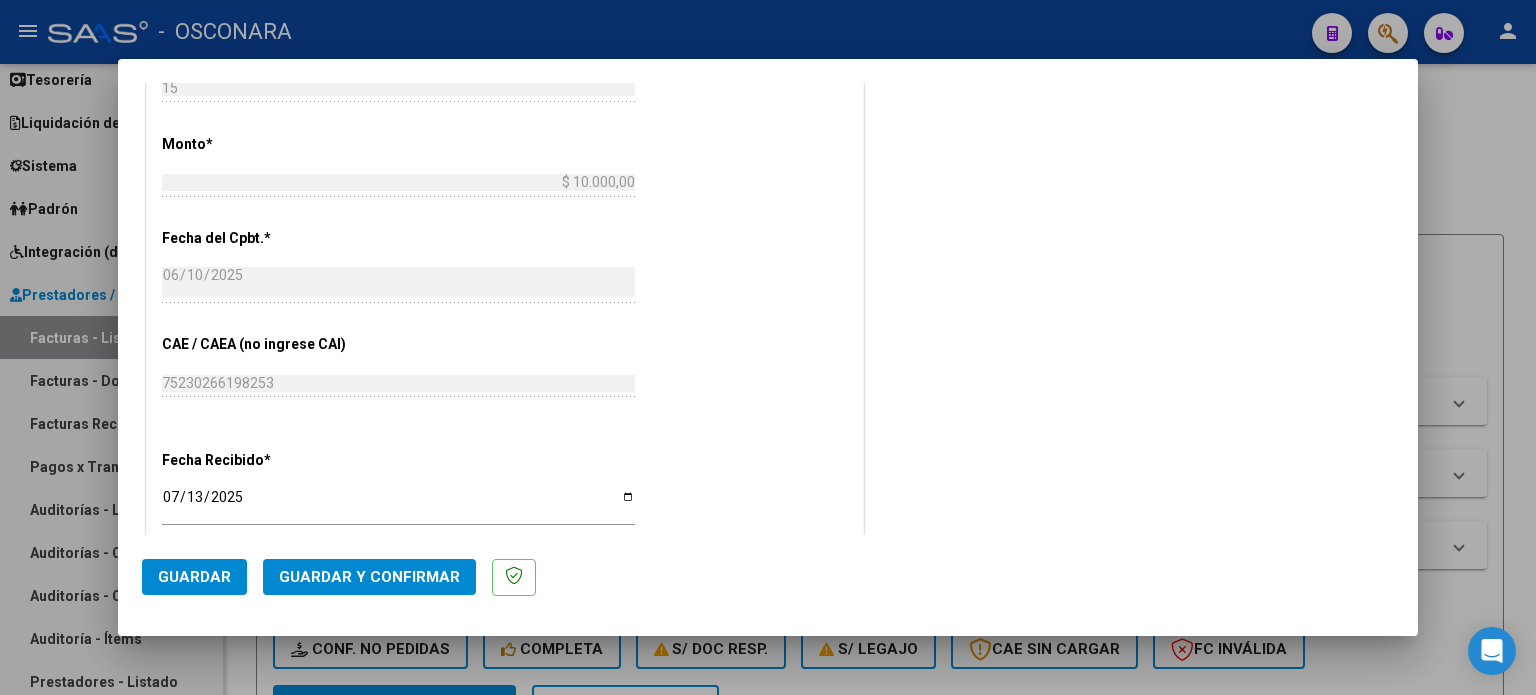 click on "Guardar y Confirmar" 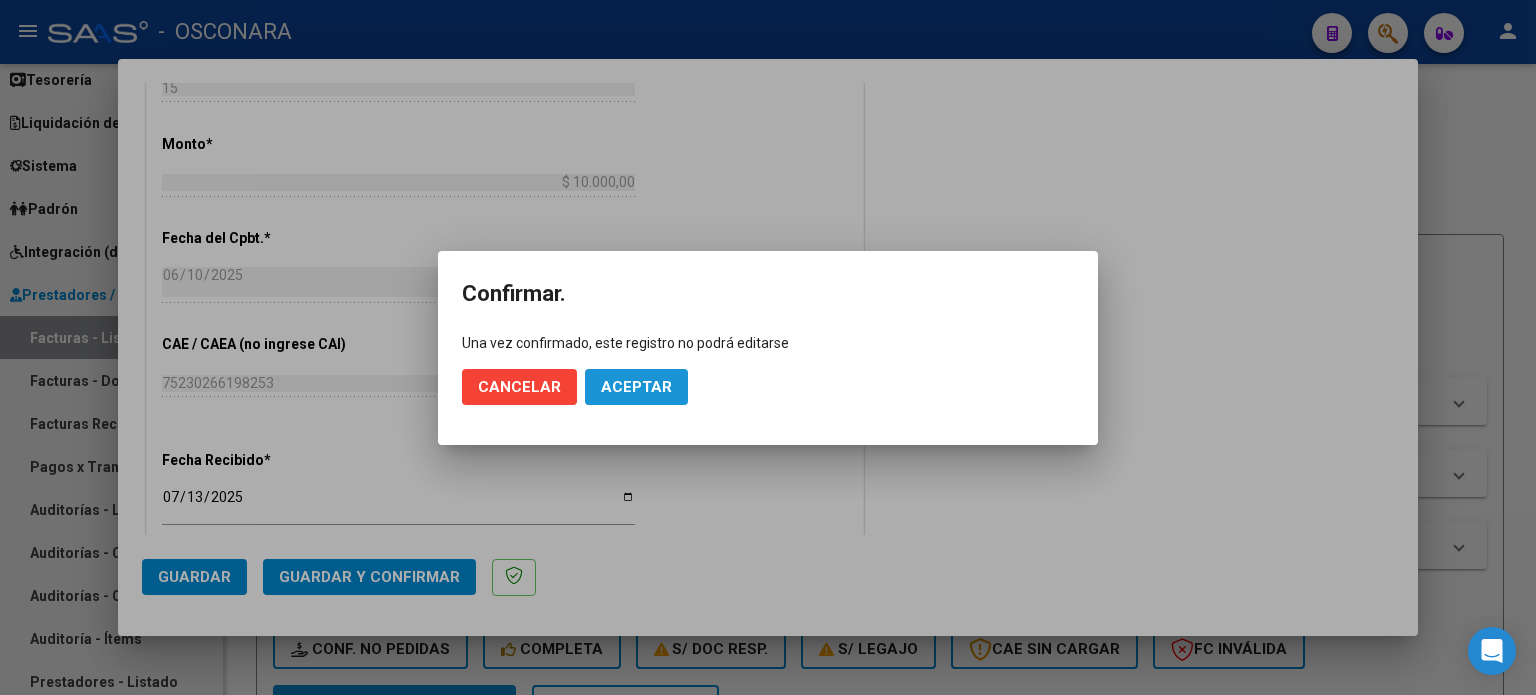 drag, startPoint x: 635, startPoint y: 380, endPoint x: 679, endPoint y: 368, distance: 45.607018 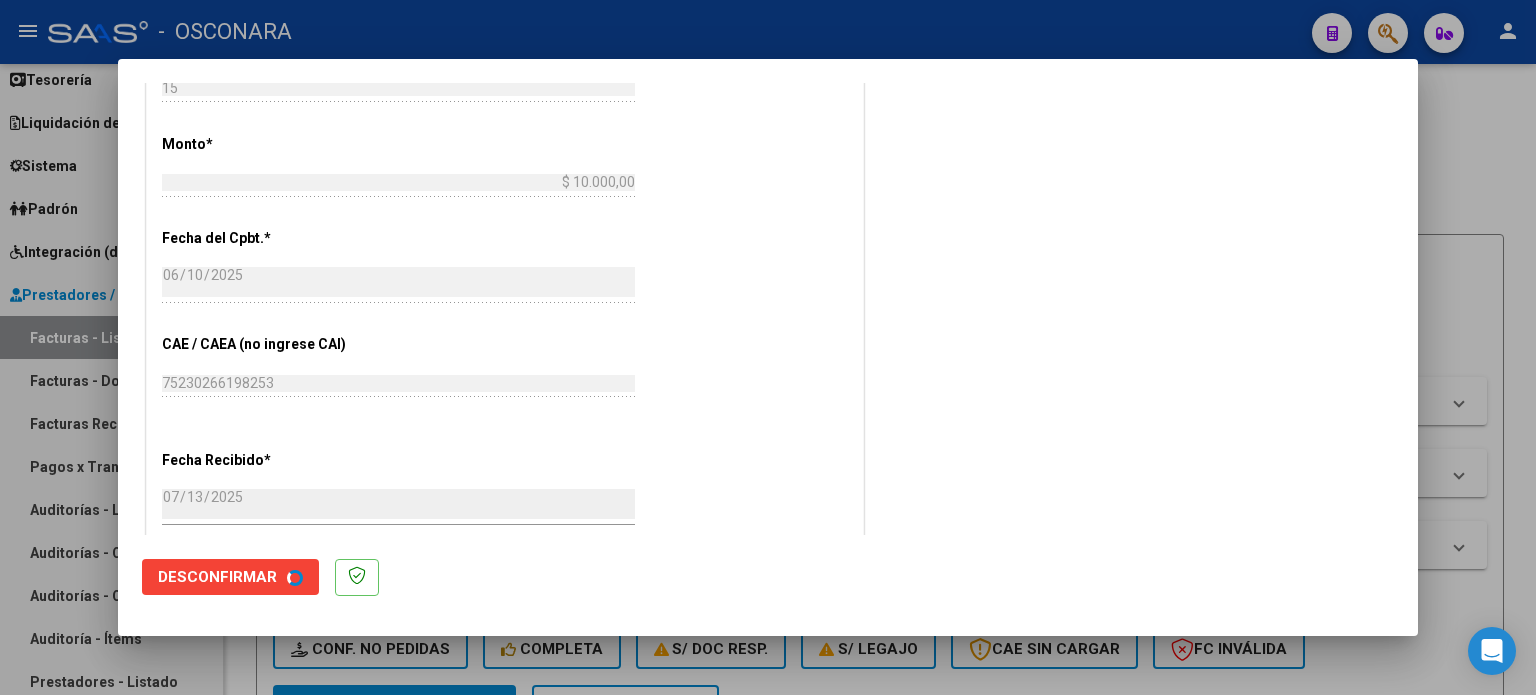 scroll, scrollTop: 0, scrollLeft: 0, axis: both 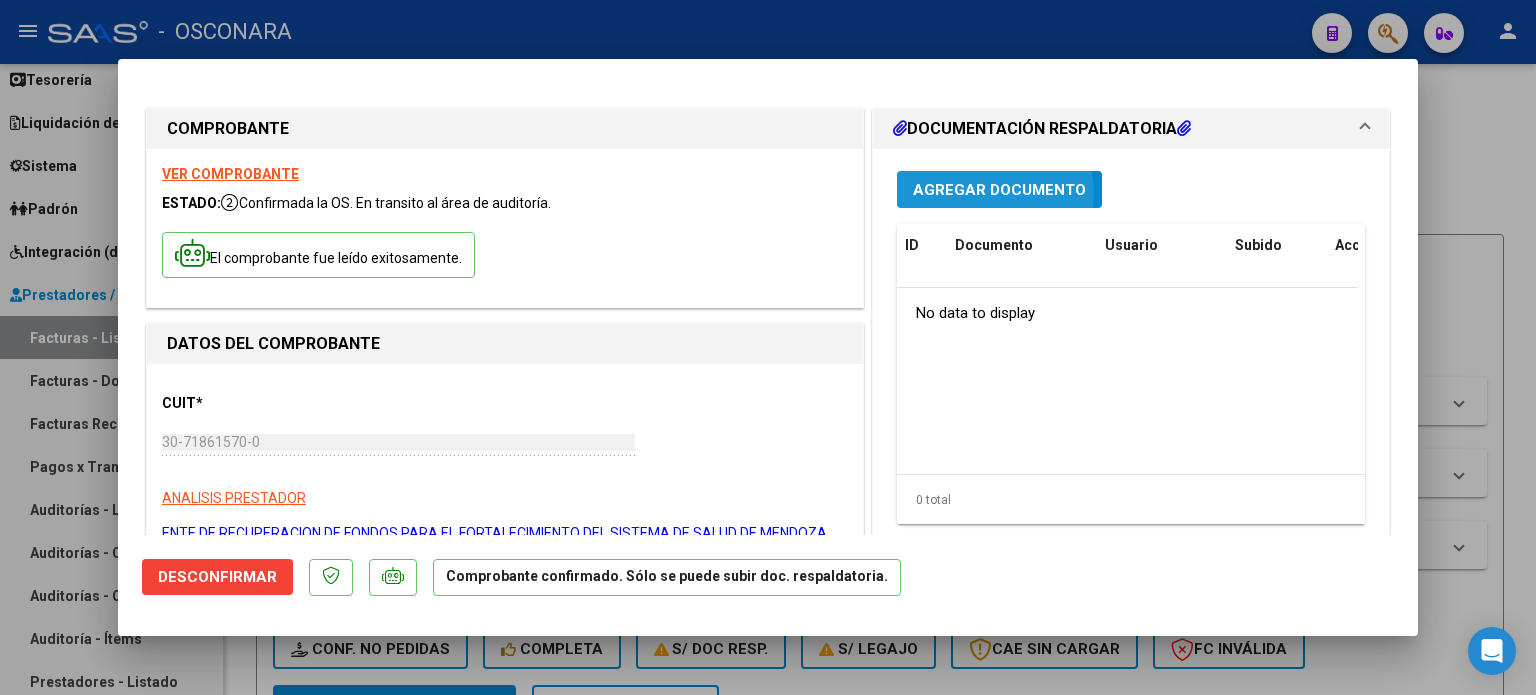 click on "Agregar Documento" at bounding box center (999, 190) 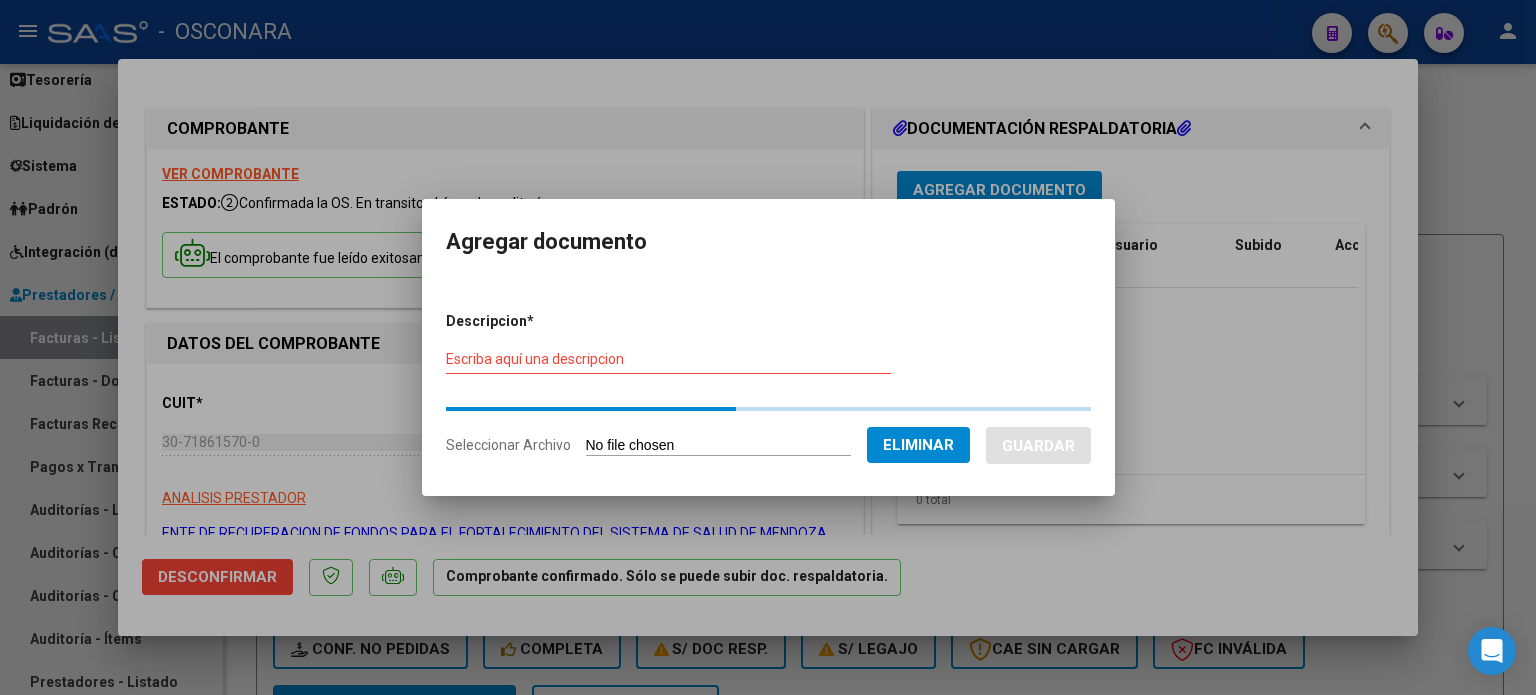 click on "Escriba aquí una descripcion" at bounding box center [668, 359] 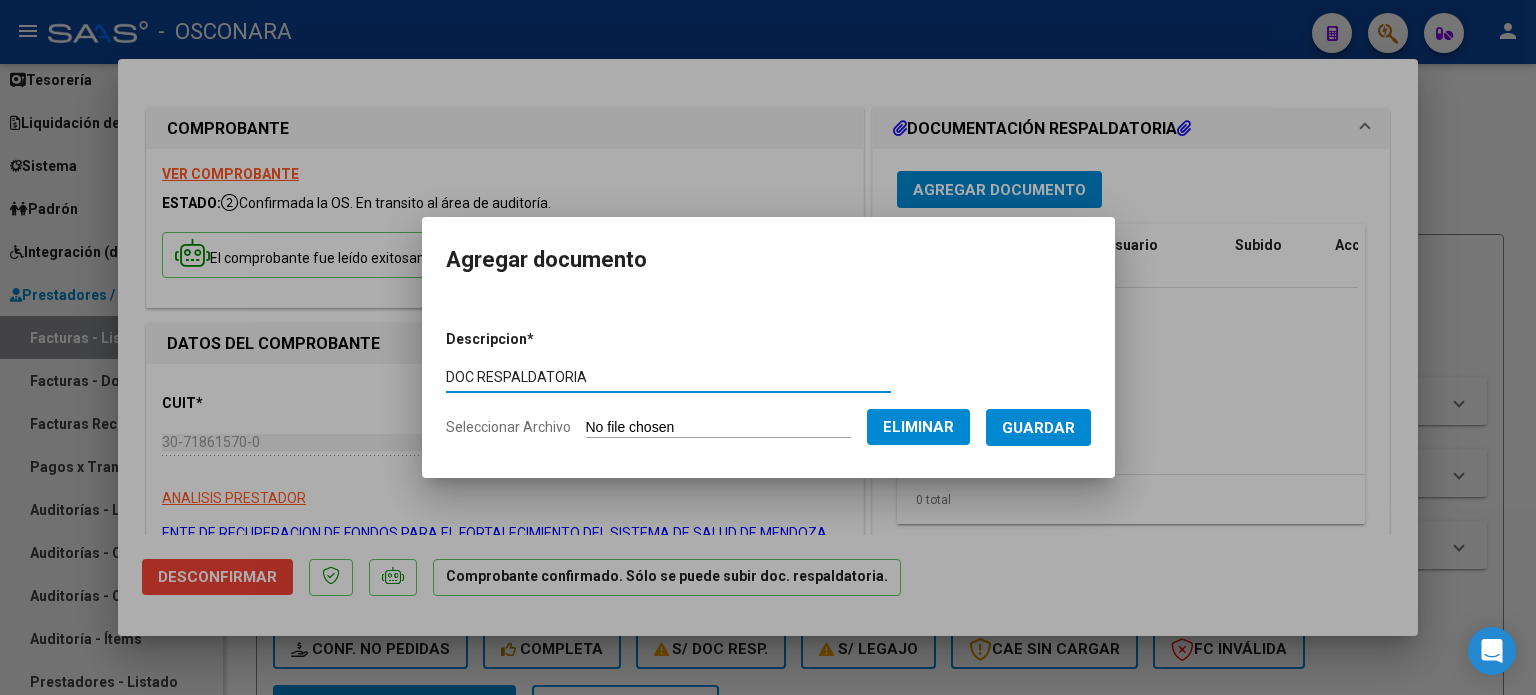 click on "Guardar" at bounding box center [1038, 428] 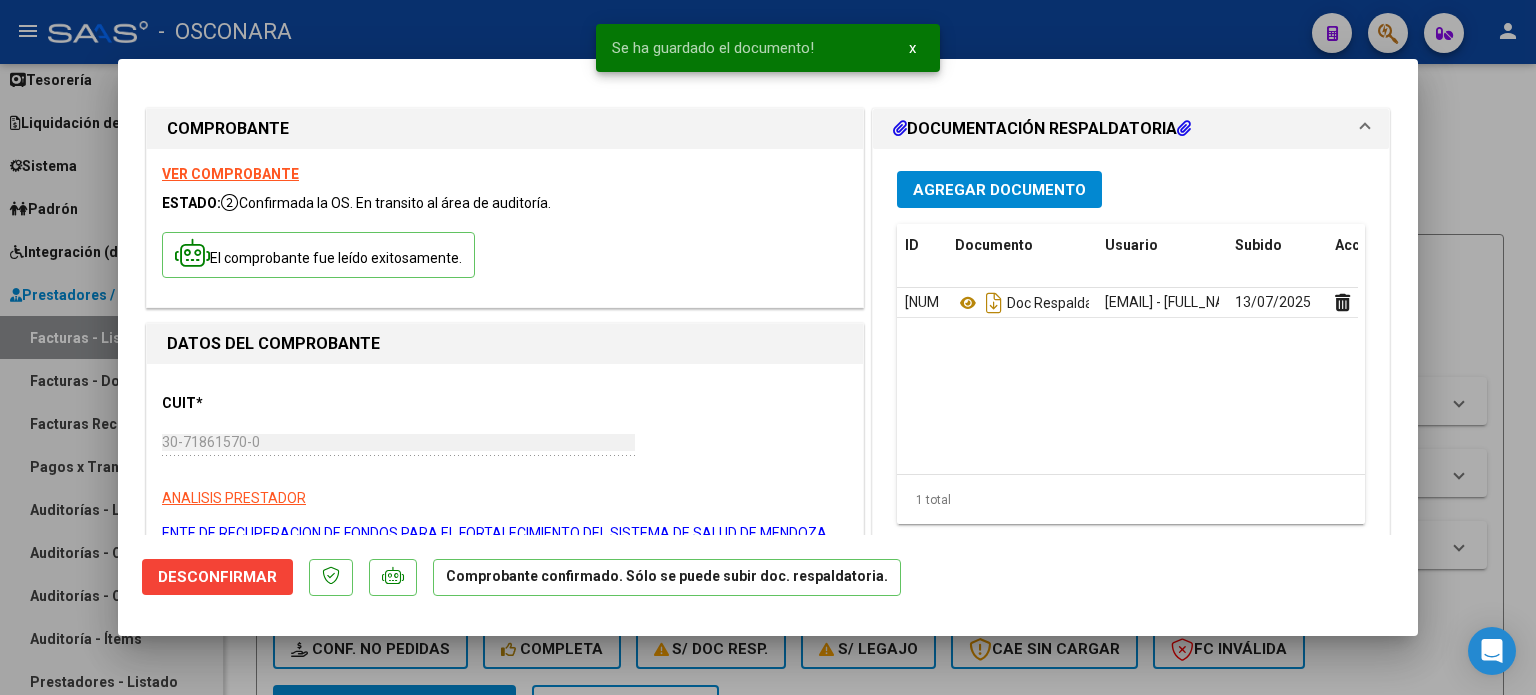 drag, startPoint x: 0, startPoint y: 487, endPoint x: 58, endPoint y: 508, distance: 61.68468 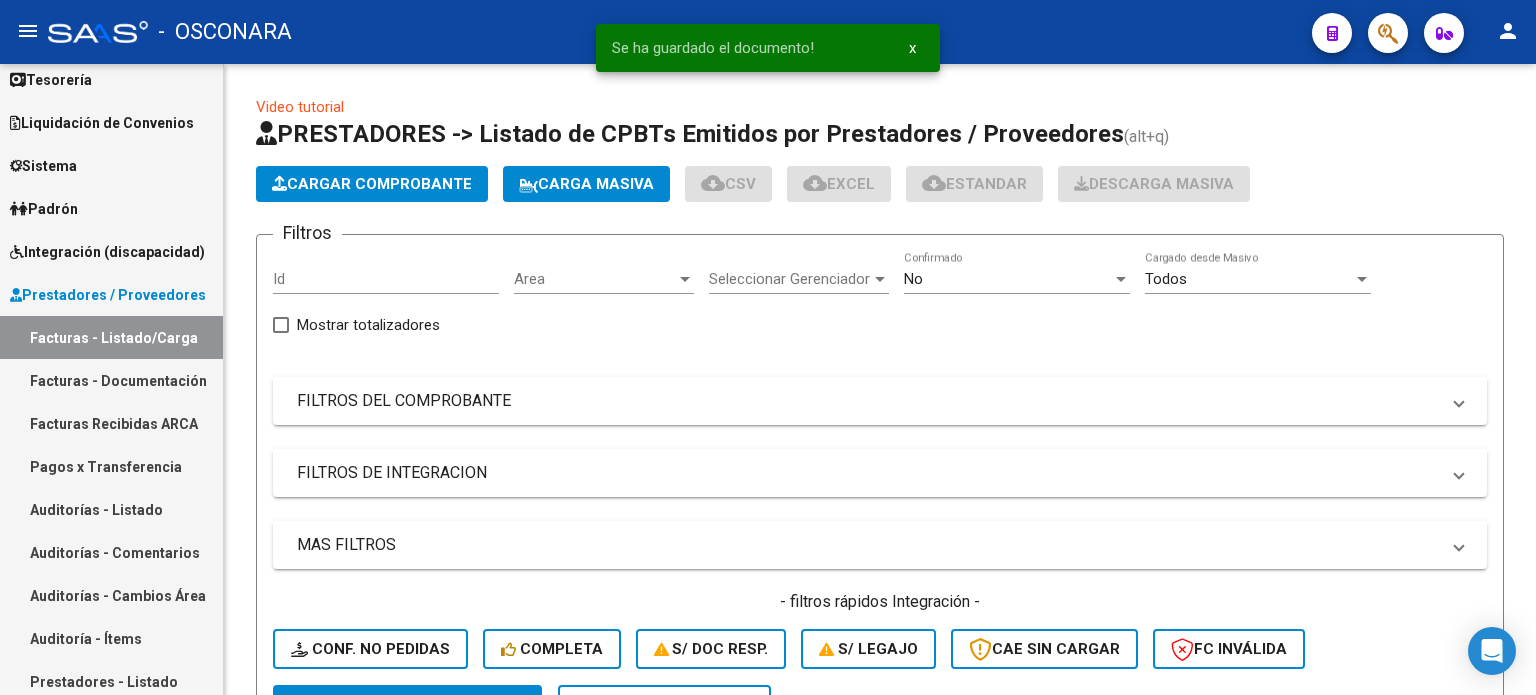 click on "Auditorías - Listado" at bounding box center (111, 509) 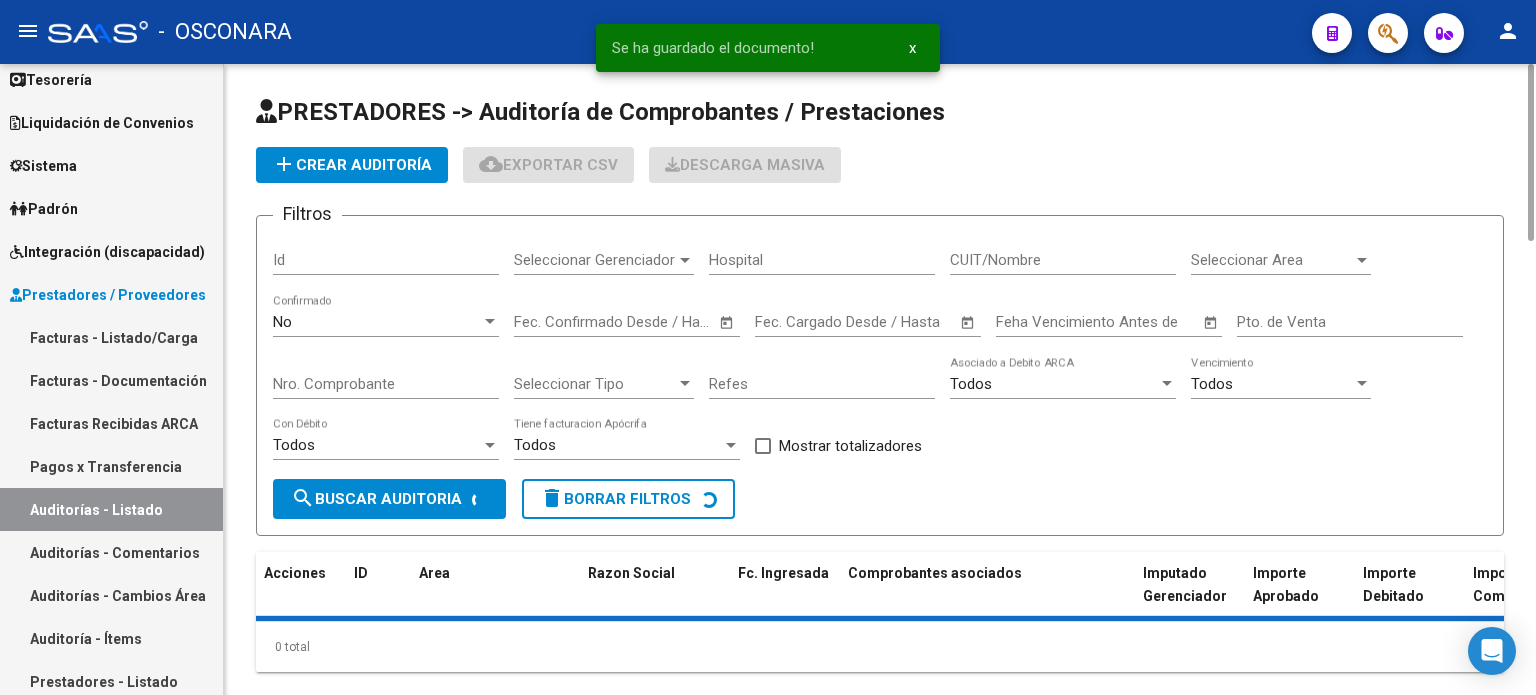 click on "add  Crear Auditoría" 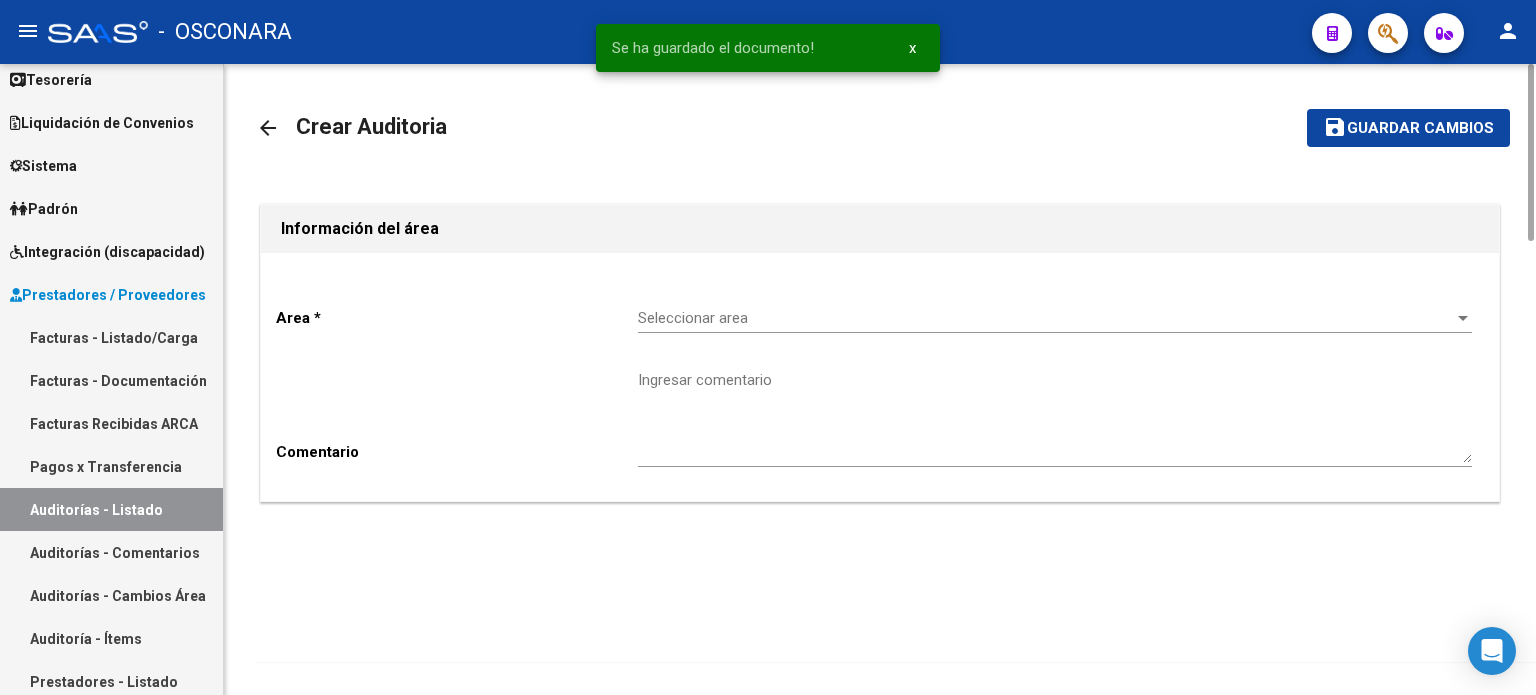 click on "Seleccionar area" at bounding box center (1046, 318) 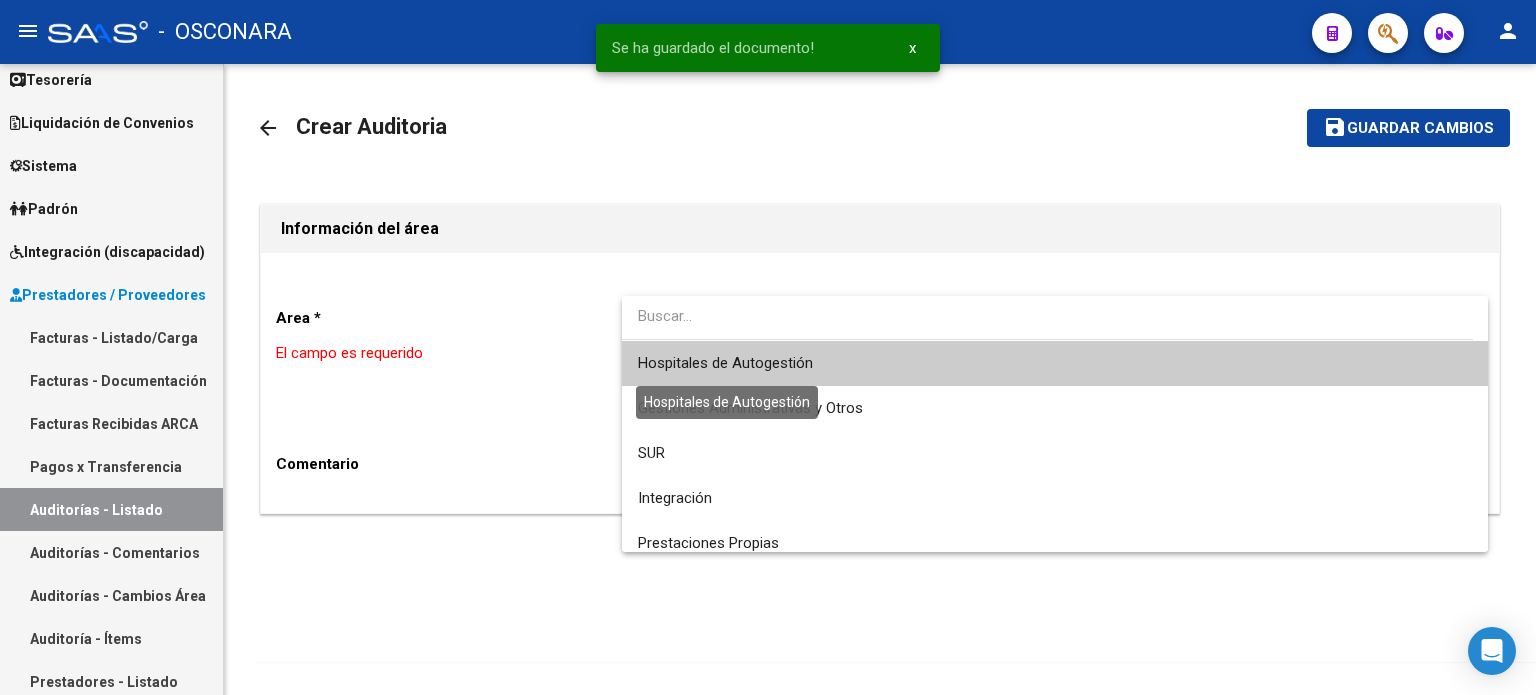 click on "Hospitales de Autogestión" at bounding box center (725, 363) 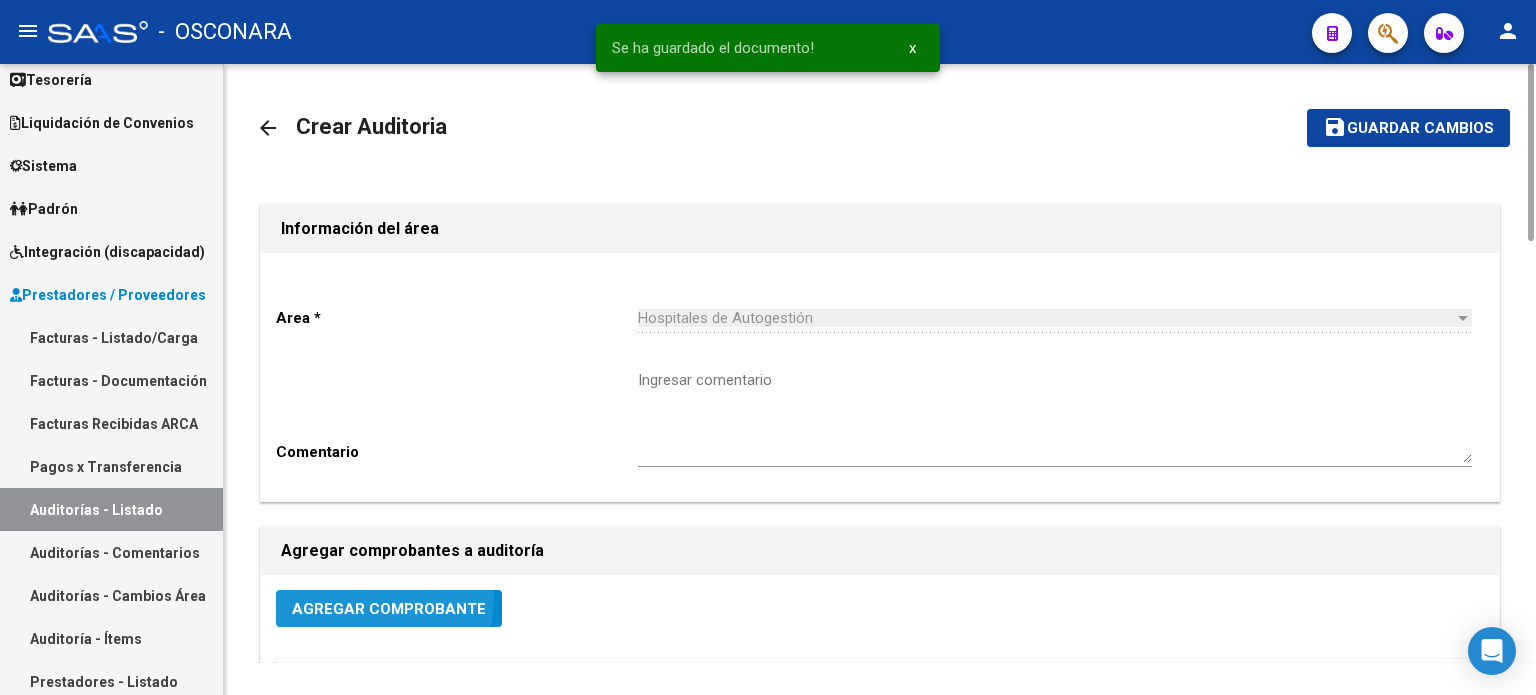 click on "Agregar Comprobante" 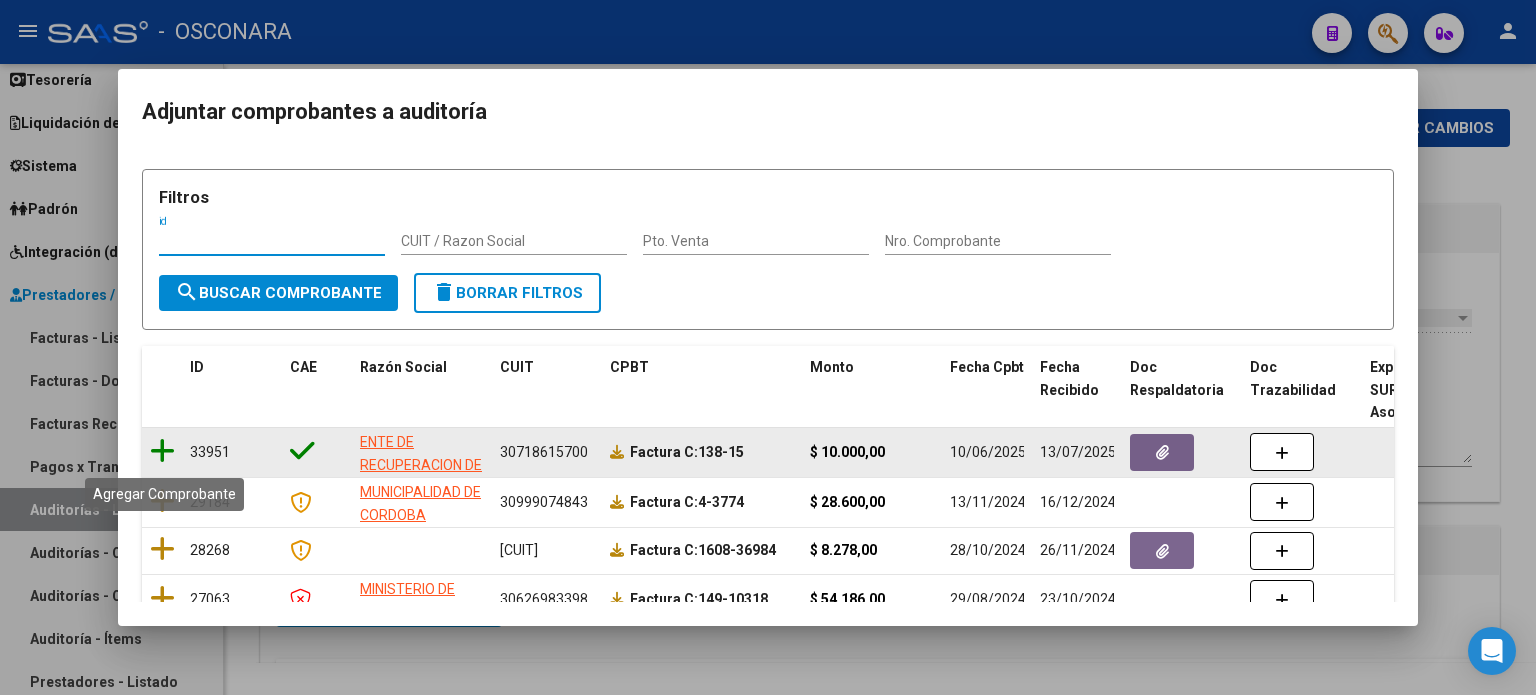 drag, startPoint x: 160, startPoint y: 447, endPoint x: 227, endPoint y: 443, distance: 67.11929 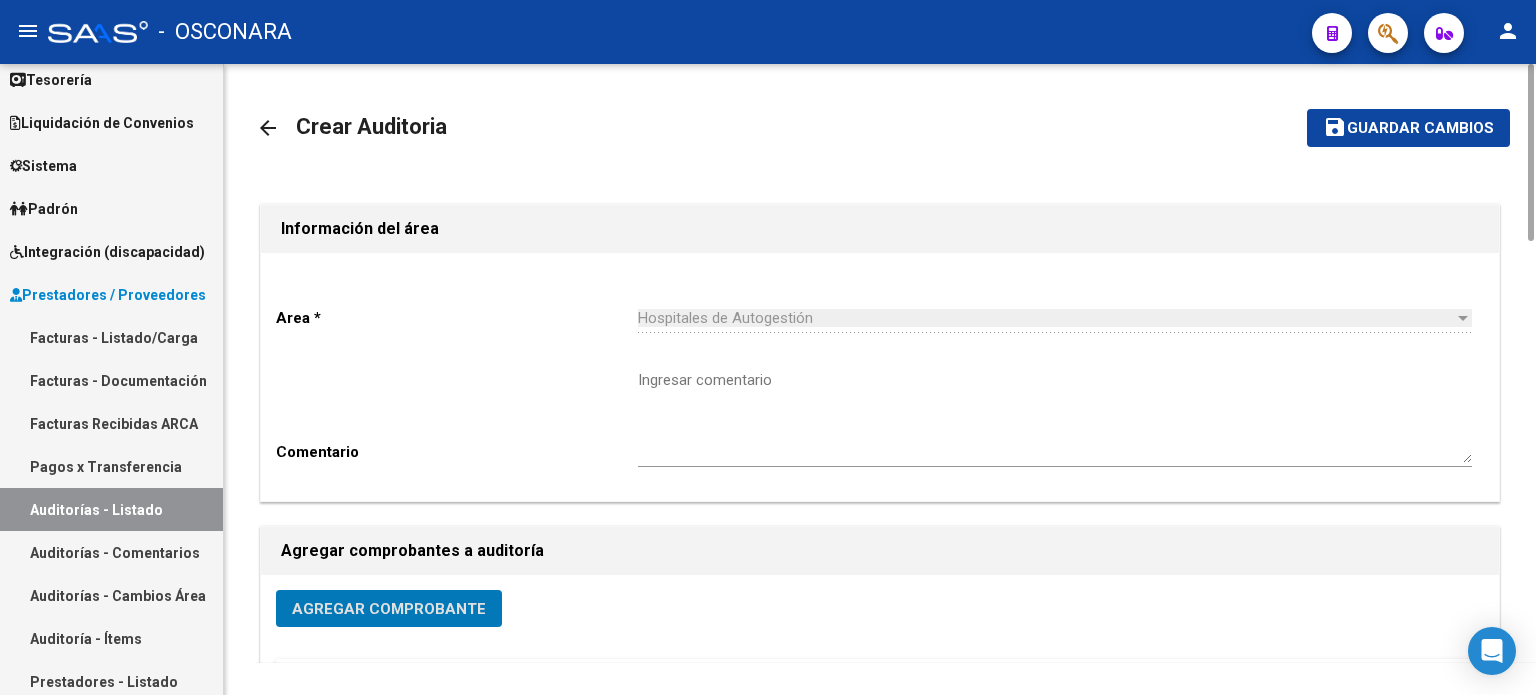 click on "Guardar cambios" 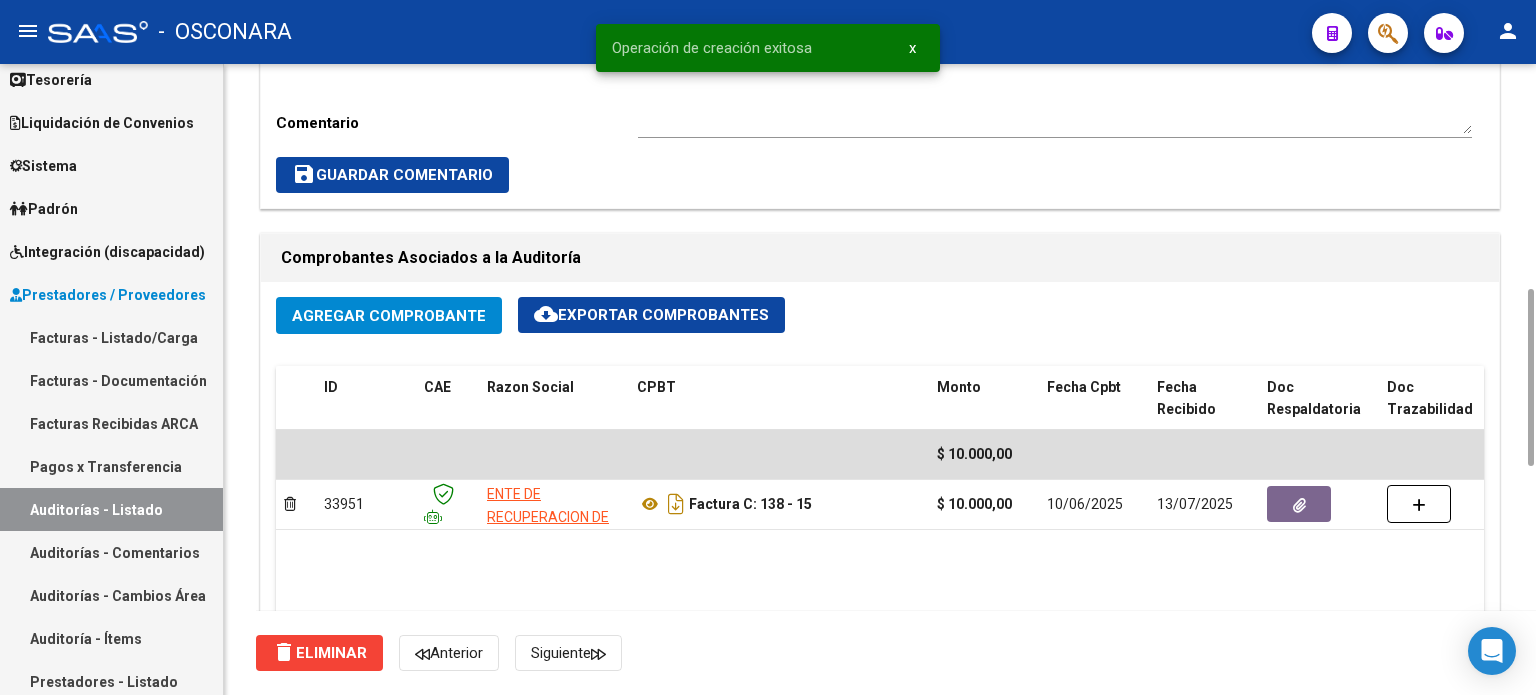 scroll, scrollTop: 1200, scrollLeft: 0, axis: vertical 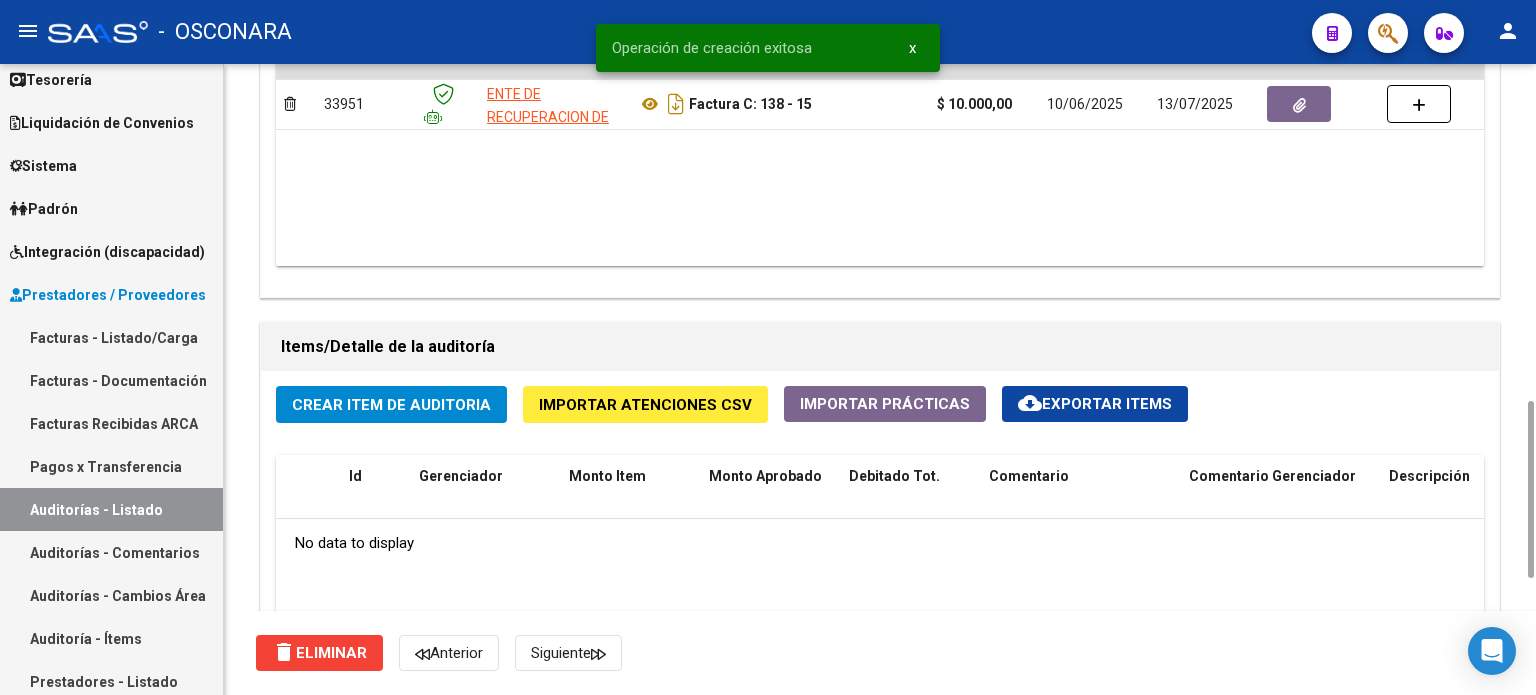 click on "Crear Item de Auditoria" 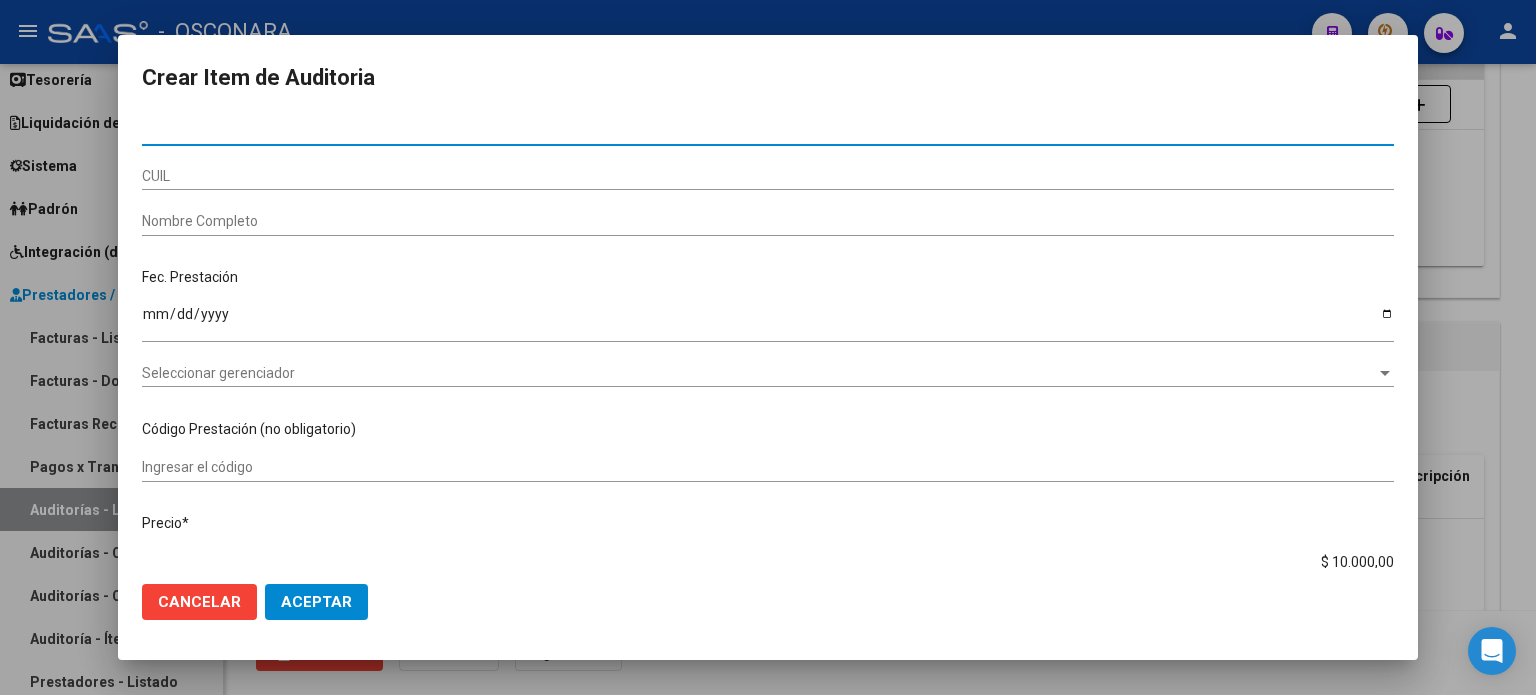 paste on "17336295" 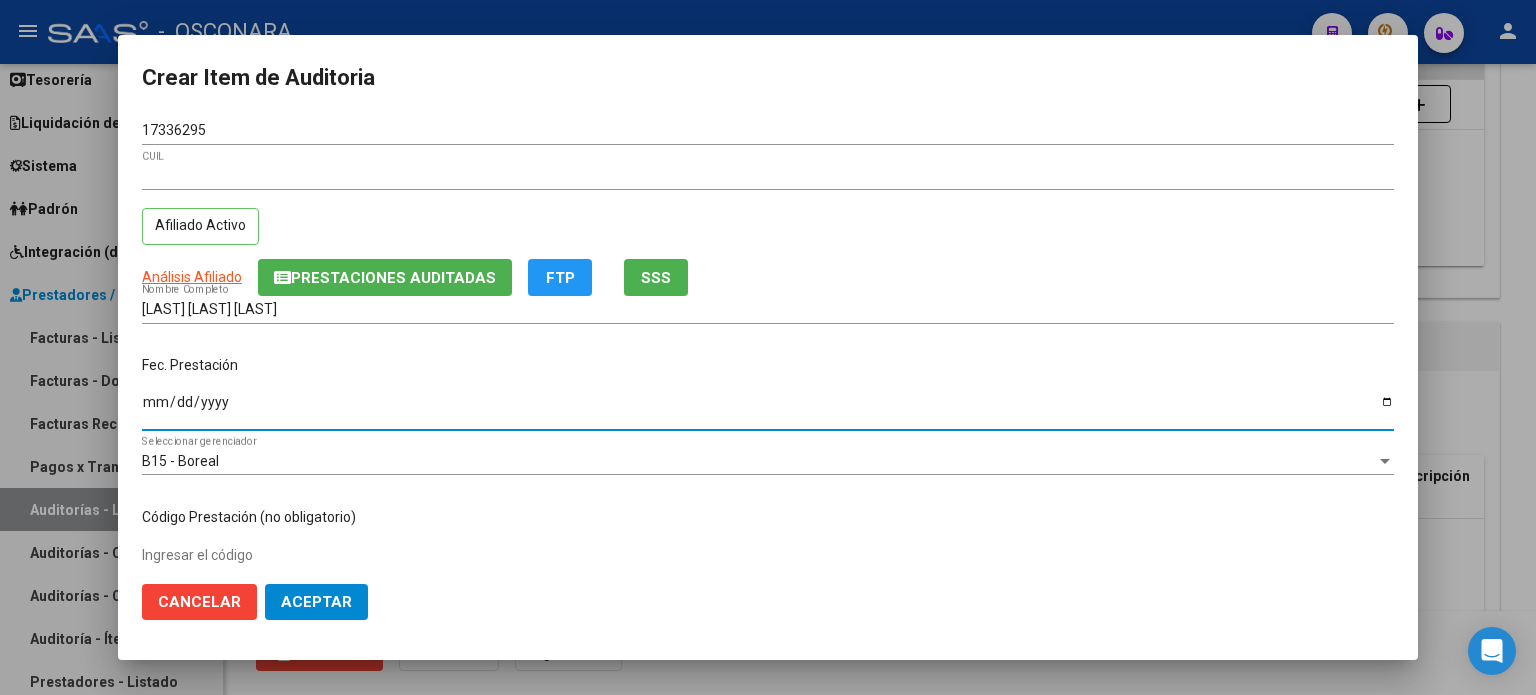 click on "Ingresar la fecha" at bounding box center (768, 409) 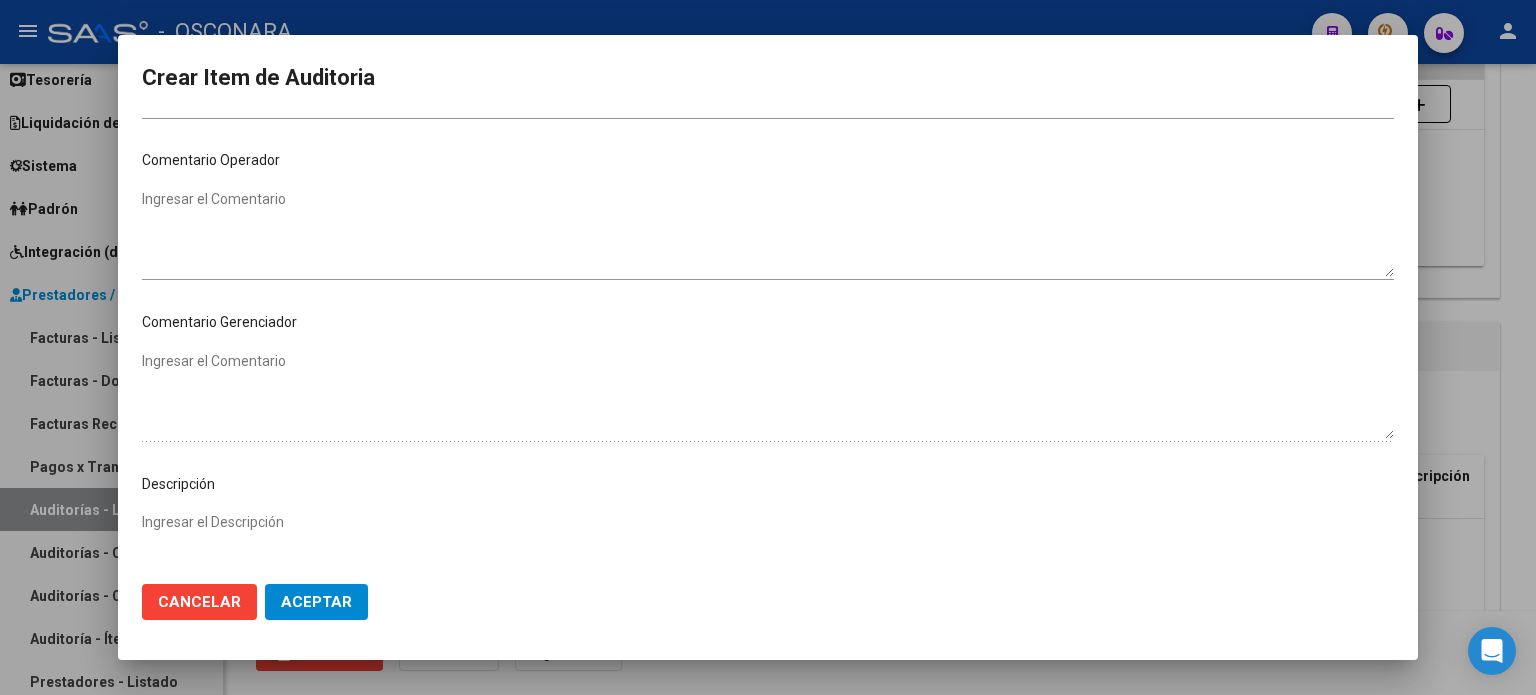 scroll, scrollTop: 900, scrollLeft: 0, axis: vertical 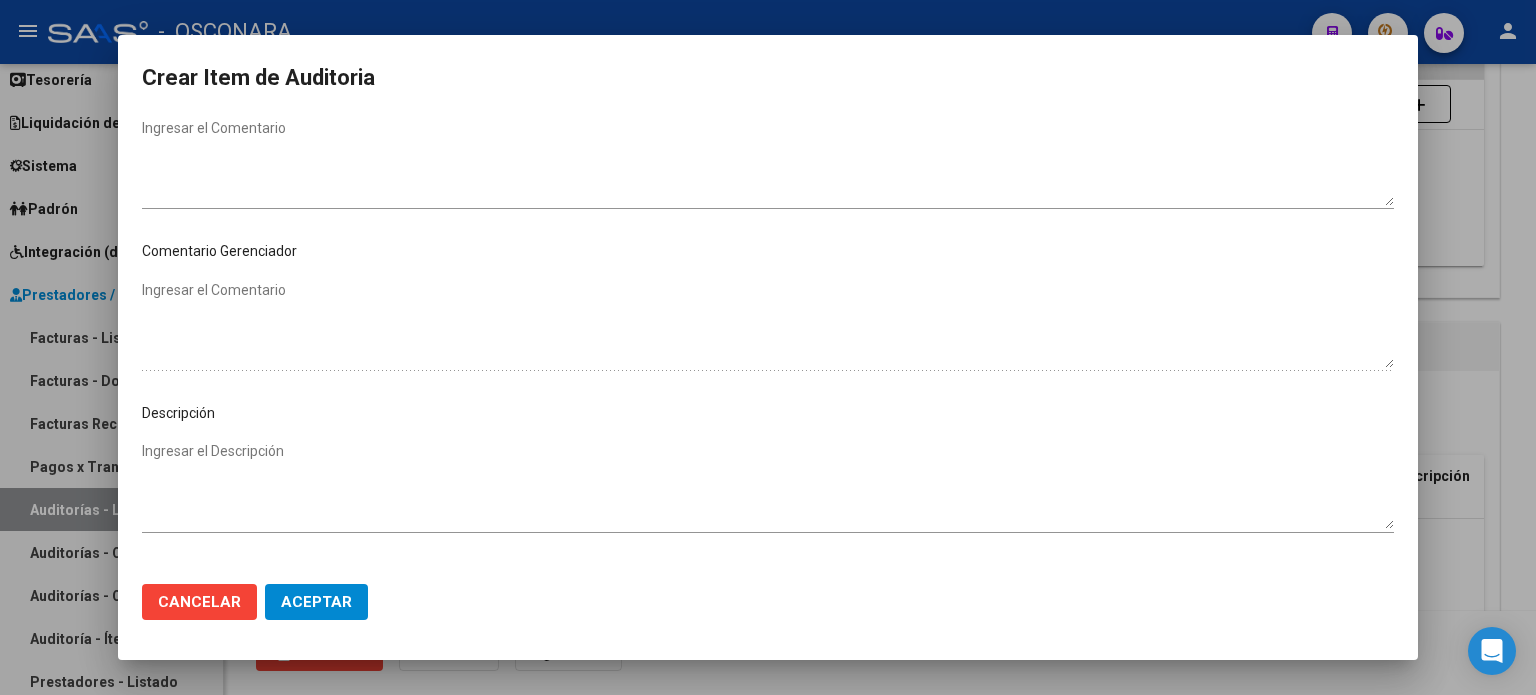 click on "Ingresar el Descripción" at bounding box center [768, 485] 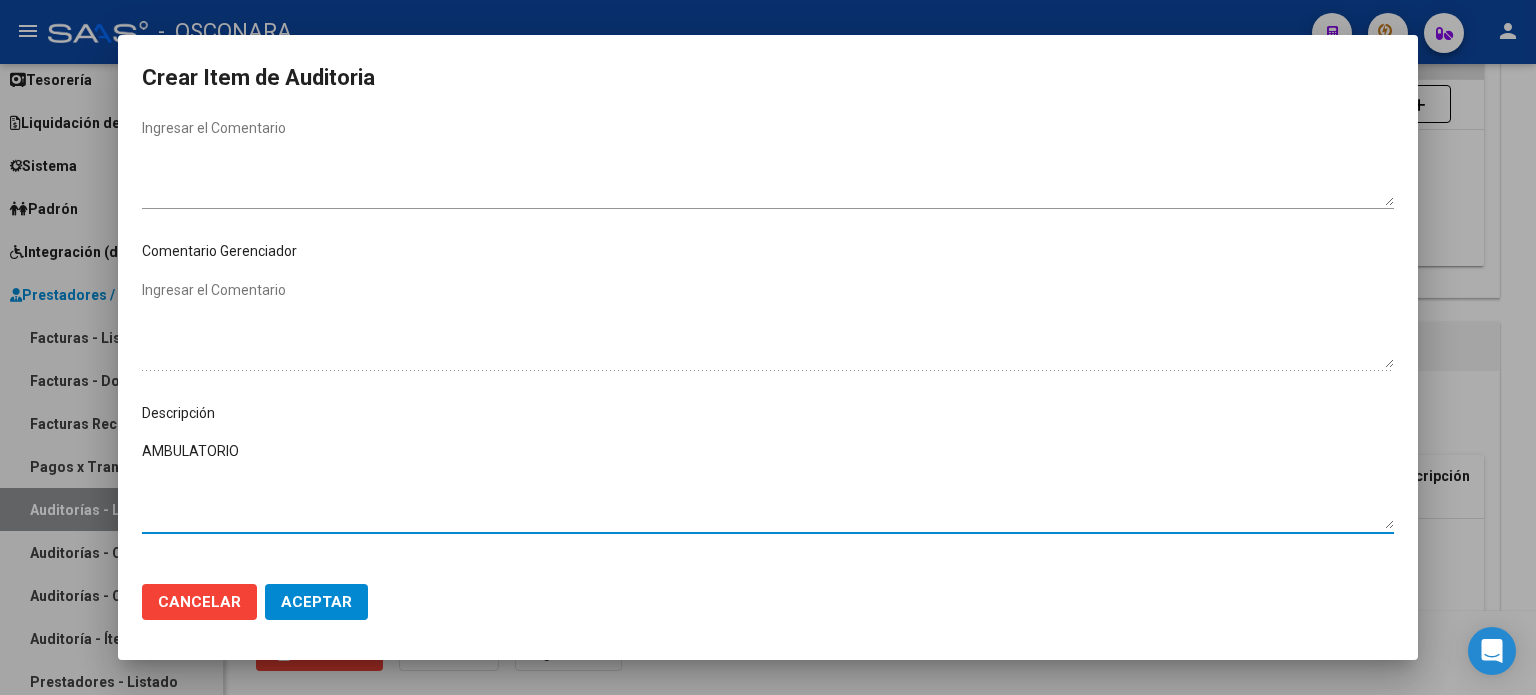 scroll, scrollTop: 1070, scrollLeft: 0, axis: vertical 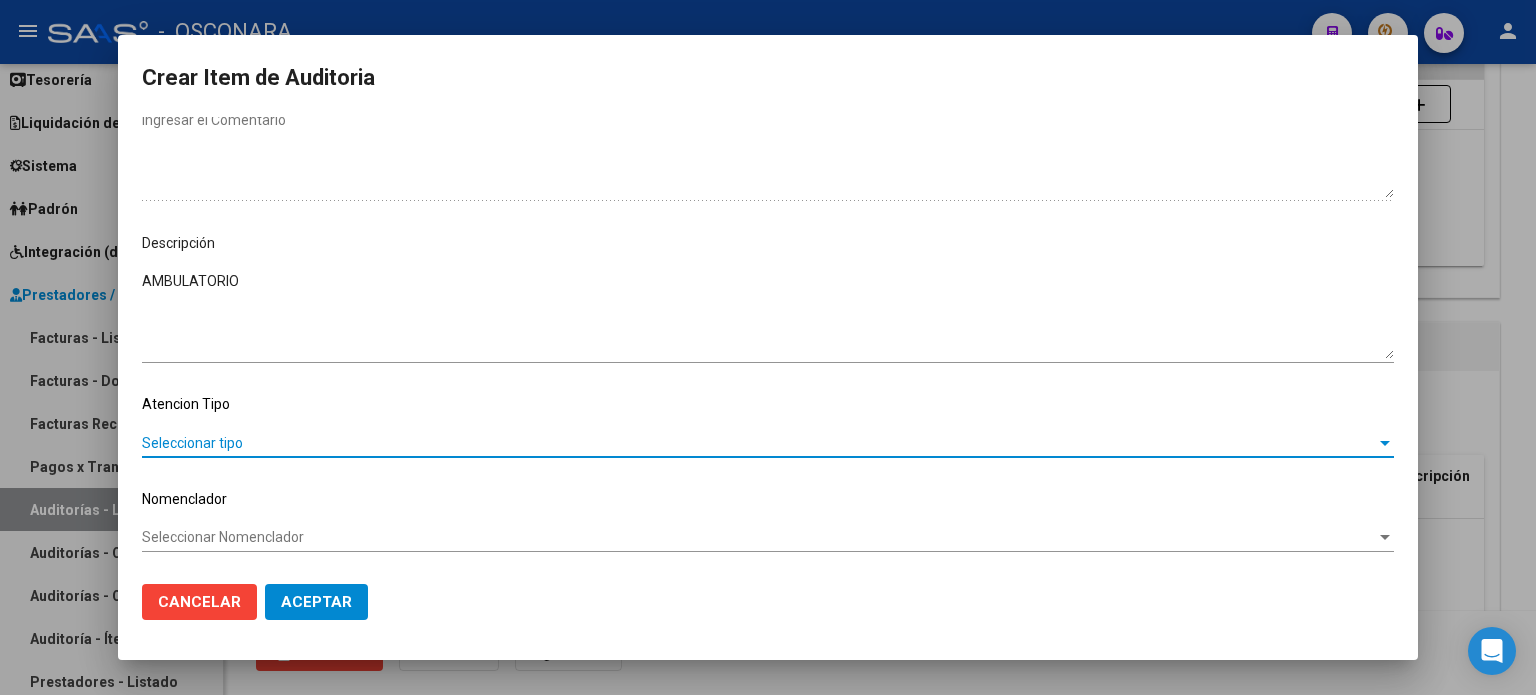 click on "Seleccionar tipo" at bounding box center (759, 443) 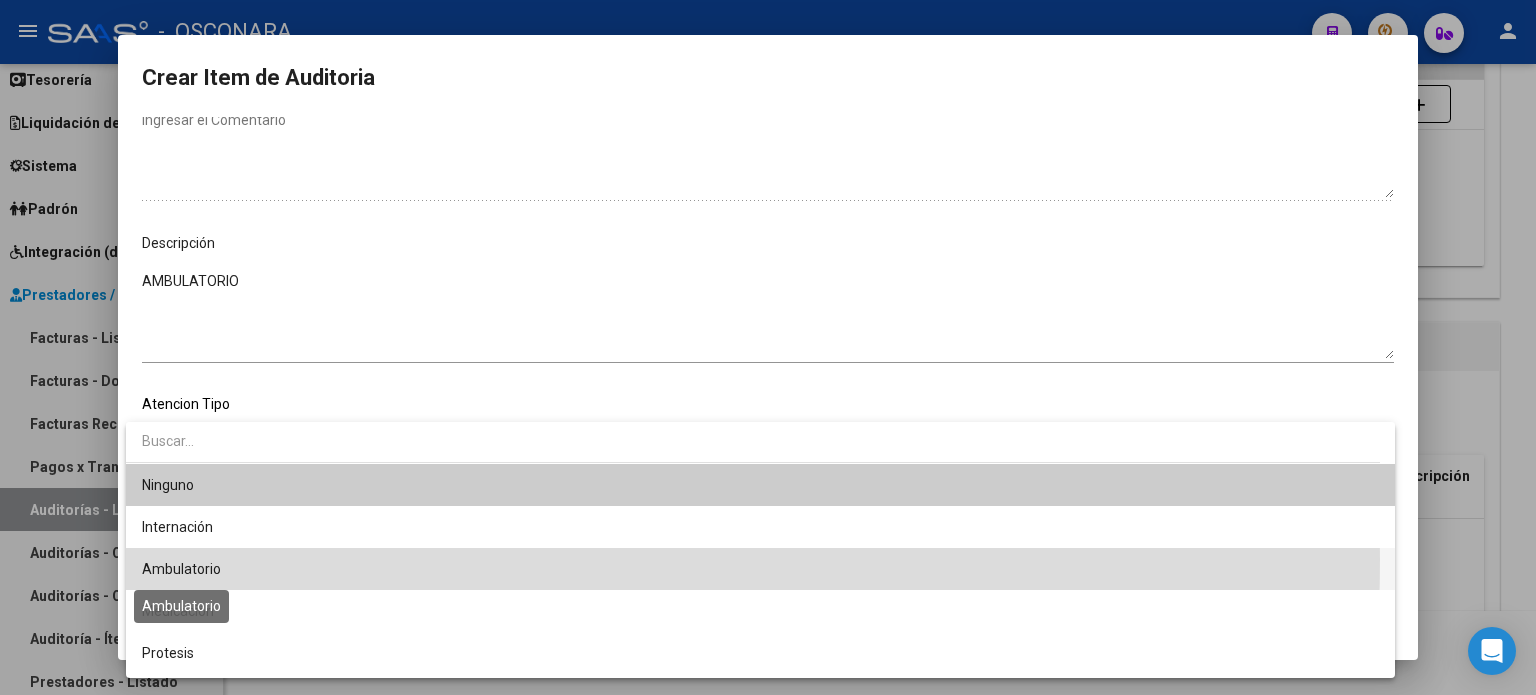 click on "Ambulatorio" at bounding box center (181, 569) 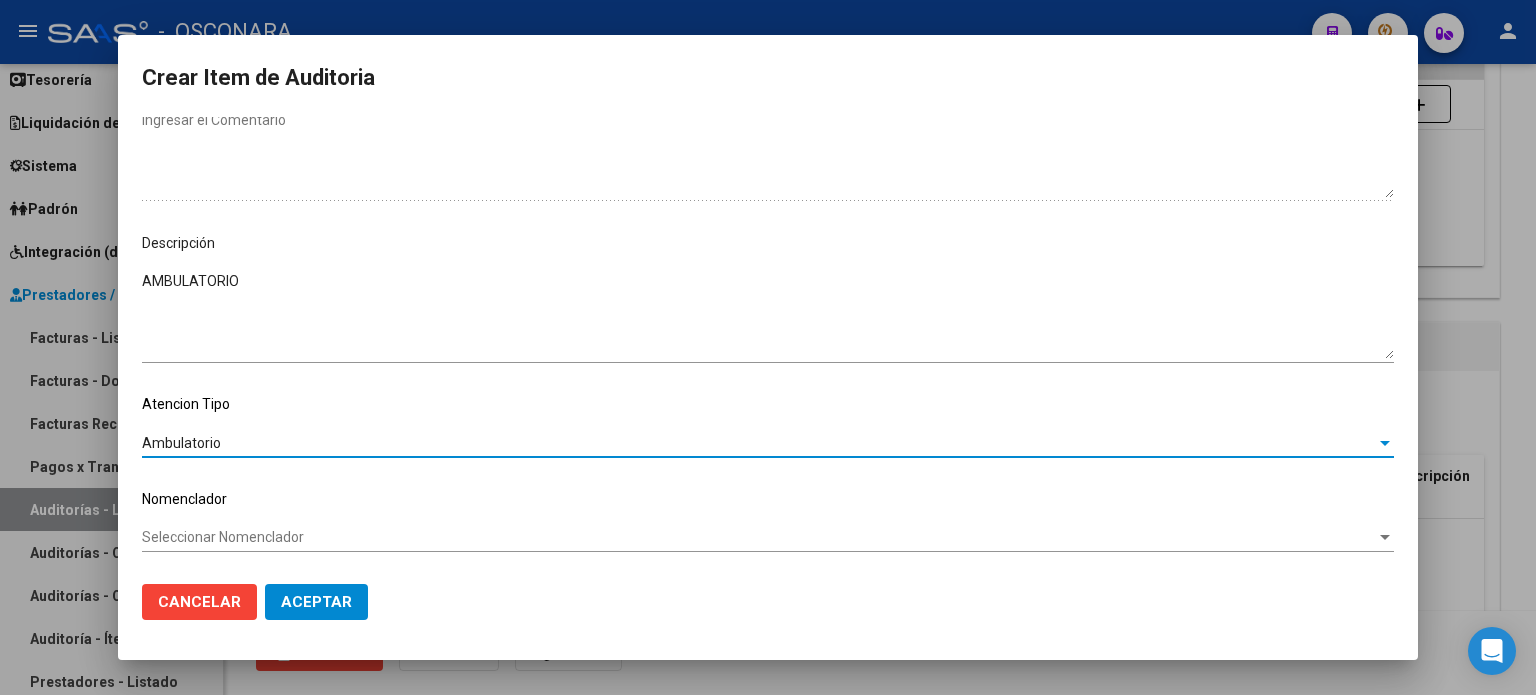 click on "Aceptar" 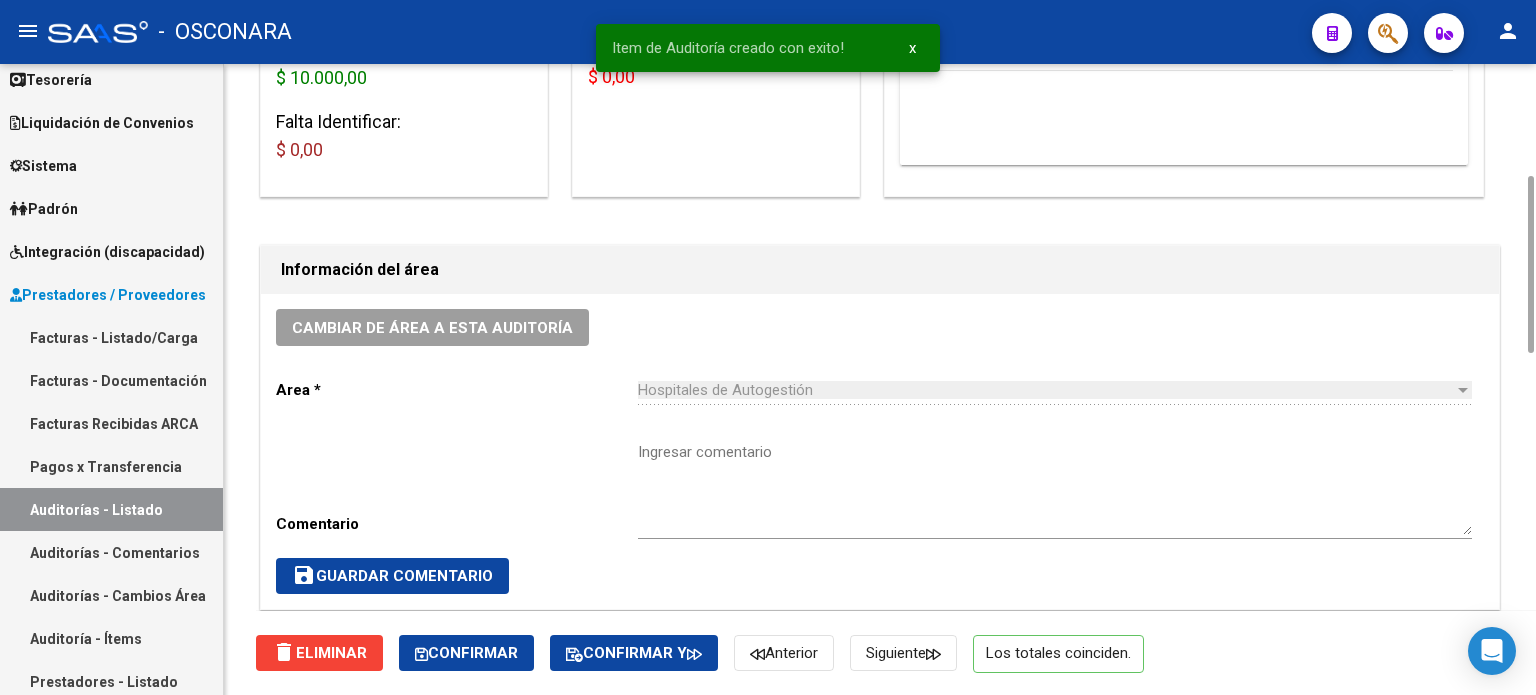 scroll, scrollTop: 0, scrollLeft: 0, axis: both 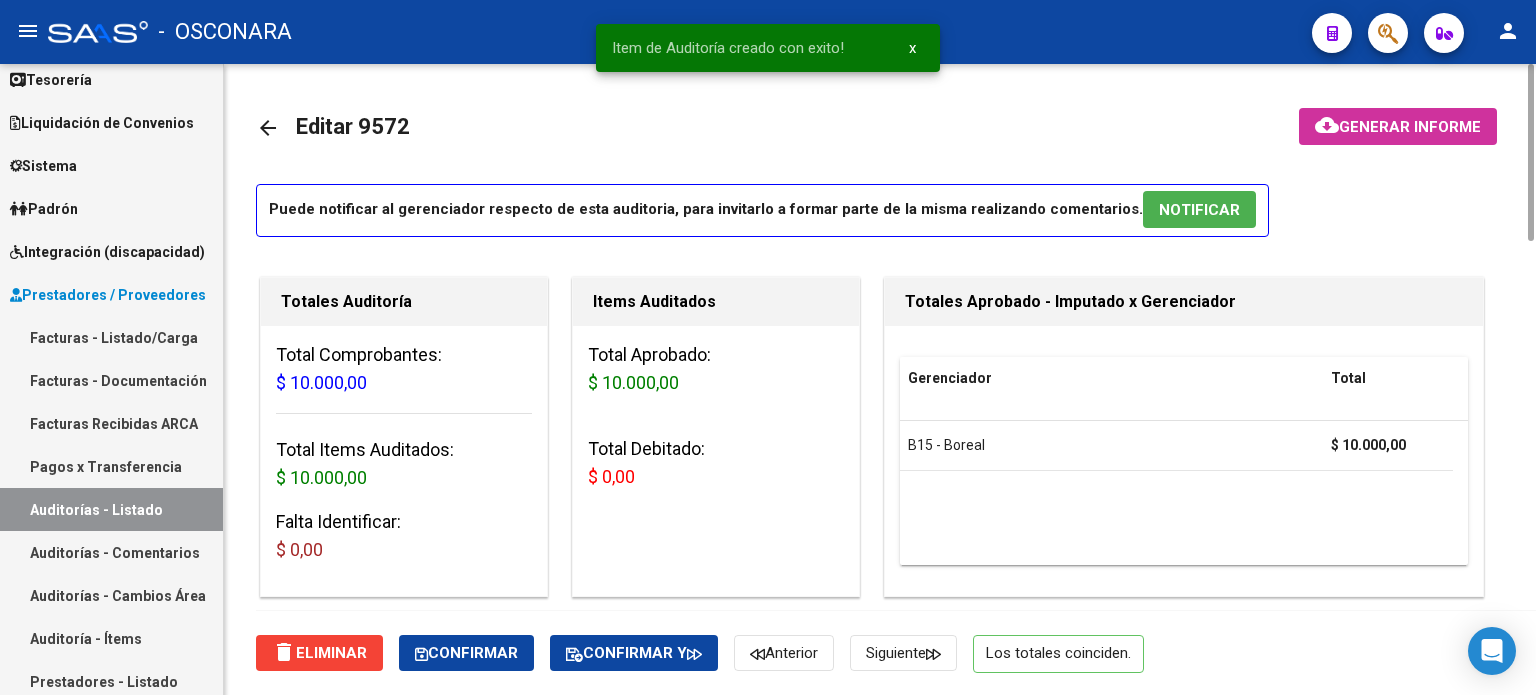 click on "NOTIFICAR" at bounding box center (1199, 210) 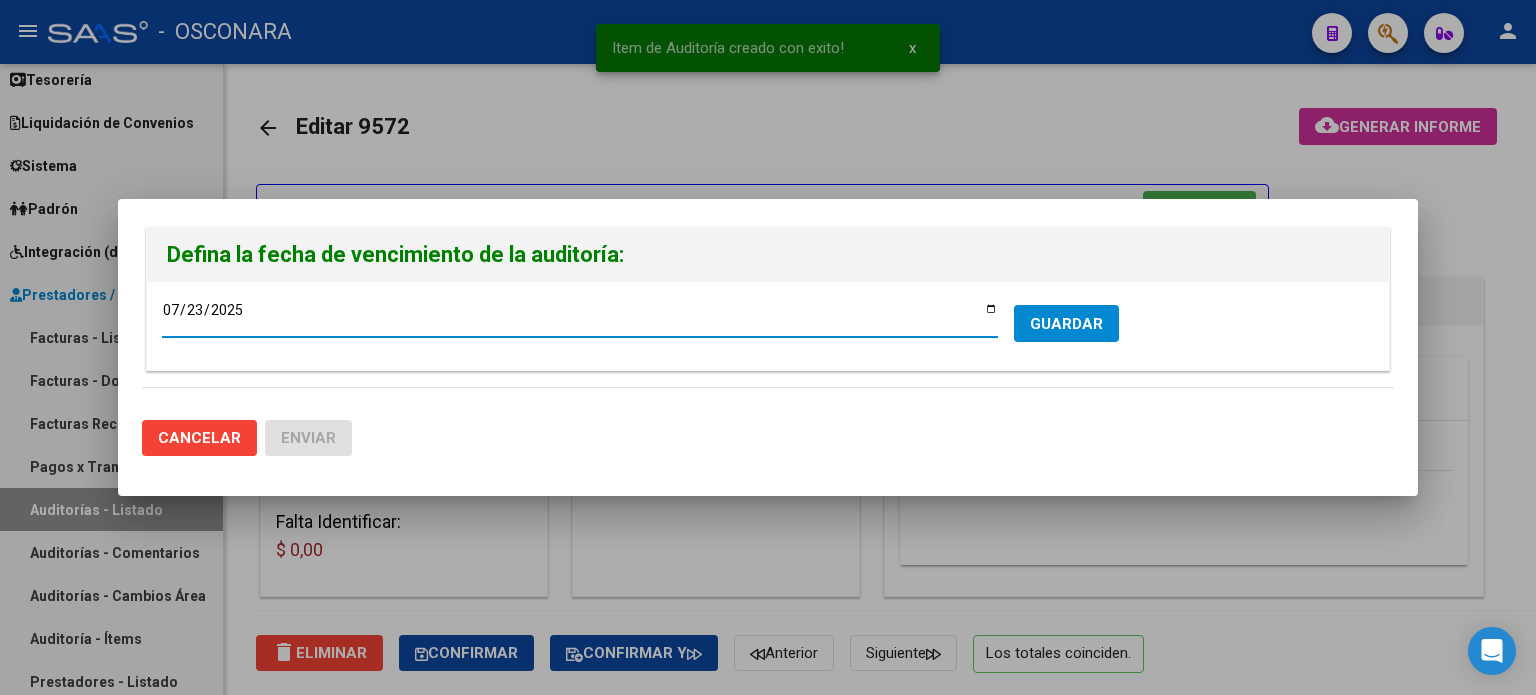 click on "2025-07-23" at bounding box center [580, 317] 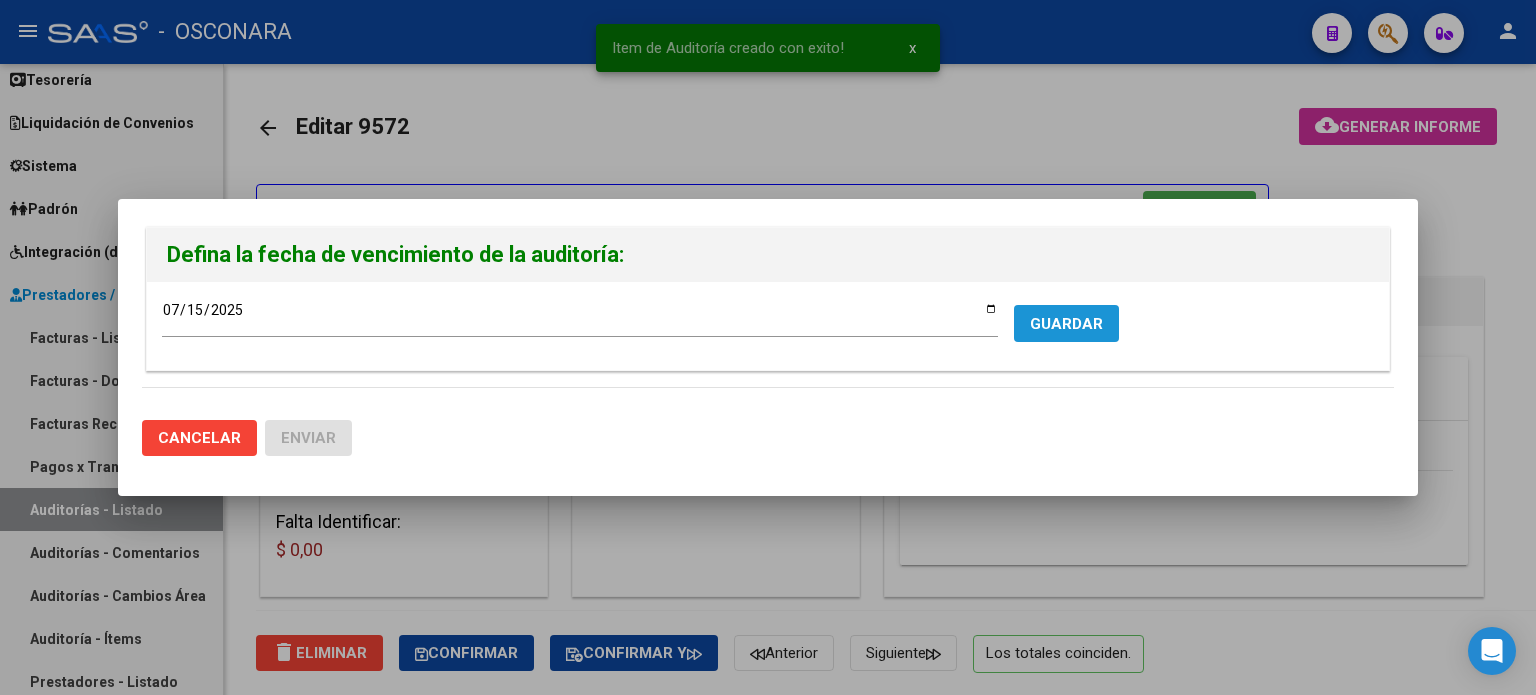 click on "GUARDAR" at bounding box center [1066, 323] 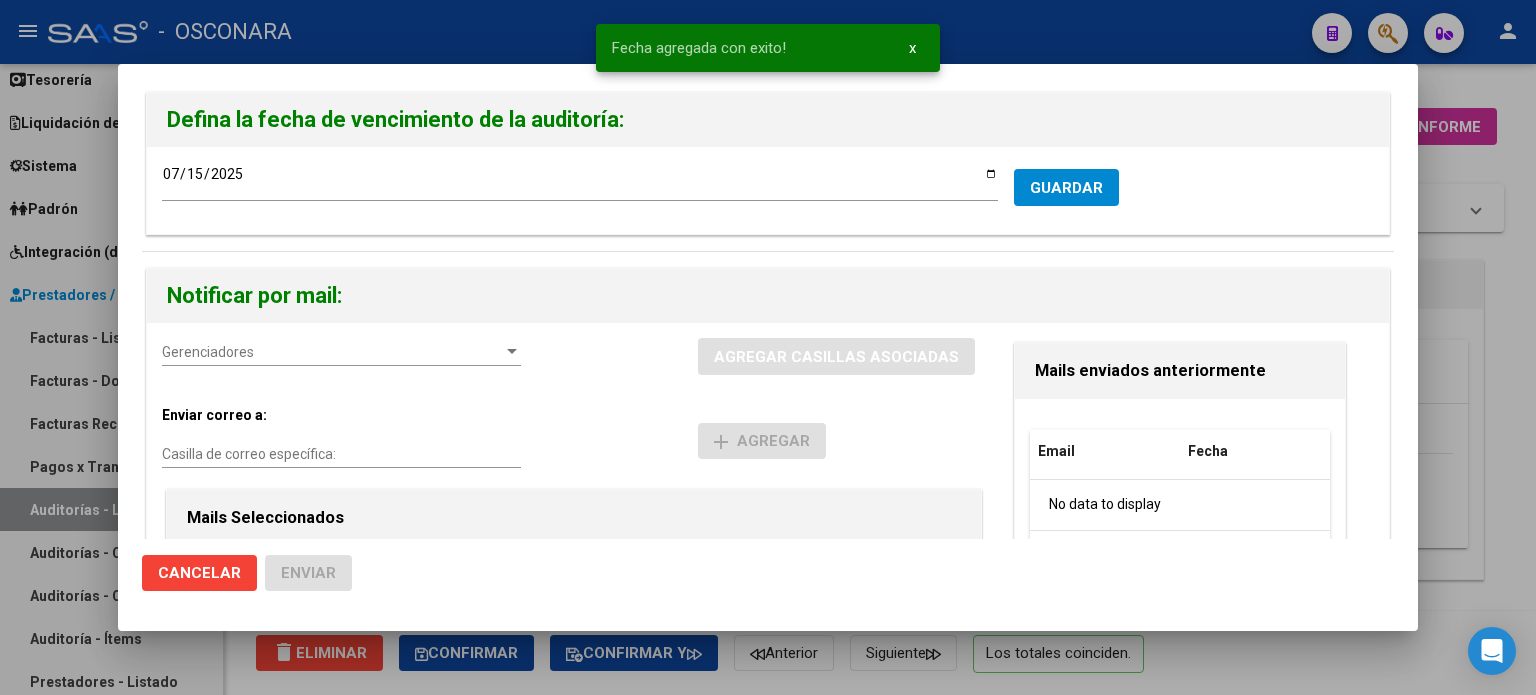 click on "Gerenciadores" at bounding box center [332, 352] 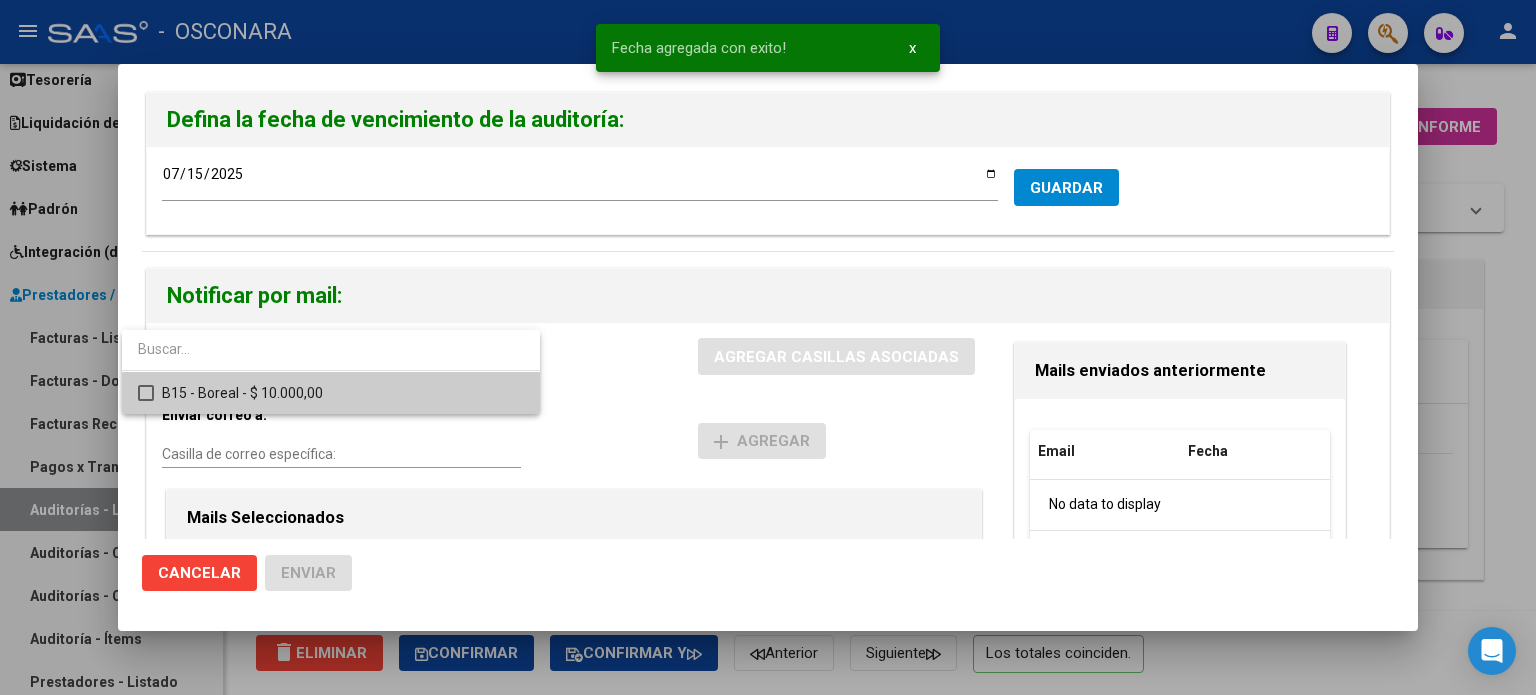 click on "B15 - Boreal - $ 10.000,00" at bounding box center (343, 393) 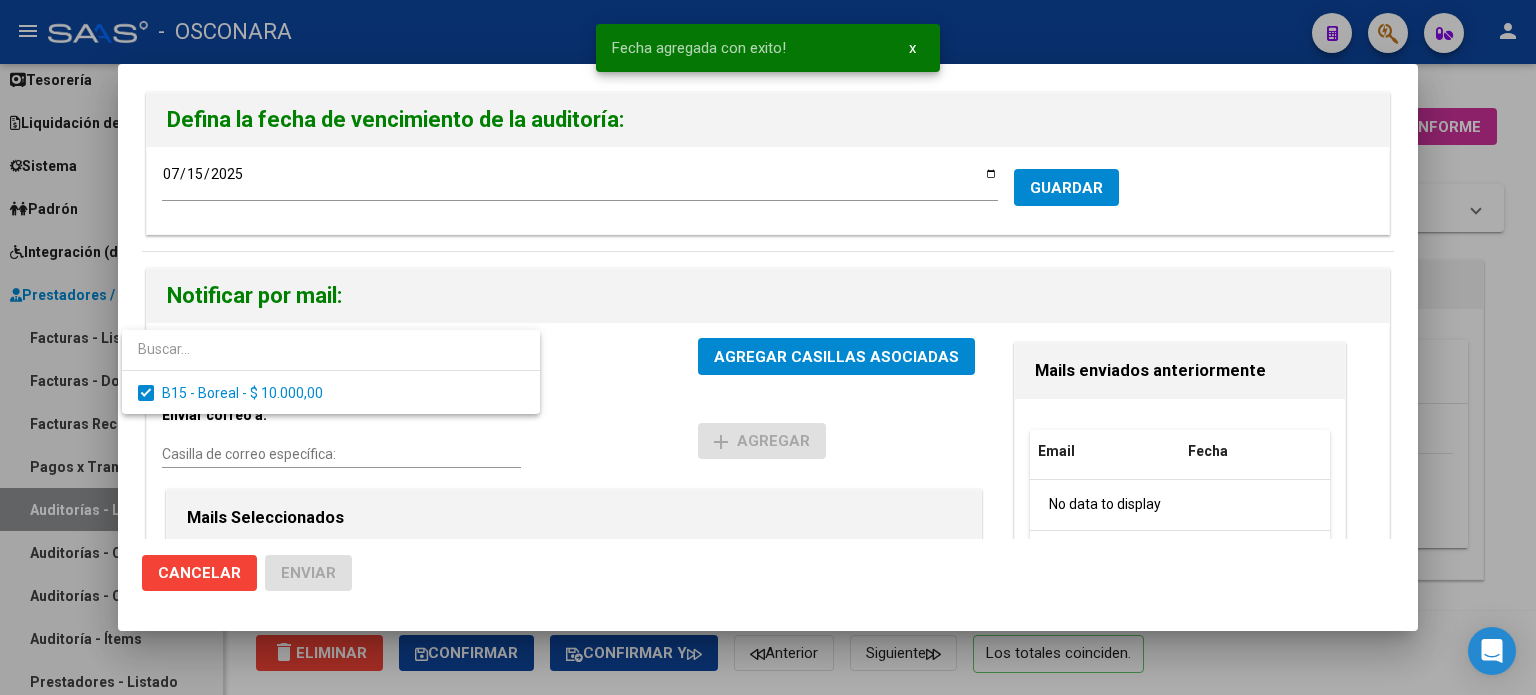 click at bounding box center (768, 347) 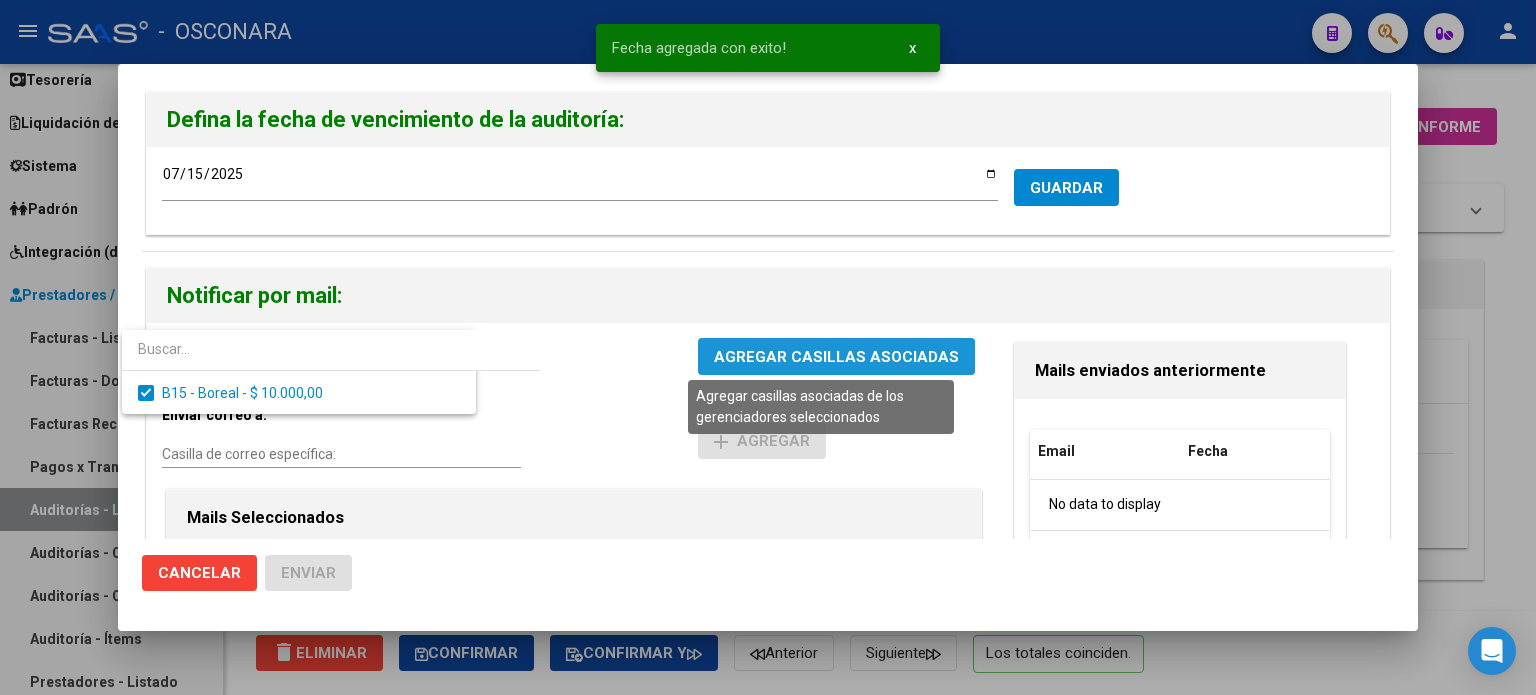 drag, startPoint x: 845, startPoint y: 354, endPoint x: 584, endPoint y: 507, distance: 302.53925 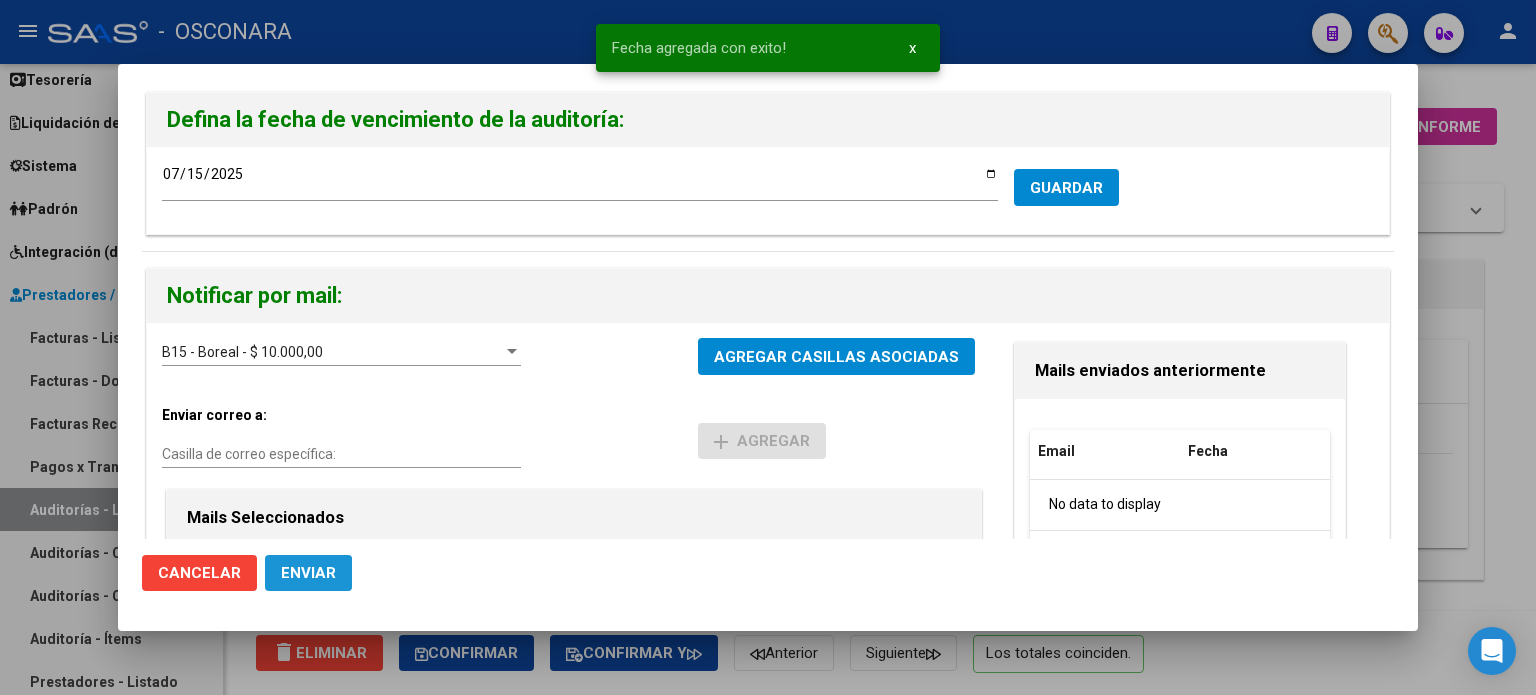 click on "Enviar" 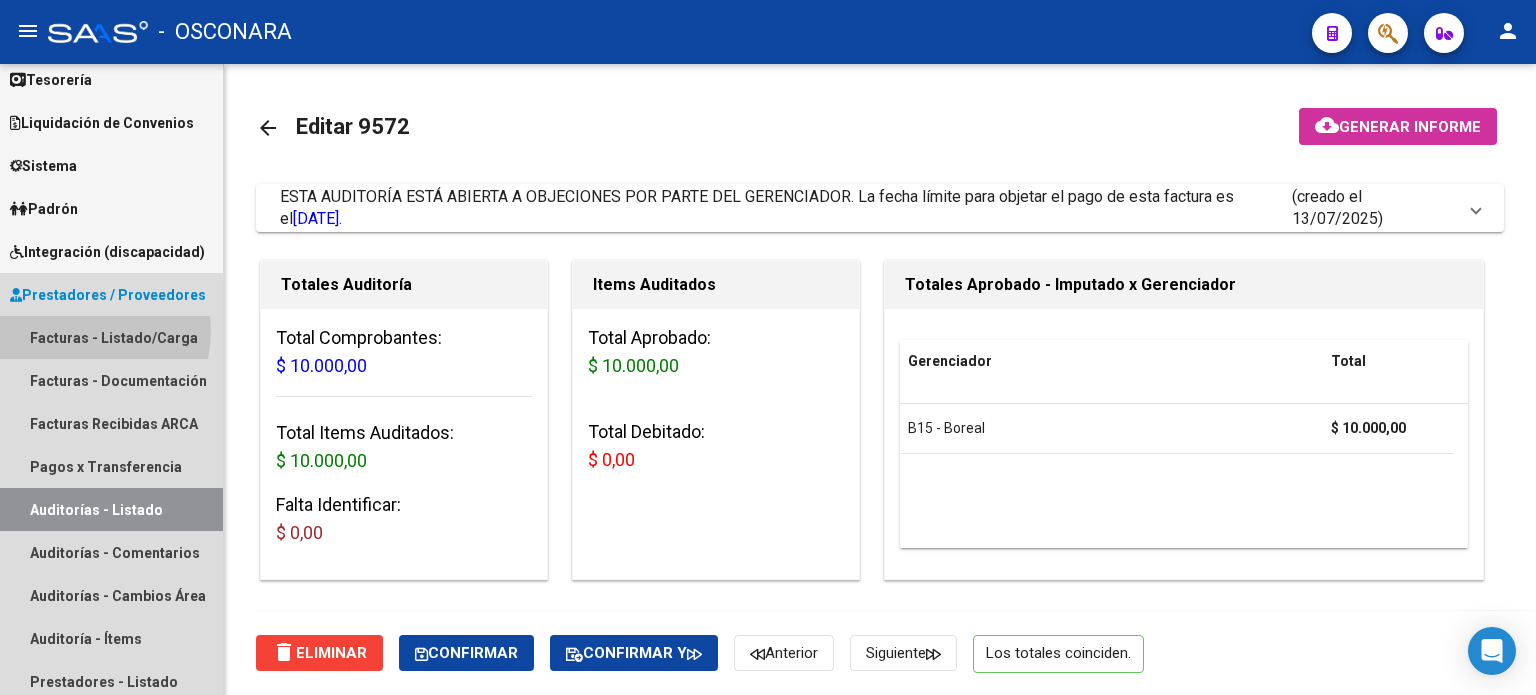 click on "Facturas - Listado/Carga" at bounding box center (111, 337) 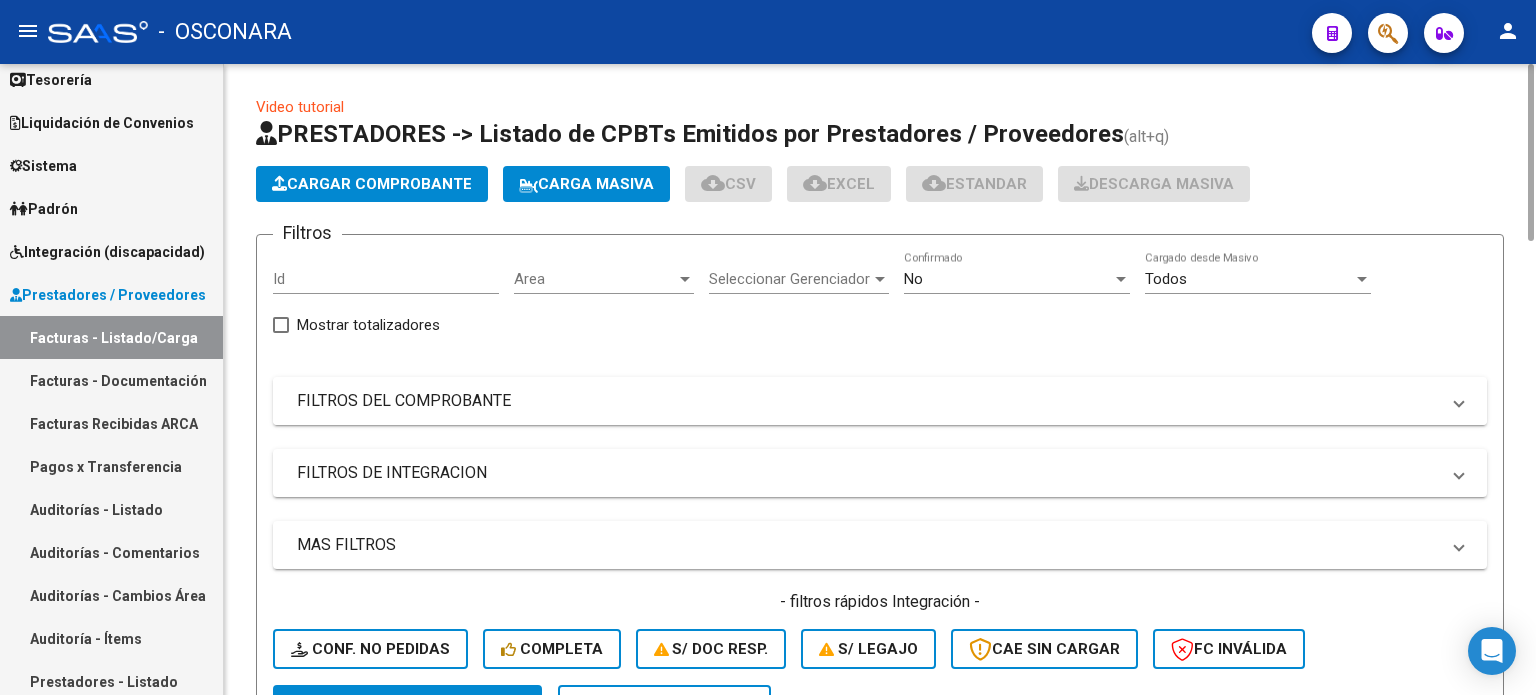 click on "FILTROS DEL COMPROBANTE" at bounding box center [868, 401] 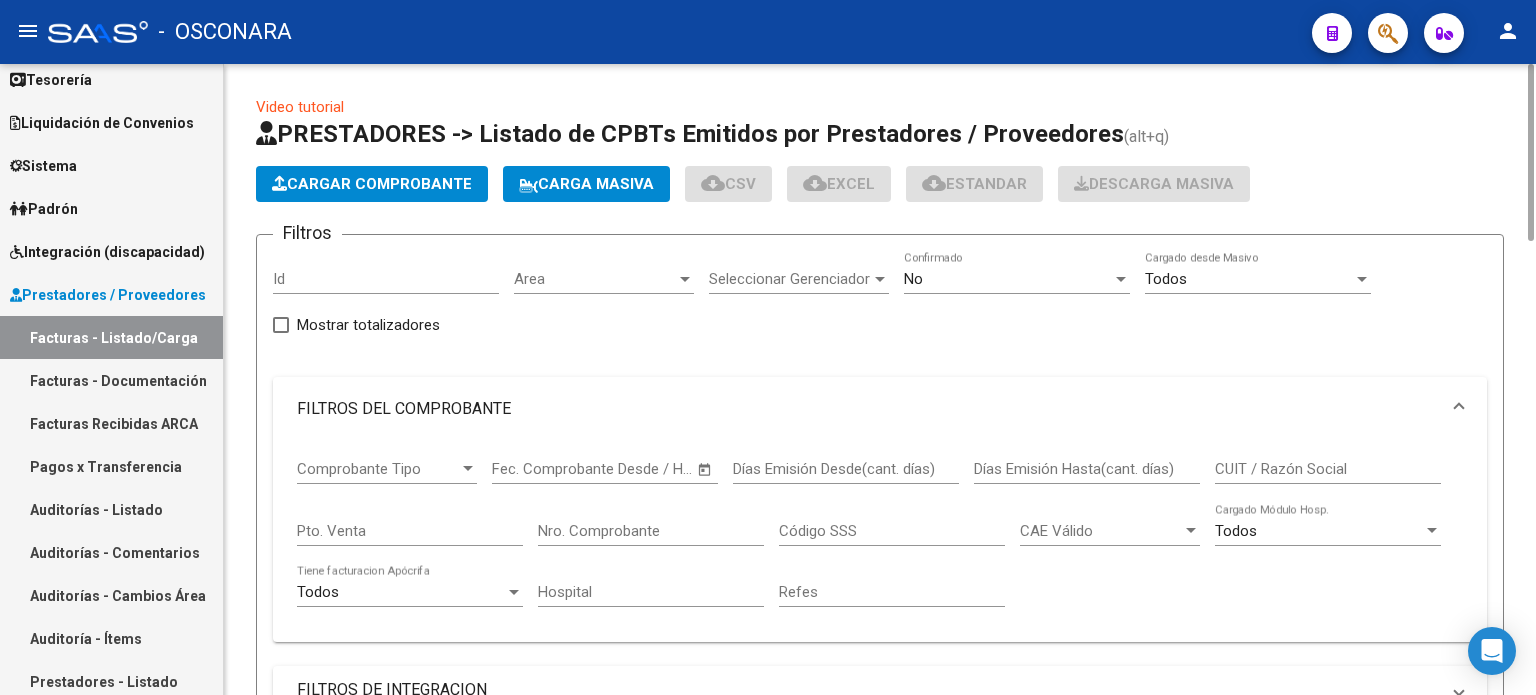 click on "Nro. Comprobante" at bounding box center [651, 531] 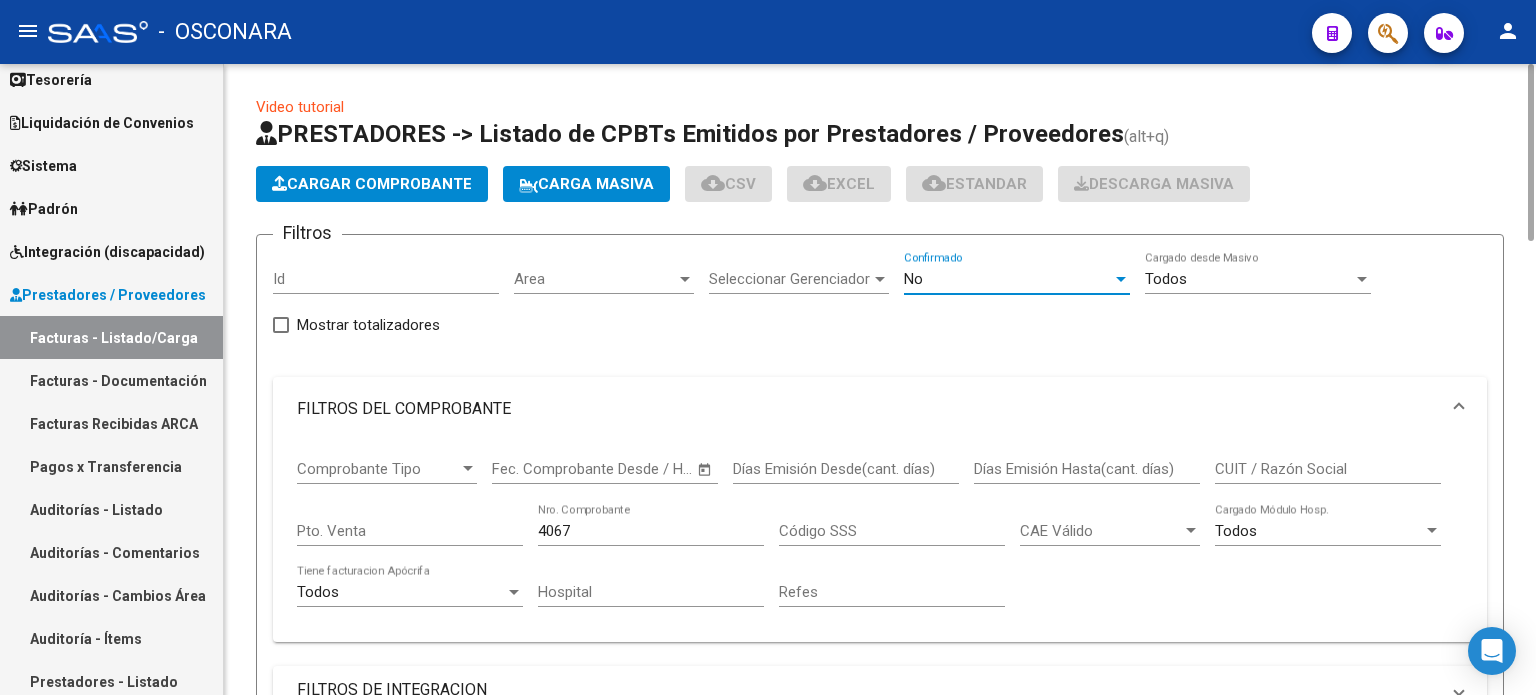 click on "No" at bounding box center (913, 279) 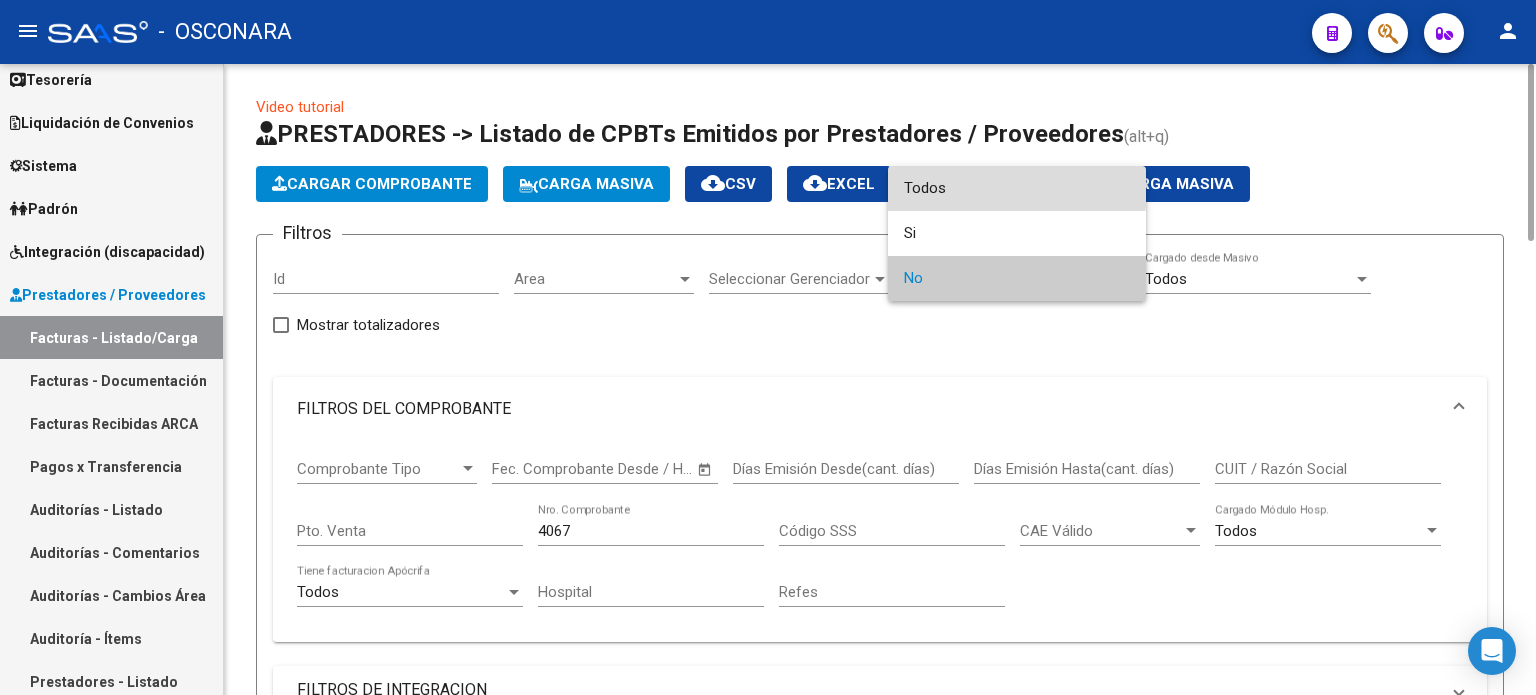 drag, startPoint x: 947, startPoint y: 186, endPoint x: 804, endPoint y: 399, distance: 256.5502 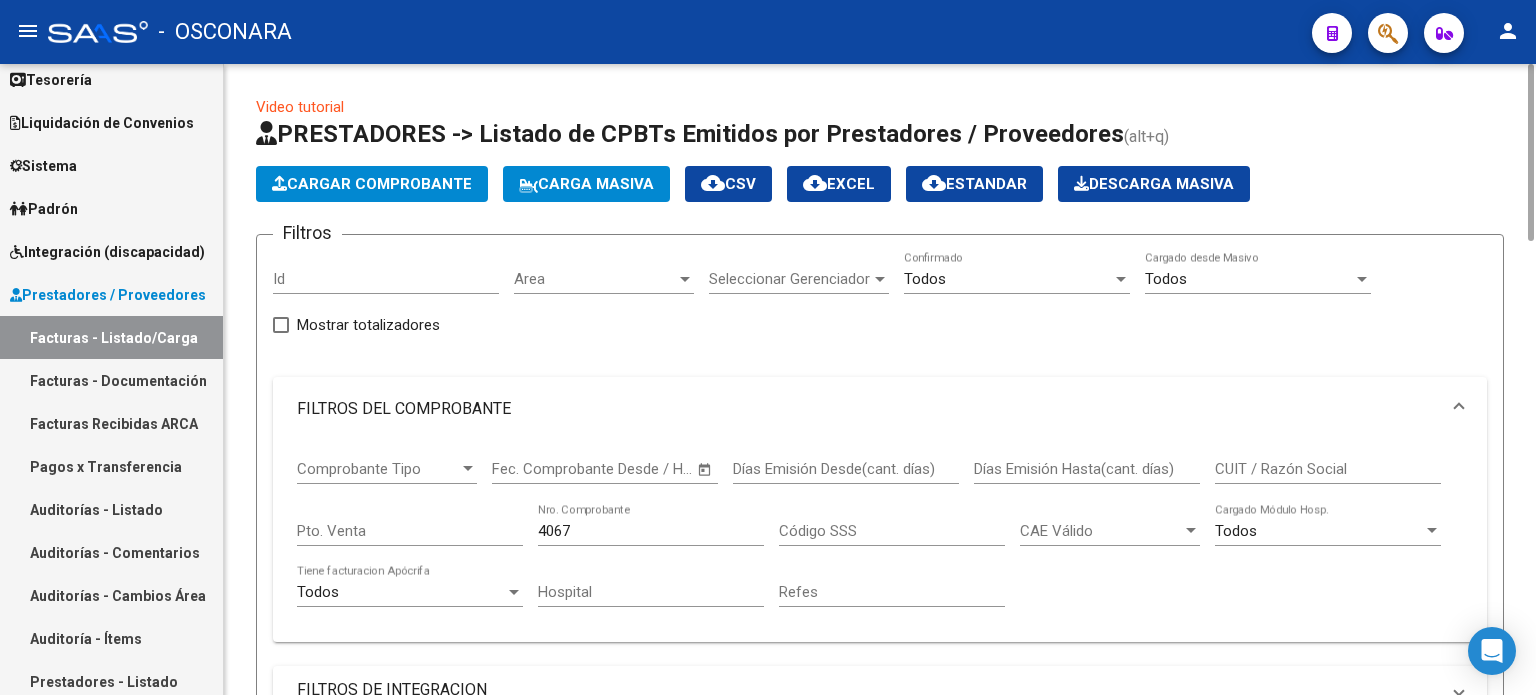 click on "4067 Nro. Comprobante" 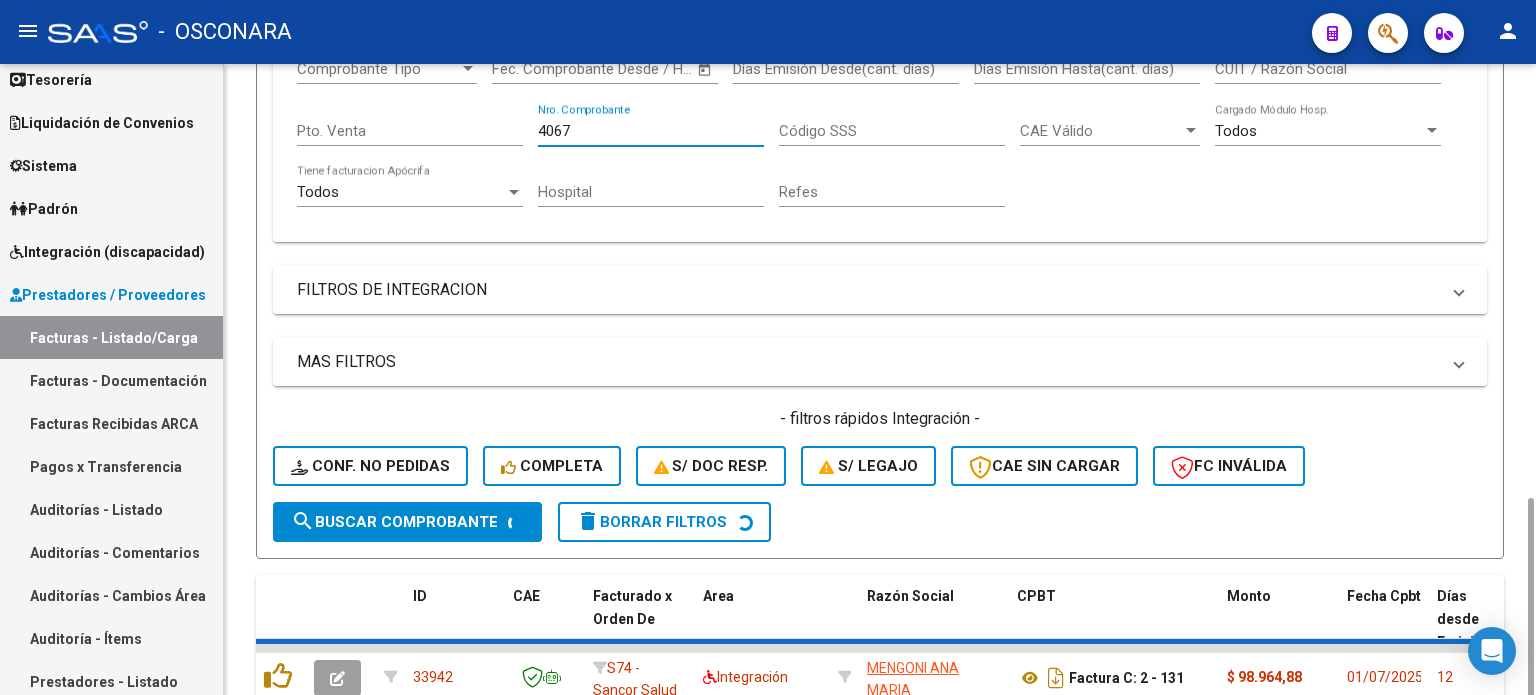 scroll, scrollTop: 600, scrollLeft: 0, axis: vertical 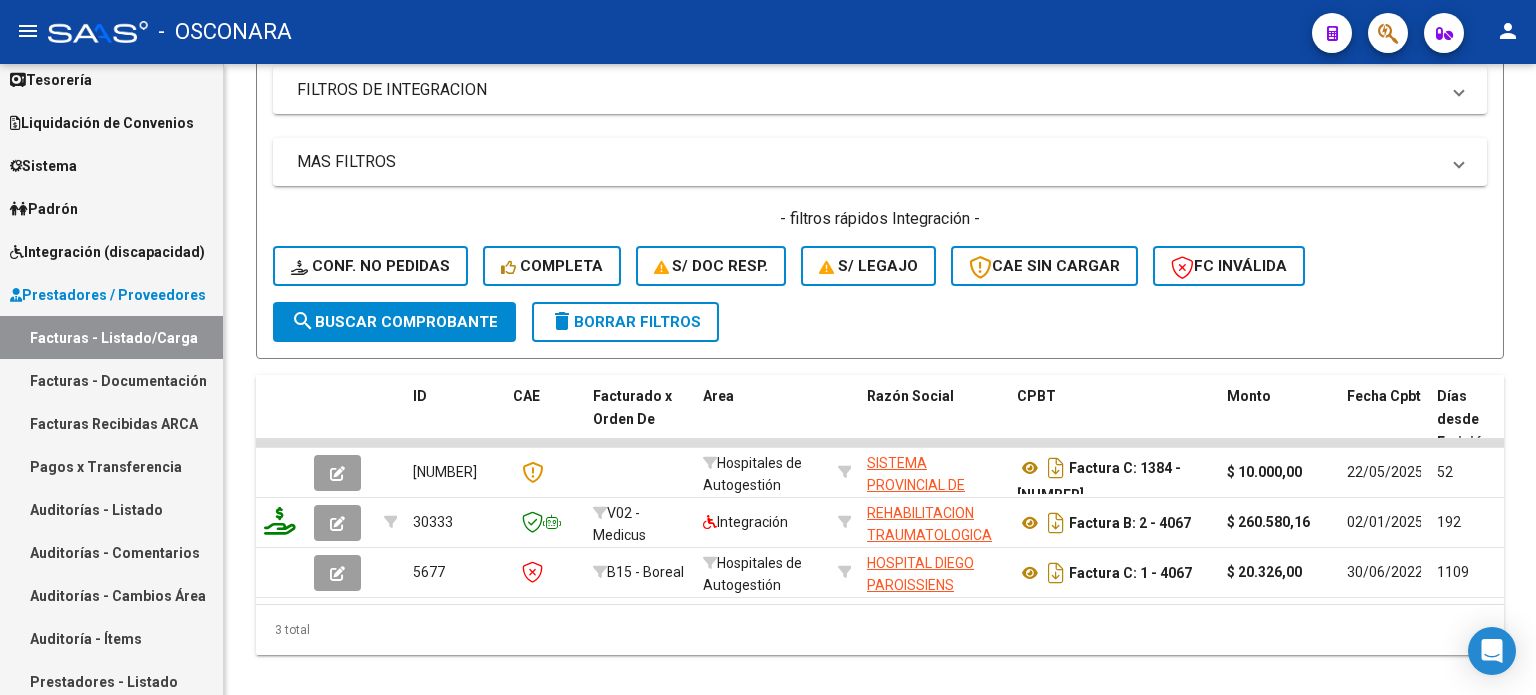 click on "Facturas - Listado/Carga" at bounding box center (111, 337) 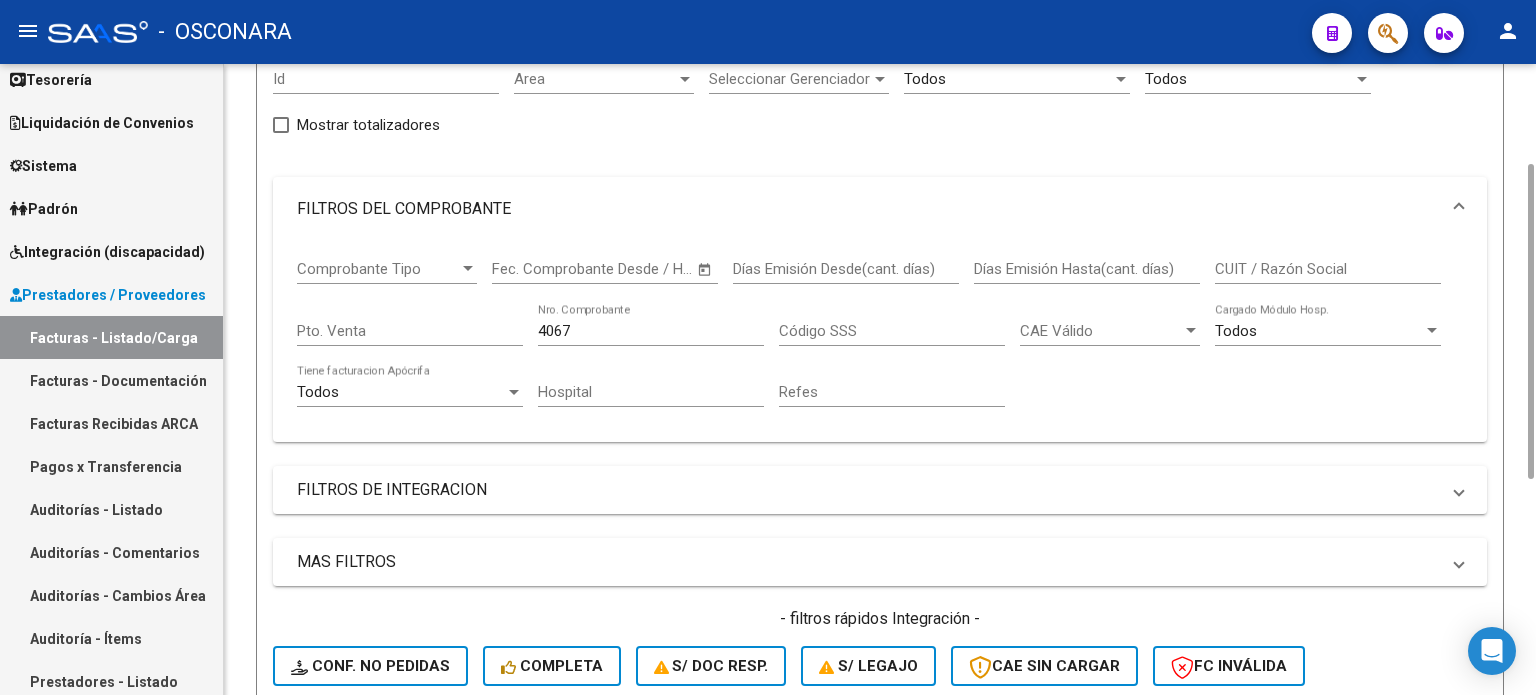 scroll, scrollTop: 0, scrollLeft: 0, axis: both 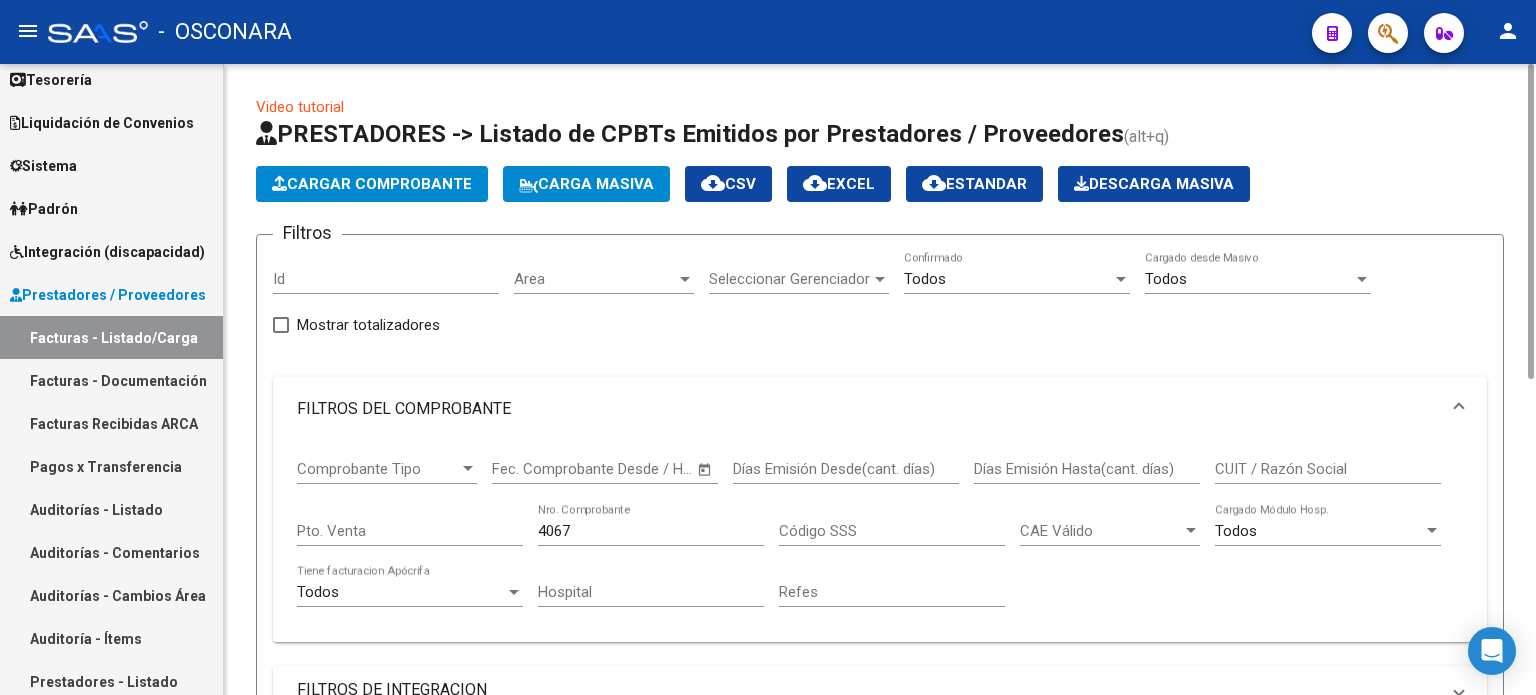 click on "Cargar Comprobante" 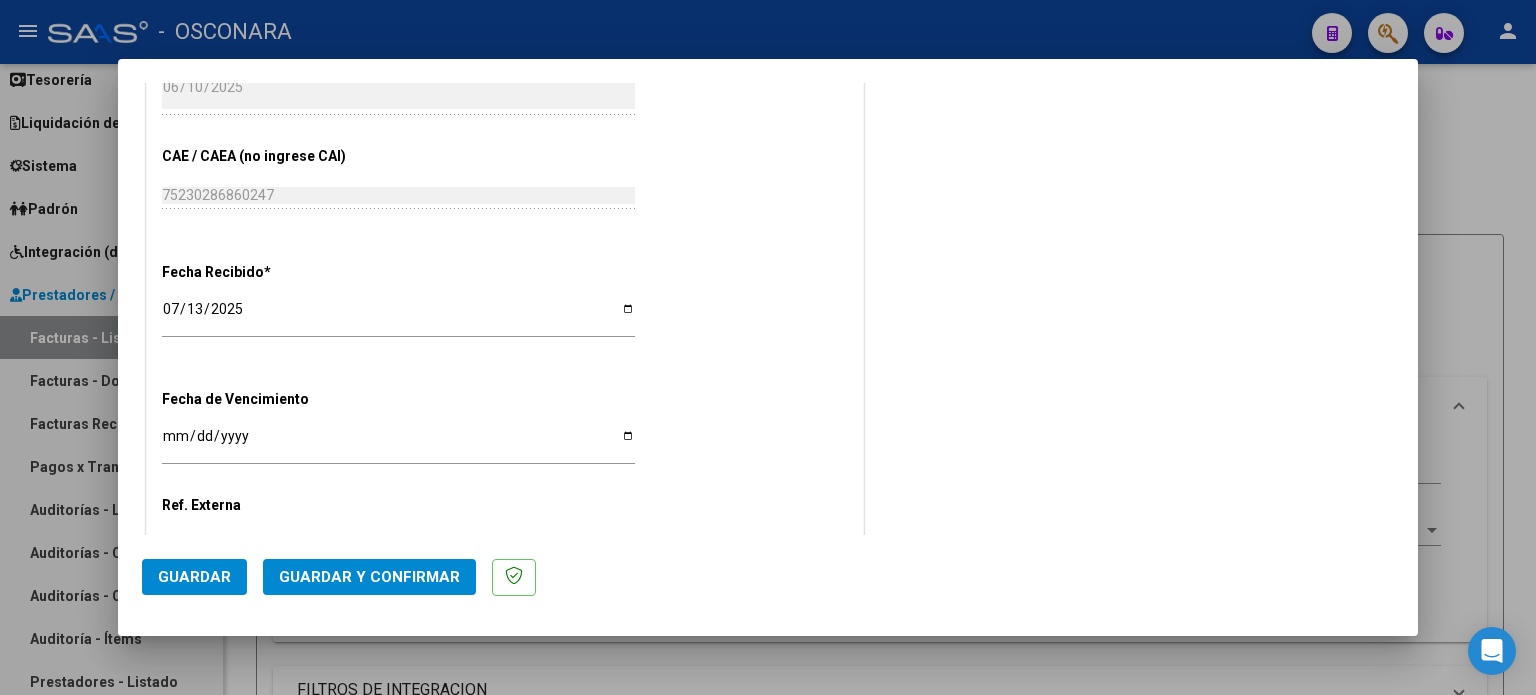 scroll, scrollTop: 842, scrollLeft: 0, axis: vertical 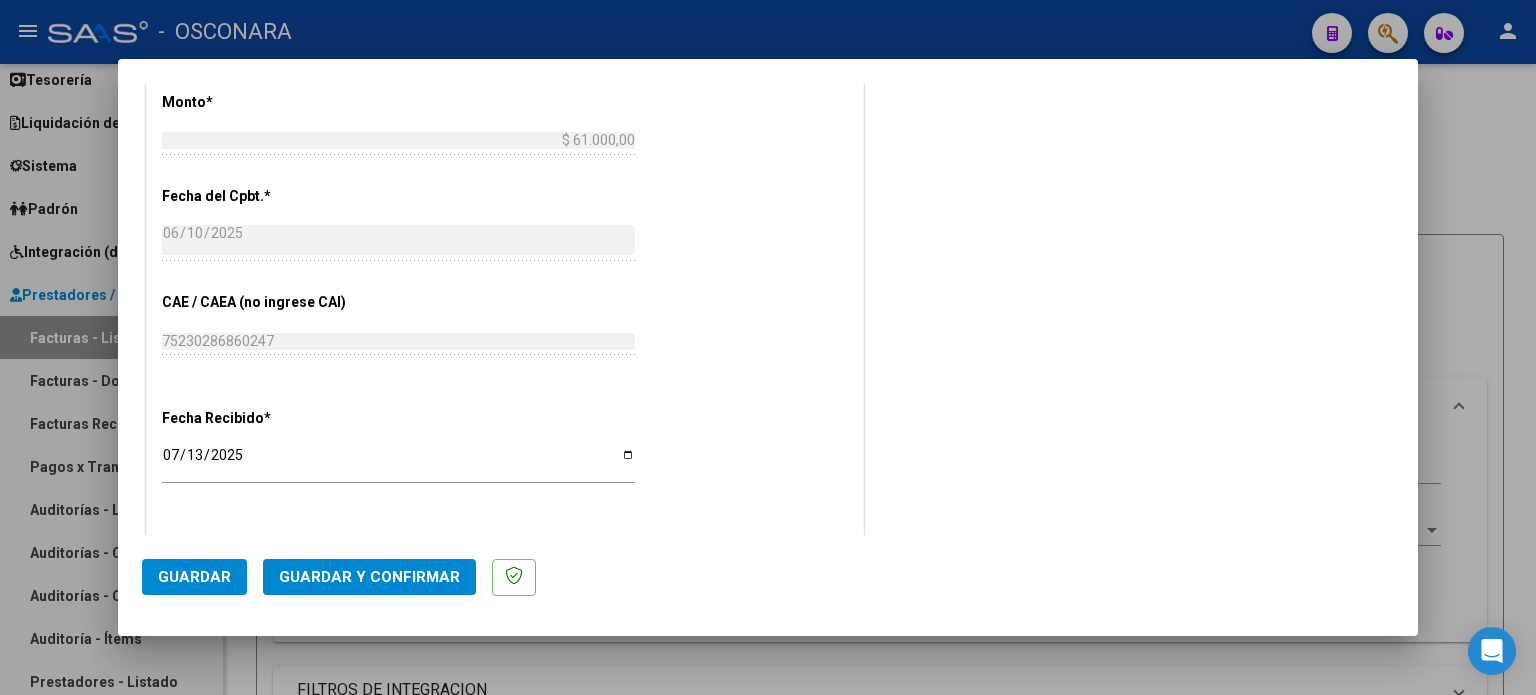 click on "Guardar y Confirmar" 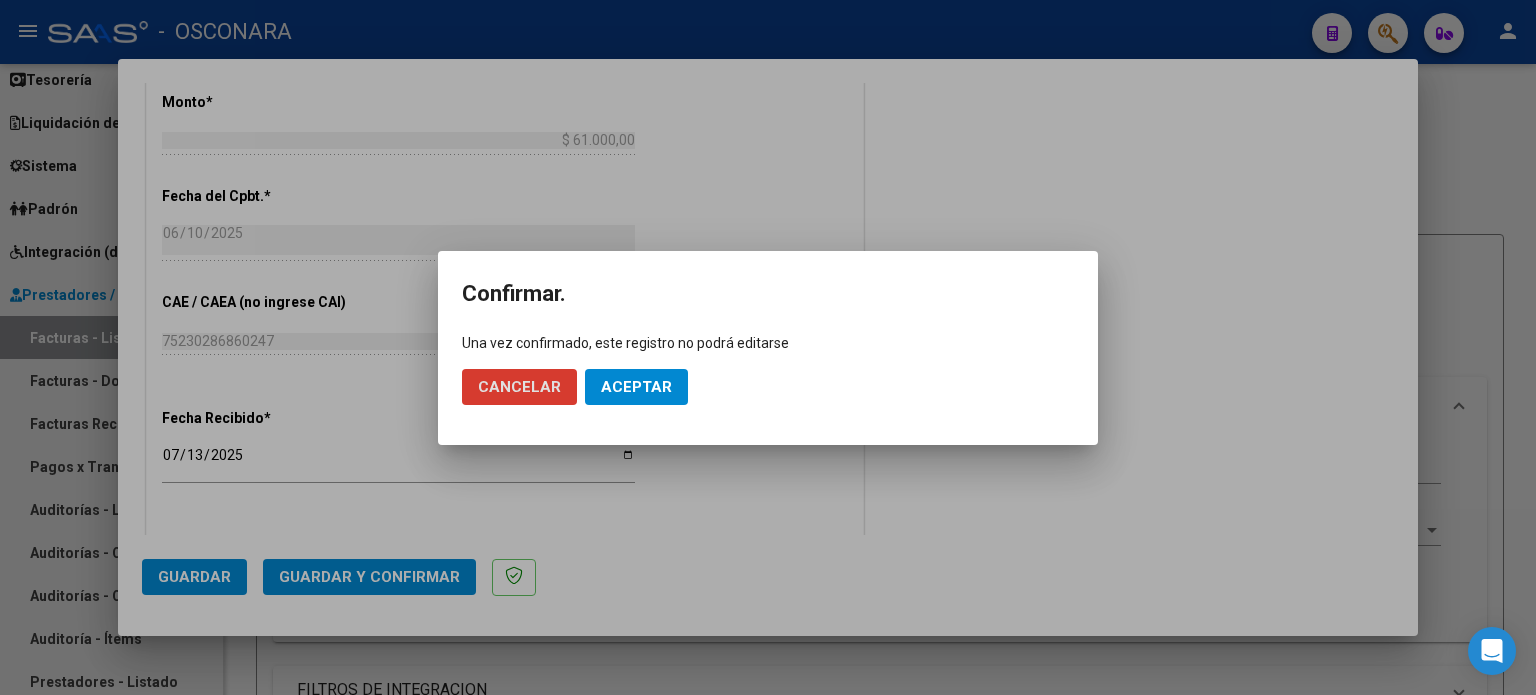 drag, startPoint x: 629, startPoint y: 387, endPoint x: 665, endPoint y: 393, distance: 36.496574 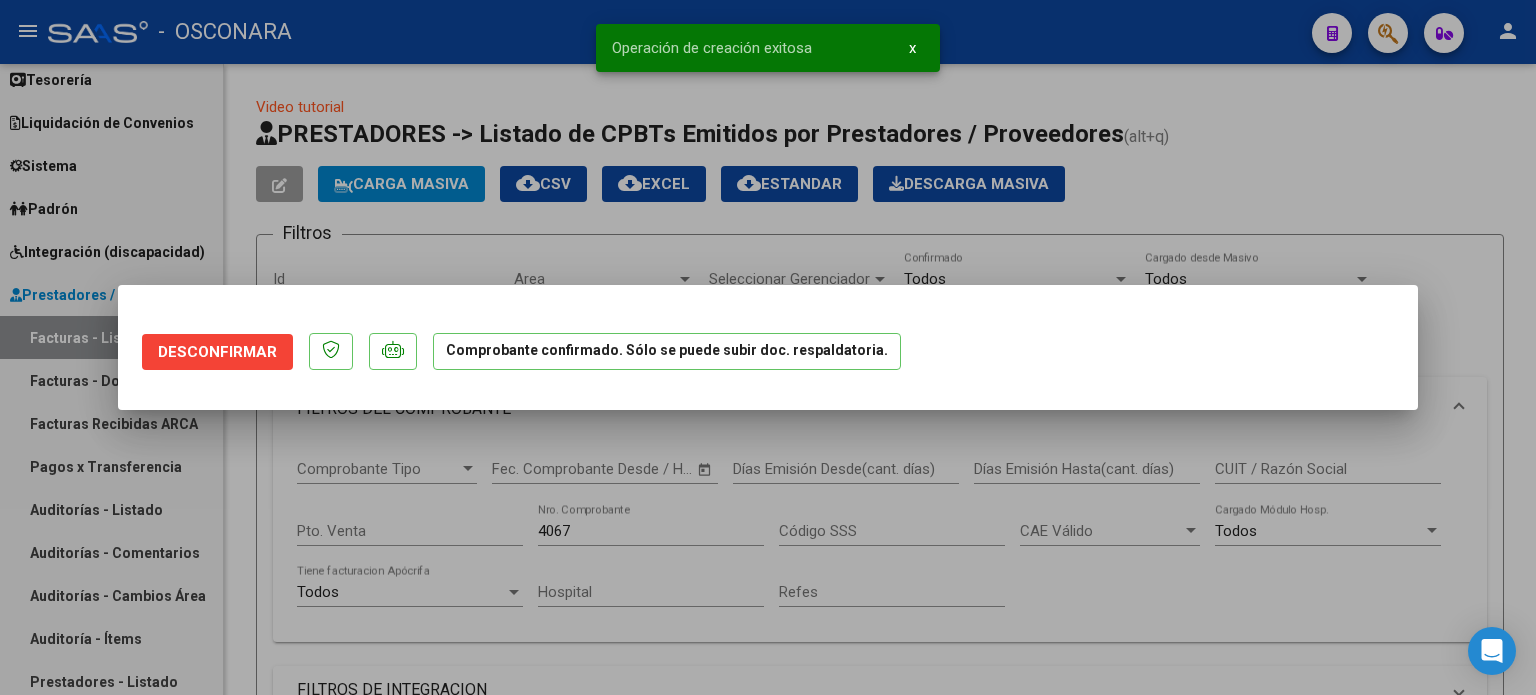 scroll, scrollTop: 0, scrollLeft: 0, axis: both 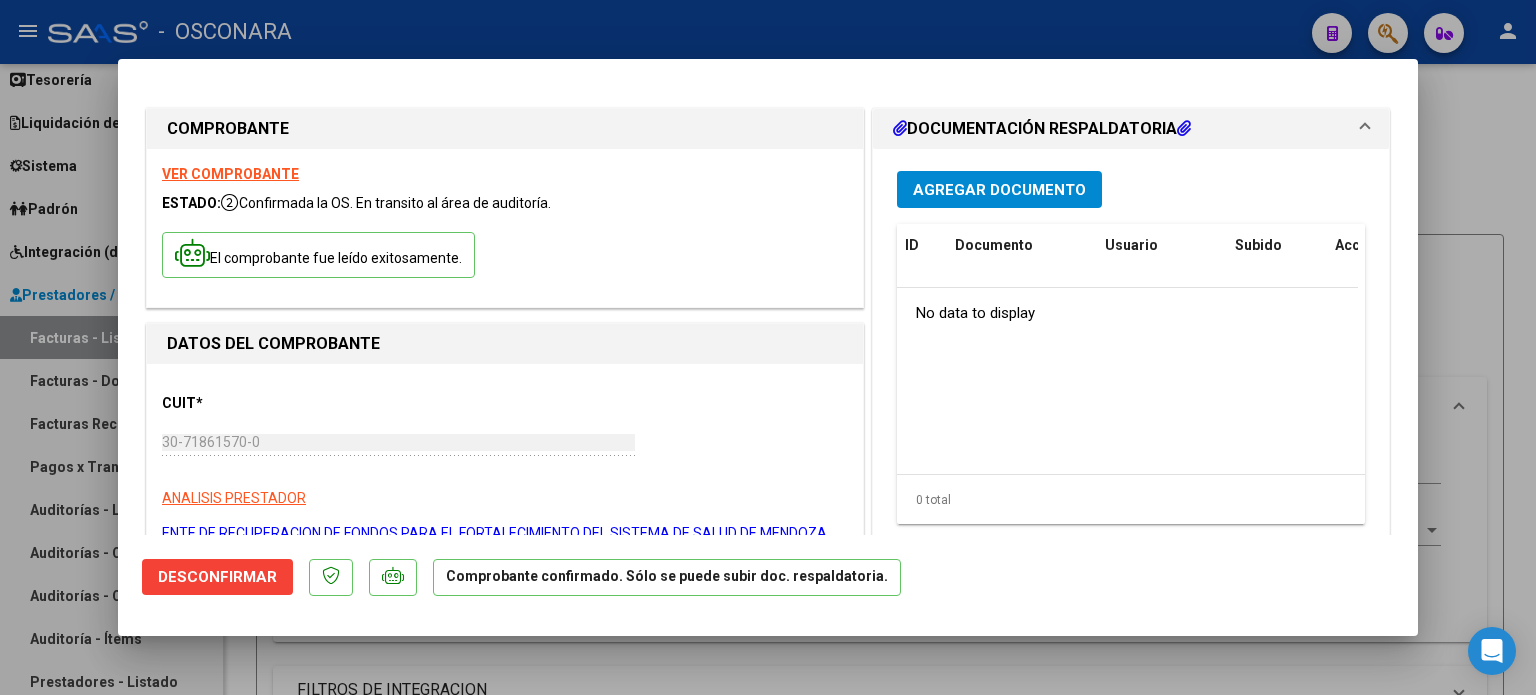 click on "Agregar Documento" at bounding box center [999, 190] 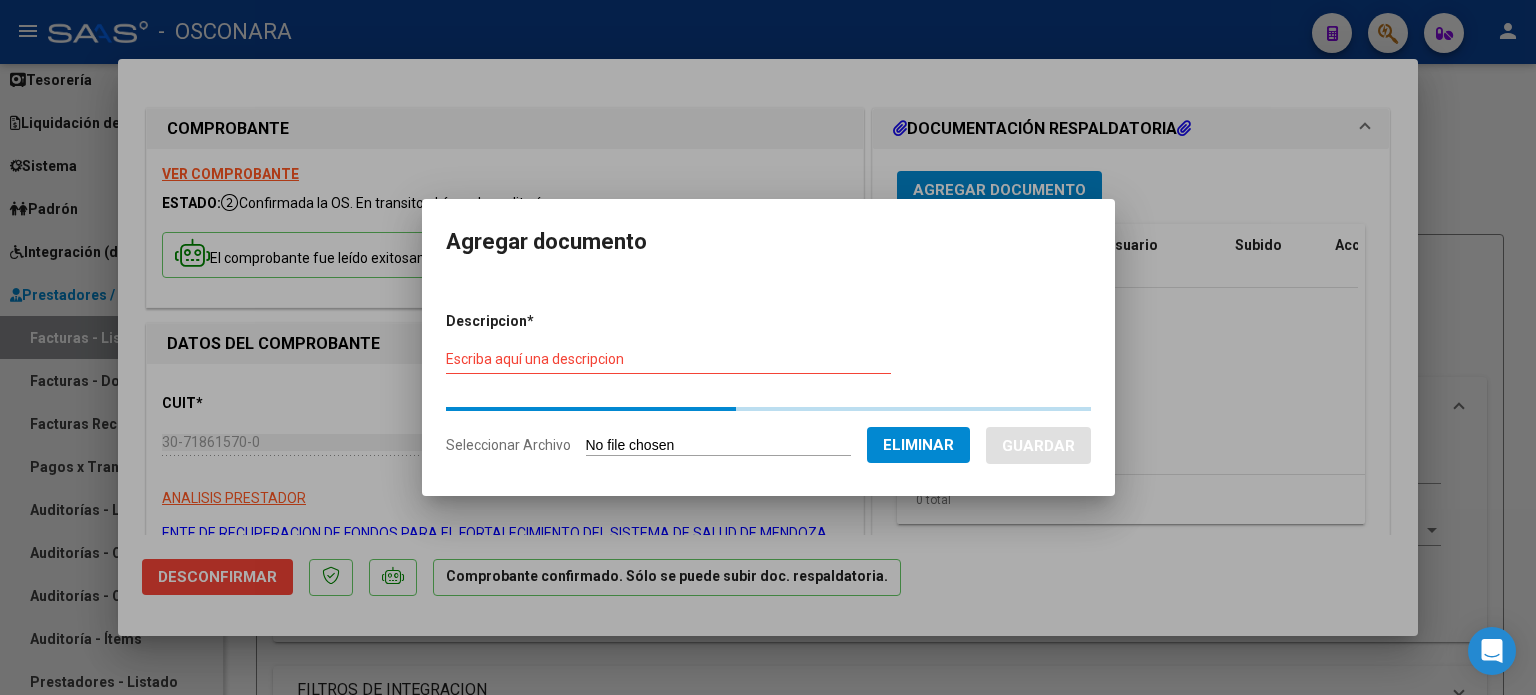 click on "Escriba aquí una descripcion" at bounding box center (668, 359) 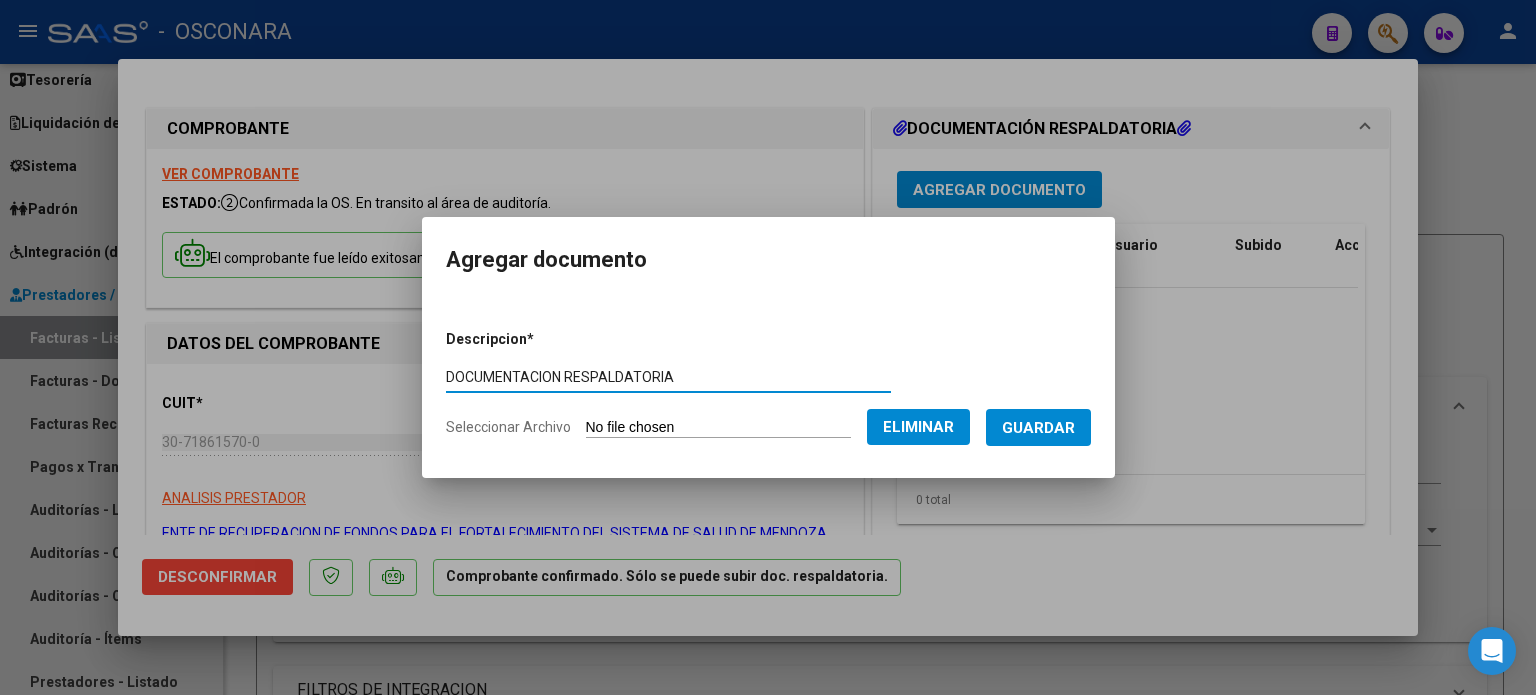 click on "Guardar" at bounding box center [1038, 428] 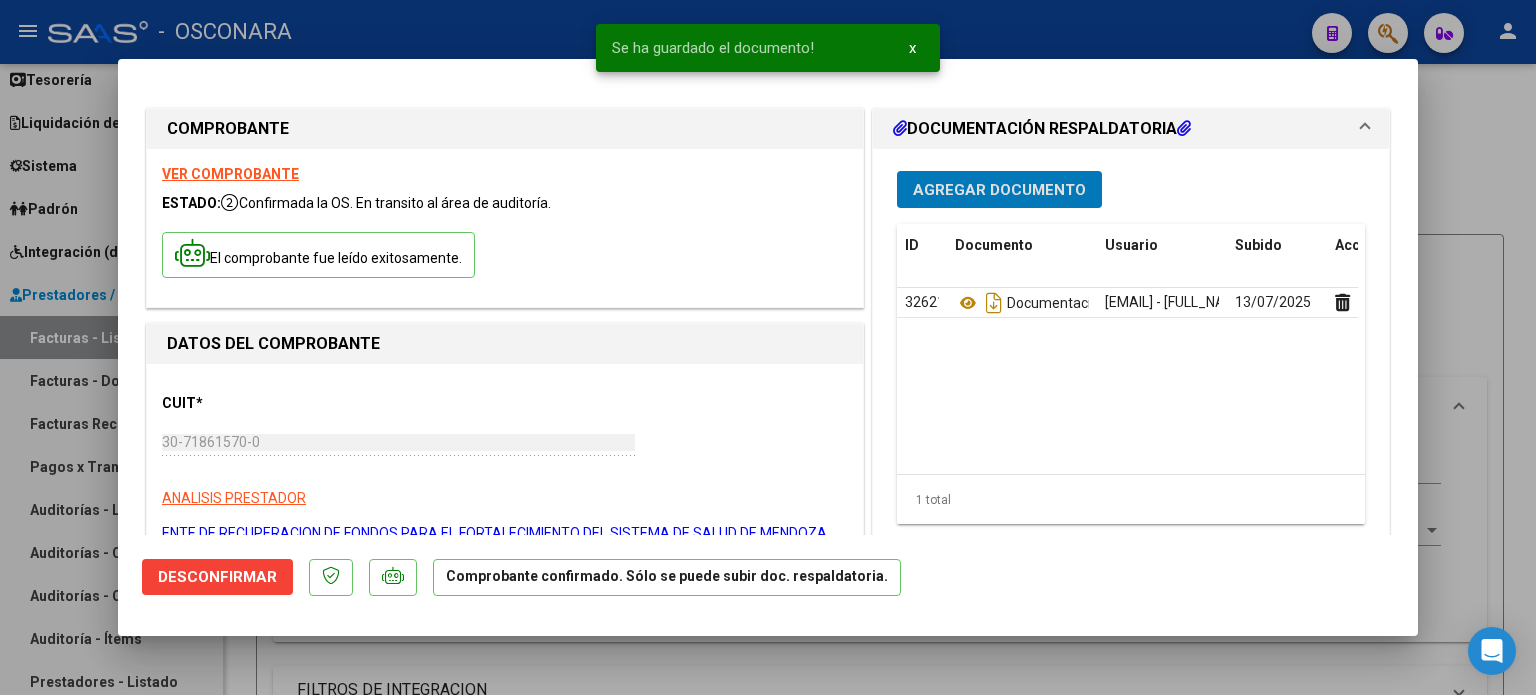 click at bounding box center [768, 347] 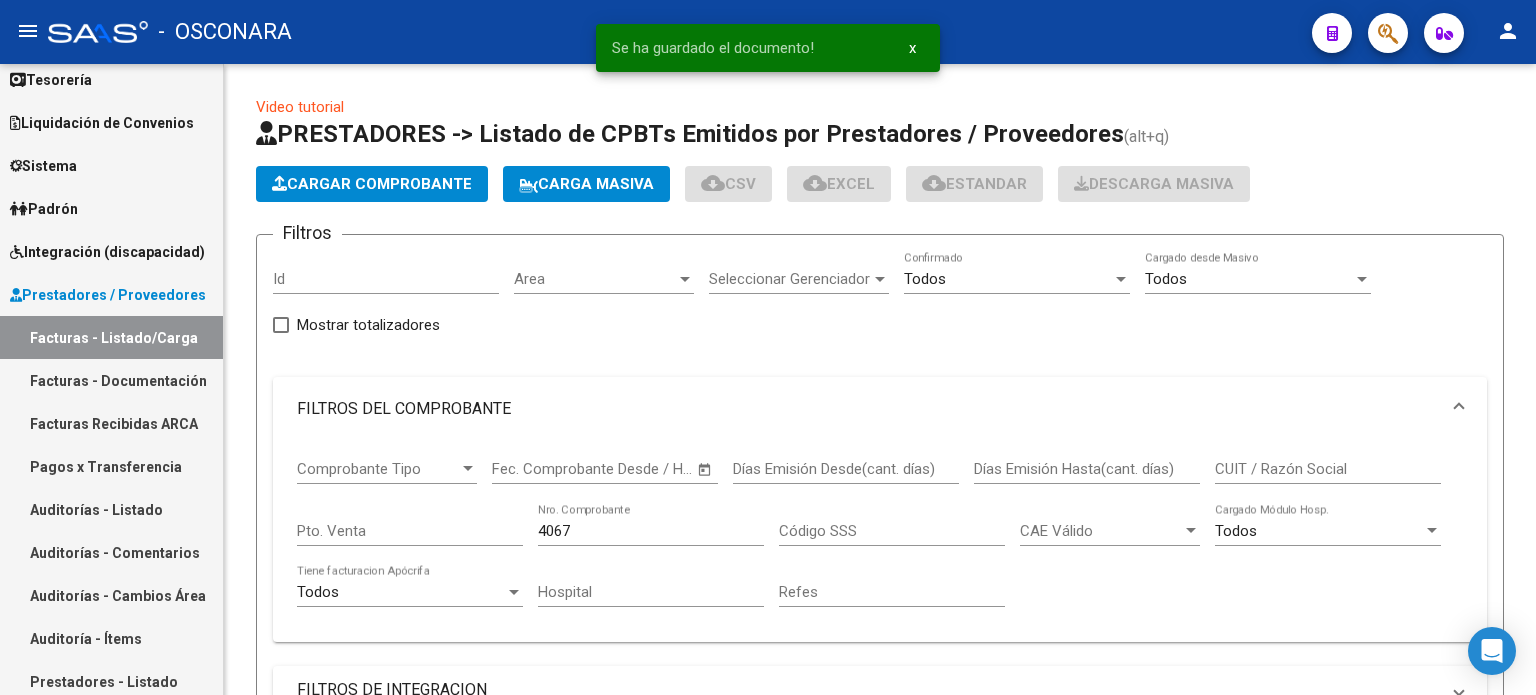 click on "Auditorías - Listado" at bounding box center [111, 509] 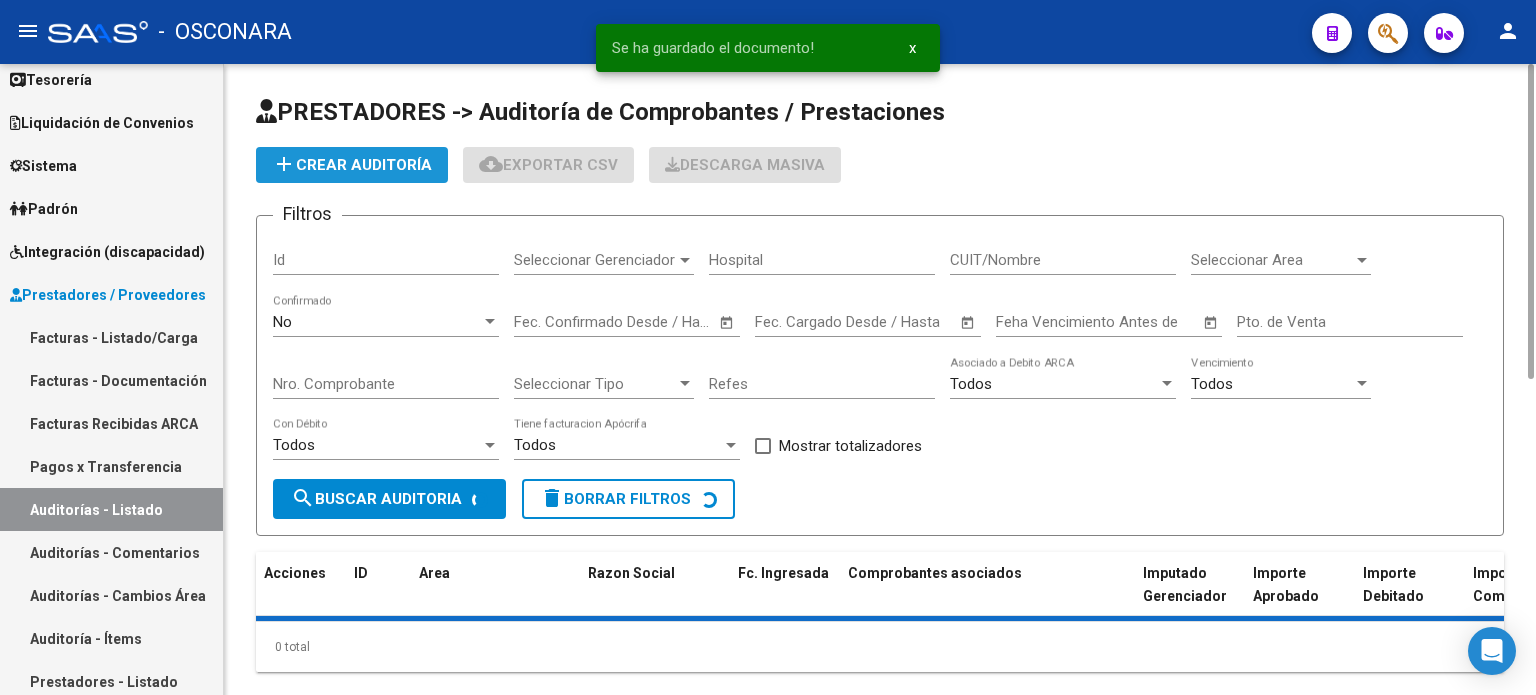 click on "add  Crear Auditoría" 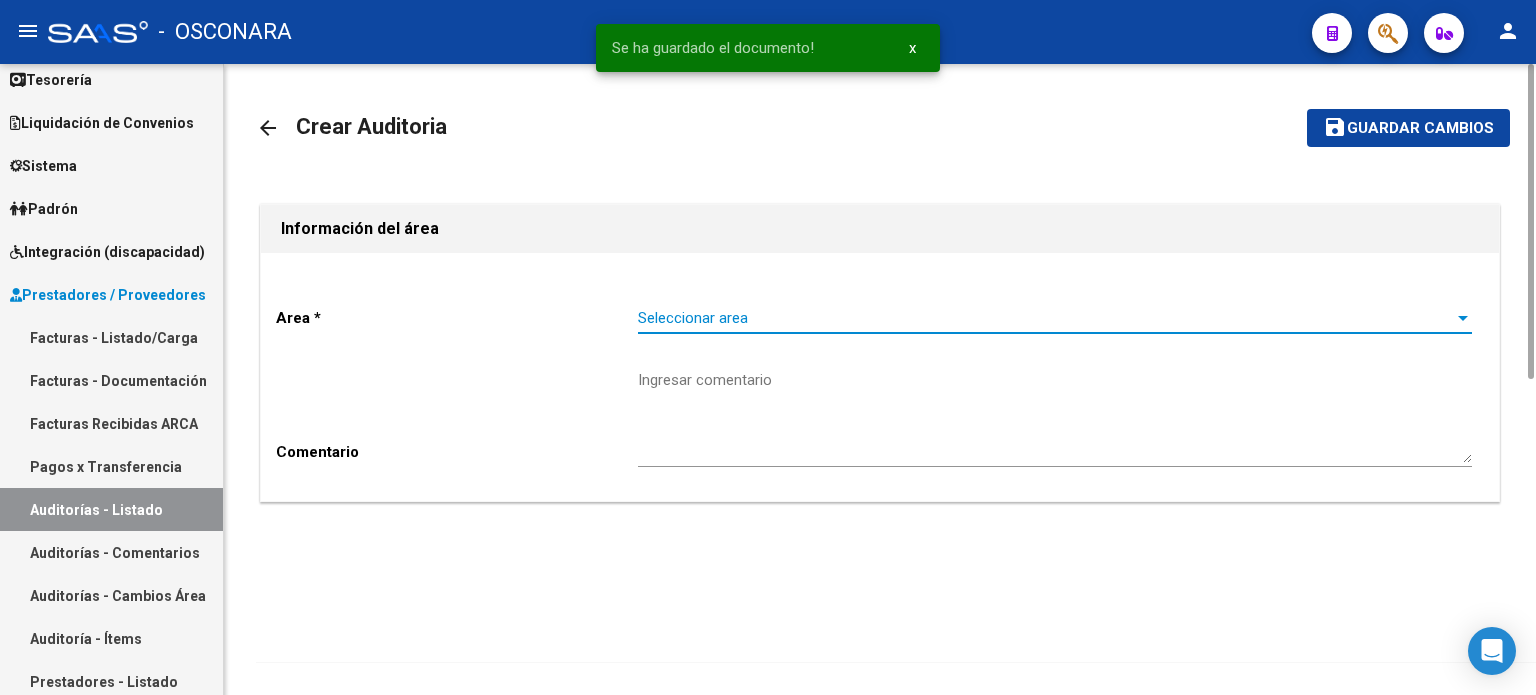 click on "Seleccionar area" at bounding box center [1046, 318] 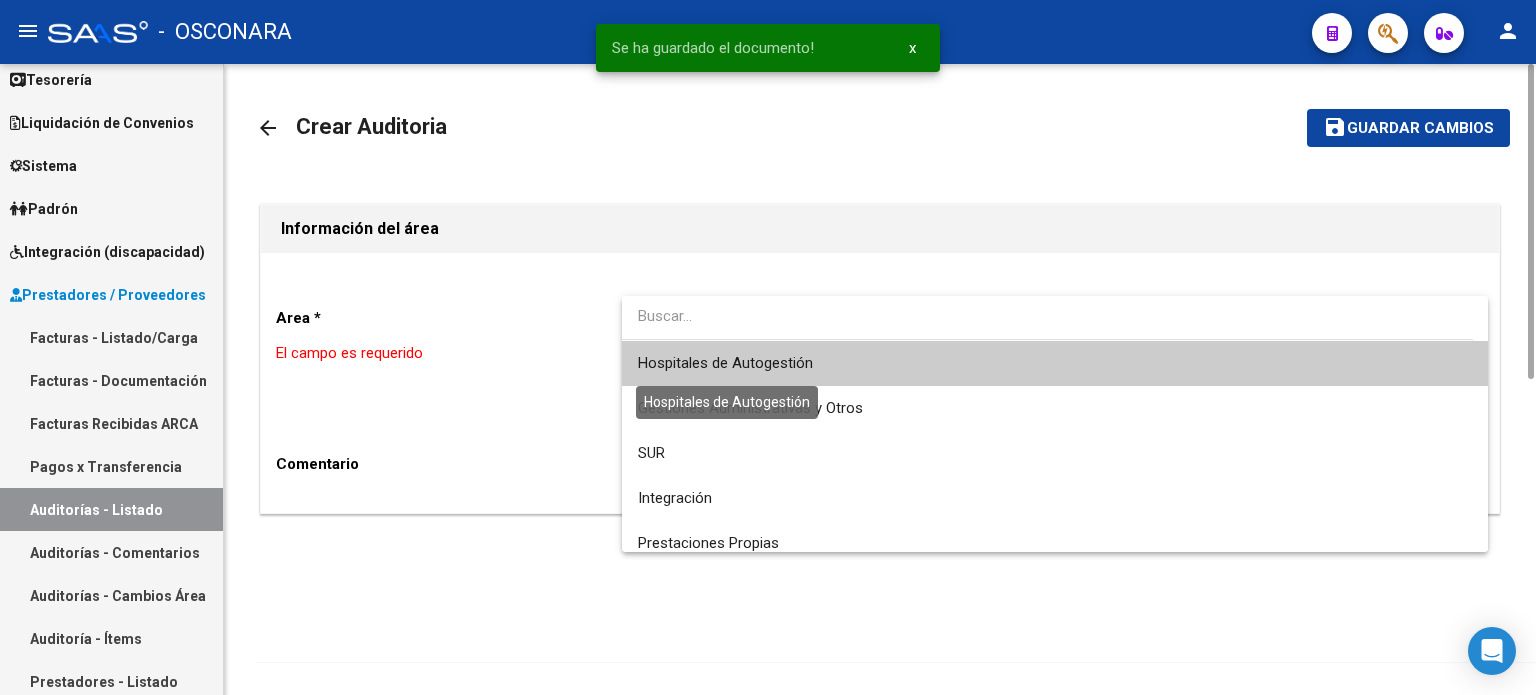 click on "Hospitales de Autogestión" at bounding box center (725, 363) 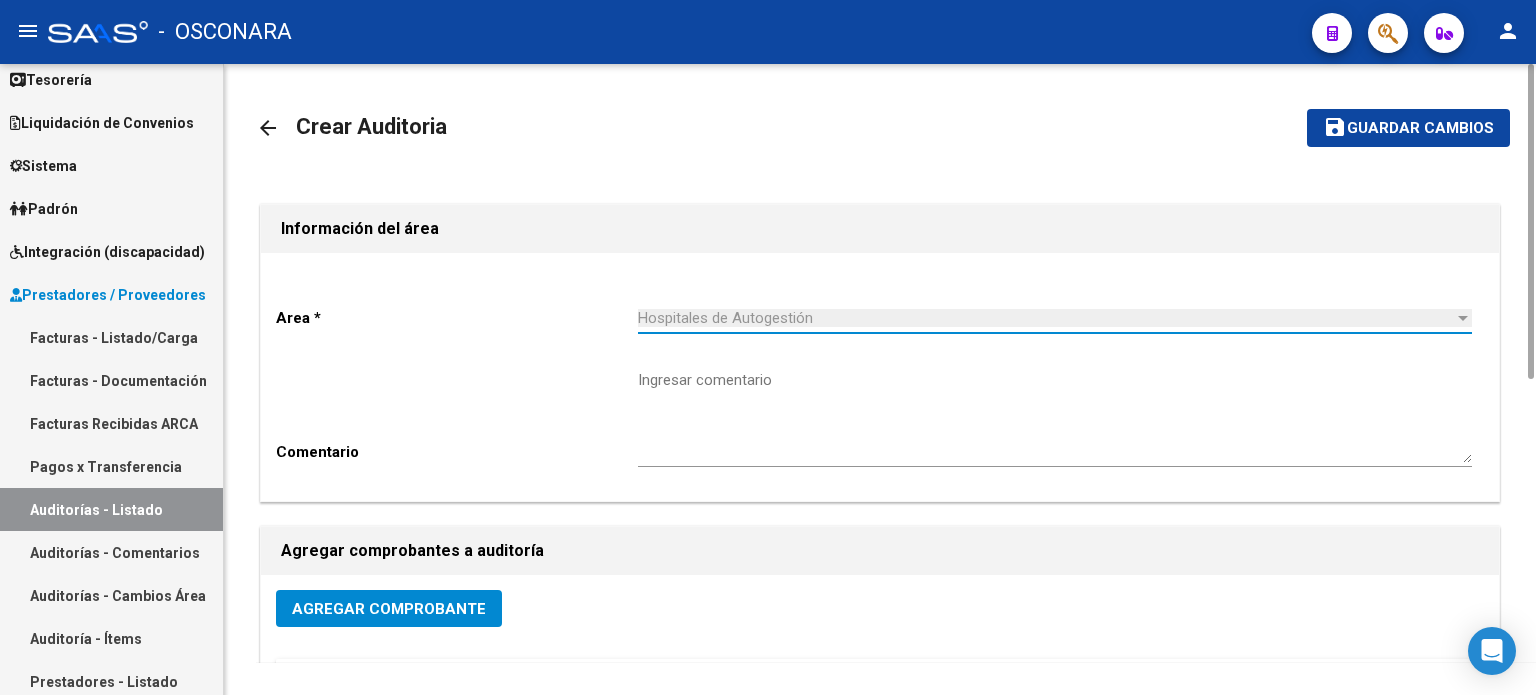 click on "Agregar Comprobante" 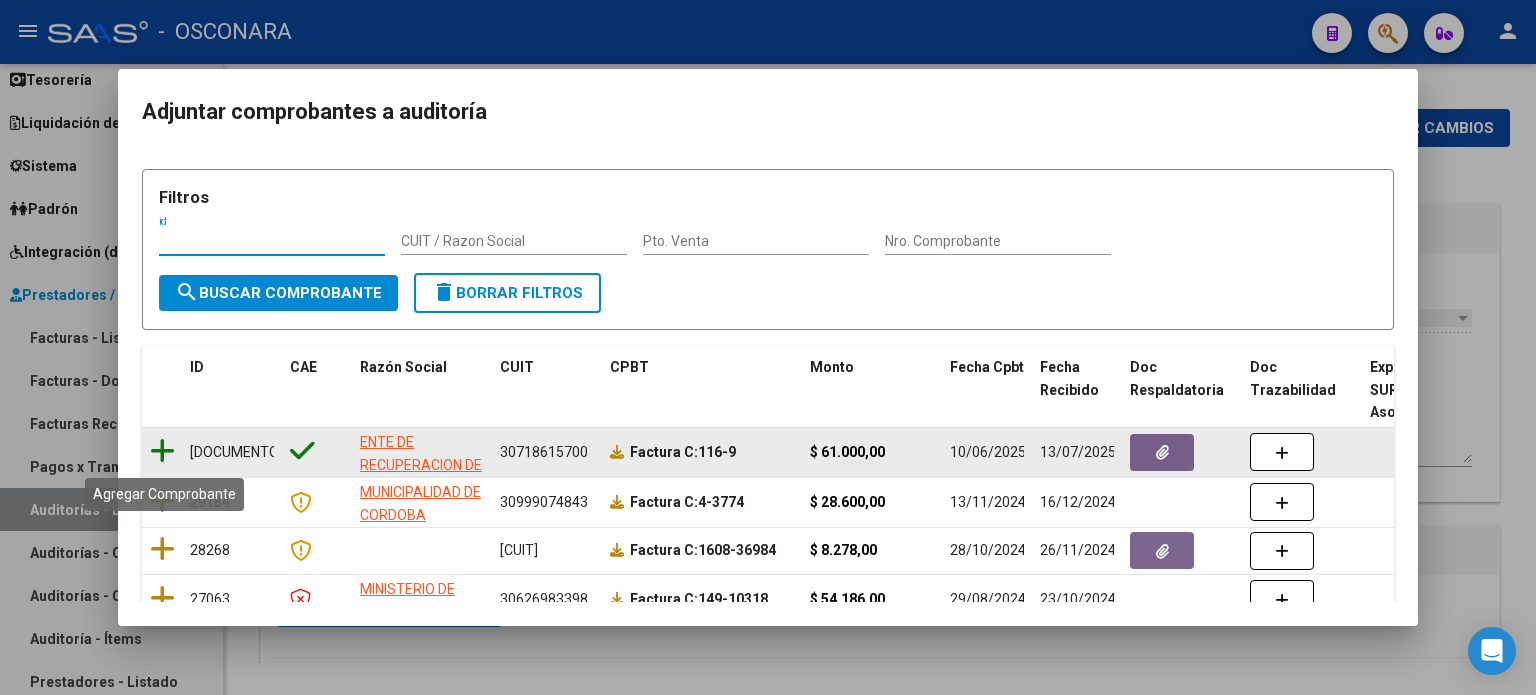 click 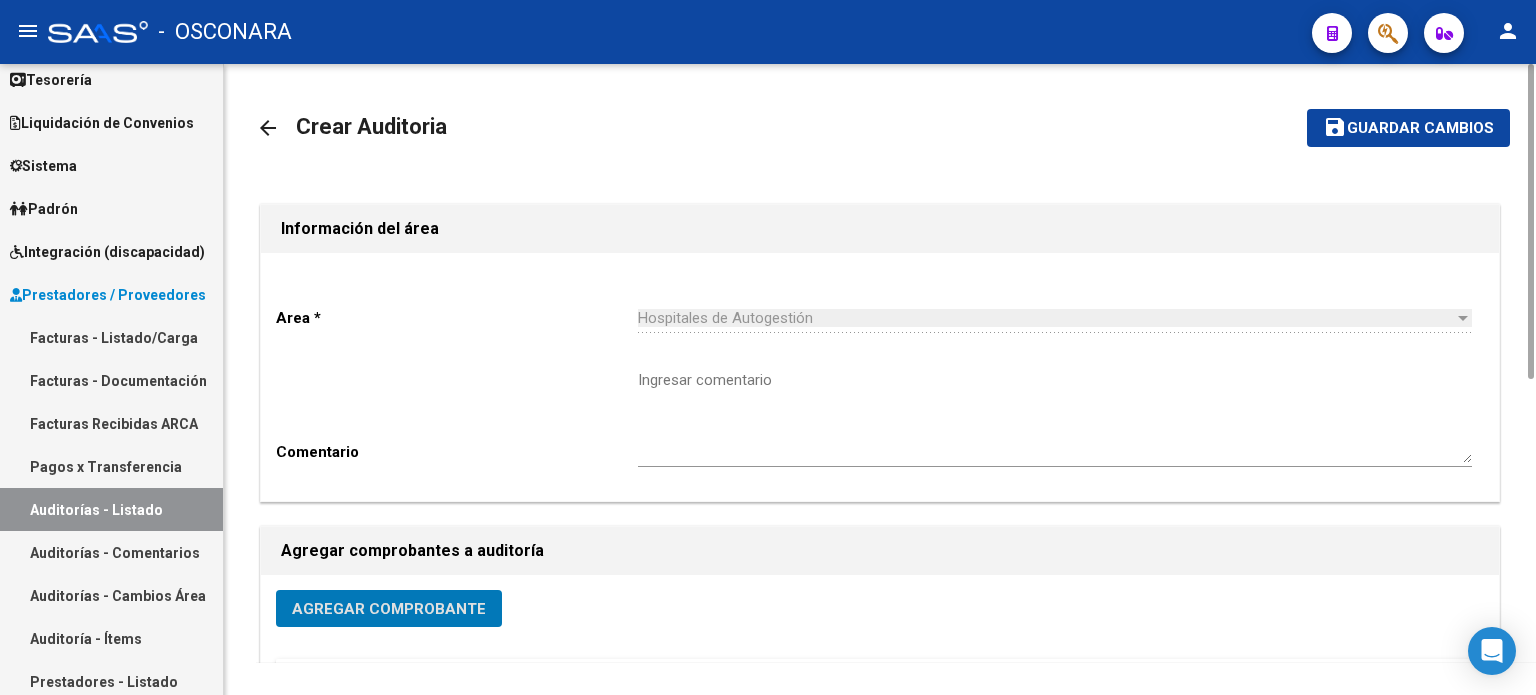 click on "Guardar cambios" 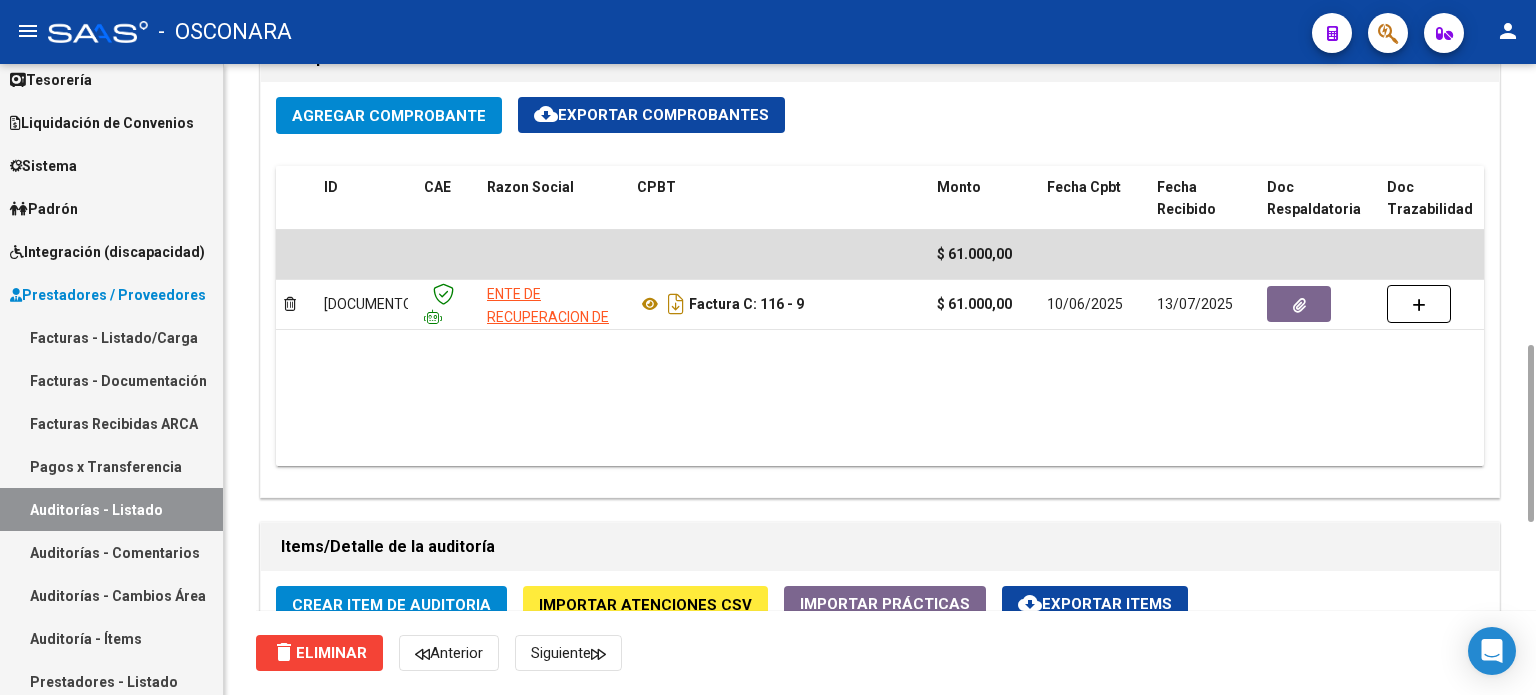 scroll, scrollTop: 1400, scrollLeft: 0, axis: vertical 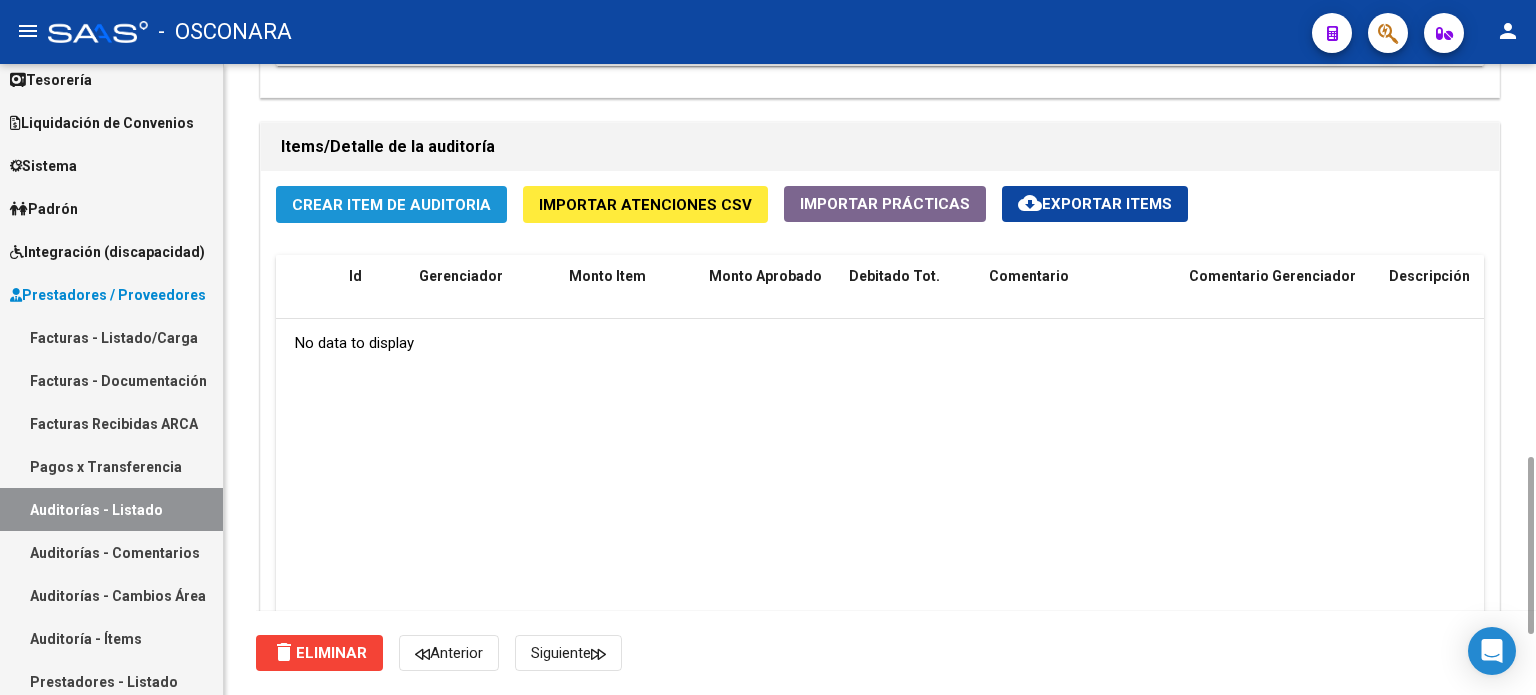 click on "Crear Item de Auditoria" 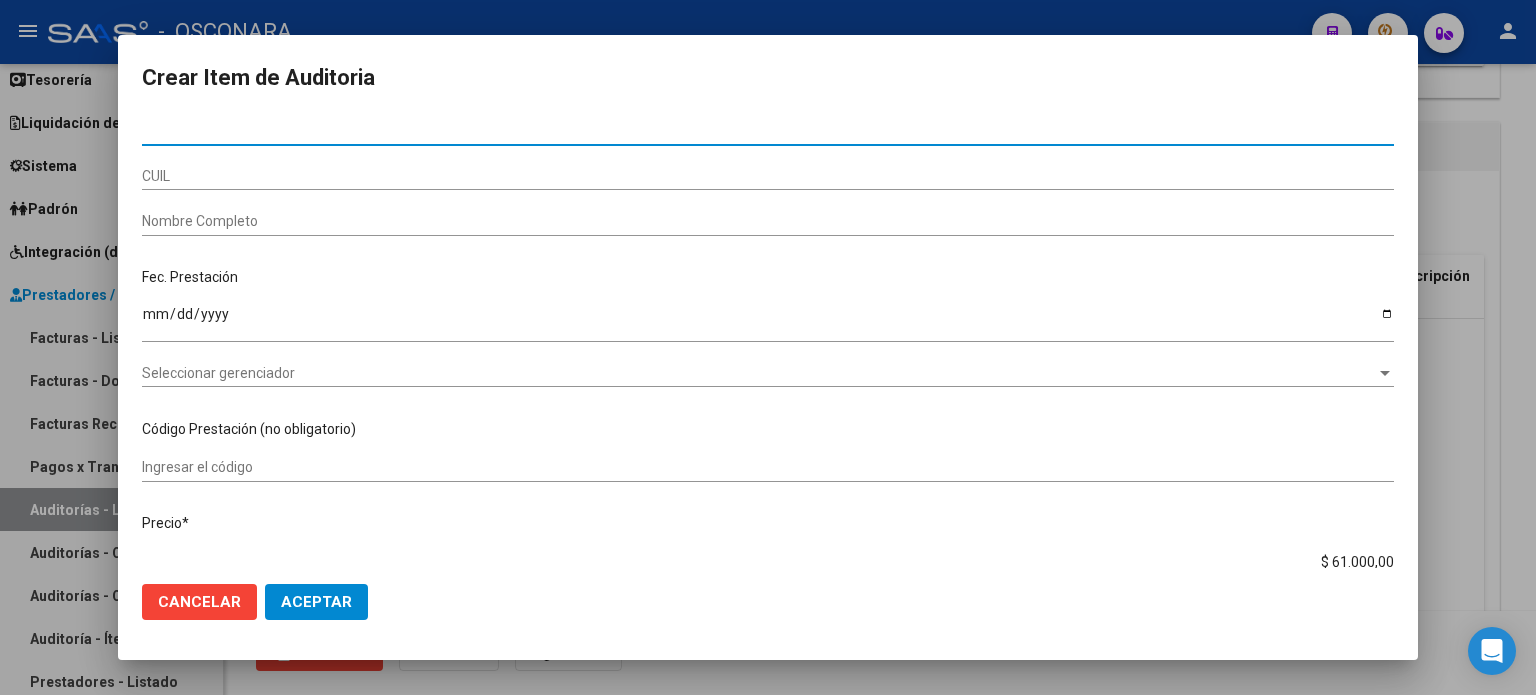 paste on "[NUMBER]" 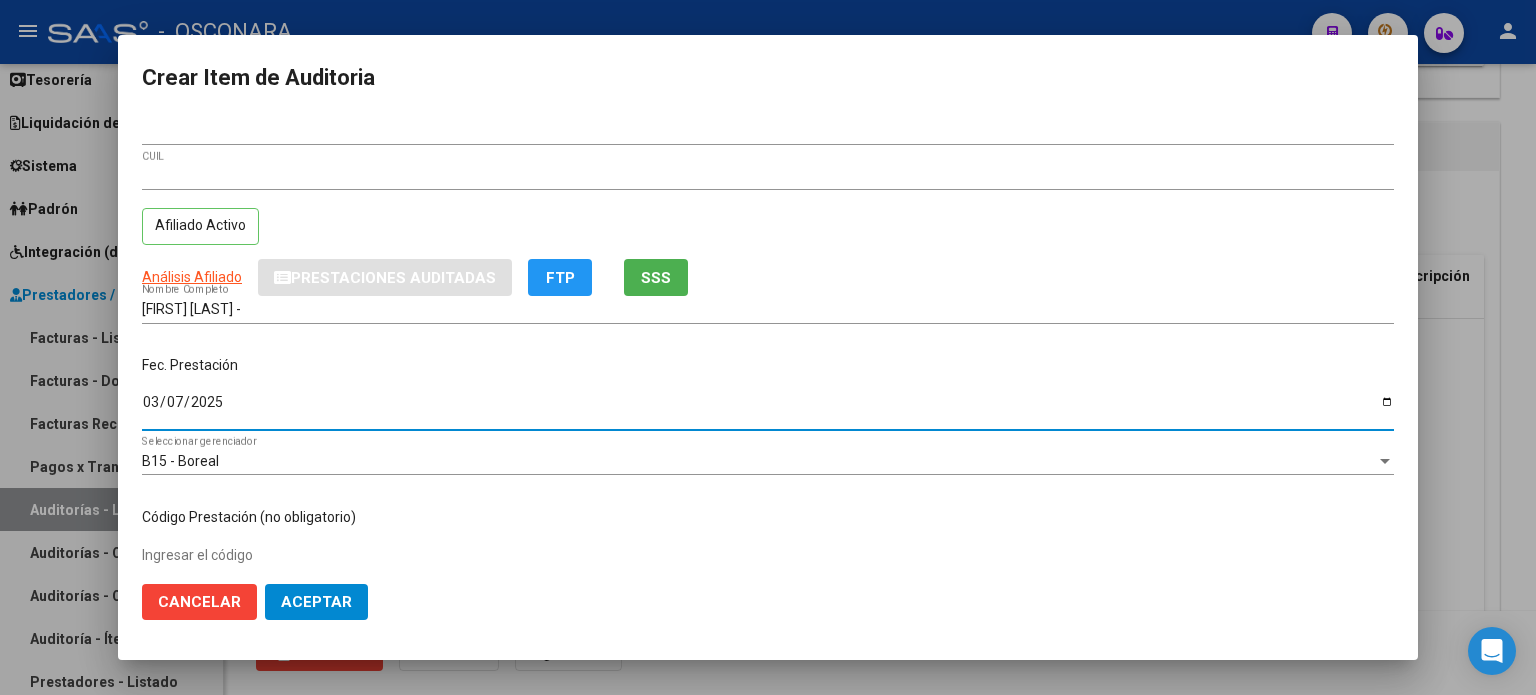 drag, startPoint x: 151, startPoint y: 407, endPoint x: 669, endPoint y: 462, distance: 520.9117 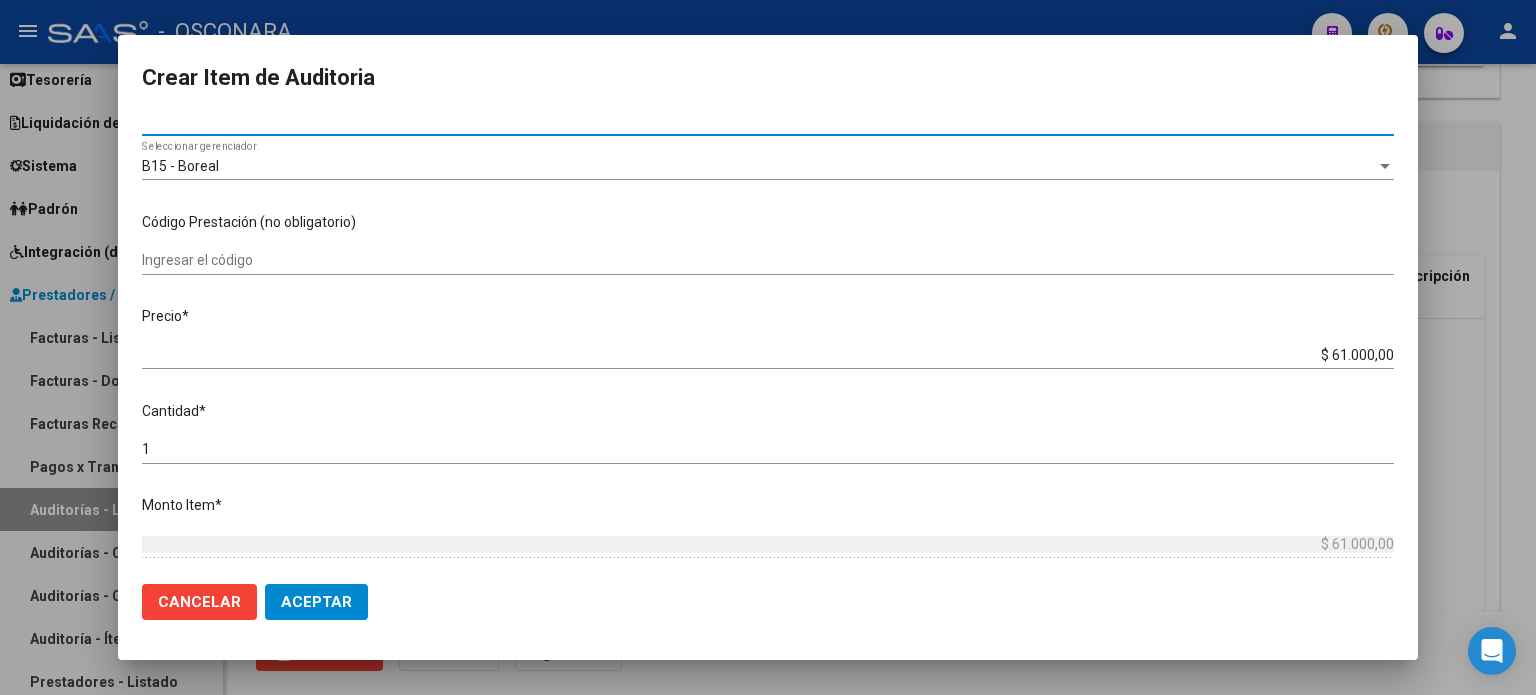 scroll, scrollTop: 300, scrollLeft: 0, axis: vertical 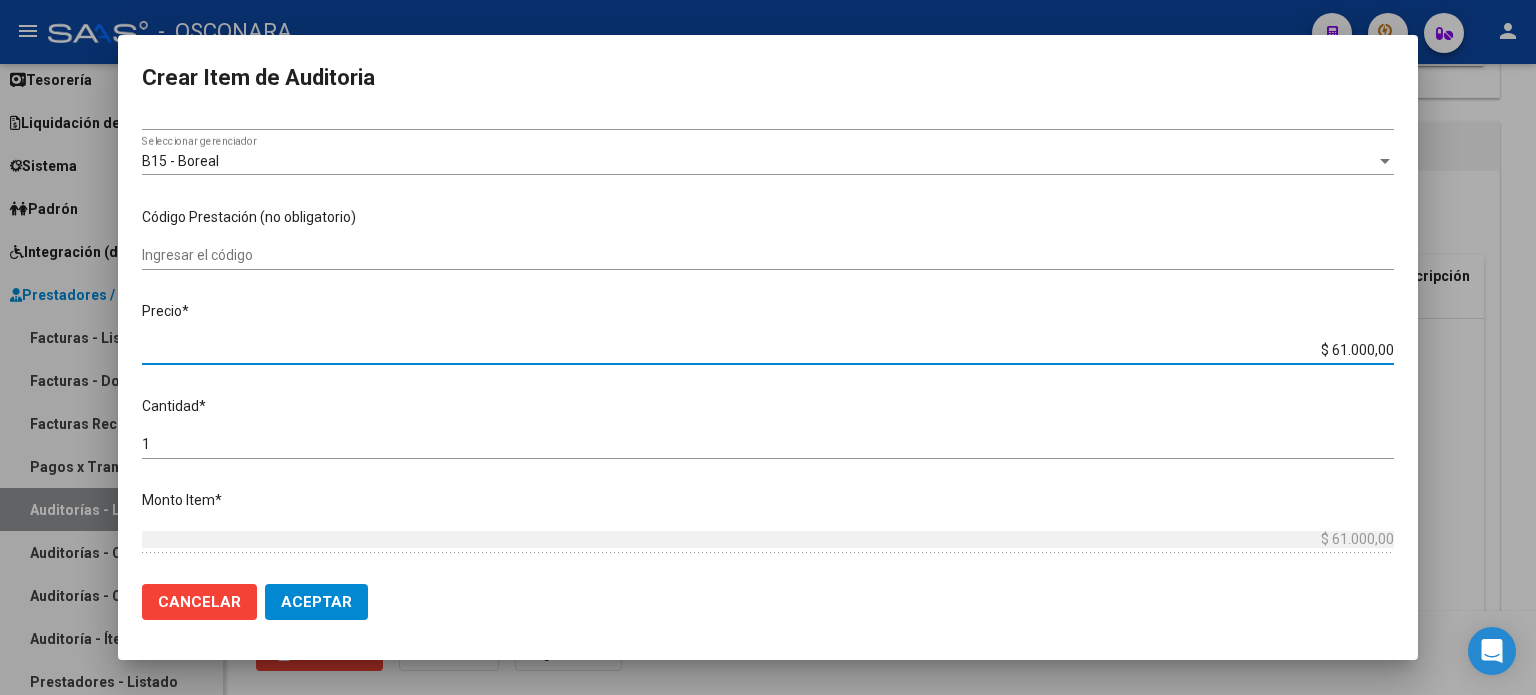 drag, startPoint x: 1316, startPoint y: 347, endPoint x: 1535, endPoint y: 341, distance: 219.08218 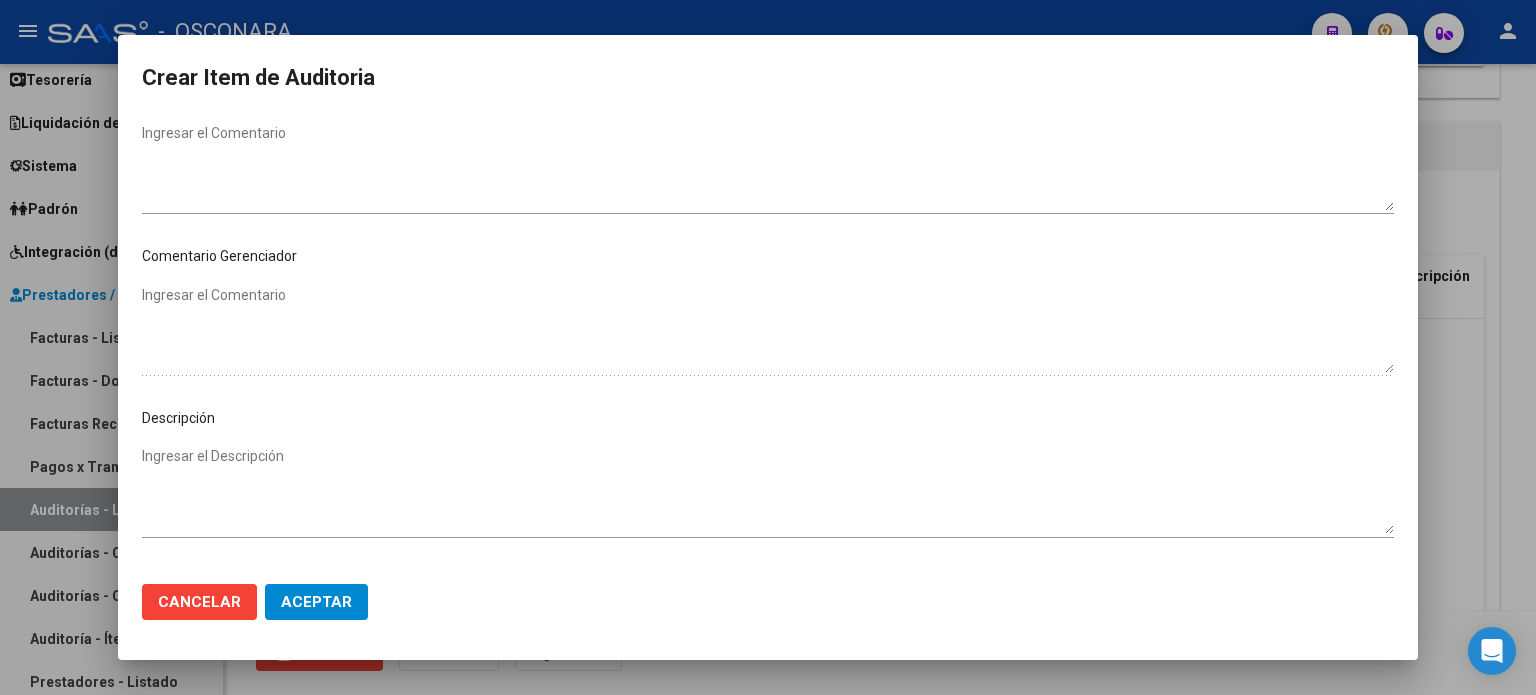 scroll, scrollTop: 1000, scrollLeft: 0, axis: vertical 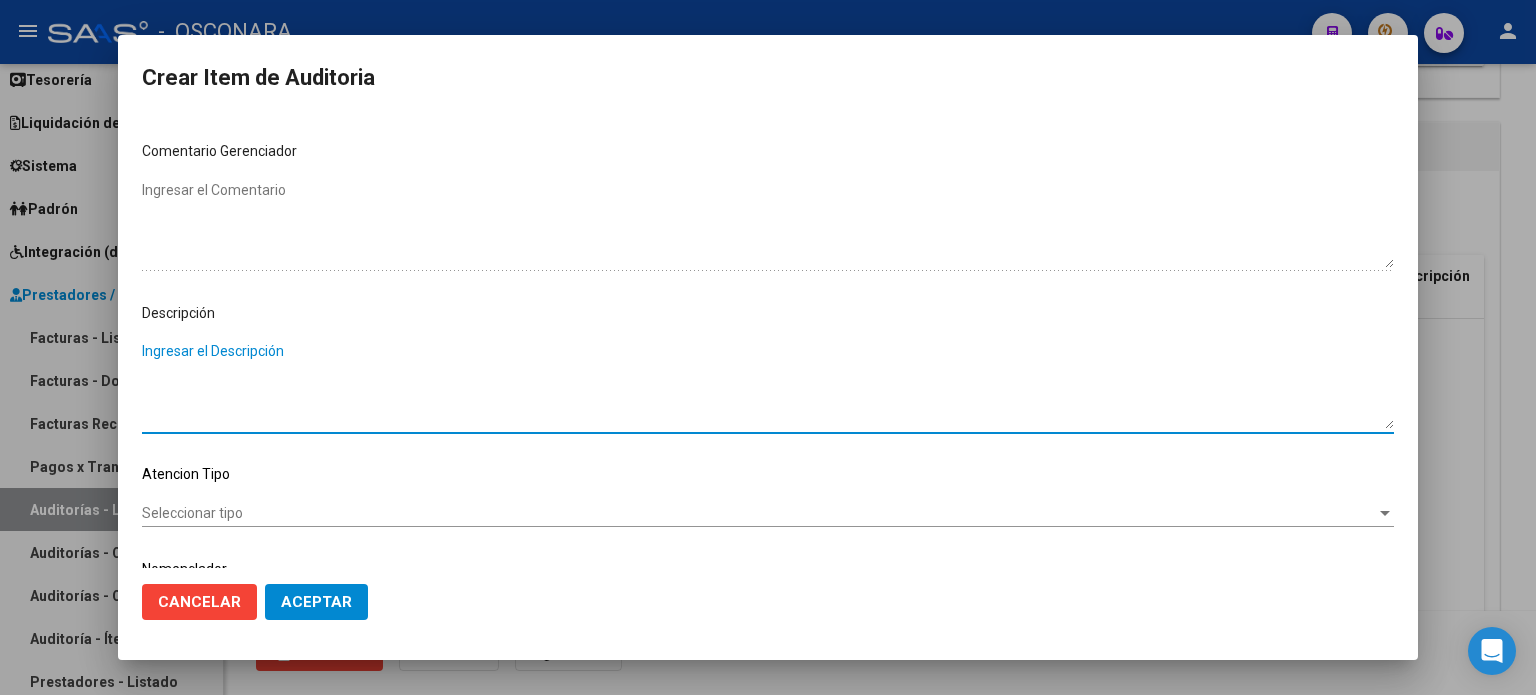 click on "Ingresar el Descripción" at bounding box center (768, 385) 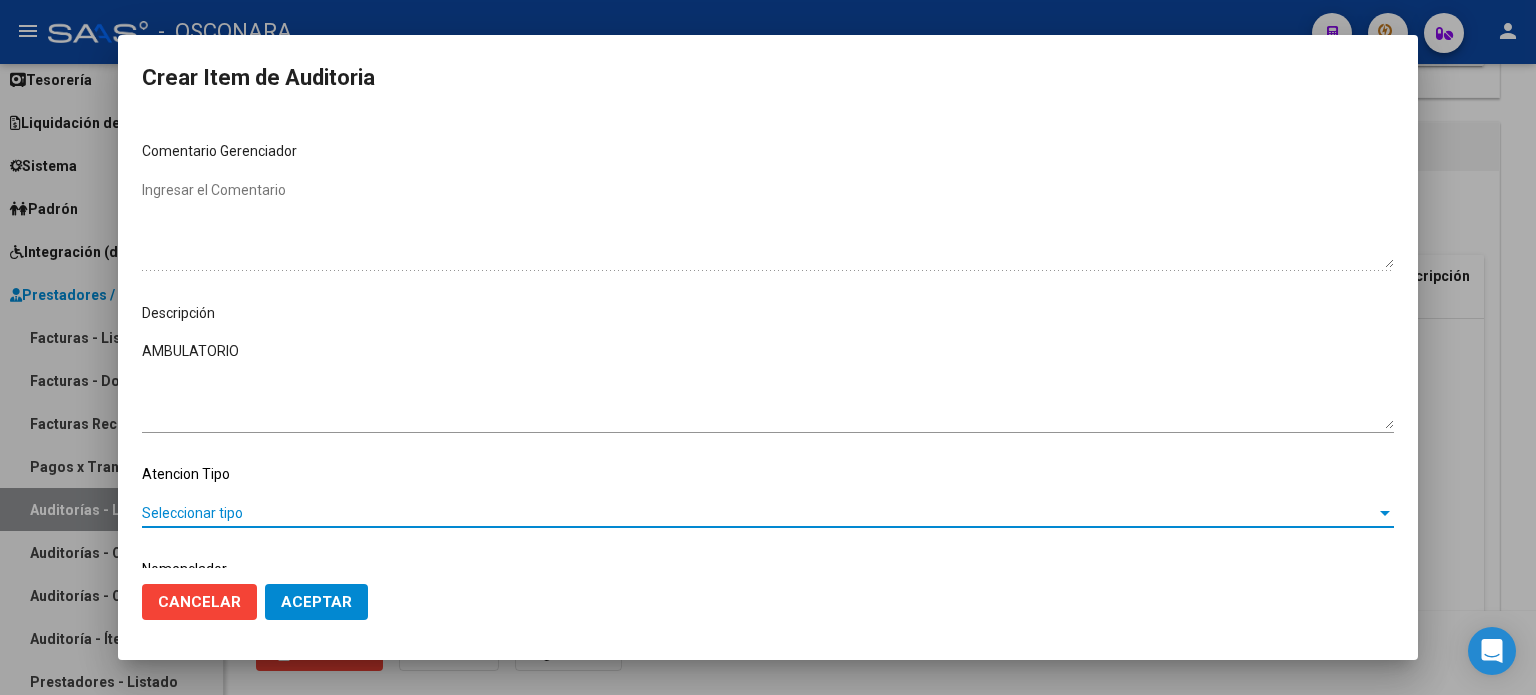 click on "Seleccionar tipo" at bounding box center [759, 513] 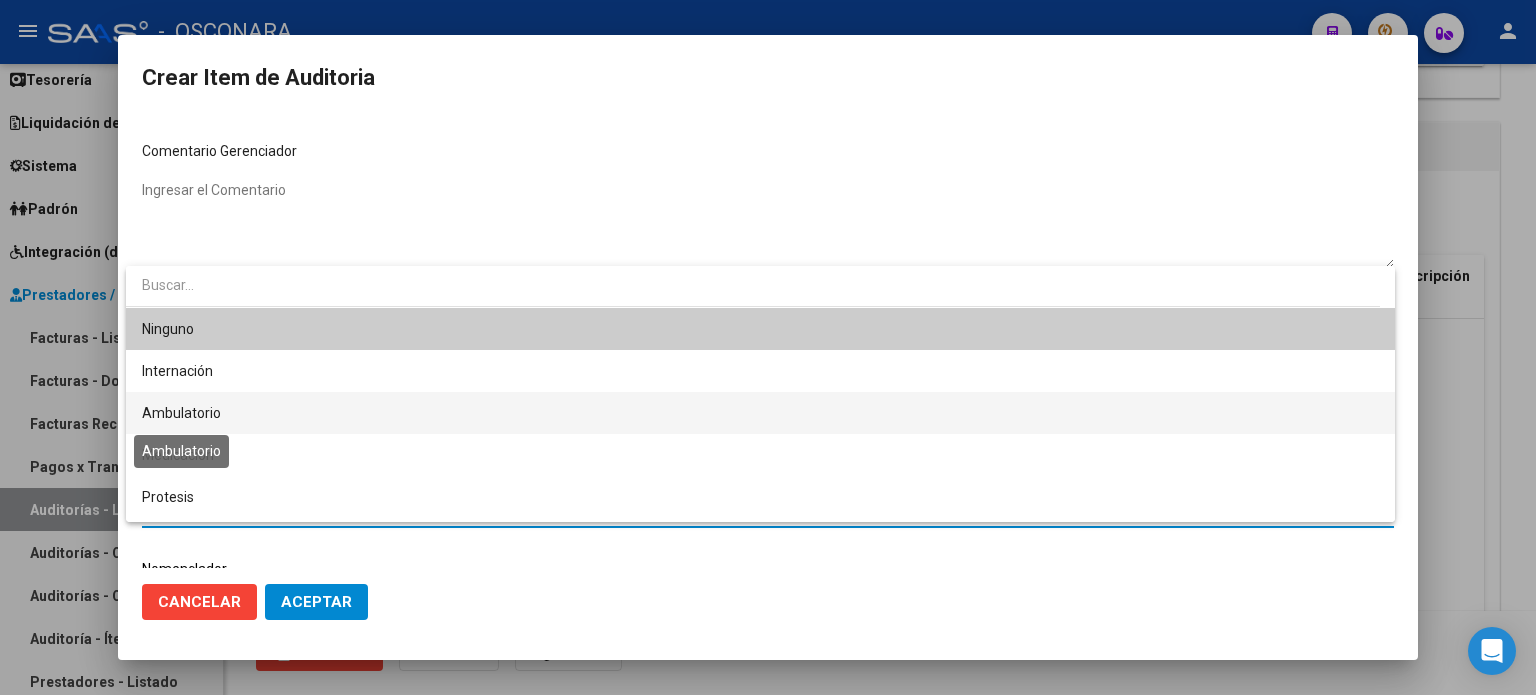 click on "Ambulatorio" at bounding box center [181, 413] 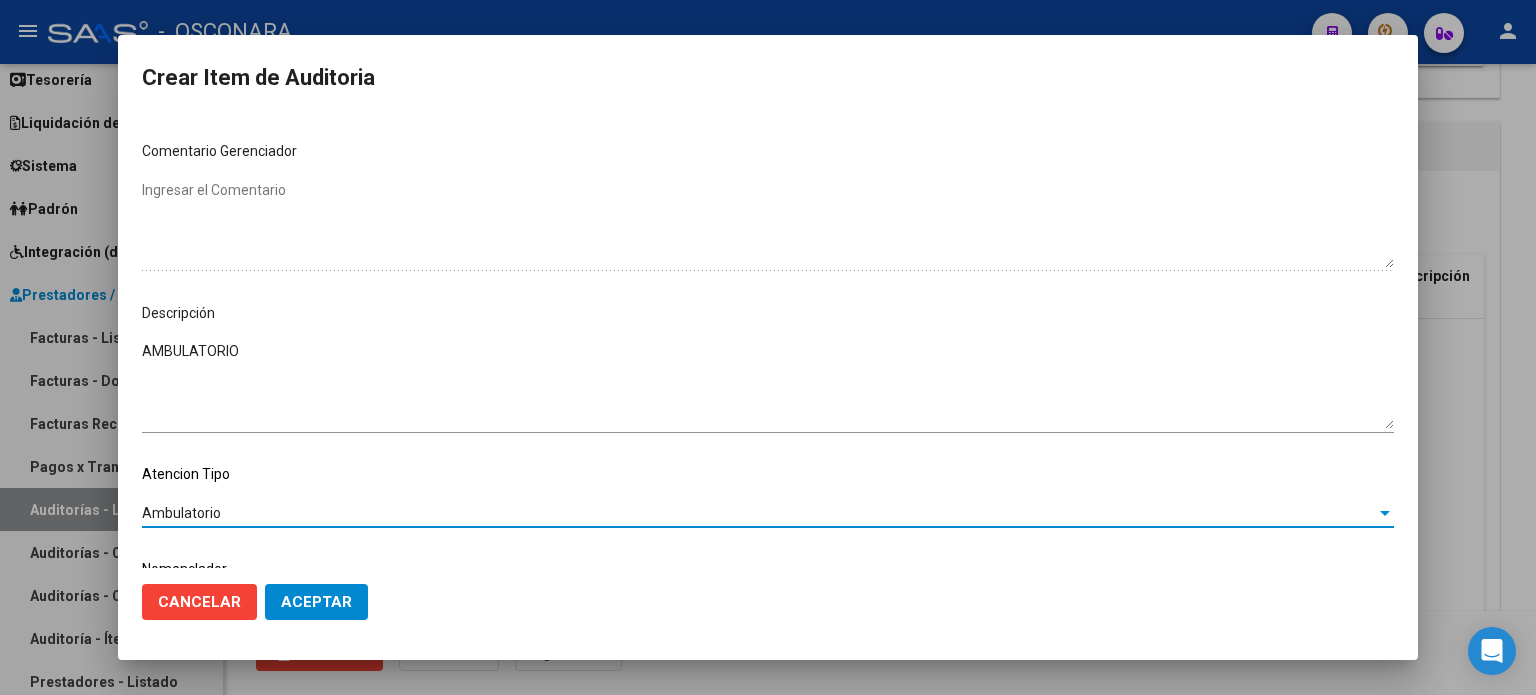 click on "Aceptar" 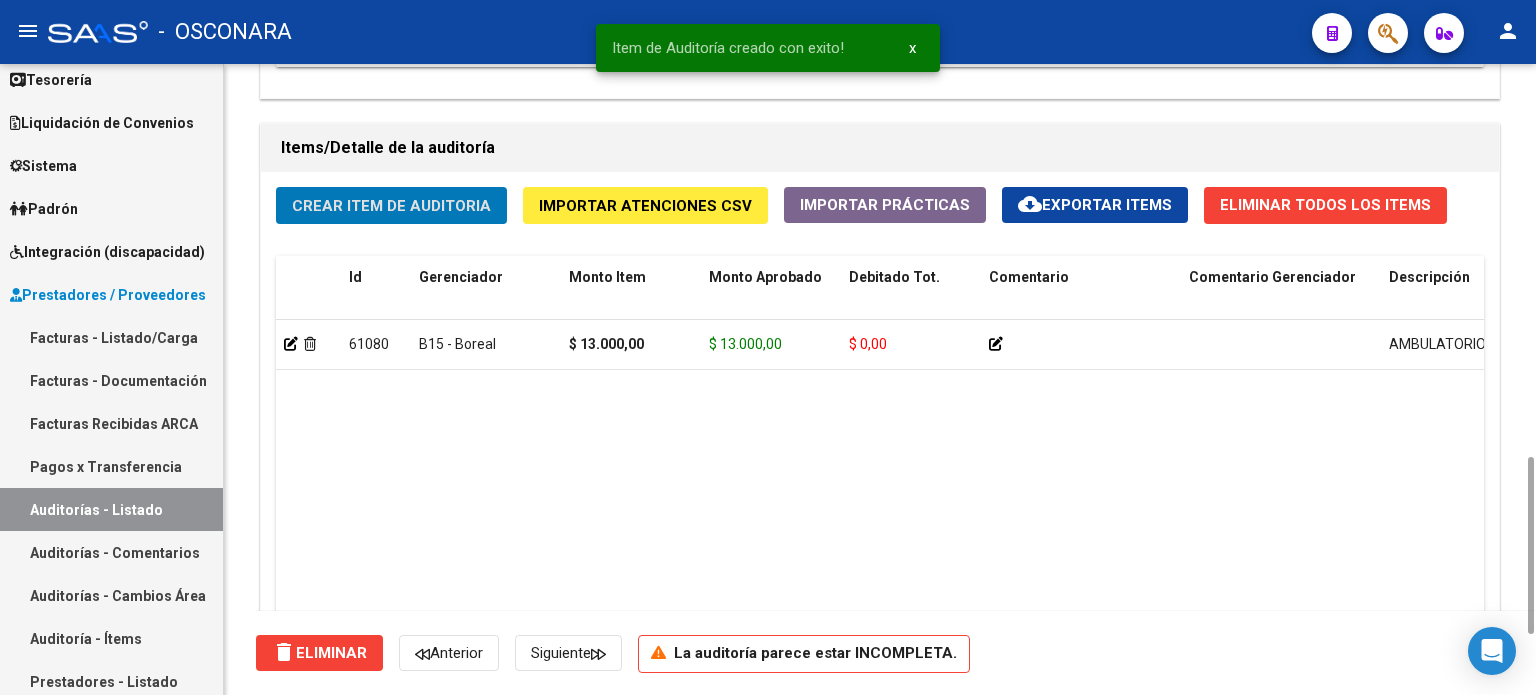 click on "Crear Item de Auditoria" 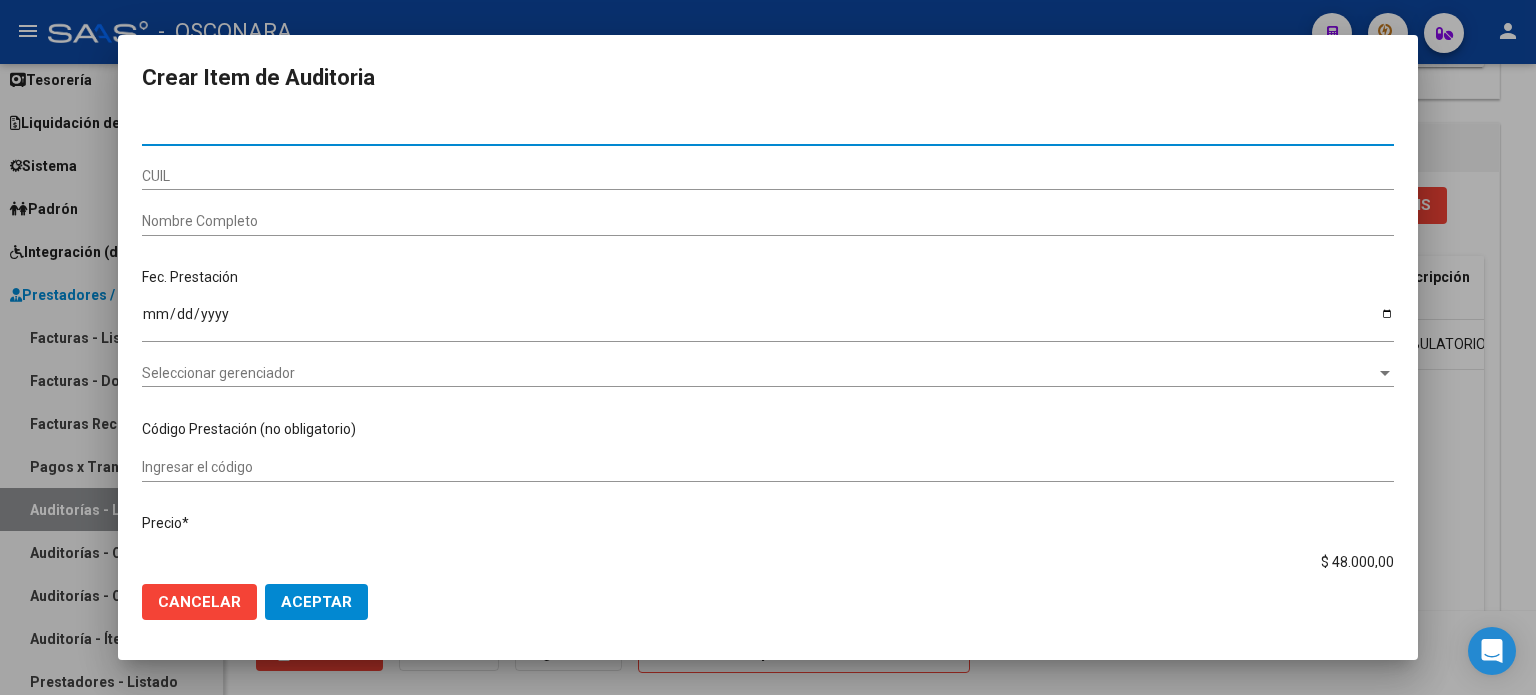 paste on "26228861" 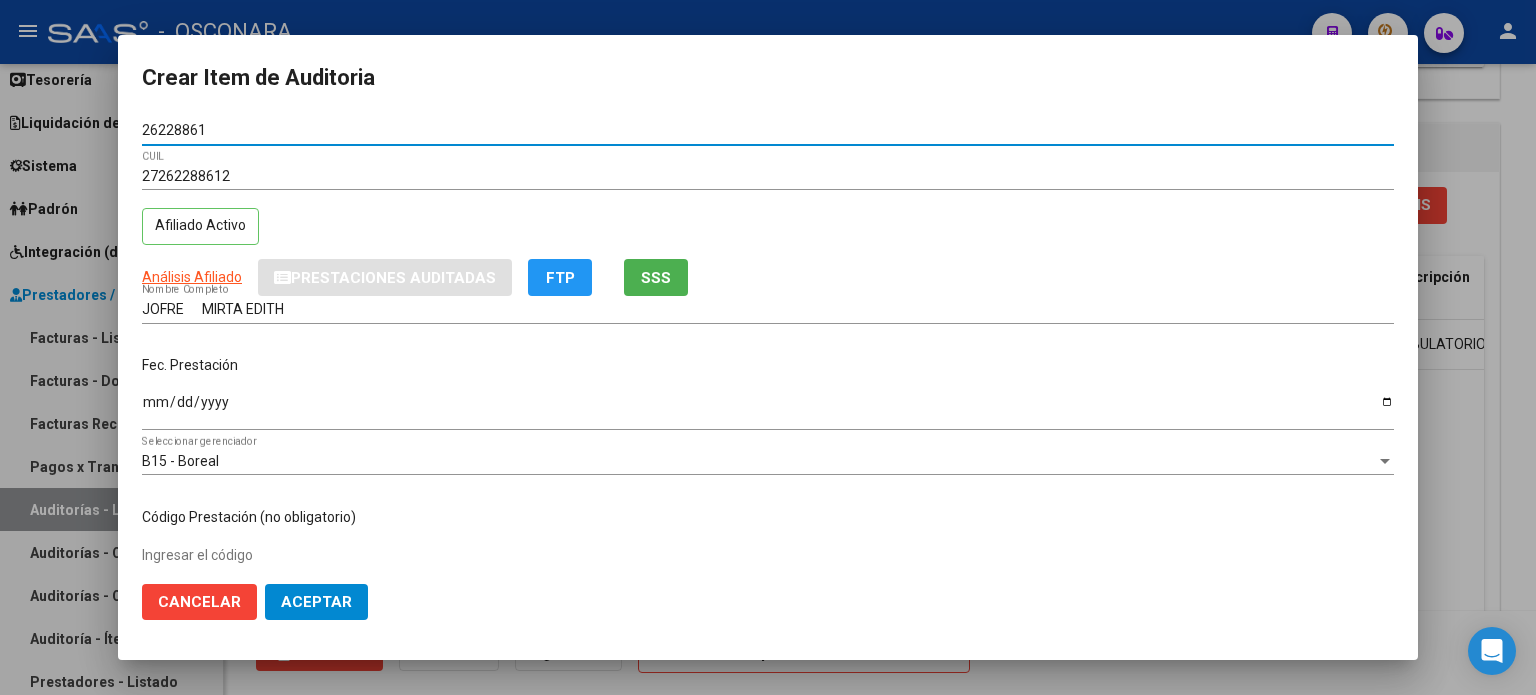 click on "Ingresar la fecha" at bounding box center (768, 409) 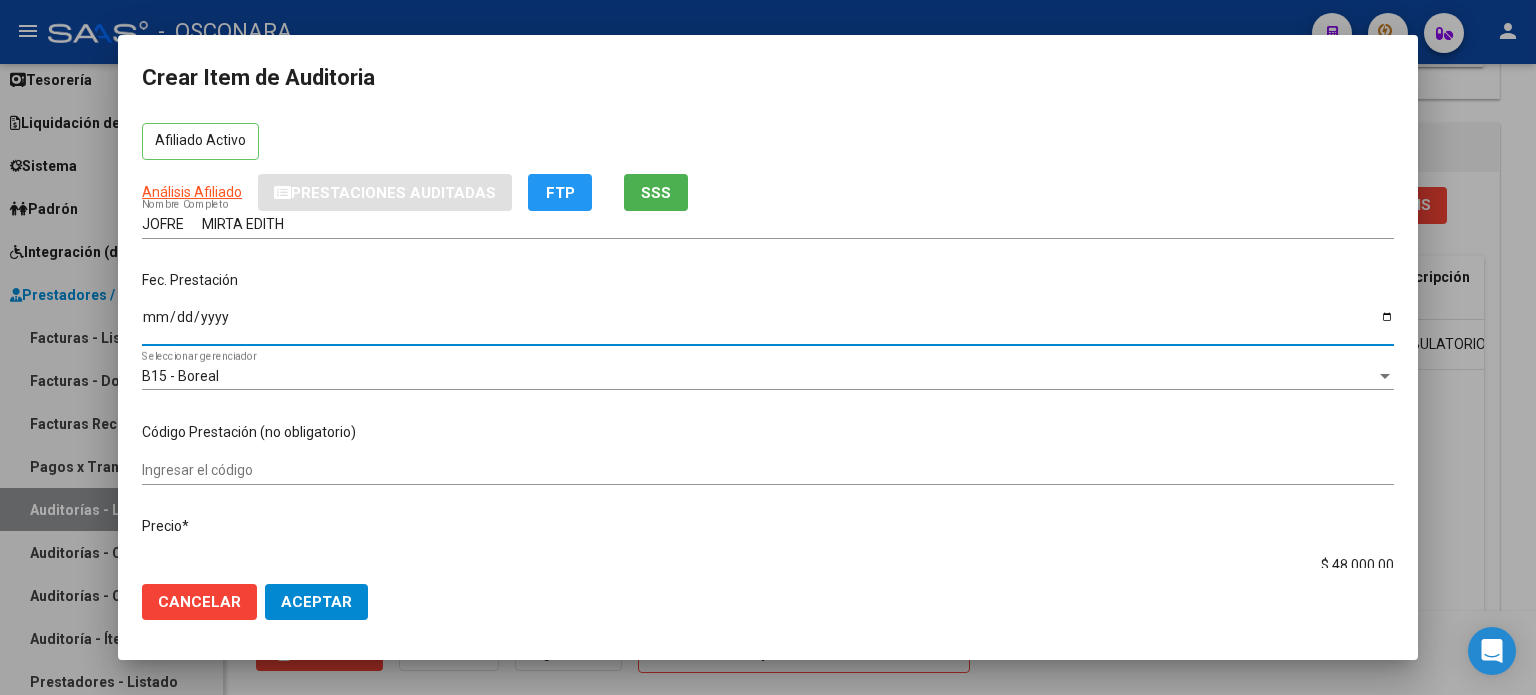 scroll, scrollTop: 200, scrollLeft: 0, axis: vertical 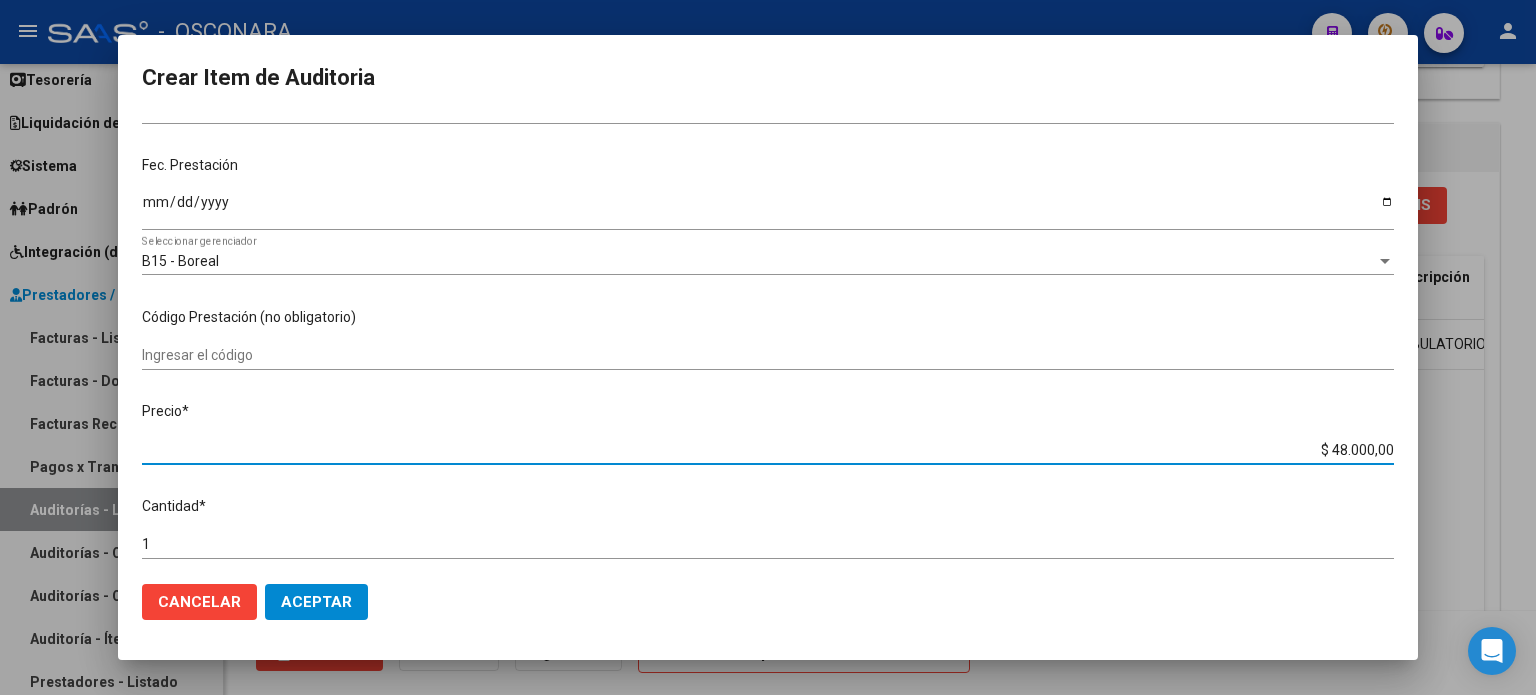 drag, startPoint x: 1315, startPoint y: 449, endPoint x: 1433, endPoint y: 448, distance: 118.004234 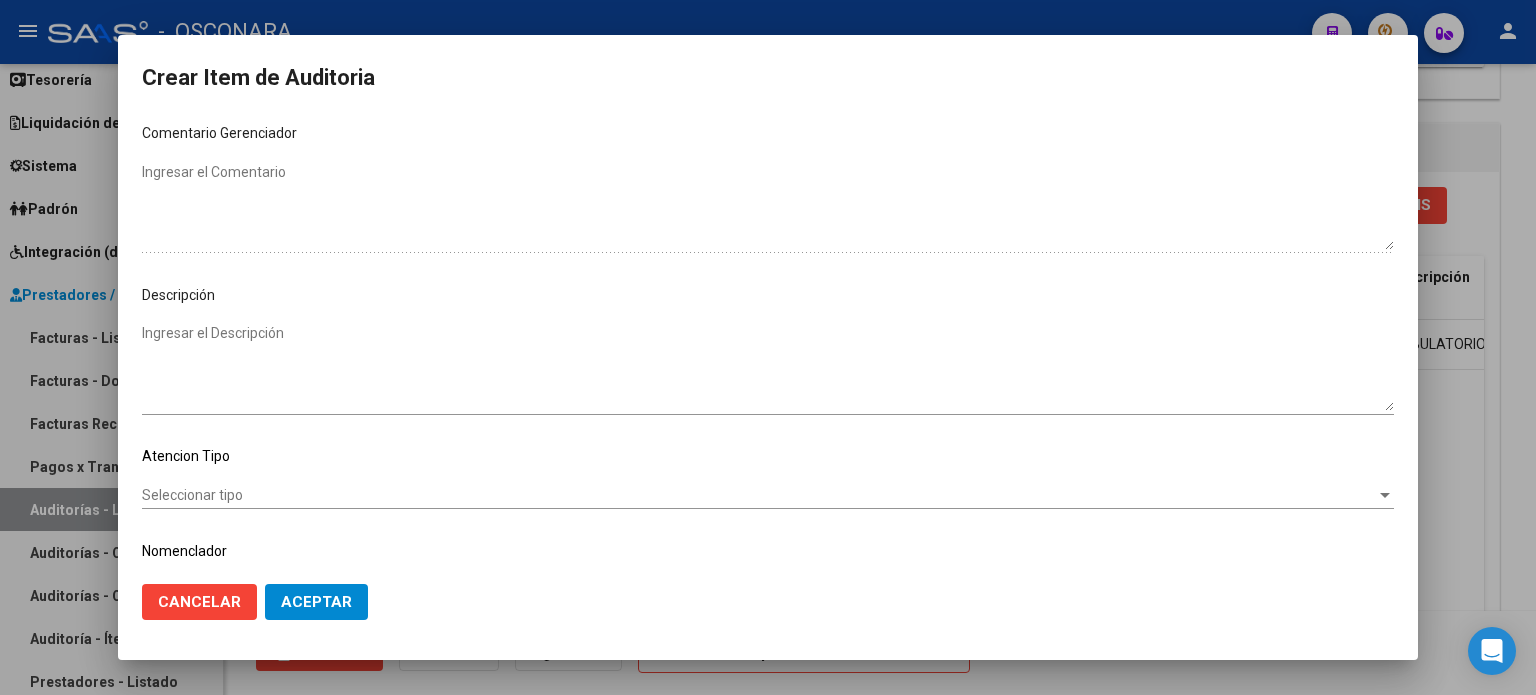 scroll, scrollTop: 1070, scrollLeft: 0, axis: vertical 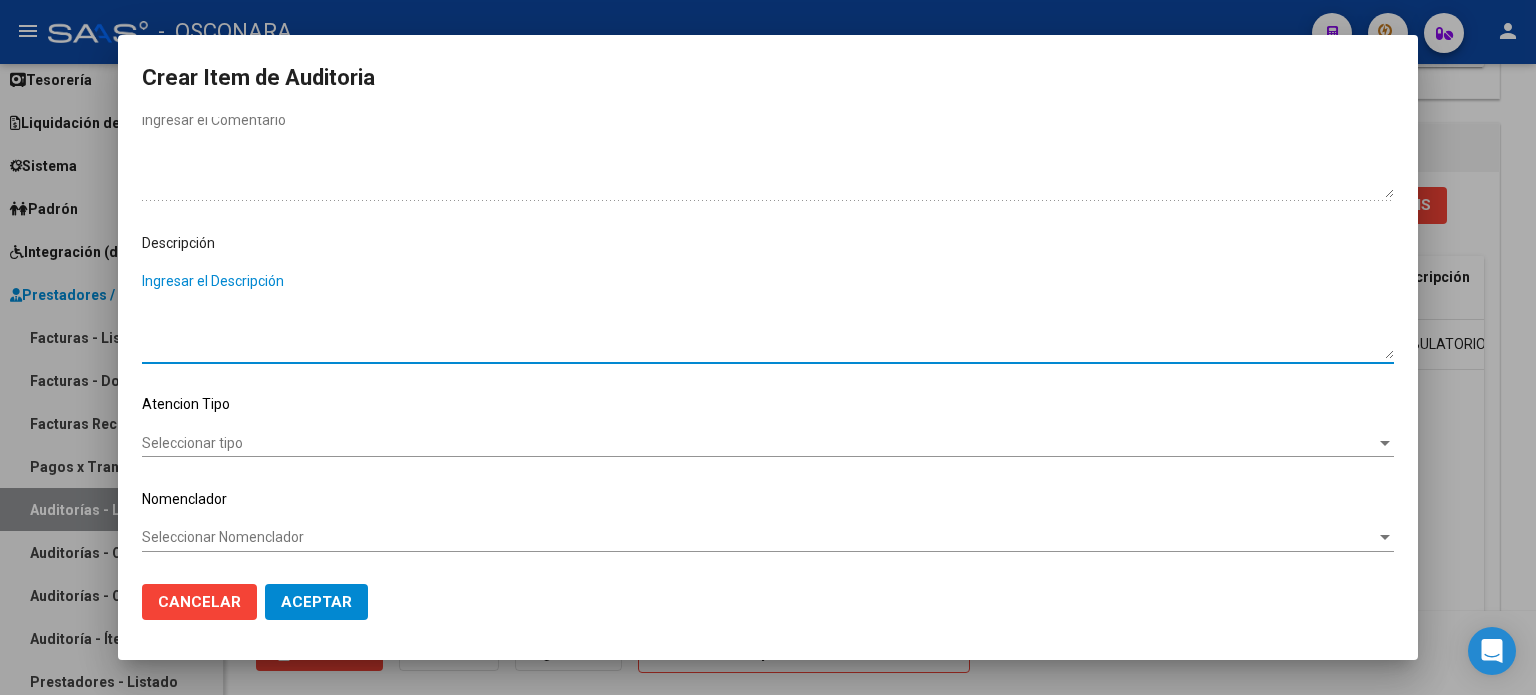 click on "Ingresar el Descripción" at bounding box center (768, 315) 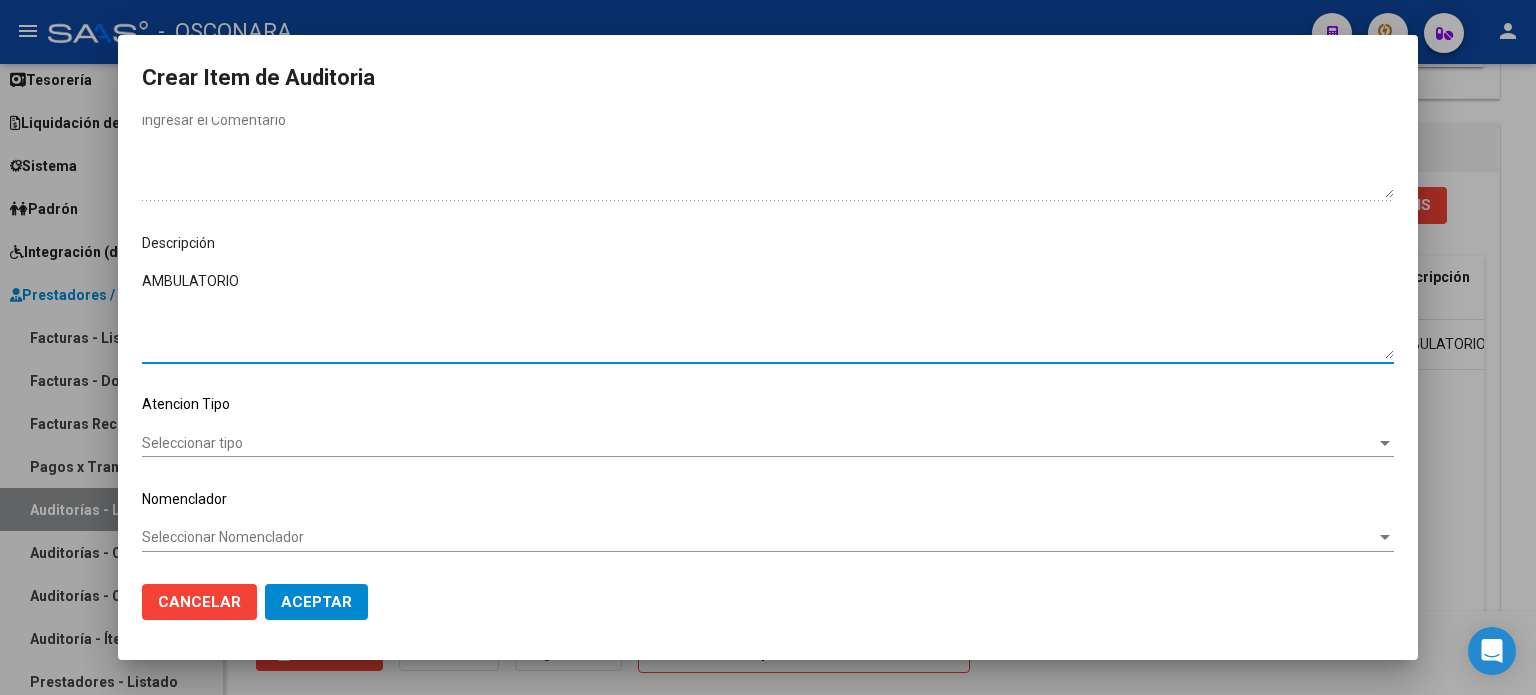 click on "Seleccionar tipo Seleccionar tipo" 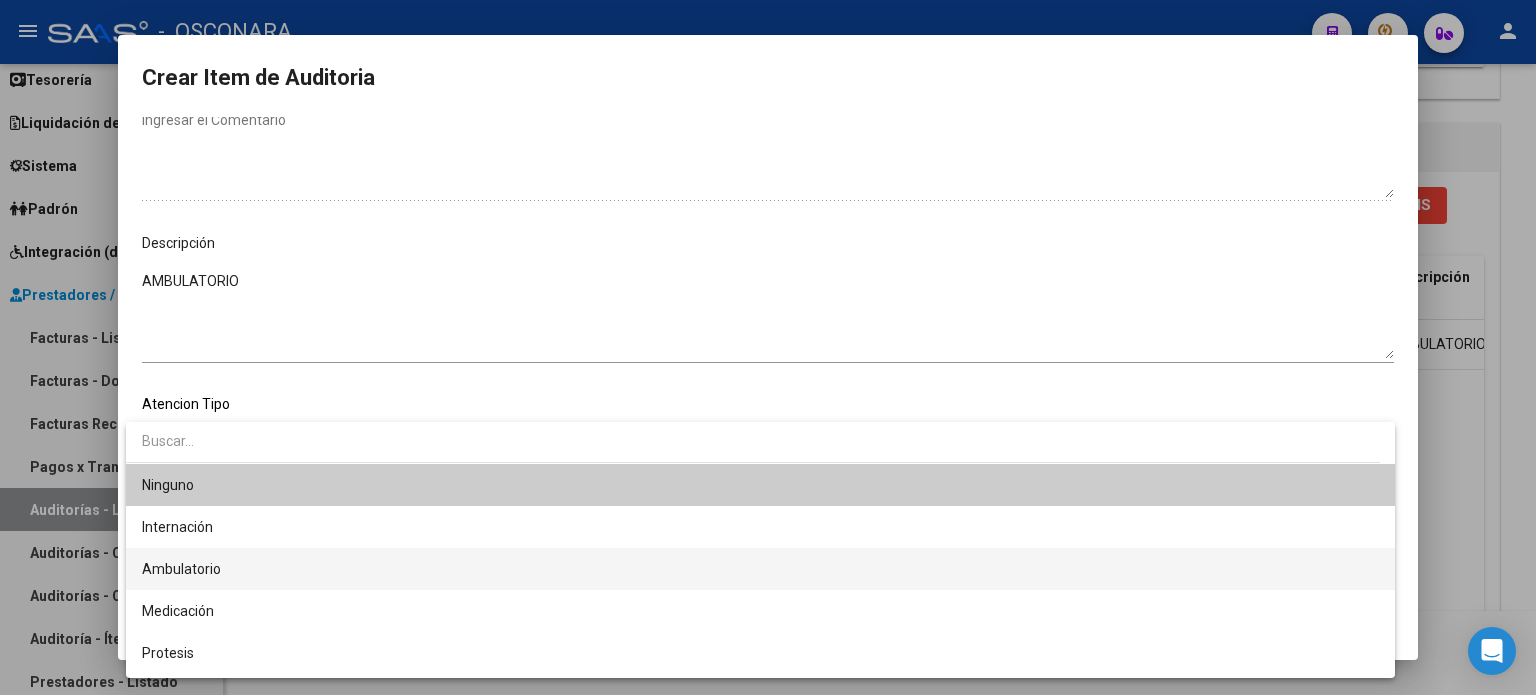 click on "Ambulatorio" at bounding box center [760, 569] 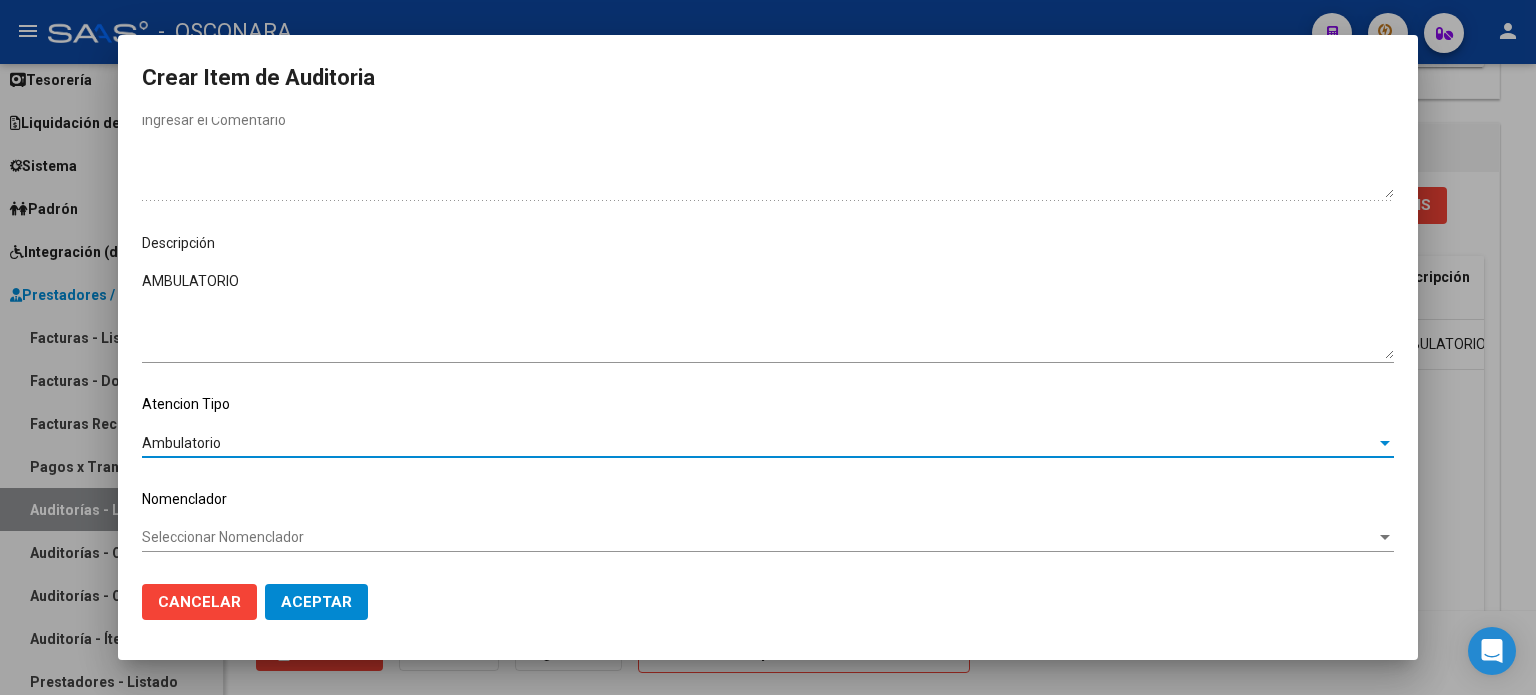 click on "Aceptar" 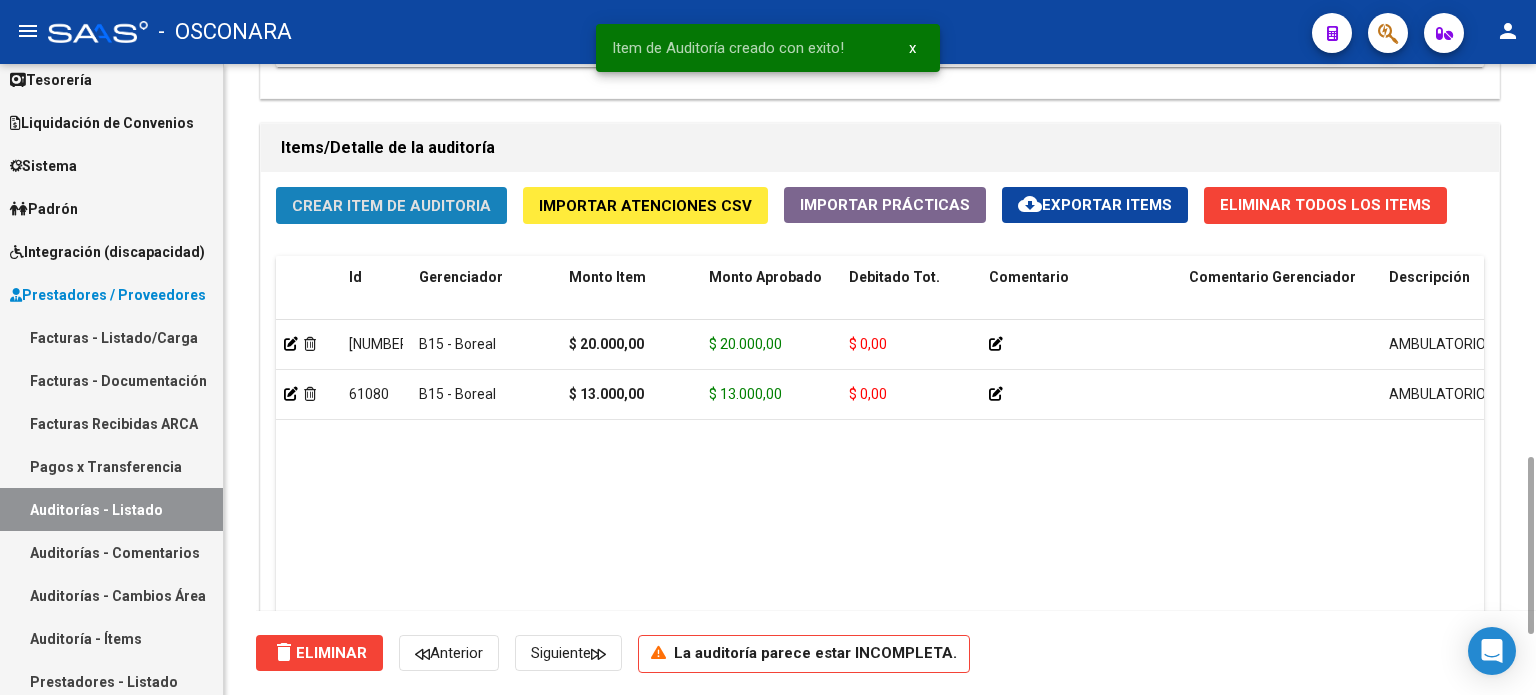 click on "Crear Item de Auditoria" 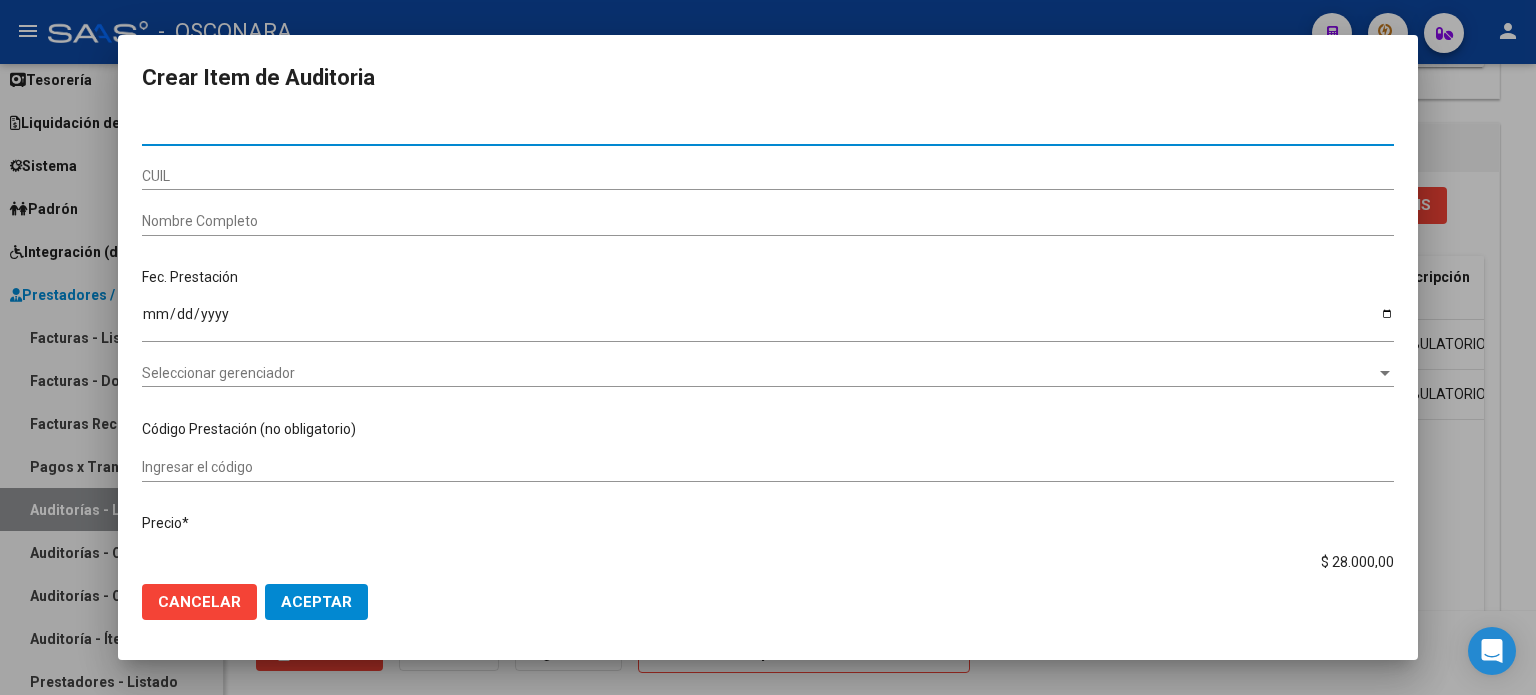 paste on "[NUMBER]" 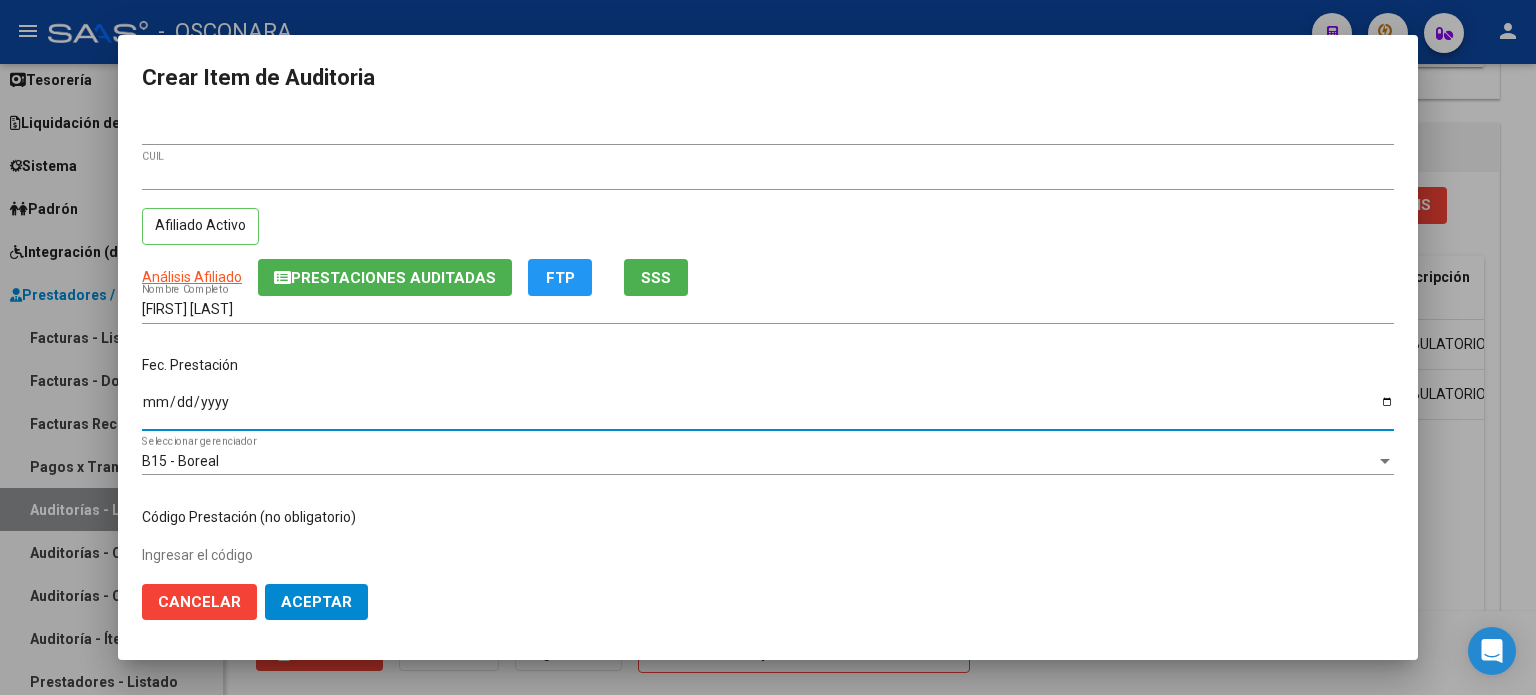 click on "Ingresar la fecha" at bounding box center [768, 409] 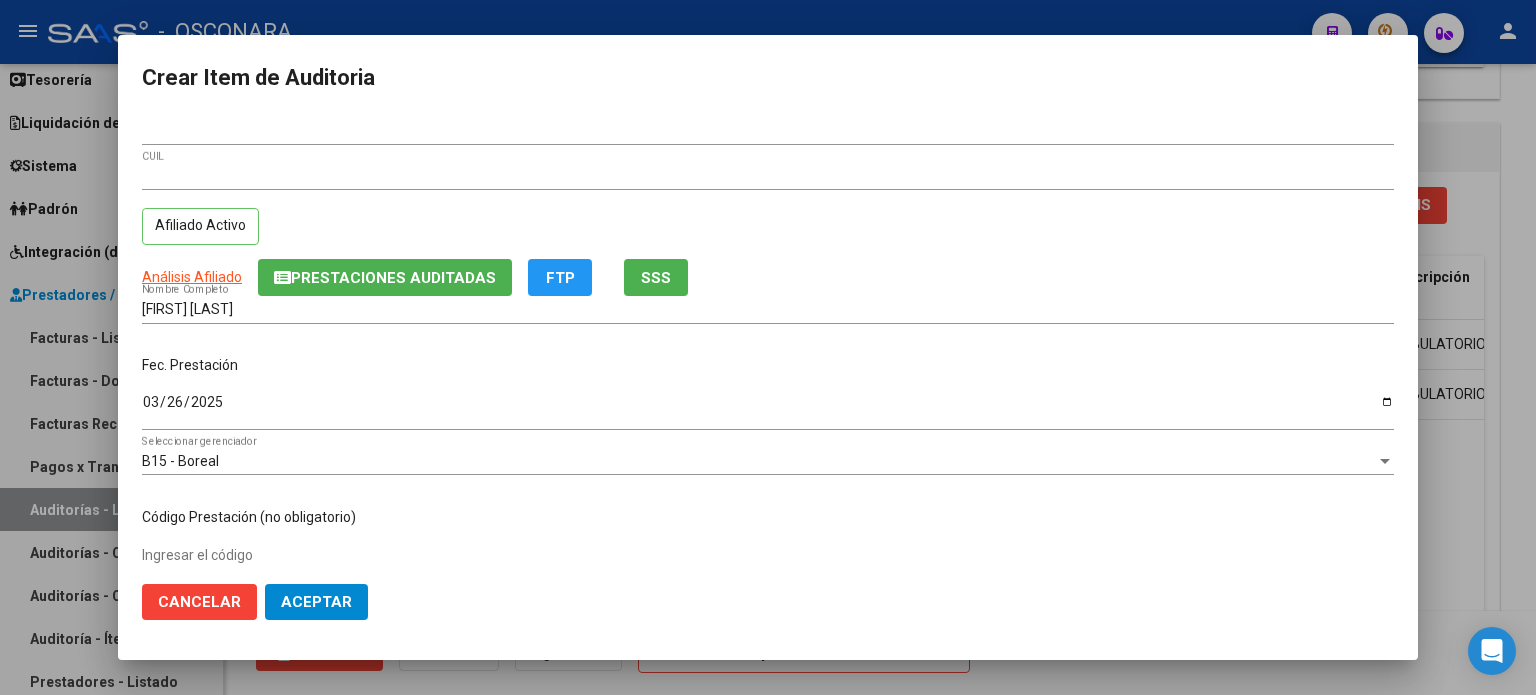 scroll, scrollTop: 100, scrollLeft: 0, axis: vertical 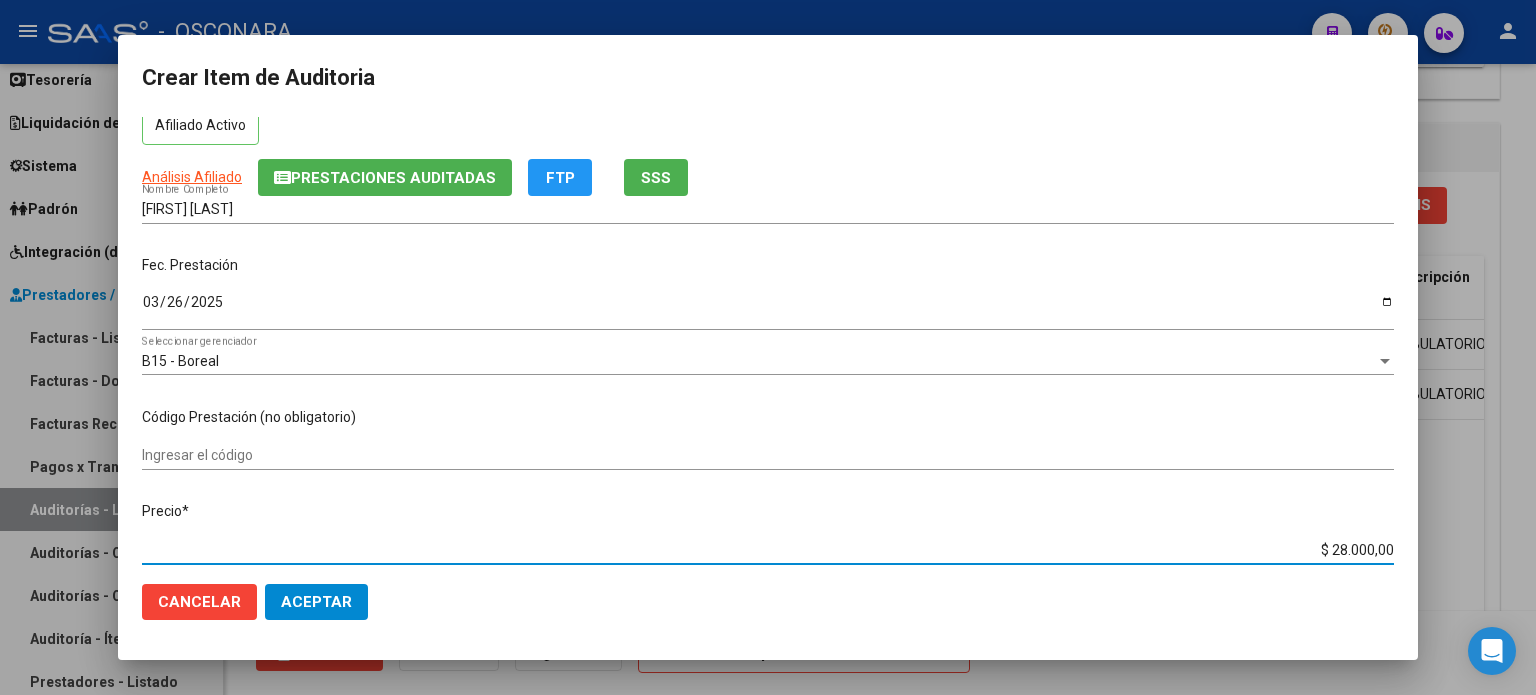 drag, startPoint x: 1322, startPoint y: 542, endPoint x: 1513, endPoint y: 543, distance: 191.00262 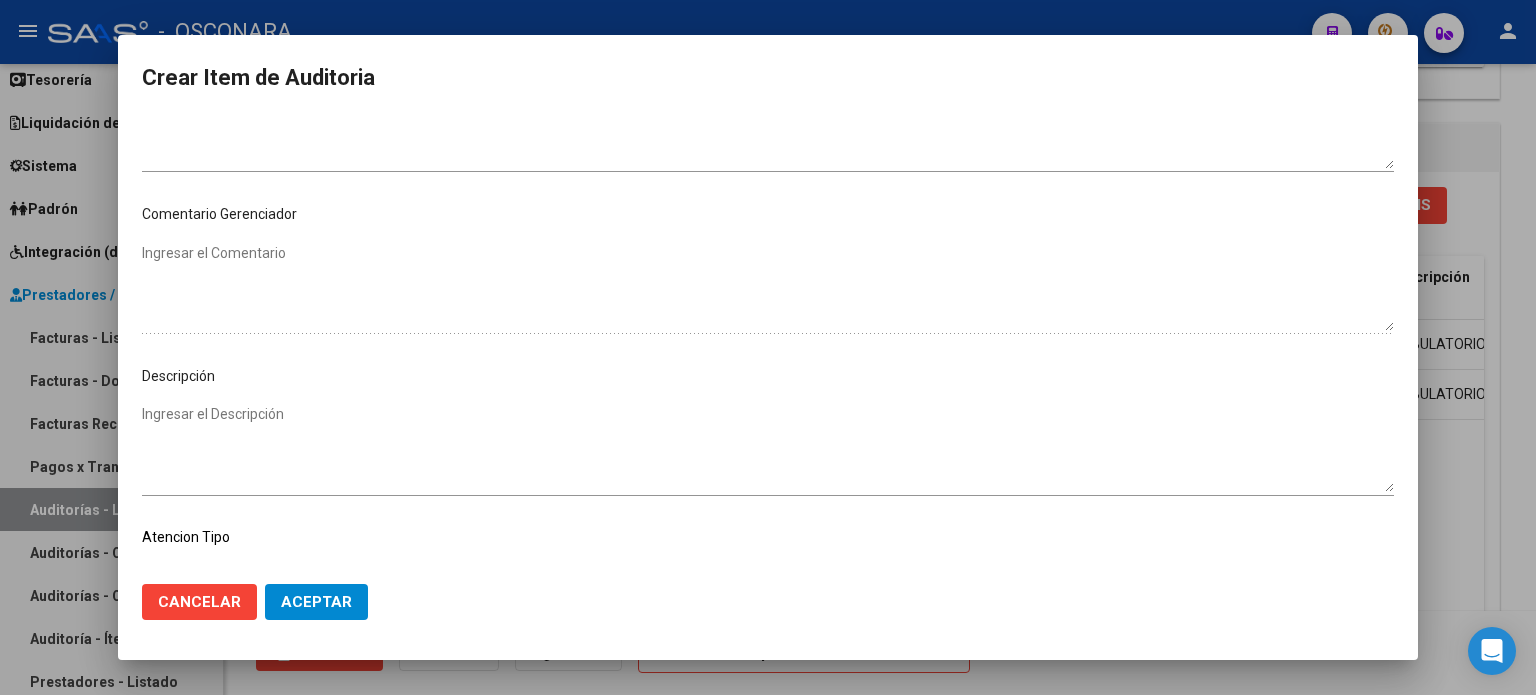 scroll, scrollTop: 1000, scrollLeft: 0, axis: vertical 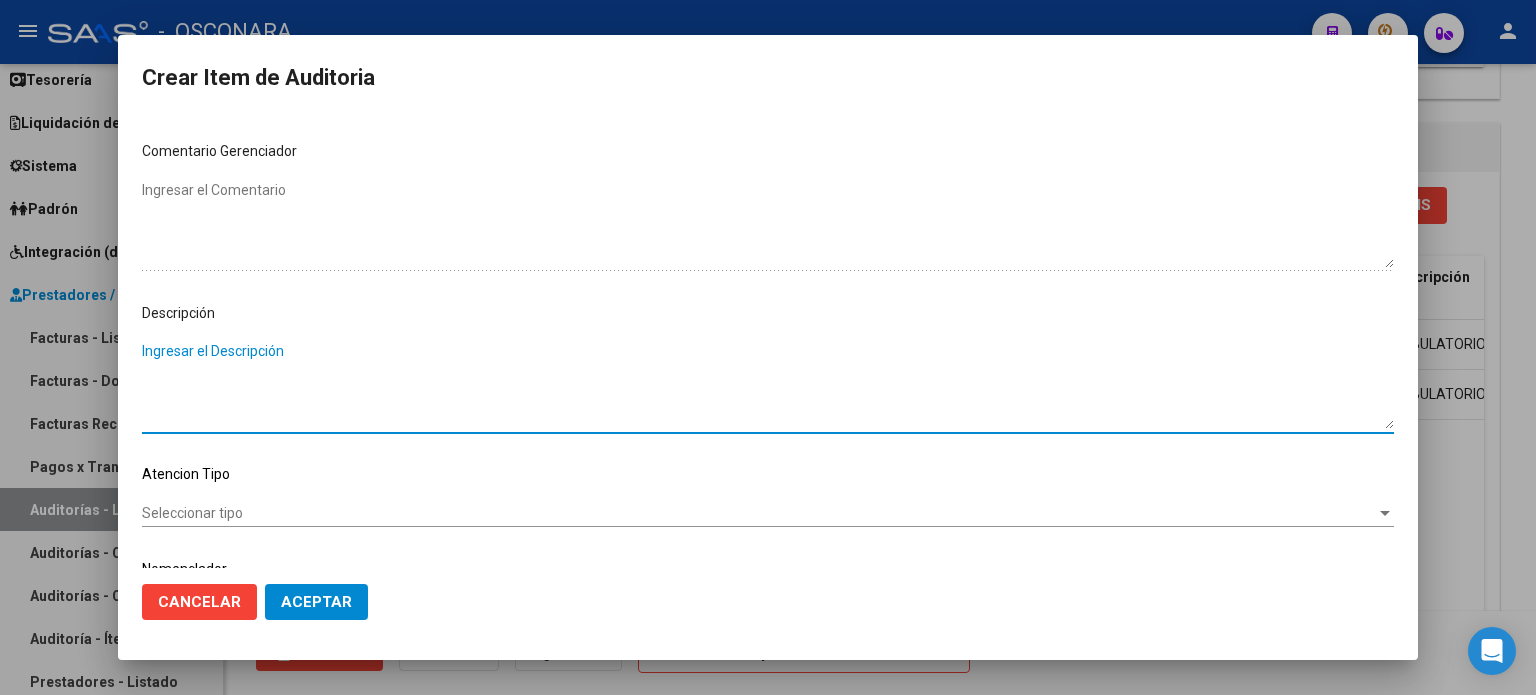 click on "Ingresar el Descripción" at bounding box center [768, 385] 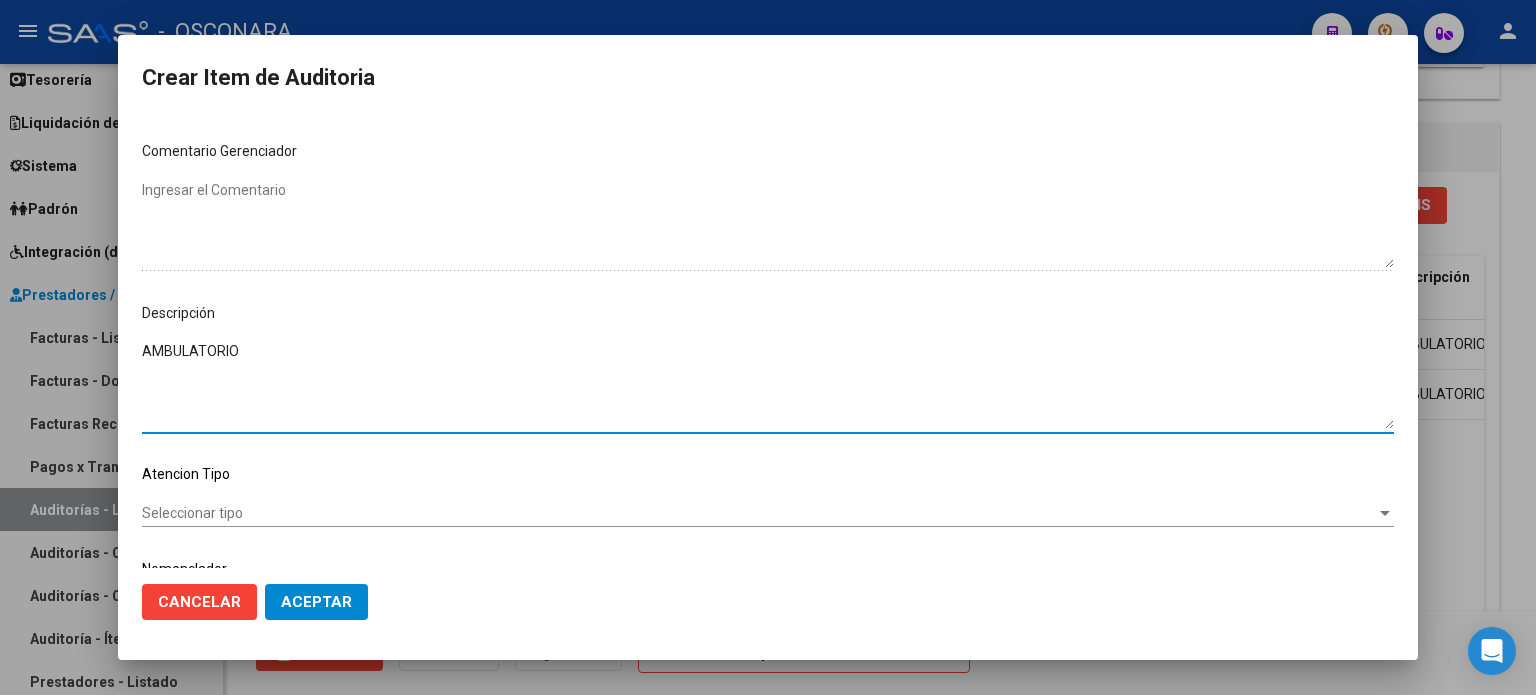 click on "Seleccionar tipo" at bounding box center (759, 513) 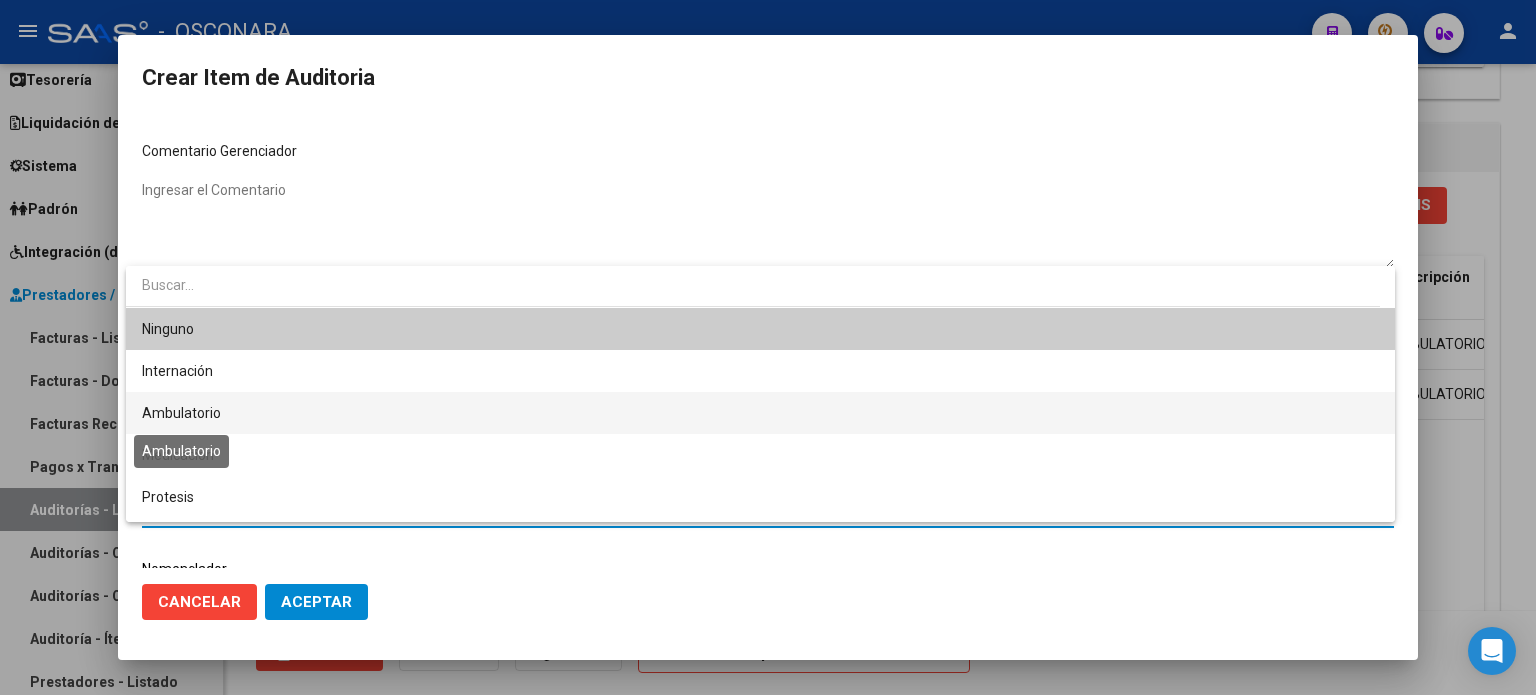 click on "Ambulatorio" at bounding box center [181, 413] 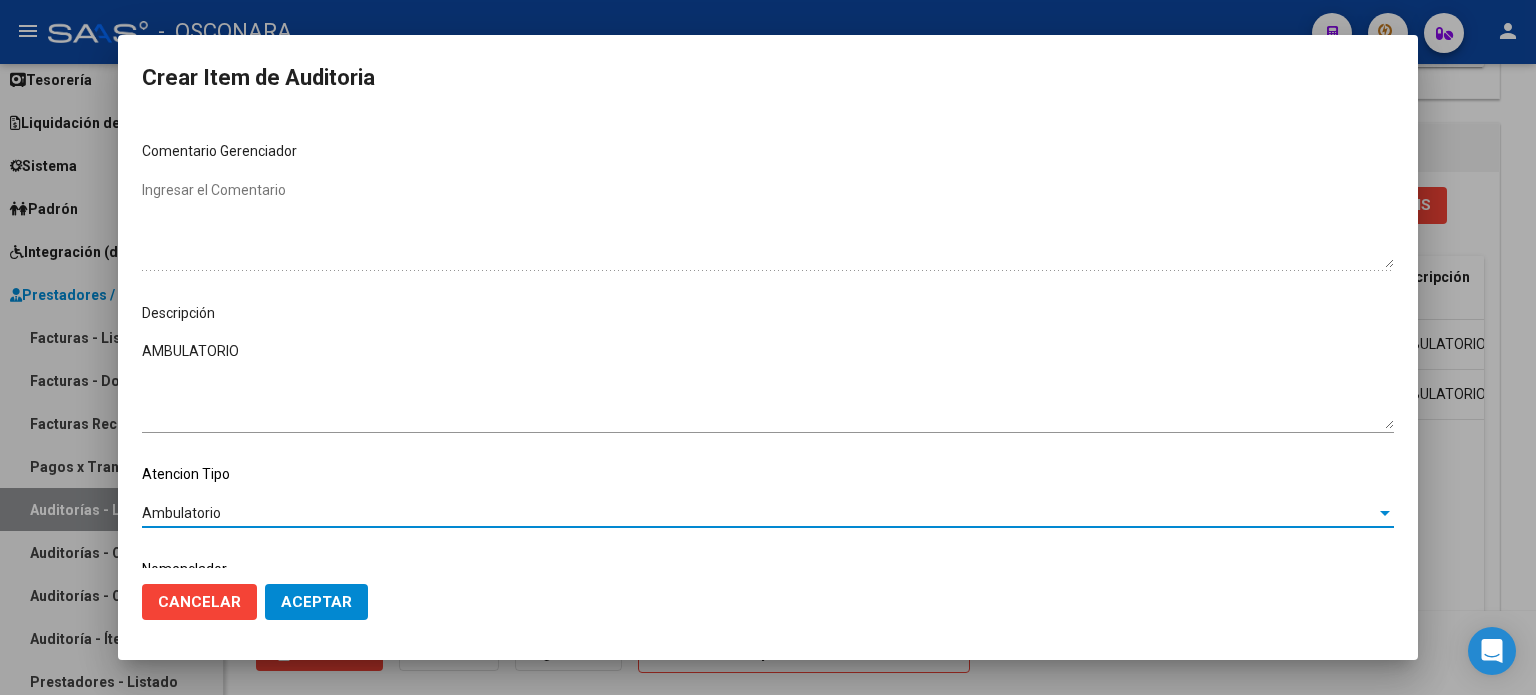click on "Aceptar" 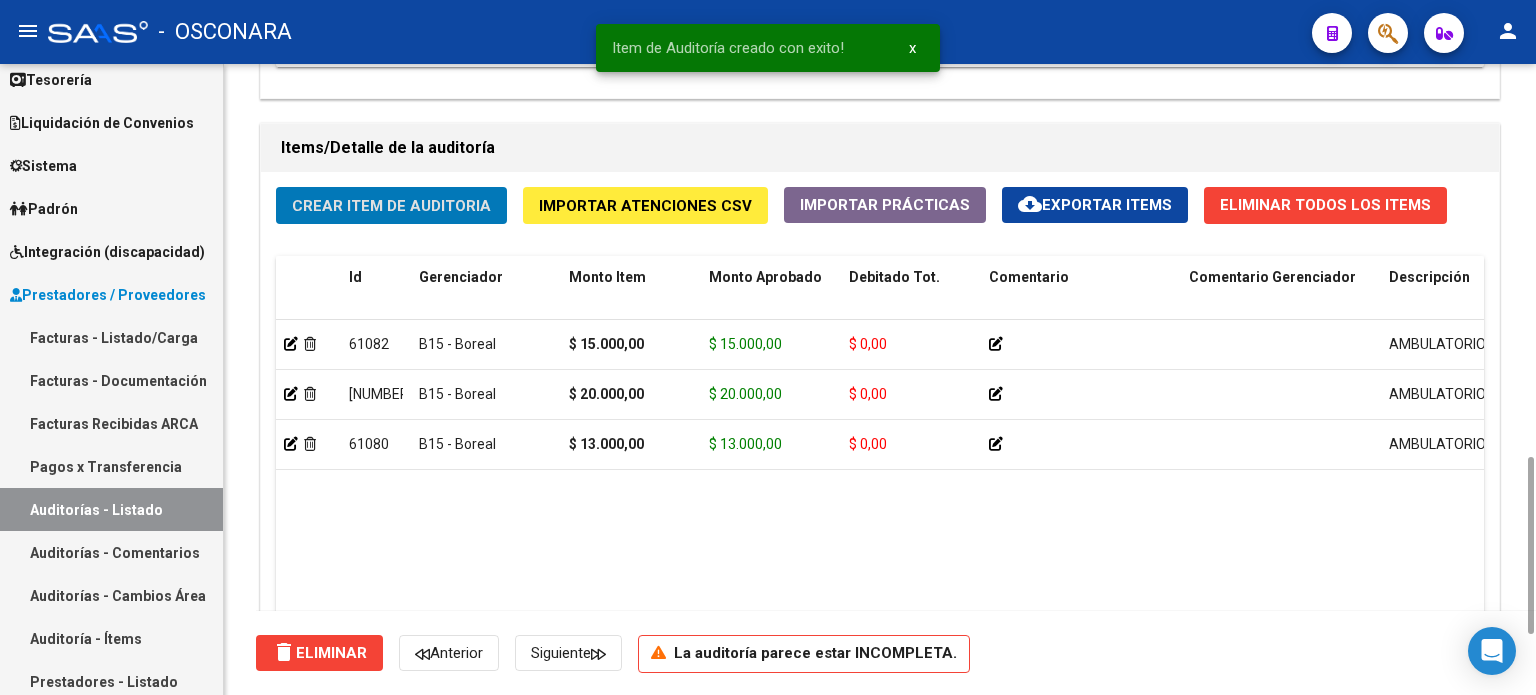 click on "Crear Item de Auditoria" 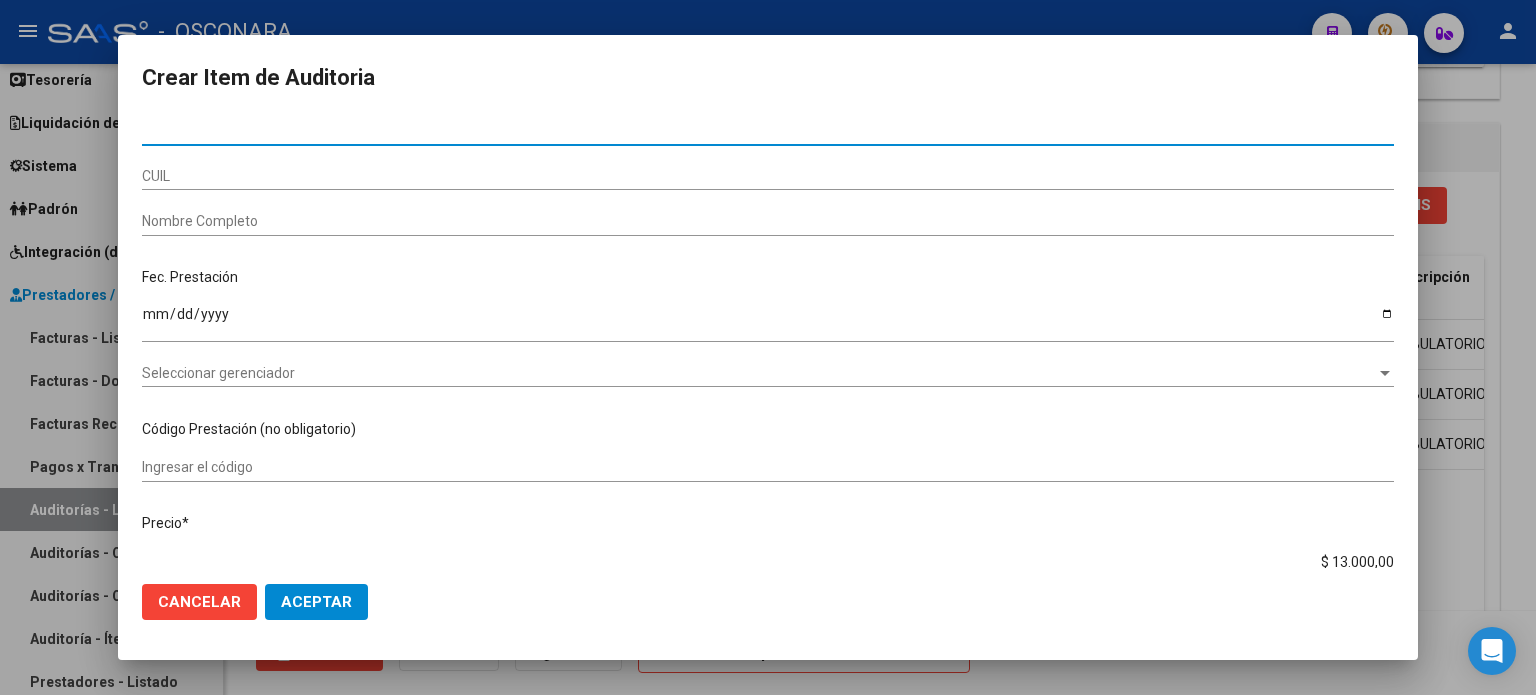 paste on "[NUMBER]" 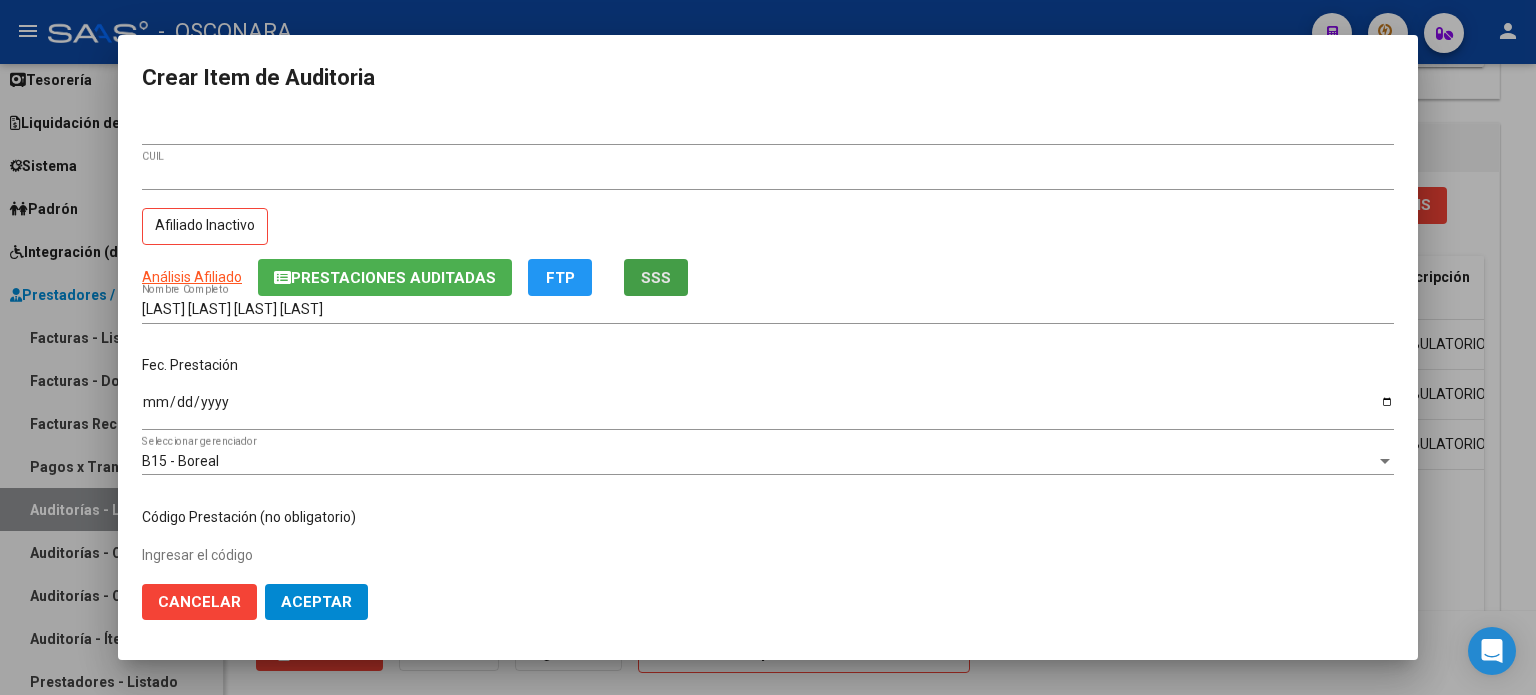 click on "SSS" 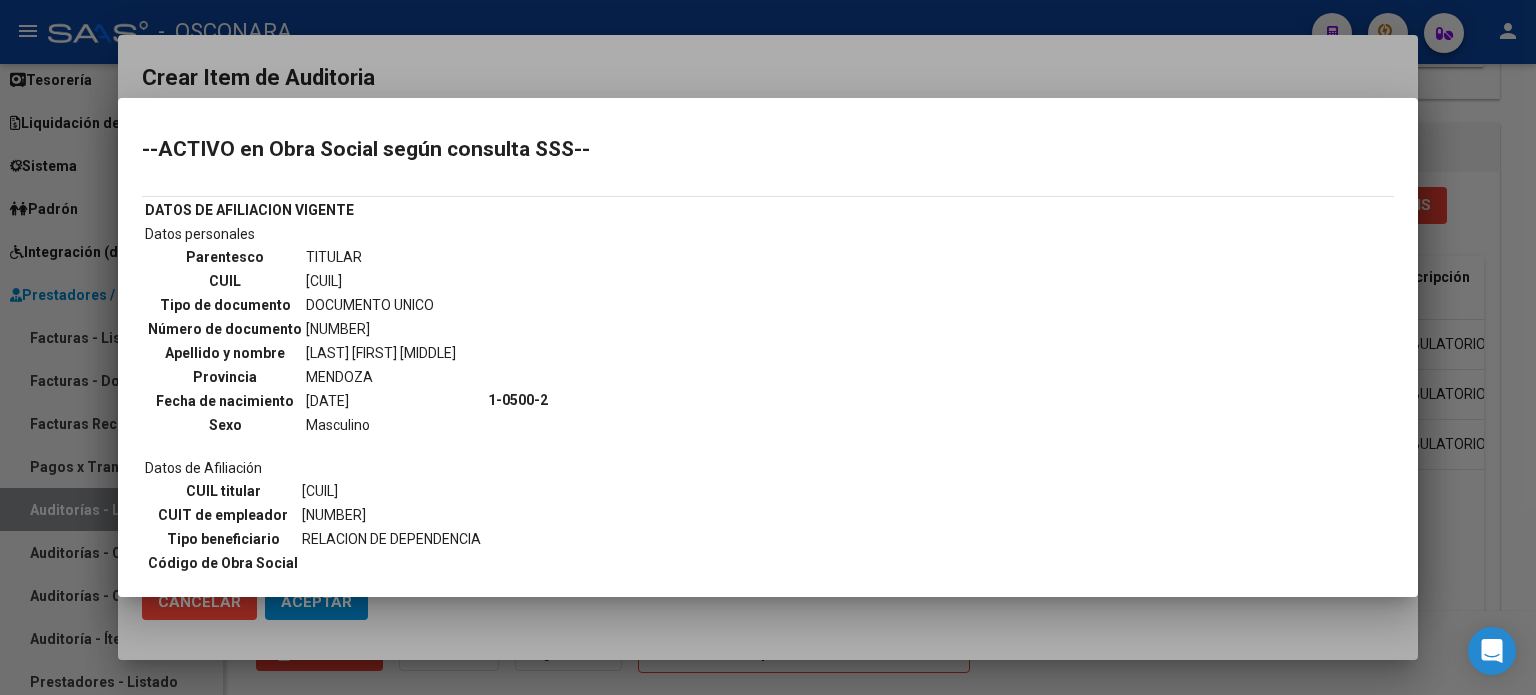 scroll, scrollTop: 0, scrollLeft: 0, axis: both 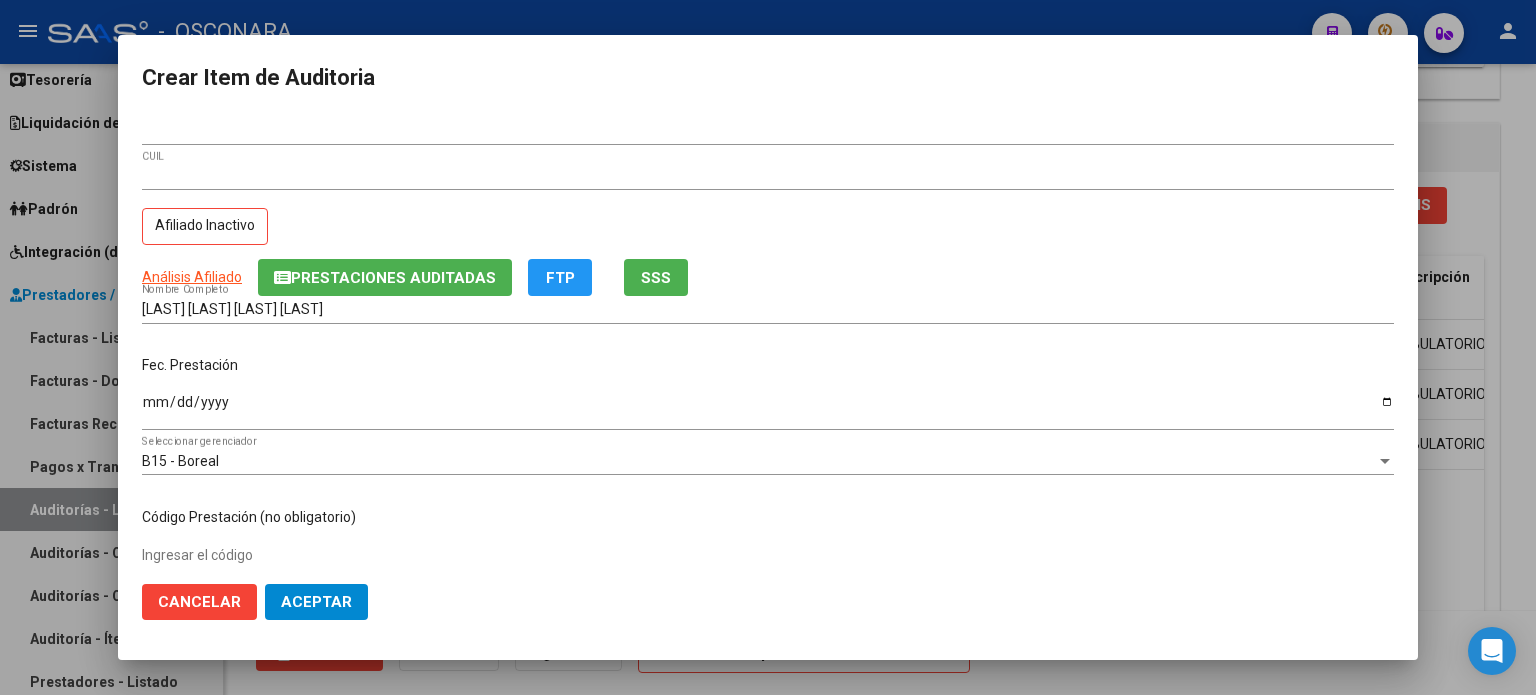 click on "Ingresar la fecha" at bounding box center (768, 409) 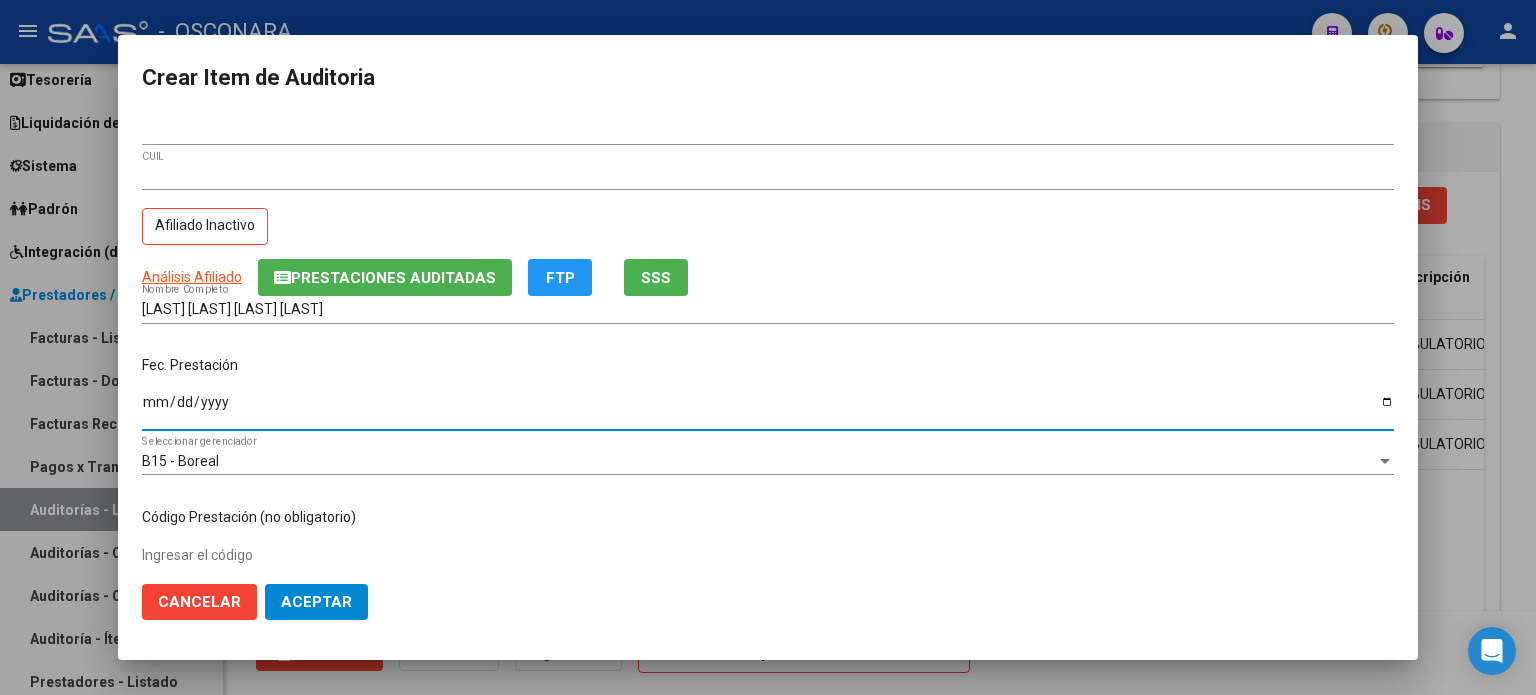 click on "SSS" 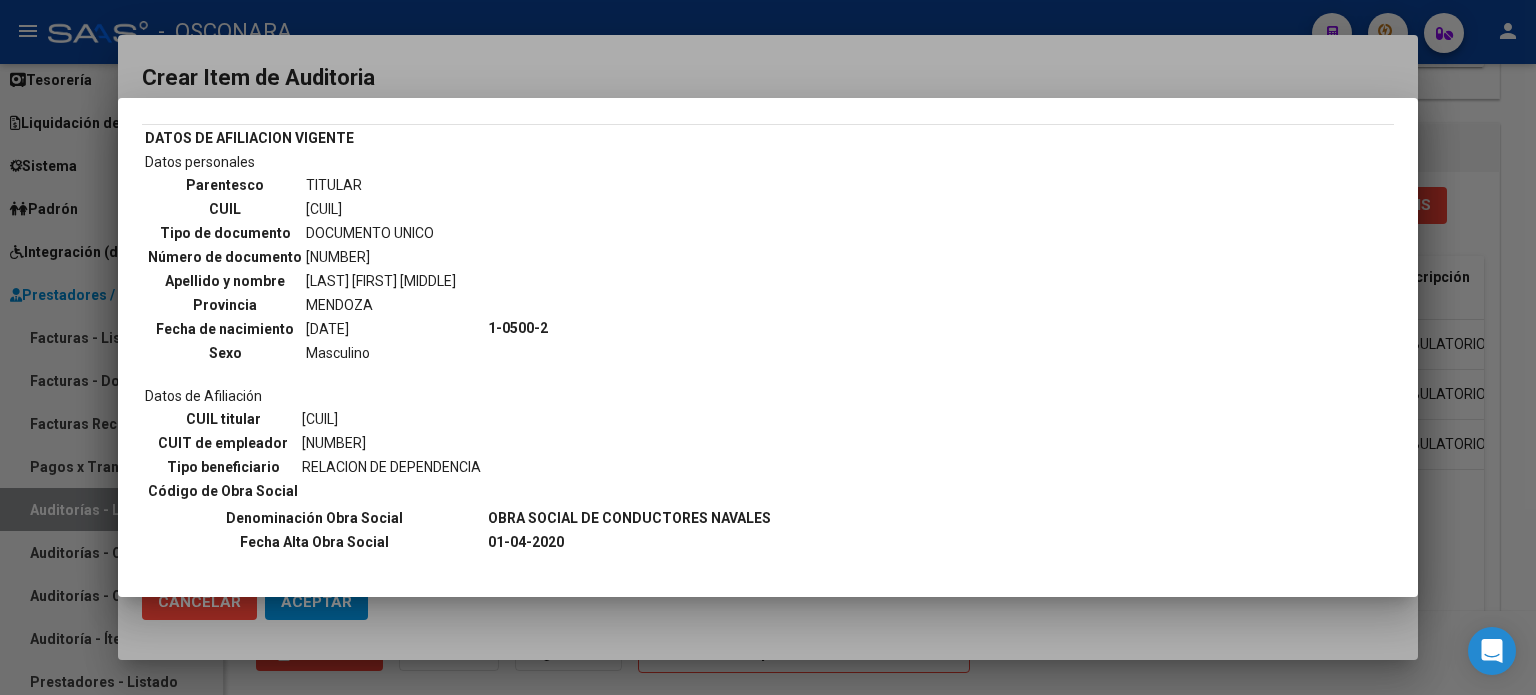 scroll, scrollTop: 100, scrollLeft: 0, axis: vertical 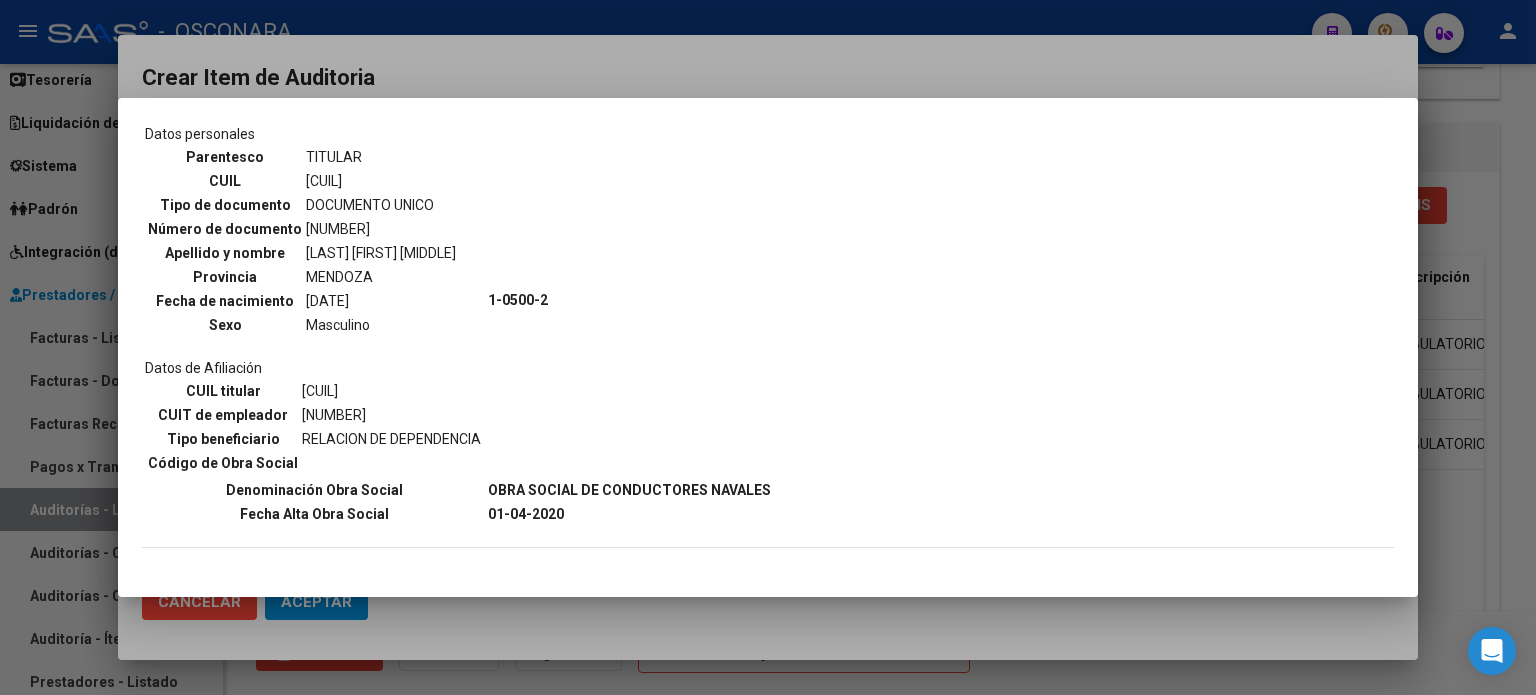 click at bounding box center [768, 347] 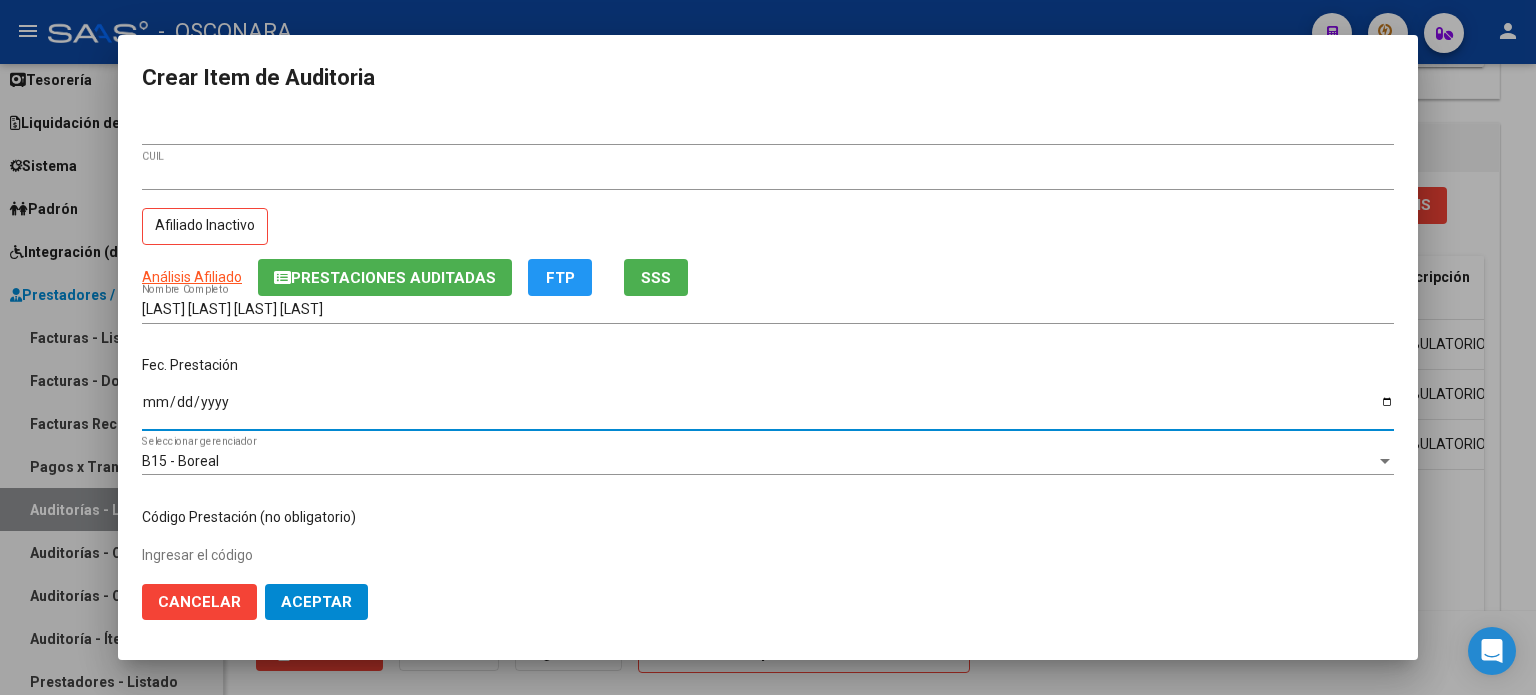 drag, startPoint x: 145, startPoint y: 403, endPoint x: 275, endPoint y: 493, distance: 158.11388 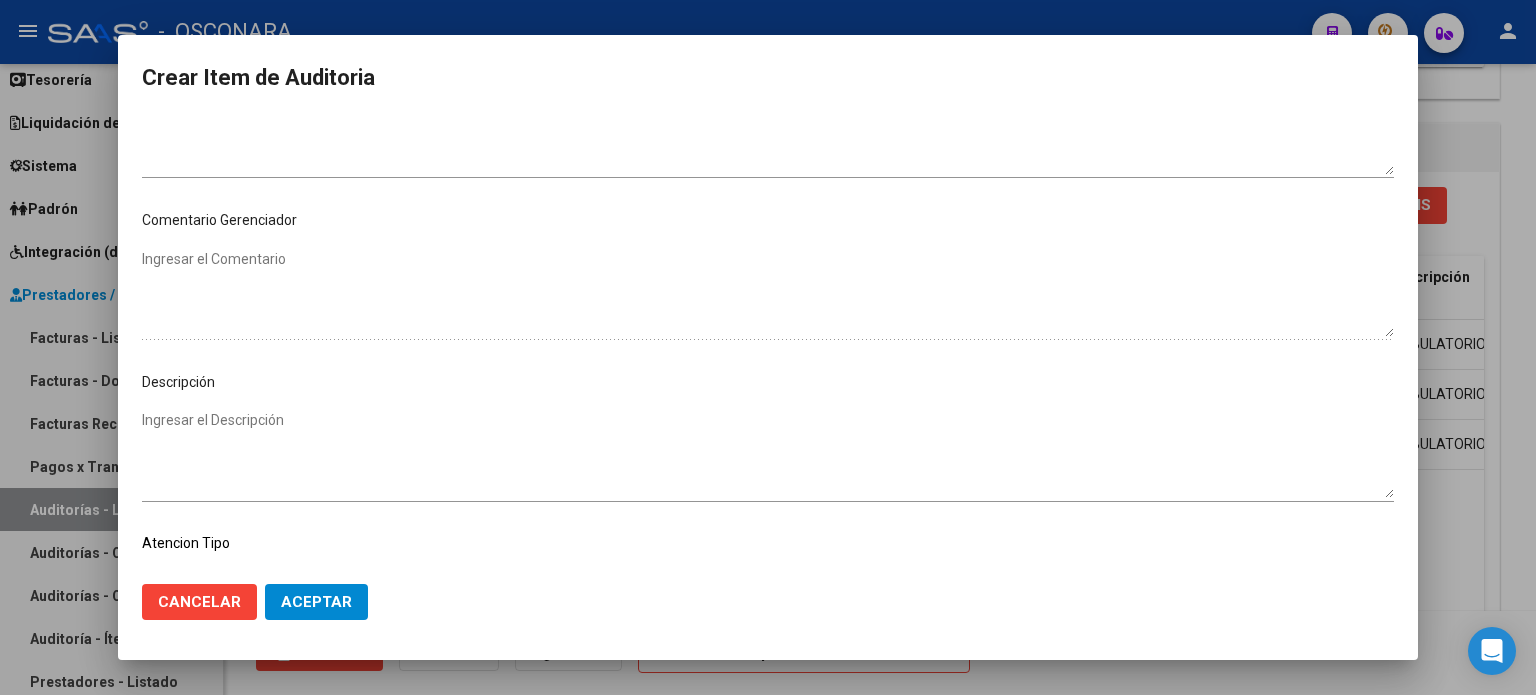 scroll, scrollTop: 1070, scrollLeft: 0, axis: vertical 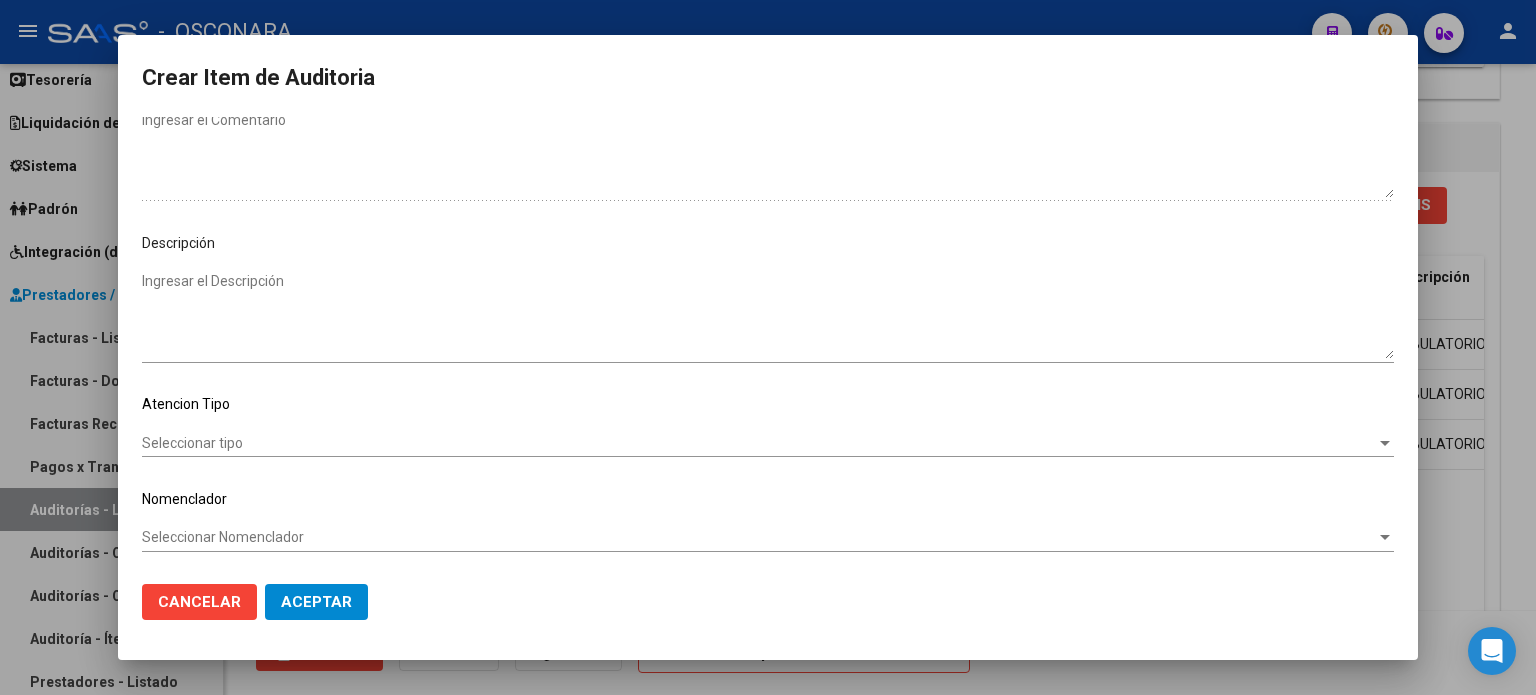click on "Ingresar el Descripción" at bounding box center (768, 315) 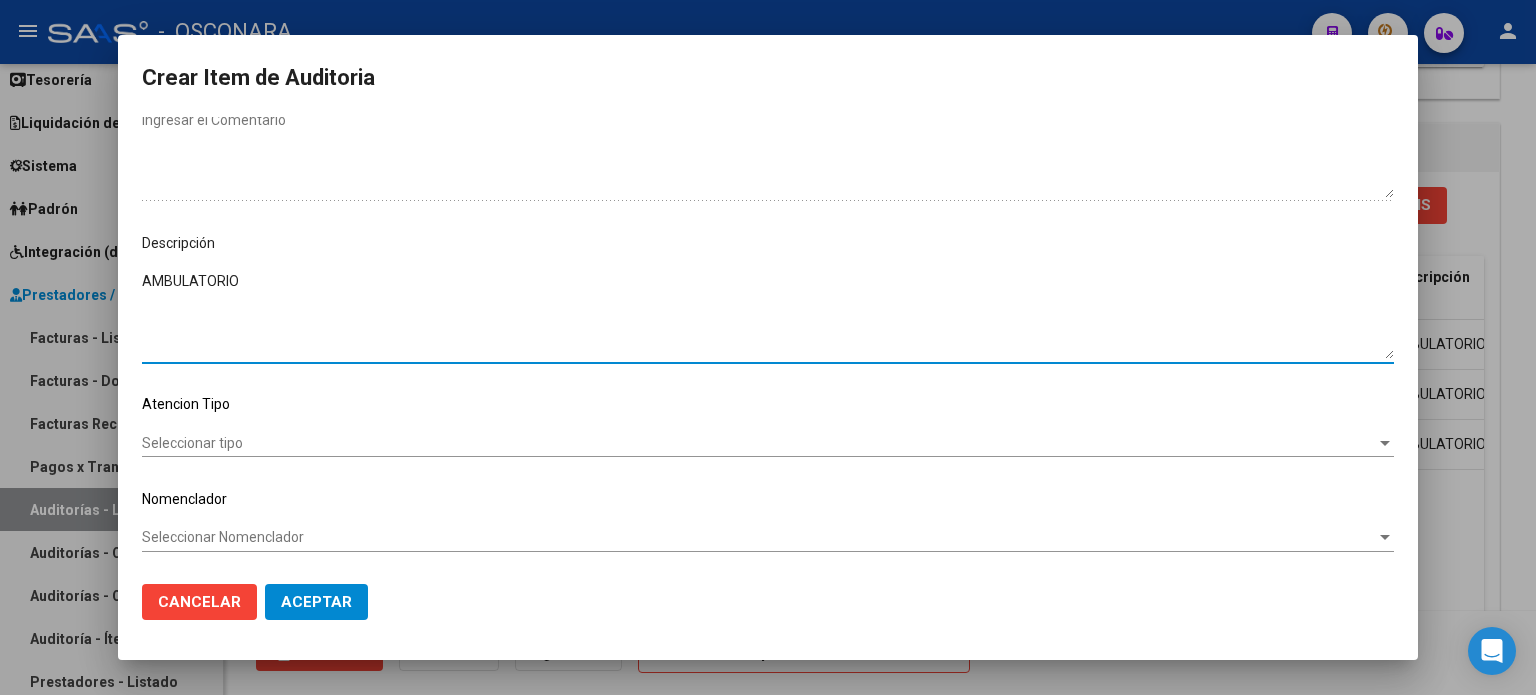click on "Seleccionar tipo" at bounding box center (759, 443) 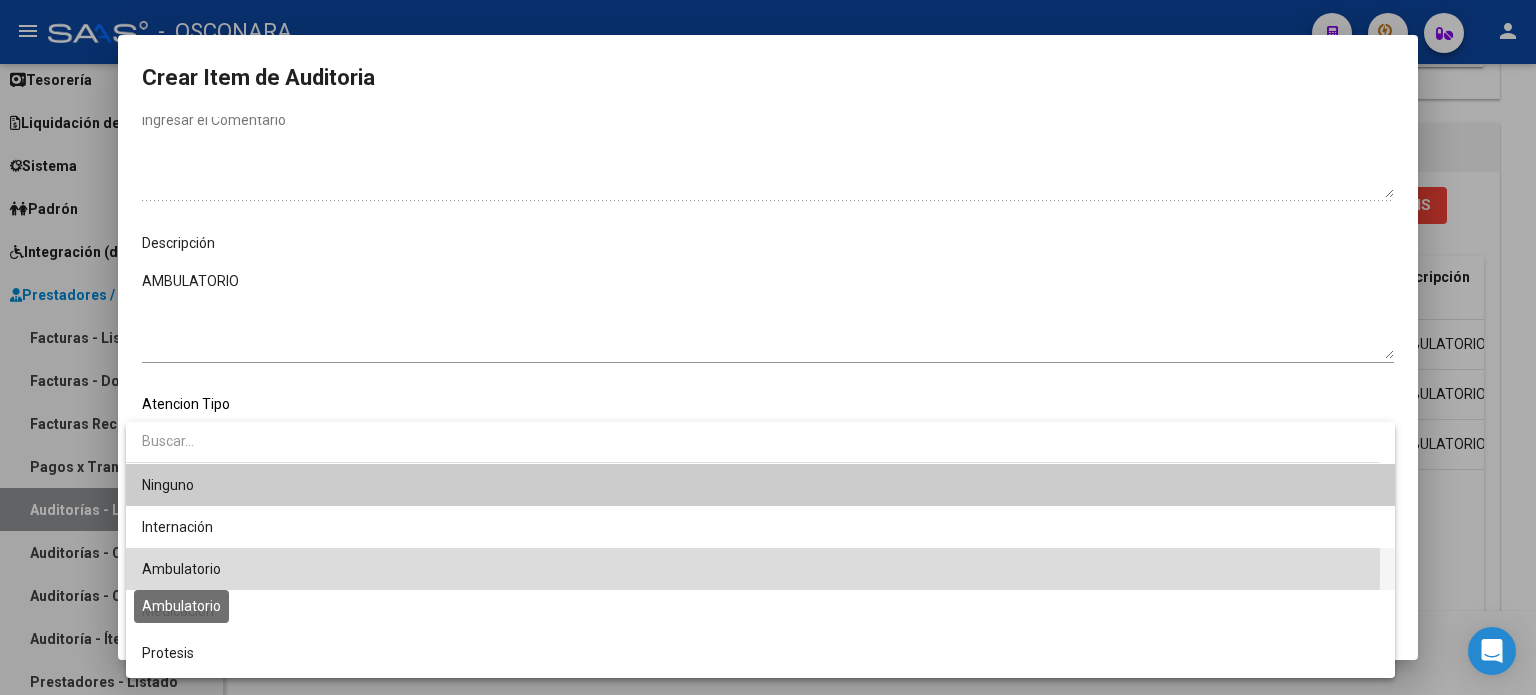 click on "Ambulatorio" at bounding box center (181, 569) 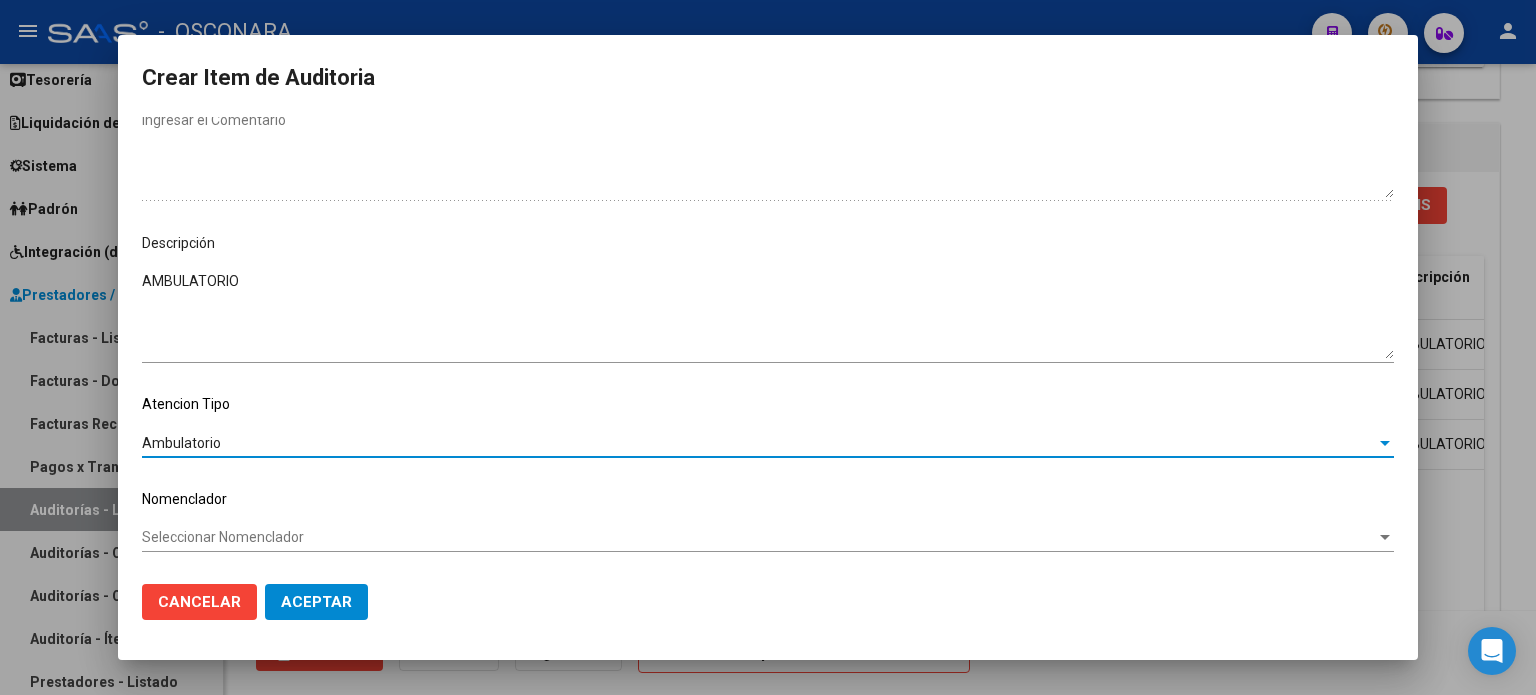 click on "Aceptar" 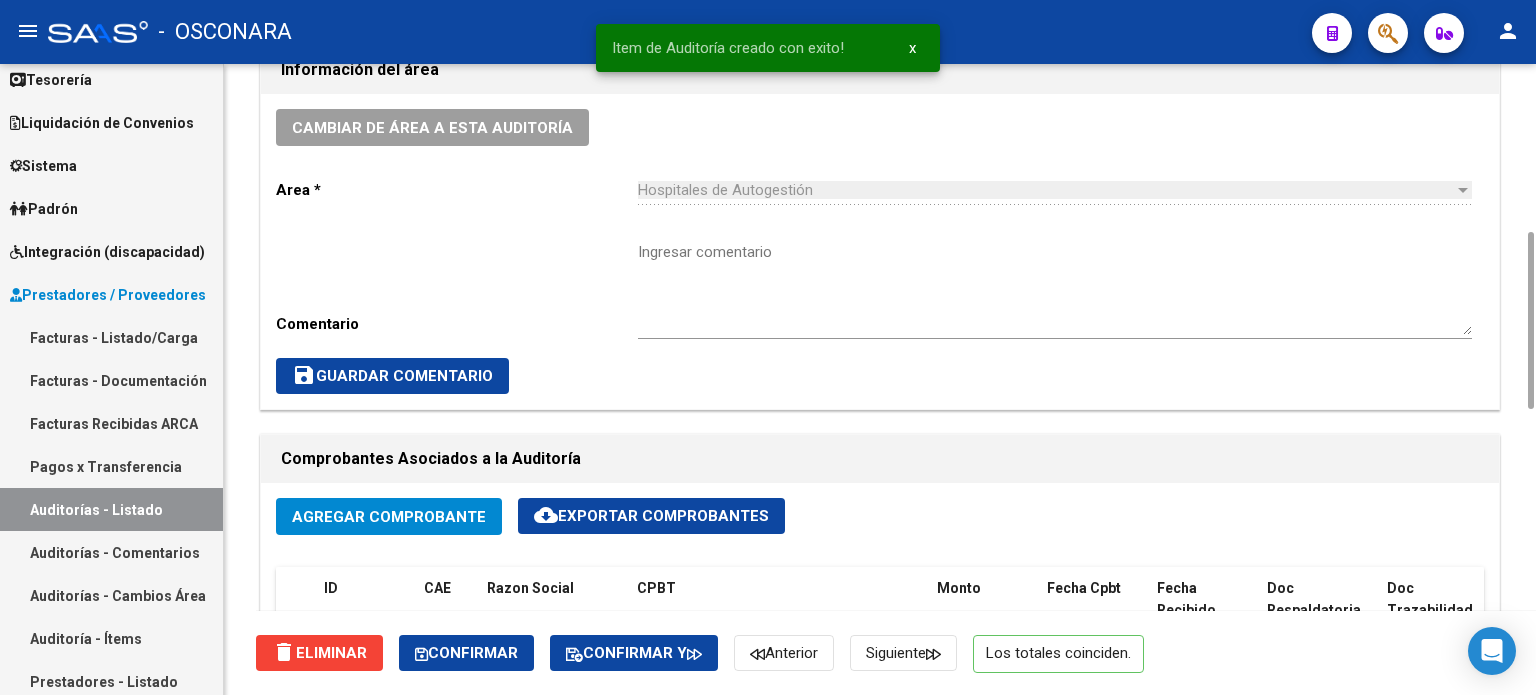 scroll, scrollTop: 0, scrollLeft: 0, axis: both 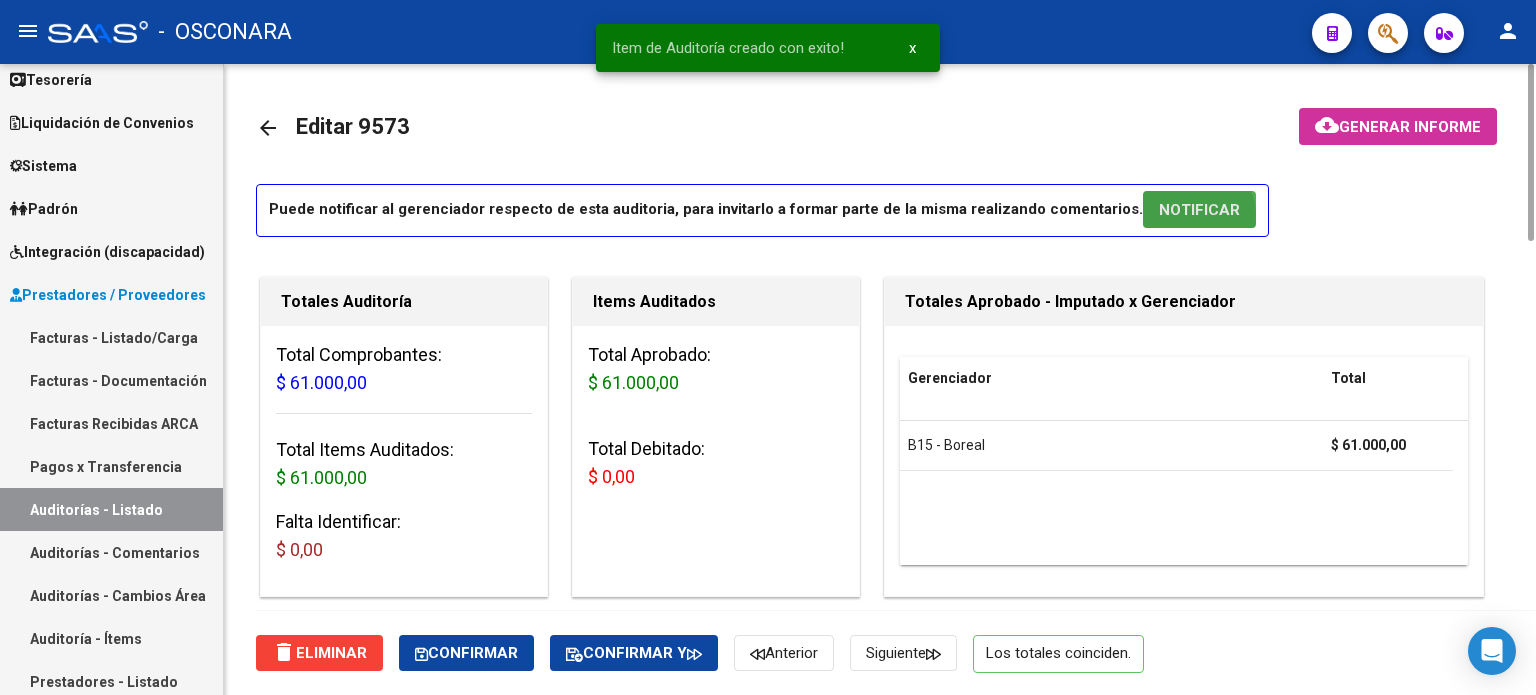click on "NOTIFICAR" at bounding box center [1199, 210] 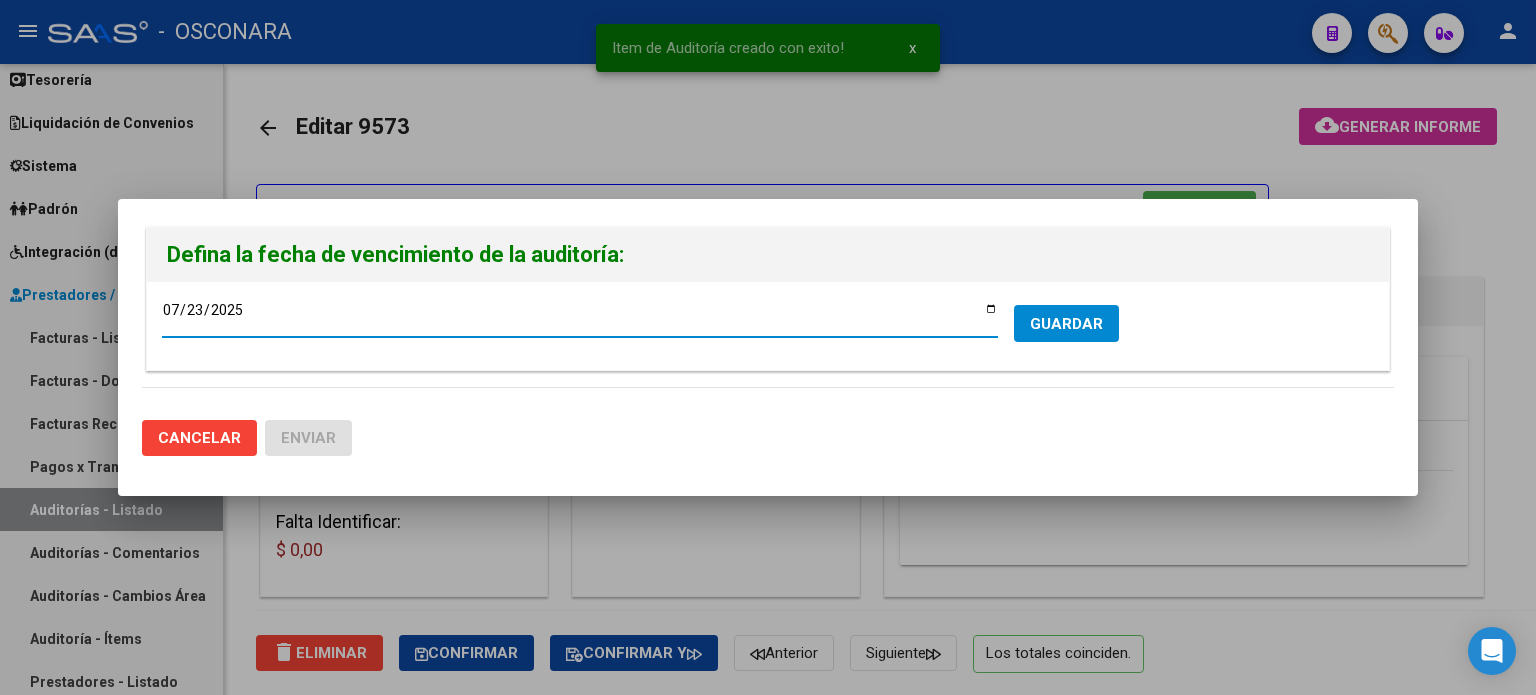click on "2025-07-23" at bounding box center (580, 317) 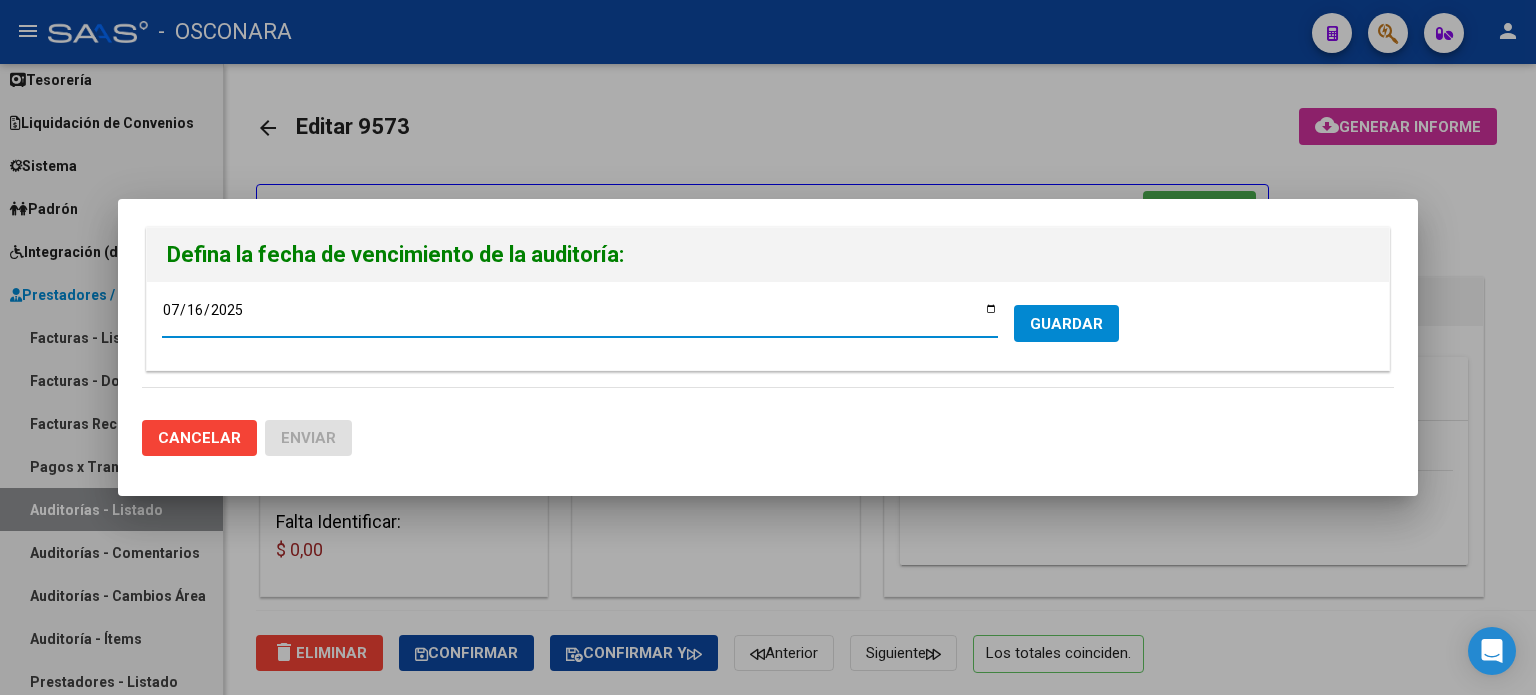 click on "GUARDAR" at bounding box center [1066, 324] 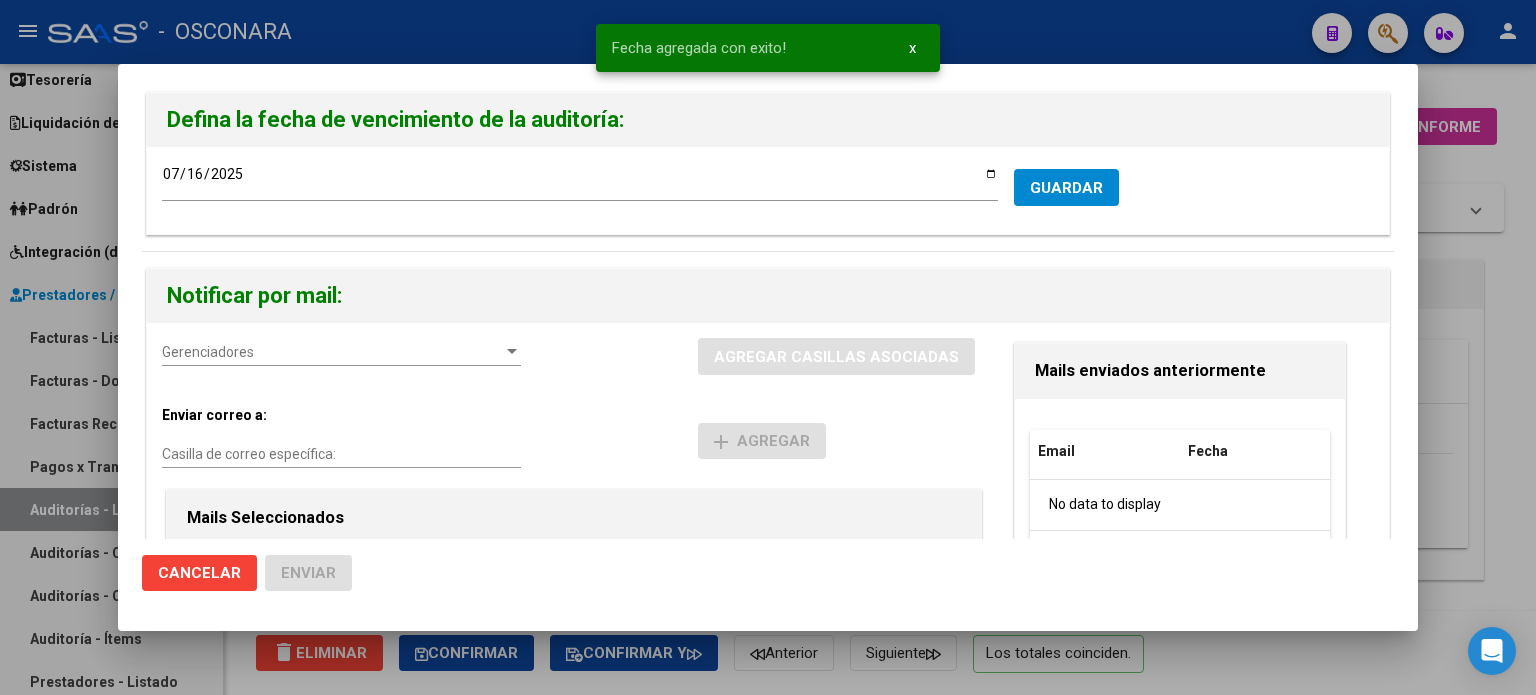 click on "Gerenciadores" at bounding box center [332, 352] 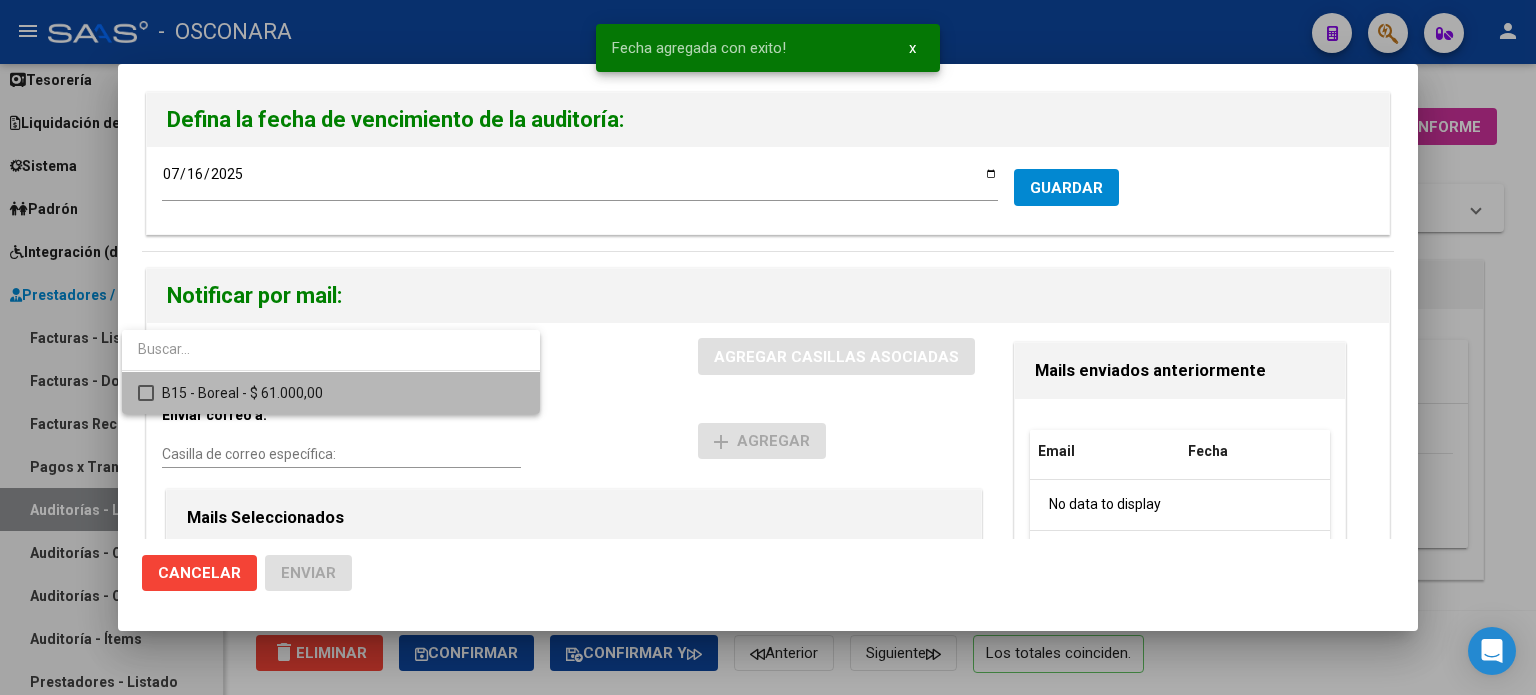 click on "B15 - Boreal - $ 61.000,00" at bounding box center (343, 393) 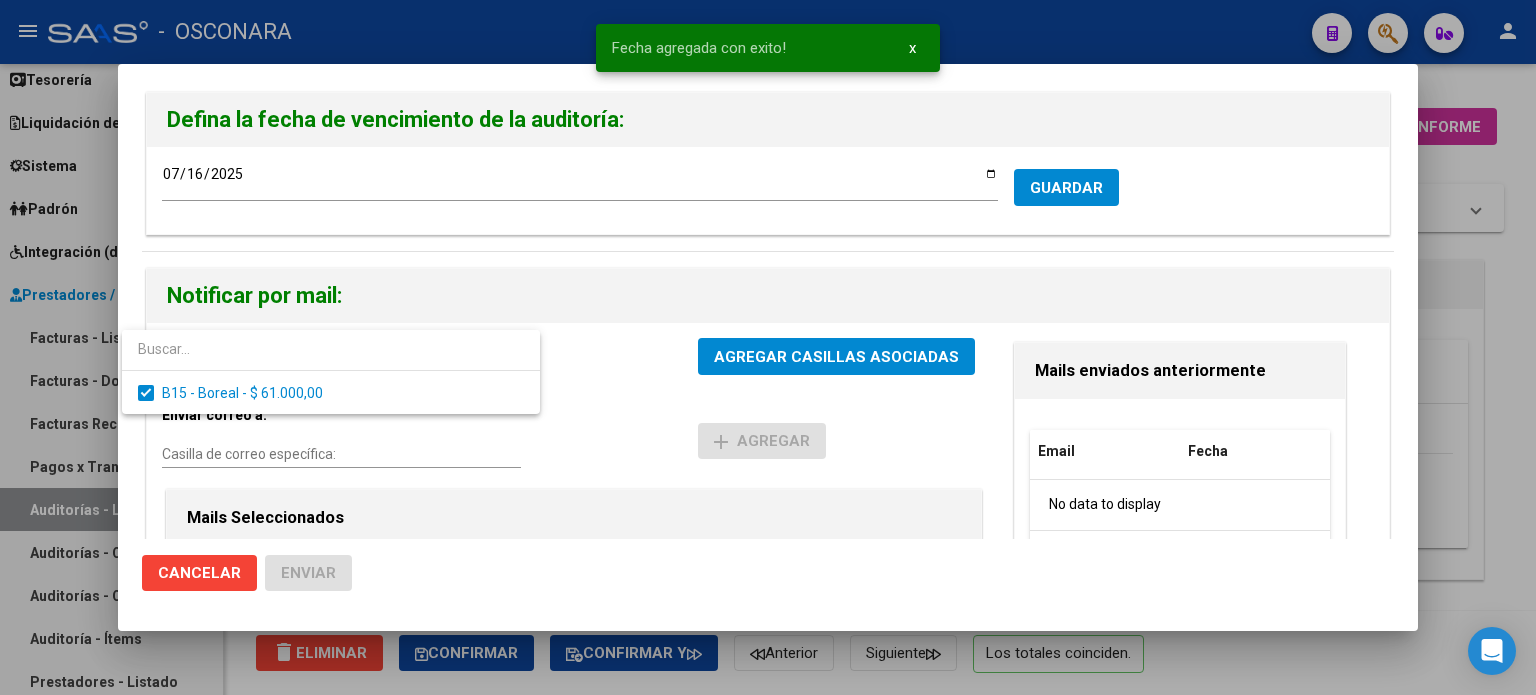 click at bounding box center [768, 347] 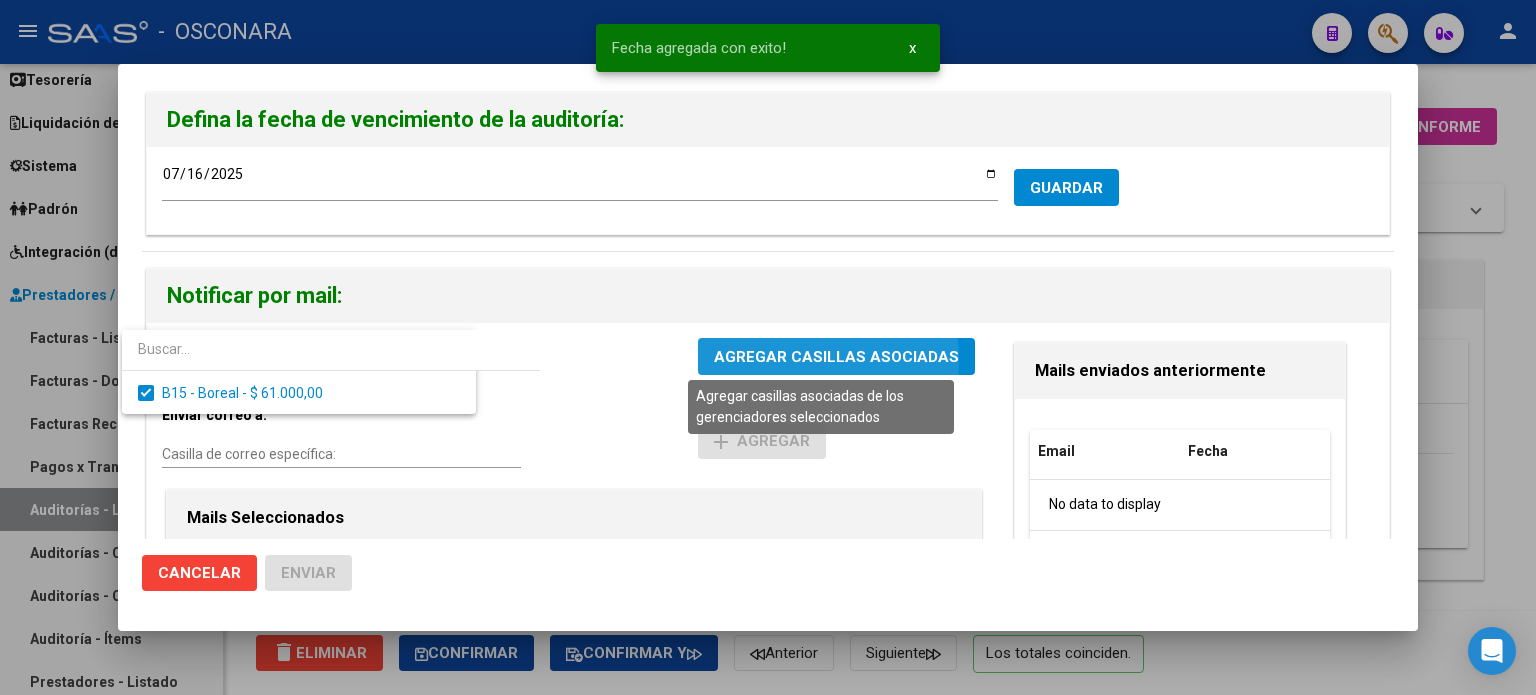 click on "AGREGAR CASILLAS ASOCIADAS" at bounding box center (836, 357) 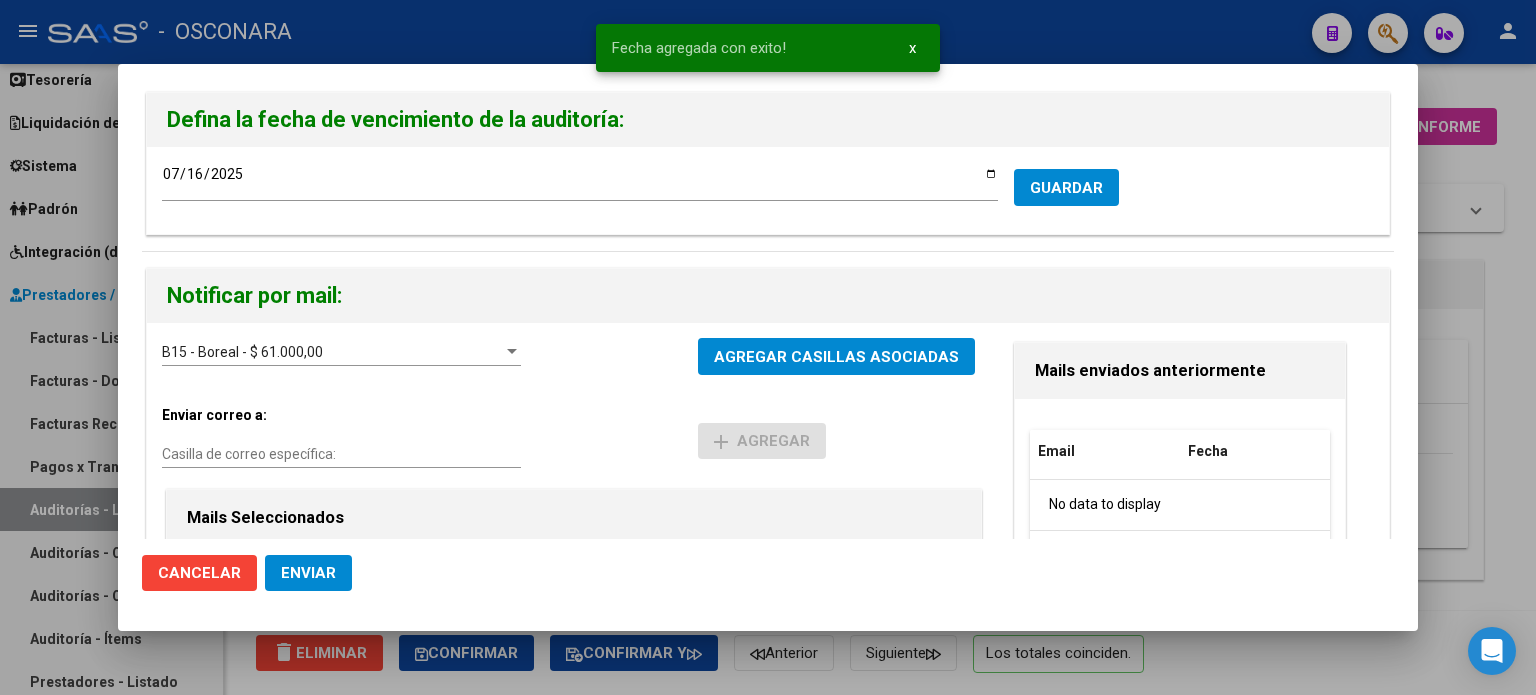 click on "Enviar" 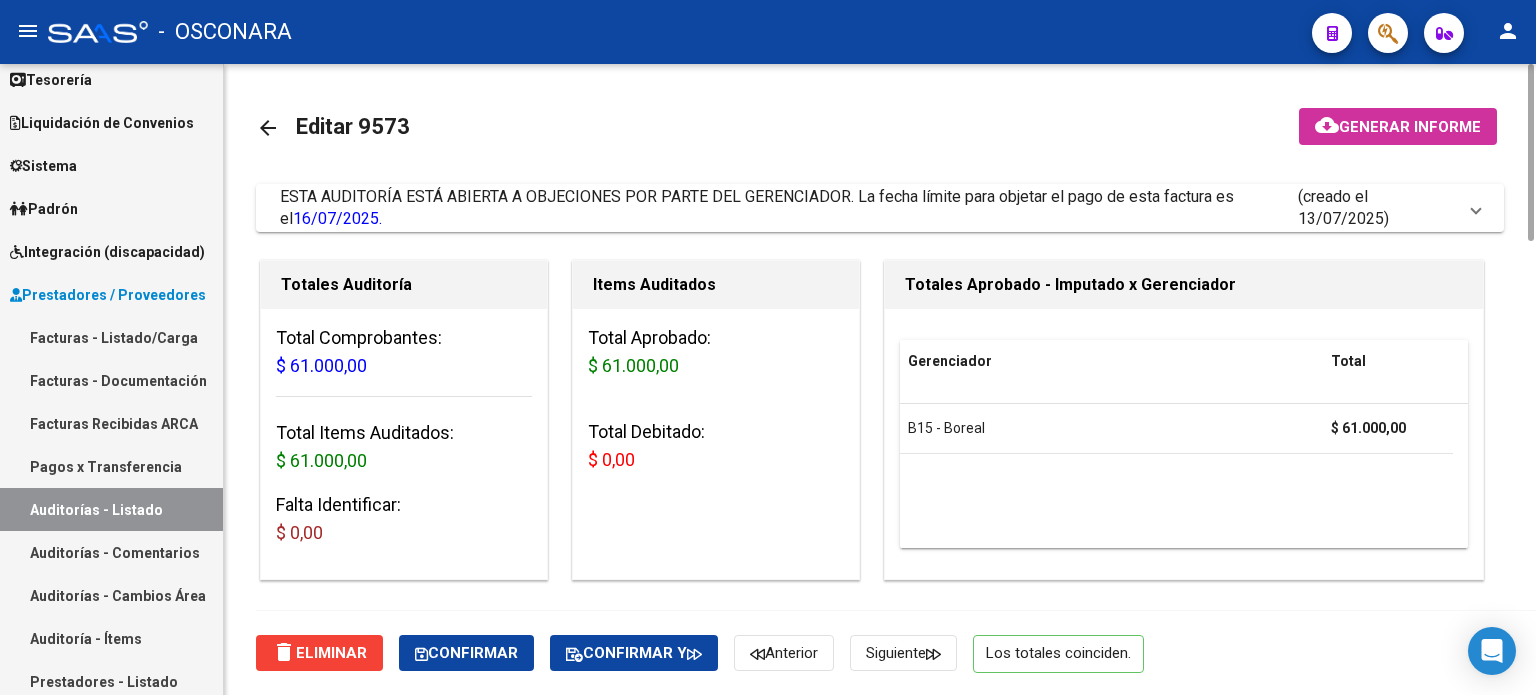 click on "Facturas - Listado/Carga" at bounding box center (111, 337) 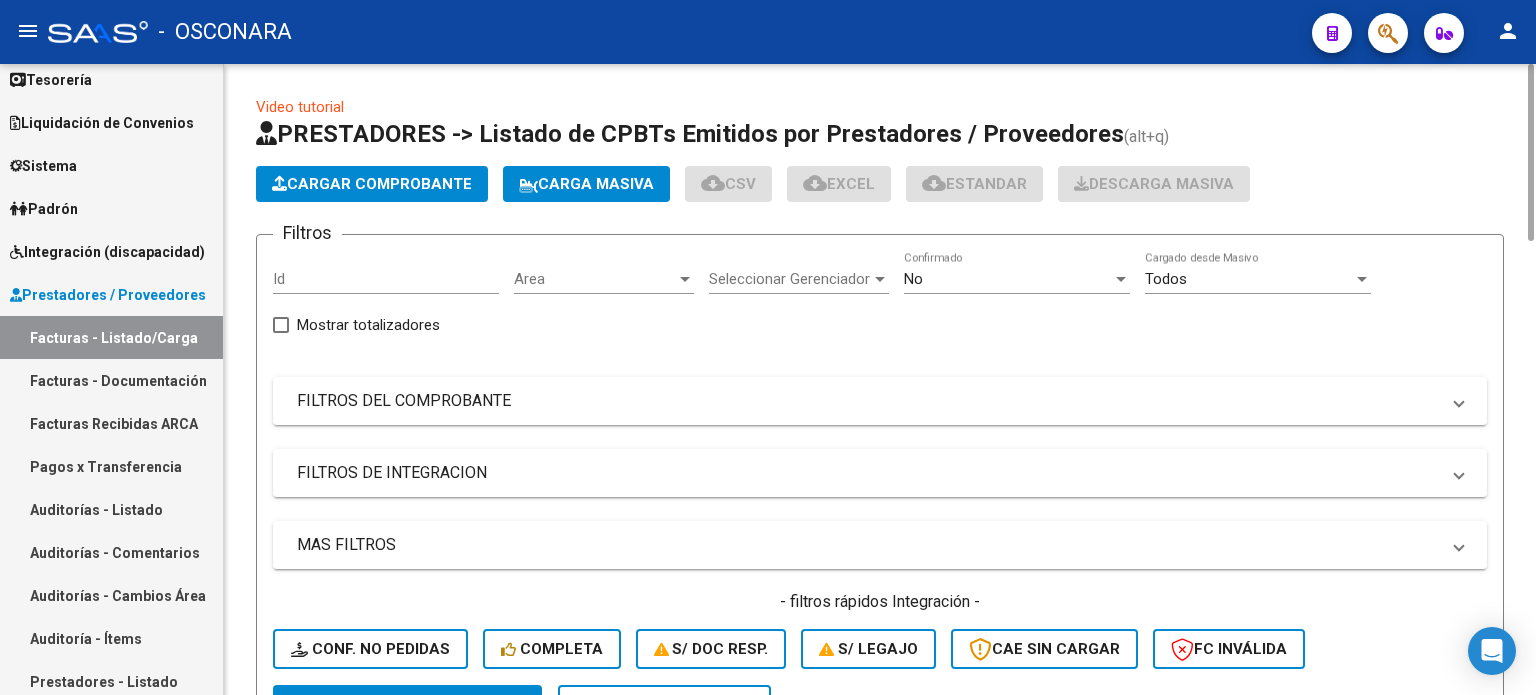 click on "Cargar Comprobante" 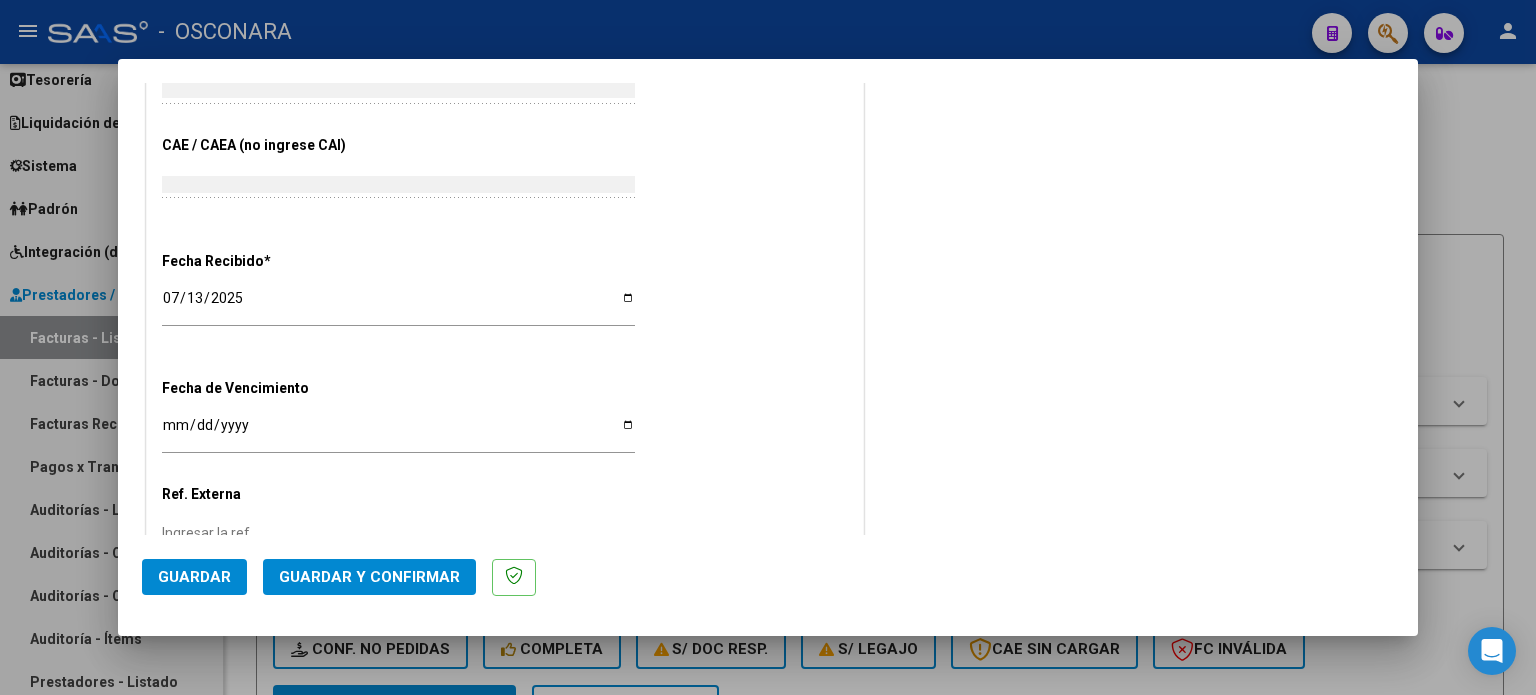 scroll, scrollTop: 1000, scrollLeft: 0, axis: vertical 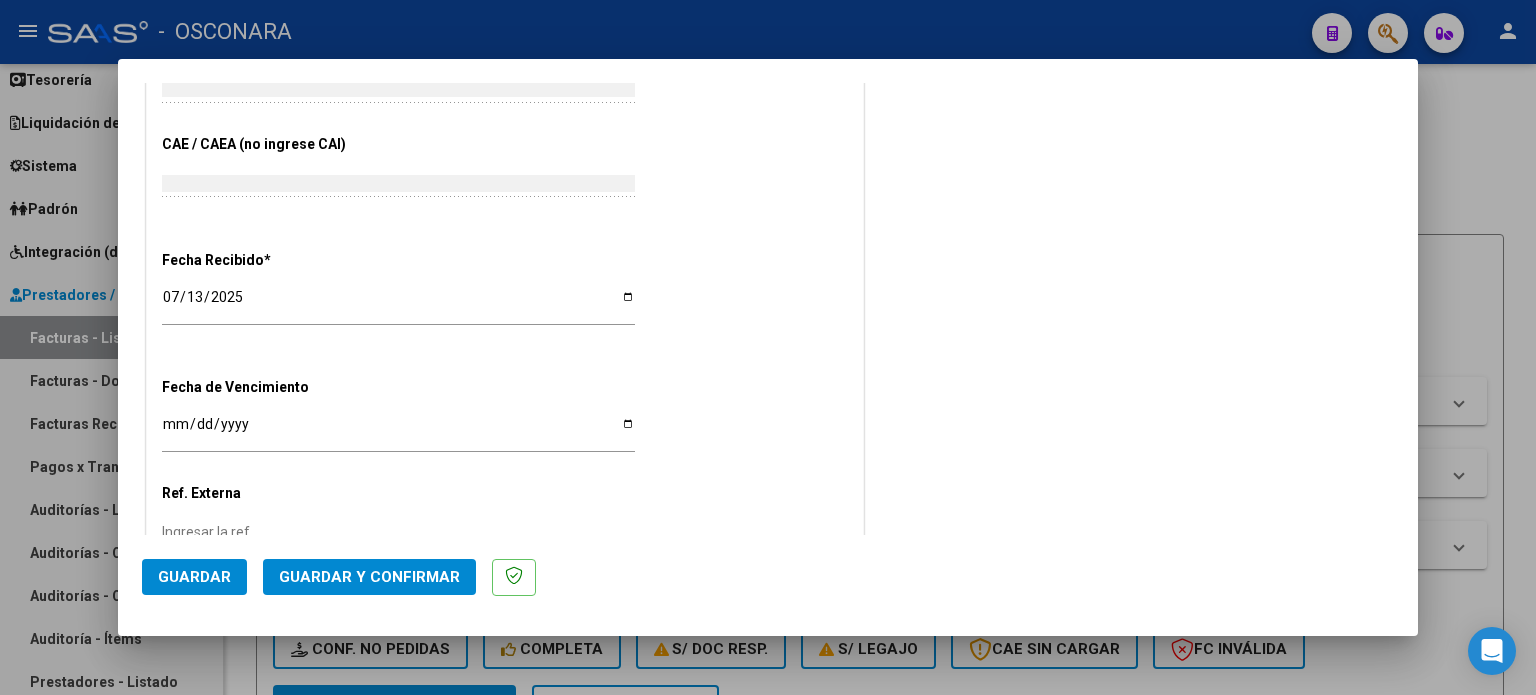 click on "Guardar y Confirmar" 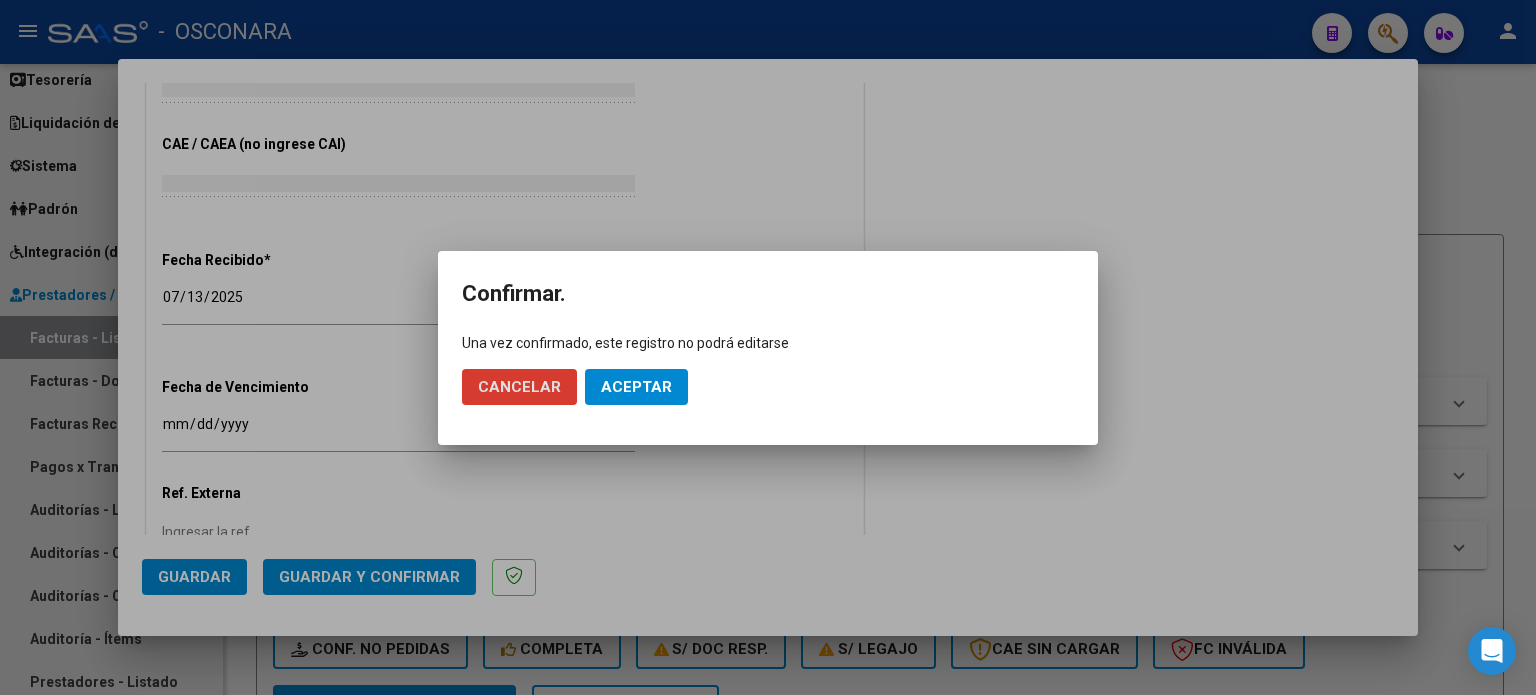 click on "Aceptar" 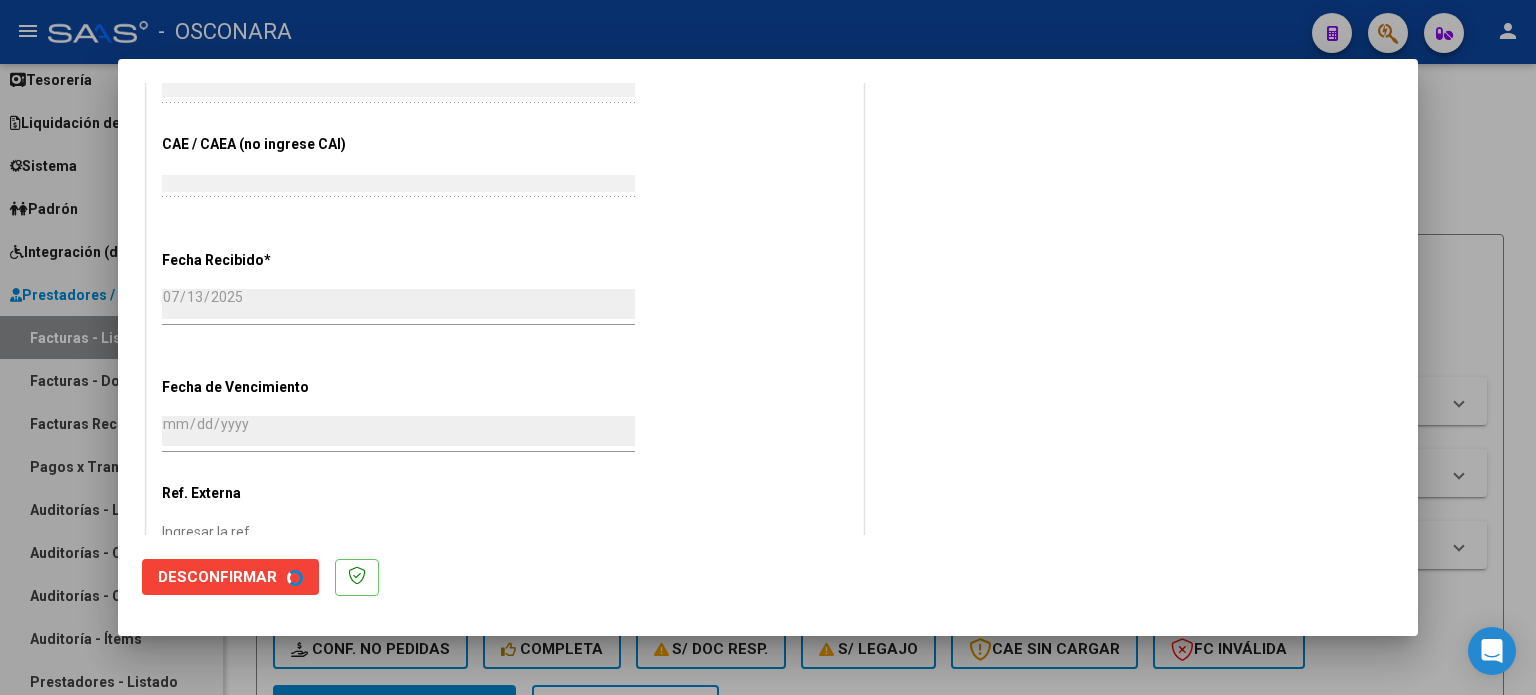 scroll, scrollTop: 0, scrollLeft: 0, axis: both 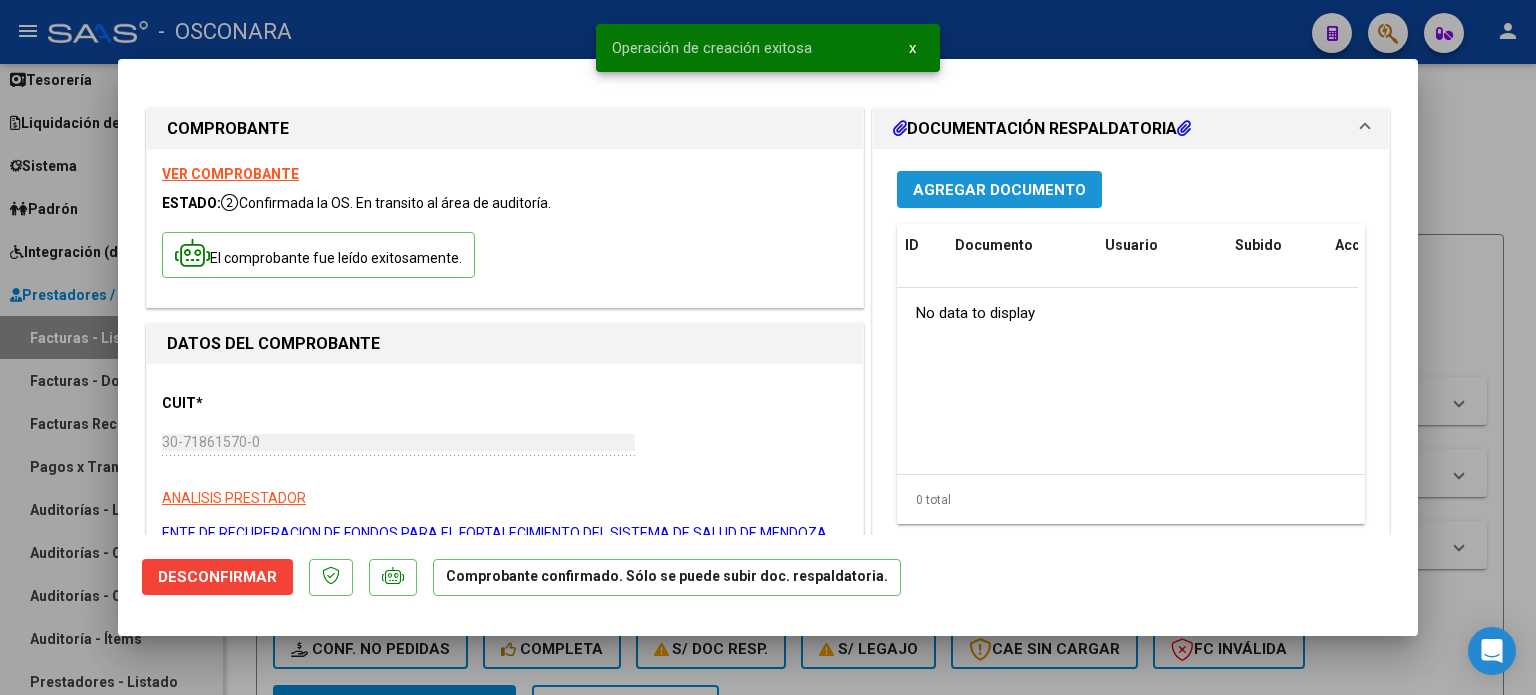 click on "Agregar Documento" at bounding box center [999, 190] 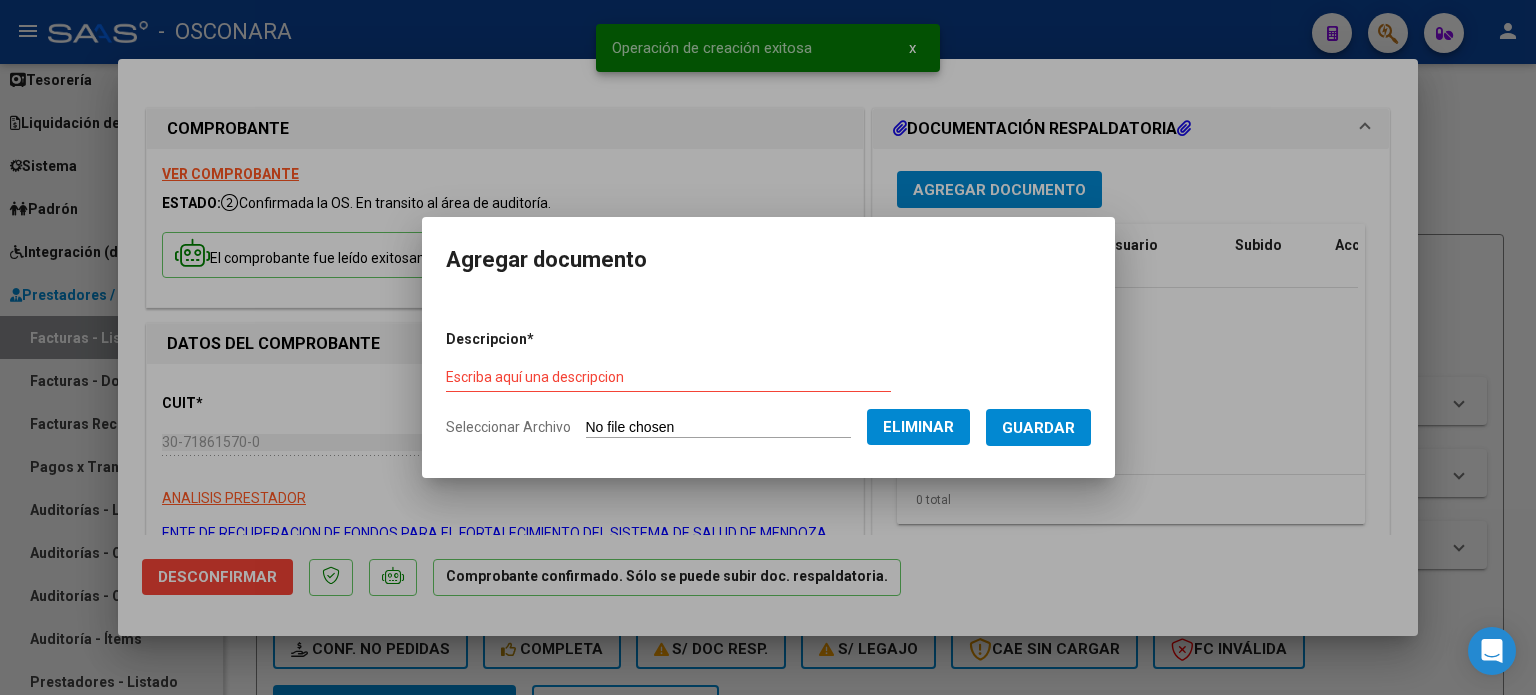 click on "Escriba aquí una descripcion" at bounding box center (668, 377) 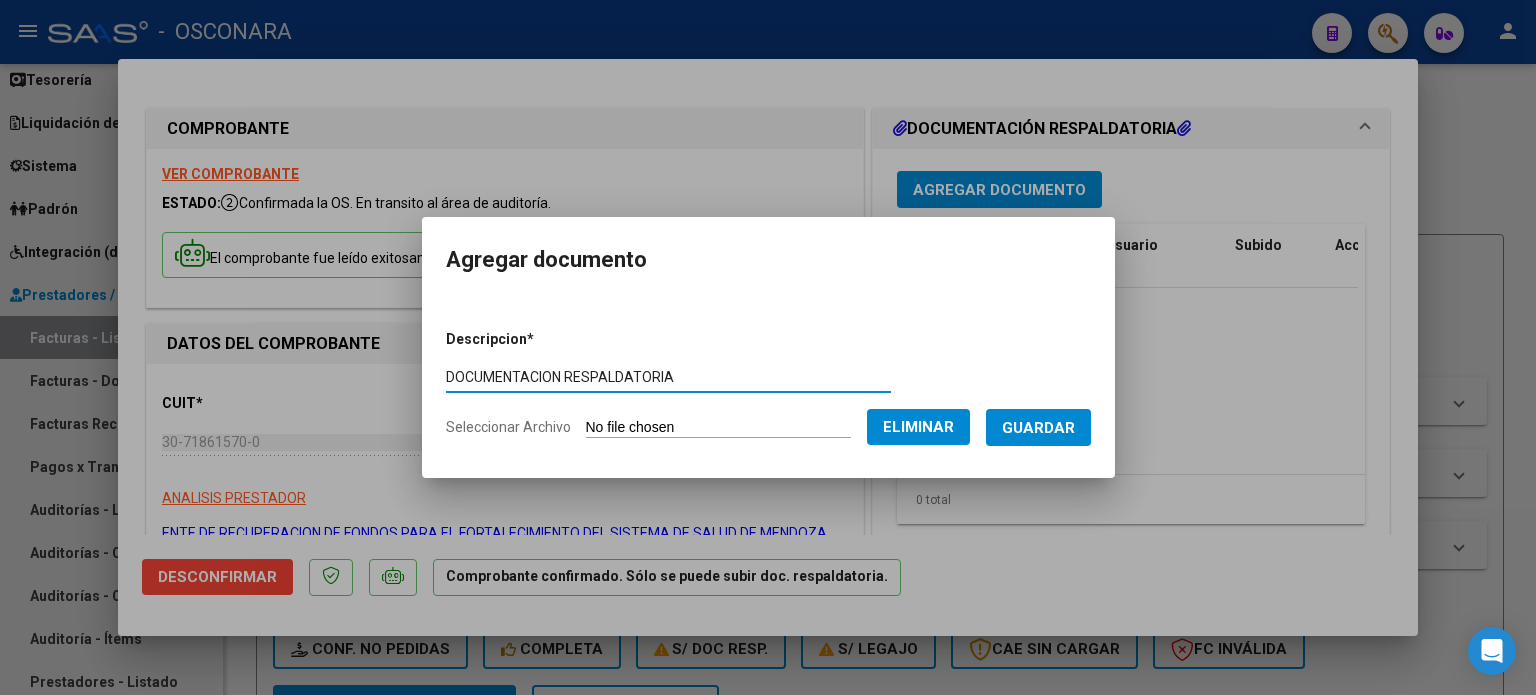 click on "Guardar" at bounding box center [1038, 428] 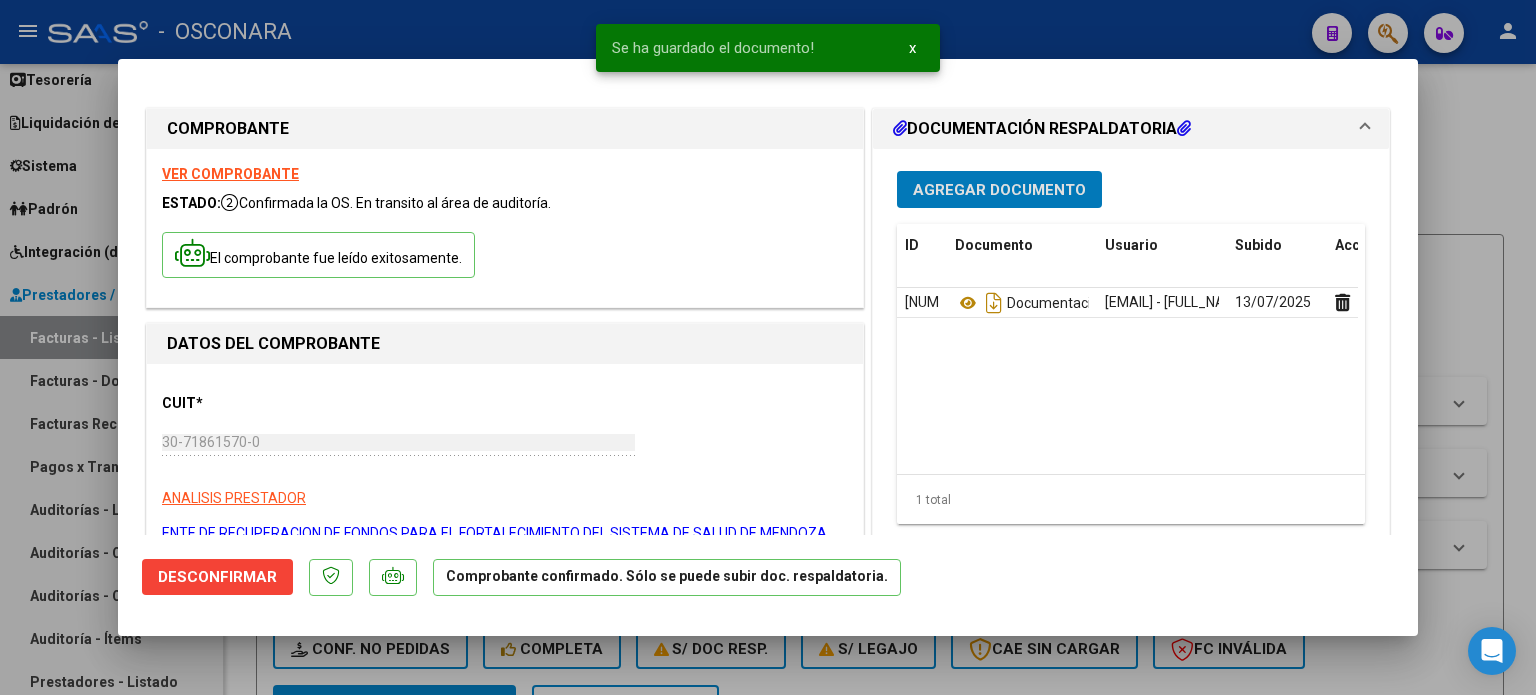 click at bounding box center [768, 347] 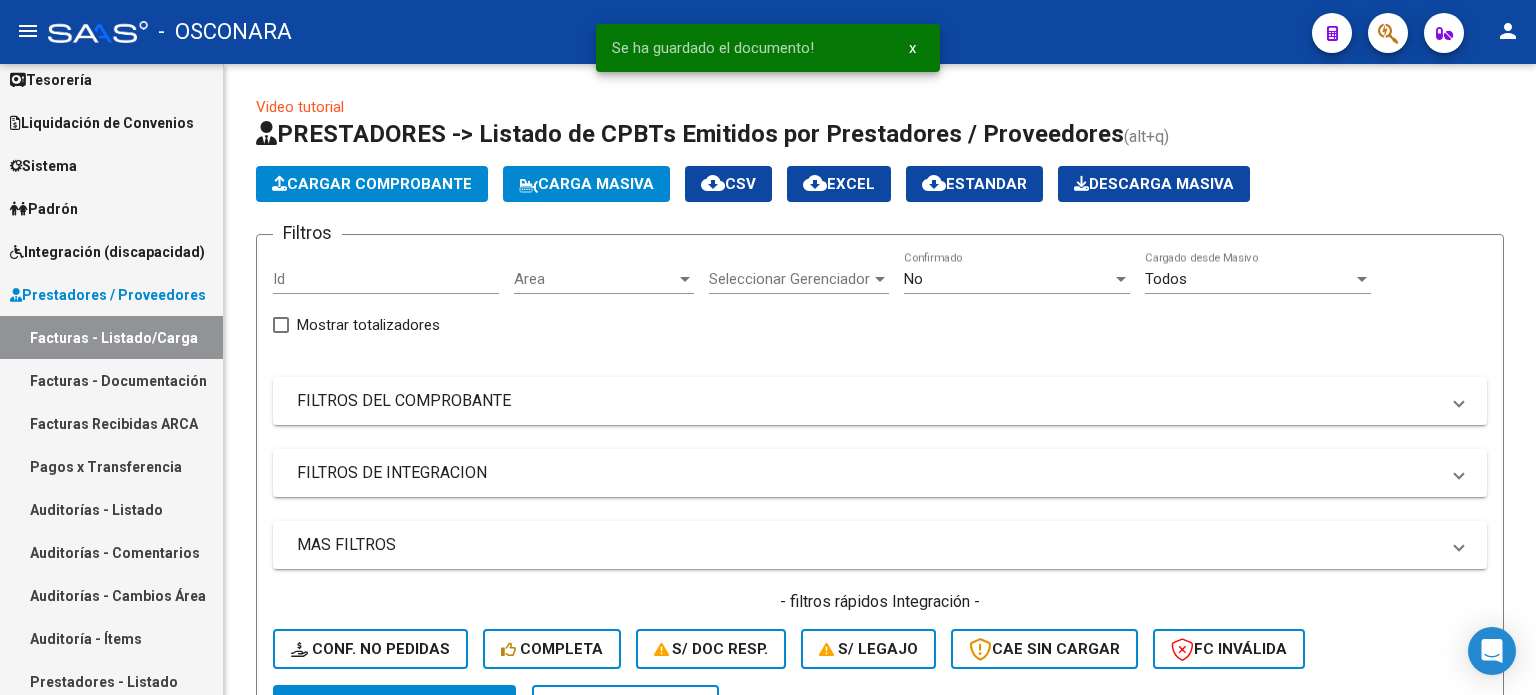 click on "Auditorías - Listado" at bounding box center [111, 509] 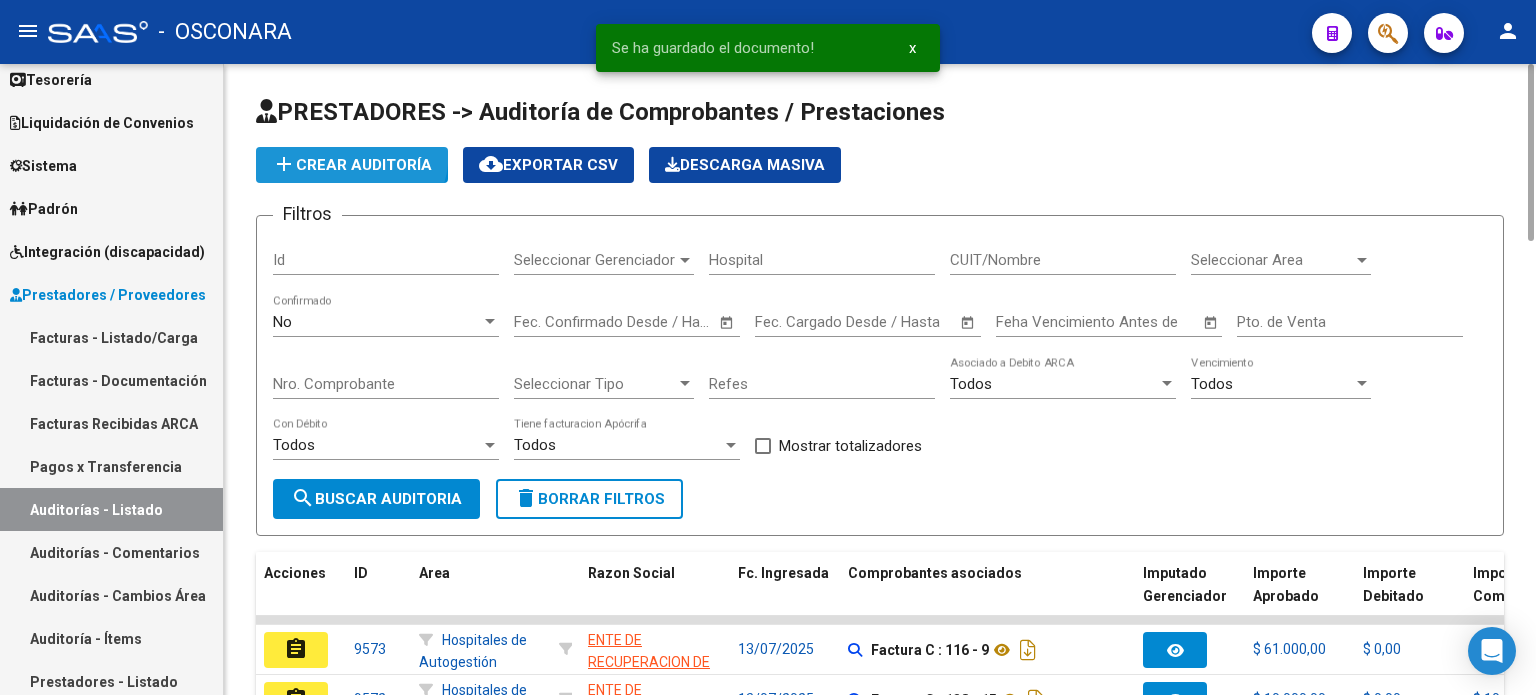 click on "add  Crear Auditoría" 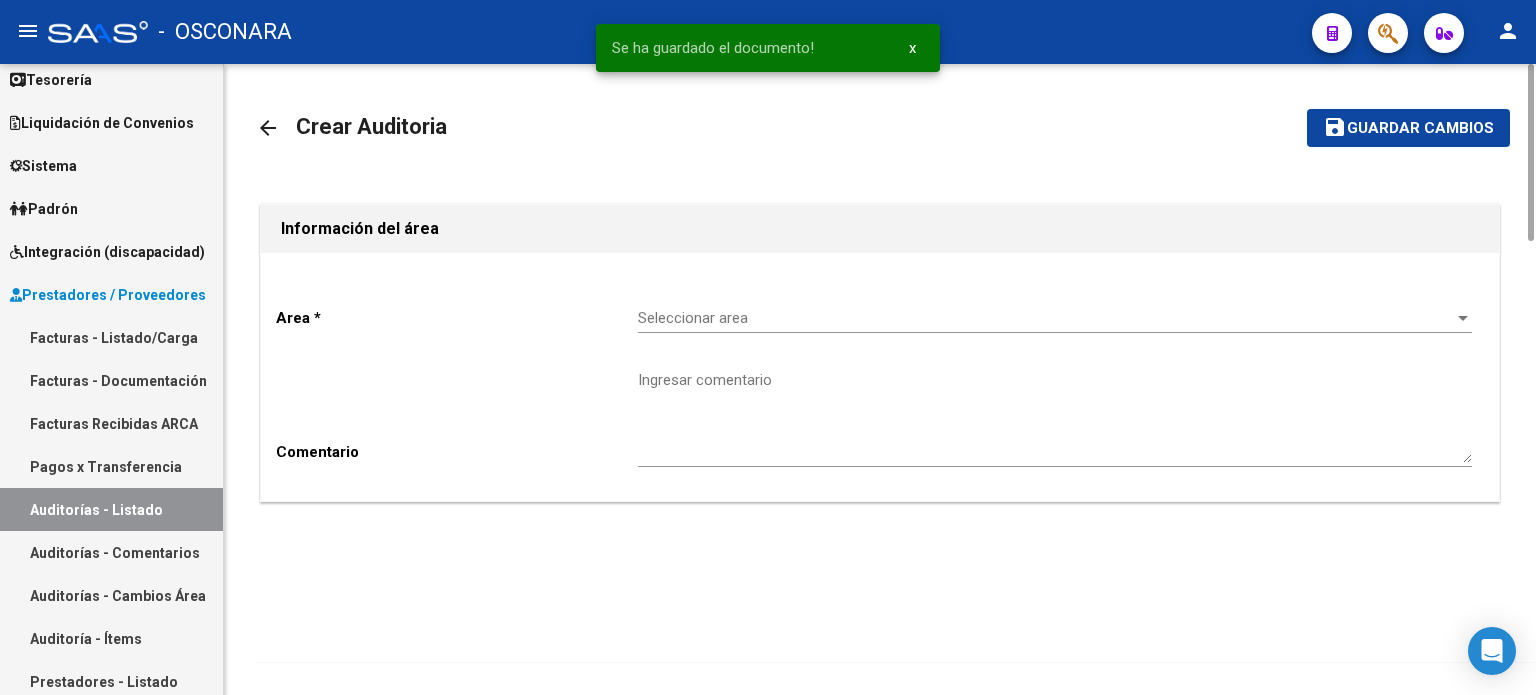 click on "Seleccionar area" at bounding box center (1046, 318) 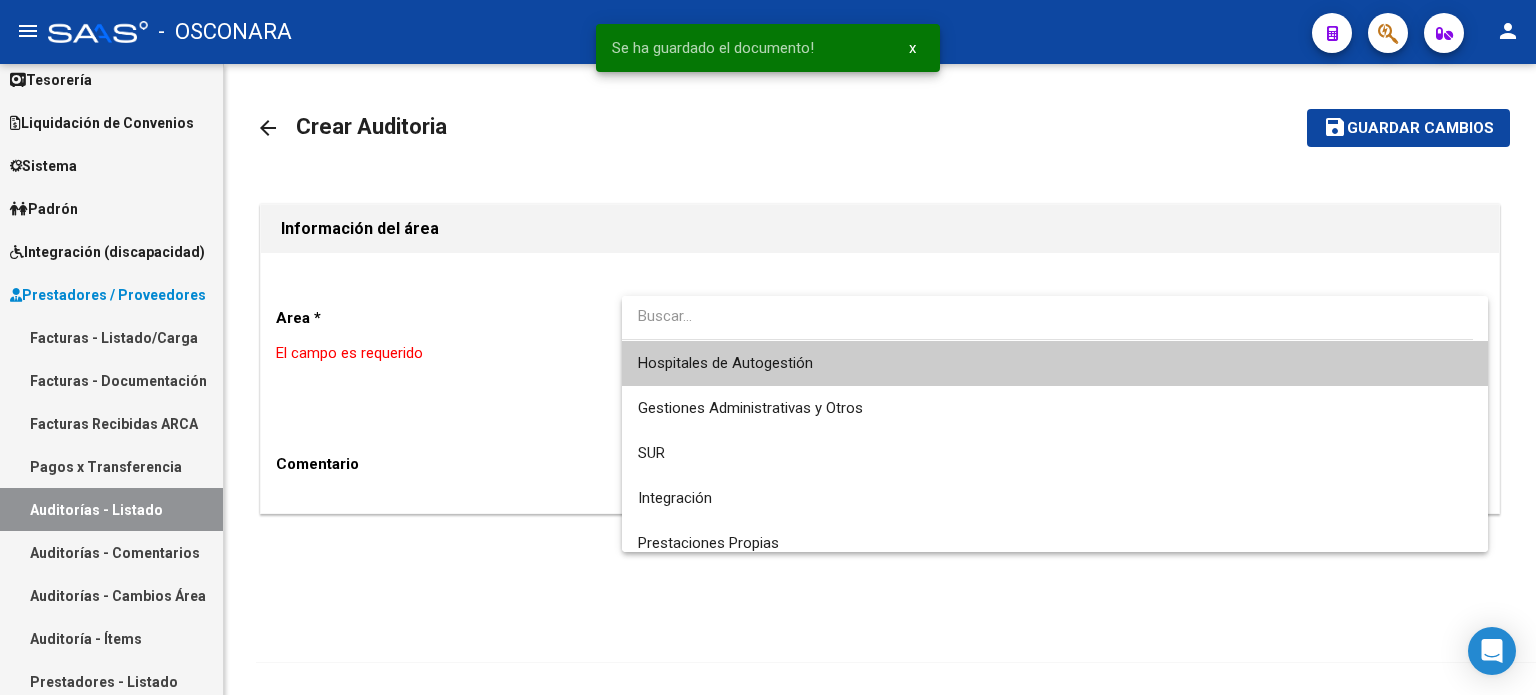 click on "Hospitales de Autogestión" at bounding box center [1055, 363] 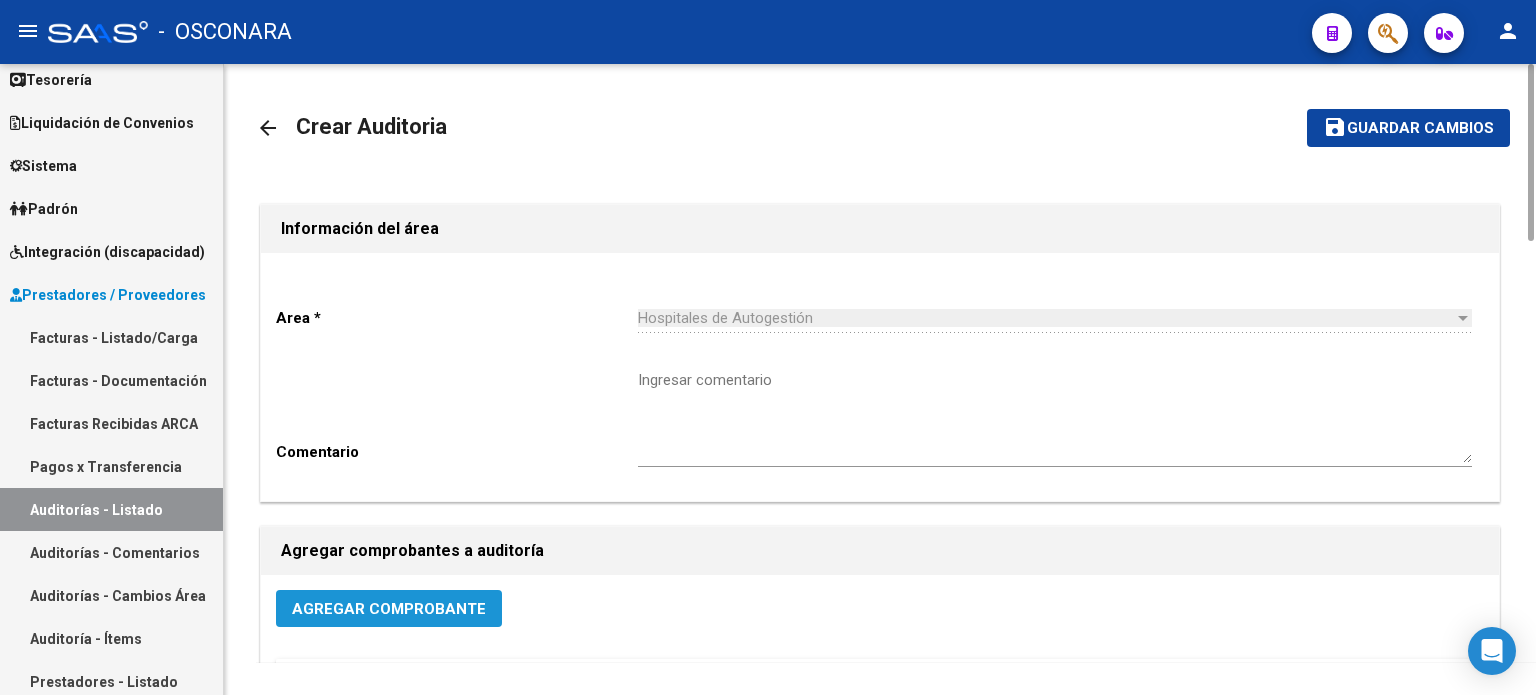 click on "Agregar Comprobante" 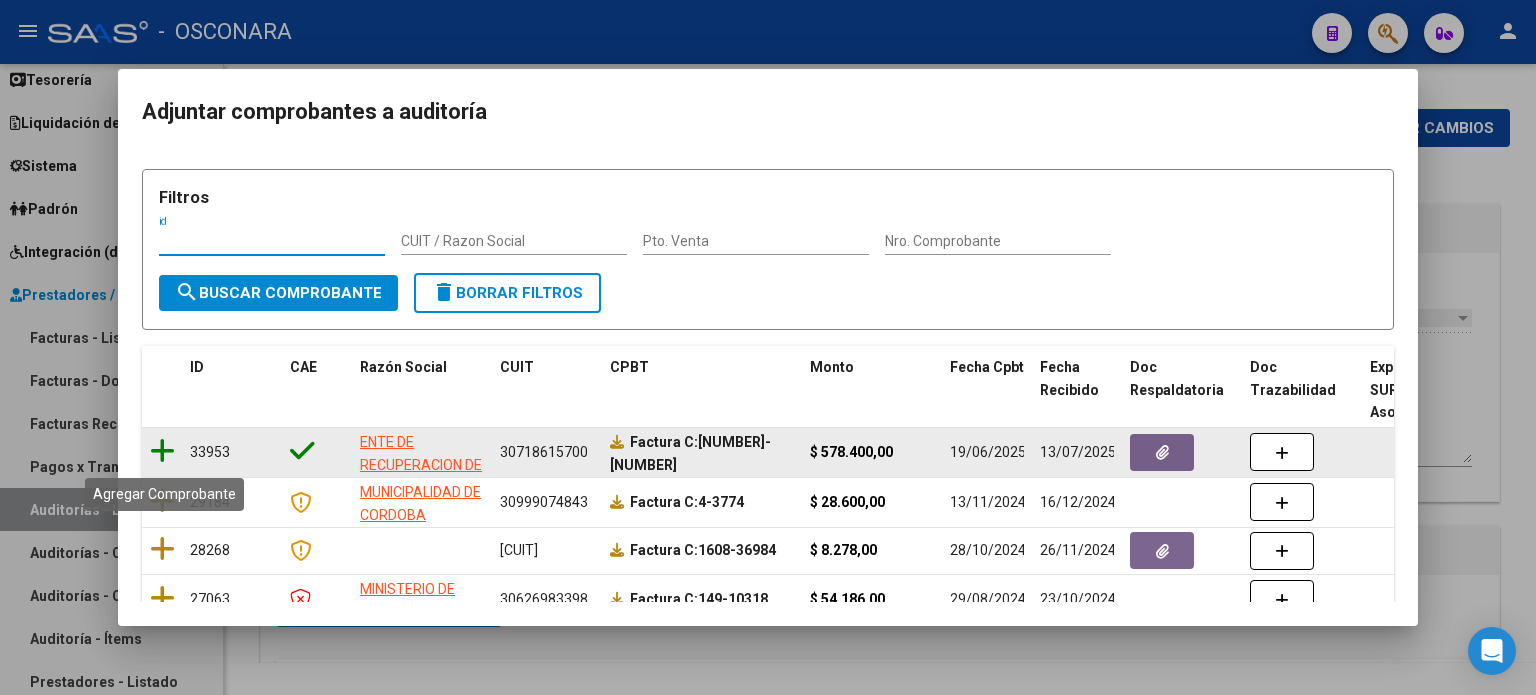 click 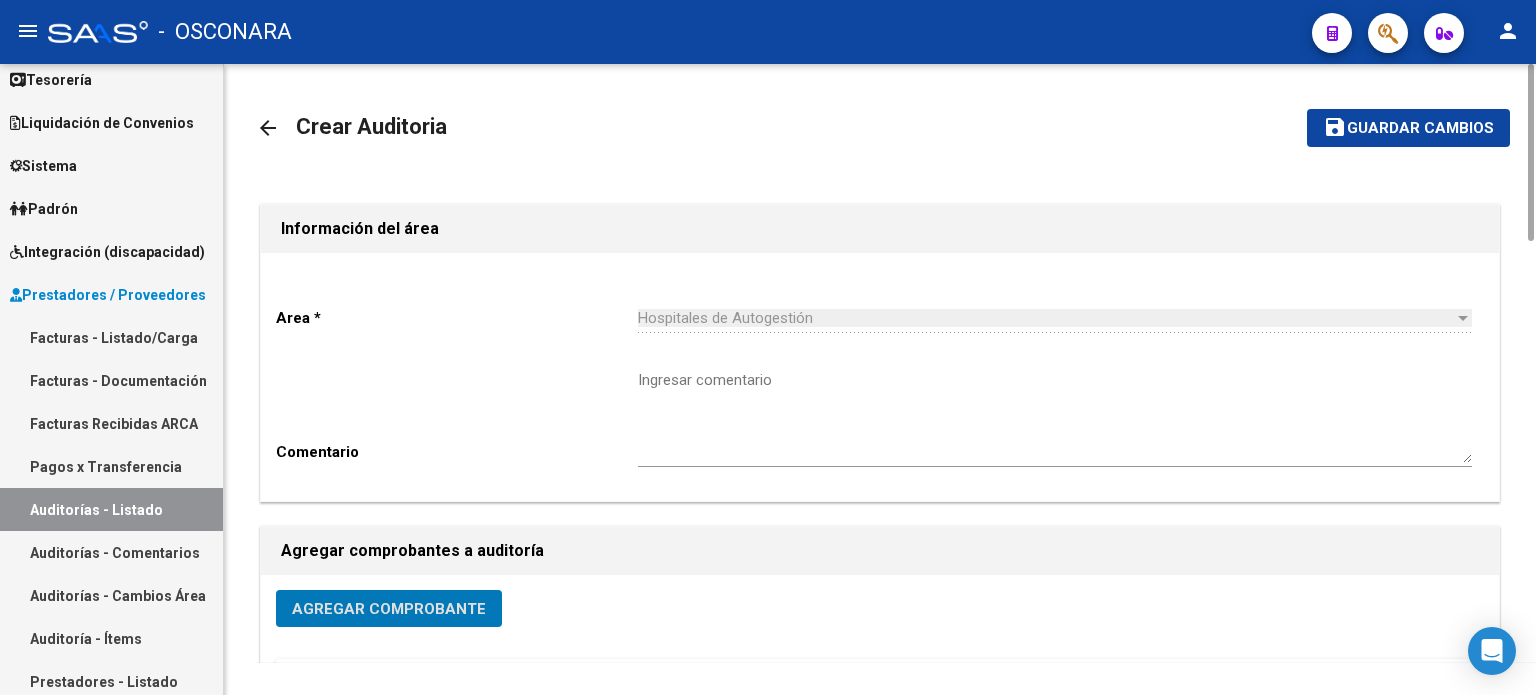 click on "save Guardar cambios" 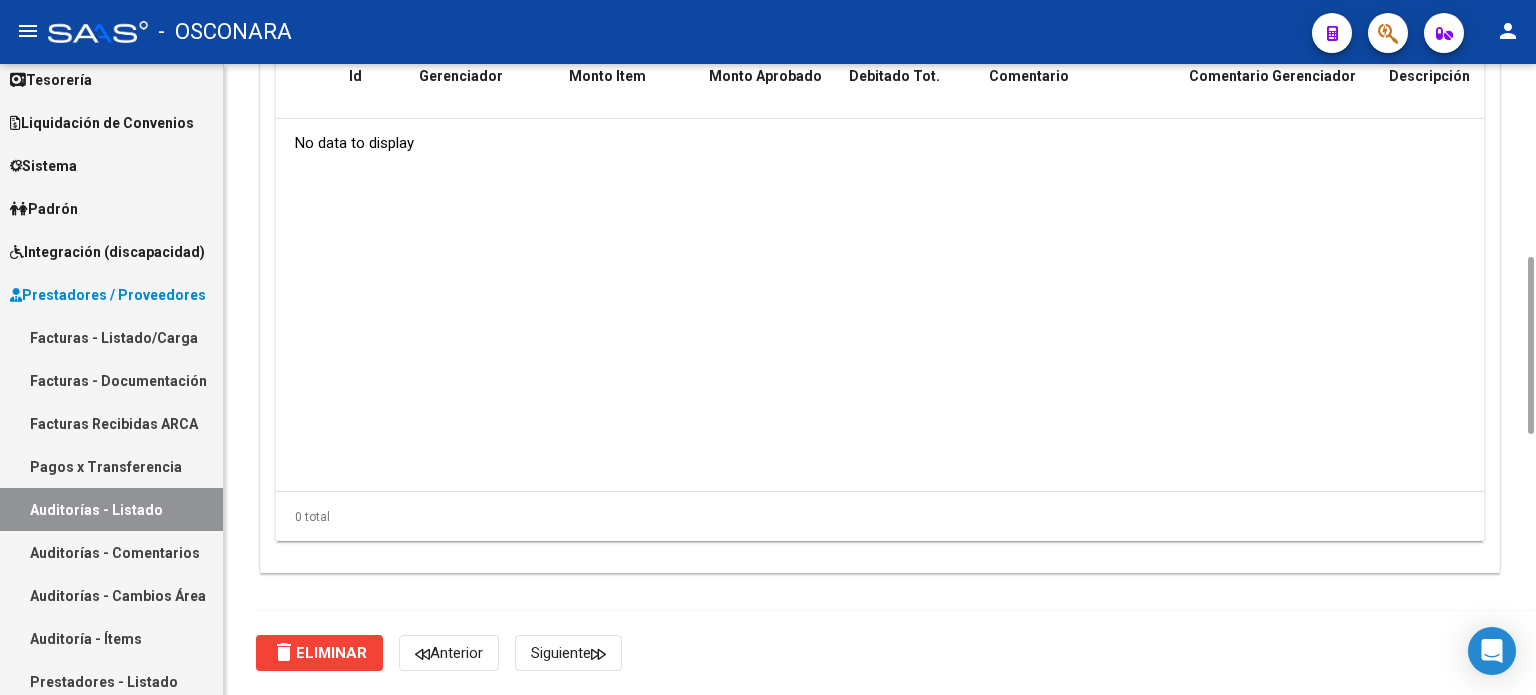 scroll, scrollTop: 1200, scrollLeft: 0, axis: vertical 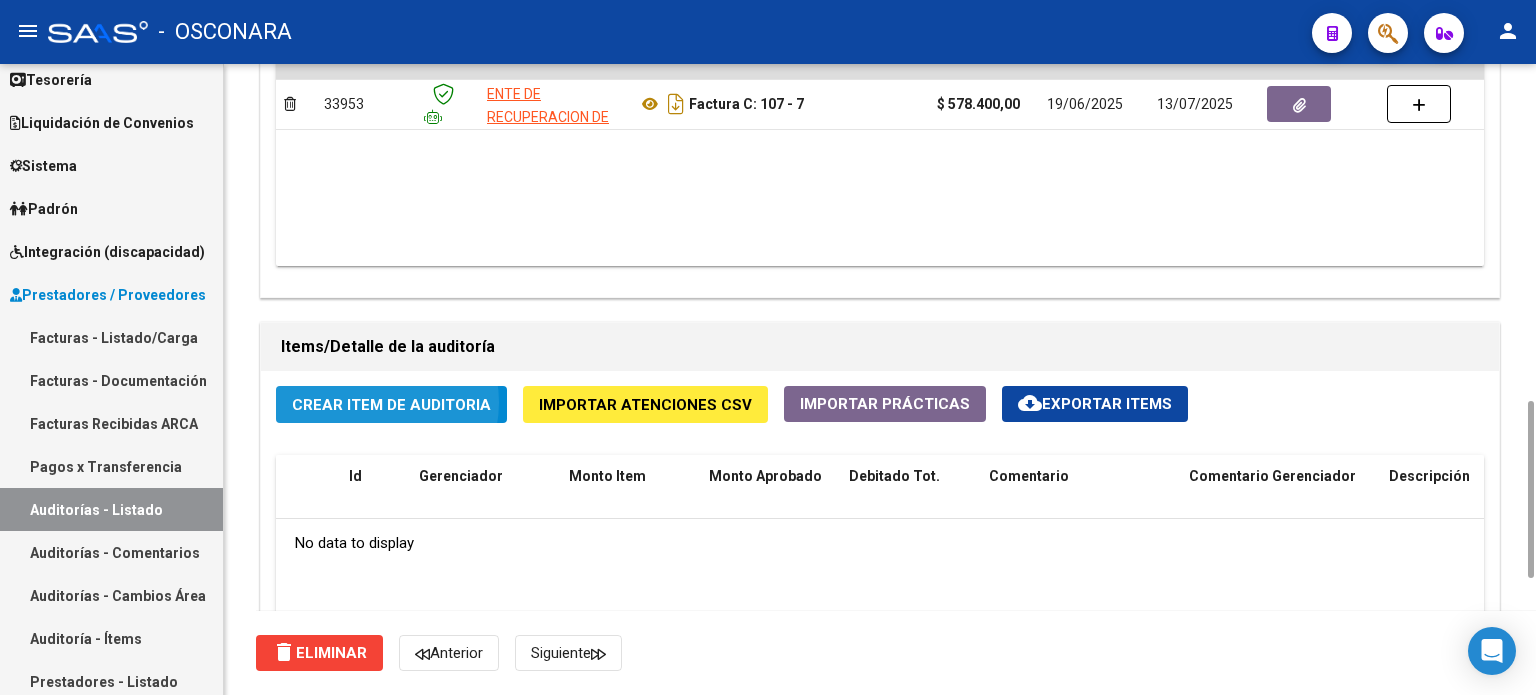 click on "Crear Item de Auditoria" 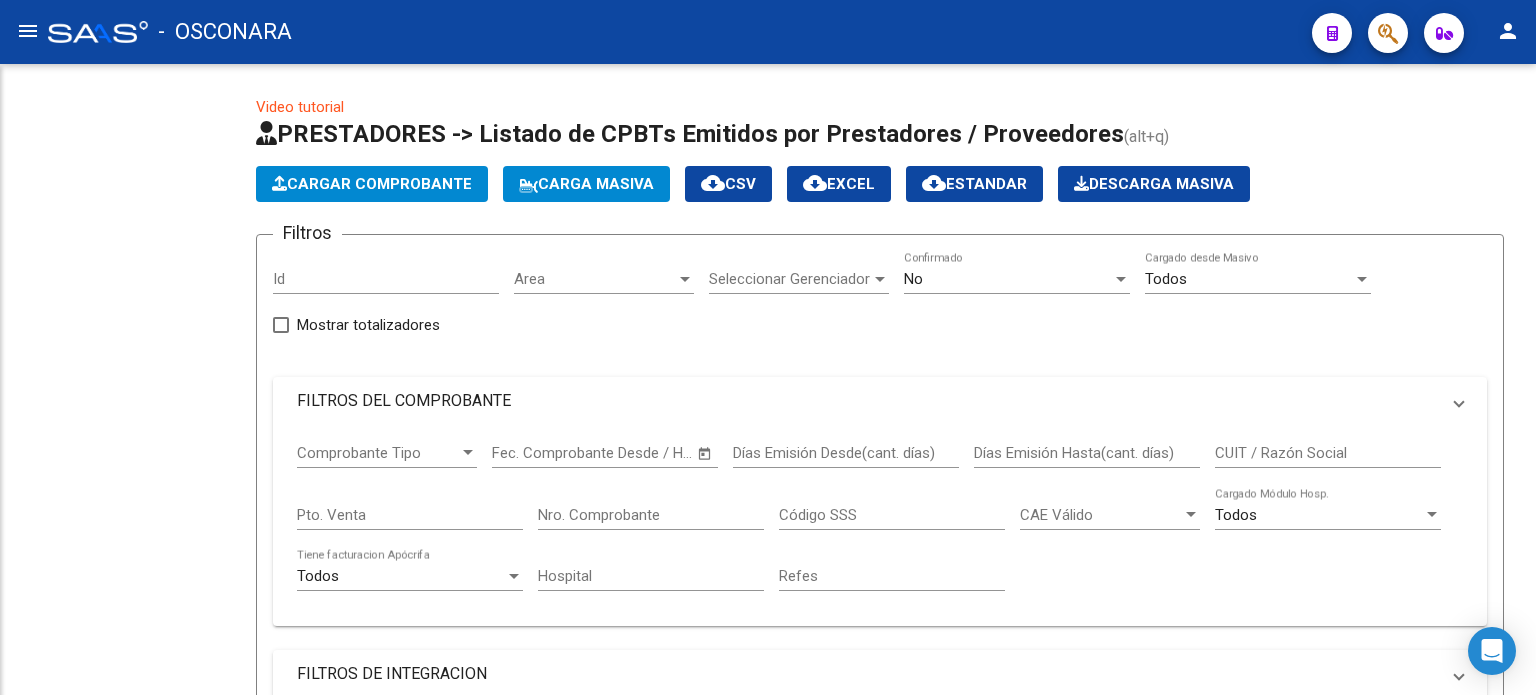 scroll, scrollTop: 0, scrollLeft: 0, axis: both 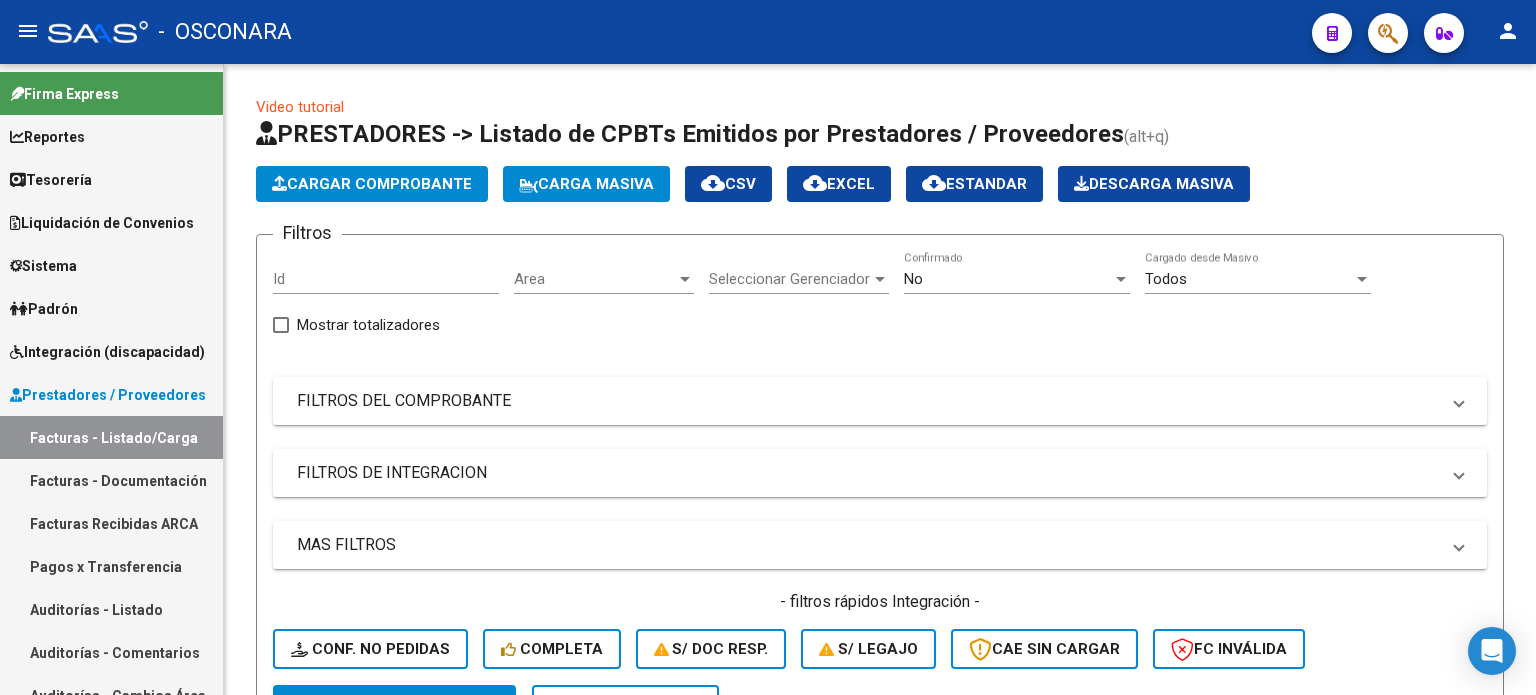 click on "Facturas - Listado/Carga" at bounding box center (111, 437) 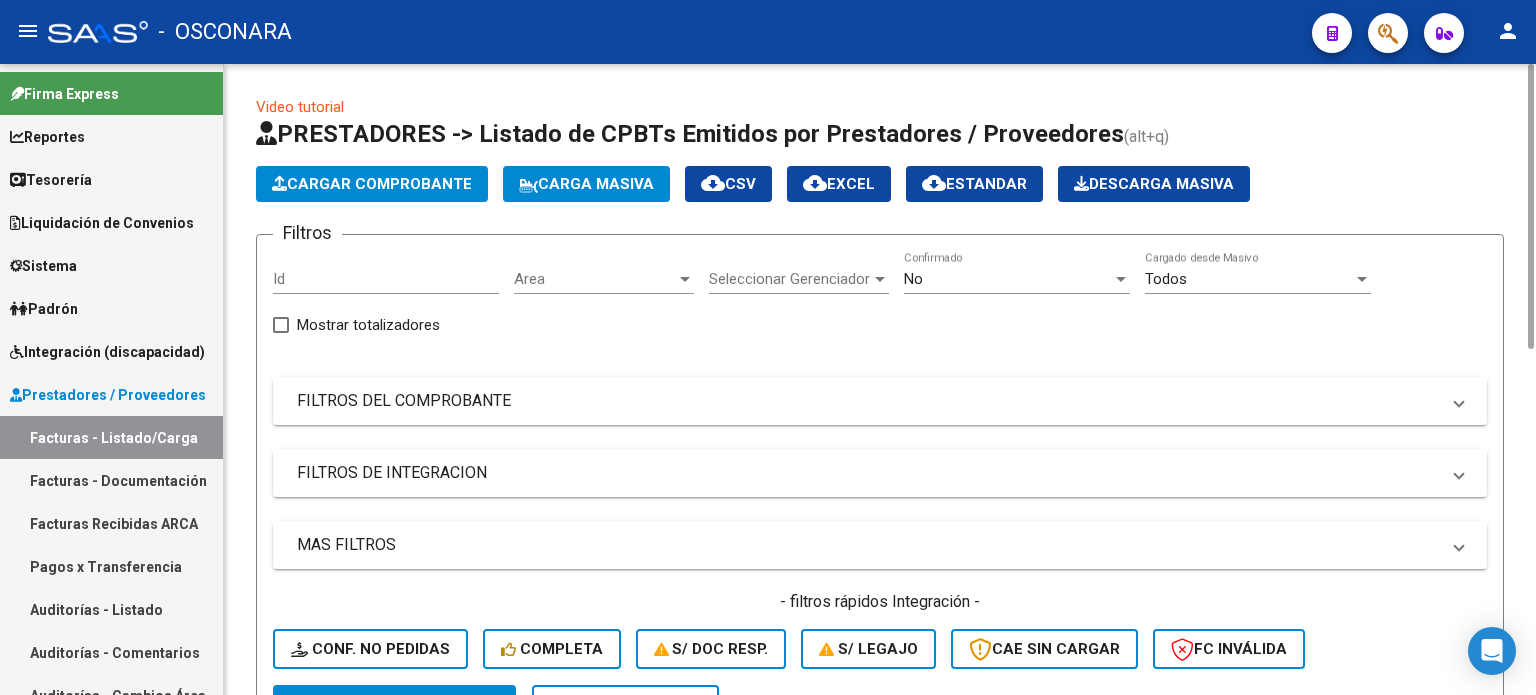 click on "FILTROS DEL COMPROBANTE" at bounding box center [868, 401] 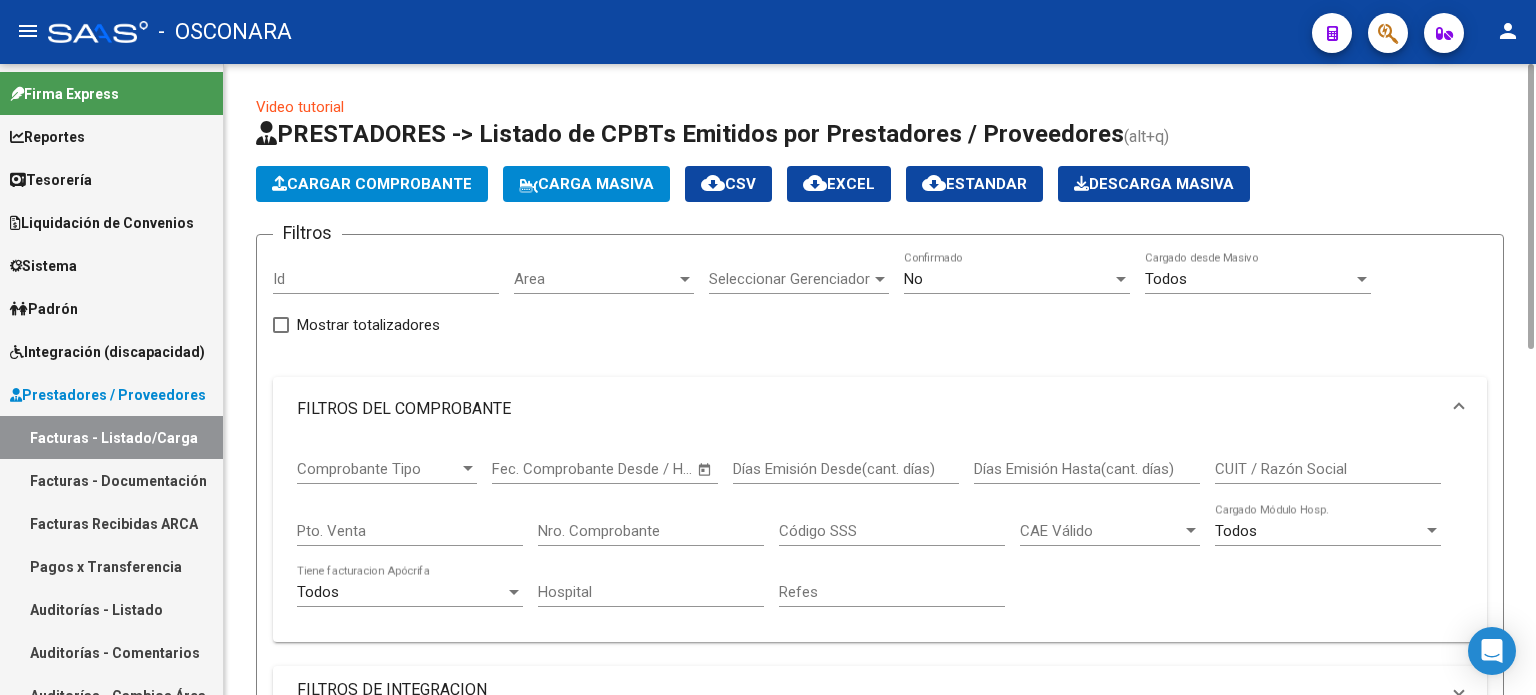 click on "Nro. Comprobante" at bounding box center (651, 531) 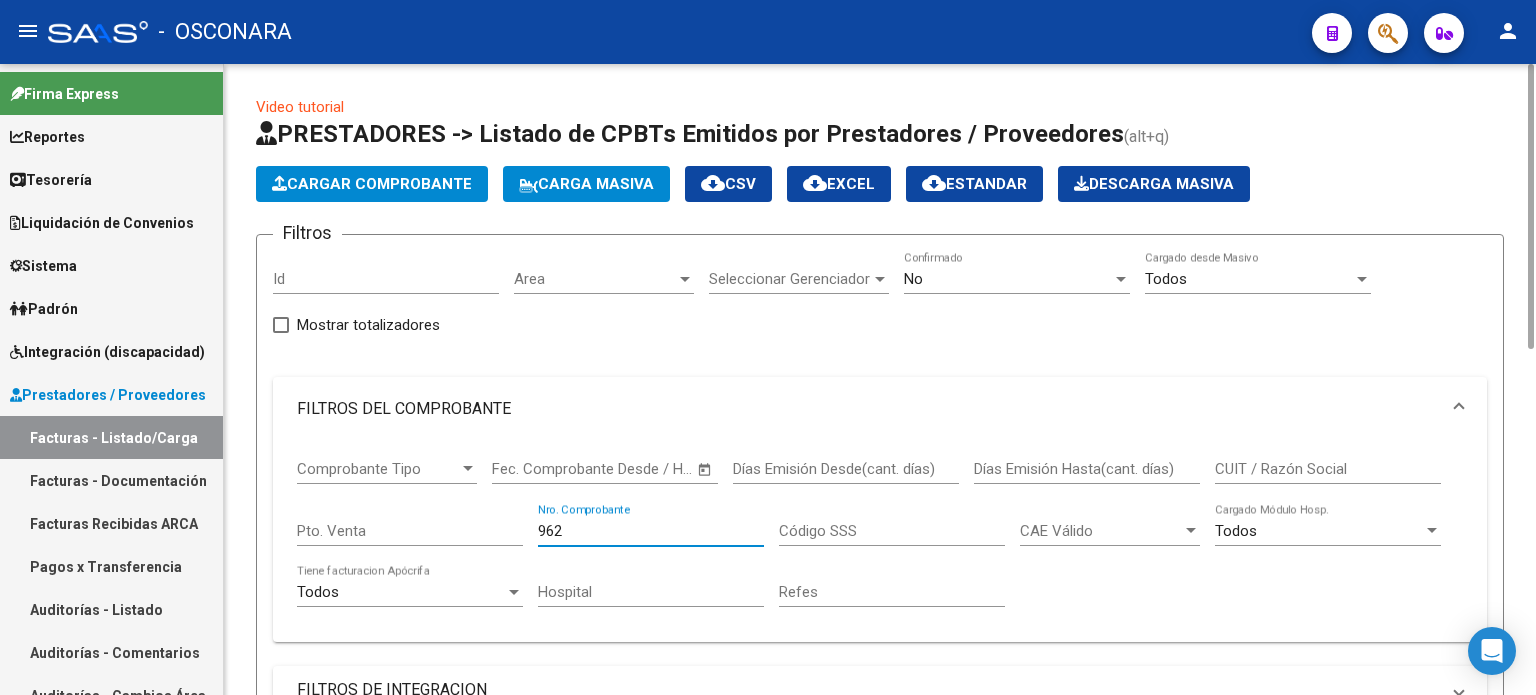 type on "962" 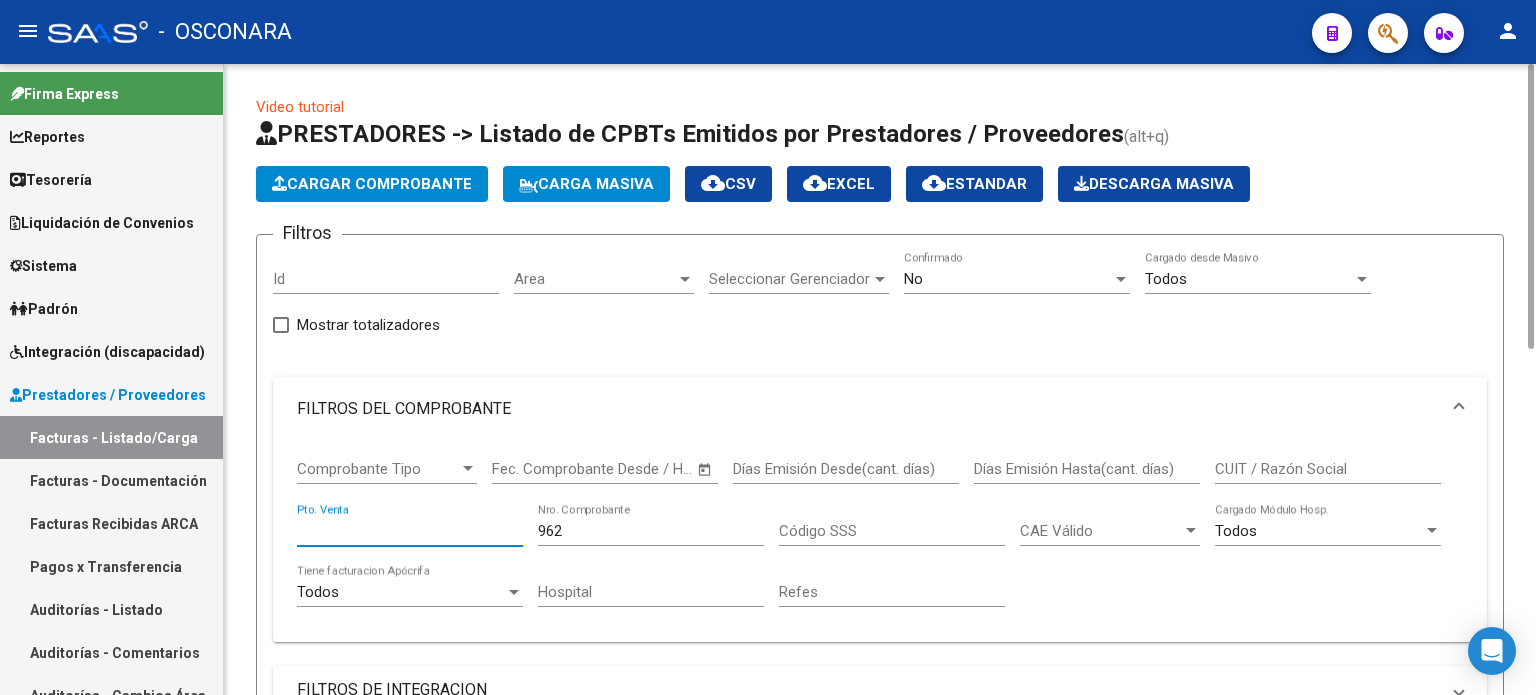 click on "Pto. Venta" at bounding box center (410, 531) 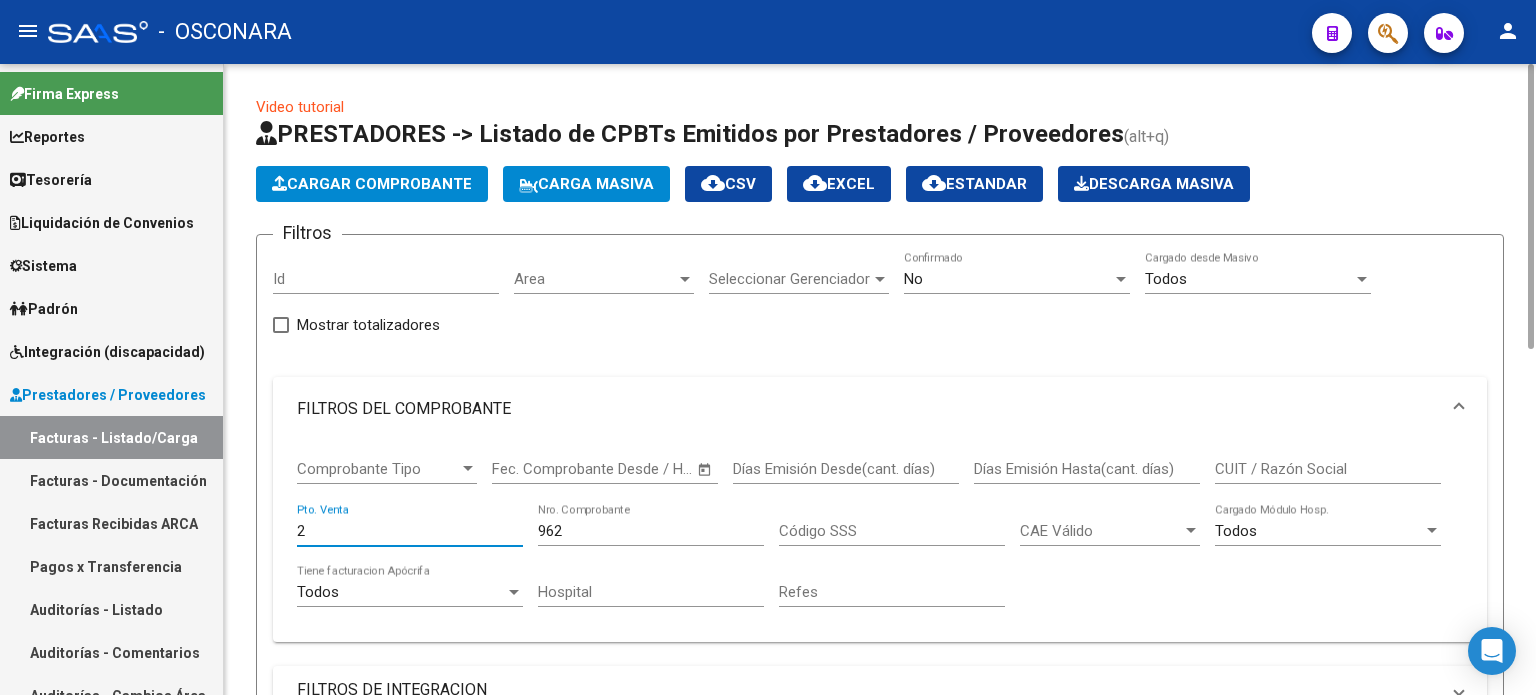 type on "2" 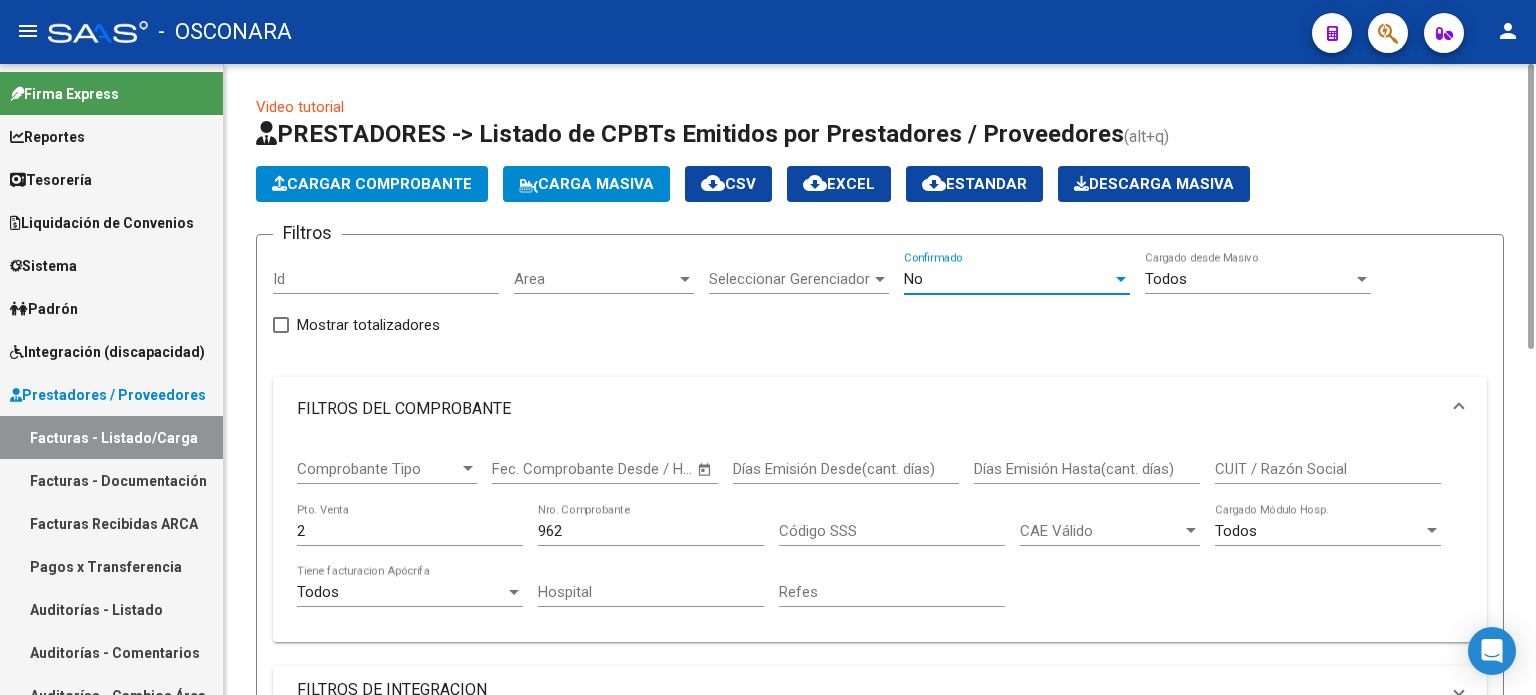 click on "No" at bounding box center (1008, 279) 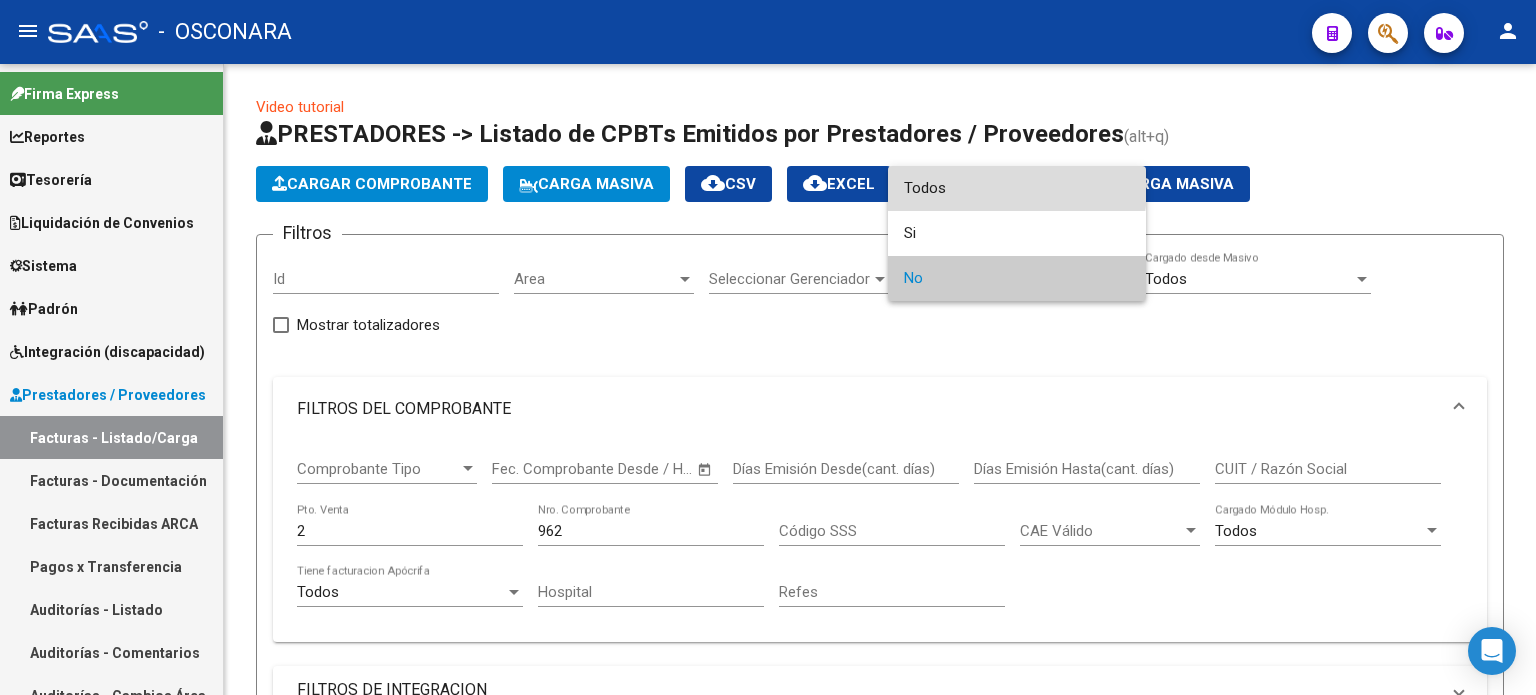 click on "Todos" at bounding box center (1017, 188) 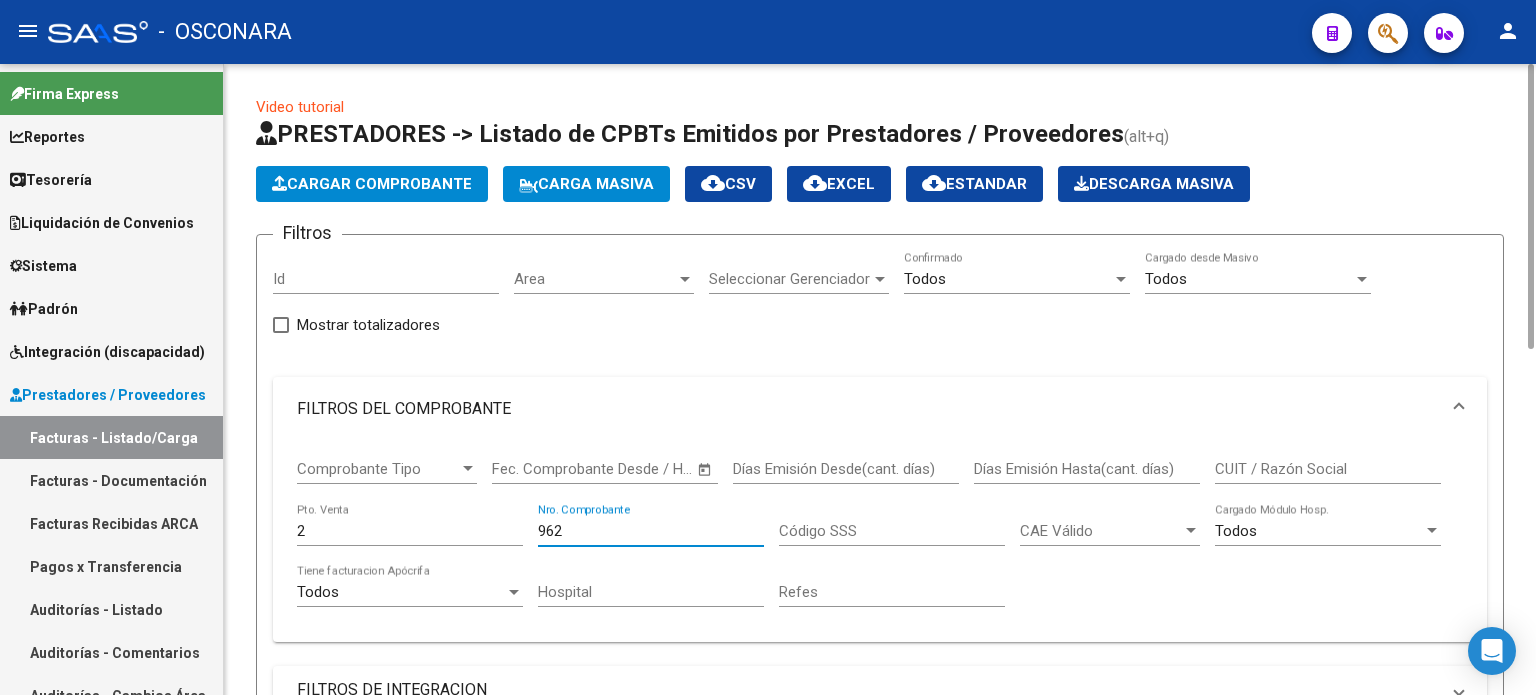 click on "962" at bounding box center [651, 531] 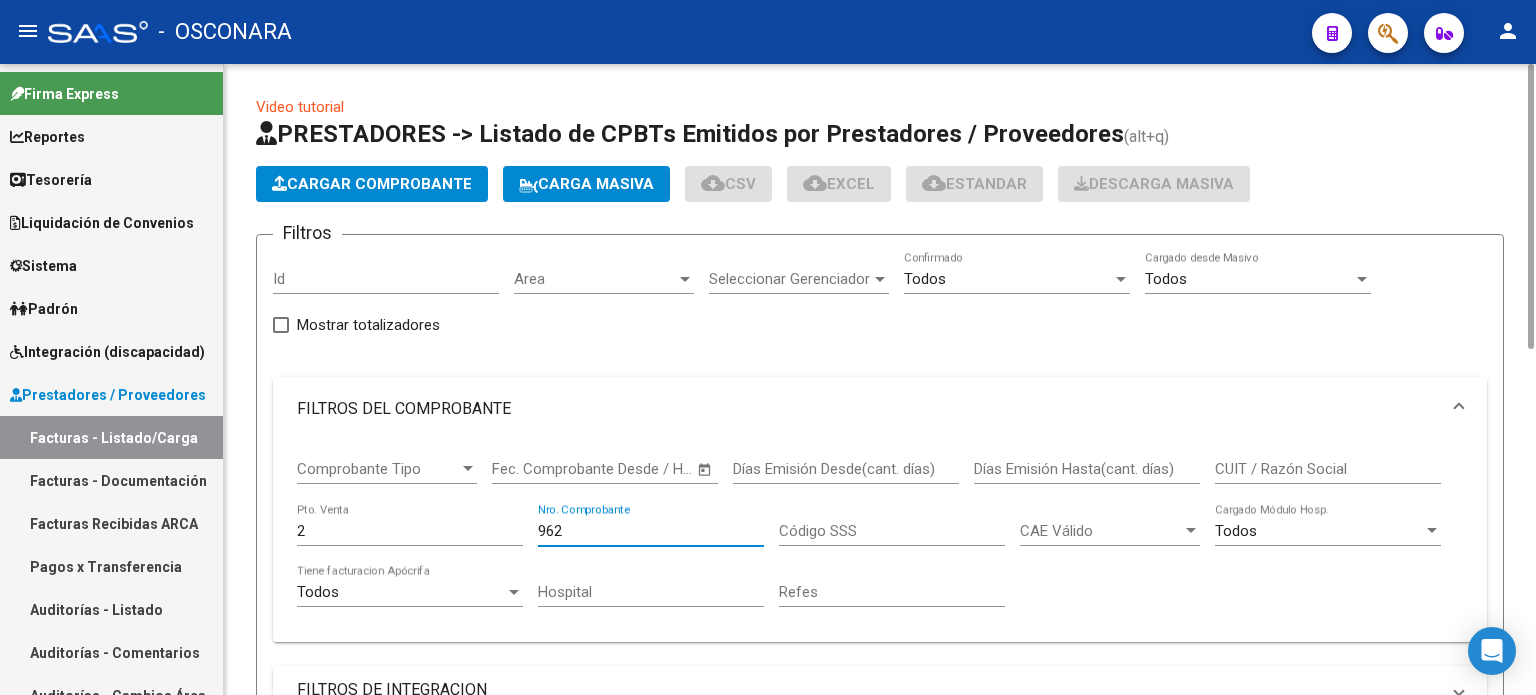 scroll, scrollTop: 600, scrollLeft: 0, axis: vertical 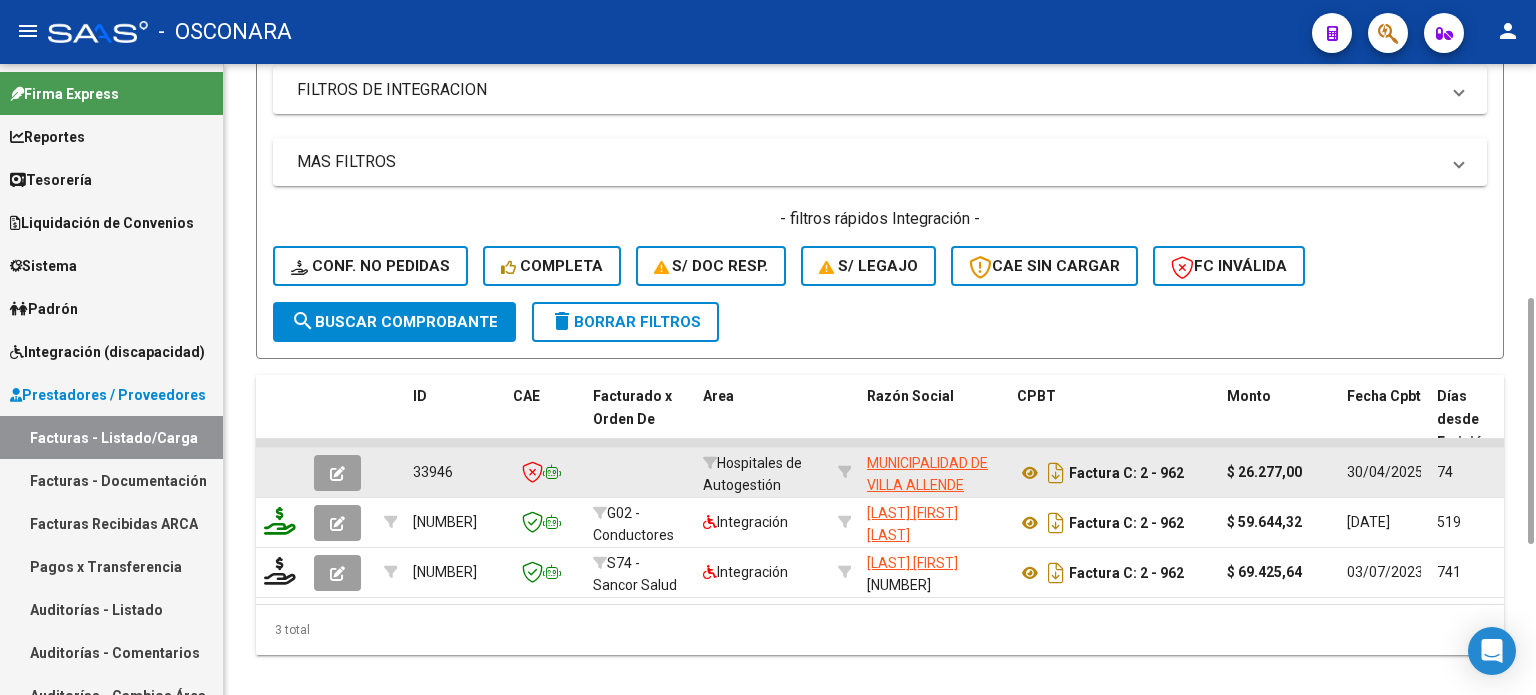 click 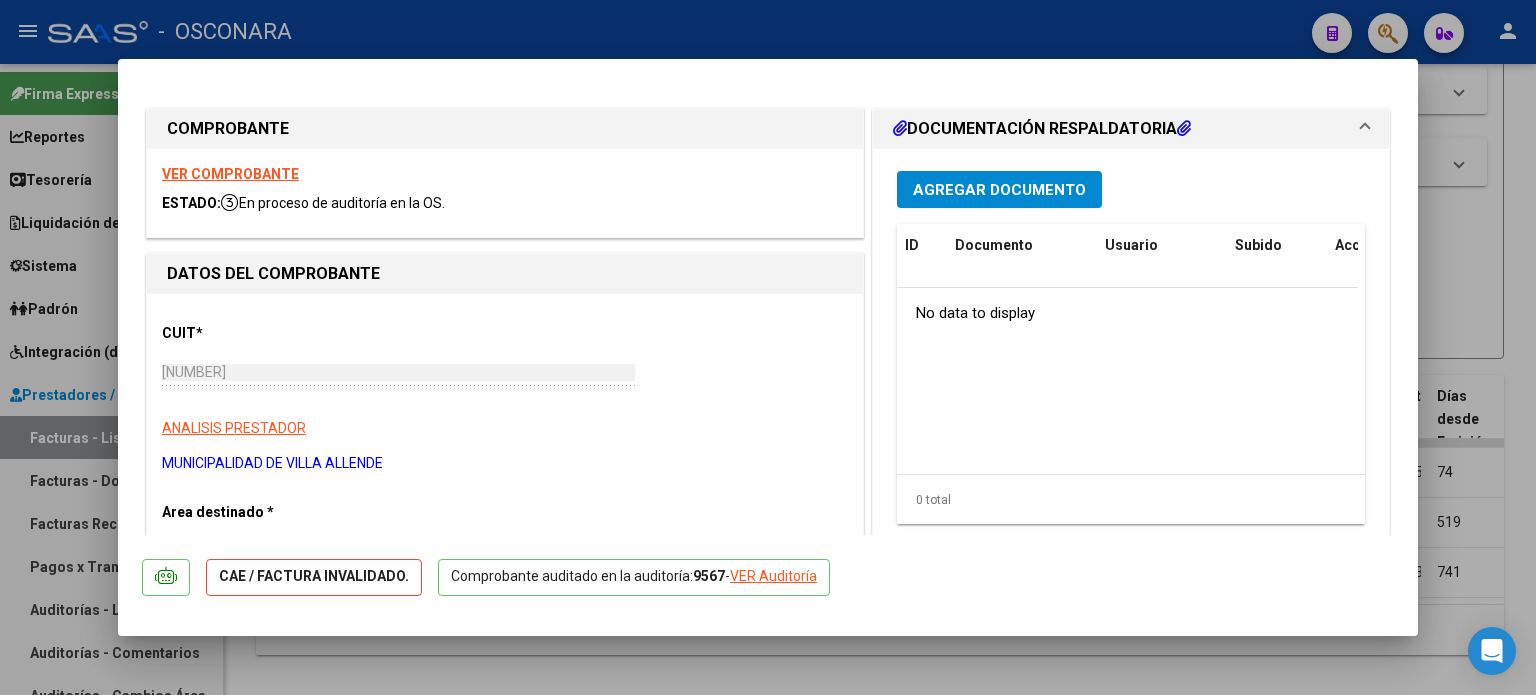 click on "VER Auditoría" 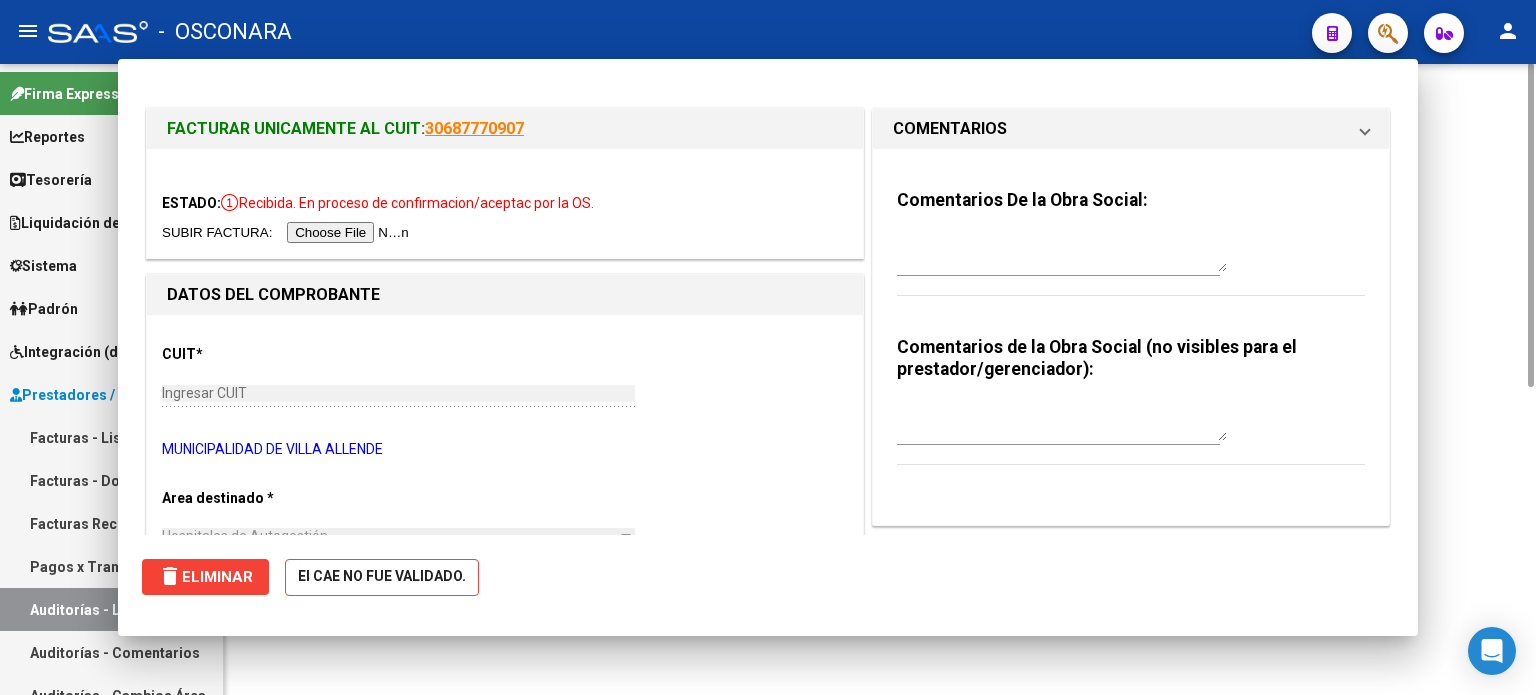 scroll, scrollTop: 0, scrollLeft: 0, axis: both 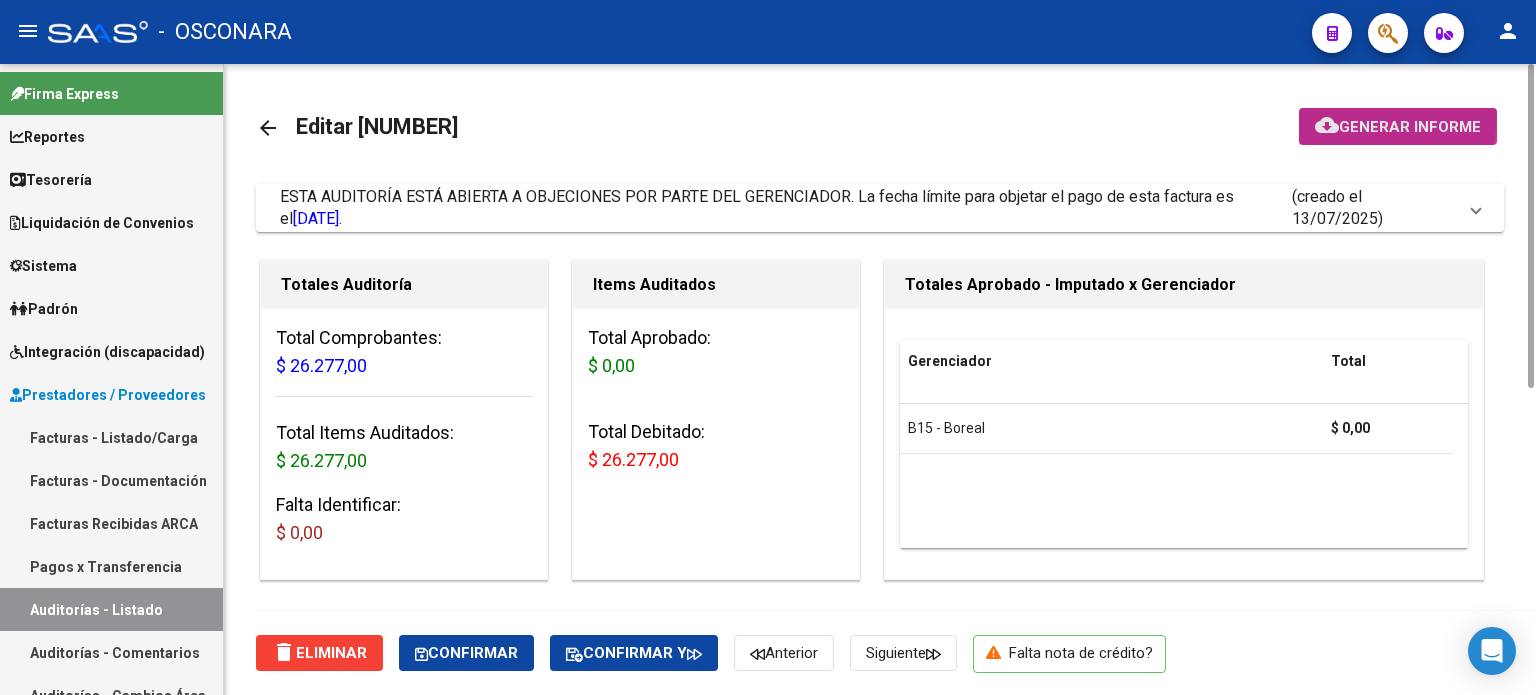 click on "cloud_download  Generar informe" 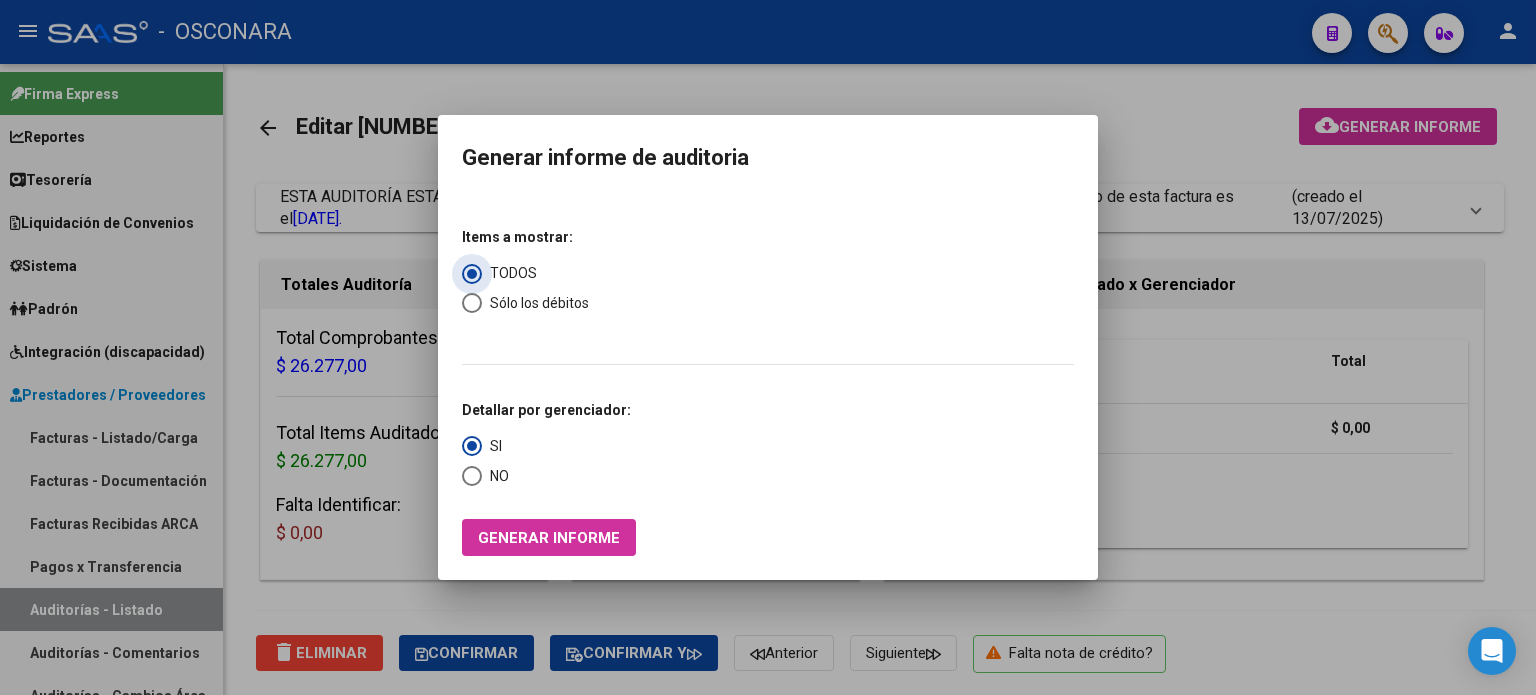 click at bounding box center [472, 303] 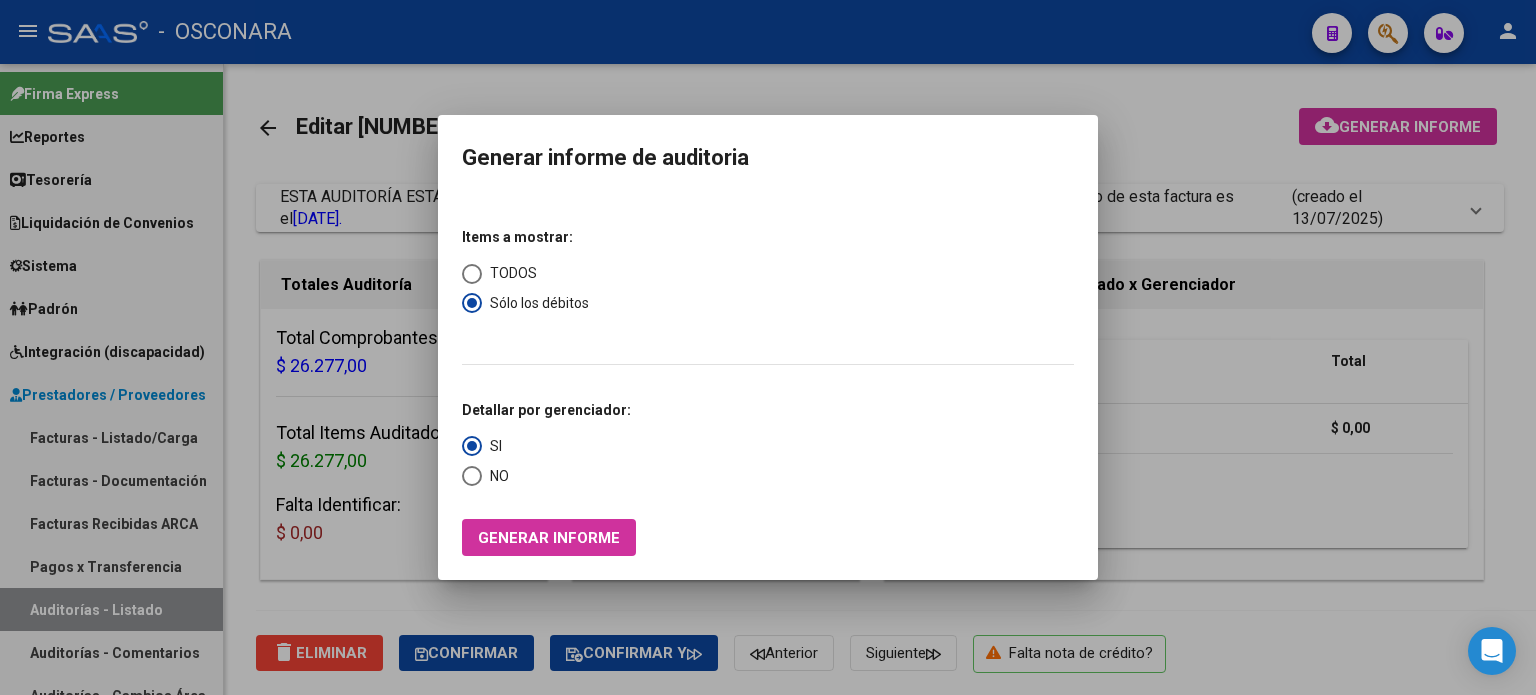 click on "Generar informe" at bounding box center [549, 538] 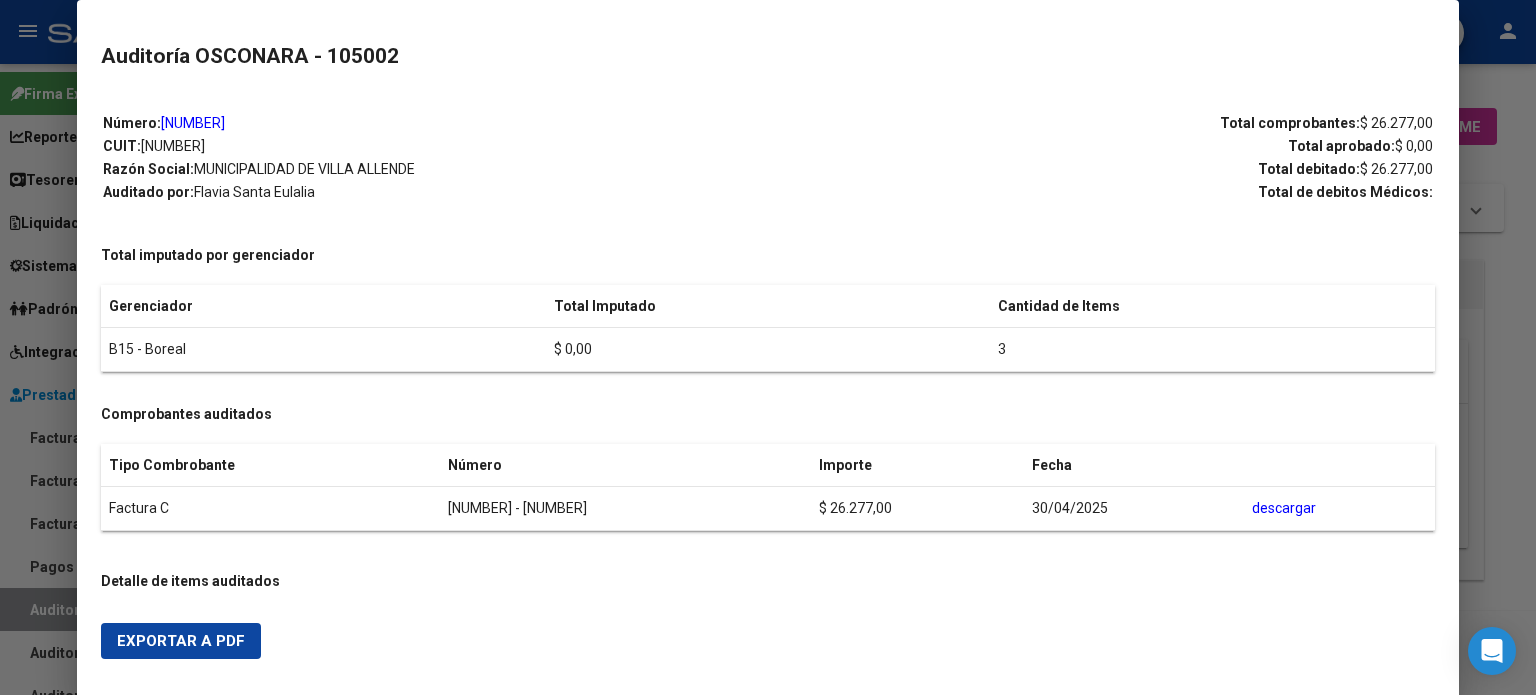 click on "Exportar a PDF" at bounding box center (181, 641) 